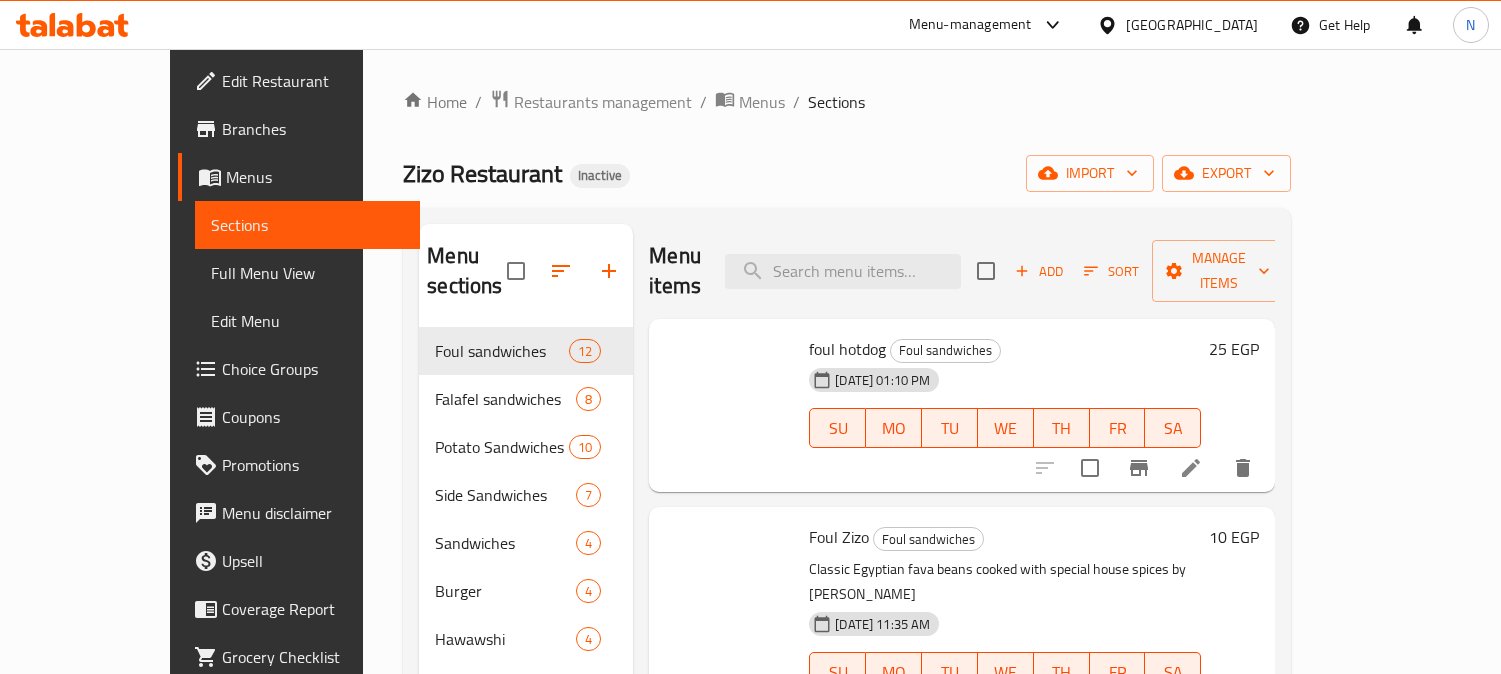 scroll, scrollTop: 222, scrollLeft: 0, axis: vertical 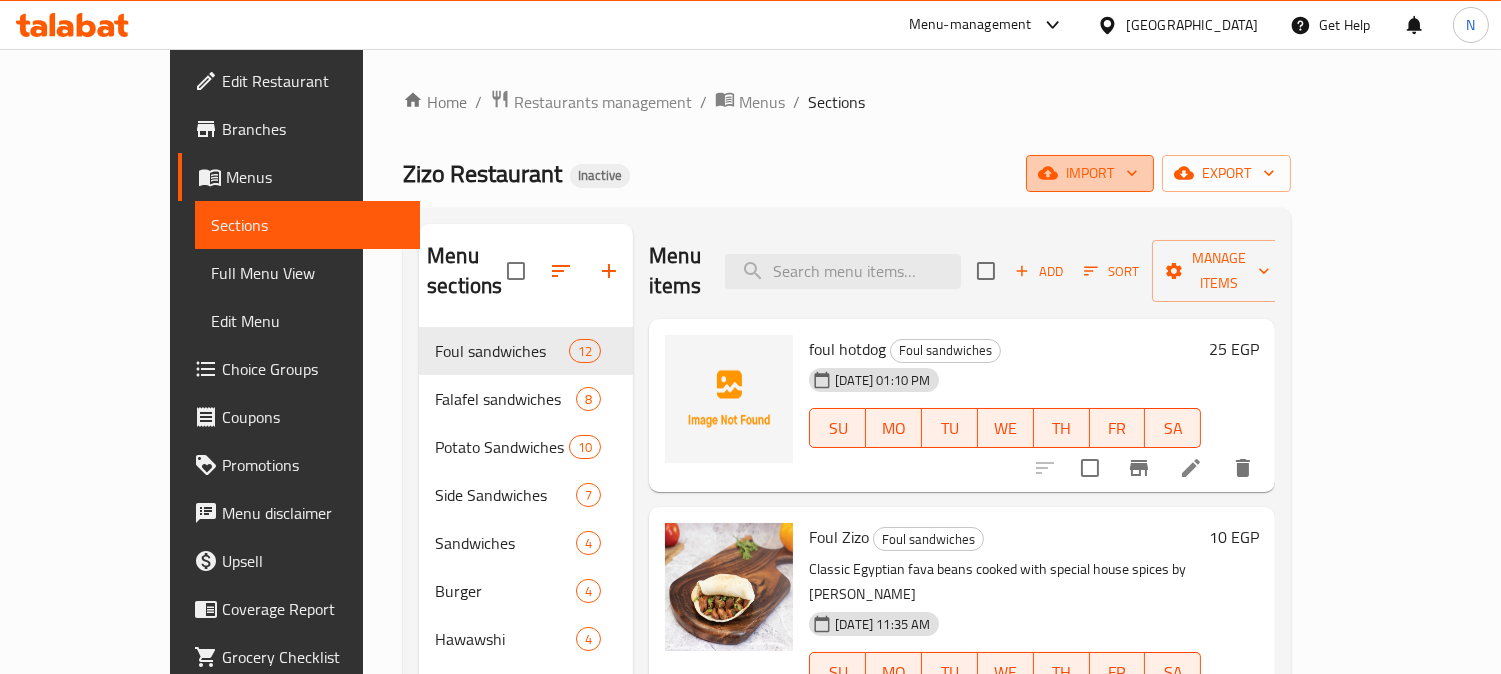 click on "import" at bounding box center (1090, 173) 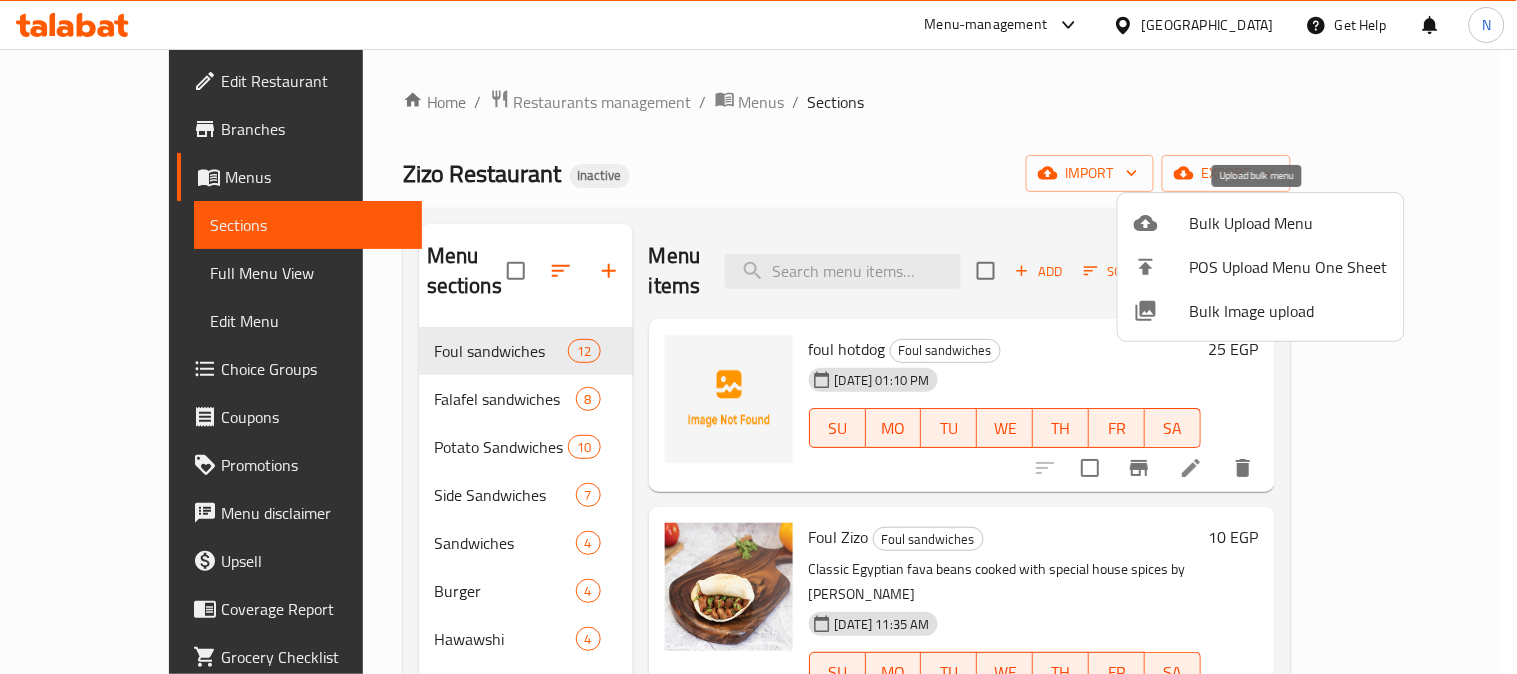 click on "Bulk Upload Menu" at bounding box center (1289, 223) 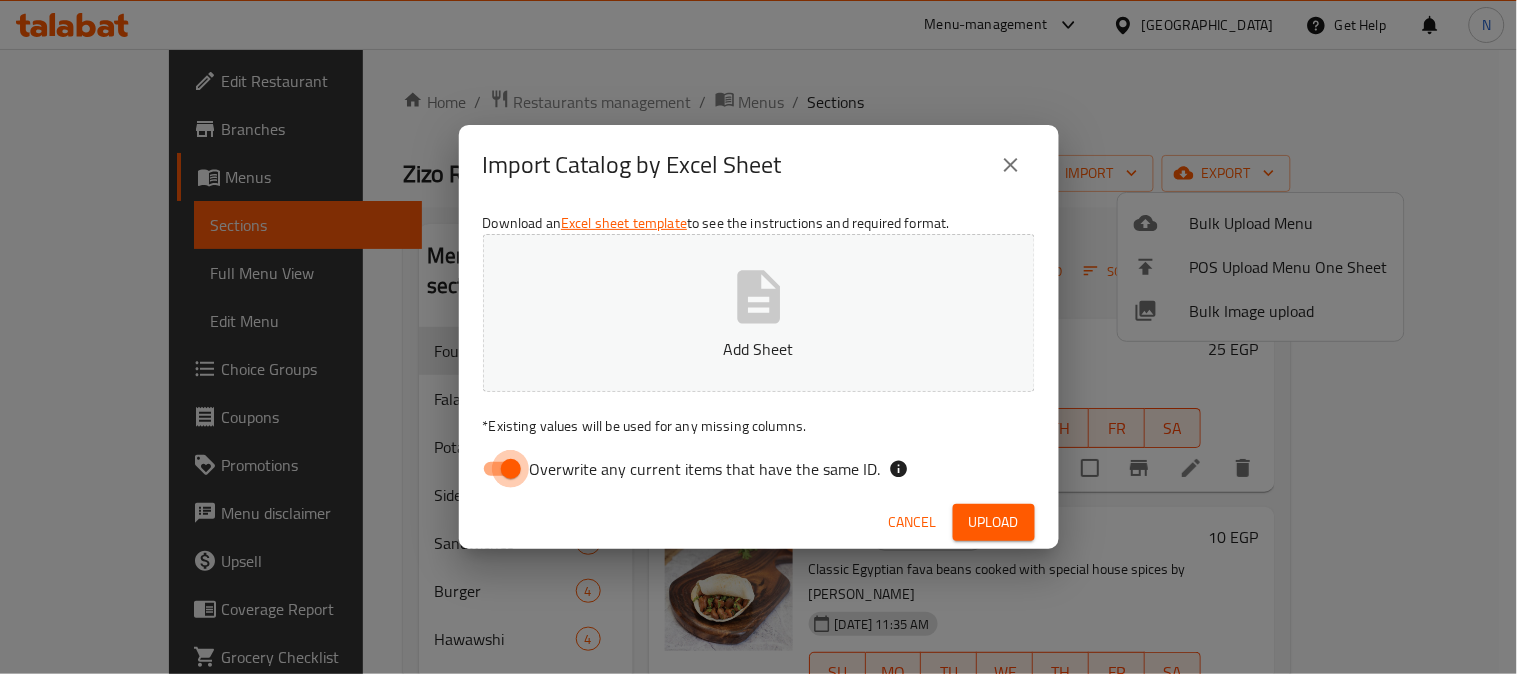 click on "Overwrite any current items that have the same ID." at bounding box center [511, 469] 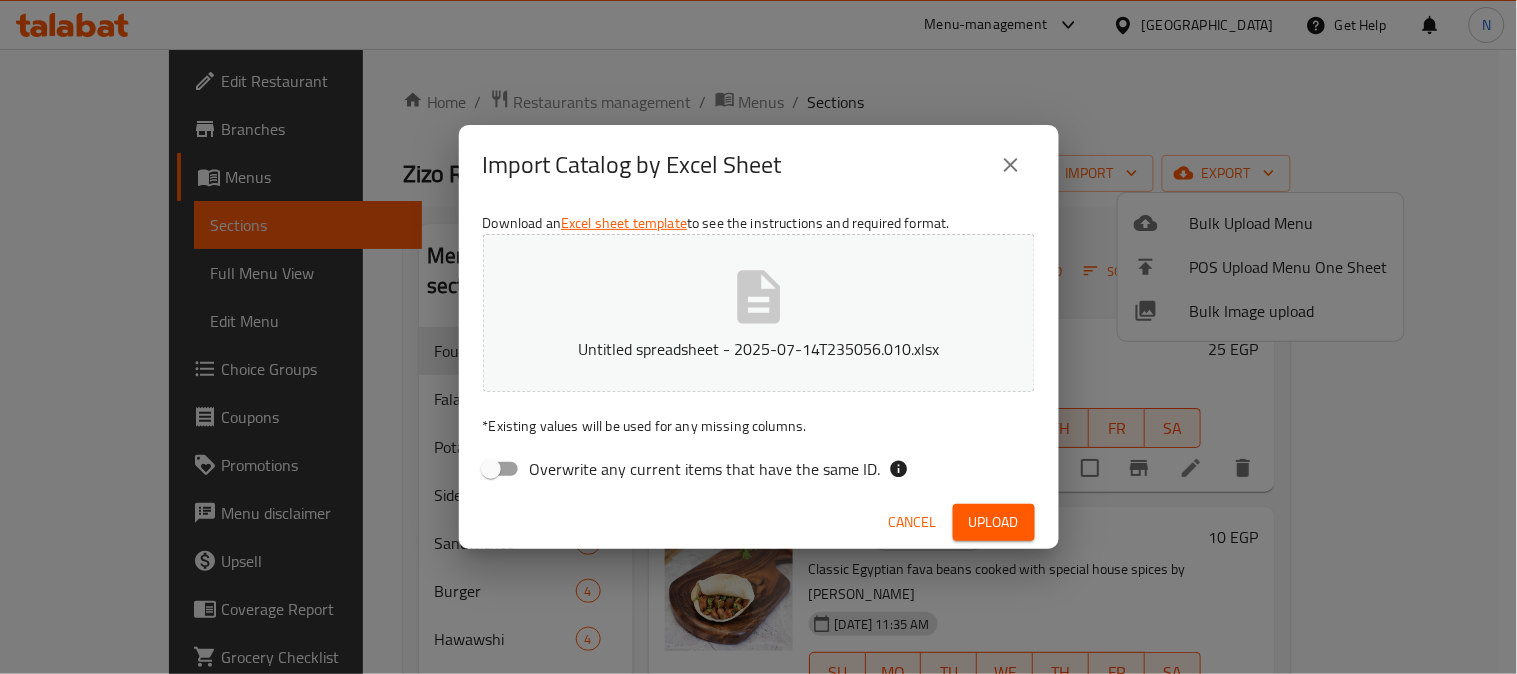 click on "Cancel Upload" at bounding box center (759, 522) 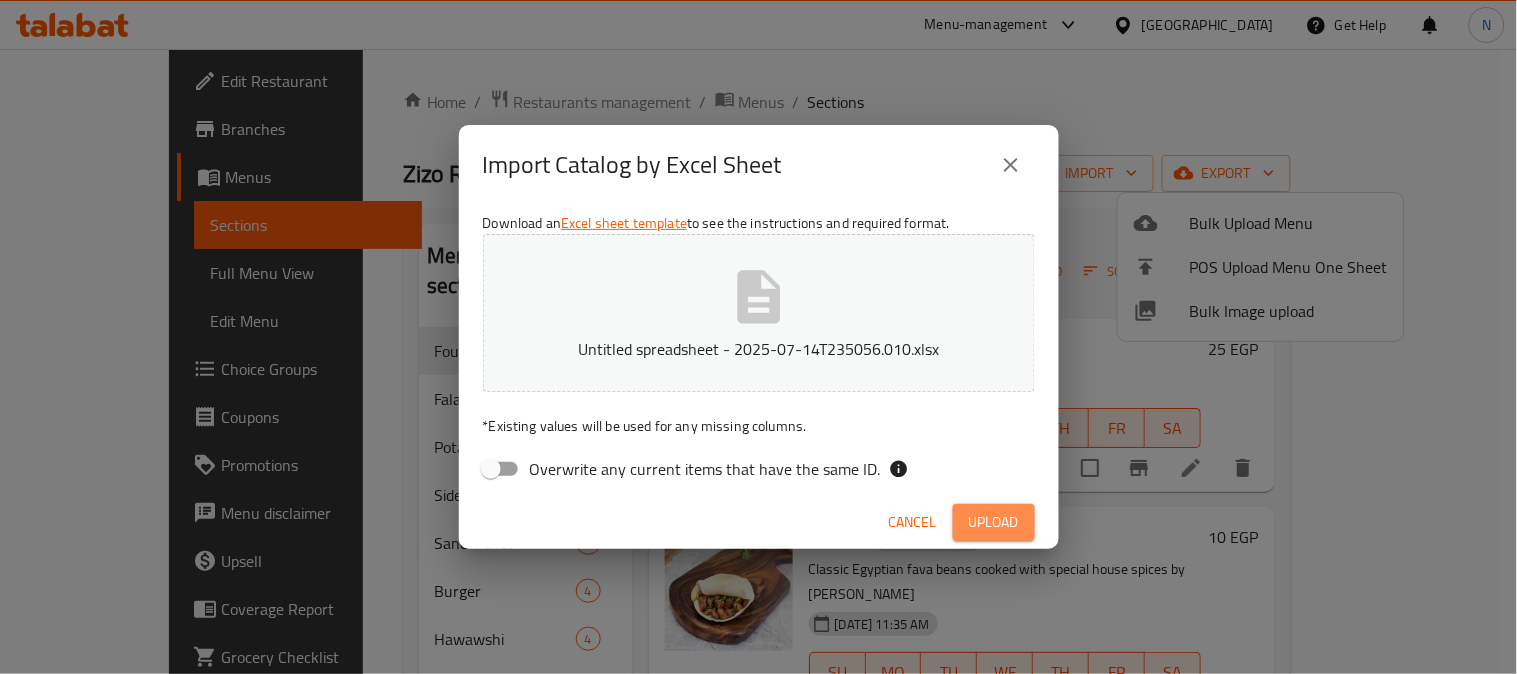 click on "Upload" at bounding box center (994, 522) 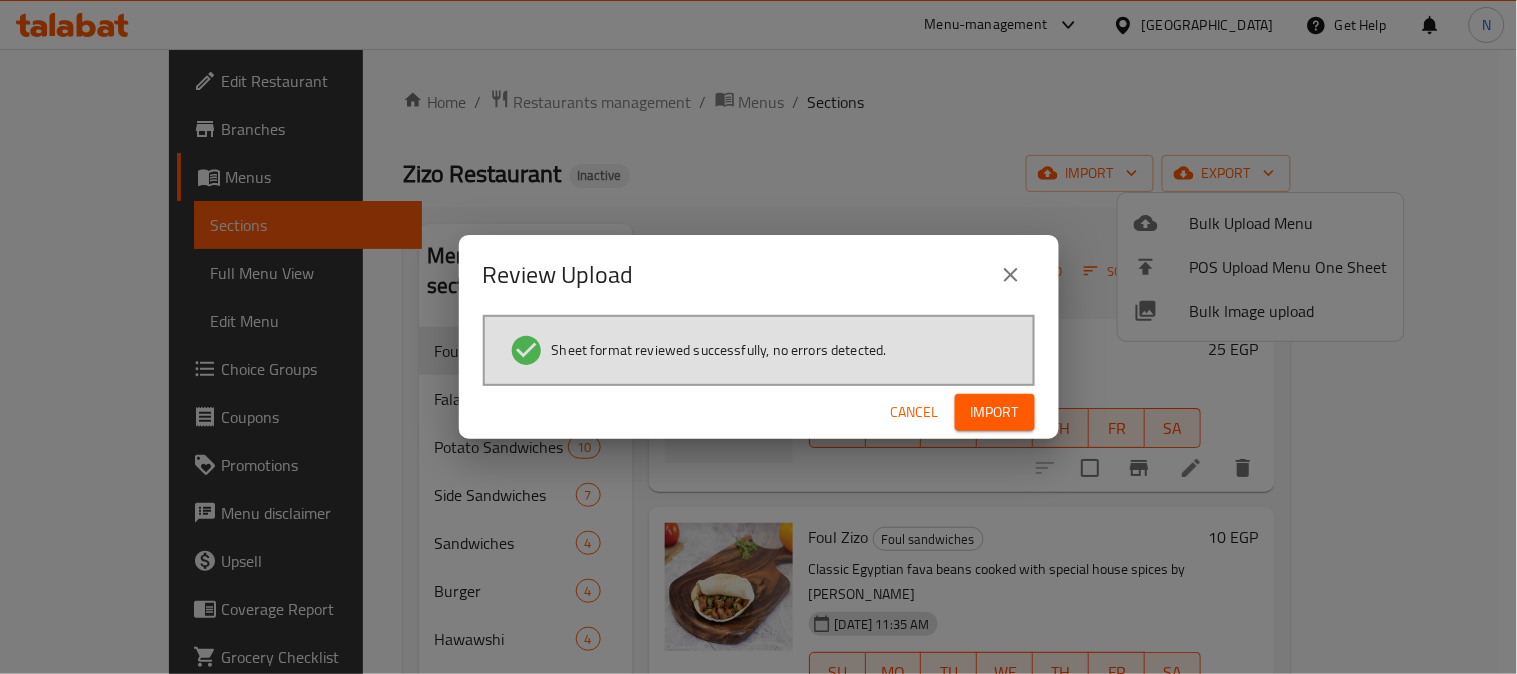 click on "Import" at bounding box center (995, 412) 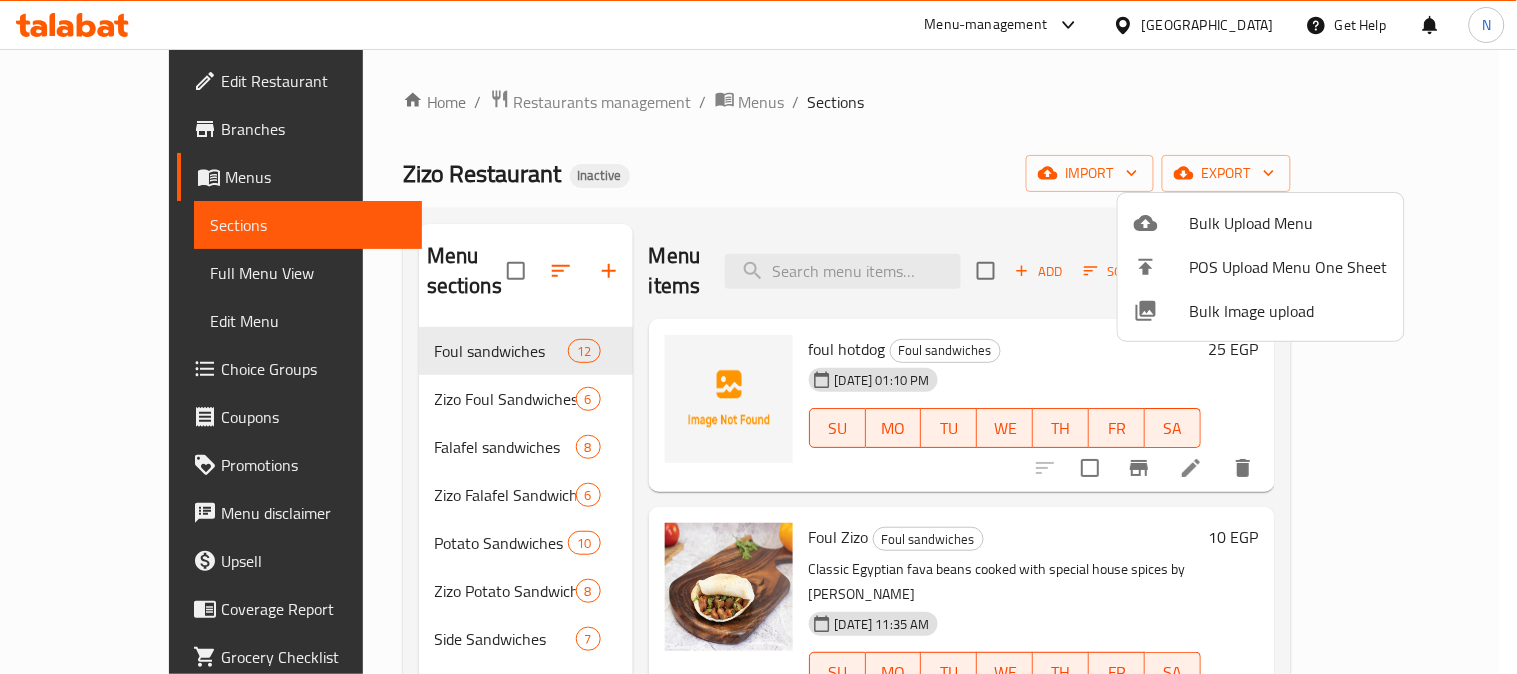 click at bounding box center (758, 337) 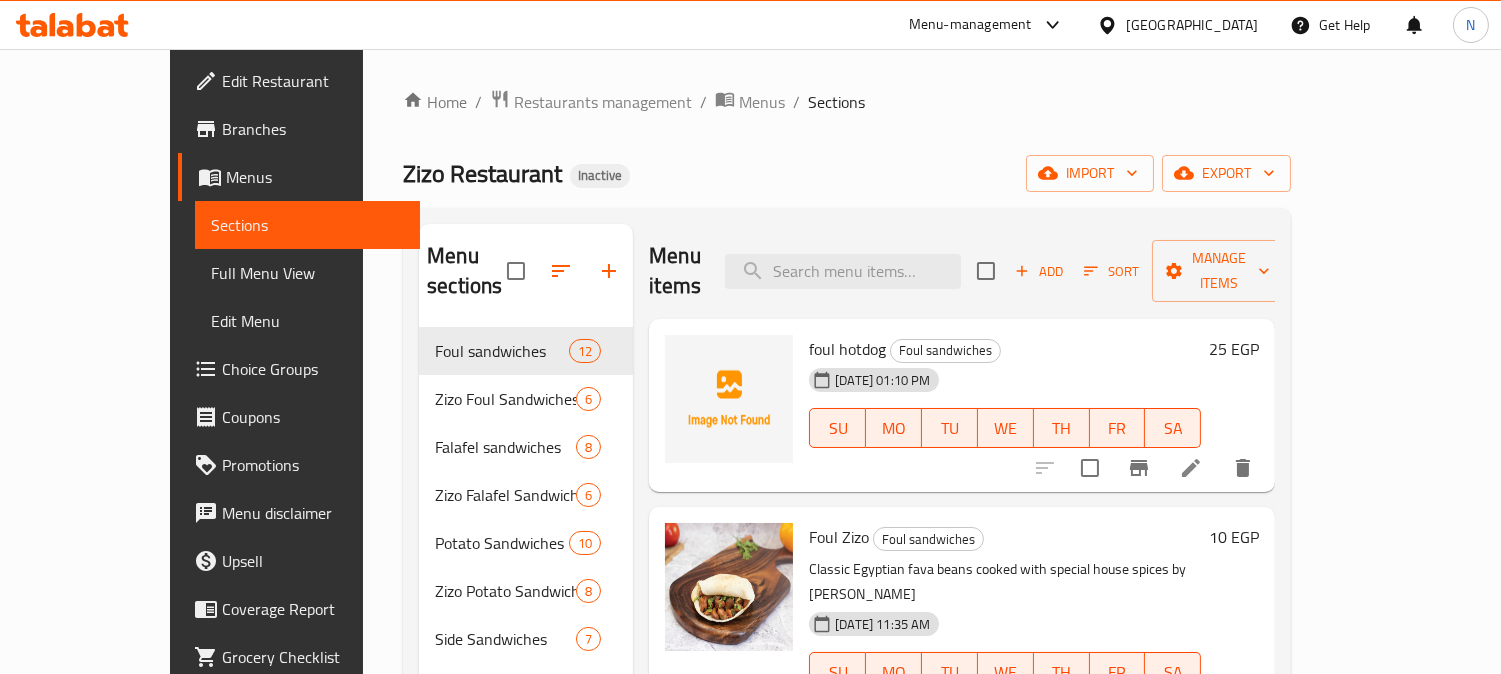 click on "foul hotdog   Foul sandwiches 13-07-2025 01:10 PM SU MO TU WE TH FR SA 25   EGP" at bounding box center (962, 406) 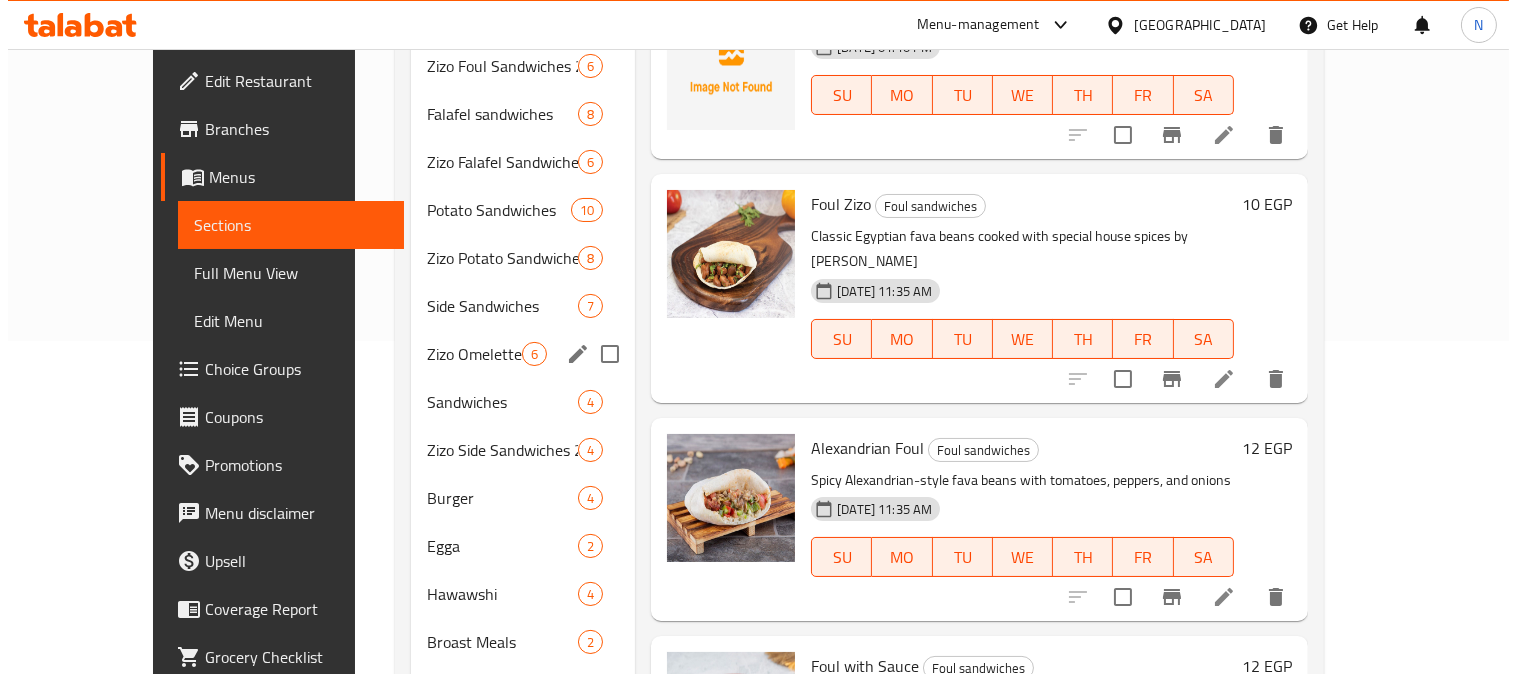 scroll, scrollTop: 0, scrollLeft: 0, axis: both 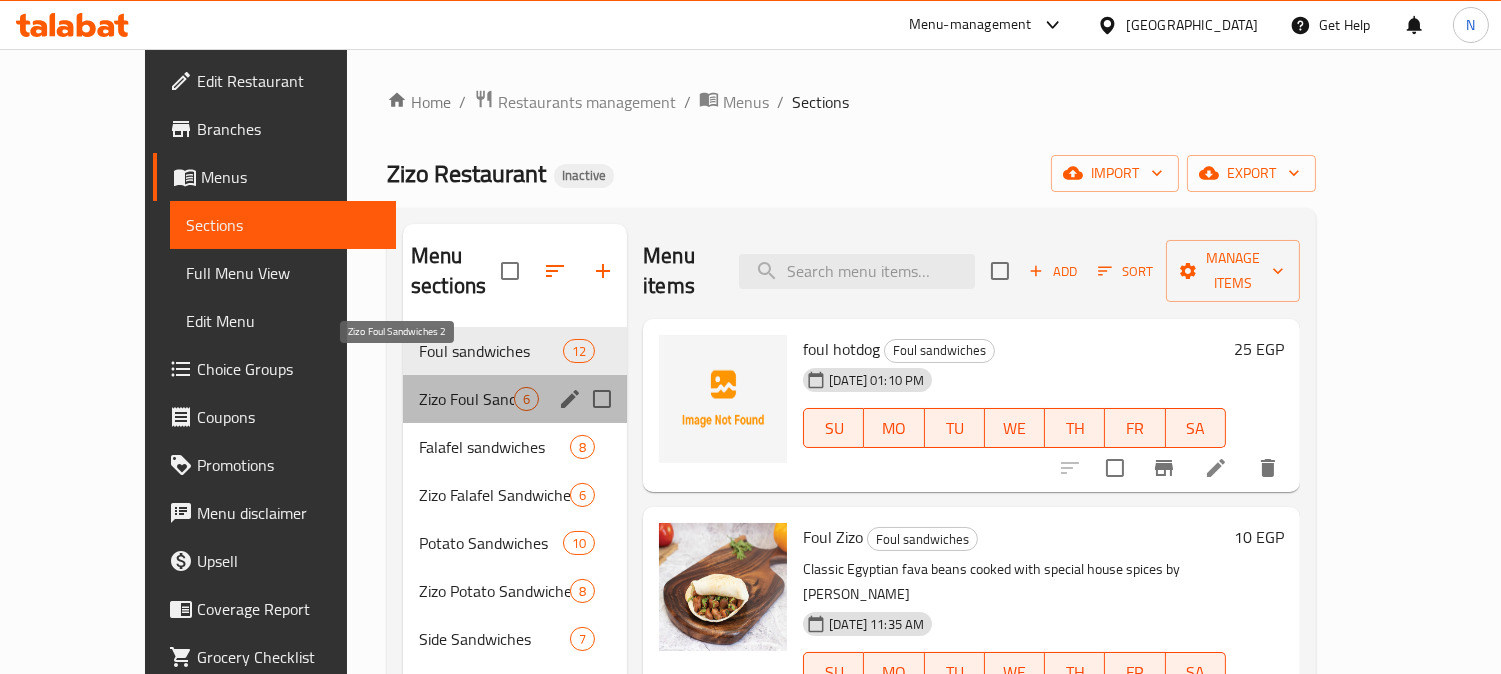 click on "Zizo Foul Sandwiches 2" at bounding box center (466, 399) 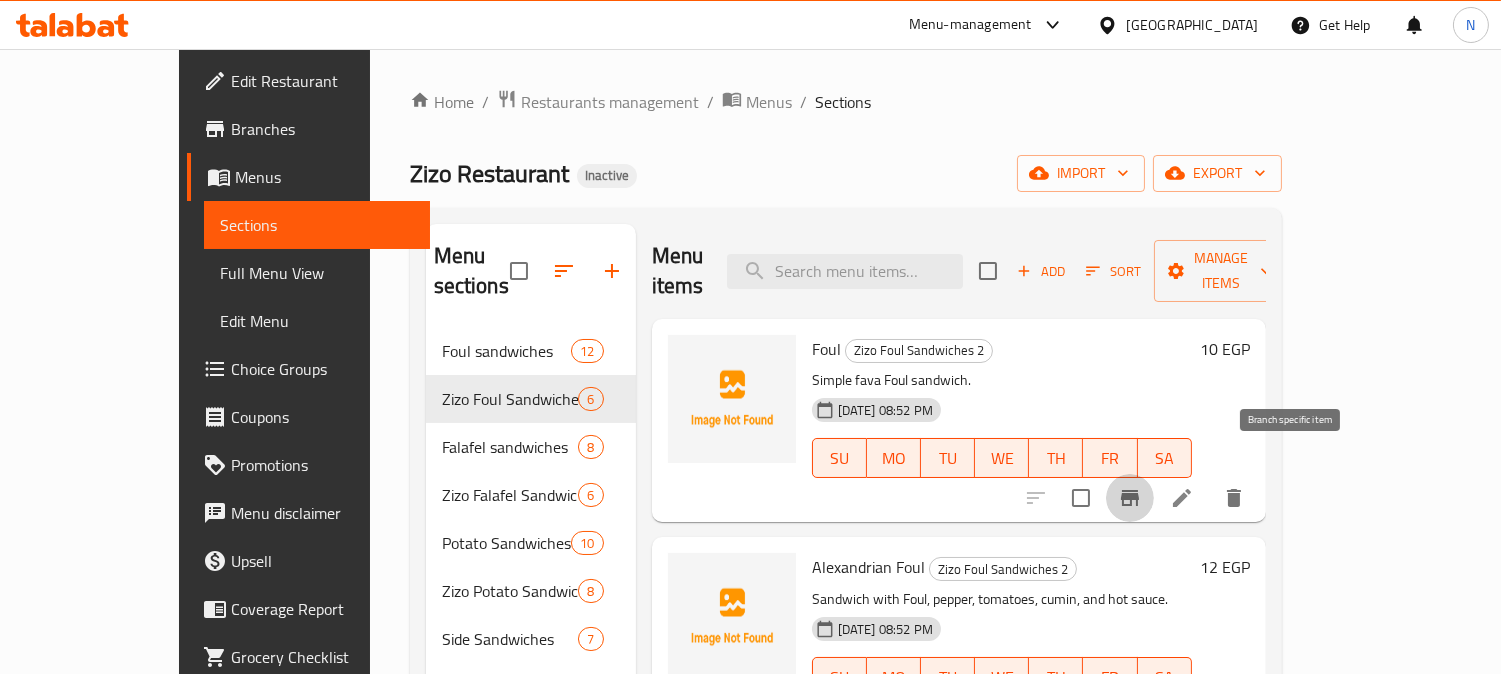click 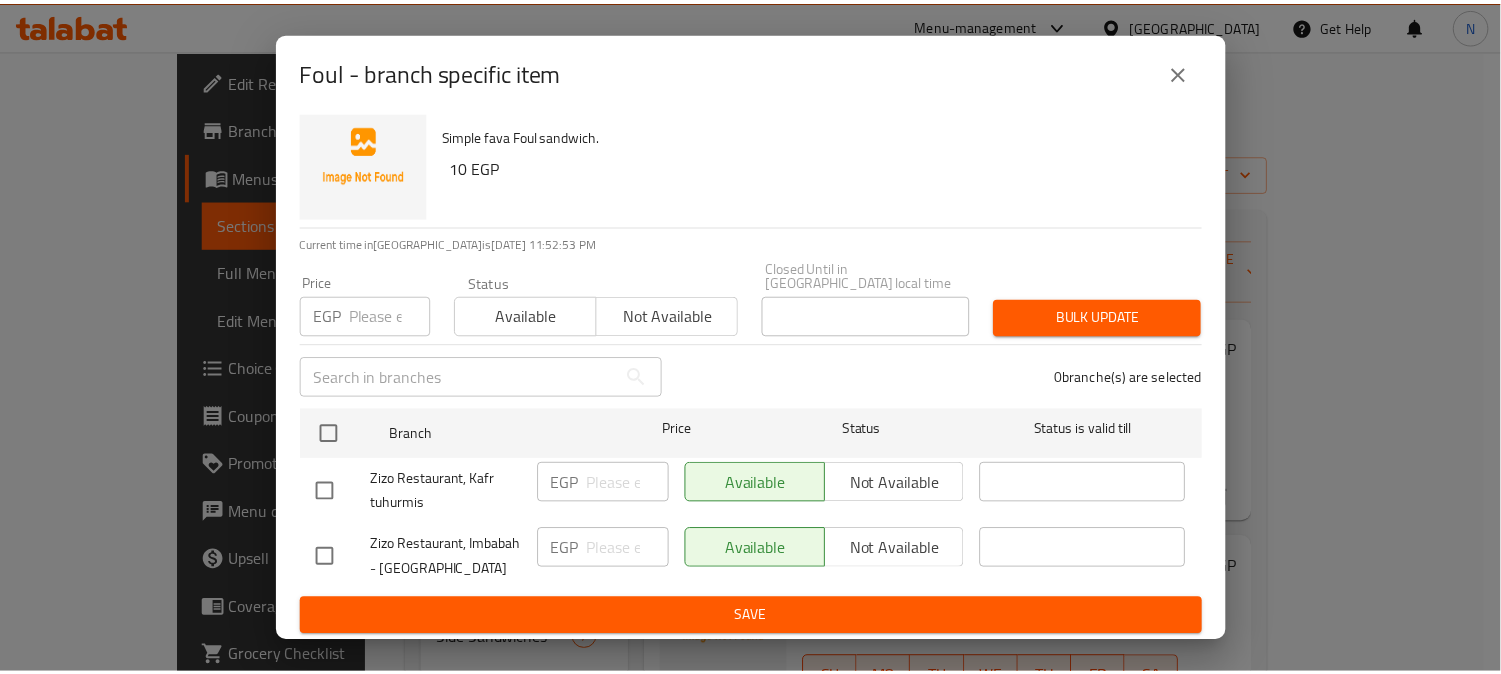 scroll, scrollTop: 42, scrollLeft: 0, axis: vertical 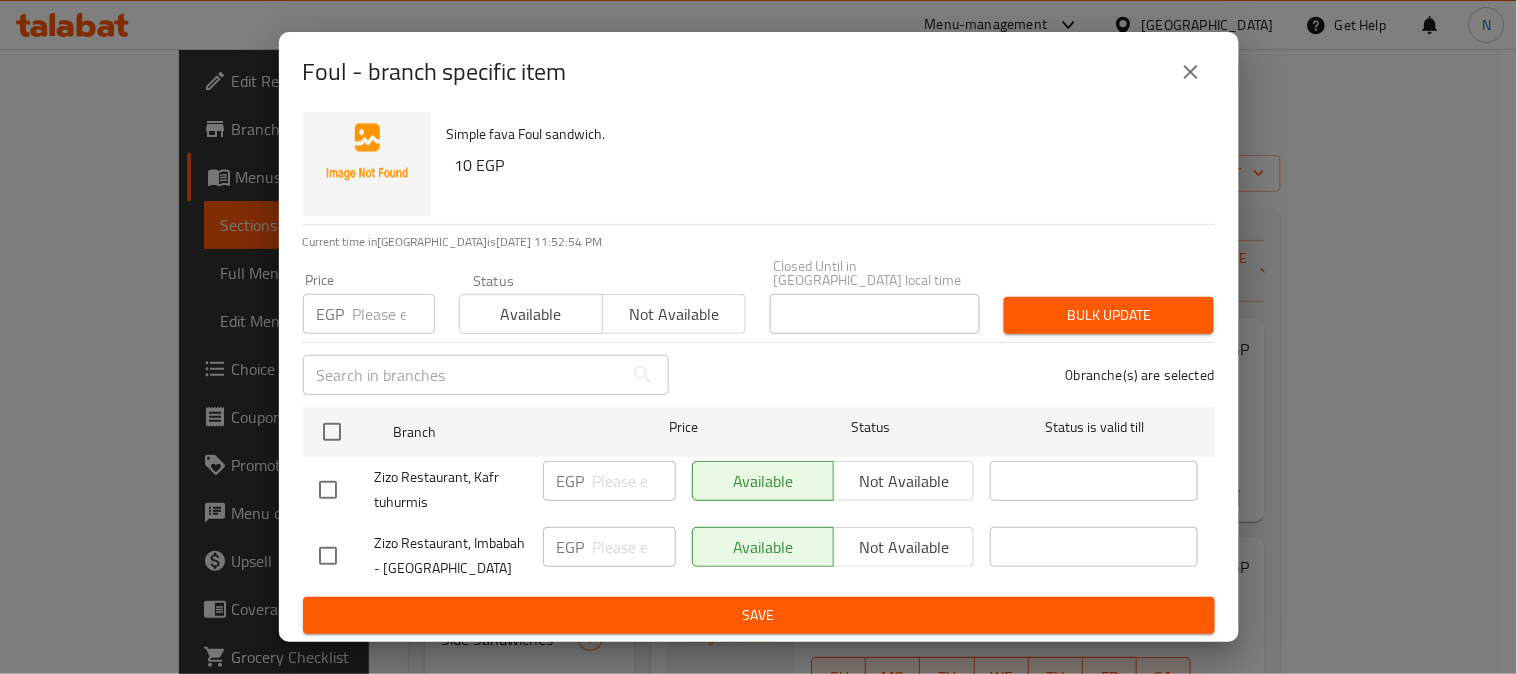 click at bounding box center (328, 490) 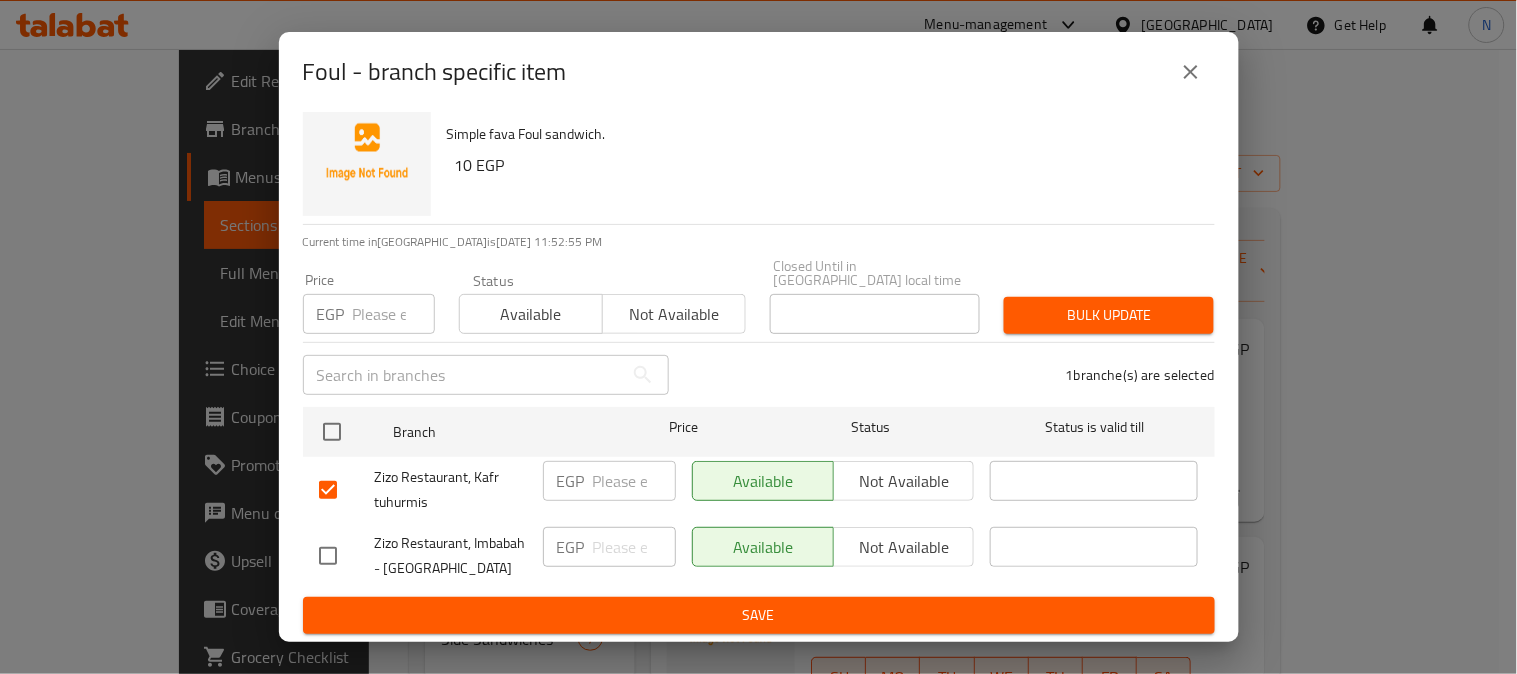 click on "Not available" at bounding box center [904, 481] 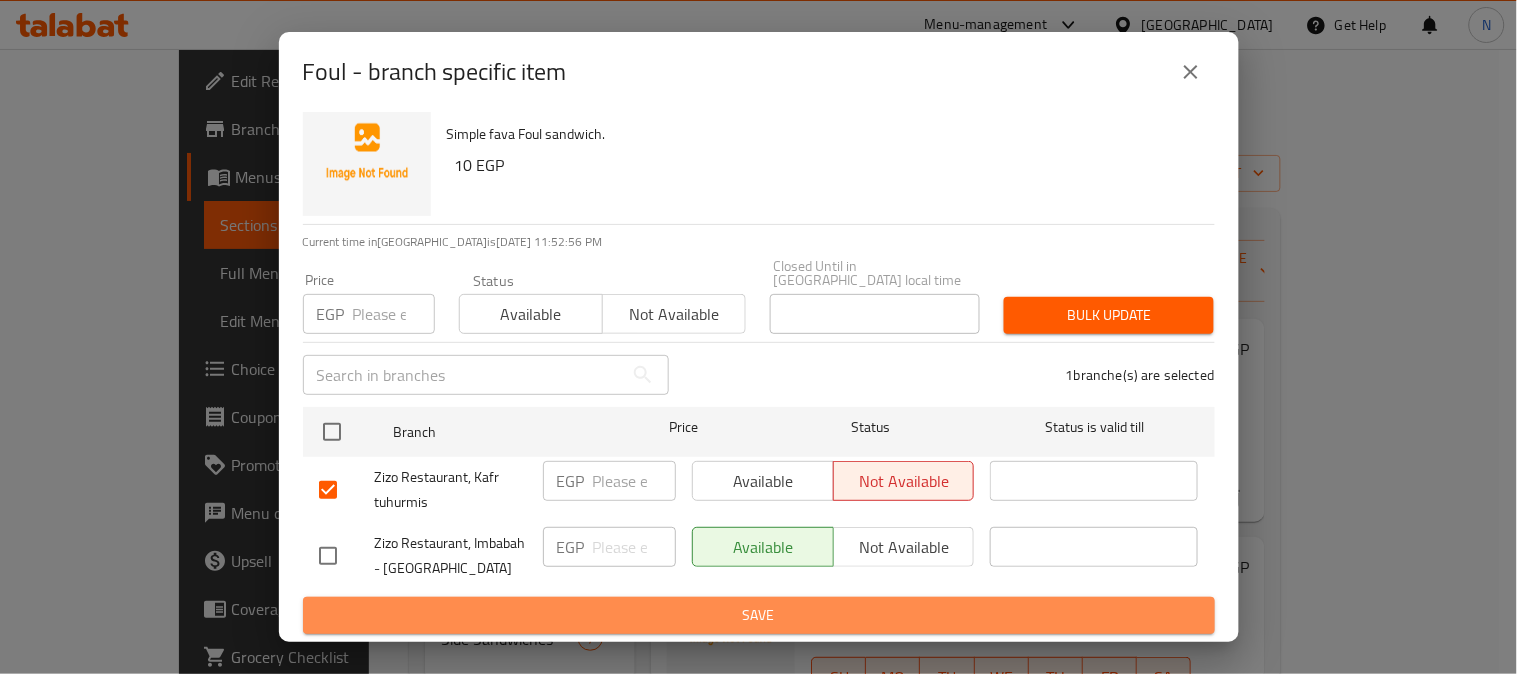 click on "Save" at bounding box center [759, 615] 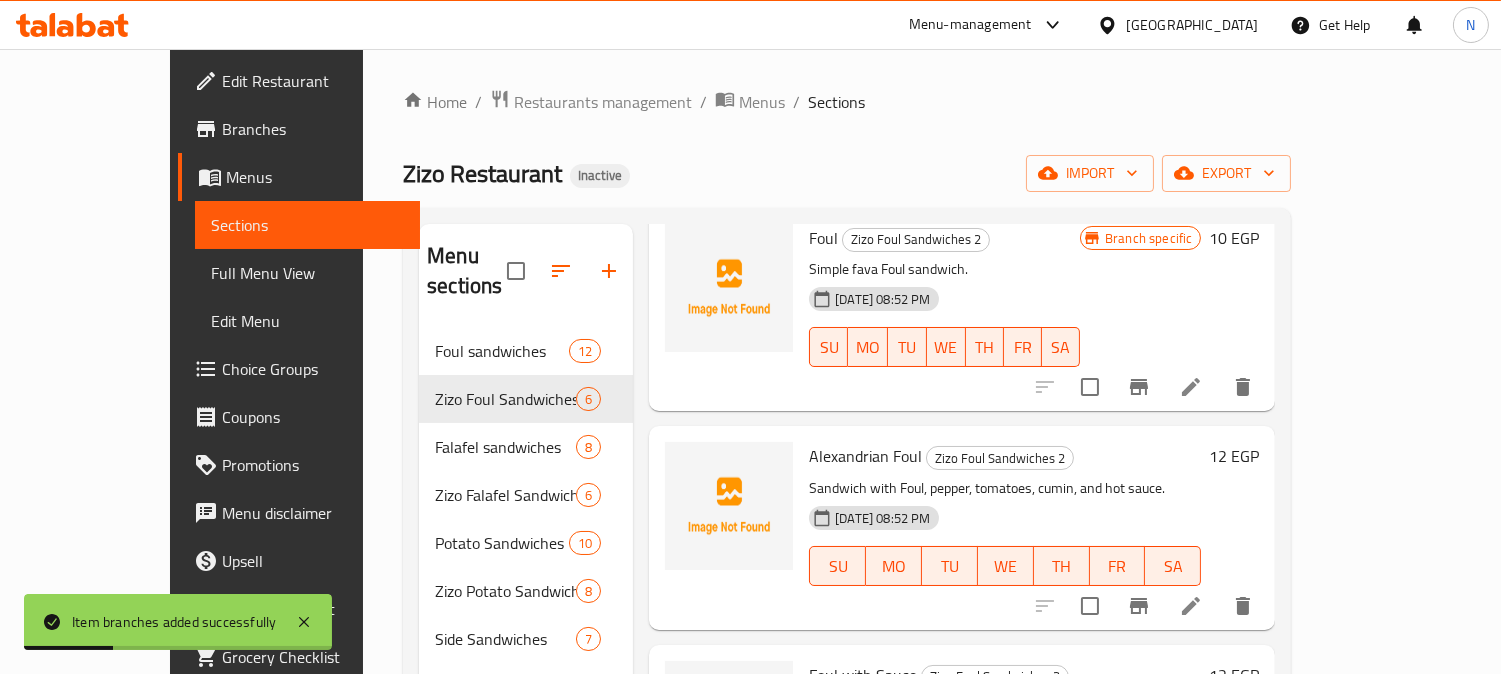 click at bounding box center [1139, 606] 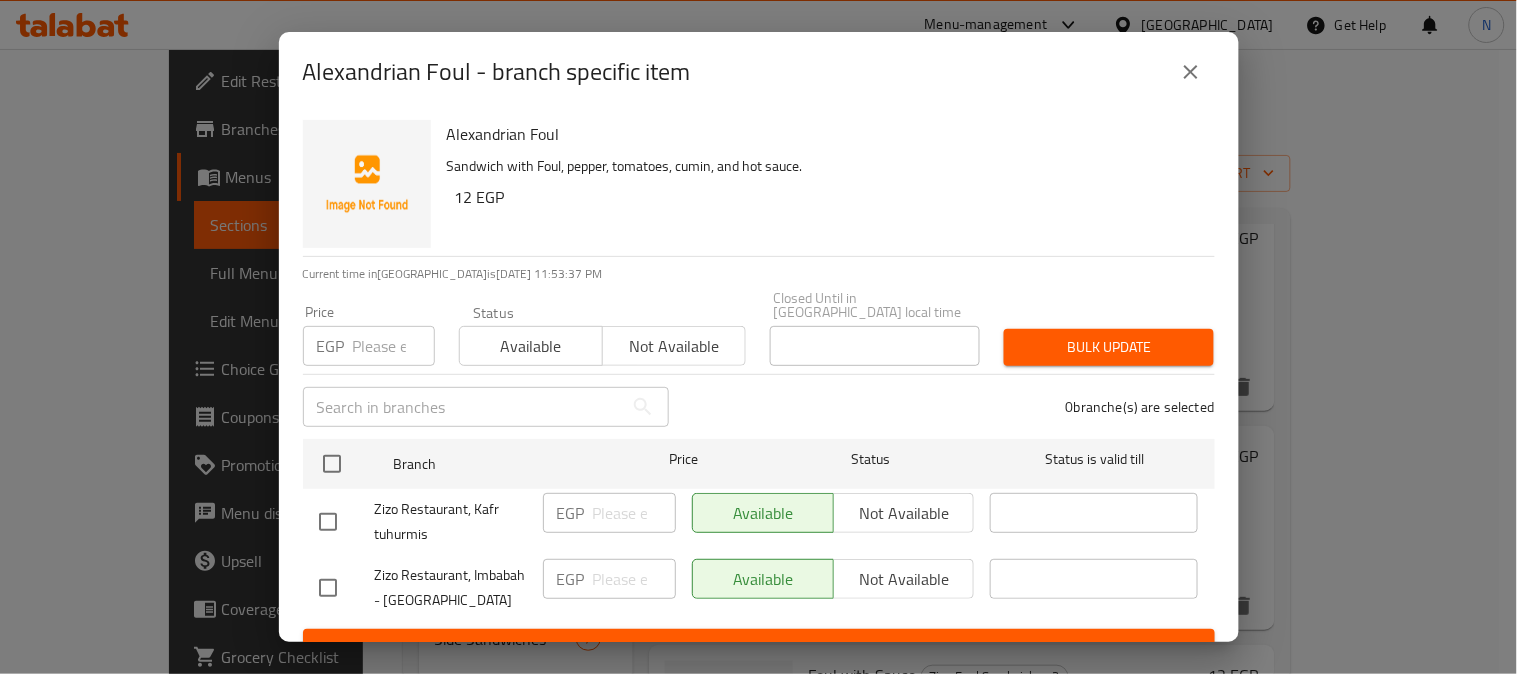 click at bounding box center [328, 522] 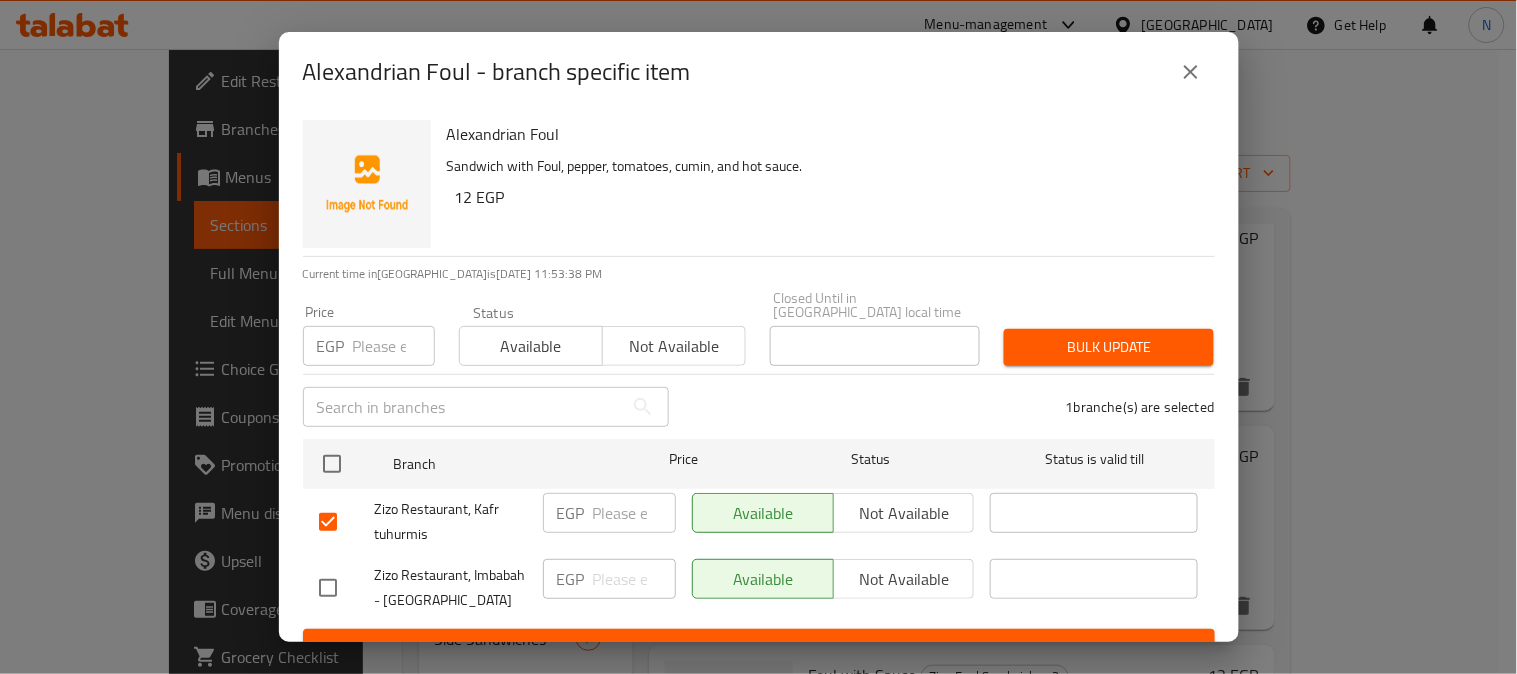 click on "Not available" at bounding box center [904, 513] 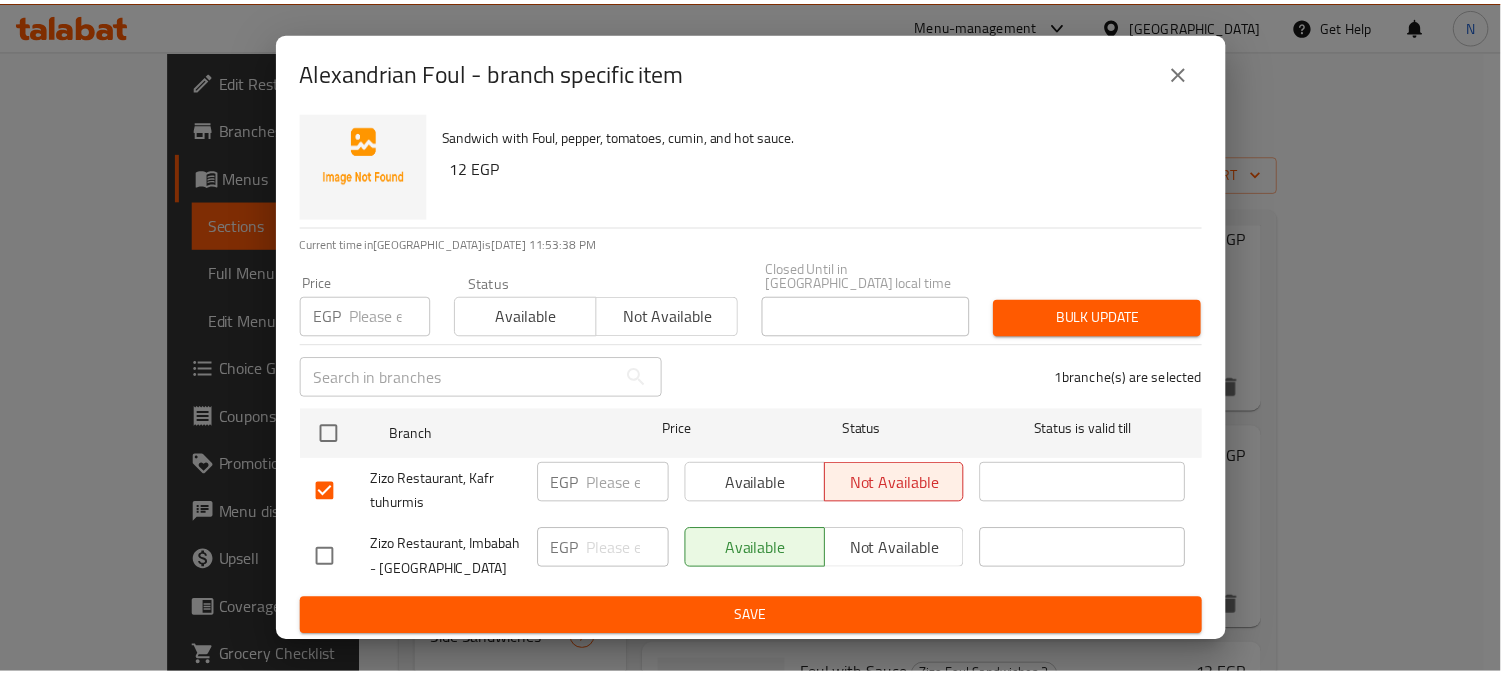 scroll, scrollTop: 42, scrollLeft: 0, axis: vertical 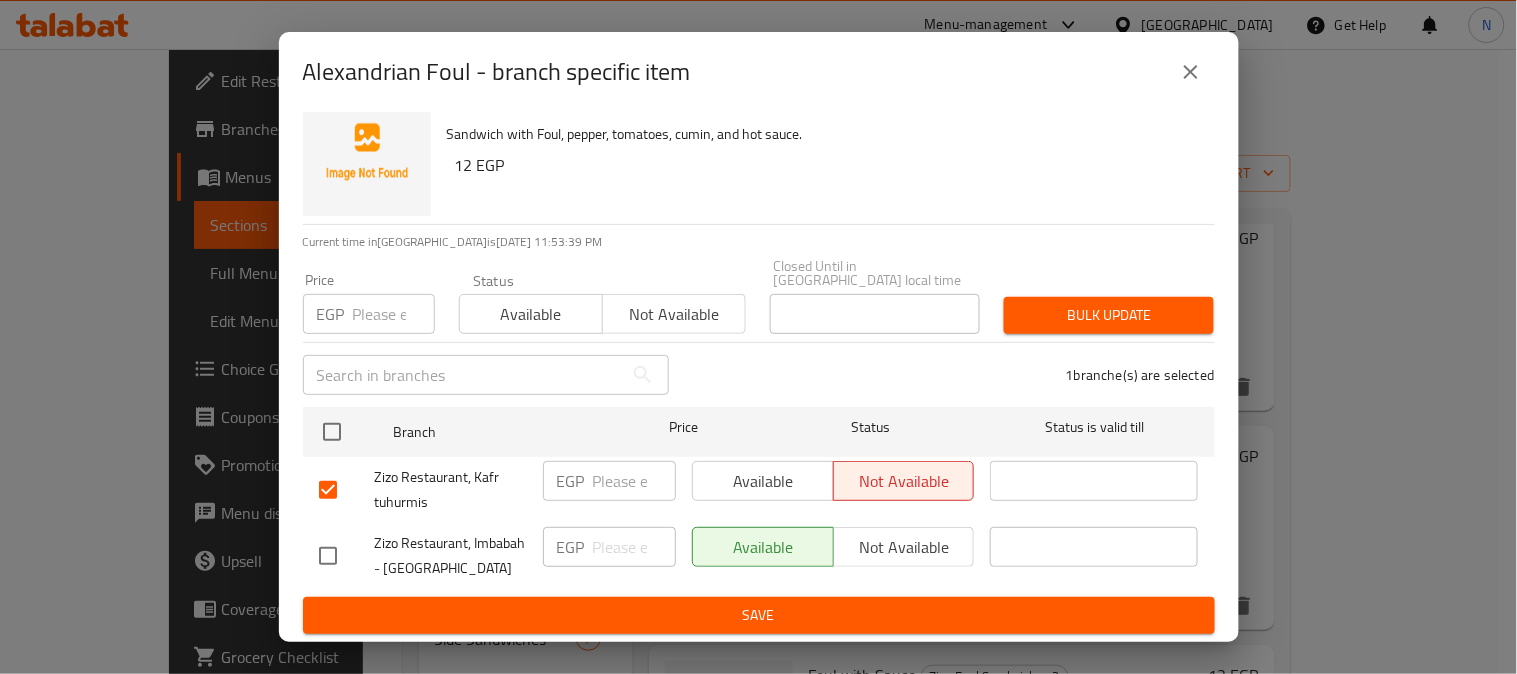 click on "Save" at bounding box center [759, 615] 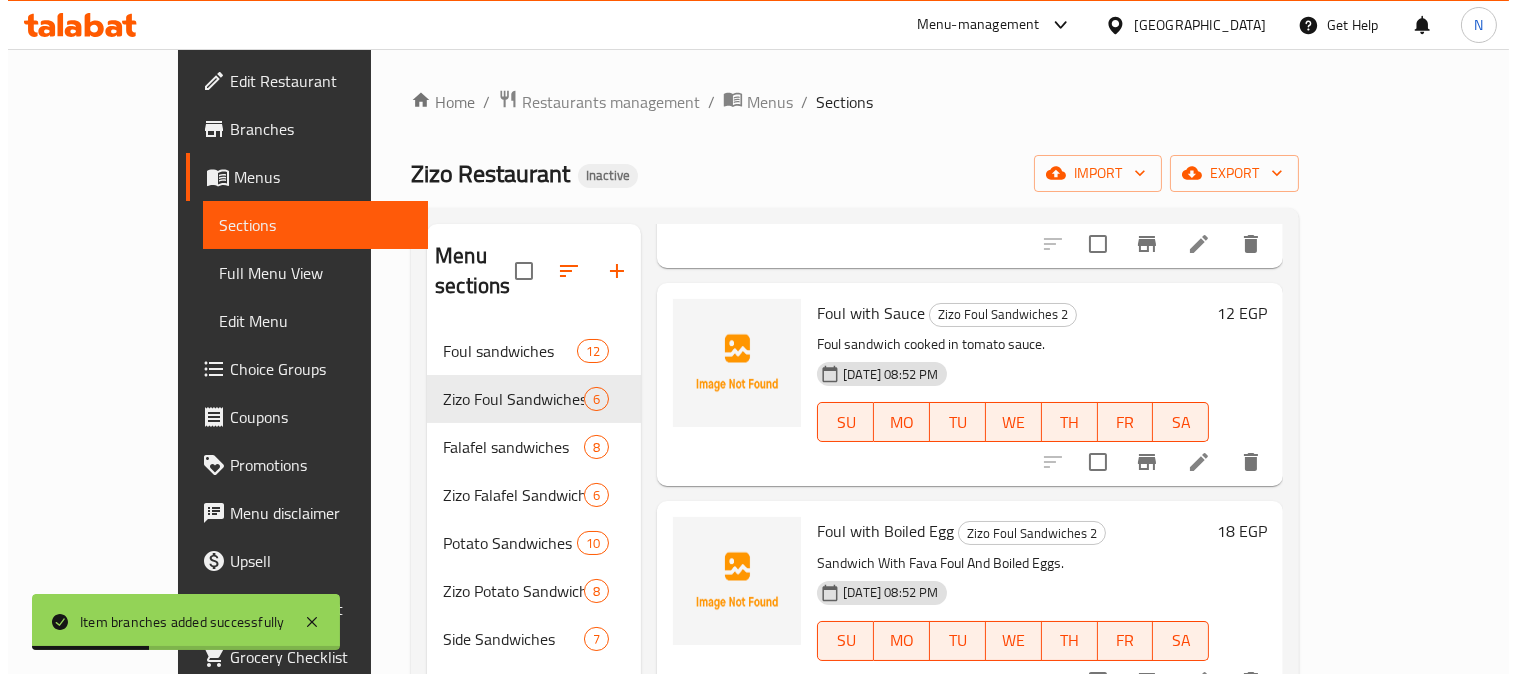 scroll, scrollTop: 555, scrollLeft: 0, axis: vertical 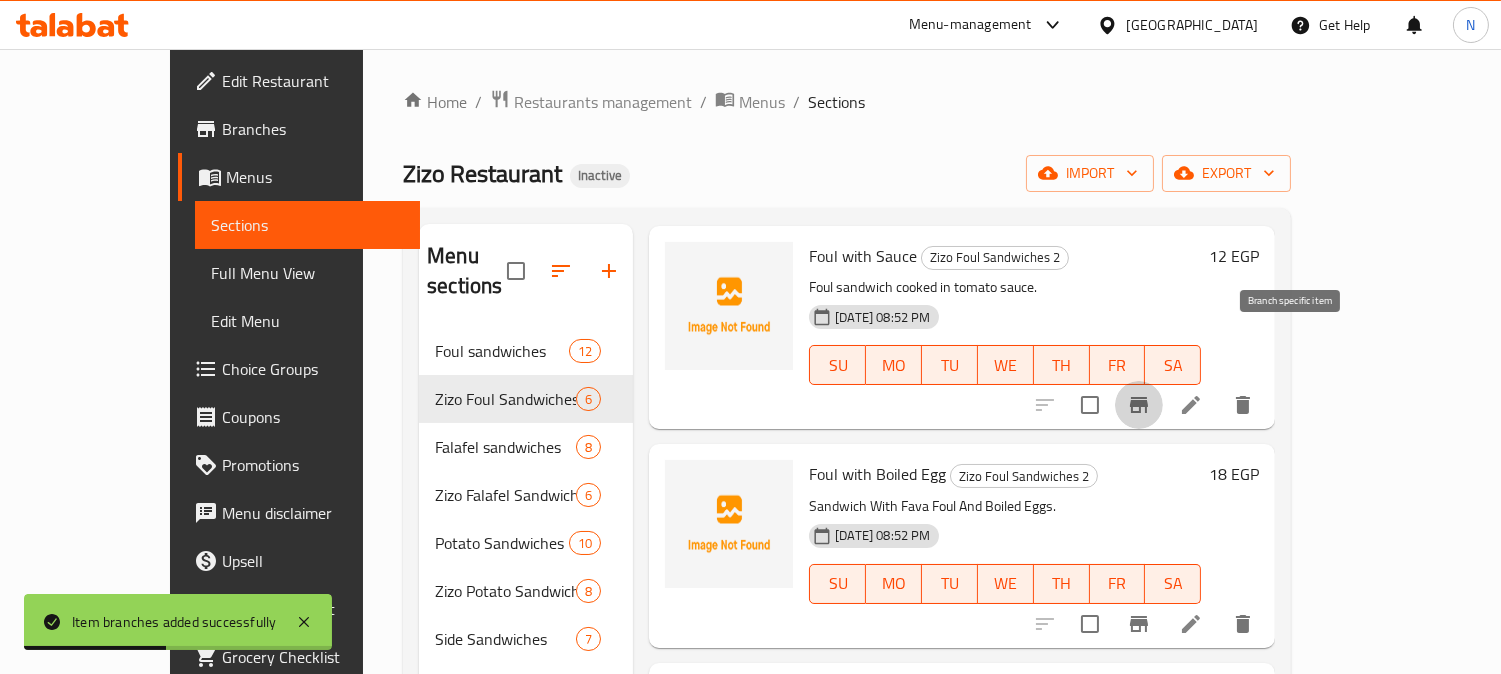 click 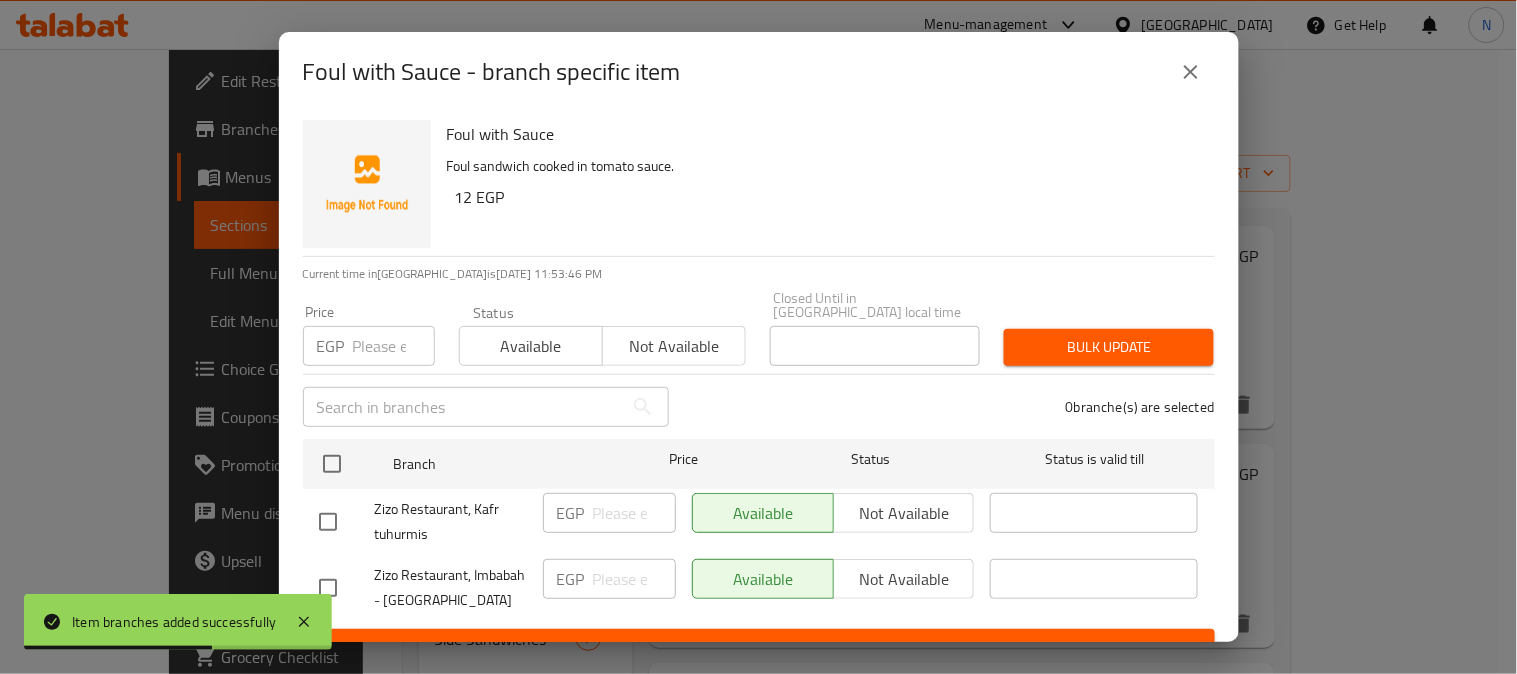 click at bounding box center [328, 522] 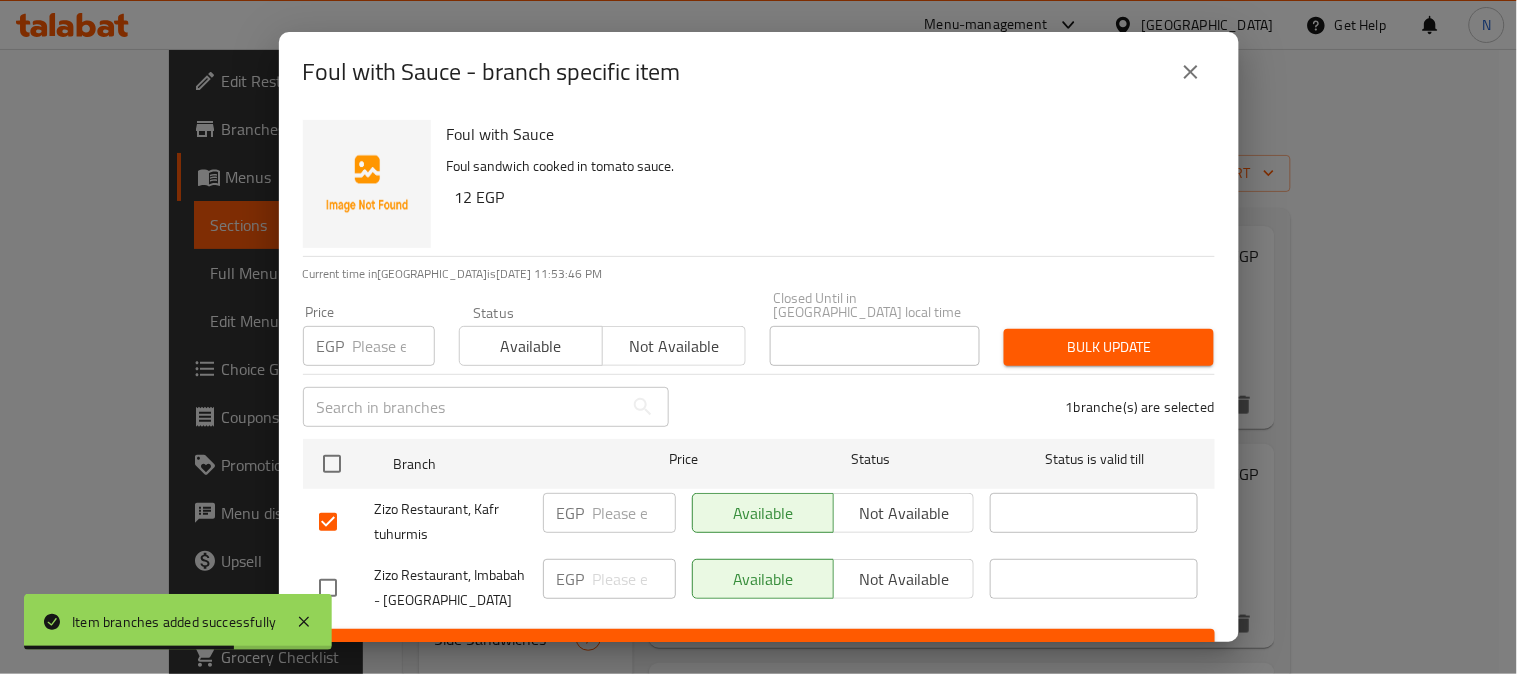 click on "Not available" at bounding box center (904, 513) 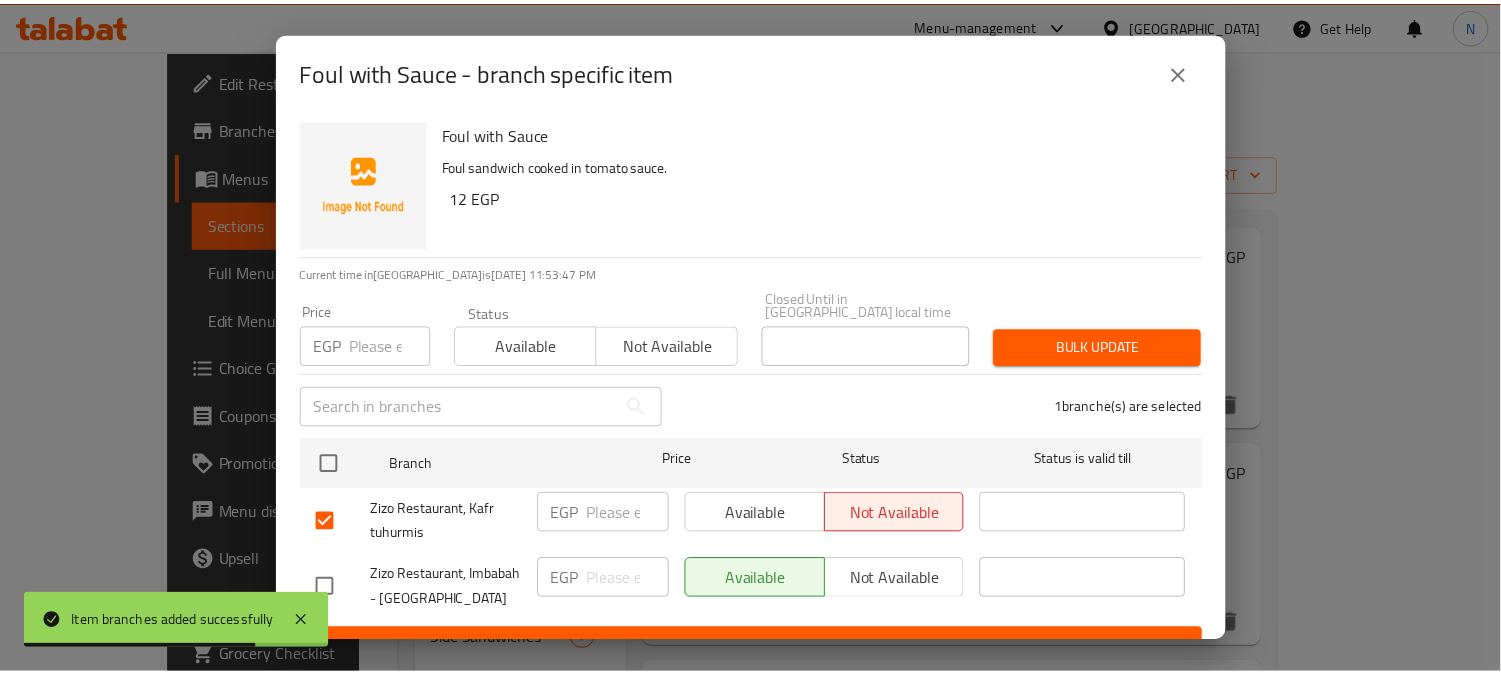 scroll, scrollTop: 42, scrollLeft: 0, axis: vertical 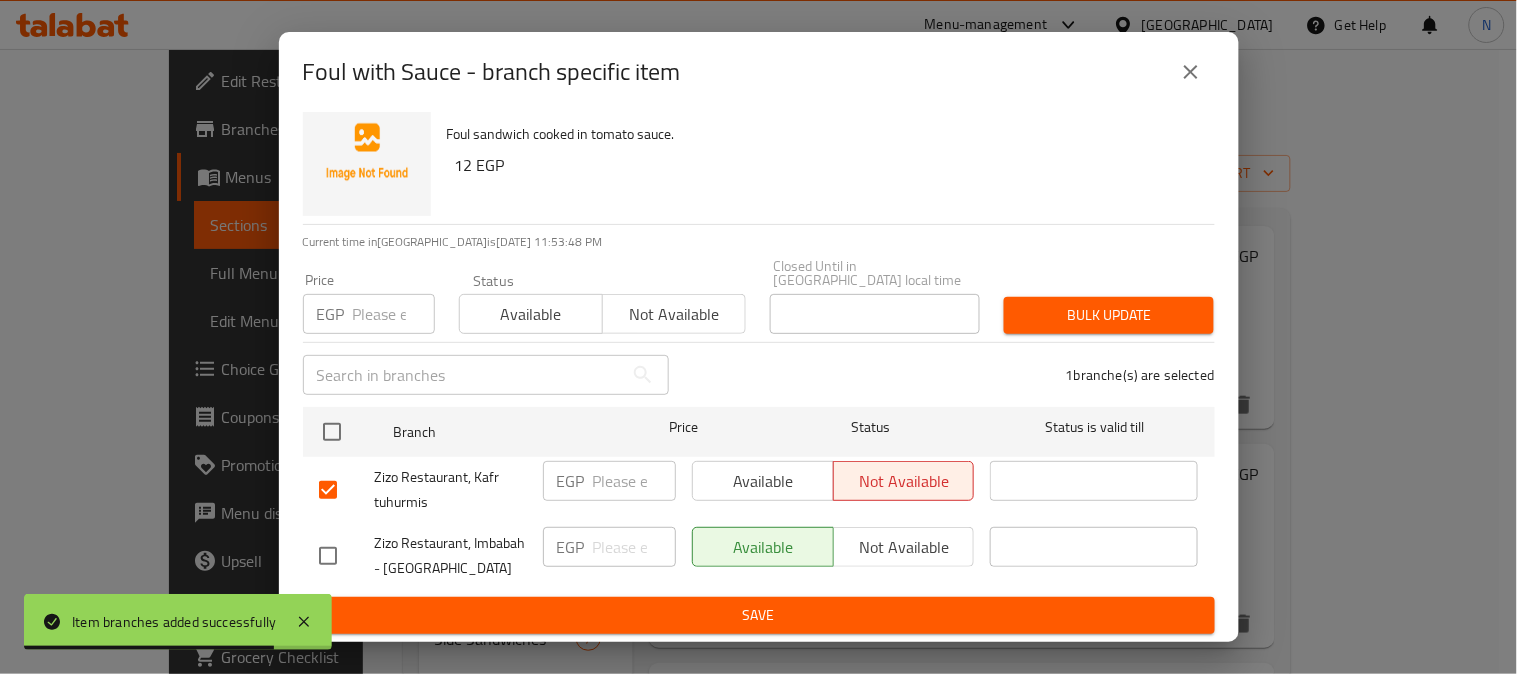 click on "Save" at bounding box center [759, 615] 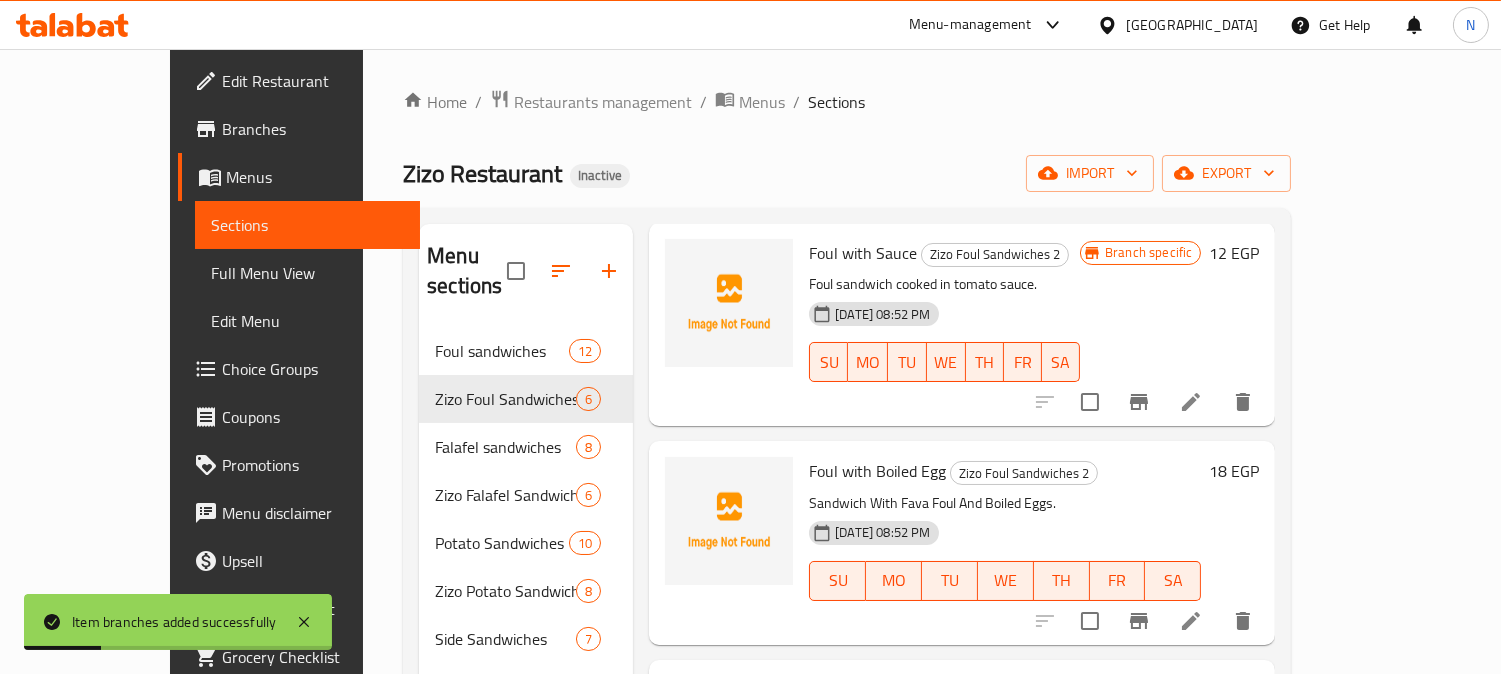 scroll, scrollTop: 560, scrollLeft: 0, axis: vertical 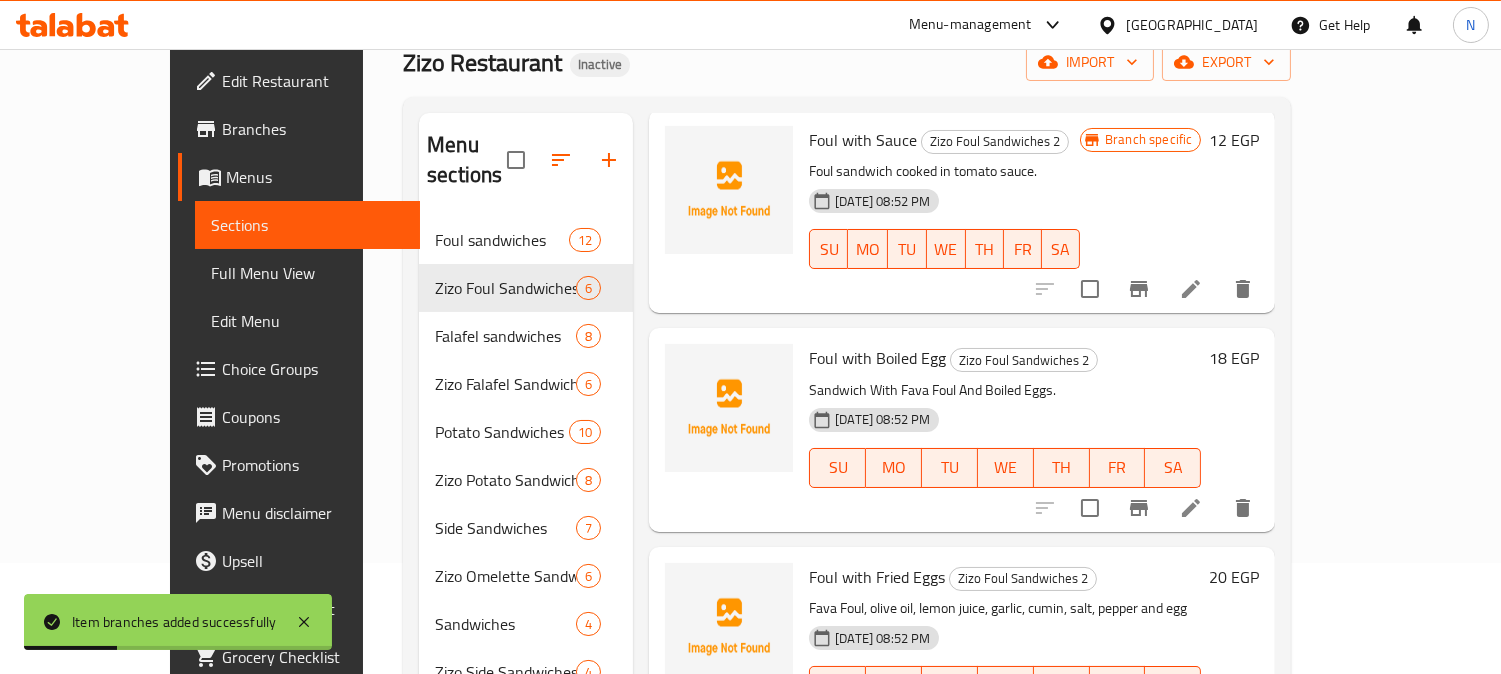 click on "Foul with Fried Eggs   Zizo Foul Sandwiches 2 Fava Foul, olive oil, lemon juice, garlic, cumin, salt, pepper and egg 14-07-2025 08:52 PM SU MO TU WE TH FR SA" at bounding box center [1005, 648] 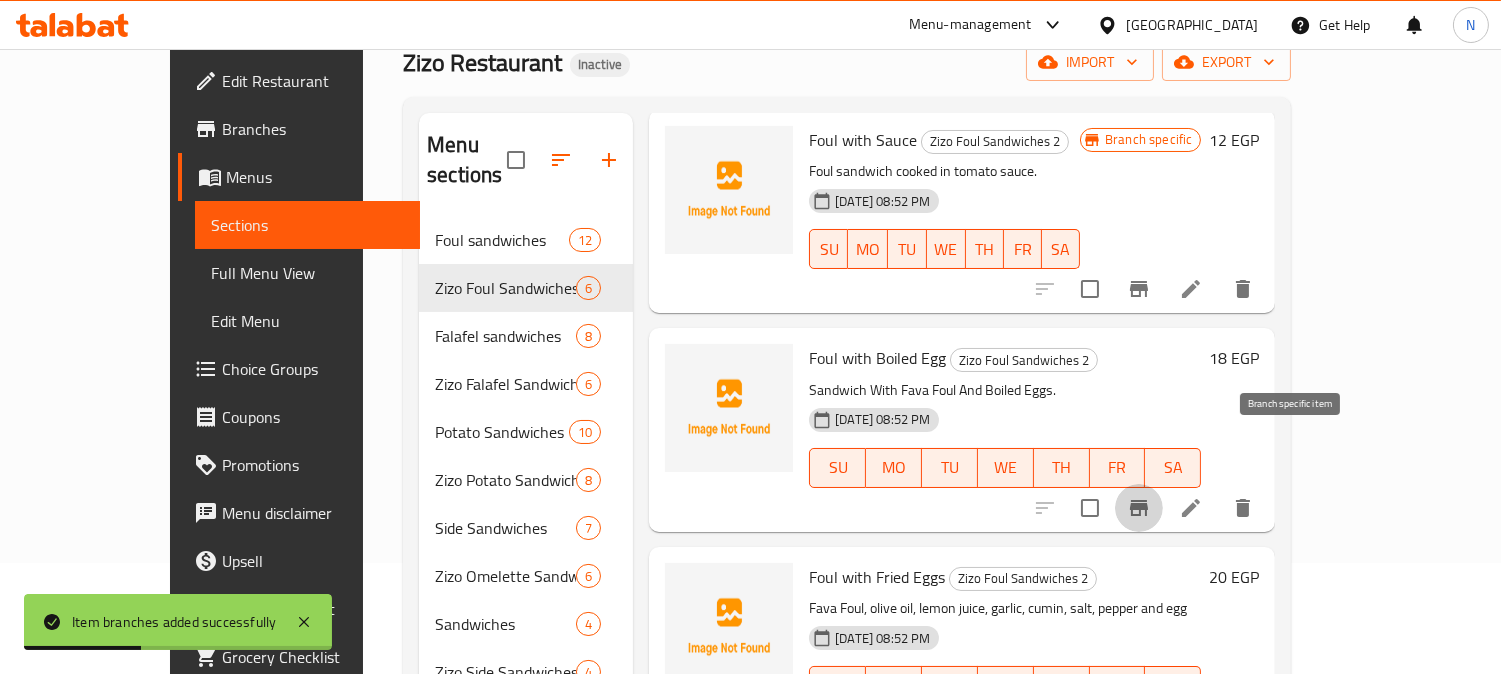 click 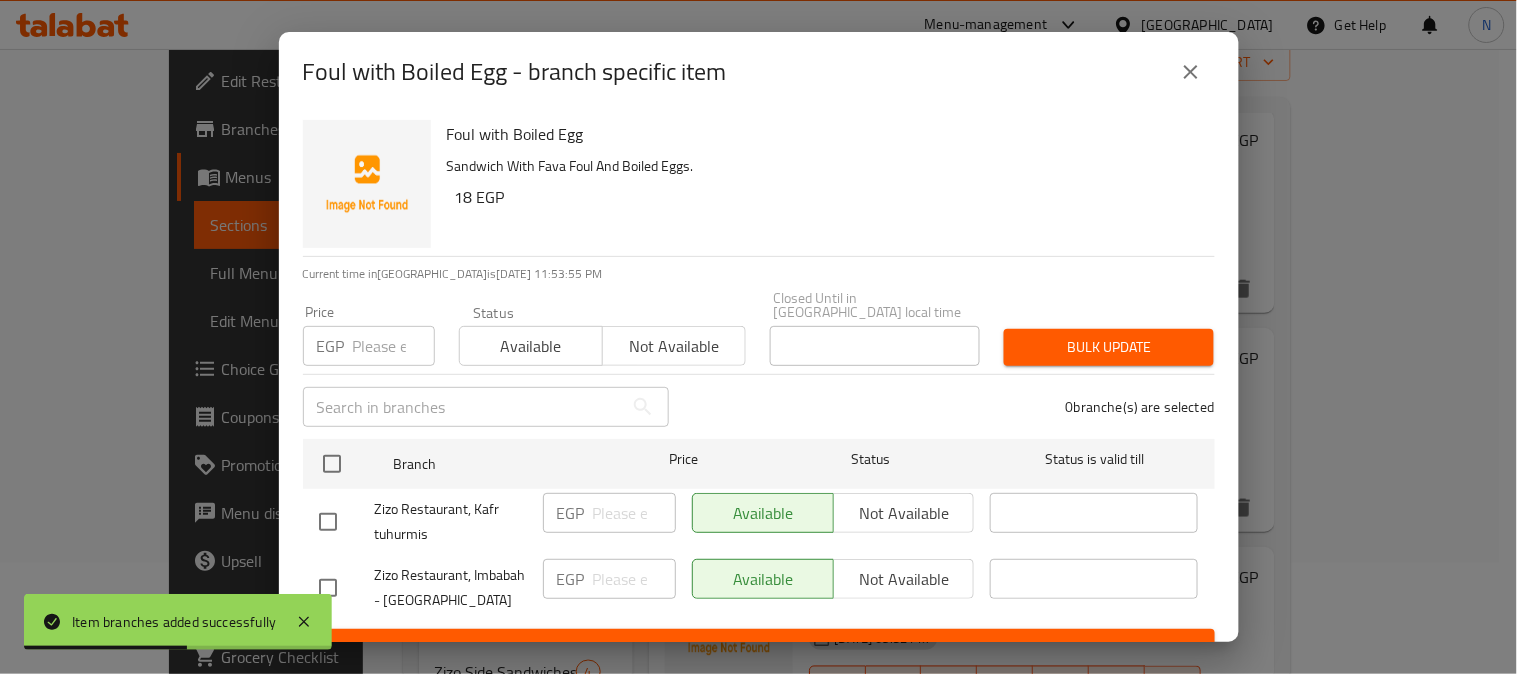 click at bounding box center [328, 522] 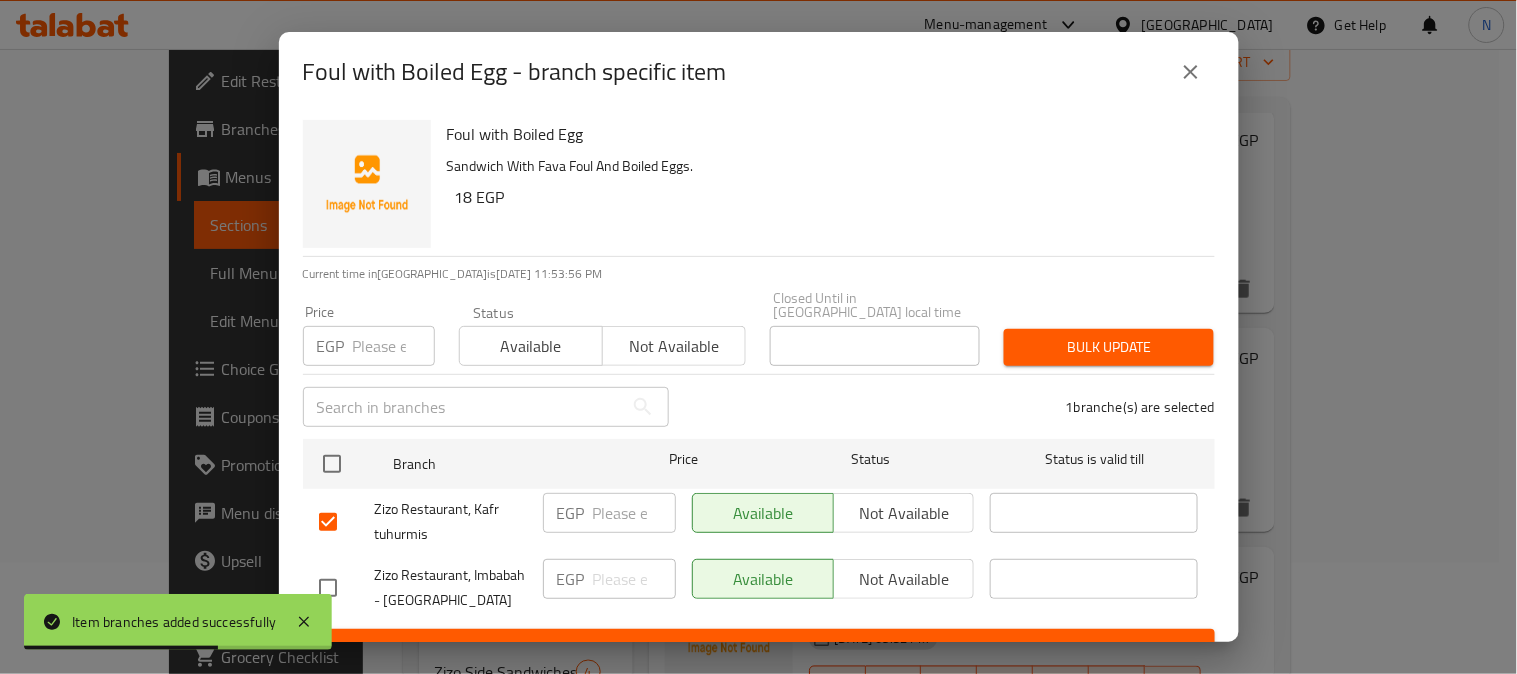 click on "Zizo Restaurant, Kafr tuhurmis EGP ​ Available Not available ​" at bounding box center [759, 522] 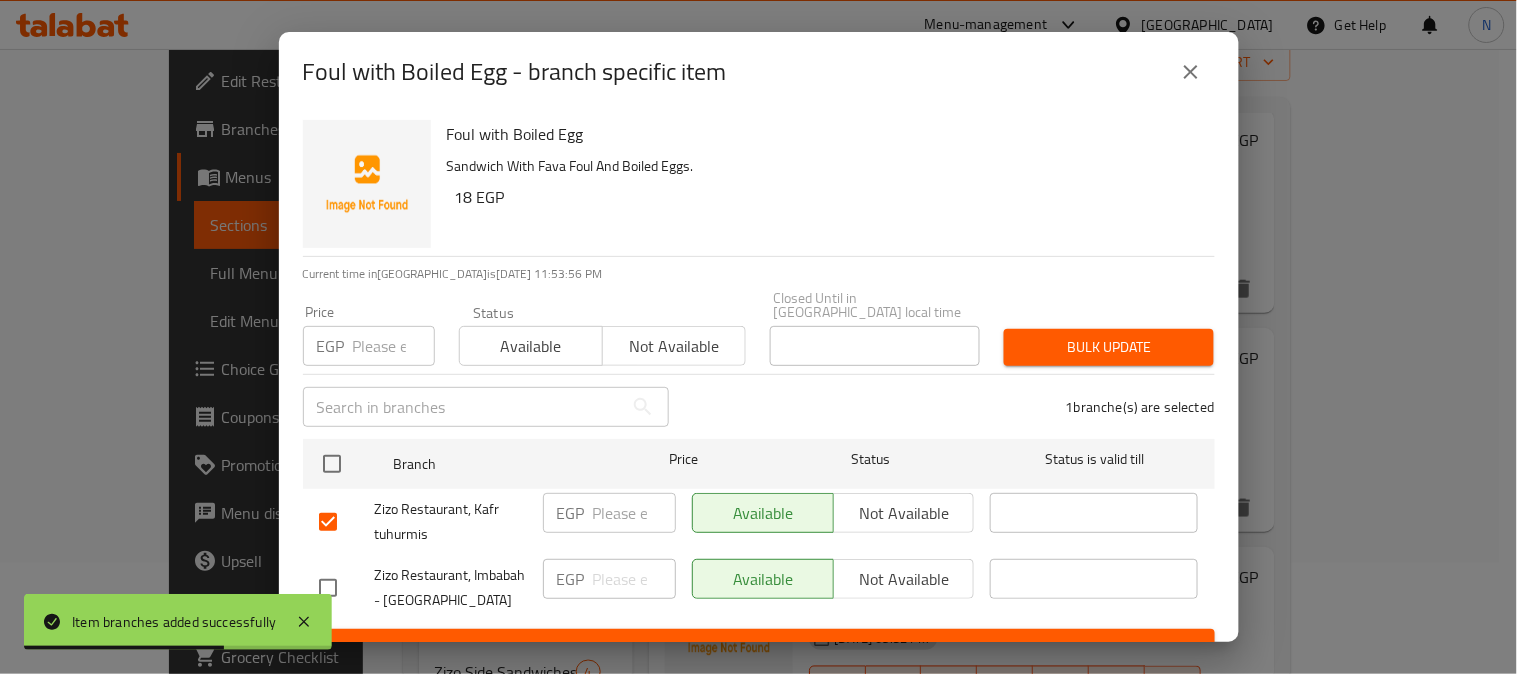 click on "Not available" at bounding box center [904, 513] 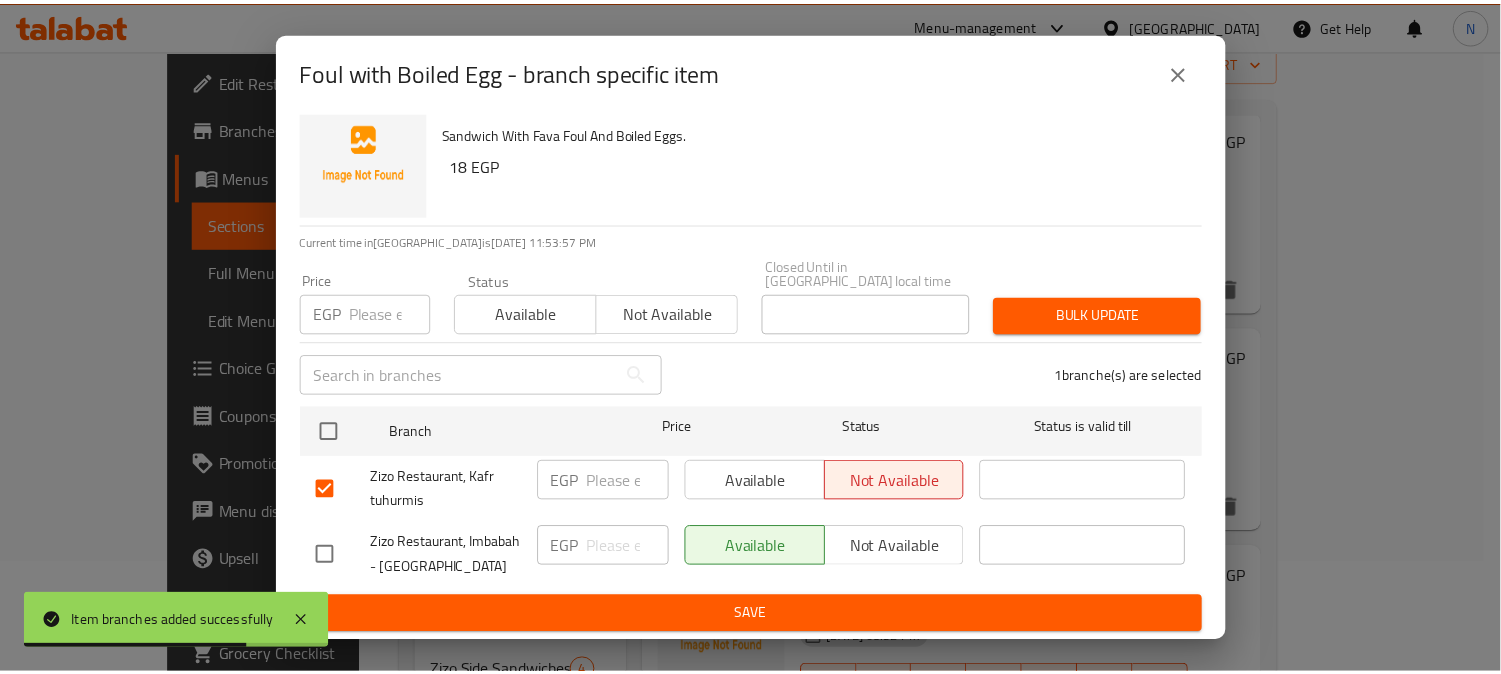 scroll, scrollTop: 42, scrollLeft: 0, axis: vertical 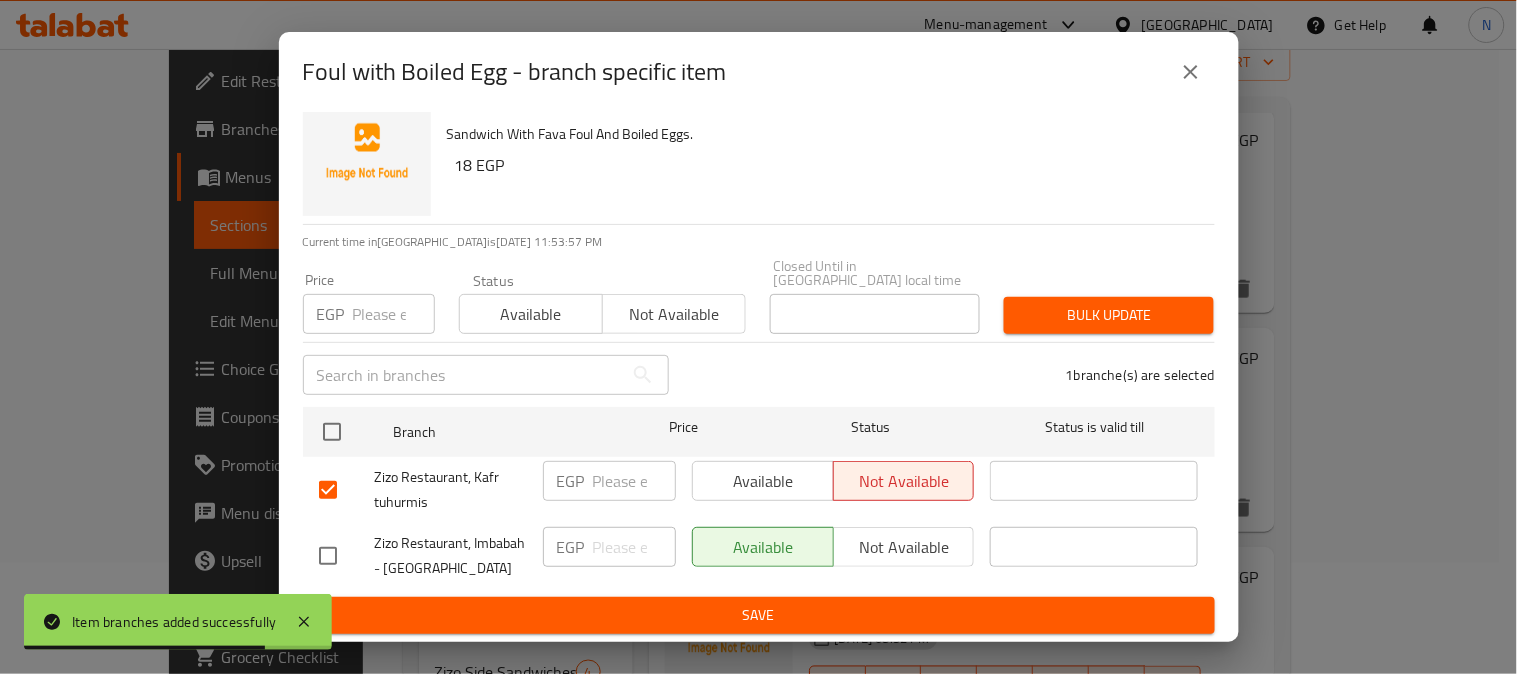 click on "Save" at bounding box center [759, 615] 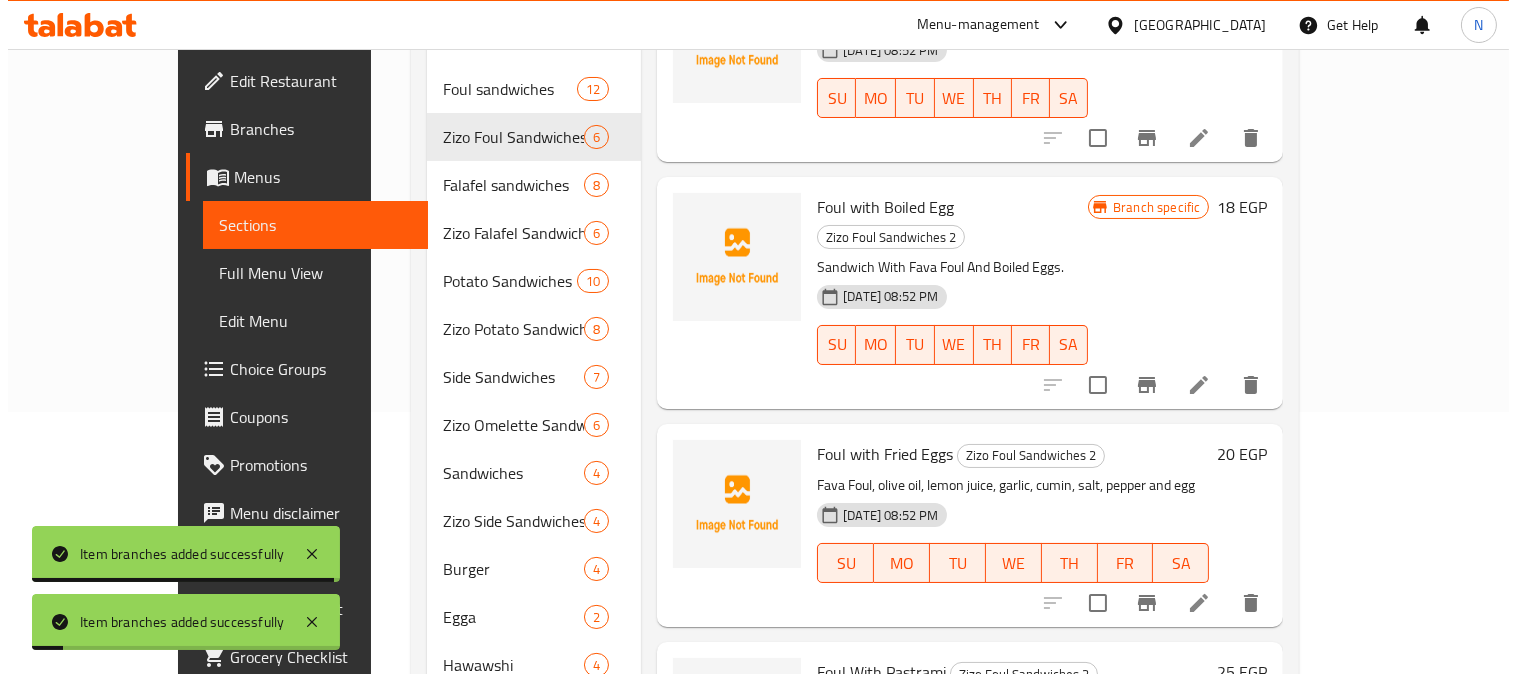 scroll, scrollTop: 406, scrollLeft: 0, axis: vertical 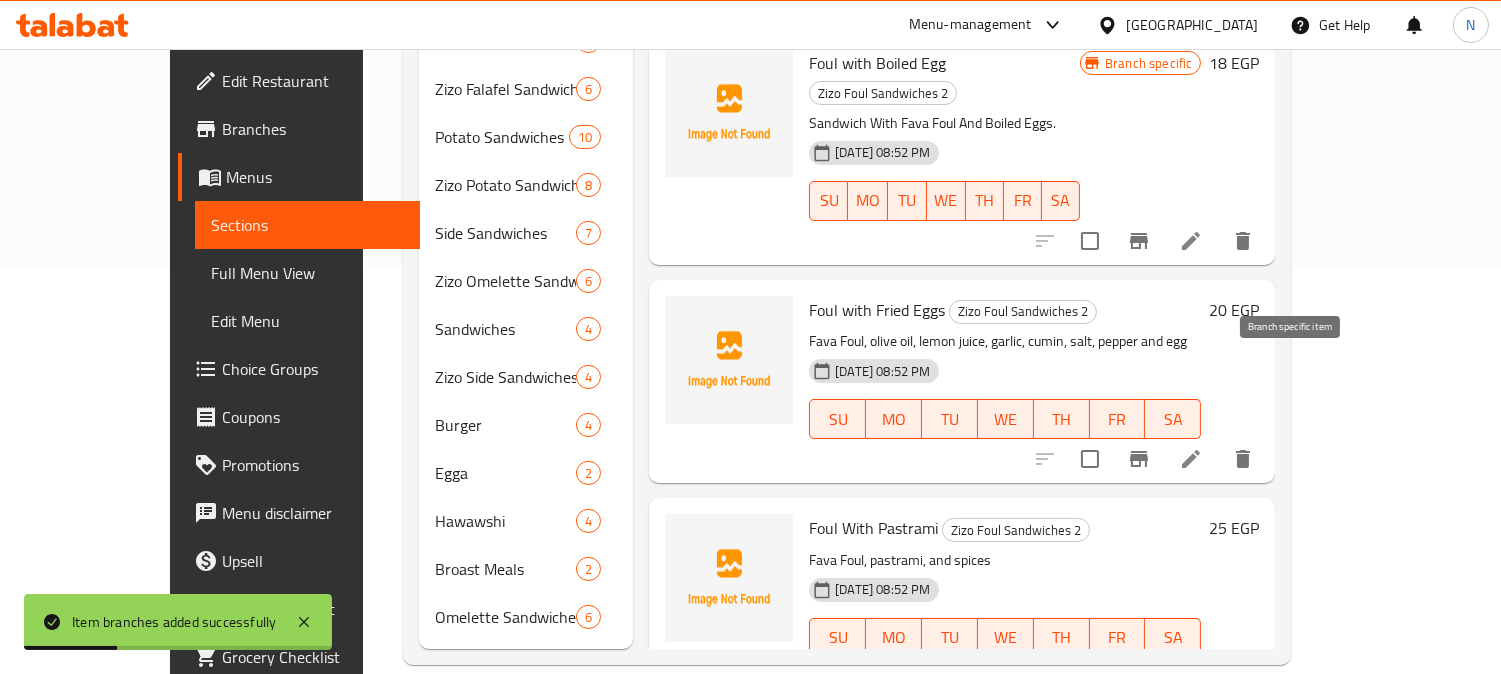 click 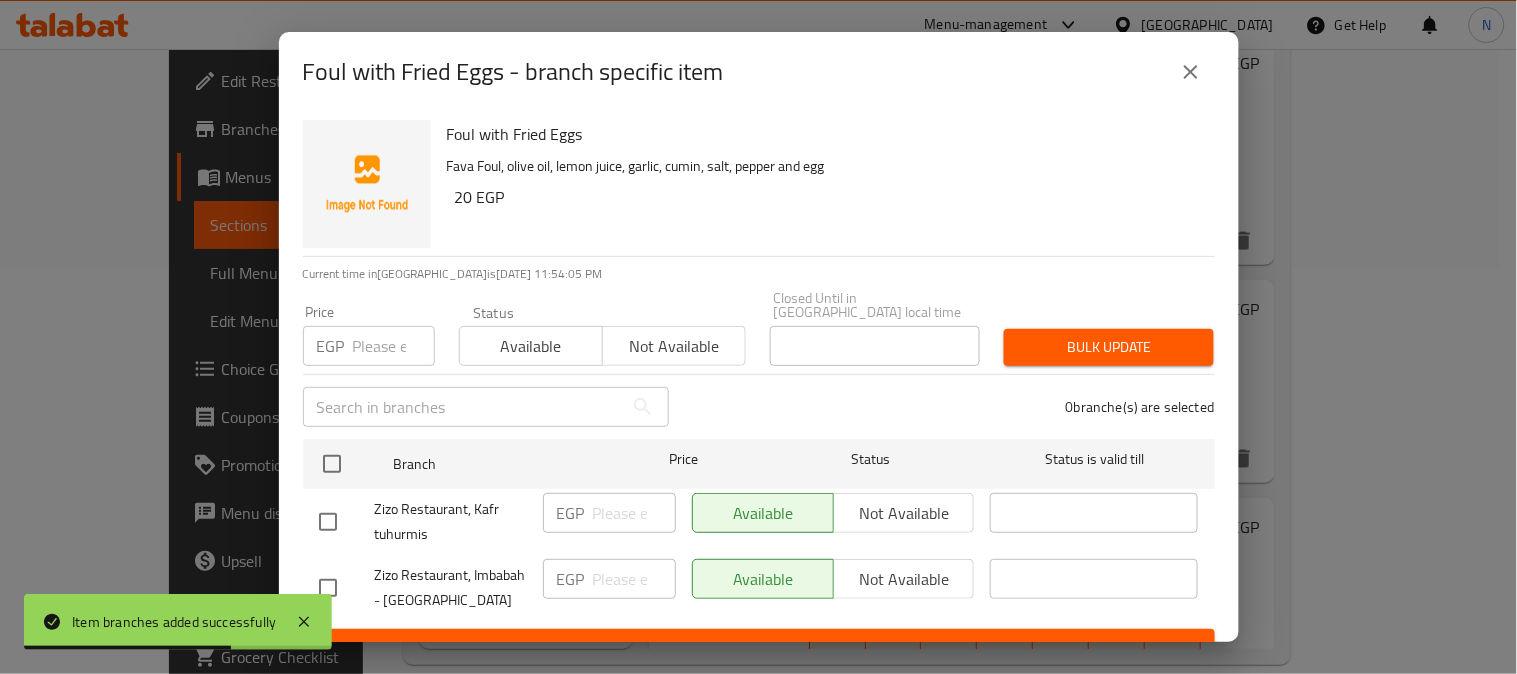 click at bounding box center [328, 522] 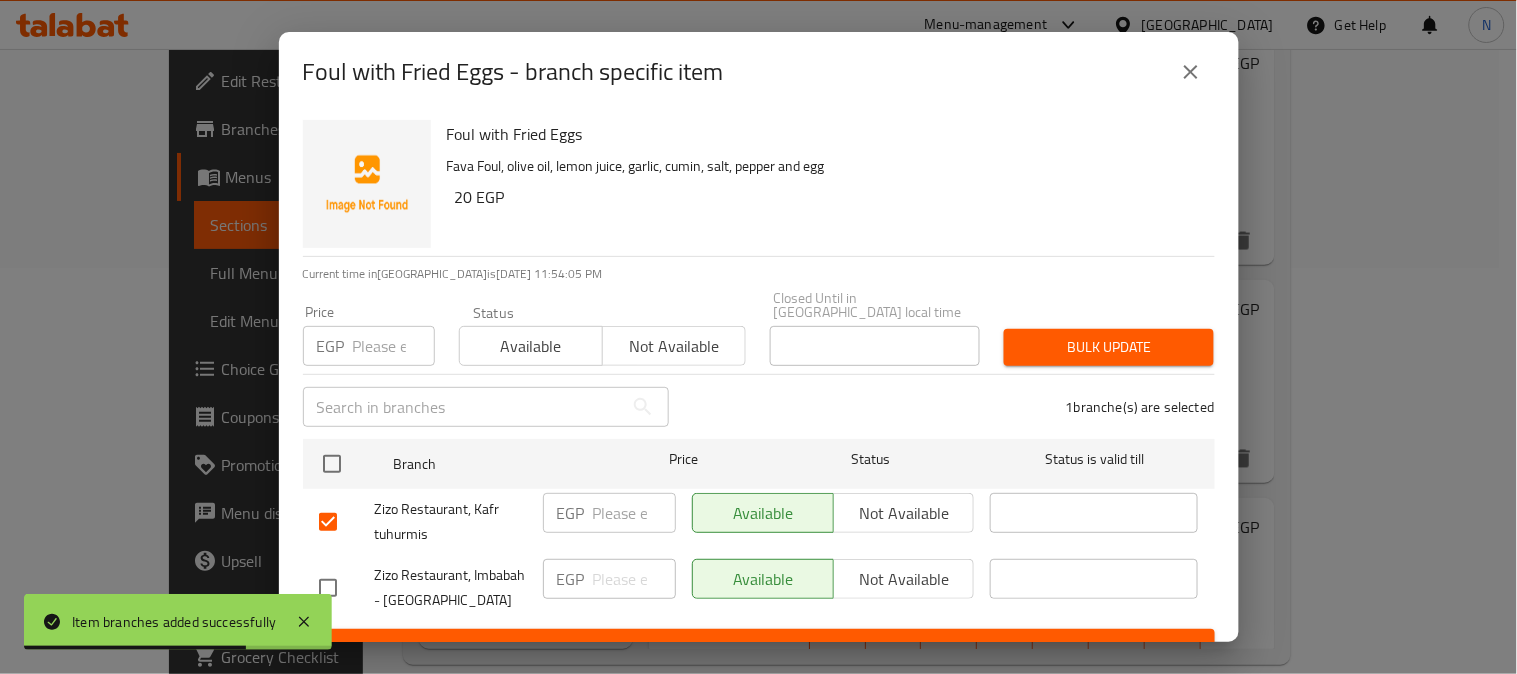 click on "Not available" at bounding box center (904, 513) 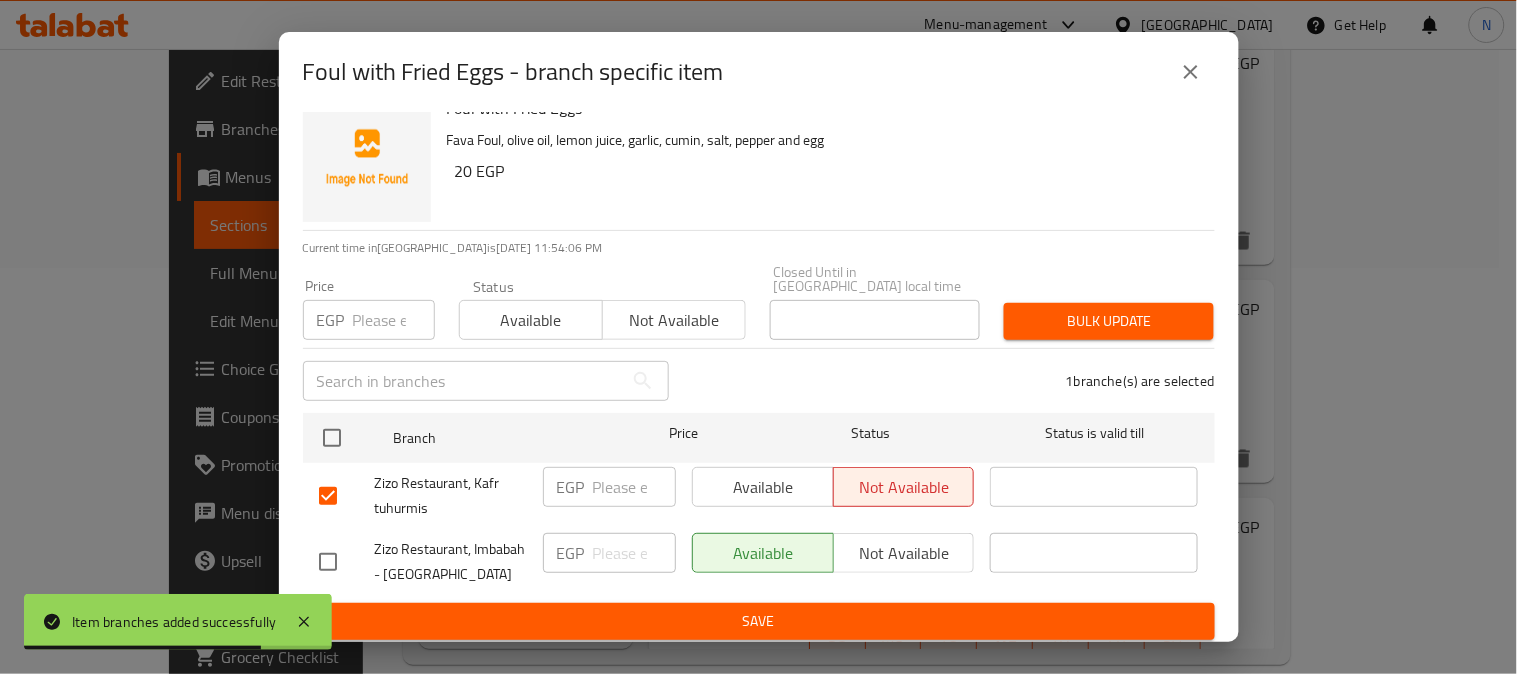 scroll, scrollTop: 42, scrollLeft: 0, axis: vertical 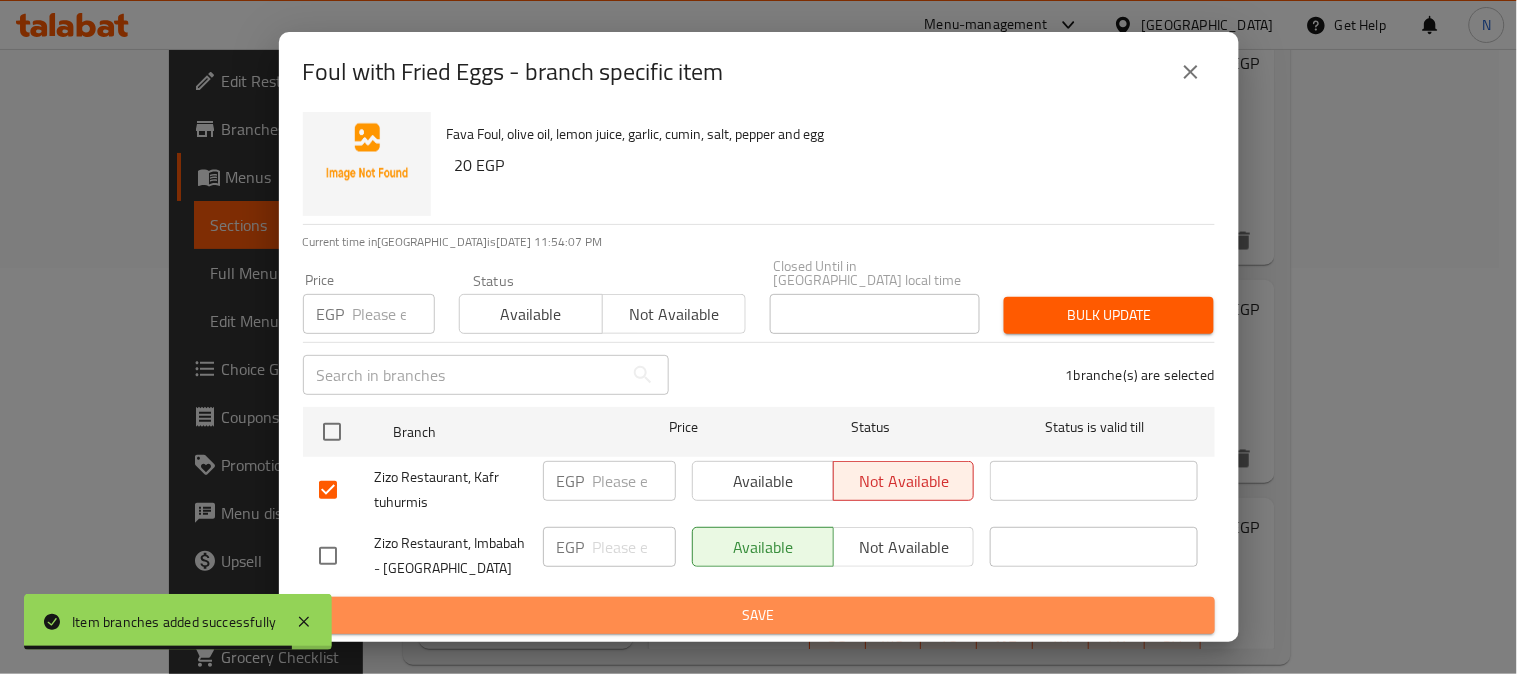 click on "Save" at bounding box center [759, 615] 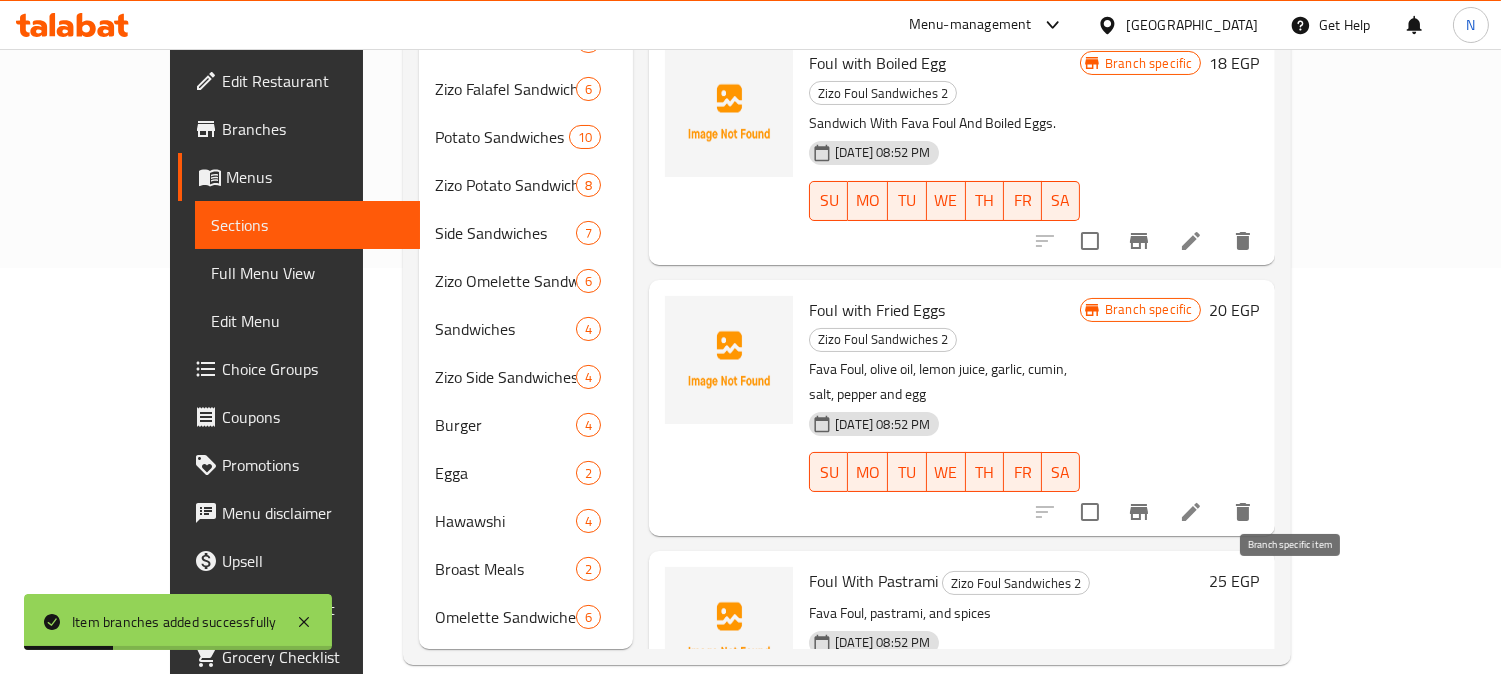 click 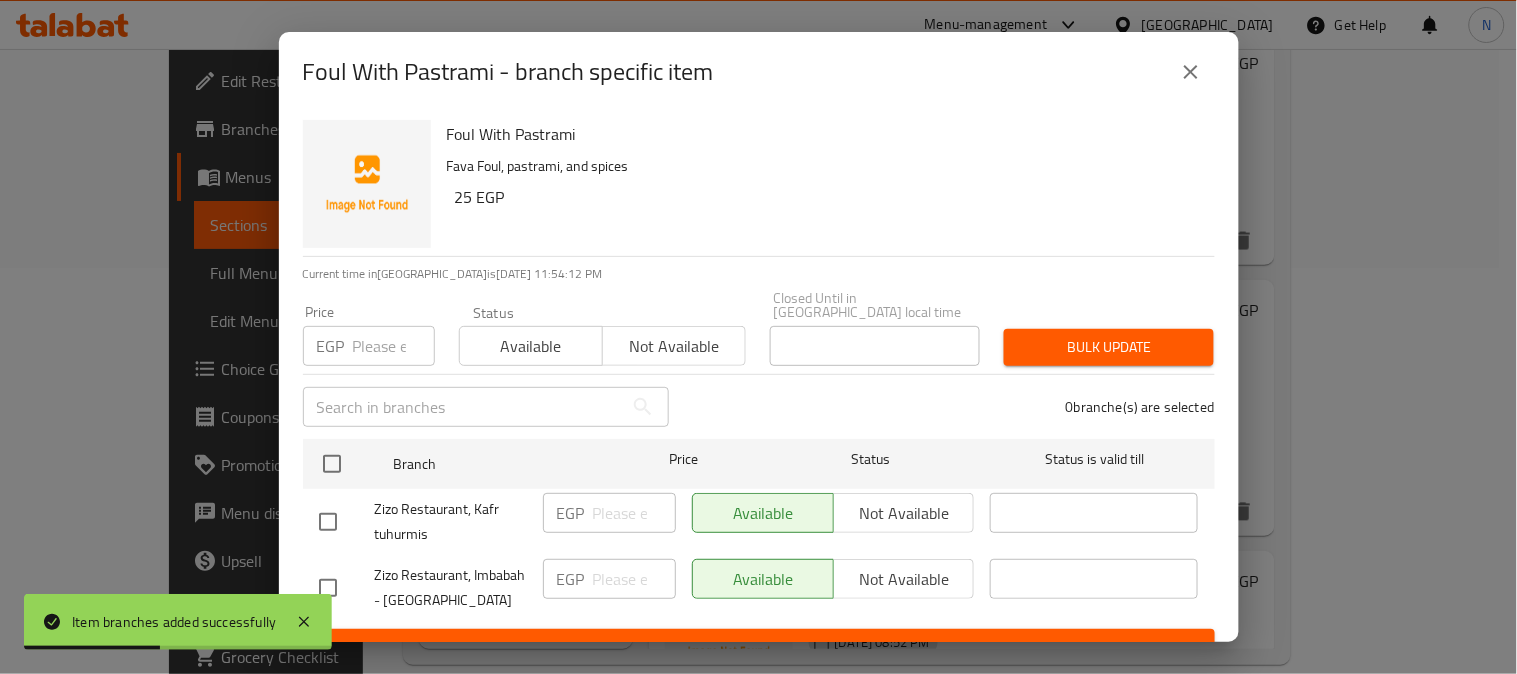 click at bounding box center [328, 522] 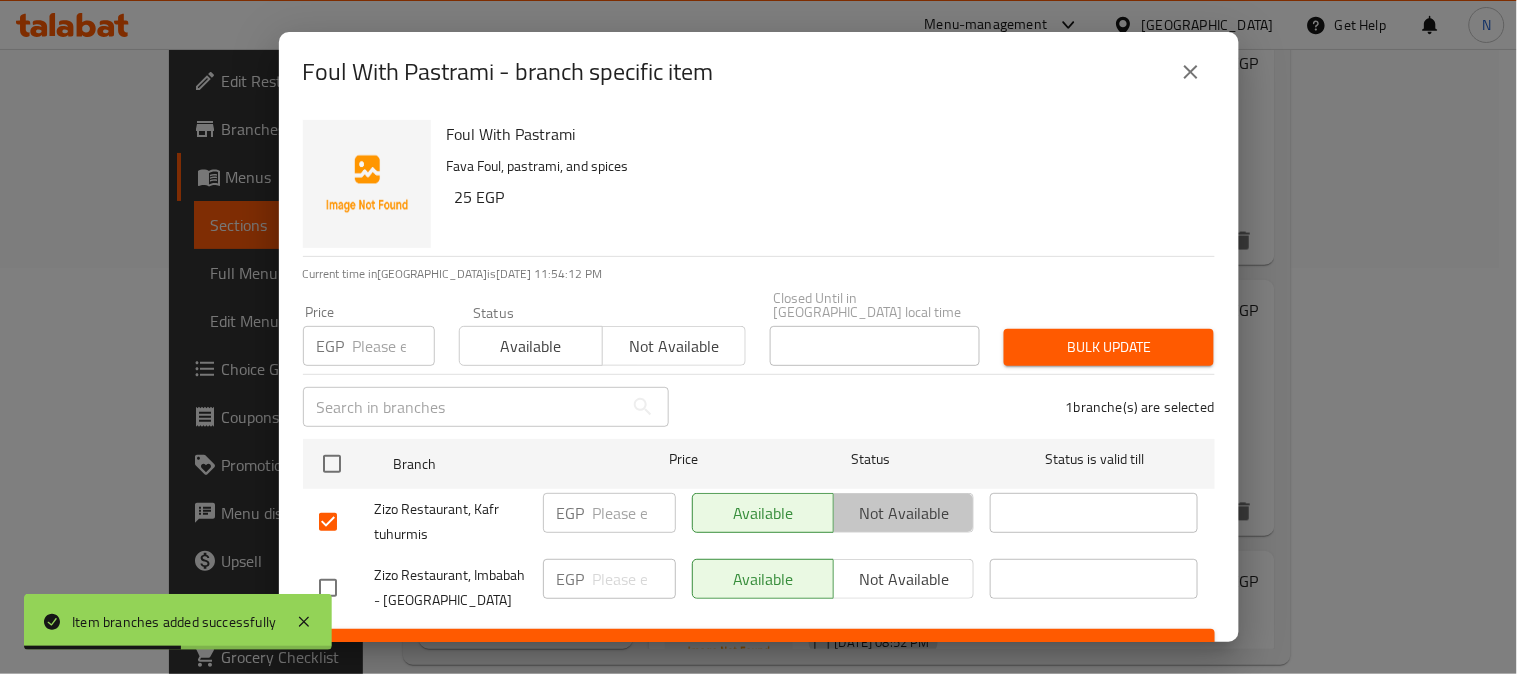 click on "Not available" at bounding box center (904, 513) 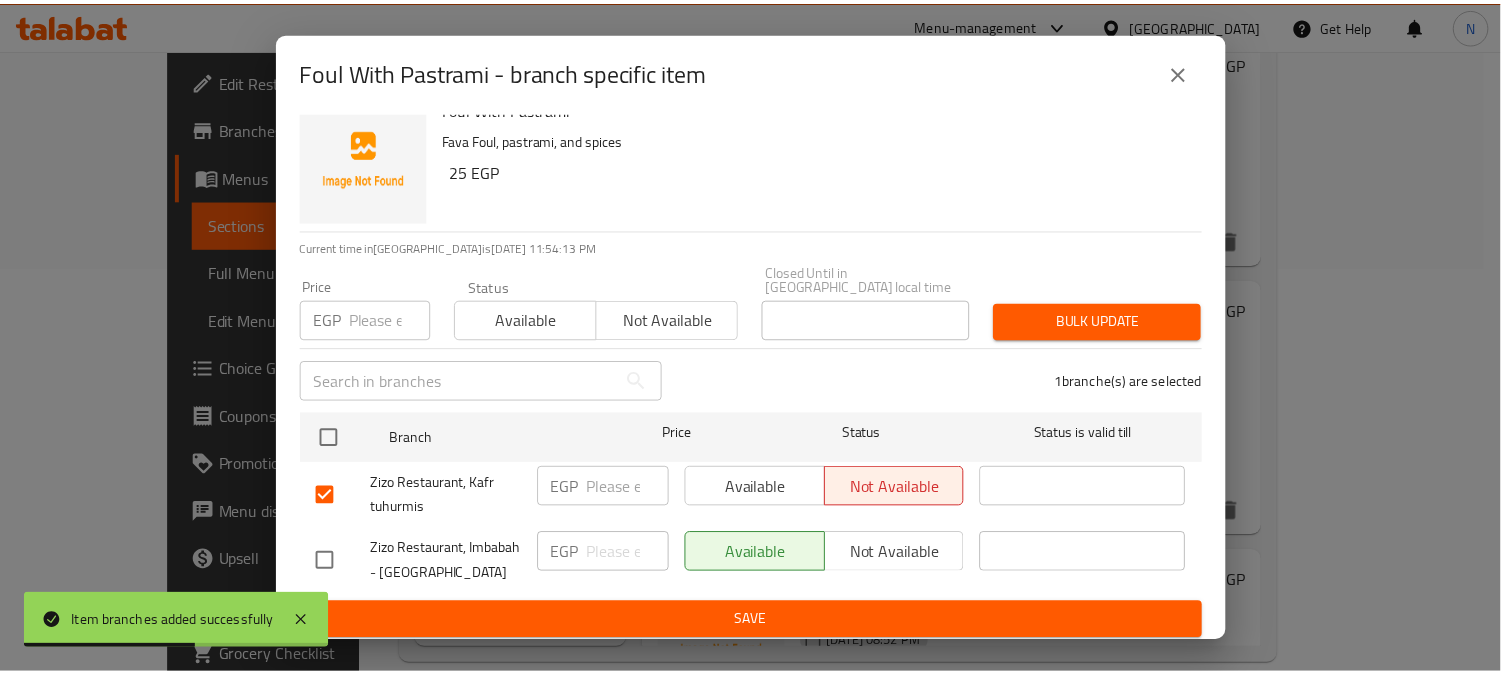 scroll, scrollTop: 42, scrollLeft: 0, axis: vertical 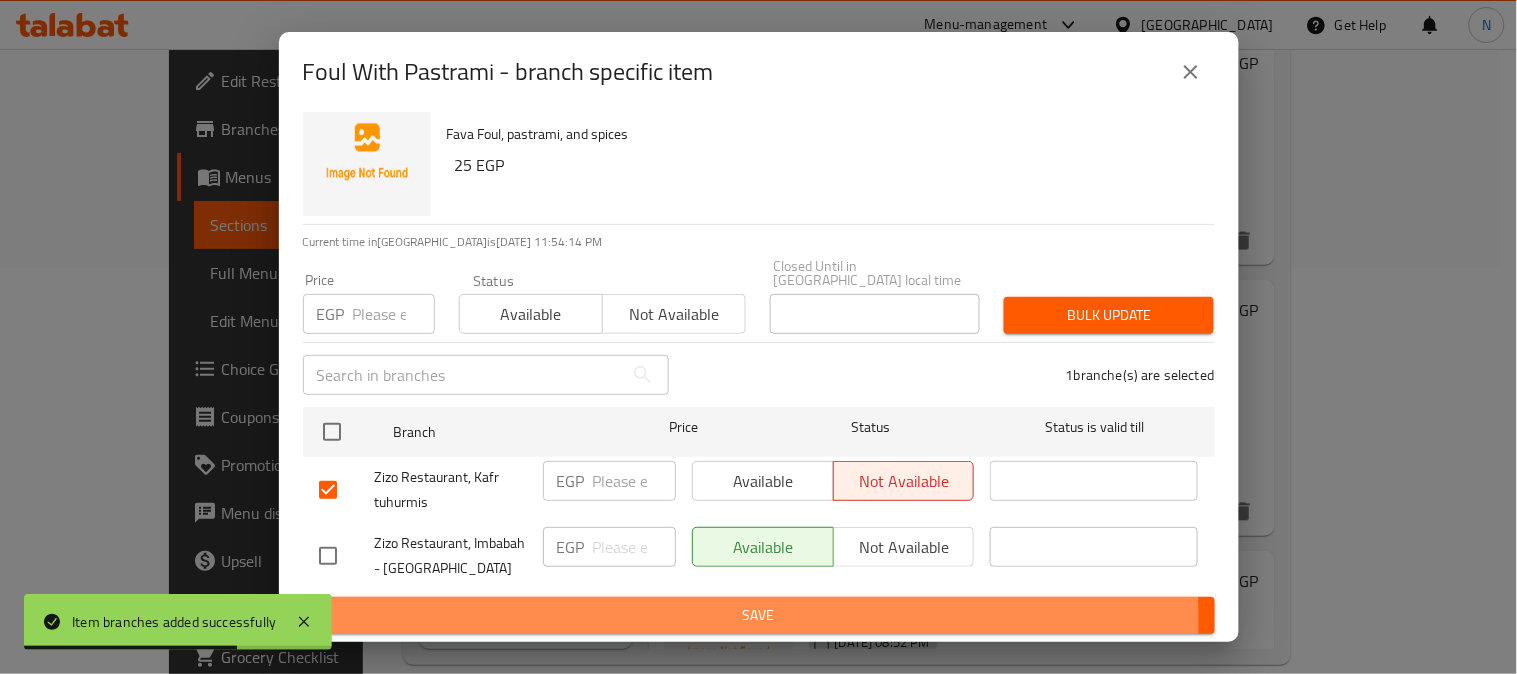 click on "Save" at bounding box center (759, 615) 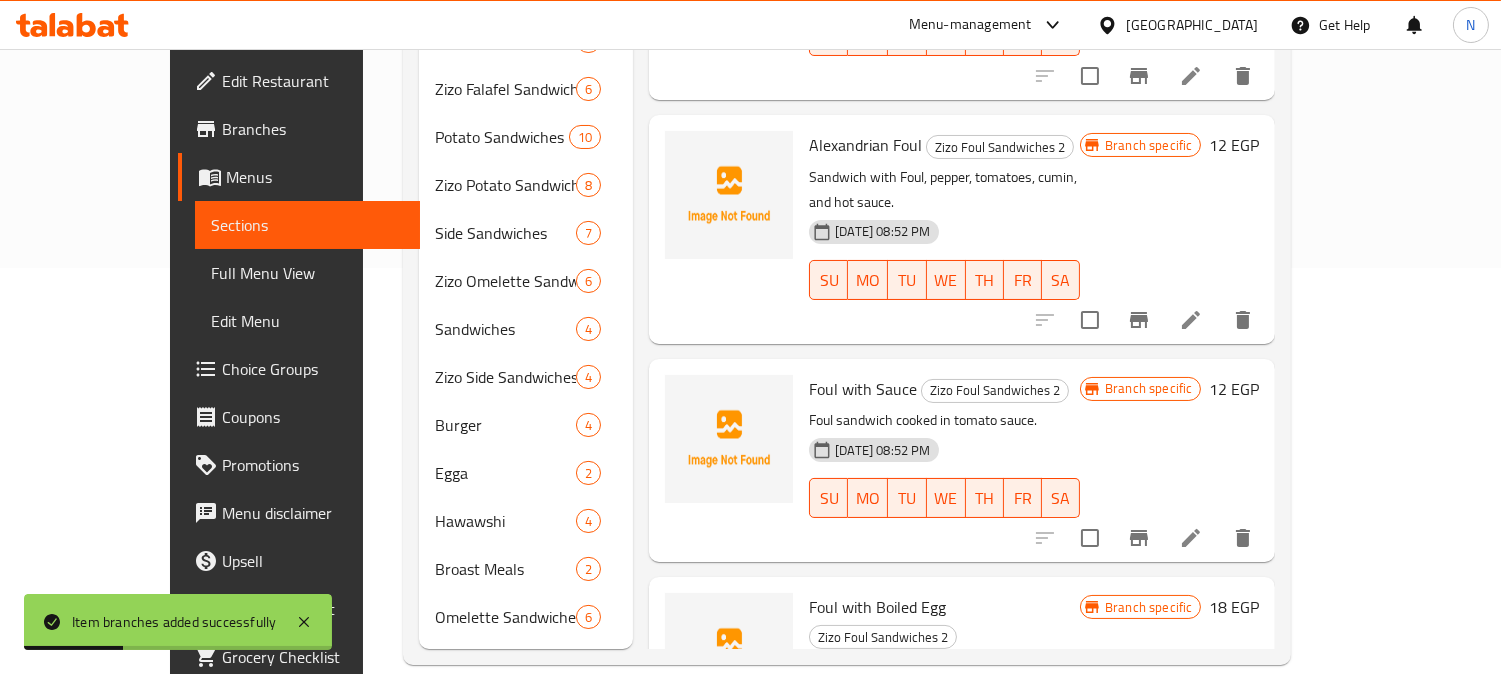 scroll, scrollTop: 0, scrollLeft: 0, axis: both 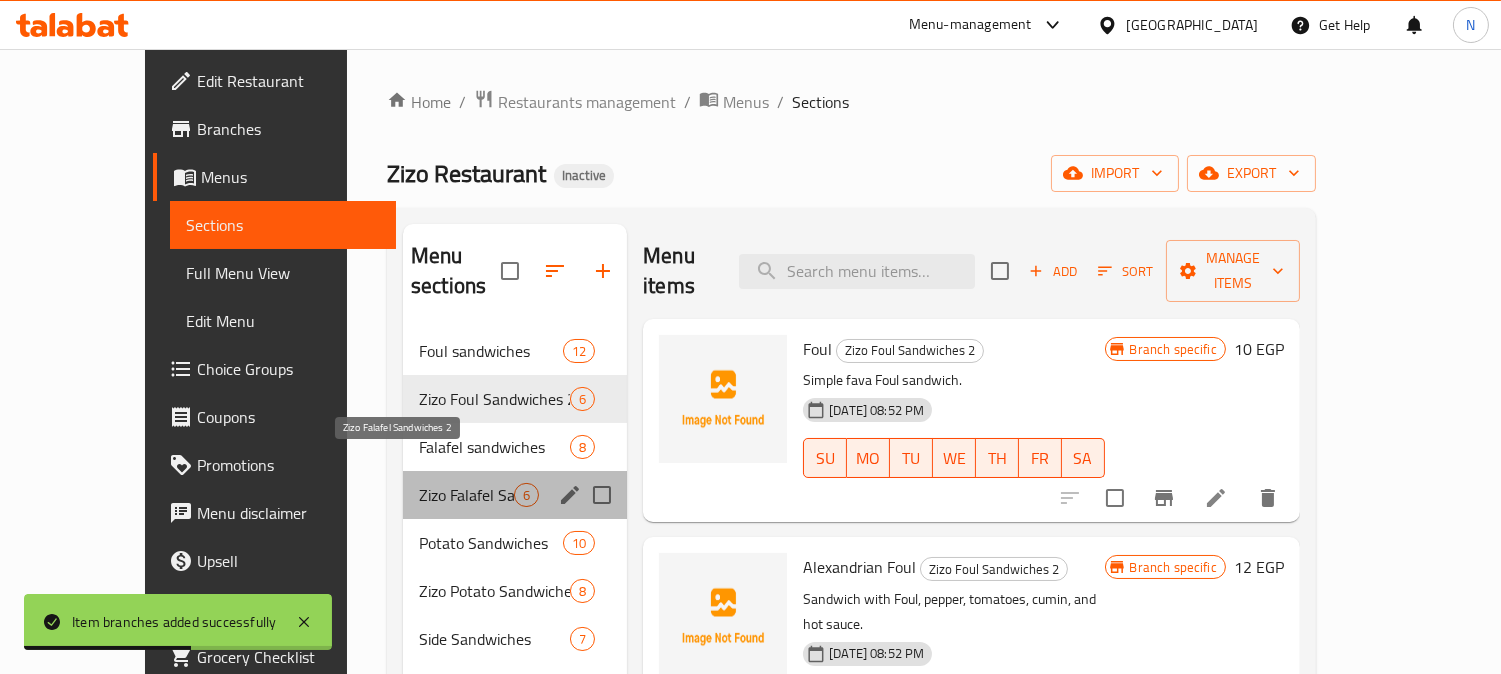 drag, startPoint x: 391, startPoint y: 456, endPoint x: 407, endPoint y: 447, distance: 18.35756 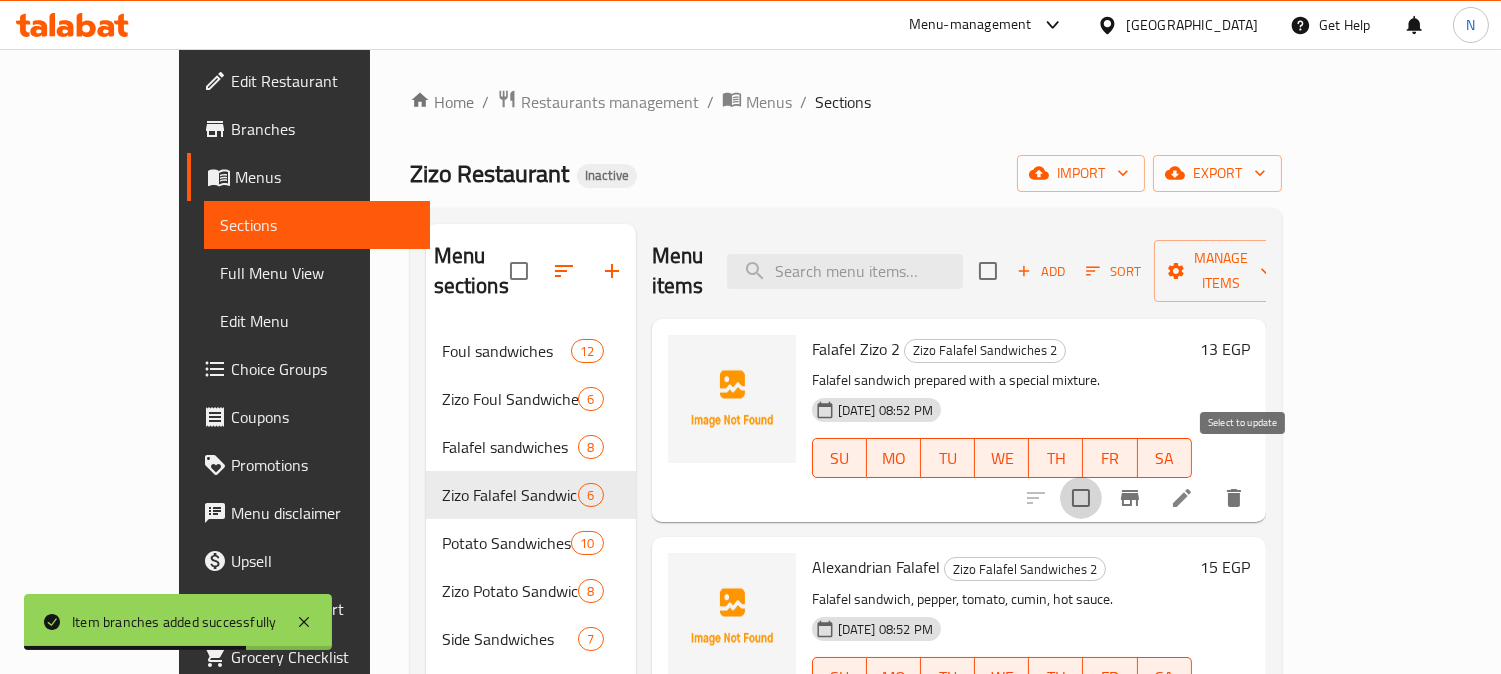 click at bounding box center (1081, 498) 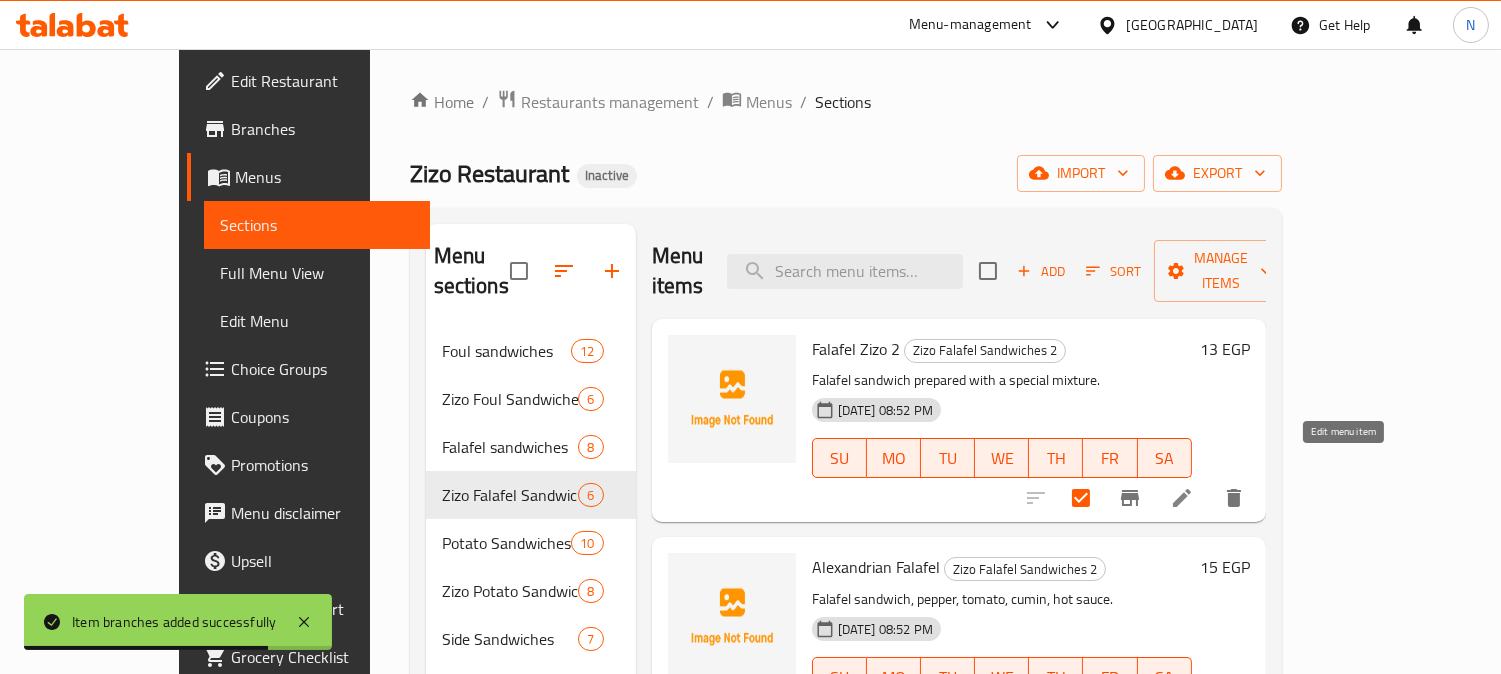 click 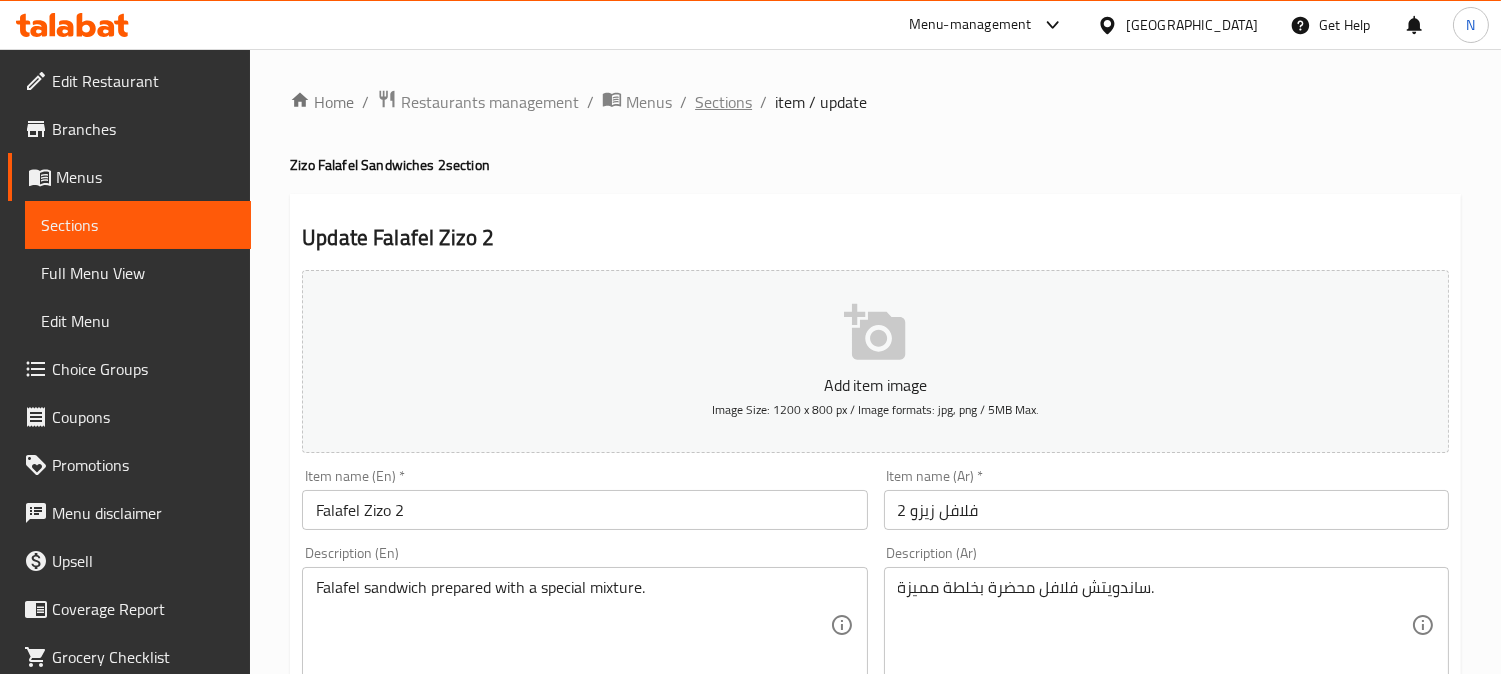 click on "Sections" at bounding box center (723, 102) 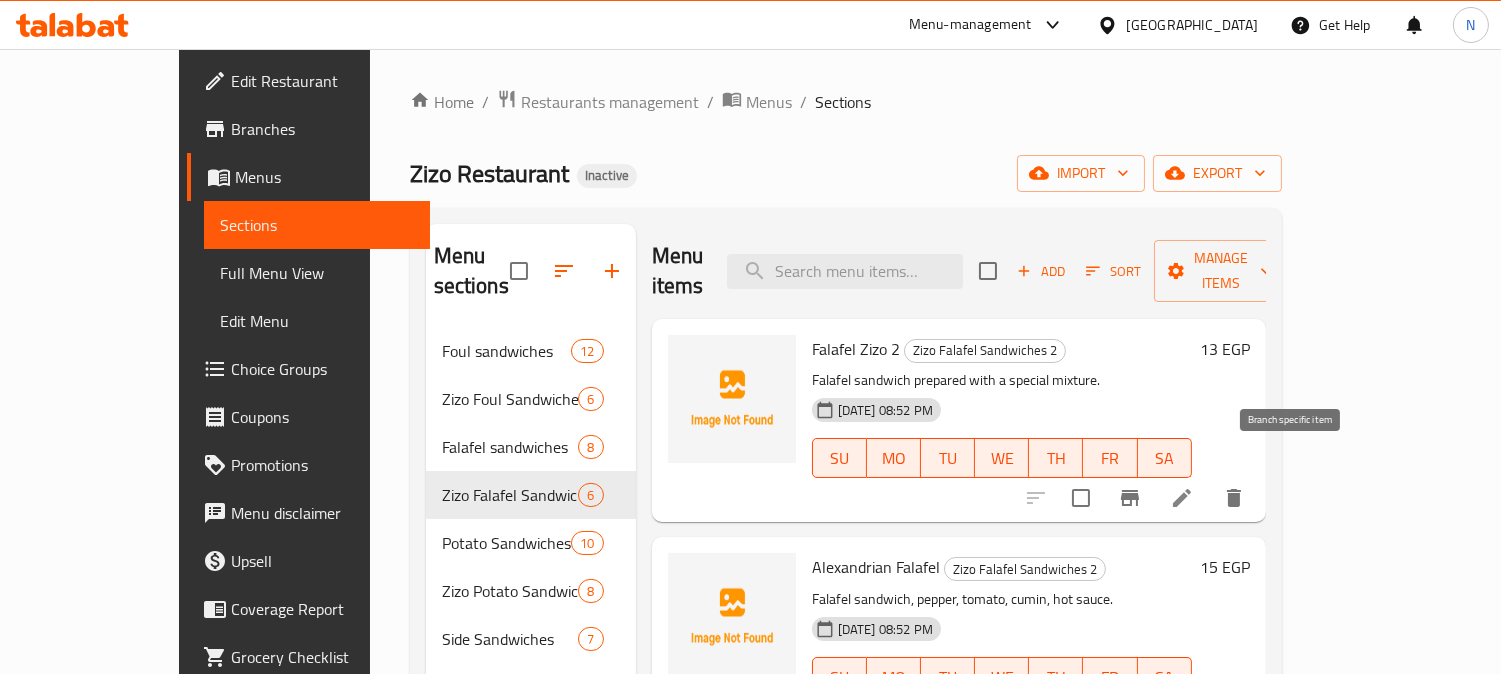 click 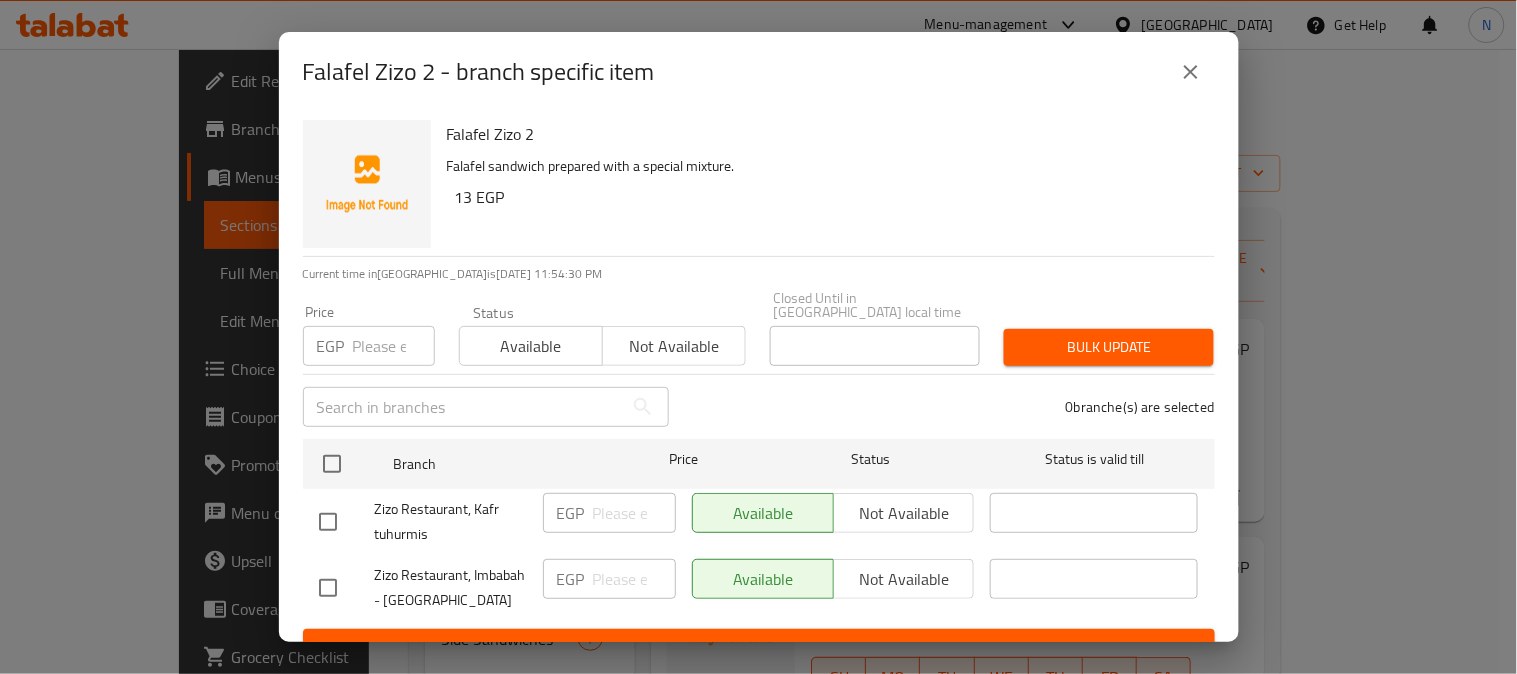 click at bounding box center (328, 522) 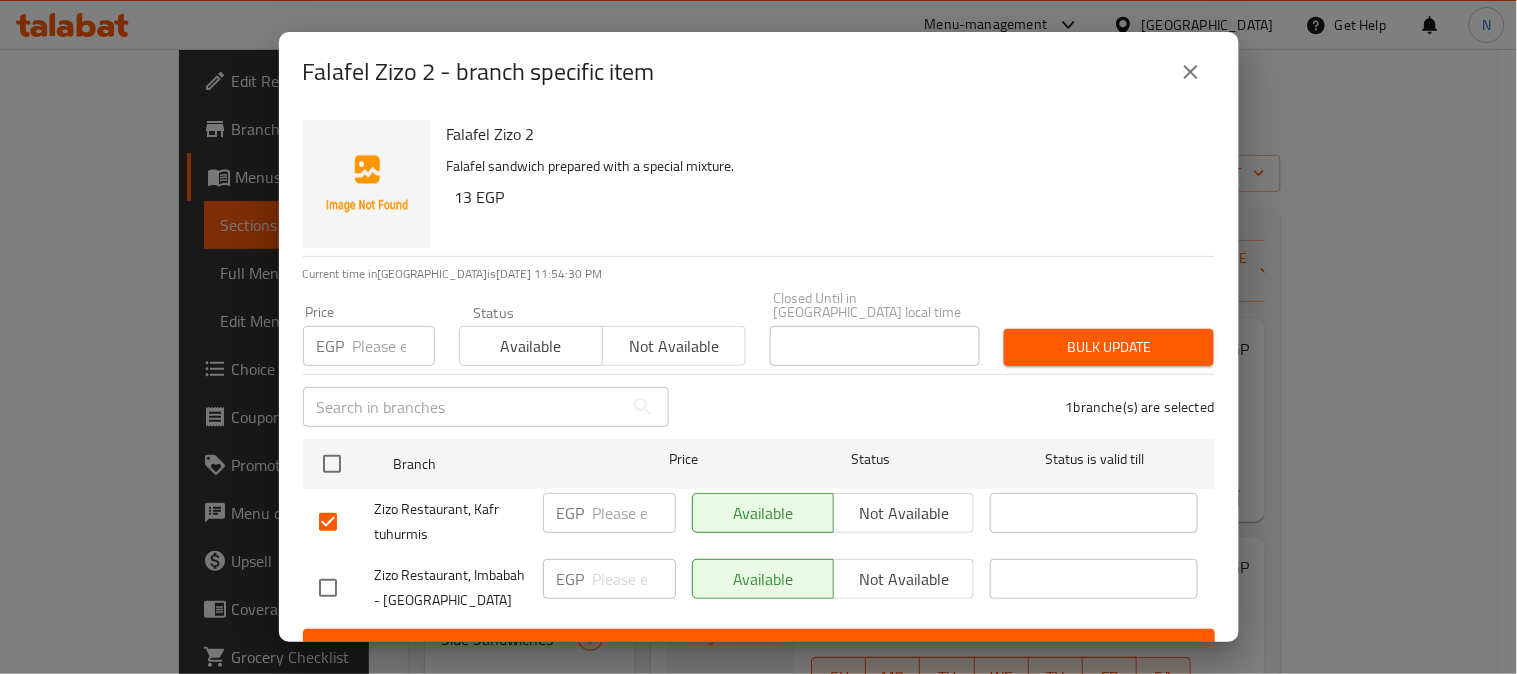 click on "Not available" at bounding box center [904, 513] 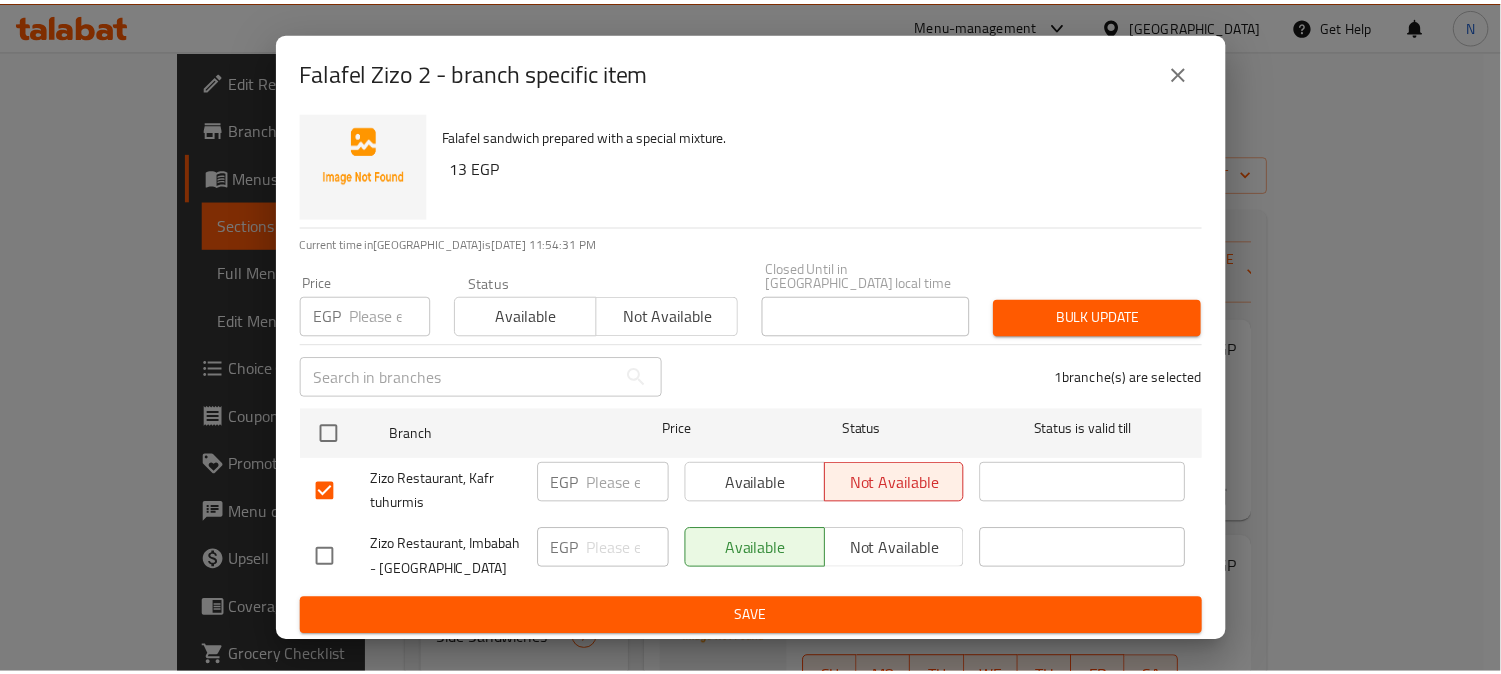 scroll, scrollTop: 42, scrollLeft: 0, axis: vertical 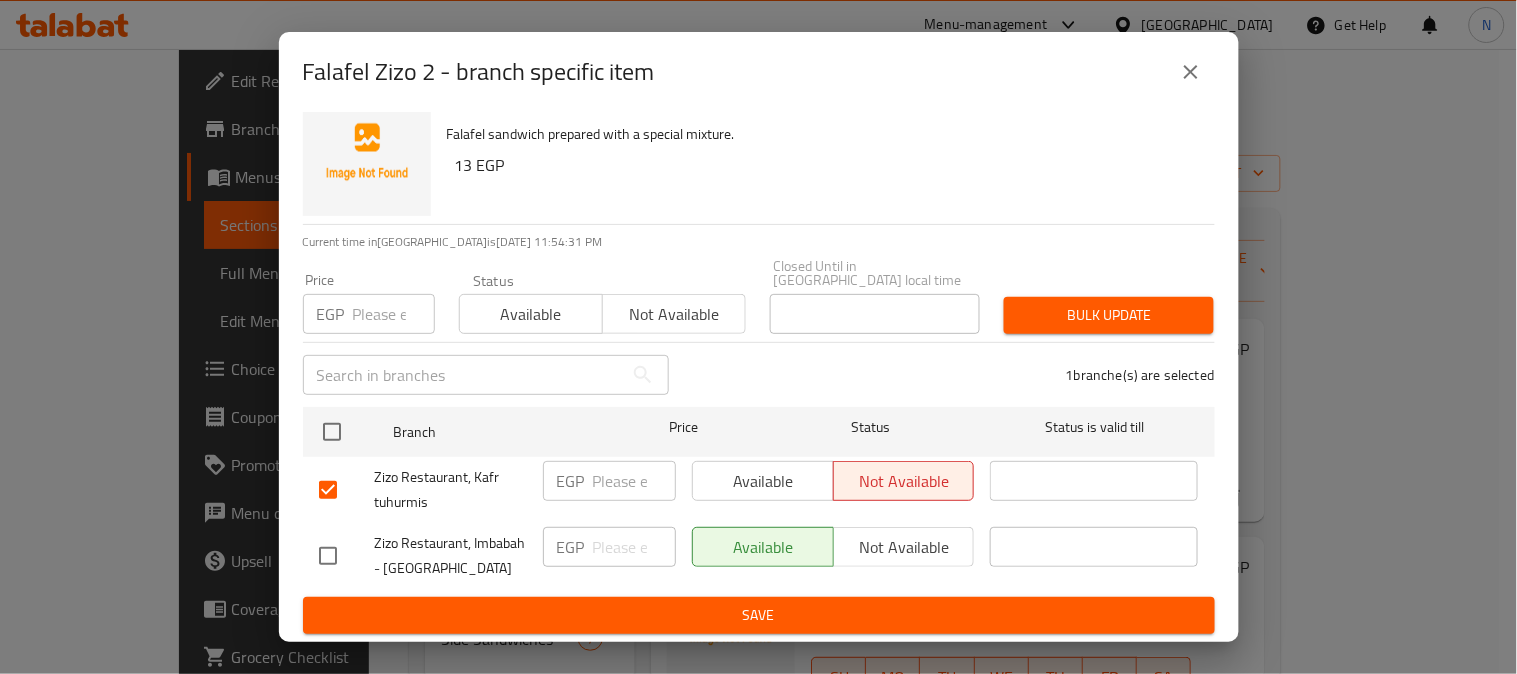 click on "Save" at bounding box center [759, 615] 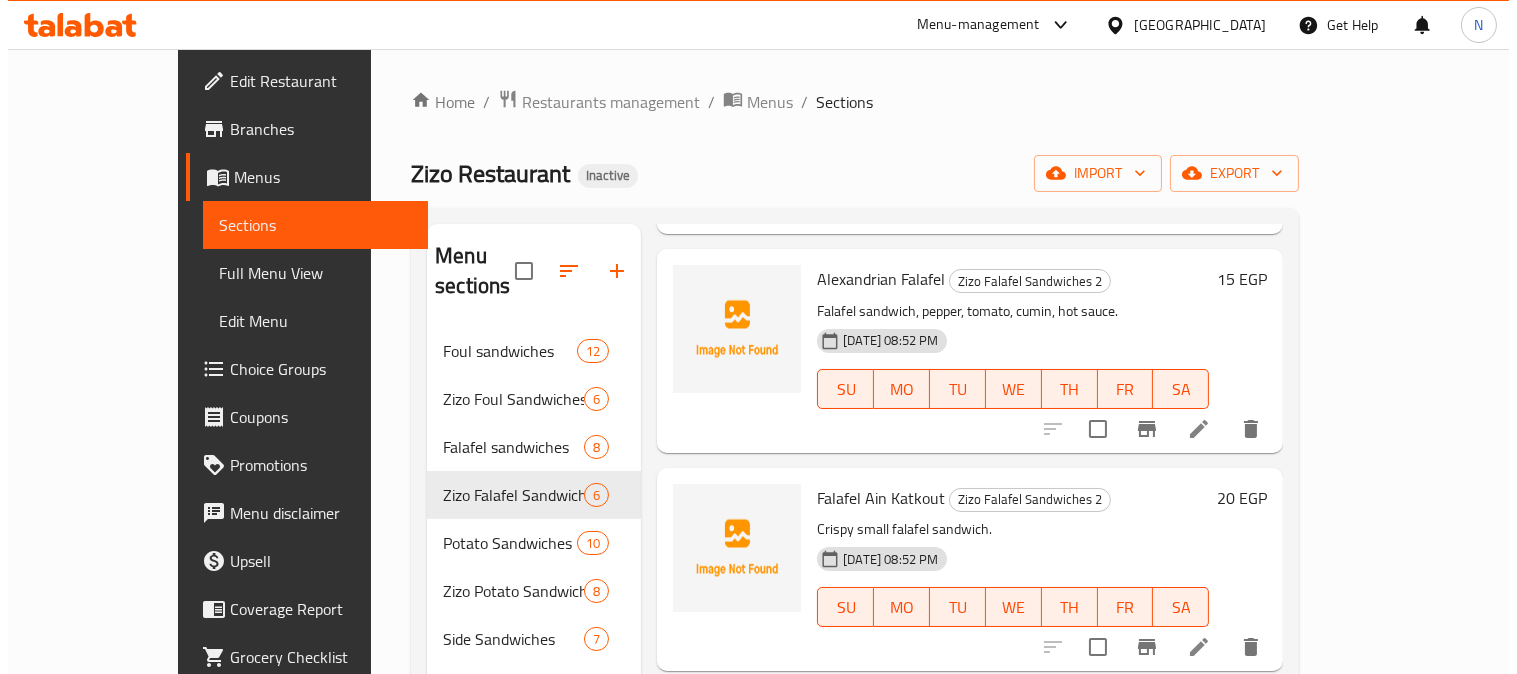 scroll, scrollTop: 333, scrollLeft: 0, axis: vertical 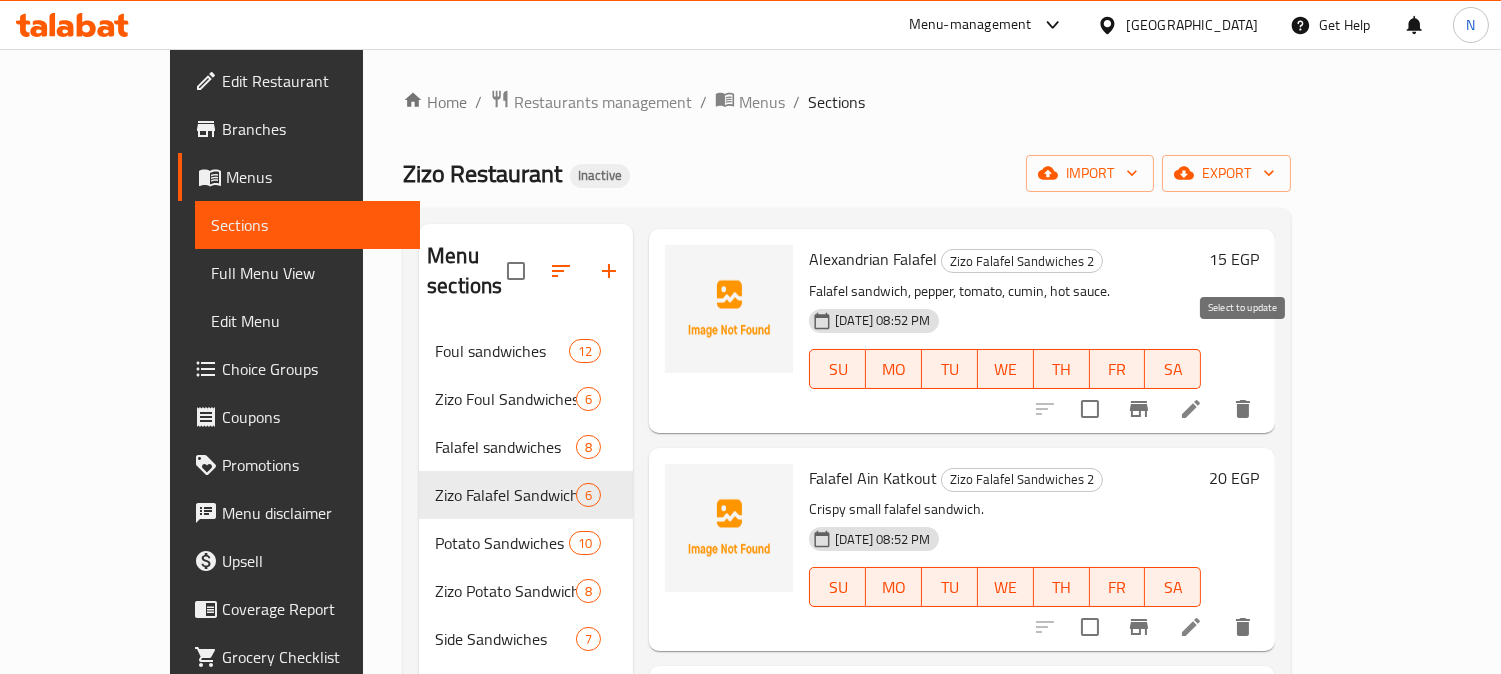drag, startPoint x: 1240, startPoint y: 352, endPoint x: 1264, endPoint y: 352, distance: 24 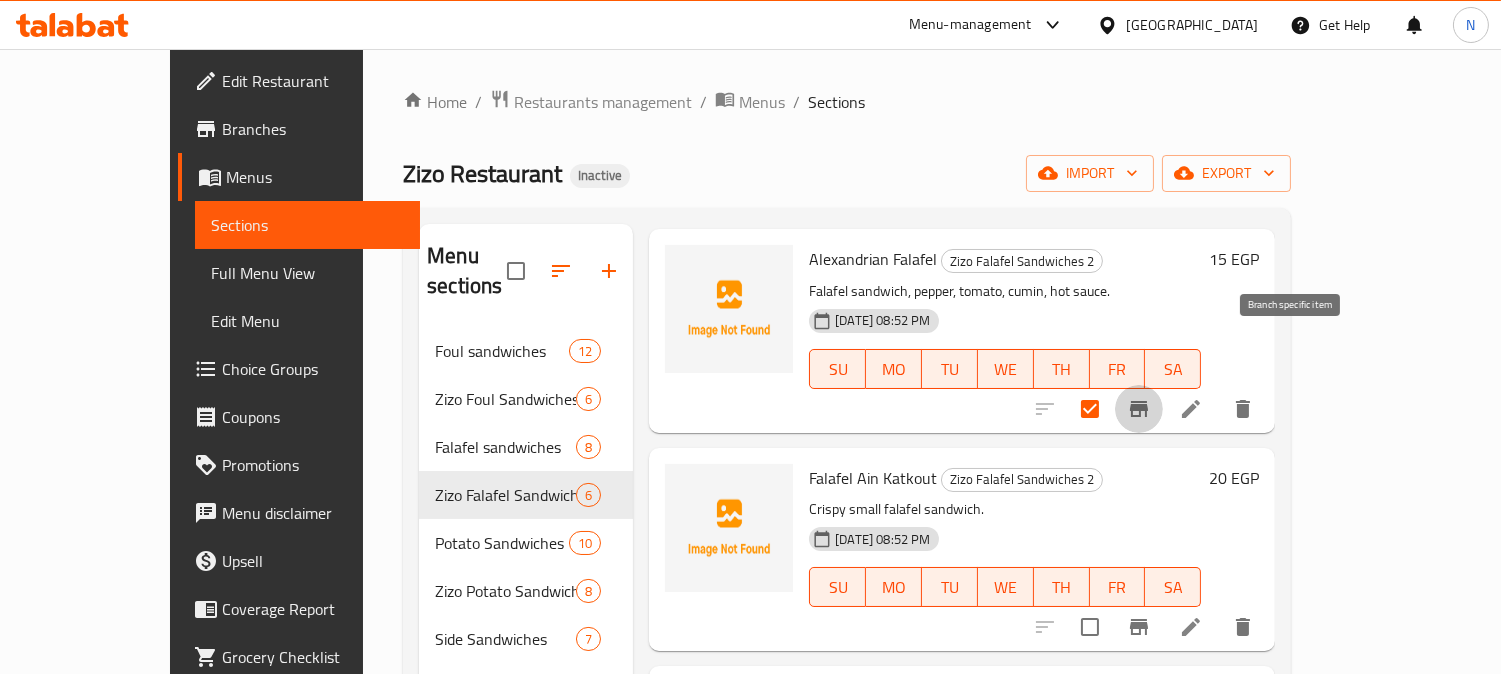 click at bounding box center (1139, 409) 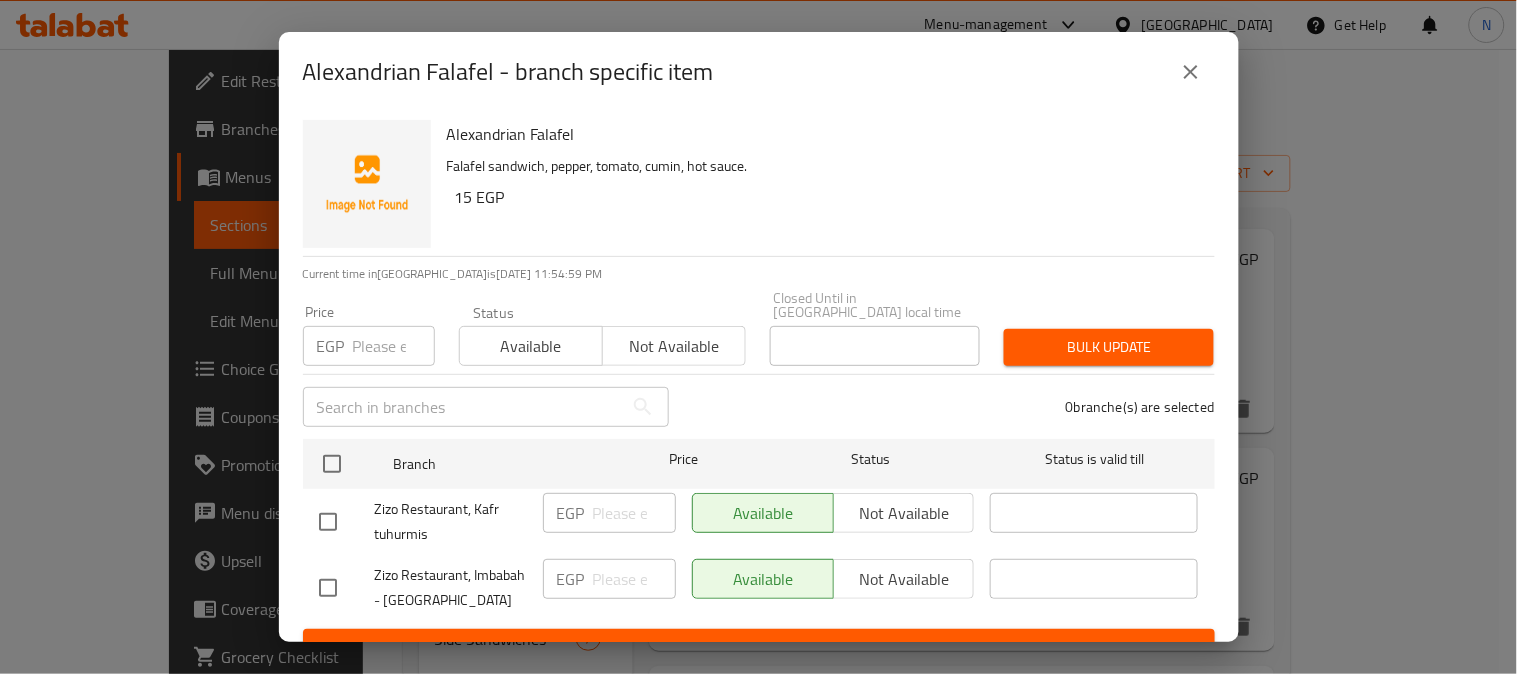 click at bounding box center [328, 522] 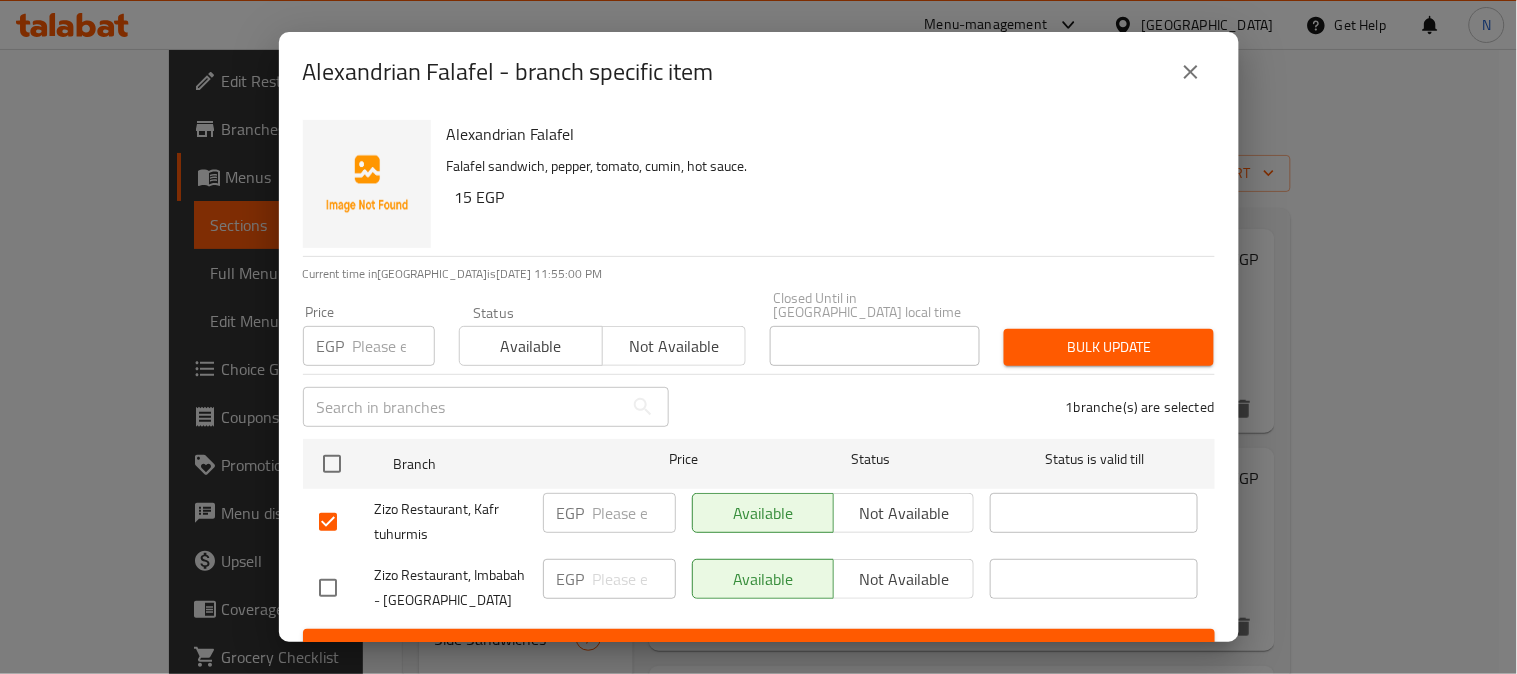 click on "Not available" at bounding box center [904, 513] 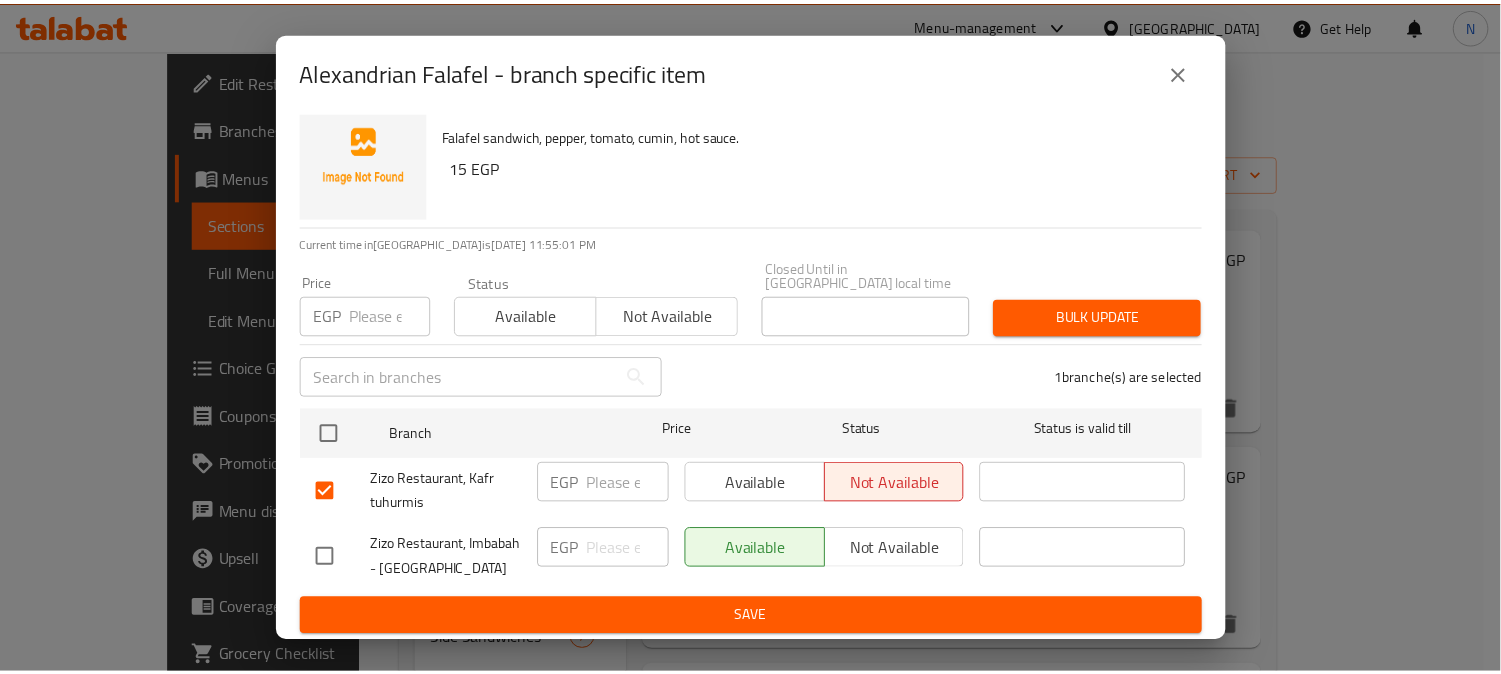 scroll, scrollTop: 42, scrollLeft: 0, axis: vertical 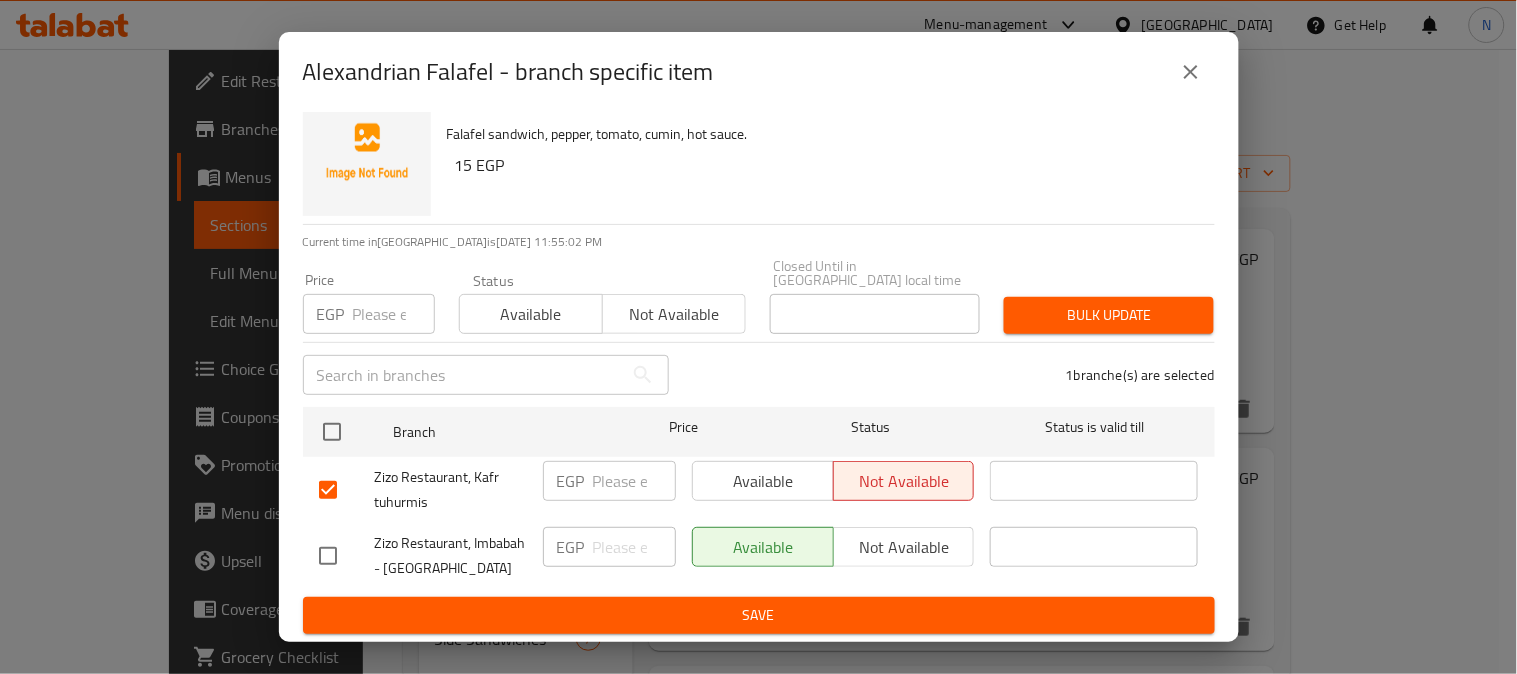 click on "Save" at bounding box center [759, 615] 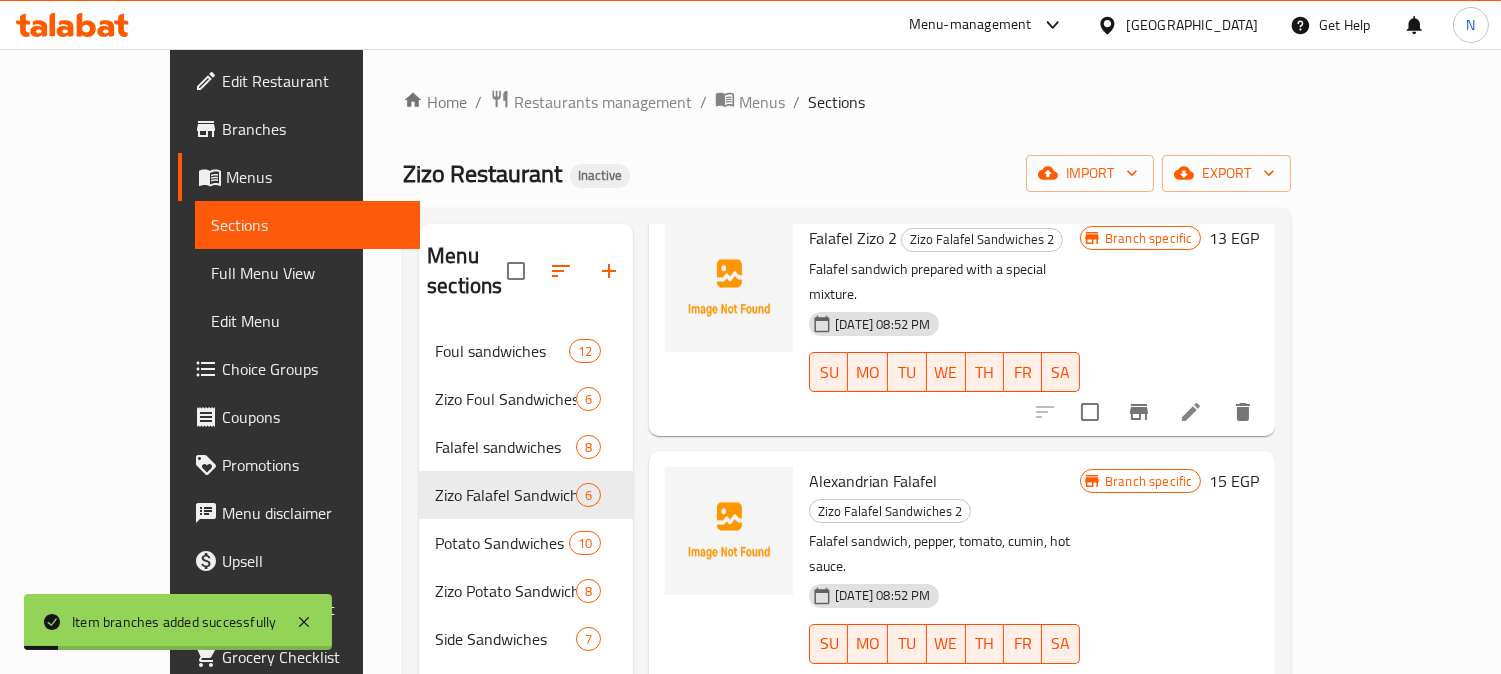 scroll, scrollTop: 0, scrollLeft: 0, axis: both 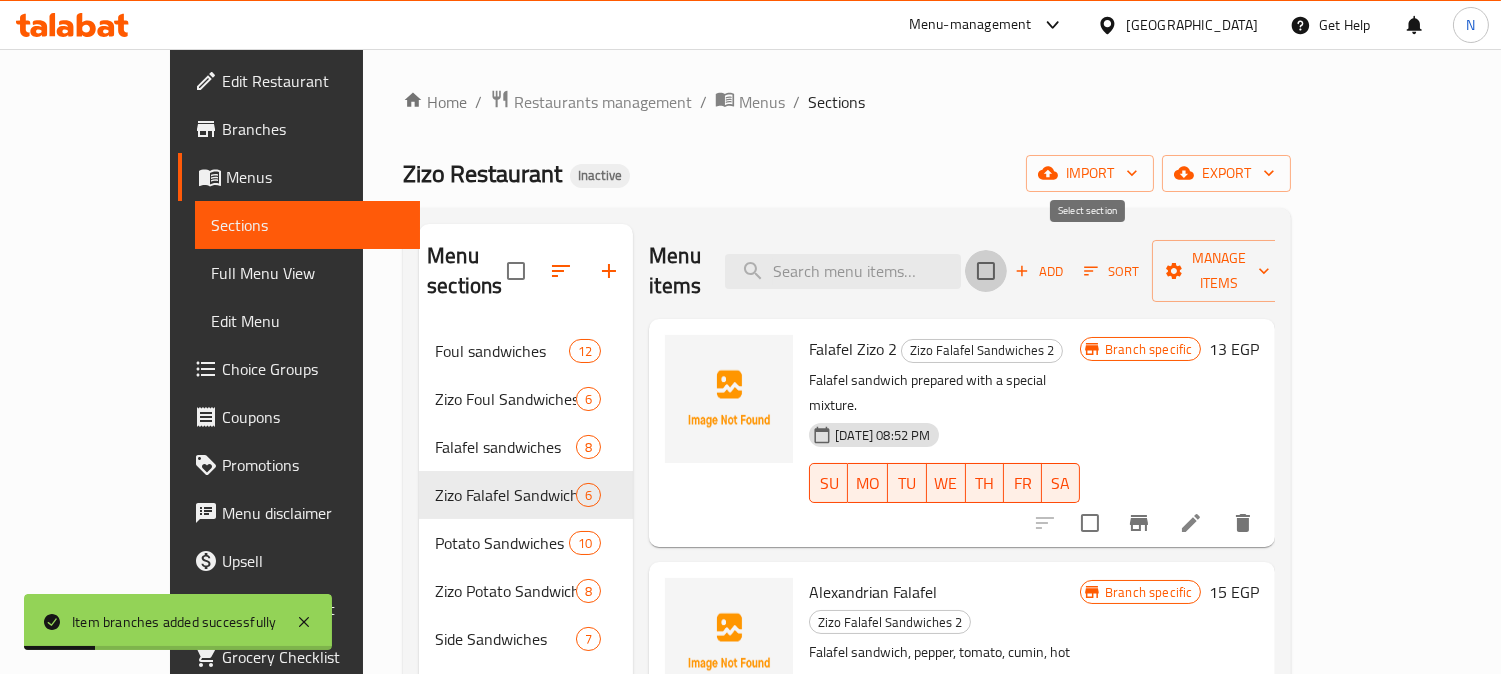 click at bounding box center [986, 271] 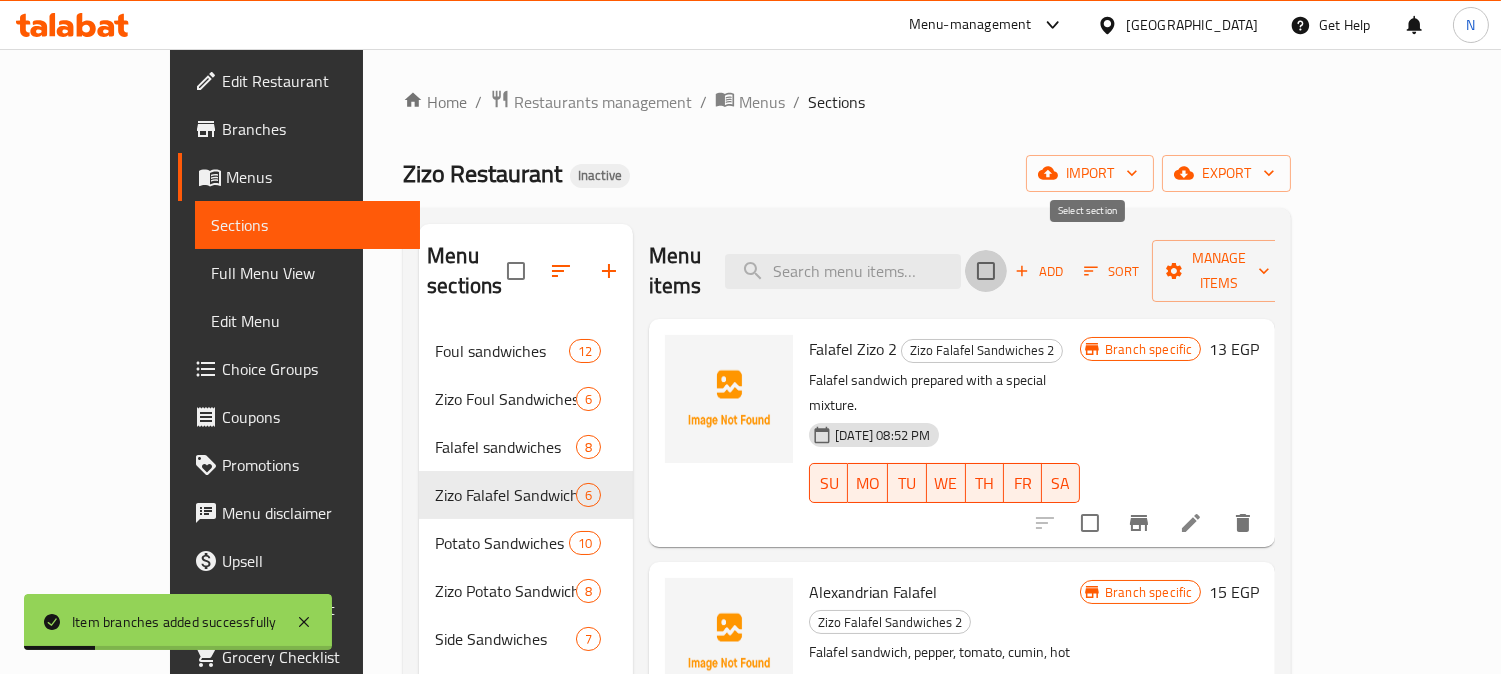 checkbox on "true" 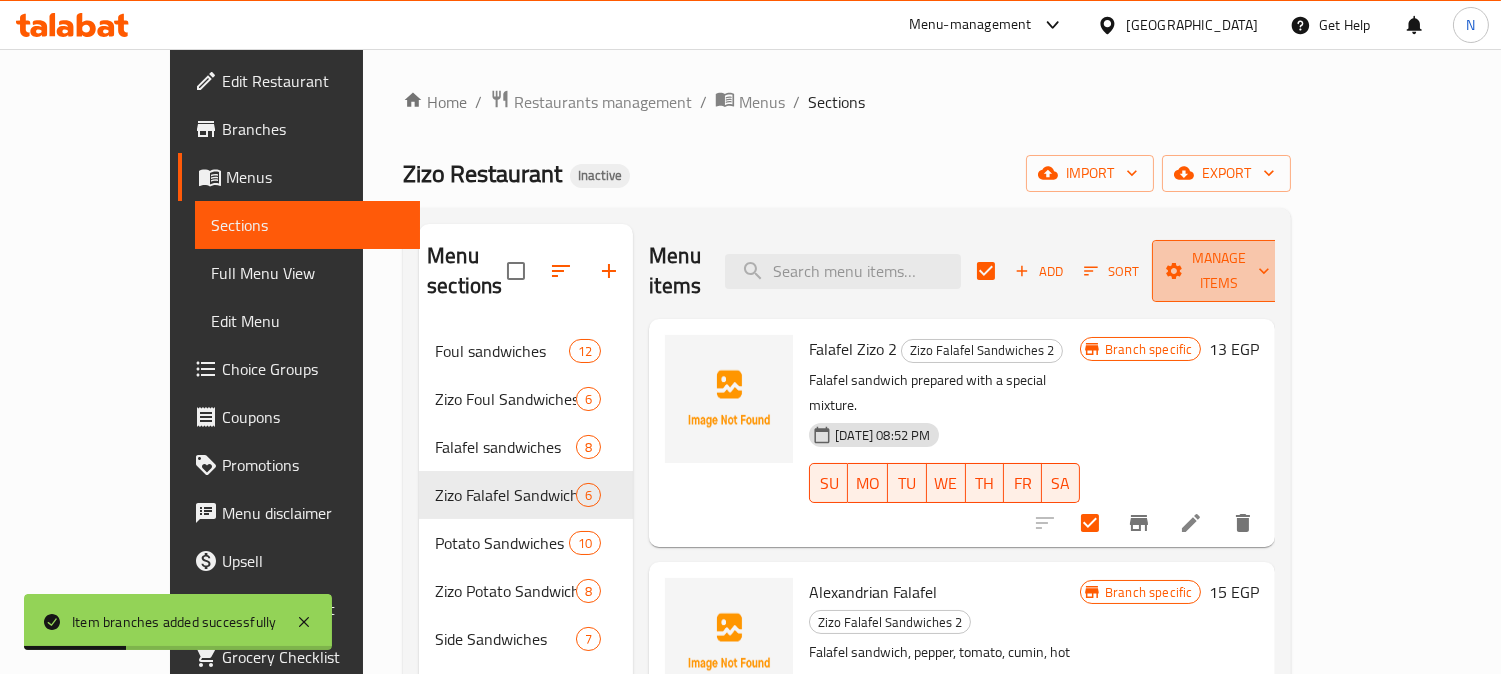click on "Manage items" at bounding box center (1219, 271) 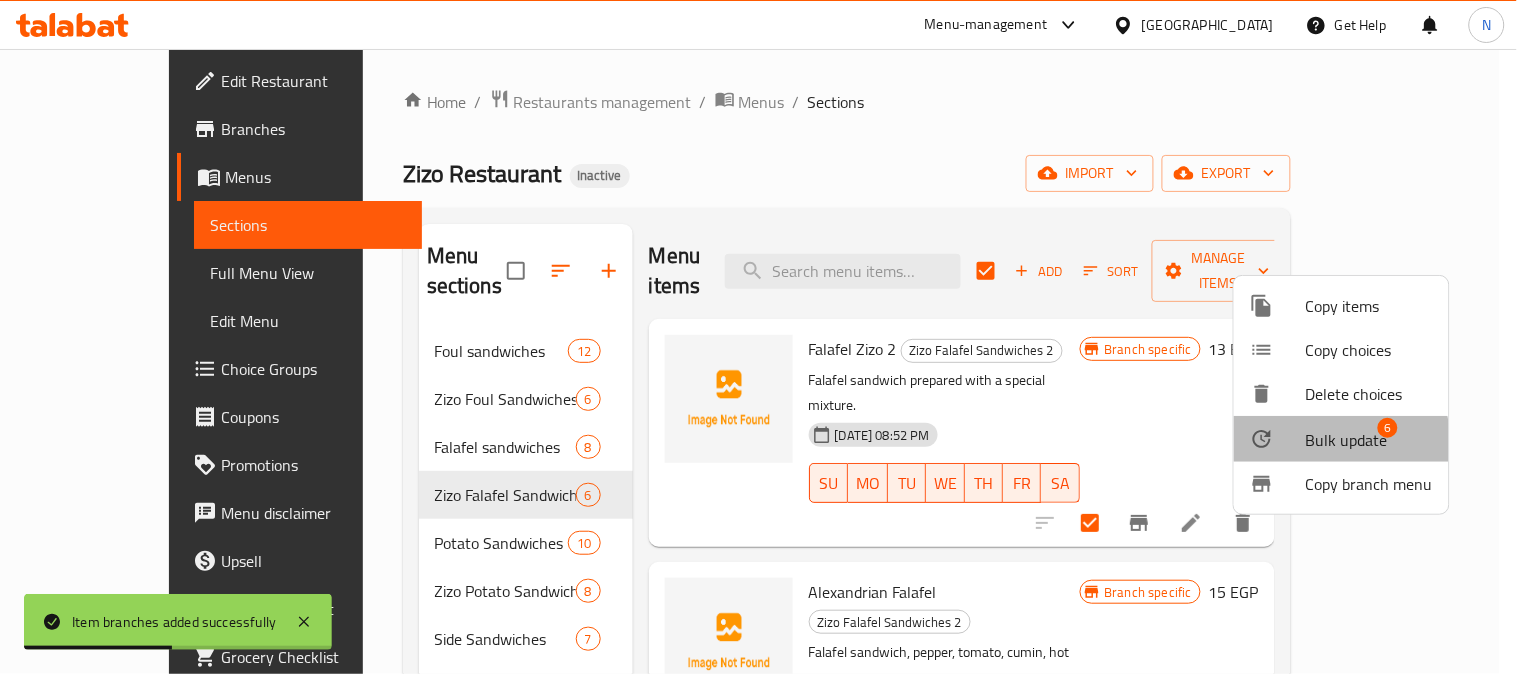 click on "Bulk update" at bounding box center (1347, 440) 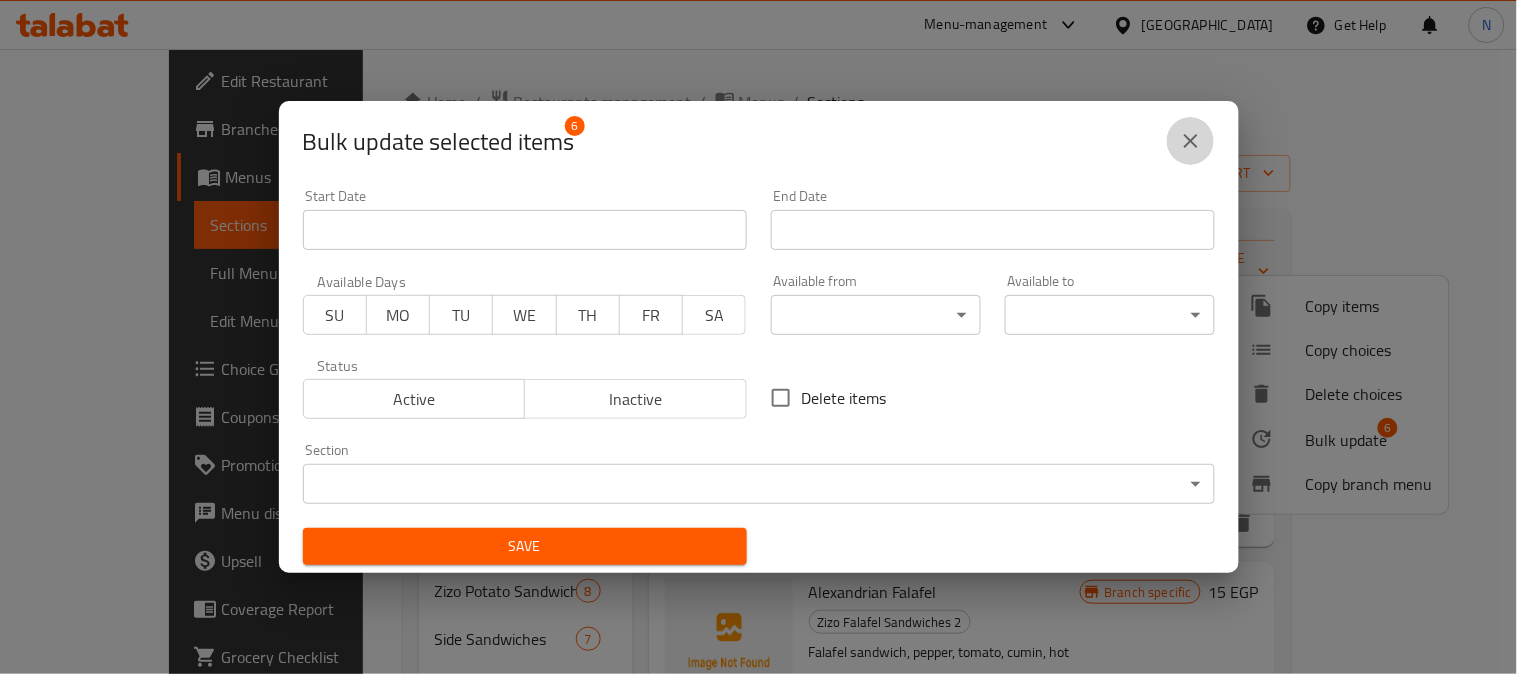 click 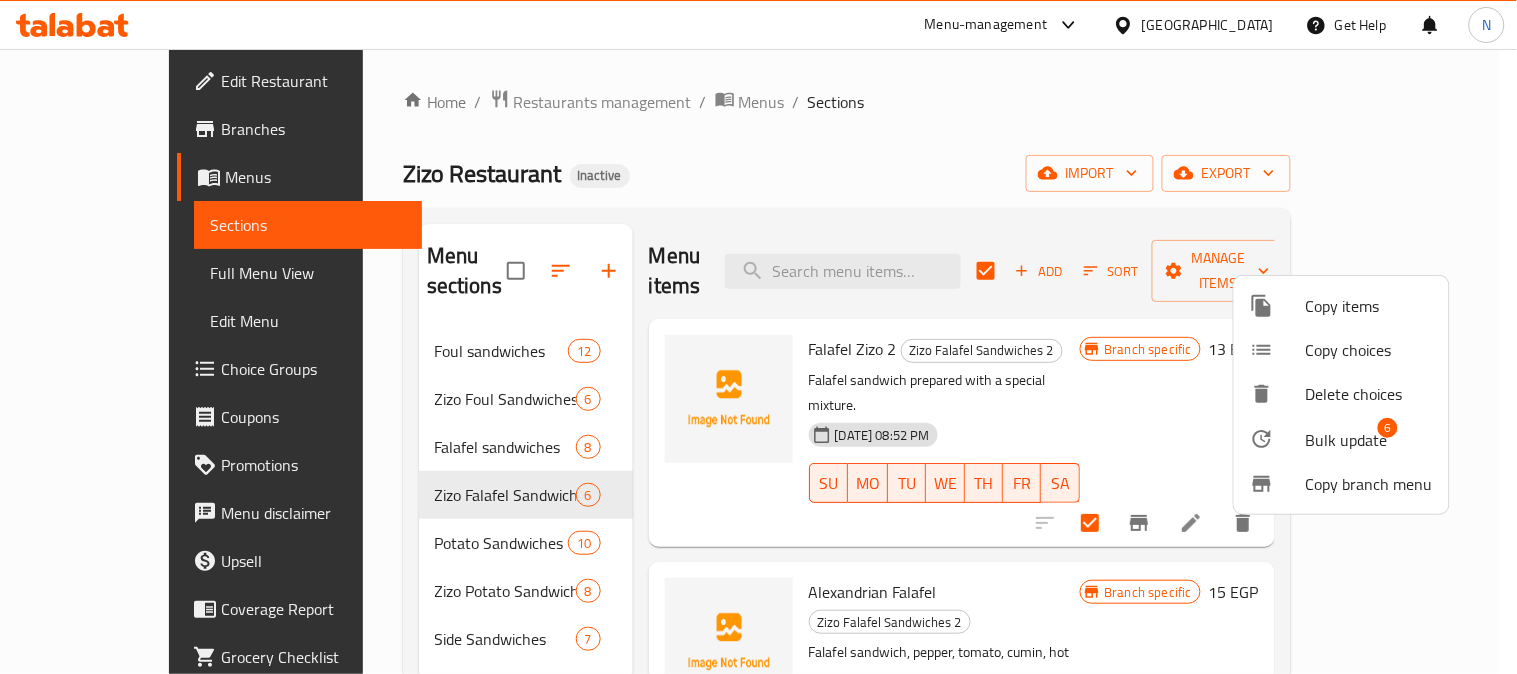 click at bounding box center (758, 337) 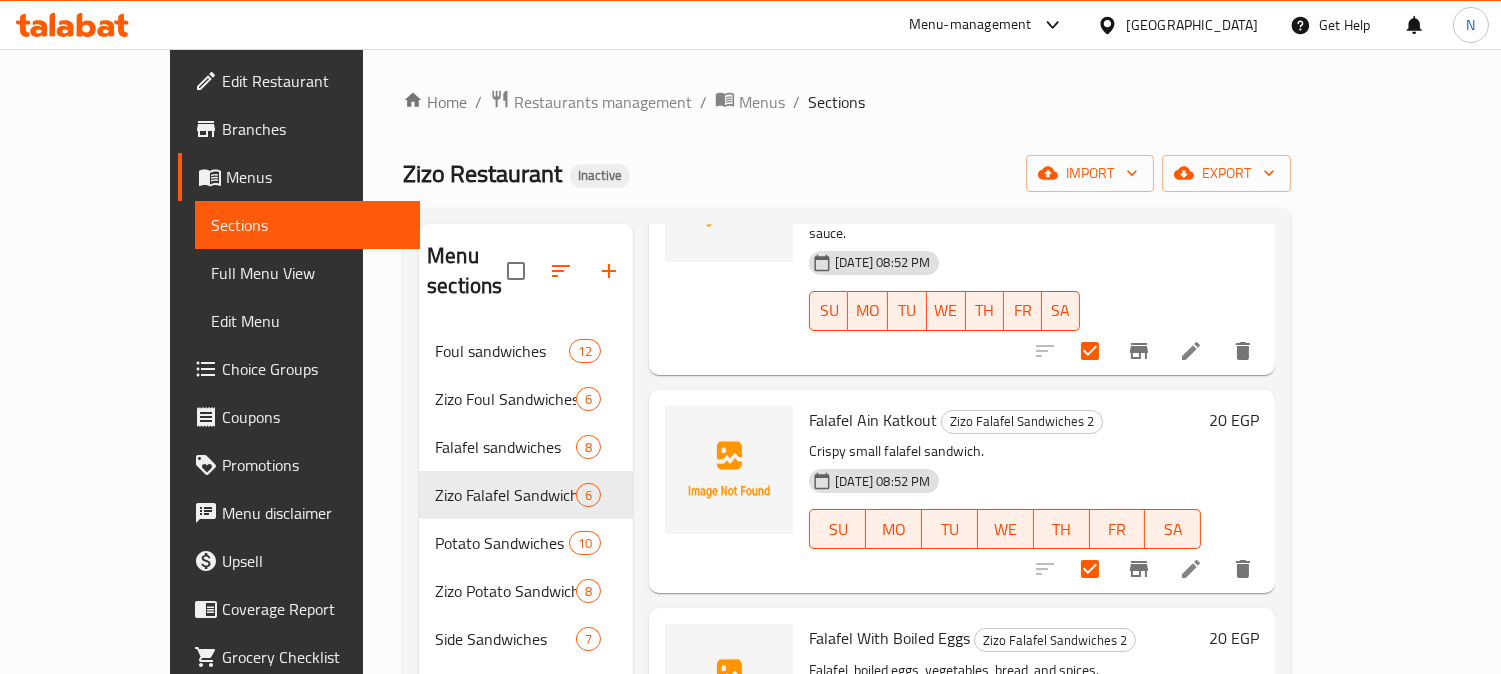 scroll, scrollTop: 0, scrollLeft: 0, axis: both 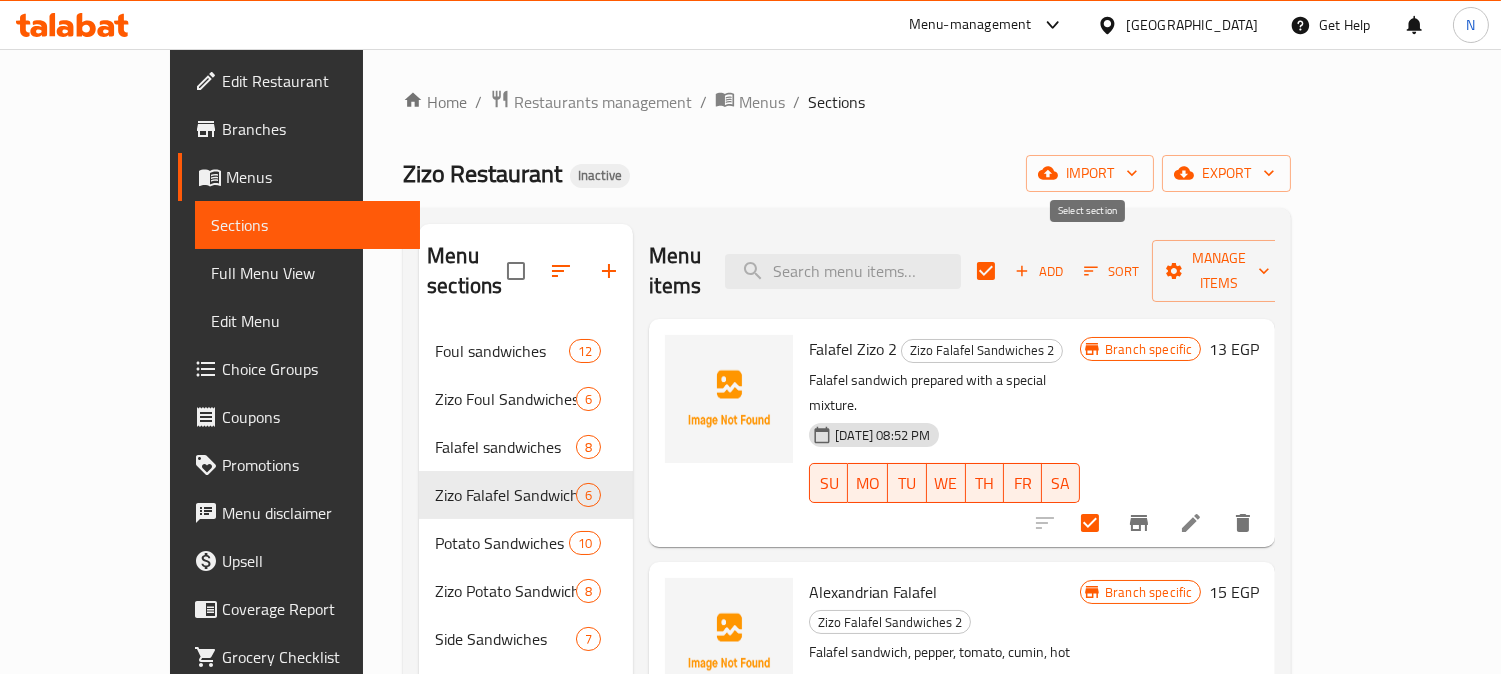 click at bounding box center [986, 271] 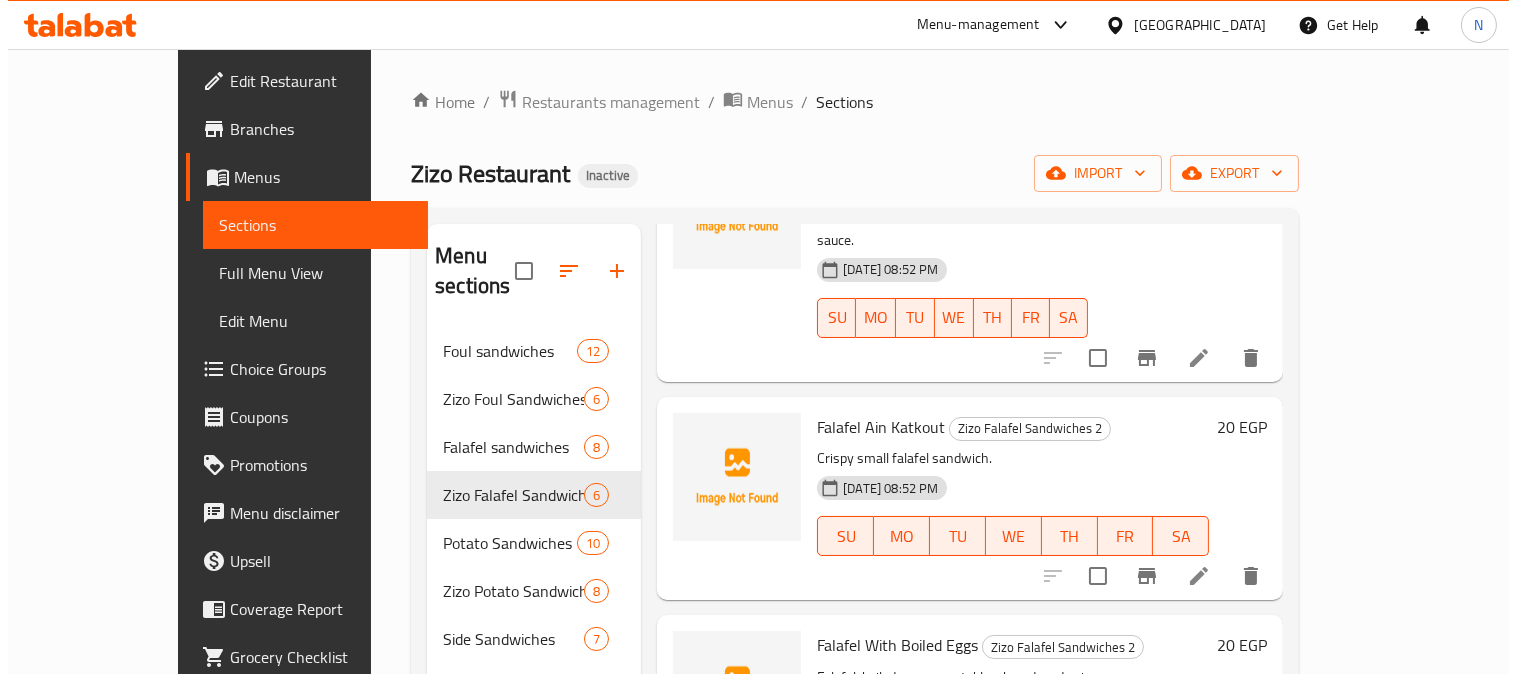 scroll, scrollTop: 444, scrollLeft: 0, axis: vertical 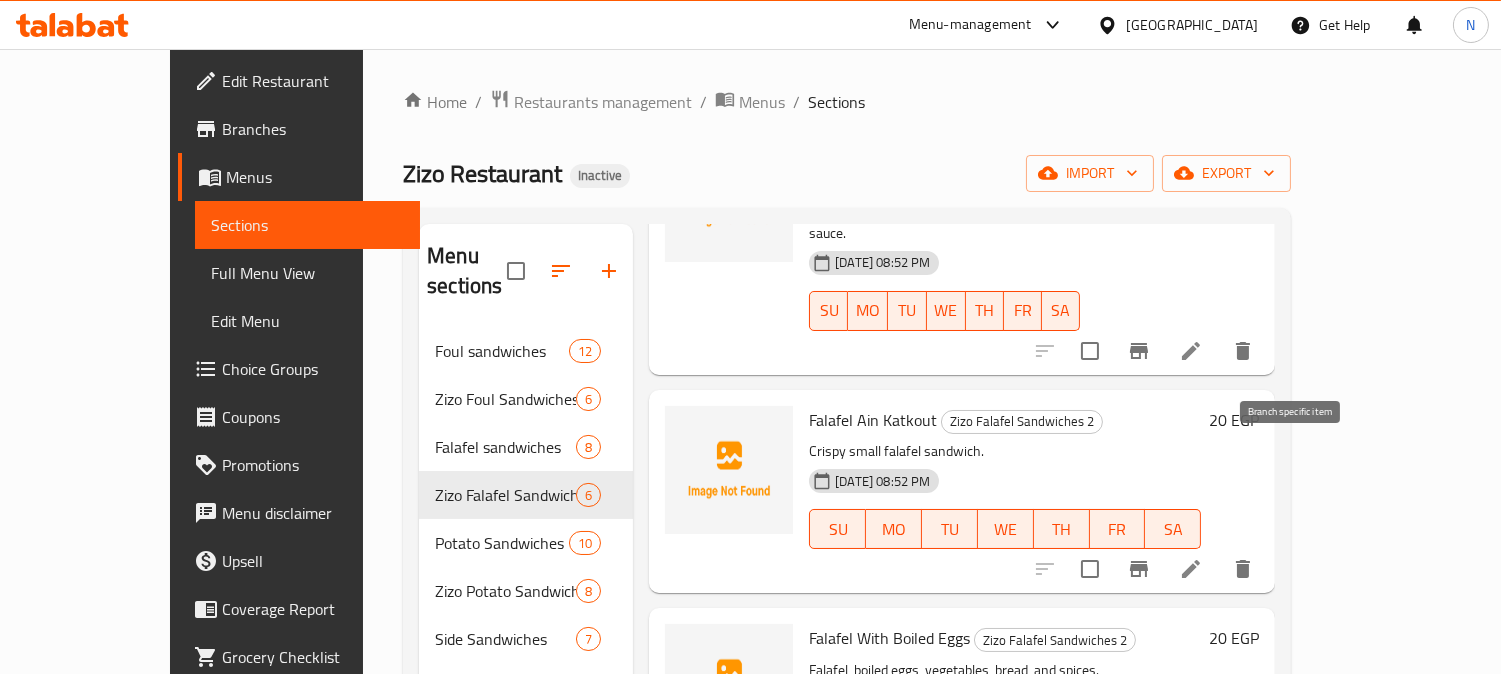 click 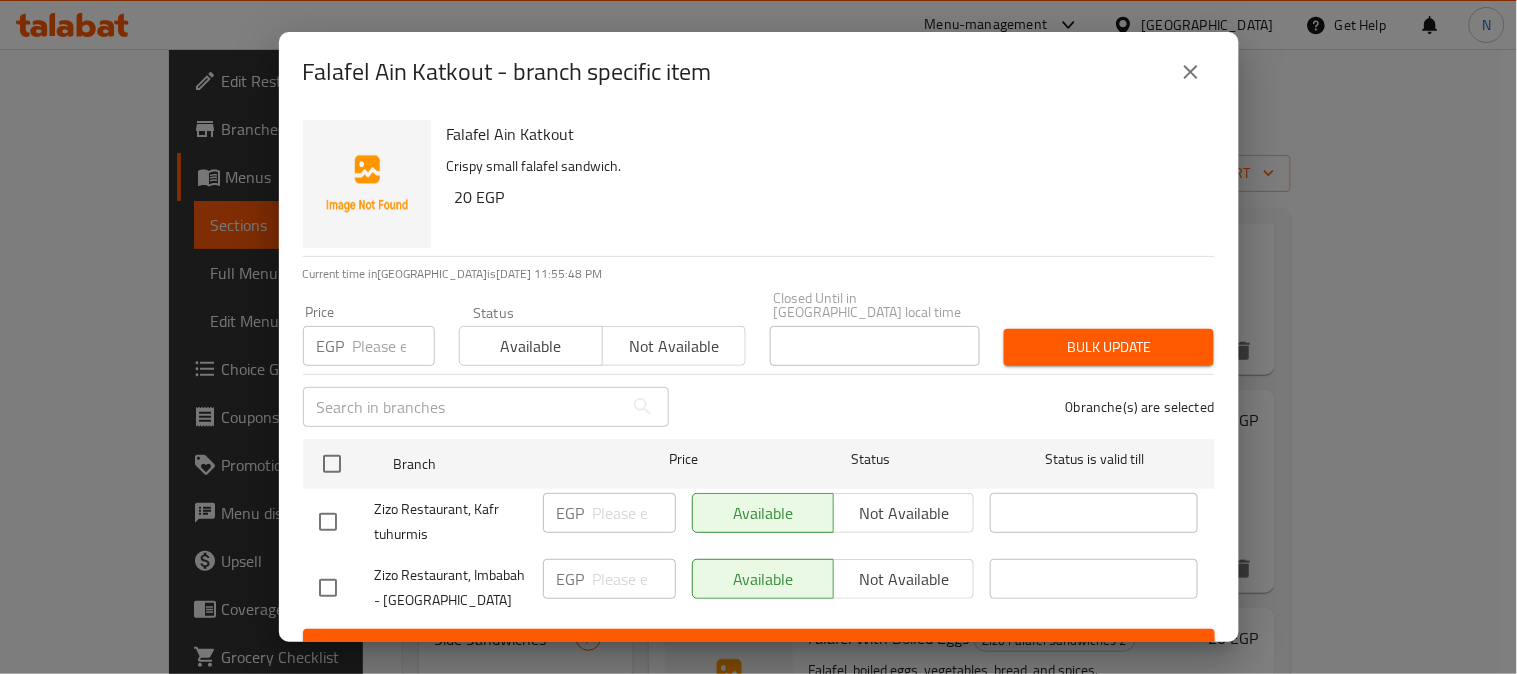 drag, startPoint x: 327, startPoint y: 510, endPoint x: 540, endPoint y: 532, distance: 214.13313 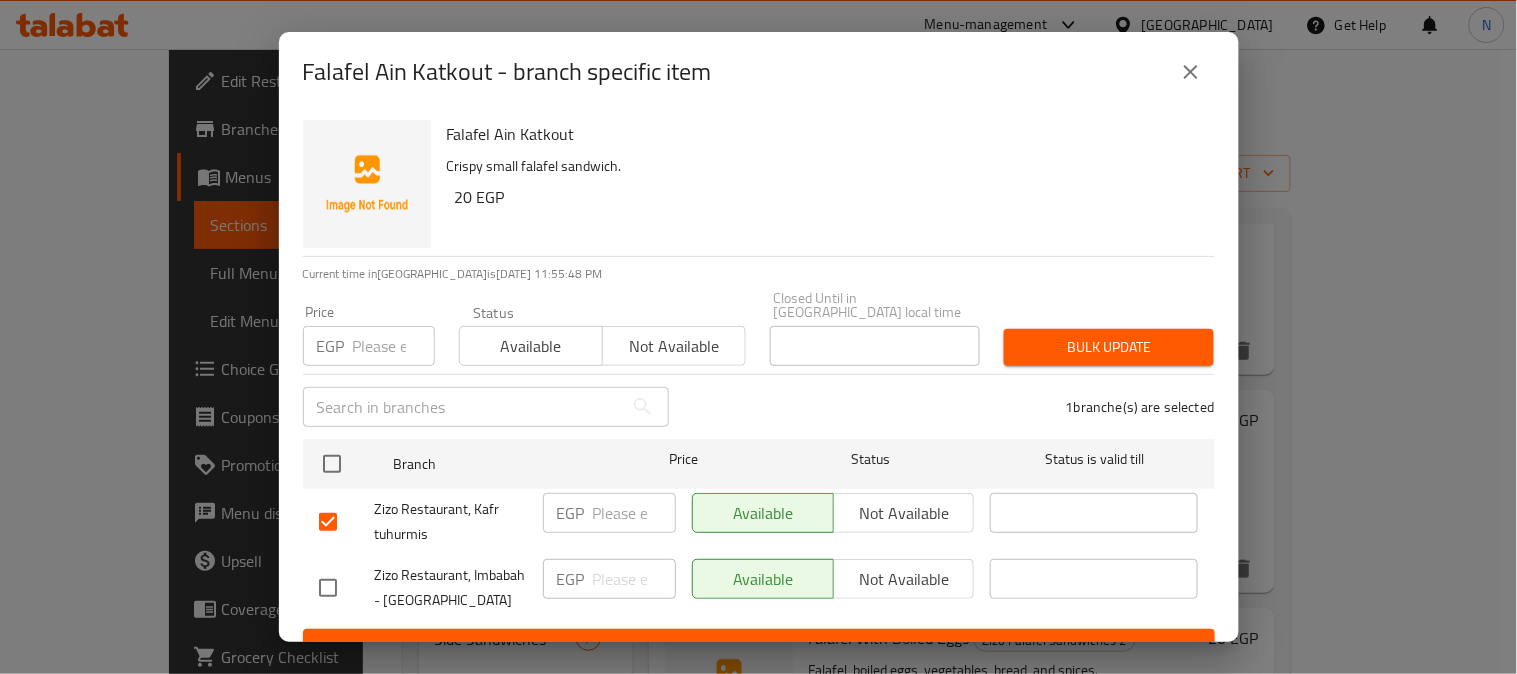 click on "Not available" at bounding box center (904, 513) 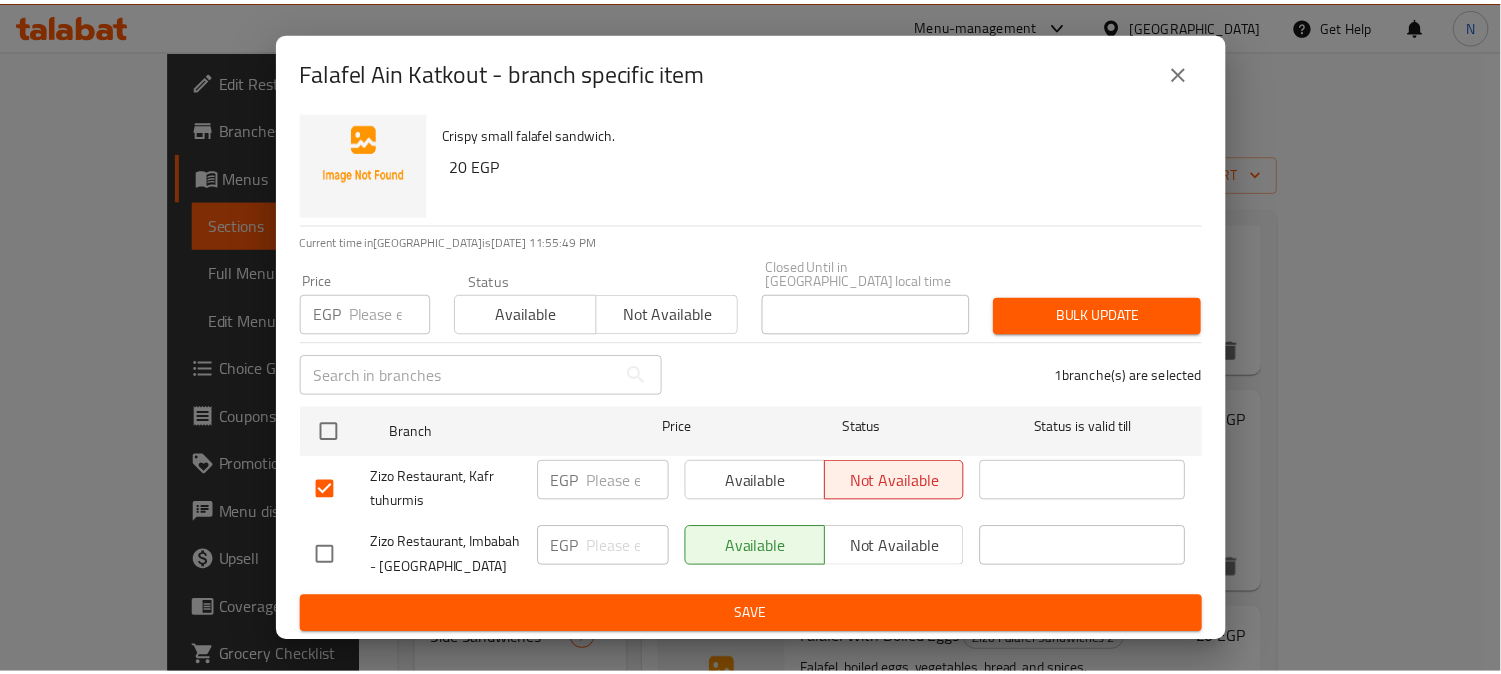 scroll, scrollTop: 42, scrollLeft: 0, axis: vertical 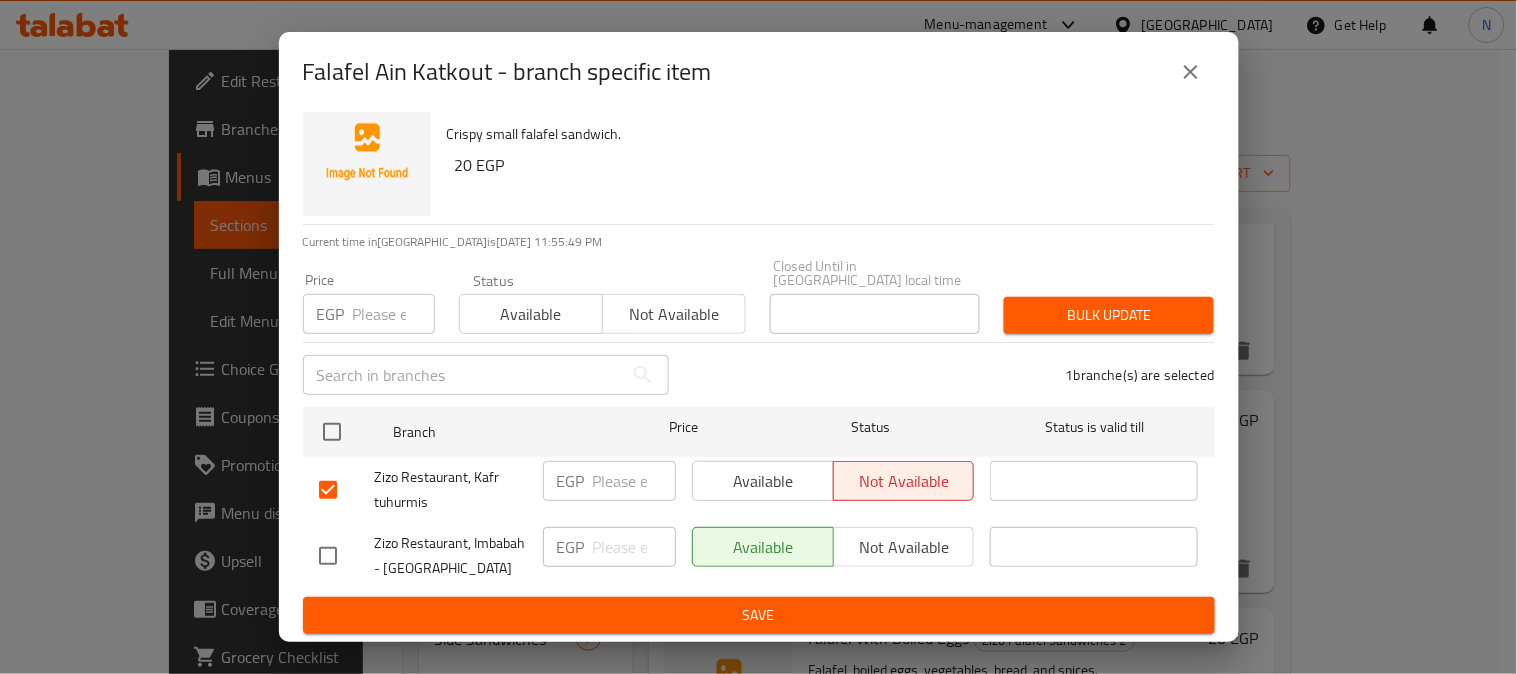 click on "Save" at bounding box center [759, 615] 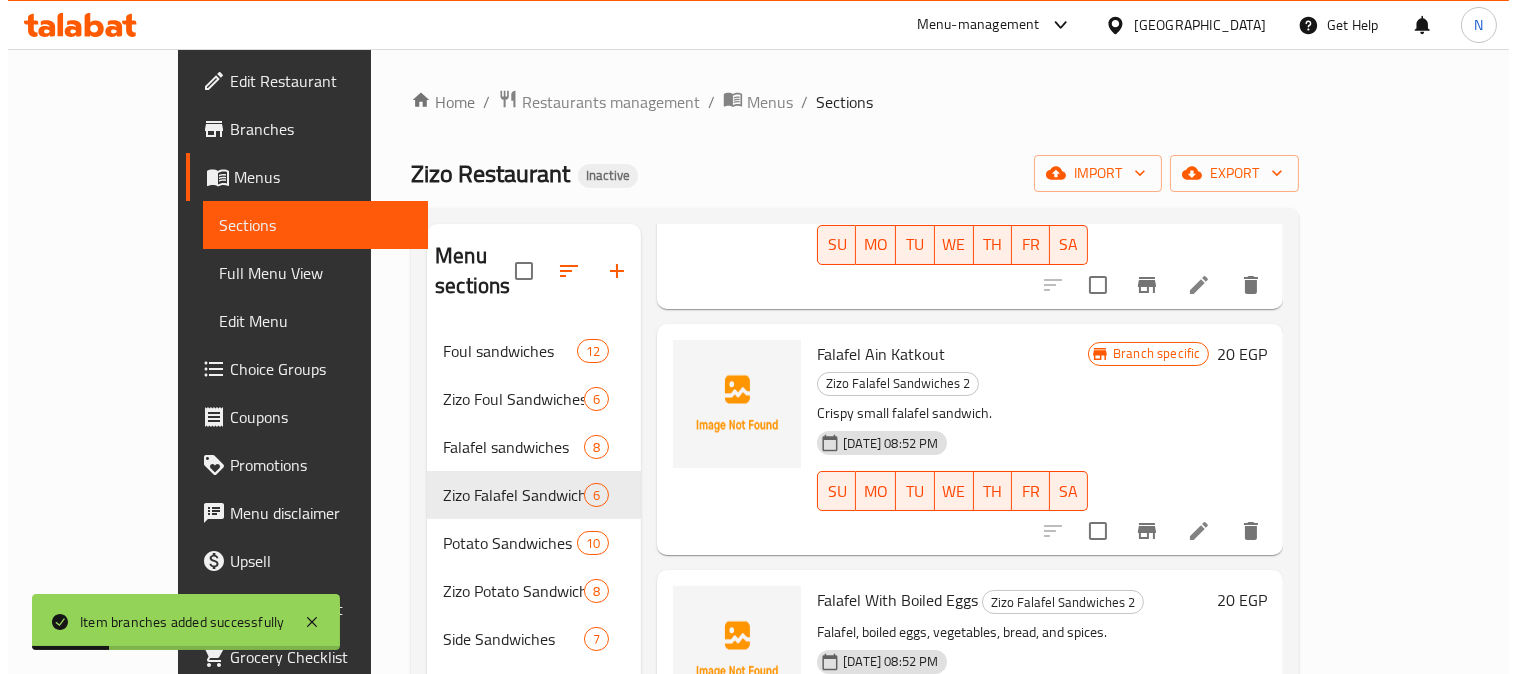 scroll, scrollTop: 560, scrollLeft: 0, axis: vertical 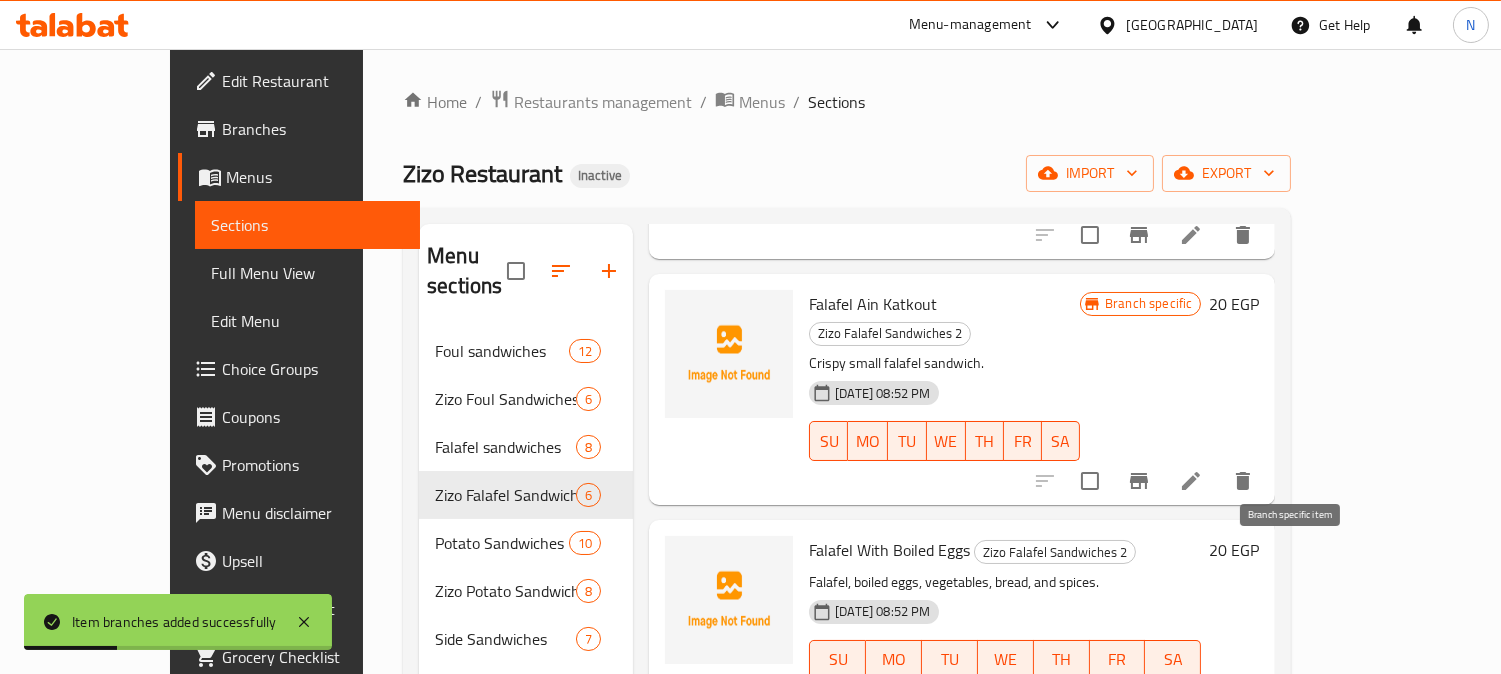 click 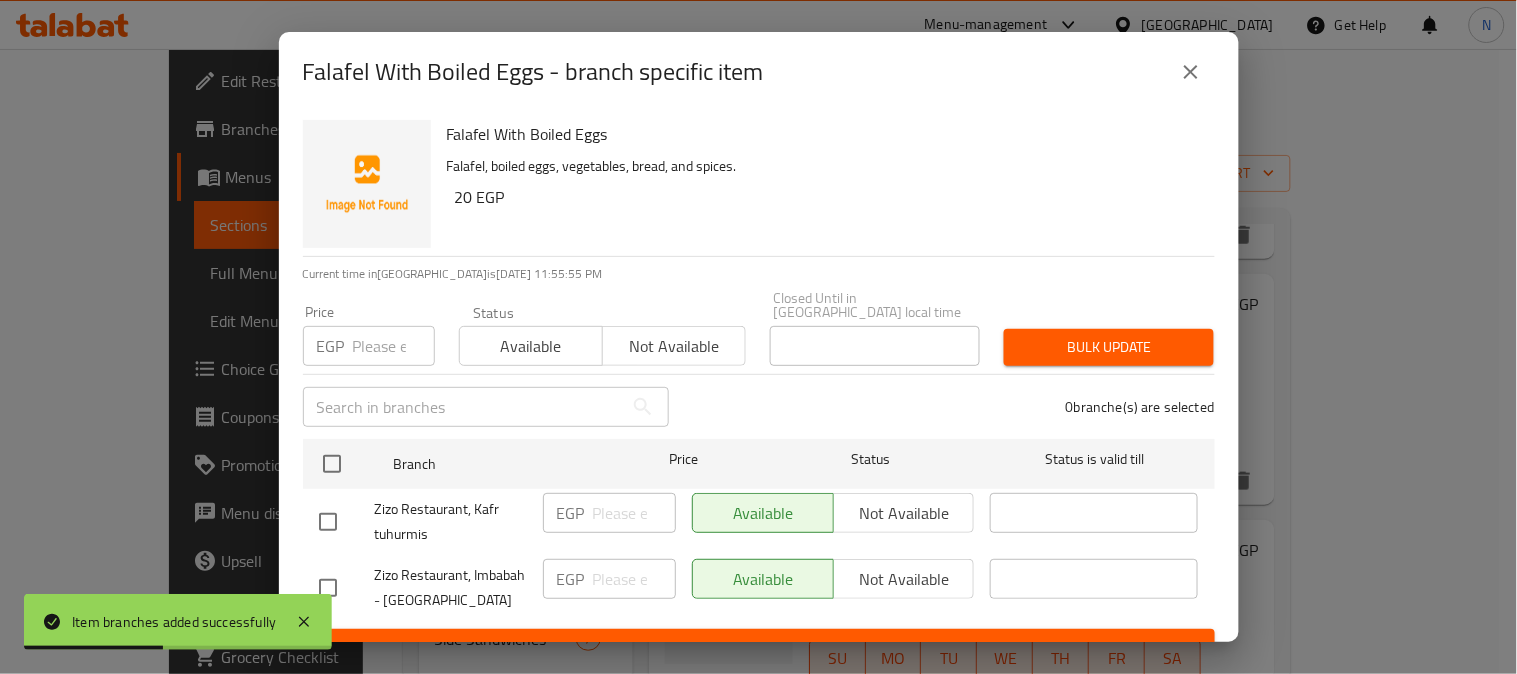 click at bounding box center [328, 522] 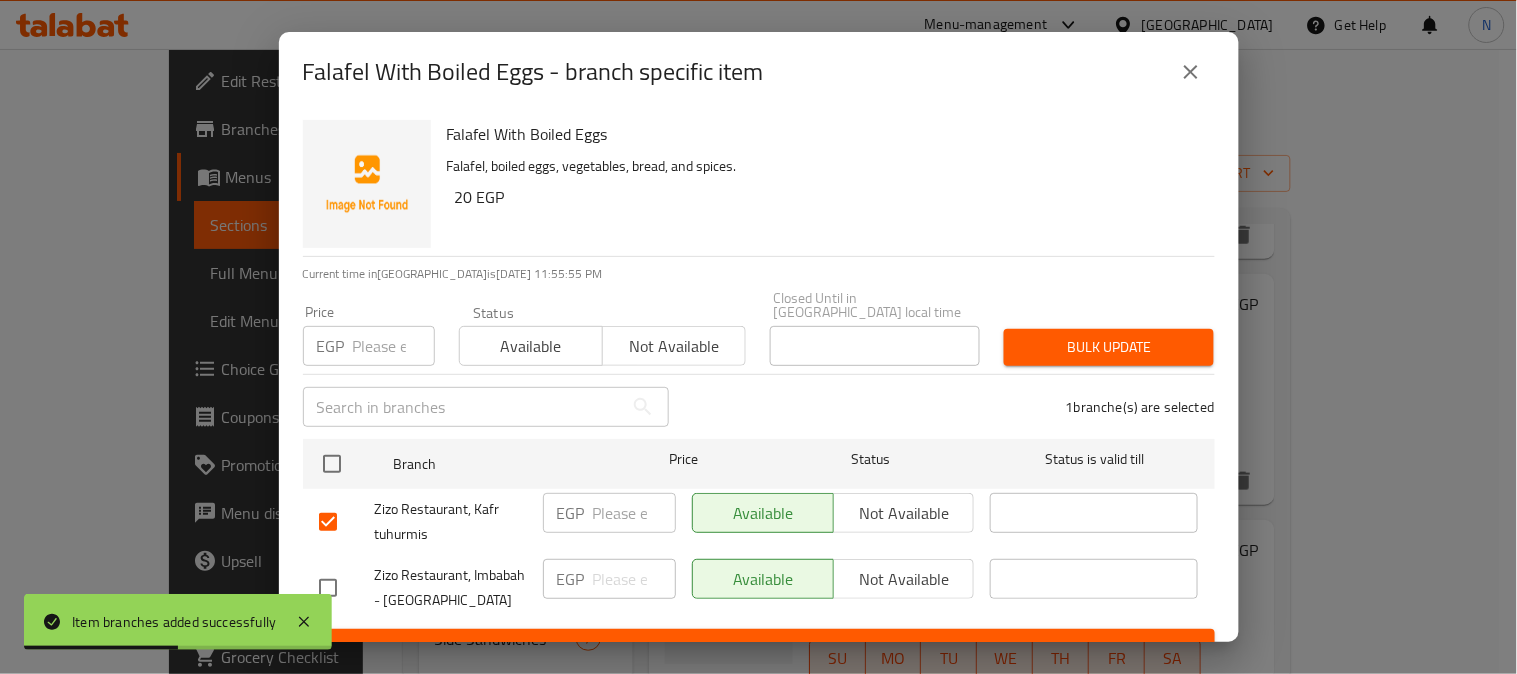 click on "Not available" at bounding box center [904, 513] 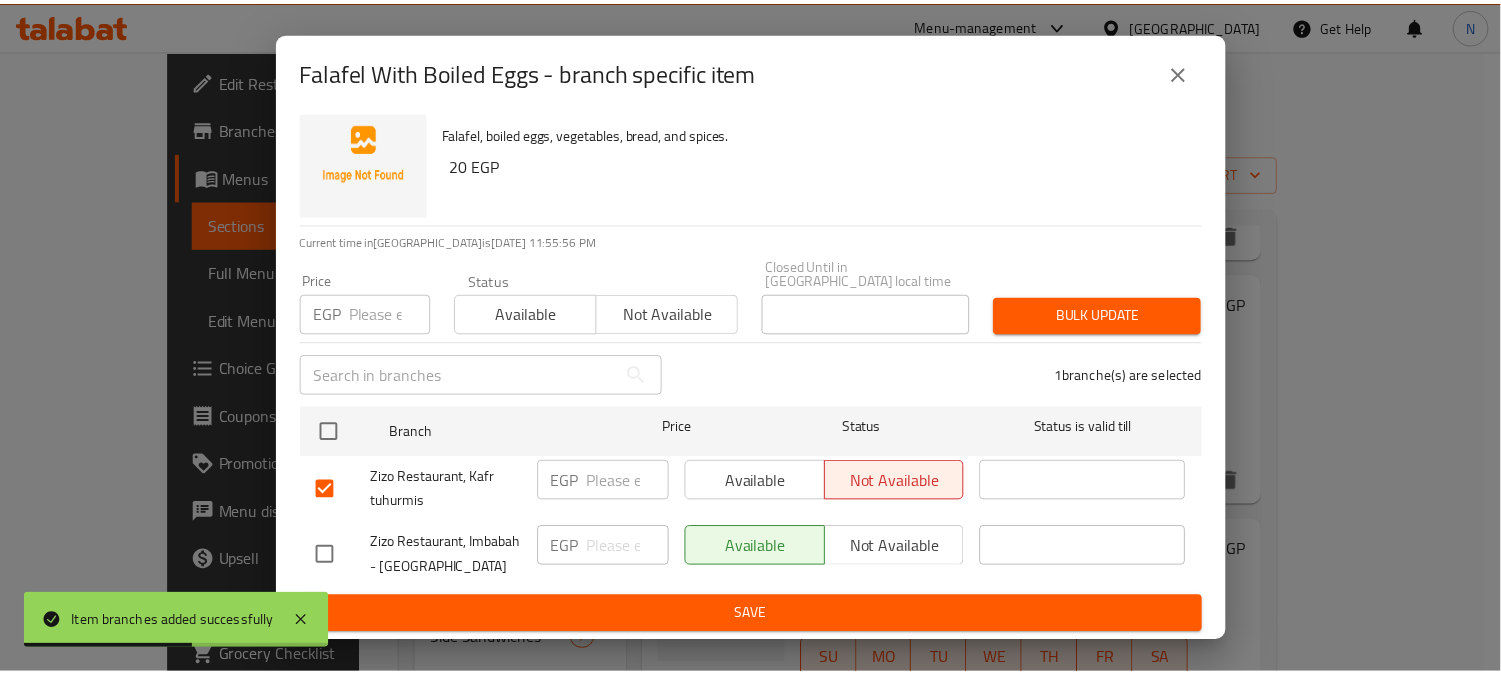 scroll, scrollTop: 42, scrollLeft: 0, axis: vertical 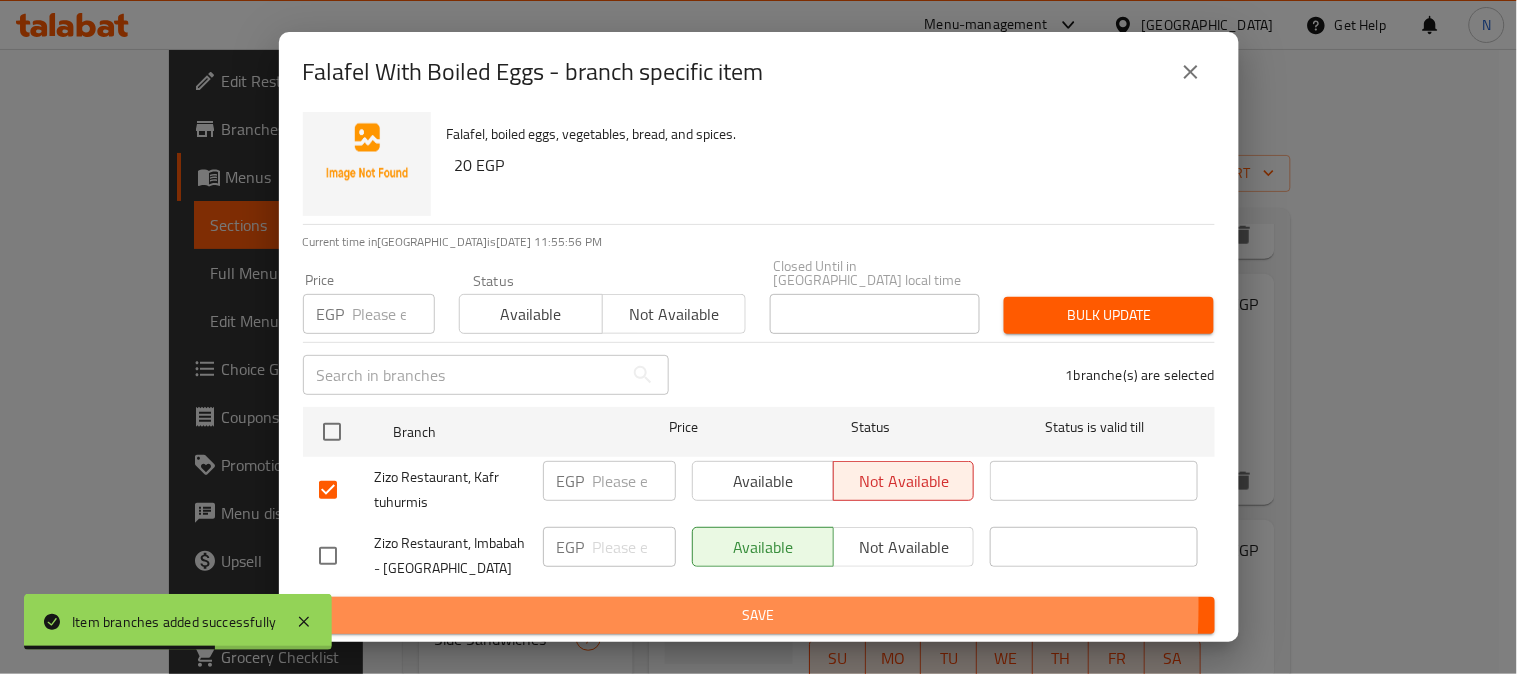 click on "Save" at bounding box center (759, 615) 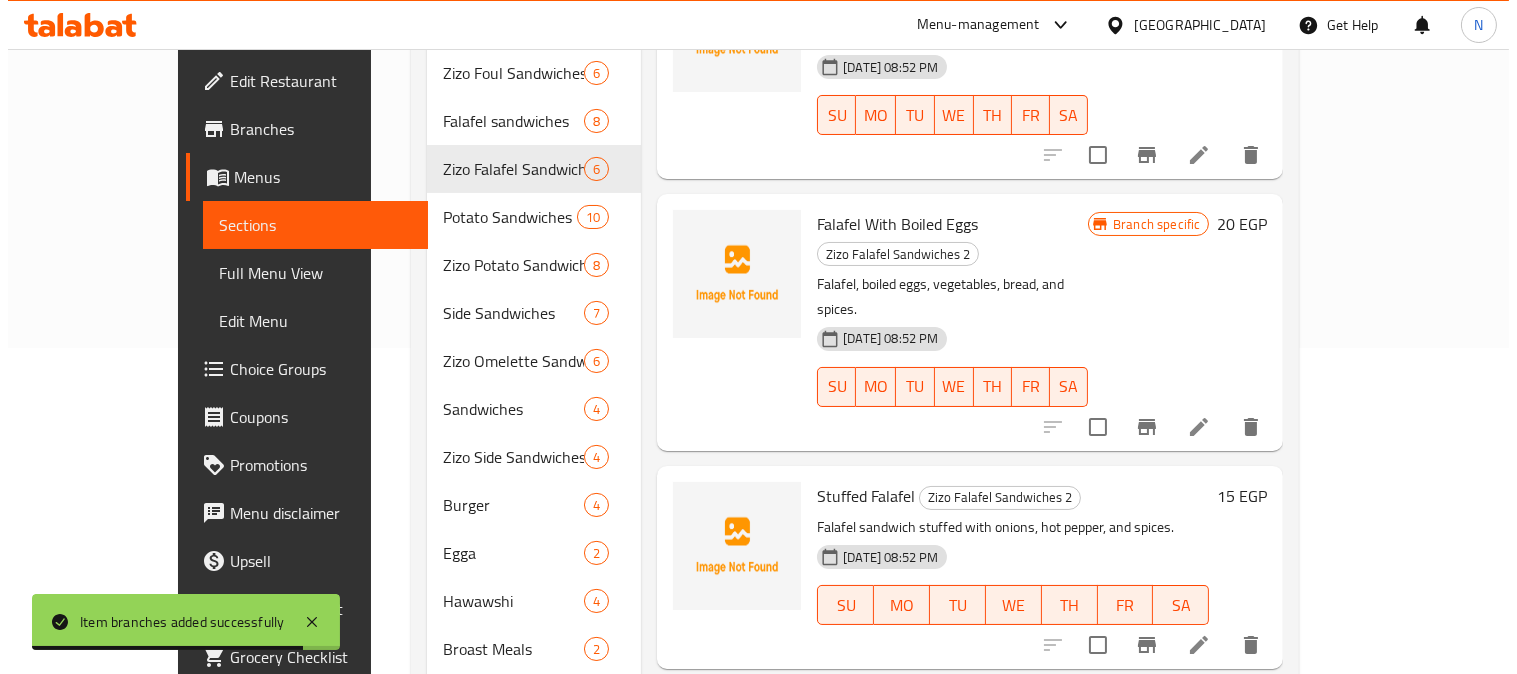 scroll, scrollTop: 333, scrollLeft: 0, axis: vertical 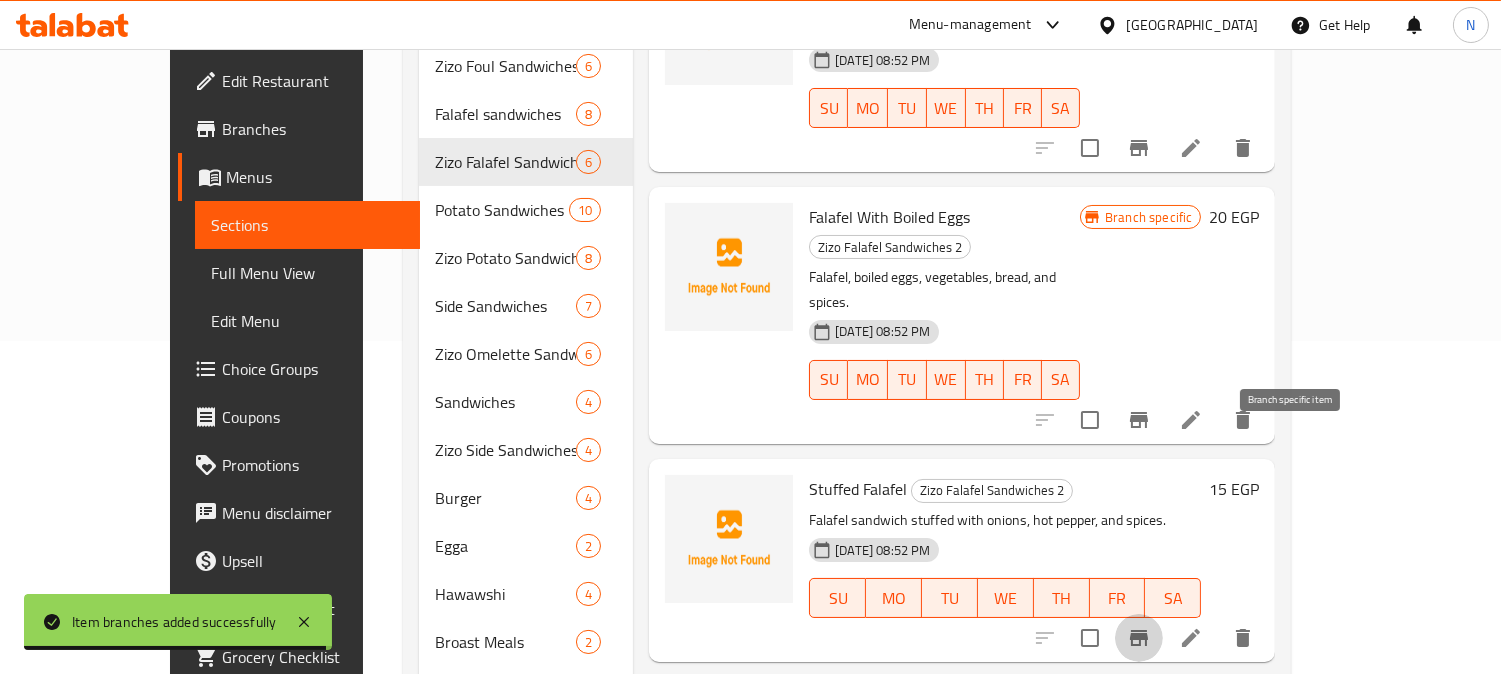 click 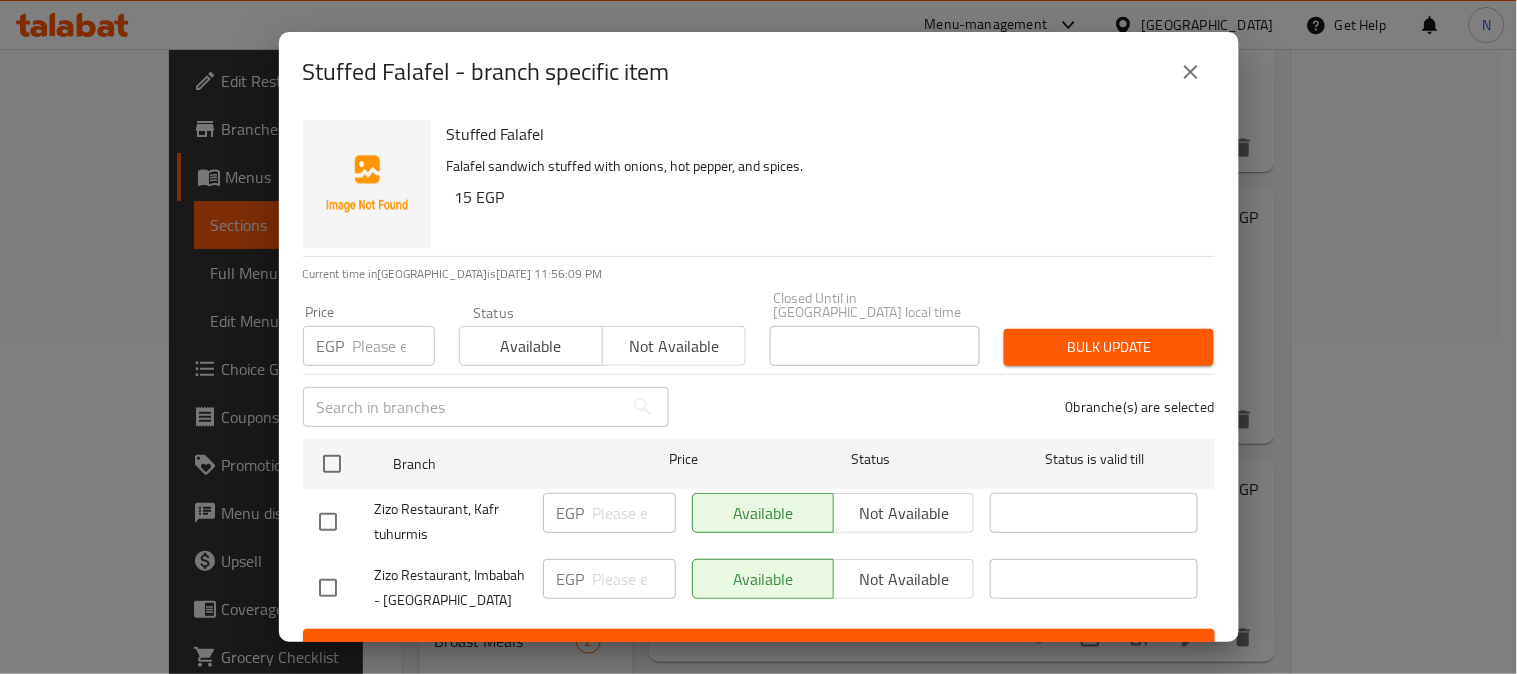 click at bounding box center [347, 522] 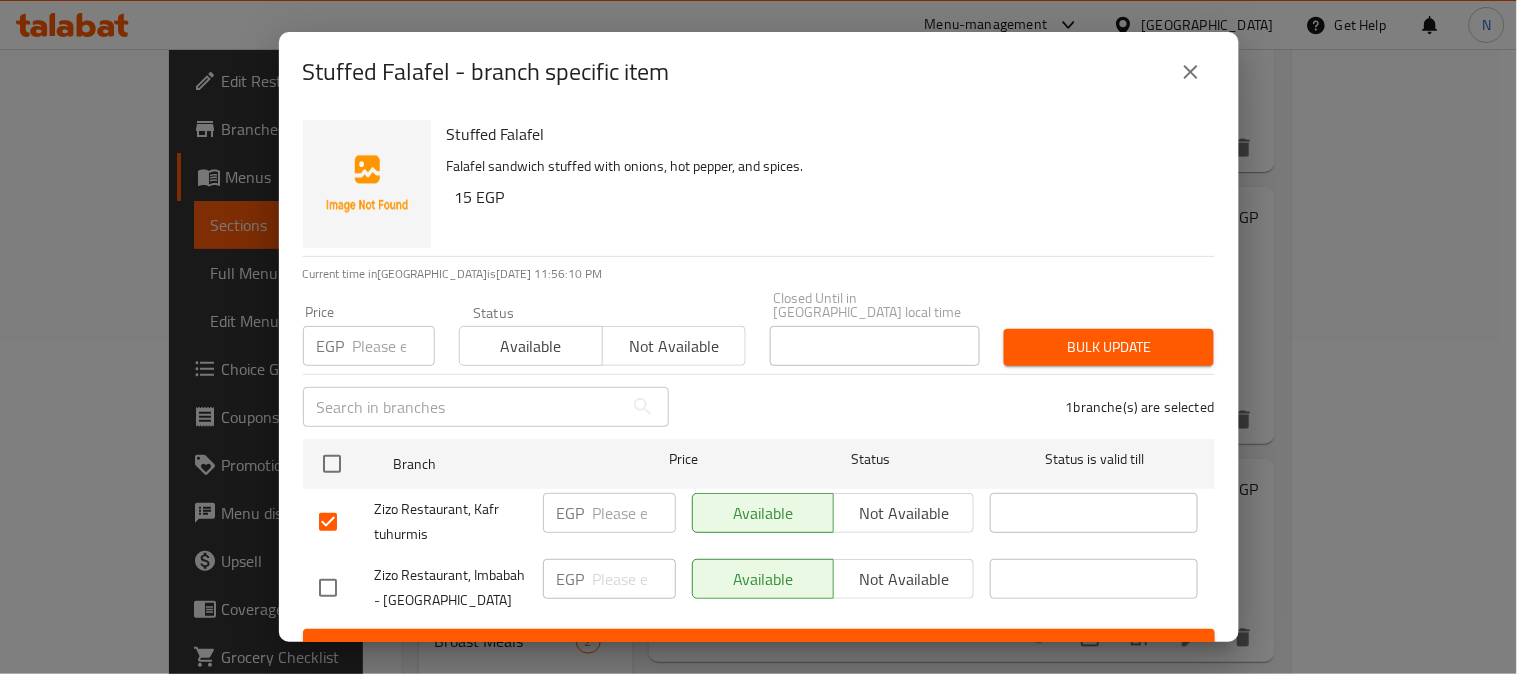 click on "Not available" at bounding box center [904, 513] 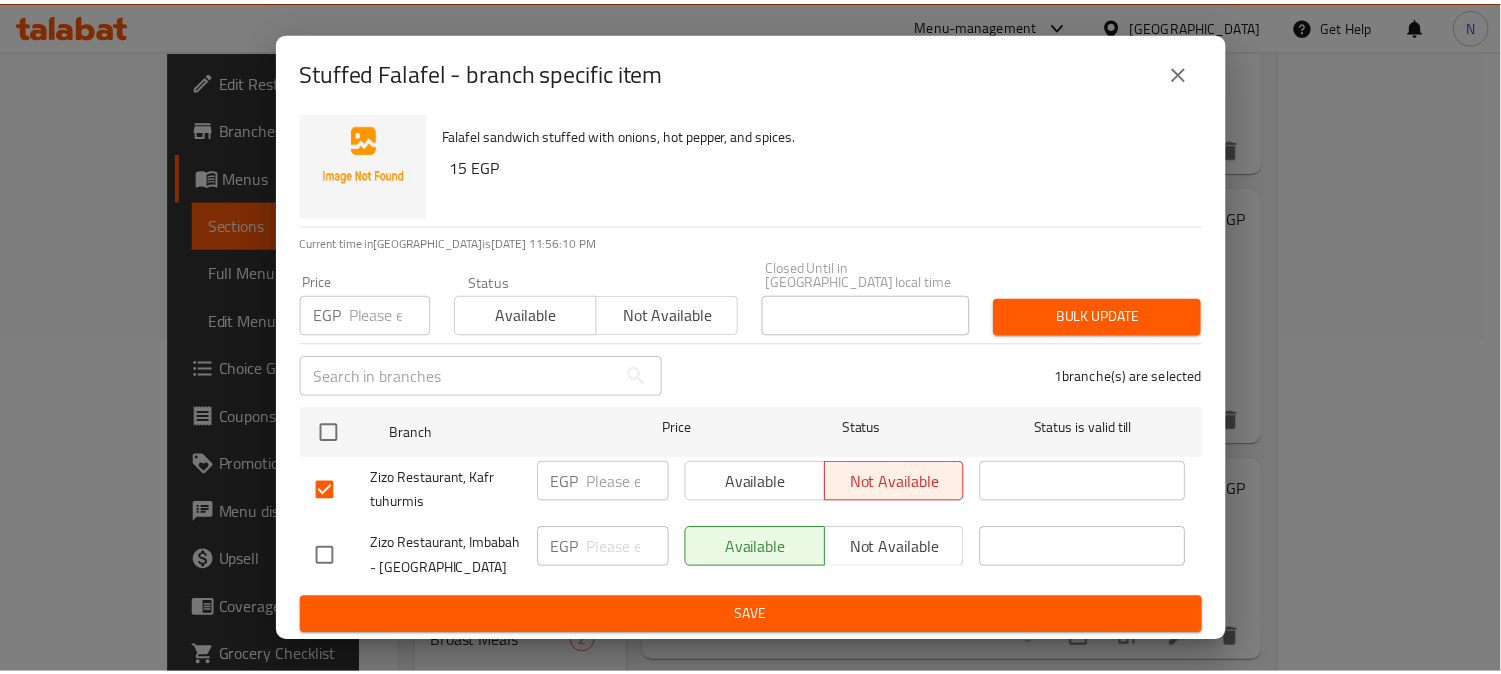 scroll, scrollTop: 42, scrollLeft: 0, axis: vertical 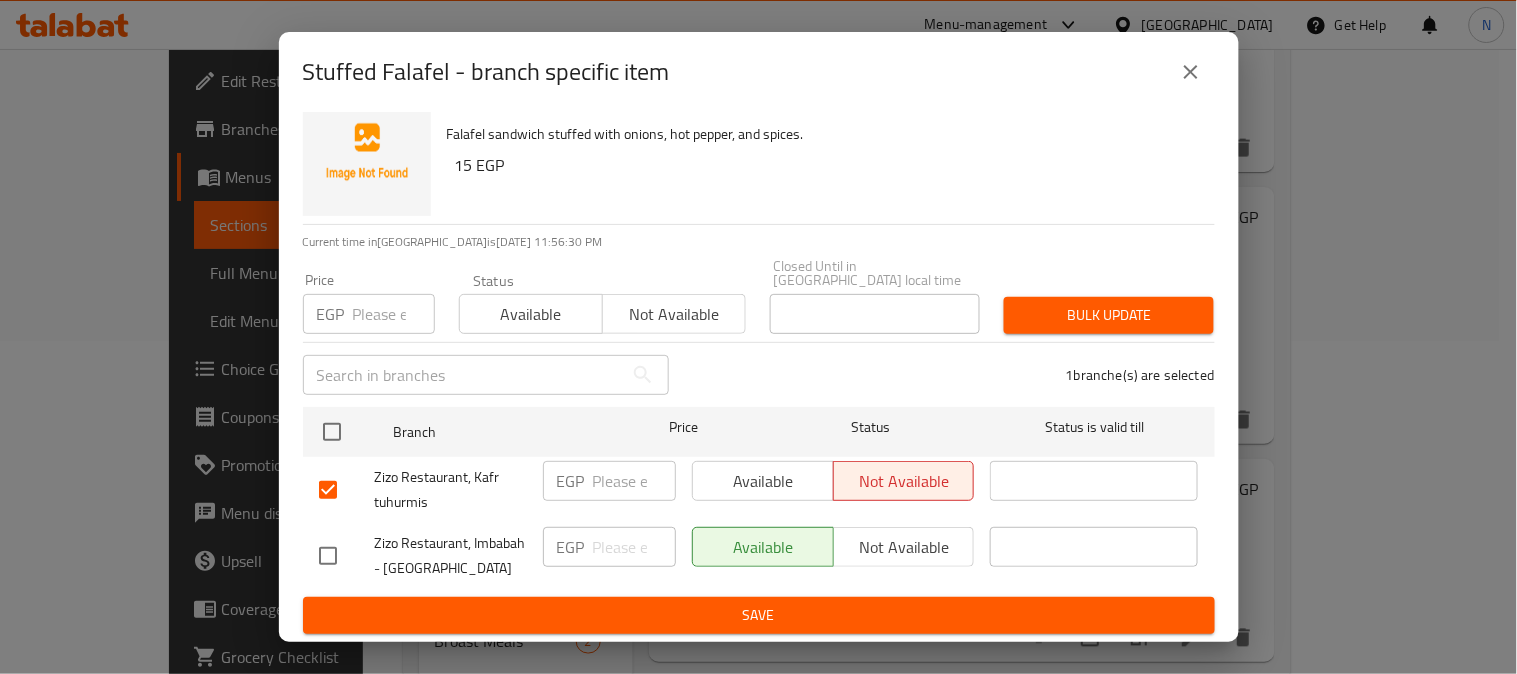 click on "Save" at bounding box center (759, 615) 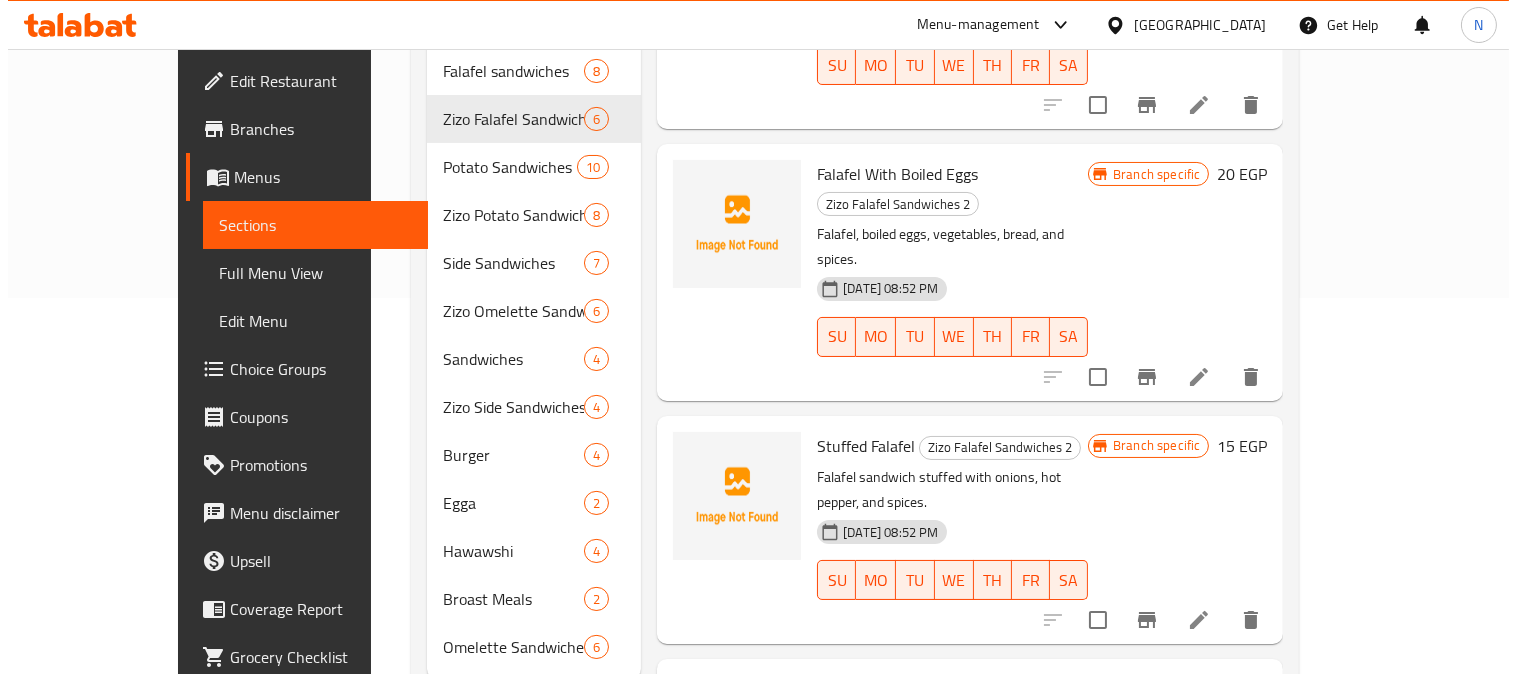 scroll, scrollTop: 406, scrollLeft: 0, axis: vertical 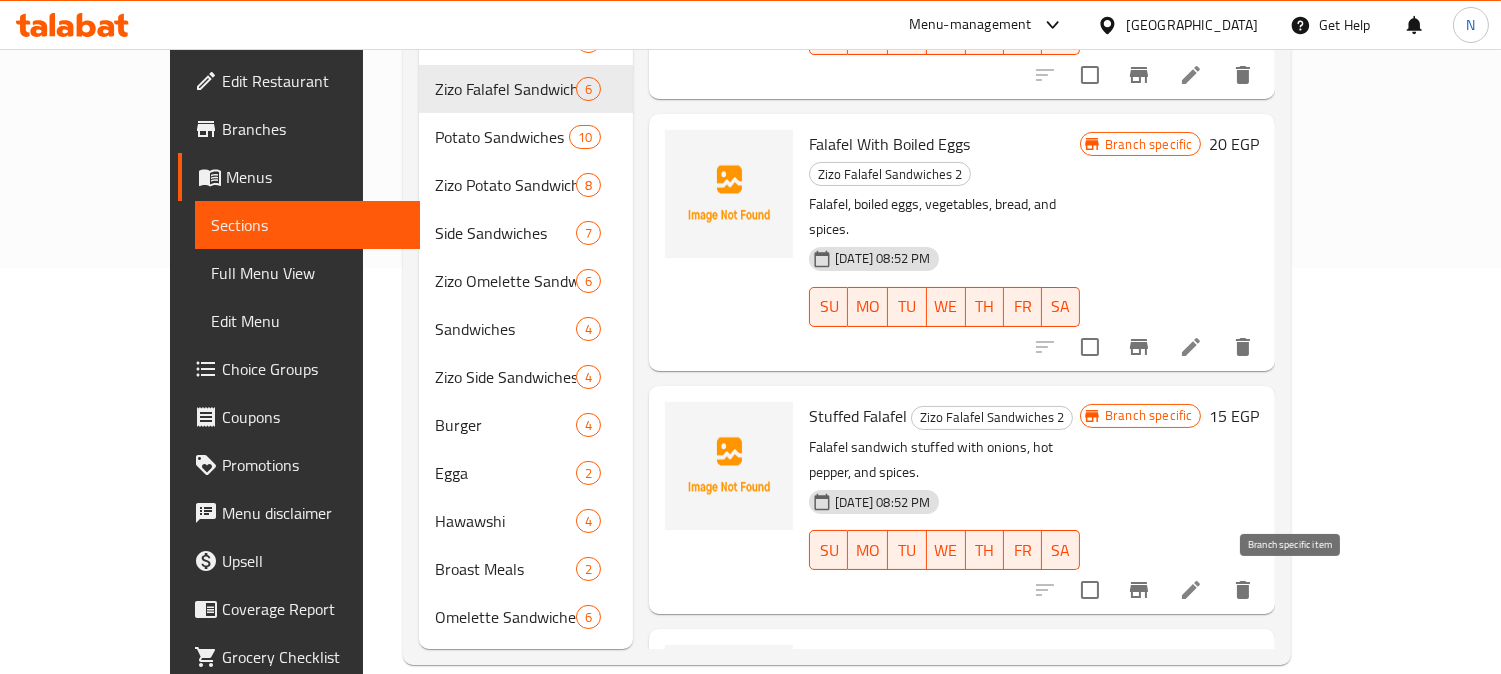click 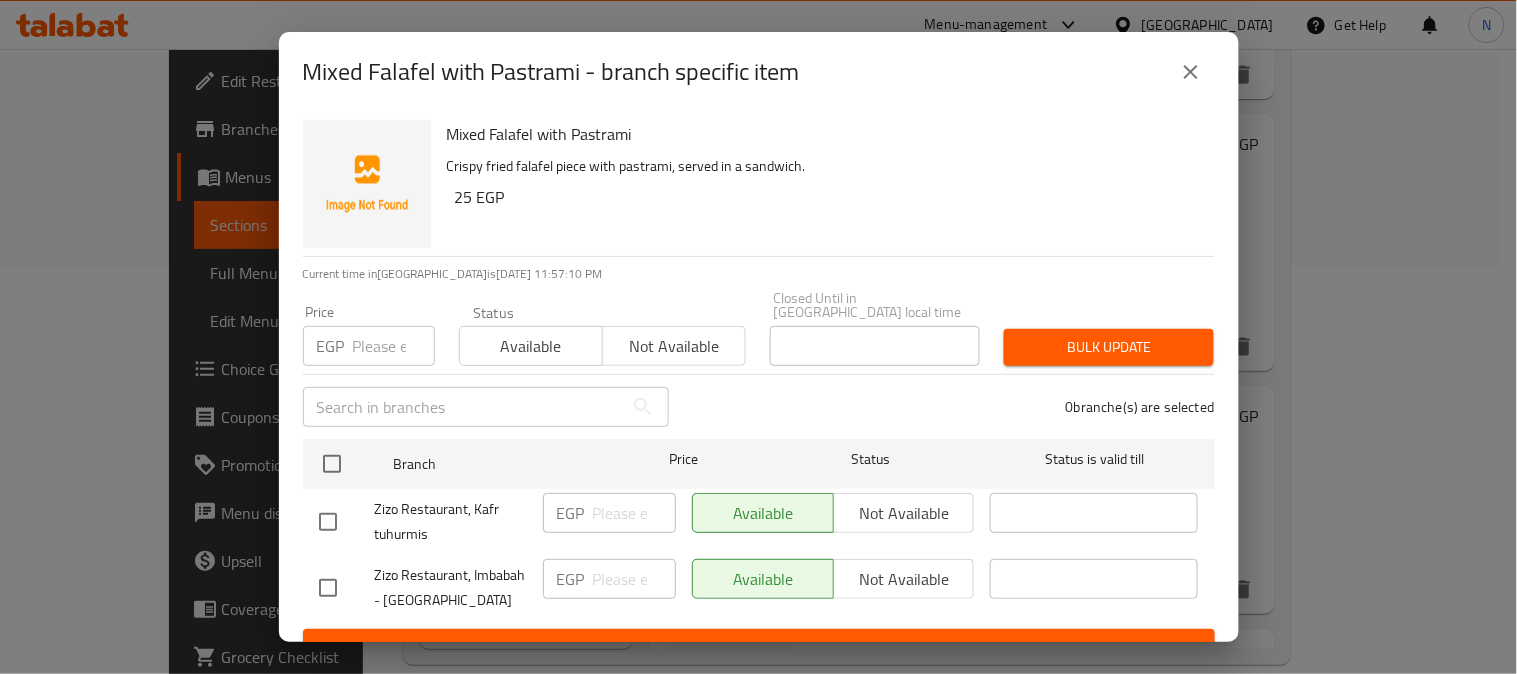 drag, startPoint x: 331, startPoint y: 506, endPoint x: 581, endPoint y: 511, distance: 250.04999 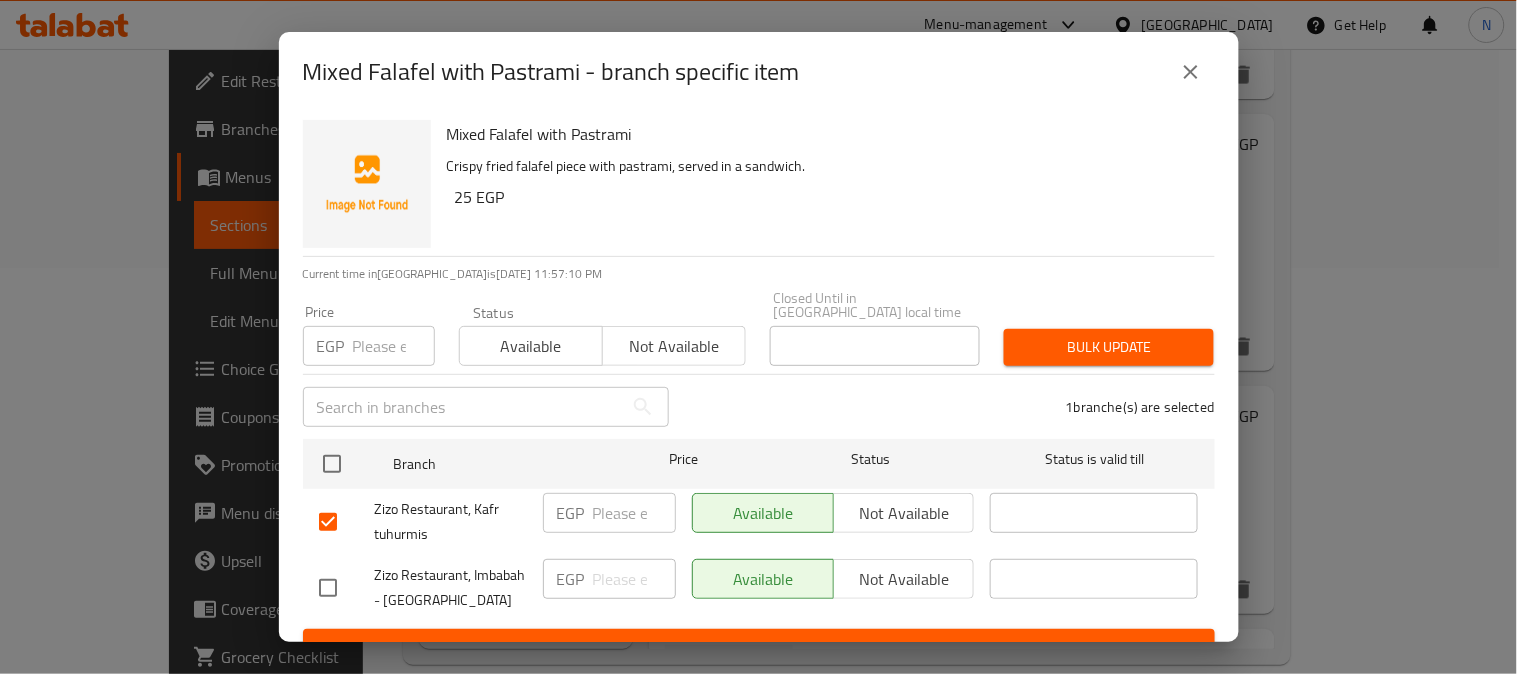click on "Not available" at bounding box center [904, 513] 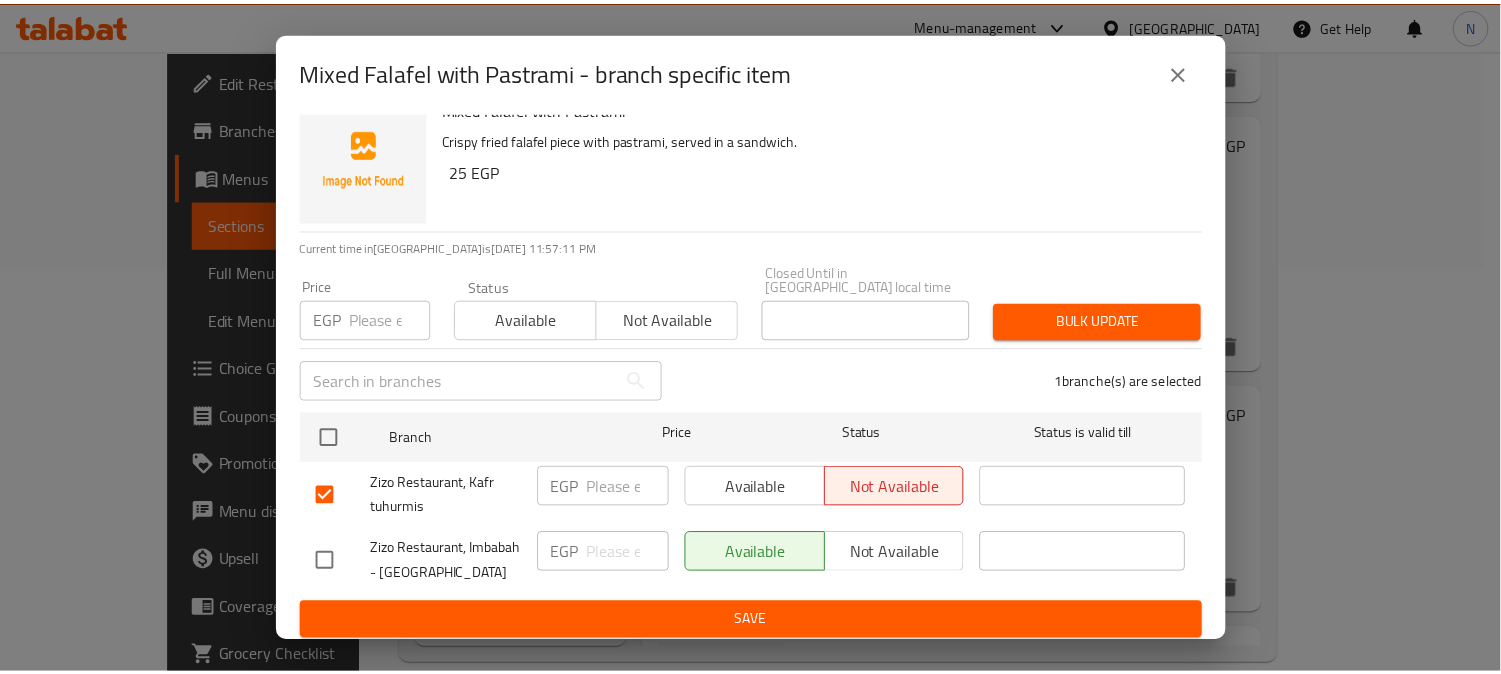 scroll, scrollTop: 42, scrollLeft: 0, axis: vertical 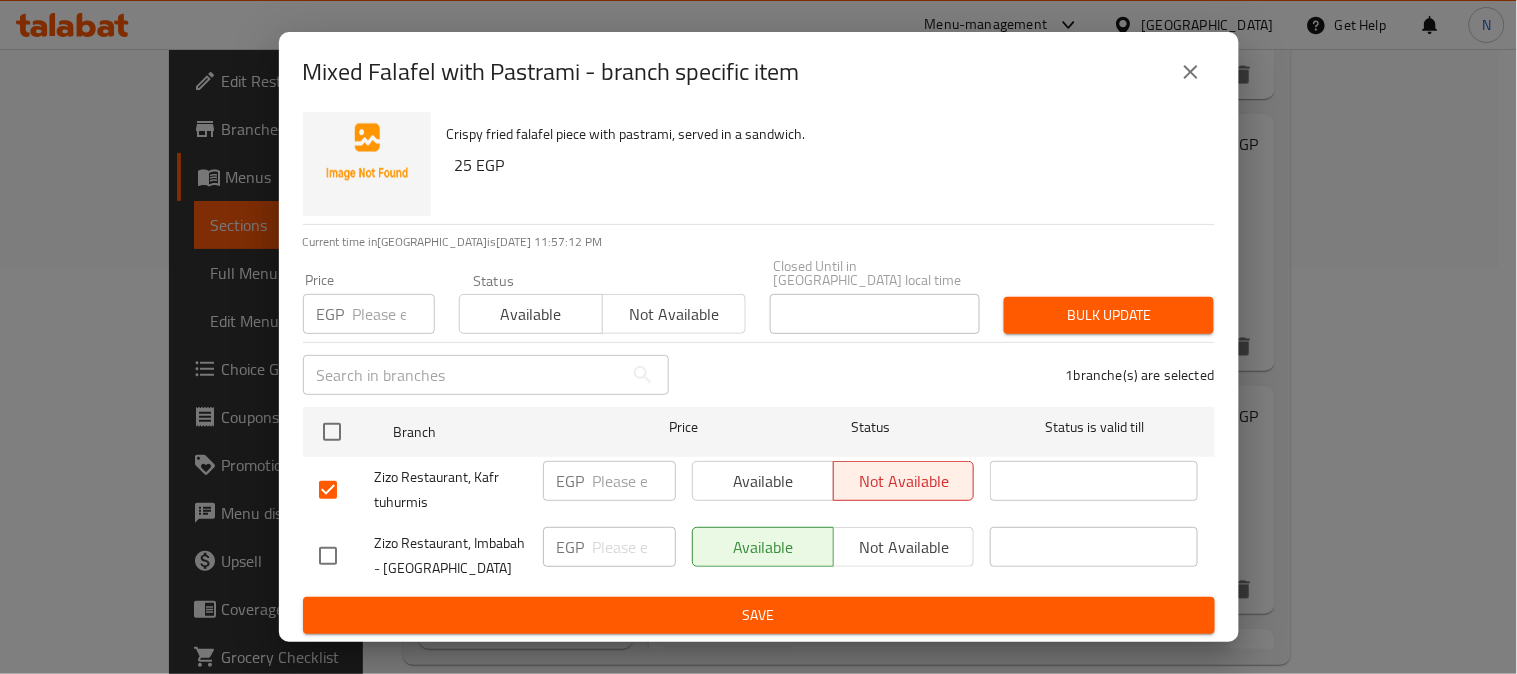 click on "Save" at bounding box center [759, 615] 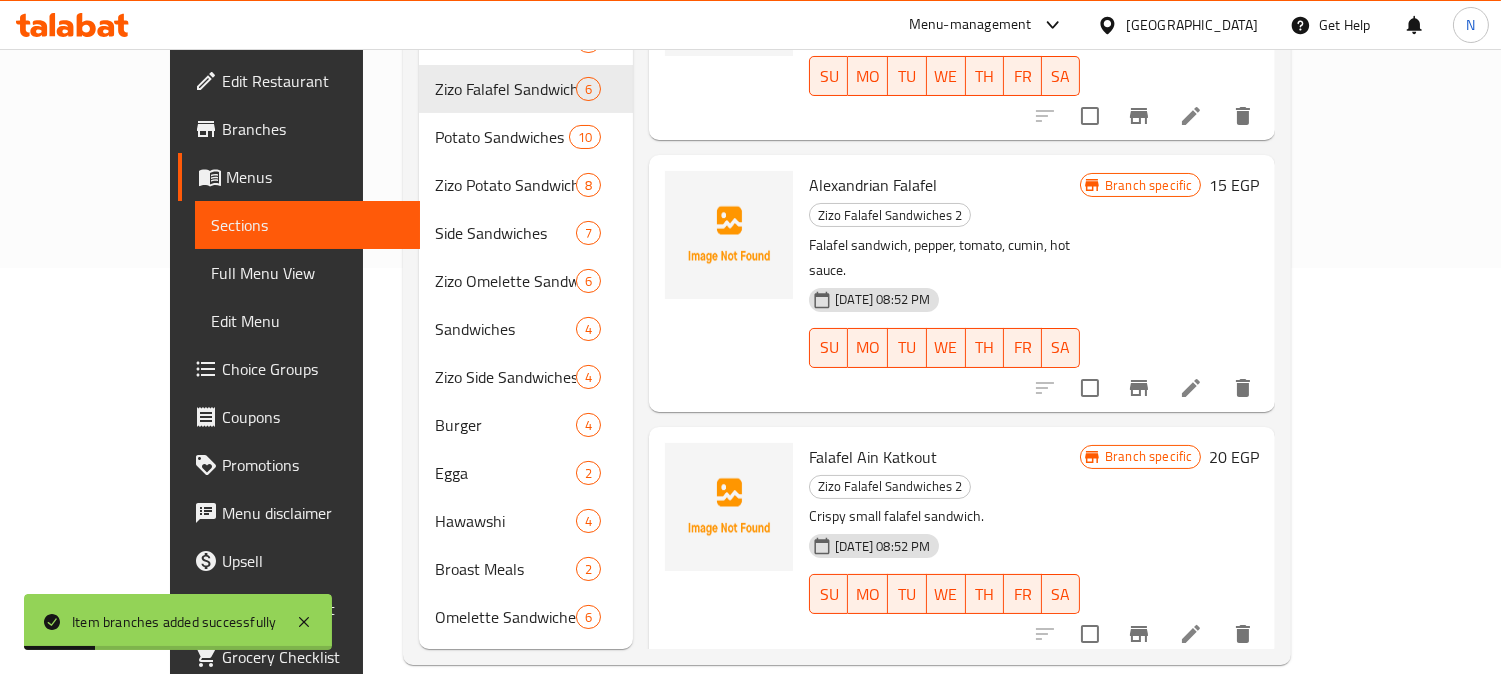 scroll, scrollTop: 0, scrollLeft: 0, axis: both 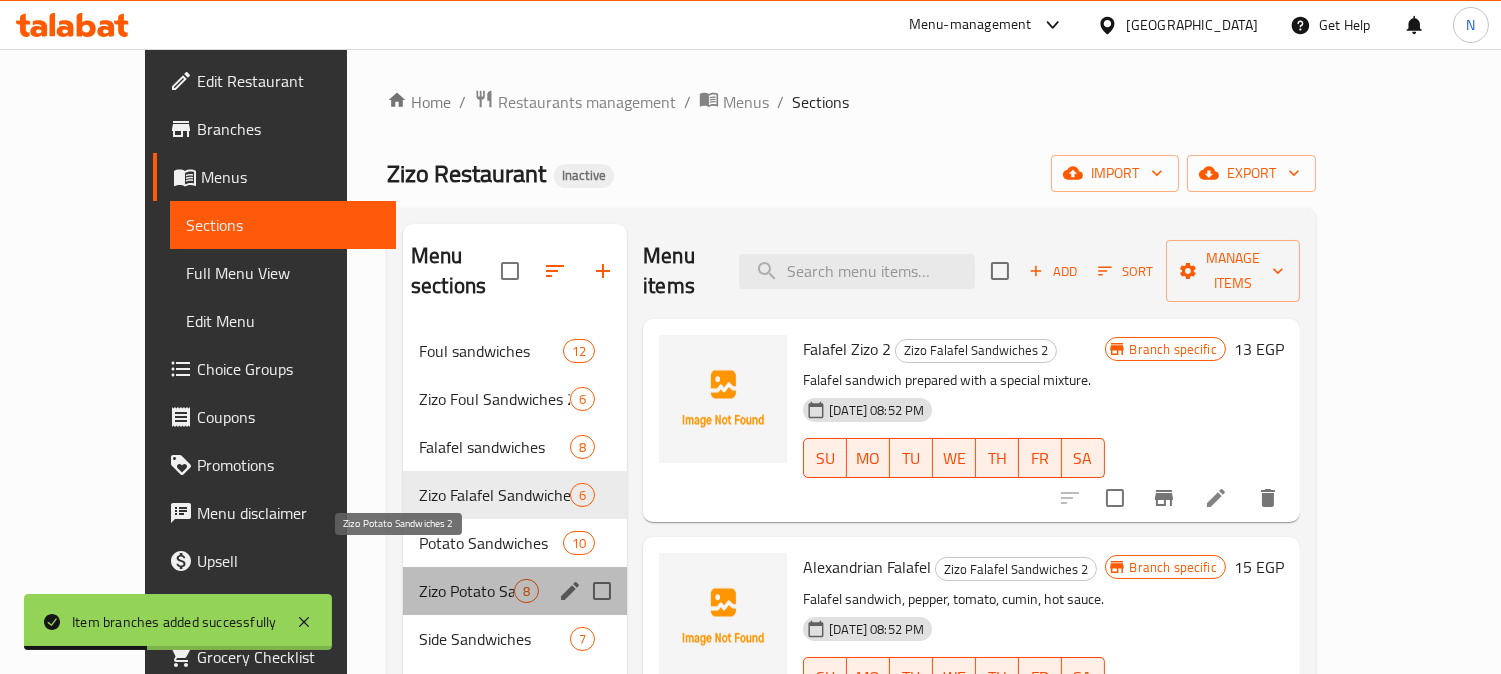click on "Zizo Potato Sandwiches 2" at bounding box center [466, 591] 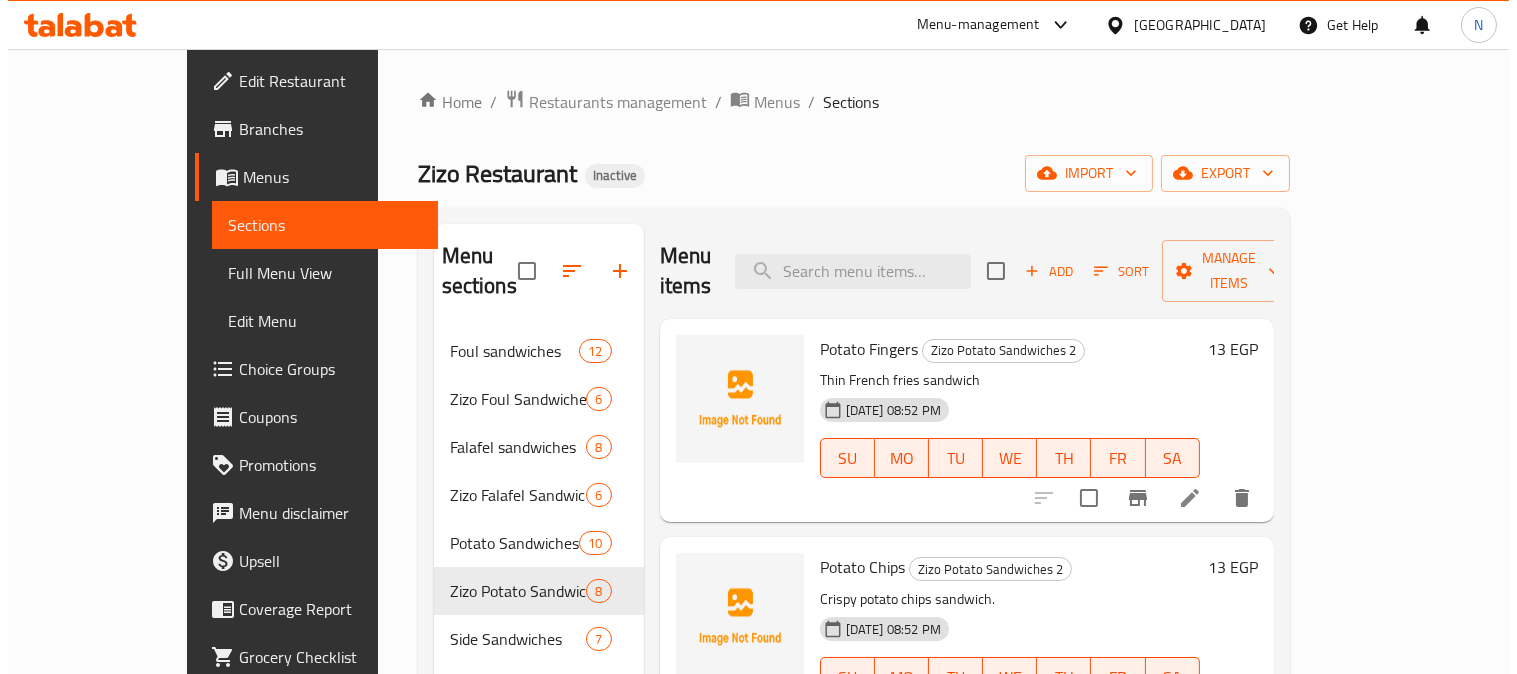 scroll, scrollTop: 111, scrollLeft: 0, axis: vertical 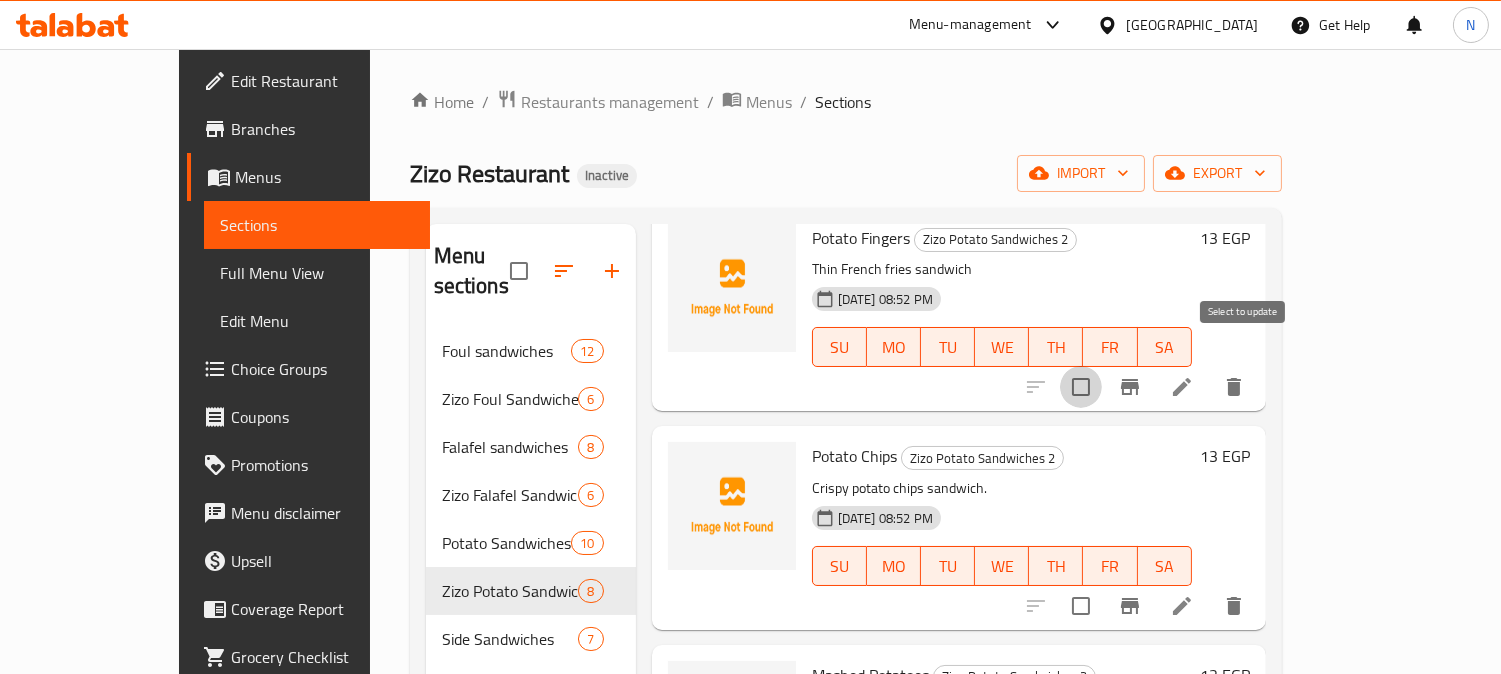 drag, startPoint x: 1245, startPoint y: 358, endPoint x: 1280, endPoint y: 386, distance: 44.82187 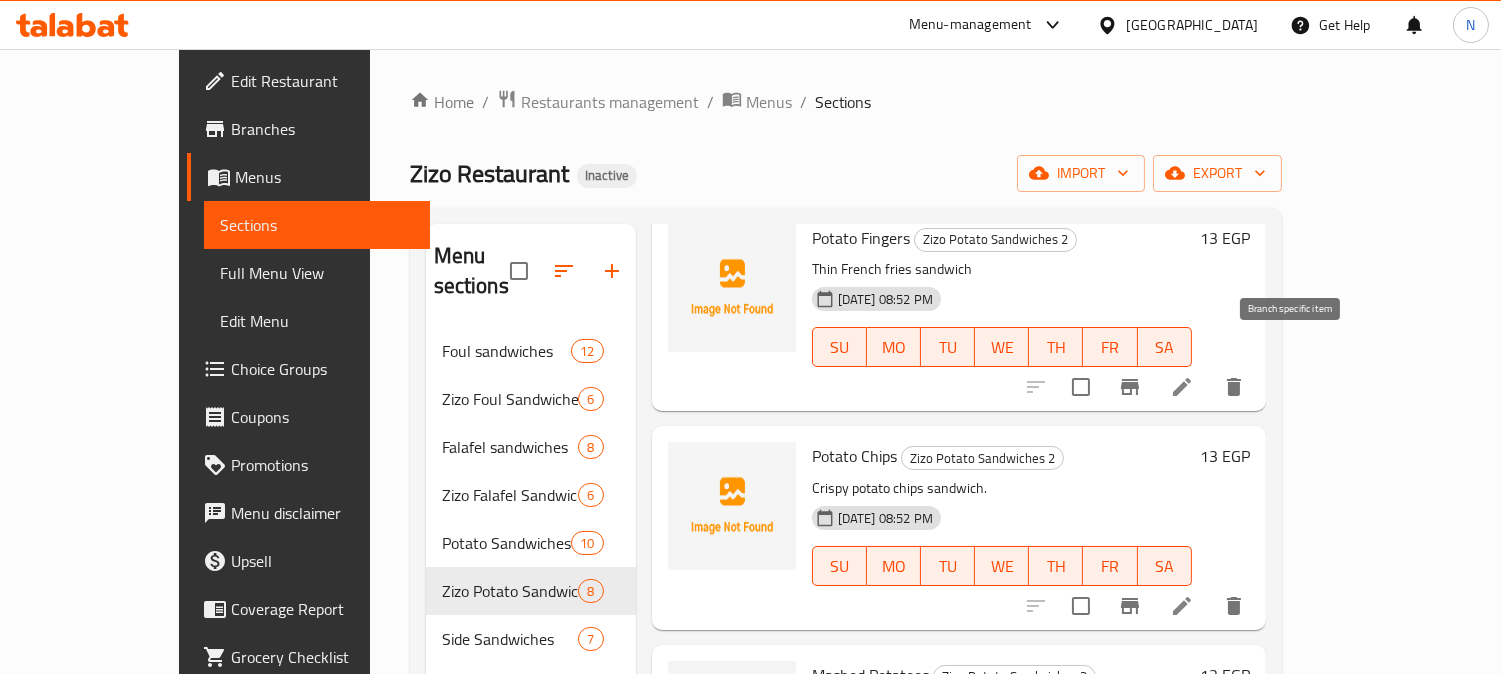 click 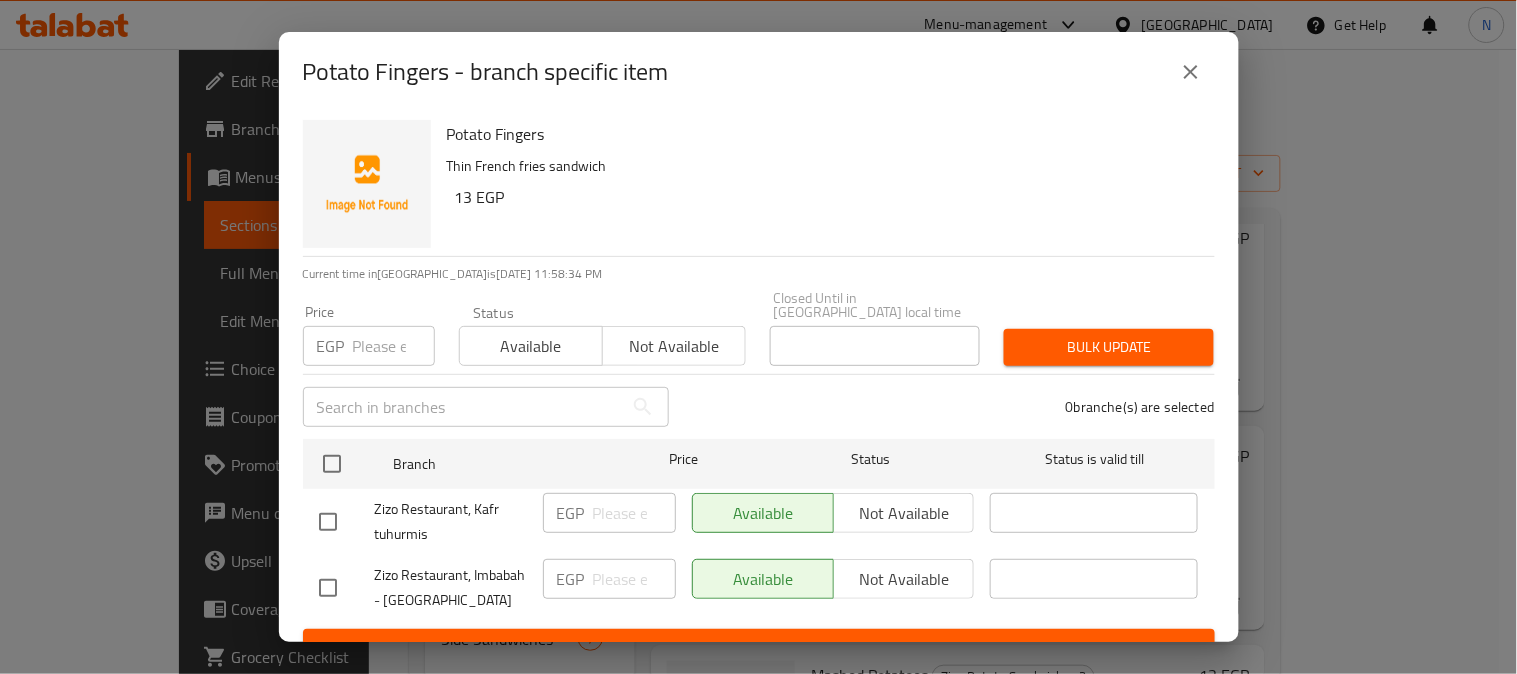 drag, startPoint x: 334, startPoint y: 514, endPoint x: 465, endPoint y: 503, distance: 131.46101 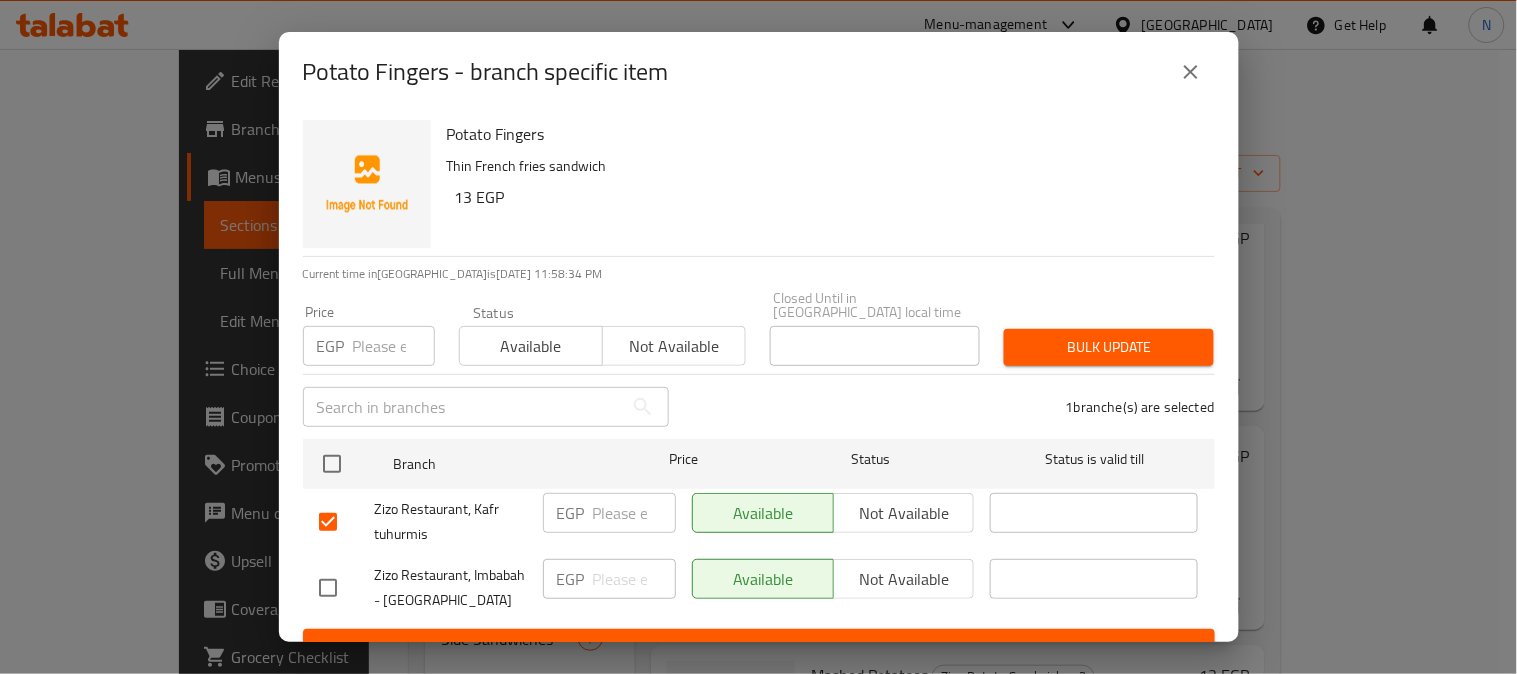 click on "Not available" at bounding box center (904, 513) 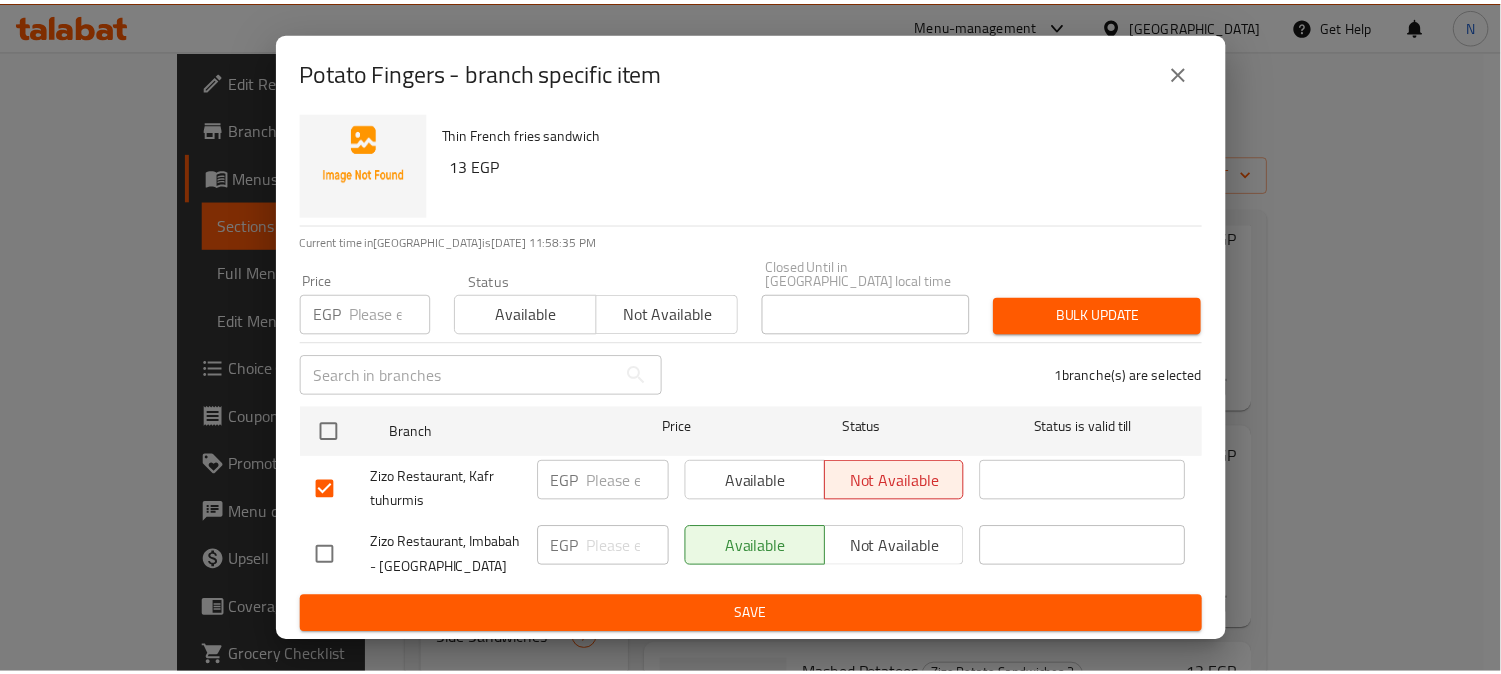 scroll, scrollTop: 42, scrollLeft: 0, axis: vertical 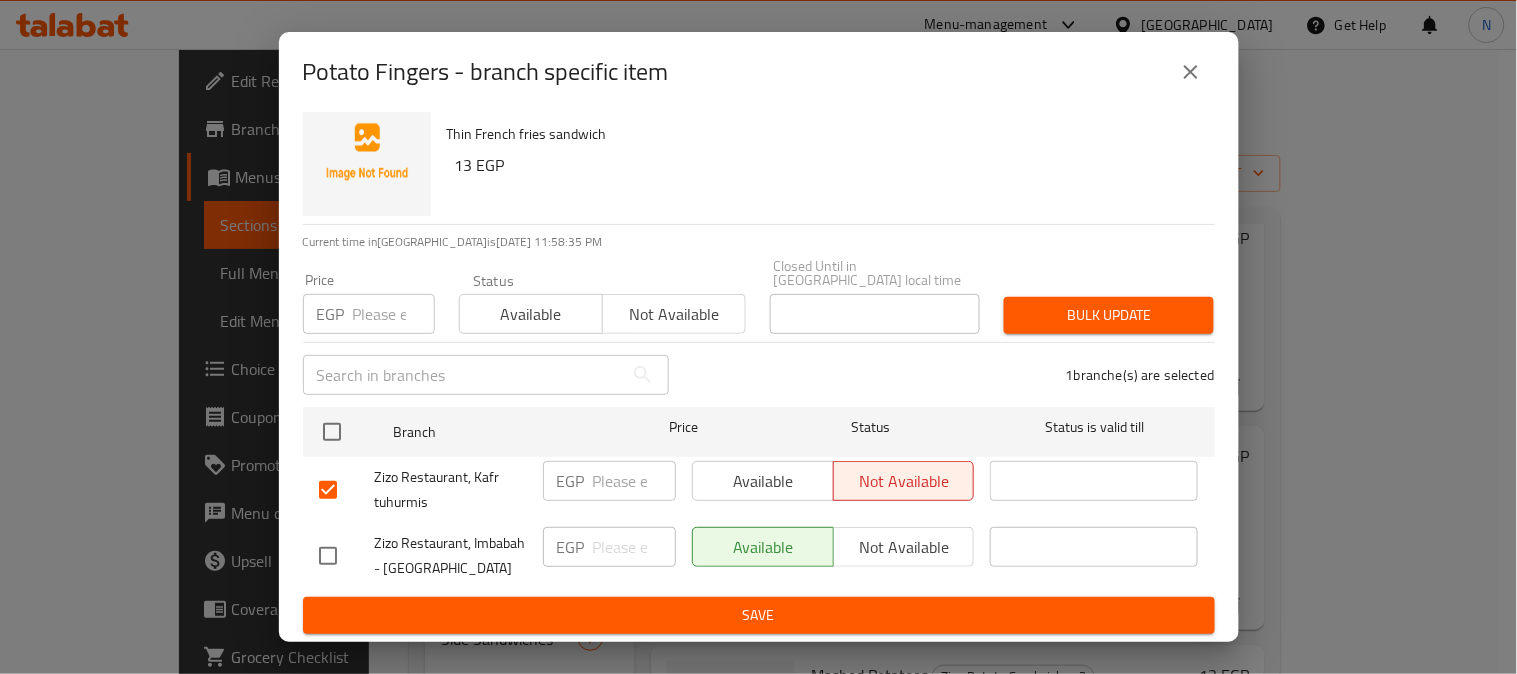 click on "Save" at bounding box center [759, 615] 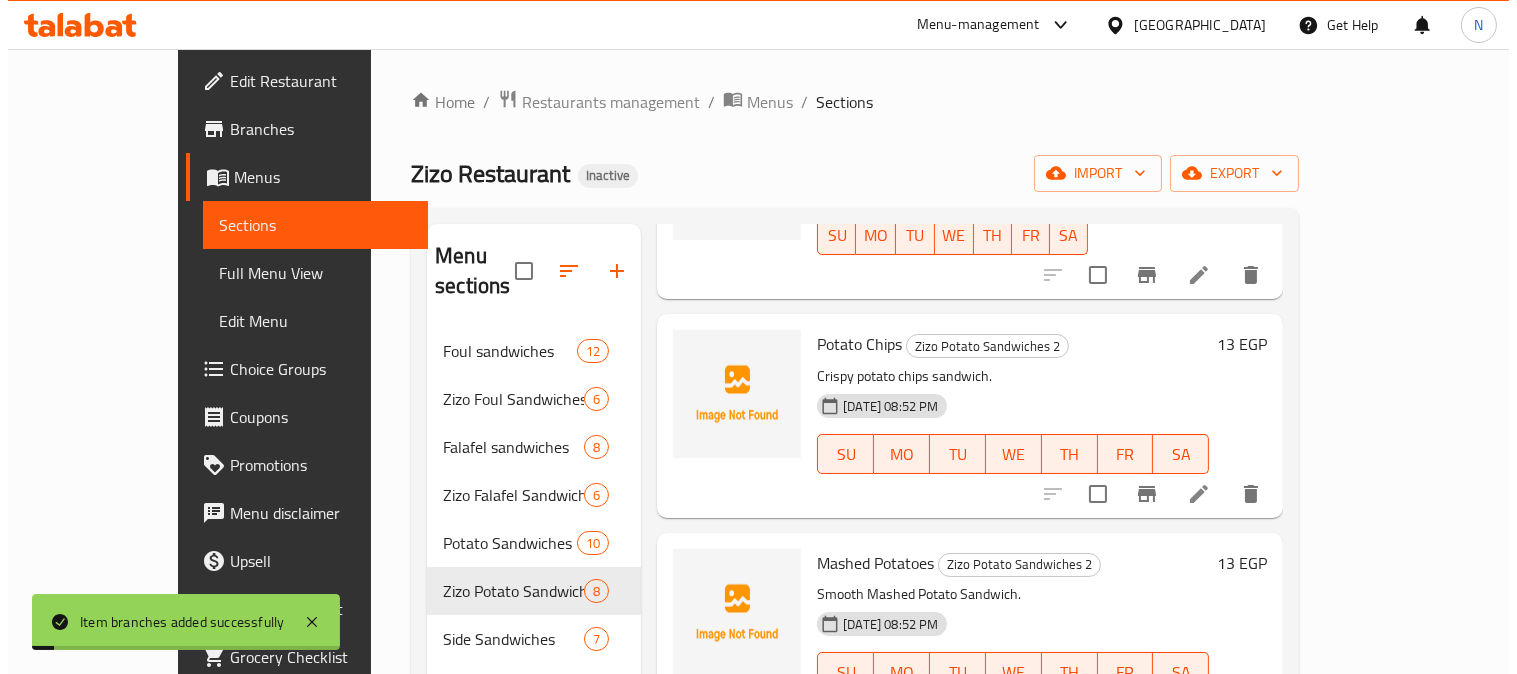 scroll, scrollTop: 333, scrollLeft: 0, axis: vertical 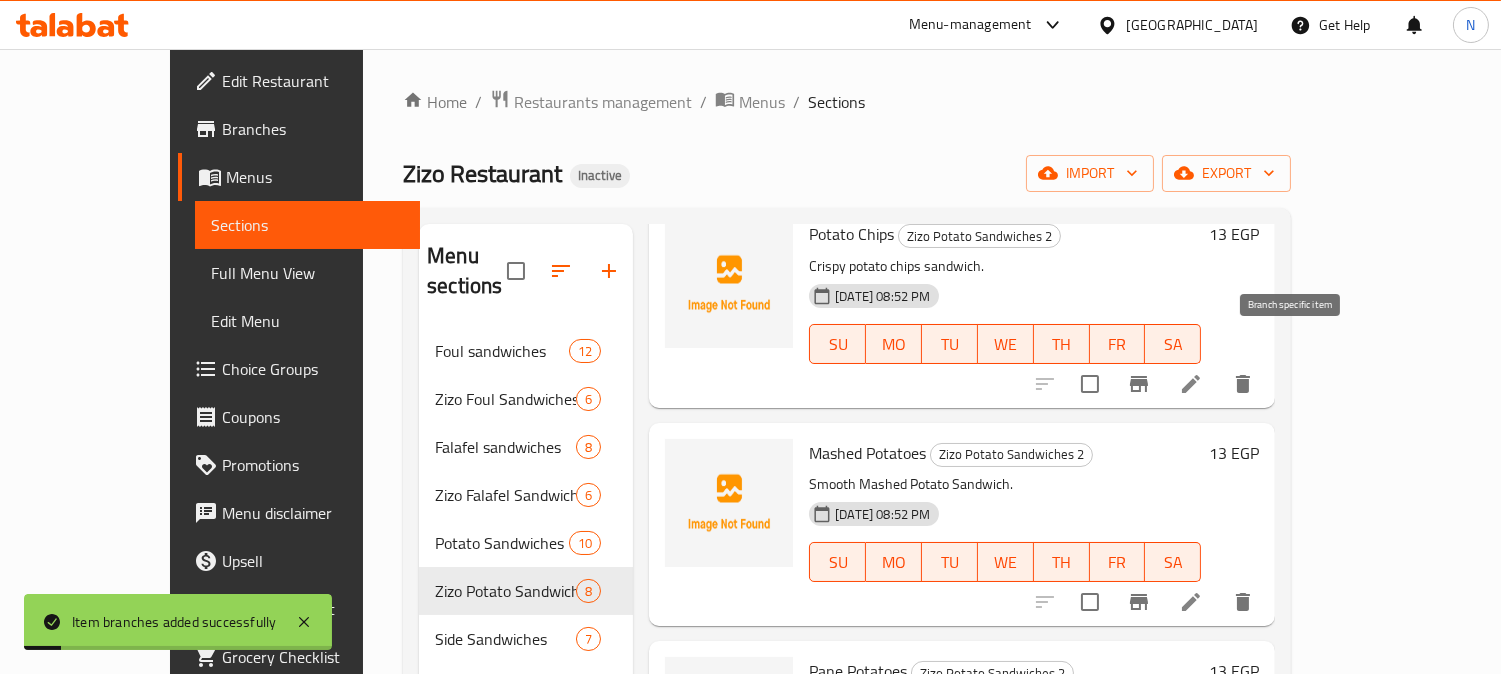 click 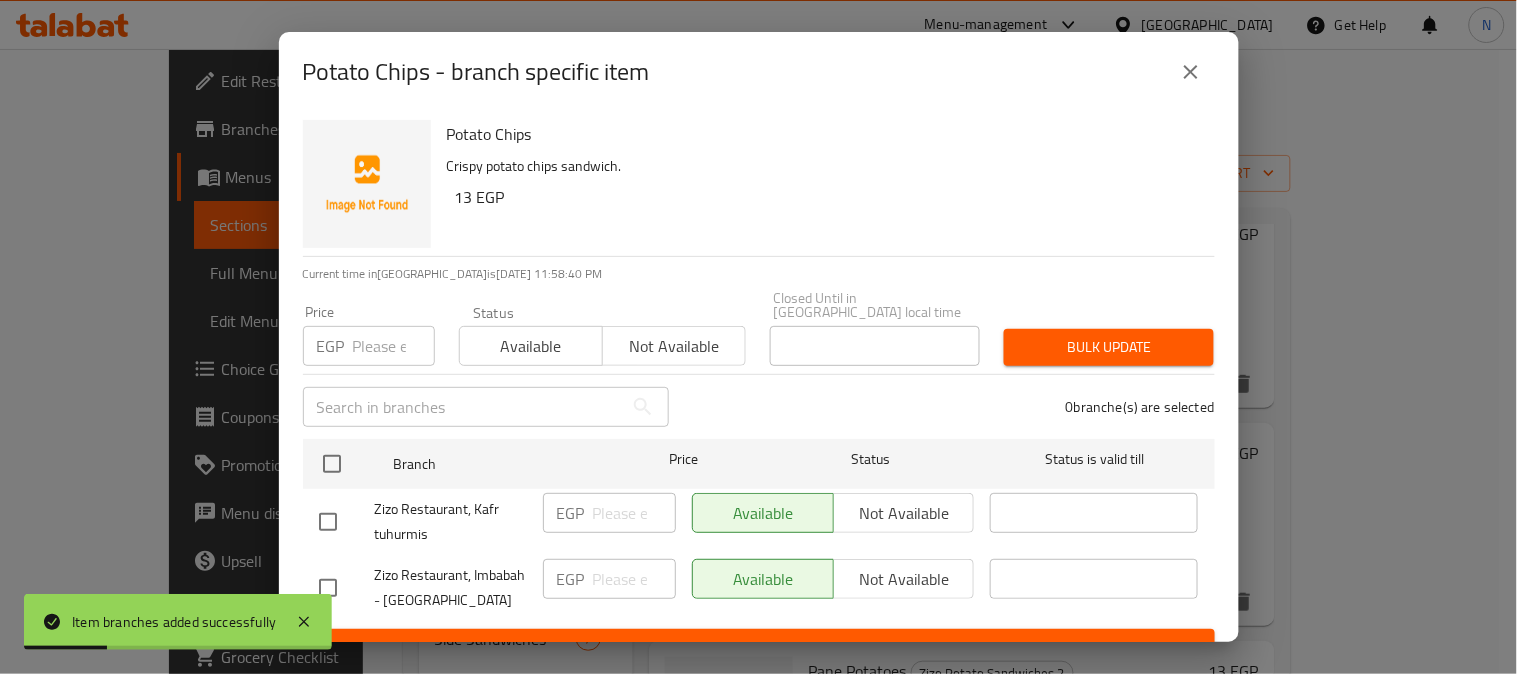 drag, startPoint x: 327, startPoint y: 508, endPoint x: 805, endPoint y: 523, distance: 478.2353 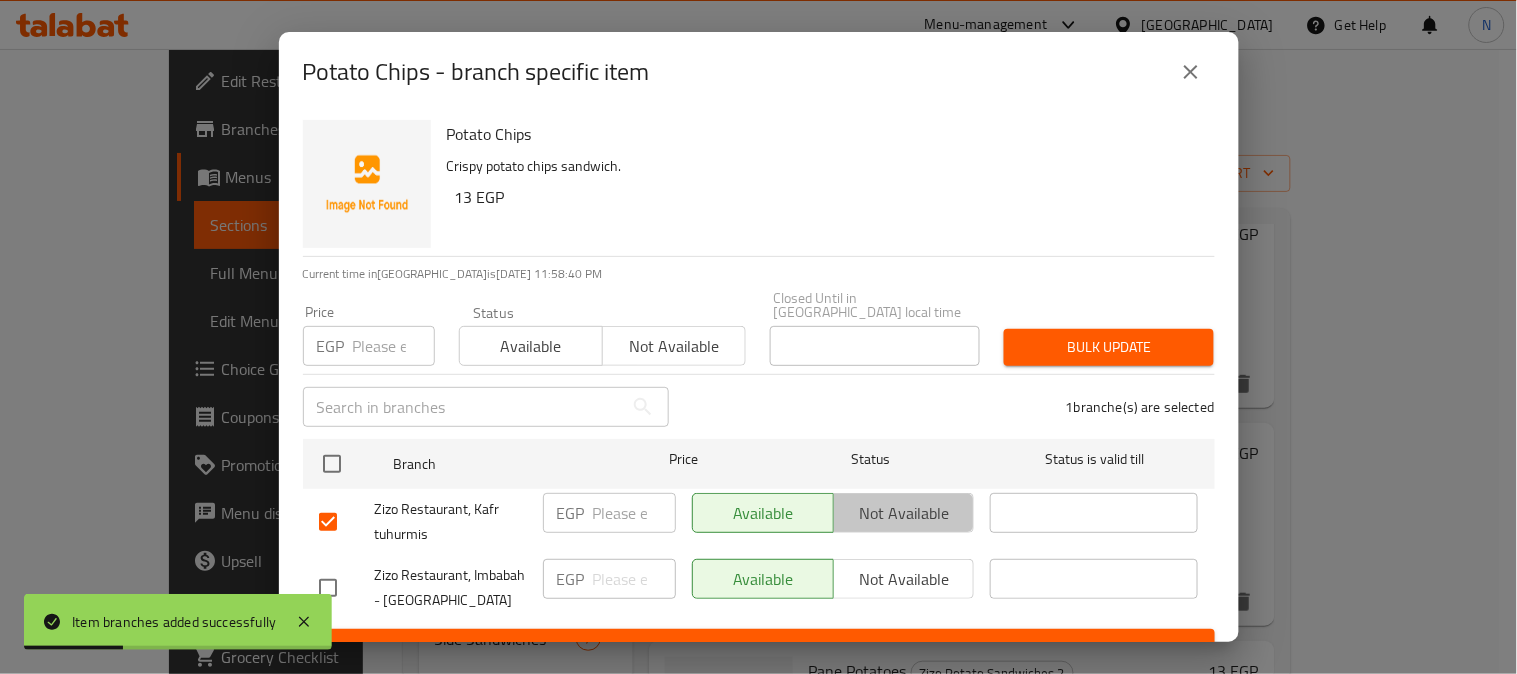 click on "Not available" at bounding box center [904, 513] 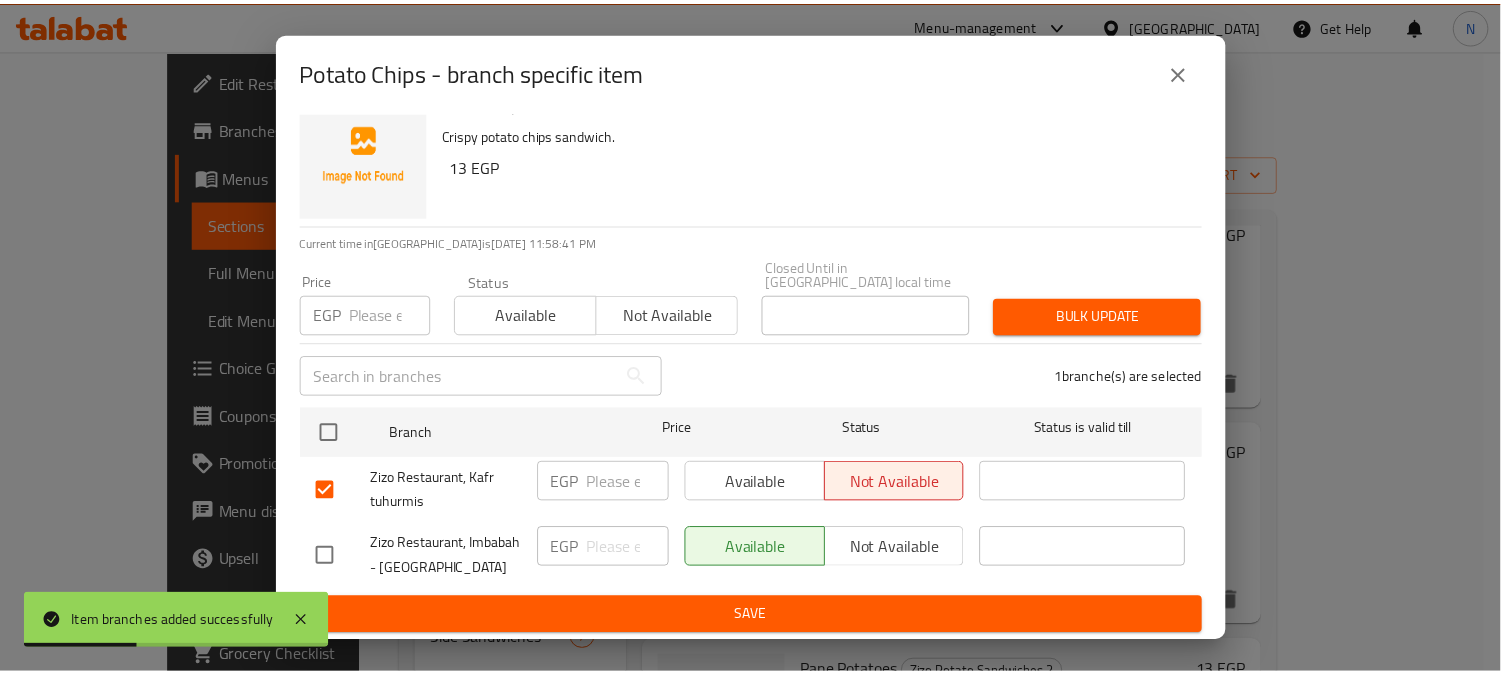 scroll, scrollTop: 42, scrollLeft: 0, axis: vertical 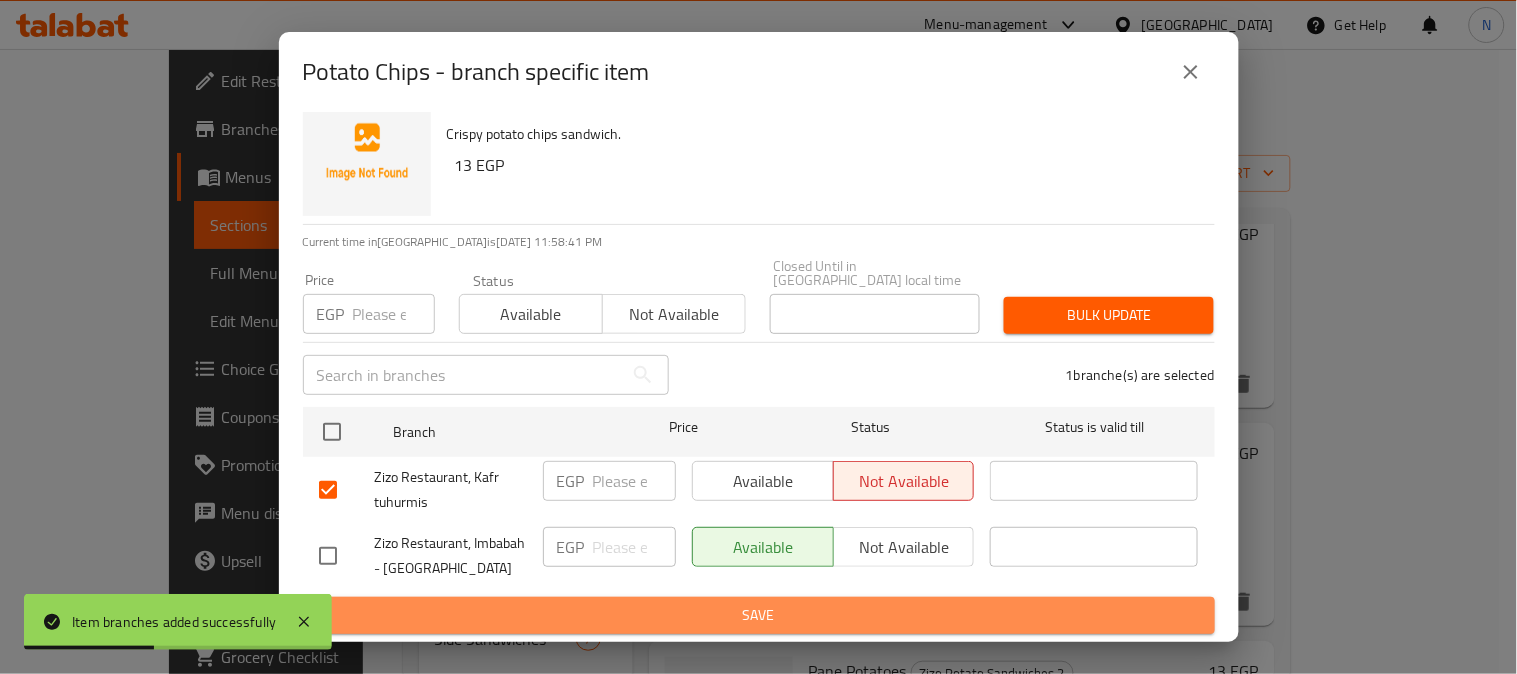 click on "Save" at bounding box center [759, 615] 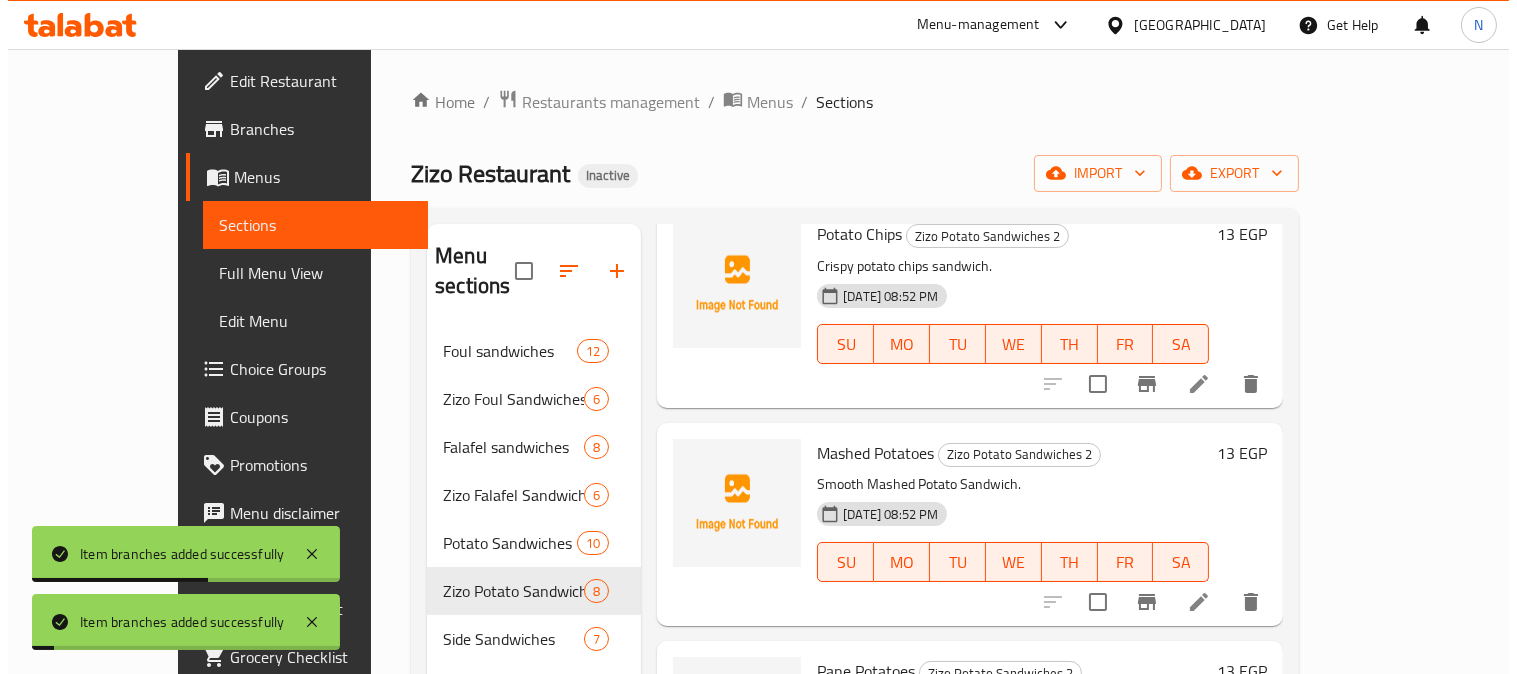 scroll, scrollTop: 444, scrollLeft: 0, axis: vertical 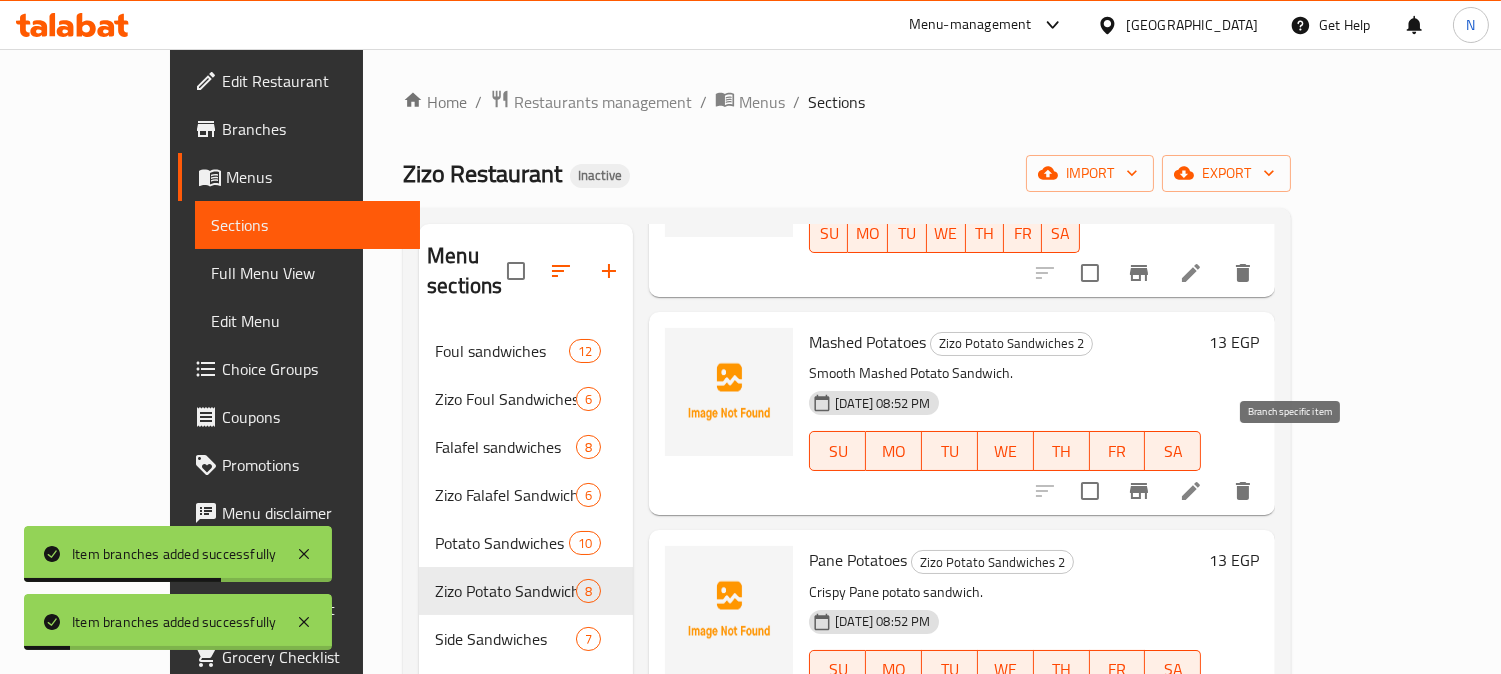 click 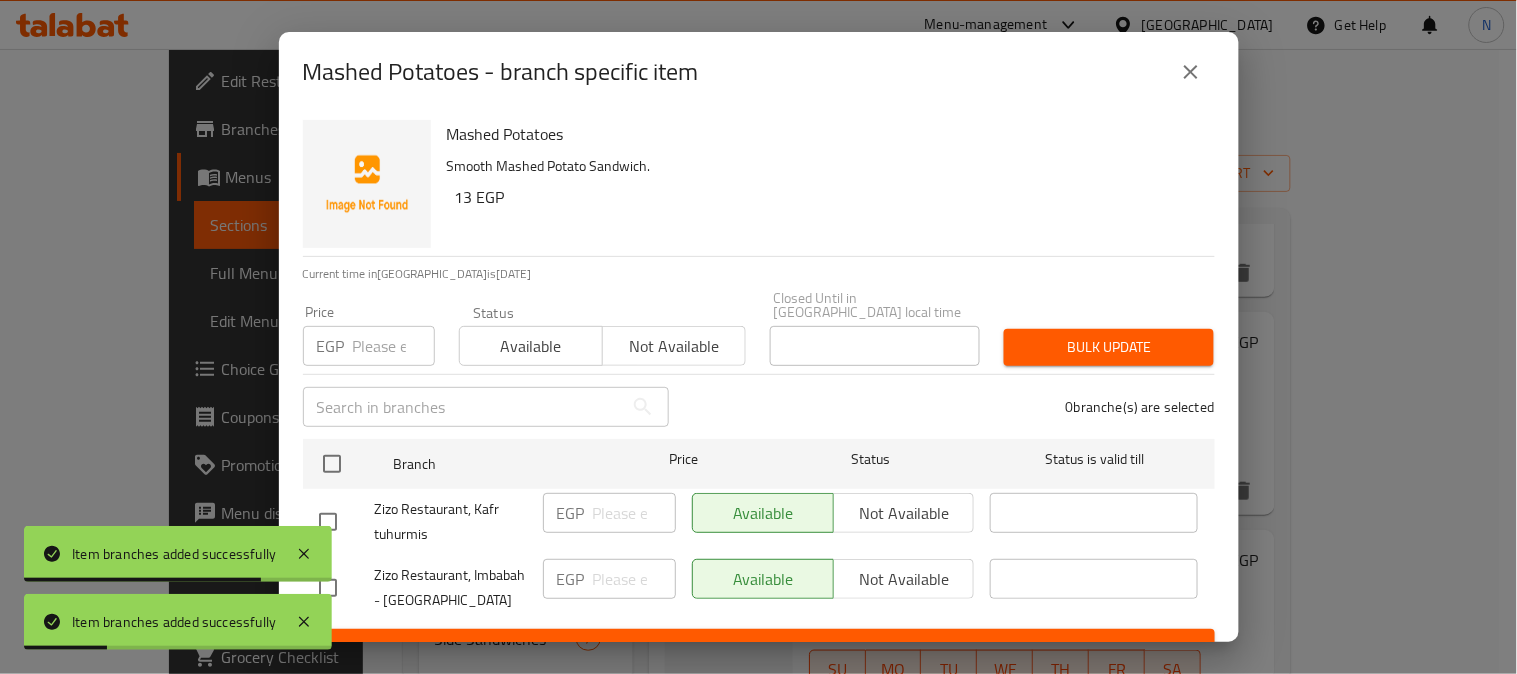 drag, startPoint x: 342, startPoint y: 504, endPoint x: 396, endPoint y: 501, distance: 54.08327 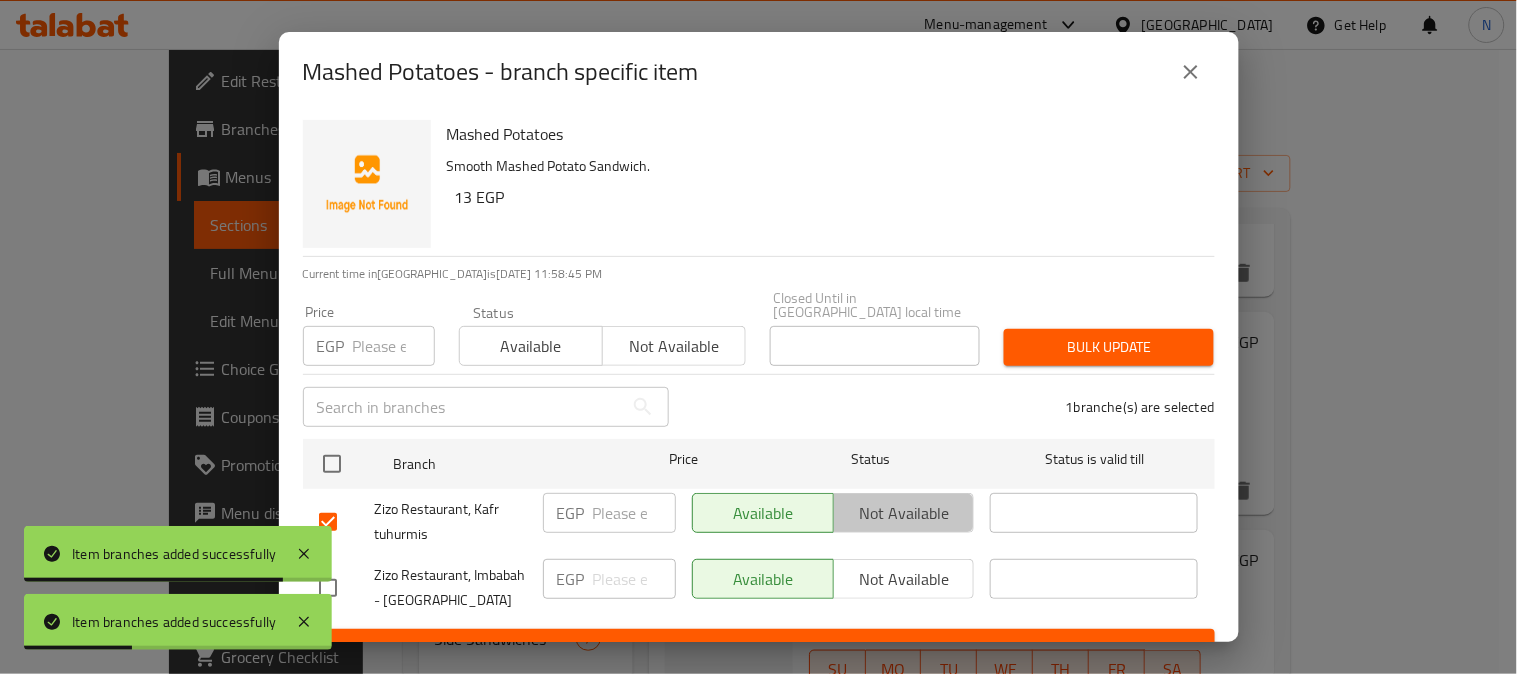 click on "Not available" at bounding box center [904, 513] 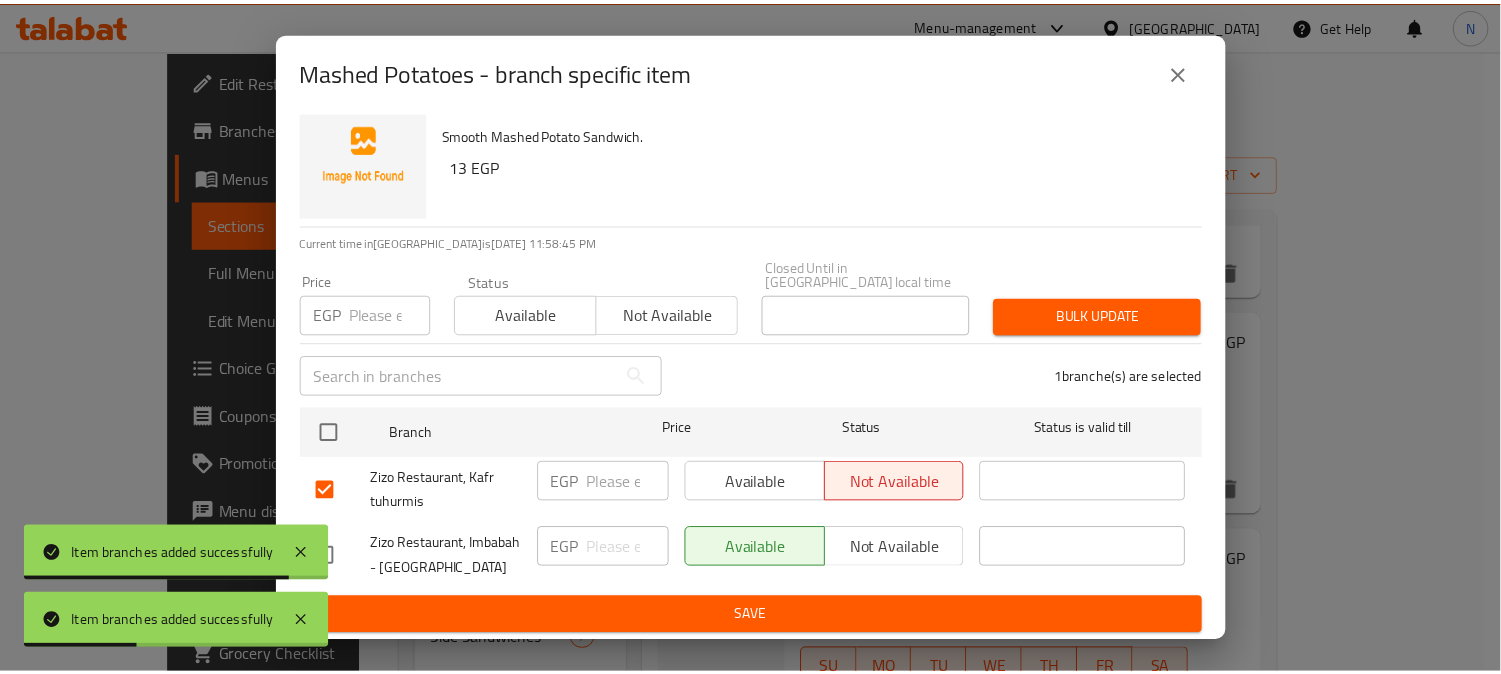 scroll, scrollTop: 42, scrollLeft: 0, axis: vertical 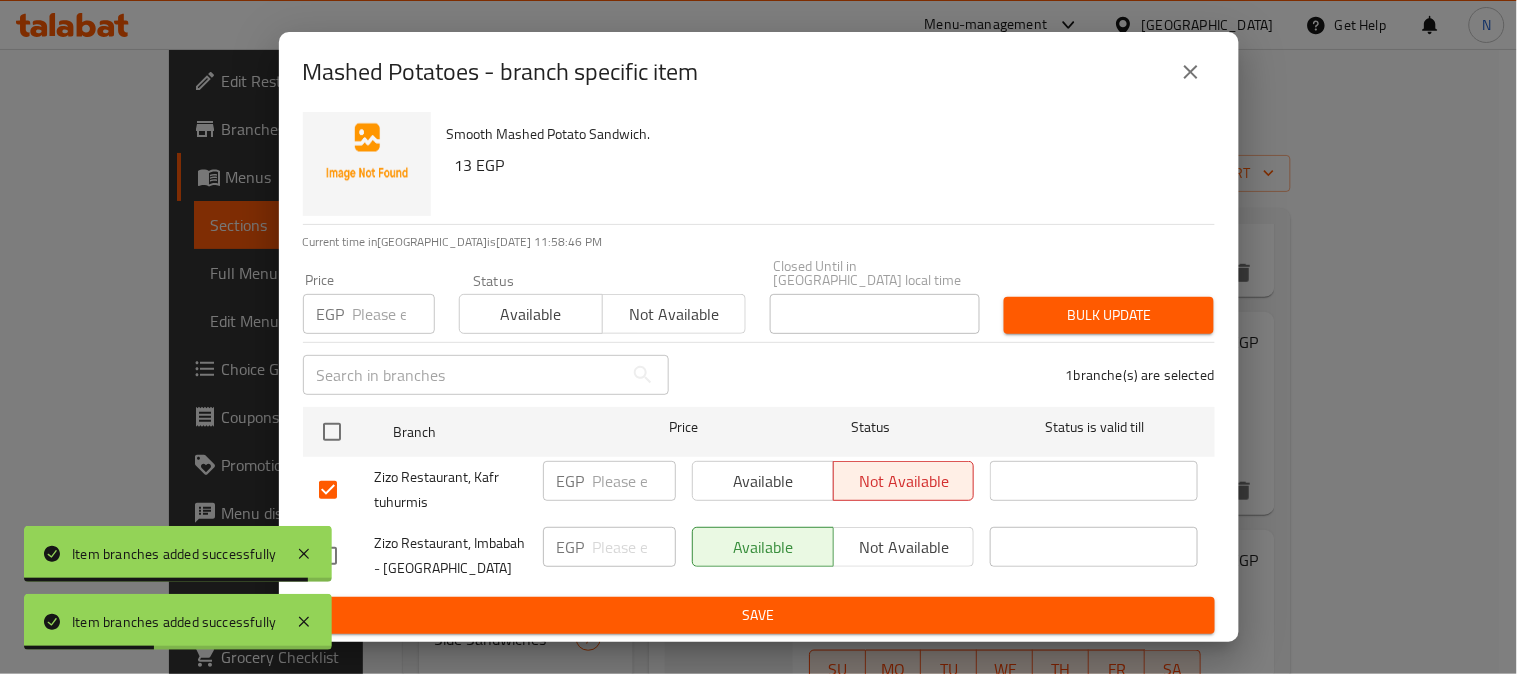 click on "Save" at bounding box center (759, 615) 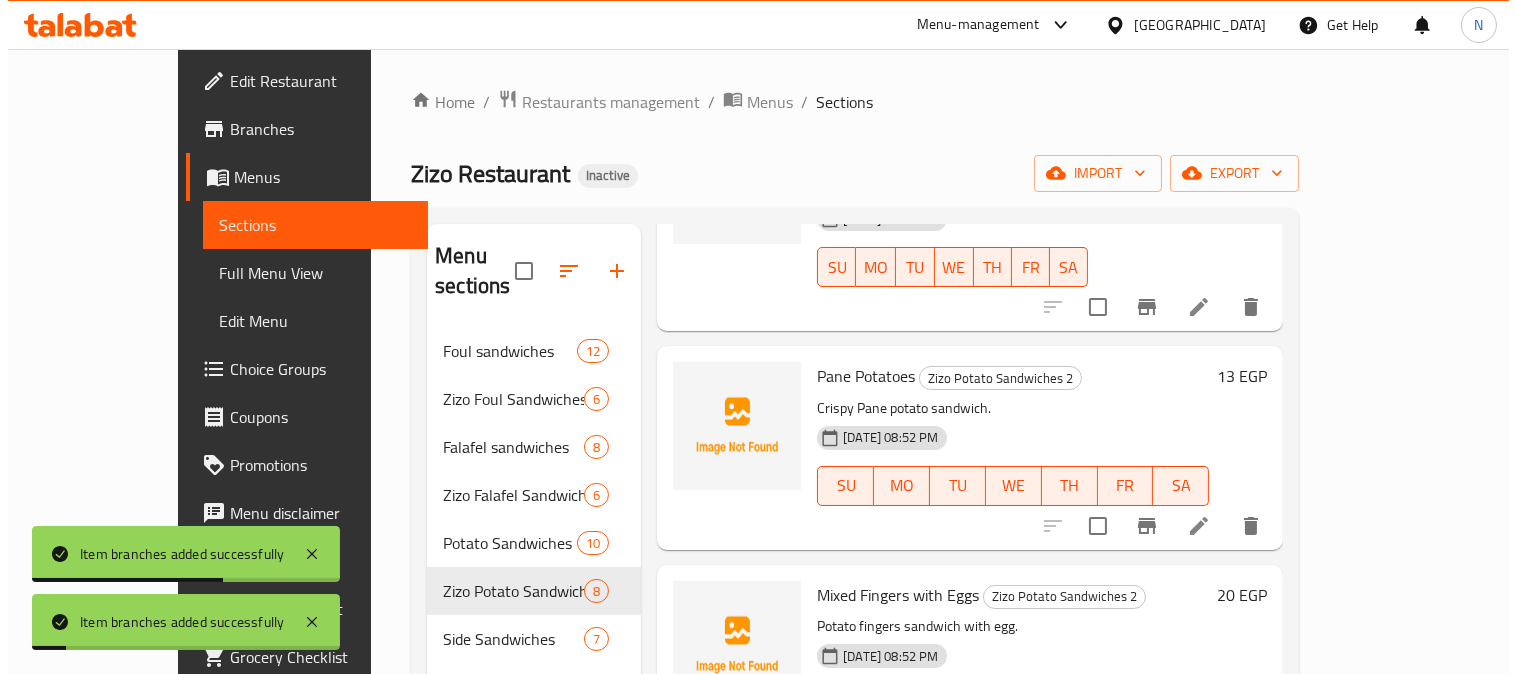 scroll, scrollTop: 666, scrollLeft: 0, axis: vertical 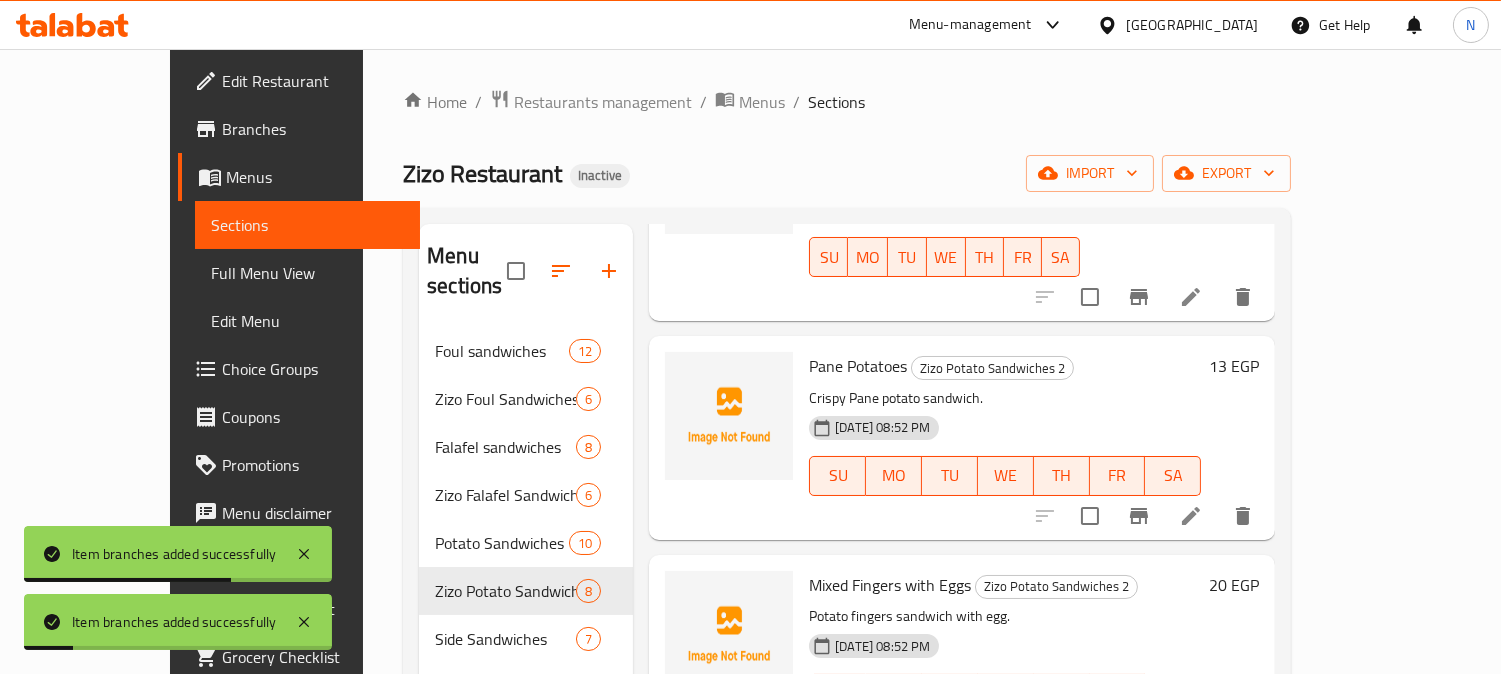 click 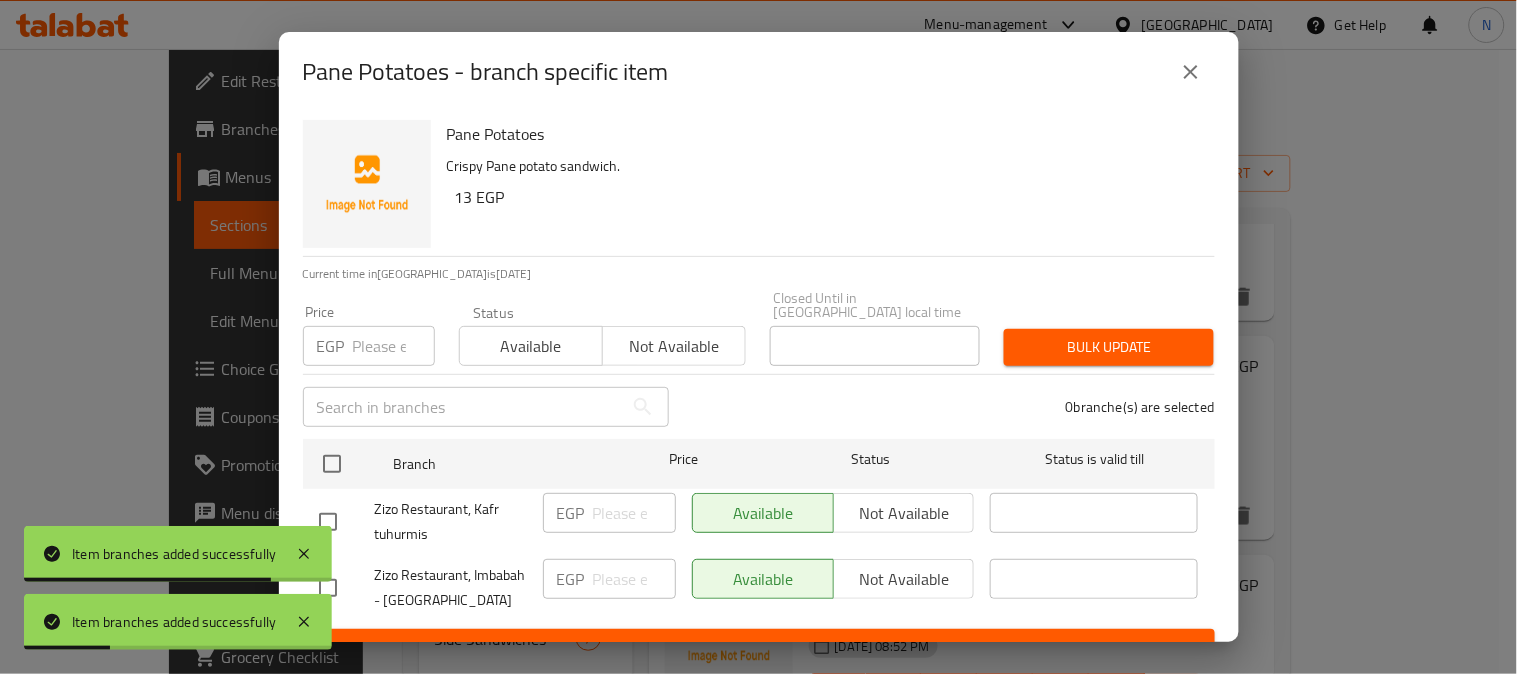 drag, startPoint x: 338, startPoint y: 525, endPoint x: 353, endPoint y: 511, distance: 20.518284 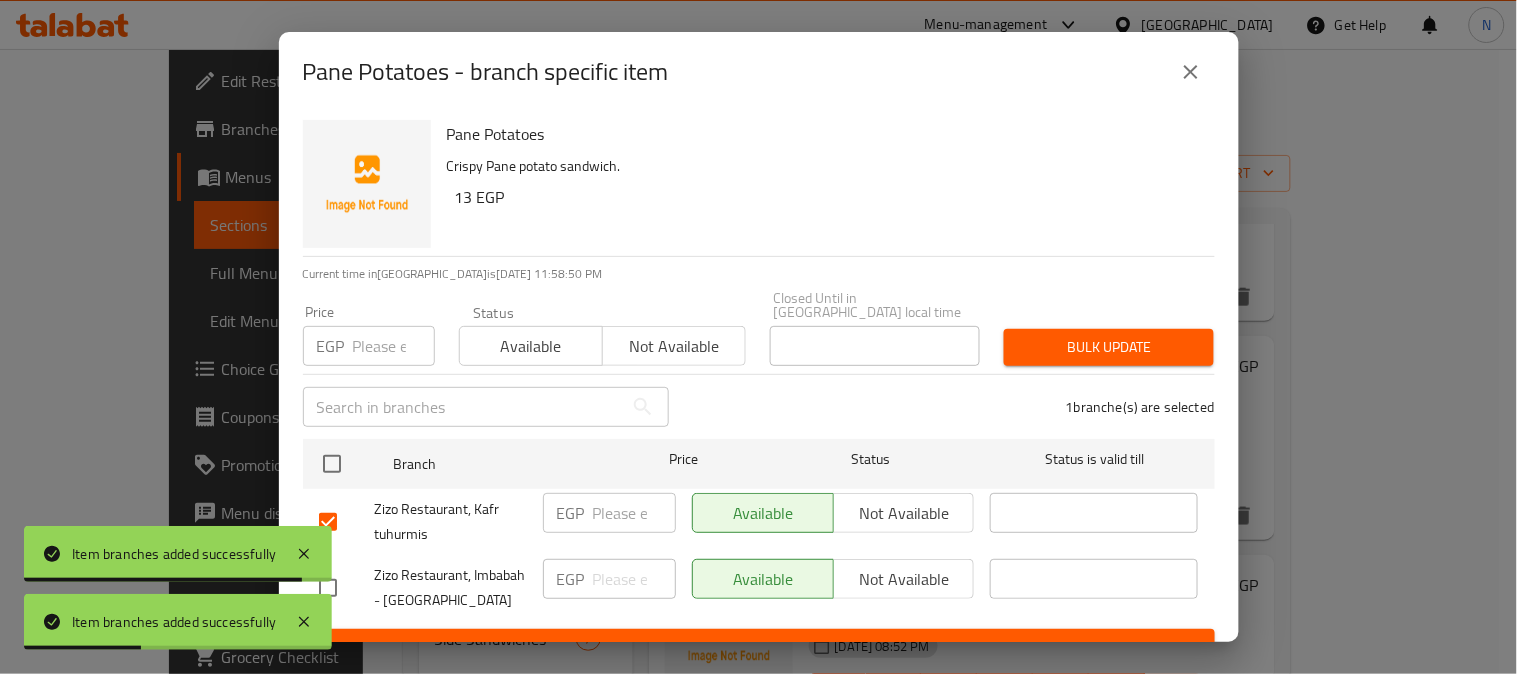 drag, startPoint x: 863, startPoint y: 493, endPoint x: 875, endPoint y: 487, distance: 13.416408 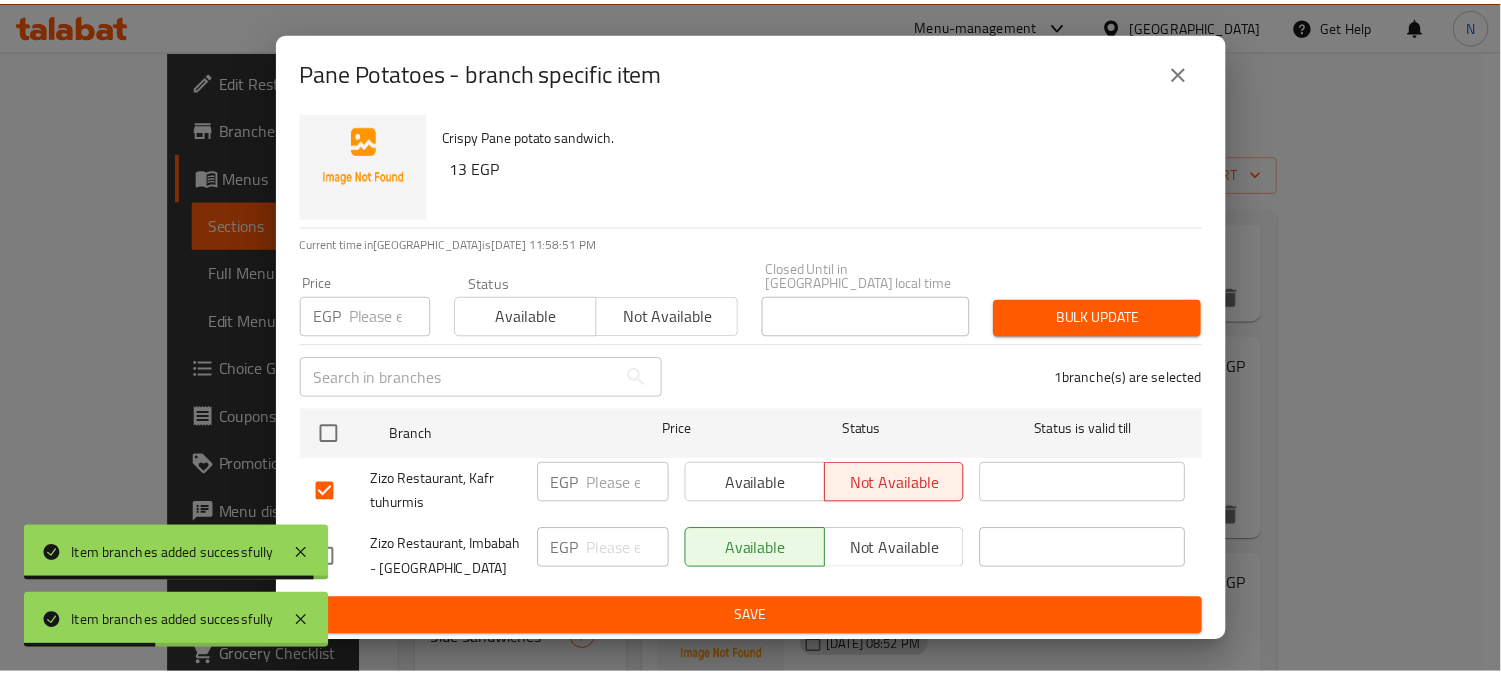scroll, scrollTop: 42, scrollLeft: 0, axis: vertical 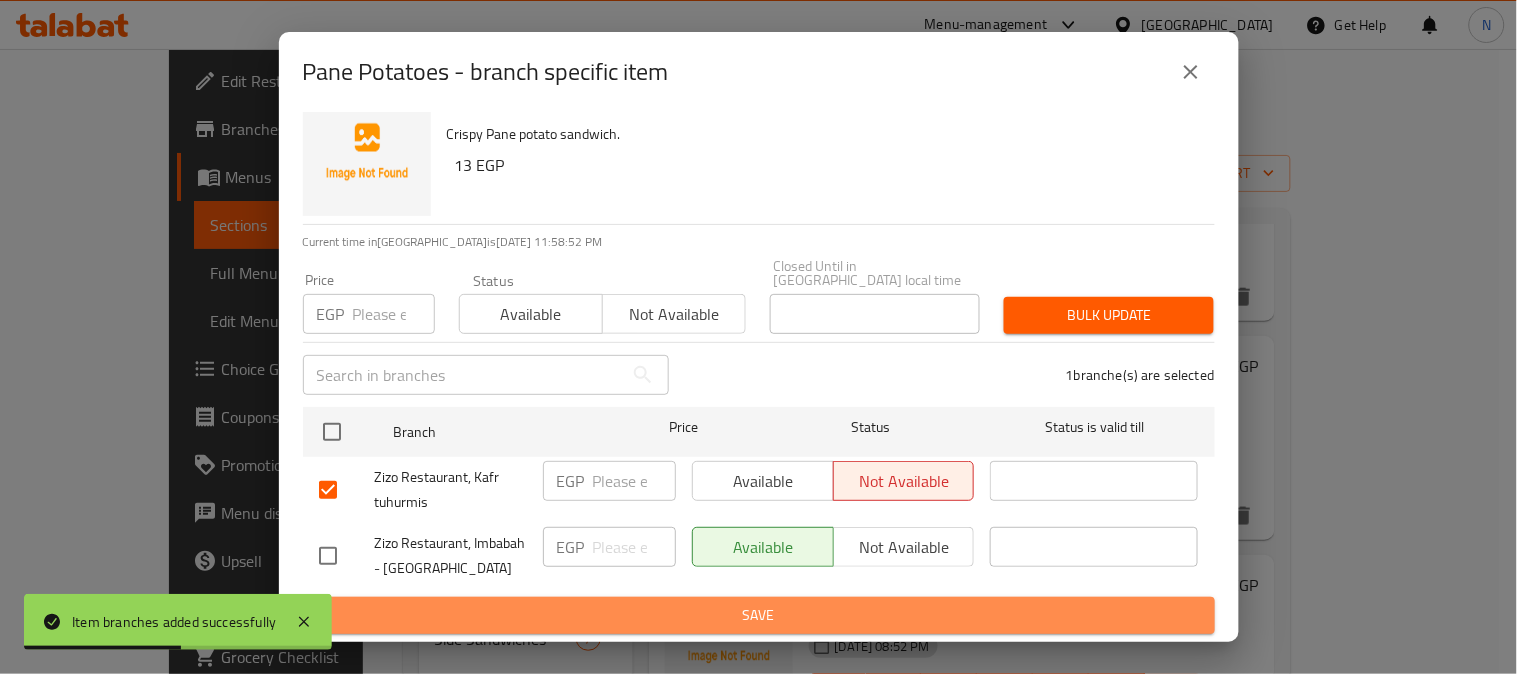 click on "Save" at bounding box center (759, 615) 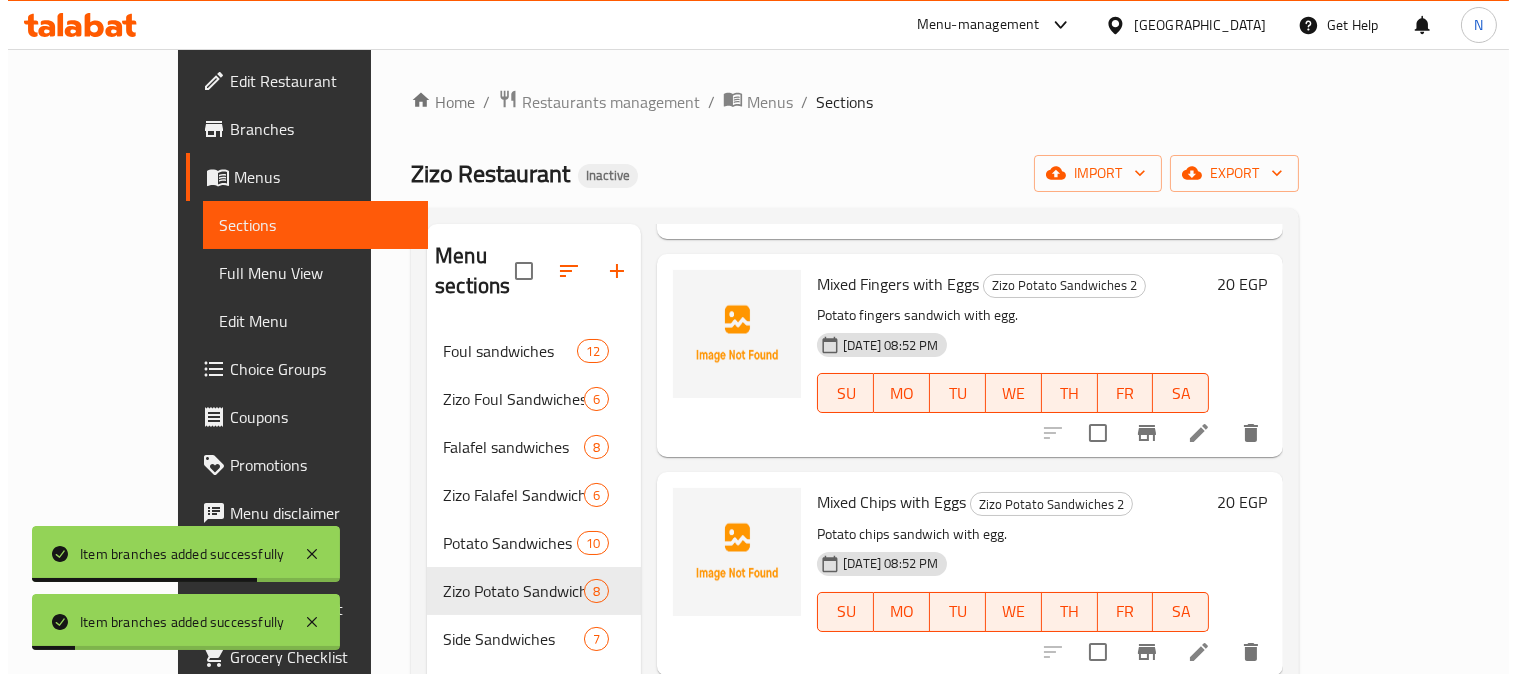 scroll, scrollTop: 996, scrollLeft: 0, axis: vertical 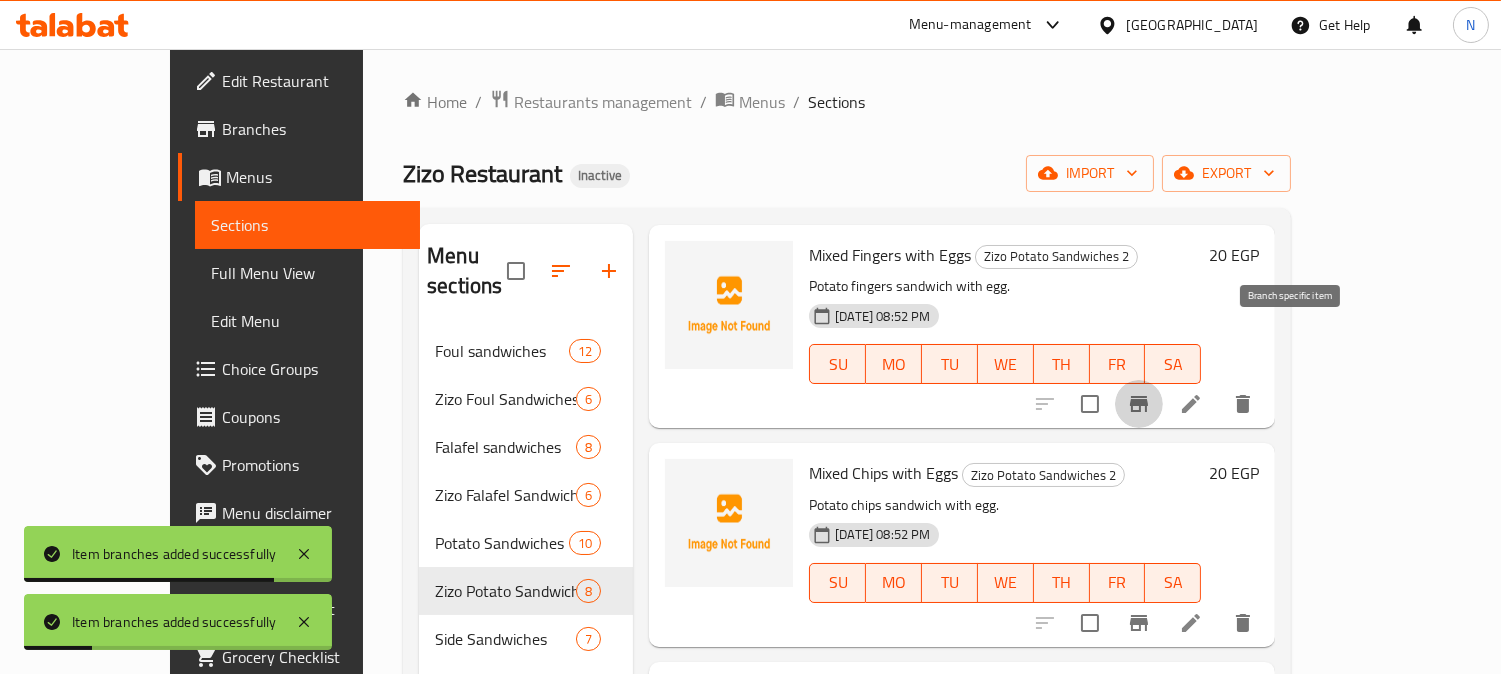 click at bounding box center [1139, 404] 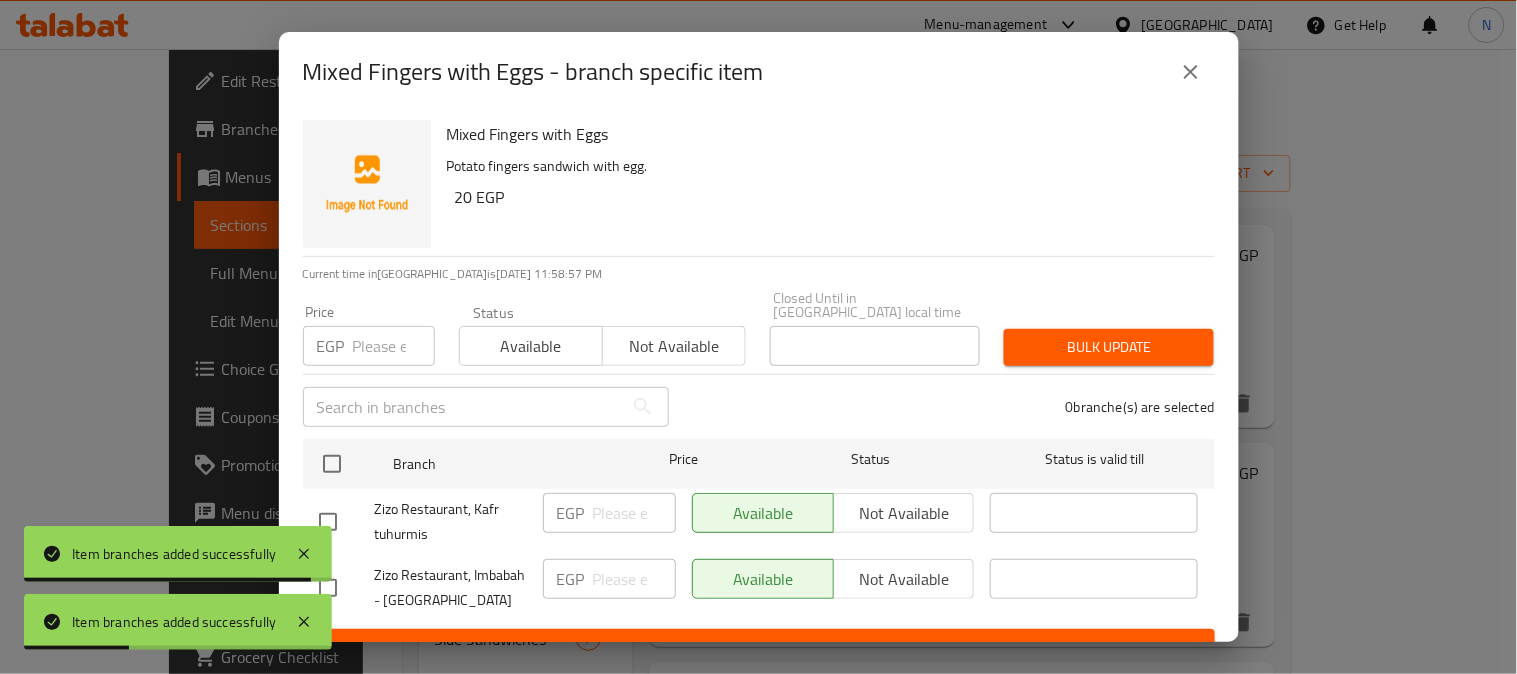 click on "Zizo Restaurant, Kafr tuhurmis" at bounding box center (423, 522) 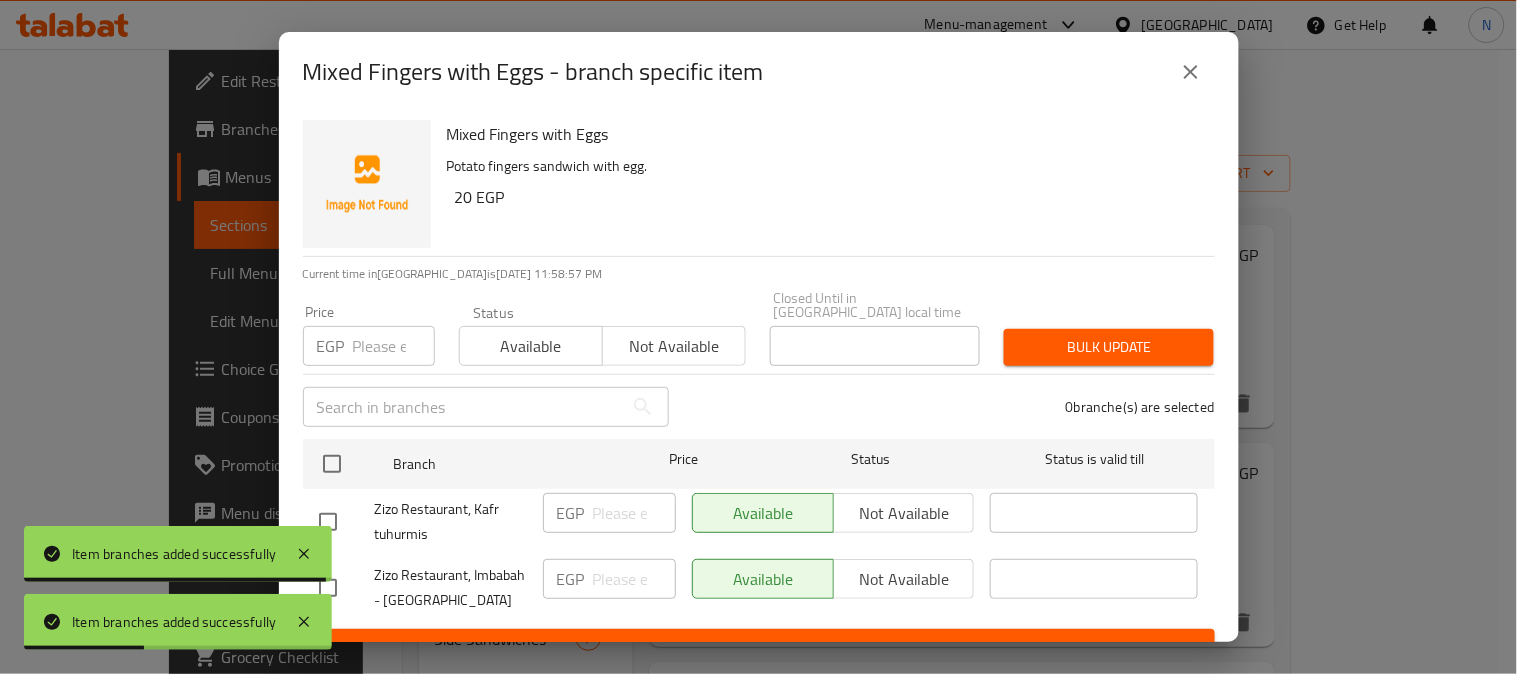 click at bounding box center (328, 522) 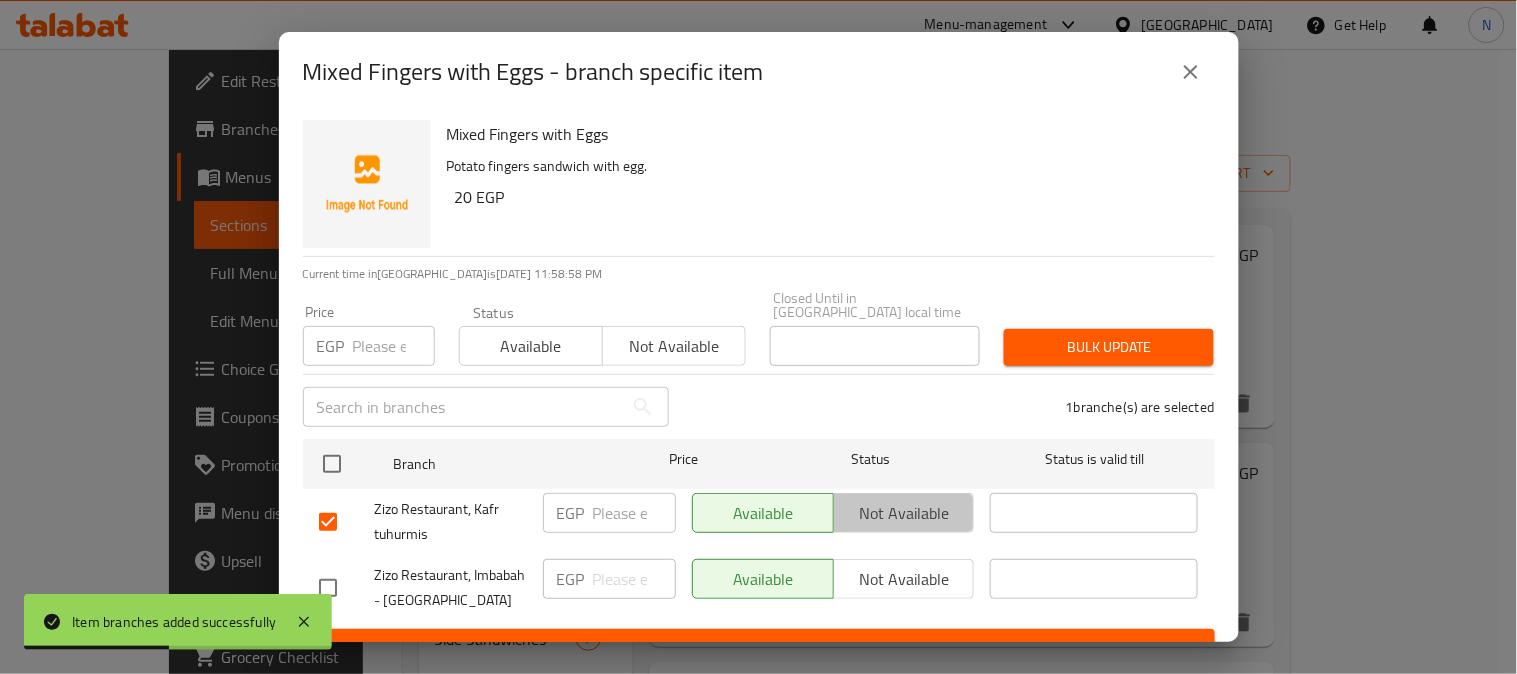 click on "Not available" at bounding box center [904, 513] 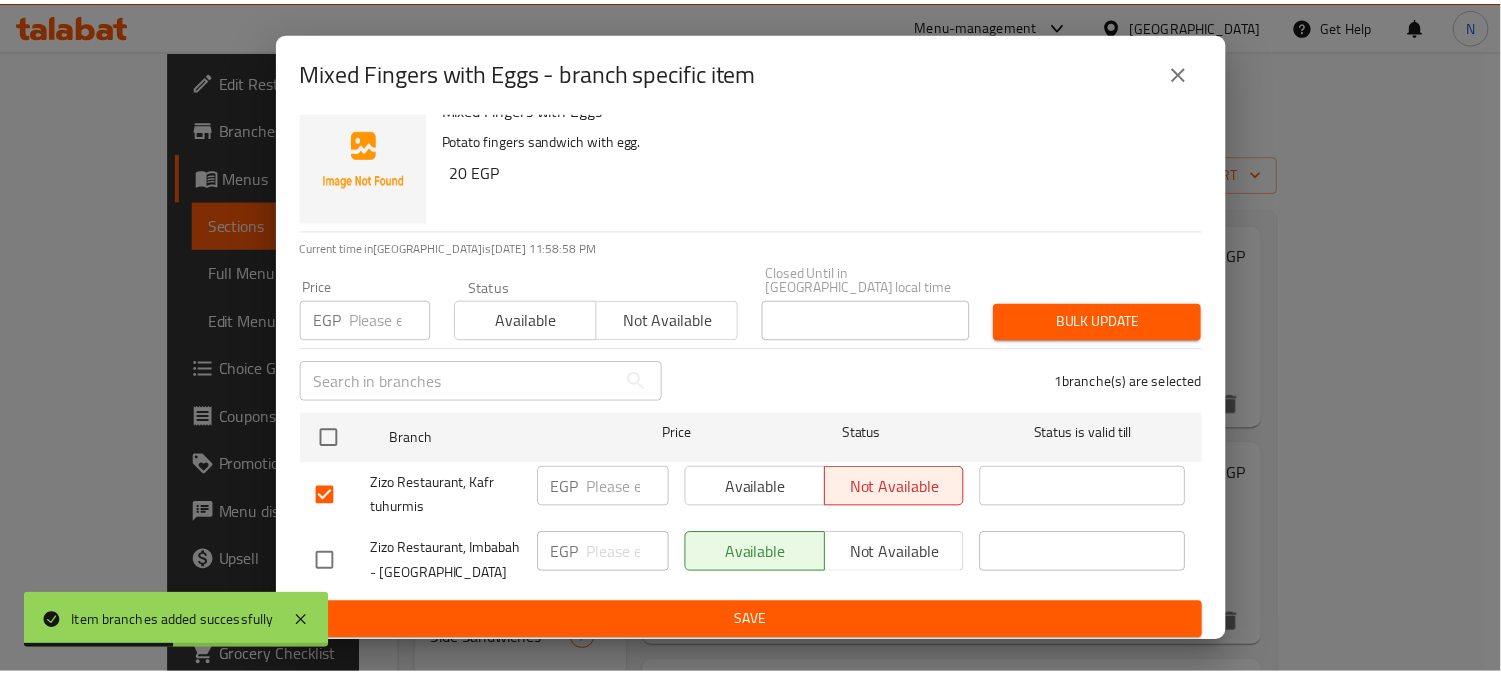 scroll, scrollTop: 42, scrollLeft: 0, axis: vertical 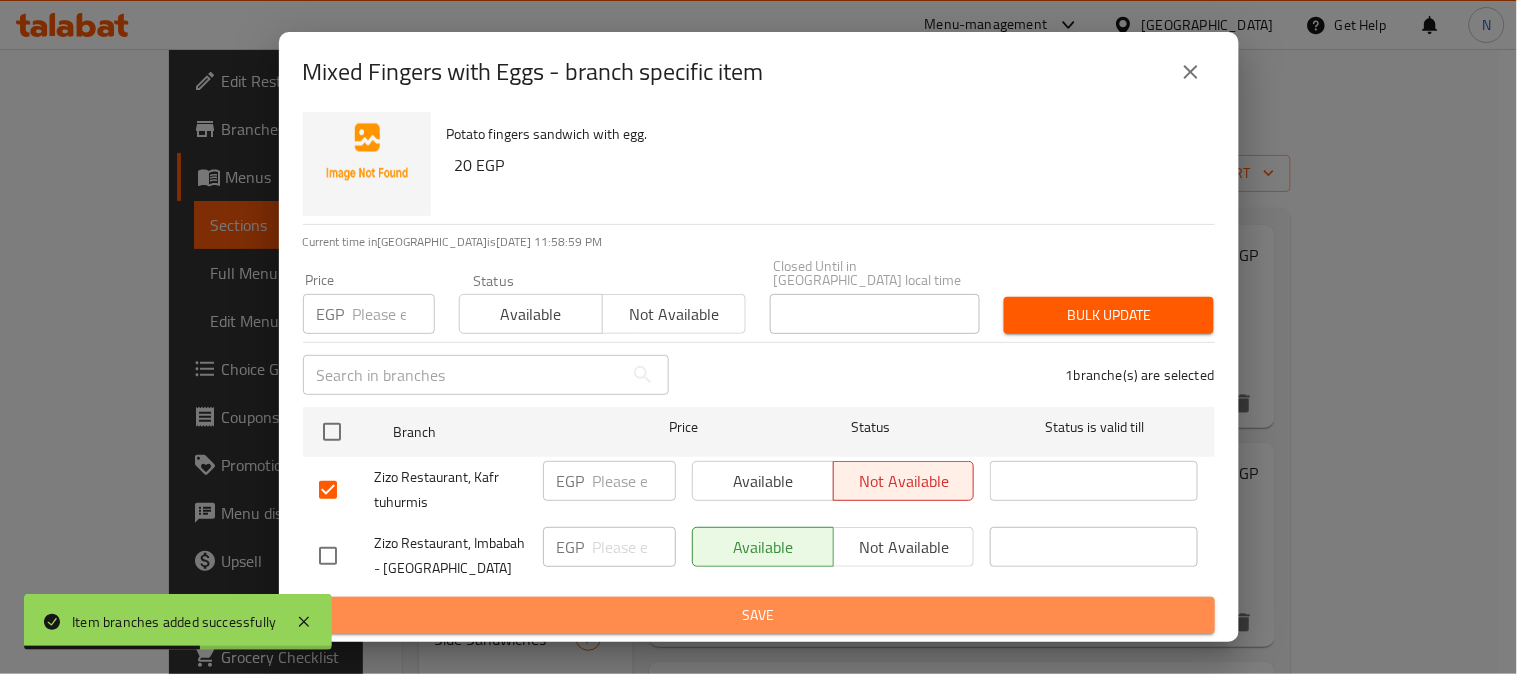 click on "Save" at bounding box center (759, 615) 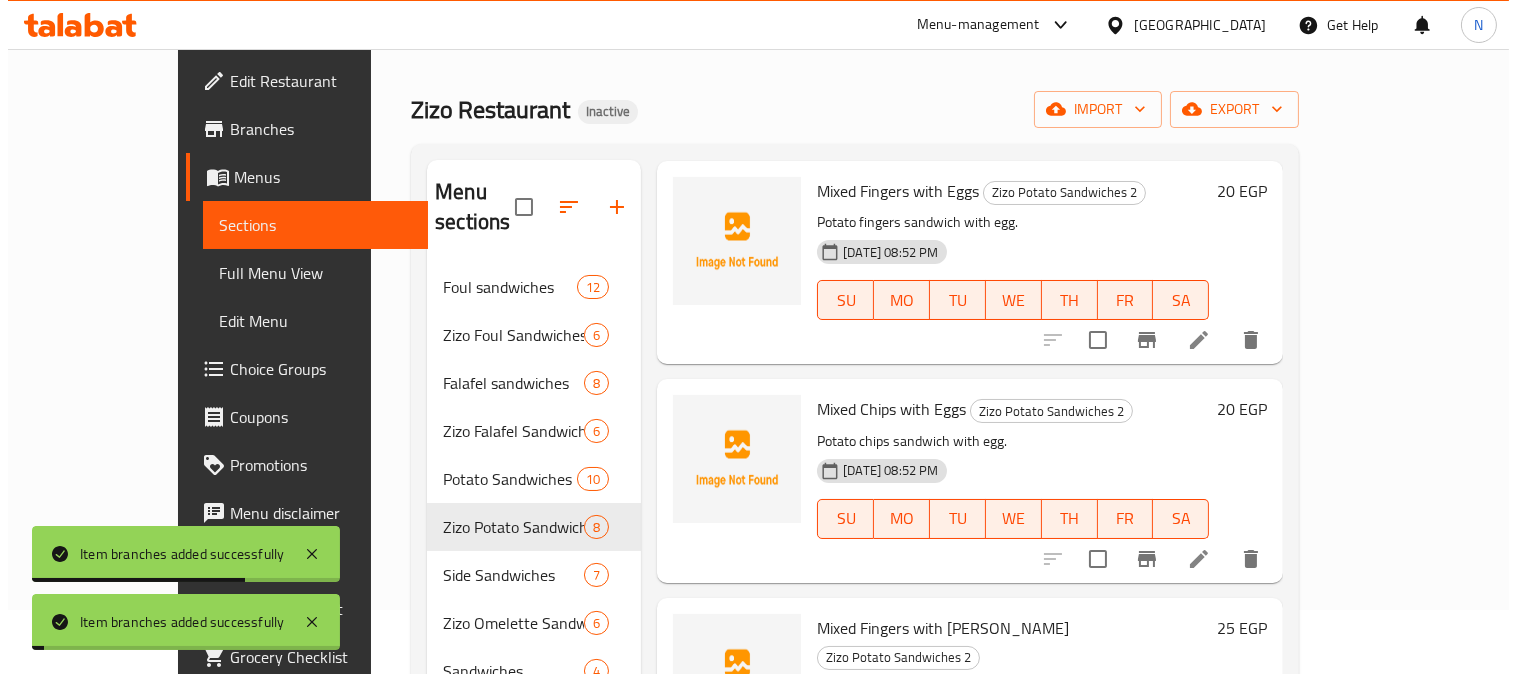 scroll, scrollTop: 111, scrollLeft: 0, axis: vertical 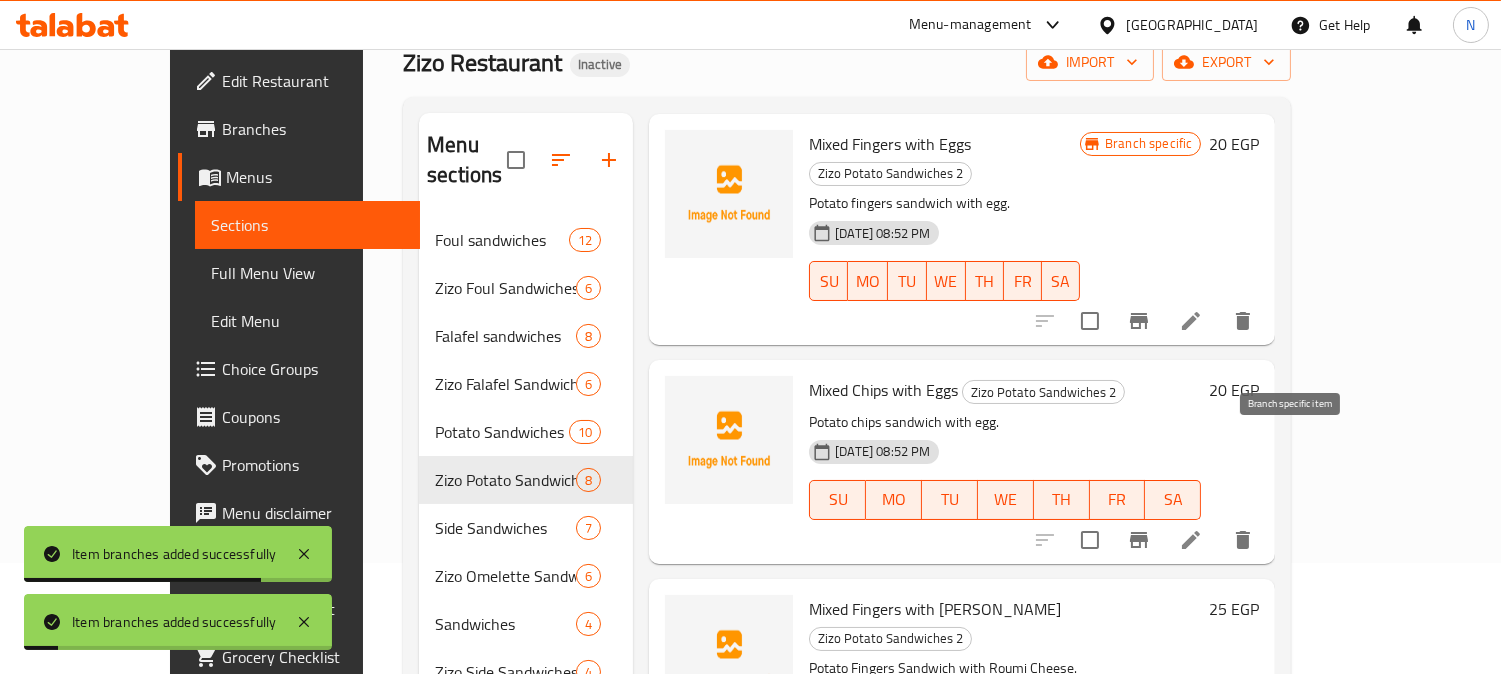 click 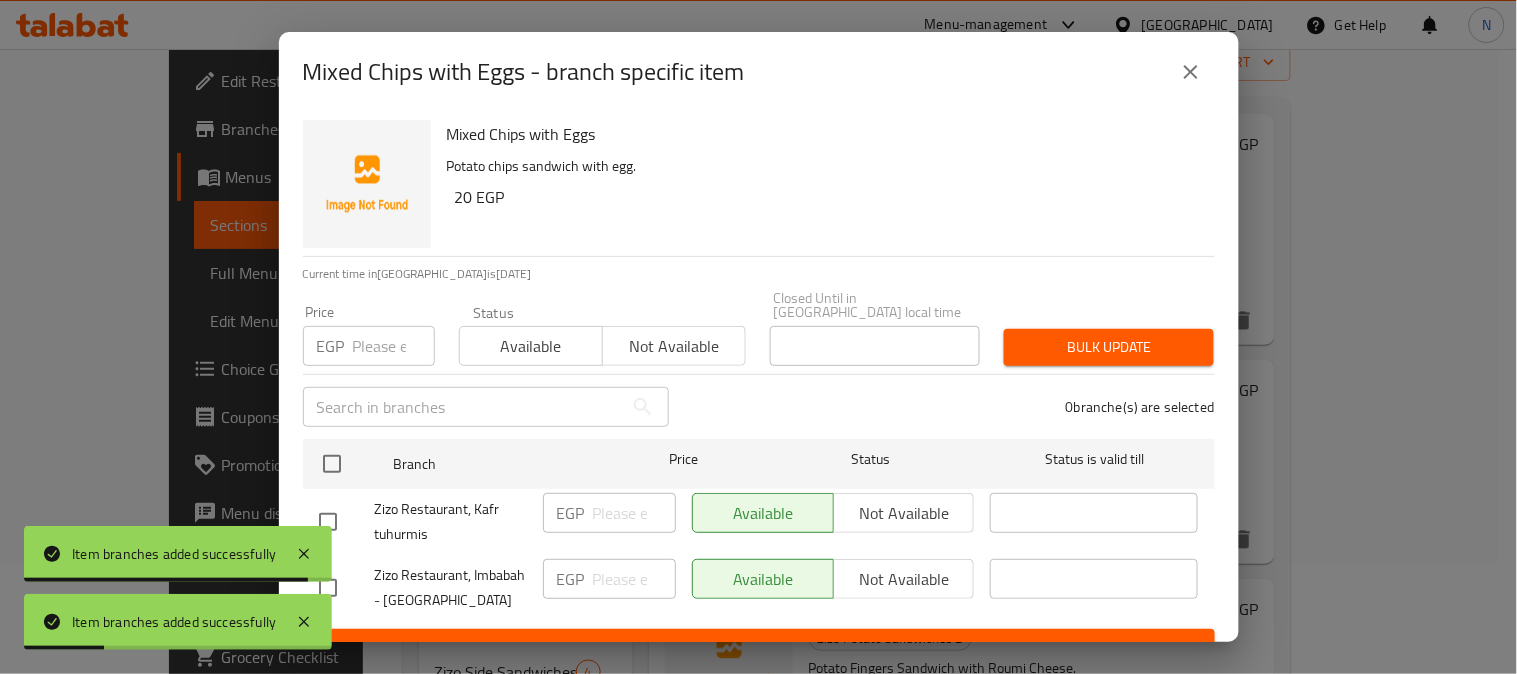 drag, startPoint x: 342, startPoint y: 511, endPoint x: 380, endPoint y: 495, distance: 41.231056 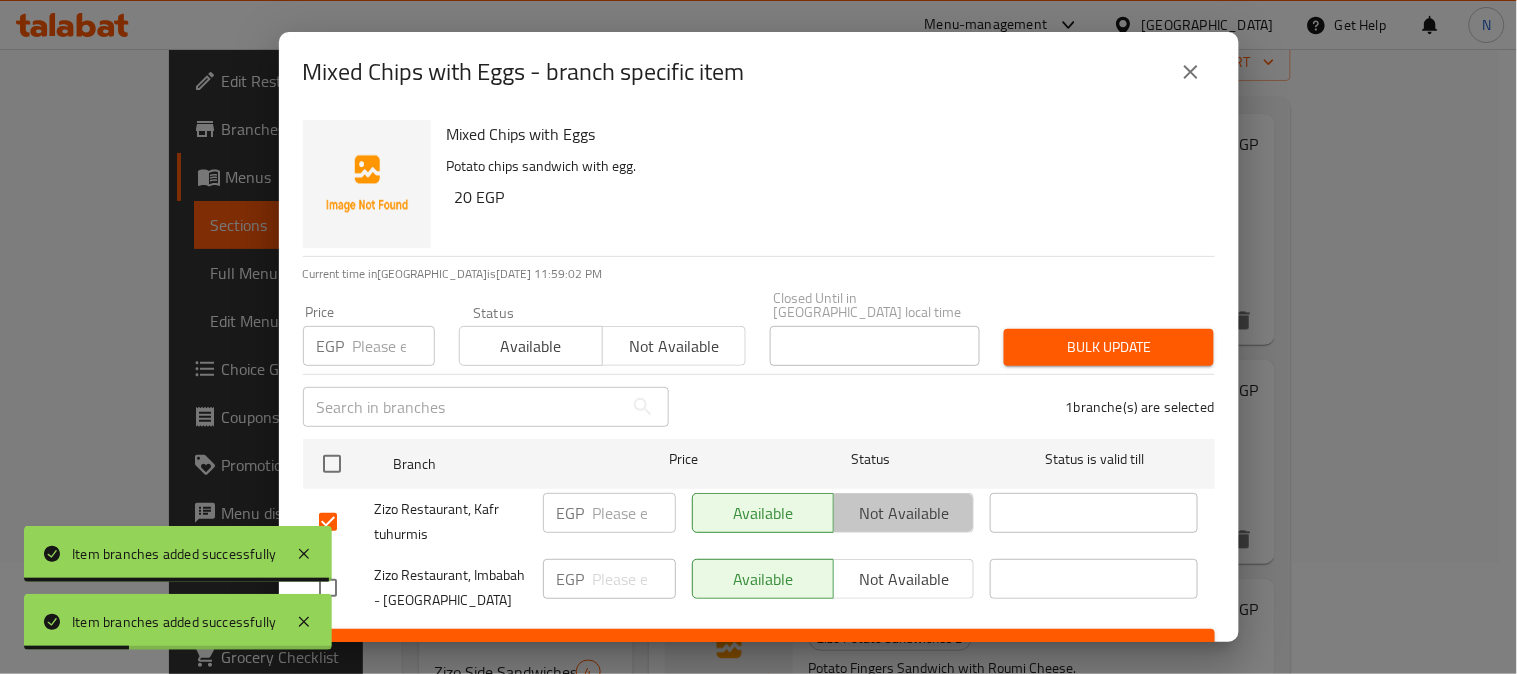 click on "Not available" at bounding box center (904, 513) 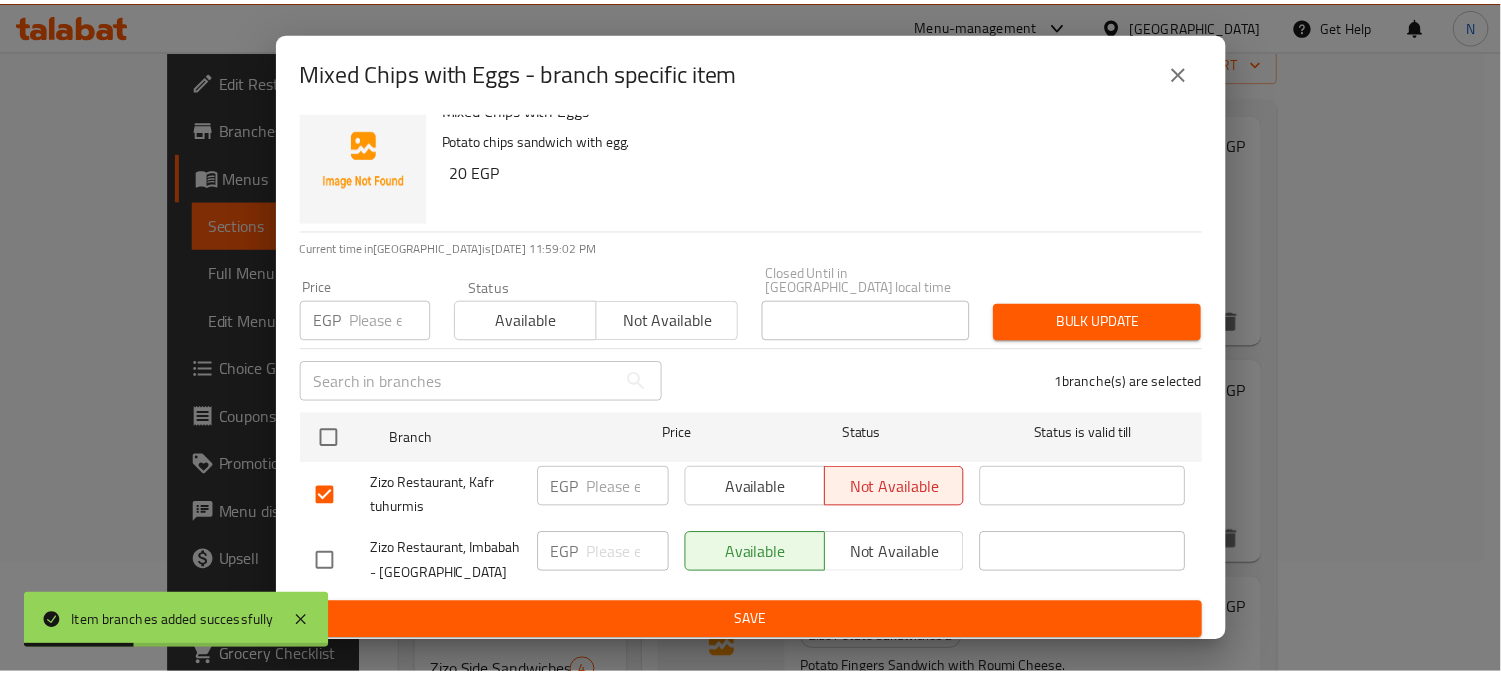 scroll, scrollTop: 42, scrollLeft: 0, axis: vertical 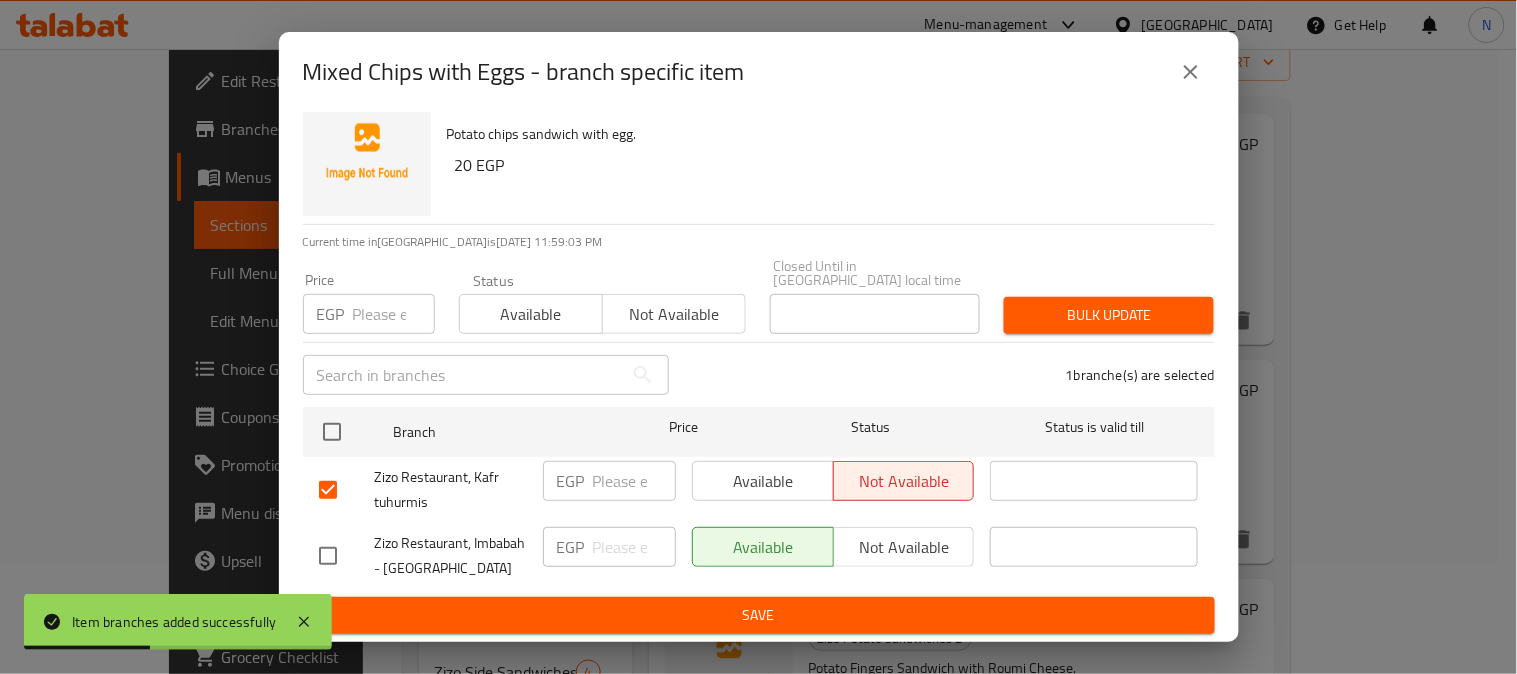 click on "Save" at bounding box center [759, 615] 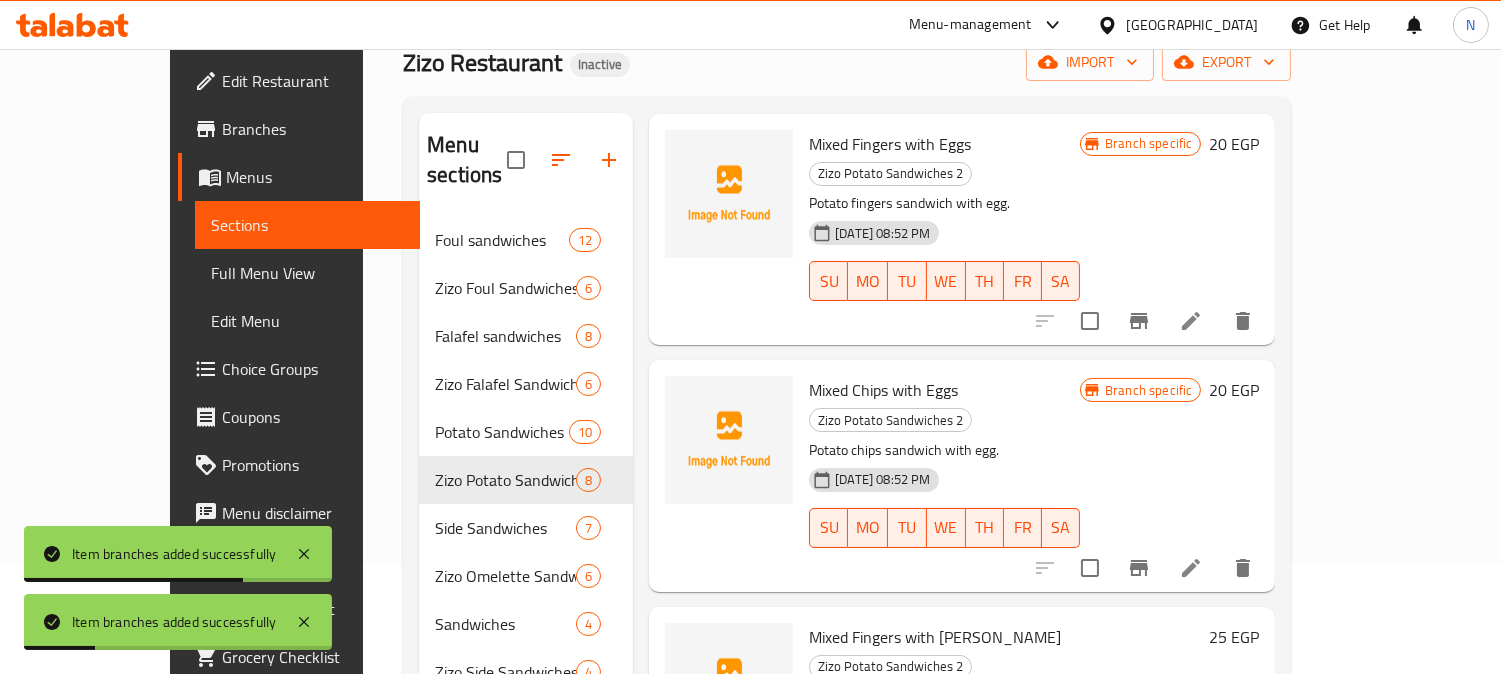 click on "Branch specific 20   EGP" at bounding box center (1169, 475) 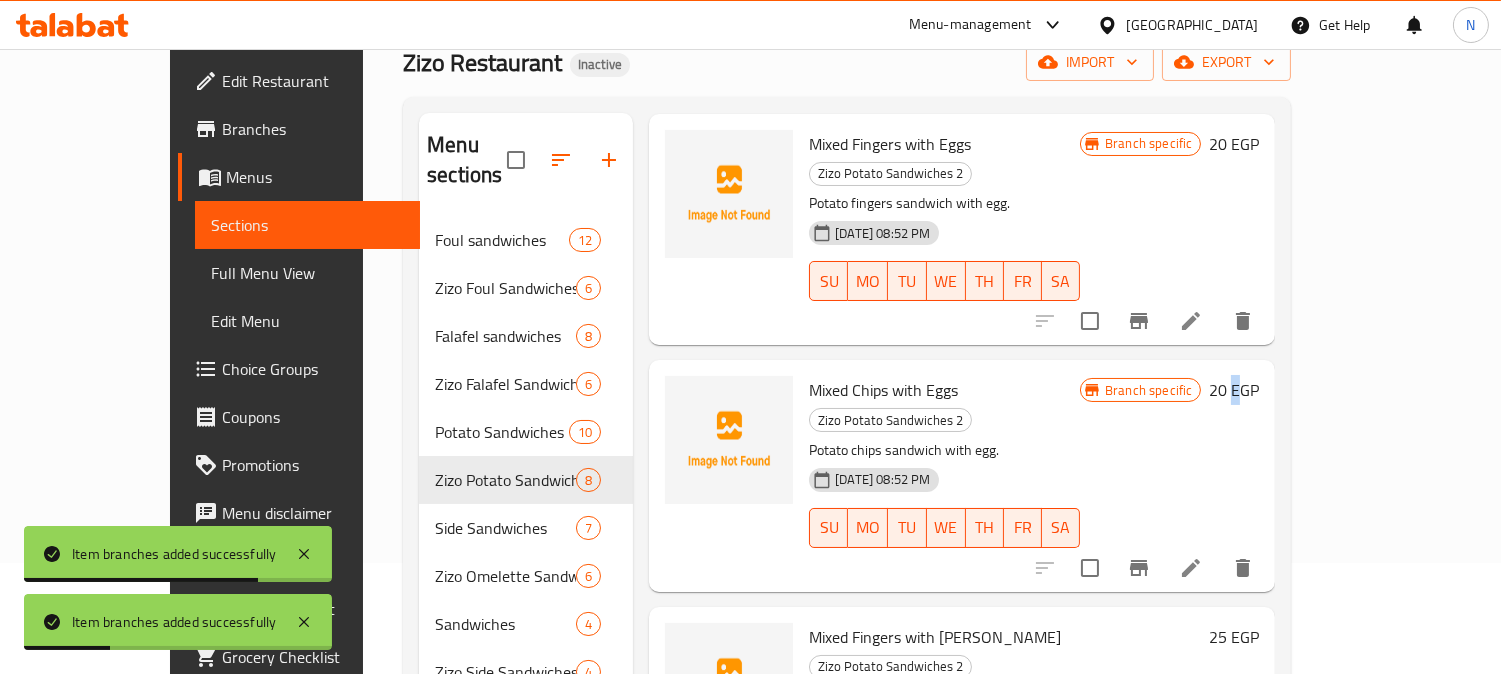 scroll, scrollTop: 885, scrollLeft: 0, axis: vertical 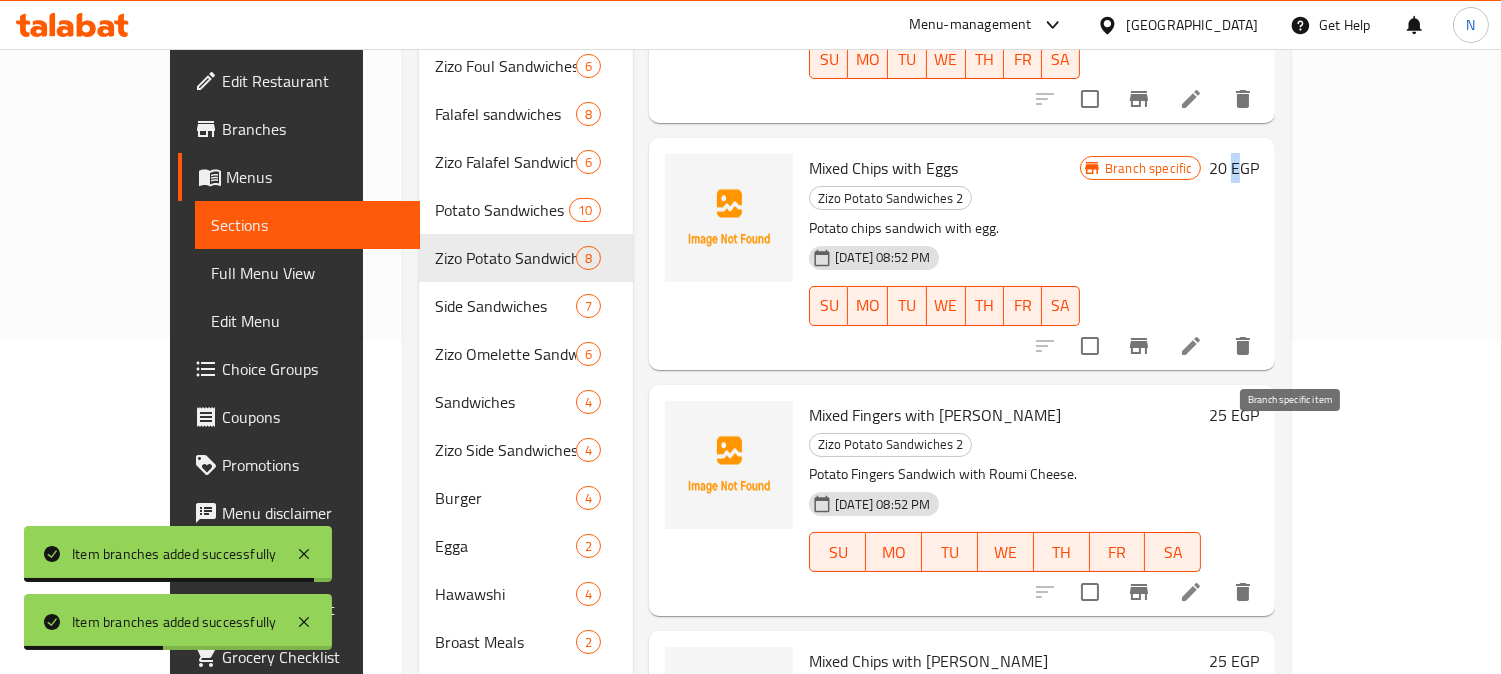 click at bounding box center (1139, 592) 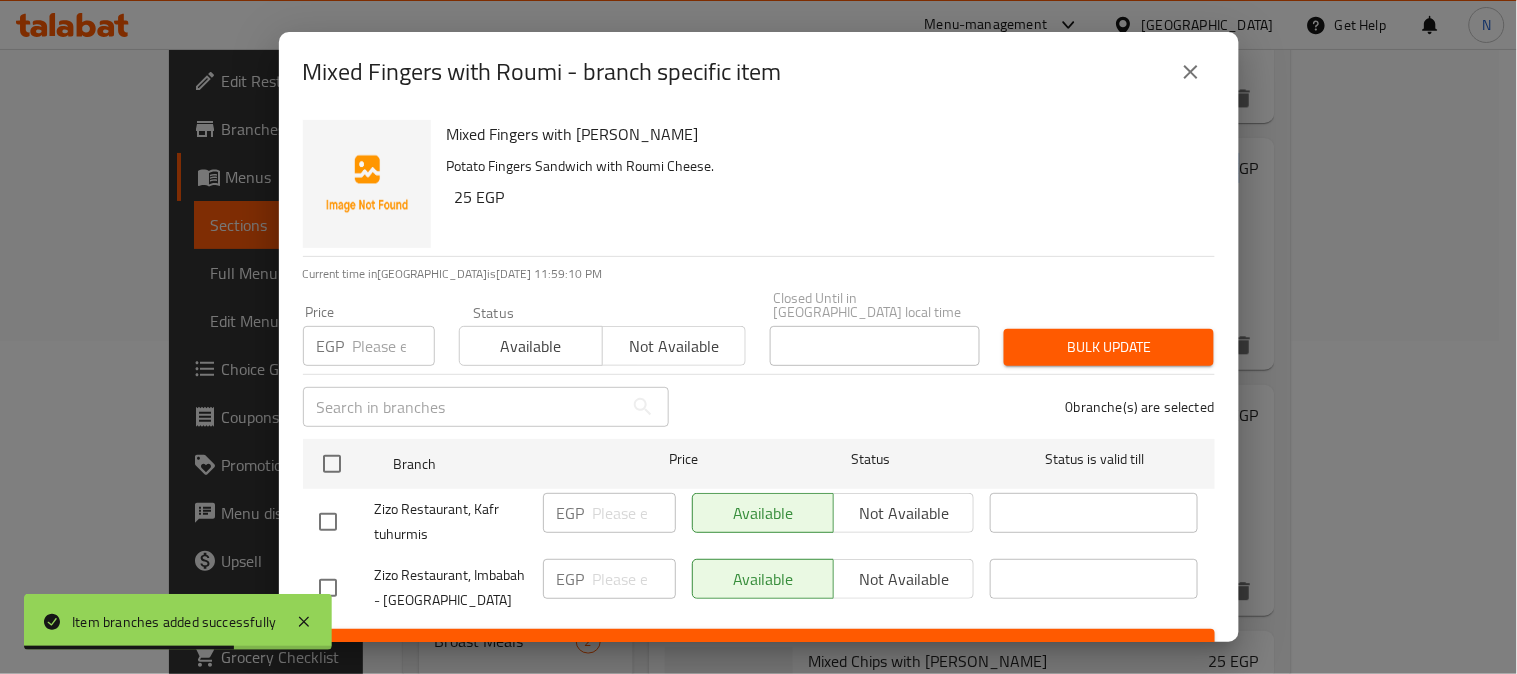 drag, startPoint x: 338, startPoint y: 510, endPoint x: 758, endPoint y: 527, distance: 420.3439 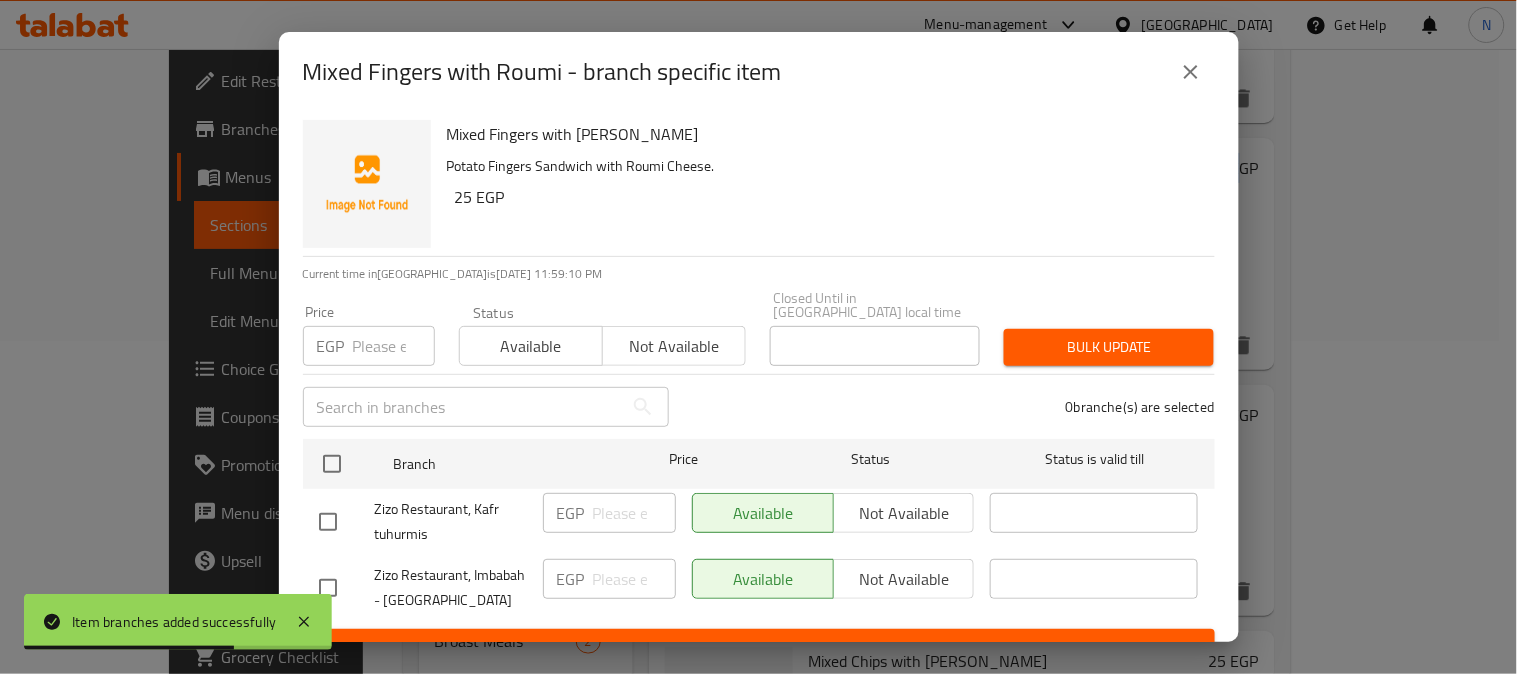 click at bounding box center [347, 522] 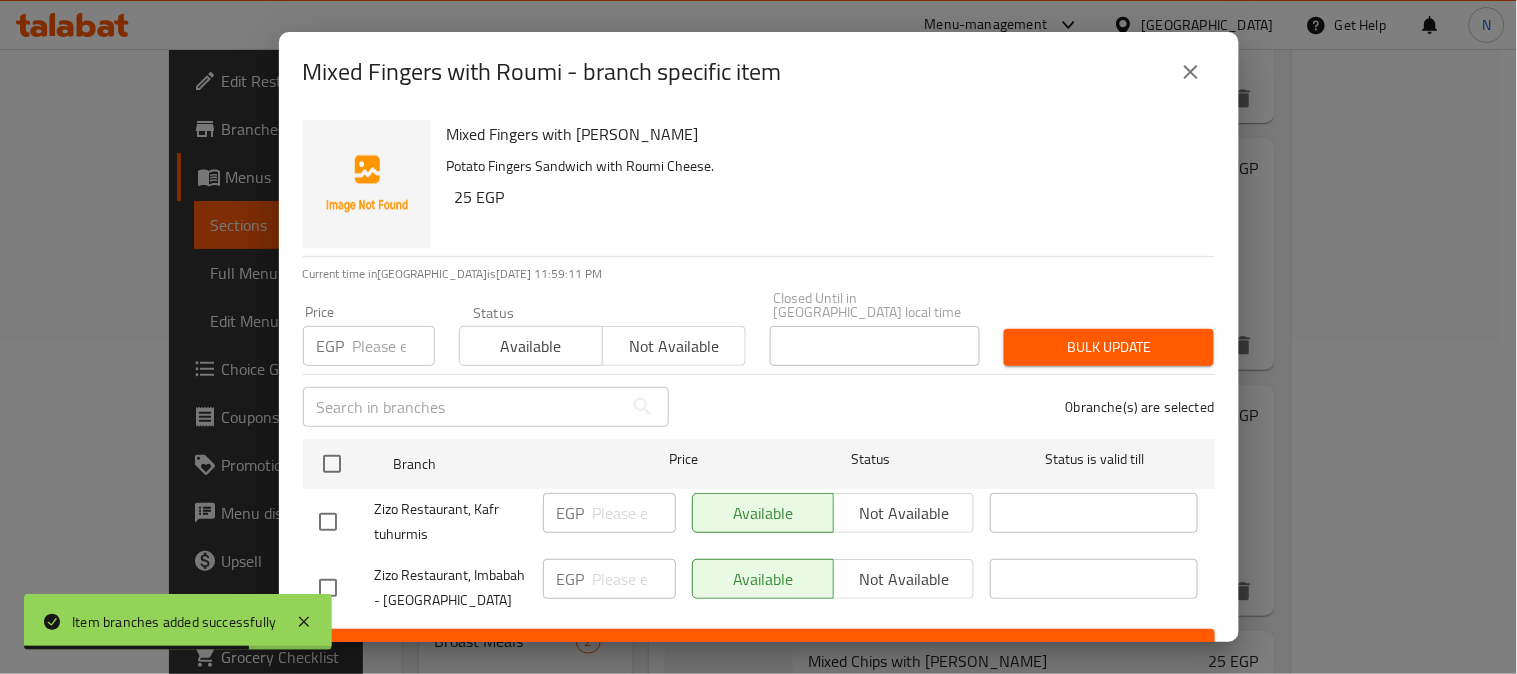 drag, startPoint x: 870, startPoint y: 496, endPoint x: 717, endPoint y: 473, distance: 154.7191 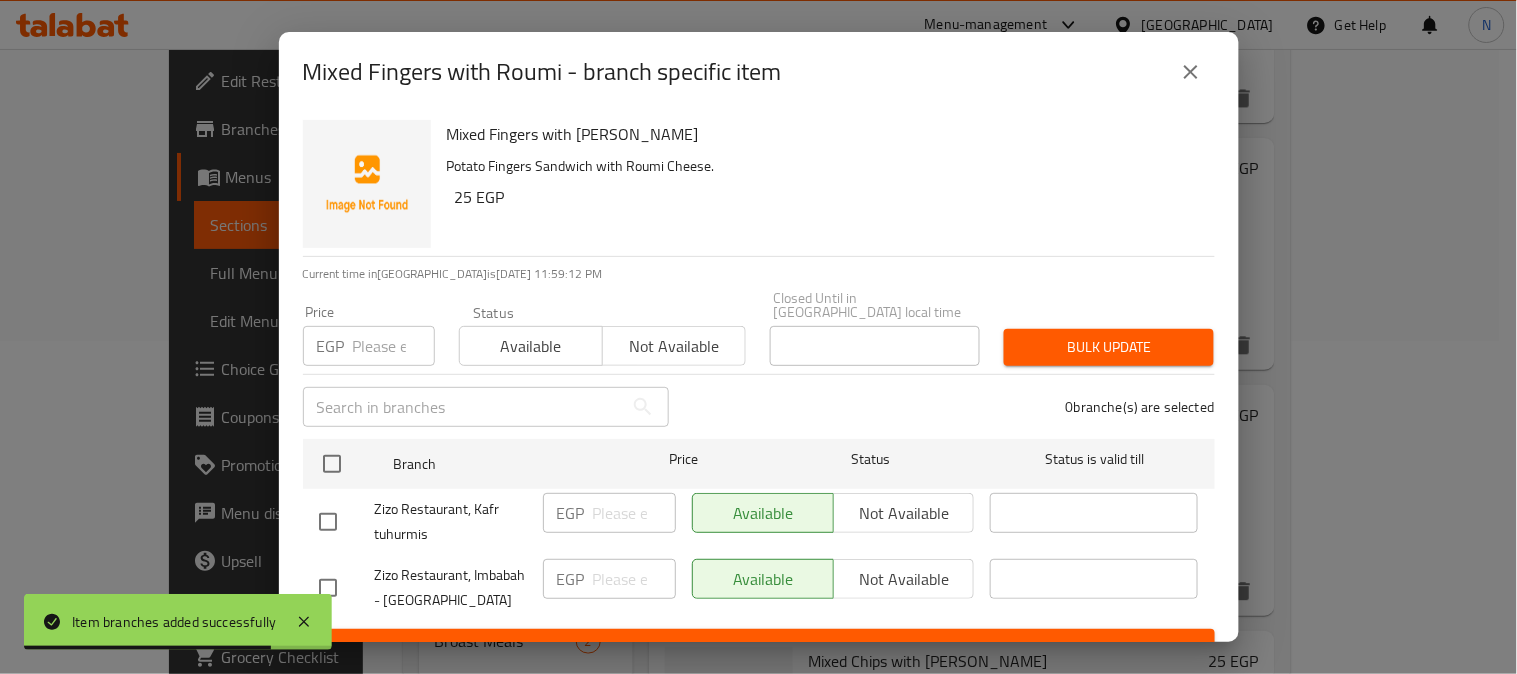 click at bounding box center (328, 522) 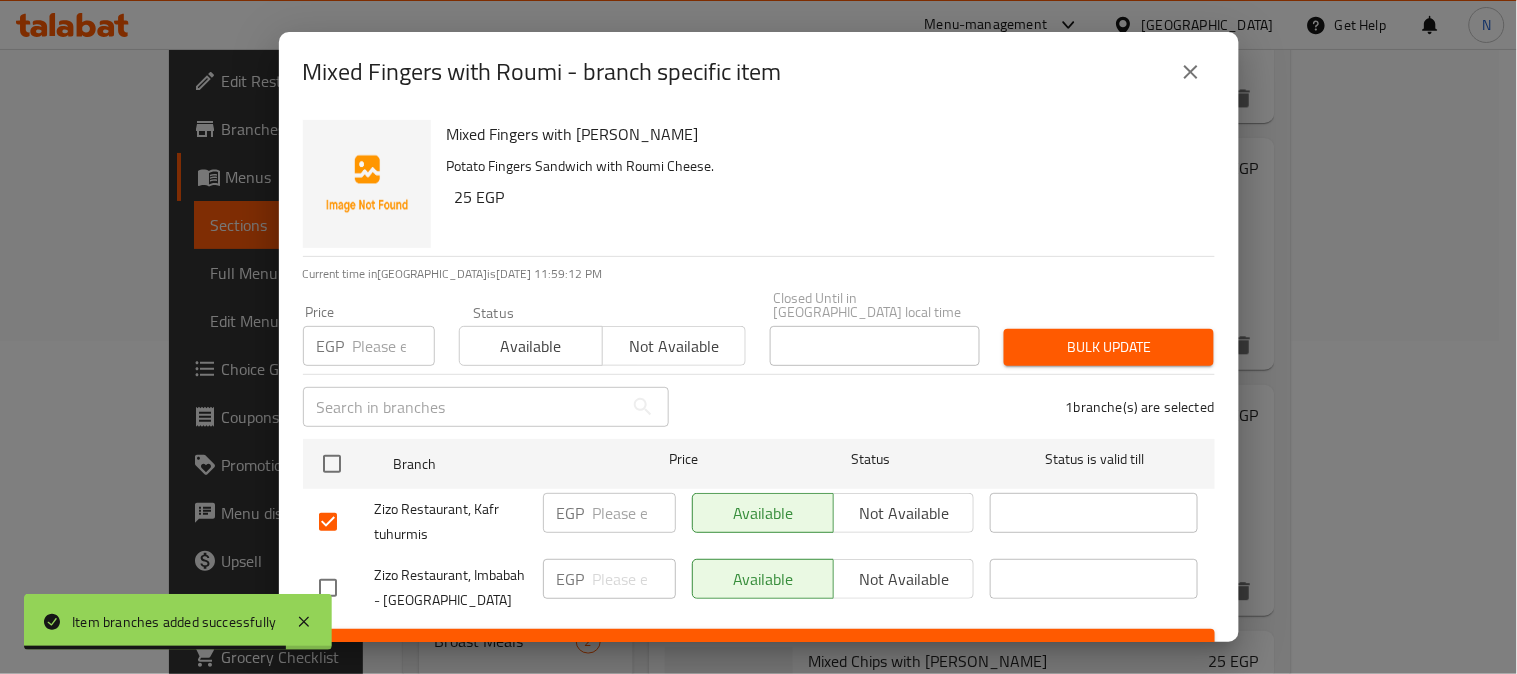 click on "Not available" at bounding box center (904, 513) 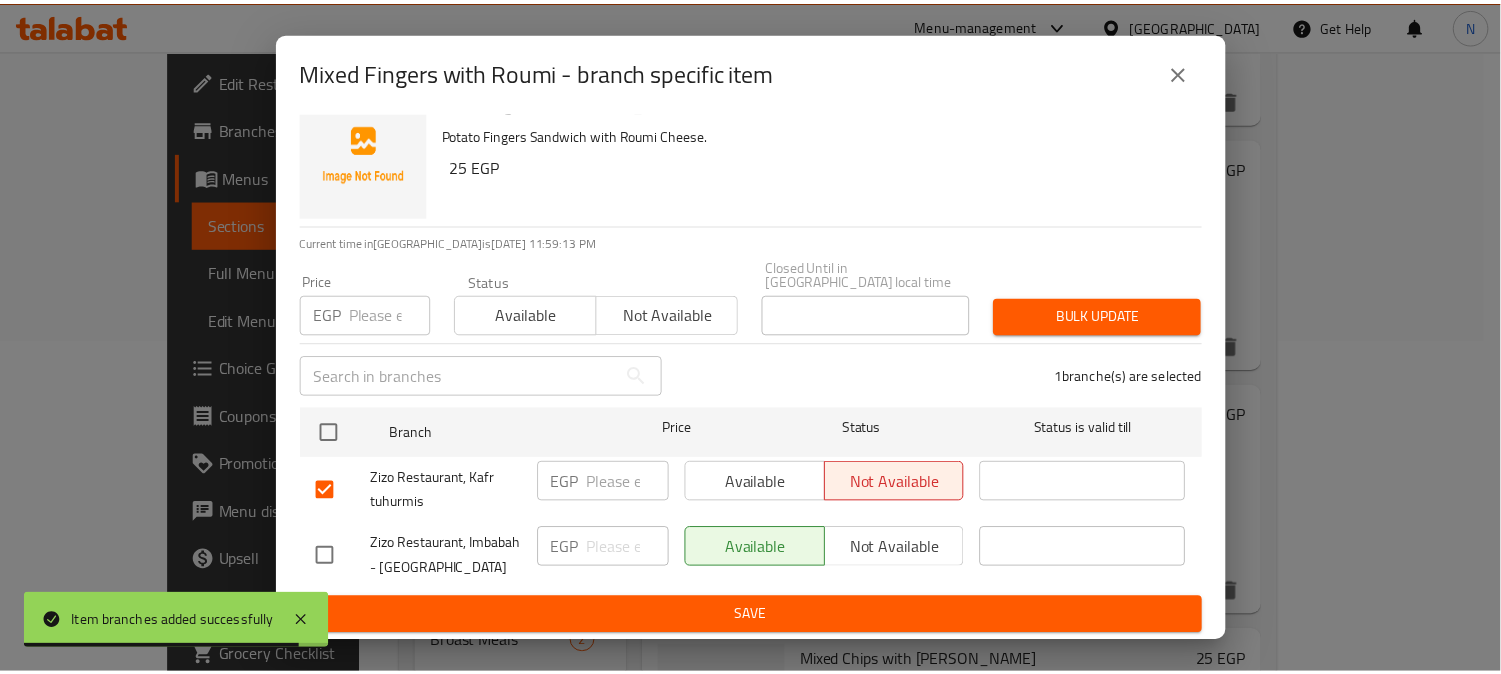 scroll, scrollTop: 42, scrollLeft: 0, axis: vertical 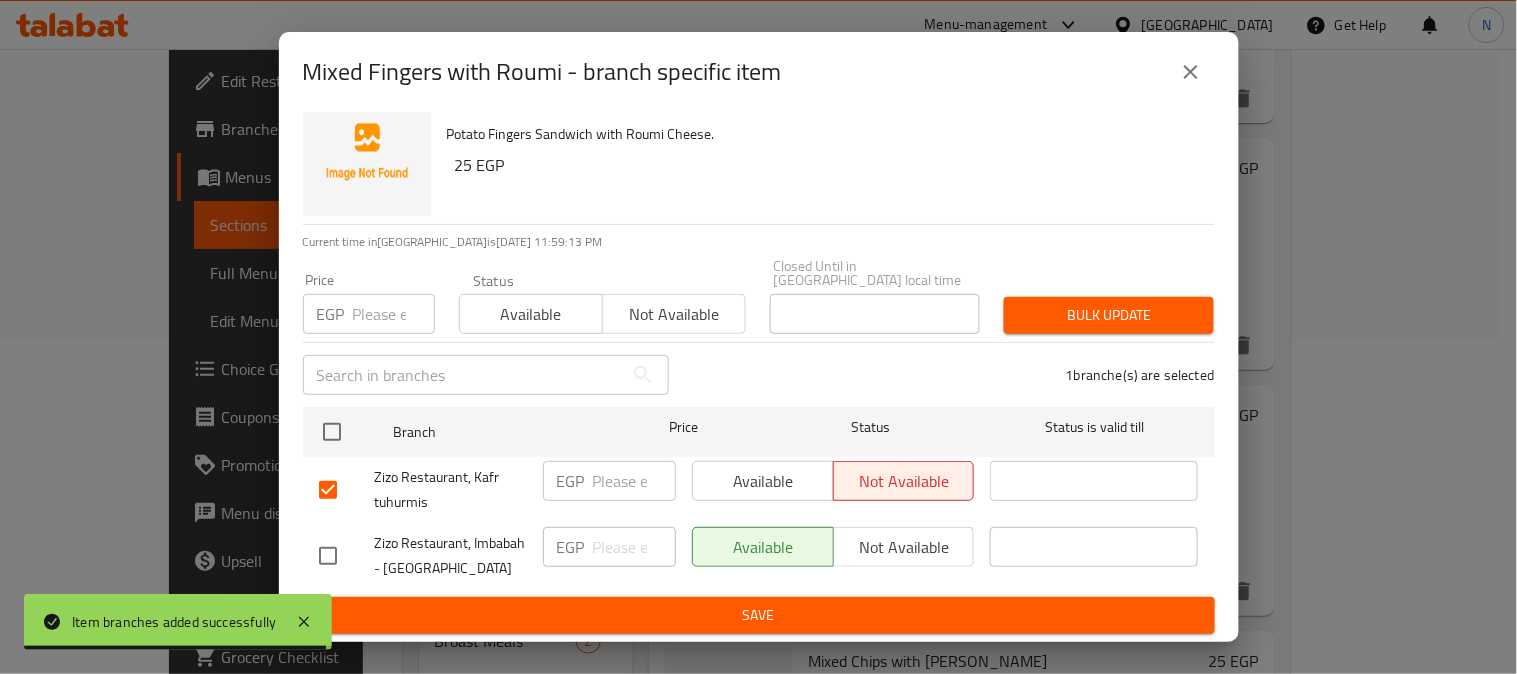 click on "Save" at bounding box center [759, 615] 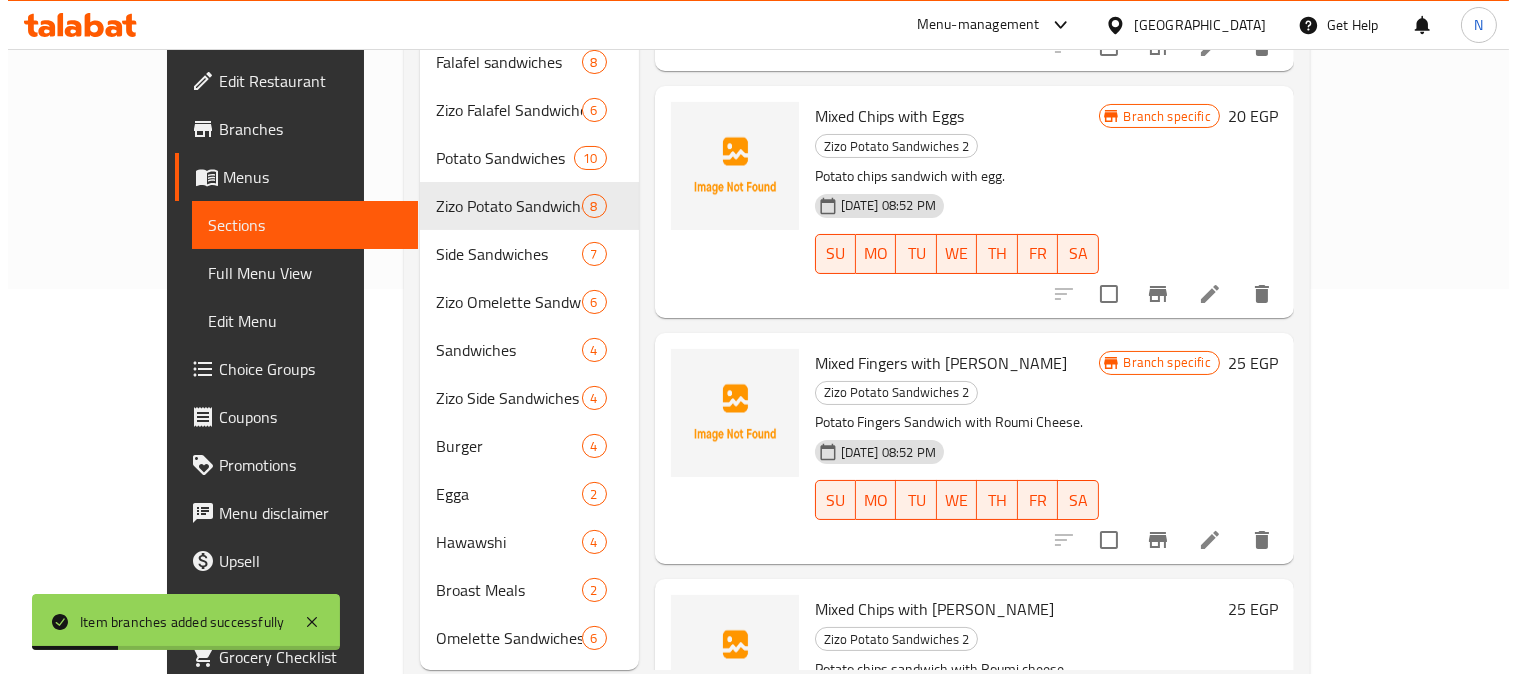 scroll, scrollTop: 406, scrollLeft: 0, axis: vertical 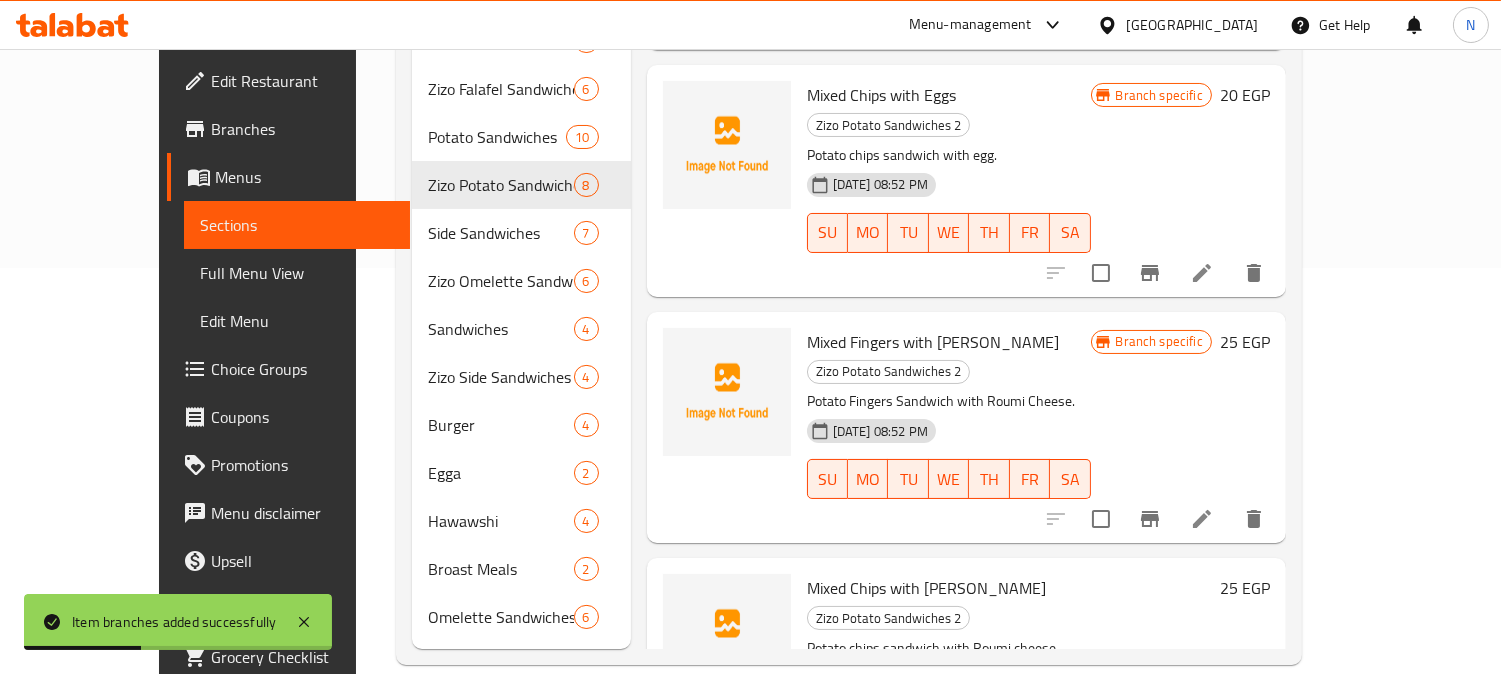 click 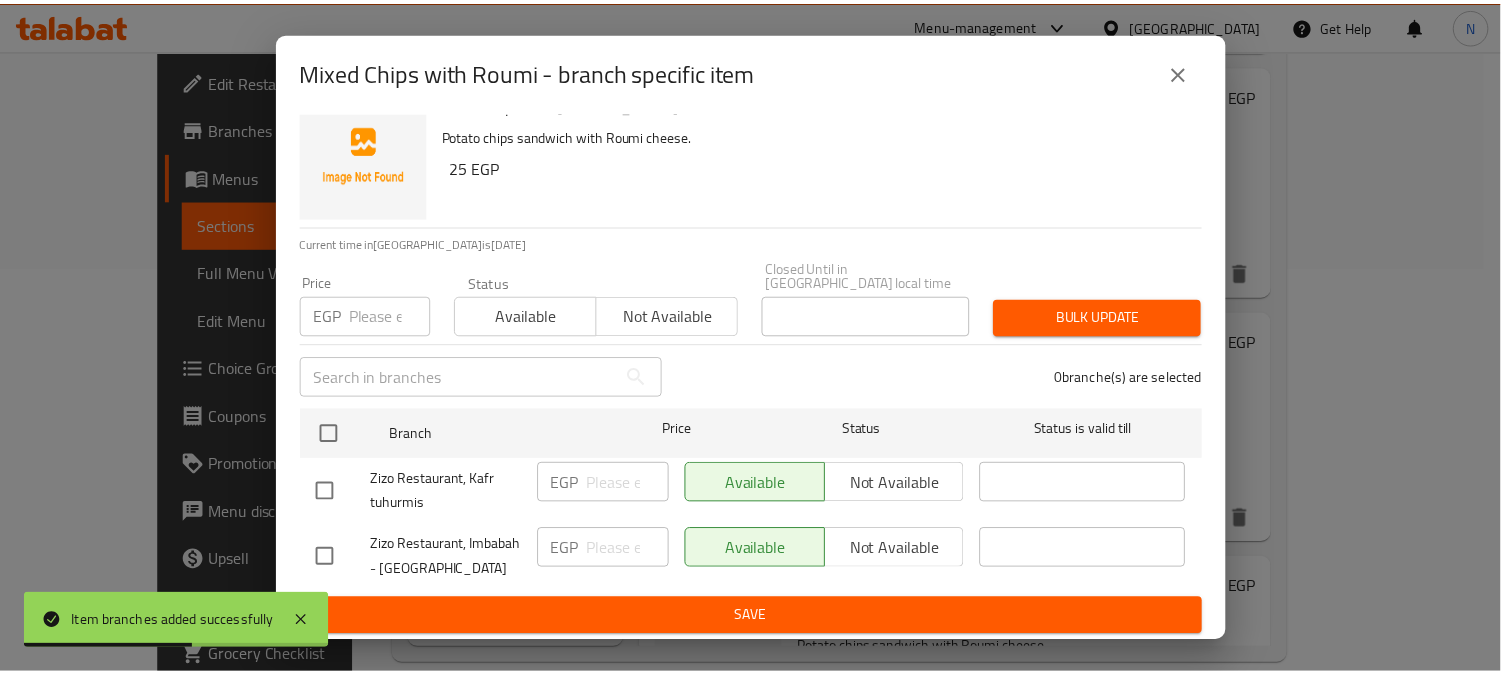 scroll, scrollTop: 42, scrollLeft: 0, axis: vertical 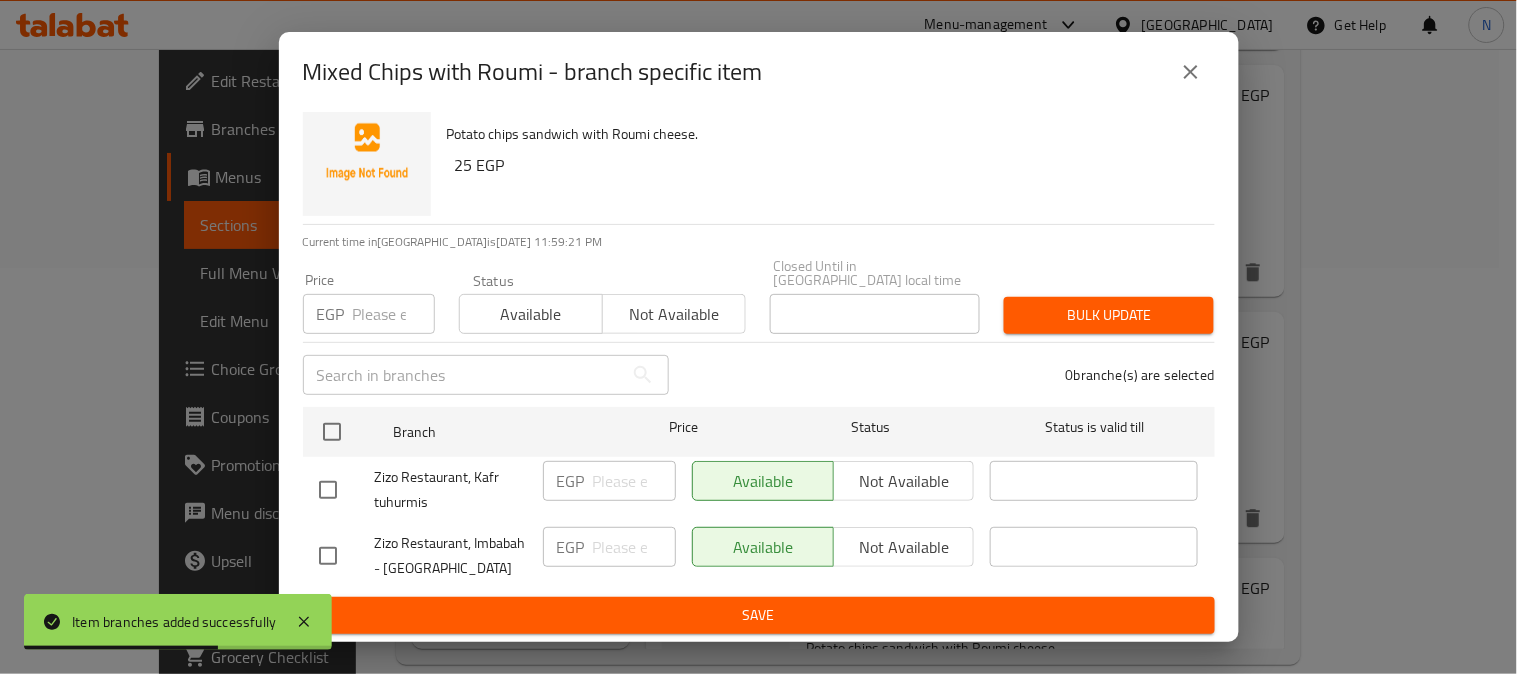 click at bounding box center (328, 490) 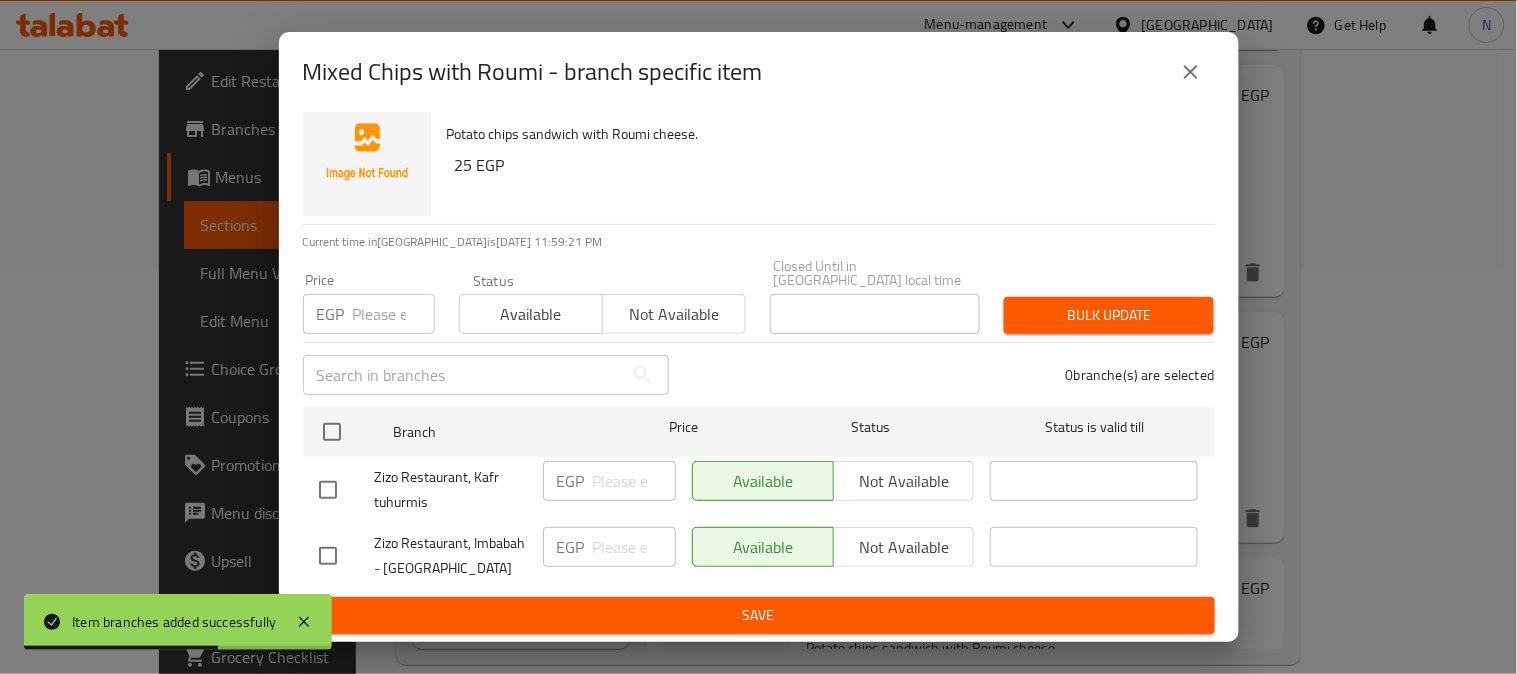 checkbox on "true" 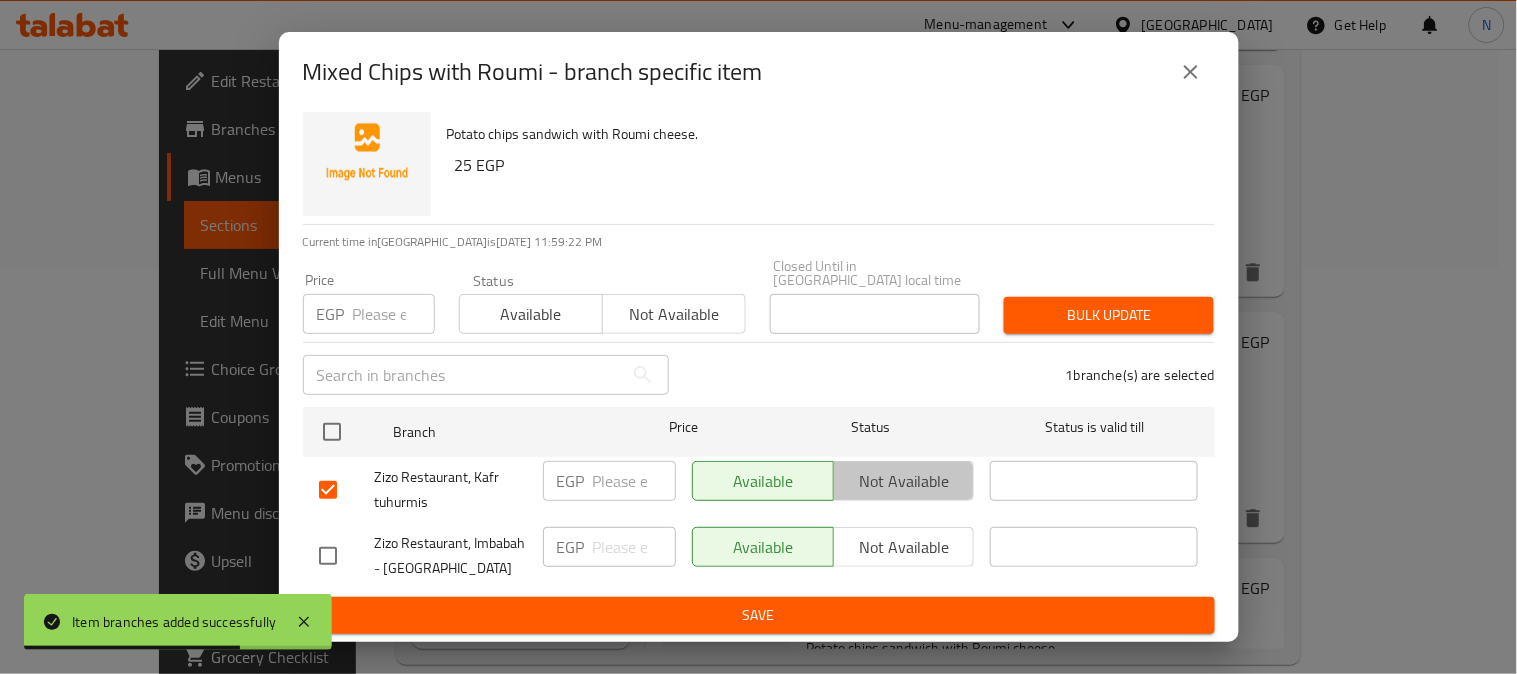 click on "Not available" at bounding box center [904, 481] 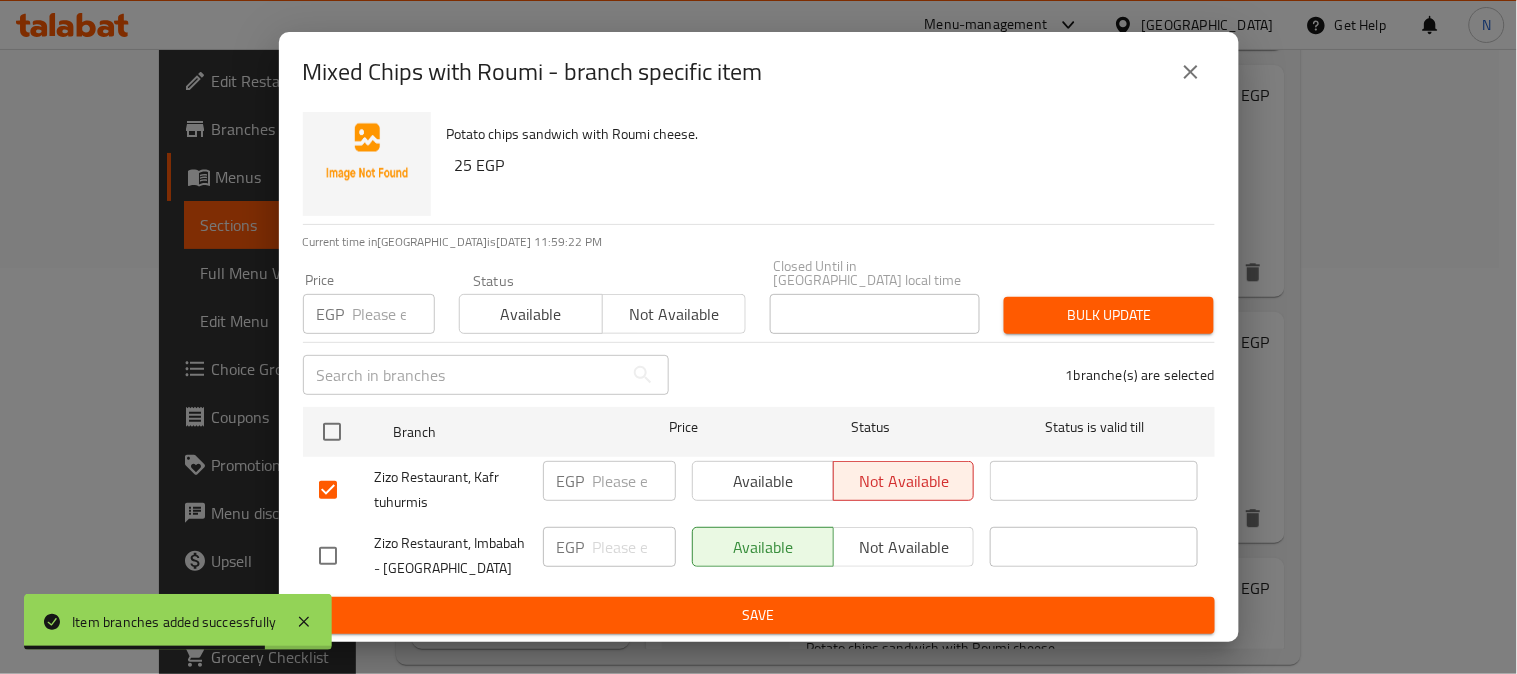 click on "Save" at bounding box center [759, 615] 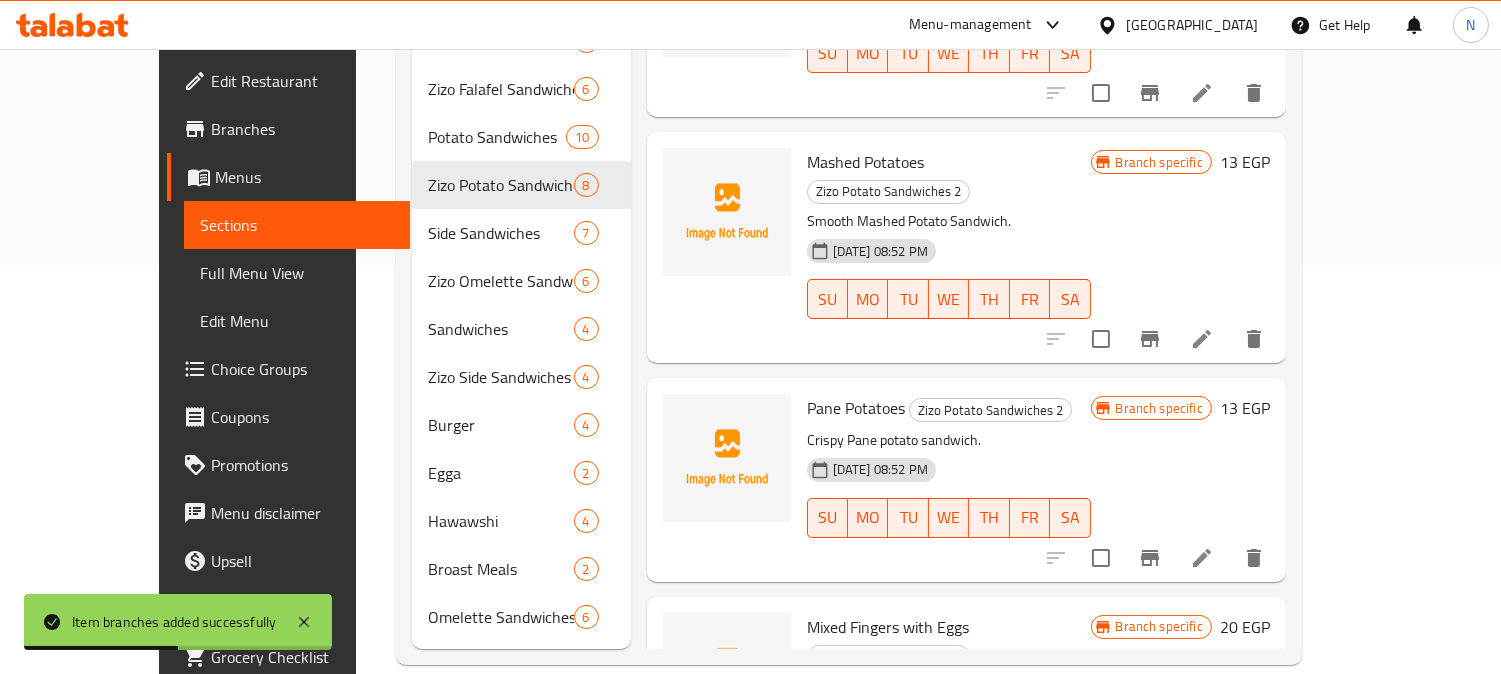 scroll, scrollTop: 0, scrollLeft: 0, axis: both 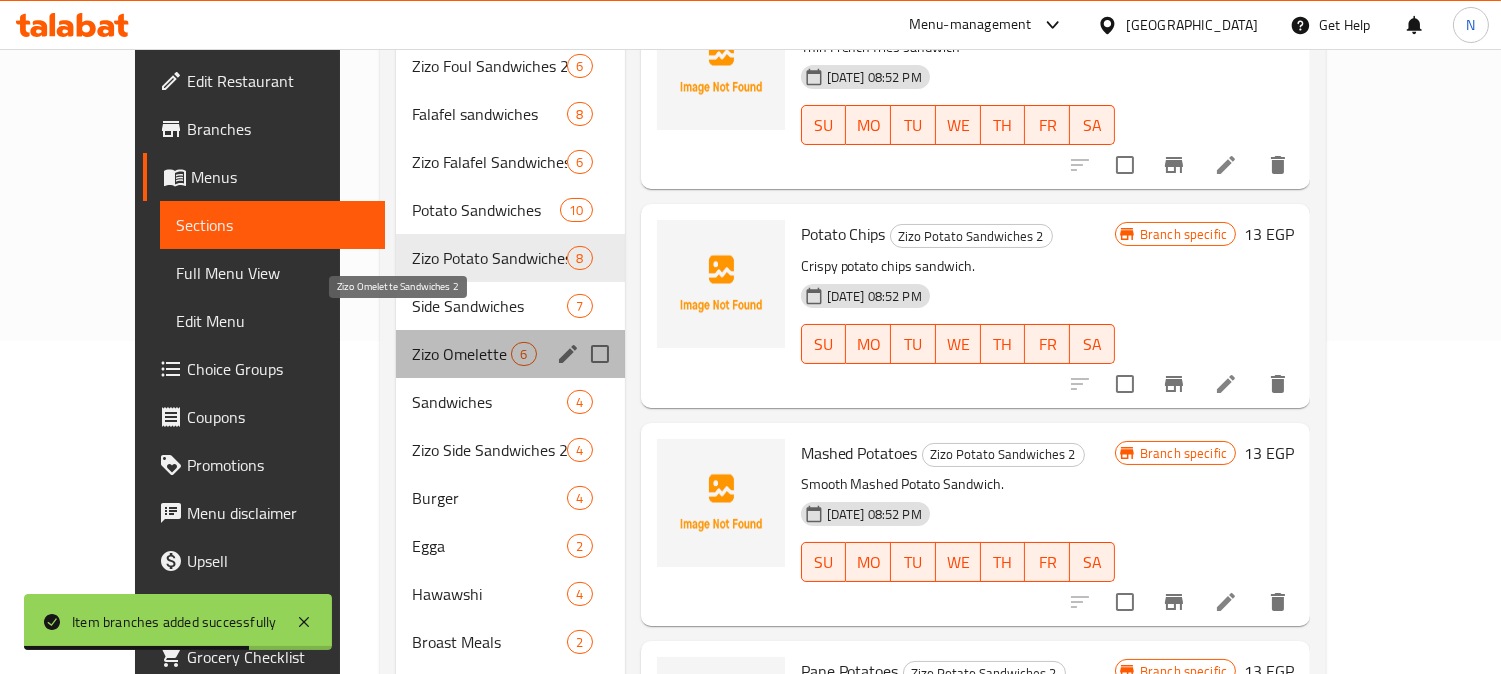 click on "Zizo Omelette Sandwiches 2" at bounding box center [461, 354] 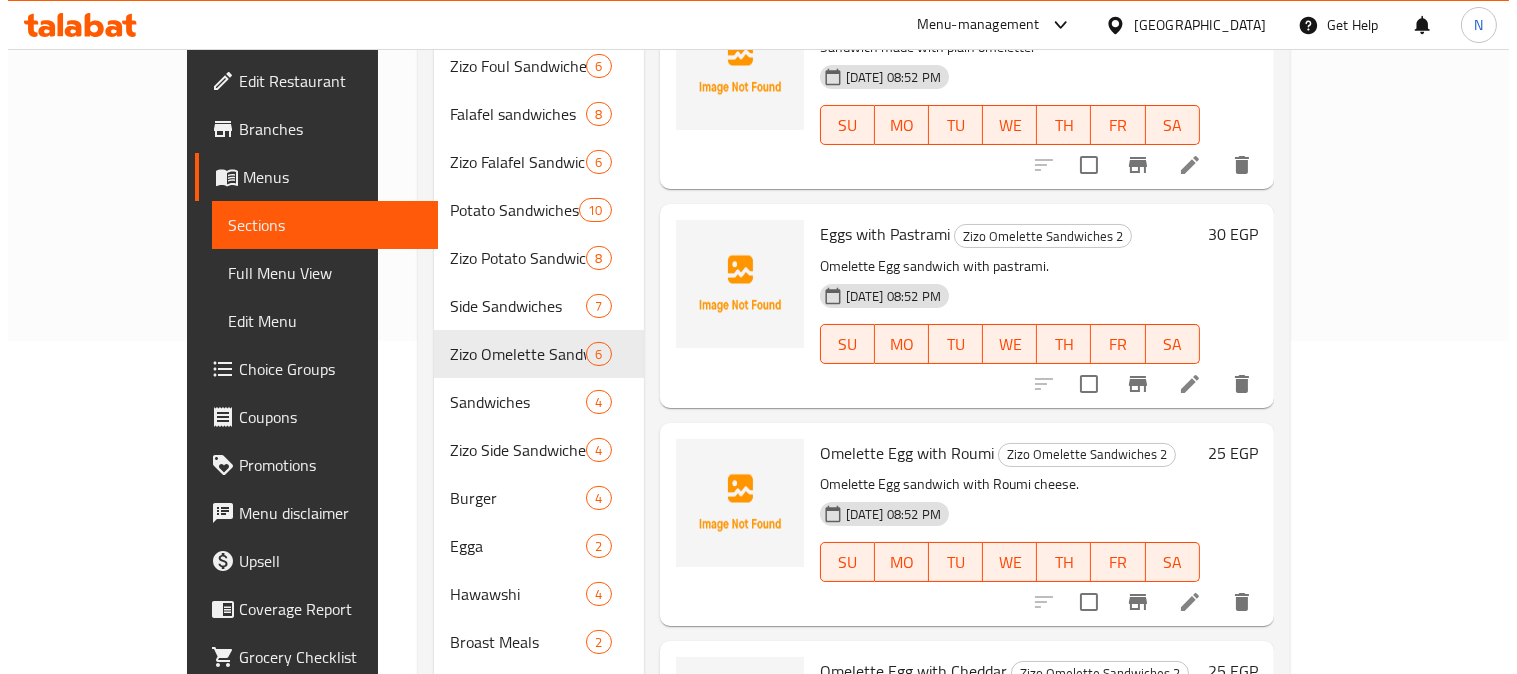 scroll, scrollTop: 0, scrollLeft: 0, axis: both 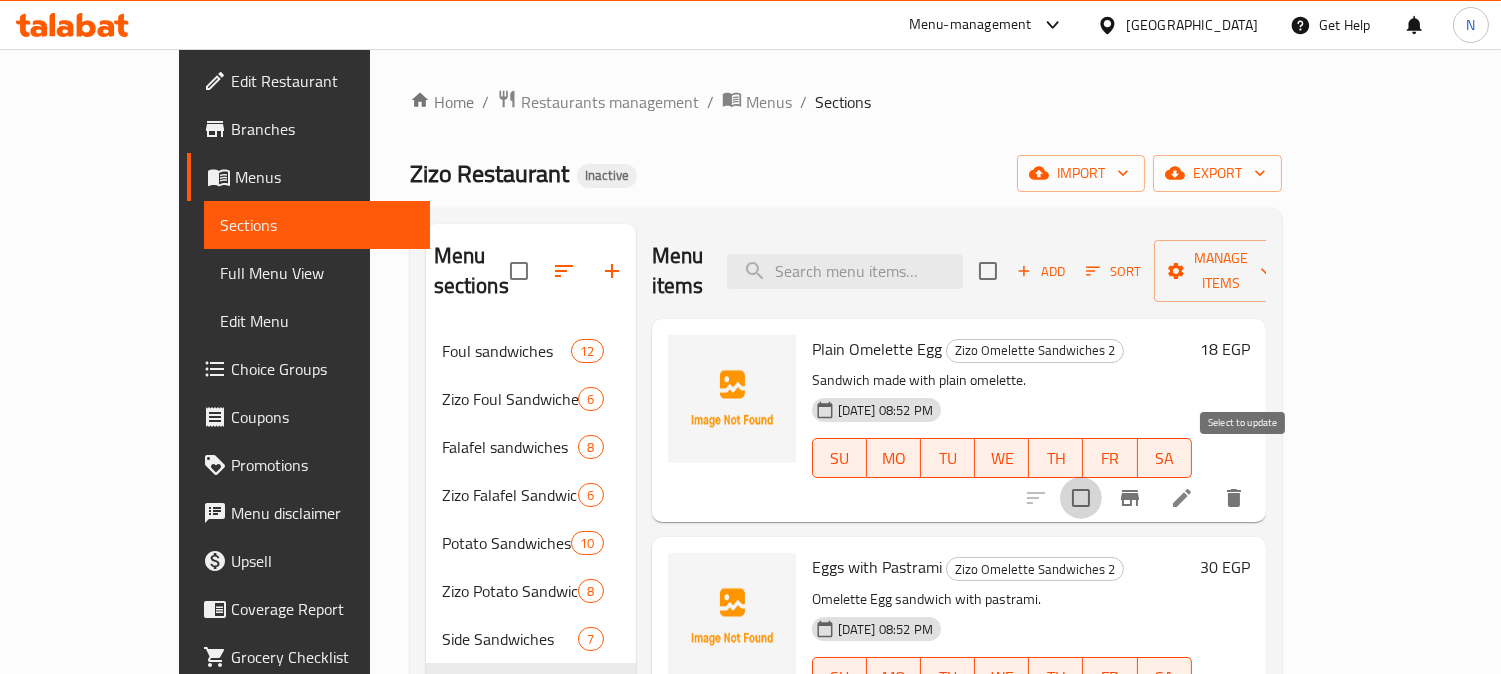click at bounding box center [1081, 498] 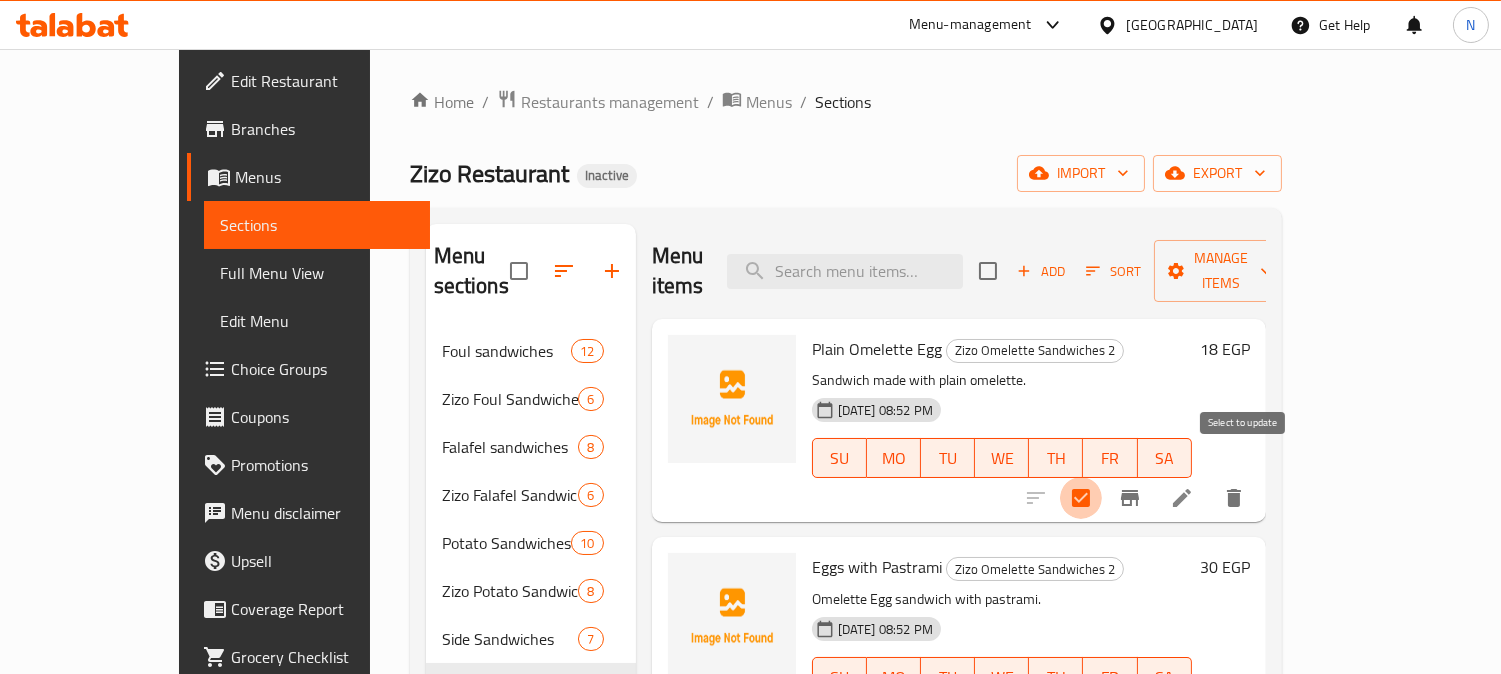 click at bounding box center [1081, 498] 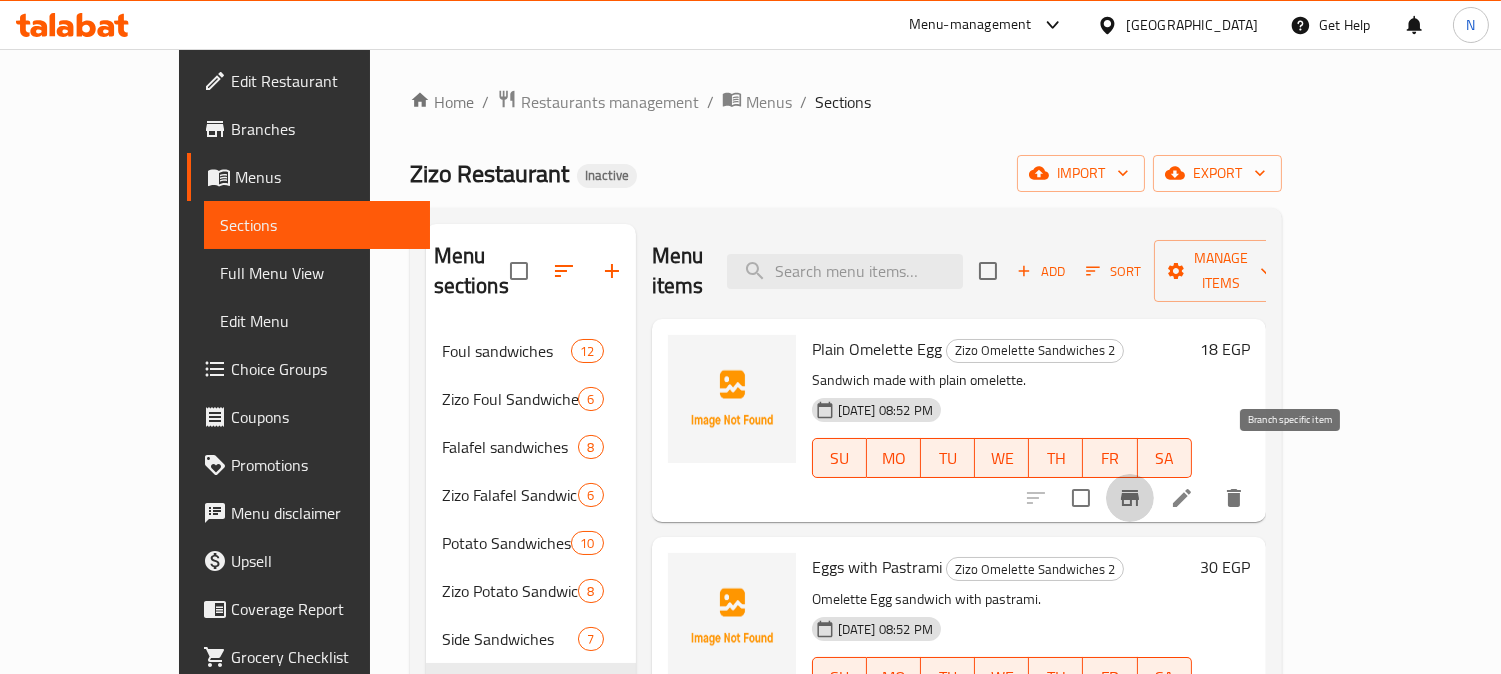 click 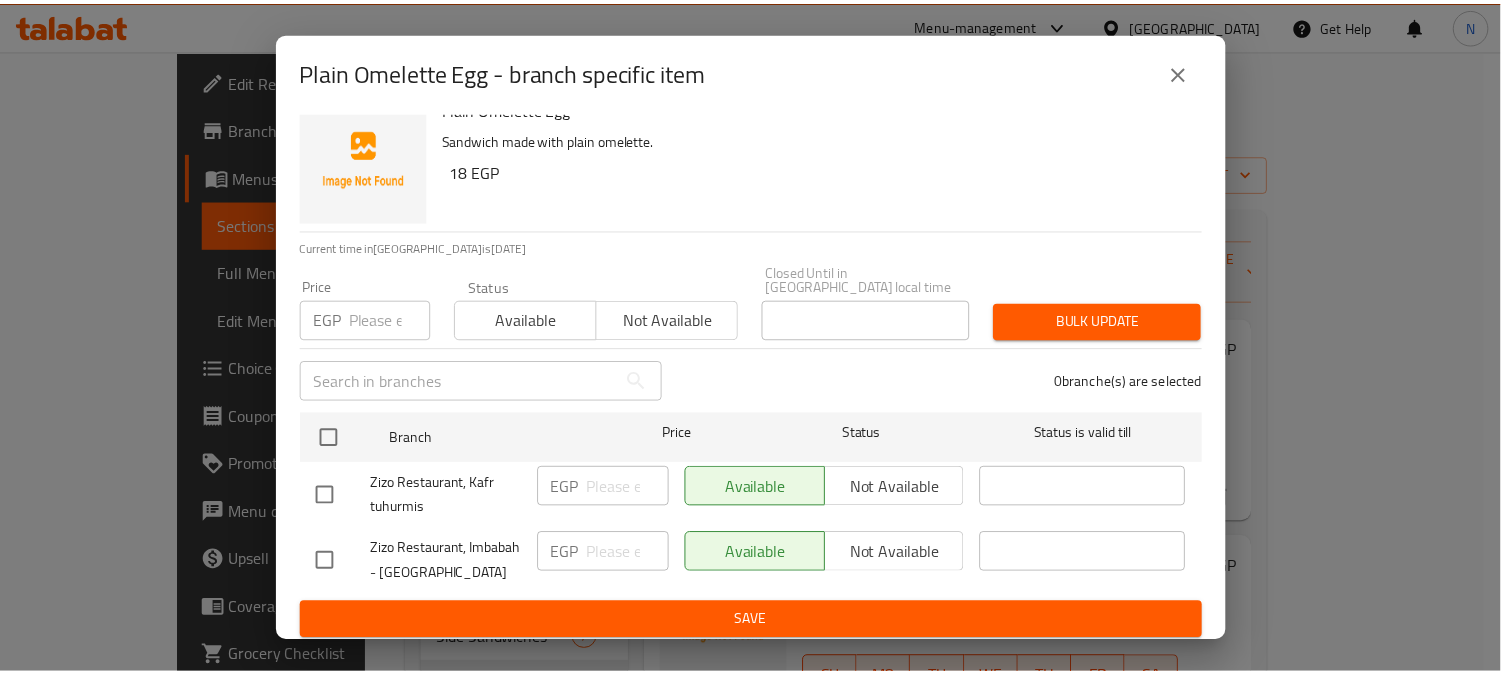 scroll, scrollTop: 42, scrollLeft: 0, axis: vertical 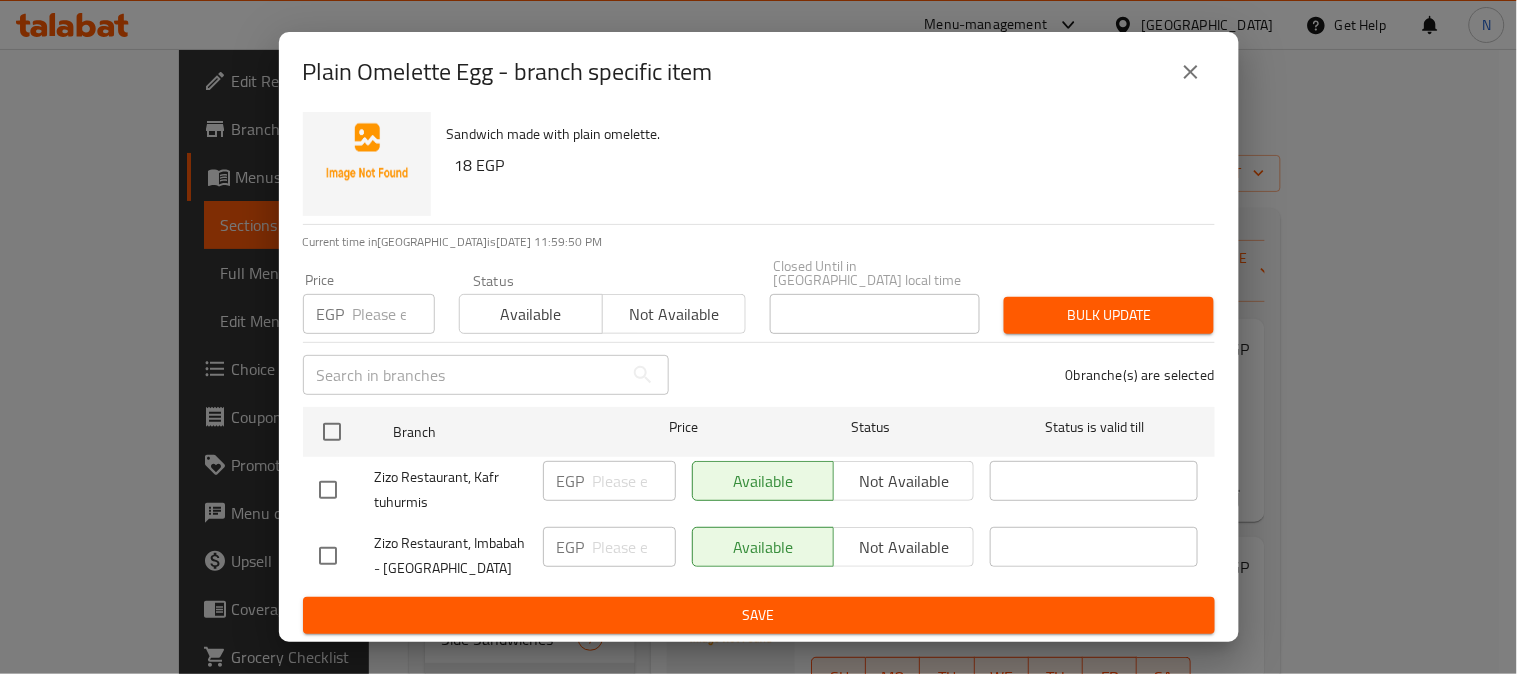 click at bounding box center [328, 490] 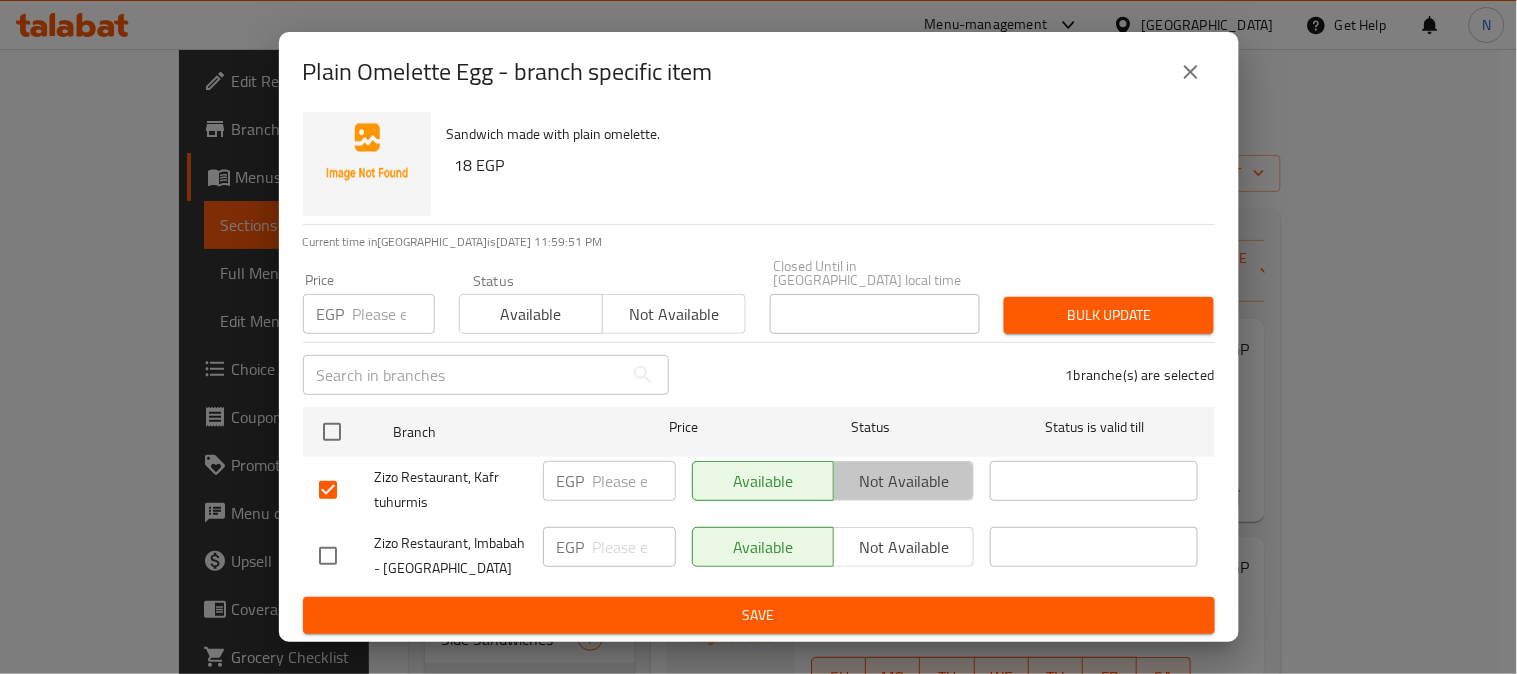 click on "Not available" at bounding box center [904, 481] 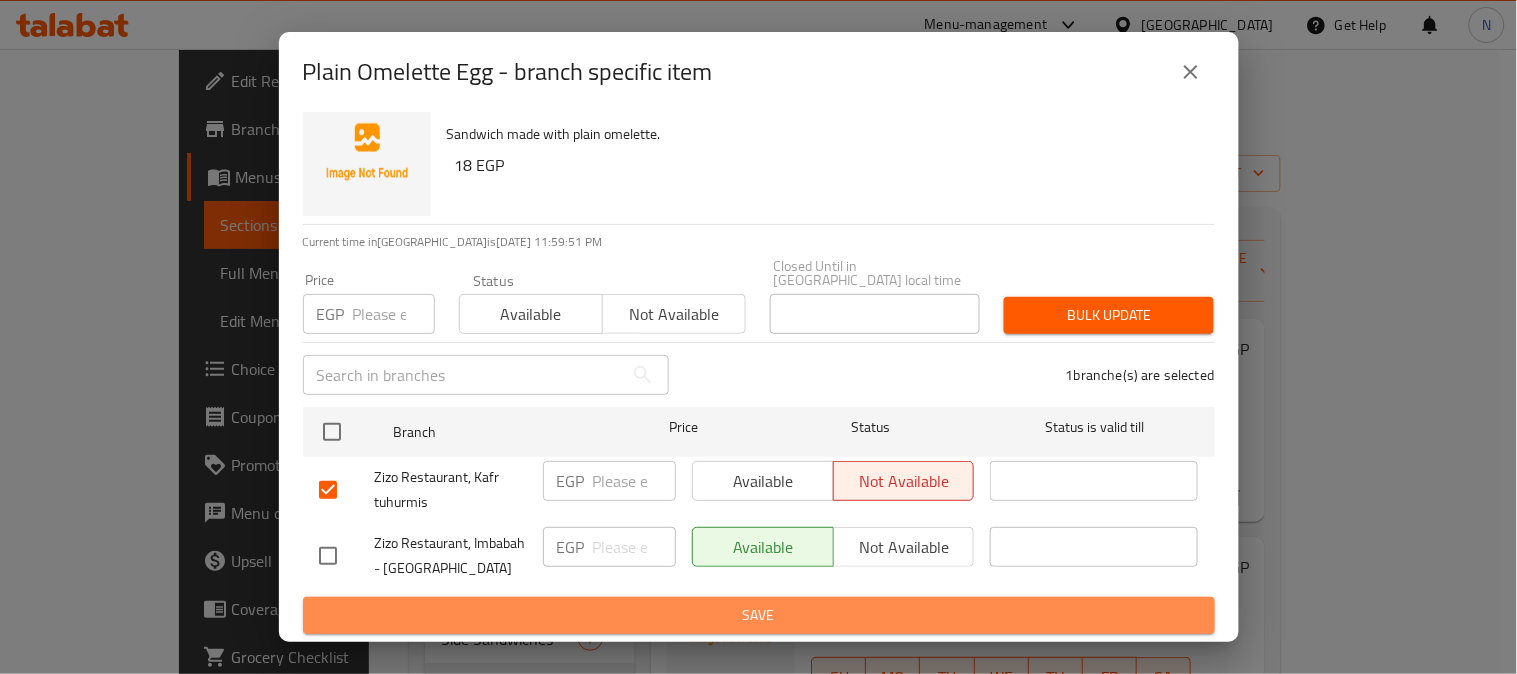 click on "Save" at bounding box center (759, 615) 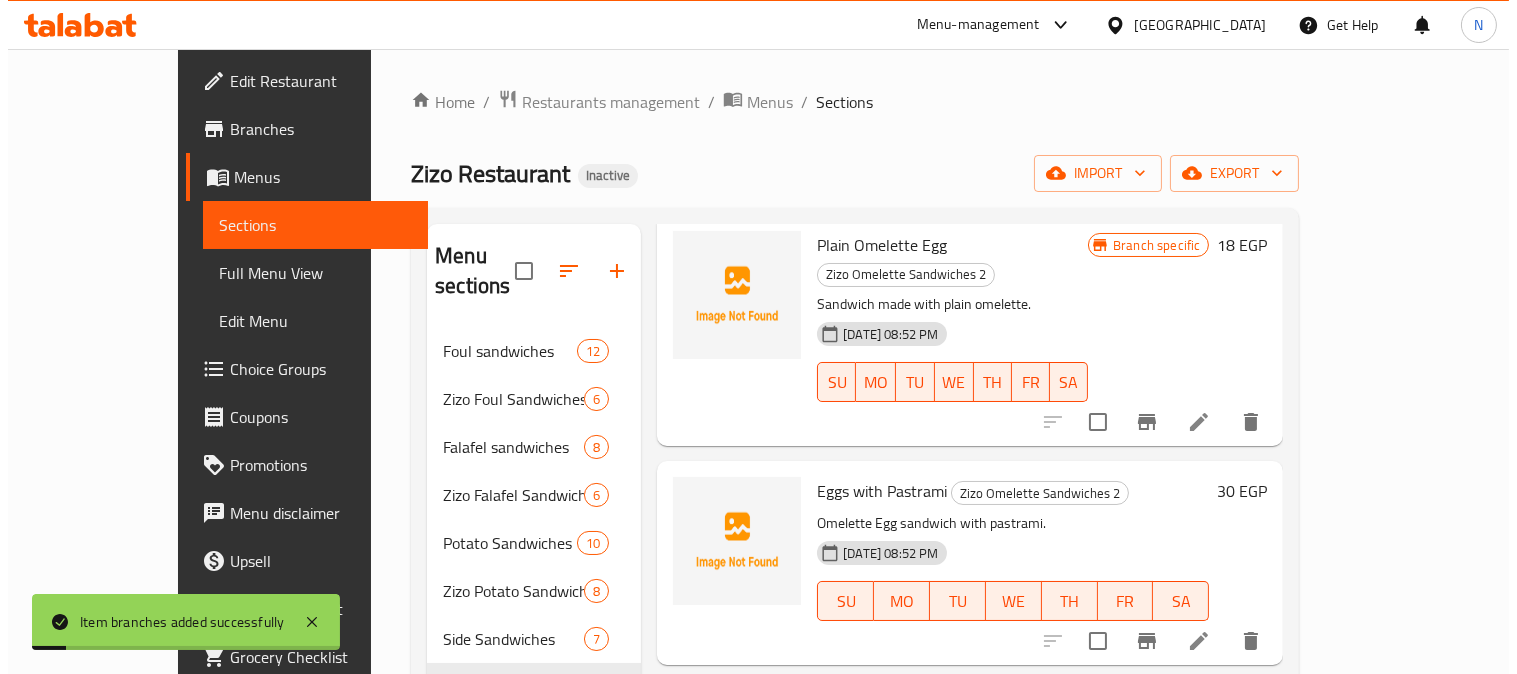 scroll, scrollTop: 333, scrollLeft: 0, axis: vertical 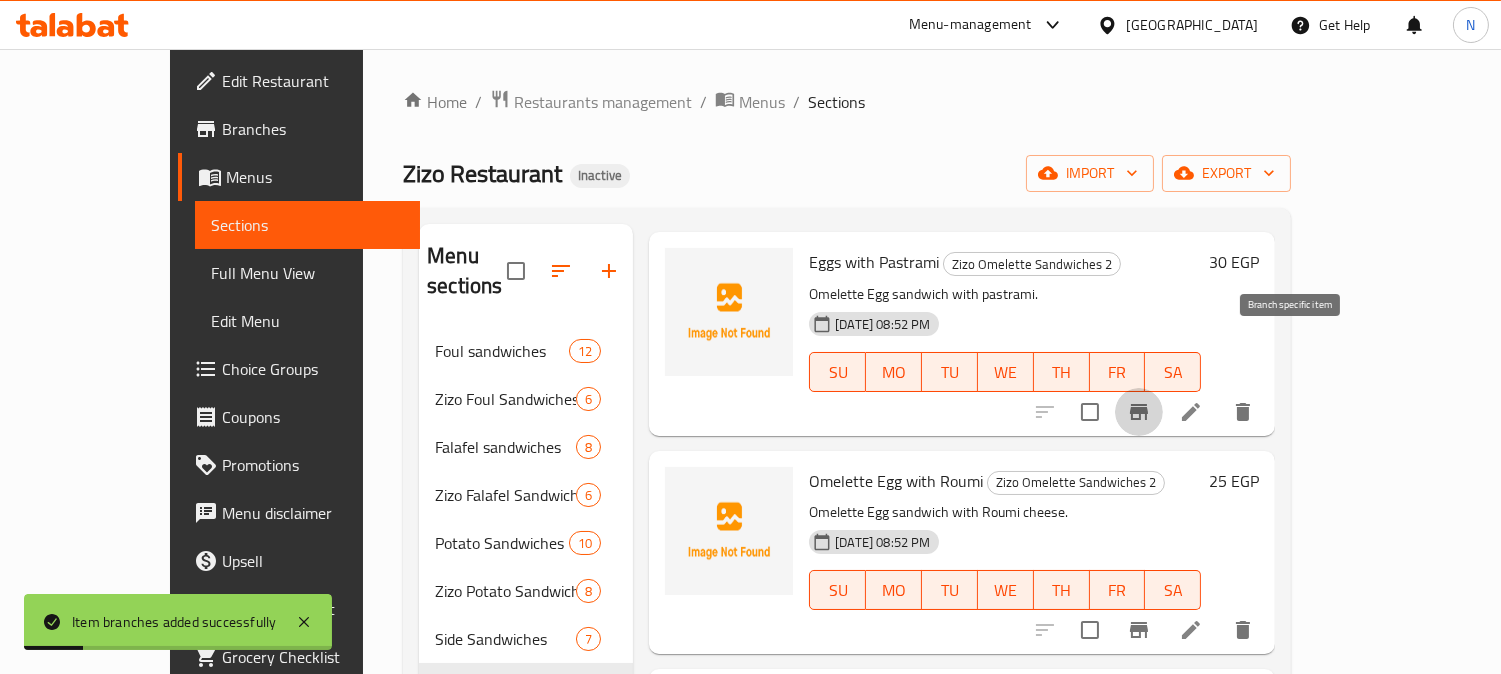 click at bounding box center [1139, 412] 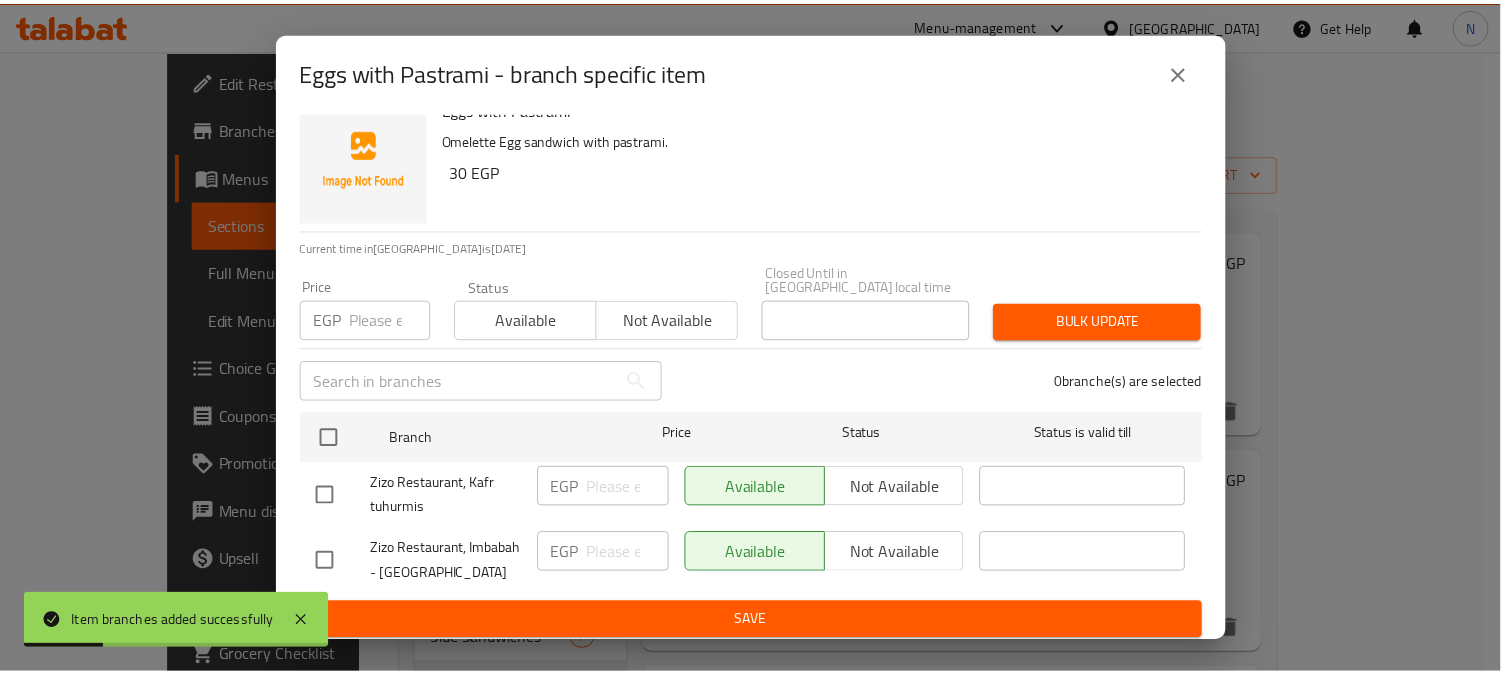 scroll, scrollTop: 42, scrollLeft: 0, axis: vertical 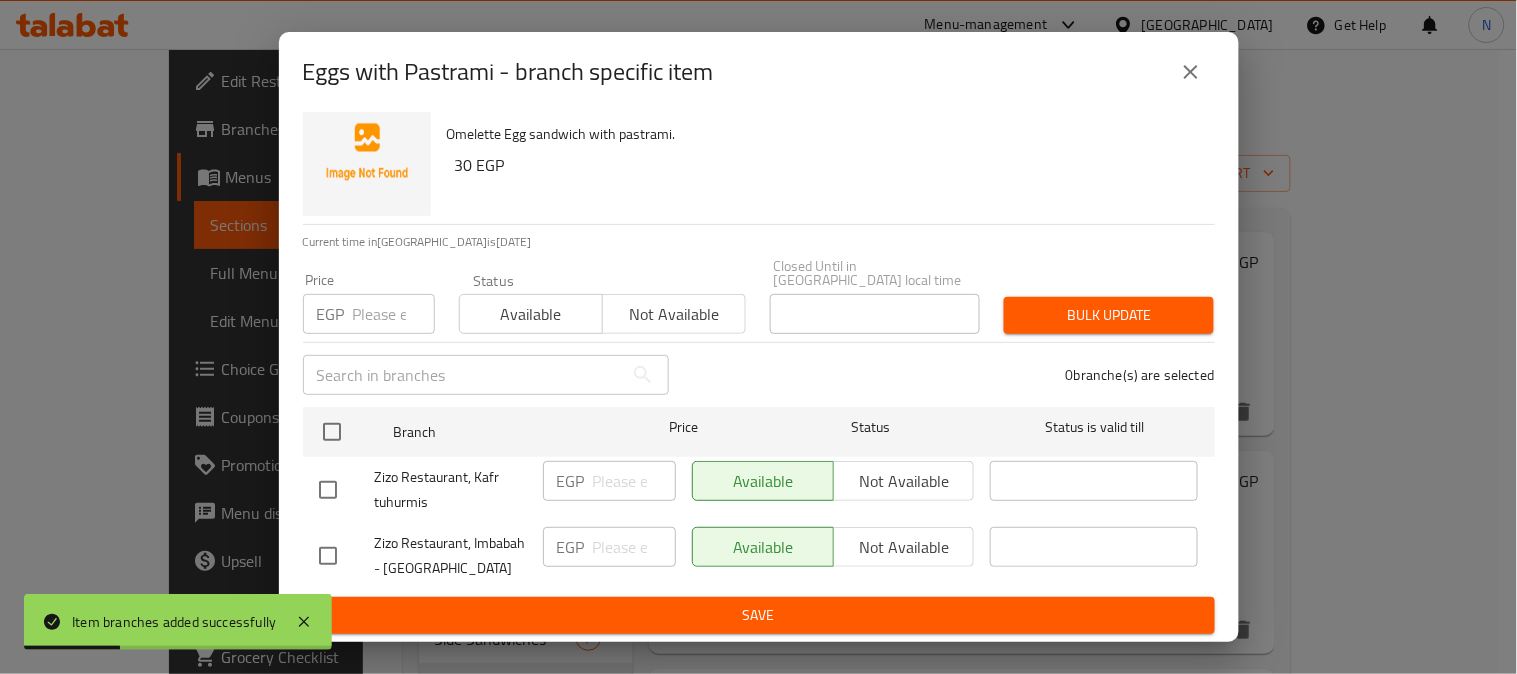drag, startPoint x: 327, startPoint y: 464, endPoint x: 392, endPoint y: 464, distance: 65 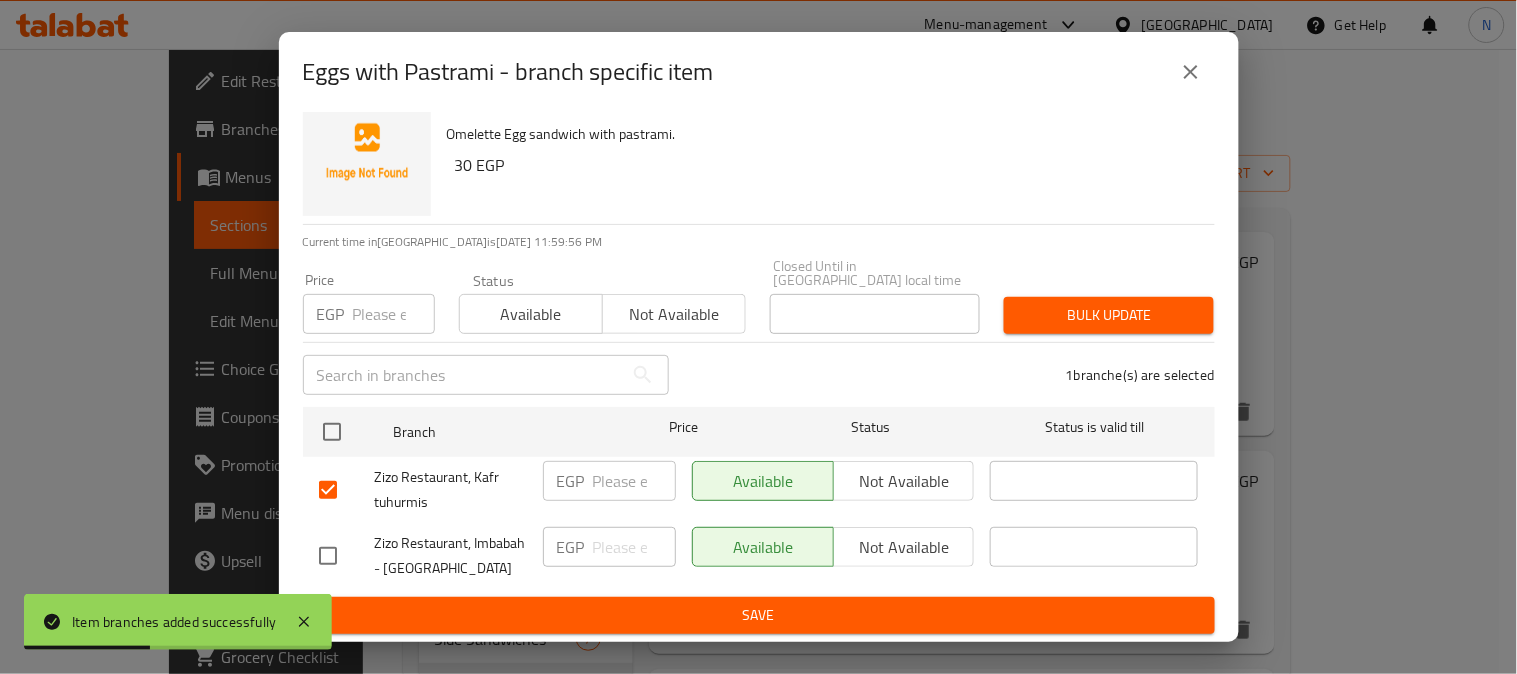 click on "Not available" at bounding box center [904, 481] 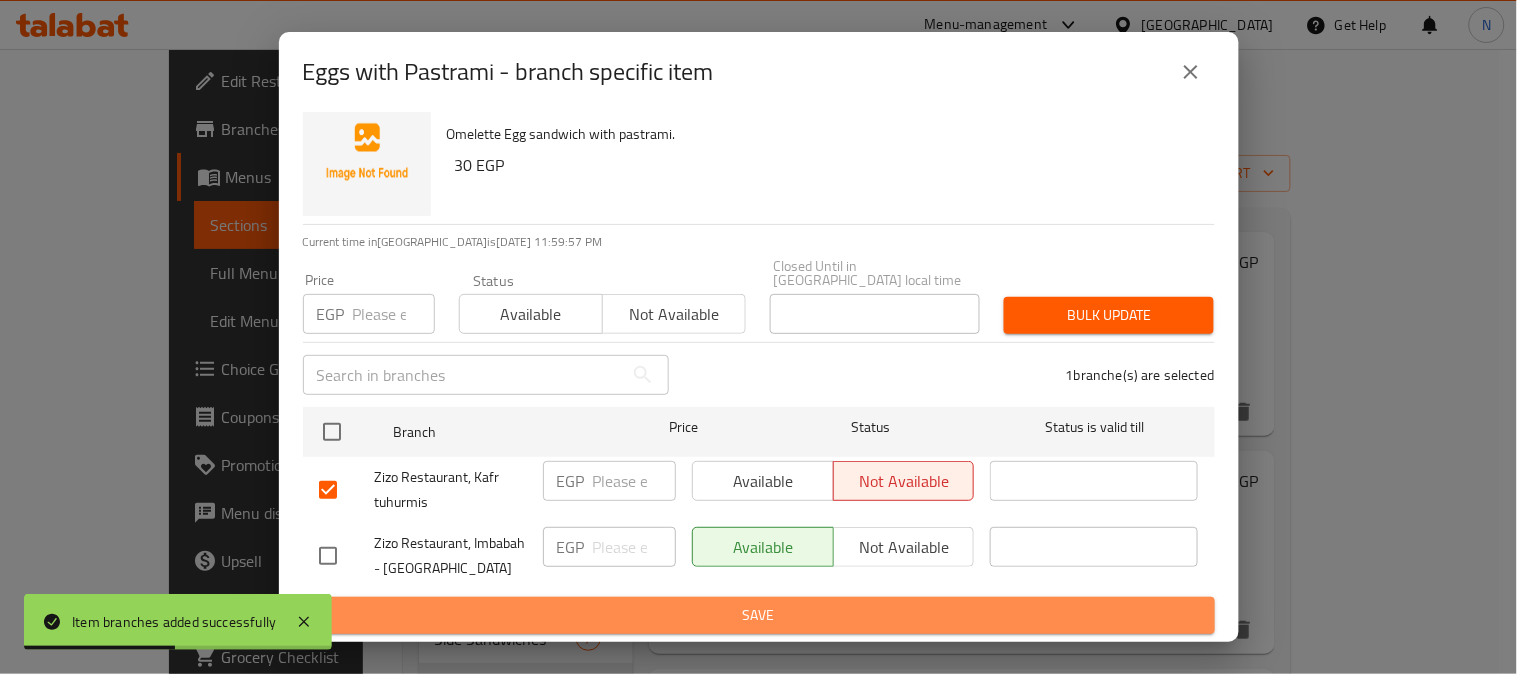 click on "Save" at bounding box center (759, 615) 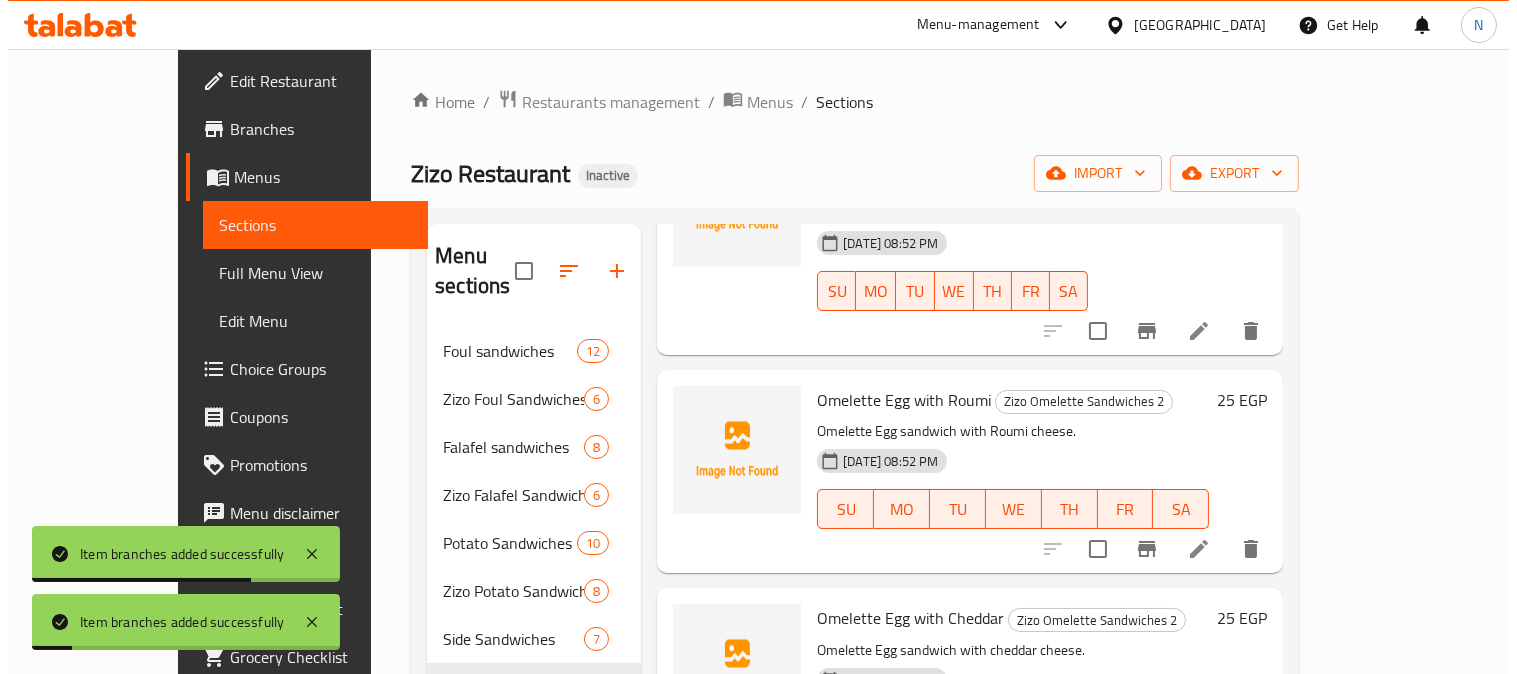 scroll, scrollTop: 444, scrollLeft: 0, axis: vertical 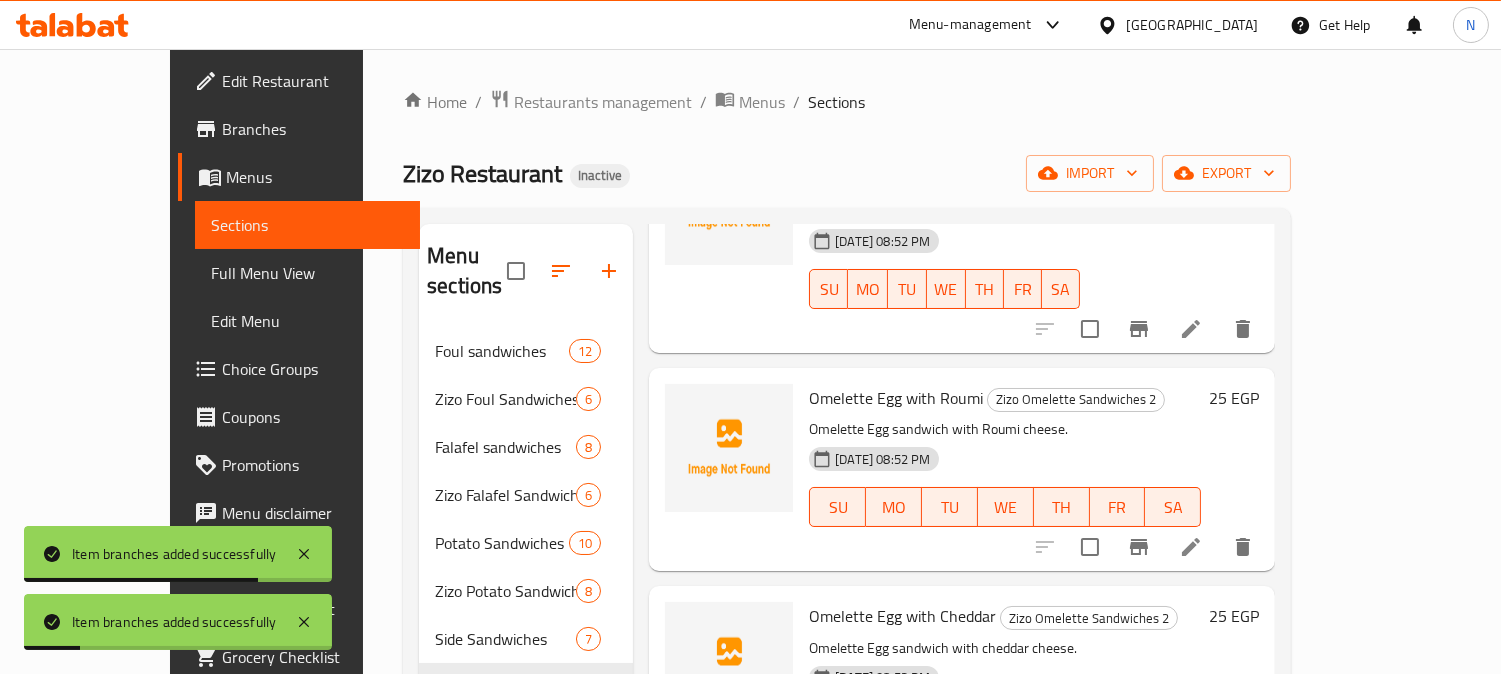 click 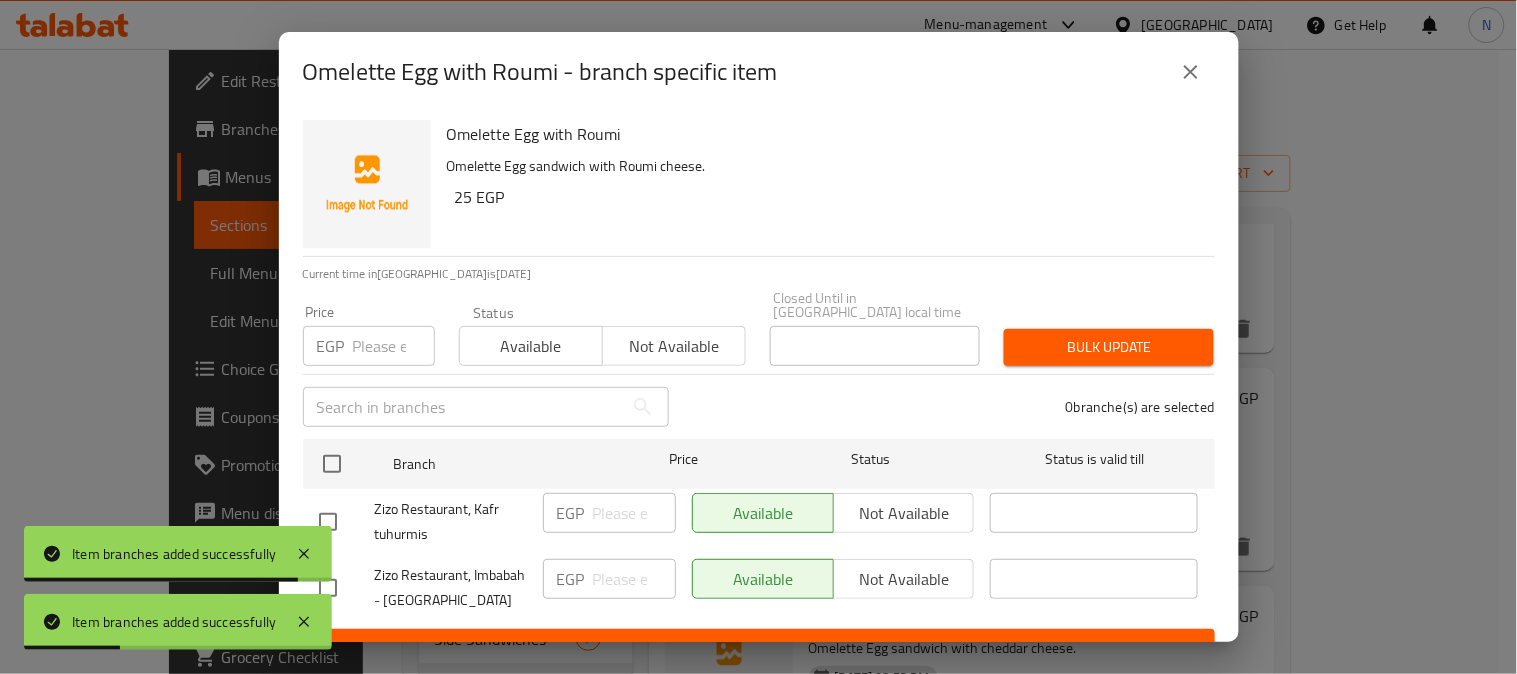 click at bounding box center [328, 522] 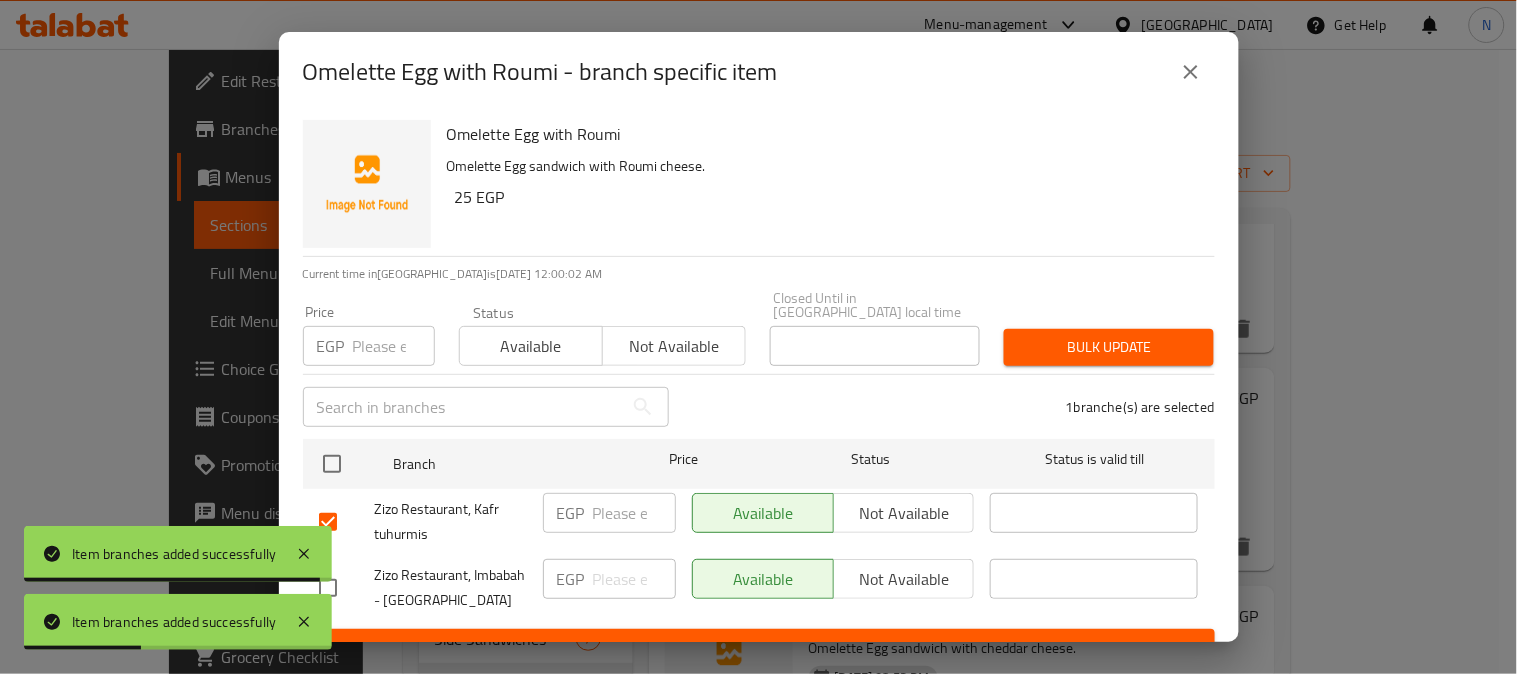 click on "Not available" at bounding box center [904, 513] 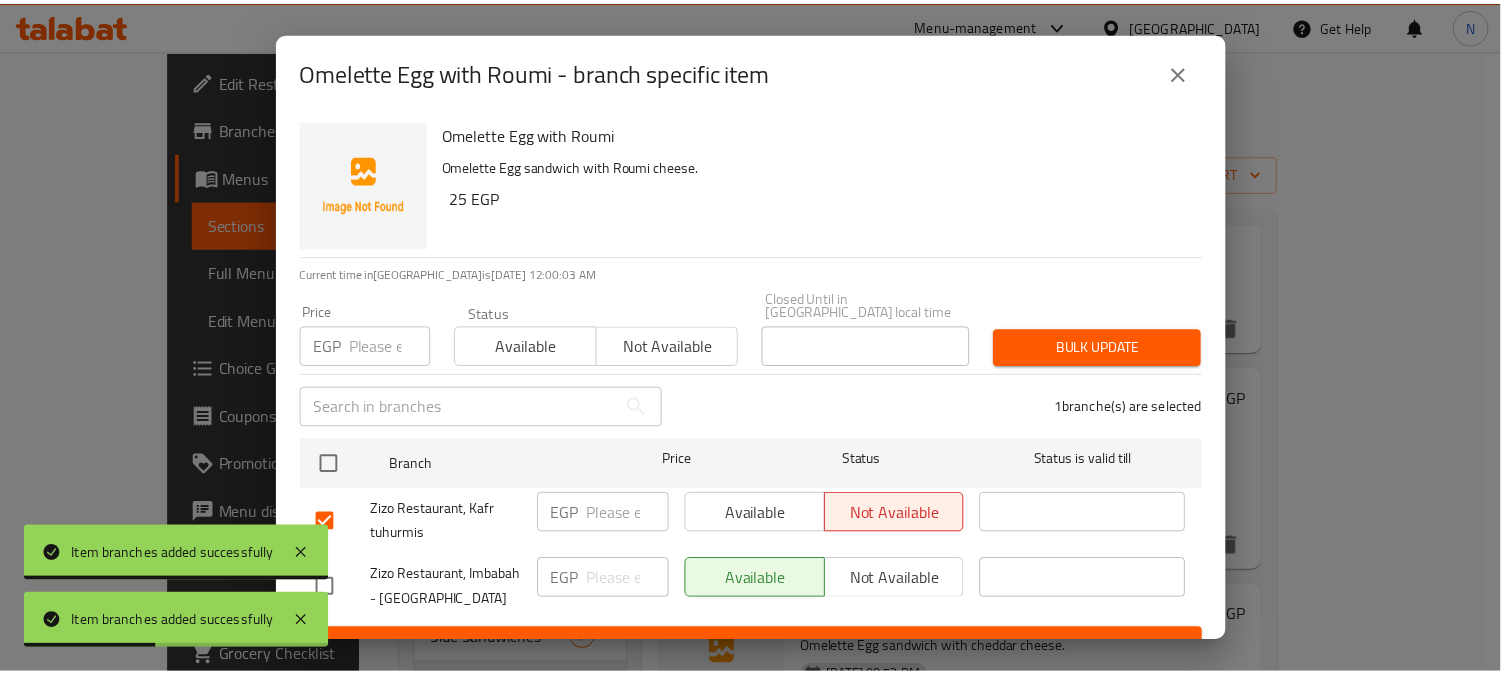 scroll, scrollTop: 42, scrollLeft: 0, axis: vertical 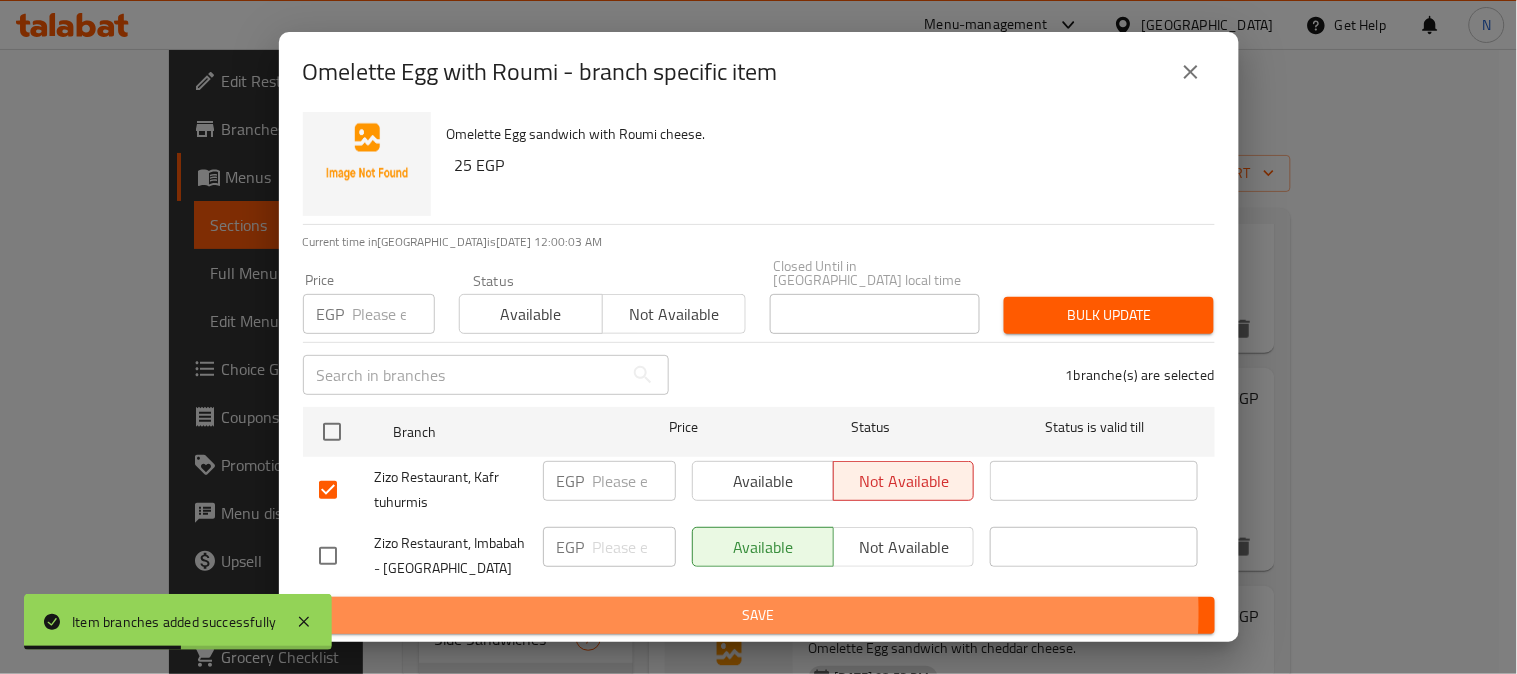 drag, startPoint x: 734, startPoint y: 614, endPoint x: 762, endPoint y: 608, distance: 28.635643 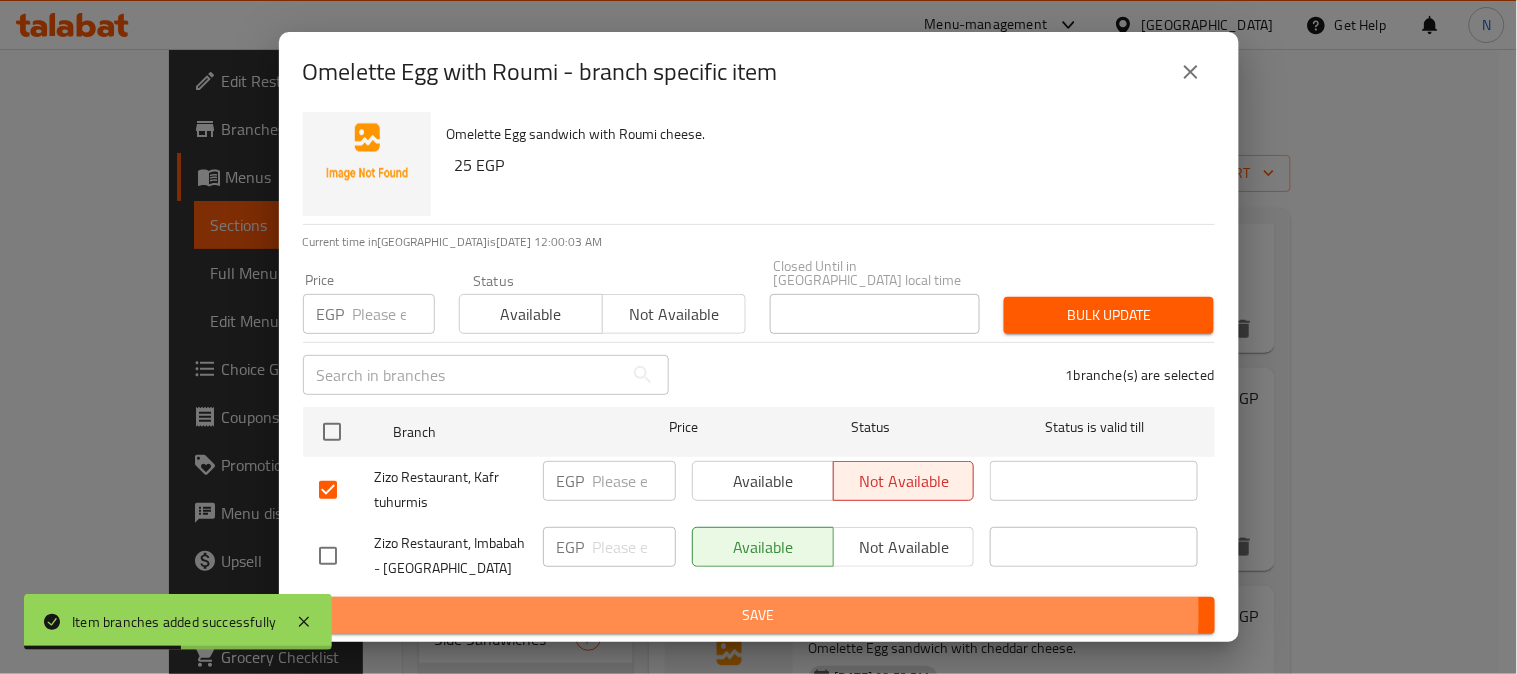 click on "Save" at bounding box center (759, 615) 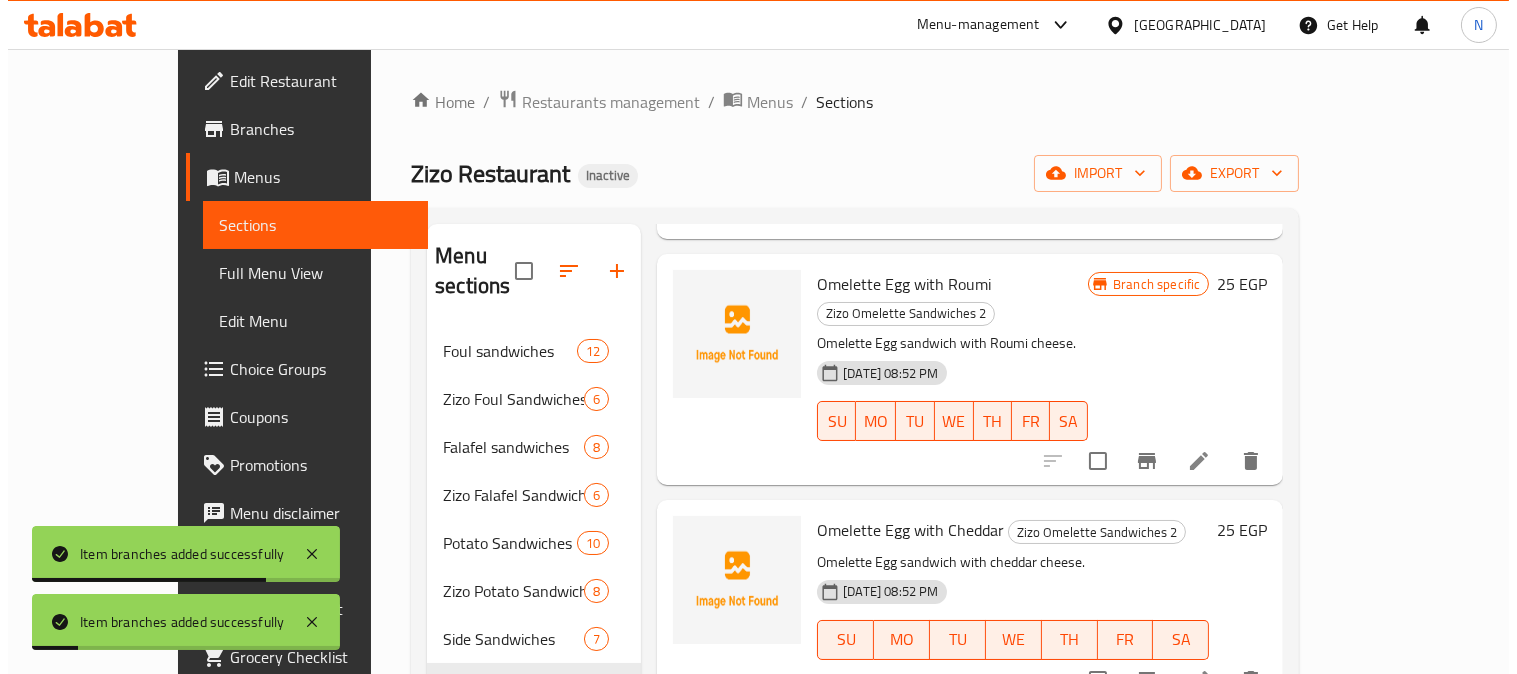 scroll, scrollTop: 560, scrollLeft: 0, axis: vertical 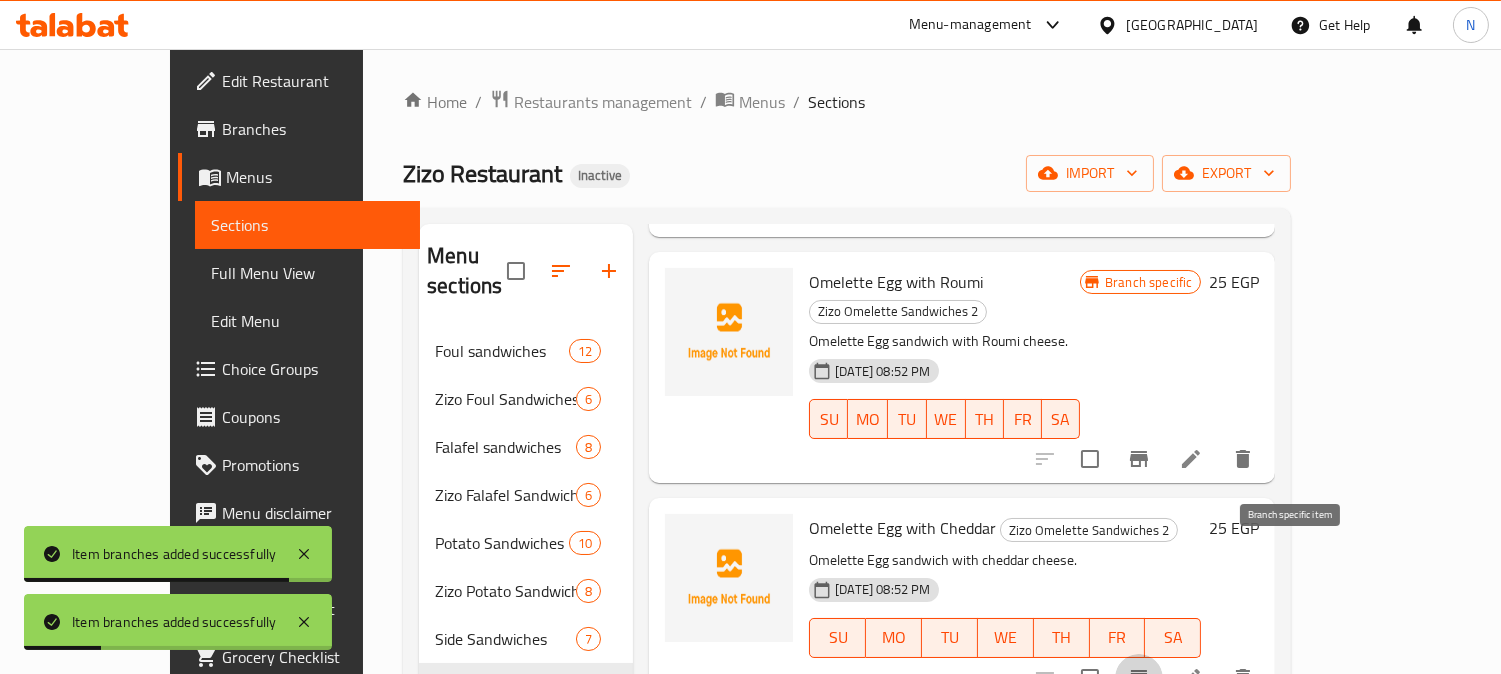 click 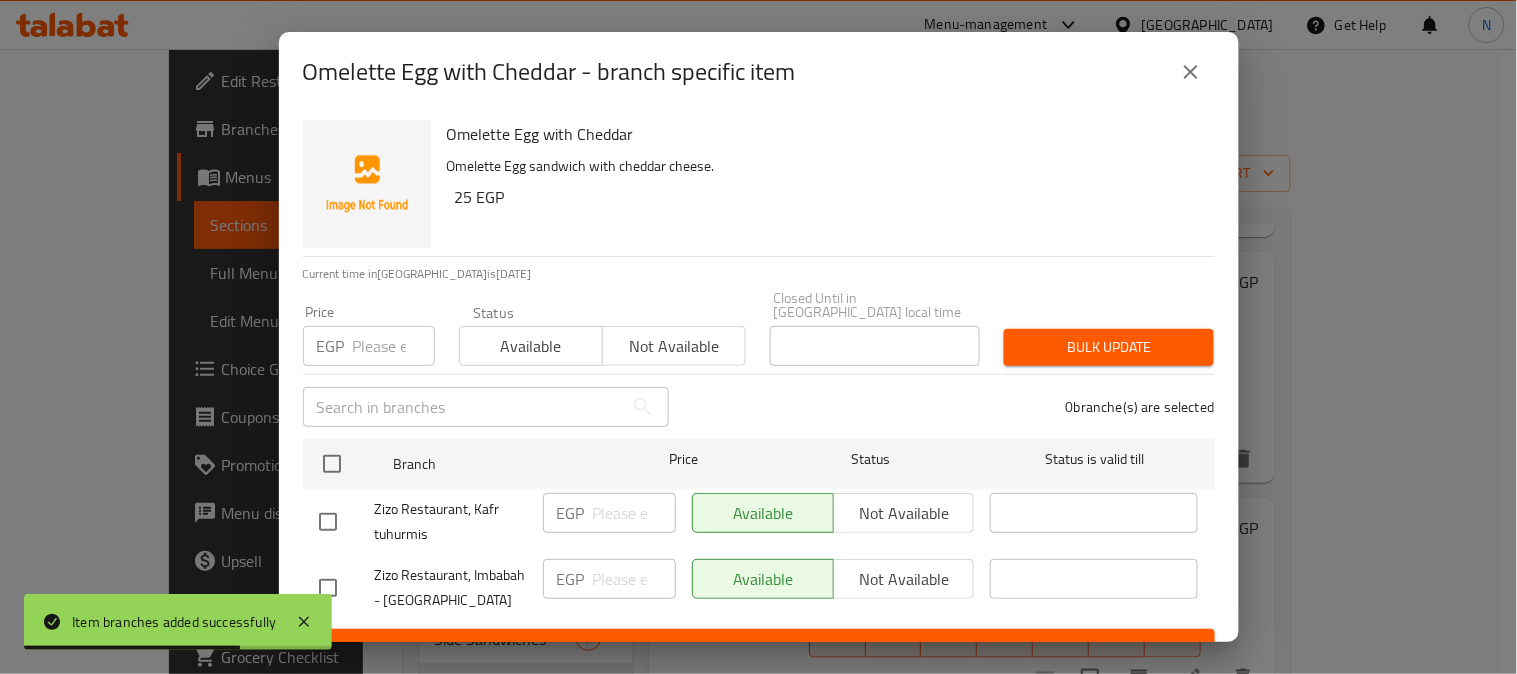 drag, startPoint x: 347, startPoint y: 521, endPoint x: 364, endPoint y: 516, distance: 17.720045 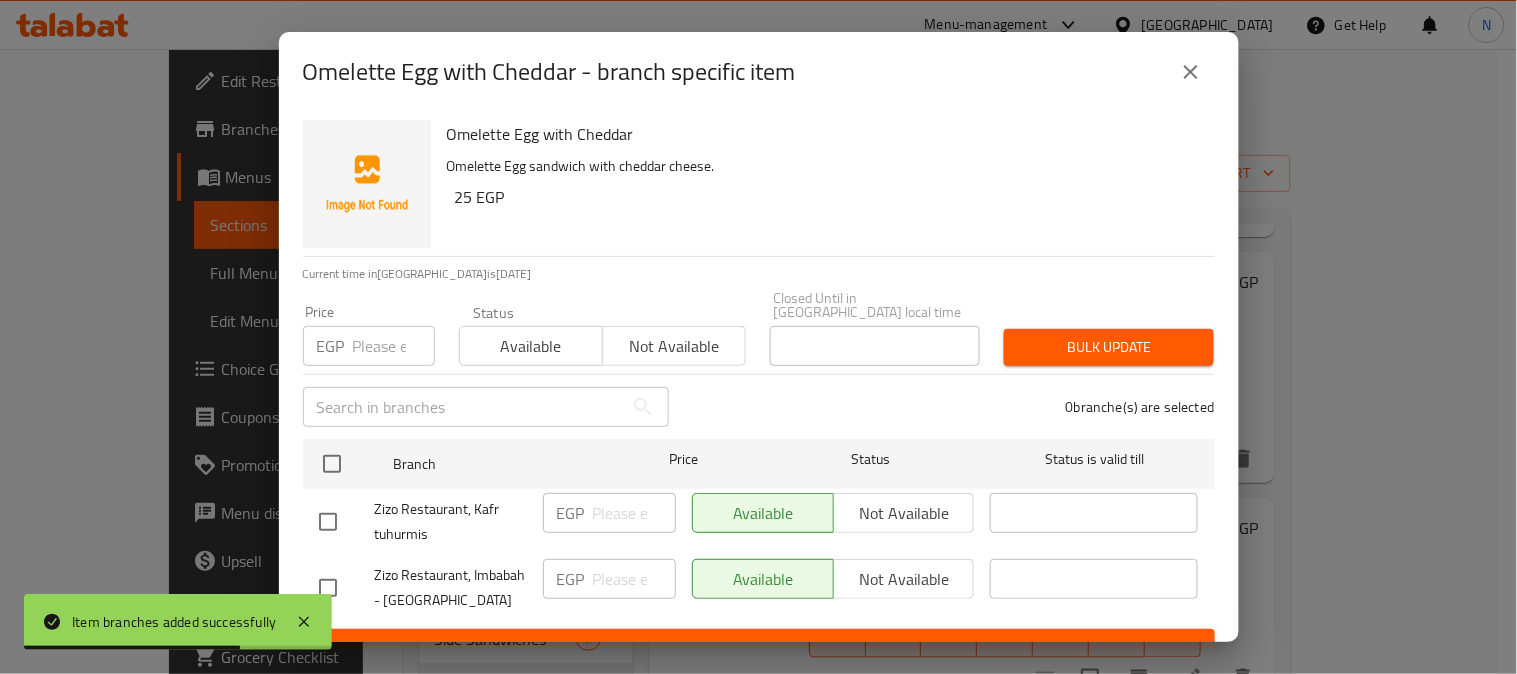 click at bounding box center [347, 522] 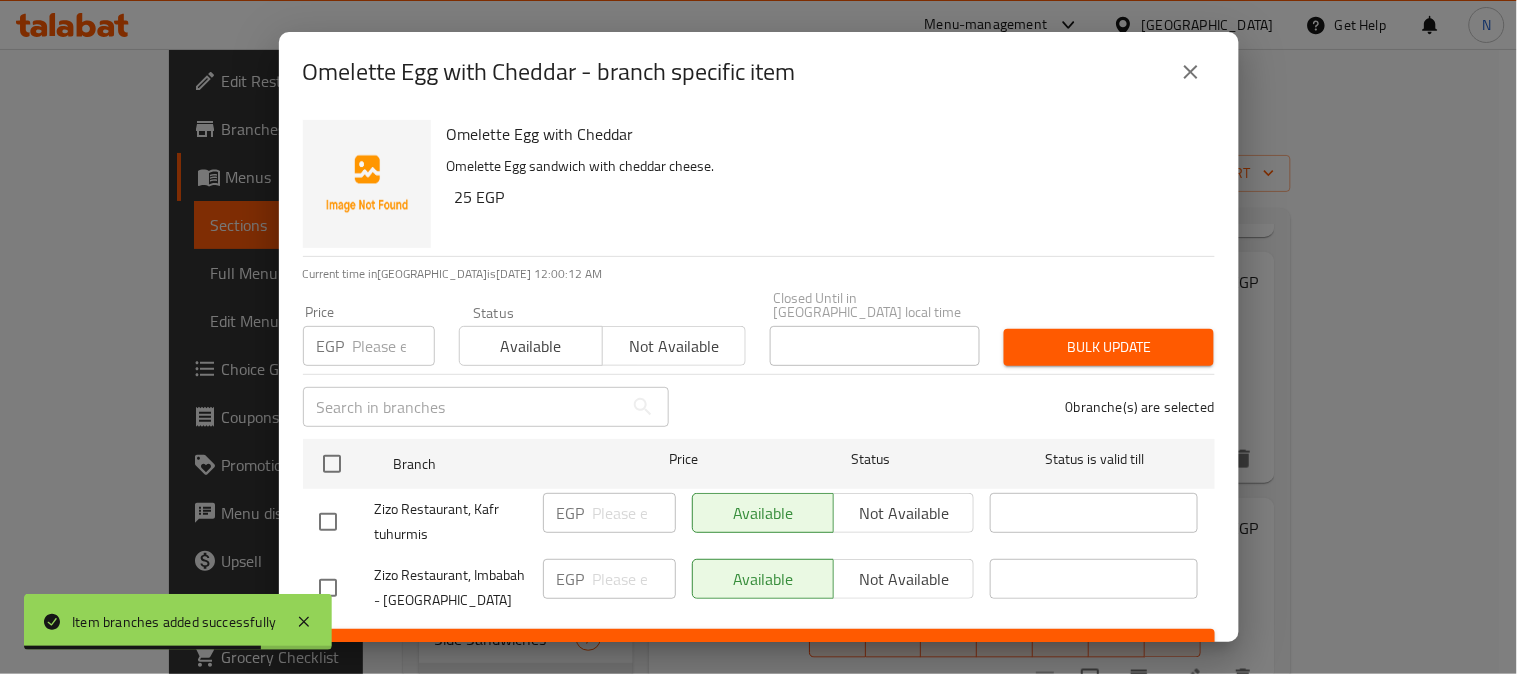 click at bounding box center (328, 522) 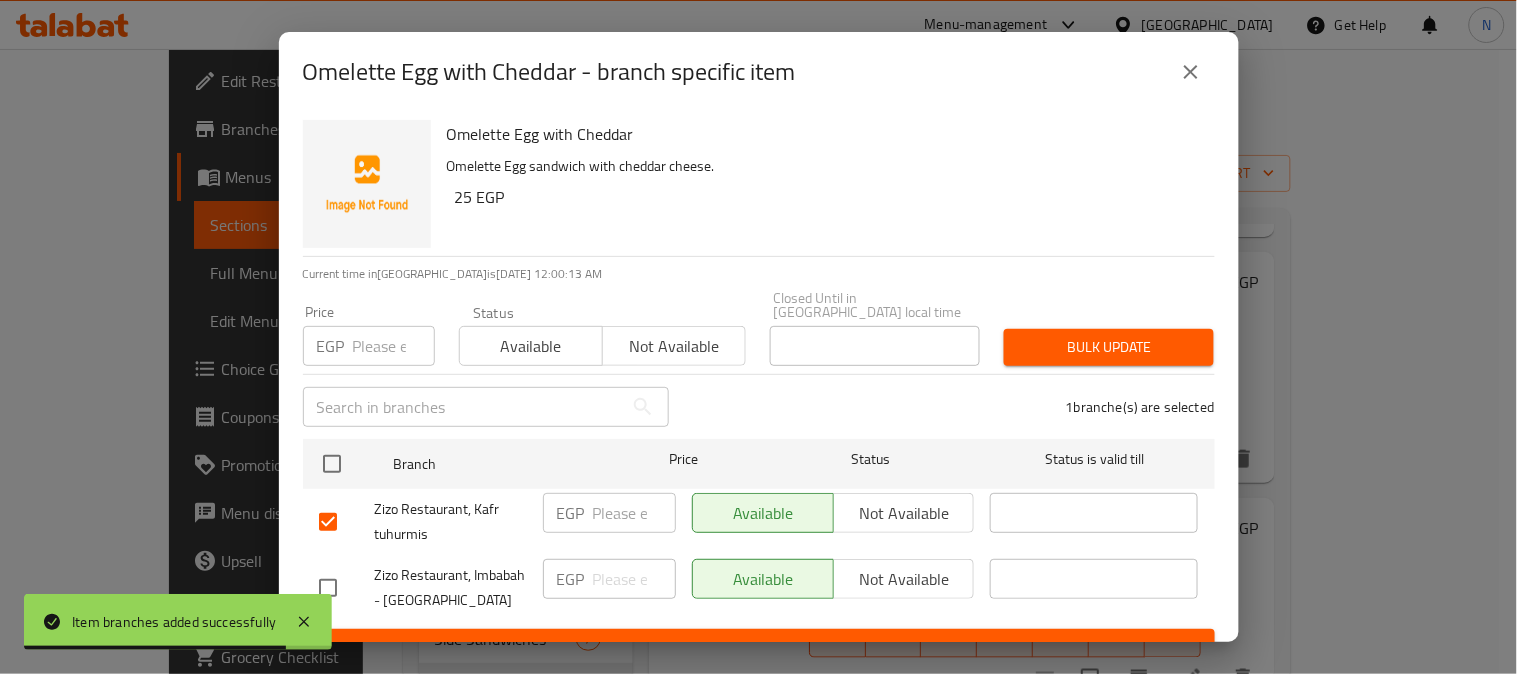 click on "Not available" at bounding box center [904, 513] 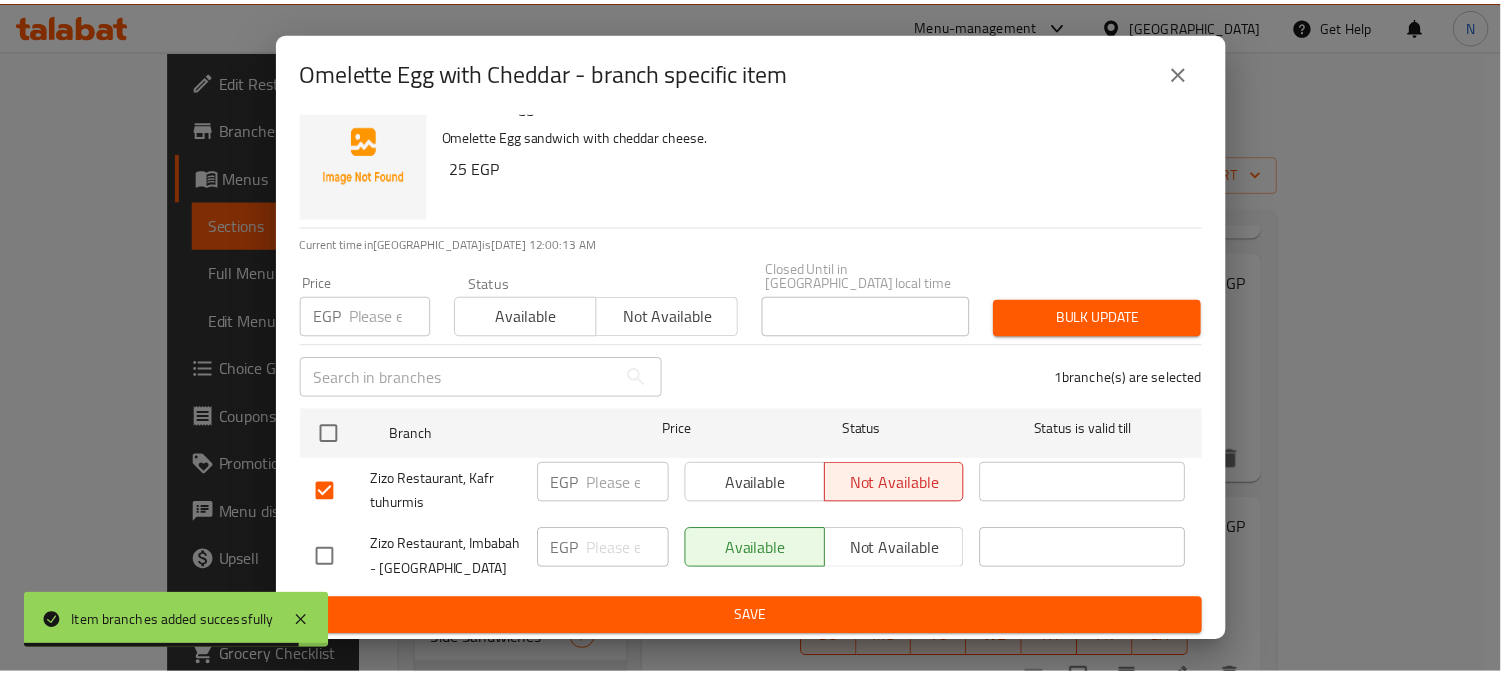 scroll, scrollTop: 42, scrollLeft: 0, axis: vertical 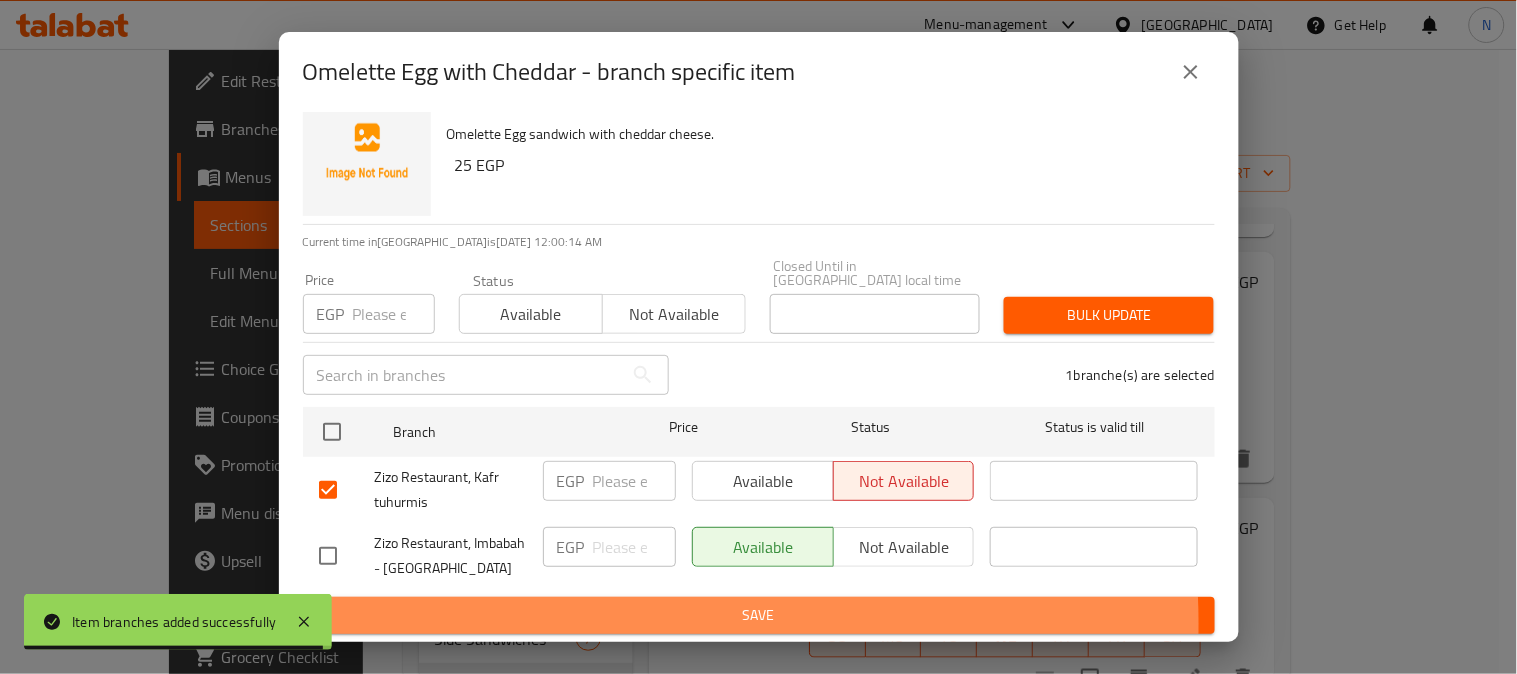 click on "Save" at bounding box center (759, 615) 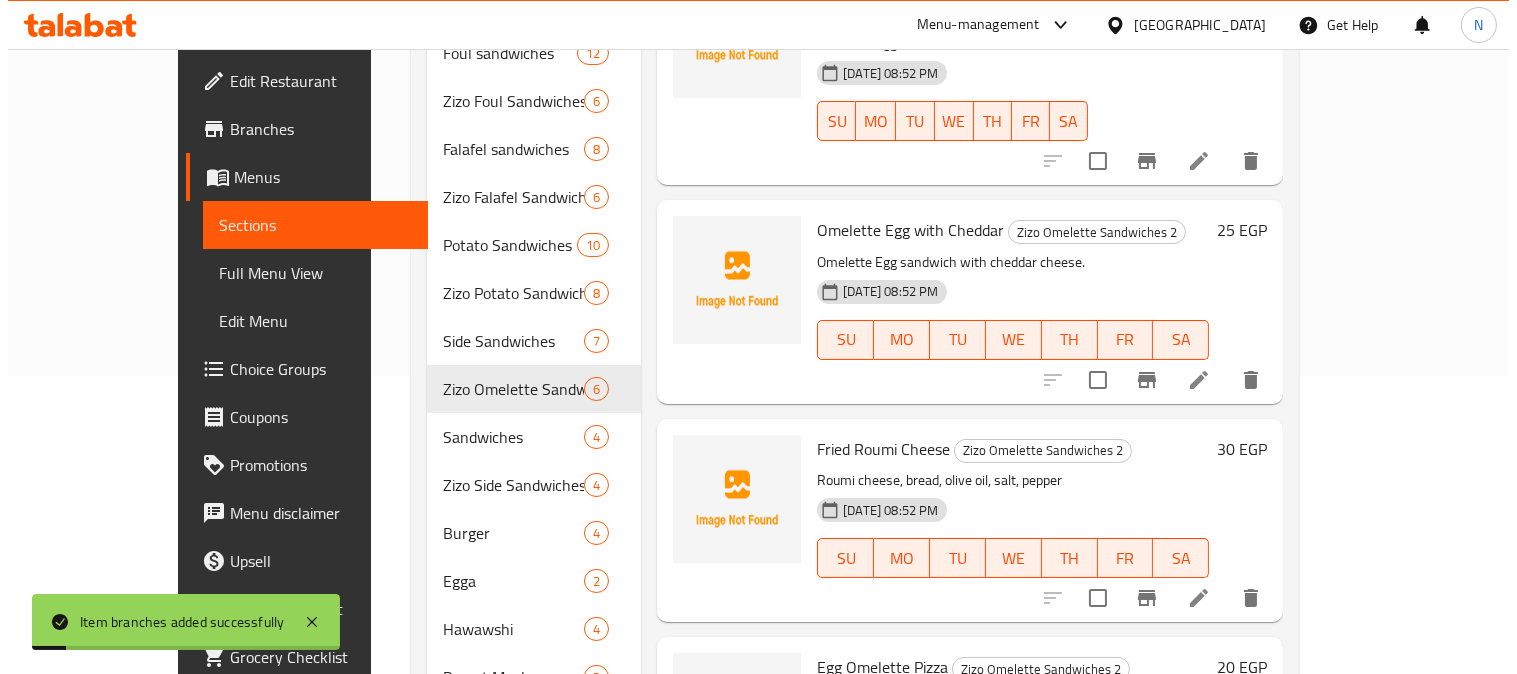 scroll, scrollTop: 333, scrollLeft: 0, axis: vertical 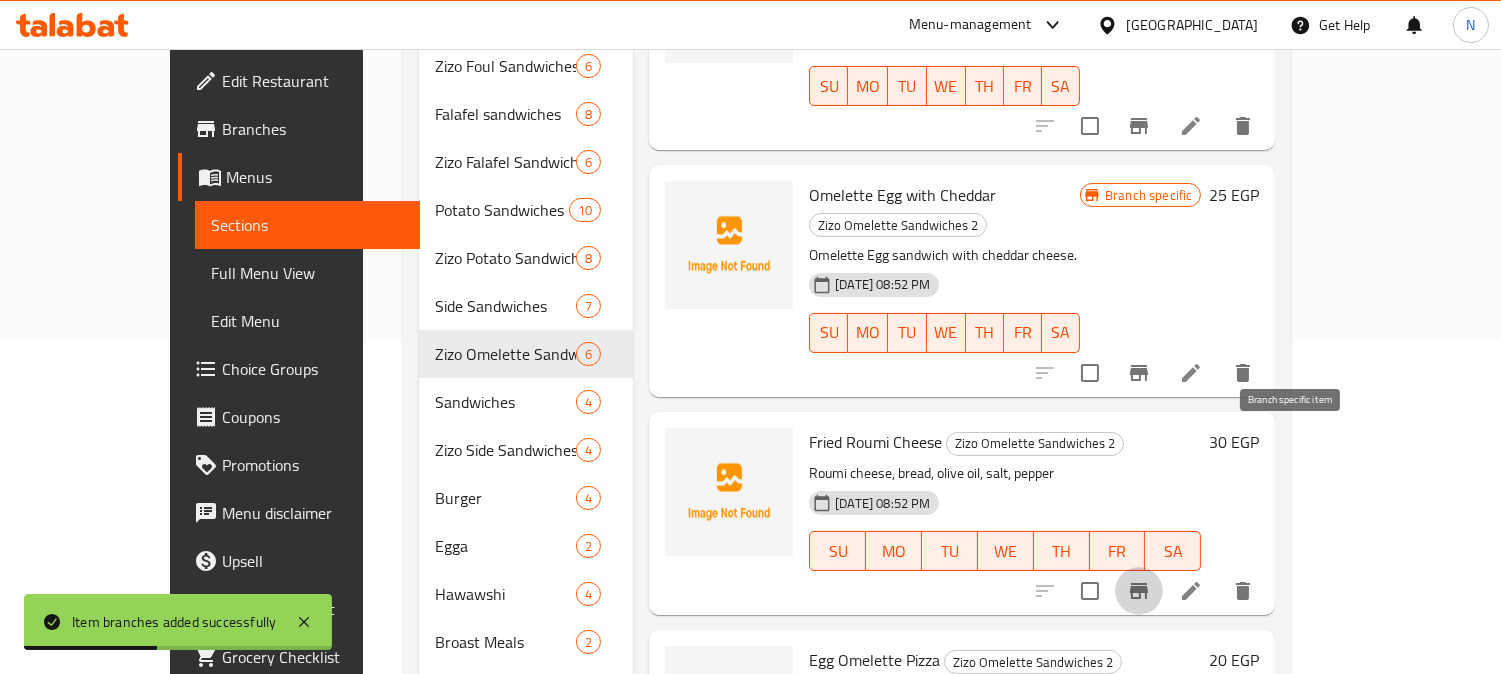 click 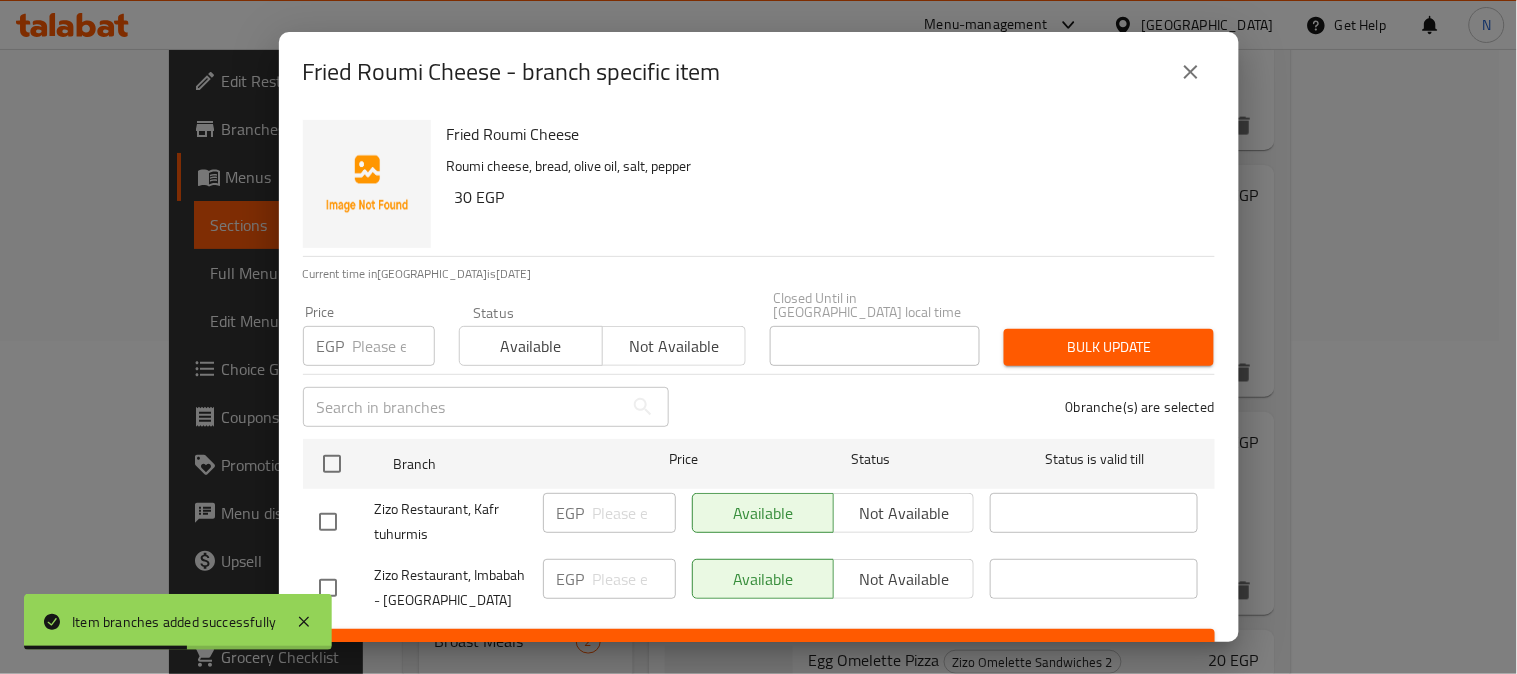 click at bounding box center [328, 522] 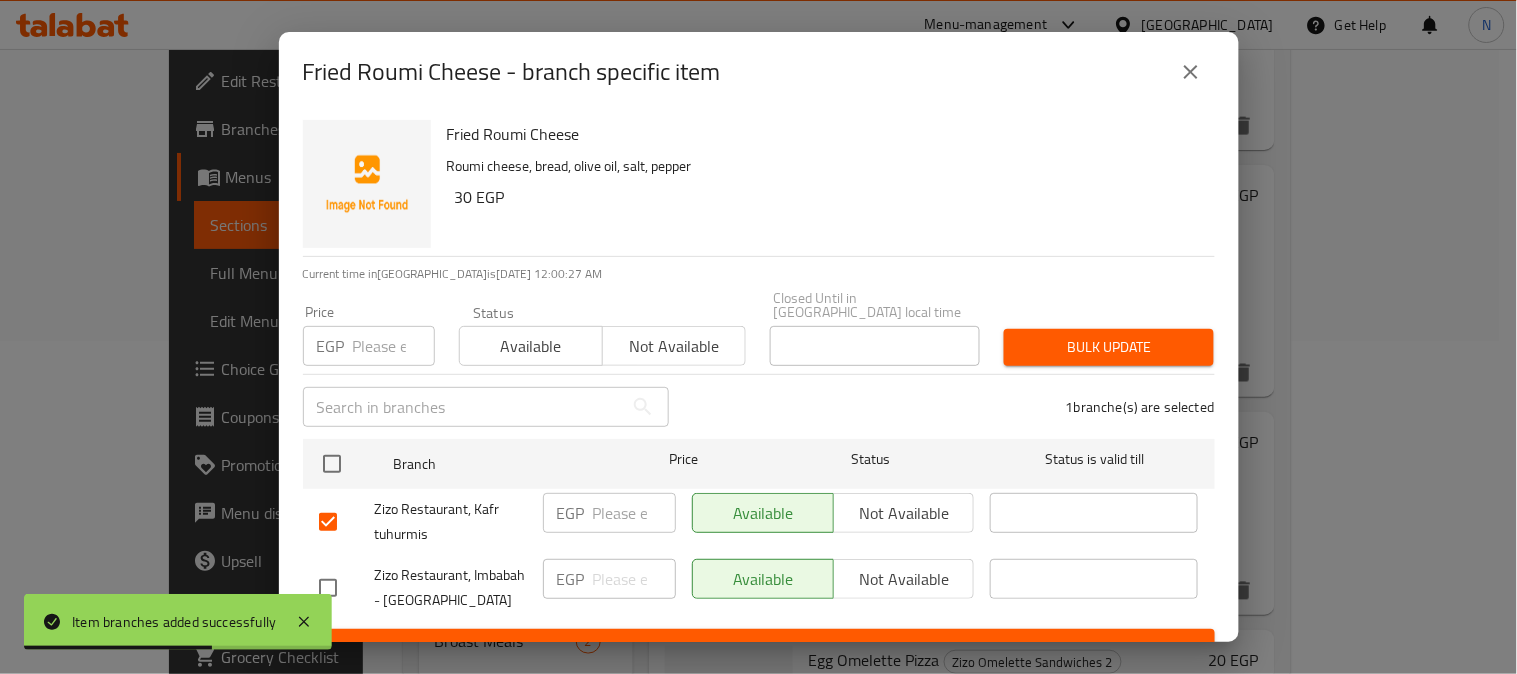click on "Not available" at bounding box center (904, 513) 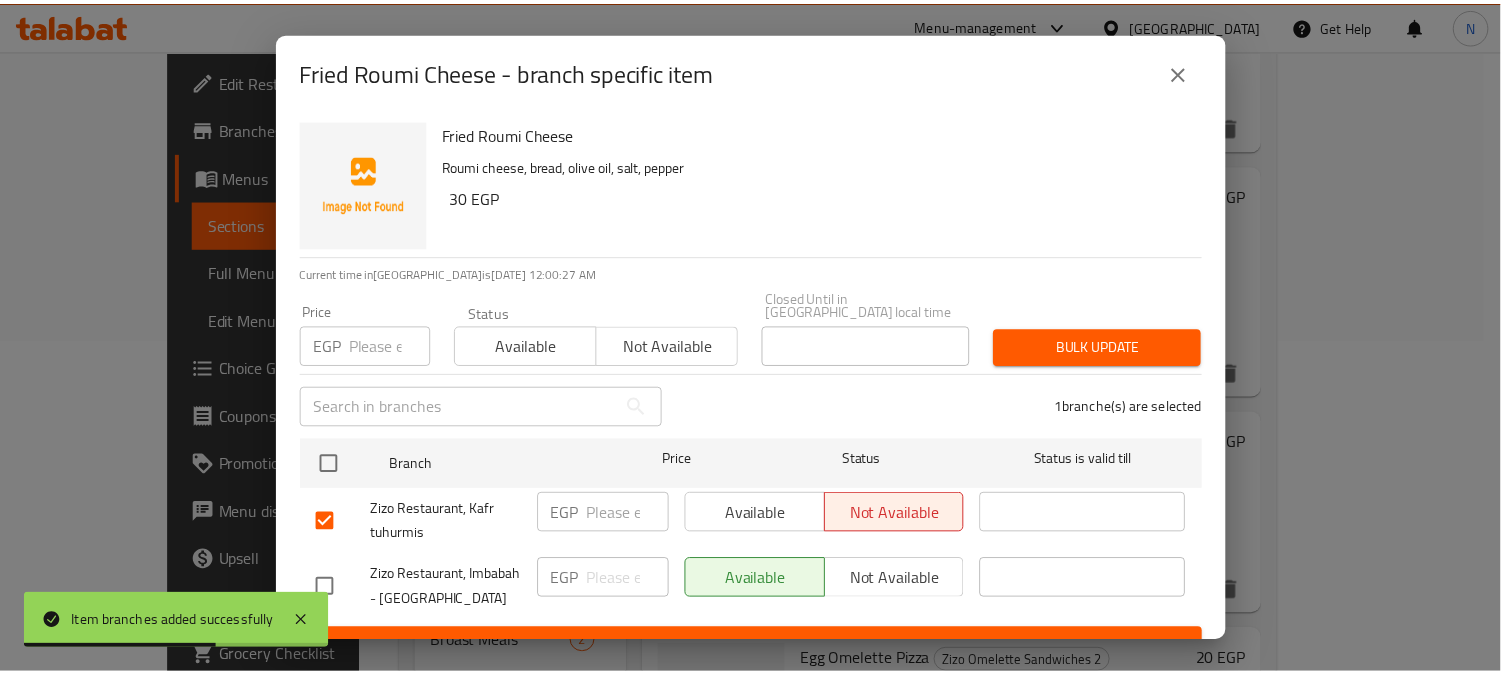 scroll, scrollTop: 42, scrollLeft: 0, axis: vertical 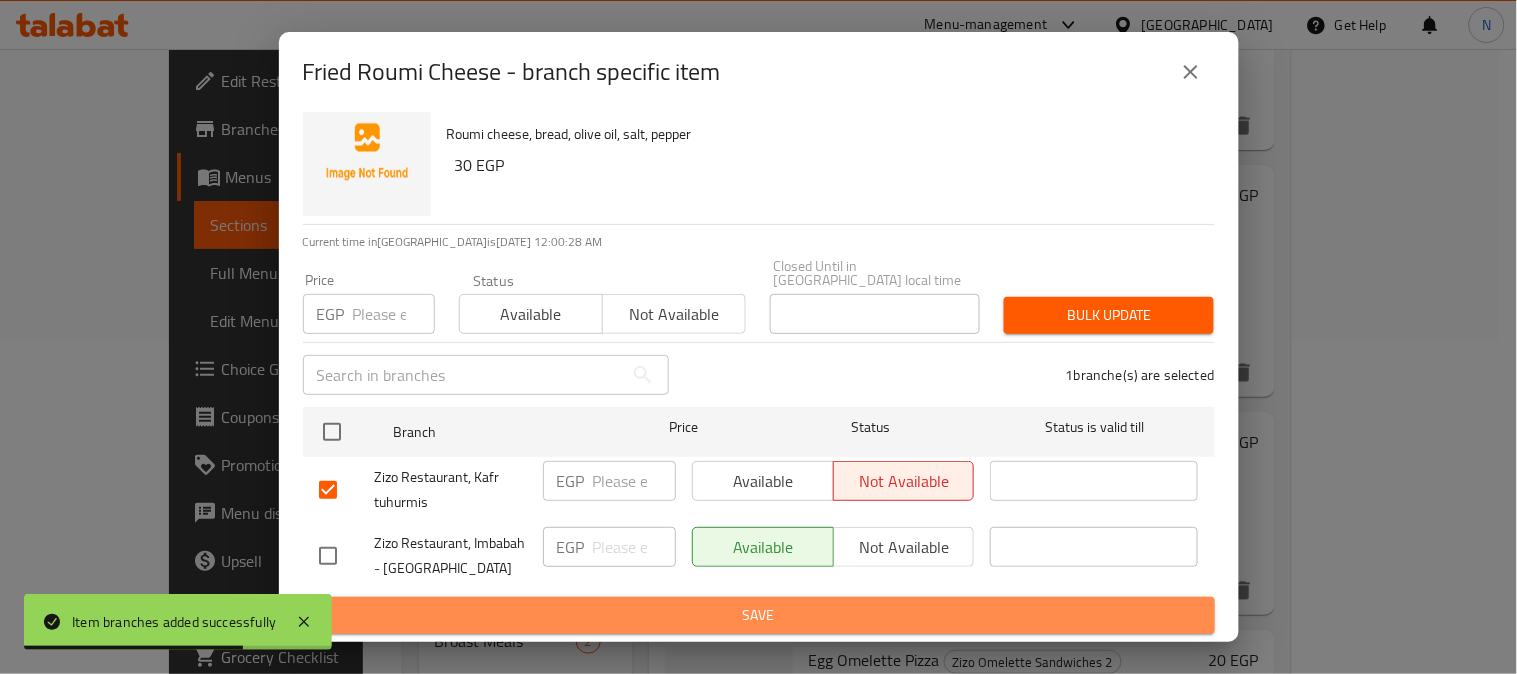 click on "Save" at bounding box center [759, 615] 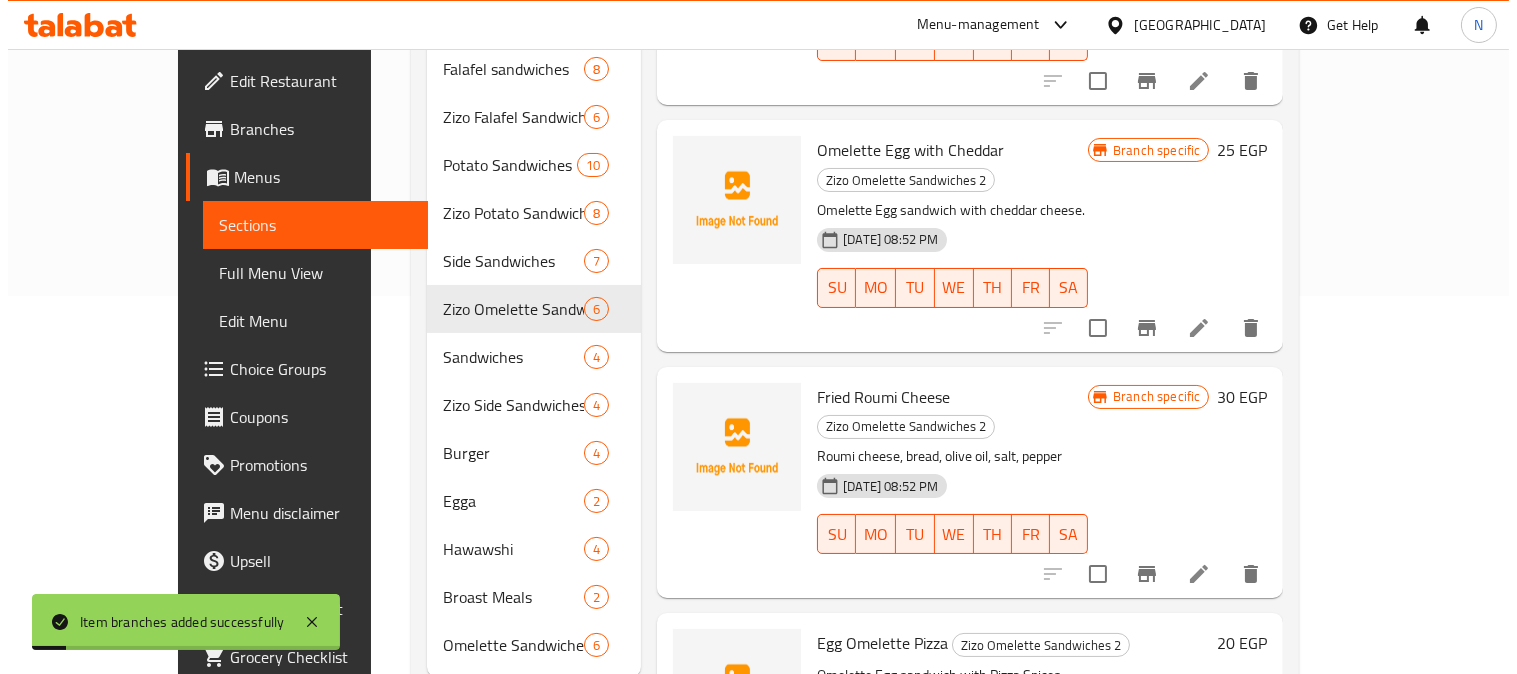 scroll, scrollTop: 406, scrollLeft: 0, axis: vertical 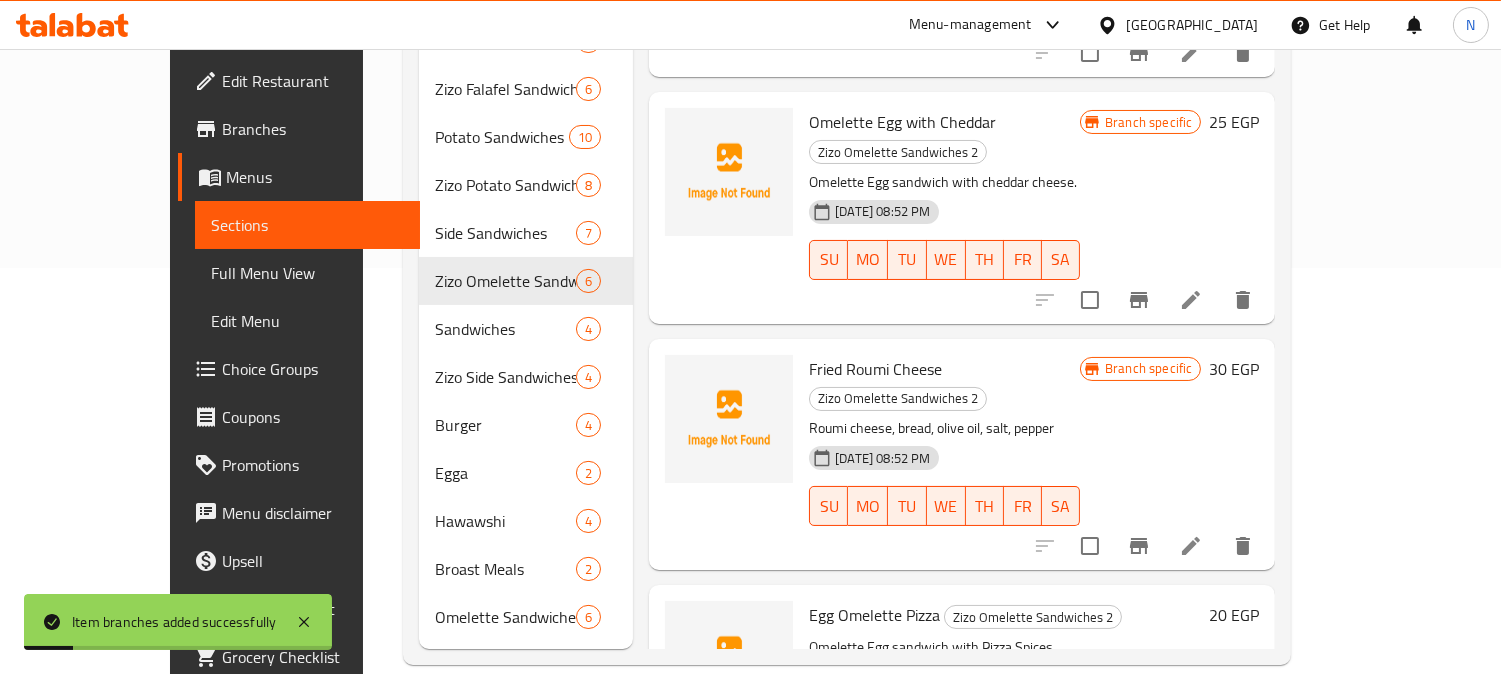 click 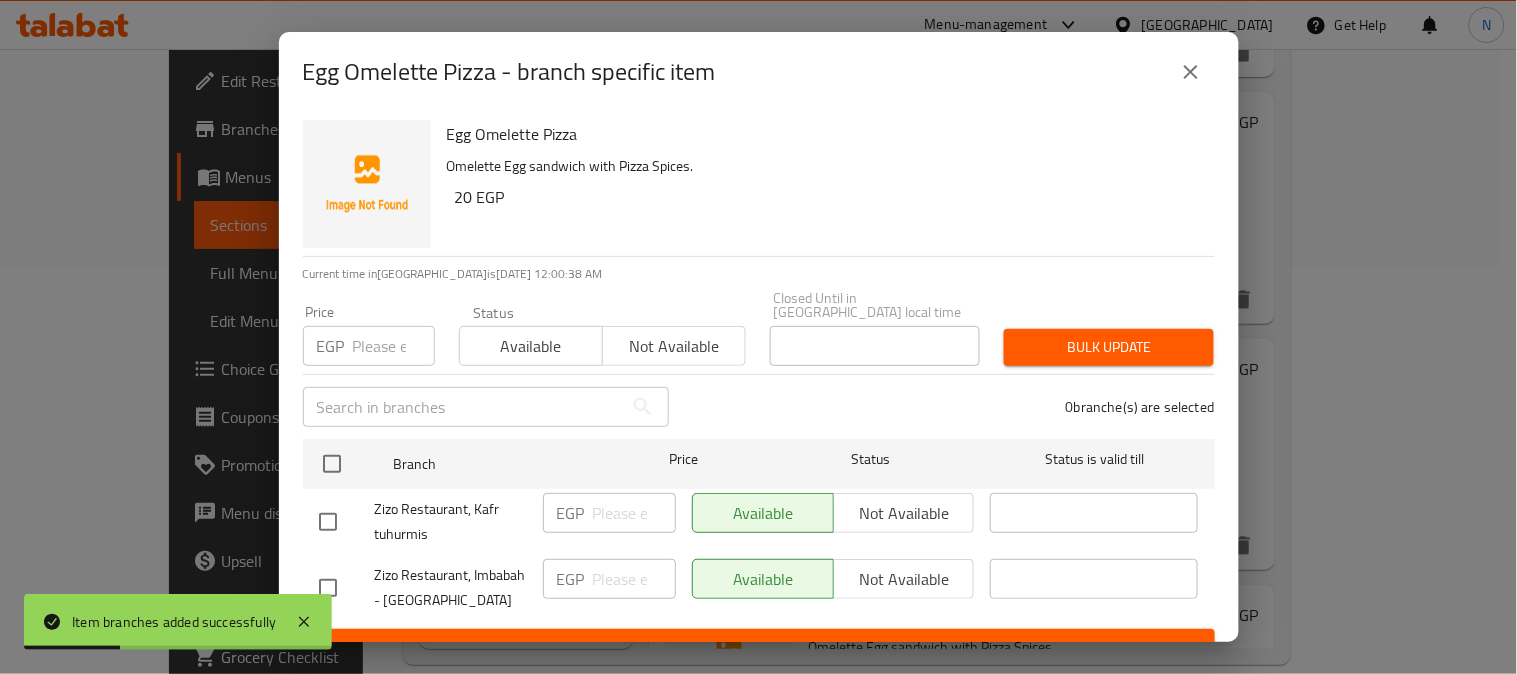 drag, startPoint x: 344, startPoint y: 512, endPoint x: 368, endPoint y: 517, distance: 24.5153 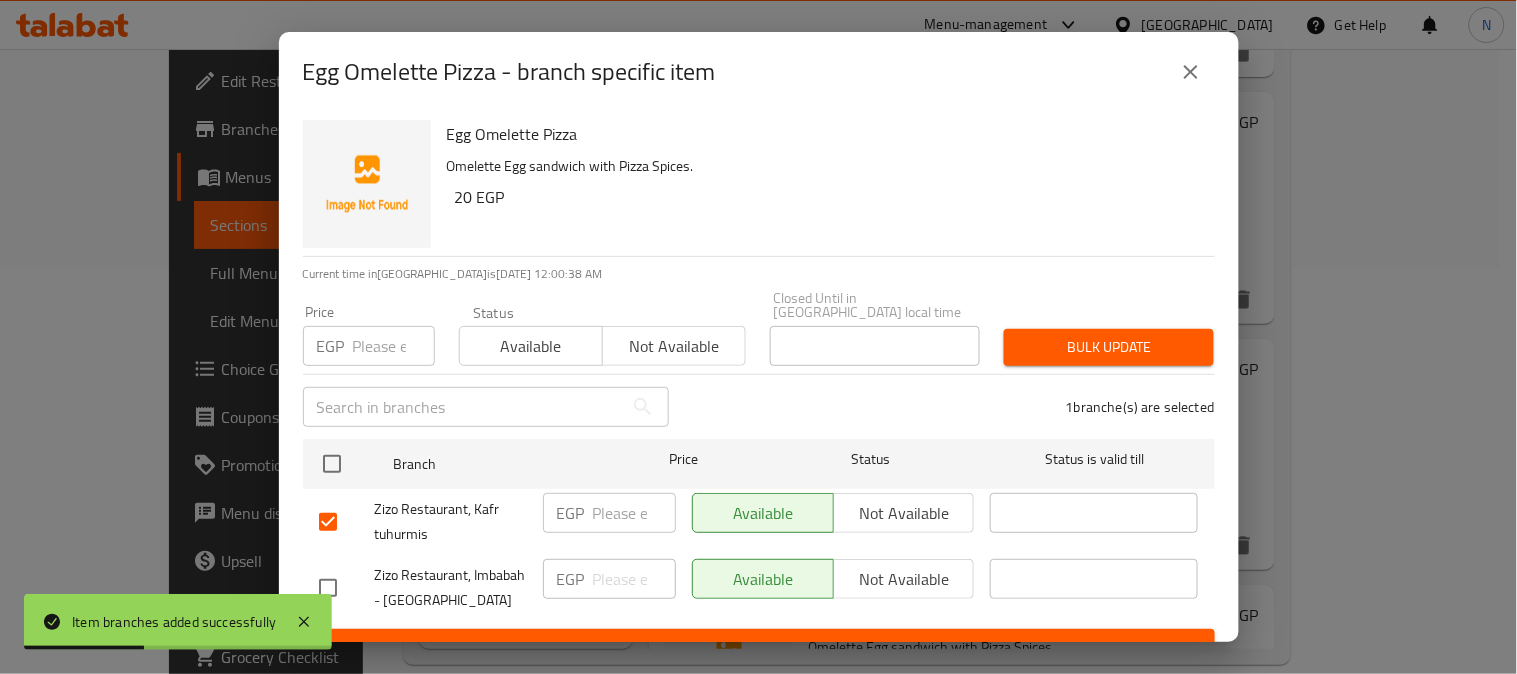 click on "Not available" at bounding box center (904, 513) 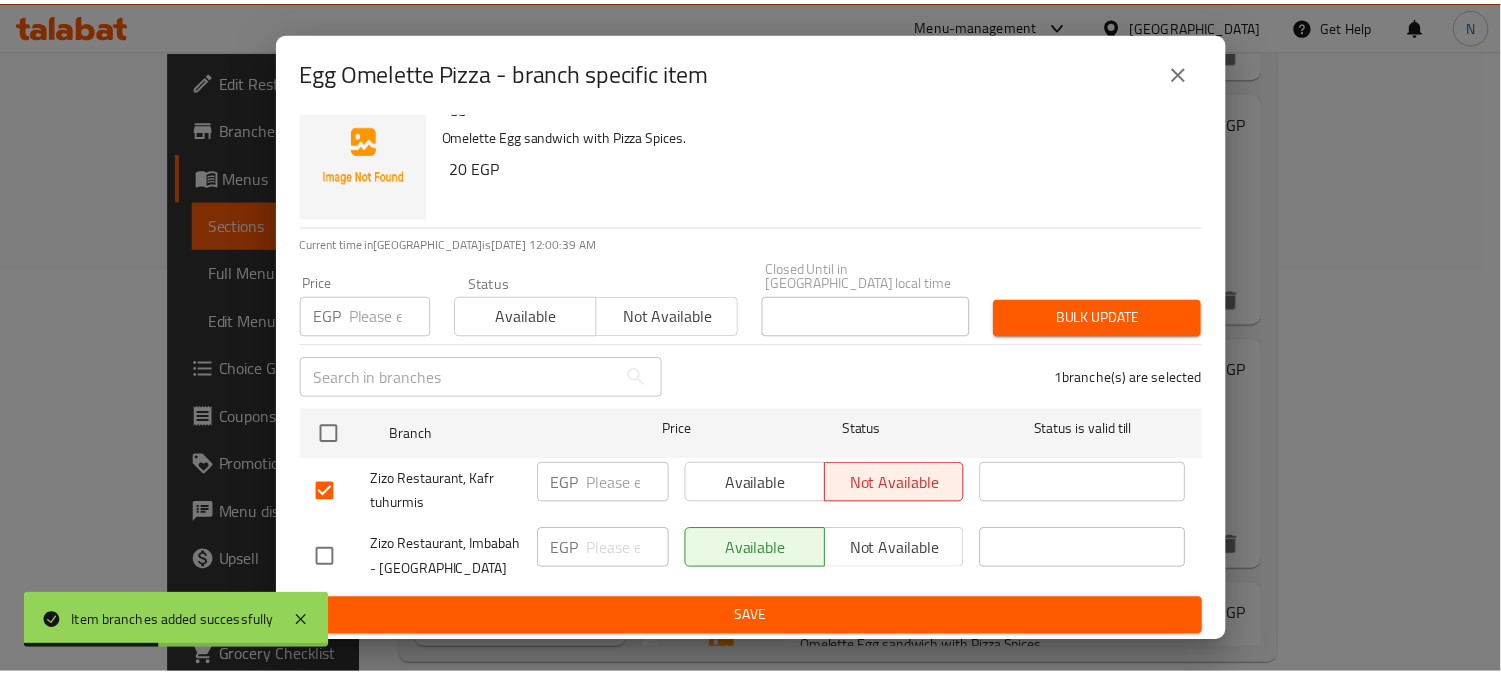 scroll, scrollTop: 42, scrollLeft: 0, axis: vertical 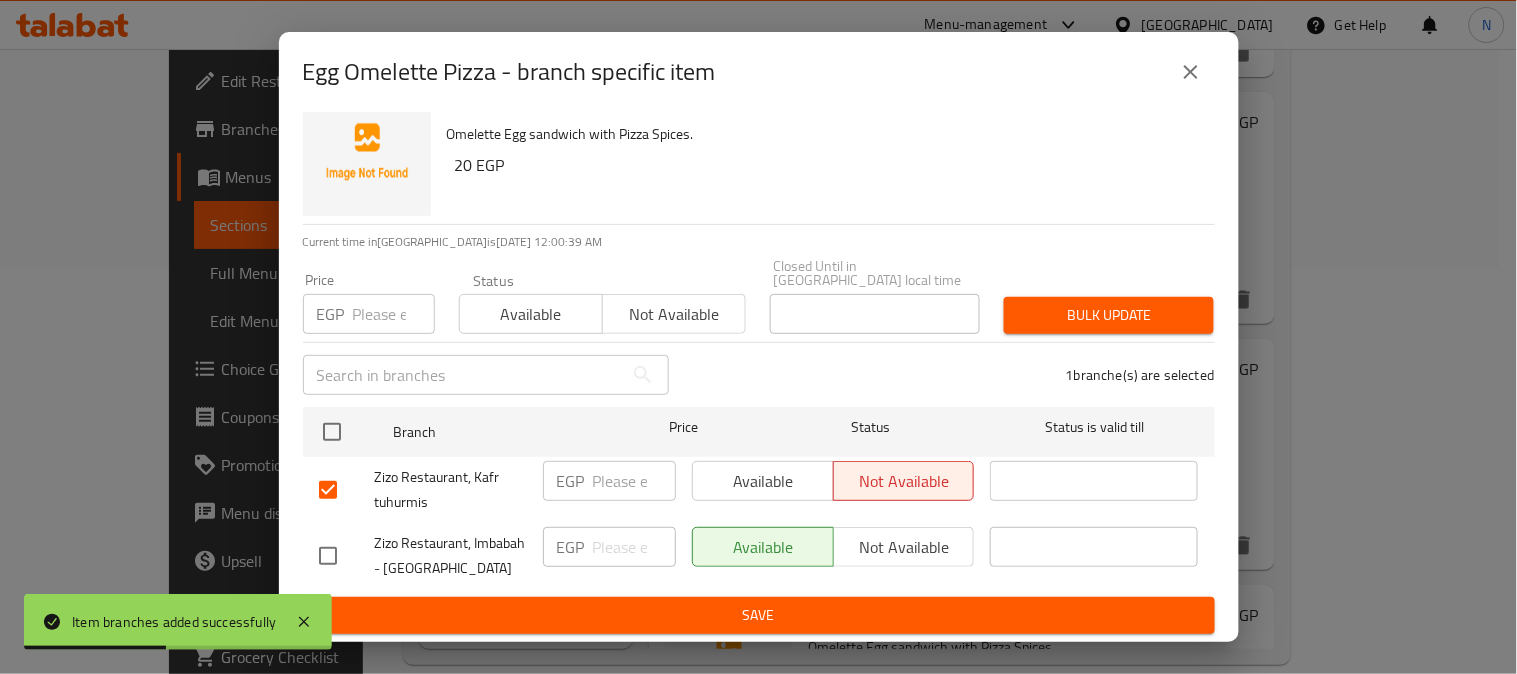 click on "Save" at bounding box center [759, 615] 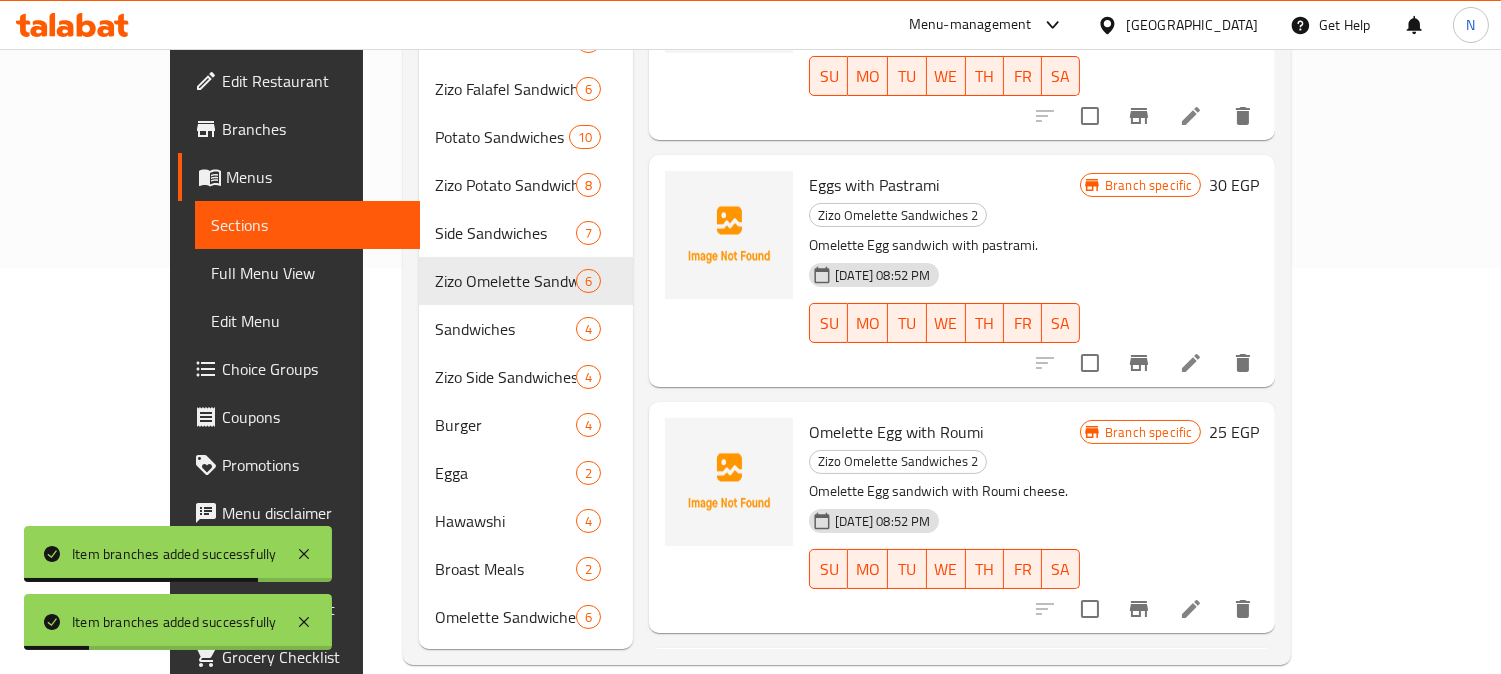 scroll, scrollTop: 0, scrollLeft: 0, axis: both 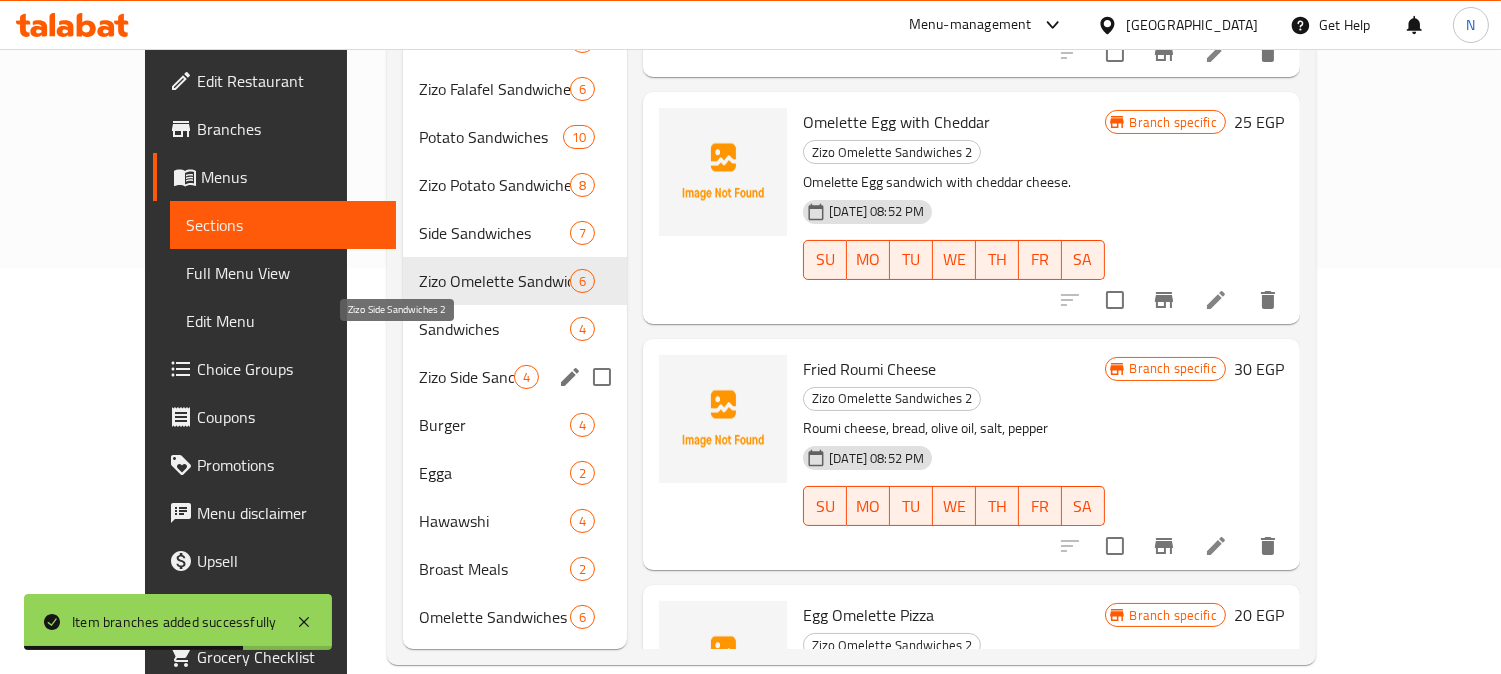 click on "Zizo Side Sandwiches 2" at bounding box center [466, 377] 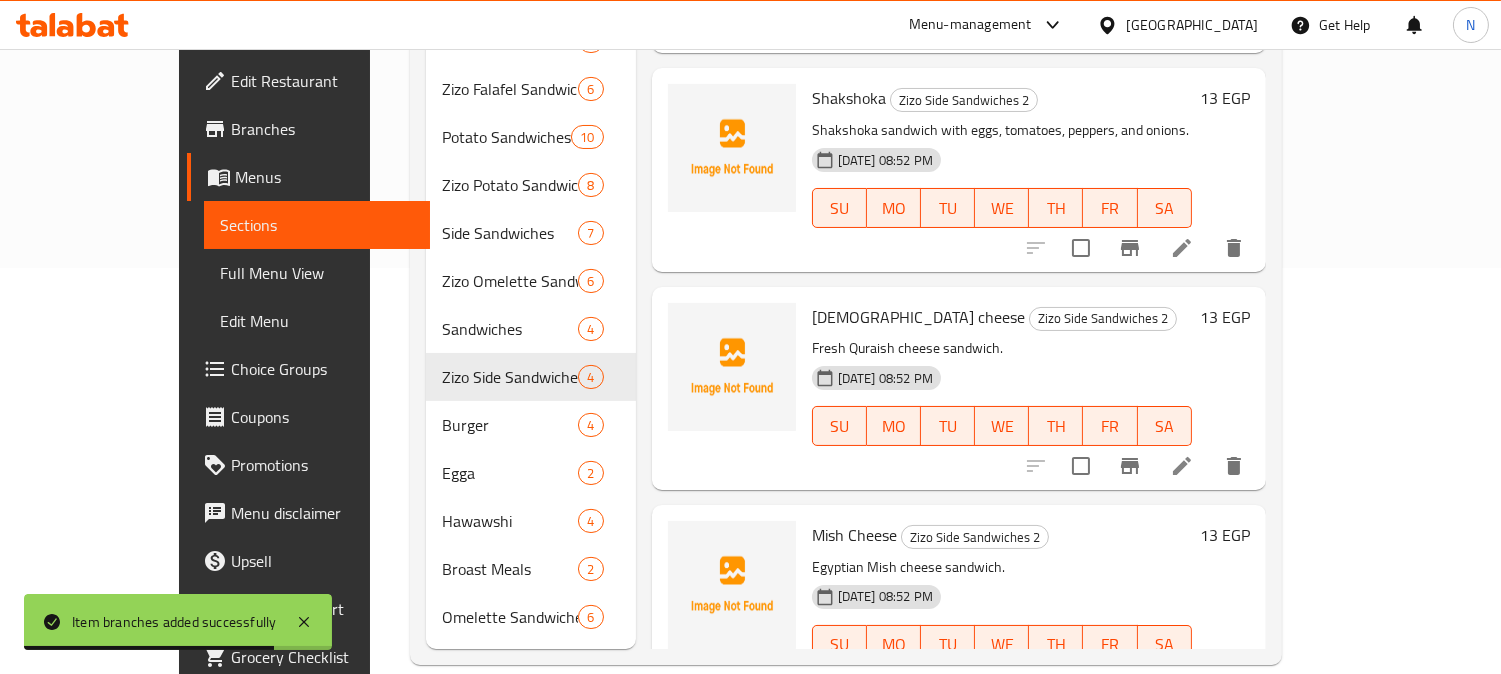 scroll, scrollTop: 0, scrollLeft: 0, axis: both 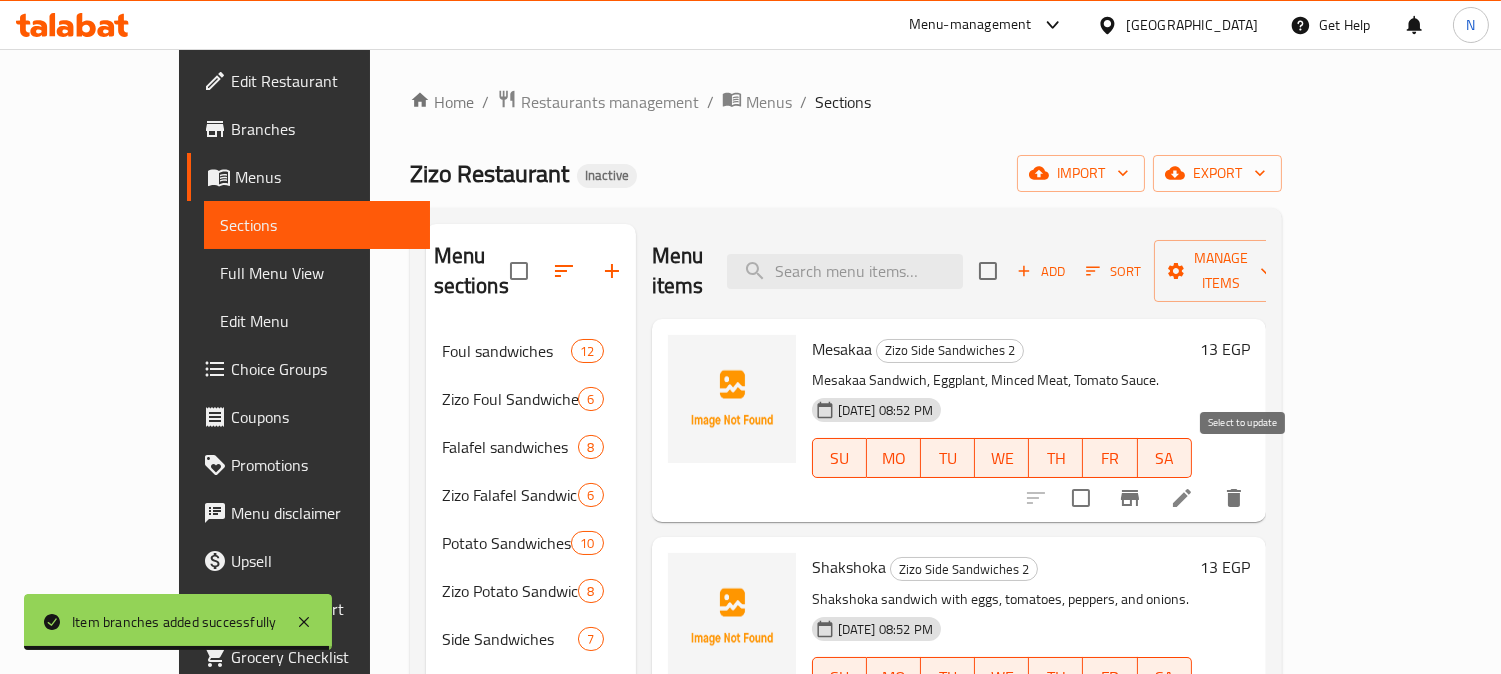 click at bounding box center (1081, 498) 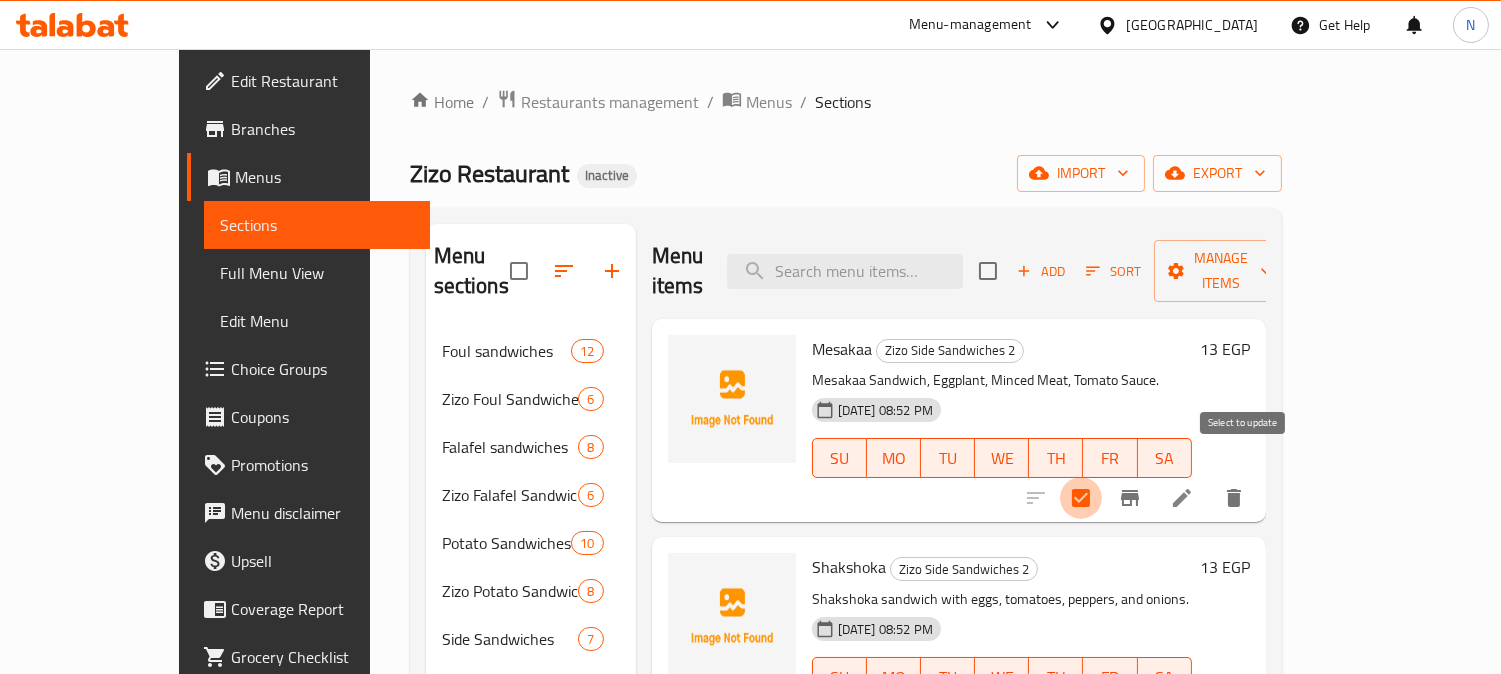 click at bounding box center [1081, 498] 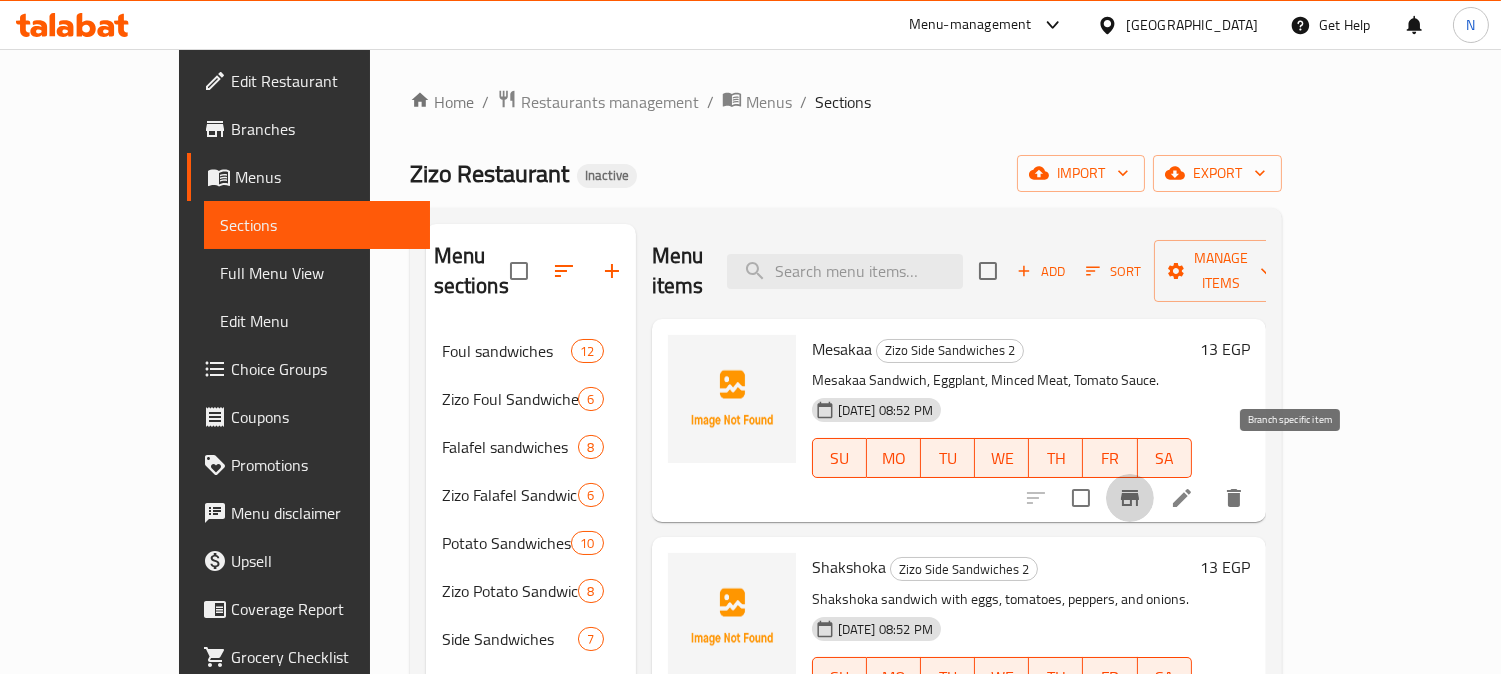 click at bounding box center (1130, 498) 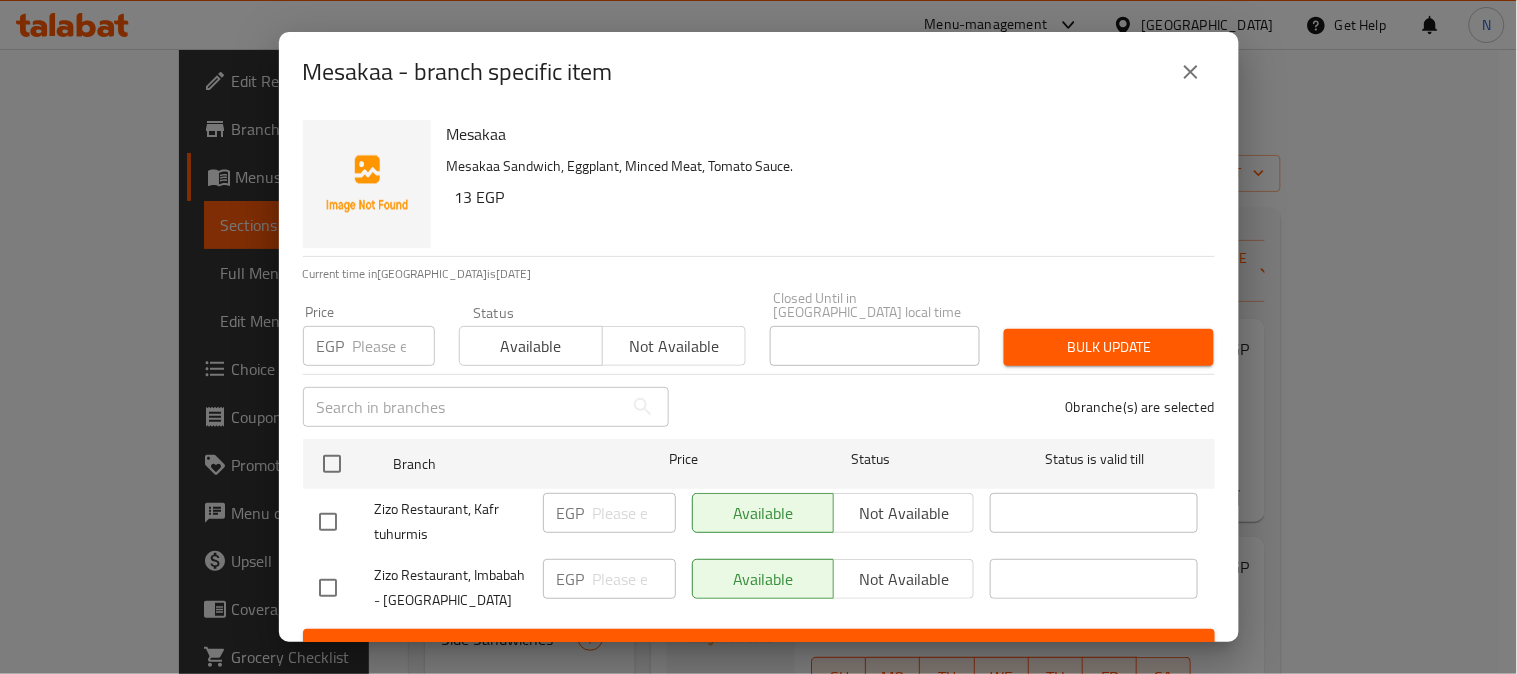 drag, startPoint x: 308, startPoint y: 512, endPoint x: 336, endPoint y: 506, distance: 28.635643 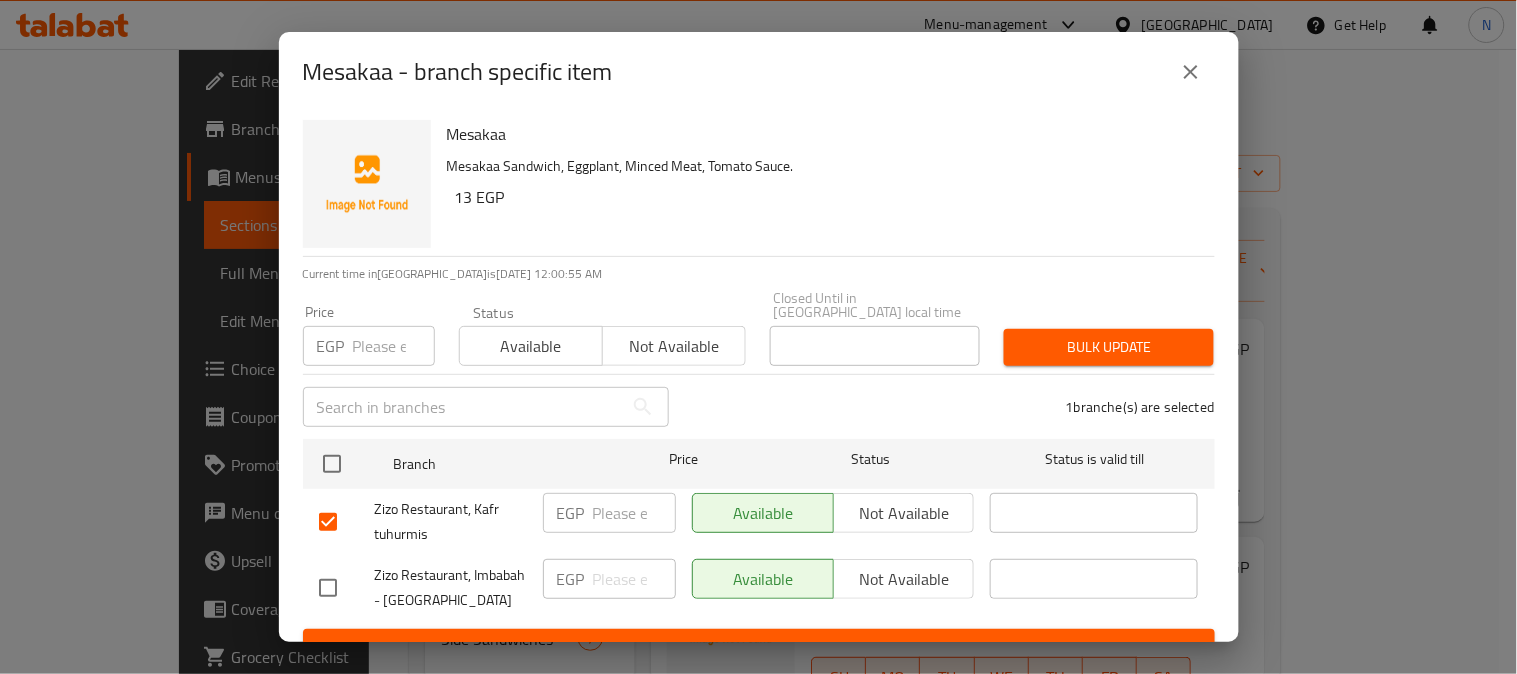 click on "Not available" at bounding box center (904, 513) 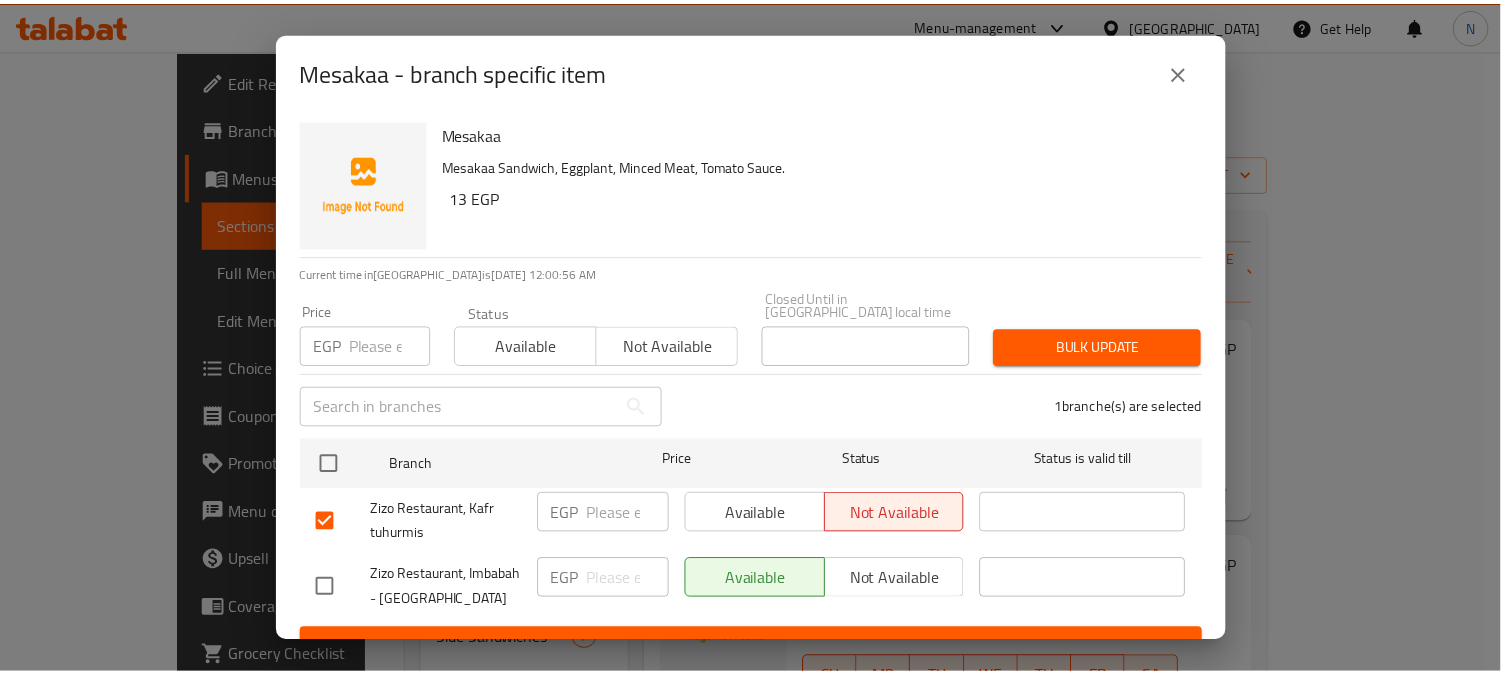 scroll, scrollTop: 42, scrollLeft: 0, axis: vertical 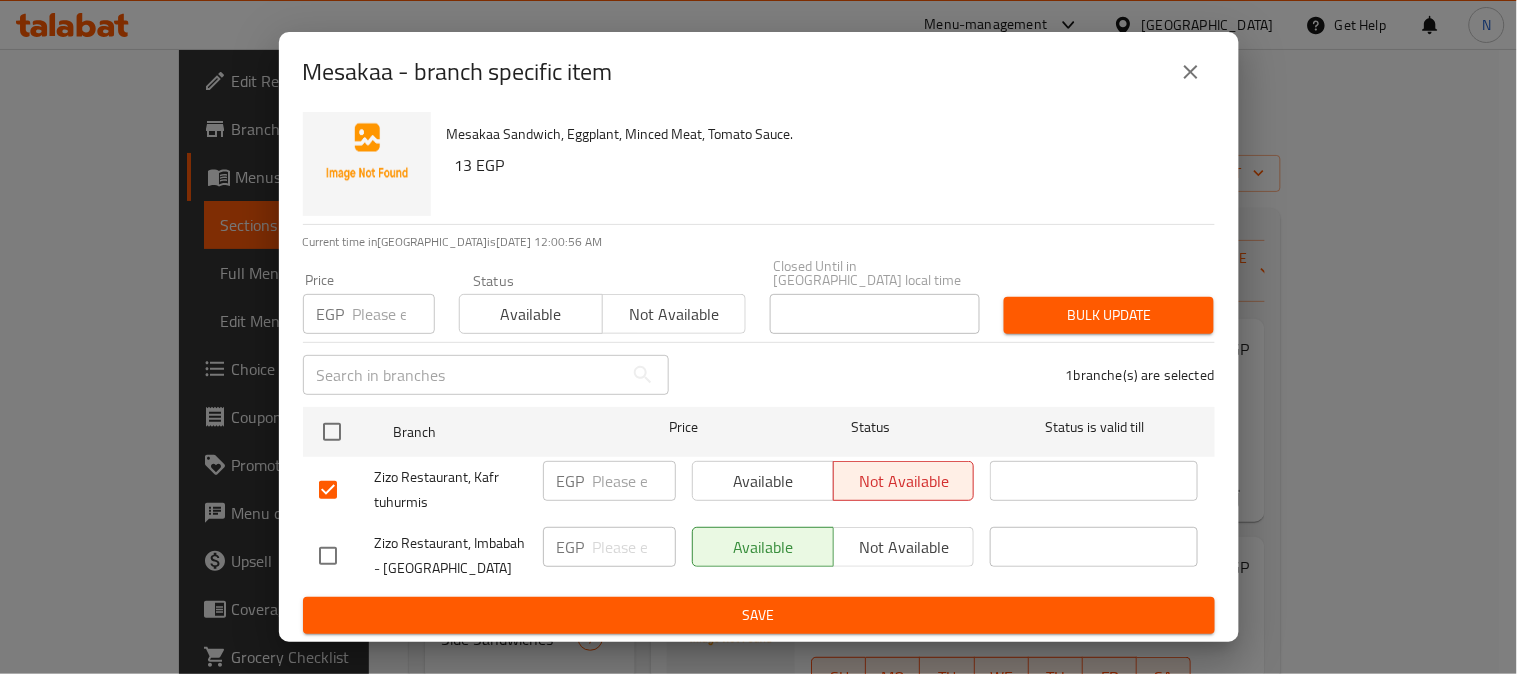 click on "Save" at bounding box center [759, 615] 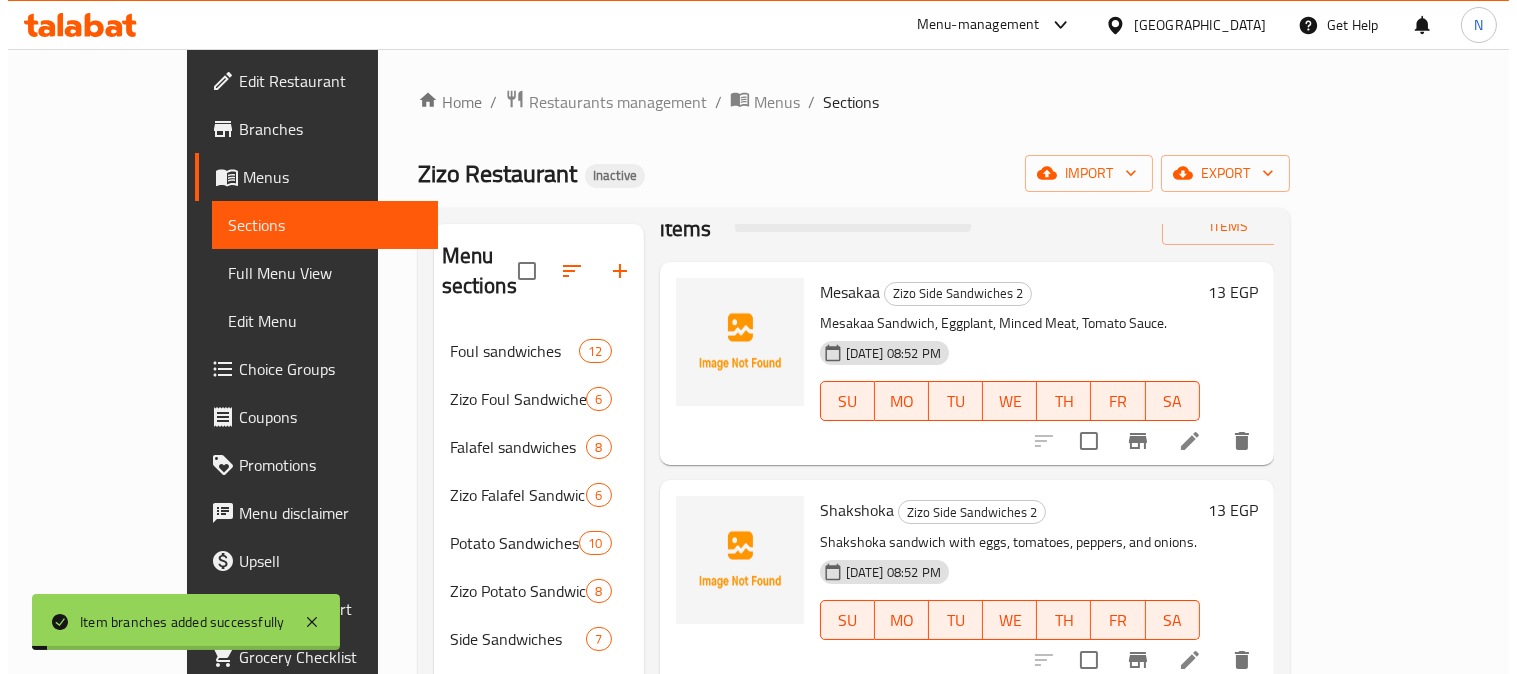 scroll, scrollTop: 123, scrollLeft: 0, axis: vertical 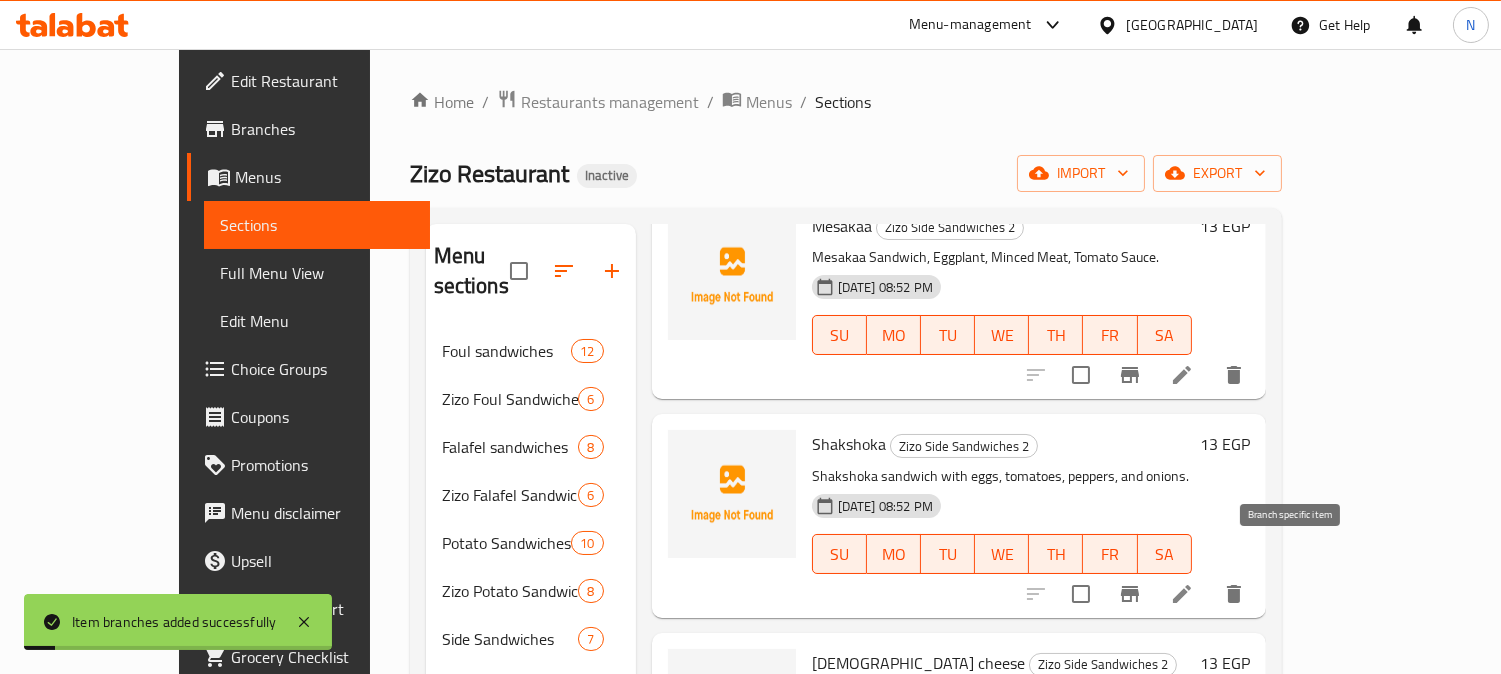 click 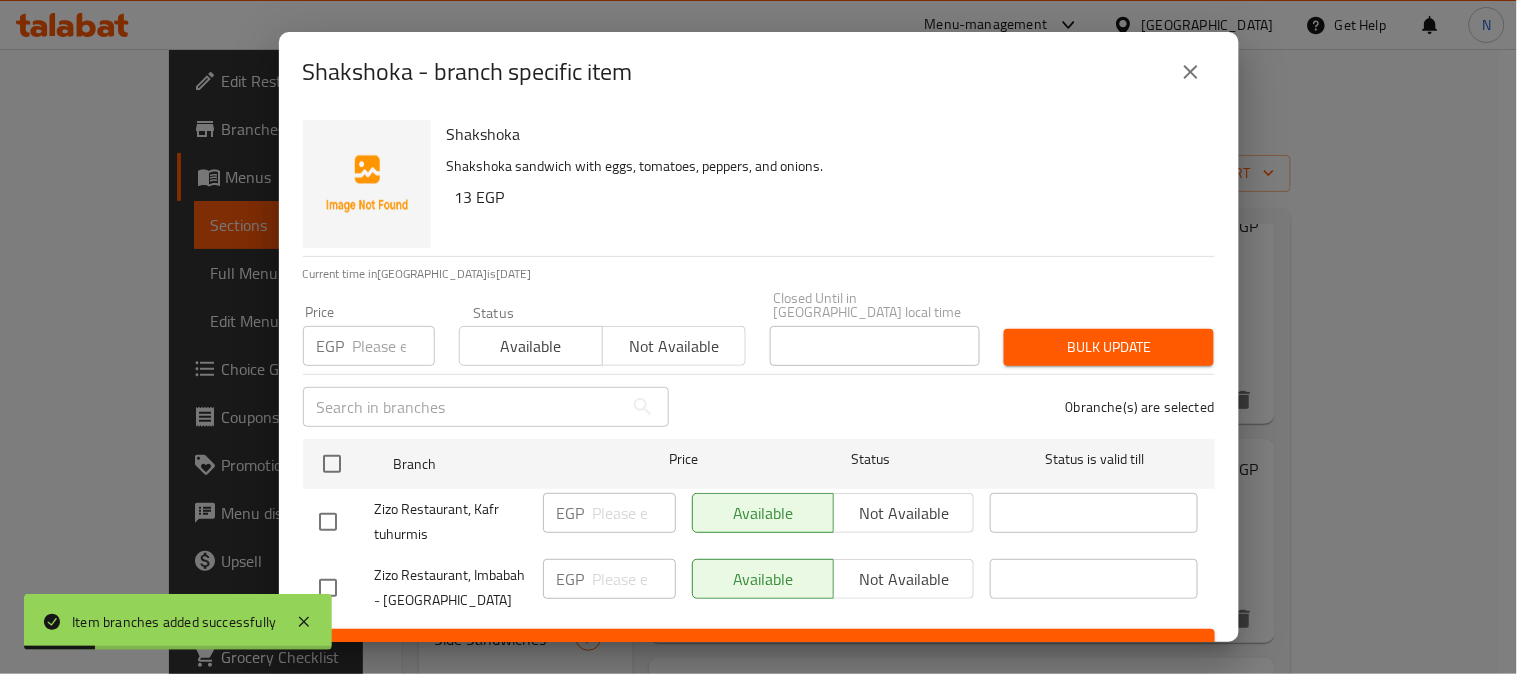 drag, startPoint x: 336, startPoint y: 502, endPoint x: 358, endPoint y: 502, distance: 22 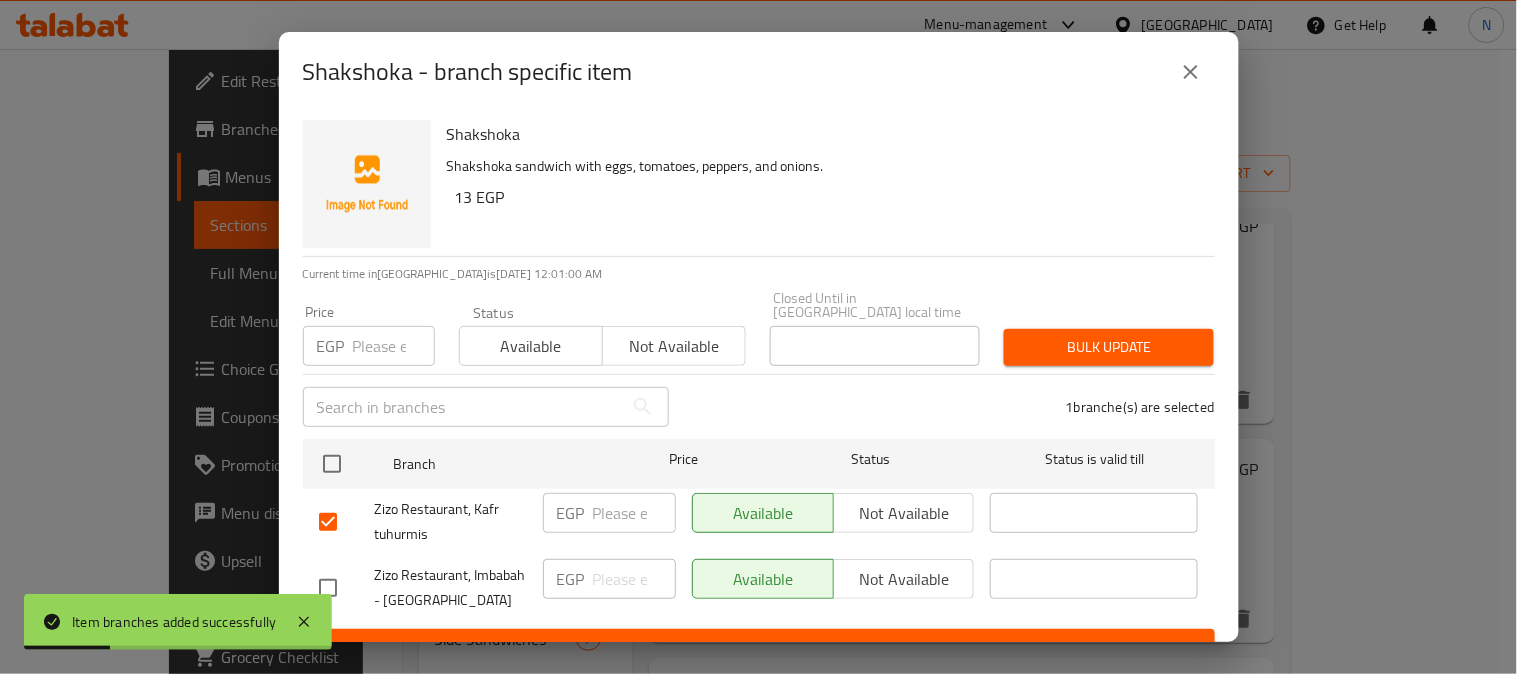 click on "Not available" at bounding box center (904, 513) 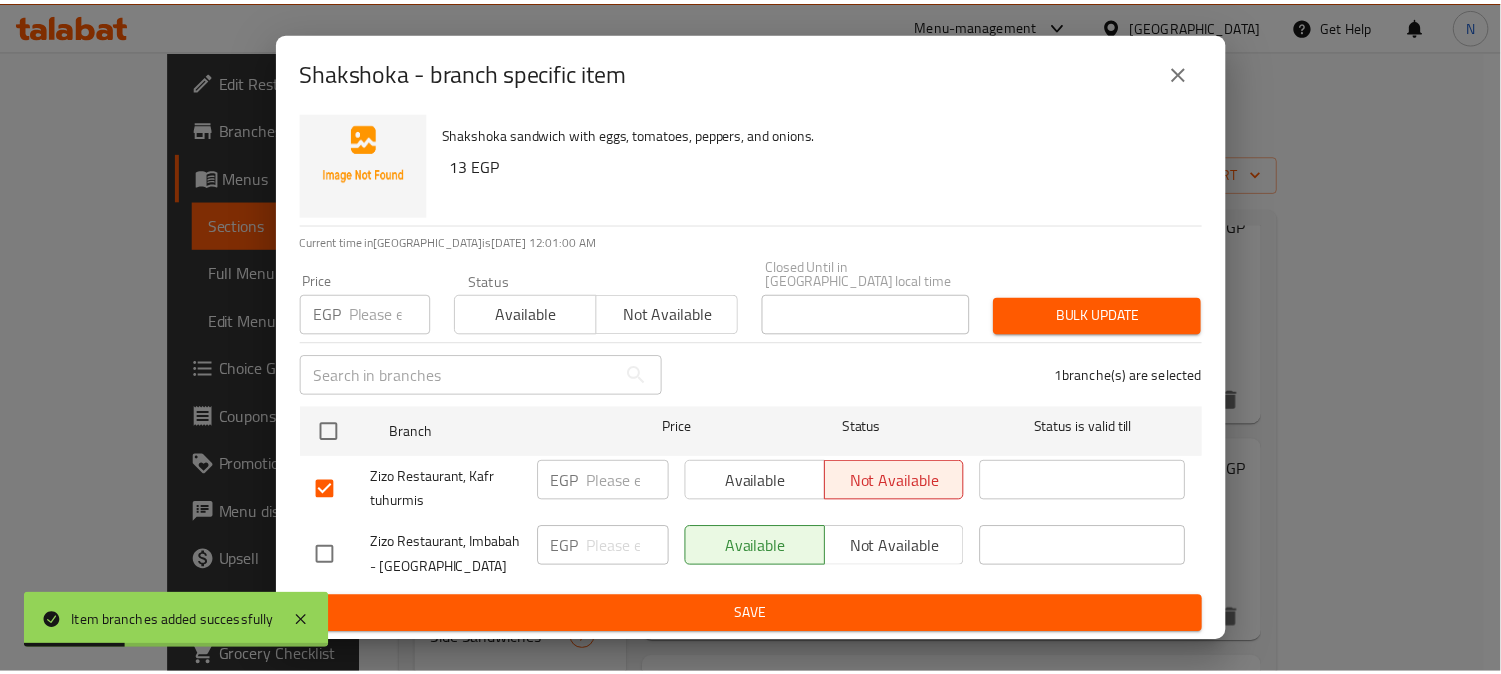 scroll, scrollTop: 42, scrollLeft: 0, axis: vertical 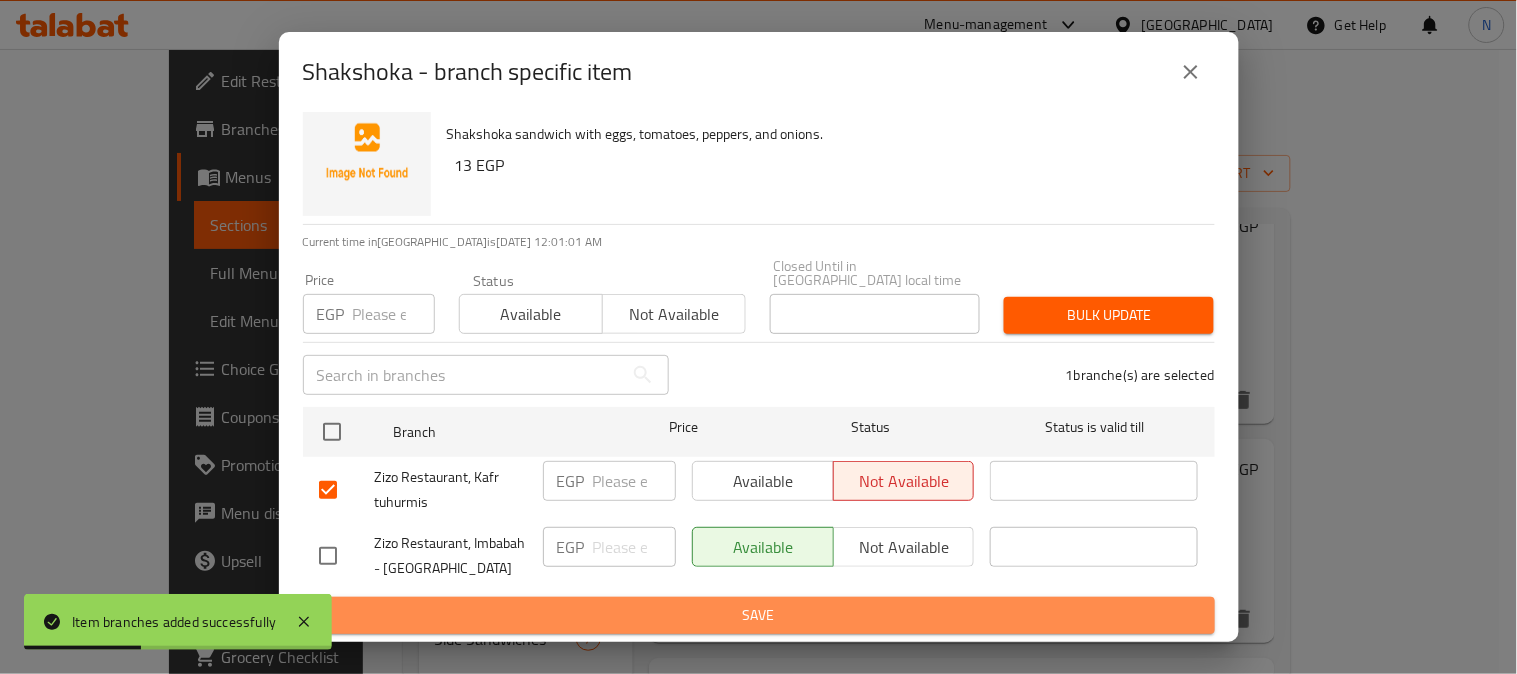 click on "Save" at bounding box center (759, 615) 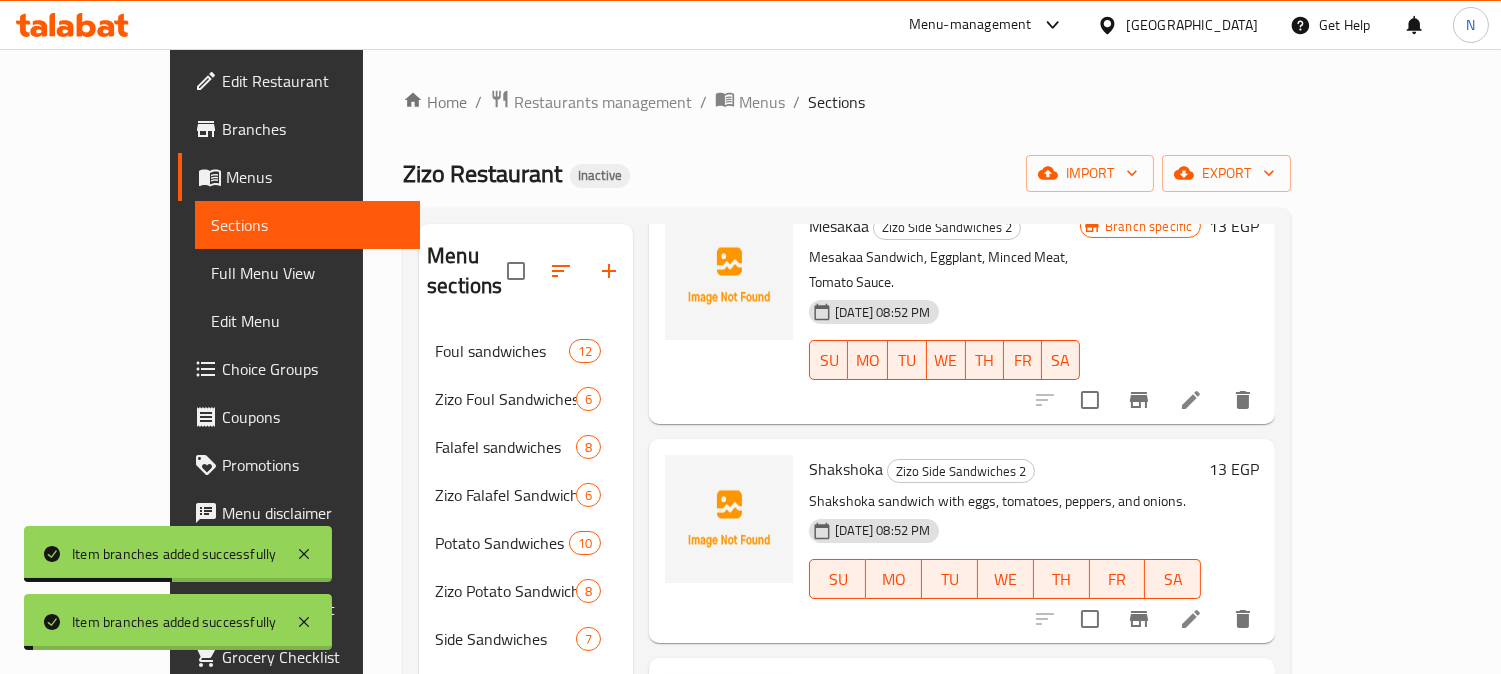 click on "13   EGP" at bounding box center [1230, 540] 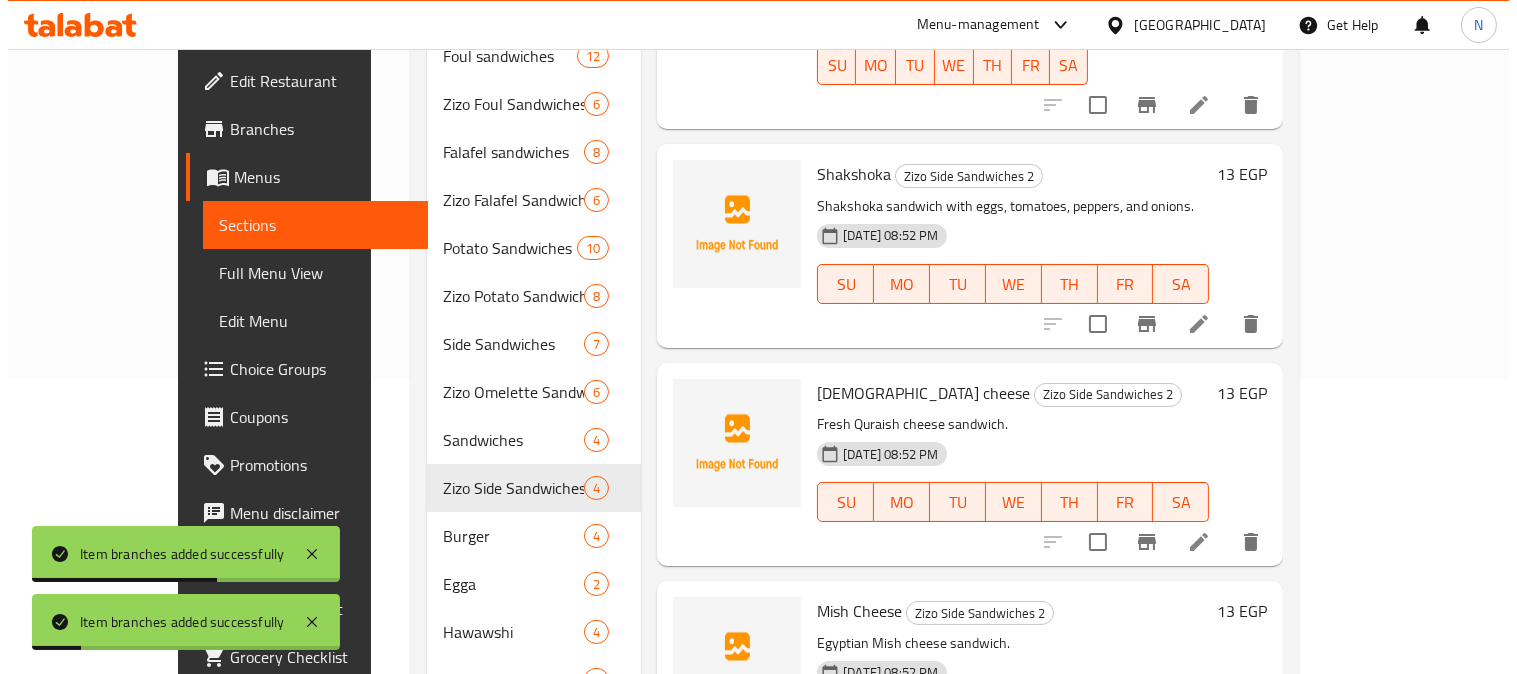 scroll, scrollTop: 406, scrollLeft: 0, axis: vertical 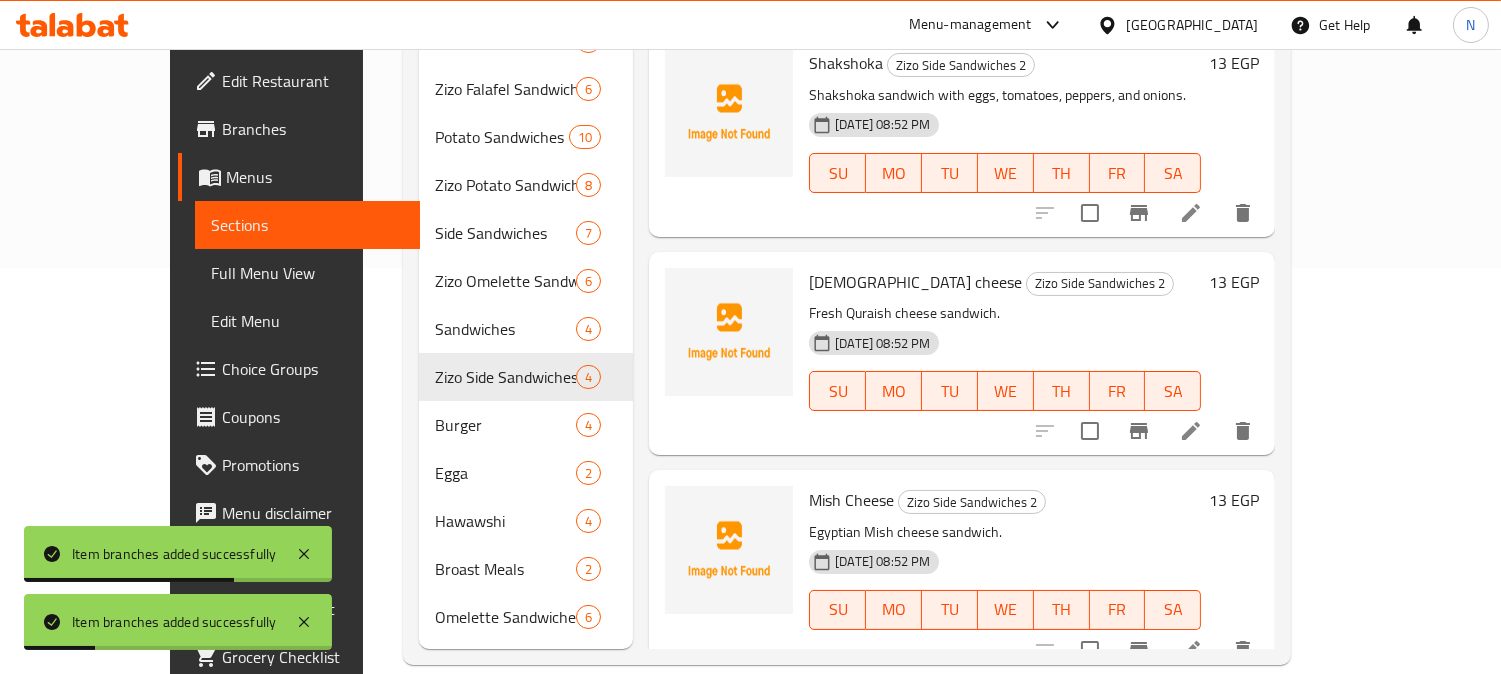 click 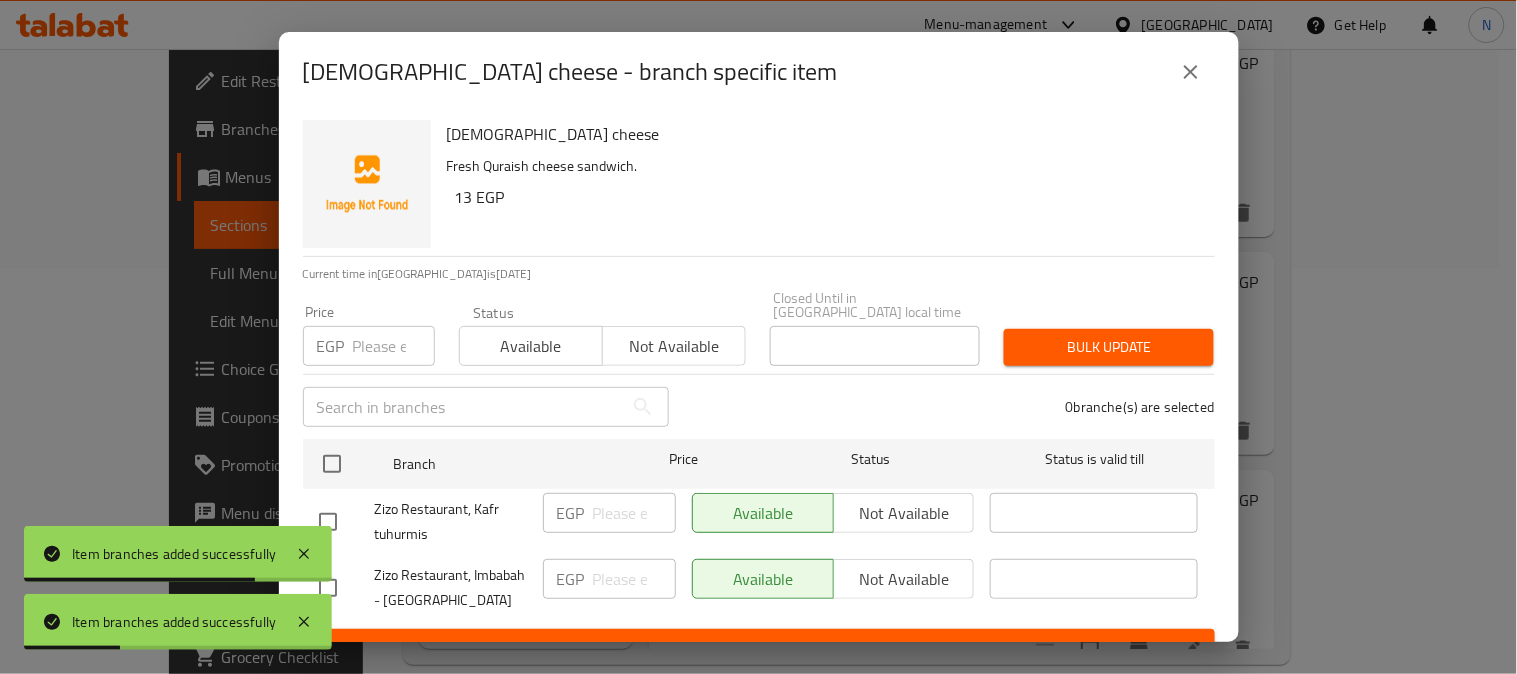 scroll, scrollTop: 42, scrollLeft: 0, axis: vertical 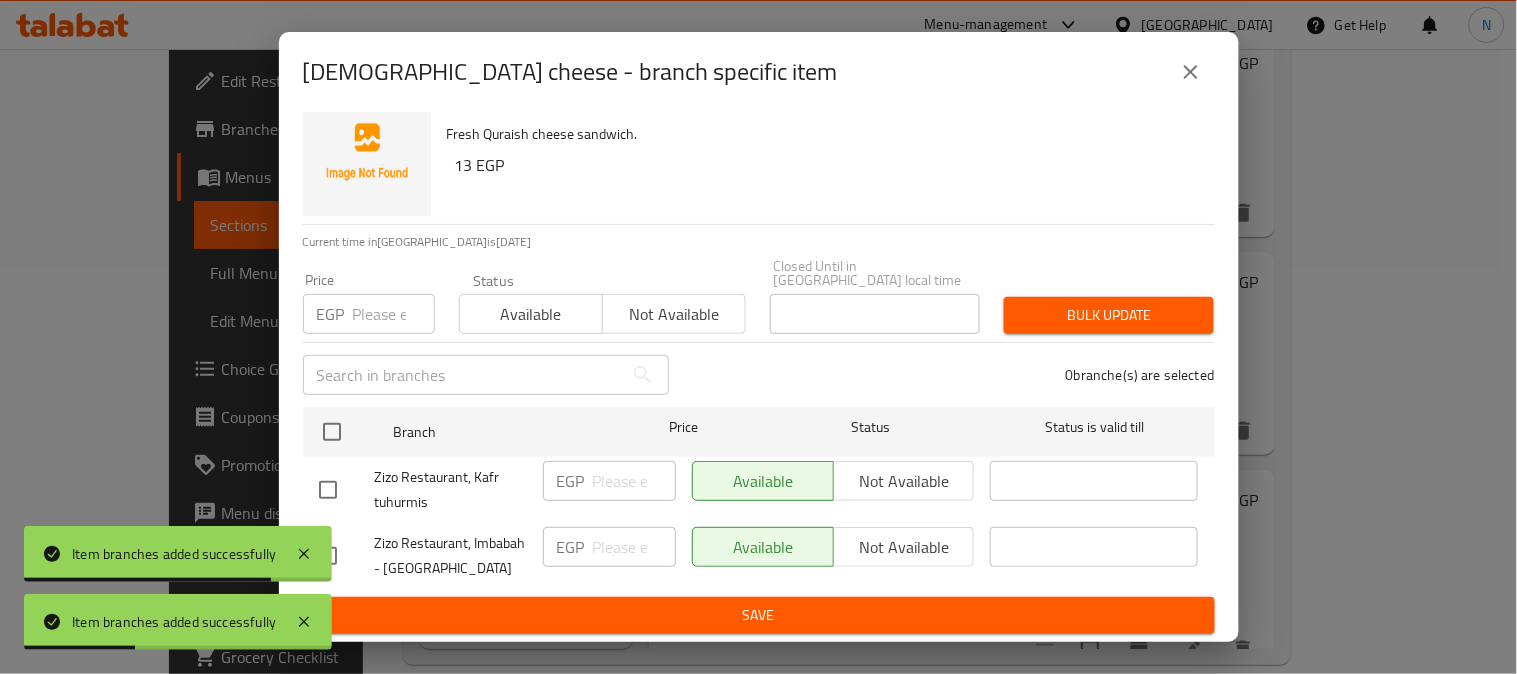 click at bounding box center (328, 490) 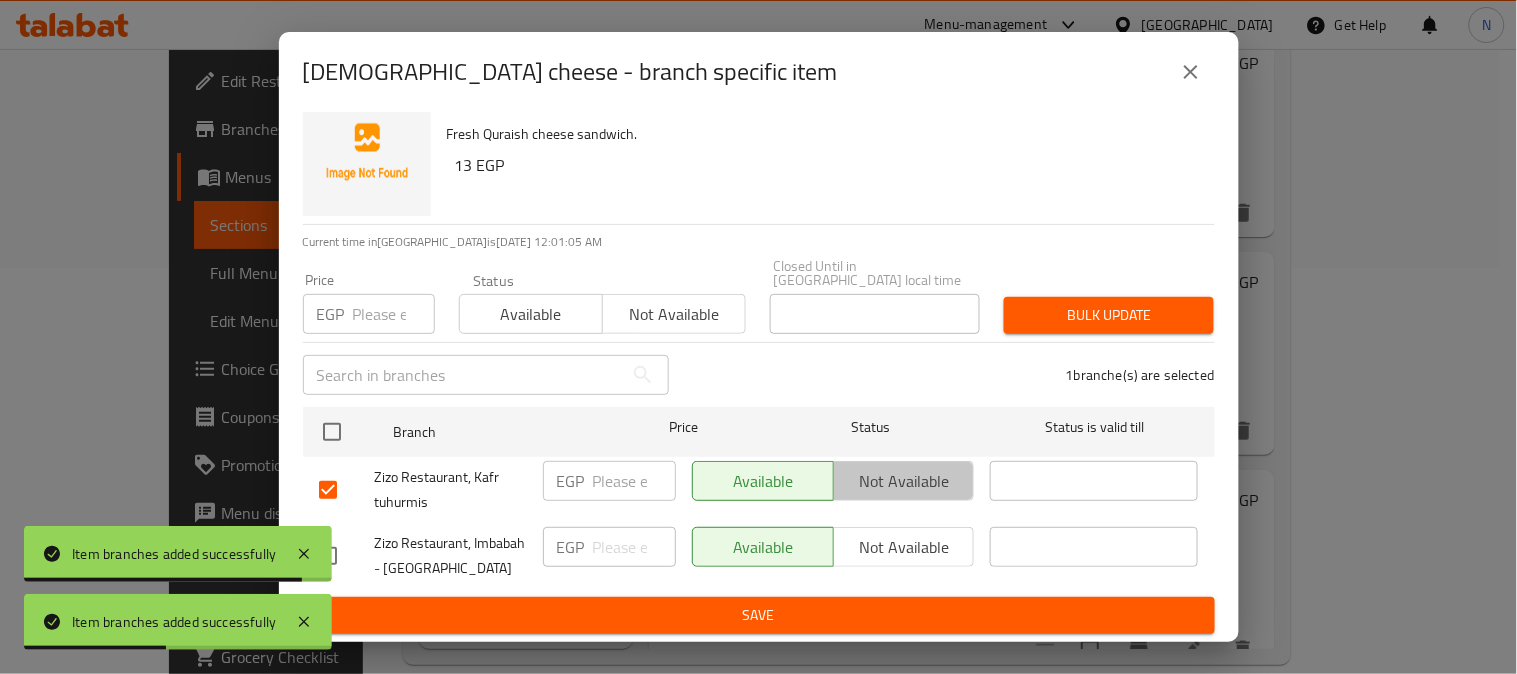 click on "Not available" at bounding box center [904, 481] 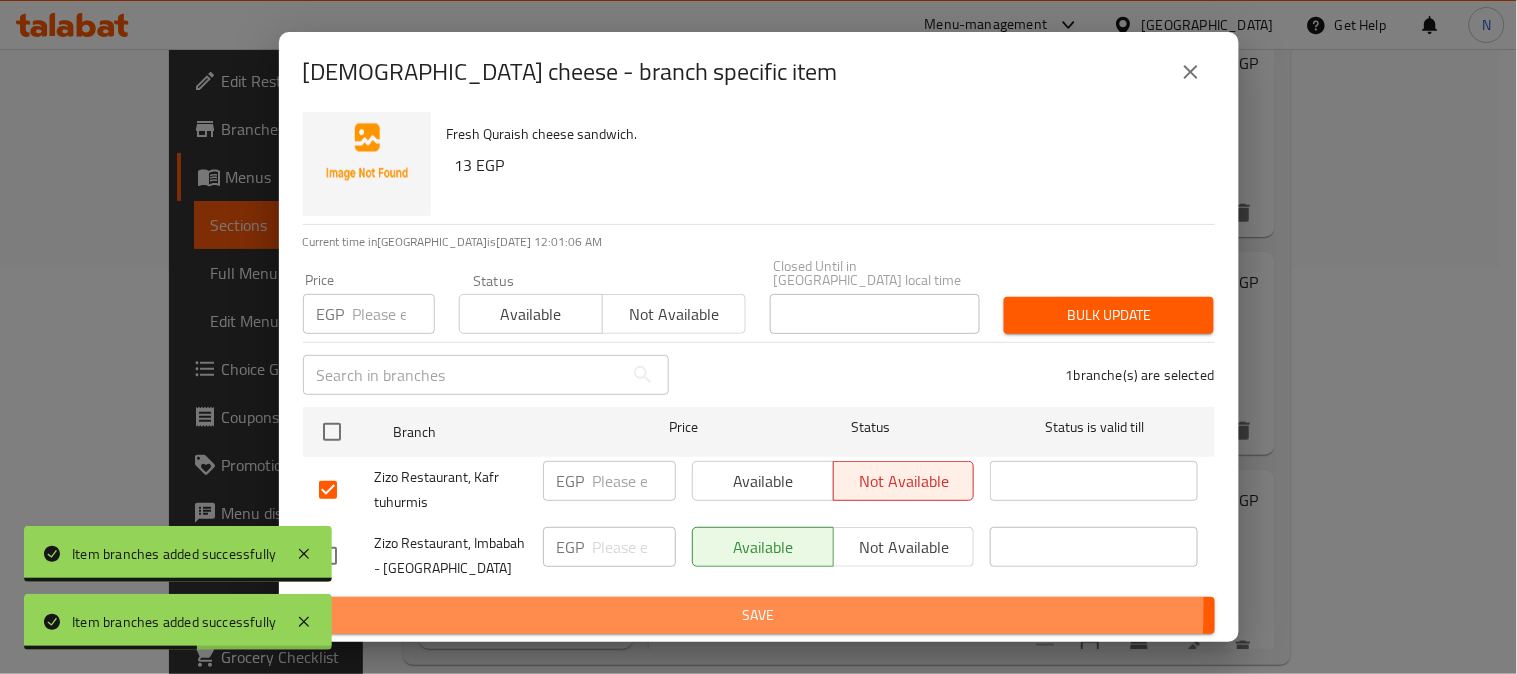 click on "Save" at bounding box center [759, 615] 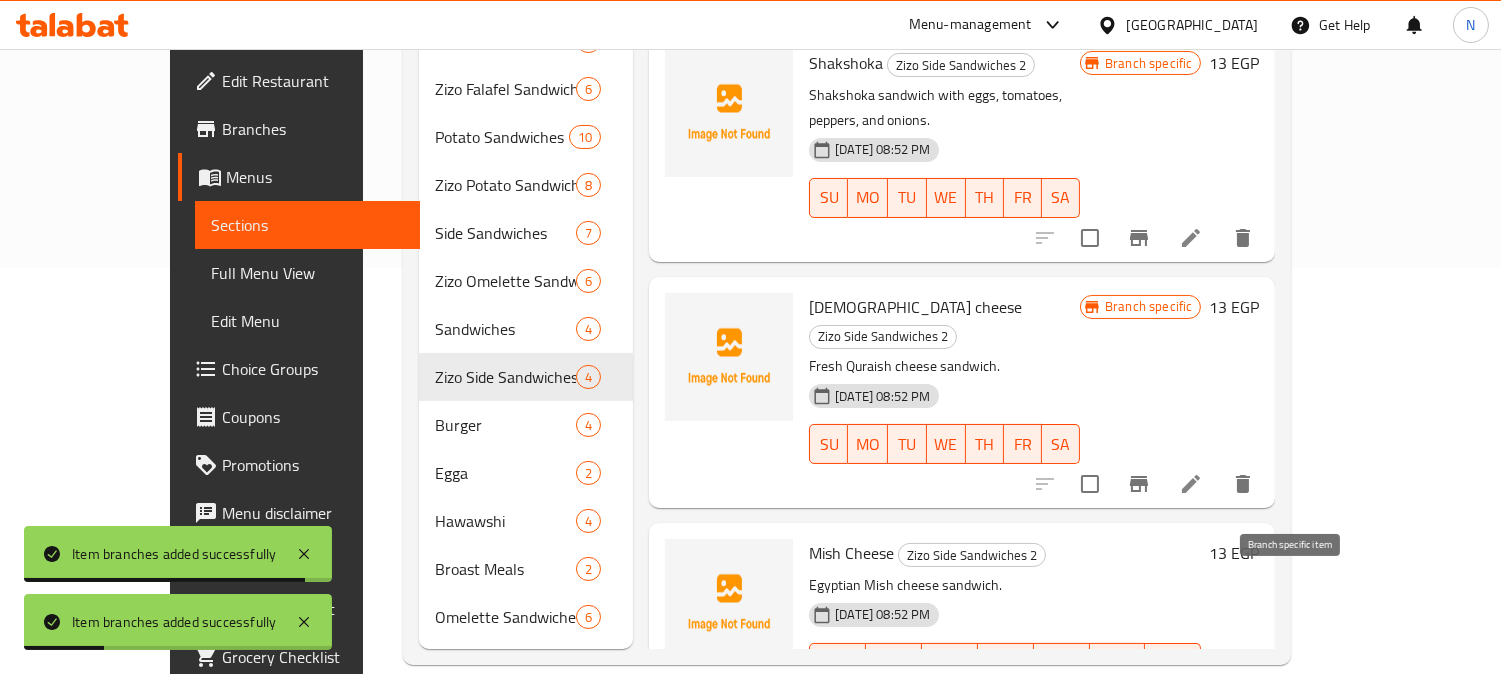 click 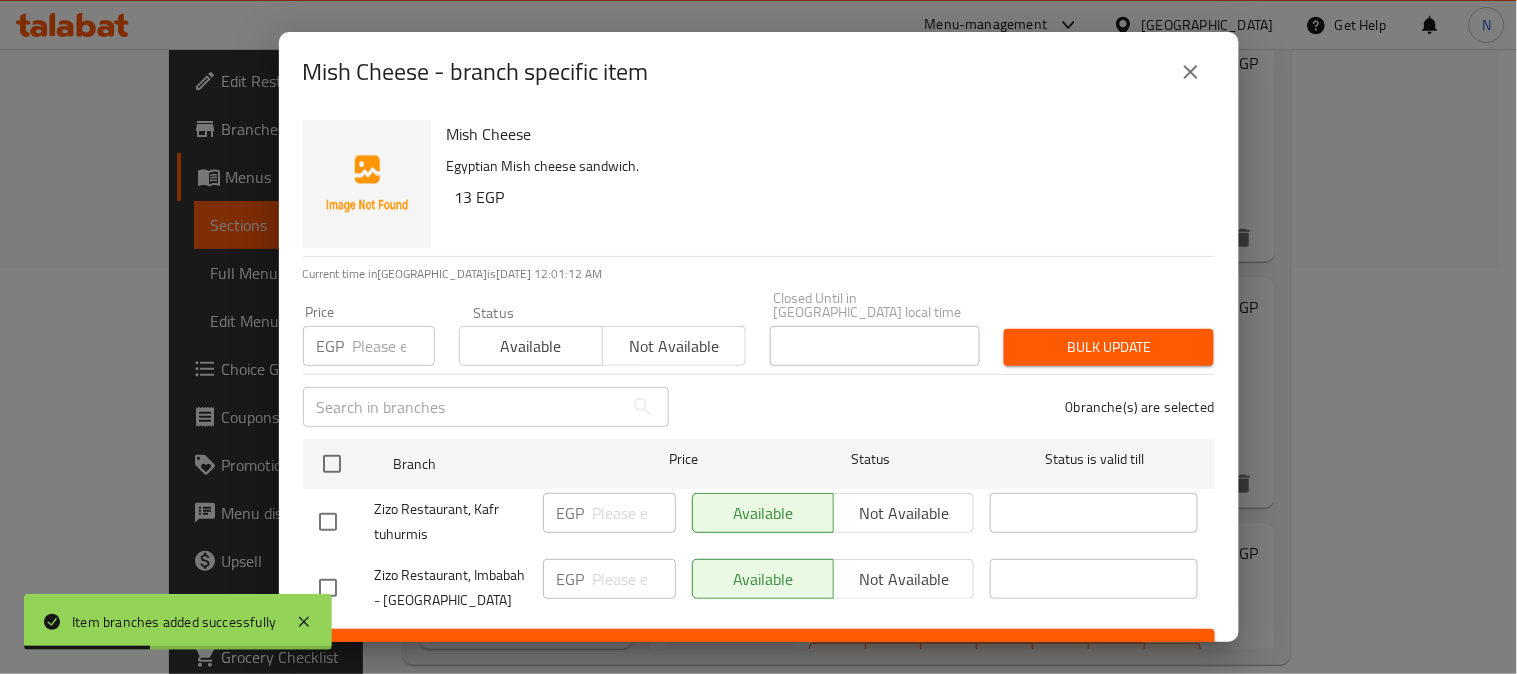 drag, startPoint x: 328, startPoint y: 510, endPoint x: 526, endPoint y: 510, distance: 198 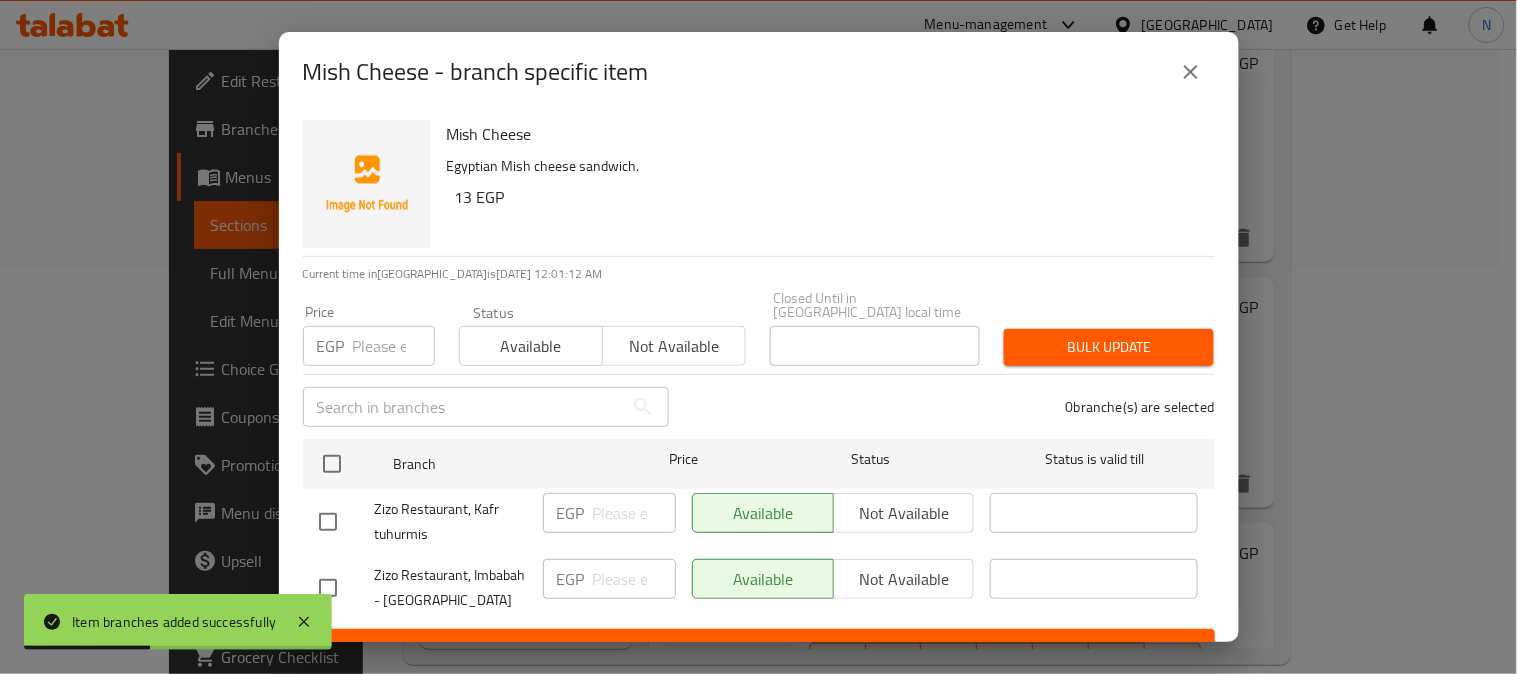 click at bounding box center (328, 522) 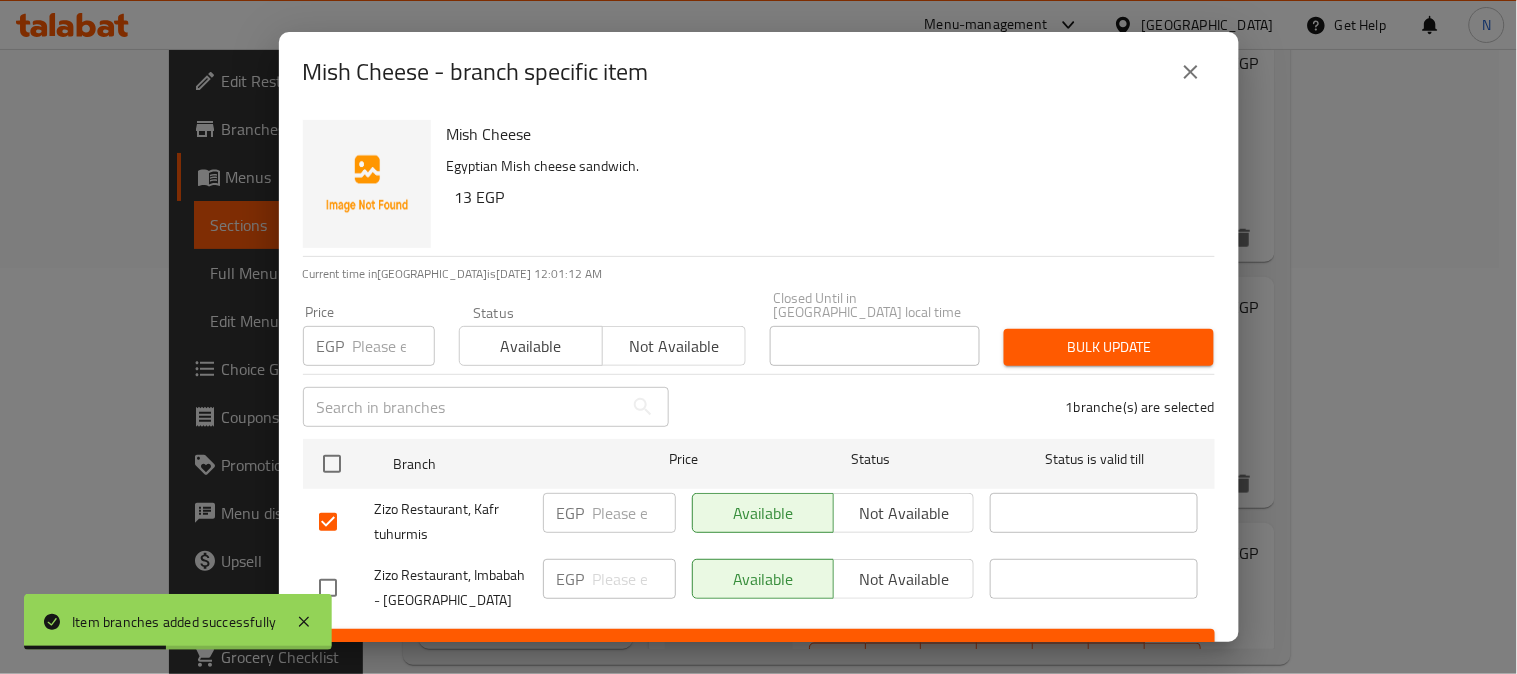 click on "Not available" at bounding box center [904, 513] 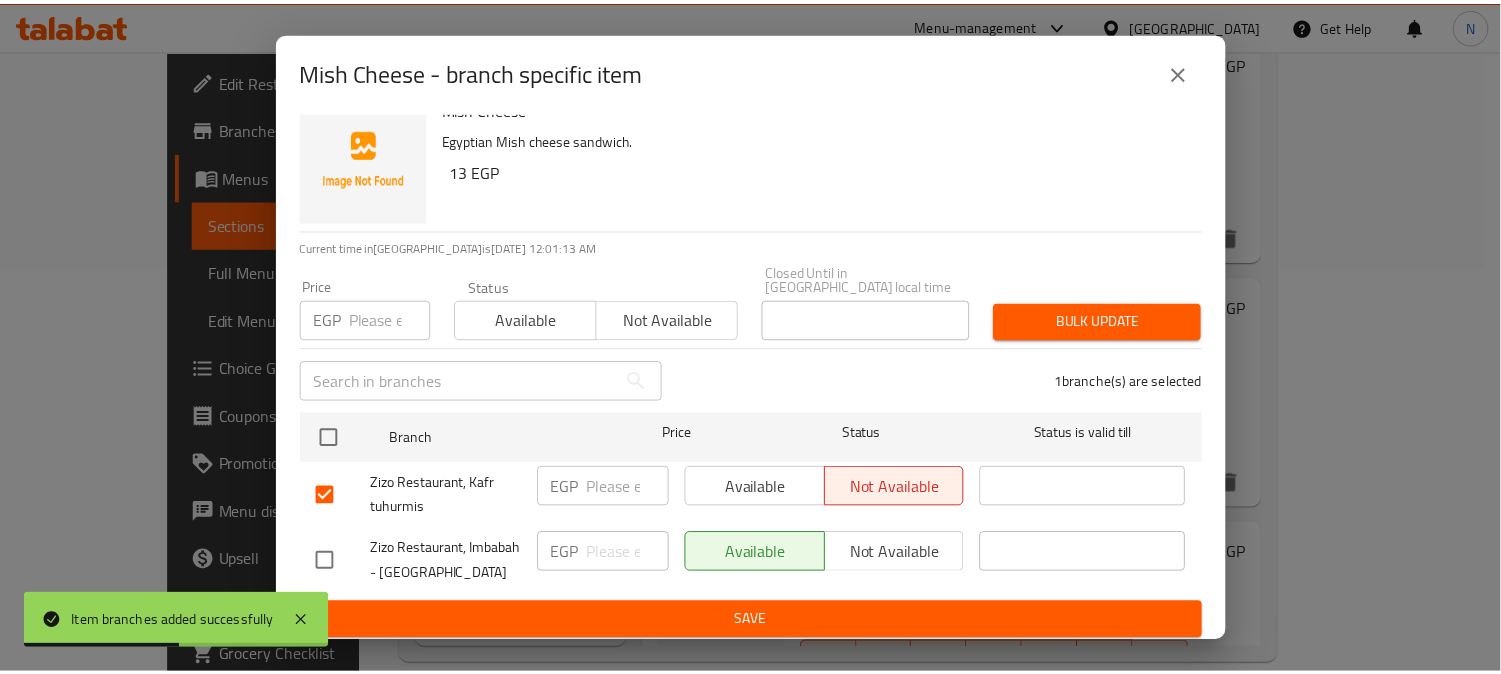 scroll, scrollTop: 42, scrollLeft: 0, axis: vertical 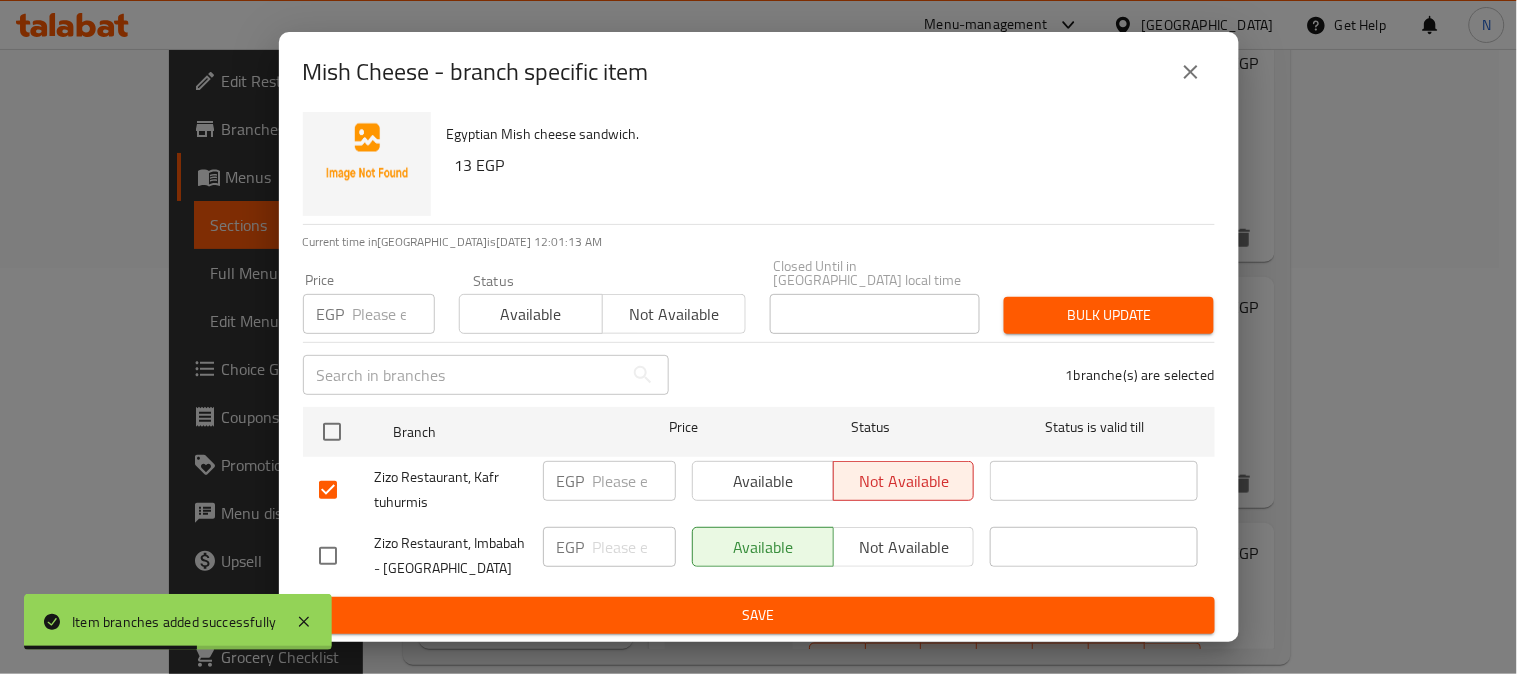 click on "Save" at bounding box center (759, 615) 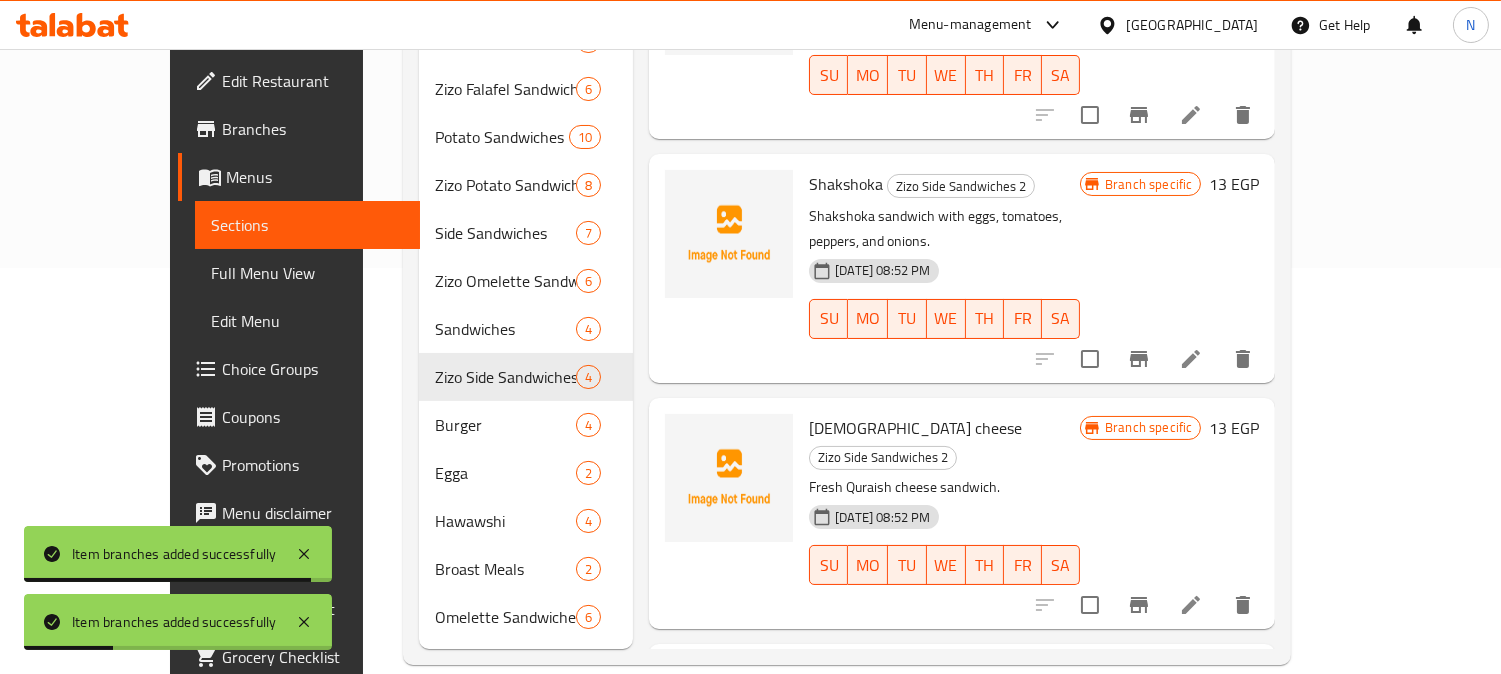scroll, scrollTop: 0, scrollLeft: 0, axis: both 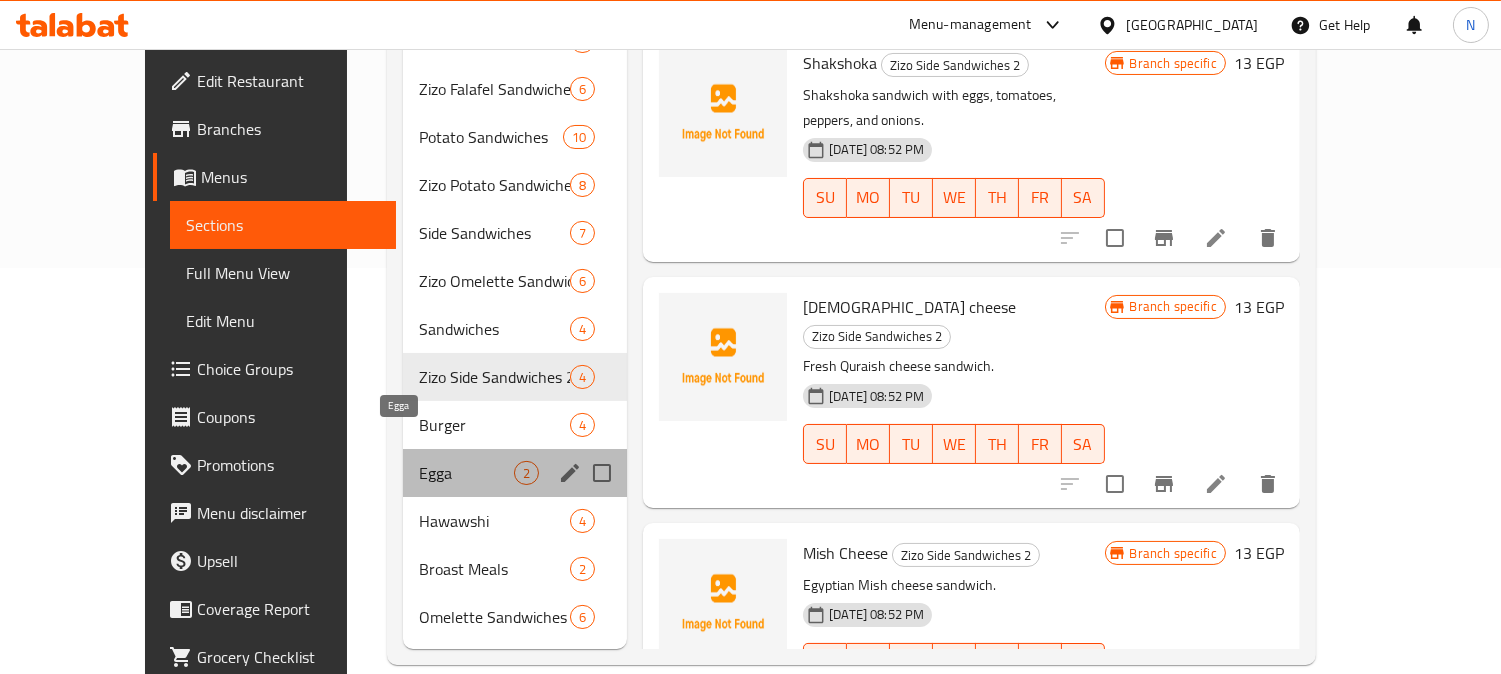 click on "Egga" at bounding box center [466, 473] 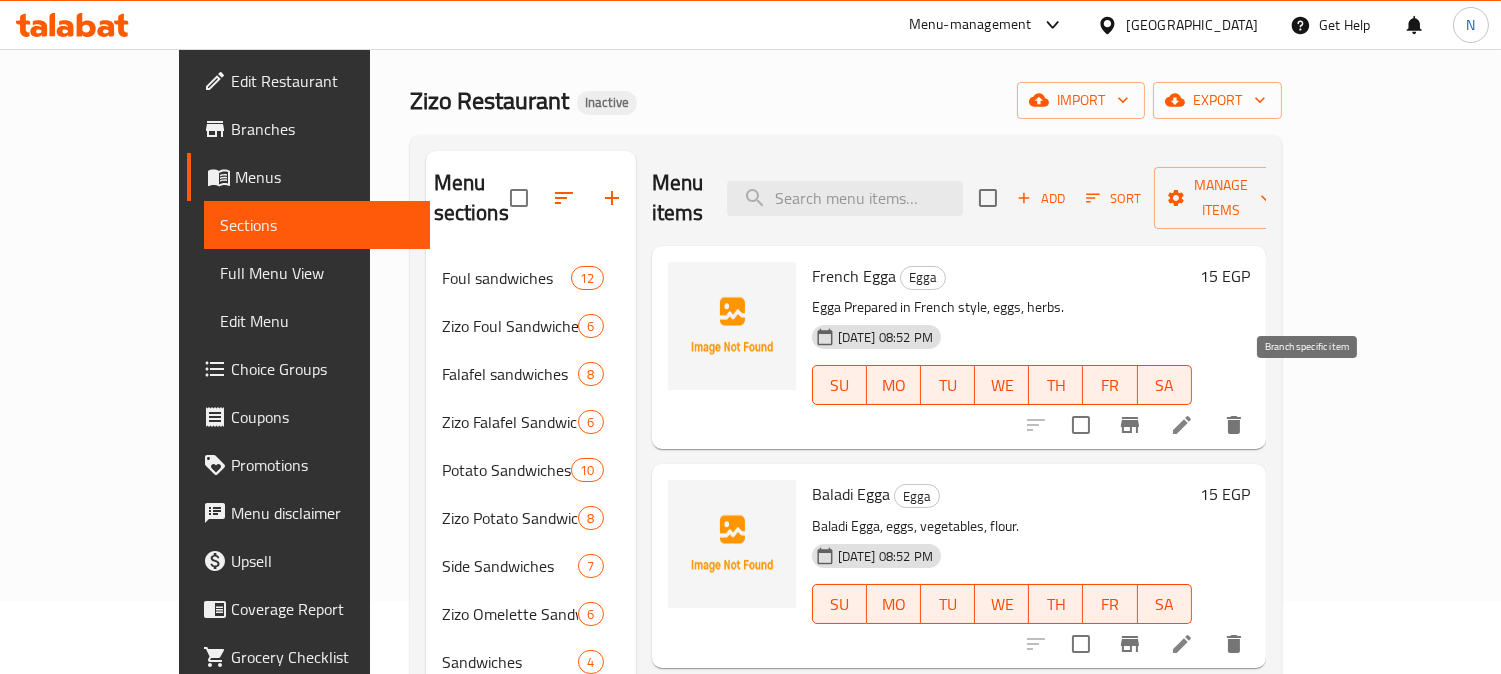 click 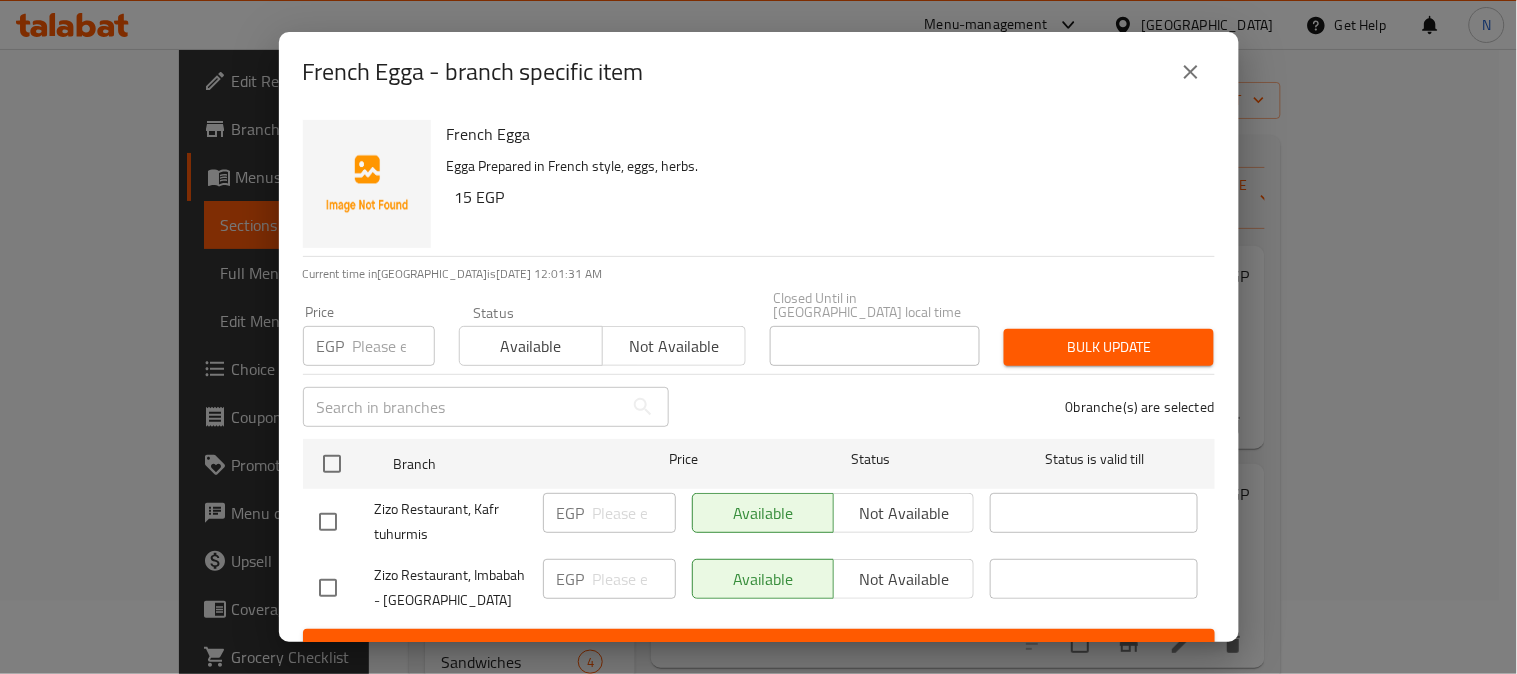 click at bounding box center (328, 522) 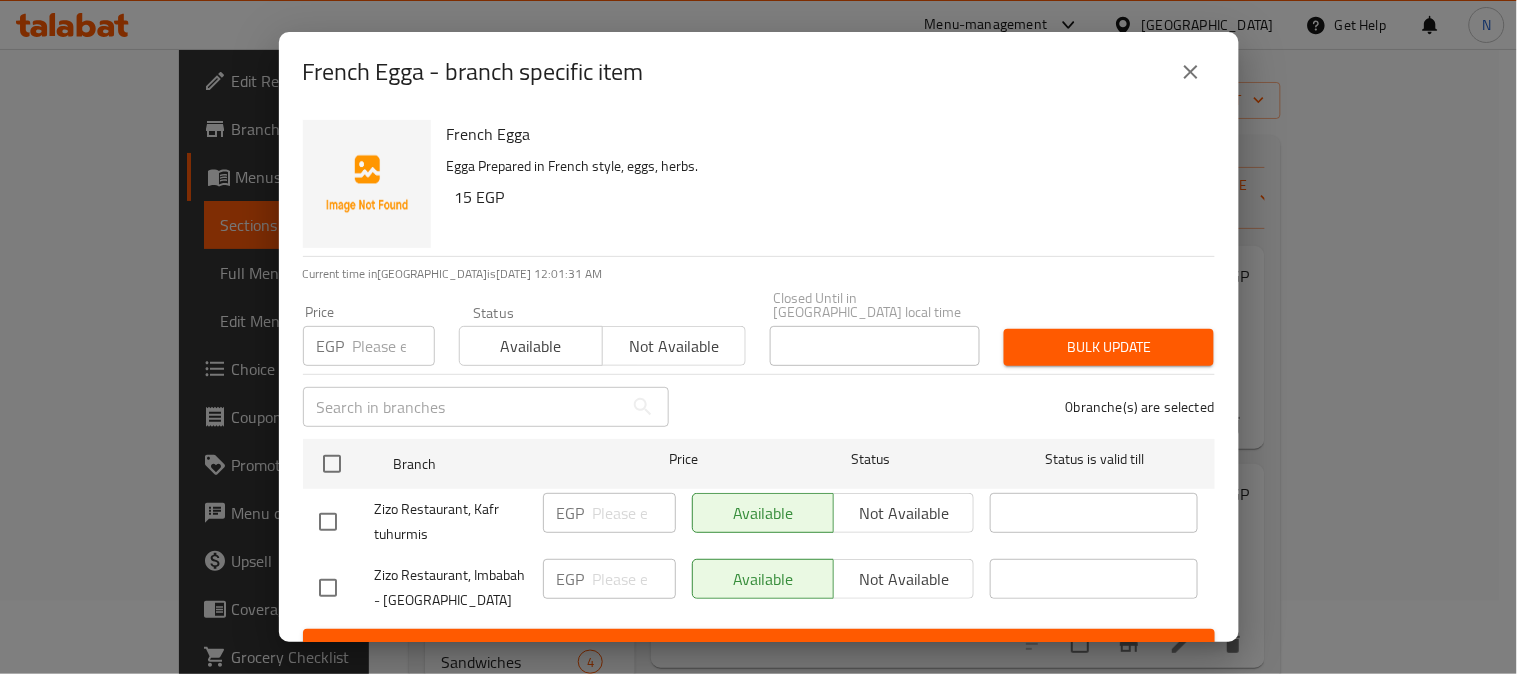 checkbox on "true" 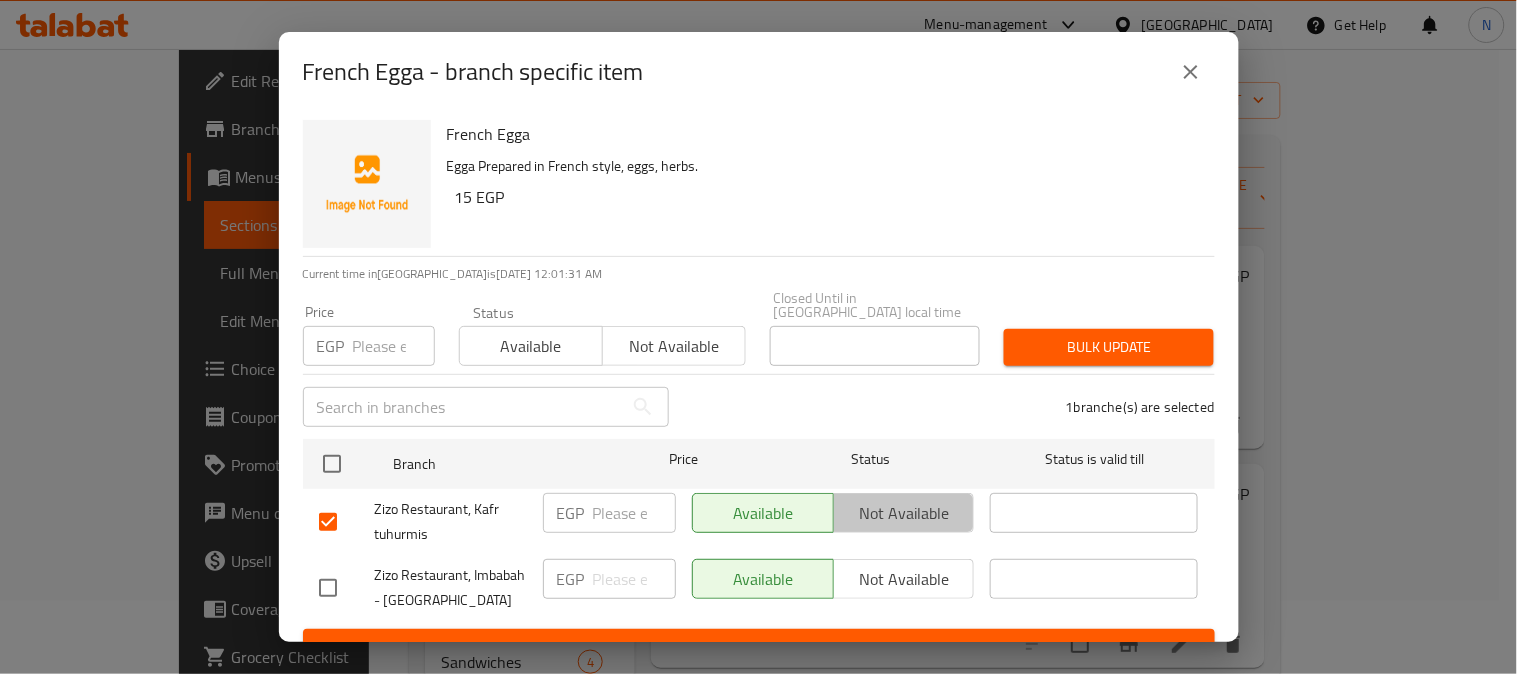 drag, startPoint x: 904, startPoint y: 510, endPoint x: 885, endPoint y: 508, distance: 19.104973 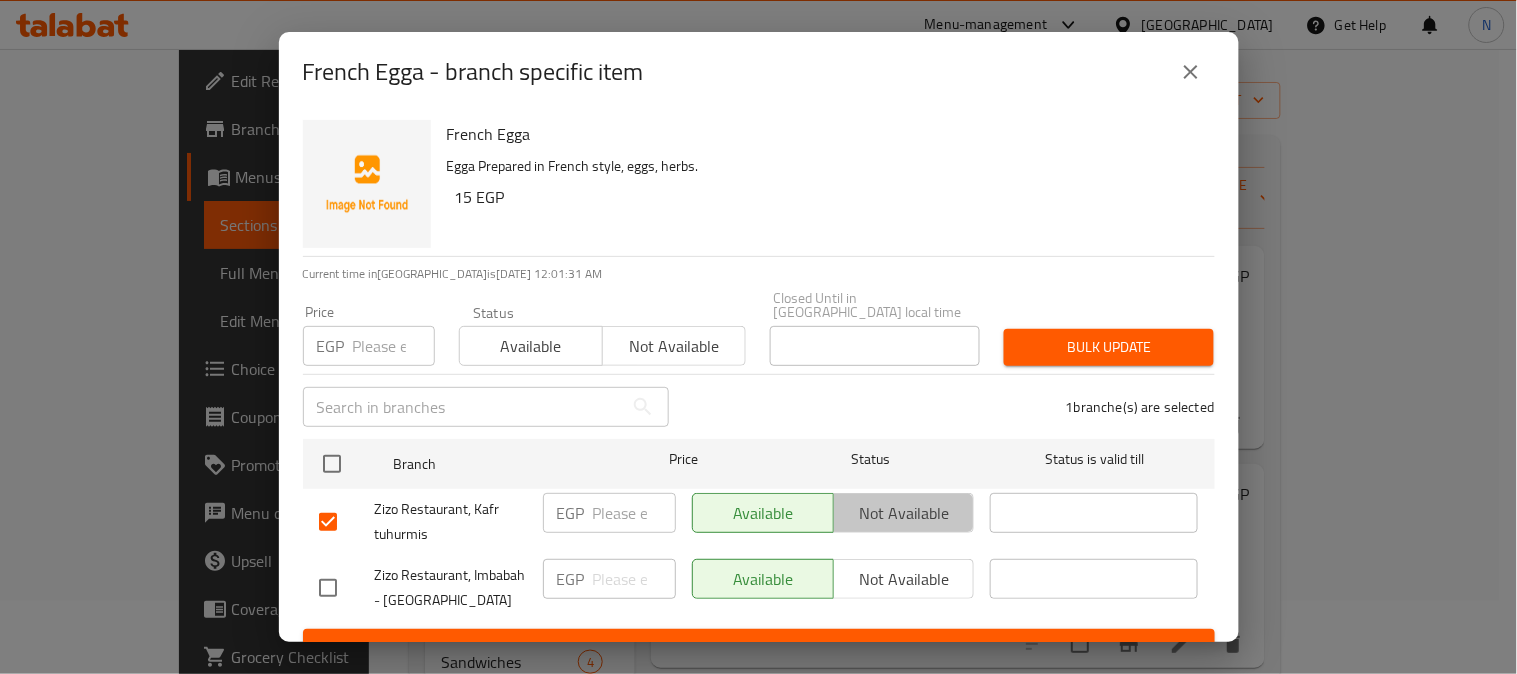 click on "Not available" at bounding box center [904, 513] 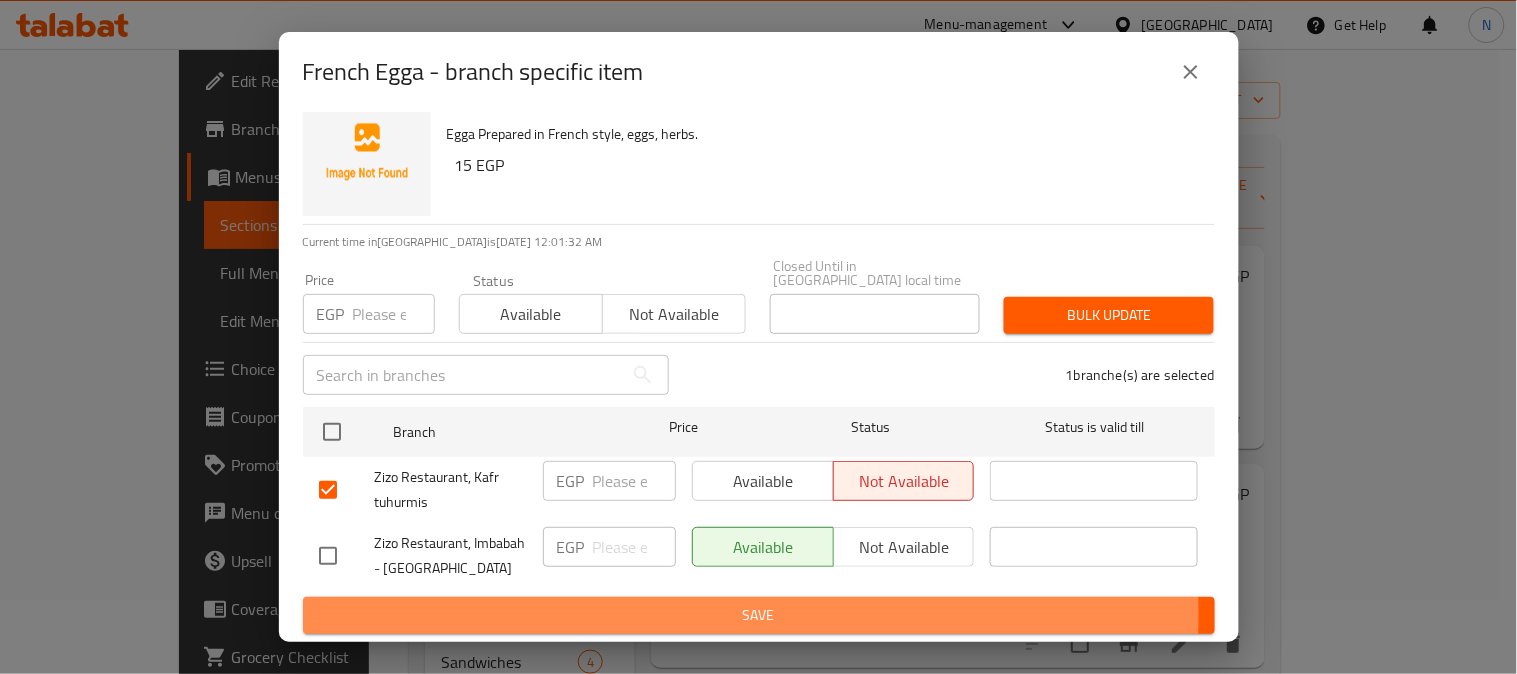 click on "Save" at bounding box center [759, 615] 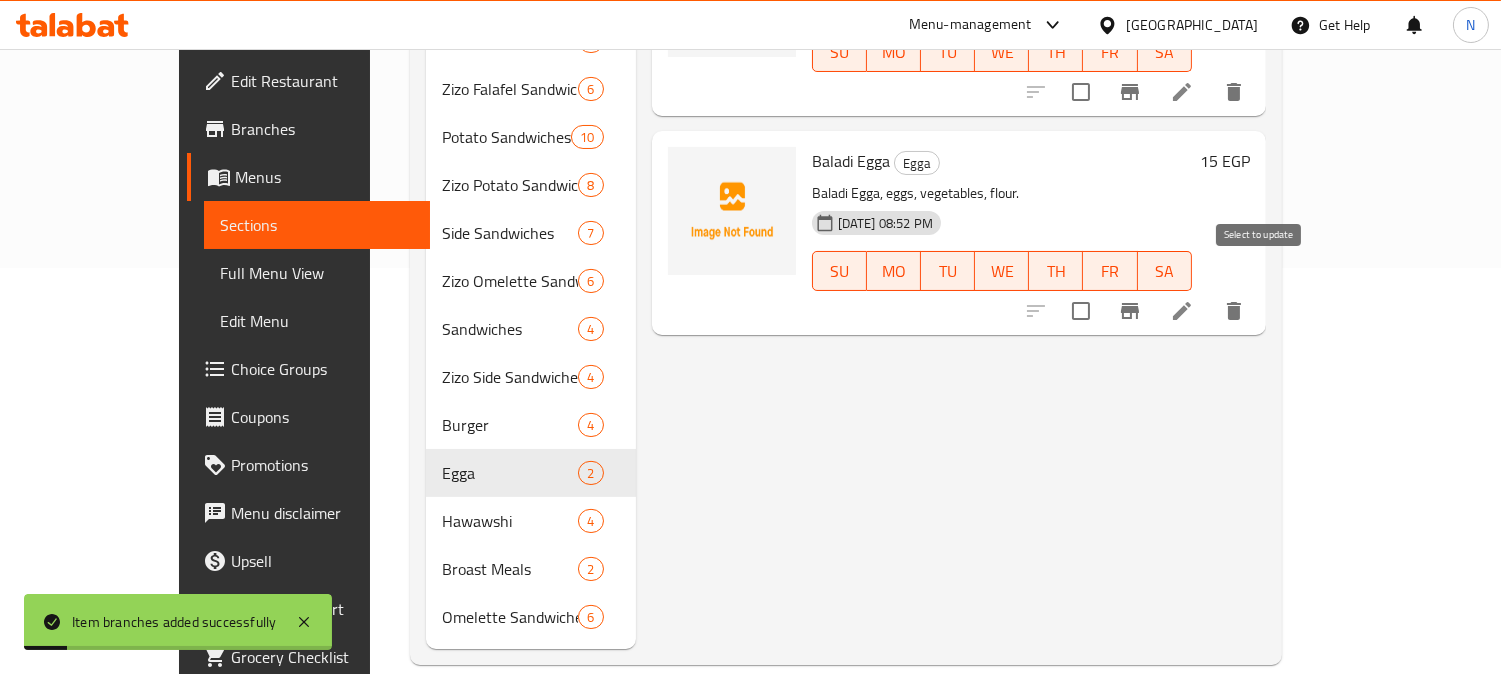 drag, startPoint x: 1254, startPoint y: 286, endPoint x: 1324, endPoint y: 295, distance: 70.5762 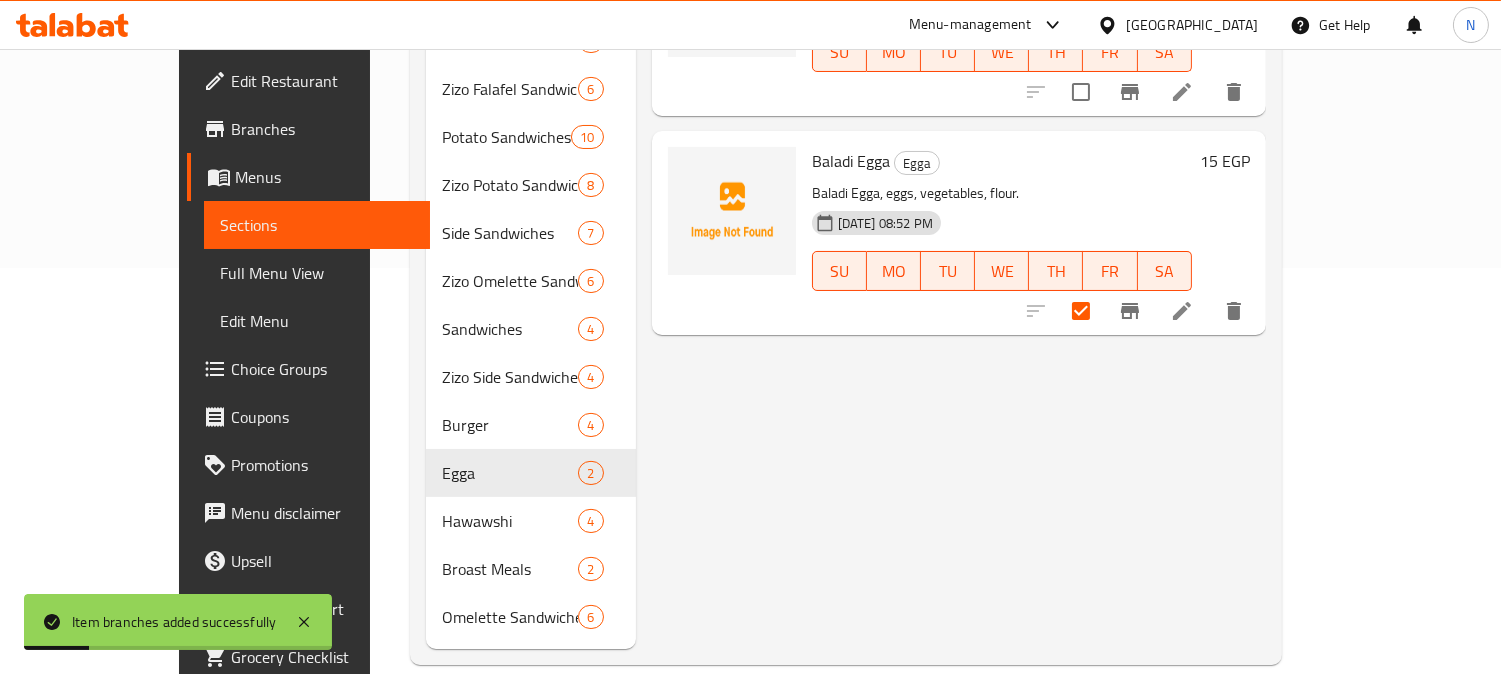 click at bounding box center [1182, 311] 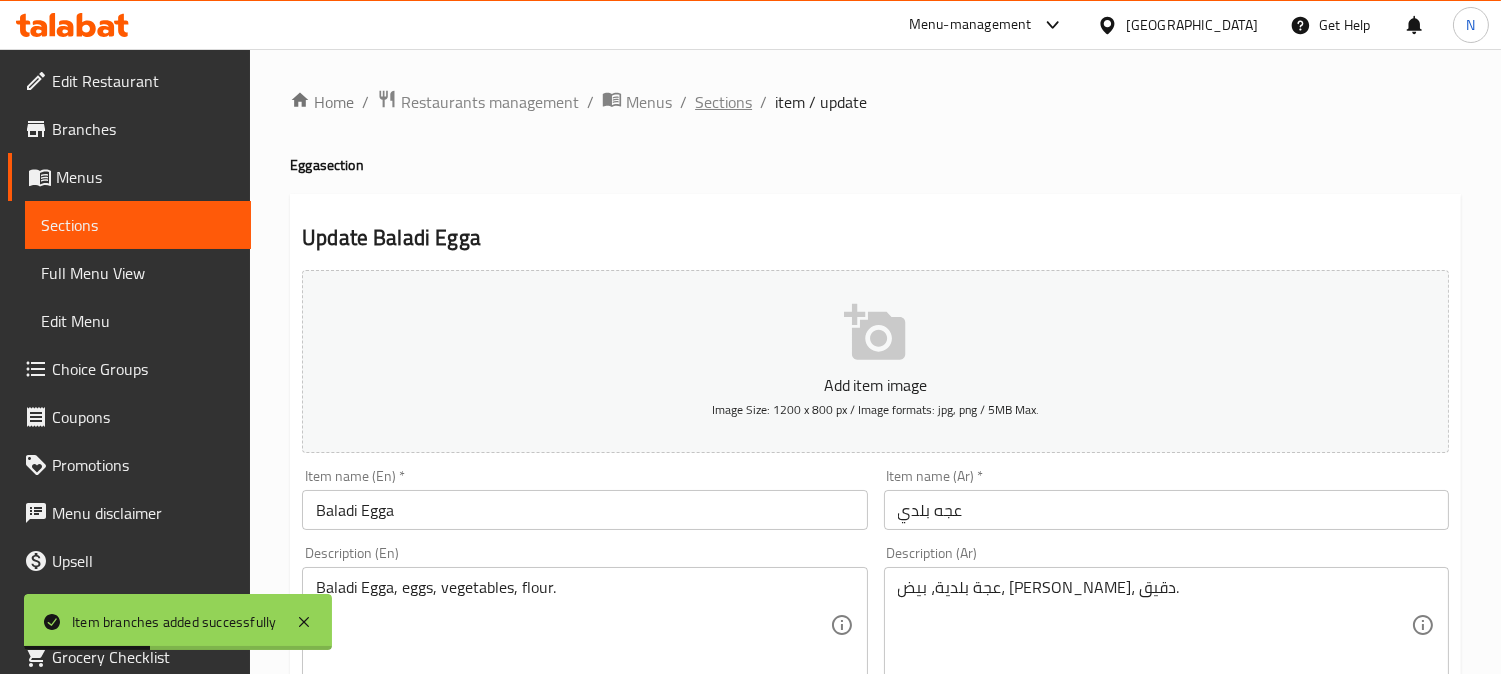 click on "Sections" at bounding box center [723, 102] 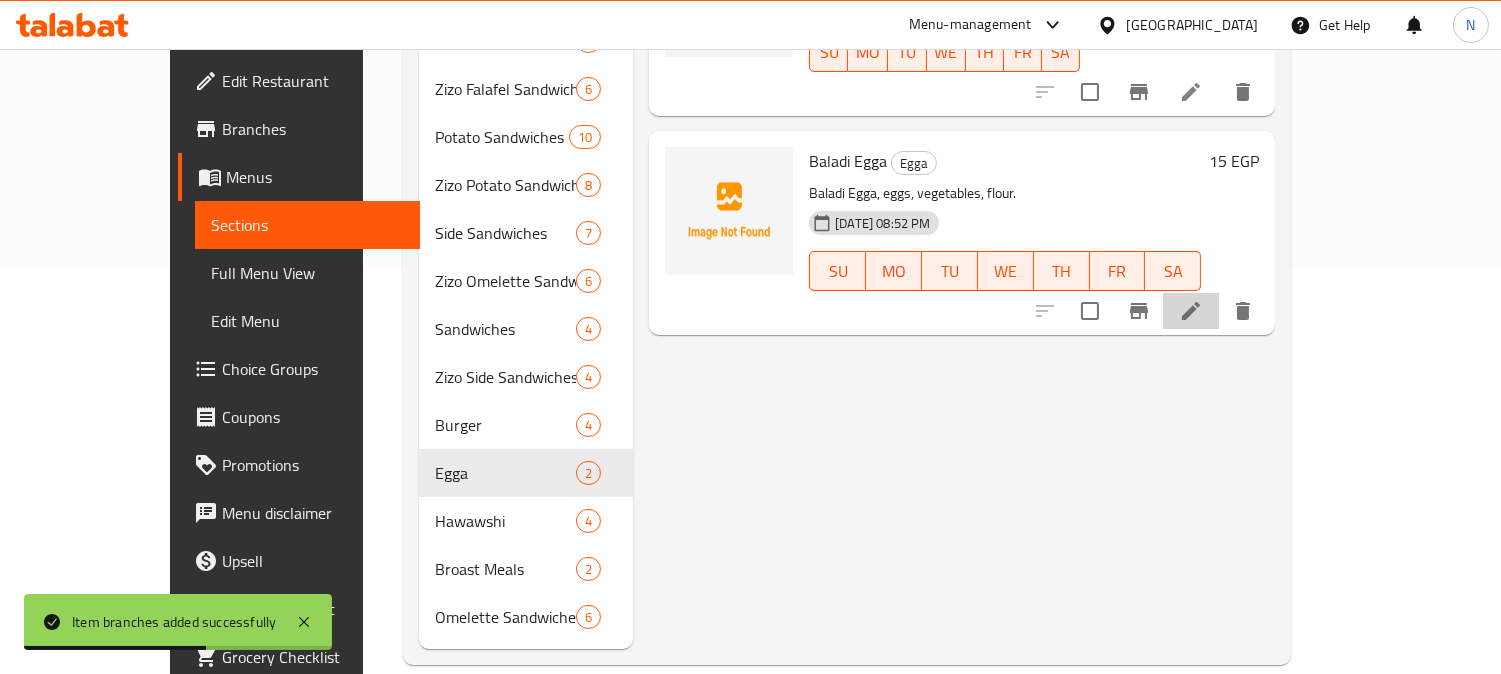 click at bounding box center (1191, 311) 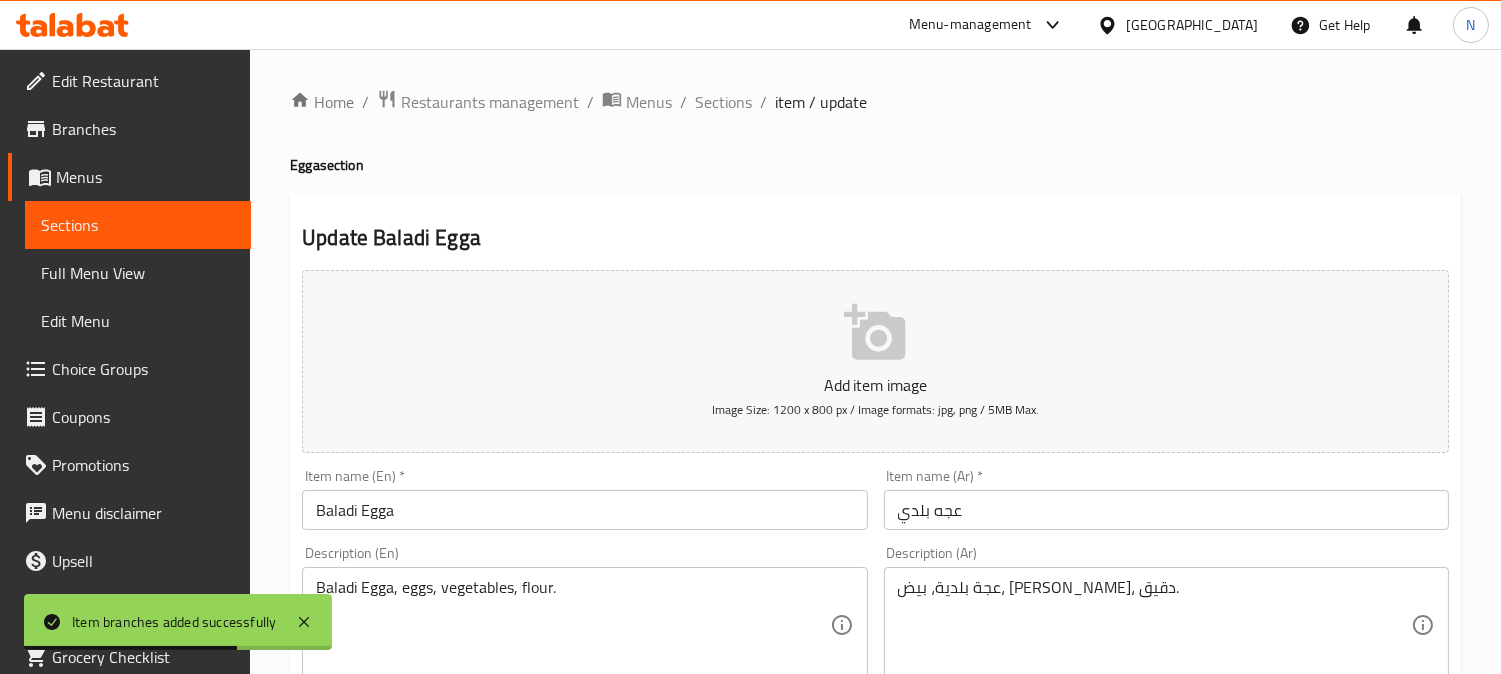 drag, startPoint x: 717, startPoint y: 92, endPoint x: 778, endPoint y: 136, distance: 75.21303 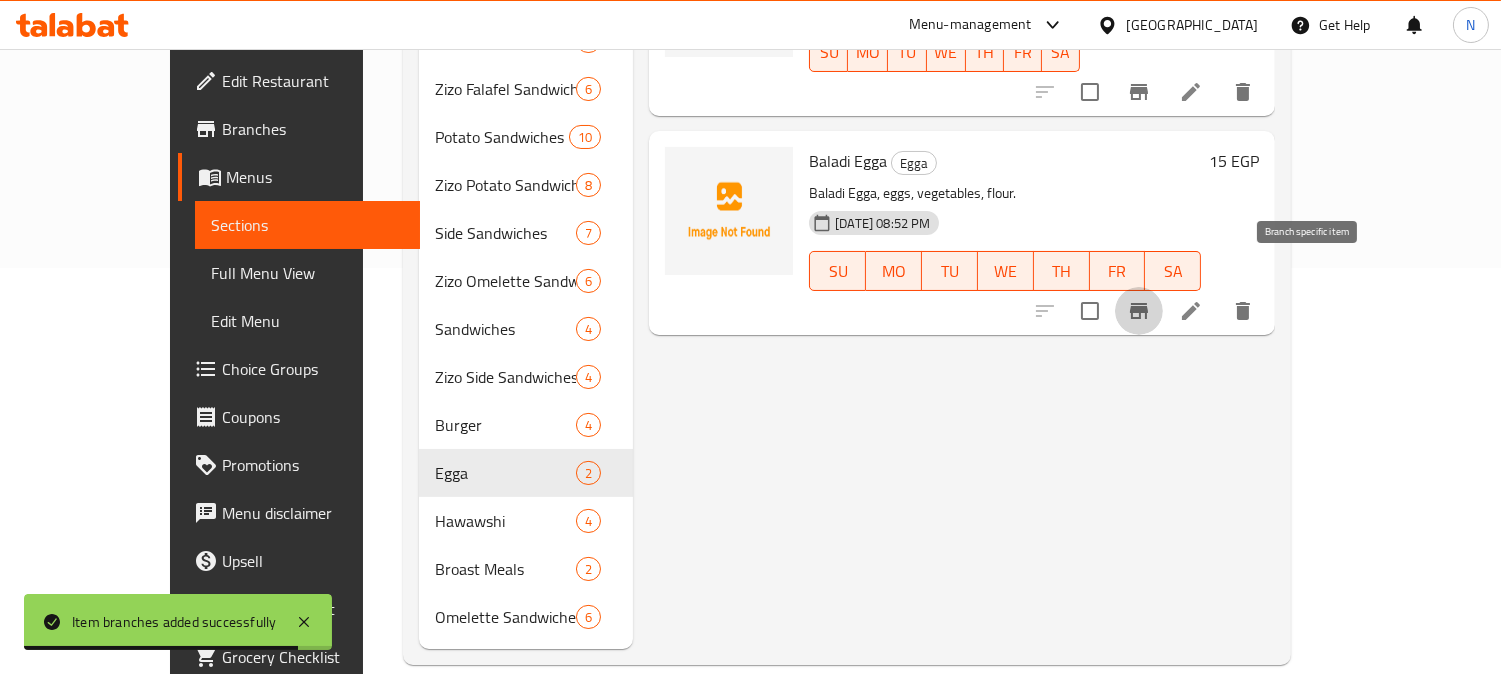 click 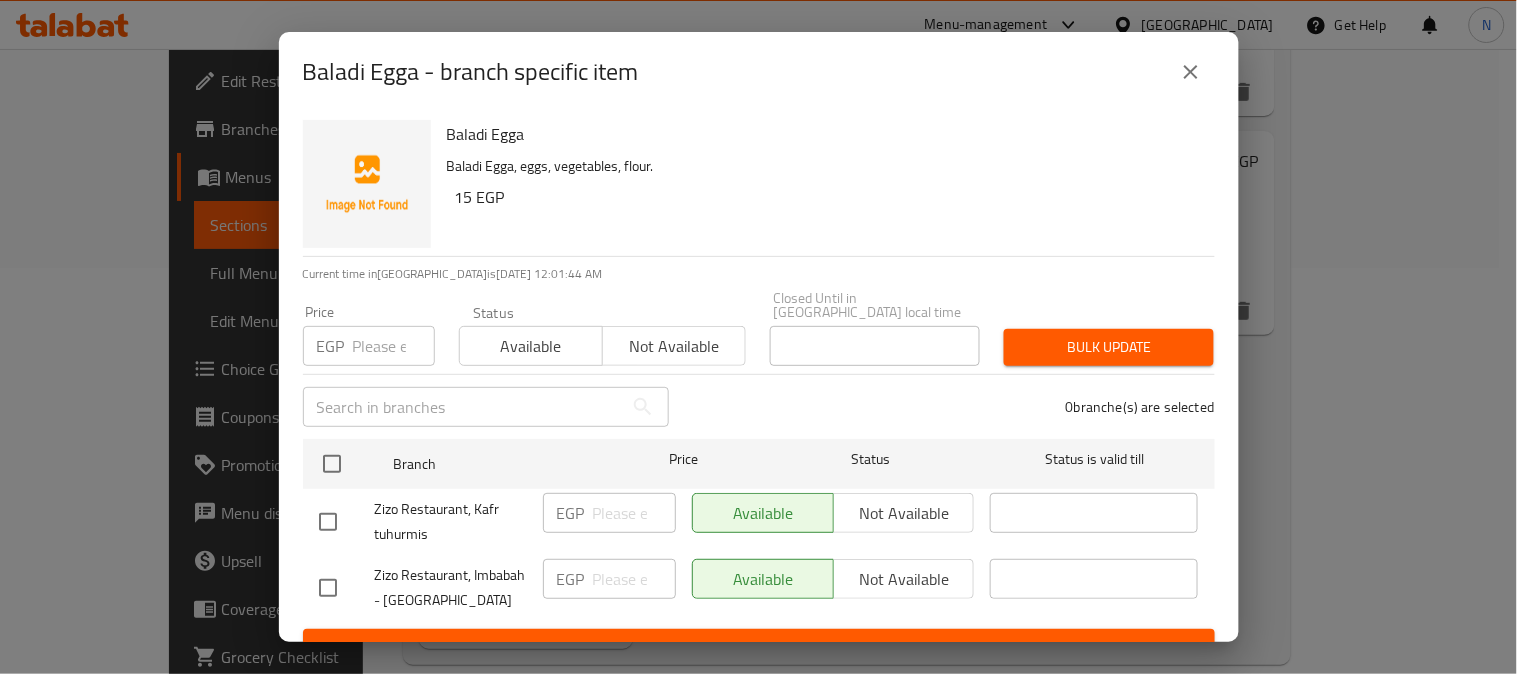 click at bounding box center [328, 522] 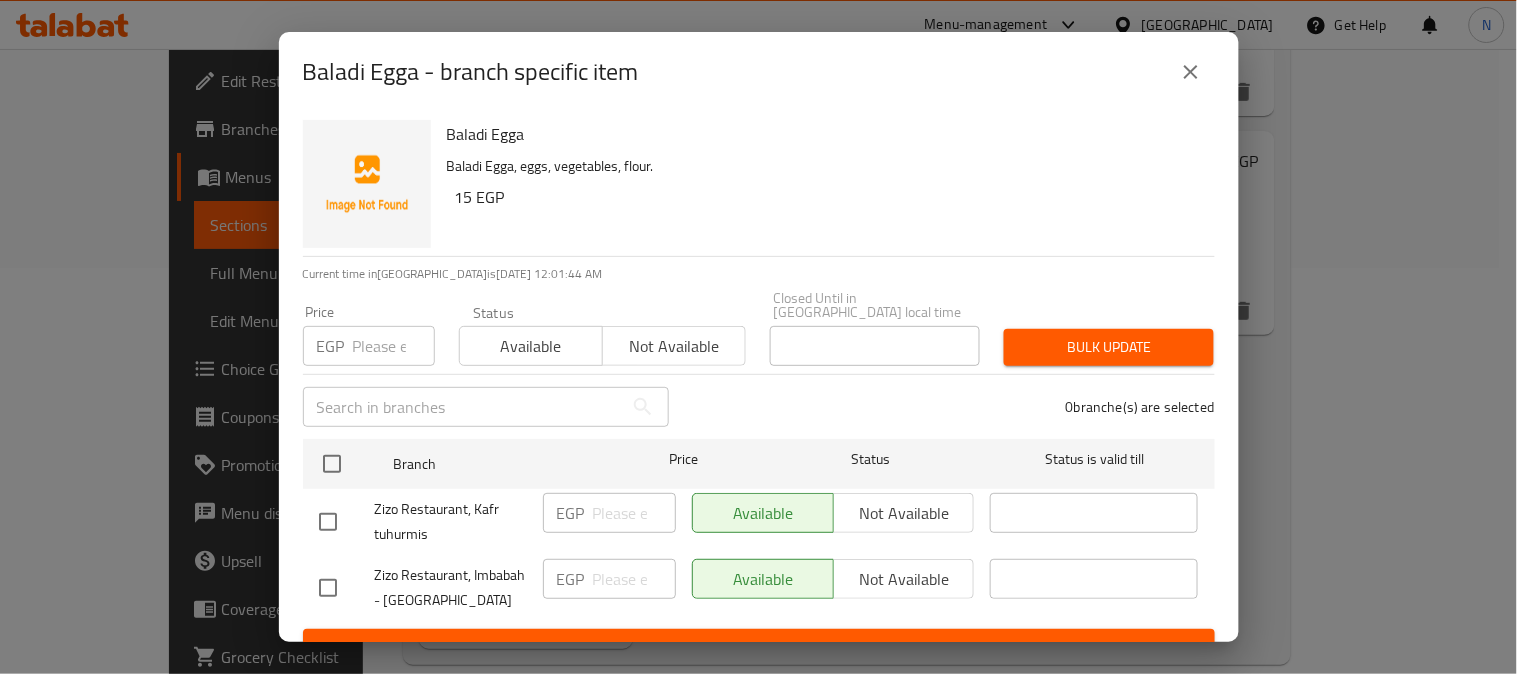checkbox on "true" 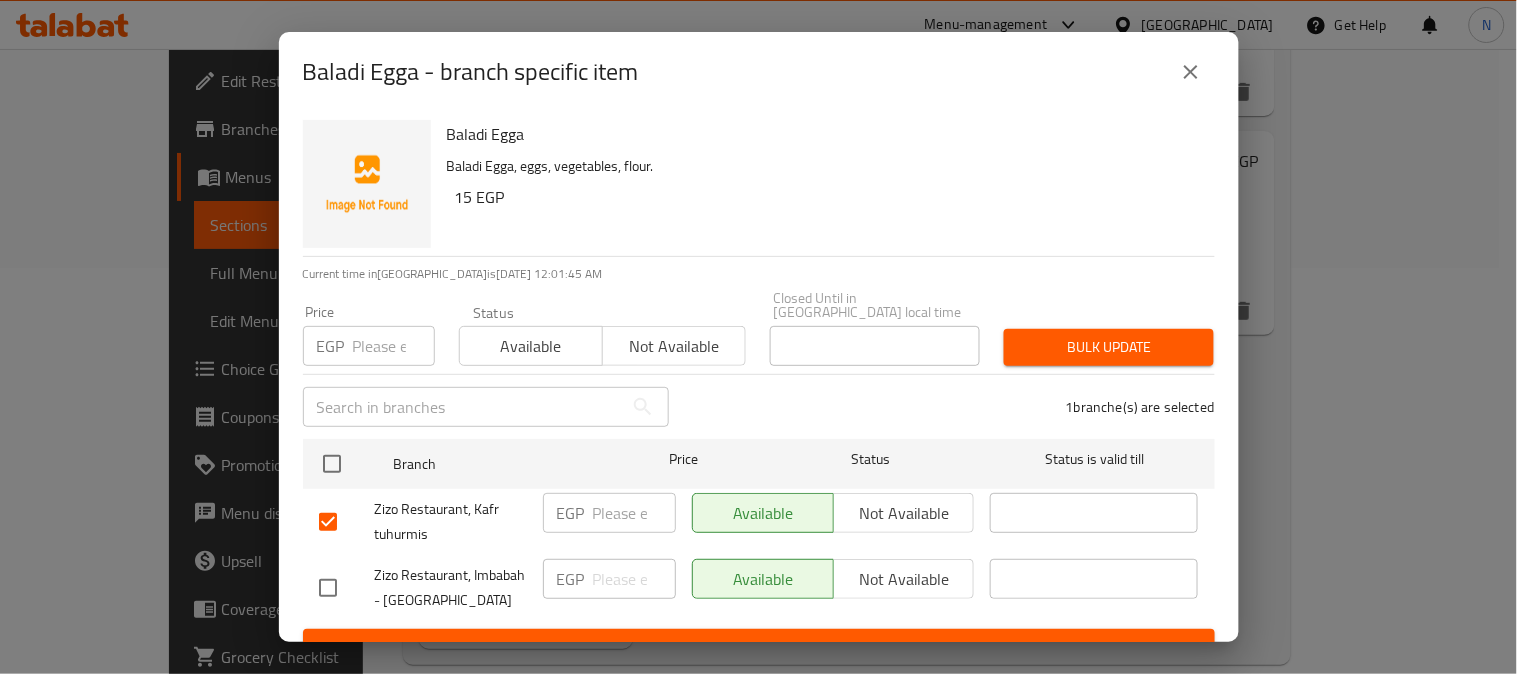 click on "Not available" at bounding box center (904, 513) 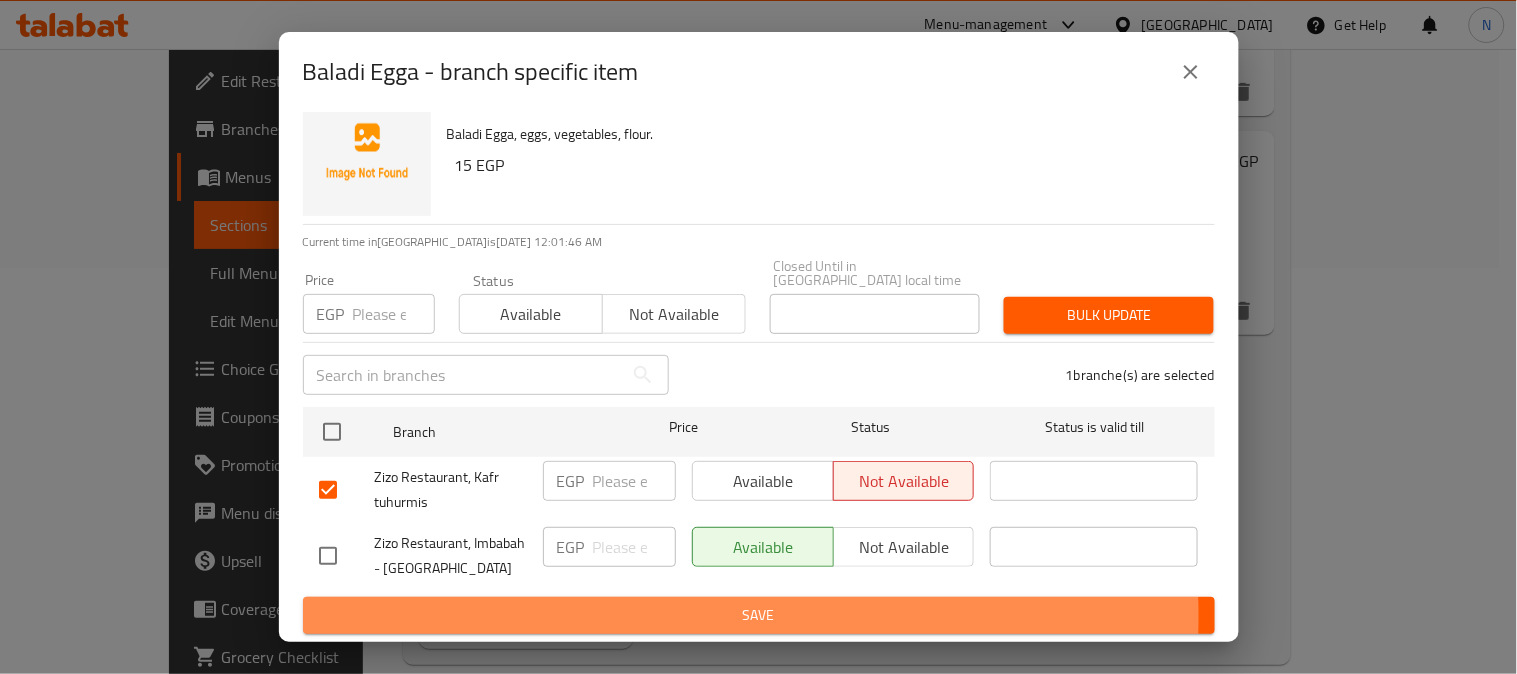 click on "Save" at bounding box center [759, 615] 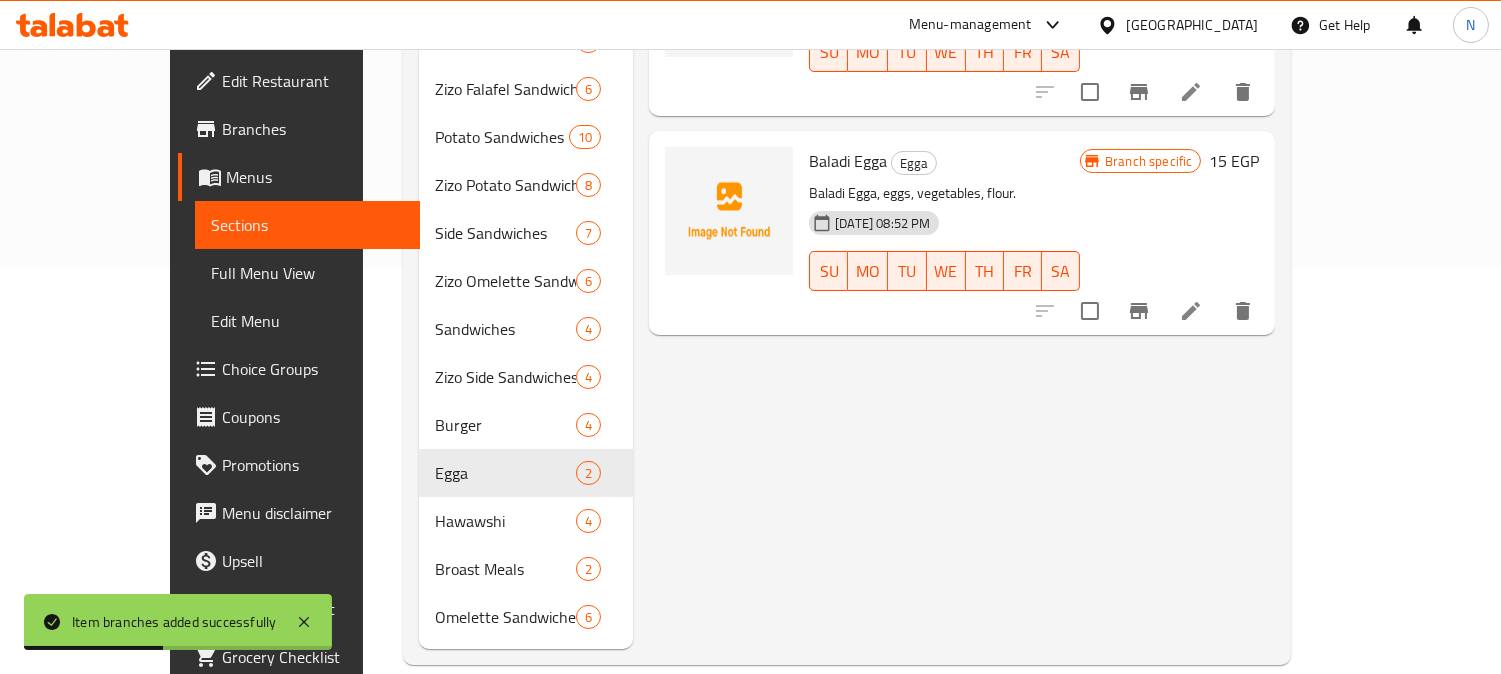 click on "Menu items Add Sort Manage items French Egga   Egga Egga Prepared in French style, eggs, herbs. 14-07-2025 08:52 PM SU MO TU WE TH FR SA Branch specific 15   EGP Baladi Egga   Egga Baladi Egga, eggs, vegetables, flour. 14-07-2025 08:52 PM SU MO TU WE TH FR SA Branch specific 15   EGP" at bounding box center (954, 233) 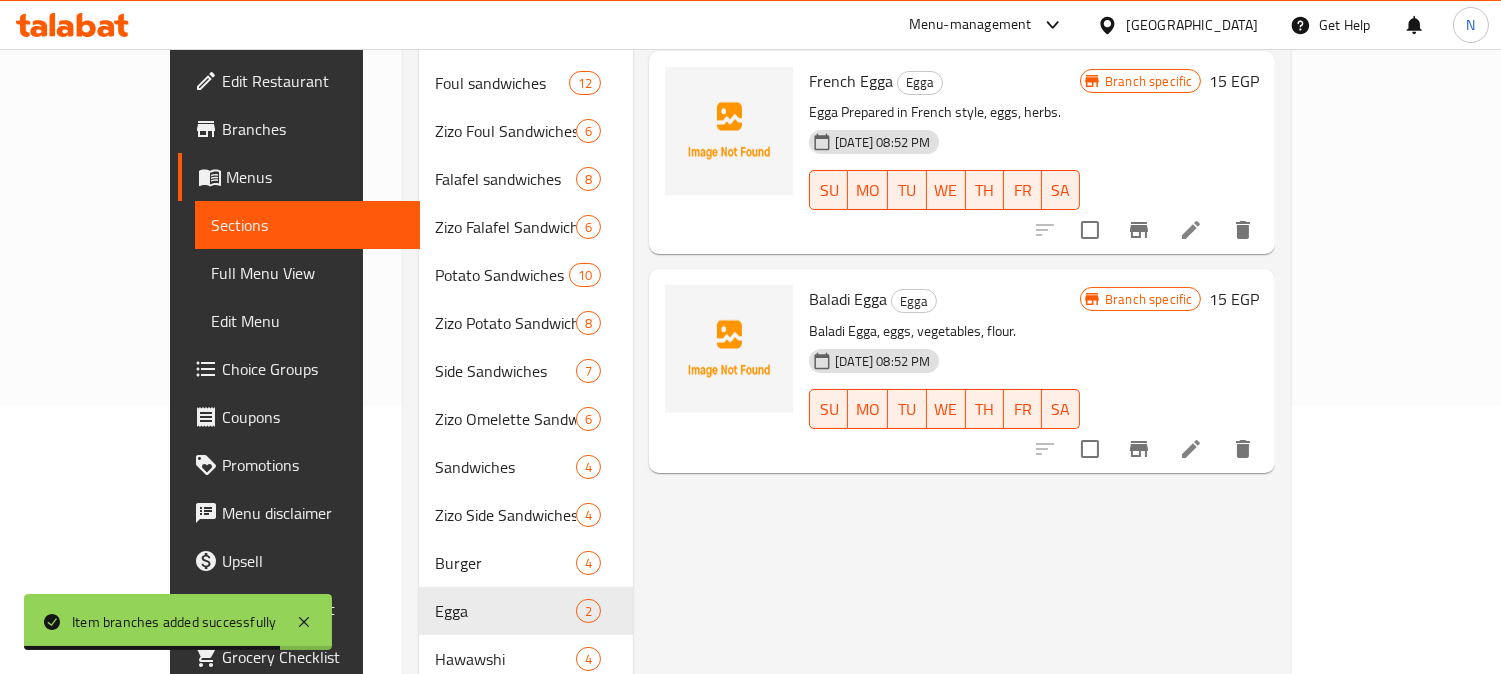 scroll, scrollTop: 406, scrollLeft: 0, axis: vertical 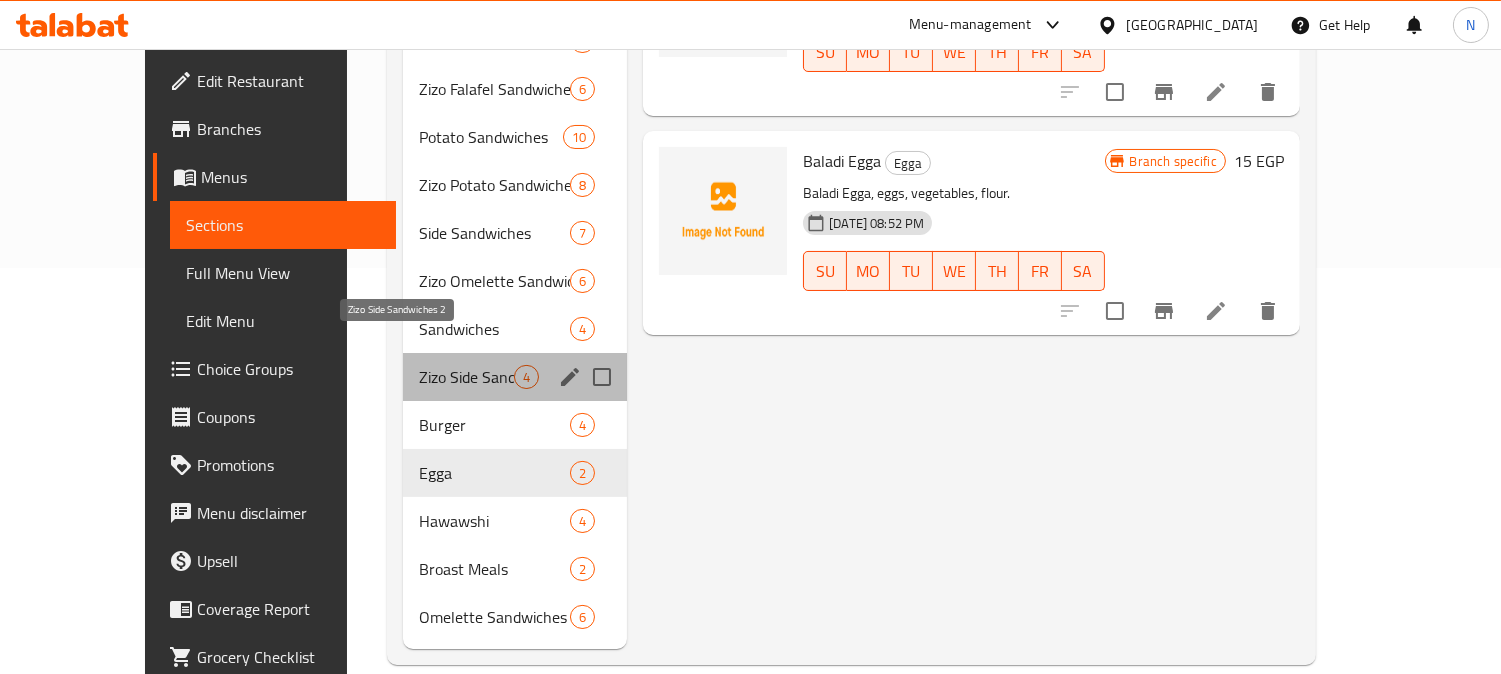 click on "Zizo Side Sandwiches 2" at bounding box center (466, 377) 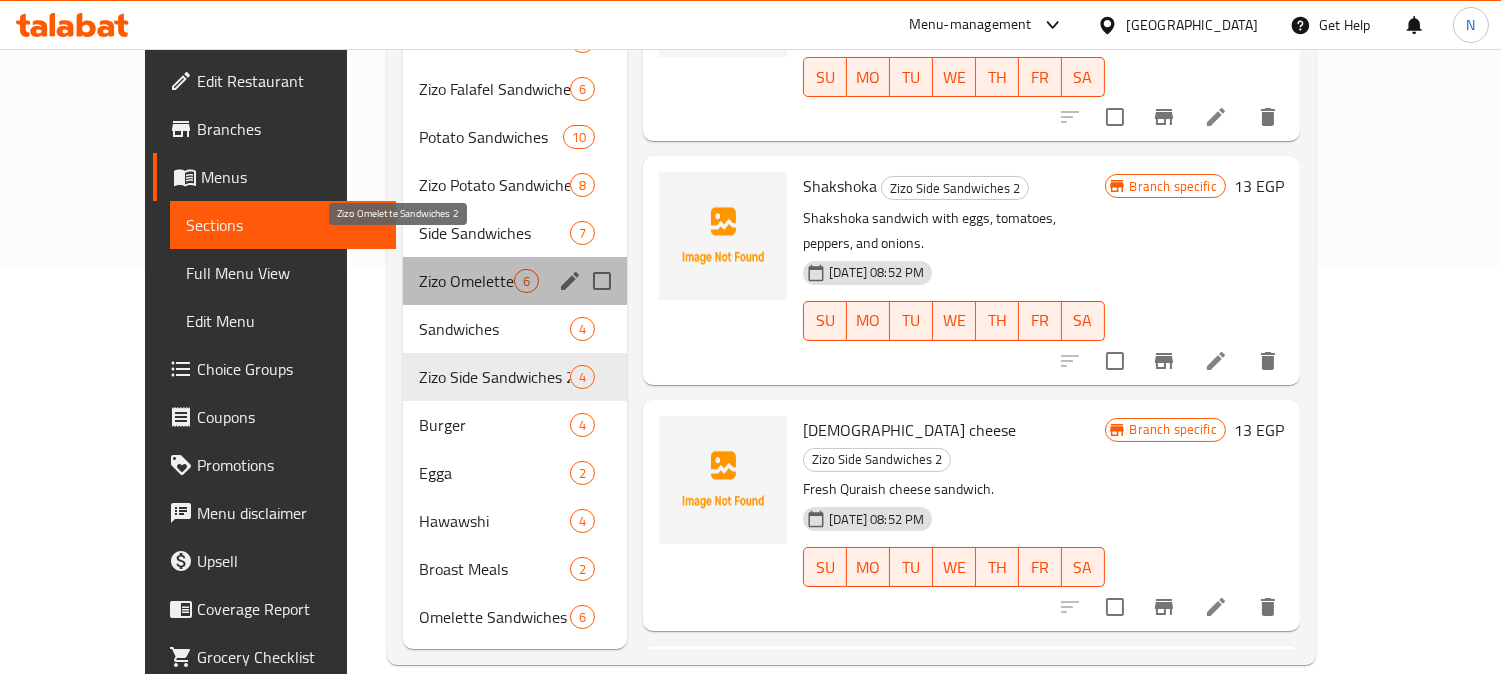 click on "Zizo Omelette Sandwiches 2" at bounding box center [466, 281] 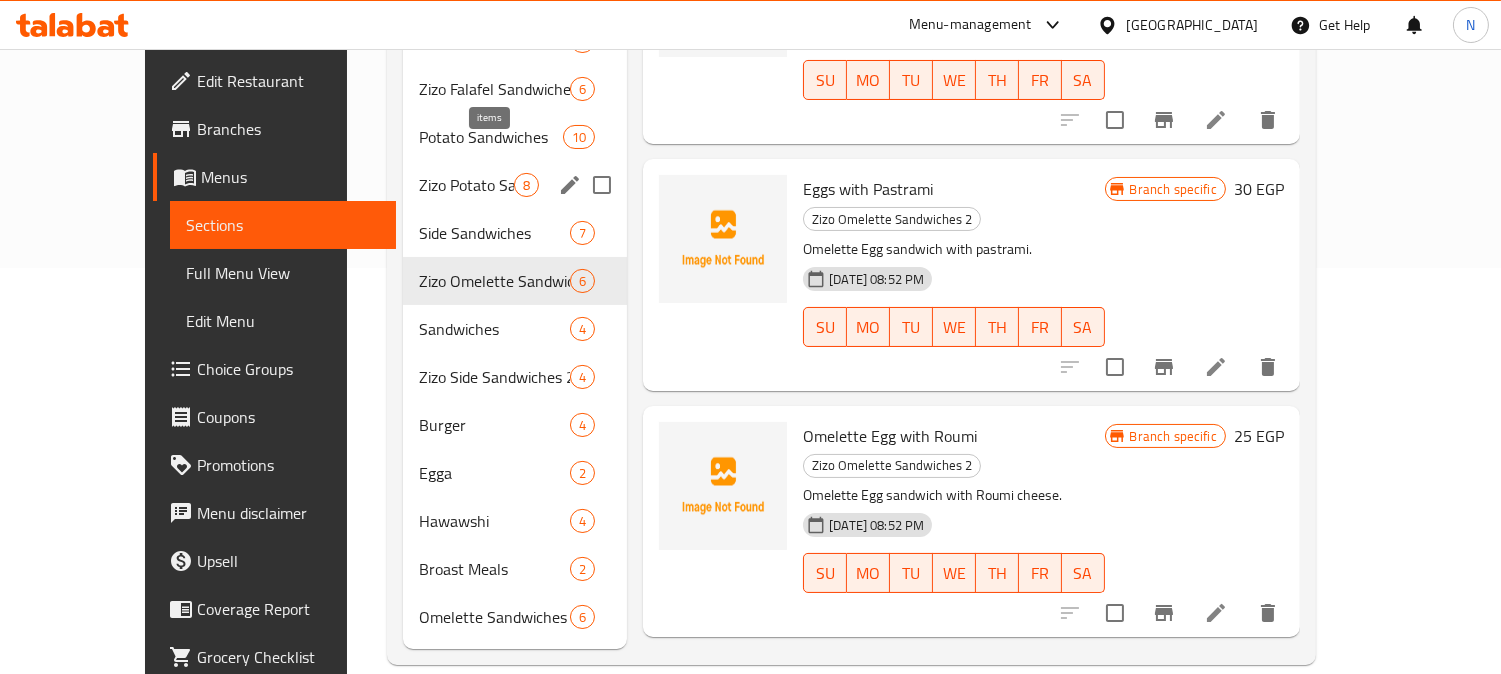 click on "8" at bounding box center [526, 185] 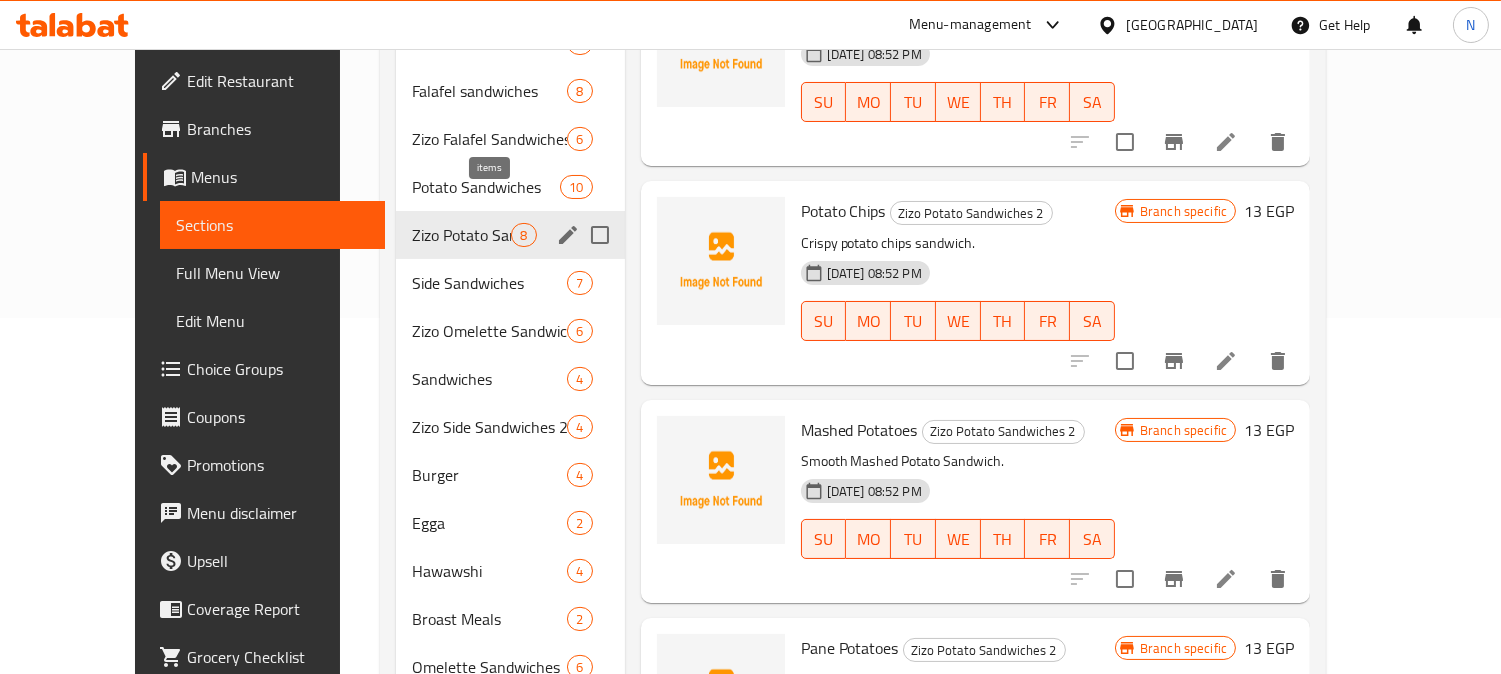 scroll, scrollTop: 295, scrollLeft: 0, axis: vertical 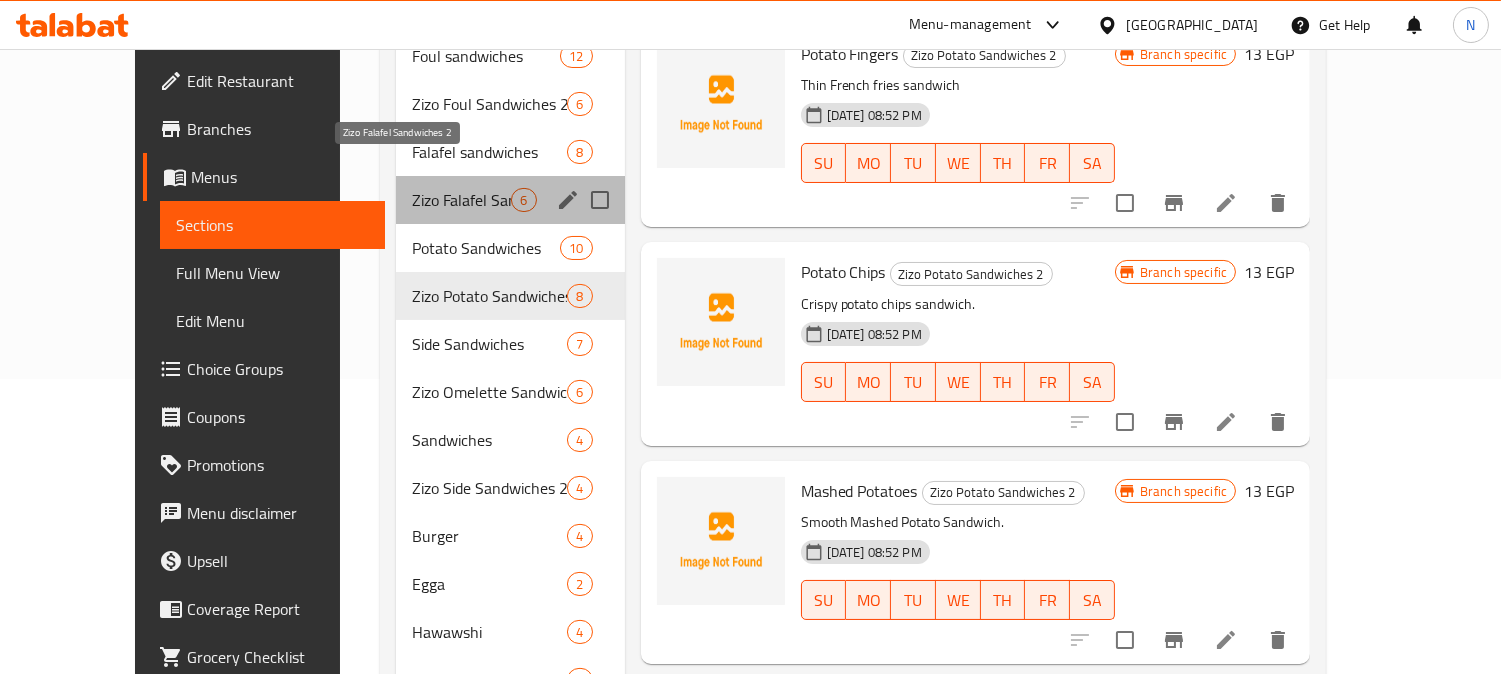 click on "Zizo Falafel Sandwiches 2" at bounding box center (461, 200) 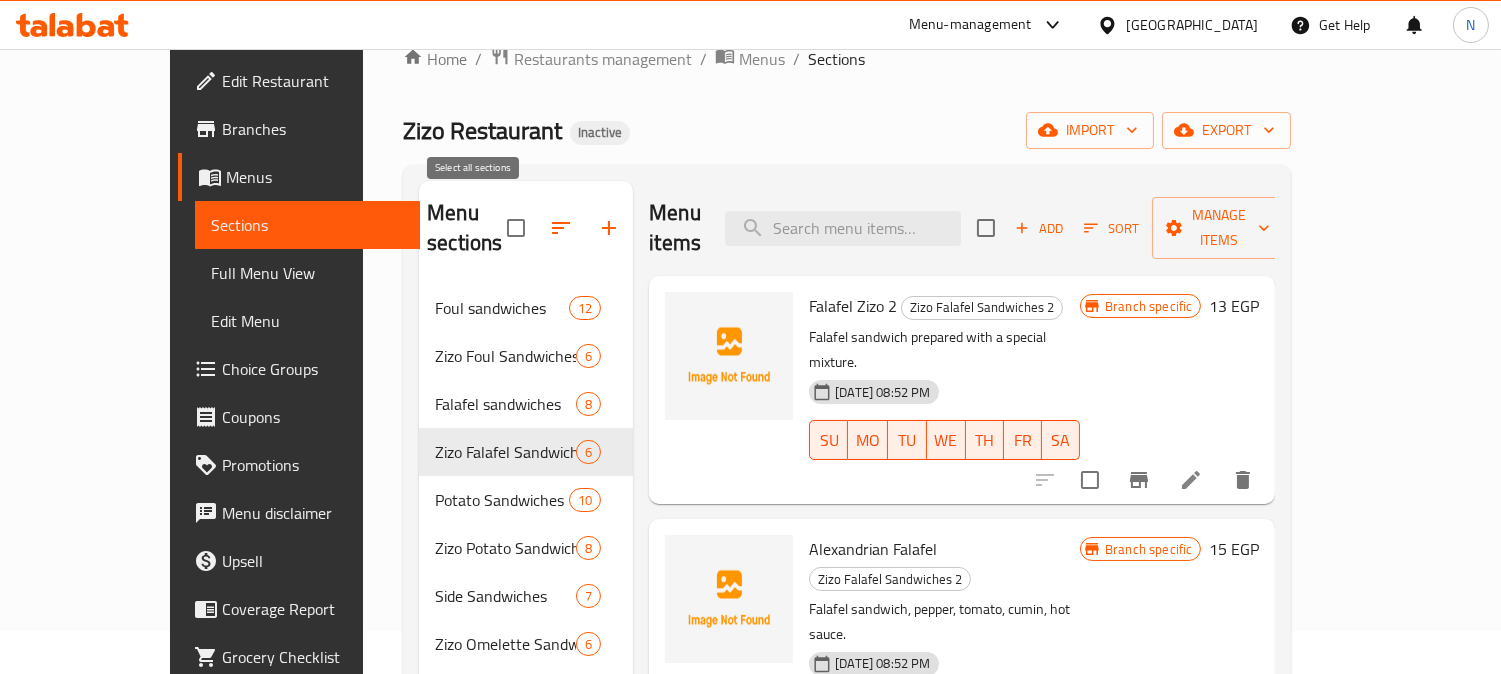 scroll, scrollTop: 0, scrollLeft: 0, axis: both 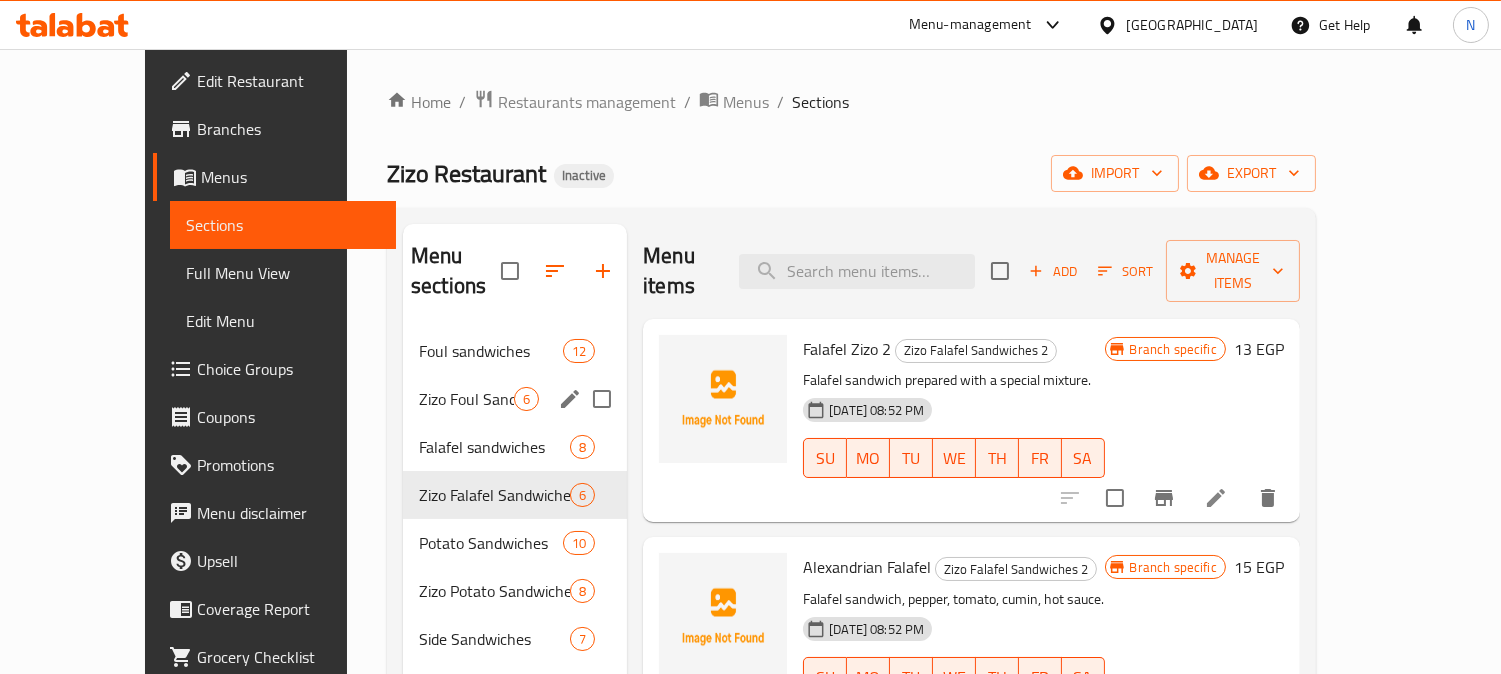 click on "Zizo Foul Sandwiches 2 6" at bounding box center (515, 399) 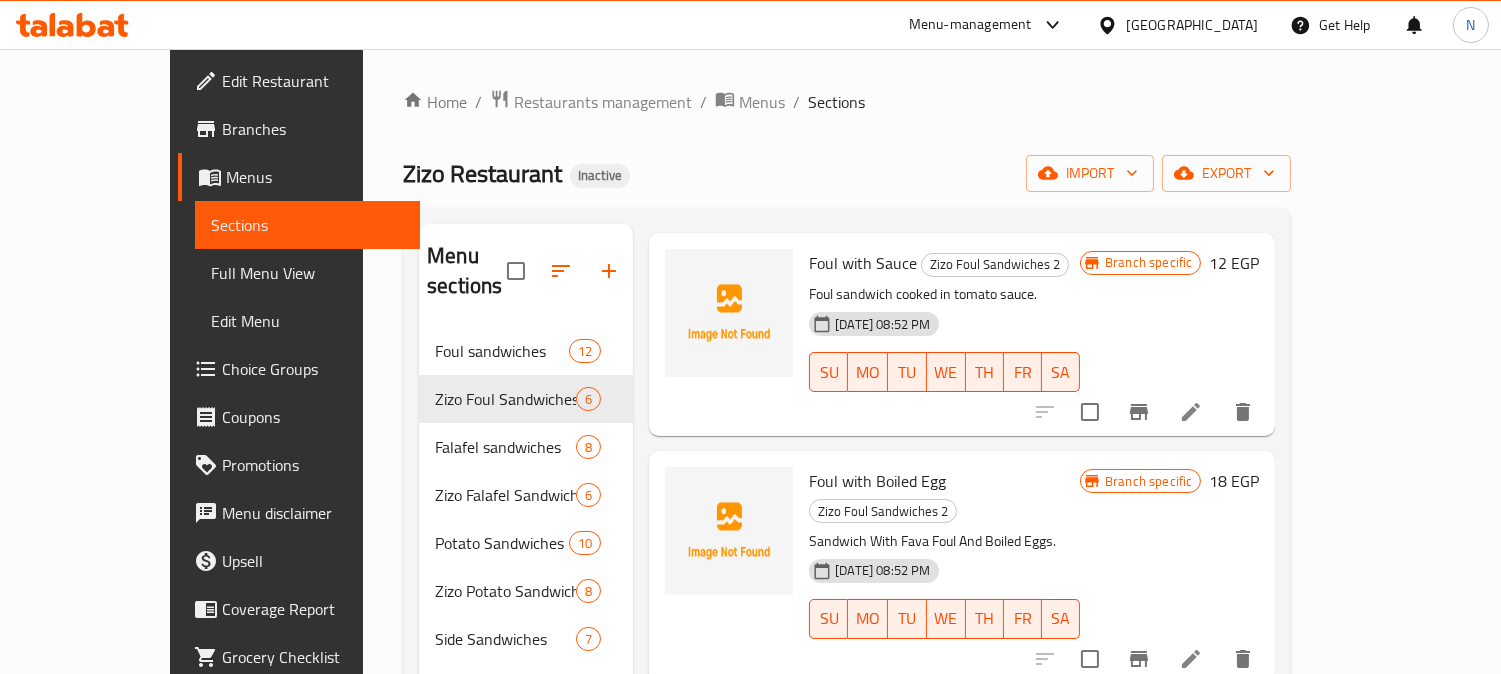 scroll, scrollTop: 560, scrollLeft: 0, axis: vertical 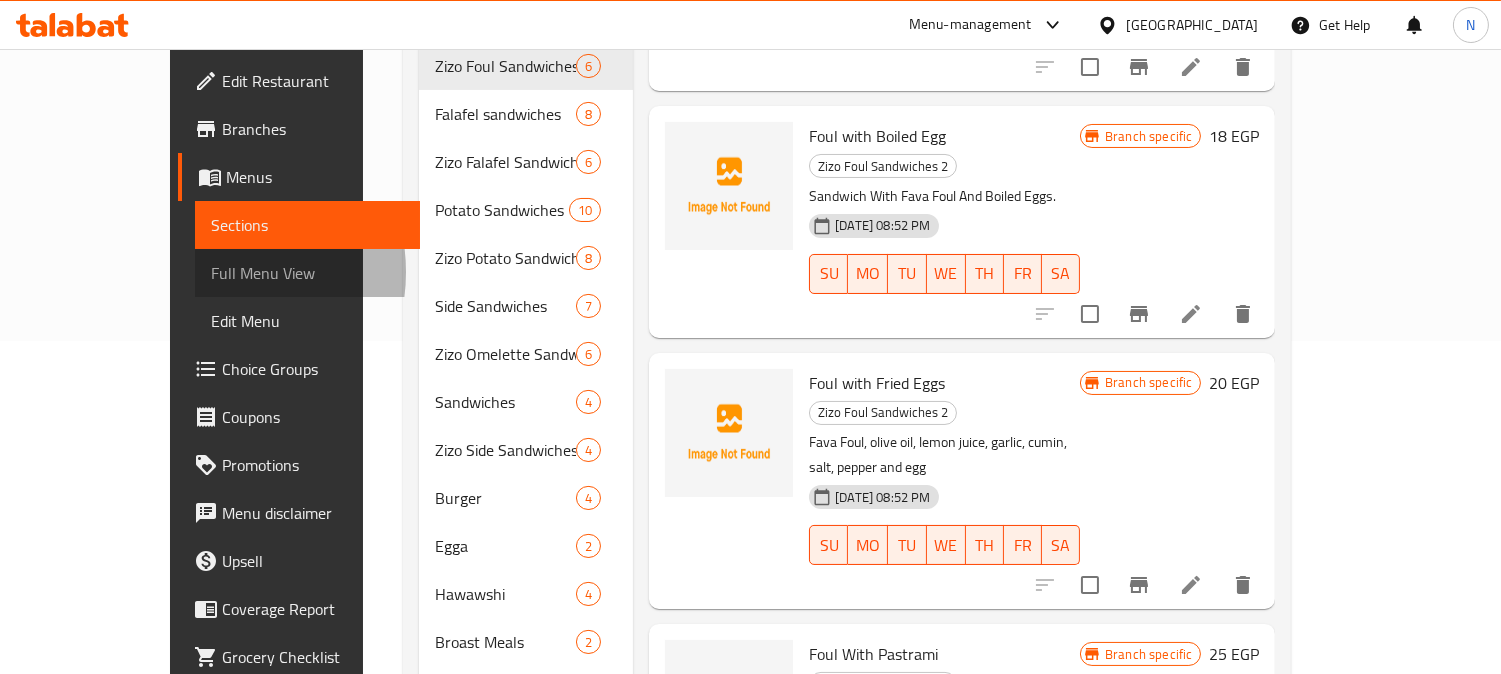 click on "Full Menu View" at bounding box center (308, 273) 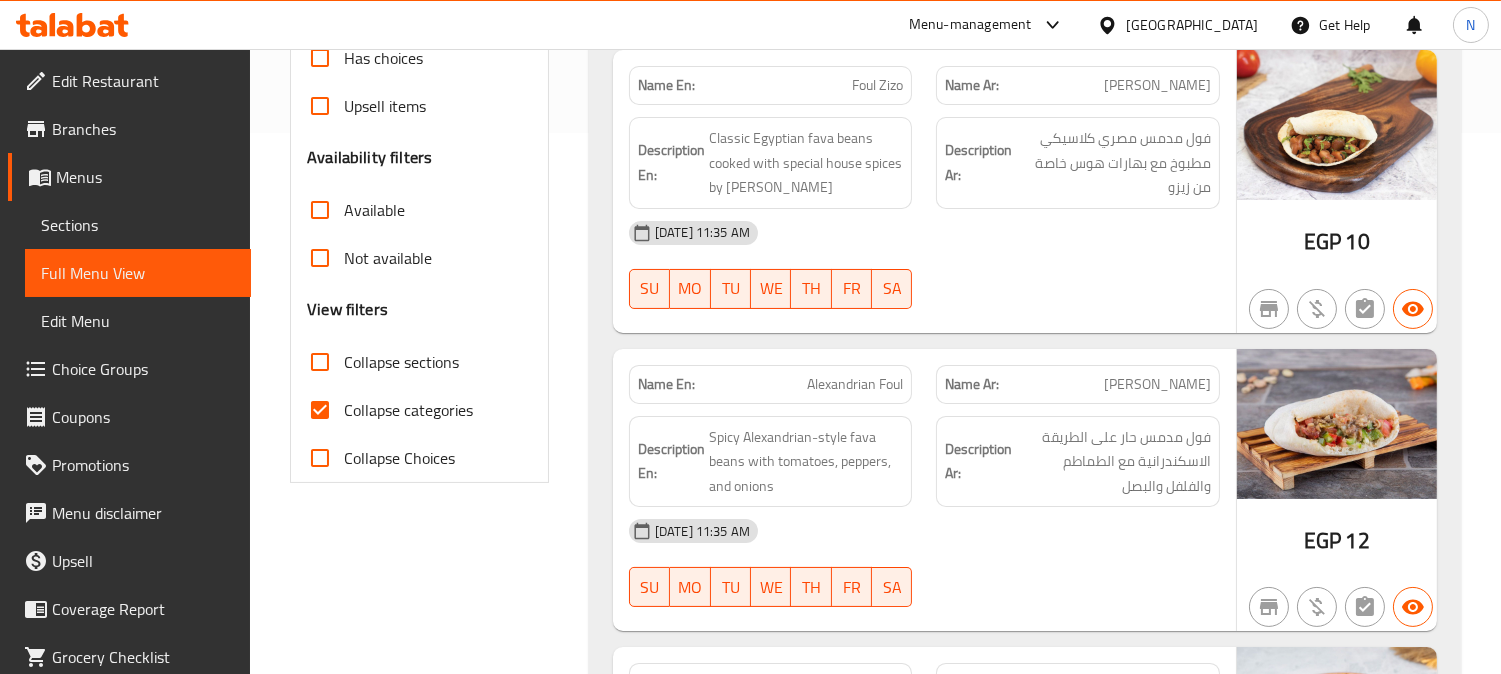 scroll, scrollTop: 555, scrollLeft: 0, axis: vertical 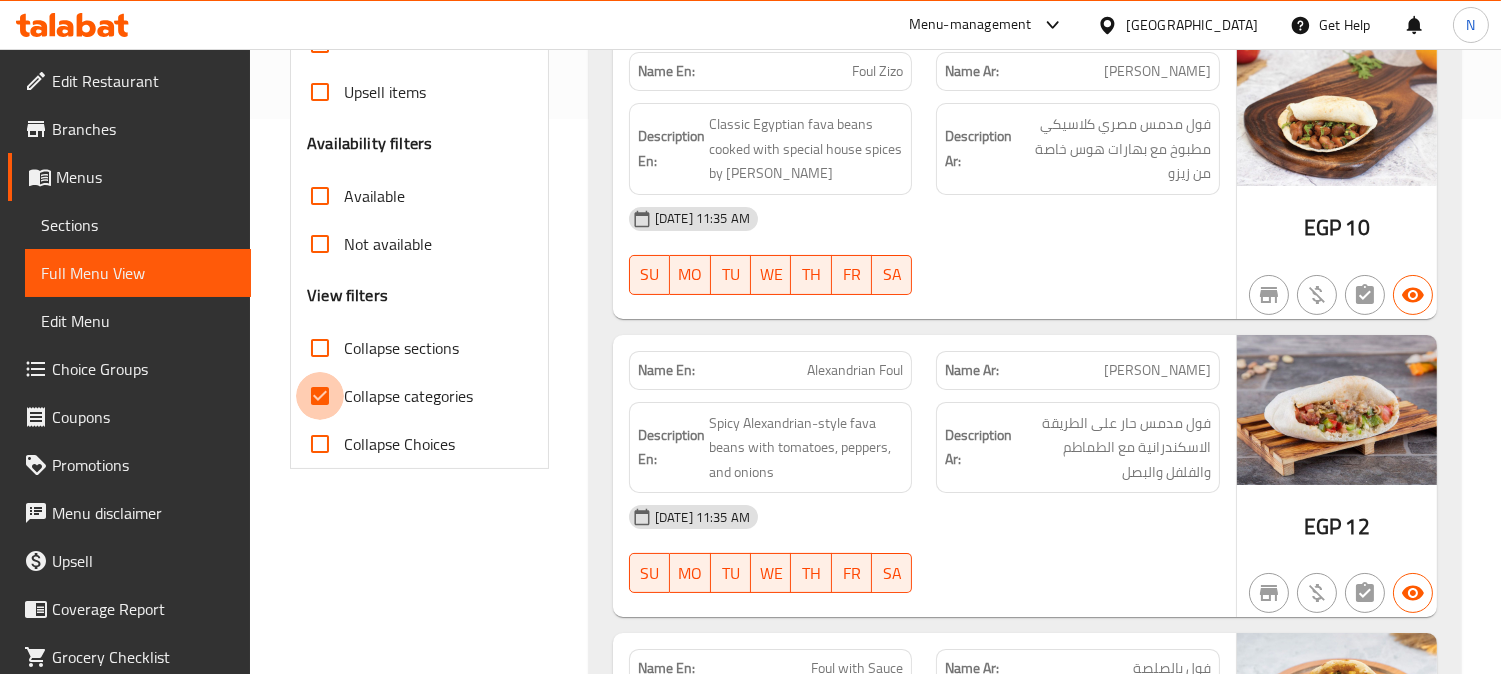 click on "Collapse categories" at bounding box center [320, 396] 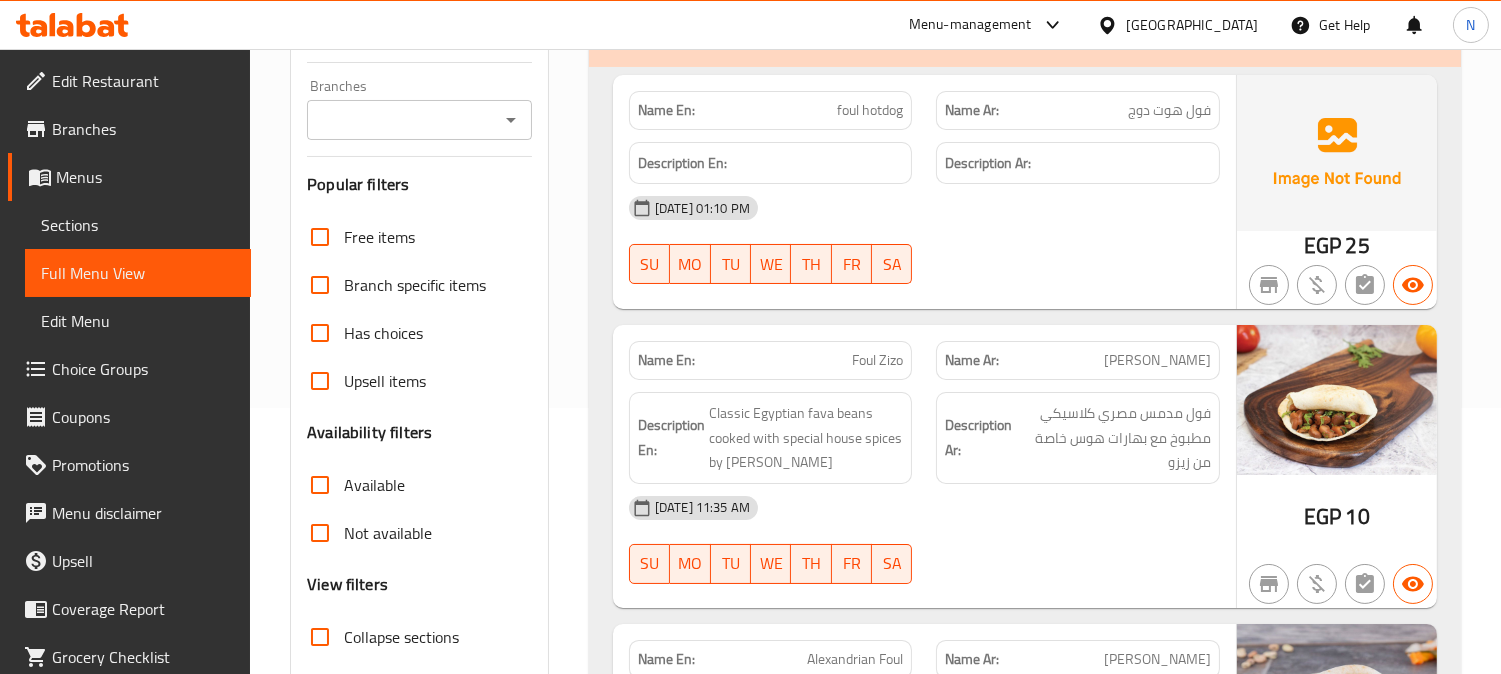 scroll, scrollTop: 222, scrollLeft: 0, axis: vertical 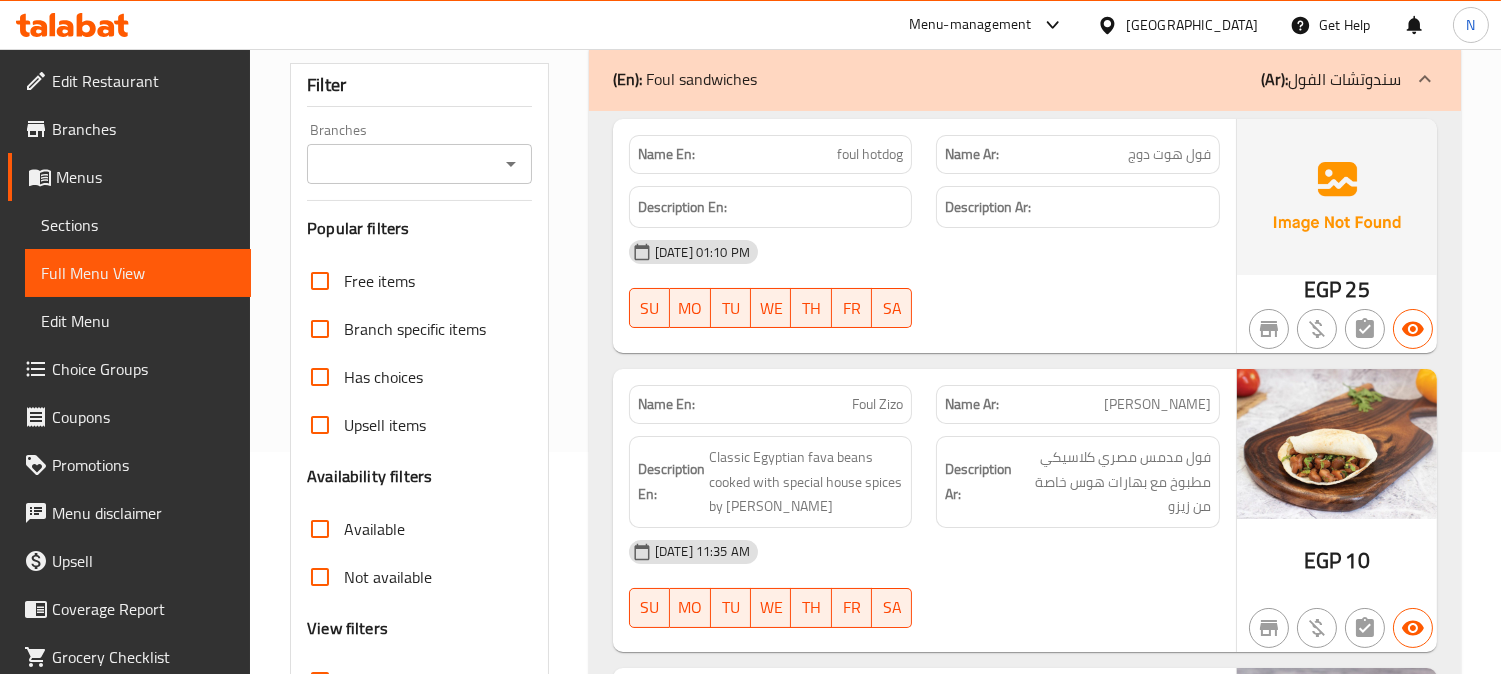 click on "Branches" at bounding box center (403, 164) 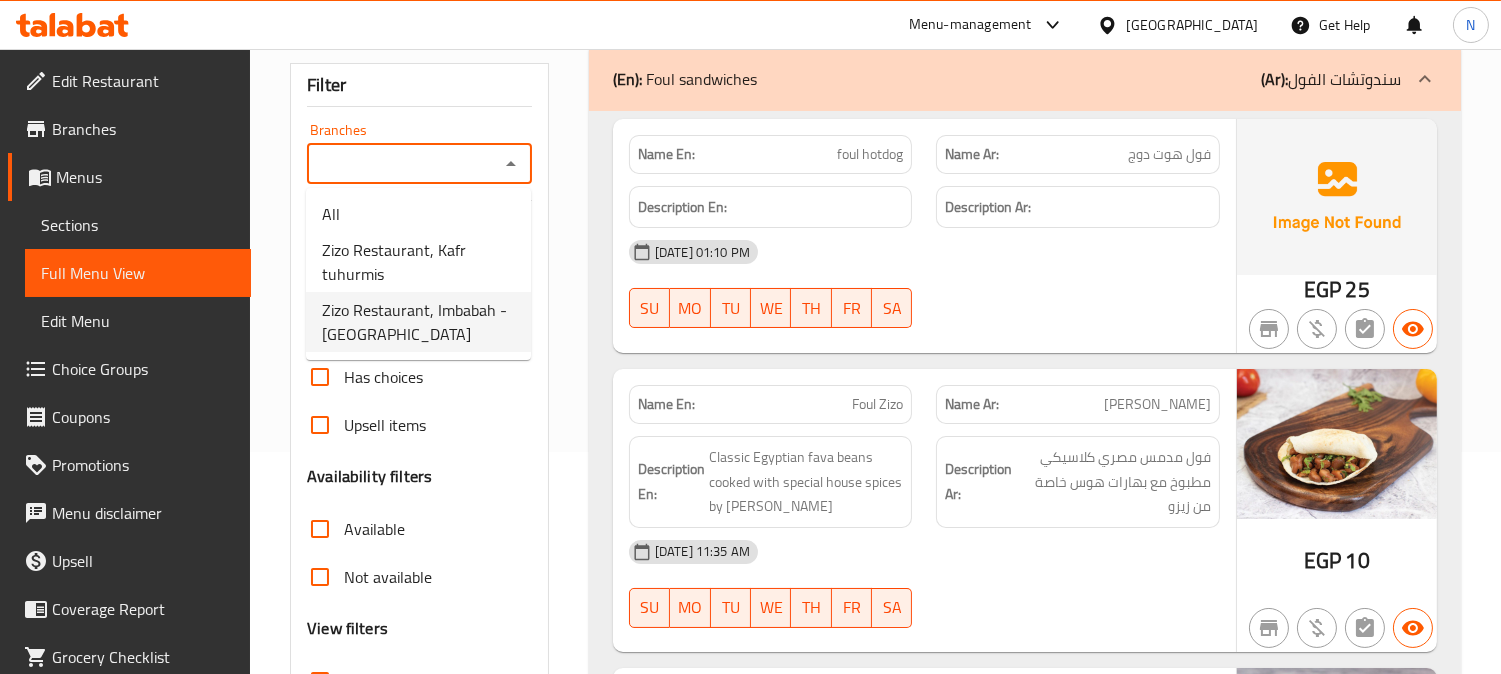 click on "Zizo Restaurant, Imbabah - Madinat El Omal" at bounding box center (418, 322) 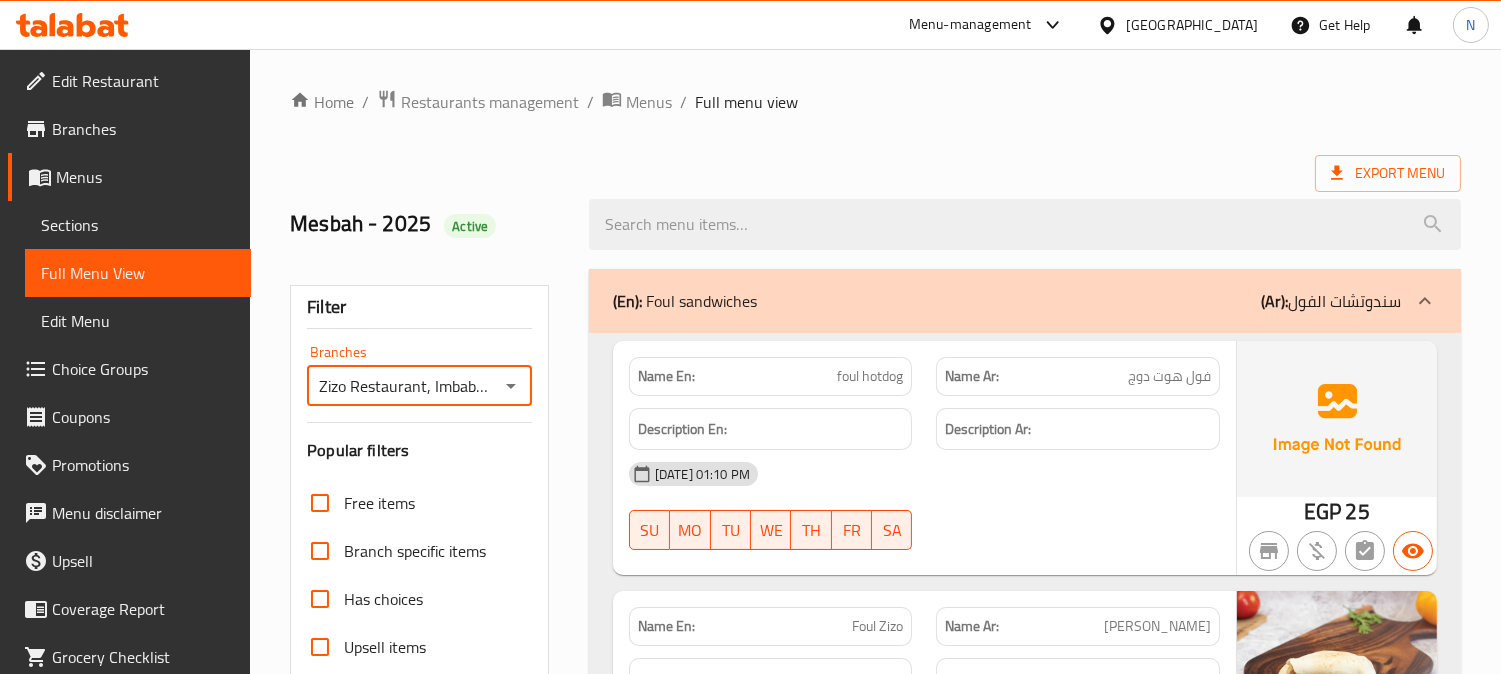 scroll, scrollTop: 111, scrollLeft: 0, axis: vertical 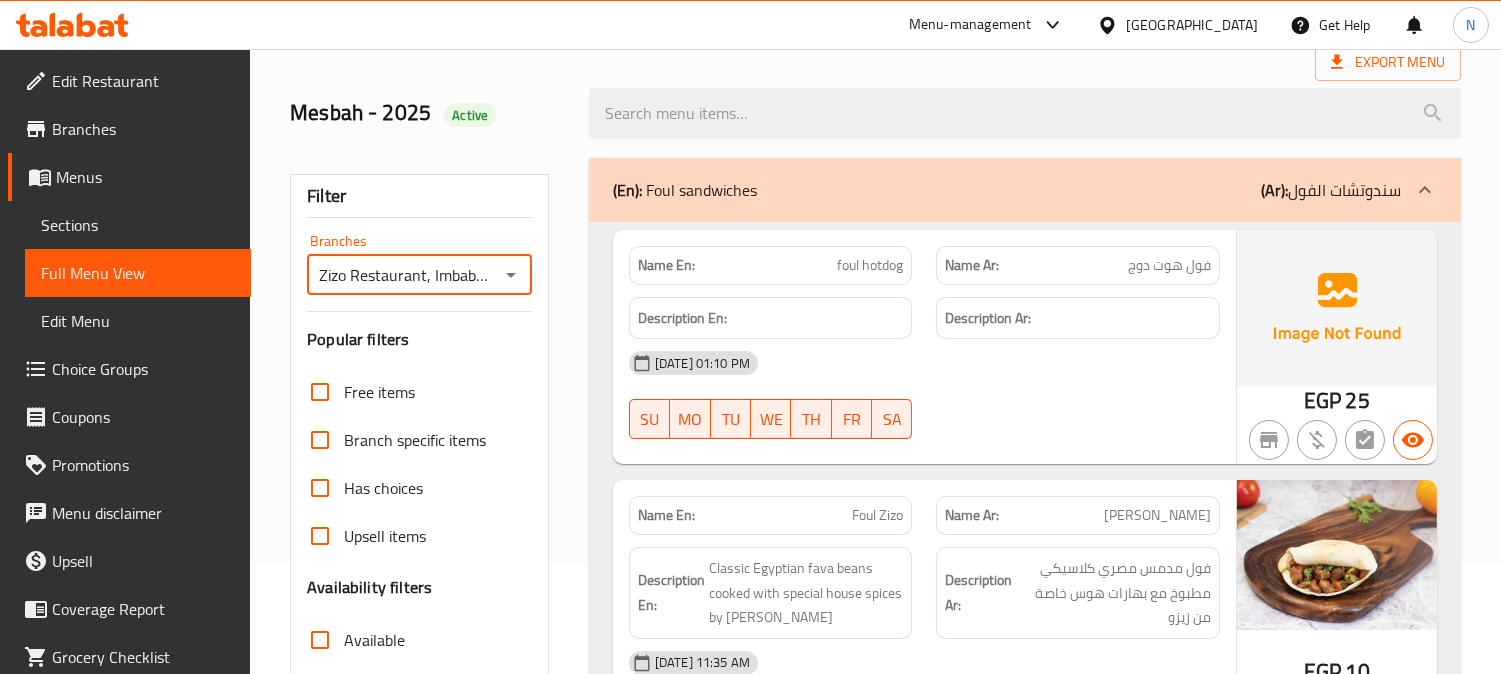 click on "[DATE] 01:10 PM" at bounding box center (924, 363) 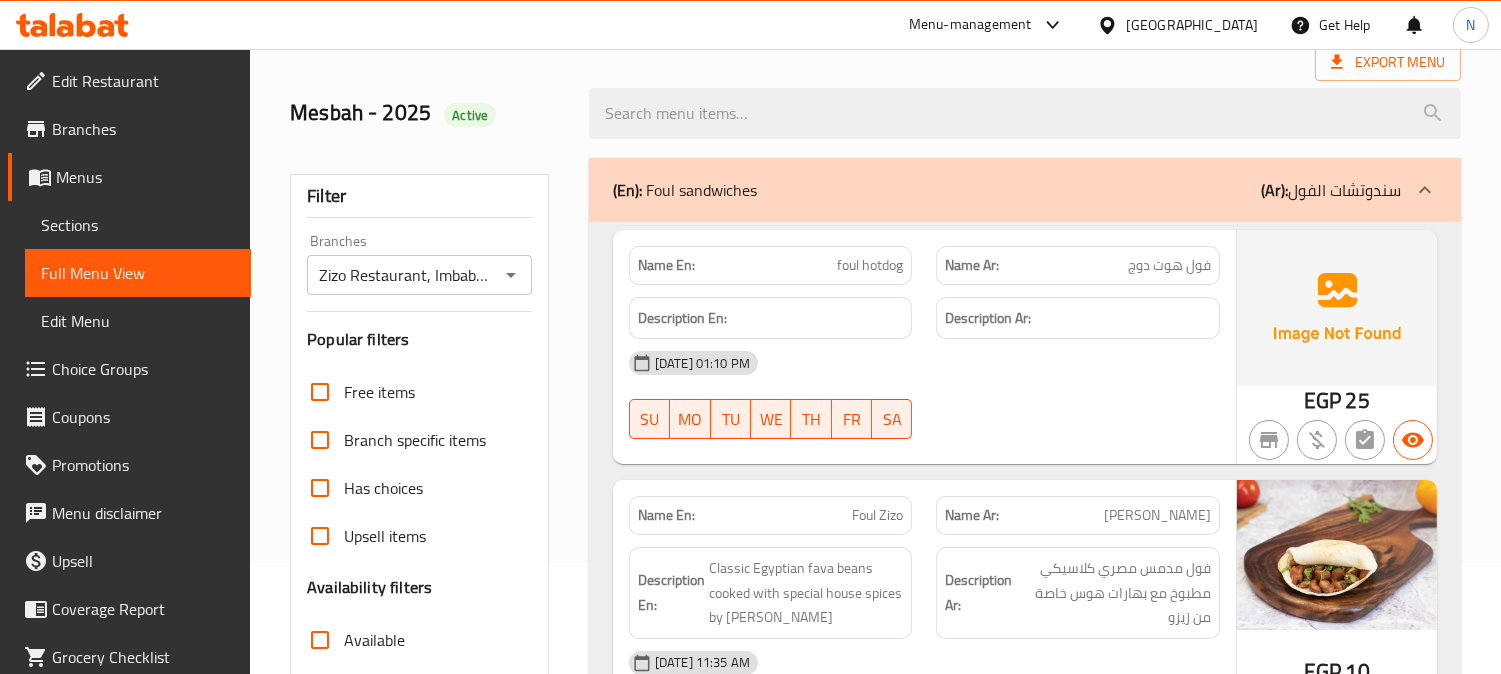 click on "[DATE] 01:10 PM" at bounding box center [924, 363] 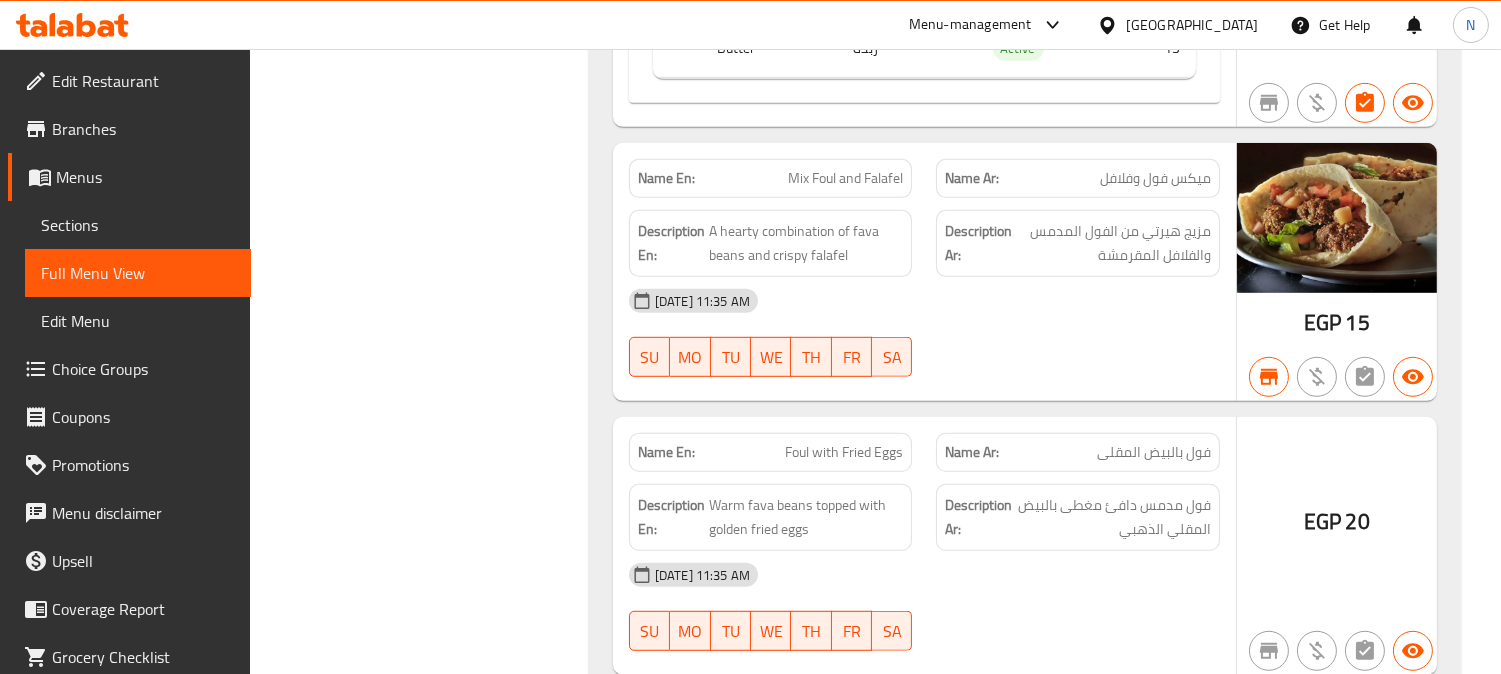 scroll, scrollTop: 2222, scrollLeft: 0, axis: vertical 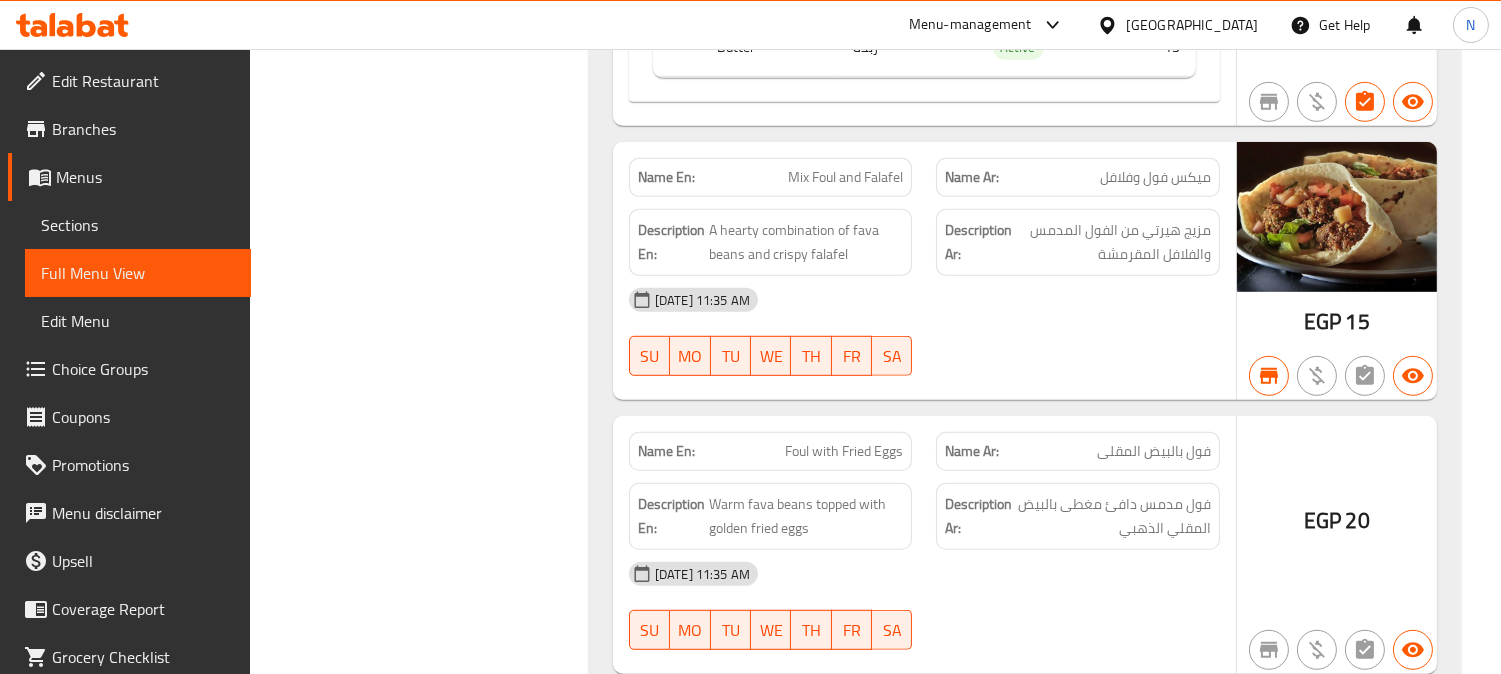 click on "Sections" at bounding box center [138, 225] 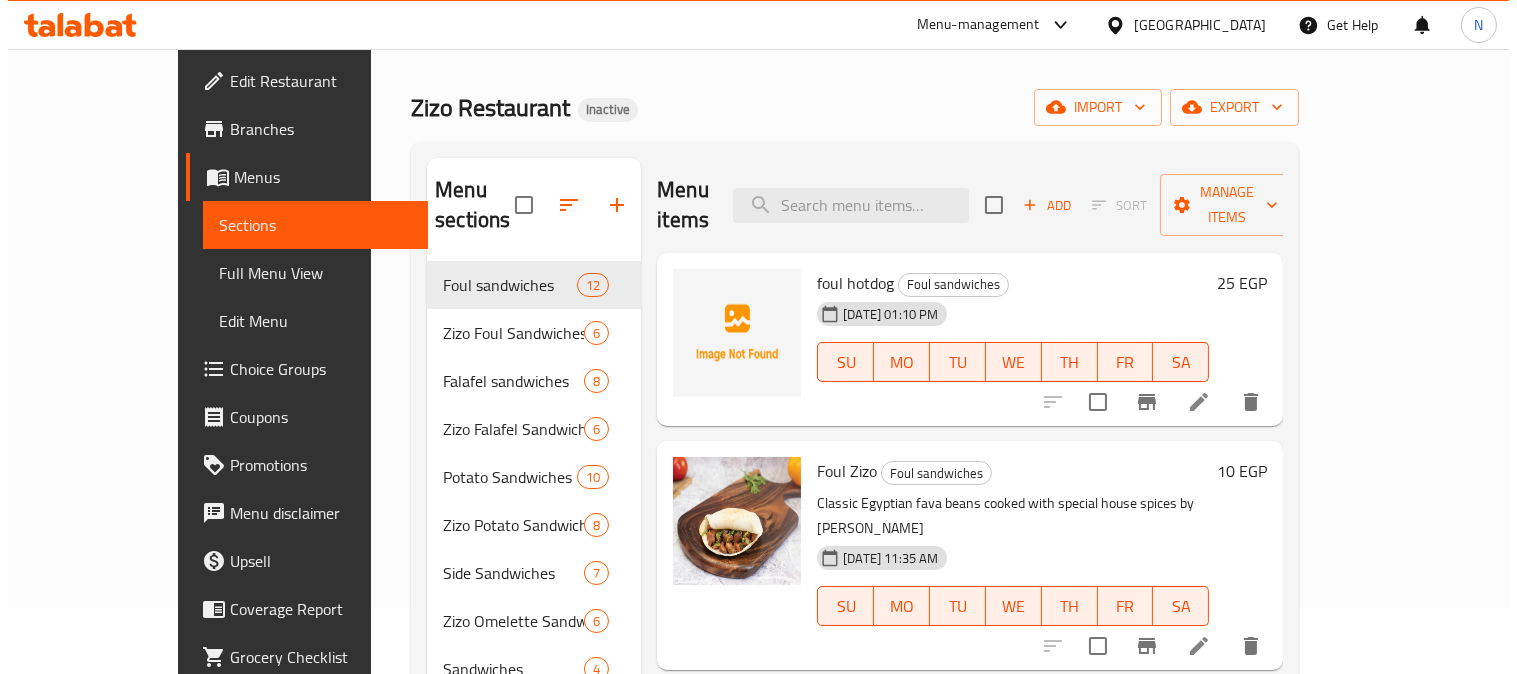 scroll, scrollTop: 111, scrollLeft: 0, axis: vertical 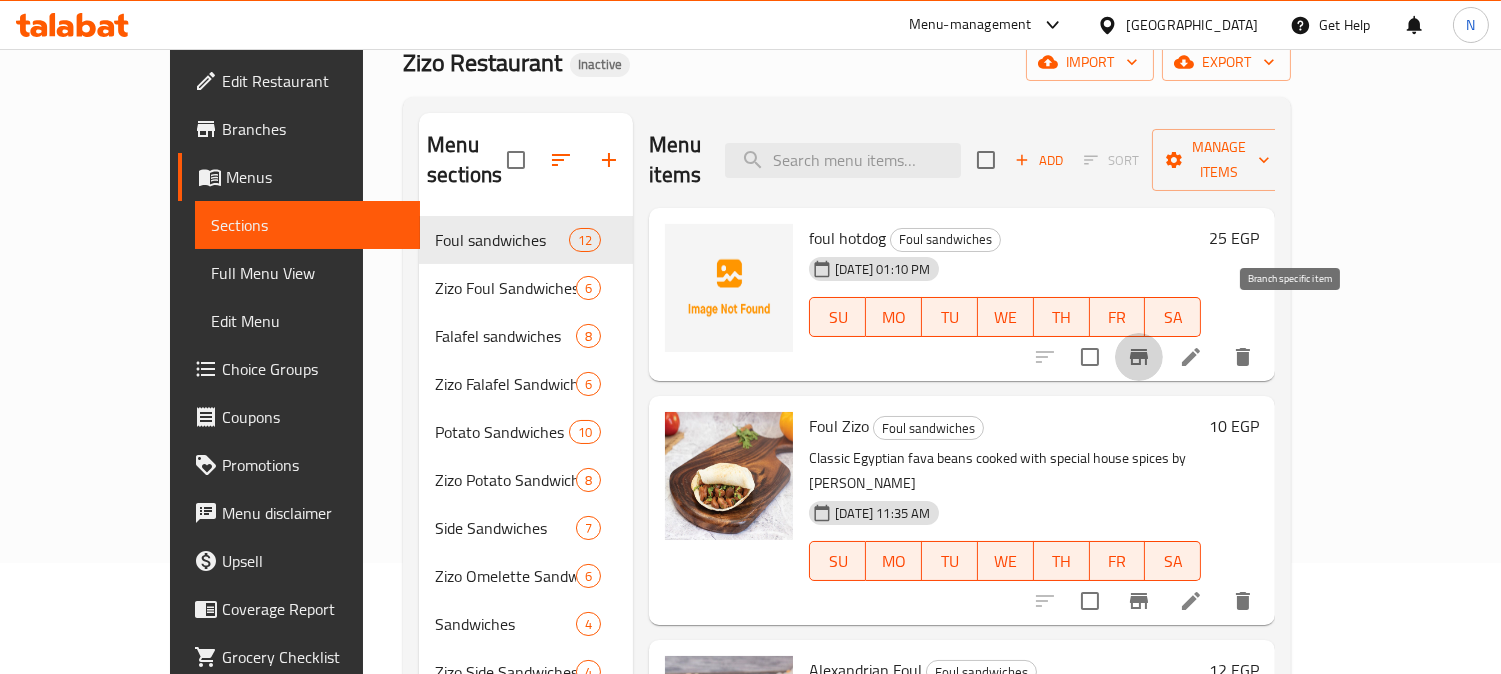 click 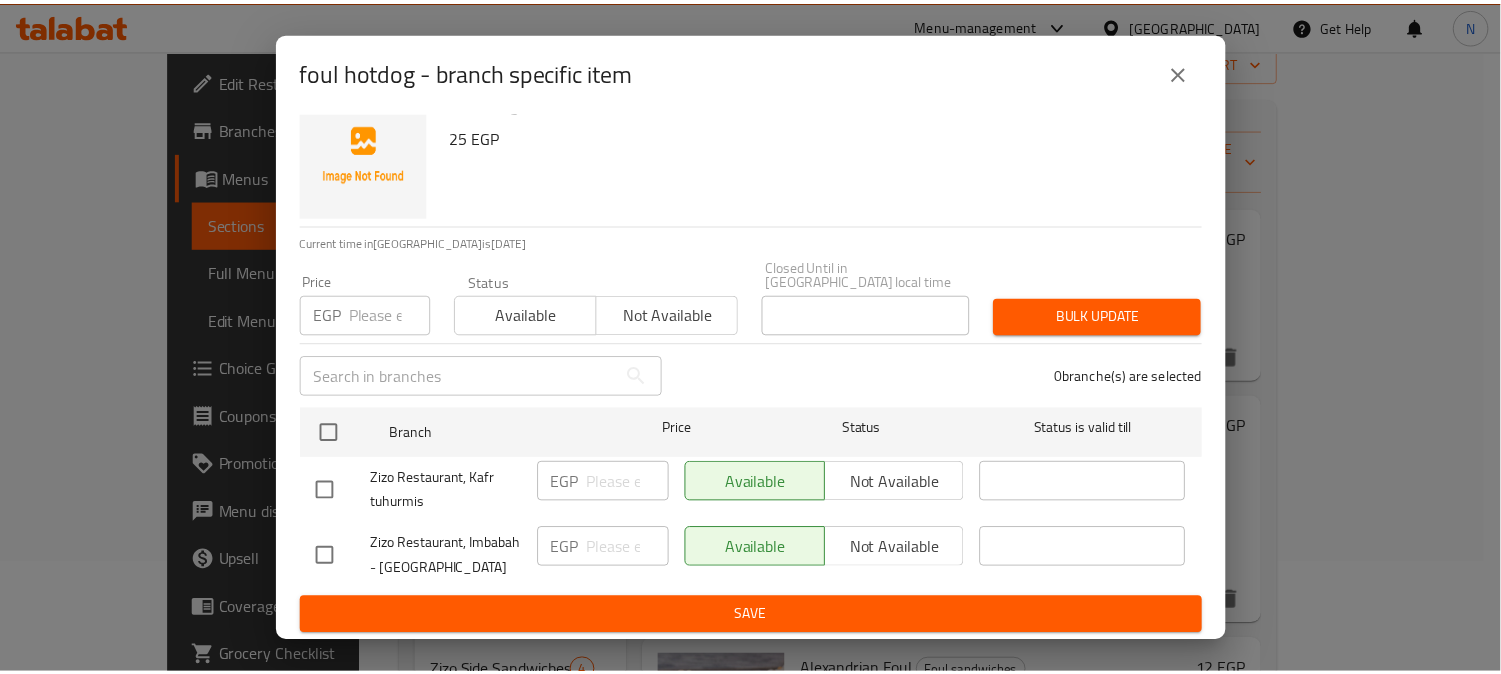 scroll, scrollTop: 42, scrollLeft: 0, axis: vertical 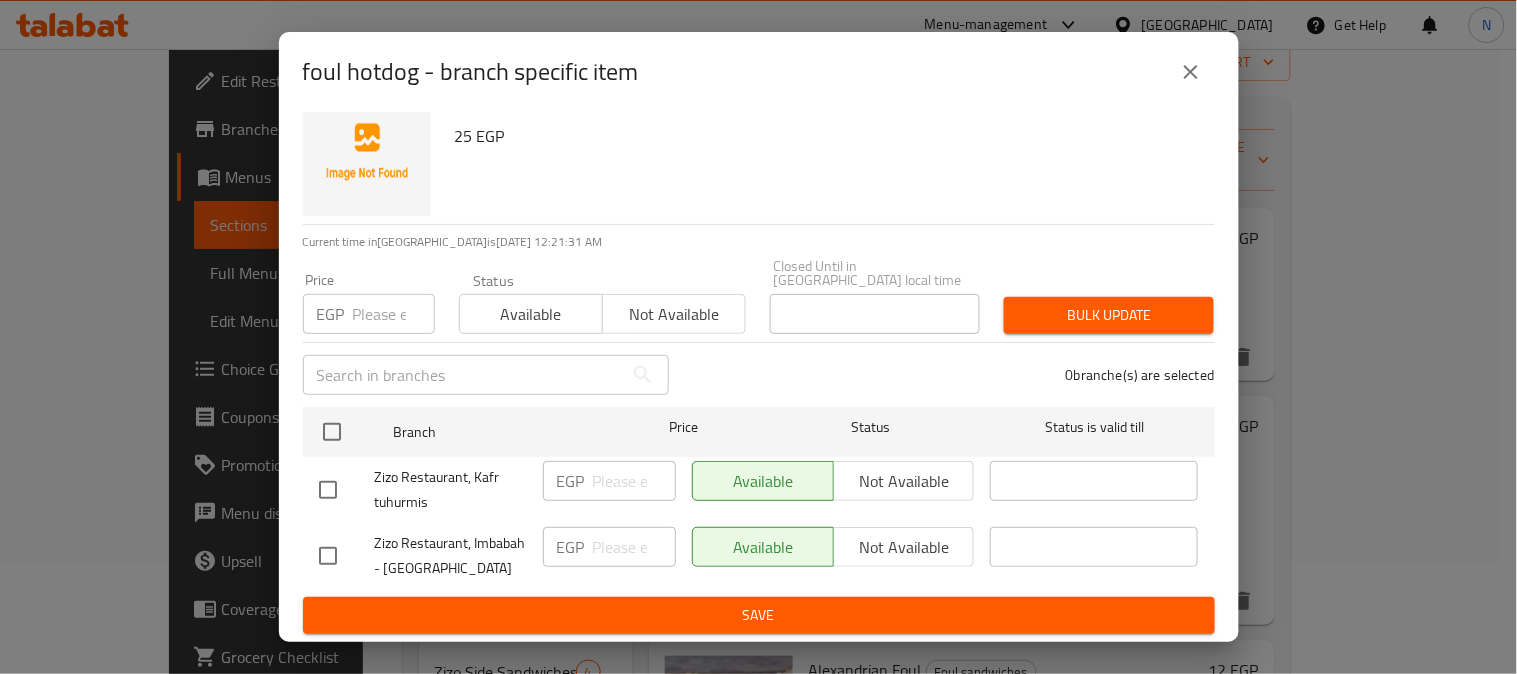 click at bounding box center [328, 556] 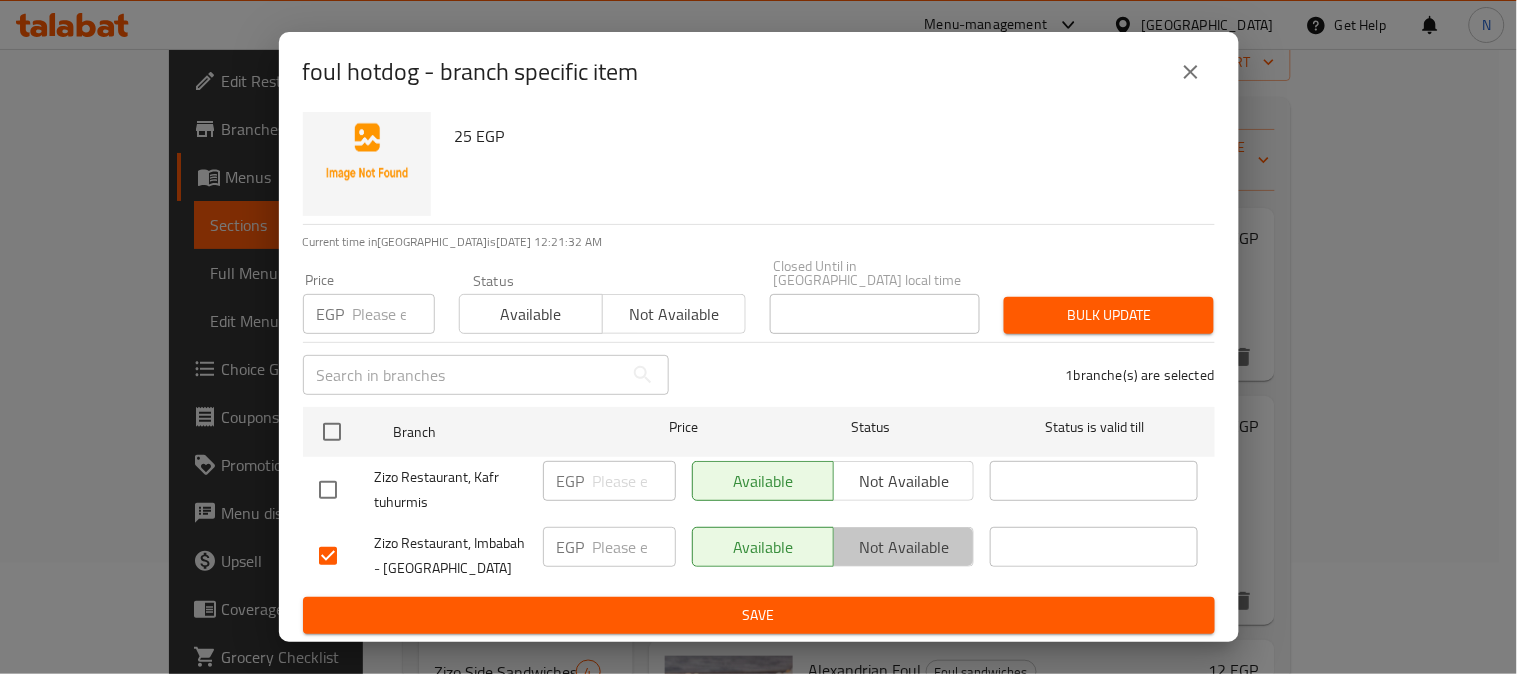 click on "Not available" at bounding box center (904, 547) 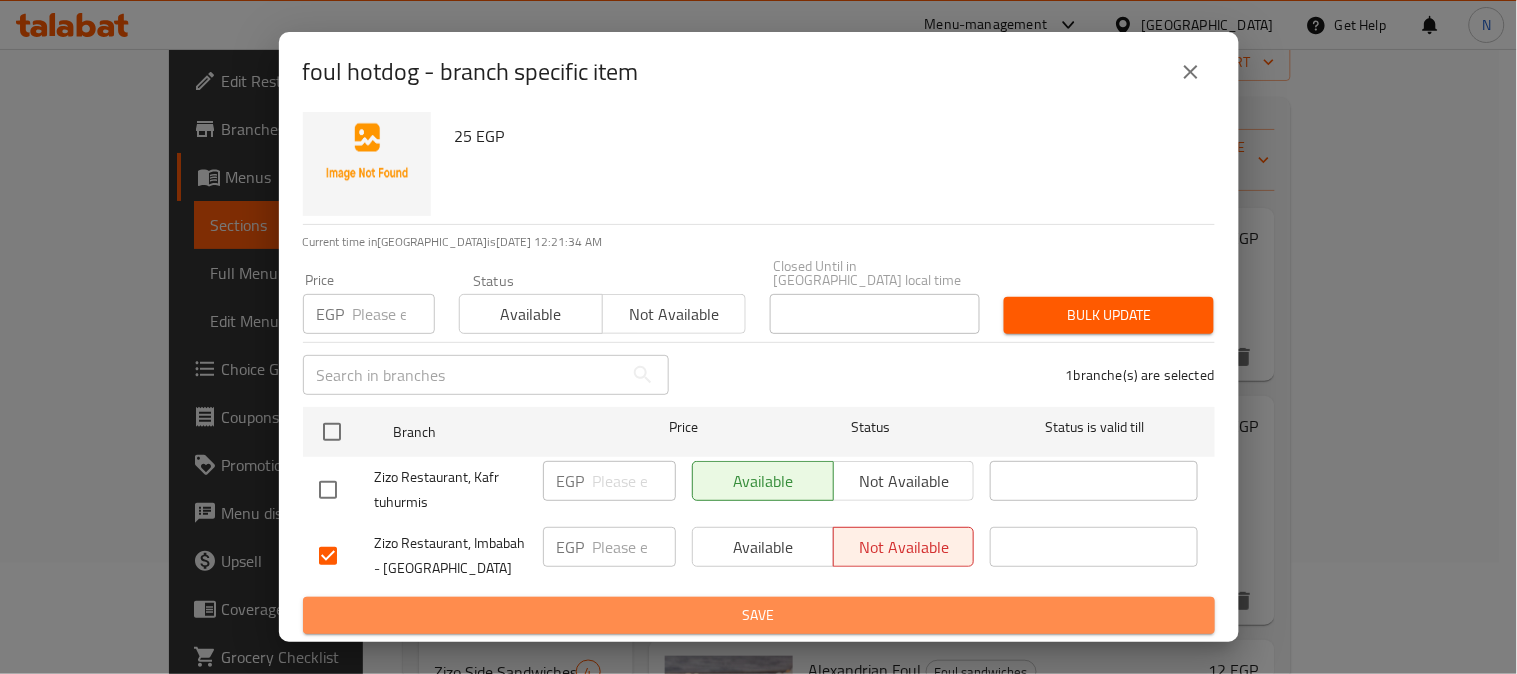 click on "Save" at bounding box center (759, 615) 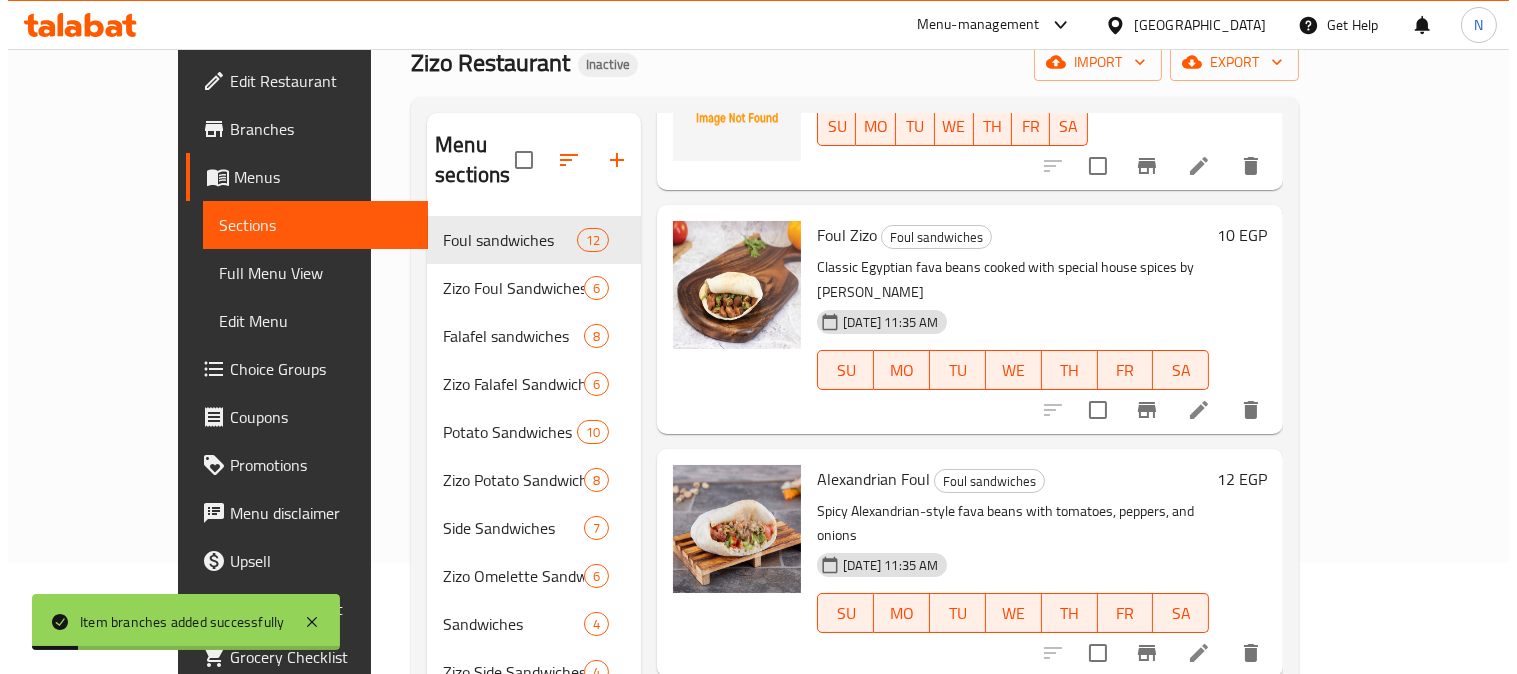 scroll, scrollTop: 222, scrollLeft: 0, axis: vertical 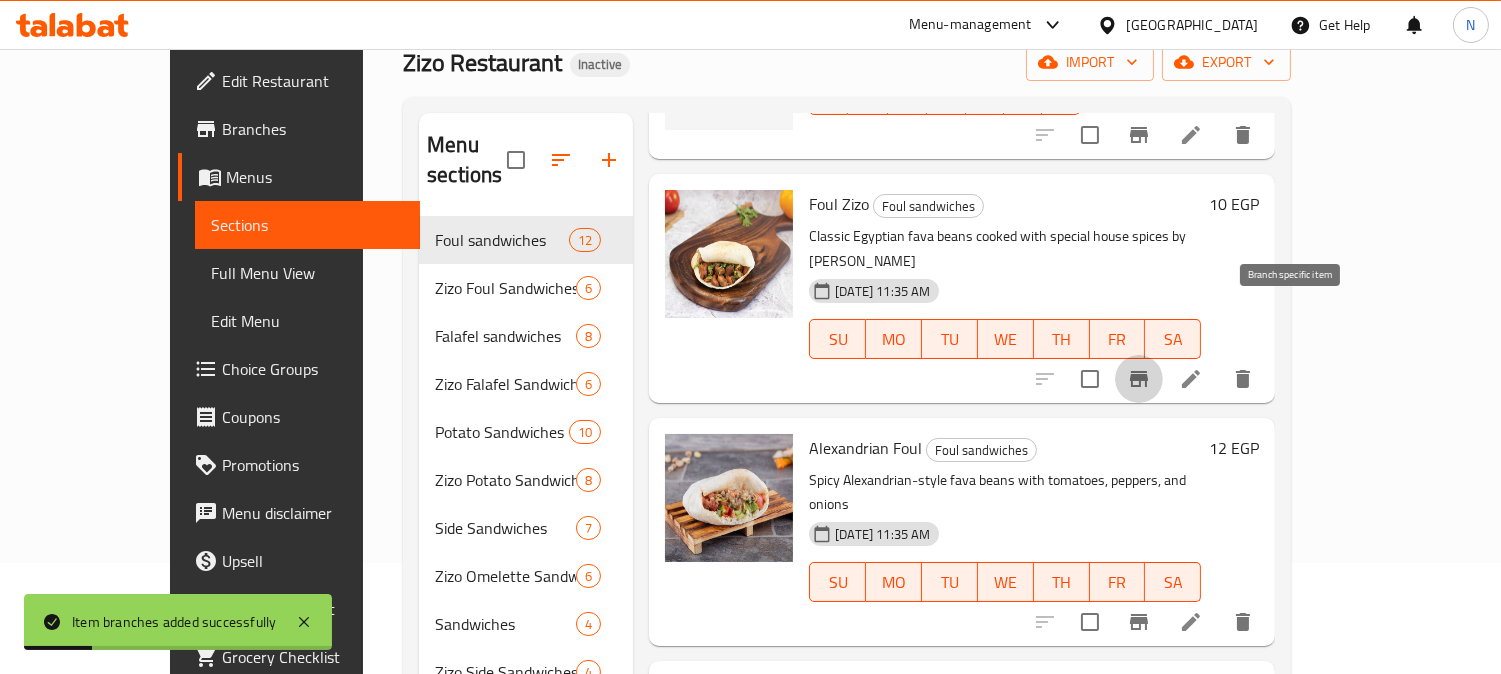 click 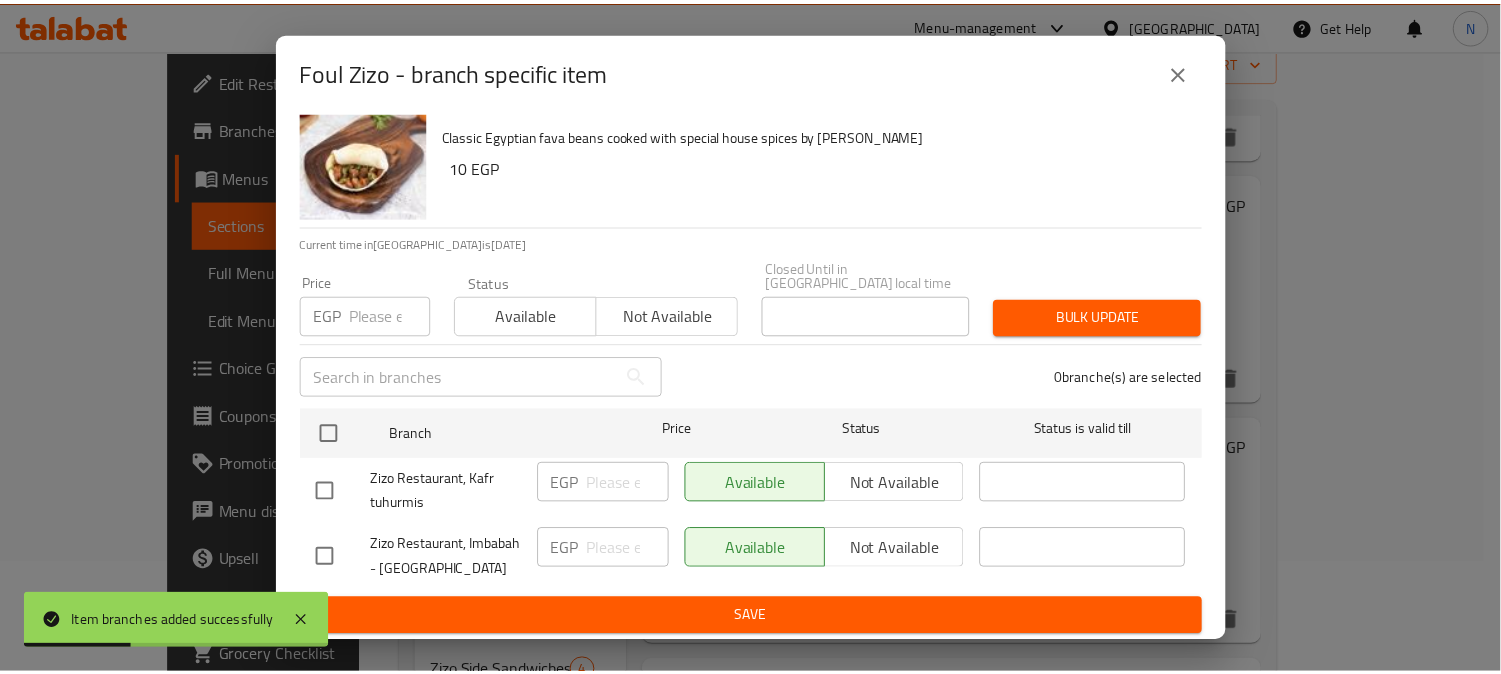 scroll, scrollTop: 42, scrollLeft: 0, axis: vertical 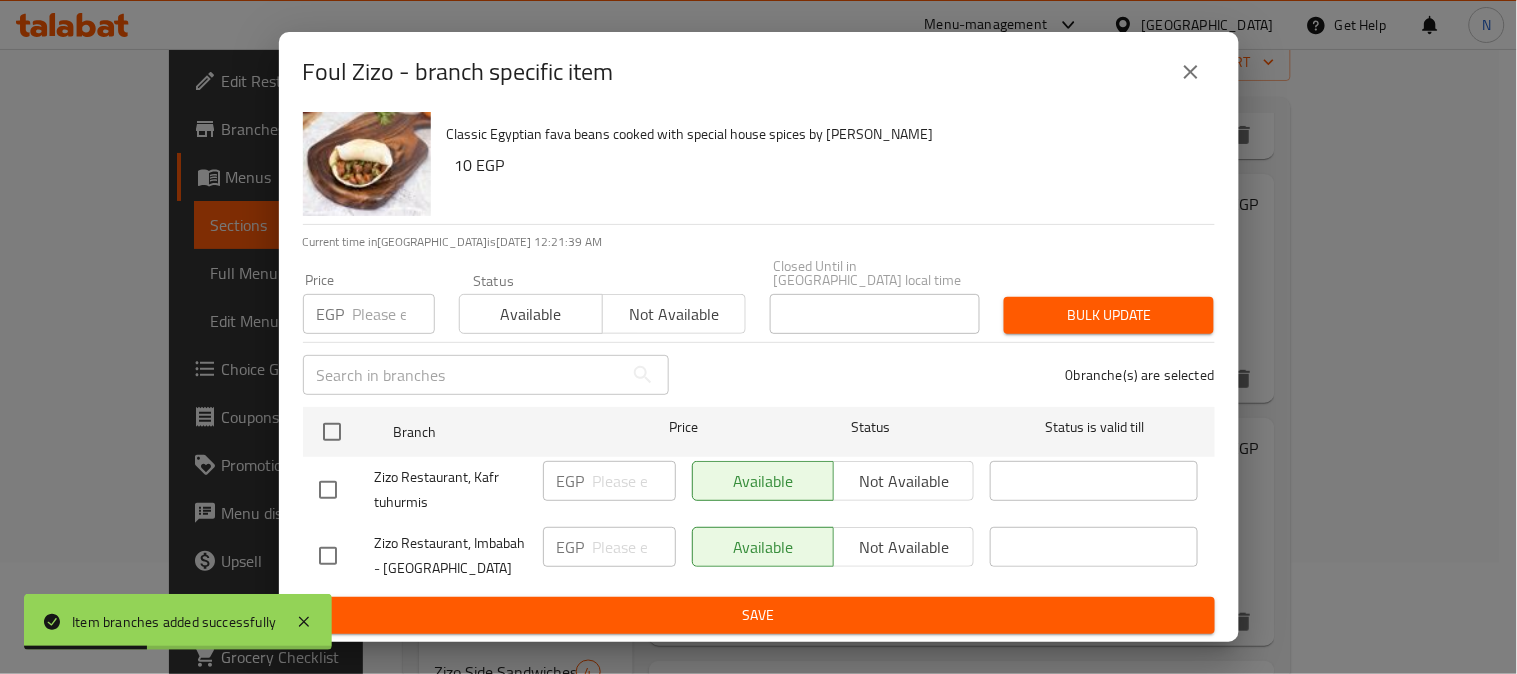 click on "Zizo Restaurant, Imbabah - Madinat El Omal EGP ​ Available Not available ​" at bounding box center (759, 556) 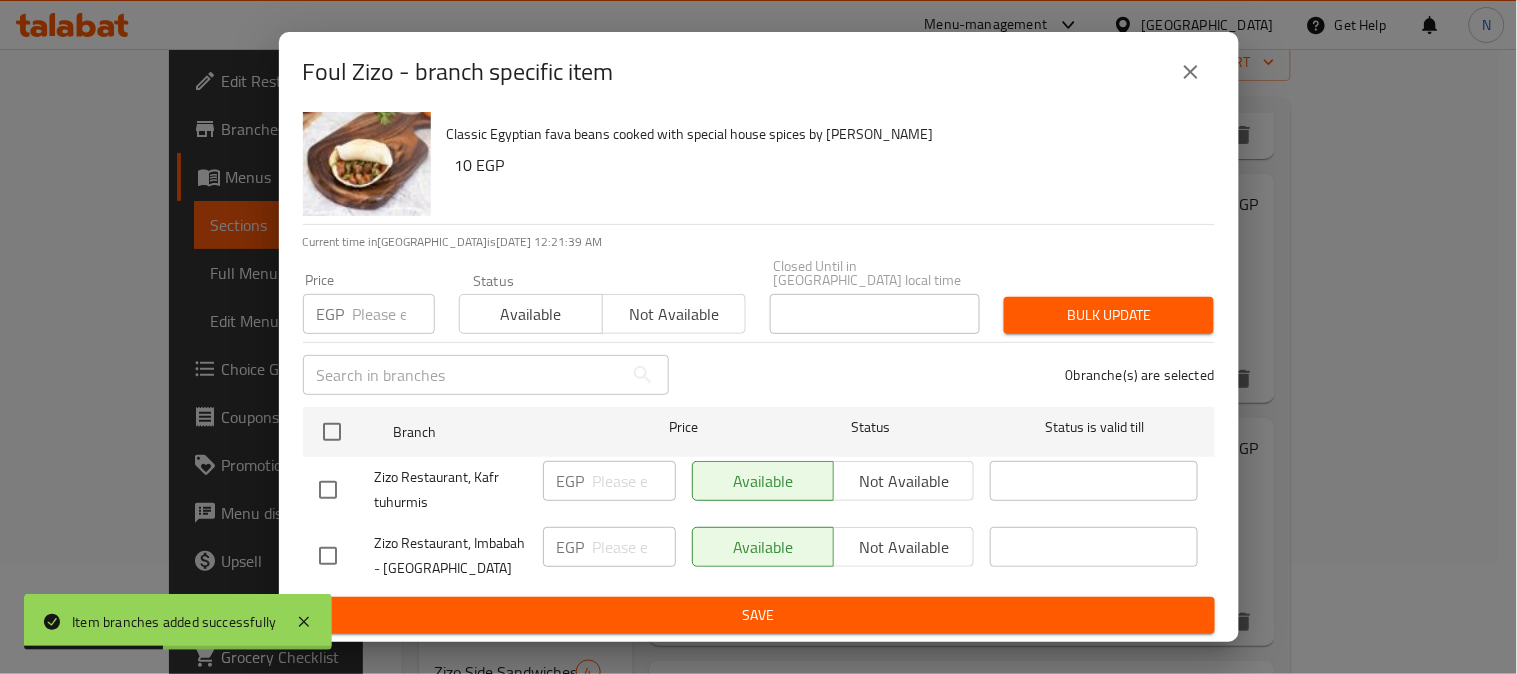 drag, startPoint x: 393, startPoint y: 558, endPoint x: 325, endPoint y: 548, distance: 68.73136 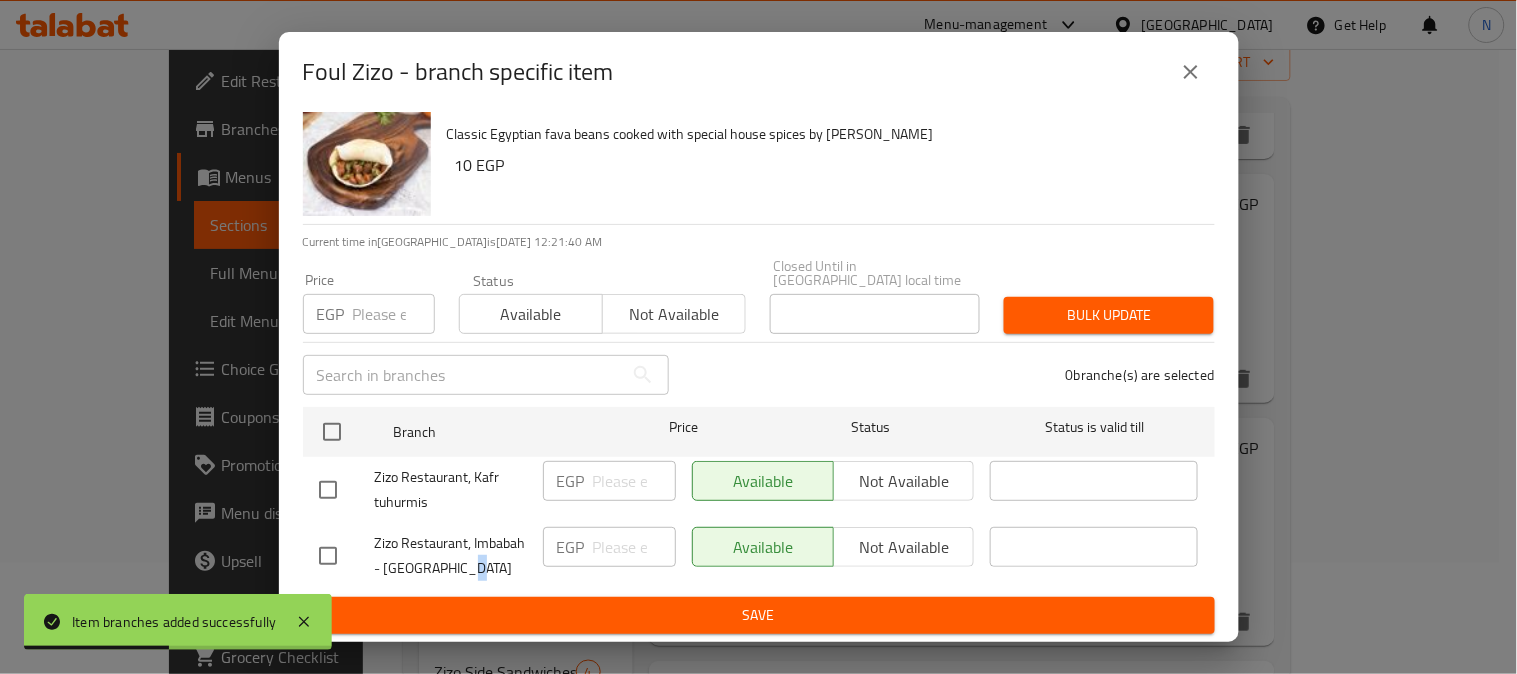 click at bounding box center [328, 556] 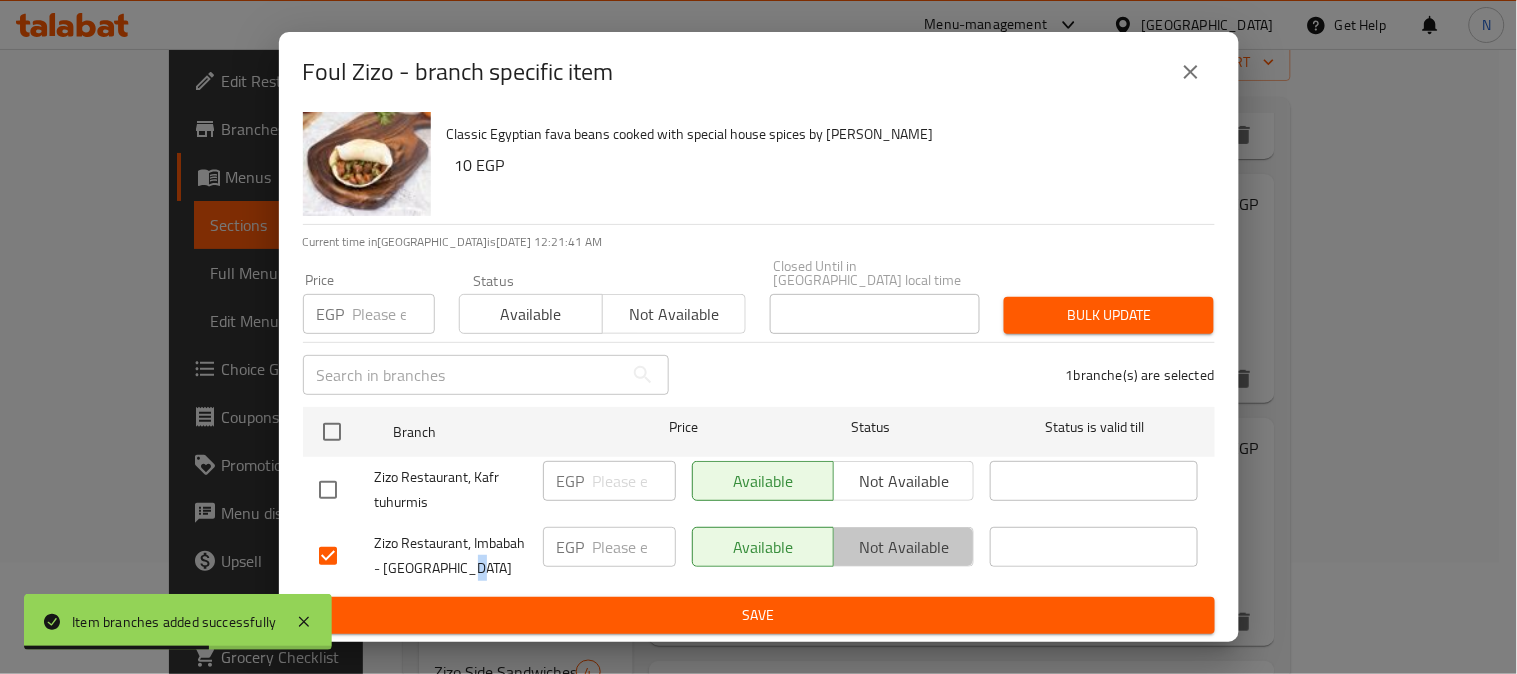 click on "Not available" at bounding box center (904, 547) 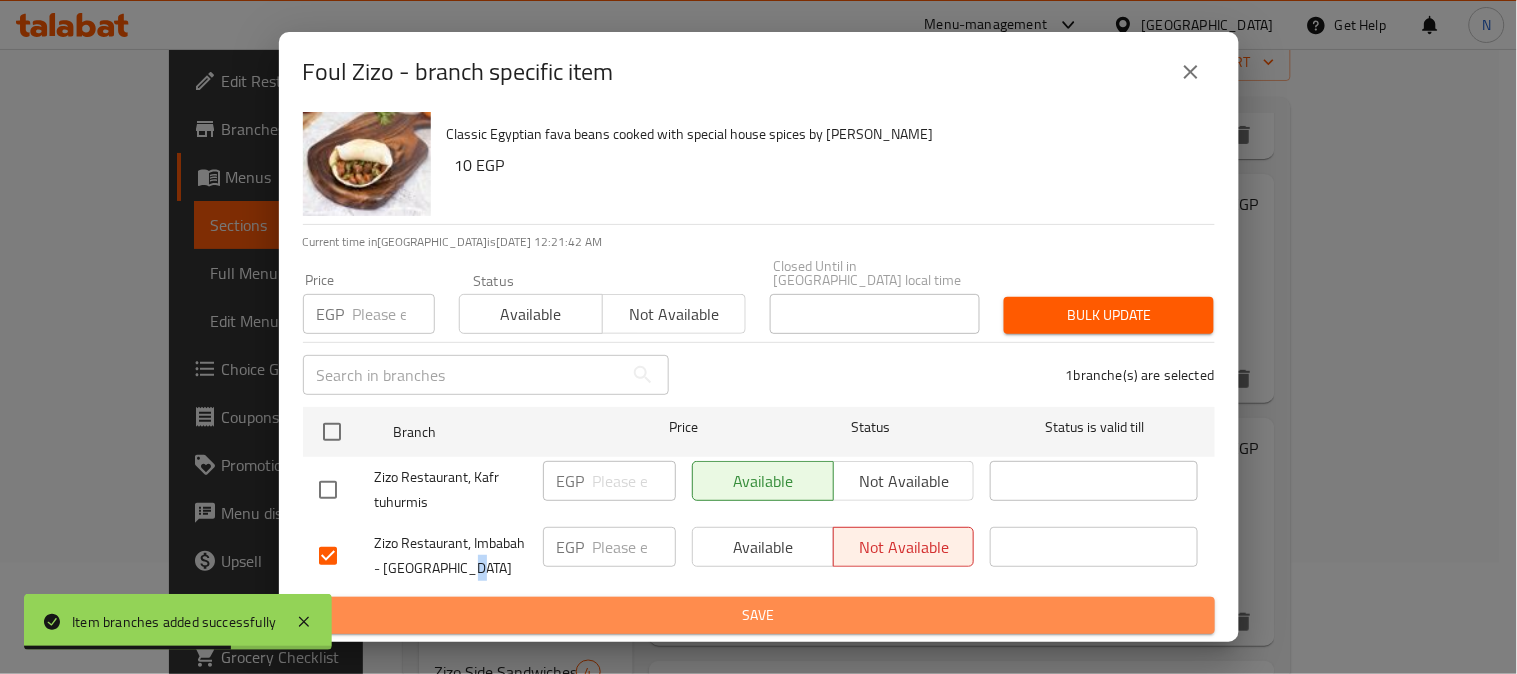 click on "Save" at bounding box center [759, 615] 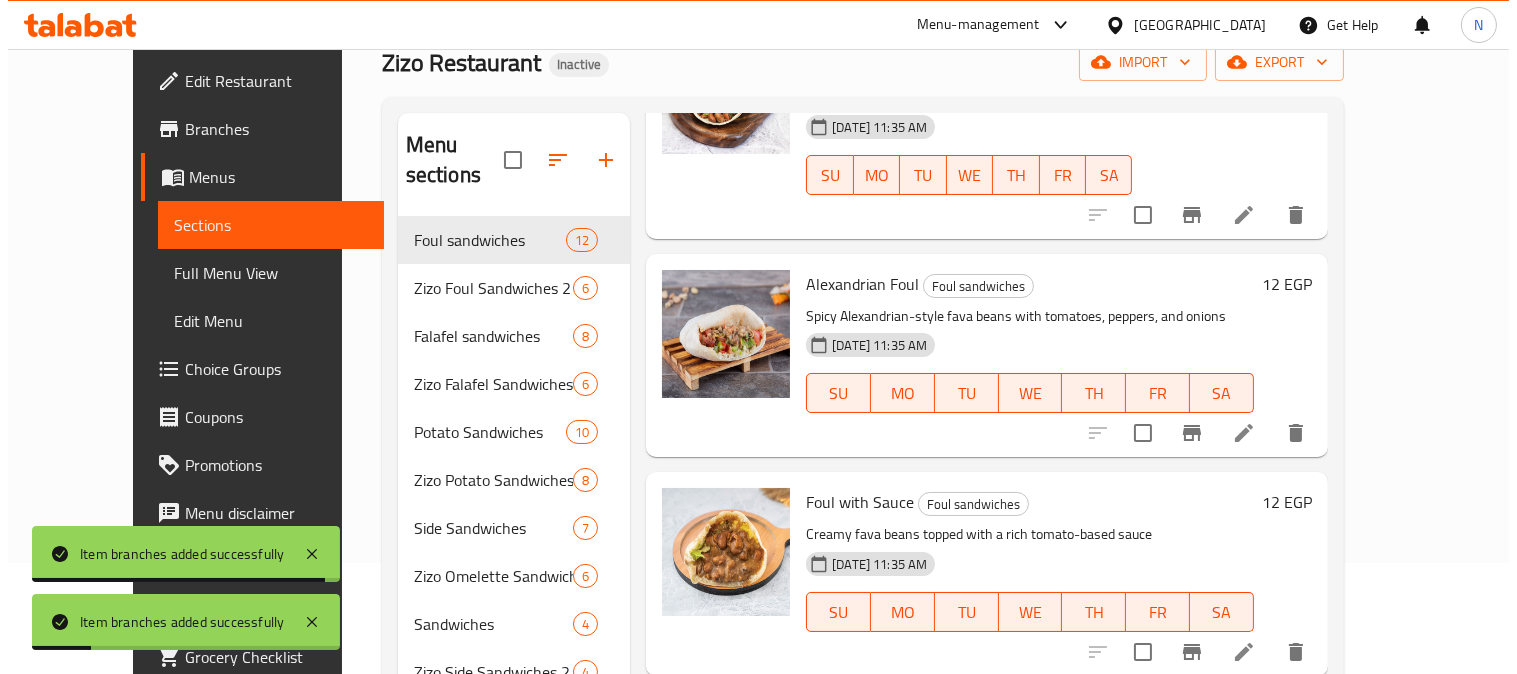 scroll, scrollTop: 444, scrollLeft: 0, axis: vertical 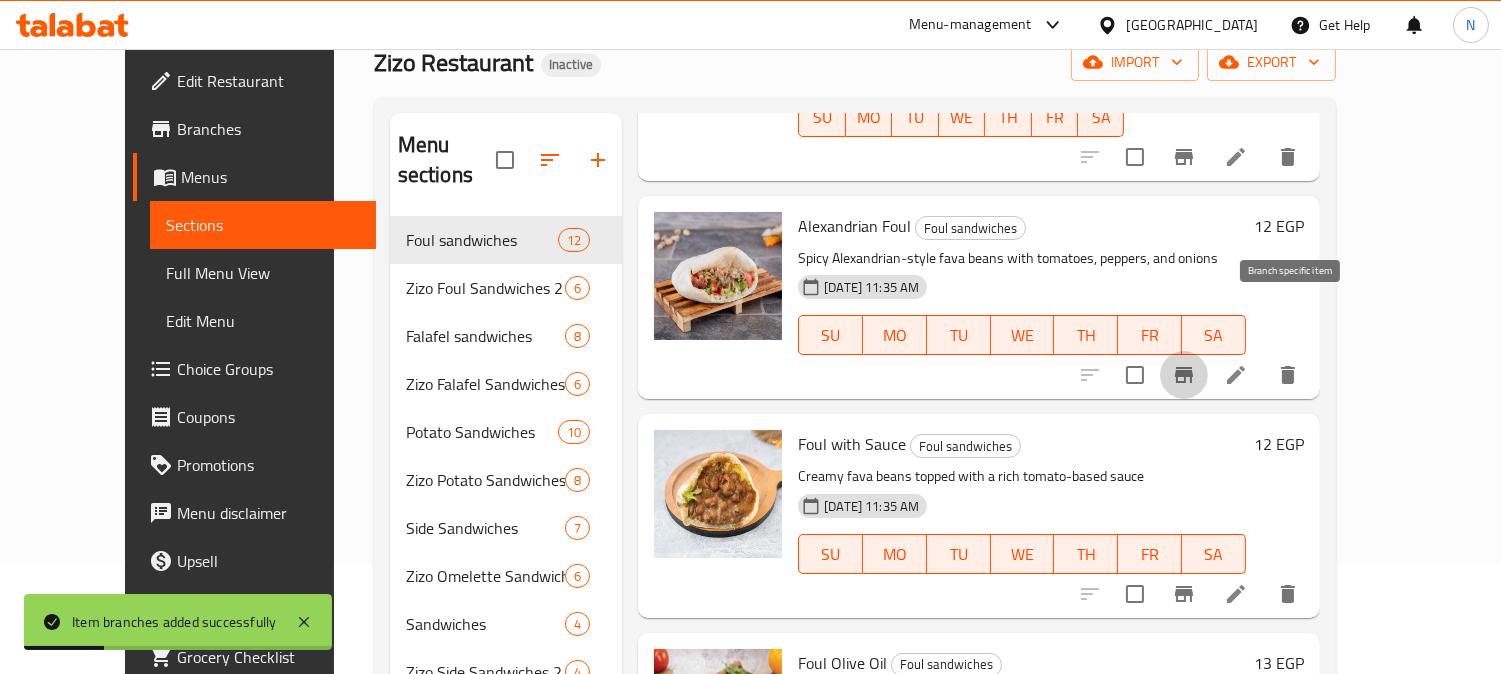 click 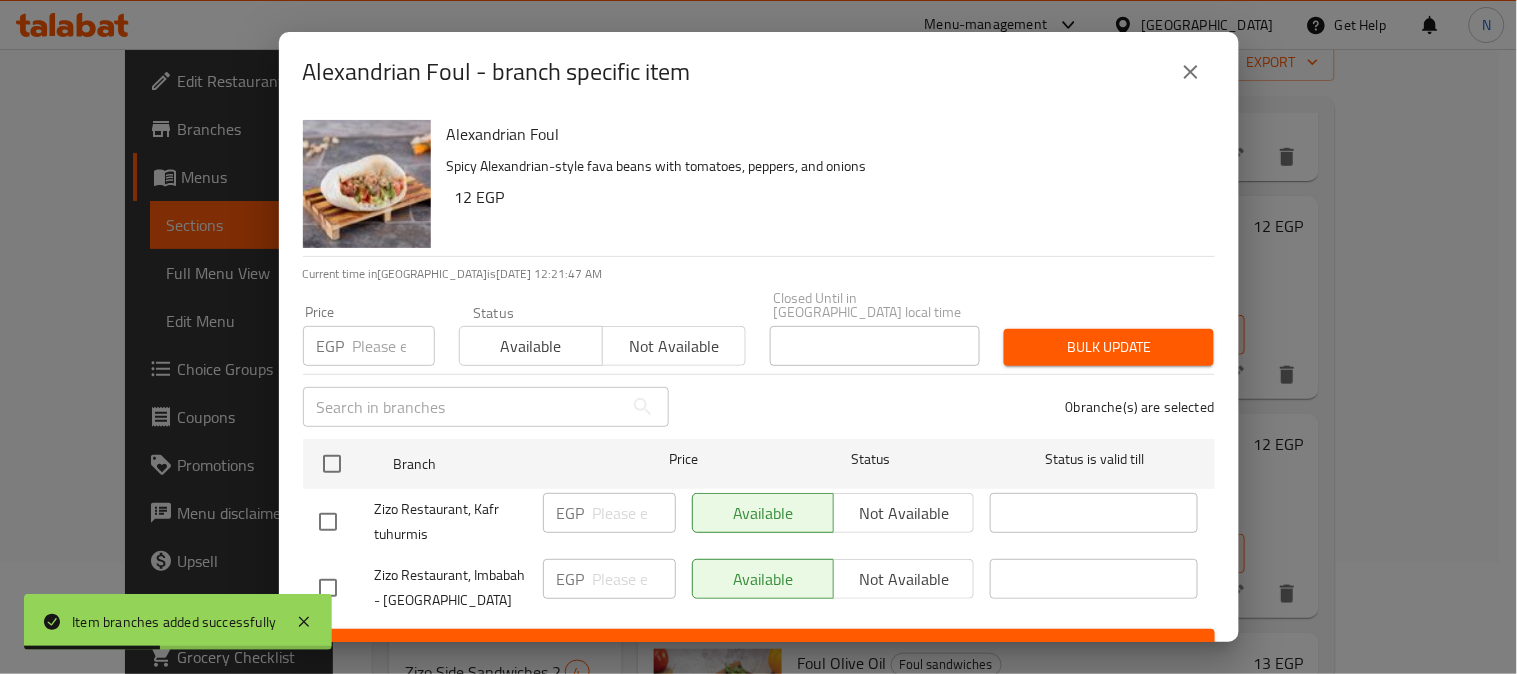 click at bounding box center [328, 588] 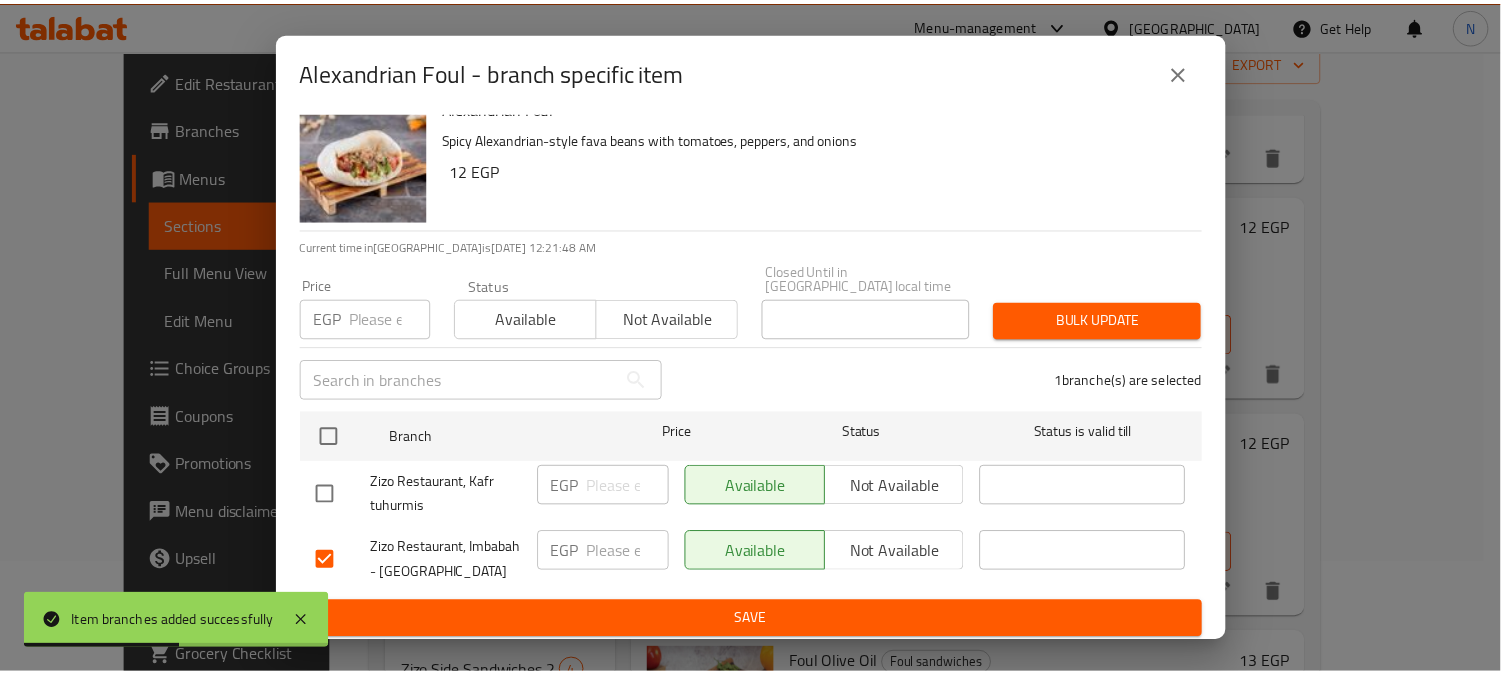 scroll, scrollTop: 42, scrollLeft: 0, axis: vertical 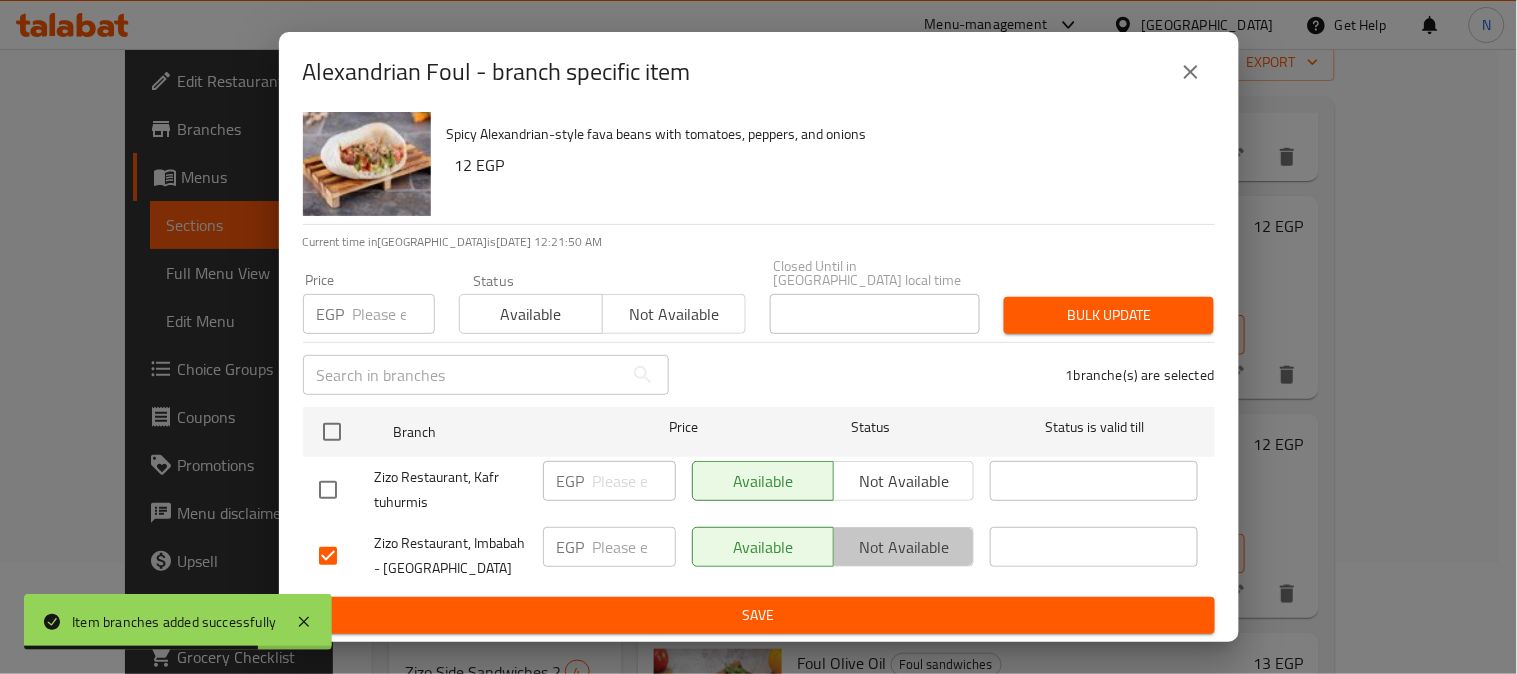 click on "Not available" at bounding box center [904, 547] 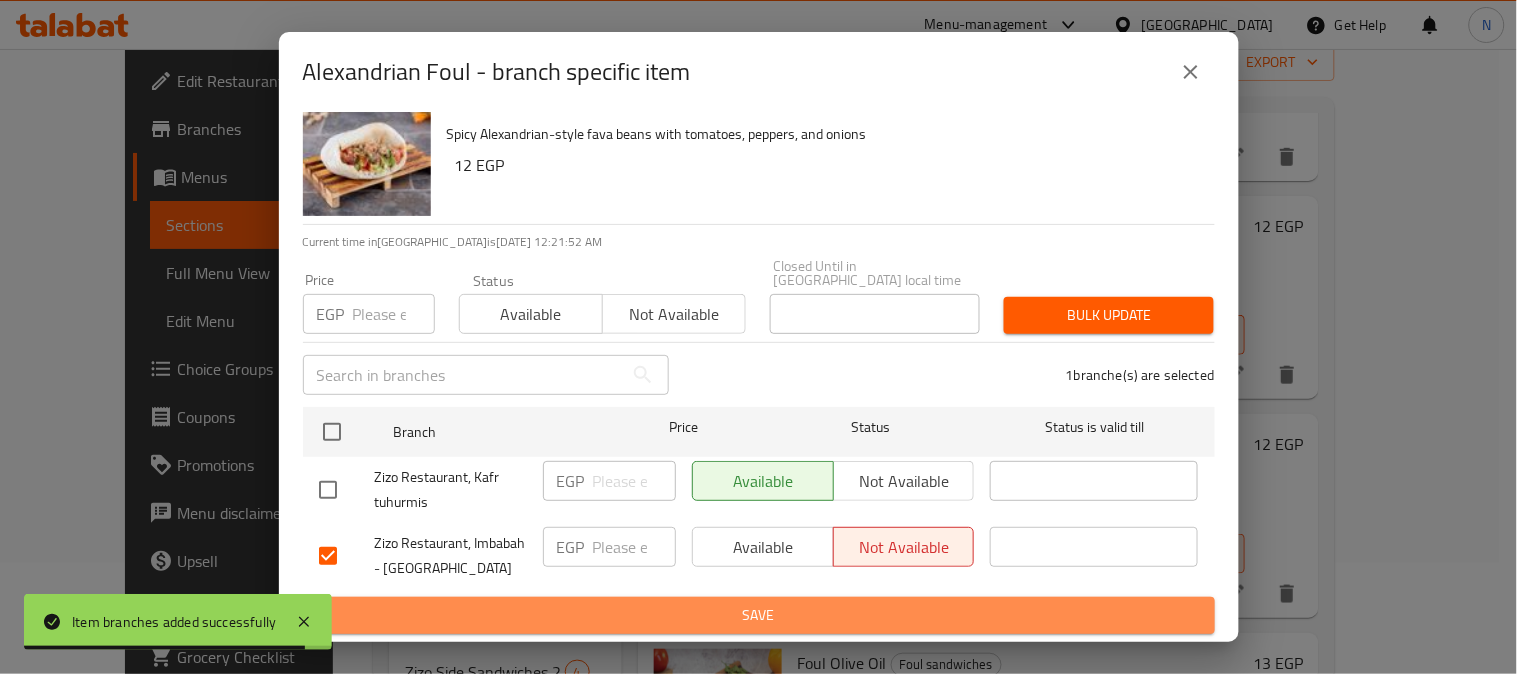 click on "Save" at bounding box center [759, 615] 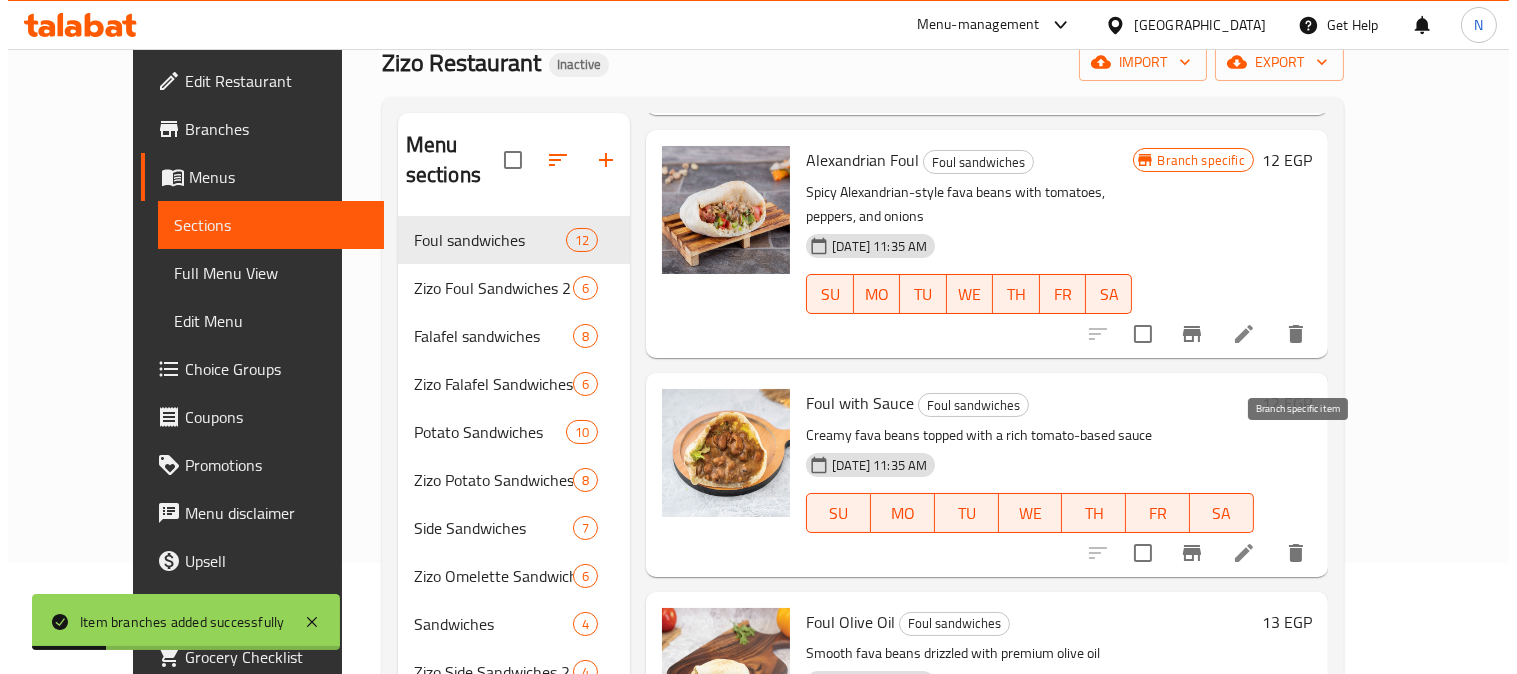 scroll, scrollTop: 555, scrollLeft: 0, axis: vertical 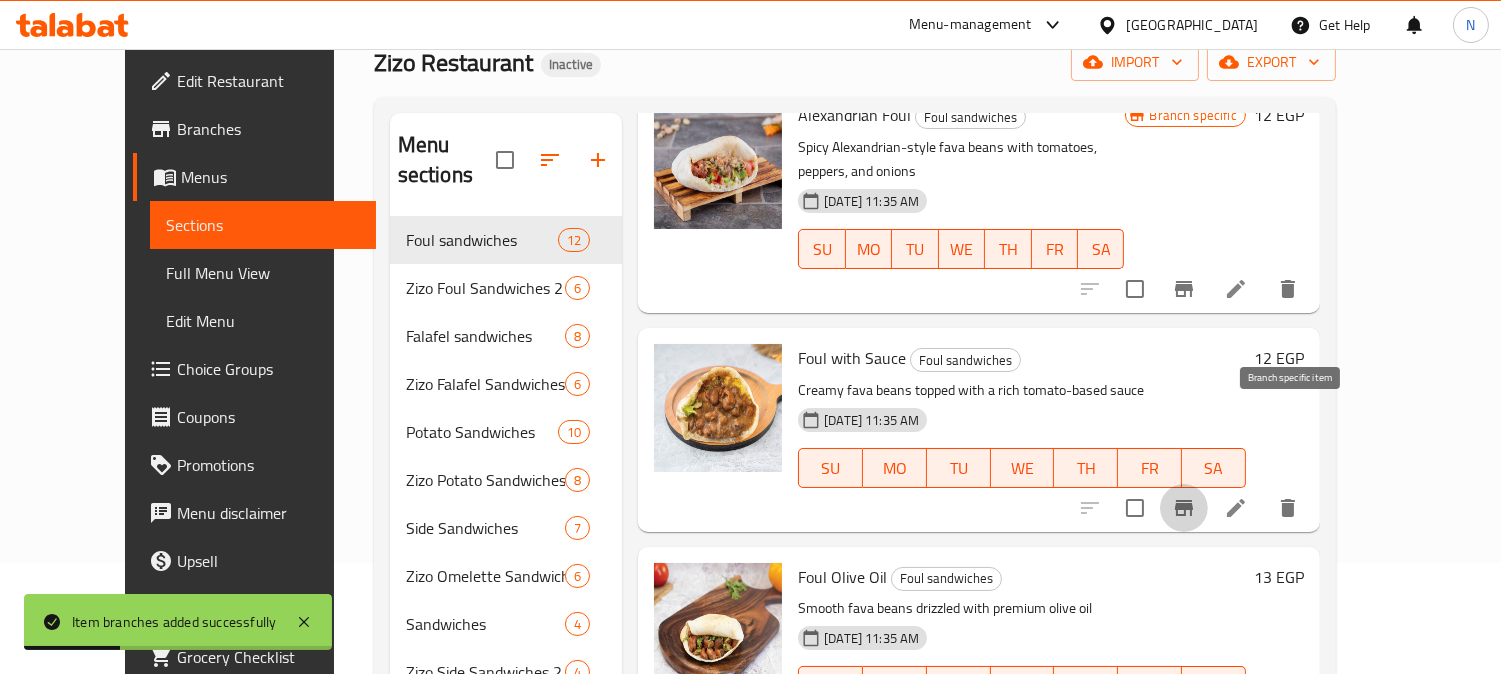click 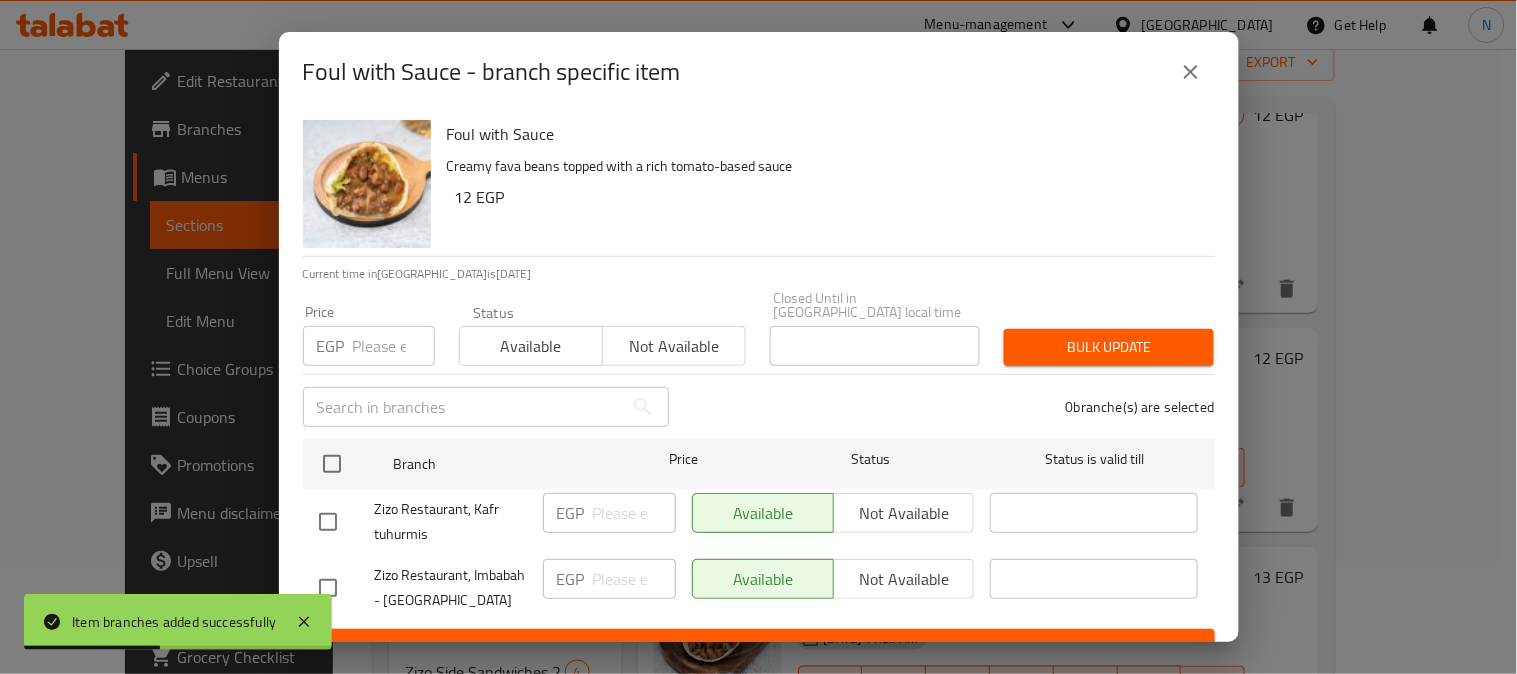 click at bounding box center (328, 588) 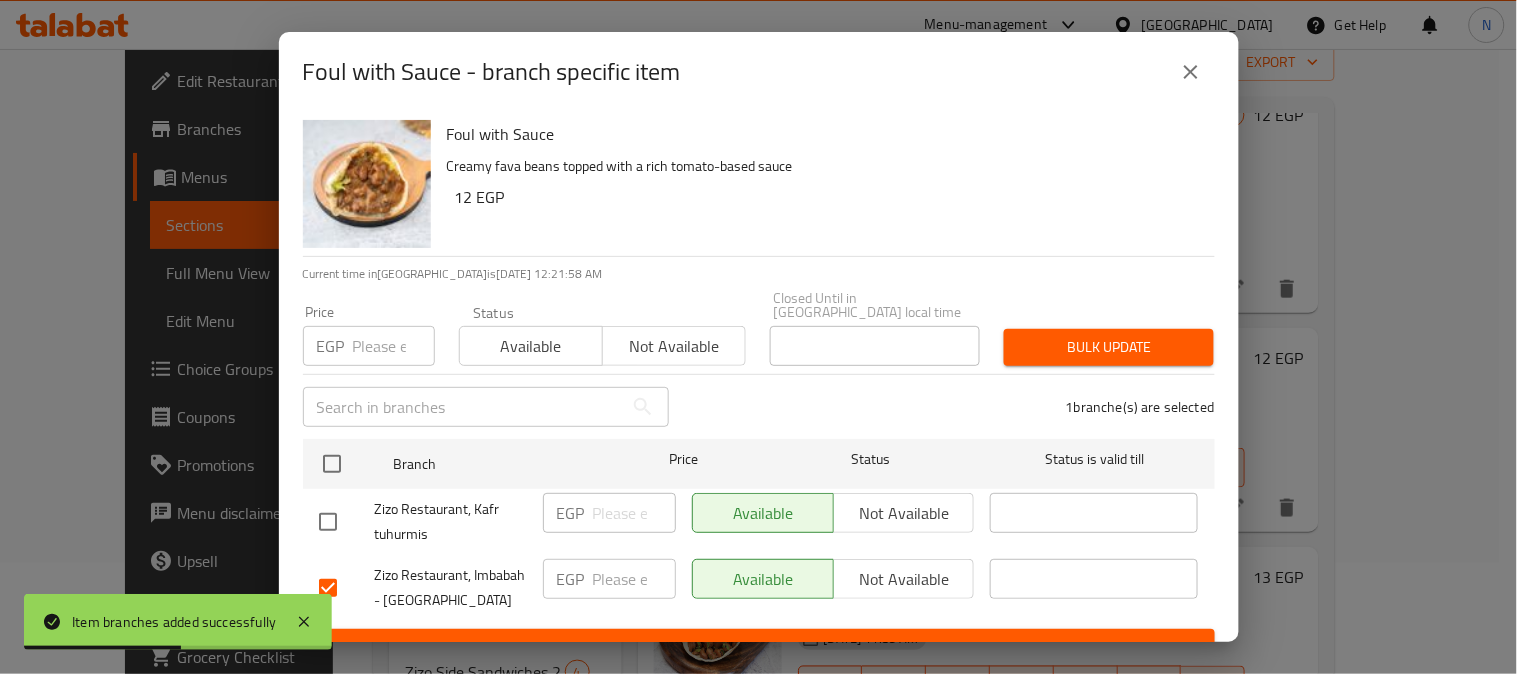 click on "Not available" at bounding box center (904, 579) 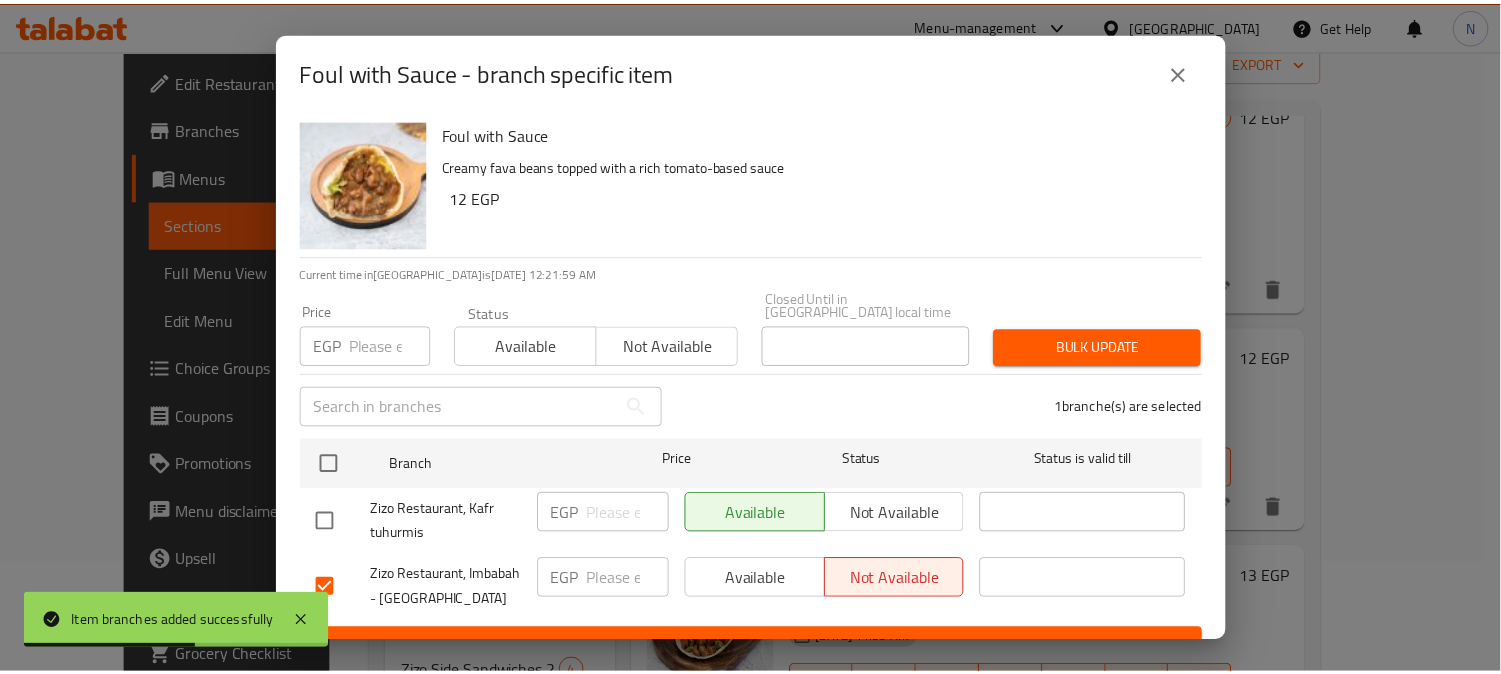 scroll, scrollTop: 42, scrollLeft: 0, axis: vertical 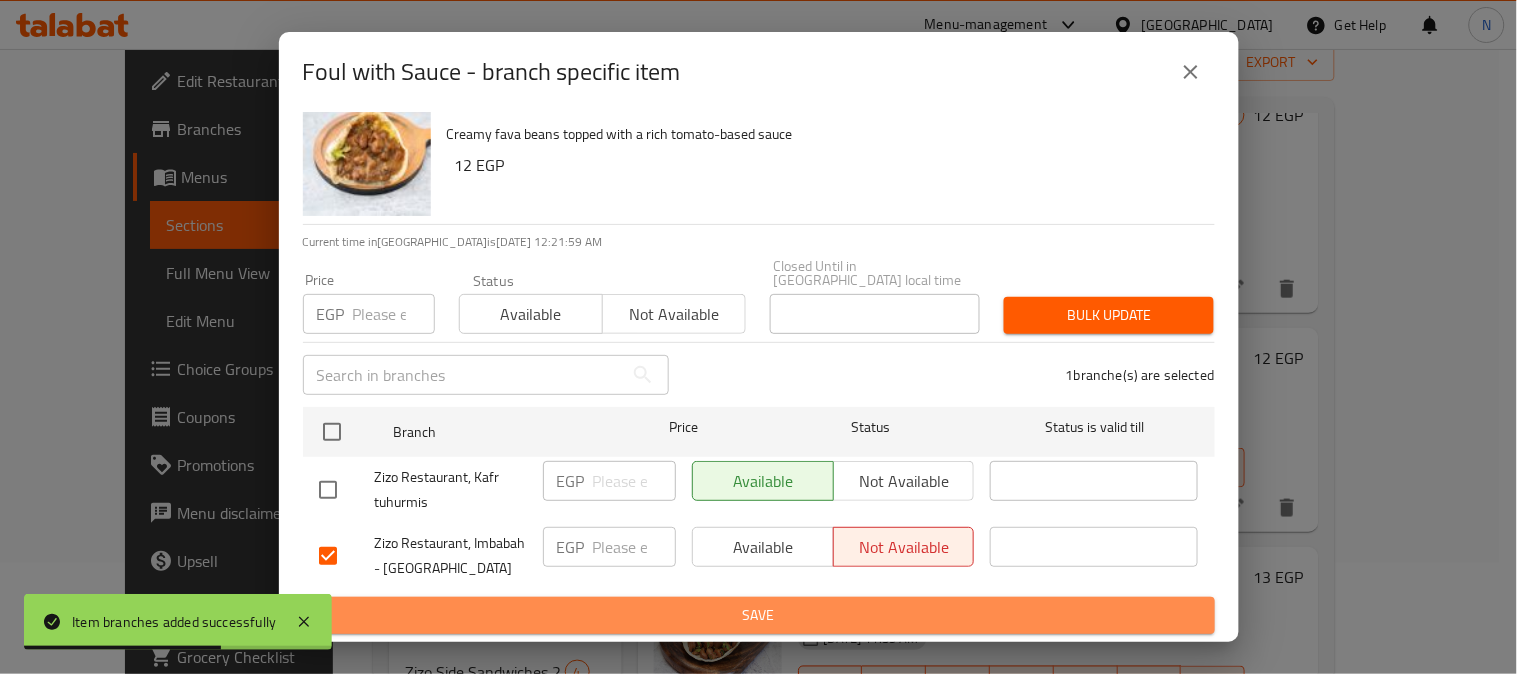 click on "Save" at bounding box center (759, 615) 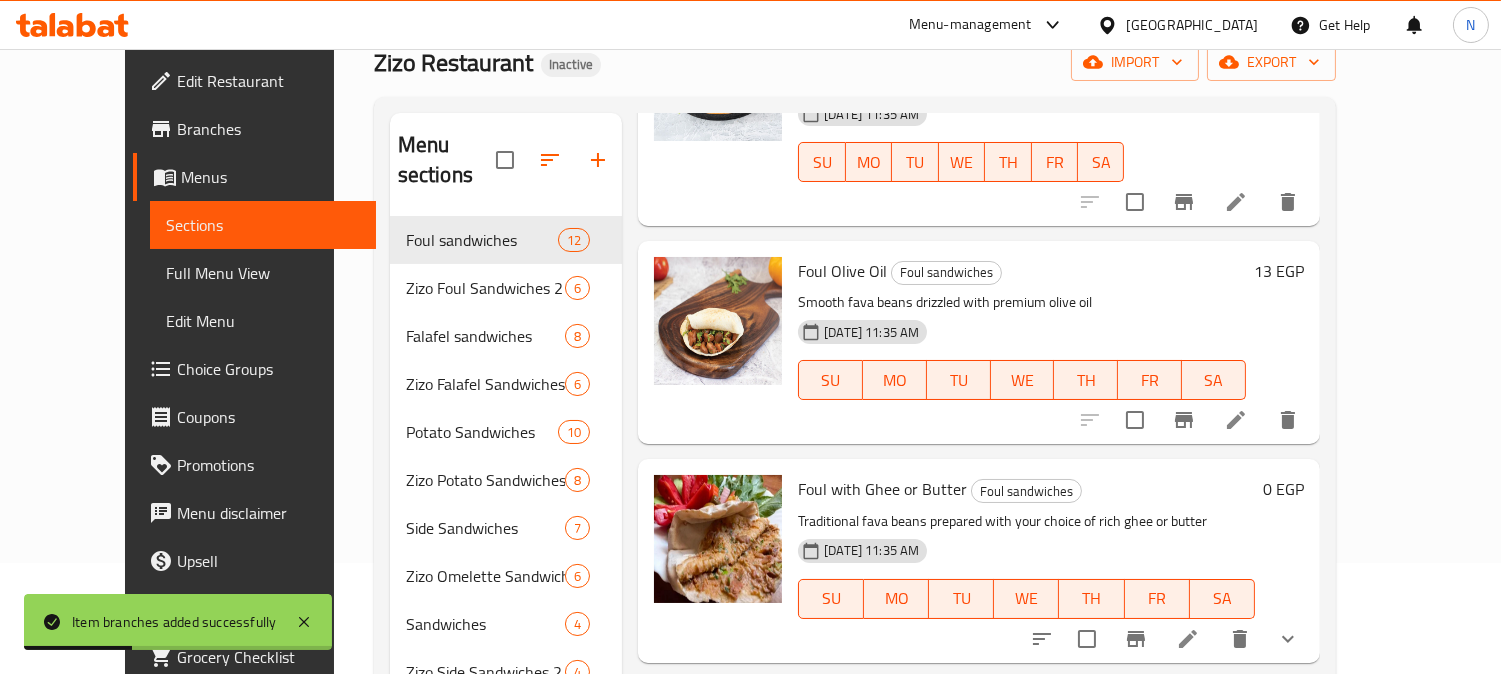 scroll, scrollTop: 888, scrollLeft: 0, axis: vertical 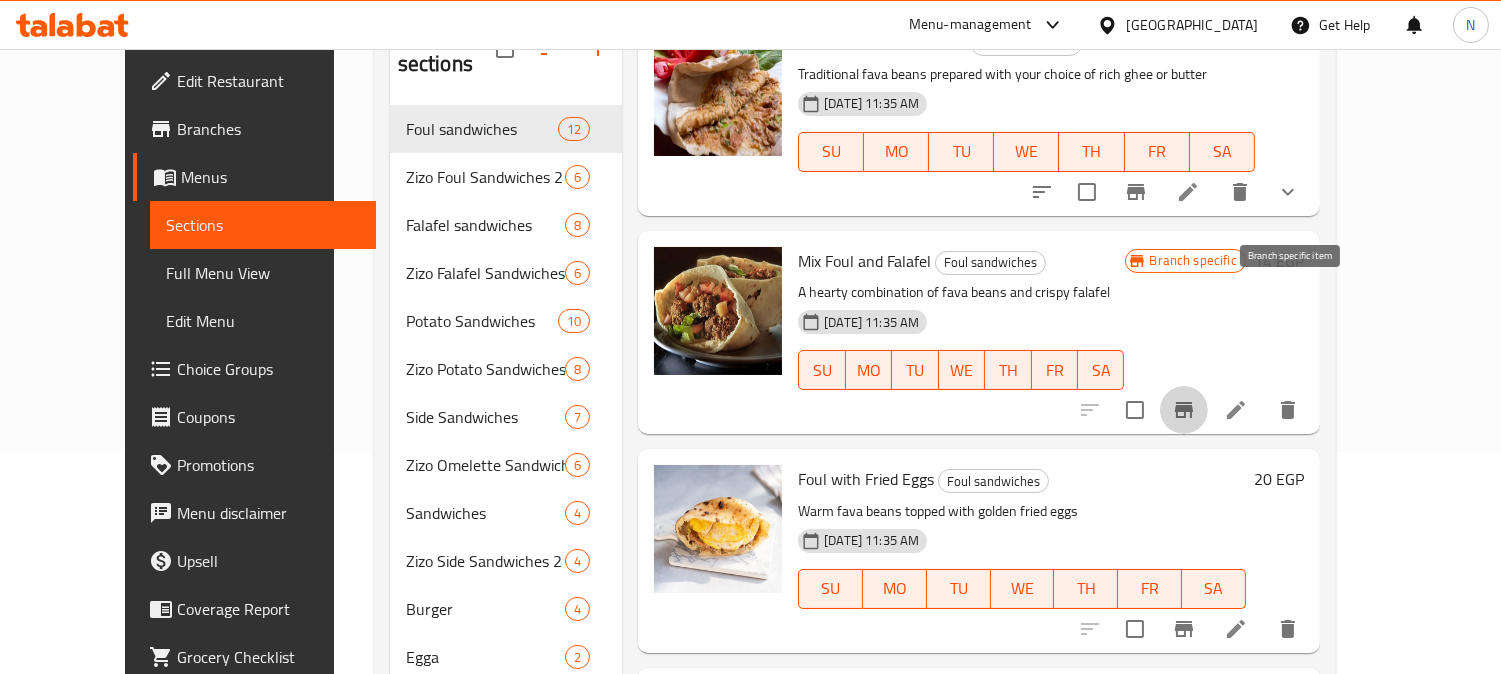 click 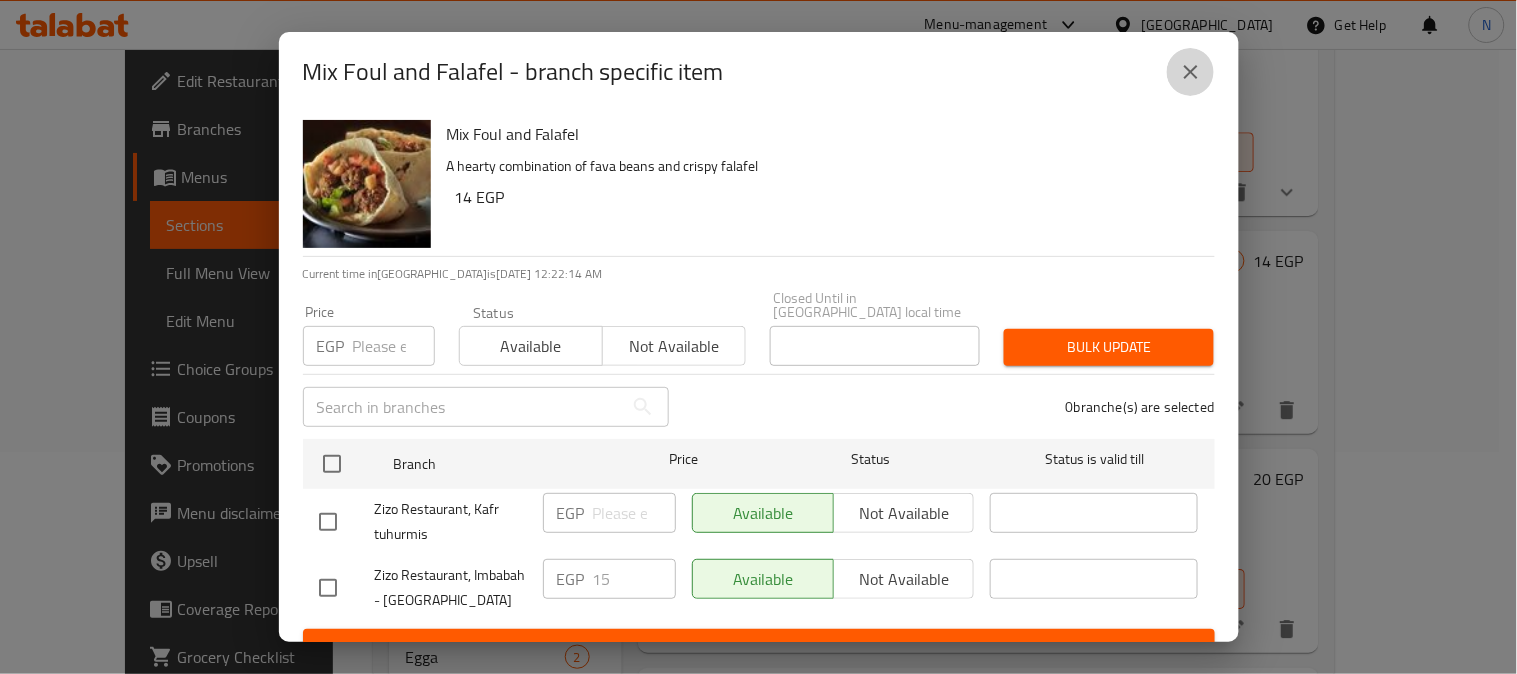 click 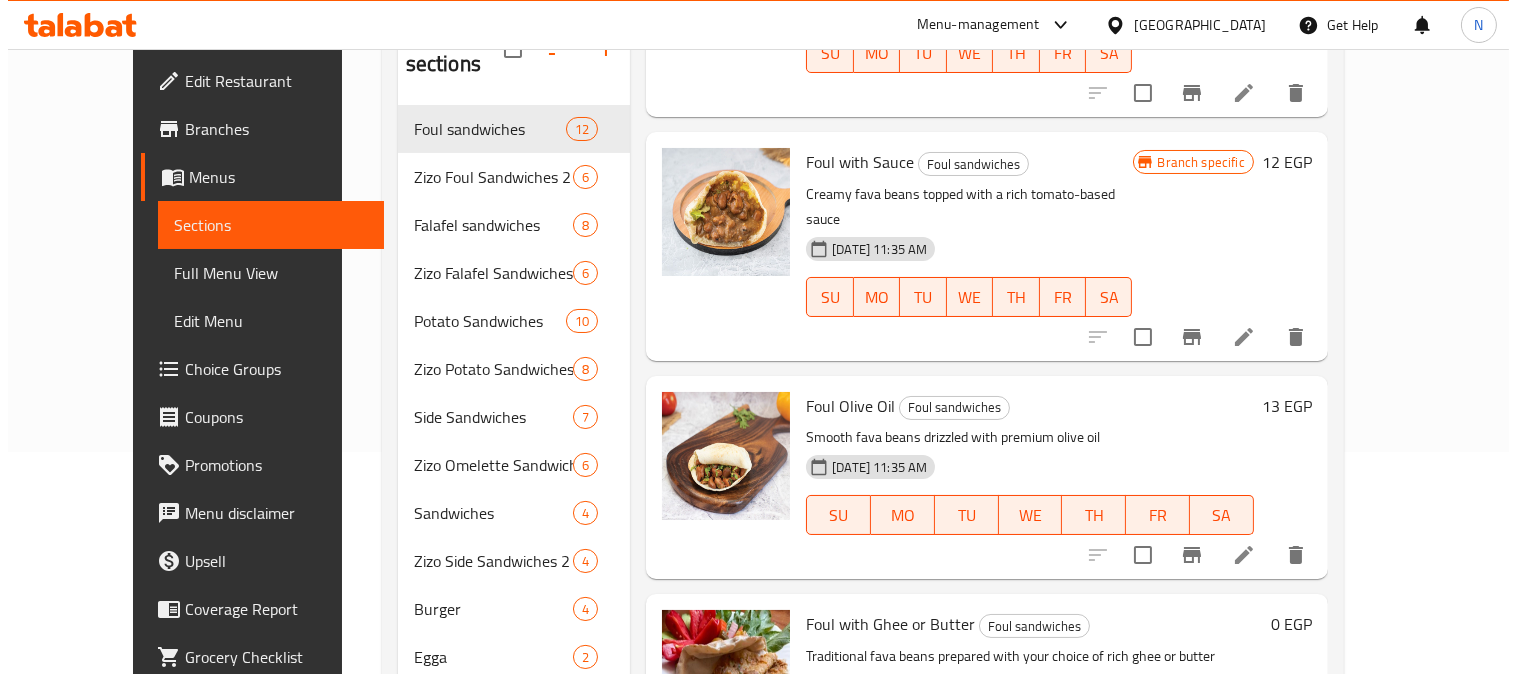 scroll, scrollTop: 666, scrollLeft: 0, axis: vertical 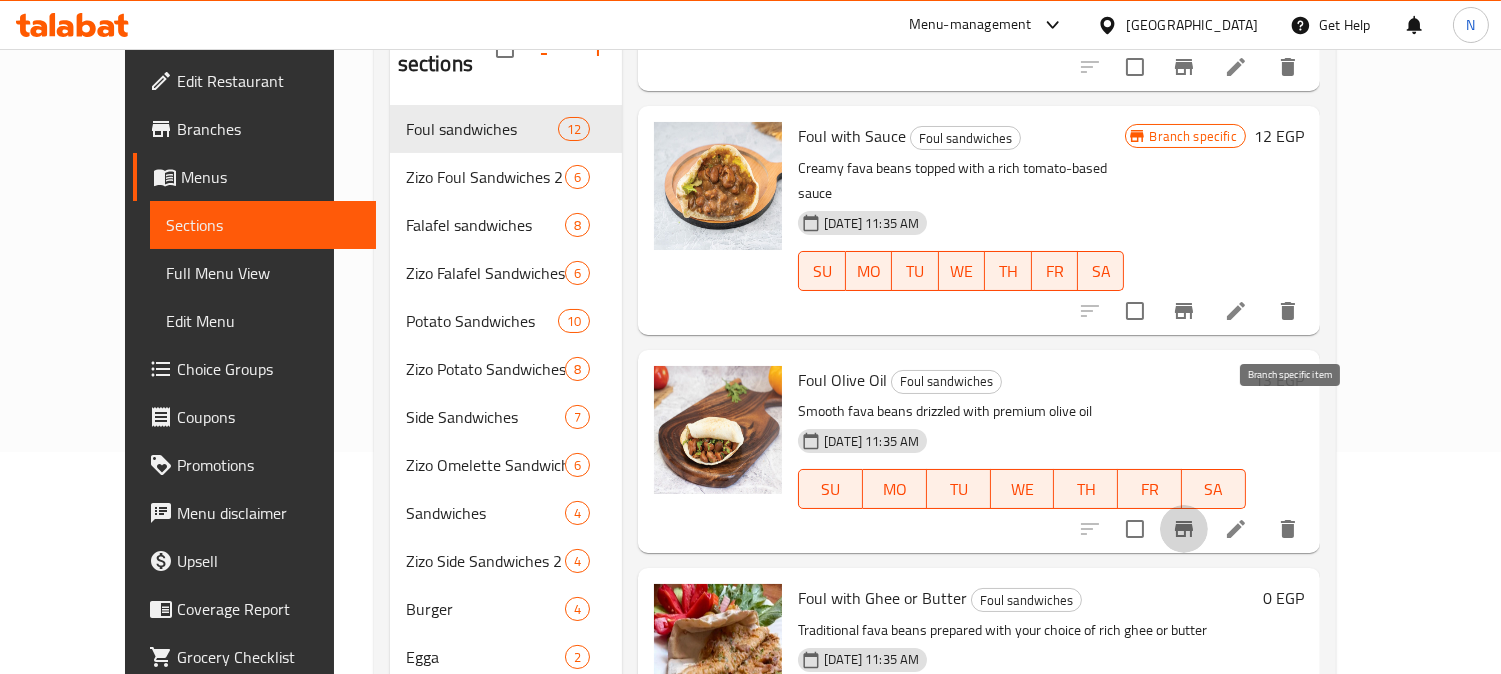 click 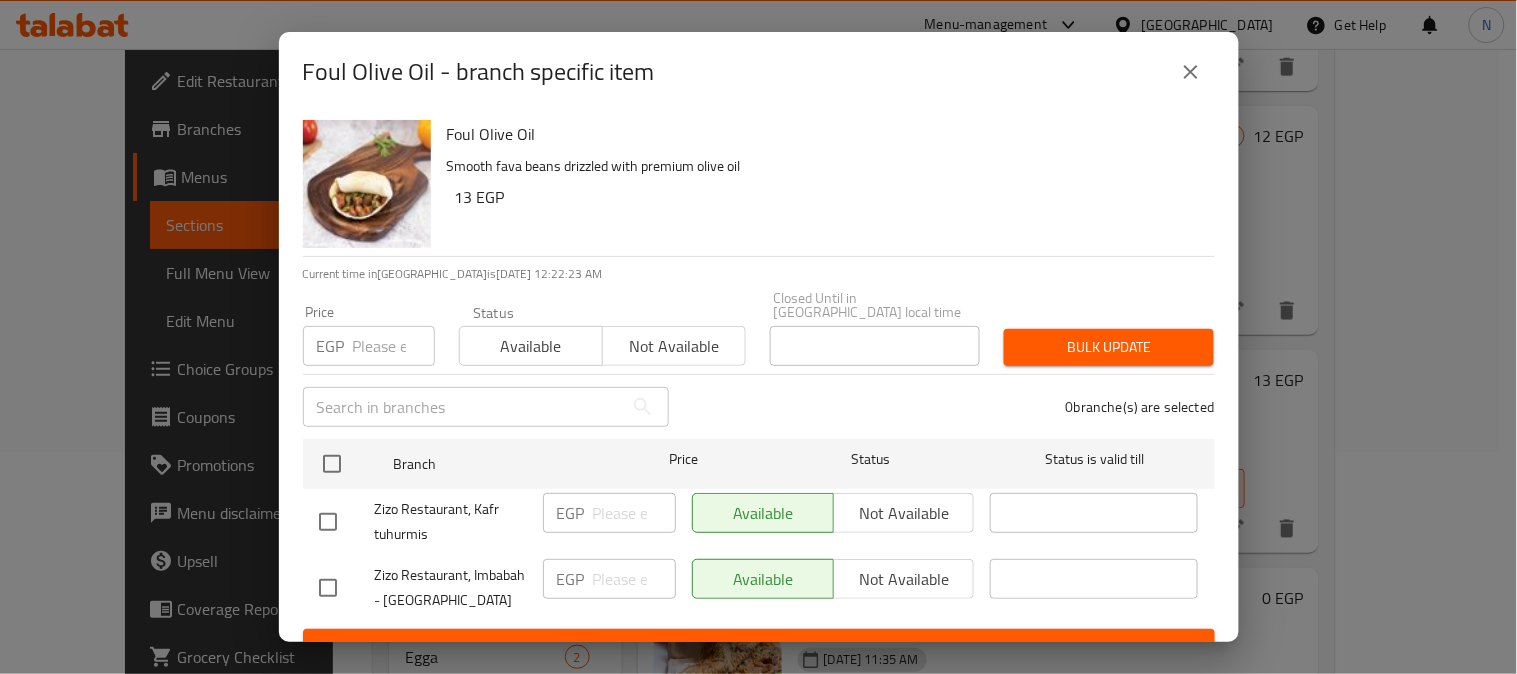 click at bounding box center (328, 588) 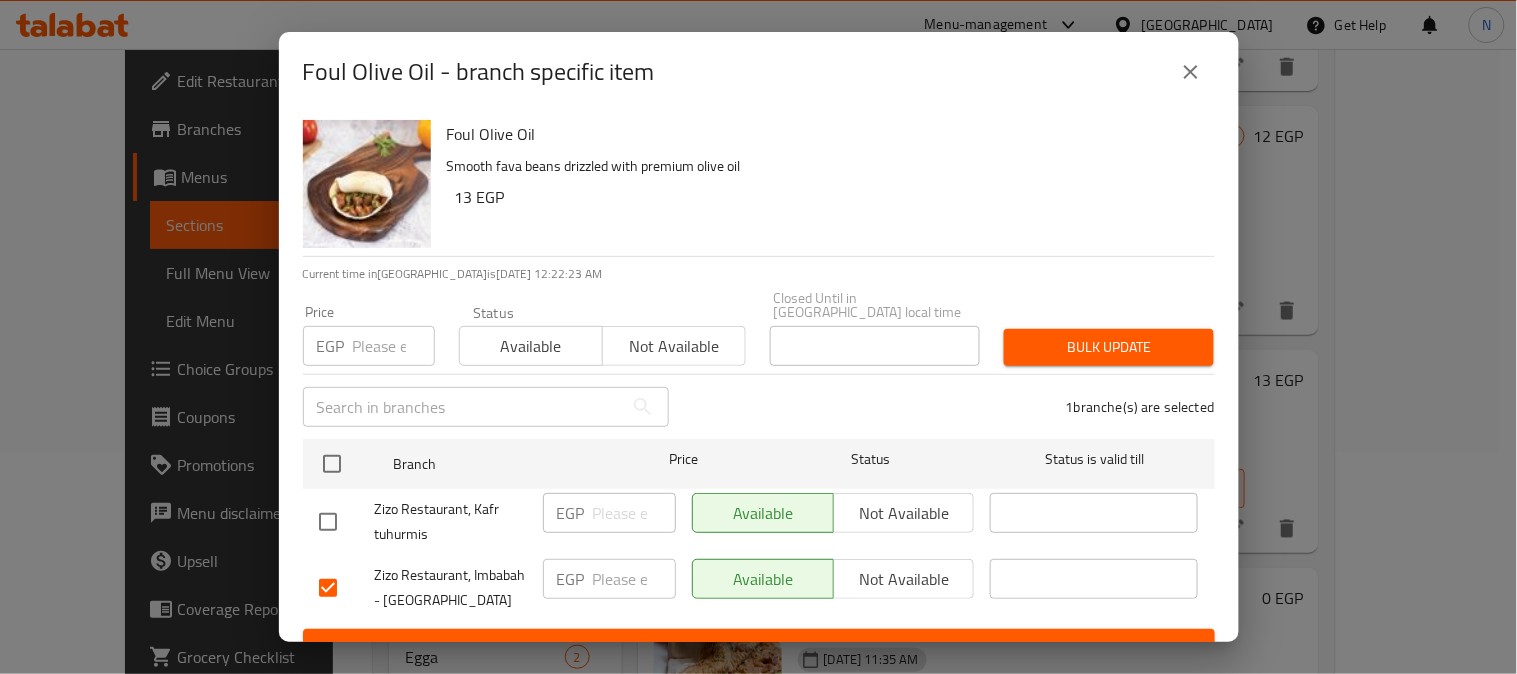 click on "Not available" at bounding box center [904, 579] 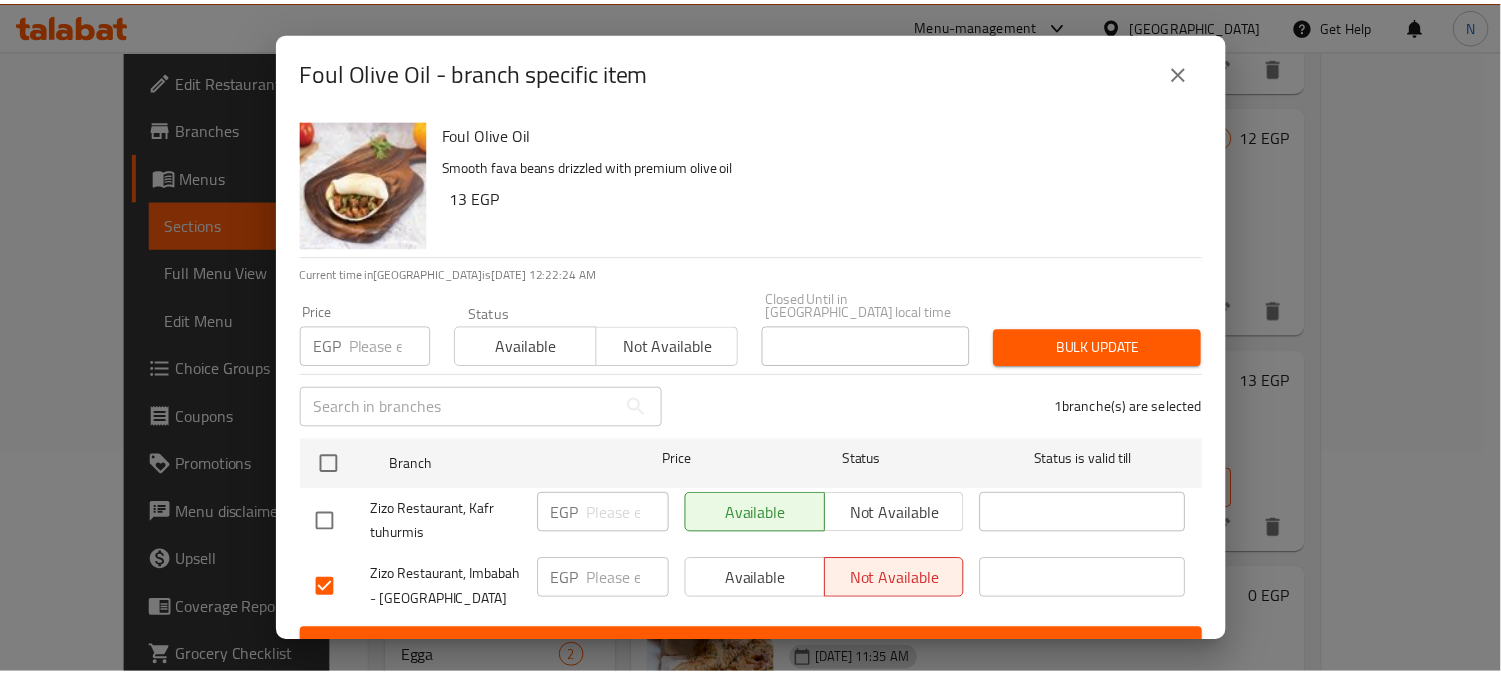 scroll, scrollTop: 42, scrollLeft: 0, axis: vertical 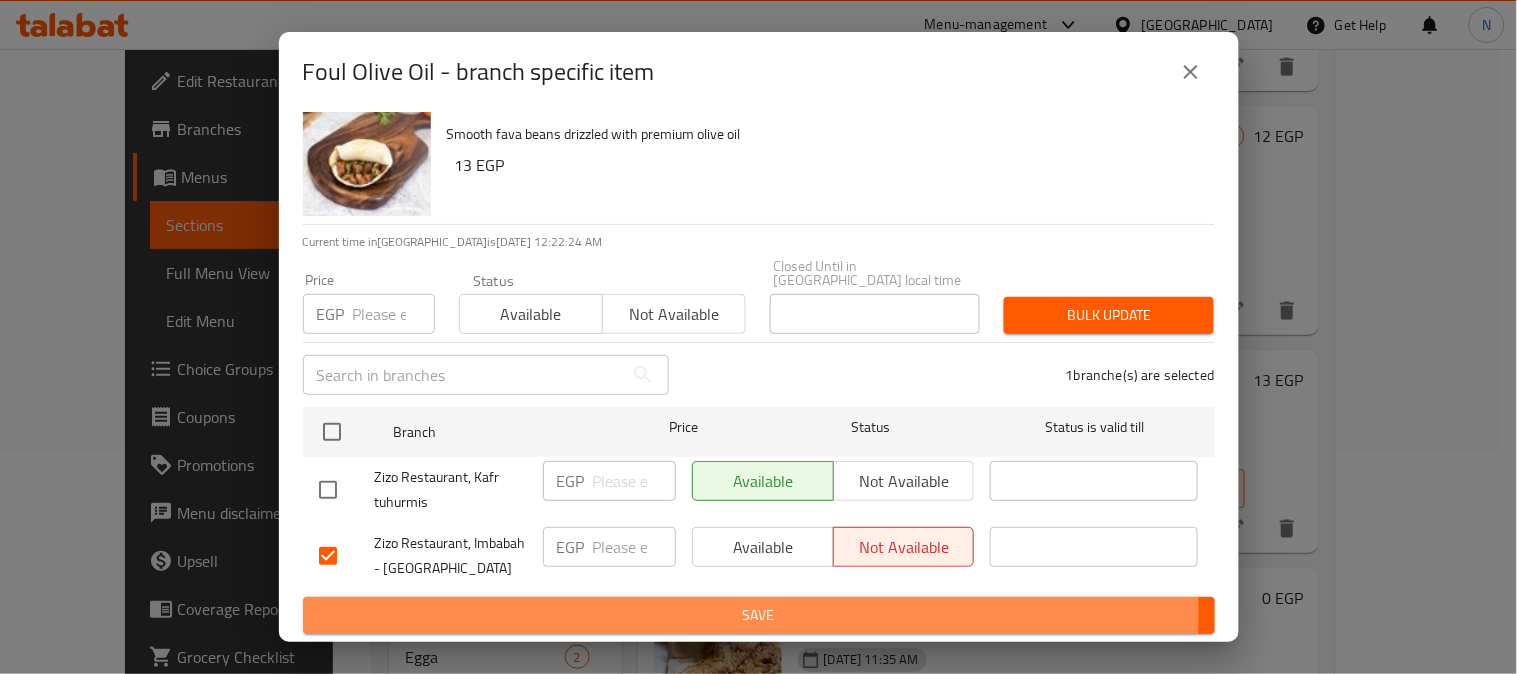 click on "Save" at bounding box center (759, 615) 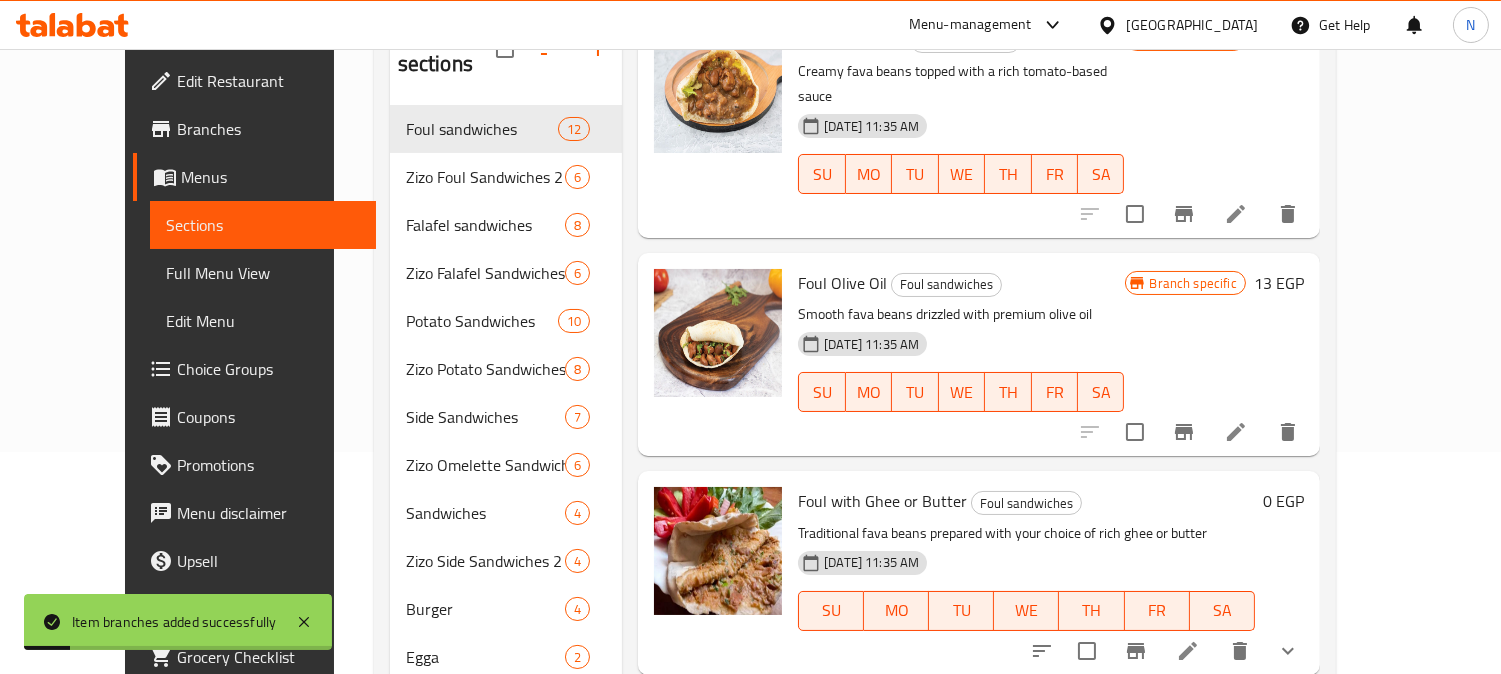 scroll, scrollTop: 888, scrollLeft: 0, axis: vertical 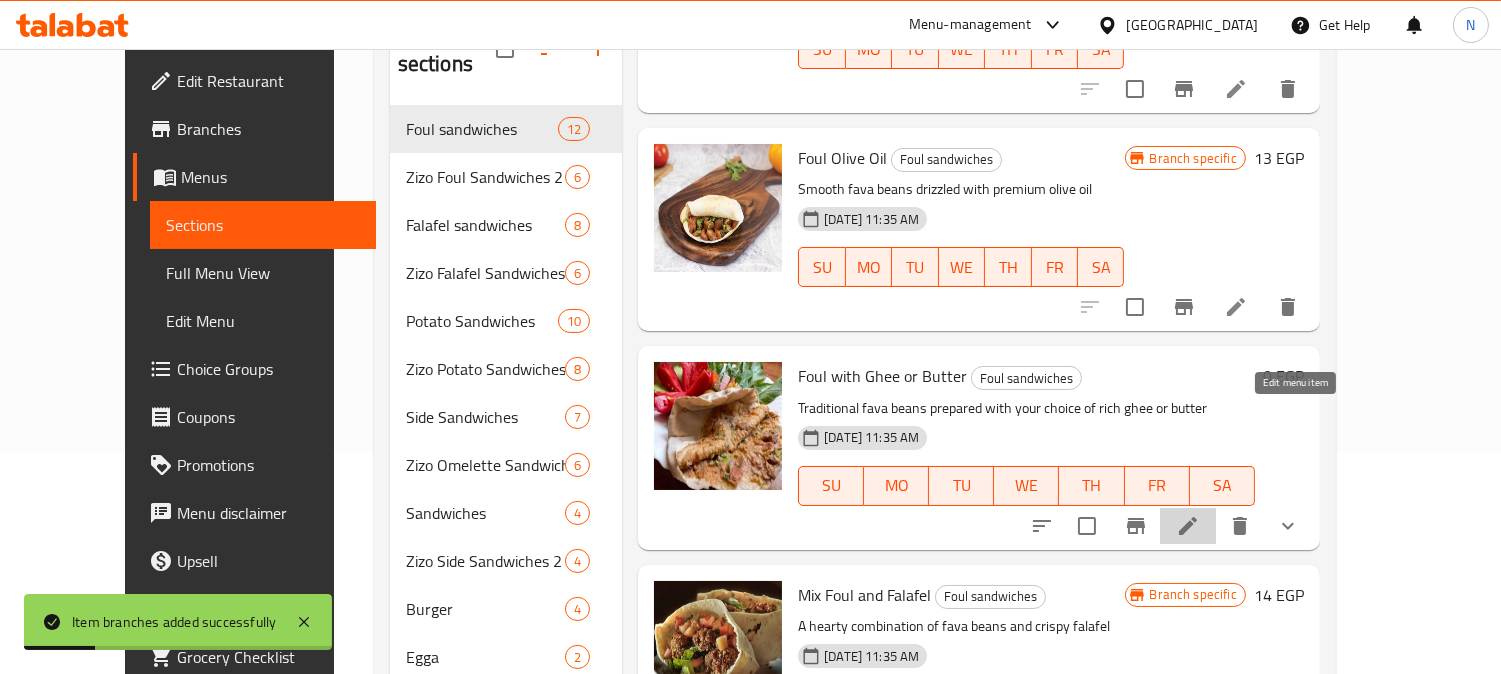 click 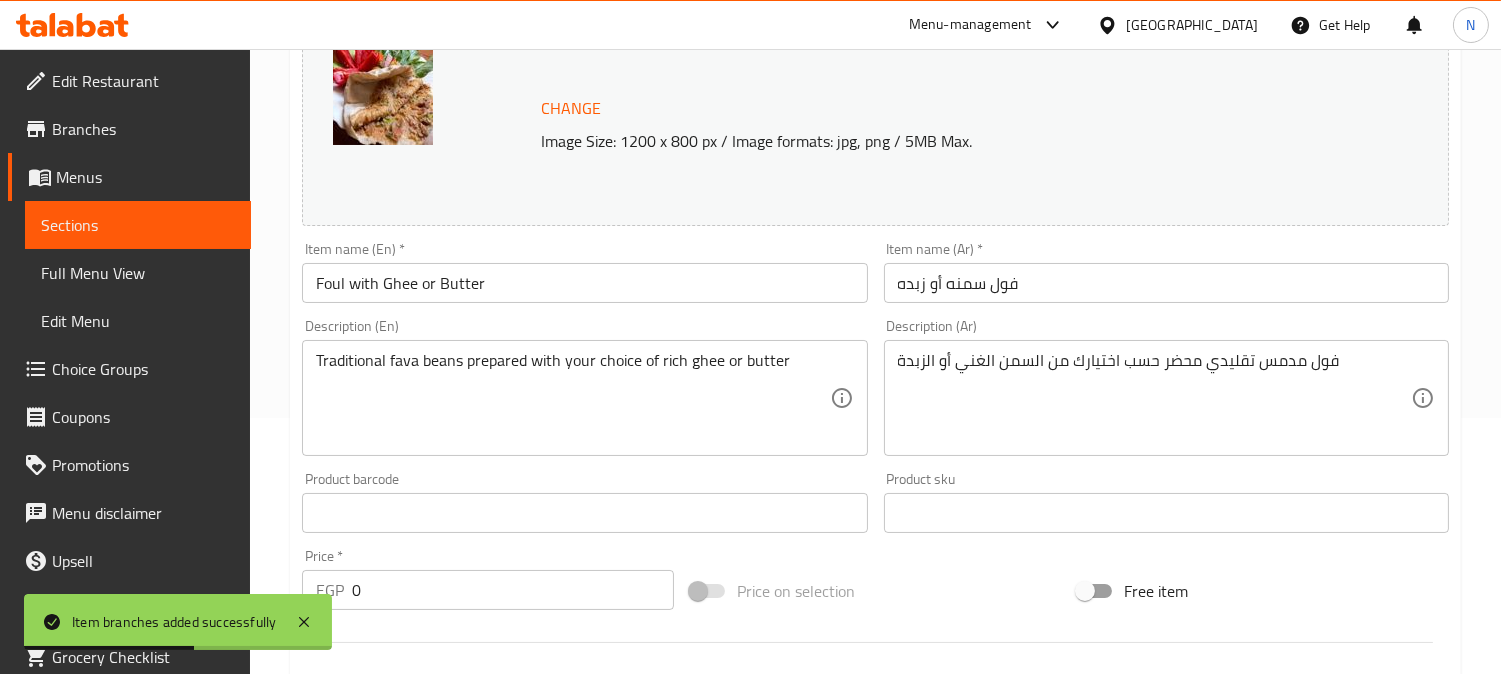 scroll, scrollTop: 0, scrollLeft: 0, axis: both 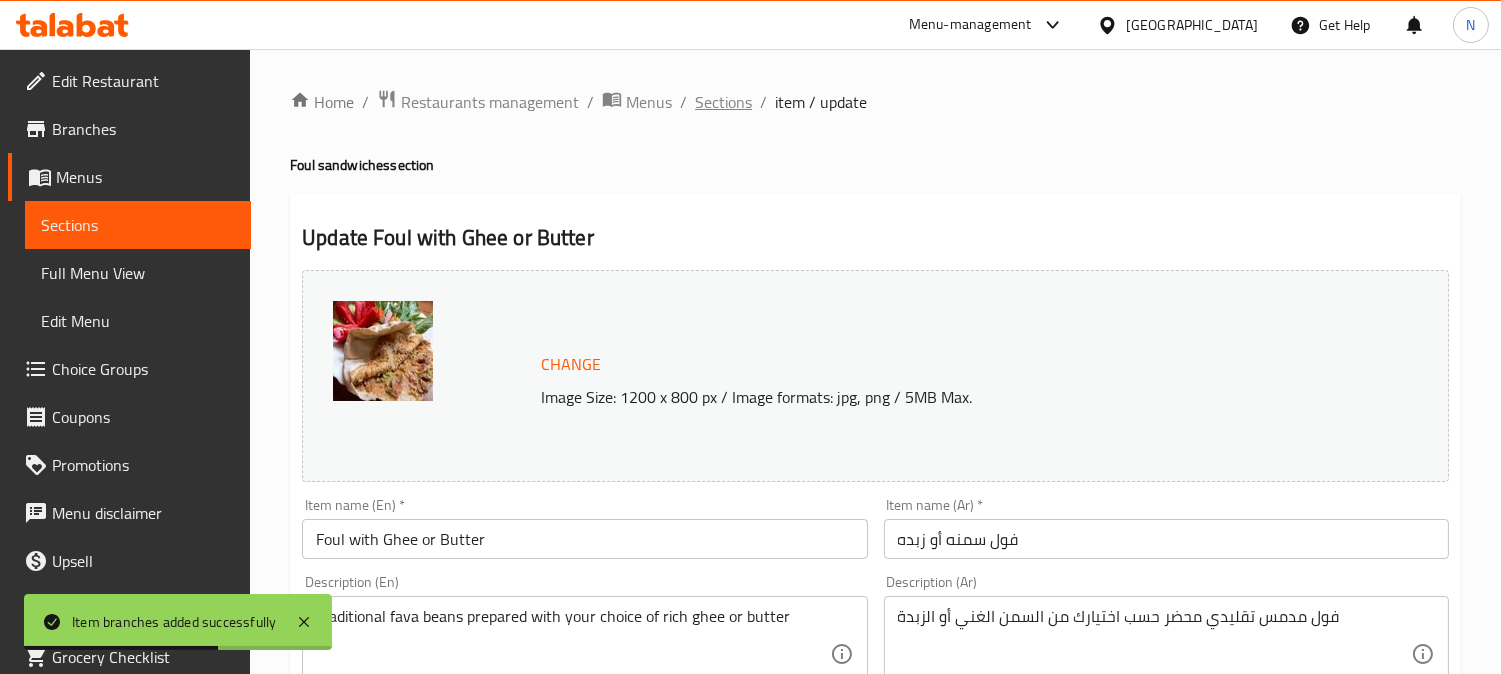 click on "Sections" at bounding box center (723, 102) 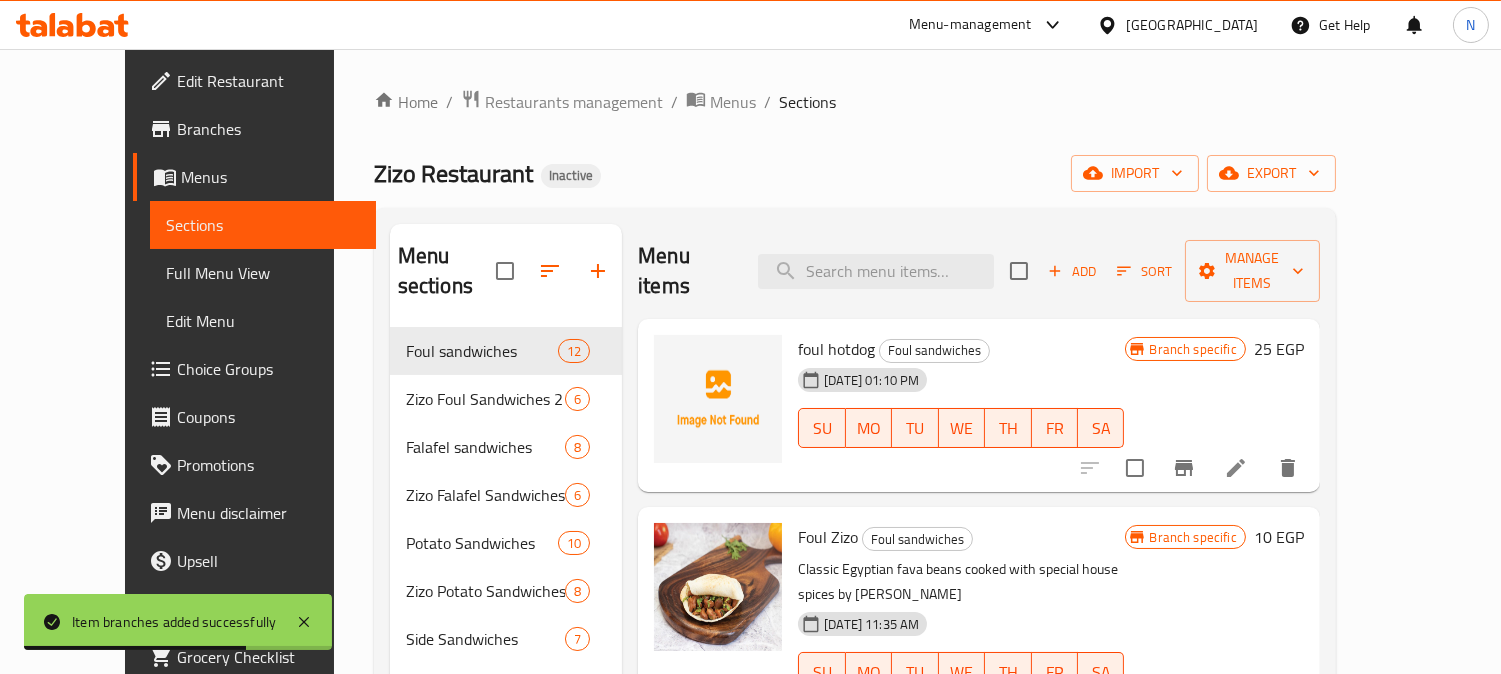 scroll, scrollTop: 444, scrollLeft: 0, axis: vertical 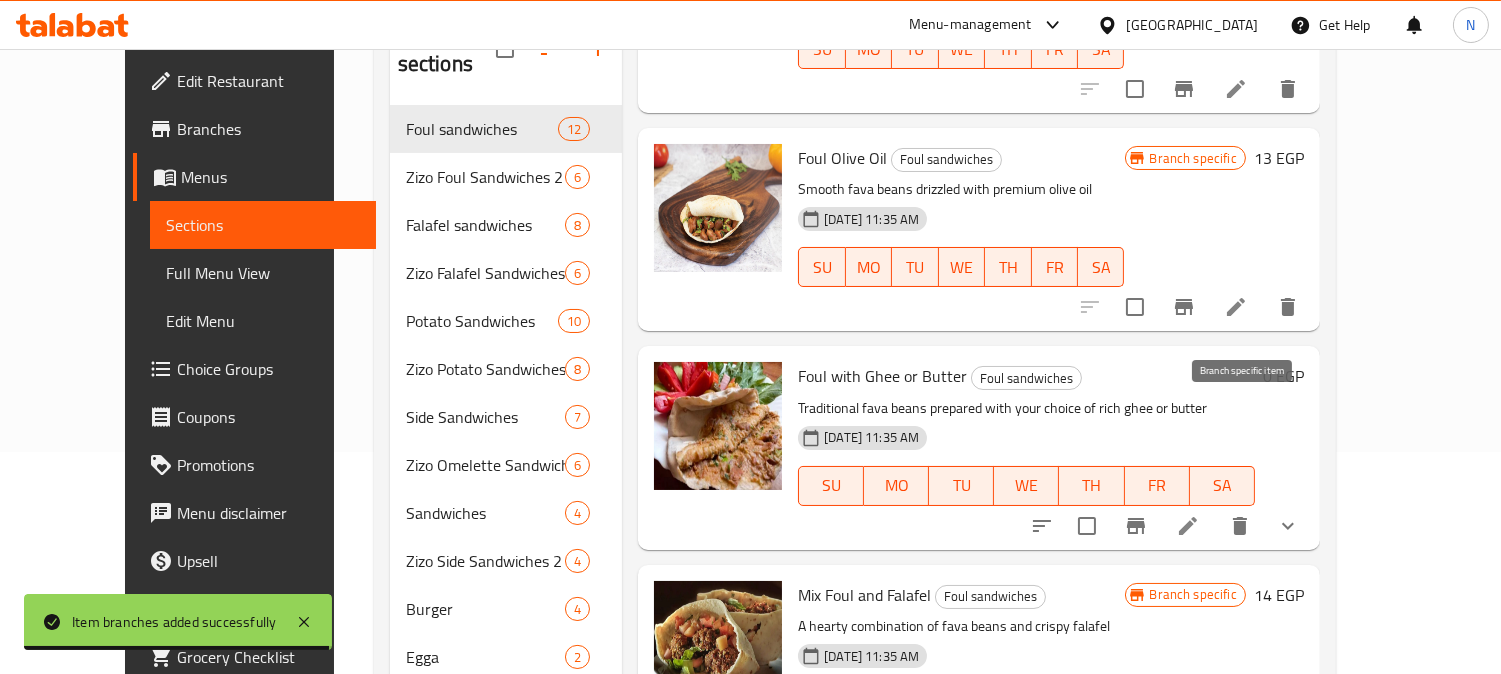 click 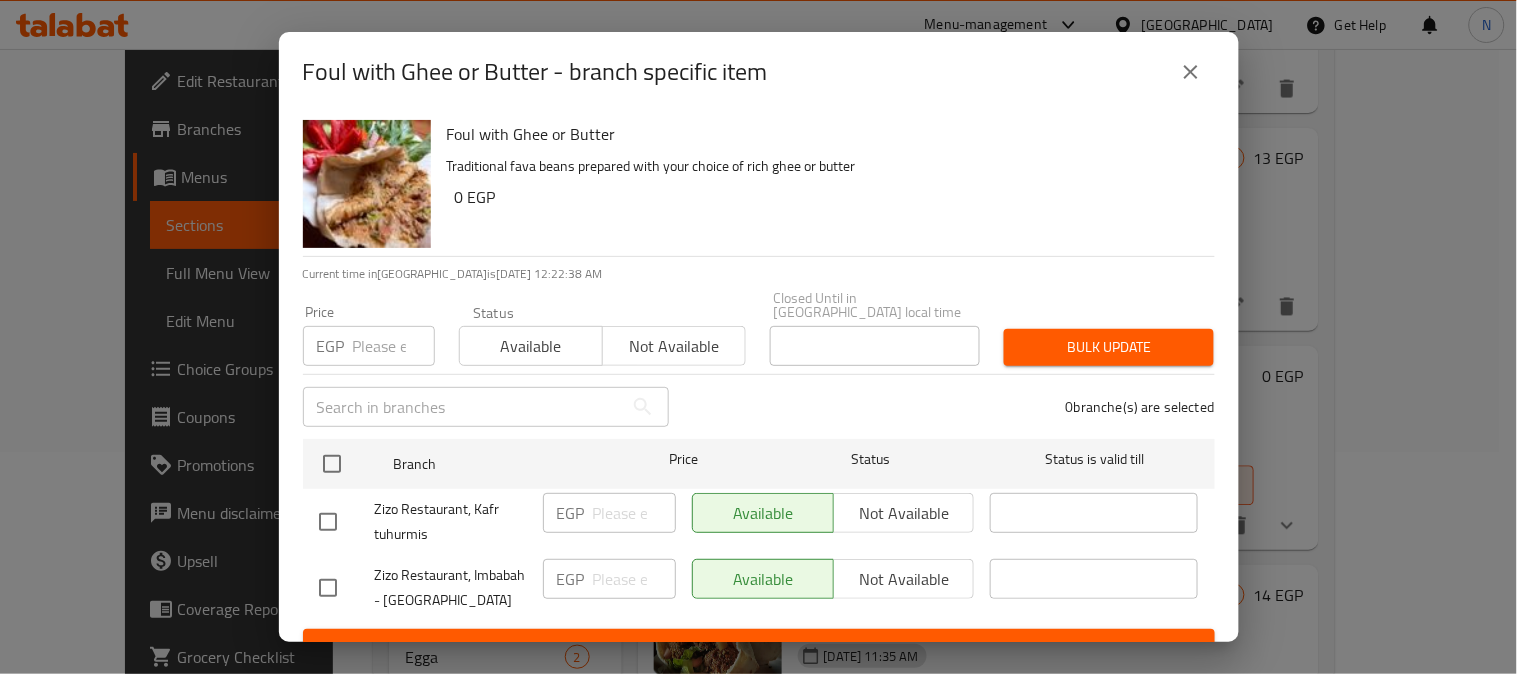 click at bounding box center (328, 588) 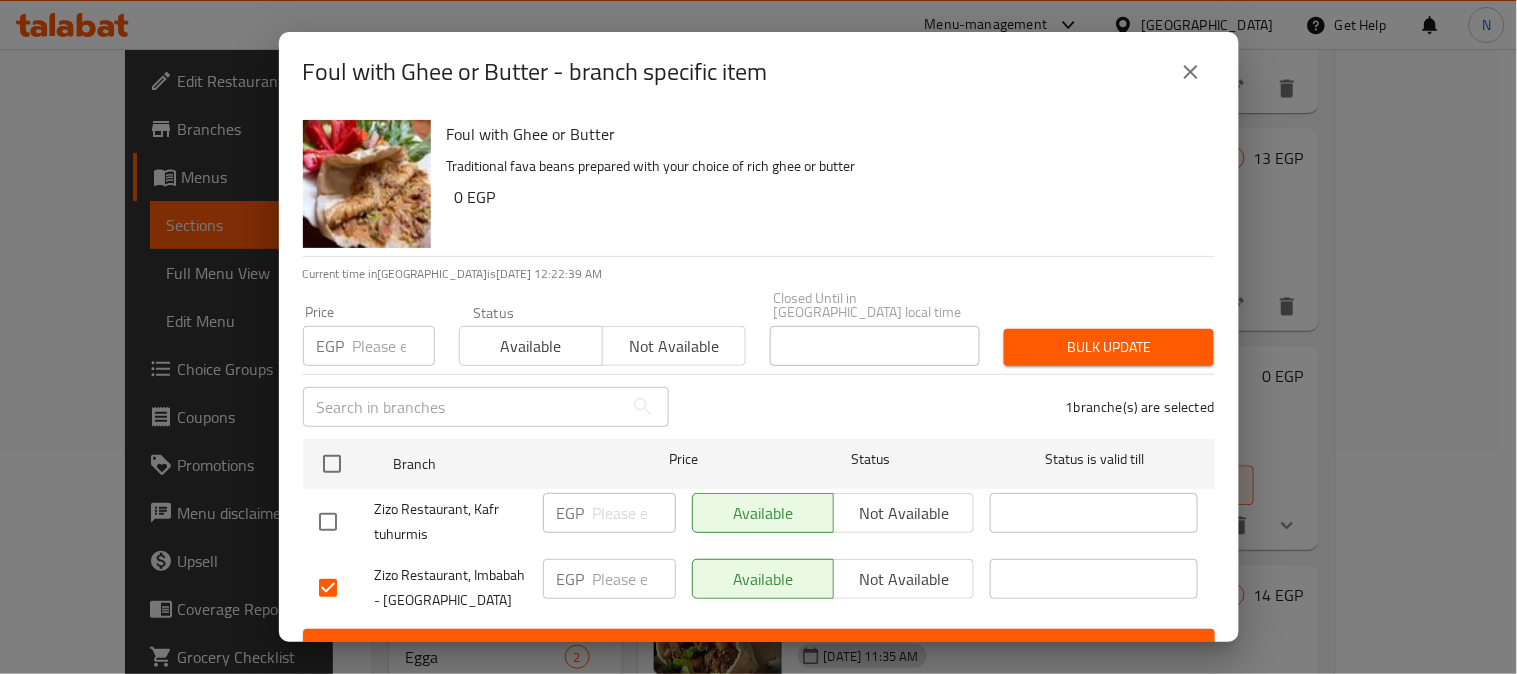 click on "Not available" at bounding box center [904, 579] 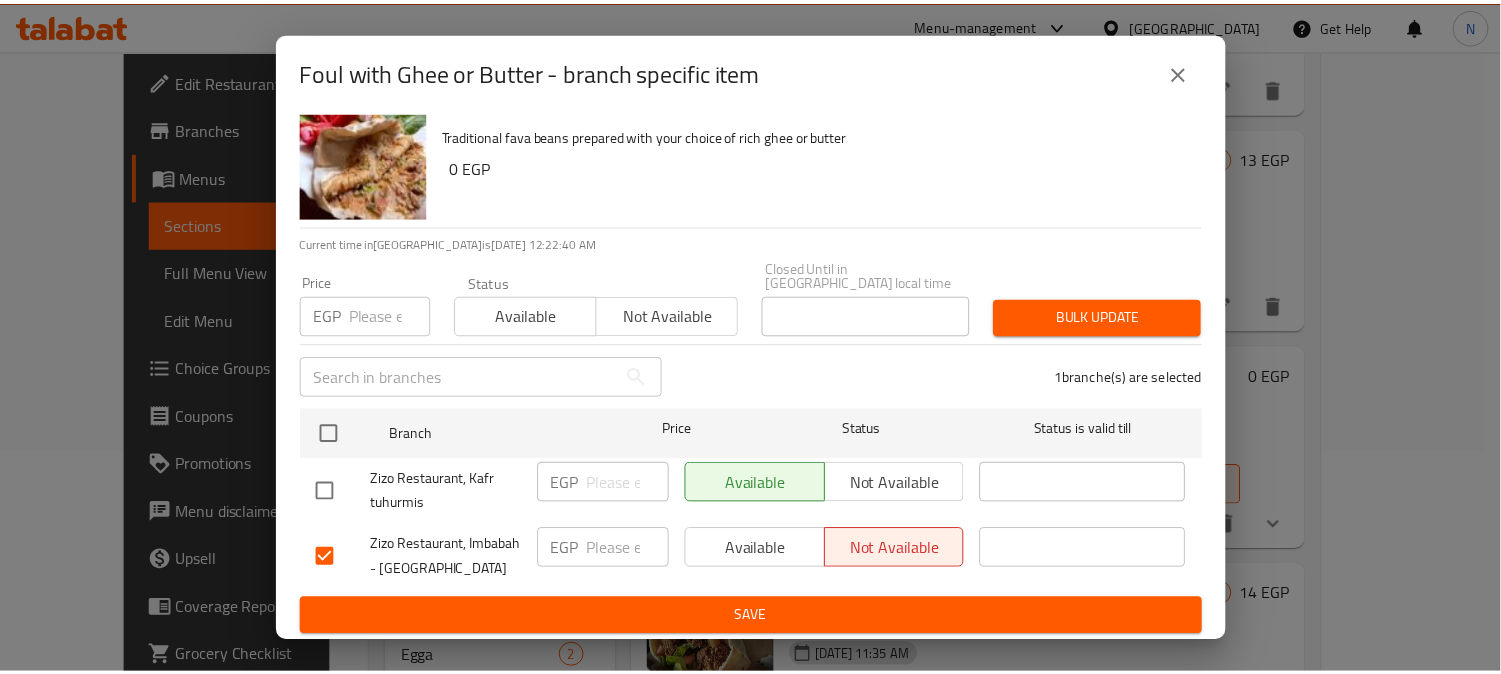 scroll, scrollTop: 42, scrollLeft: 0, axis: vertical 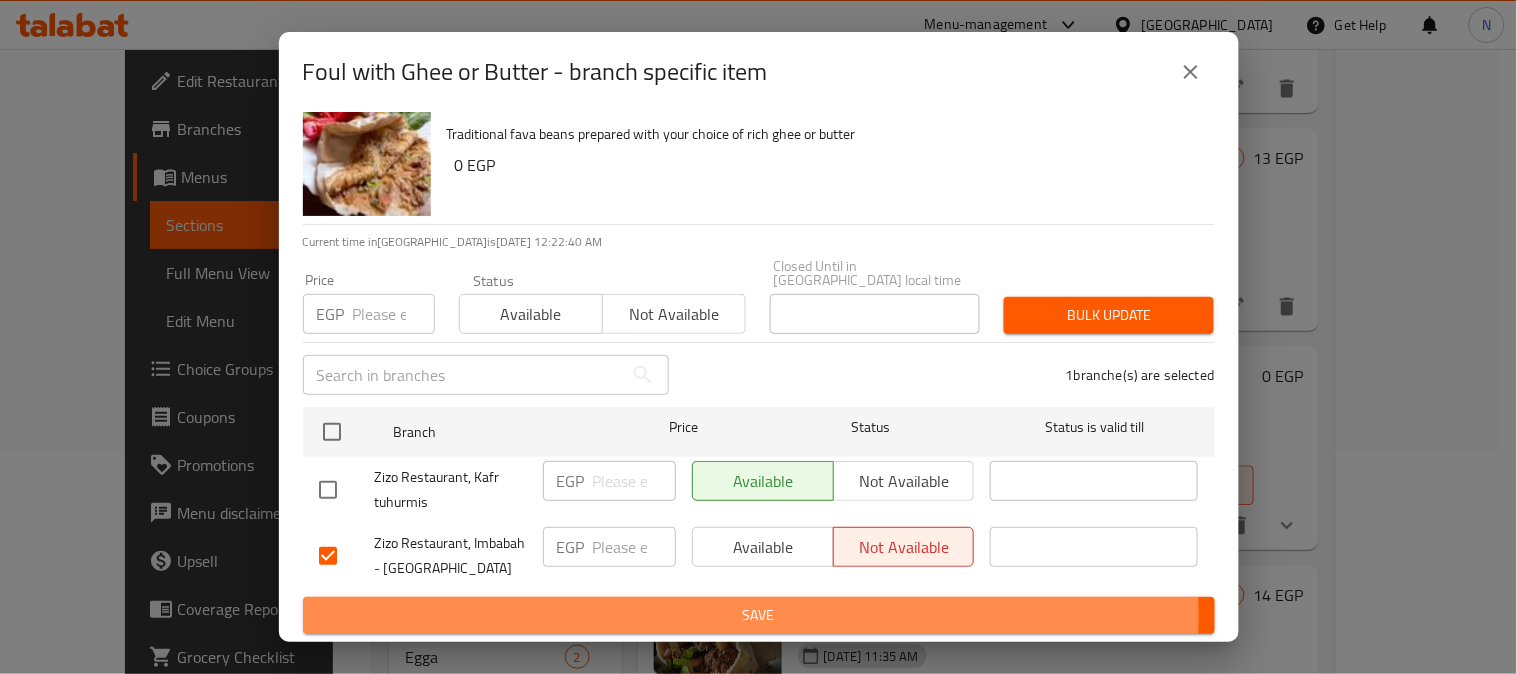 click on "Save" at bounding box center [759, 615] 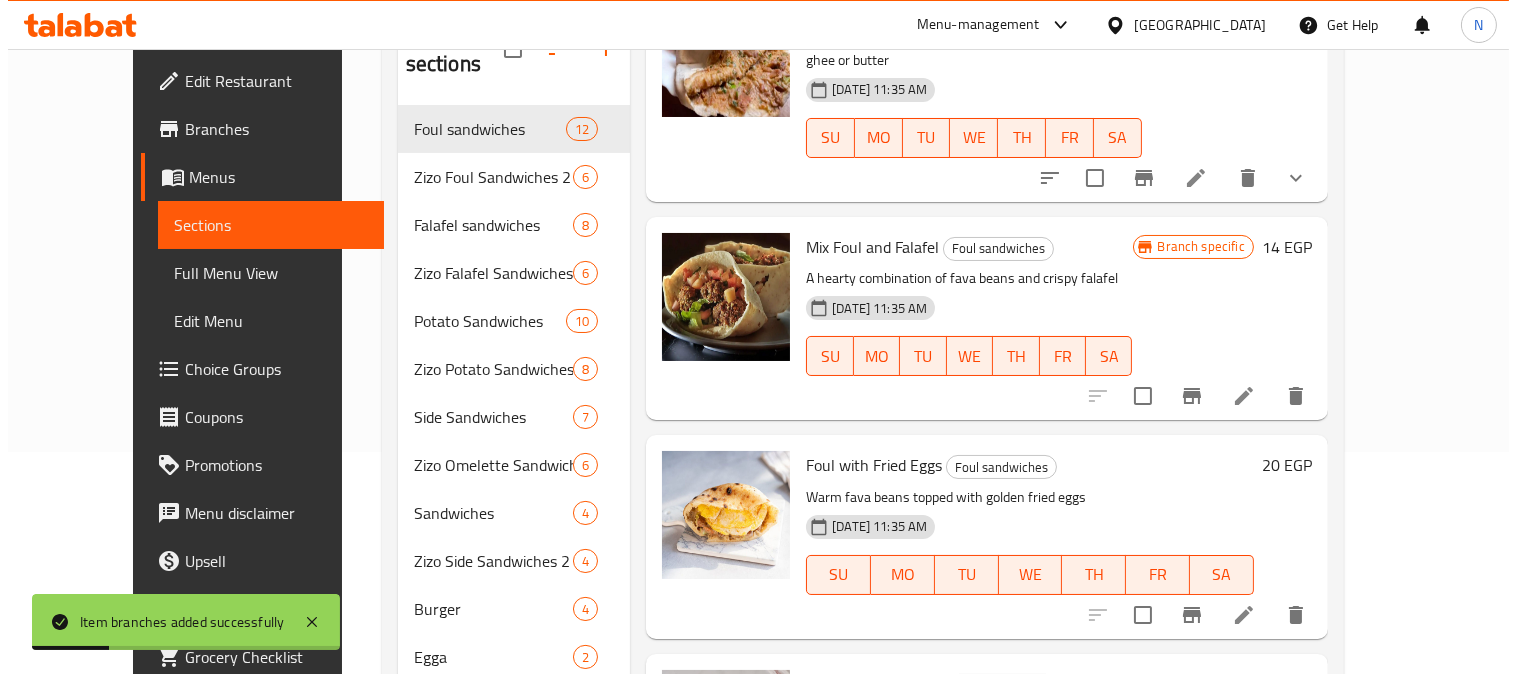 scroll, scrollTop: 1333, scrollLeft: 0, axis: vertical 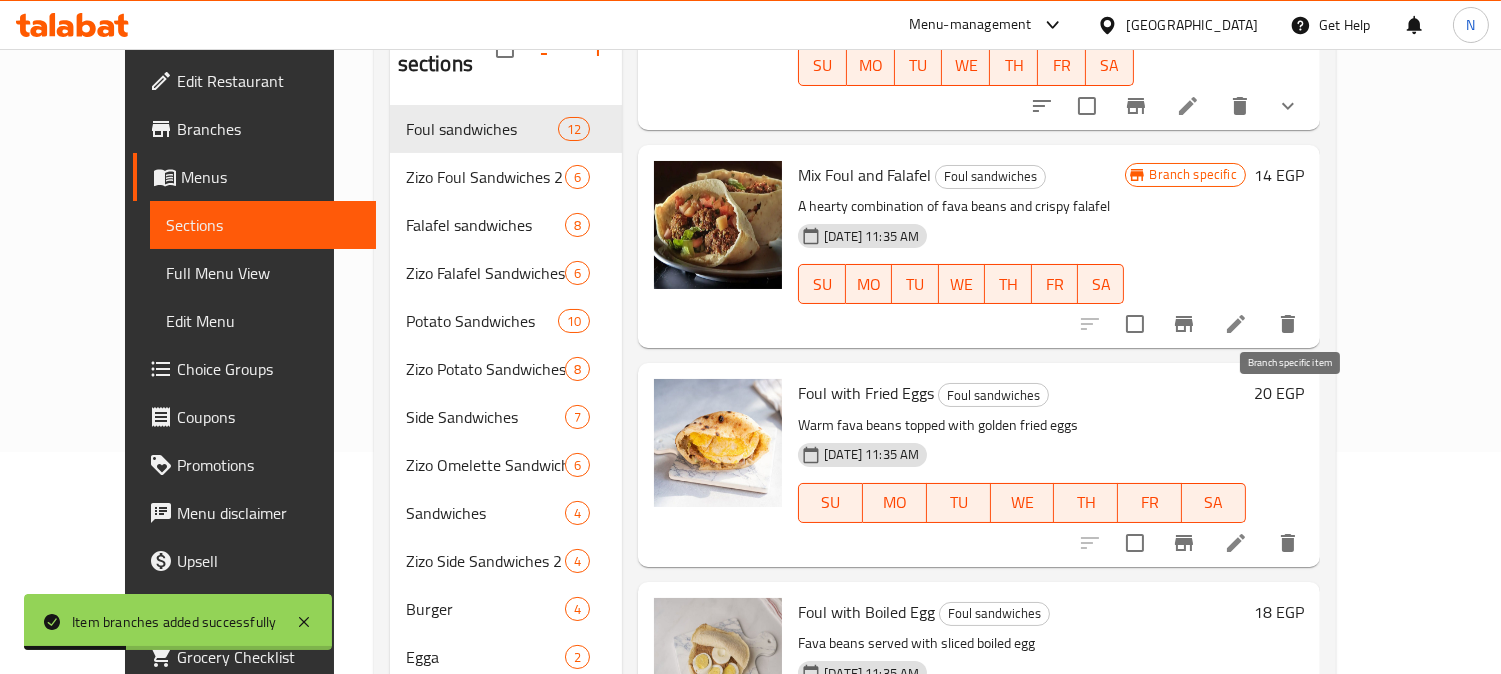 click 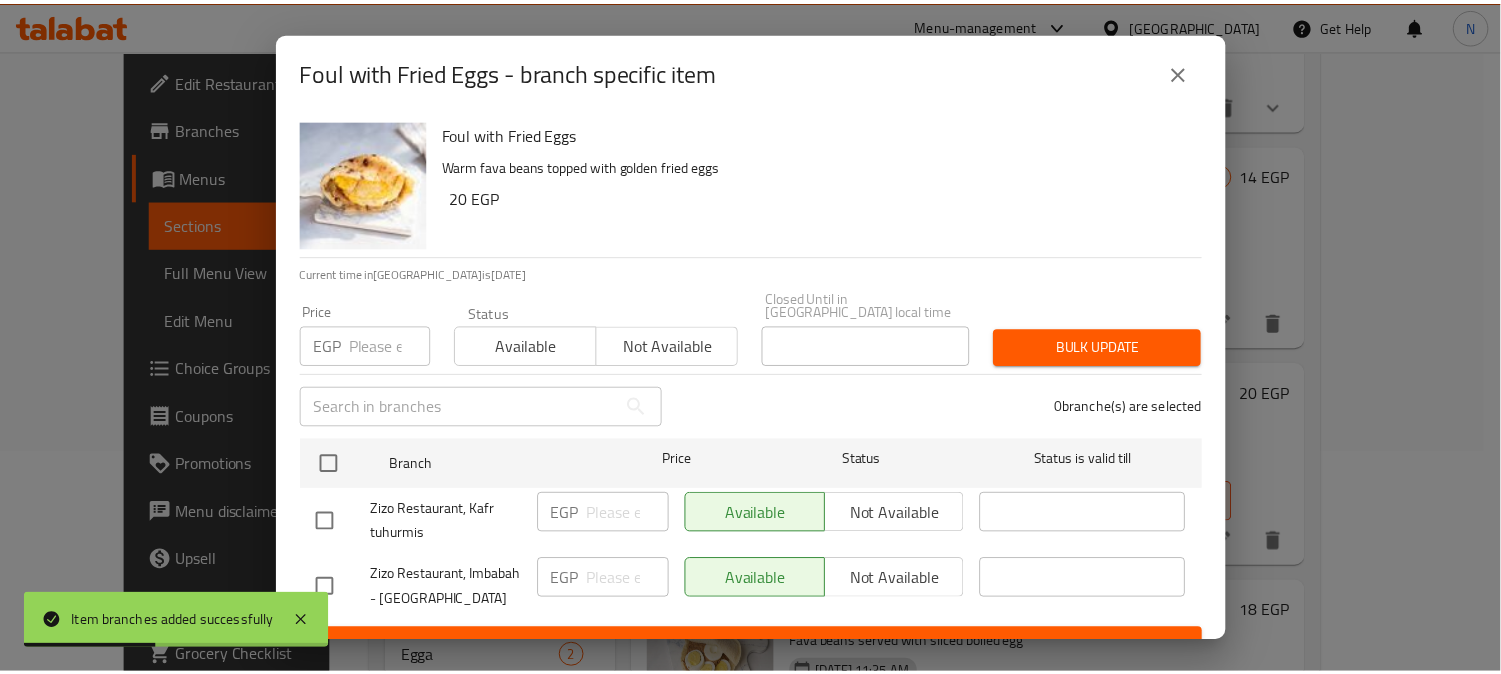 scroll, scrollTop: 42, scrollLeft: 0, axis: vertical 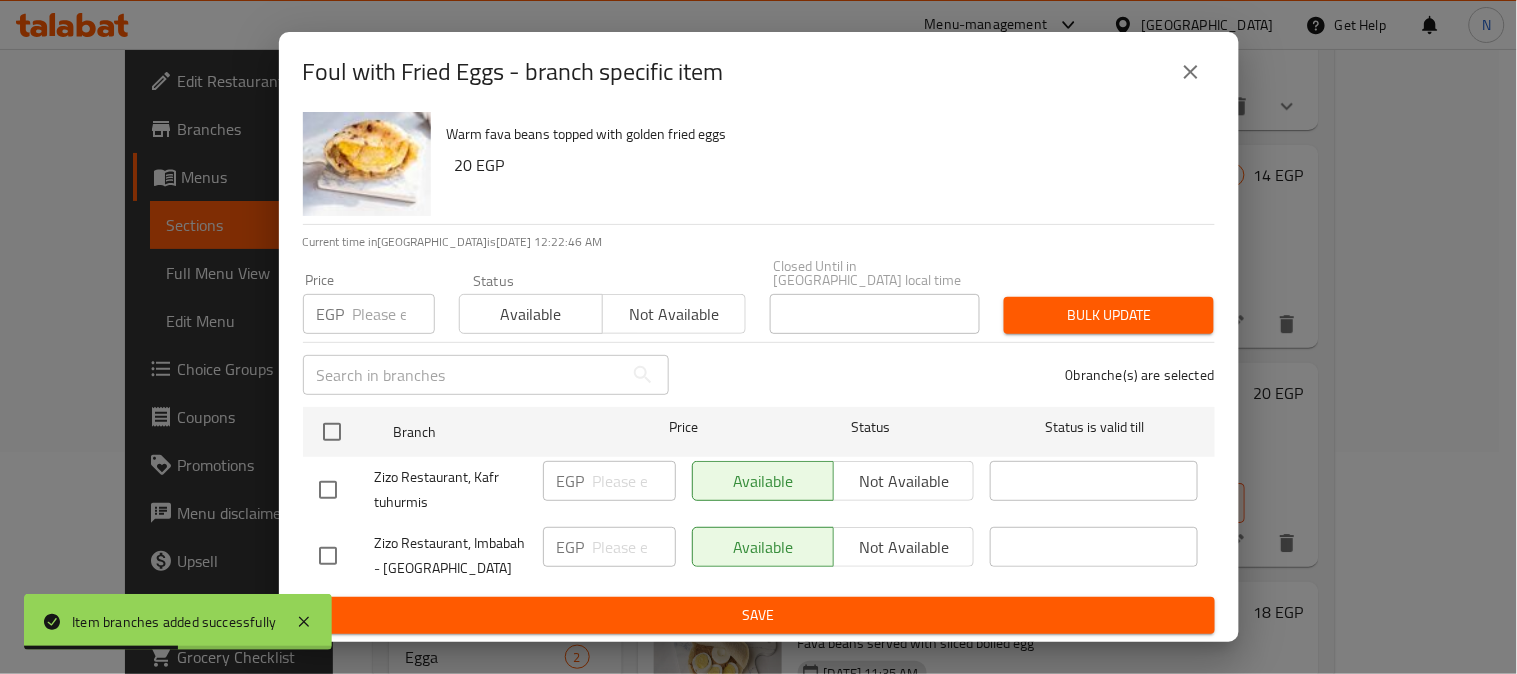 click at bounding box center (328, 556) 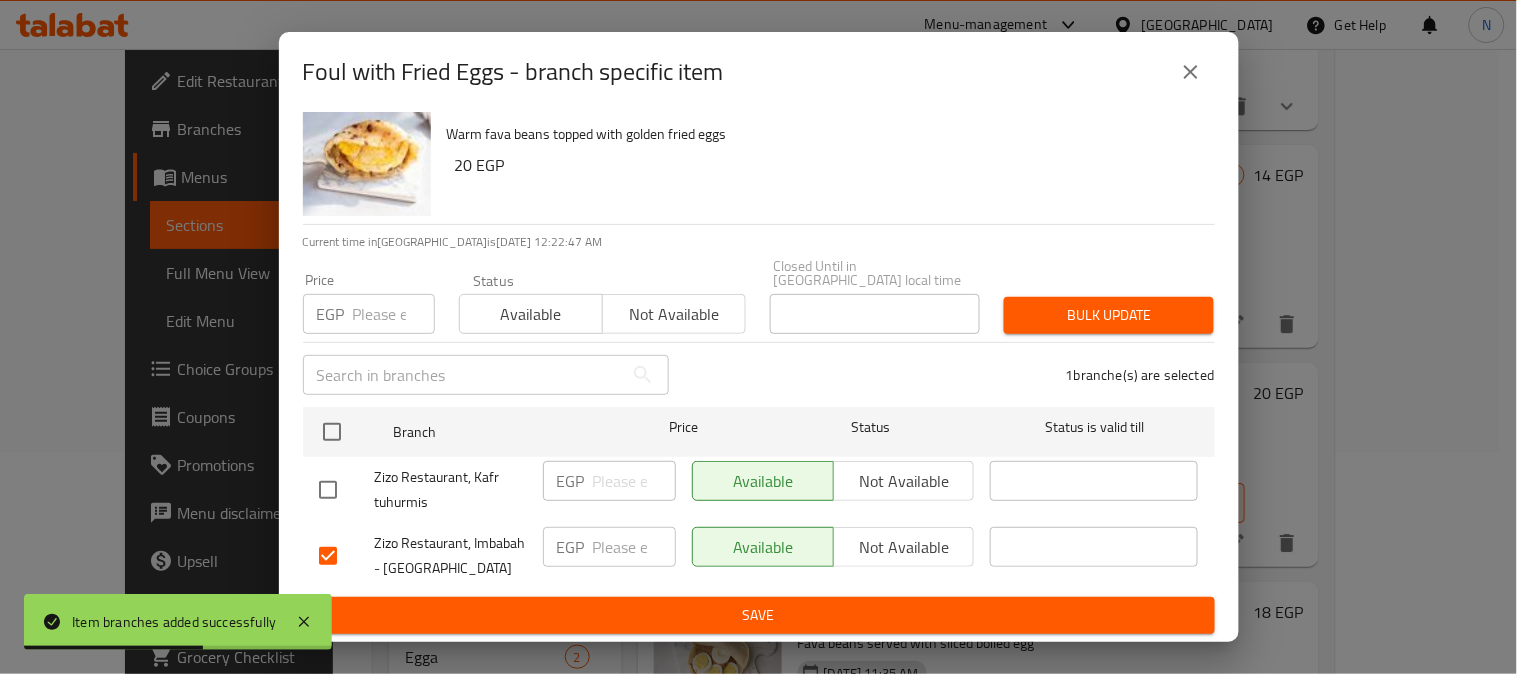click on "Not available" at bounding box center (904, 547) 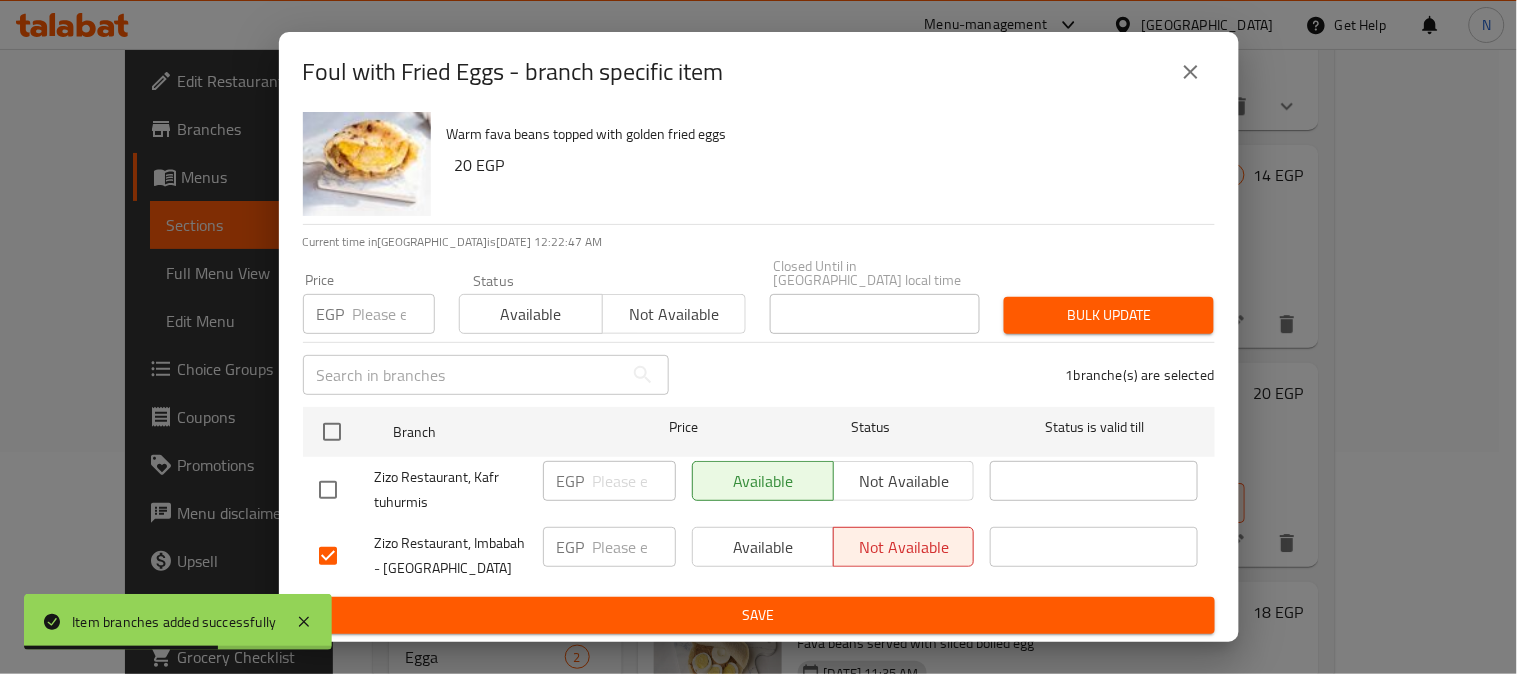 click on "Save" at bounding box center (759, 615) 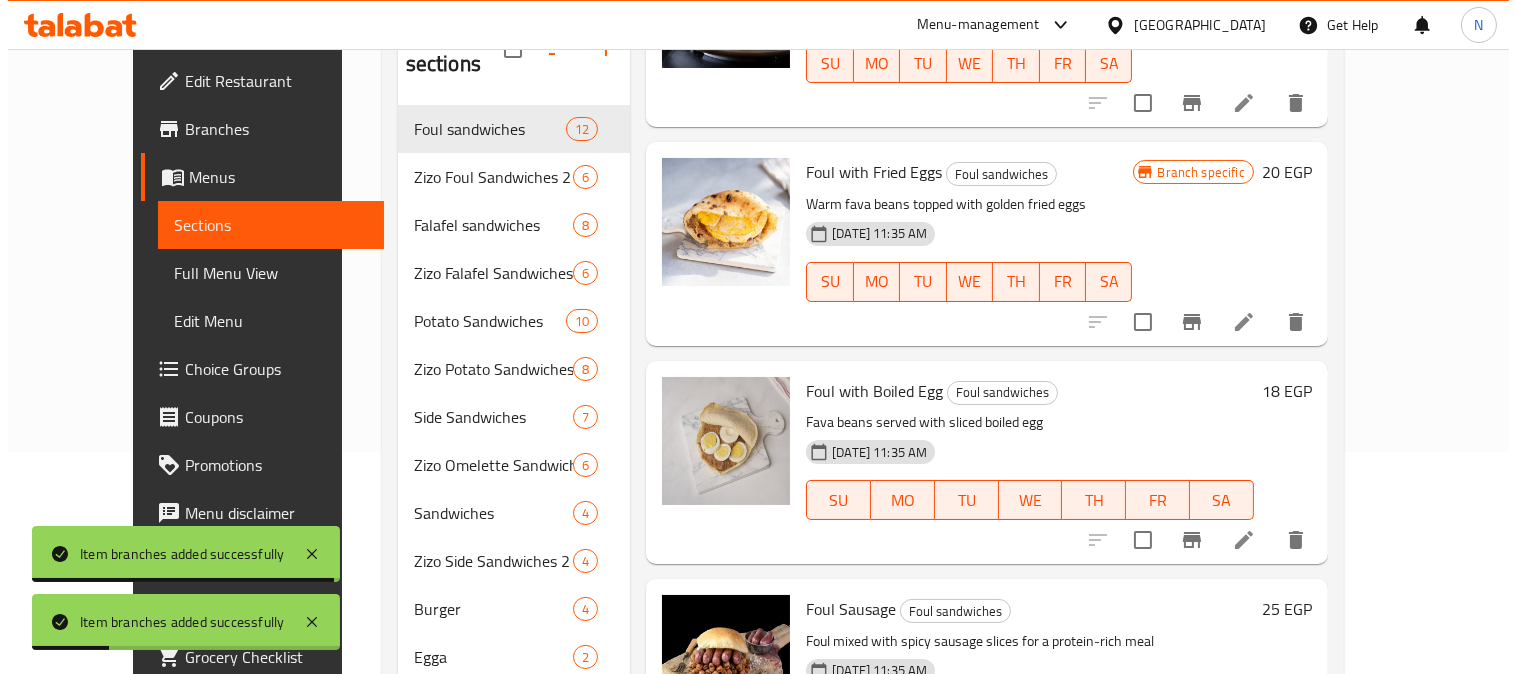 scroll, scrollTop: 1555, scrollLeft: 0, axis: vertical 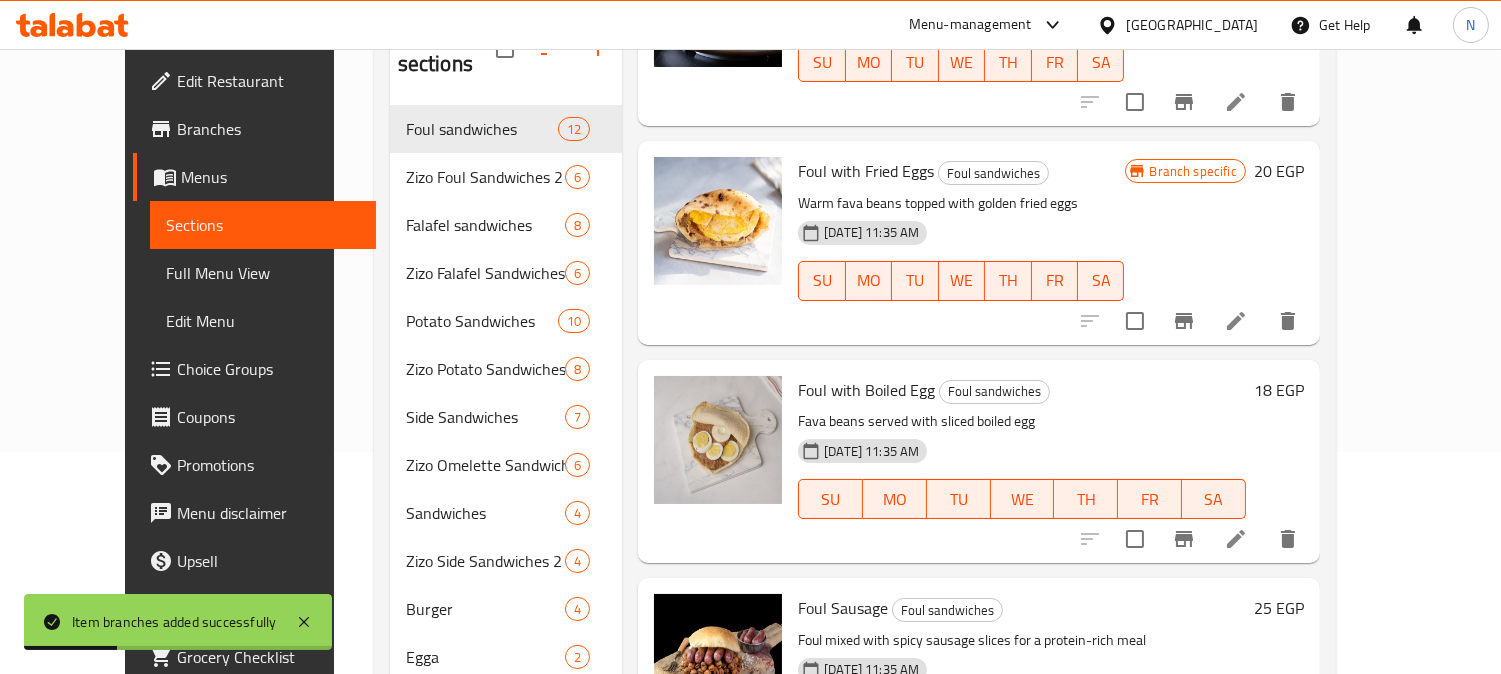 click 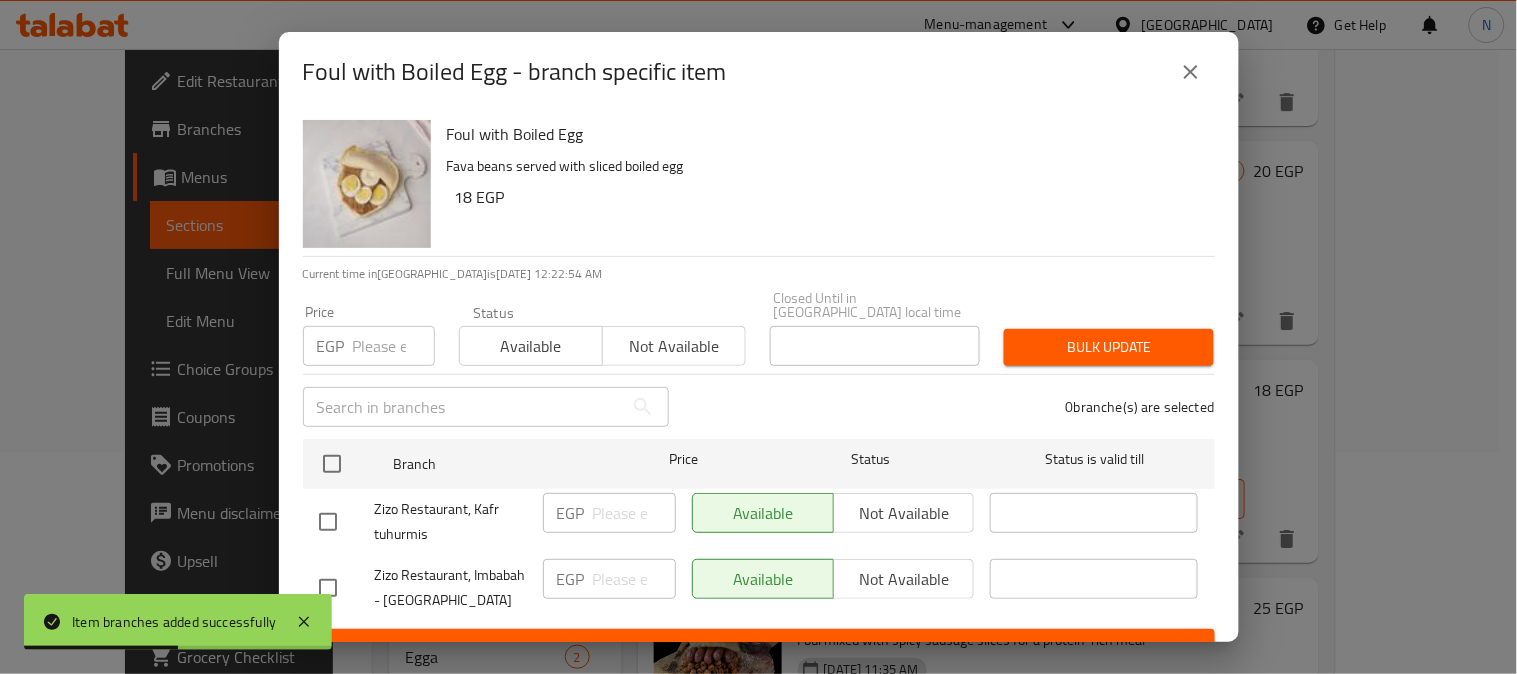 click at bounding box center (328, 588) 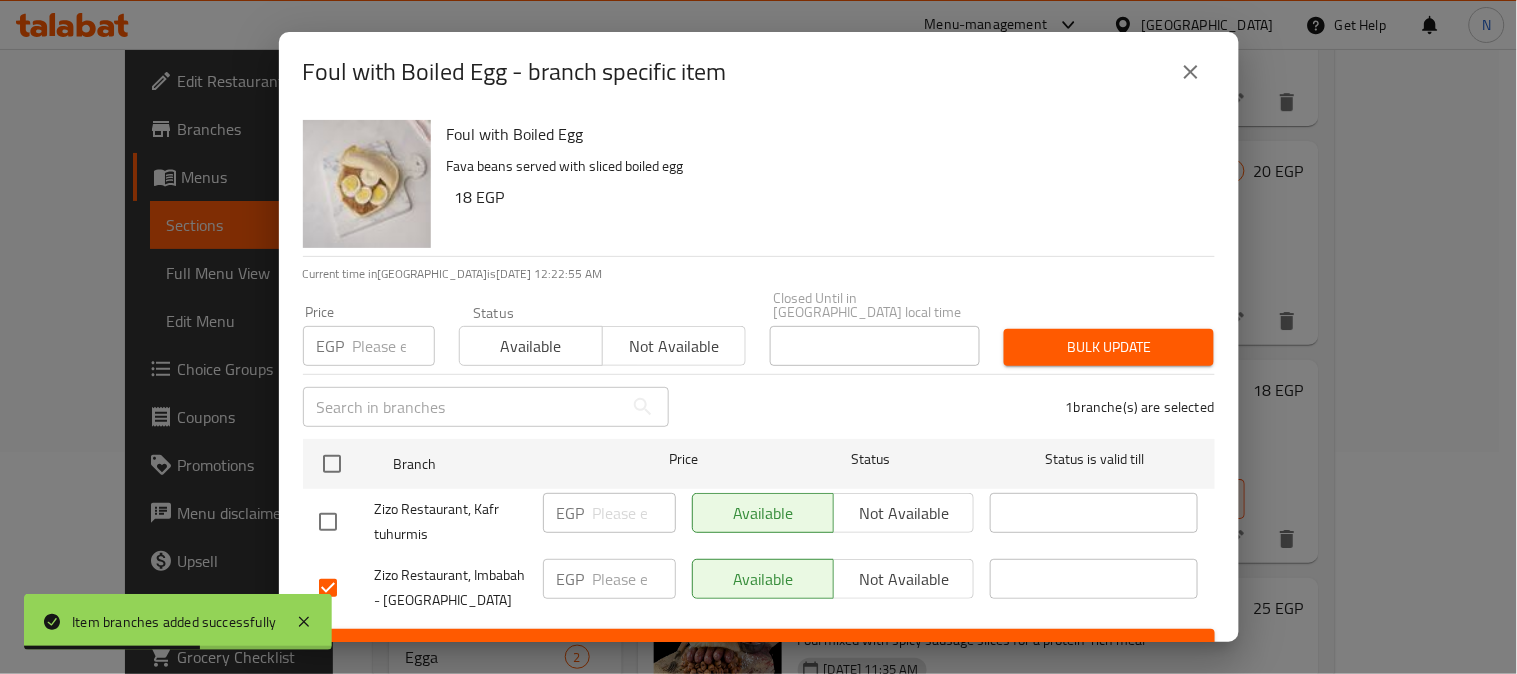 click on "Not available" at bounding box center [904, 579] 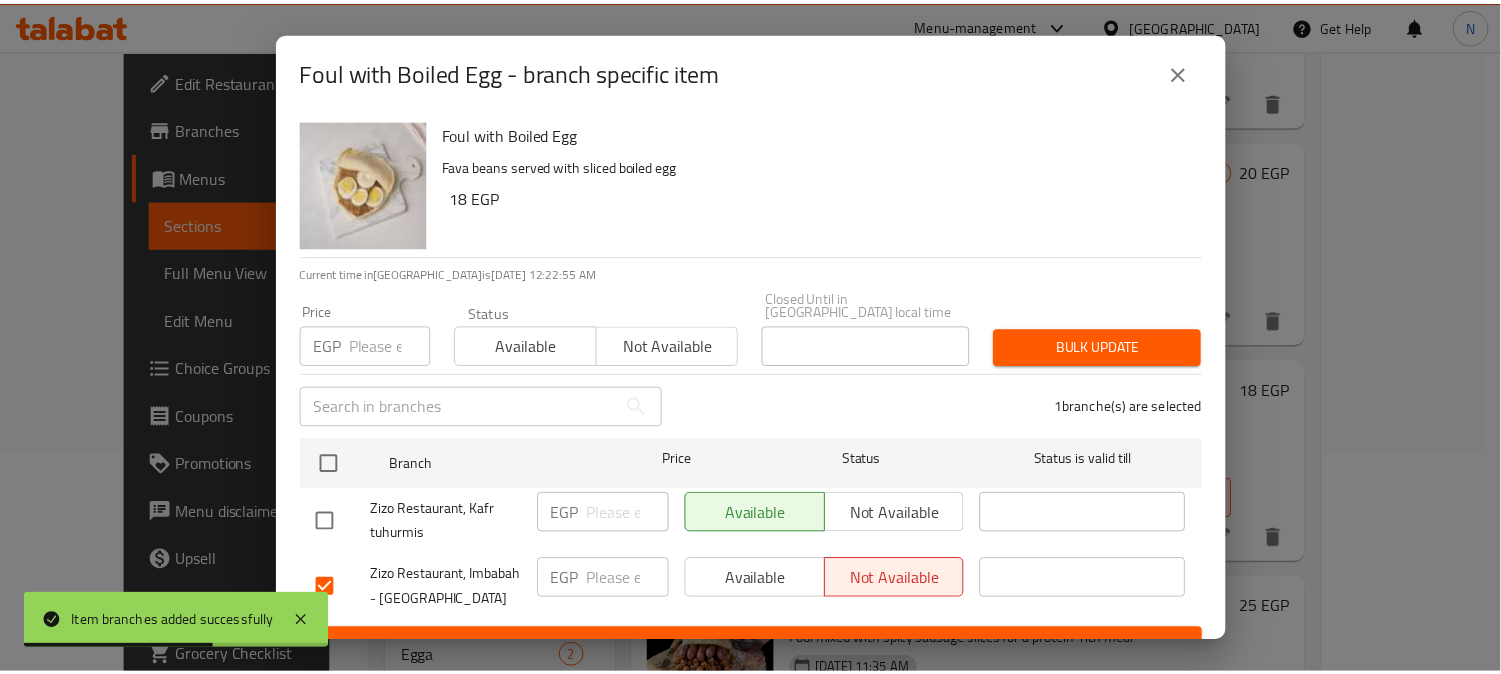 scroll, scrollTop: 42, scrollLeft: 0, axis: vertical 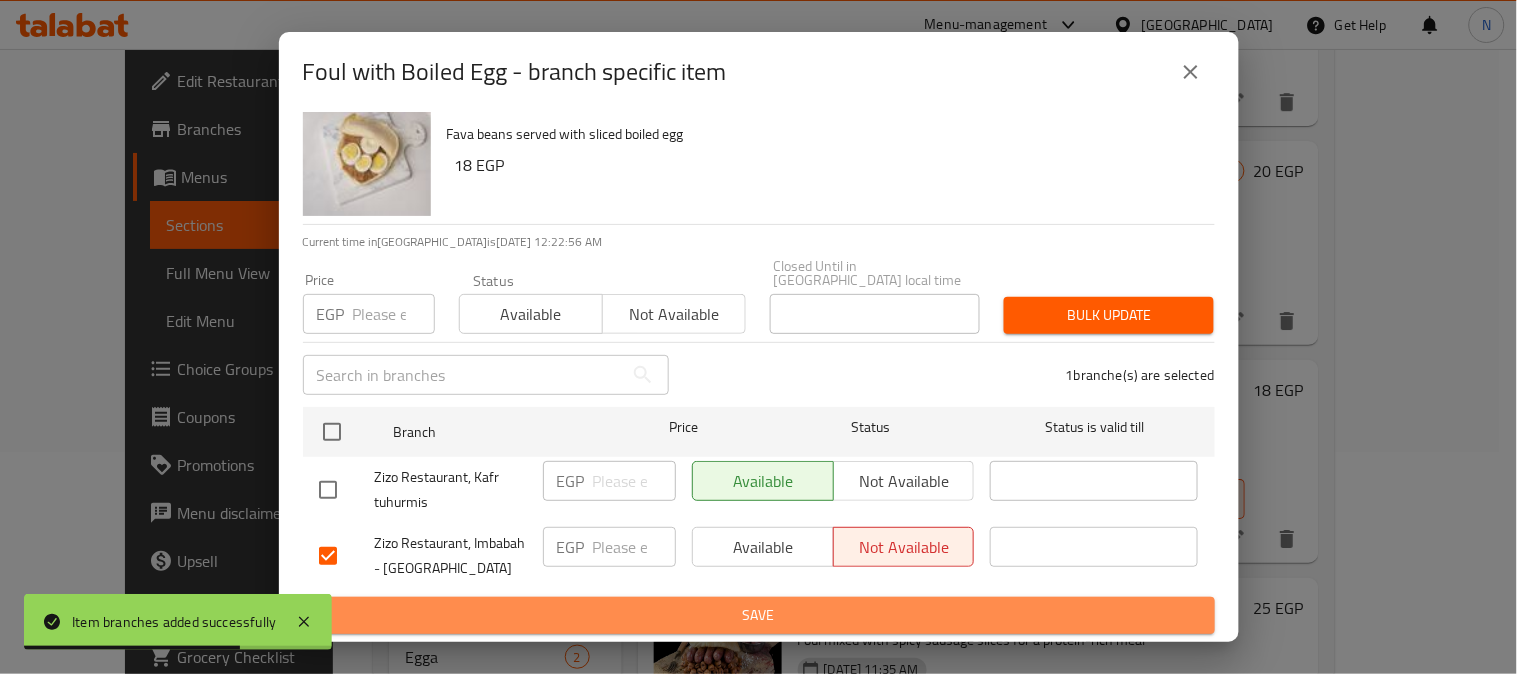 click on "Save" at bounding box center [759, 615] 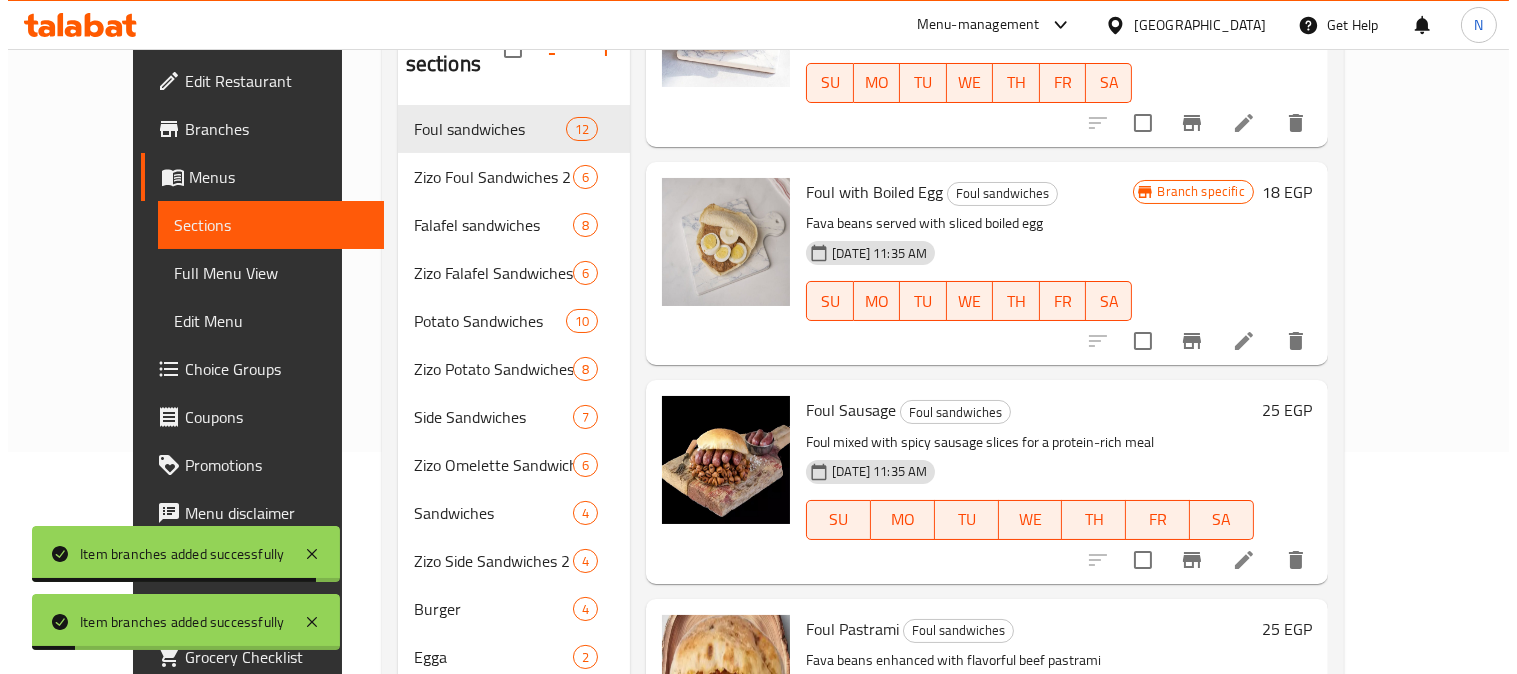 scroll, scrollTop: 1777, scrollLeft: 0, axis: vertical 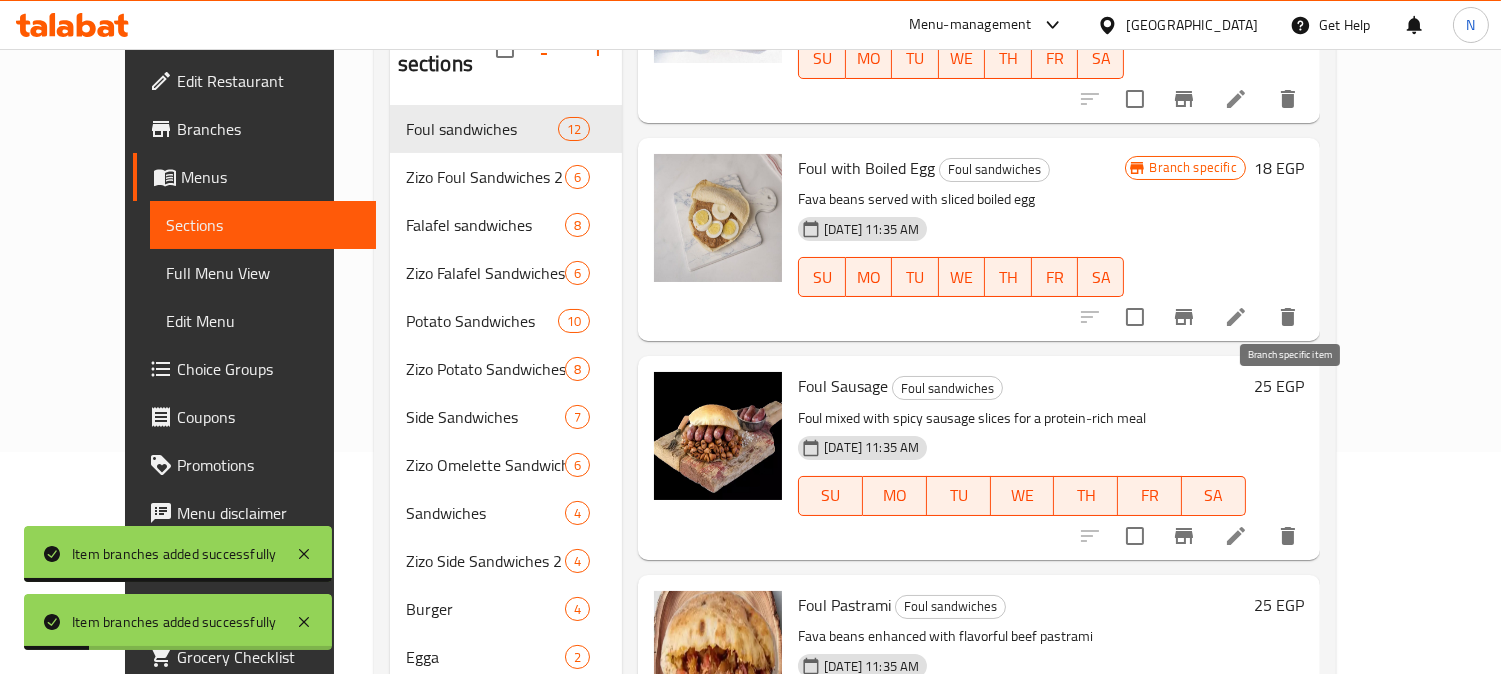 click 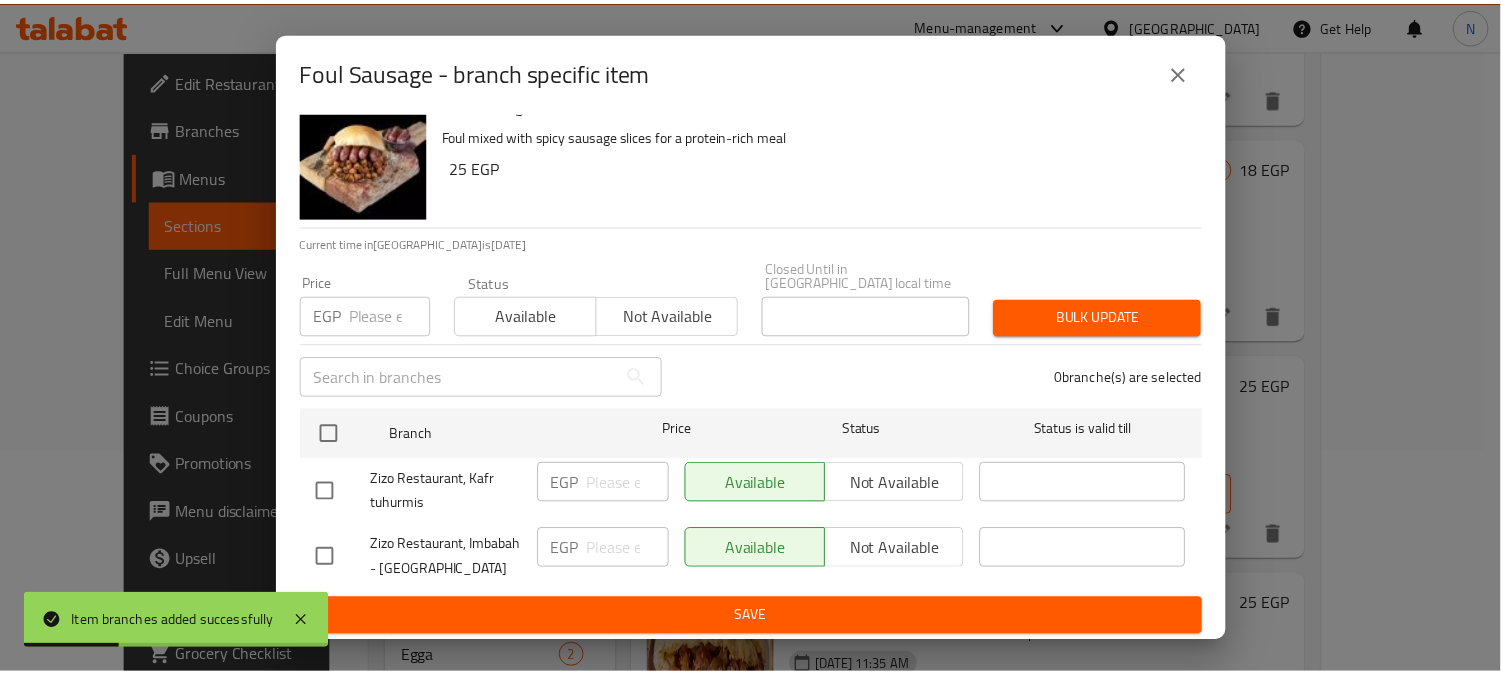 scroll, scrollTop: 42, scrollLeft: 0, axis: vertical 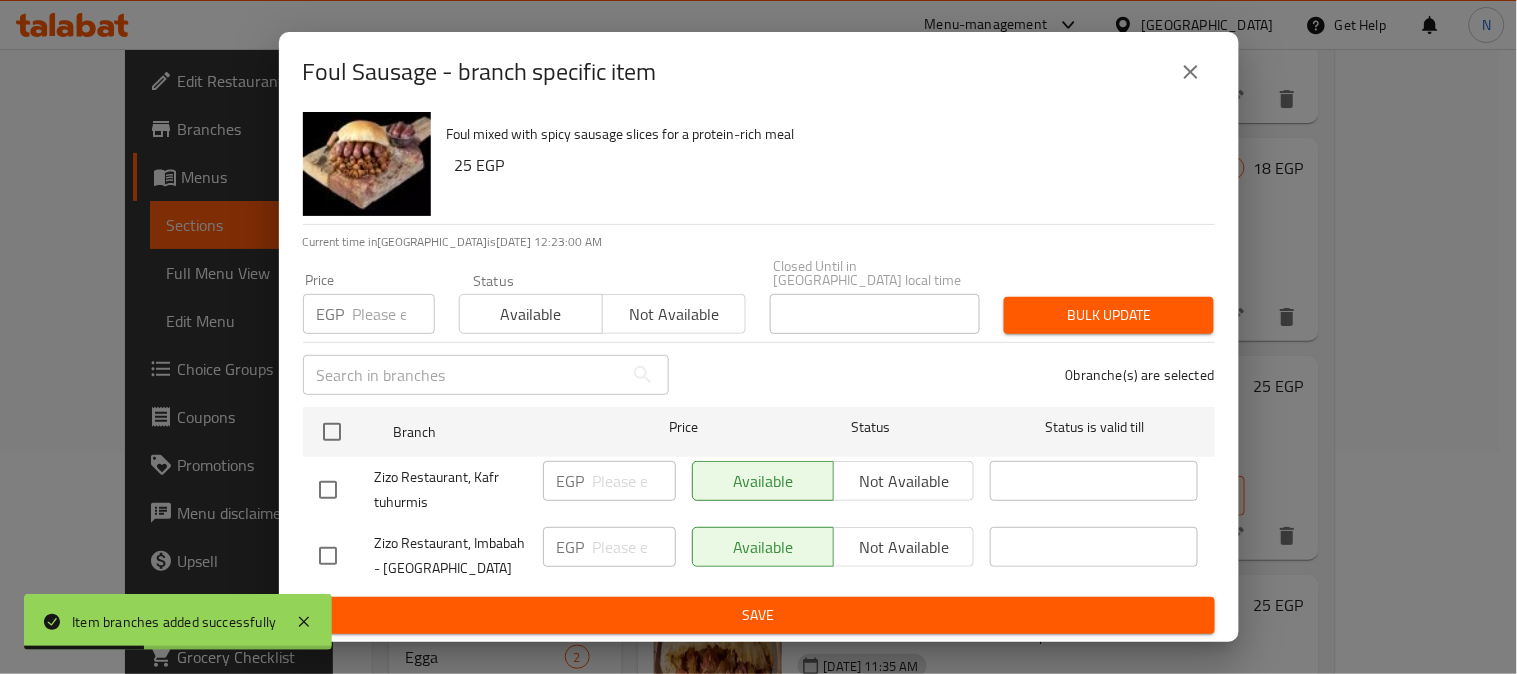 click at bounding box center (328, 556) 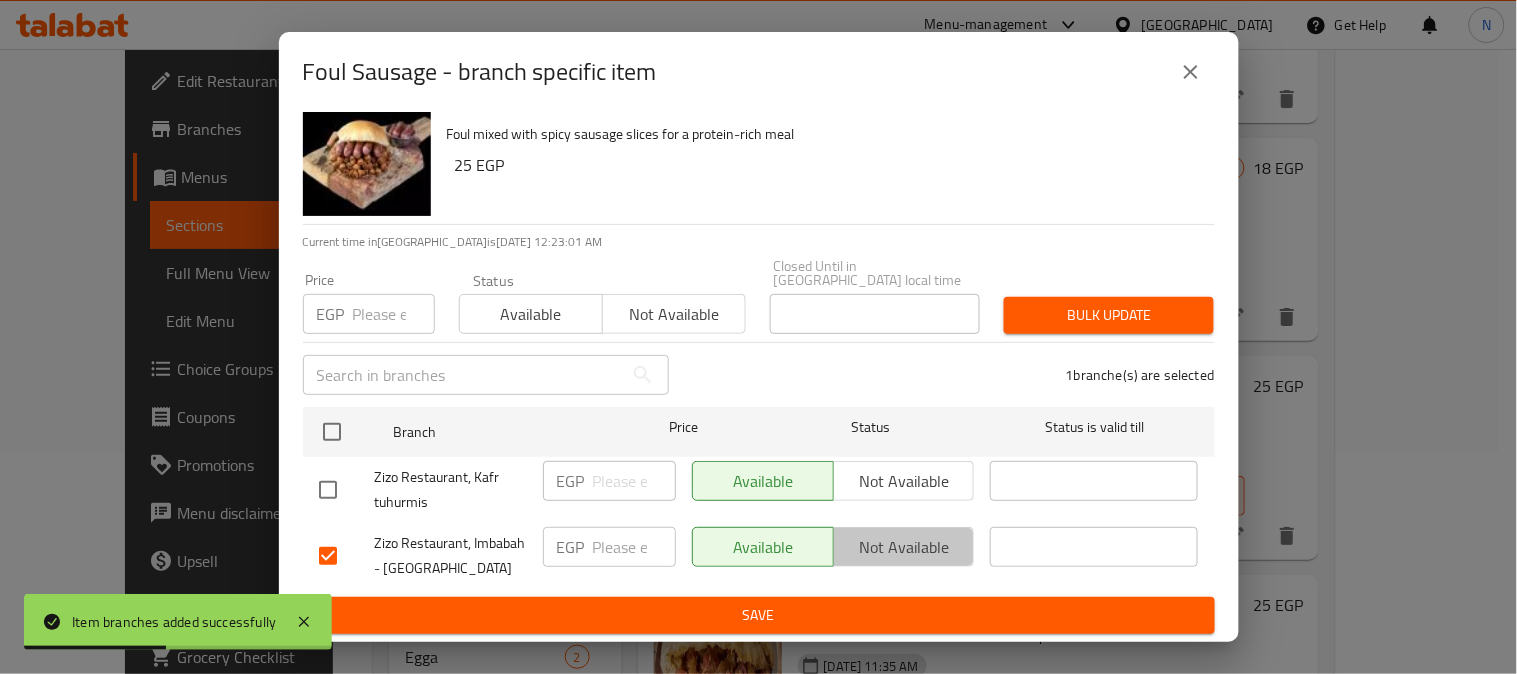 click on "Not available" at bounding box center [904, 547] 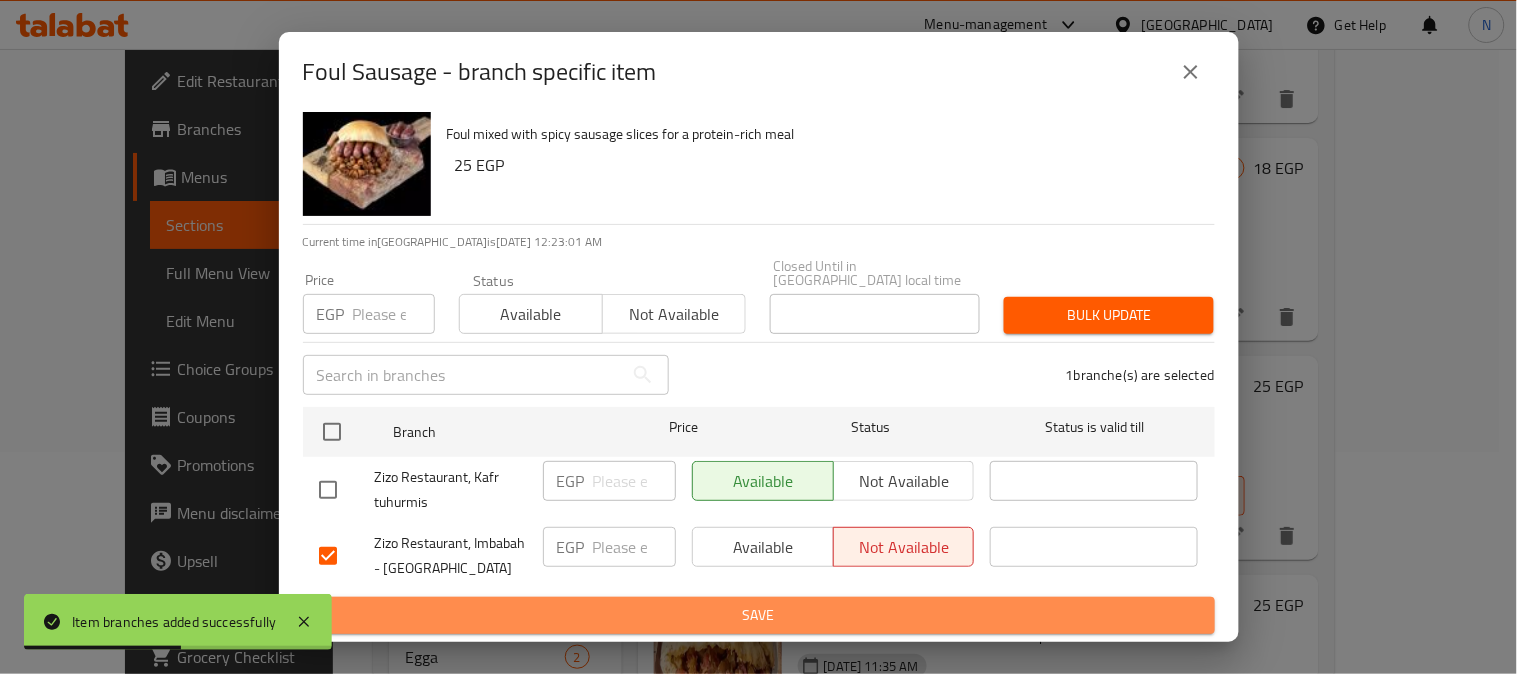 click on "Save" at bounding box center (759, 615) 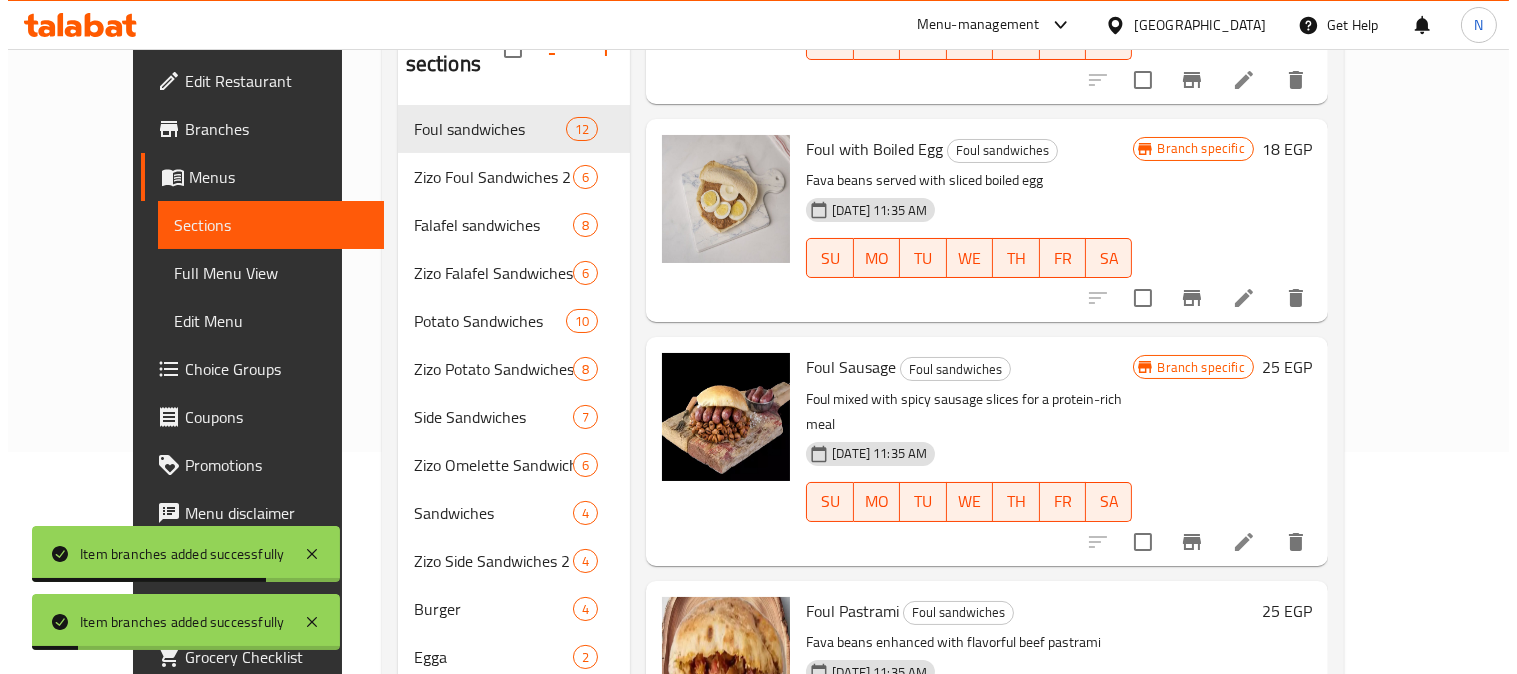 scroll, scrollTop: 1840, scrollLeft: 0, axis: vertical 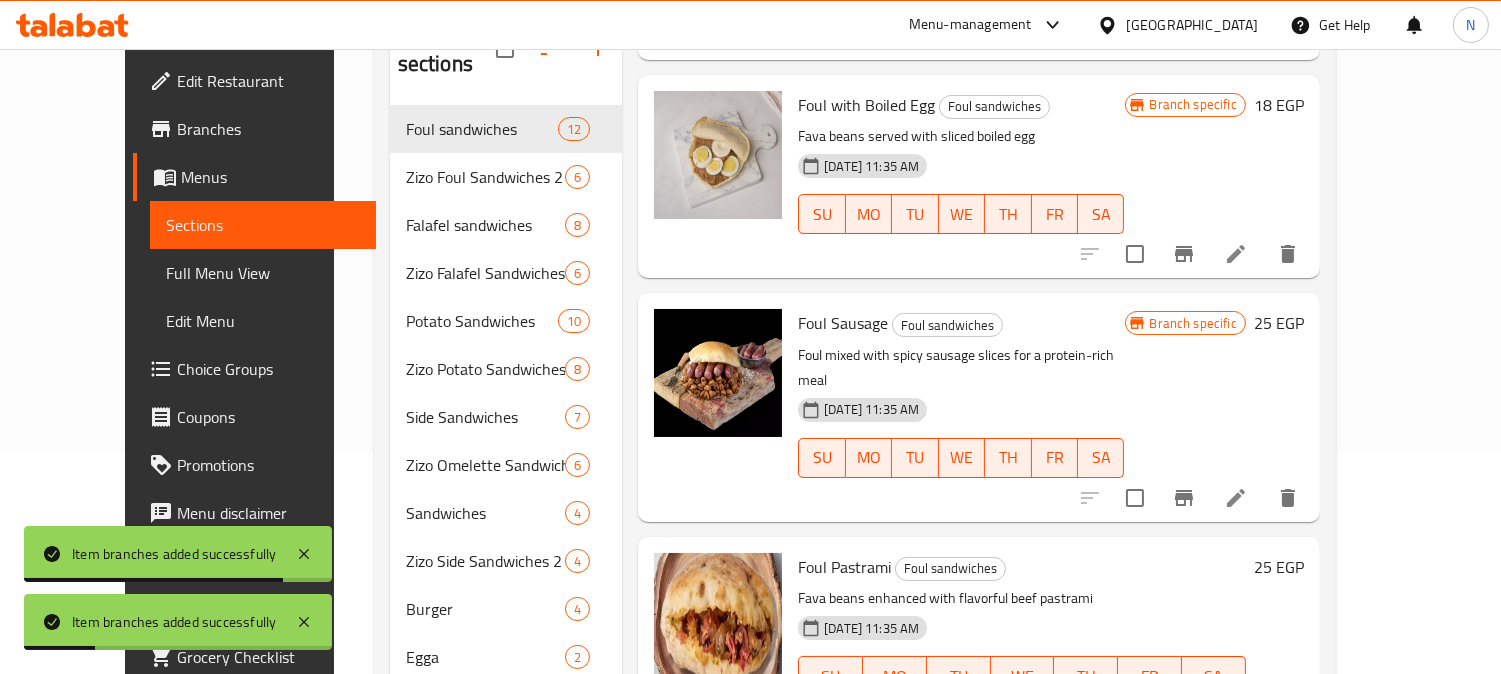 click at bounding box center [1184, 716] 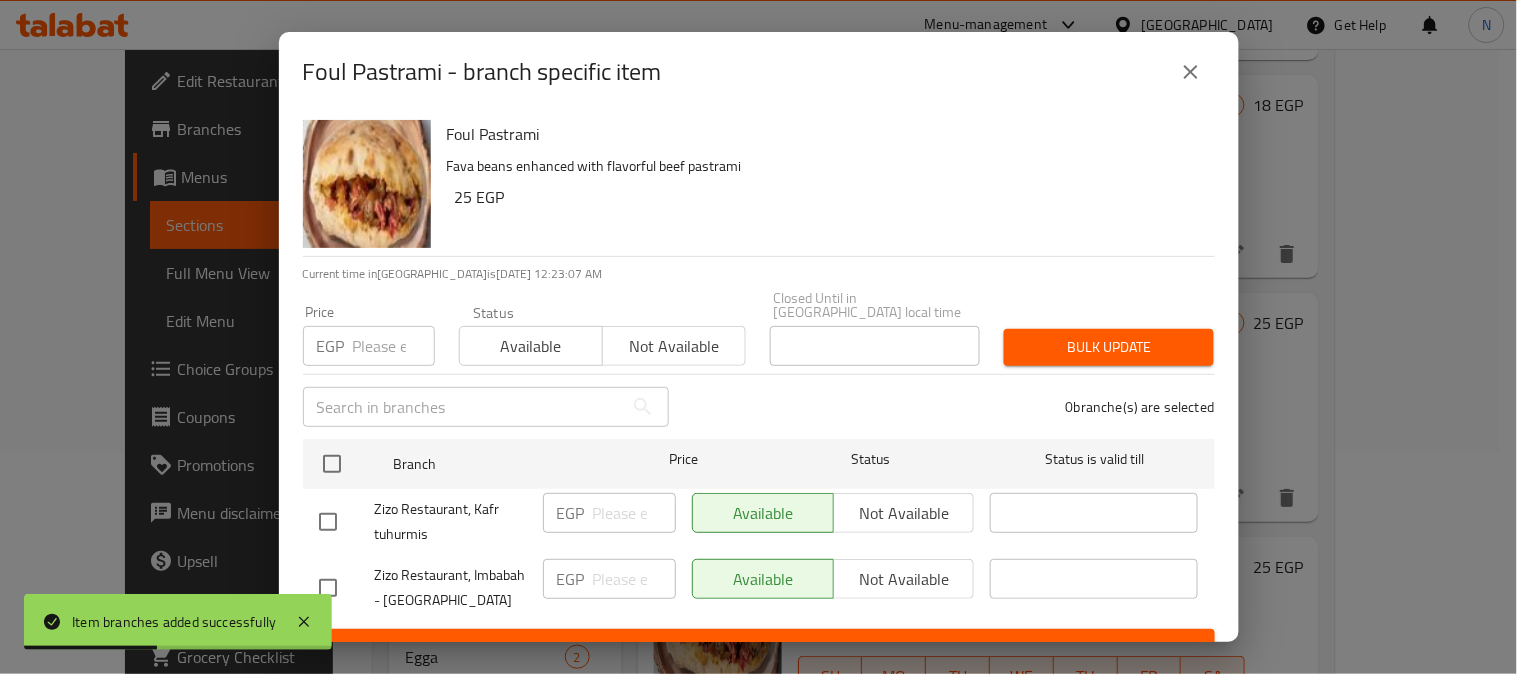 click at bounding box center [328, 588] 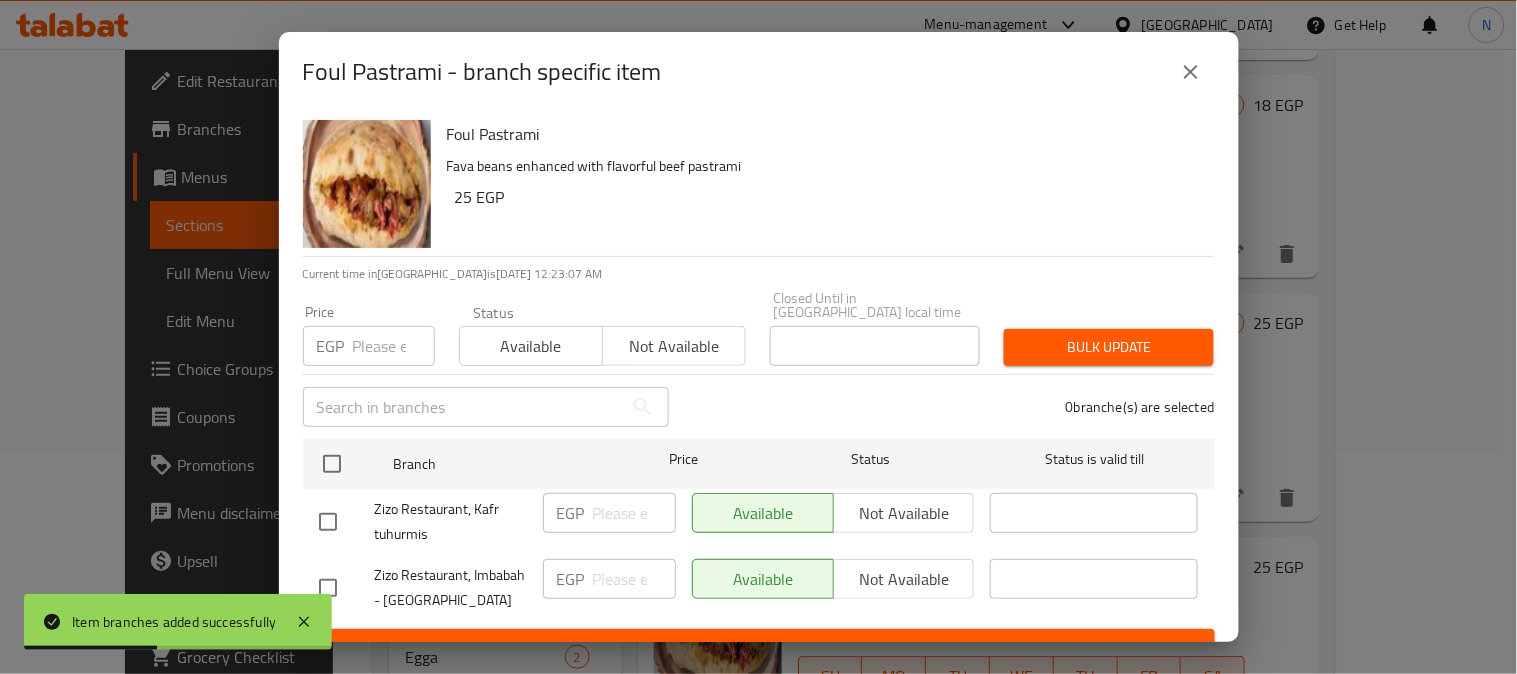 checkbox on "true" 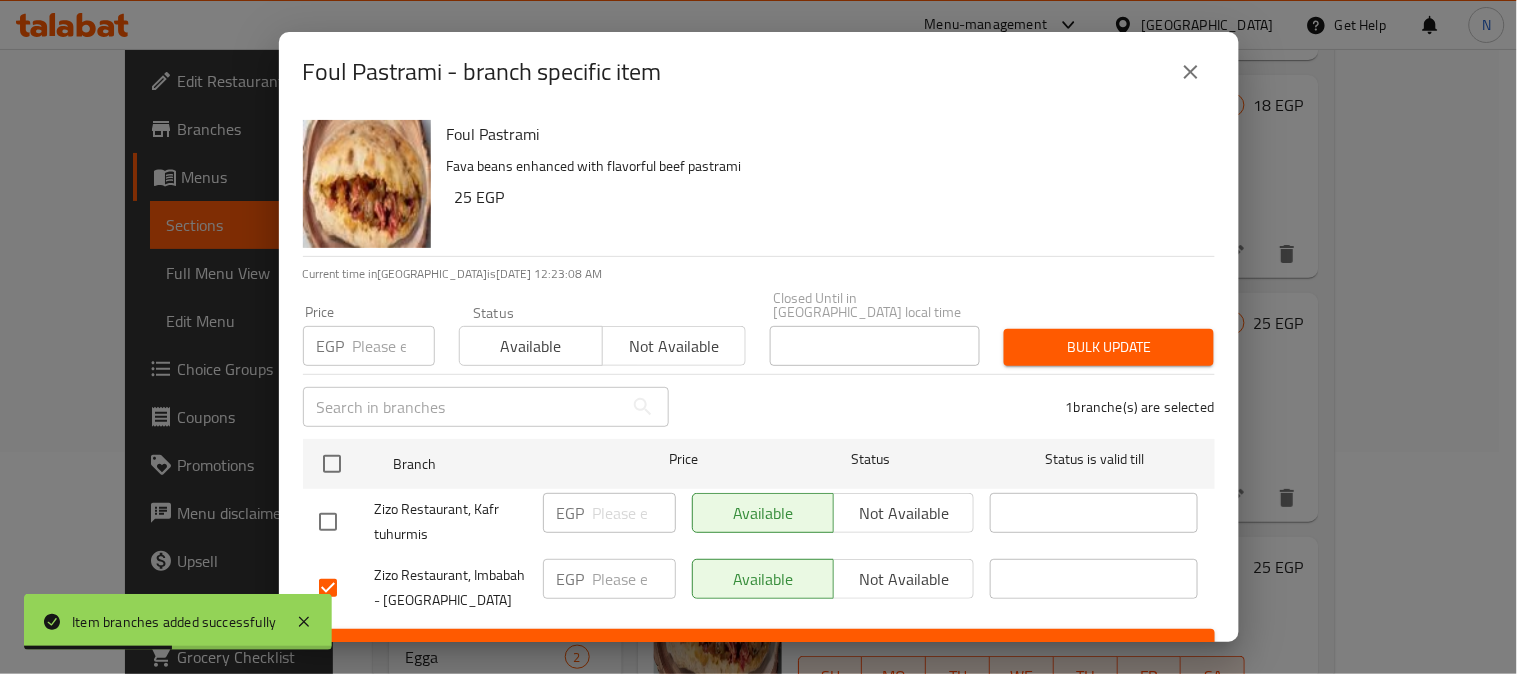 click on "Not available" at bounding box center (904, 579) 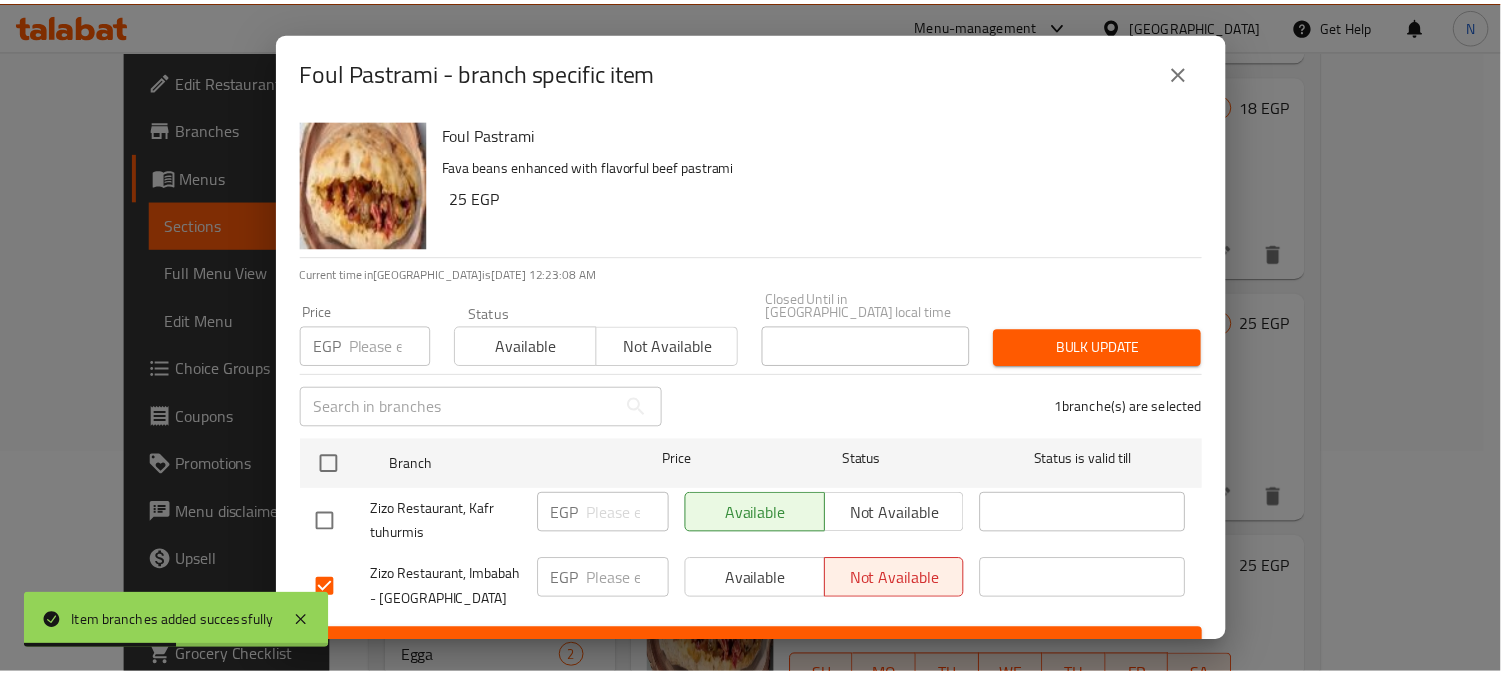 scroll, scrollTop: 42, scrollLeft: 0, axis: vertical 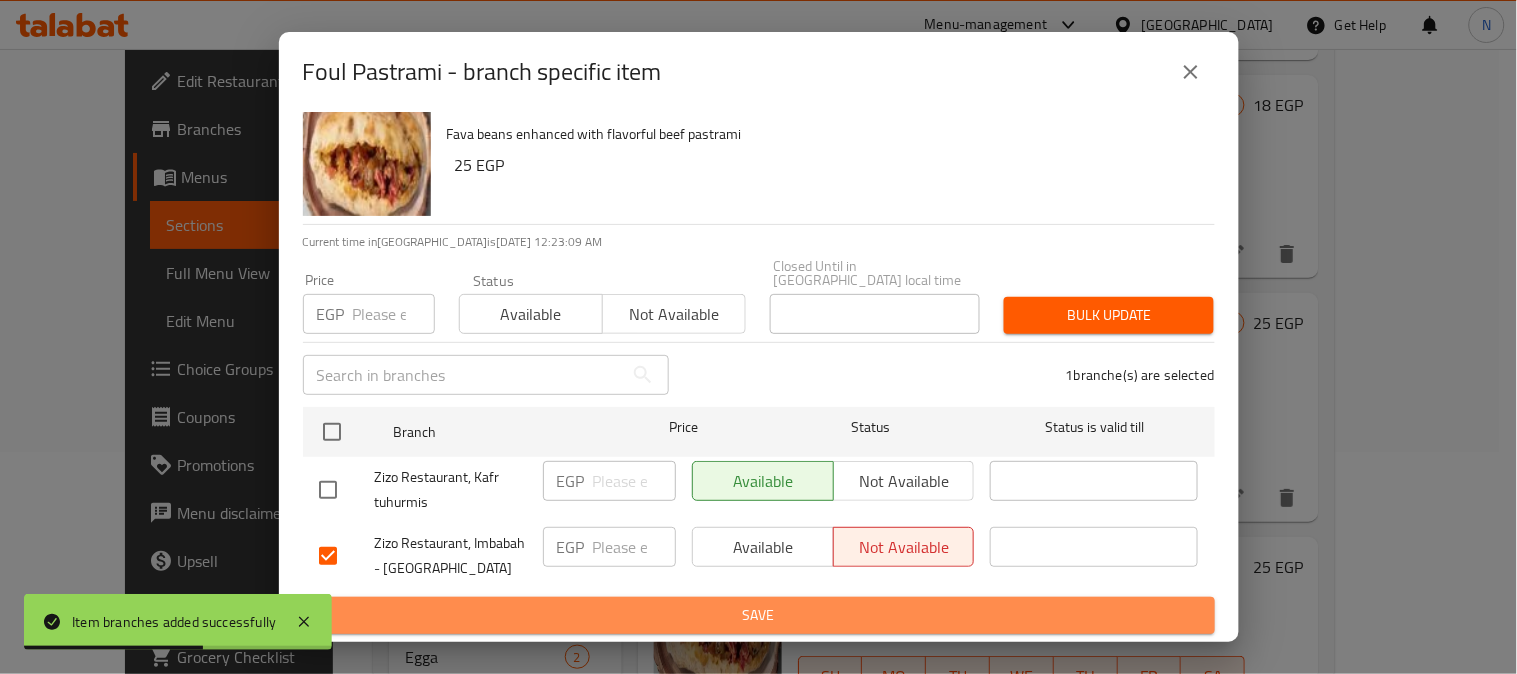 click on "Save" at bounding box center (759, 615) 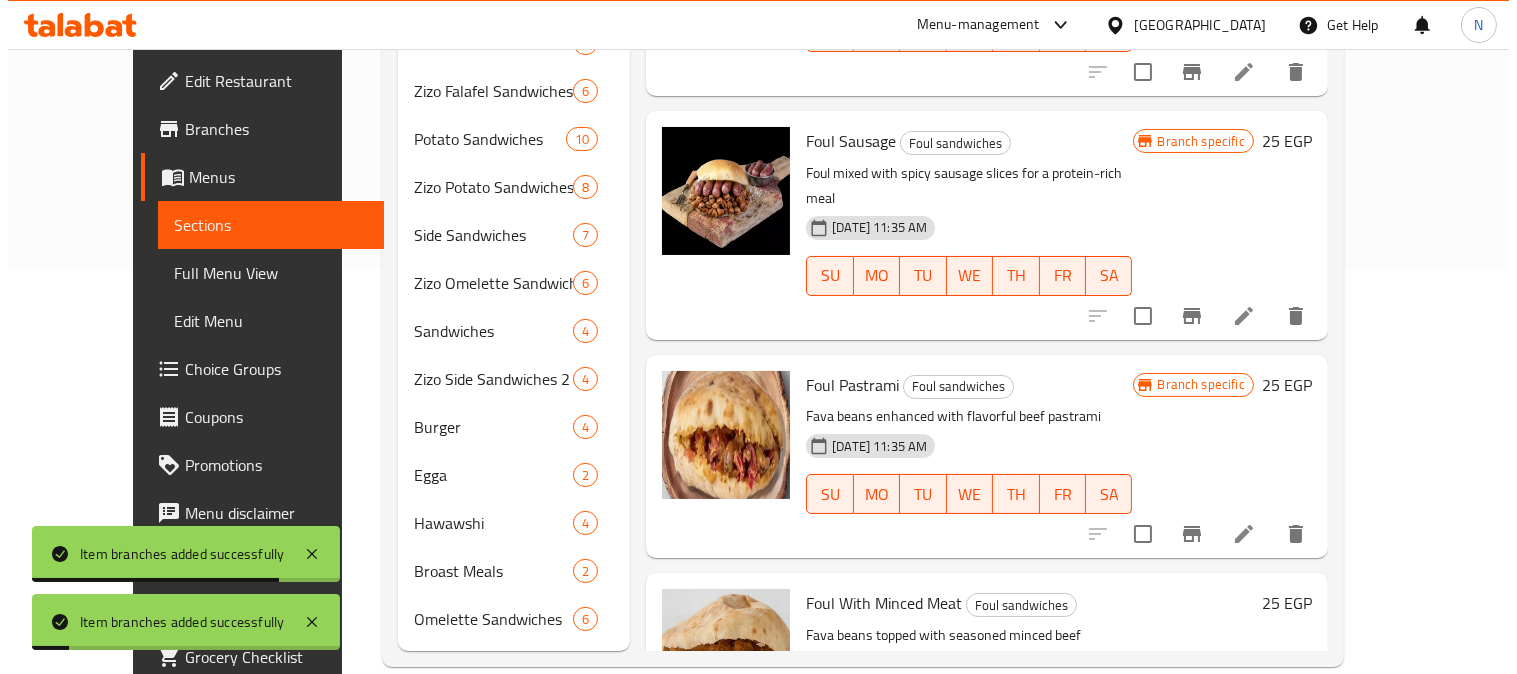 scroll, scrollTop: 406, scrollLeft: 0, axis: vertical 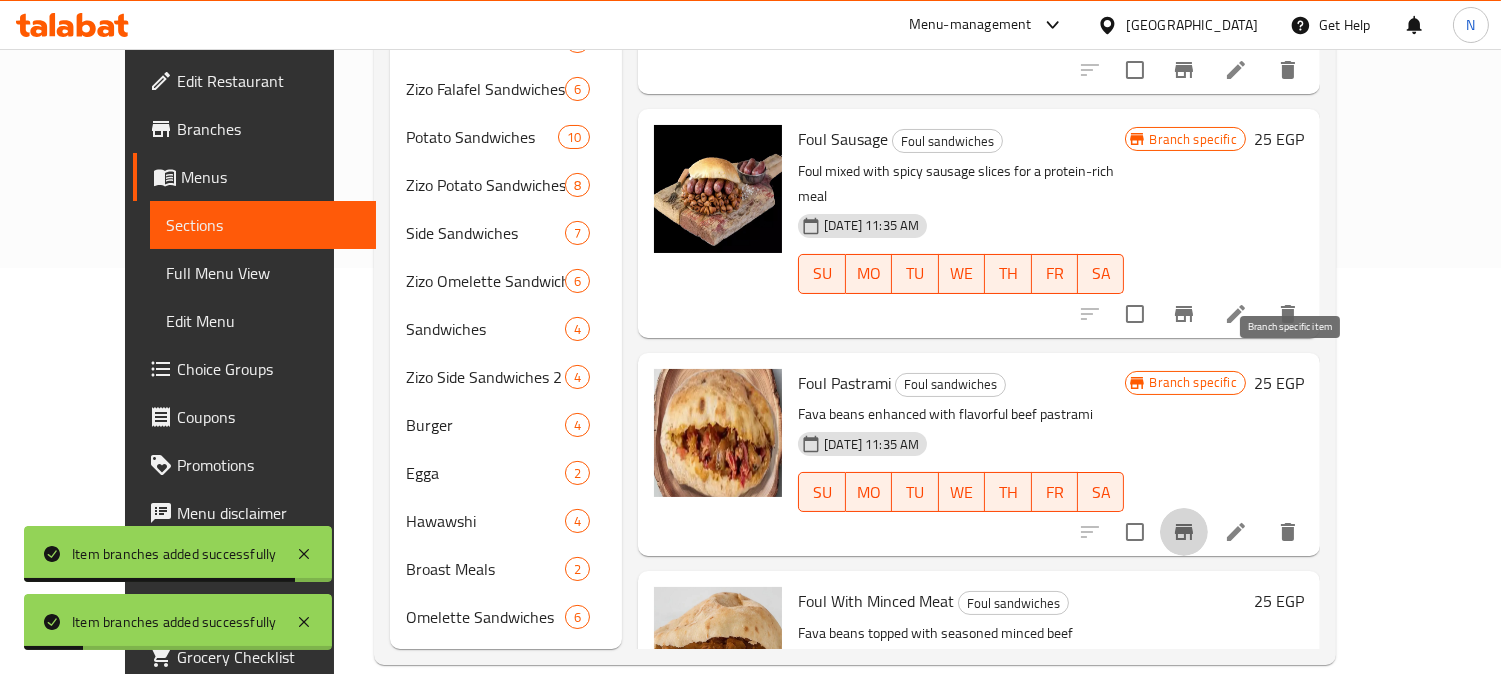 click 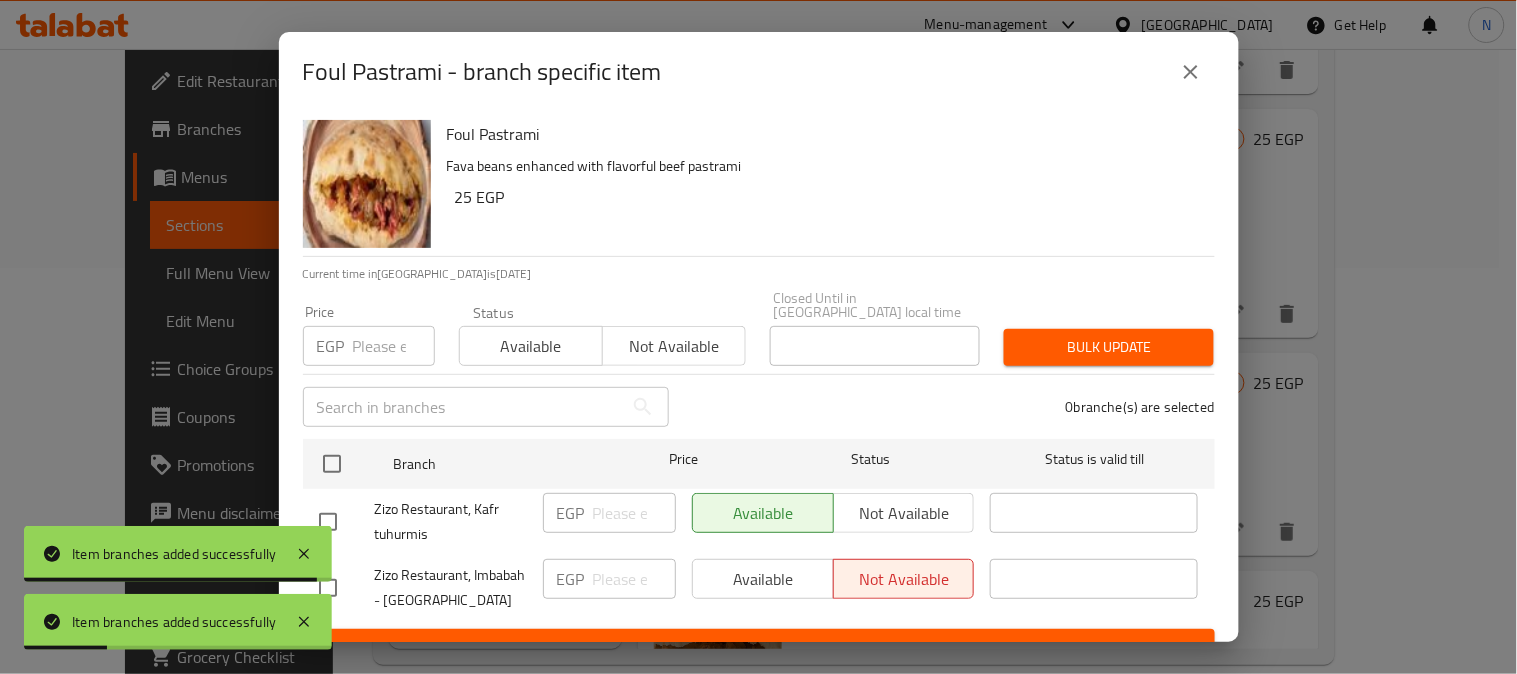 scroll, scrollTop: 42, scrollLeft: 0, axis: vertical 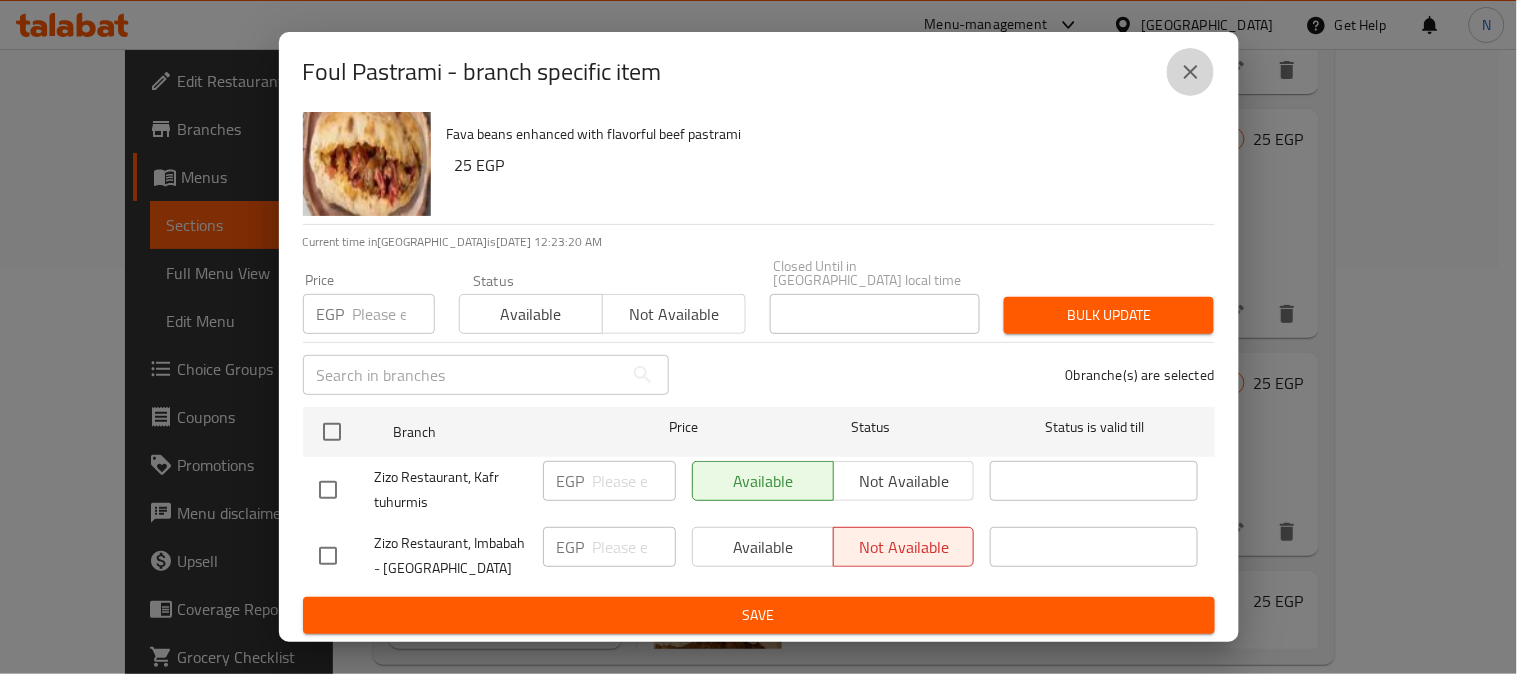 click 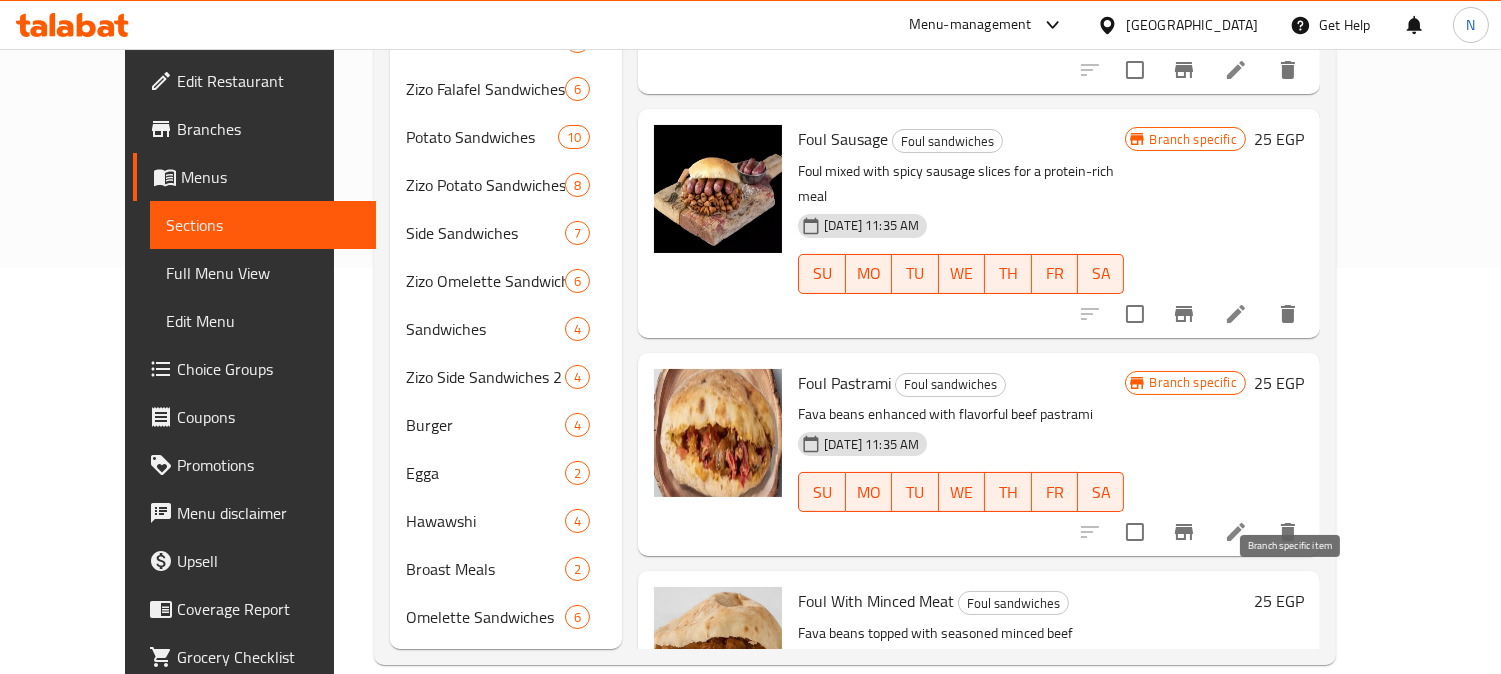 click at bounding box center (1184, 751) 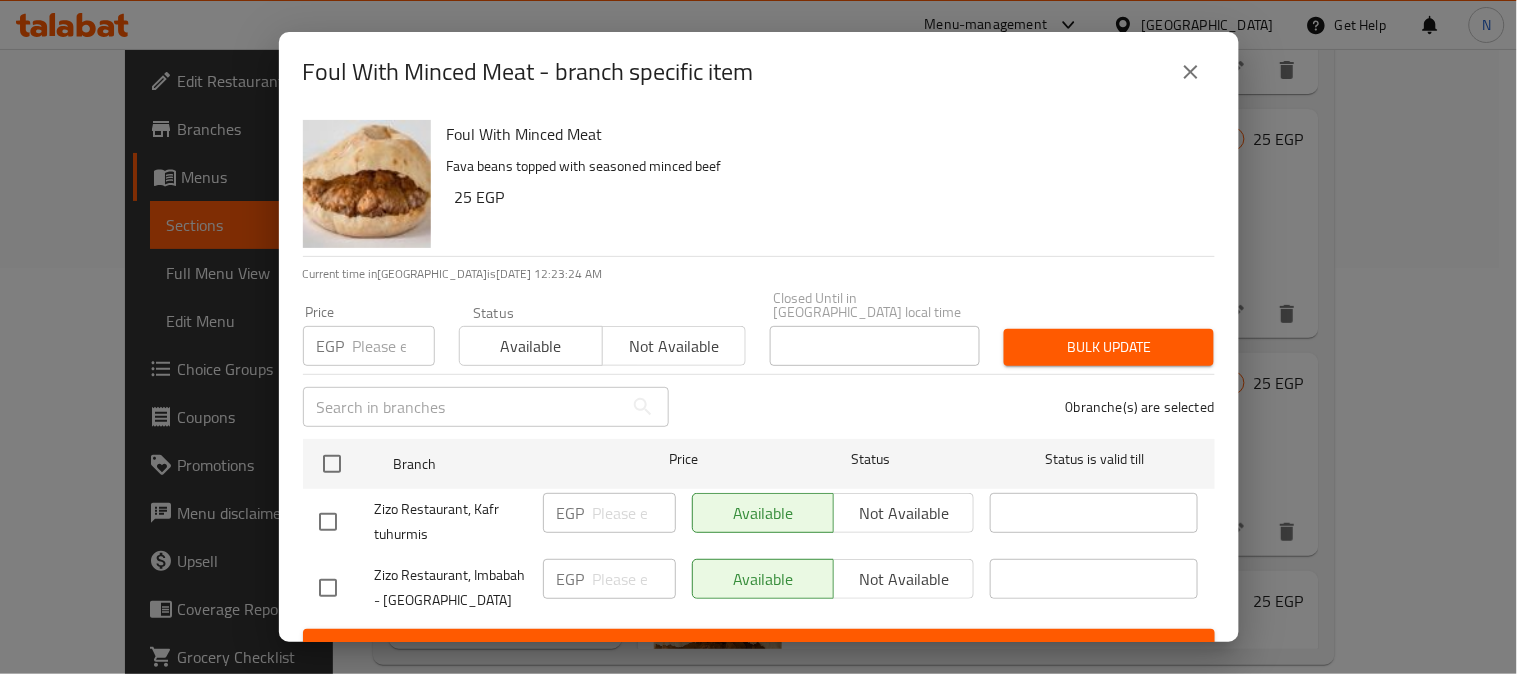 click on "Zizo Restaurant, Imbabah - Madinat El Omal EGP ​ Available Not available ​" at bounding box center [759, 588] 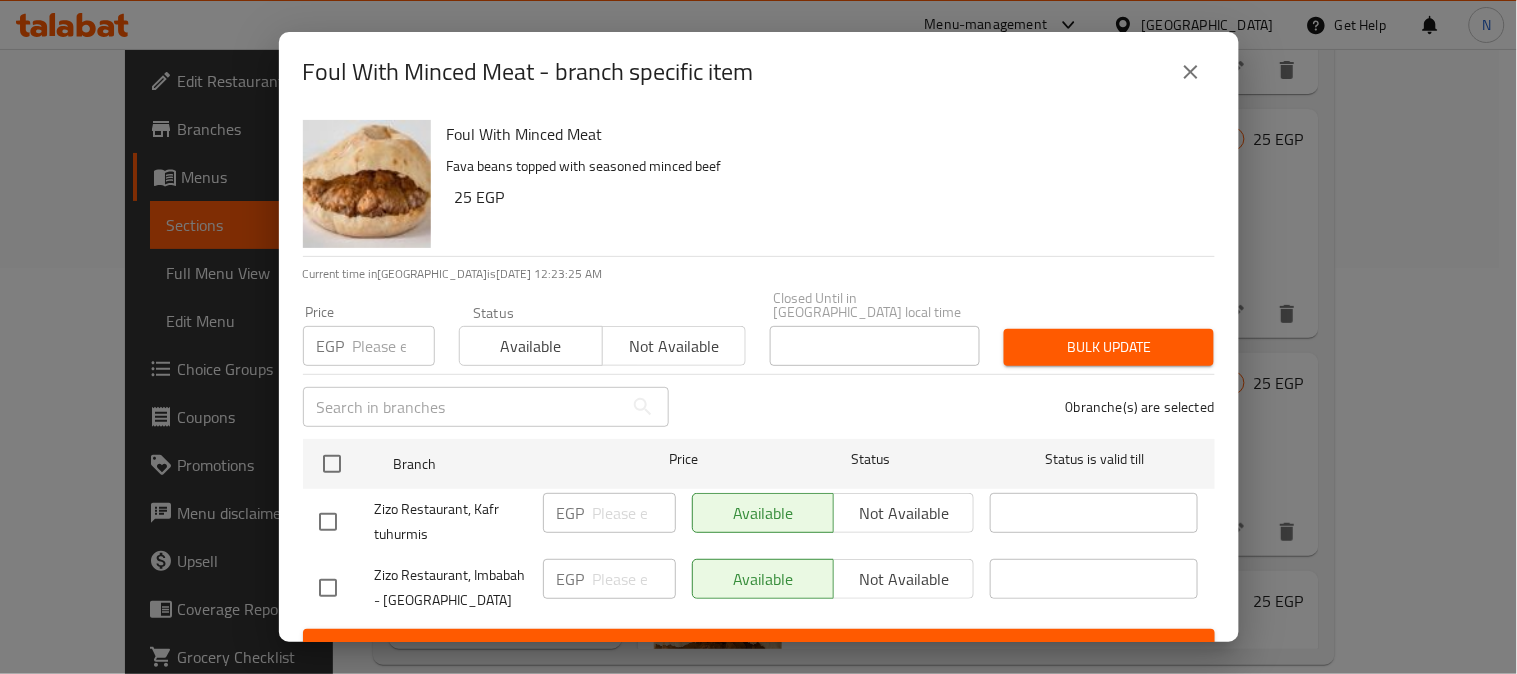 click at bounding box center [328, 588] 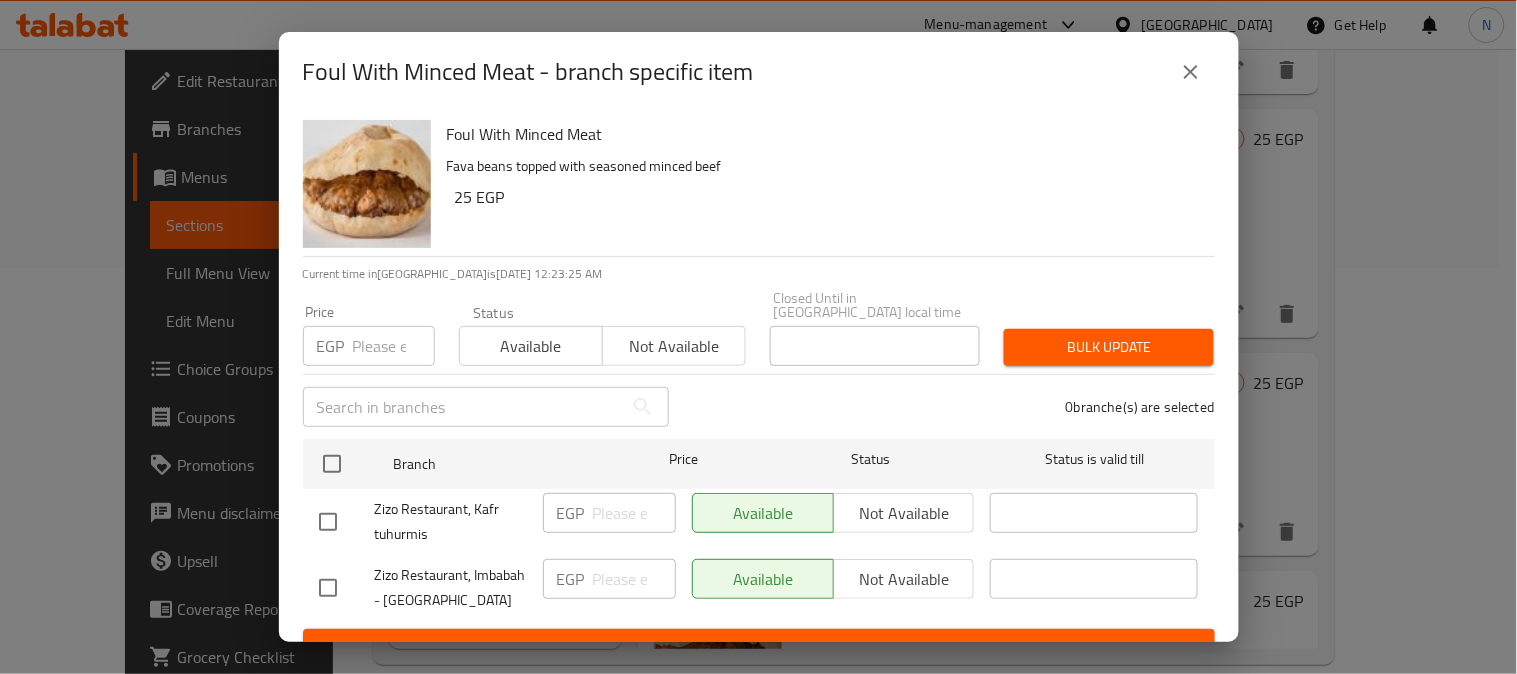 checkbox on "true" 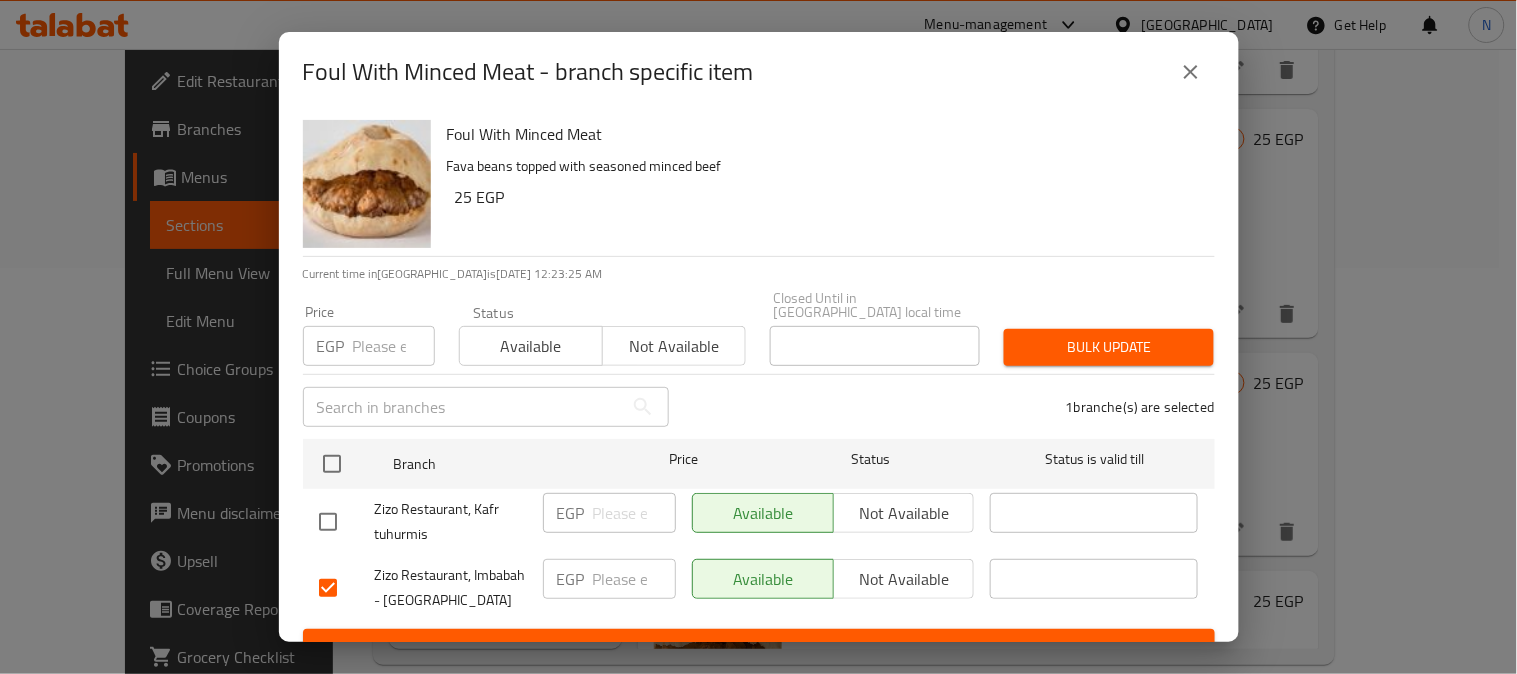 click on "Not available" at bounding box center [904, 579] 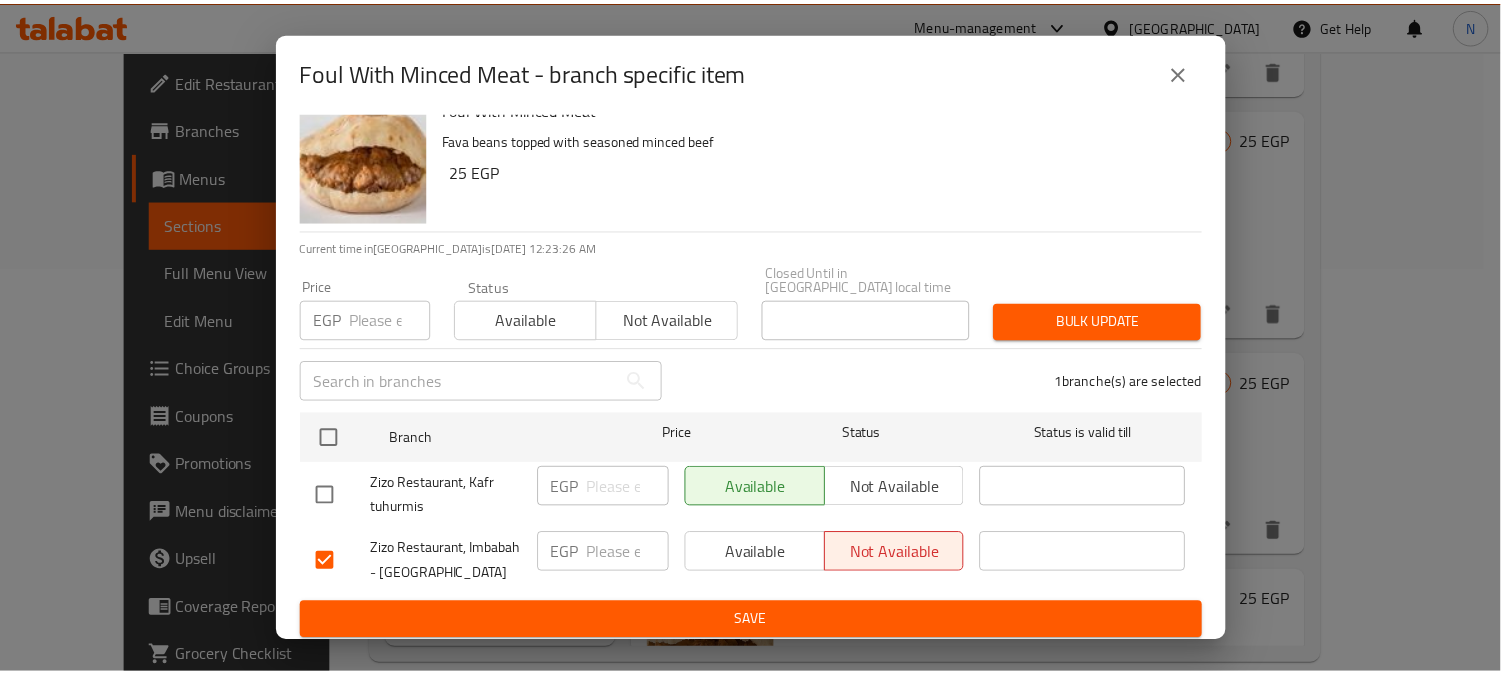 scroll, scrollTop: 42, scrollLeft: 0, axis: vertical 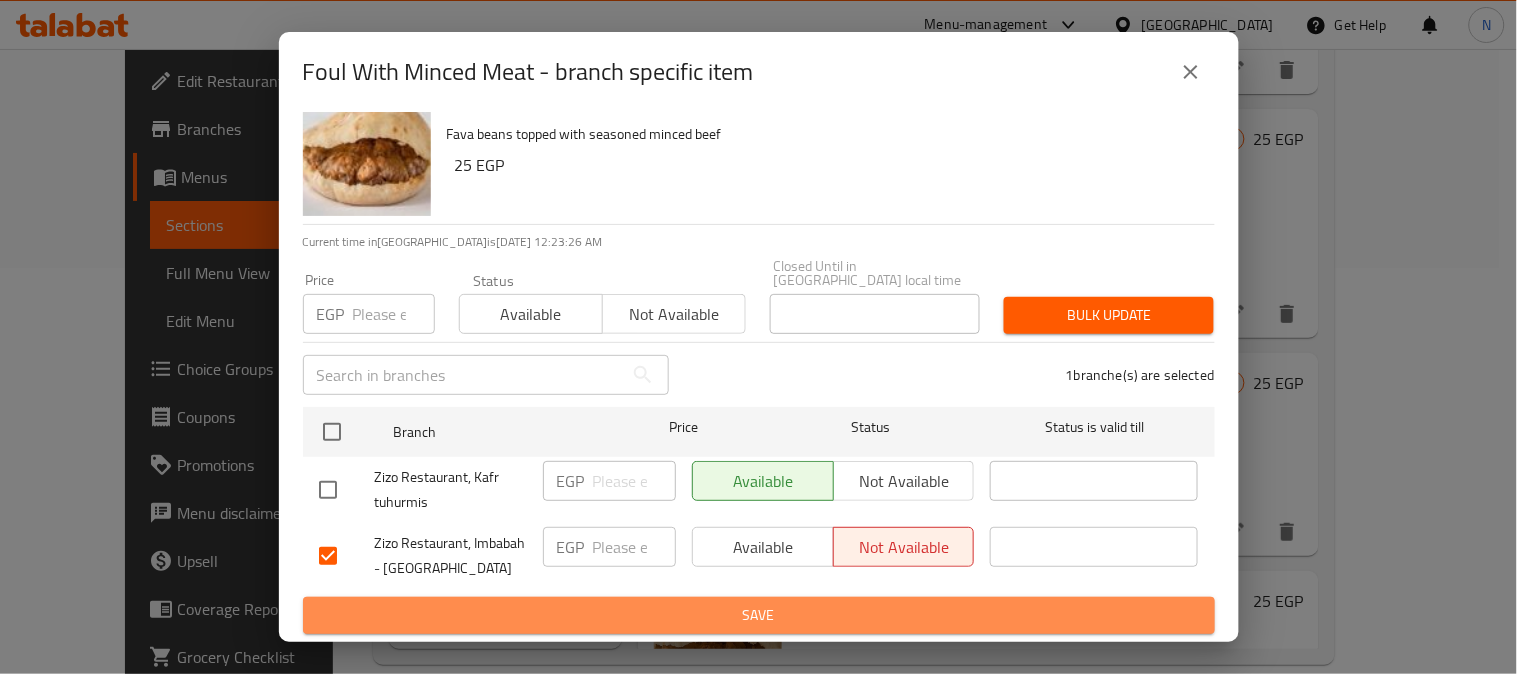 click on "Save" at bounding box center [759, 615] 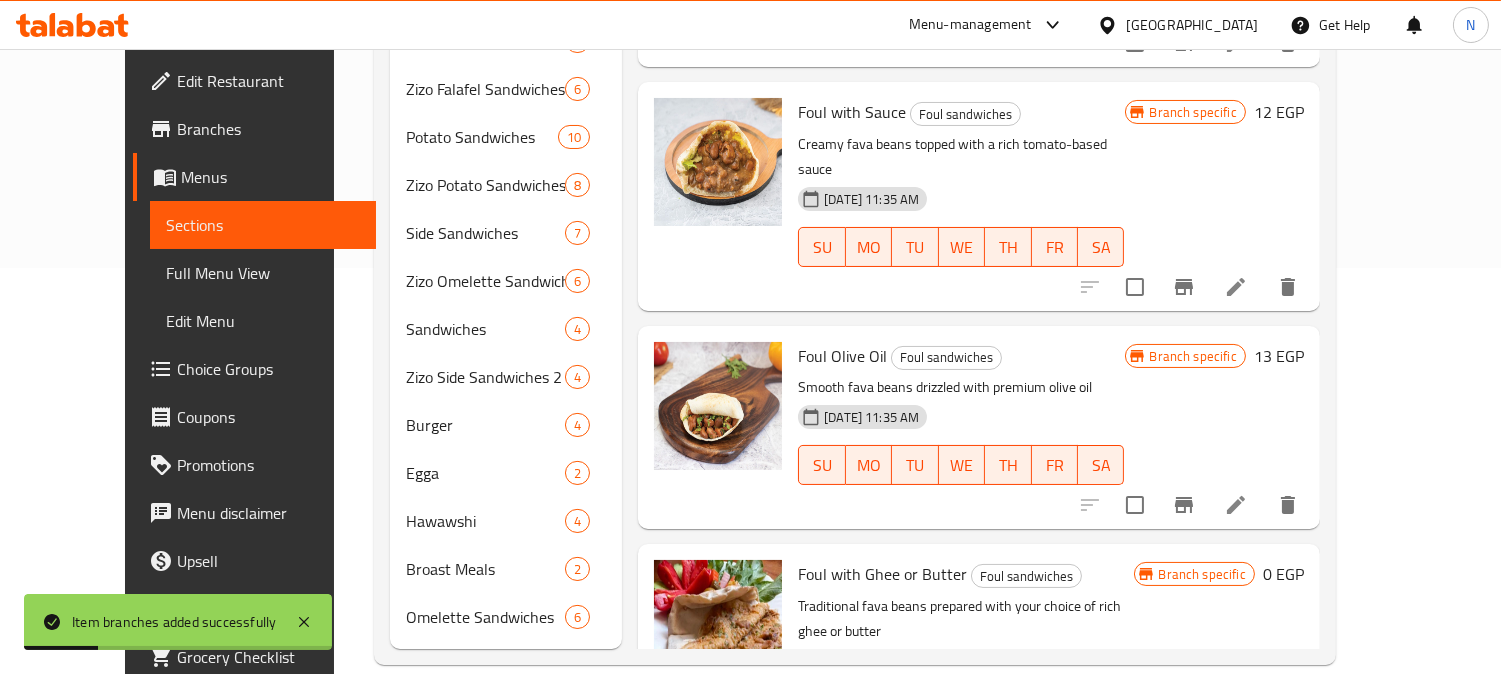 scroll, scrollTop: 0, scrollLeft: 0, axis: both 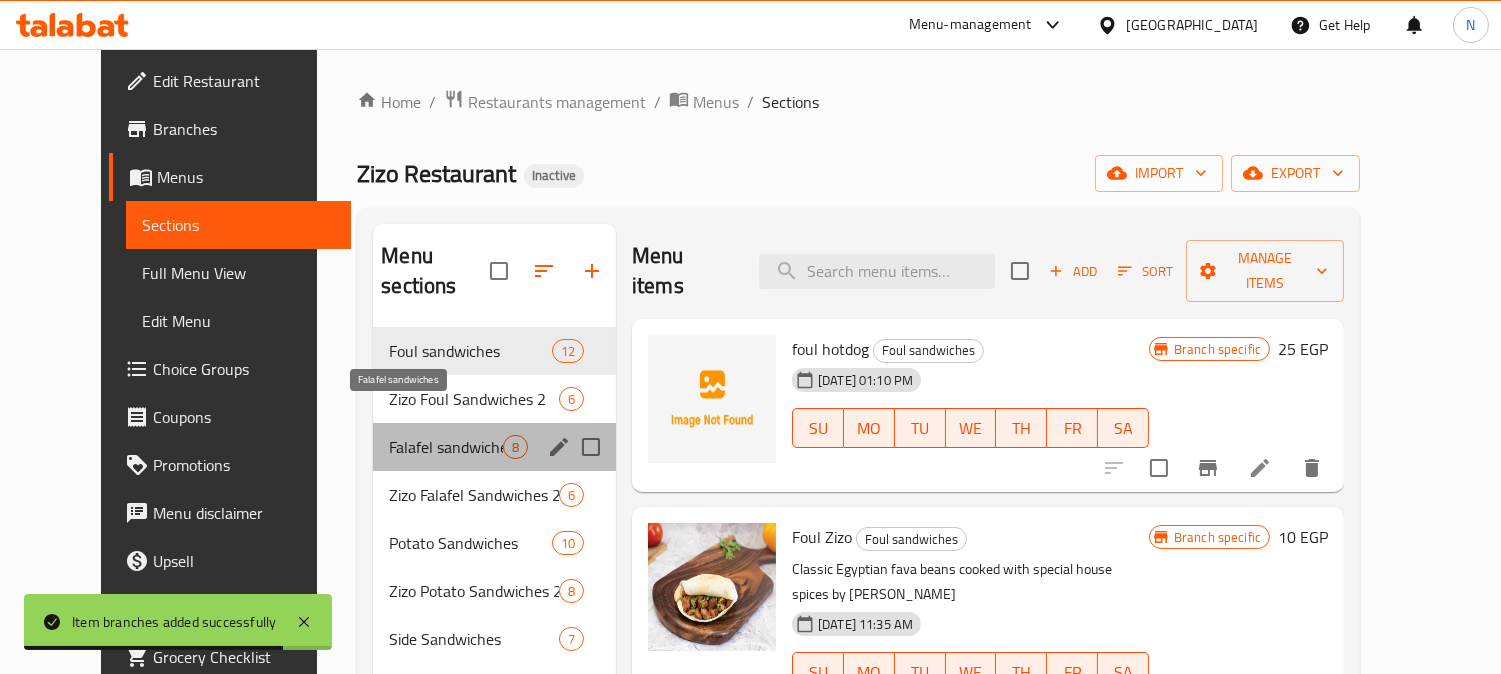 click on "Falafel sandwiches" at bounding box center [446, 447] 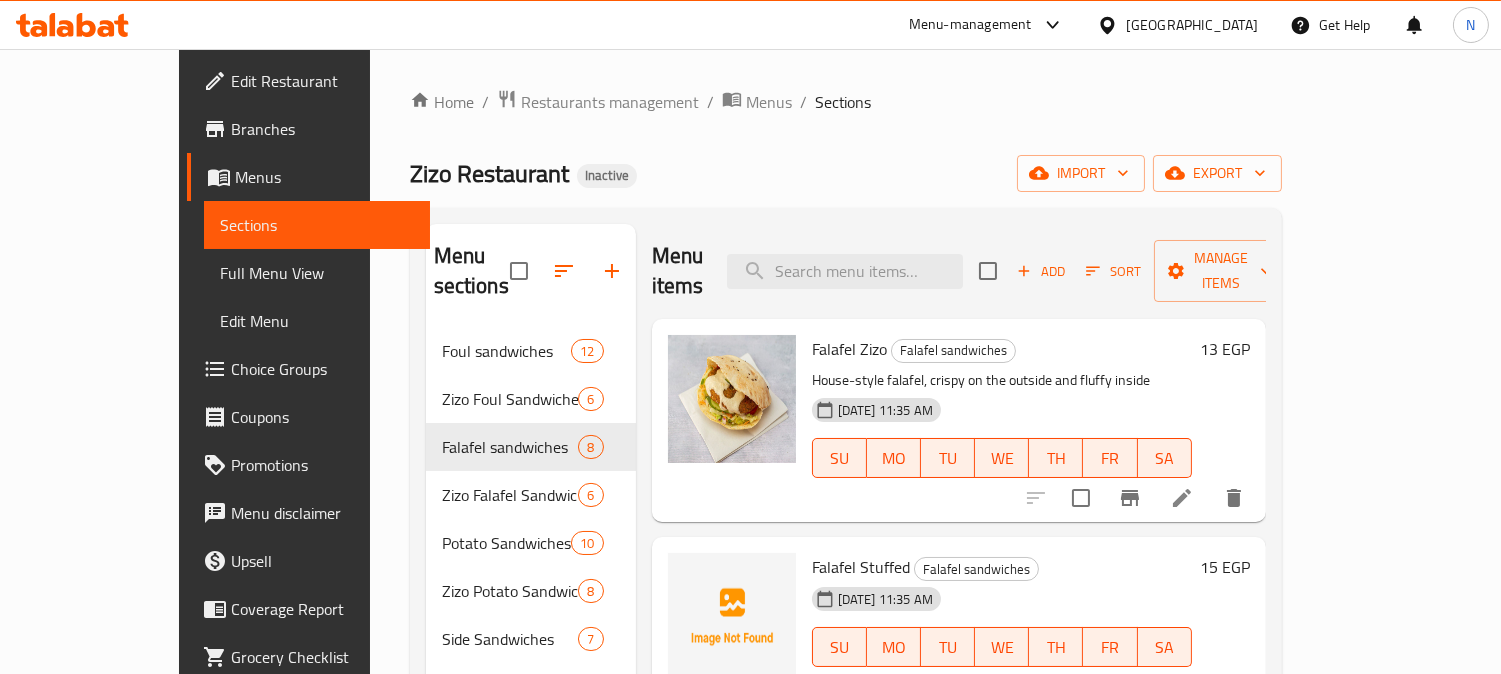 drag, startPoint x: 1244, startPoint y: 475, endPoint x: 1292, endPoint y: 466, distance: 48.83646 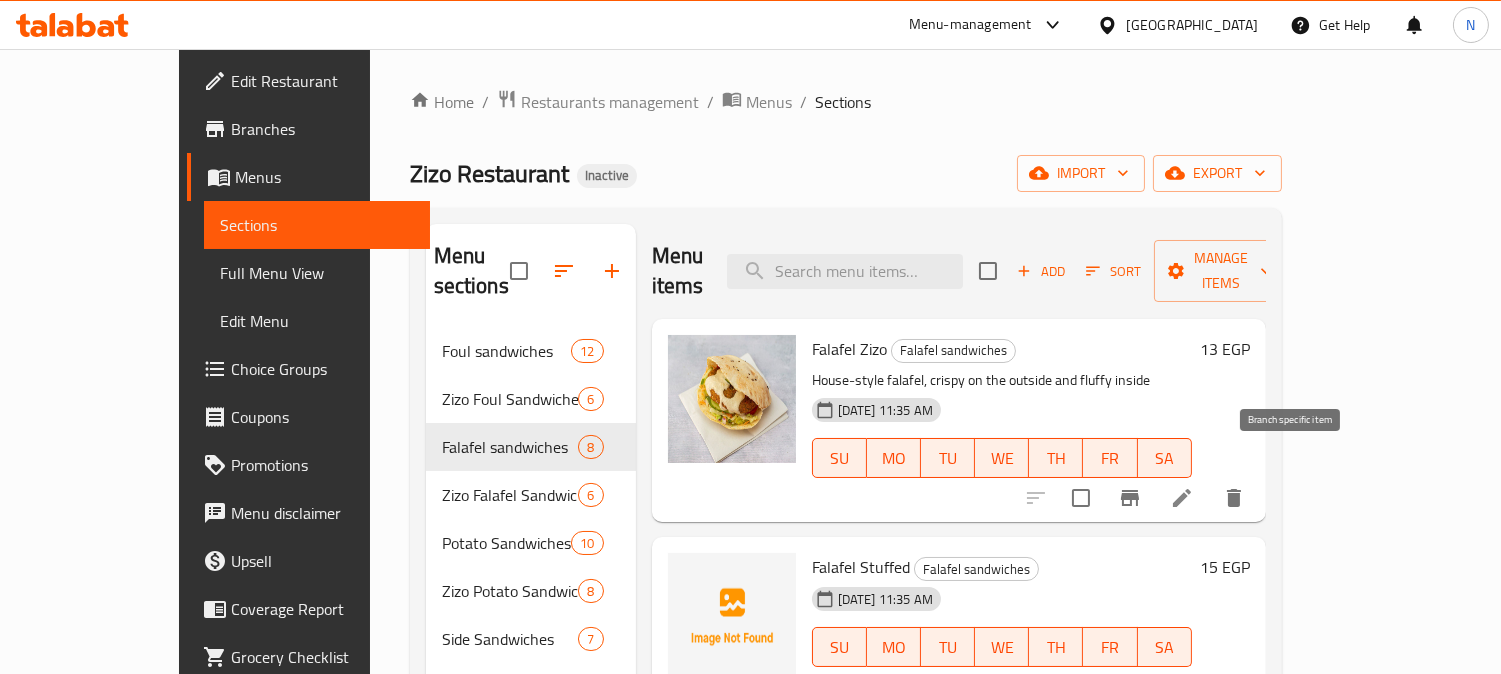 click 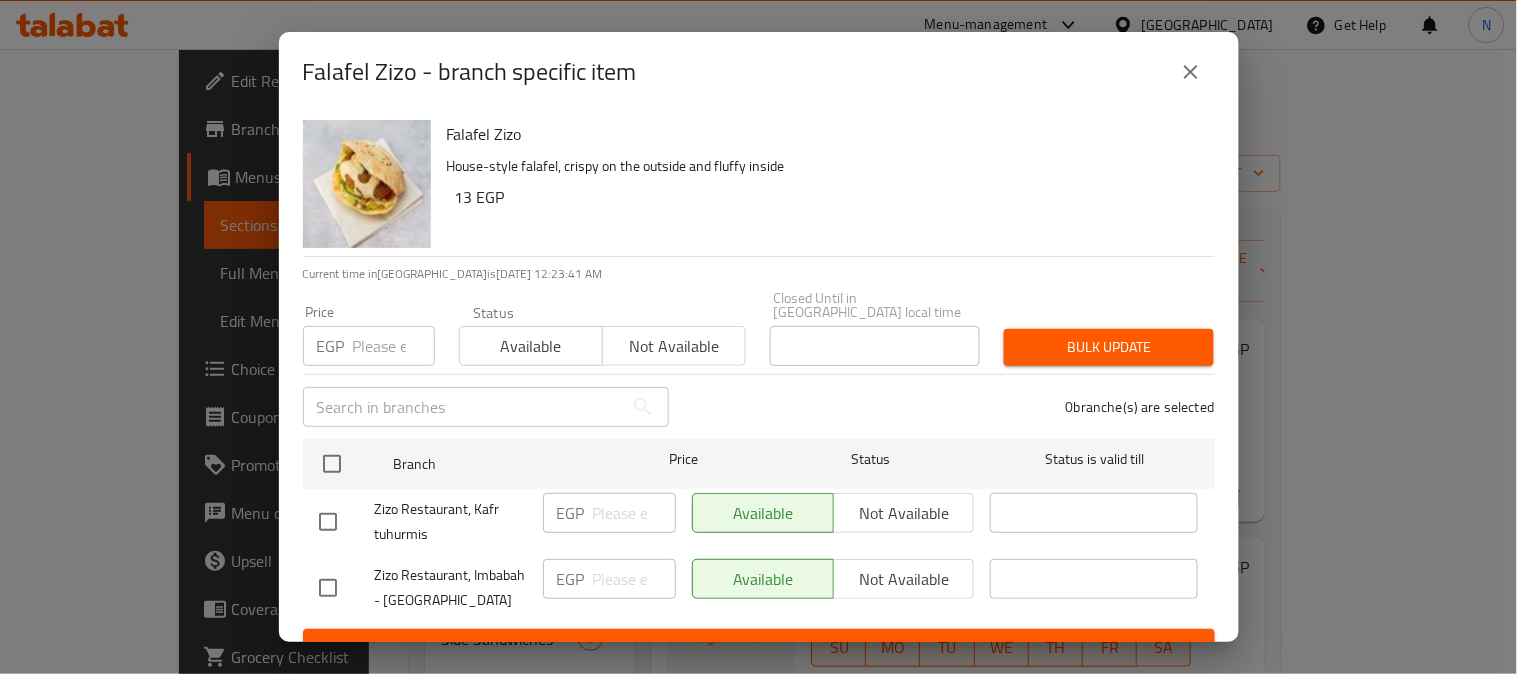 click at bounding box center [328, 588] 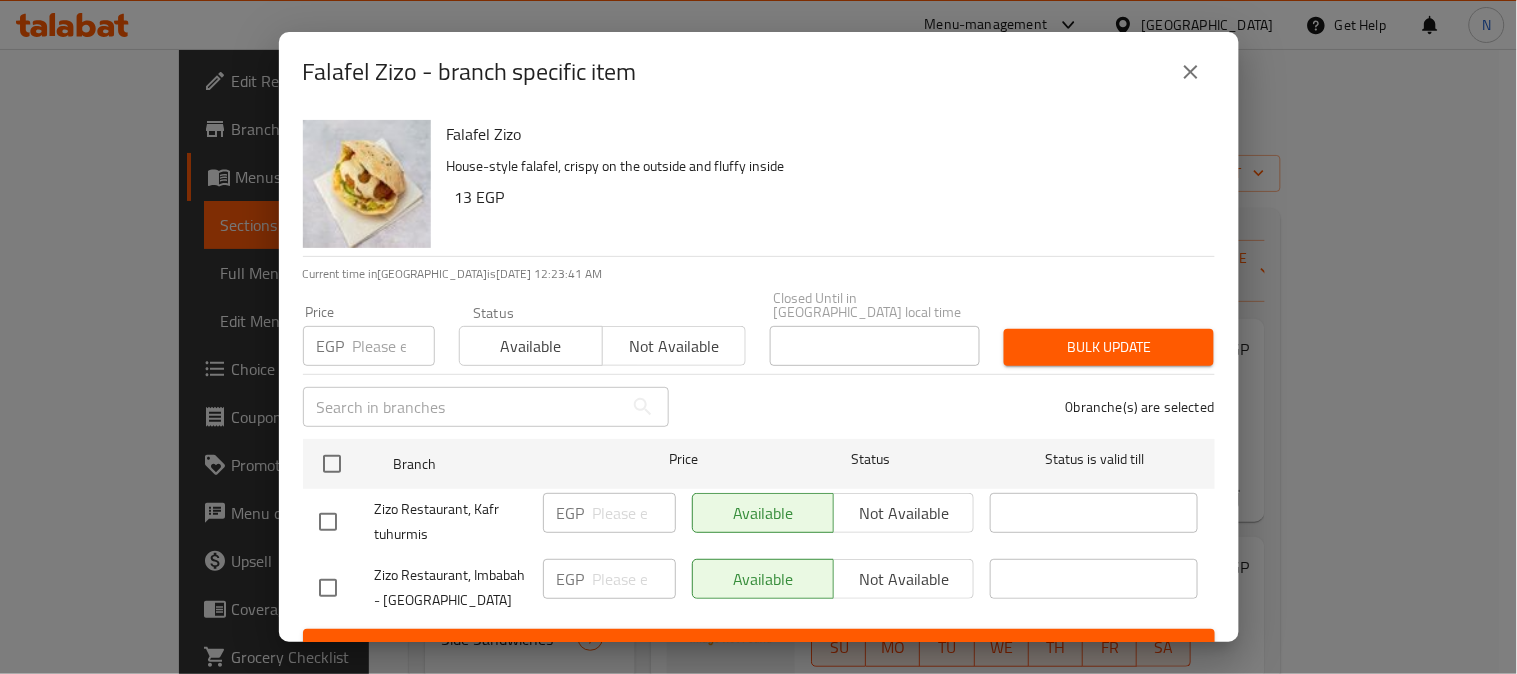 checkbox on "true" 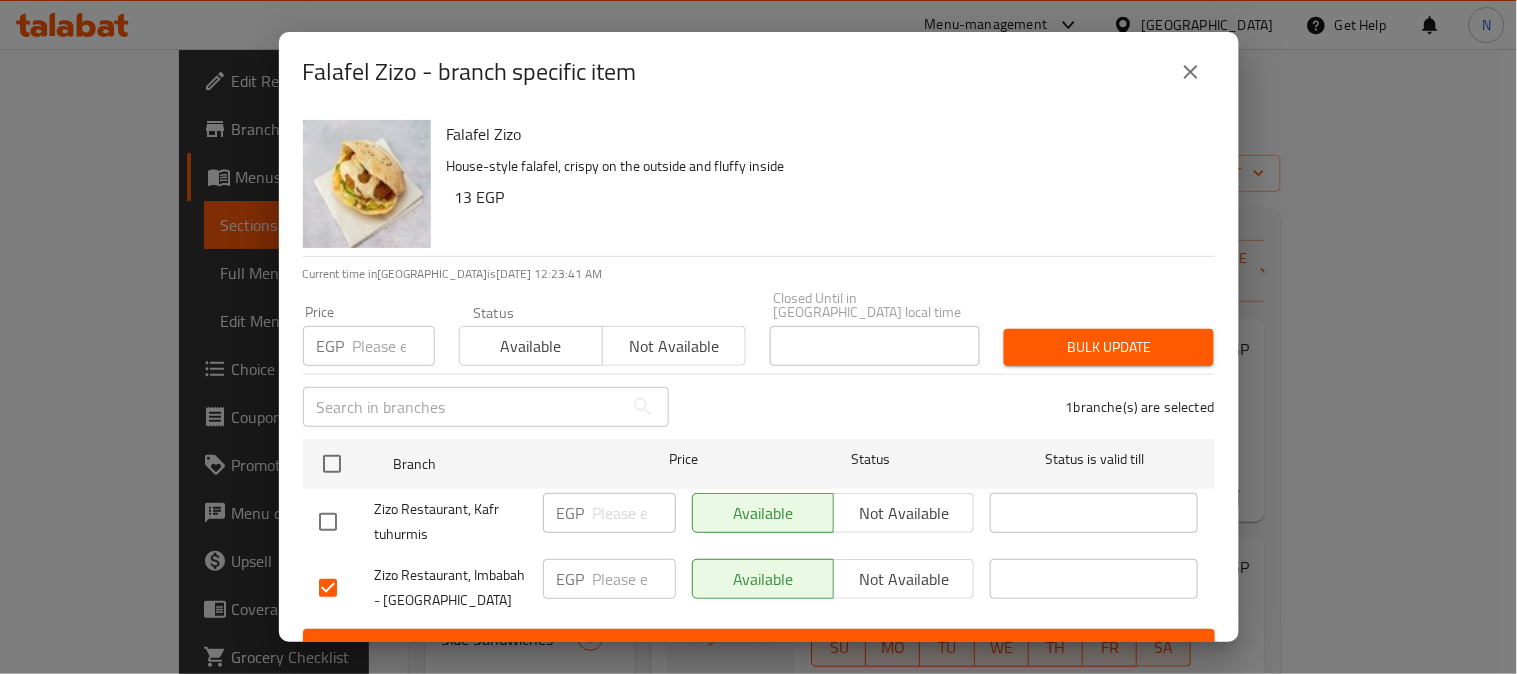 click on "Not available" at bounding box center [904, 579] 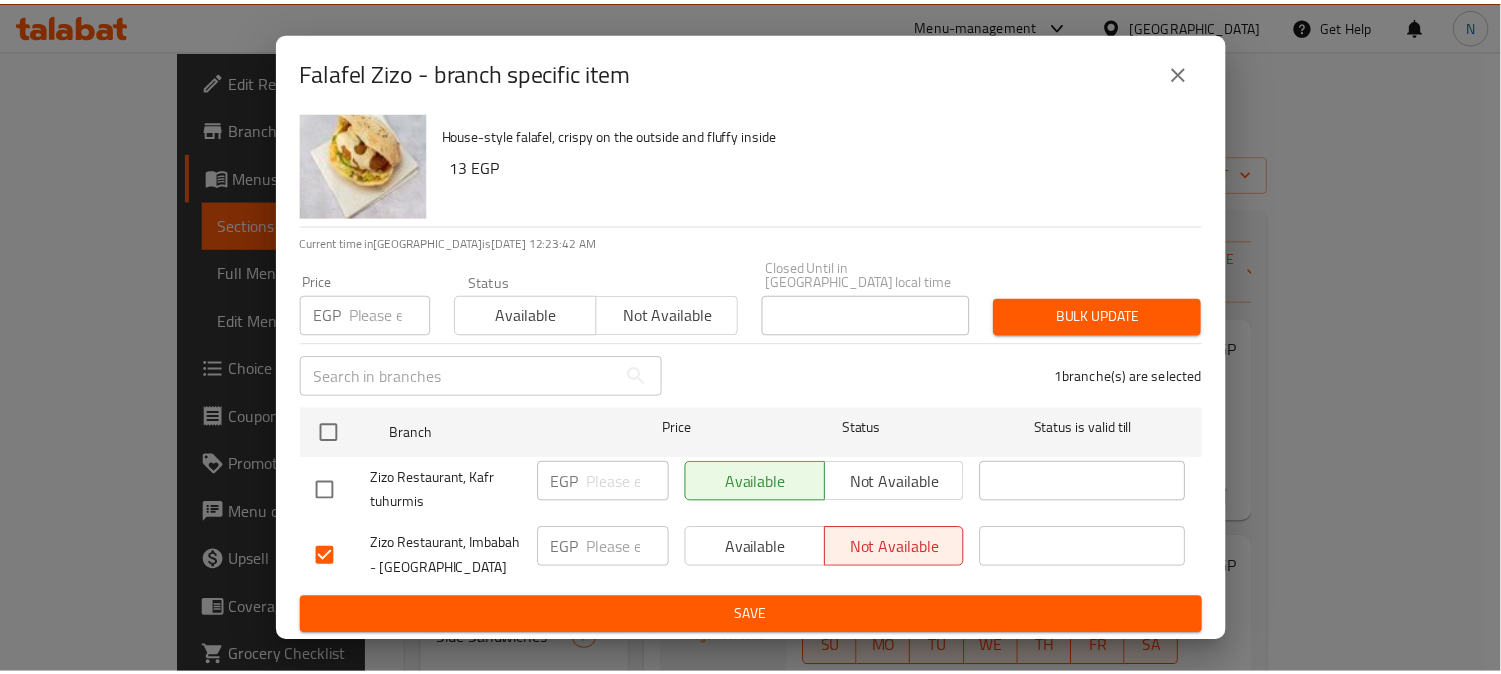 scroll, scrollTop: 42, scrollLeft: 0, axis: vertical 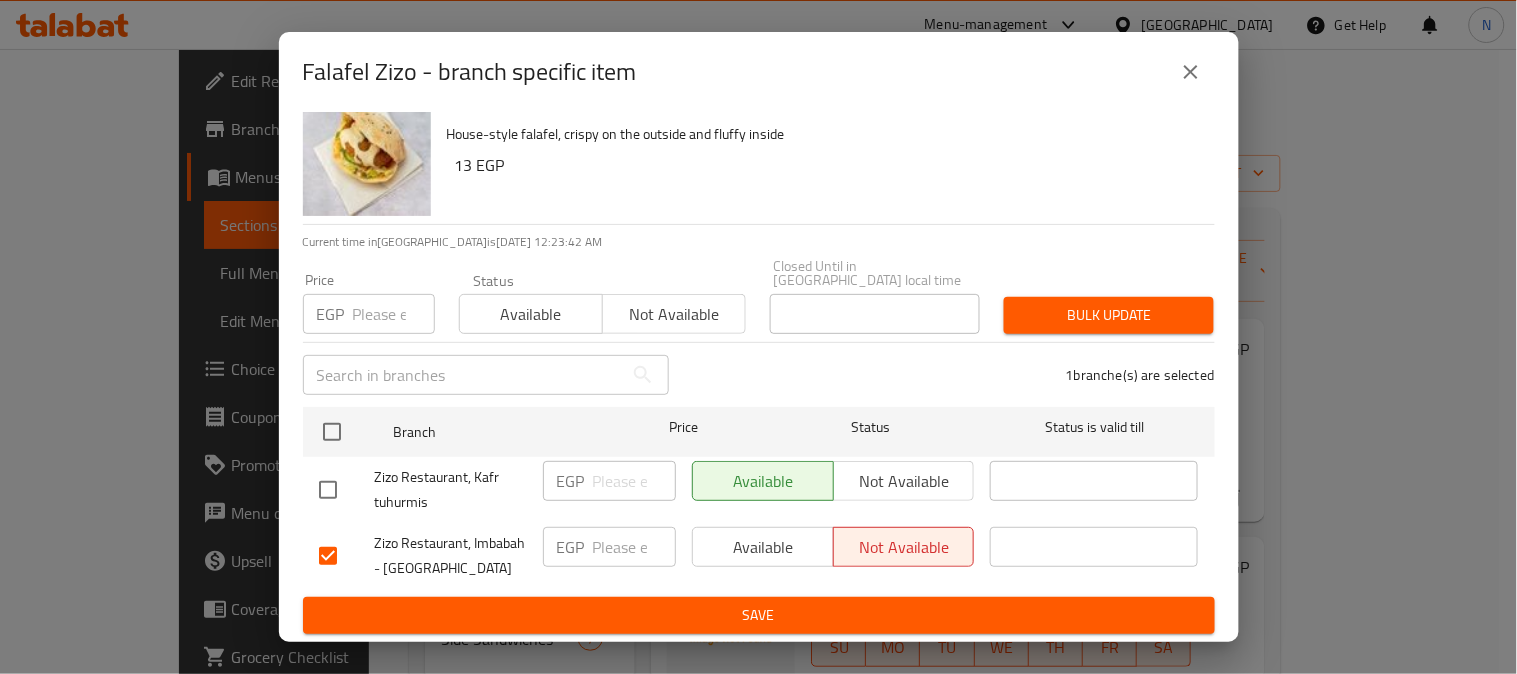 click on "Save" at bounding box center (759, 615) 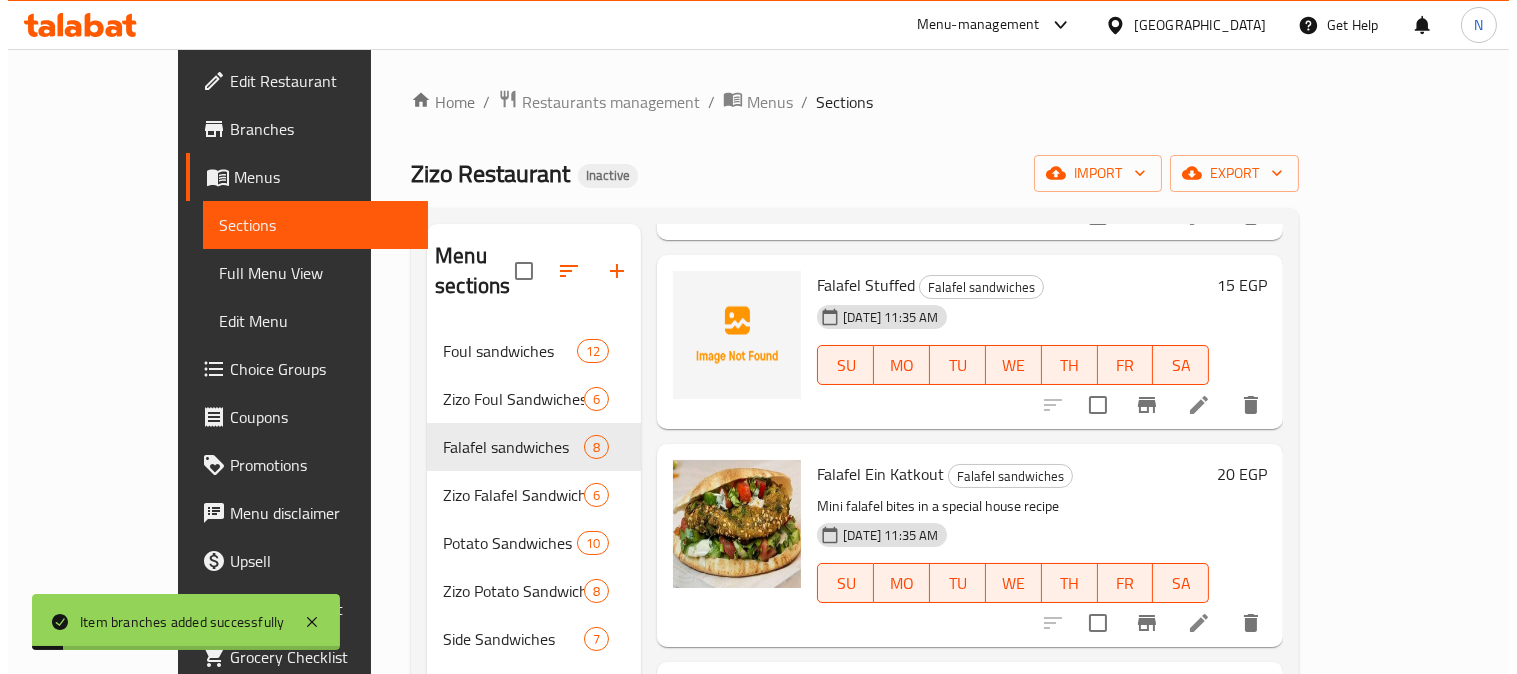 scroll, scrollTop: 333, scrollLeft: 0, axis: vertical 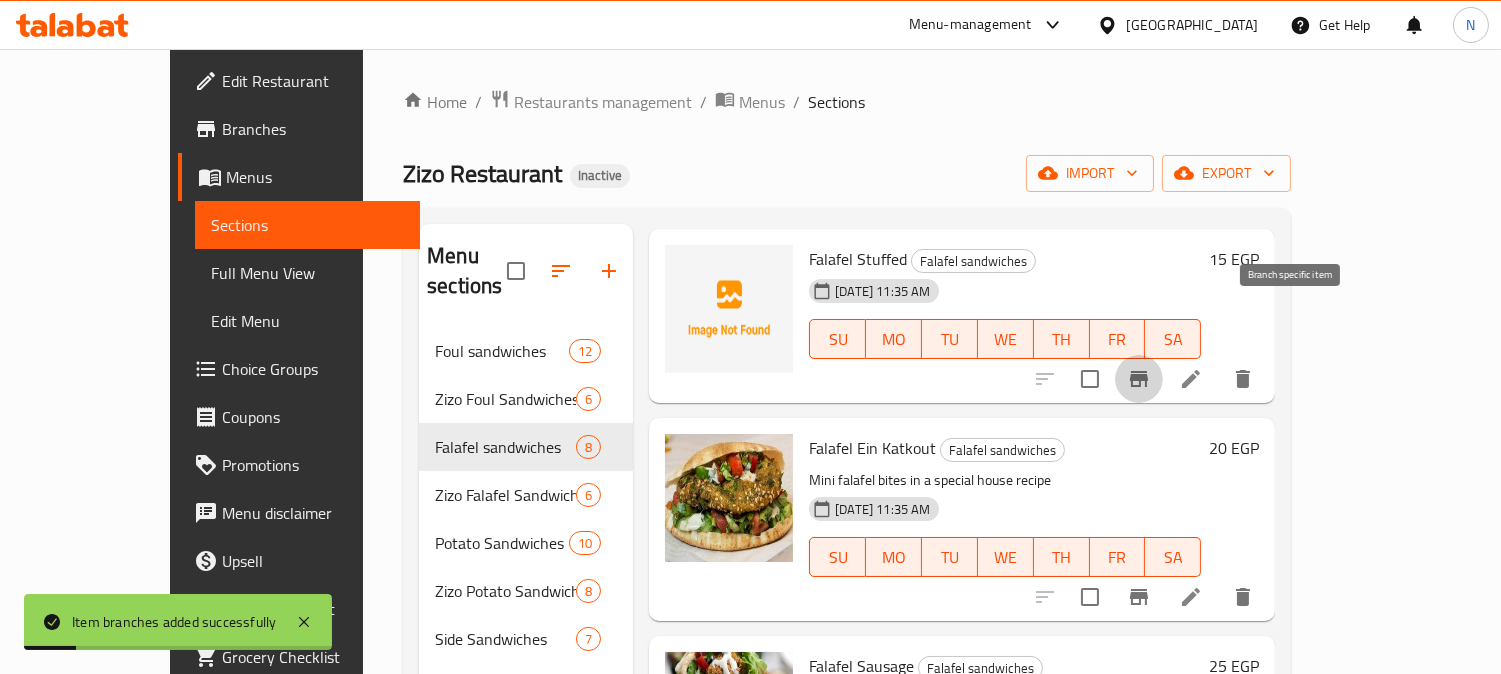 click 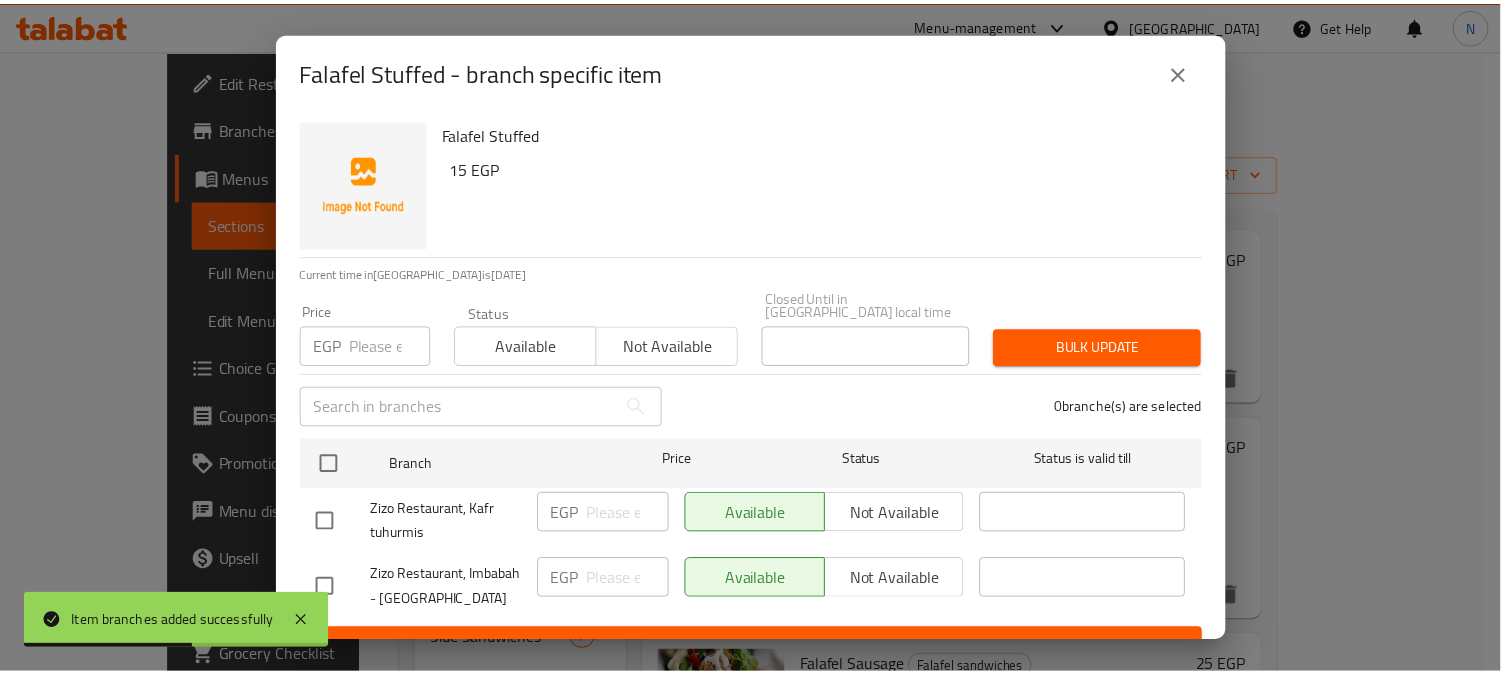 scroll, scrollTop: 42, scrollLeft: 0, axis: vertical 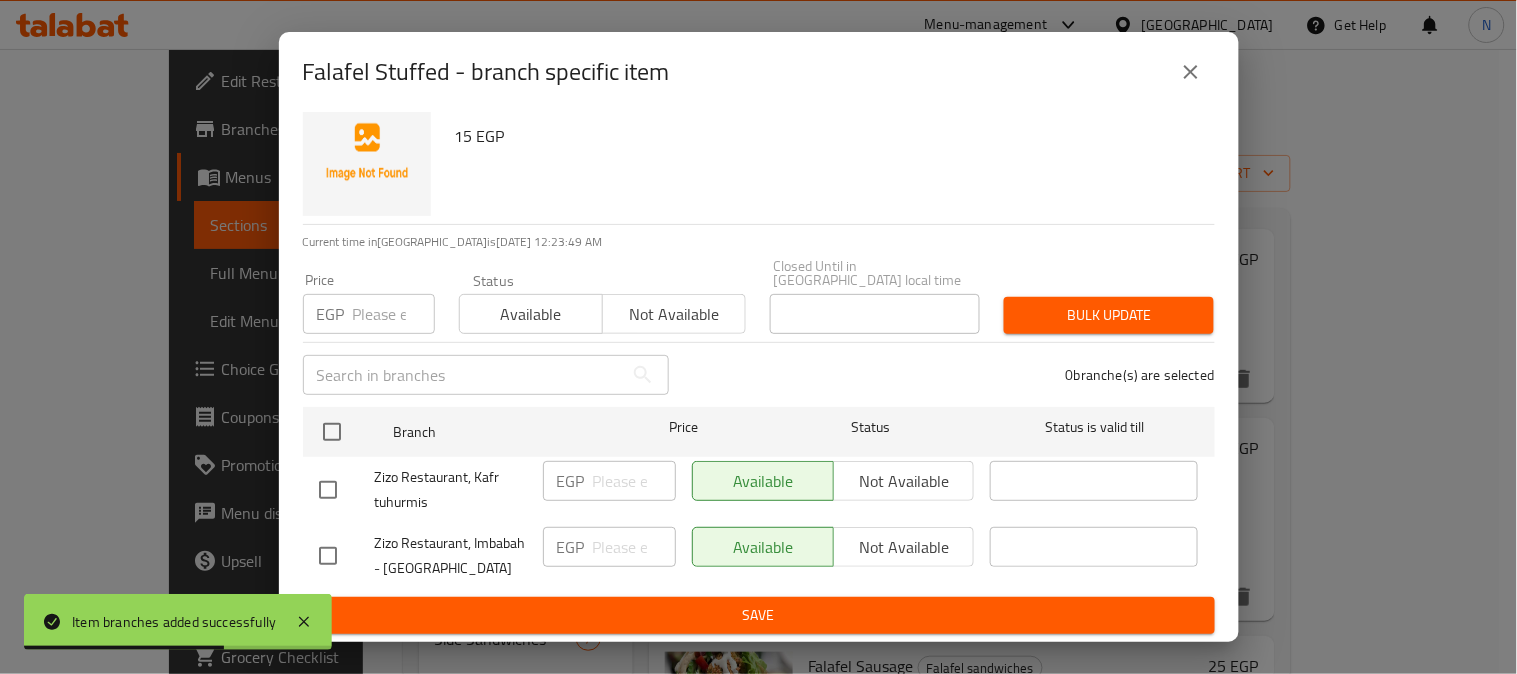 click at bounding box center (328, 556) 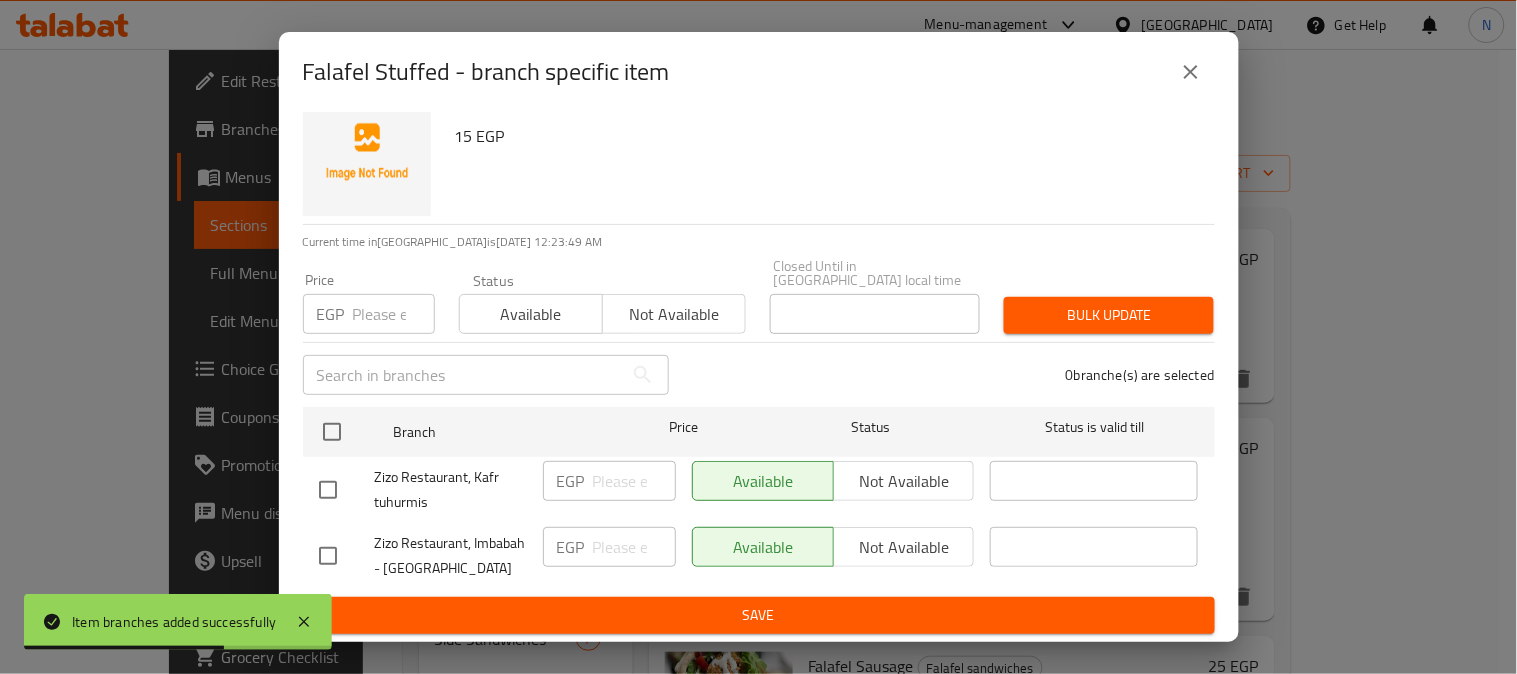 checkbox on "true" 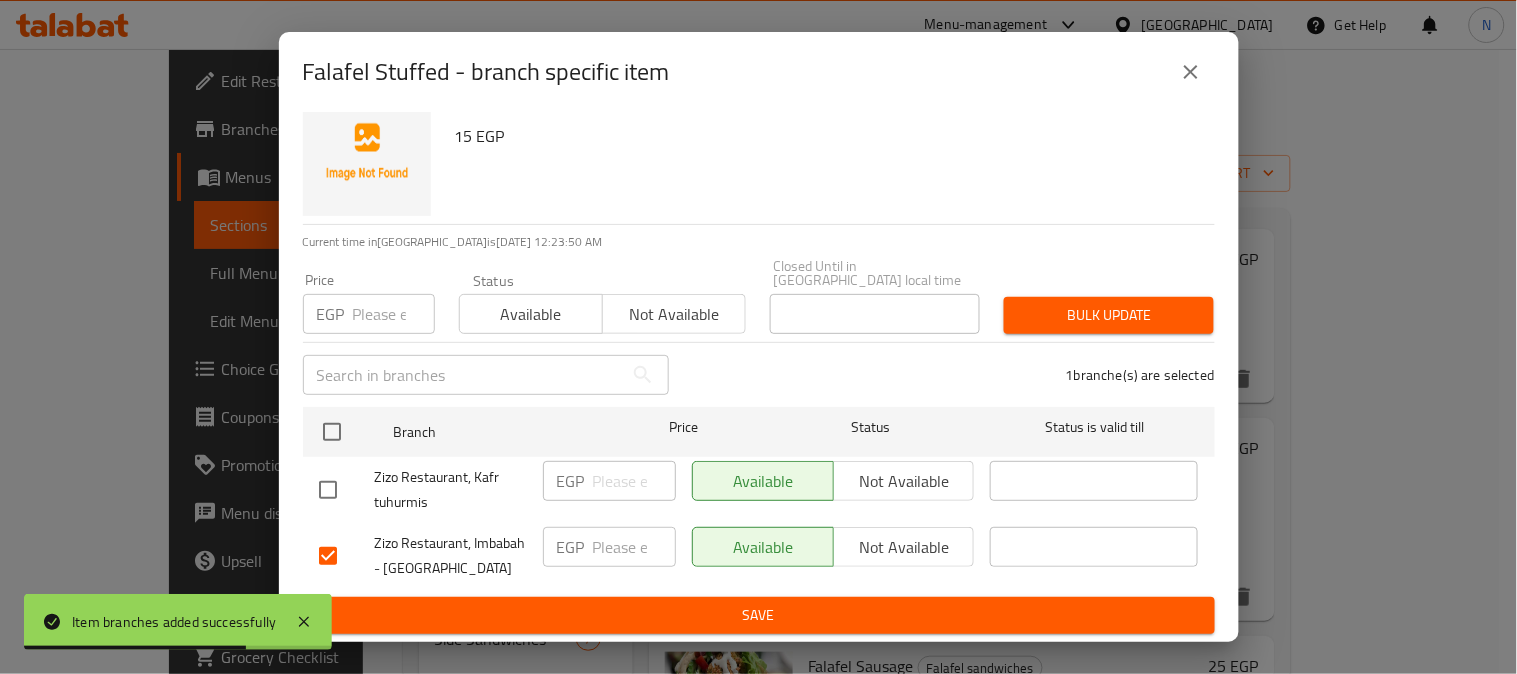 click on "Not available" at bounding box center [904, 547] 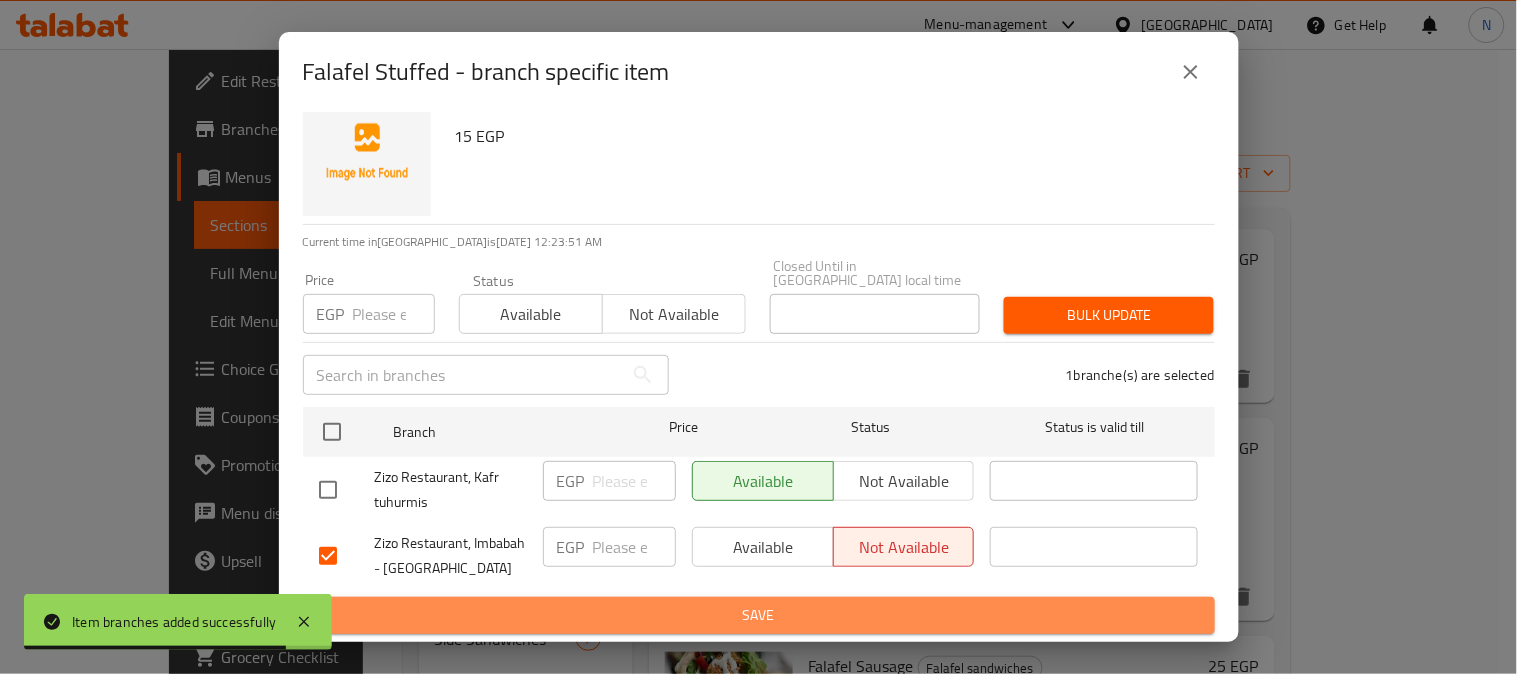 click on "Save" at bounding box center [759, 615] 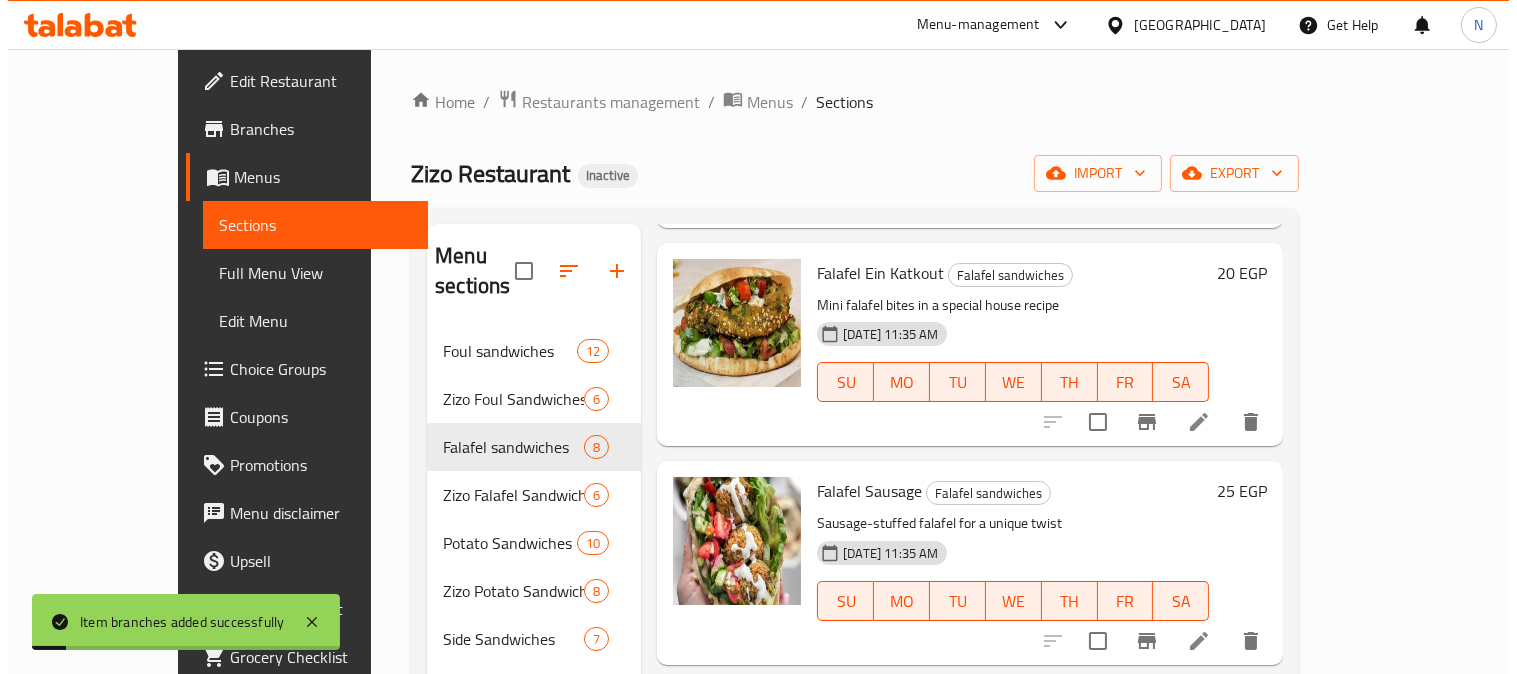 scroll, scrollTop: 555, scrollLeft: 0, axis: vertical 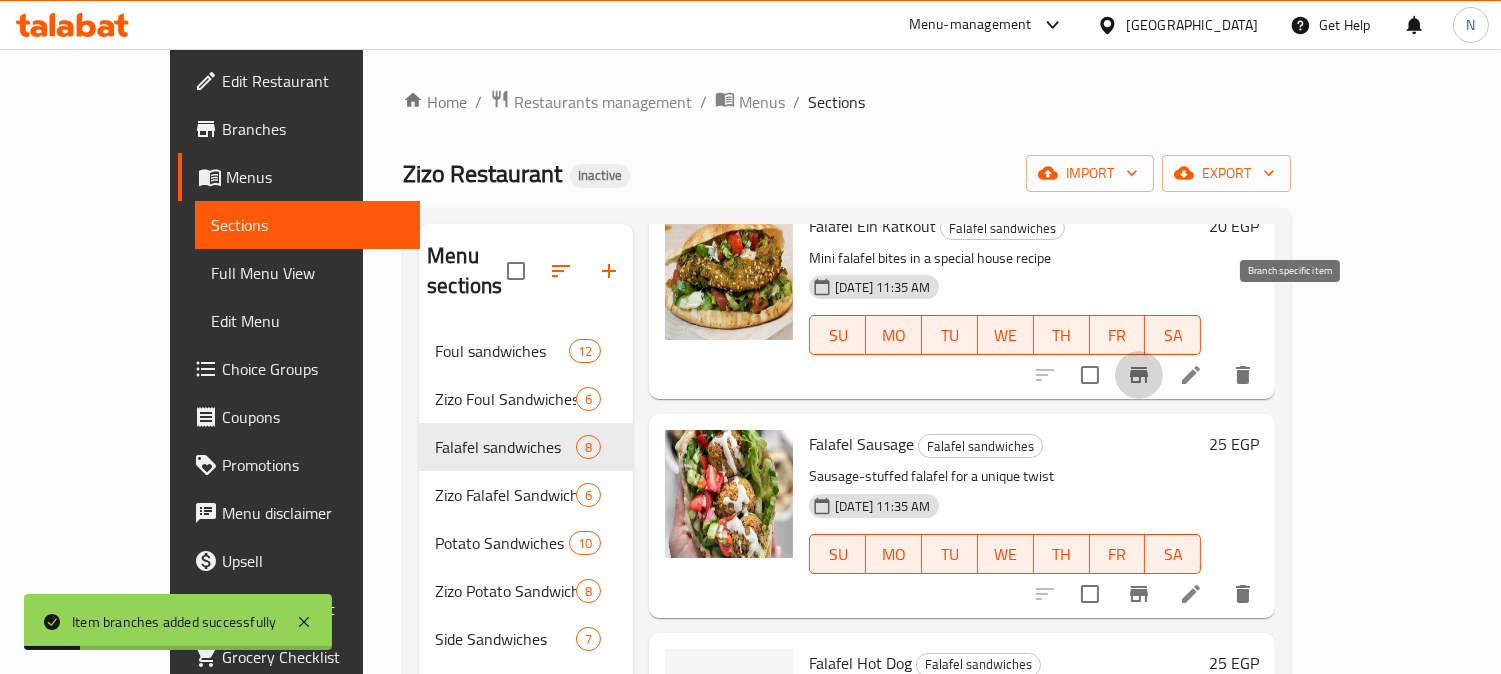 click 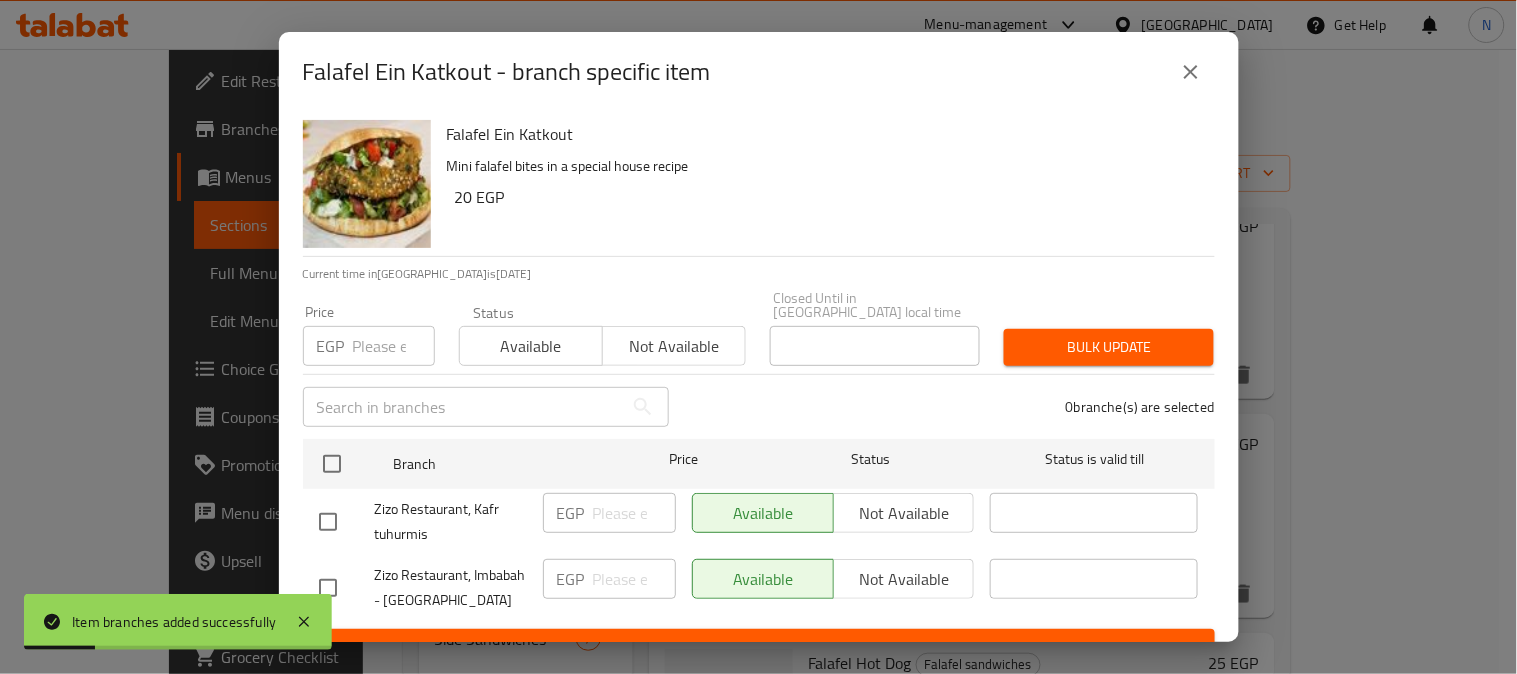 scroll, scrollTop: 42, scrollLeft: 0, axis: vertical 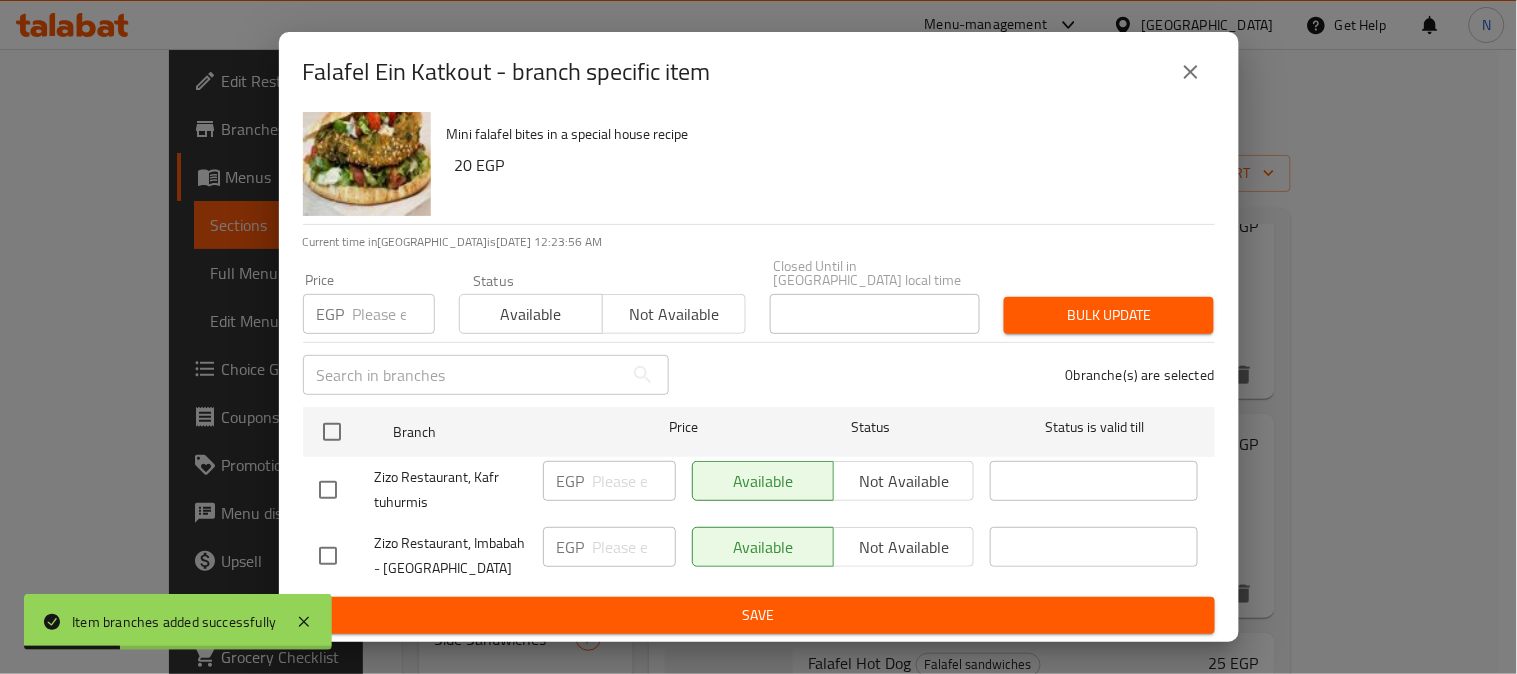 click at bounding box center (328, 556) 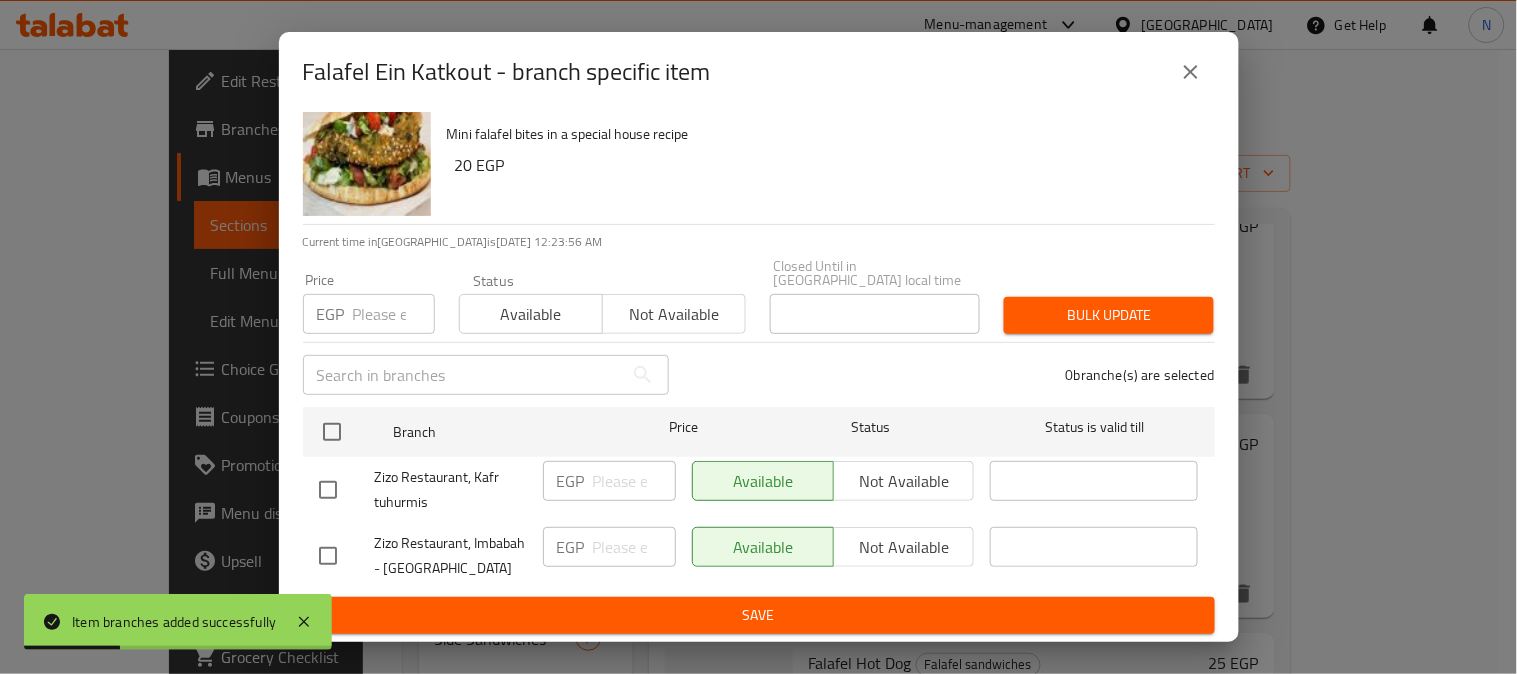 checkbox on "true" 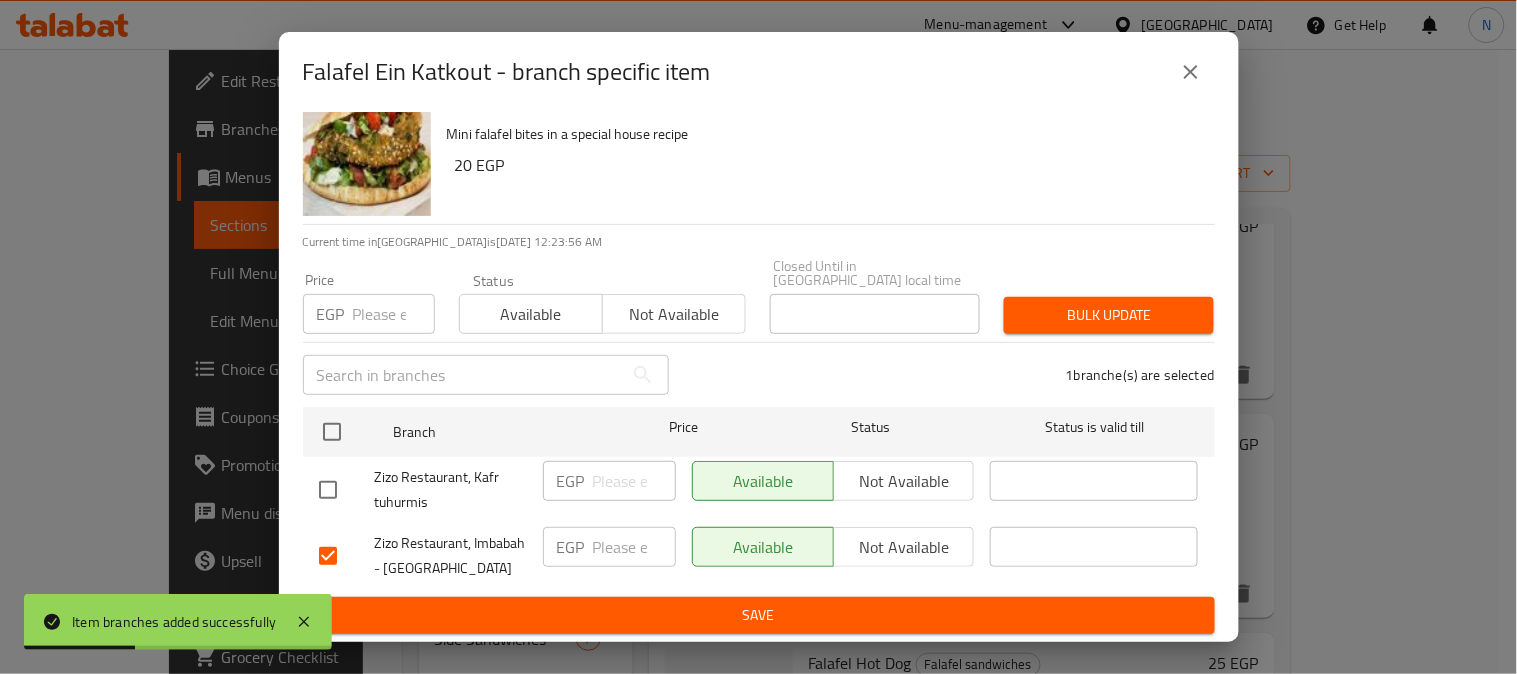 click on "Available Not available" at bounding box center (833, 556) 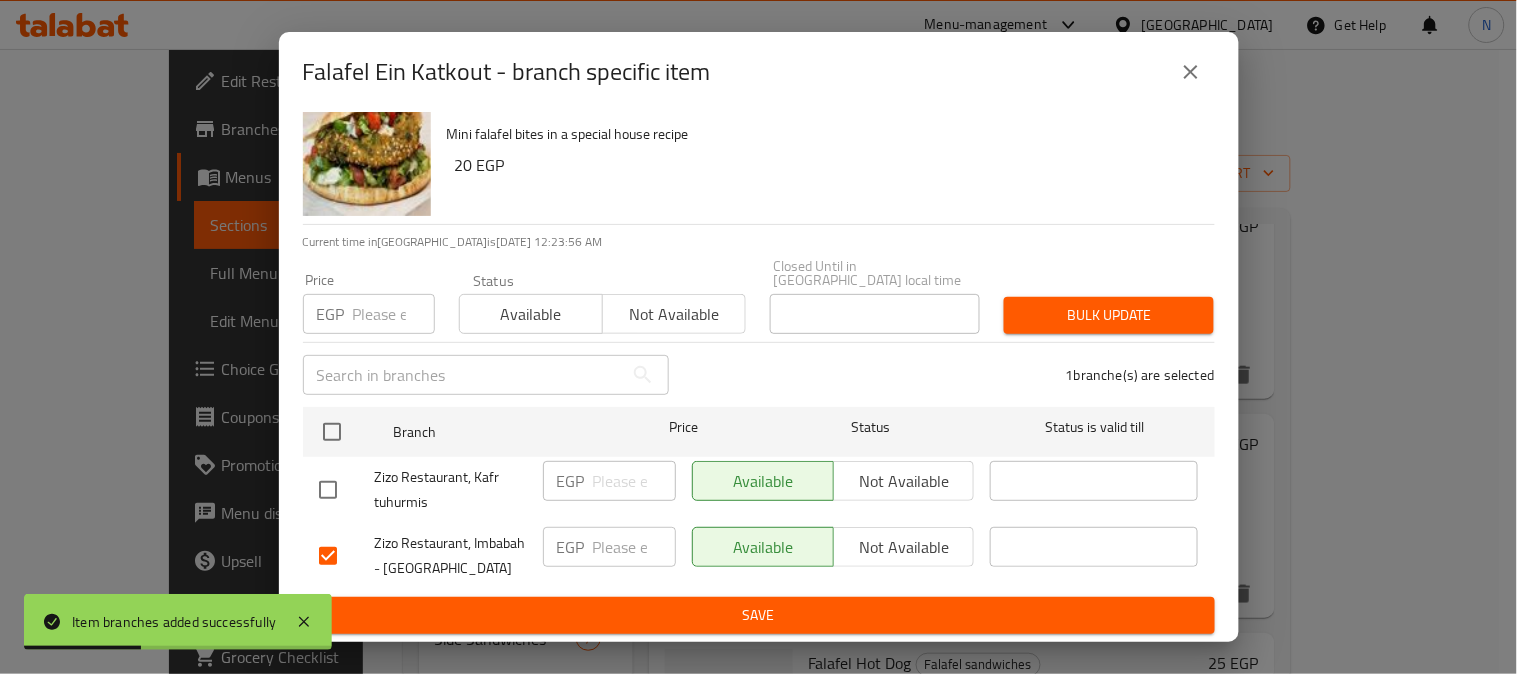 click on "Not available" at bounding box center (904, 547) 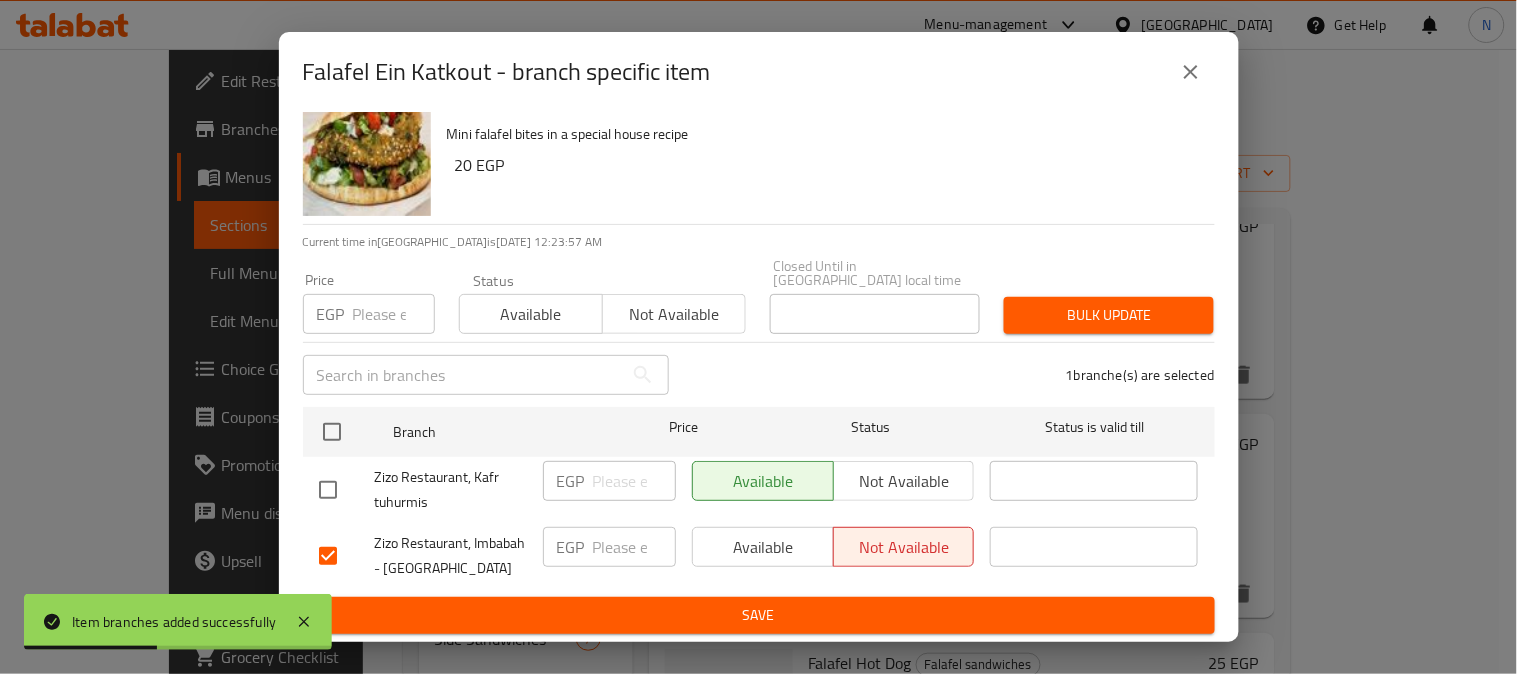 click on "Save" at bounding box center (759, 615) 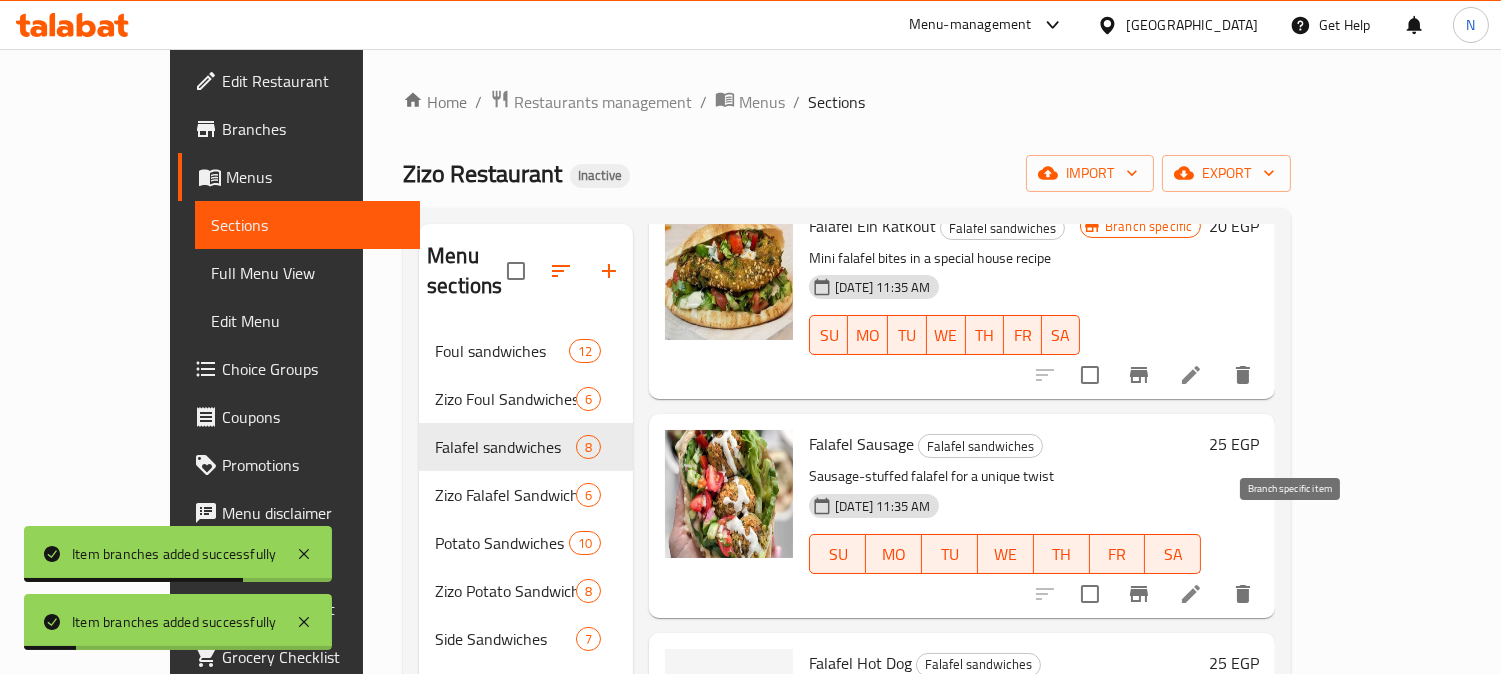 click 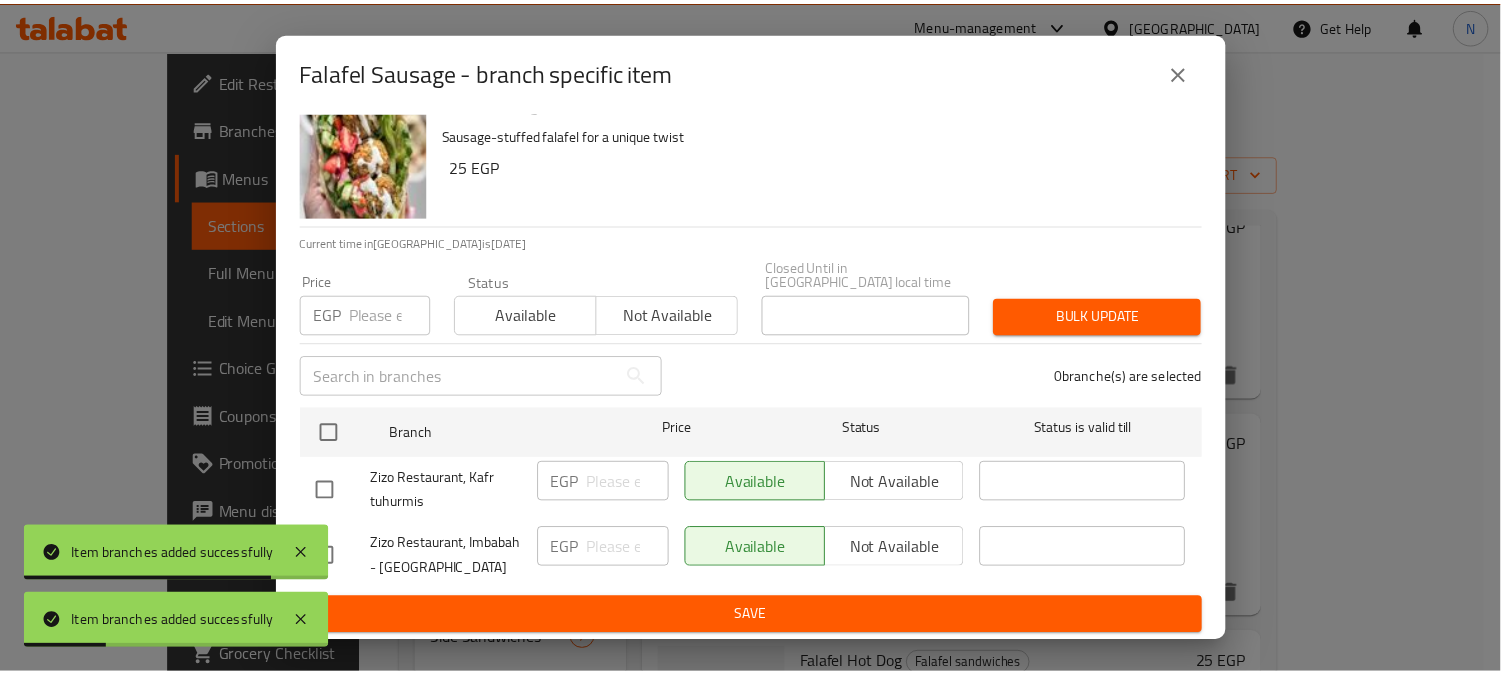 scroll, scrollTop: 42, scrollLeft: 0, axis: vertical 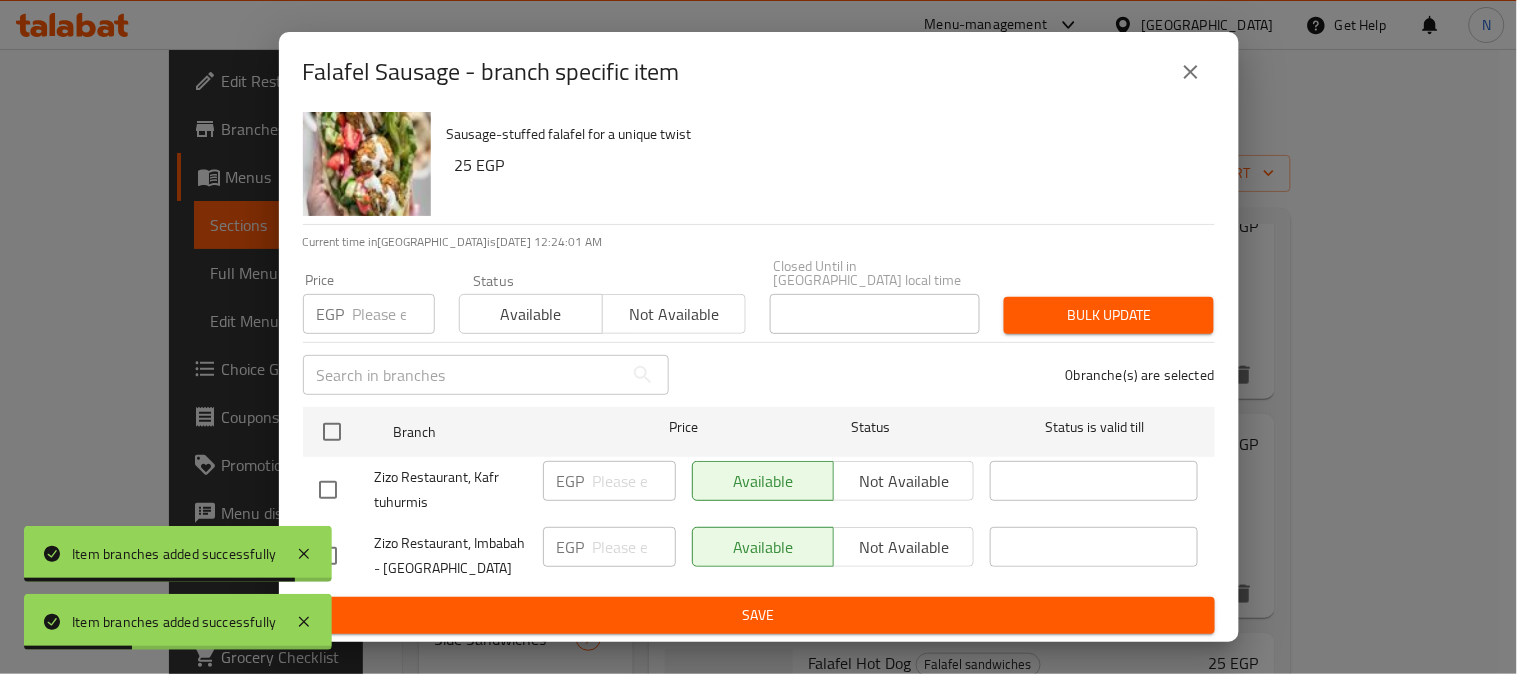 click at bounding box center [328, 556] 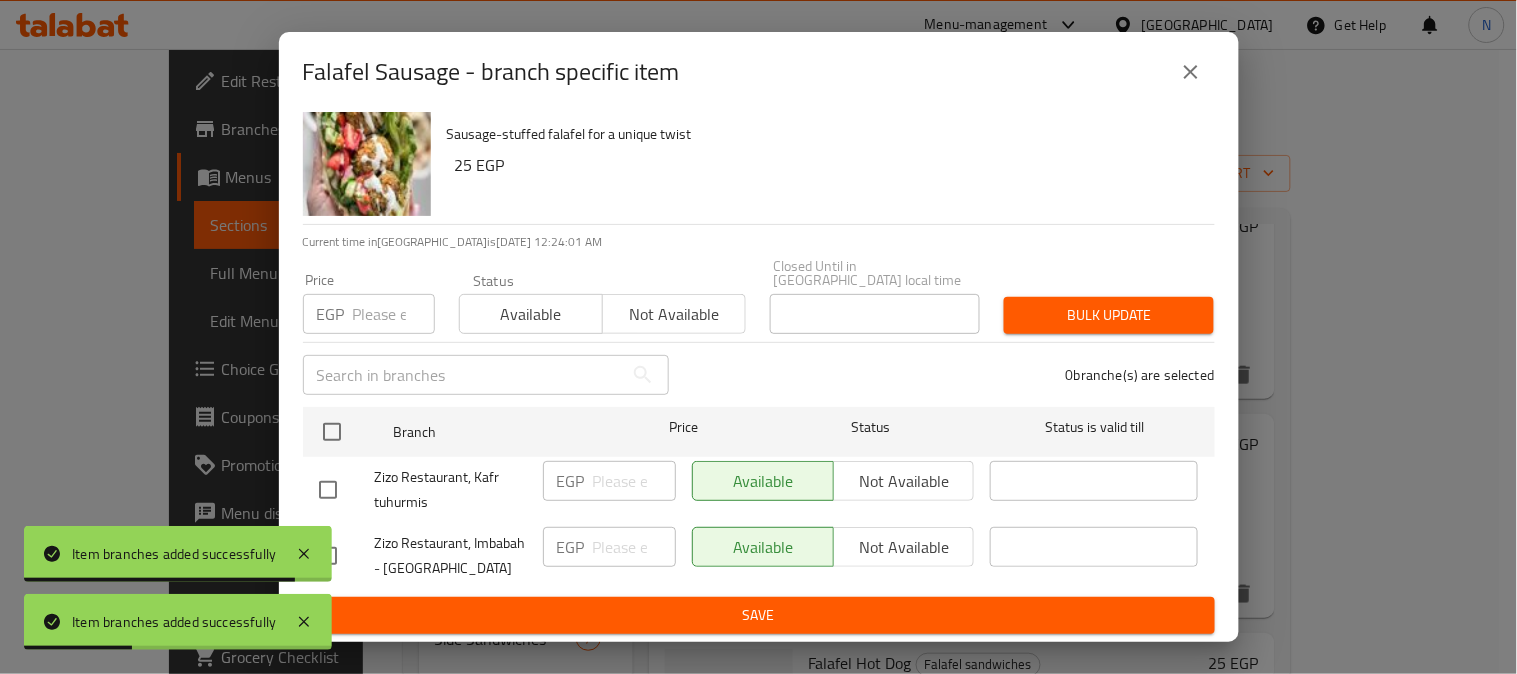 checkbox on "true" 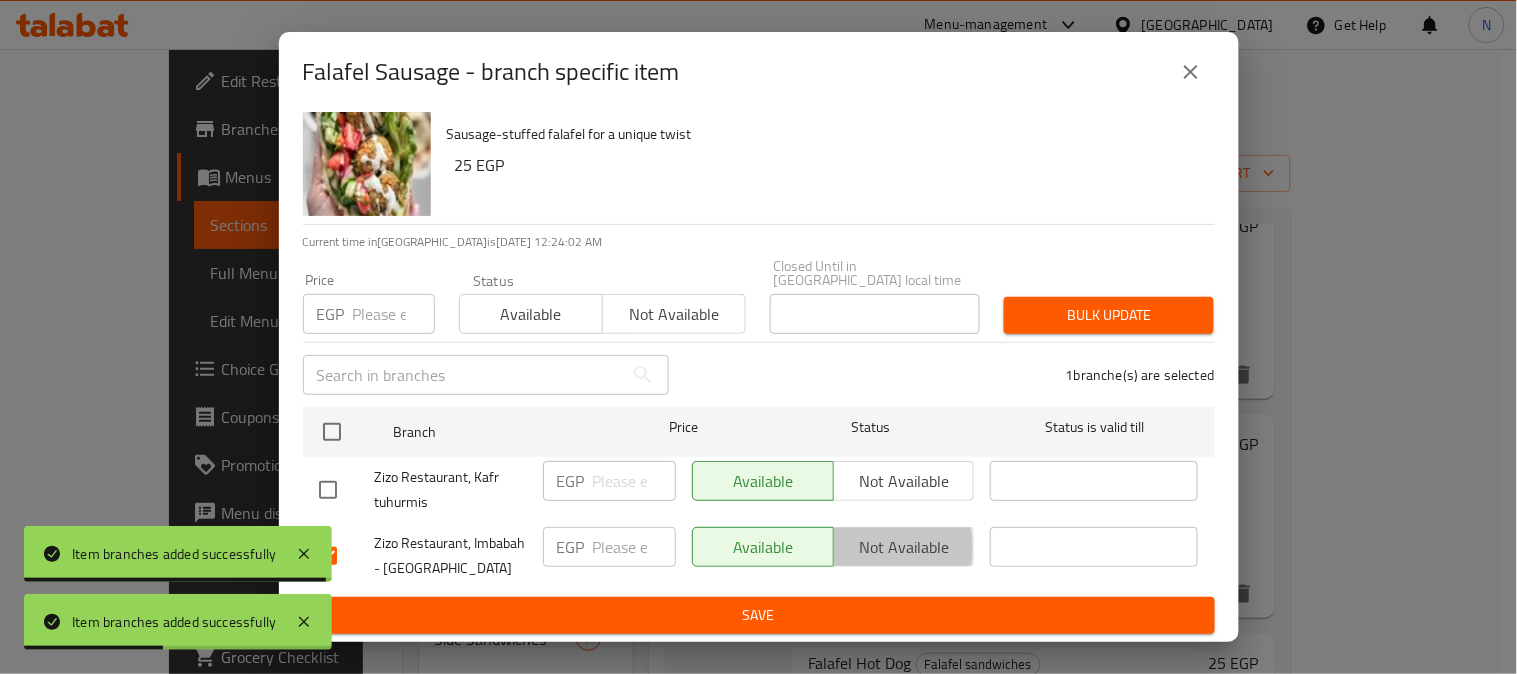 click on "Not available" at bounding box center [904, 547] 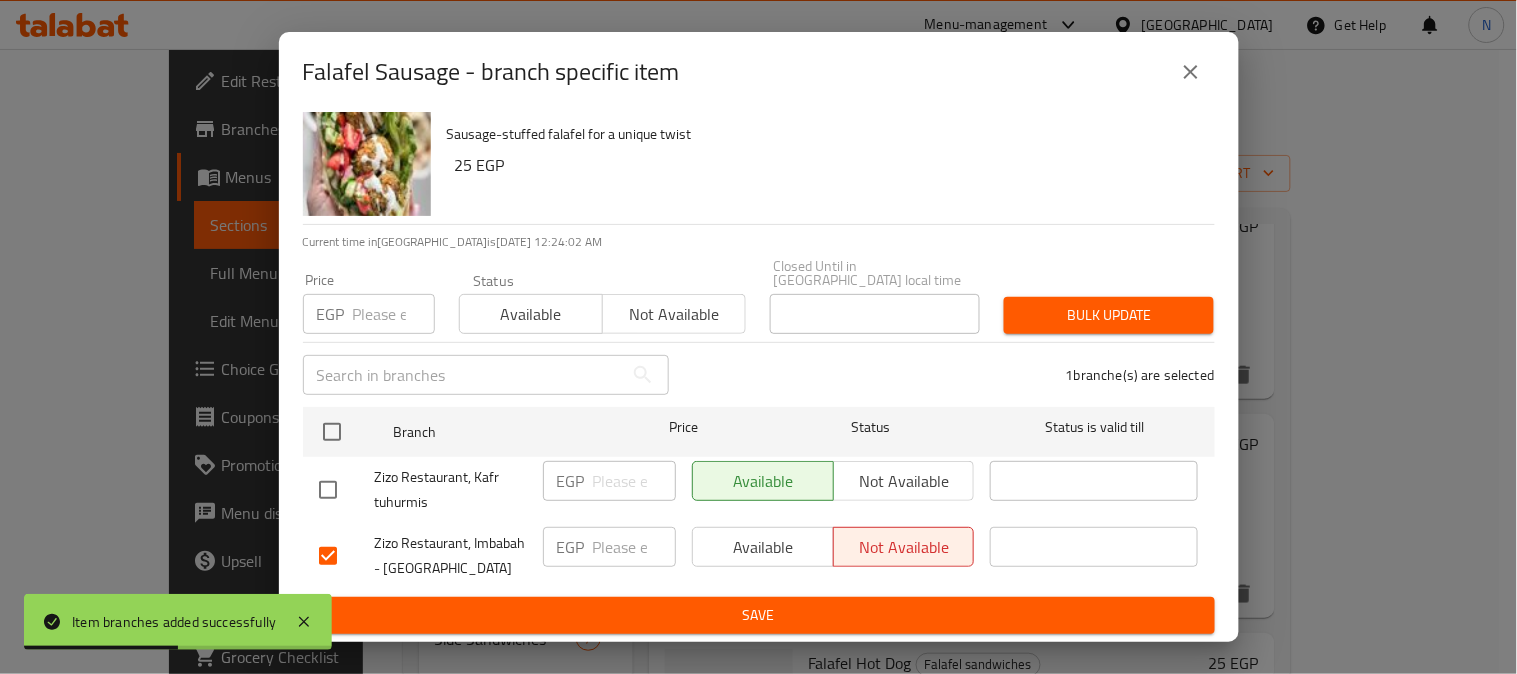 click on "Save" at bounding box center [759, 615] 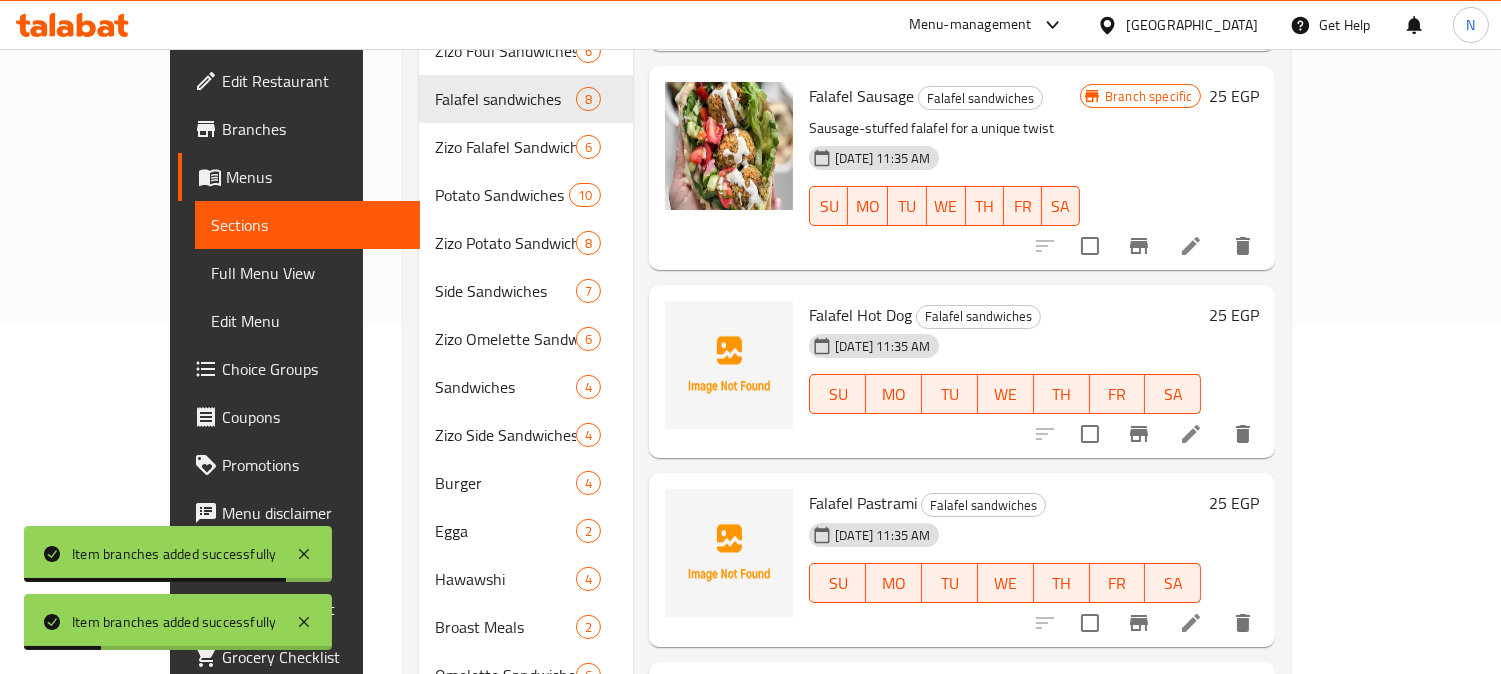 scroll, scrollTop: 406, scrollLeft: 0, axis: vertical 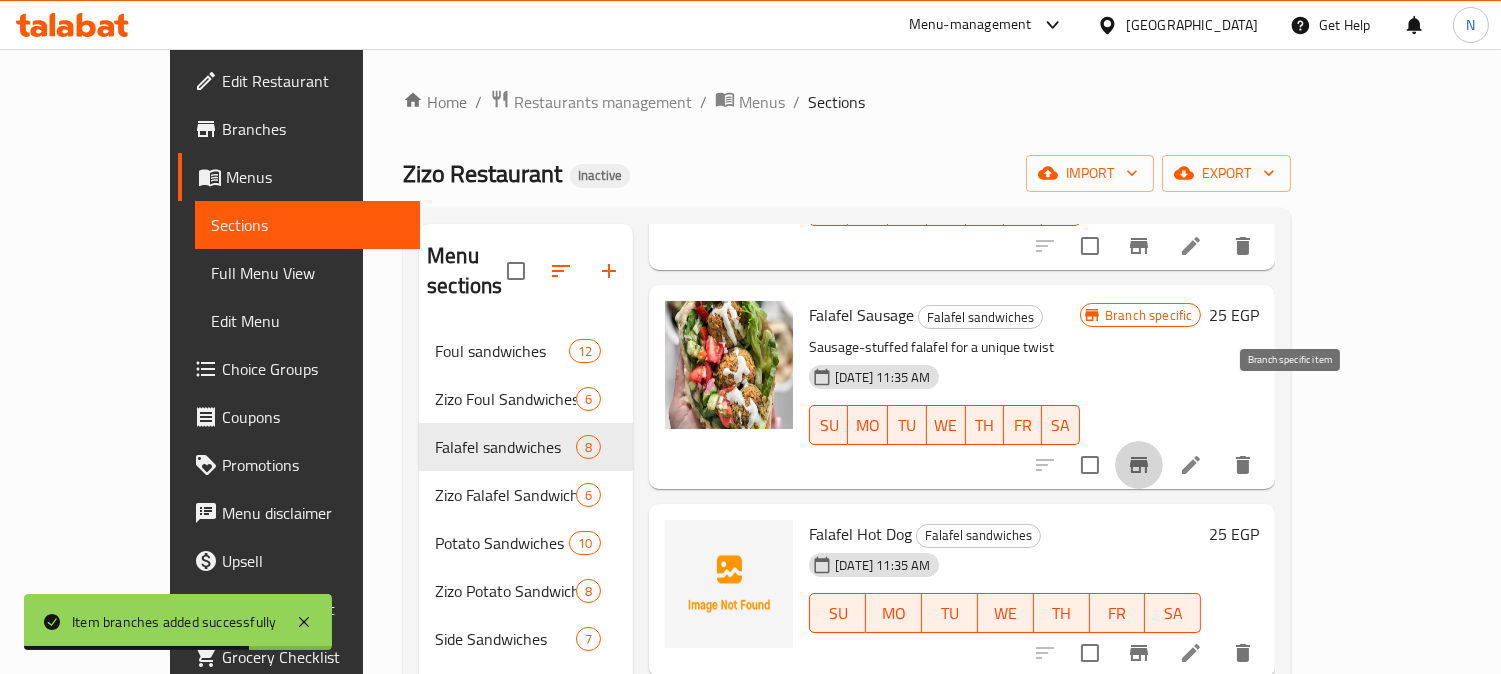 click at bounding box center (1139, 465) 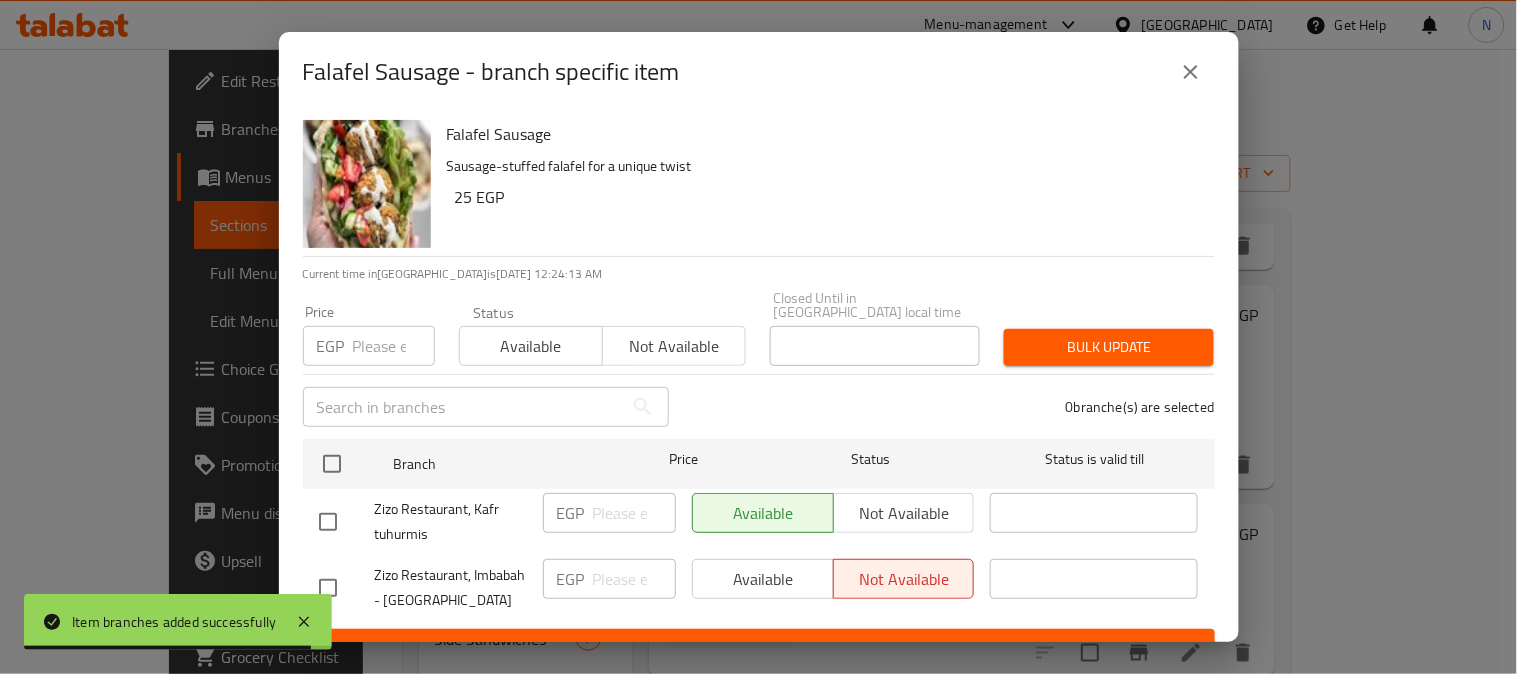 click at bounding box center (1191, 72) 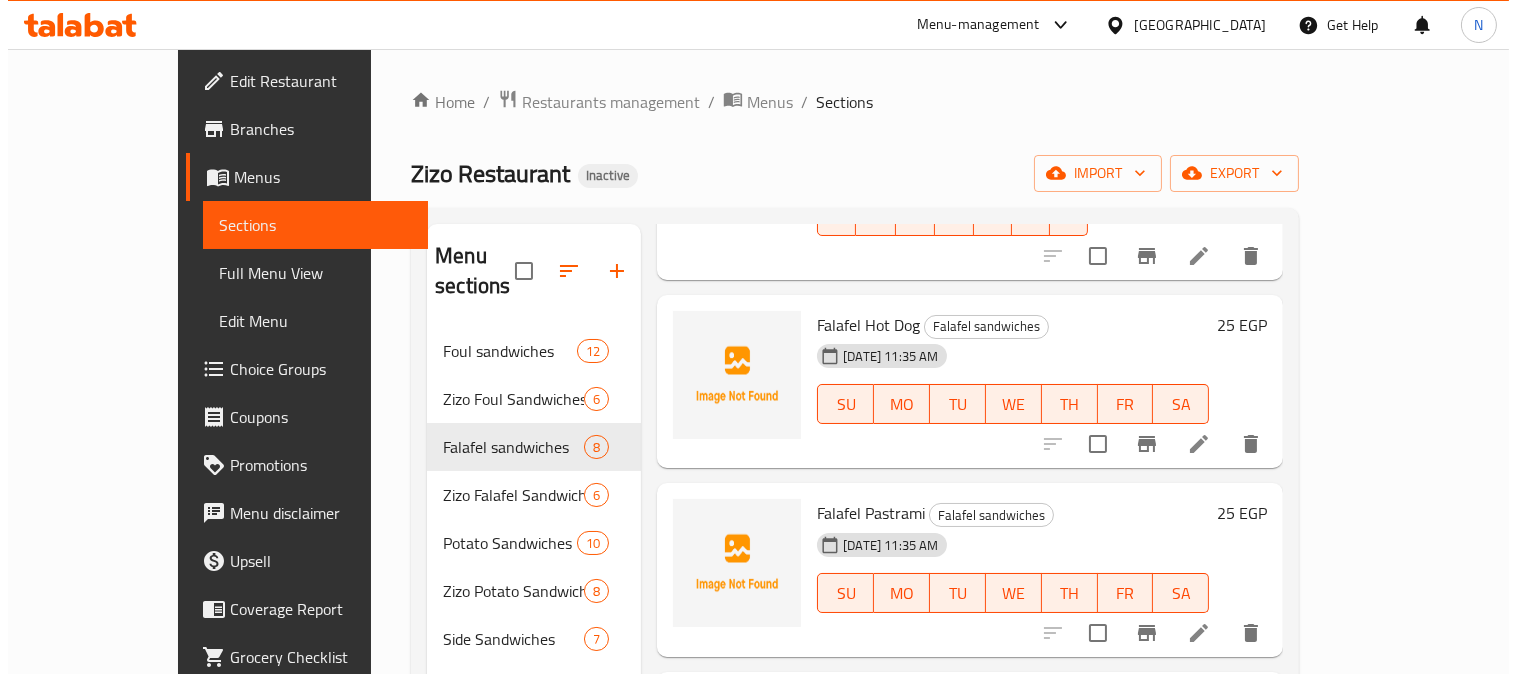 scroll, scrollTop: 906, scrollLeft: 0, axis: vertical 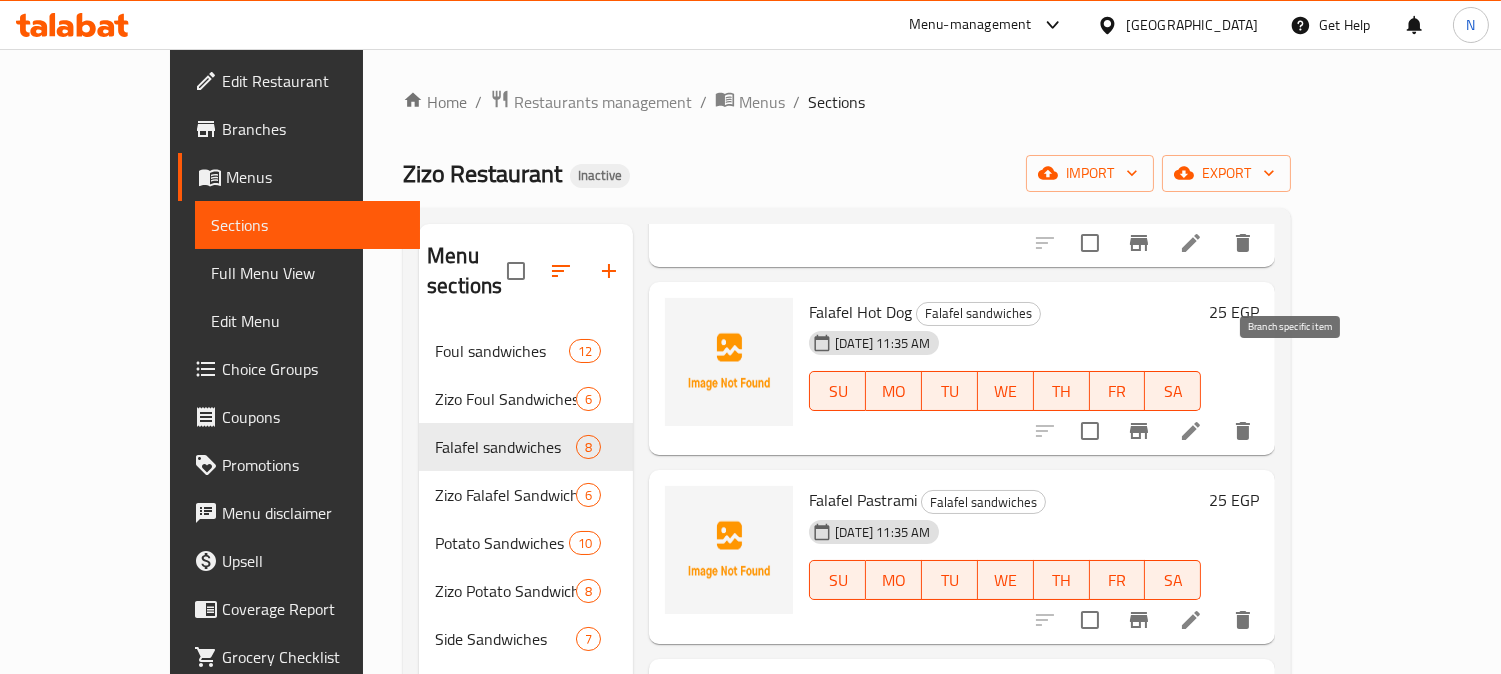 click at bounding box center [1139, 431] 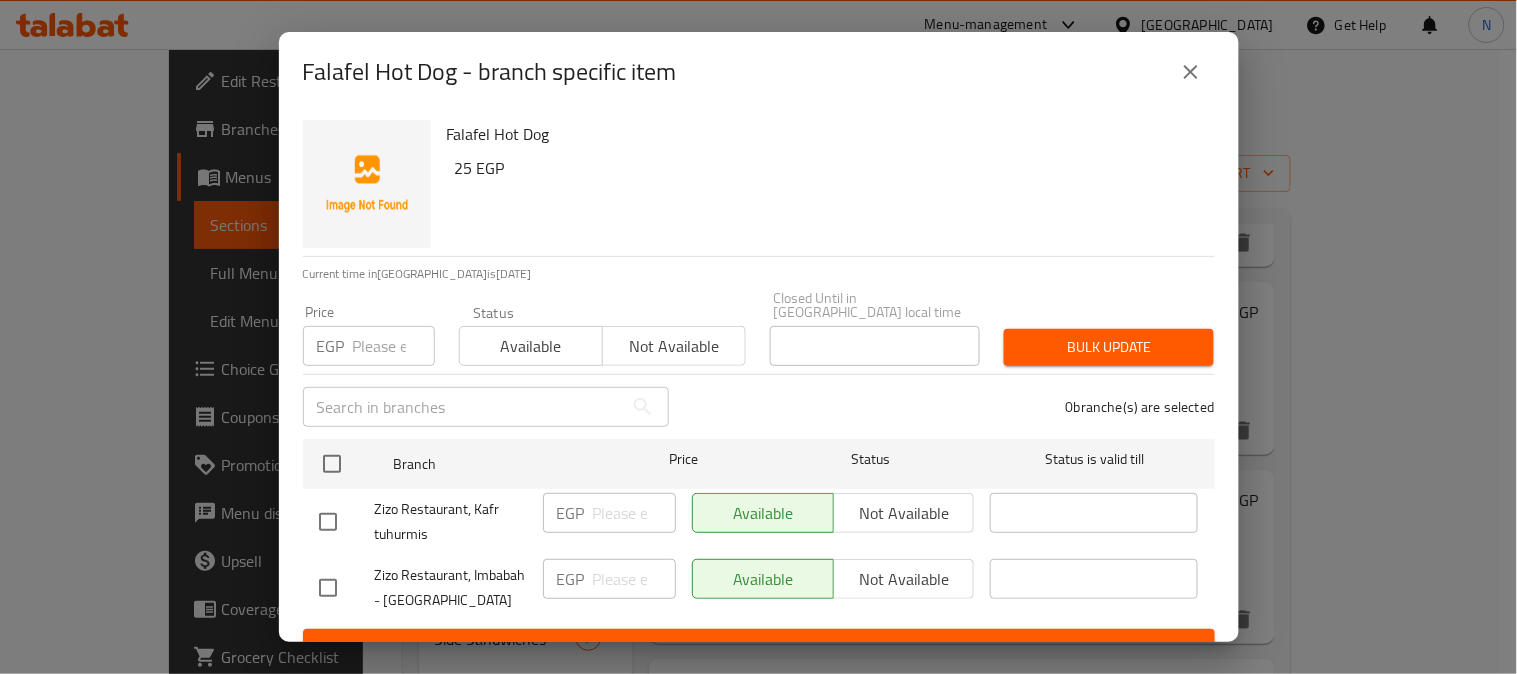 click at bounding box center (328, 588) 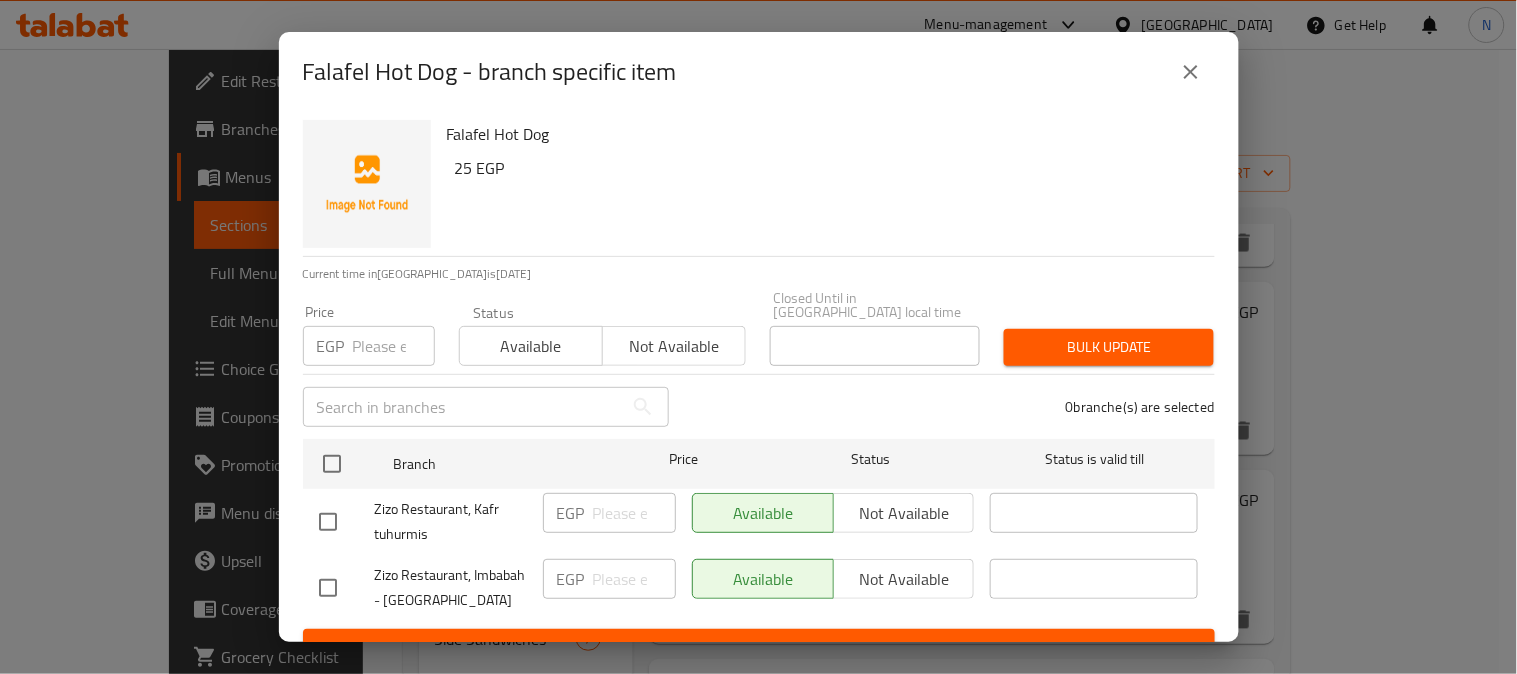 checkbox on "true" 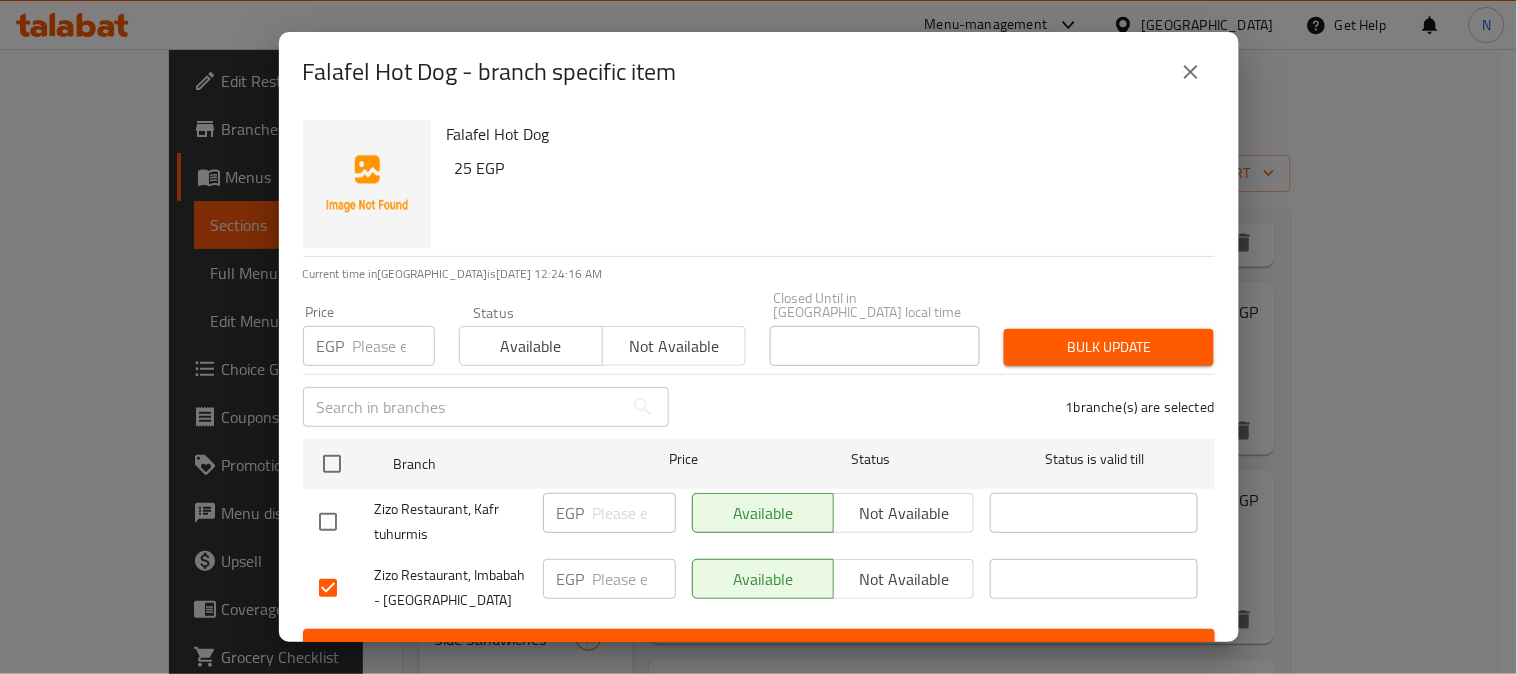 click on "Not available" at bounding box center (904, 579) 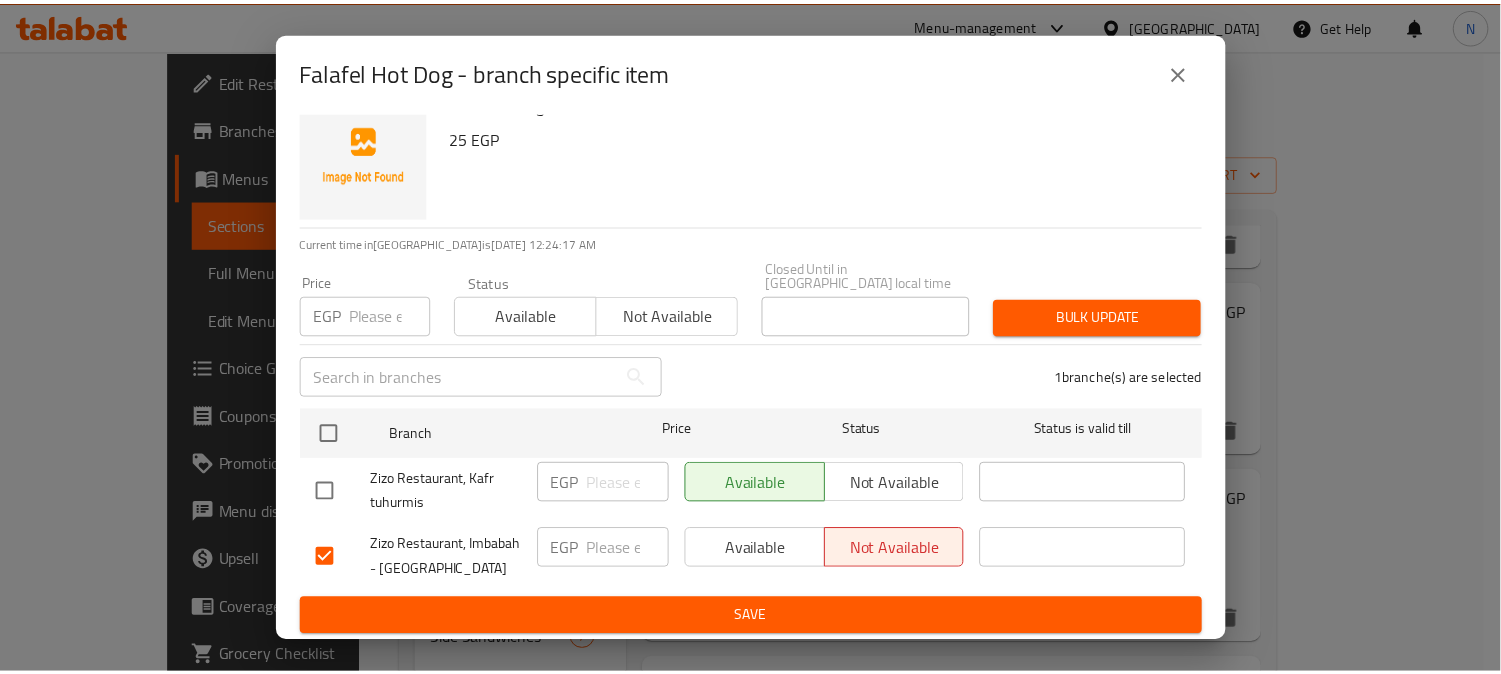 scroll, scrollTop: 42, scrollLeft: 0, axis: vertical 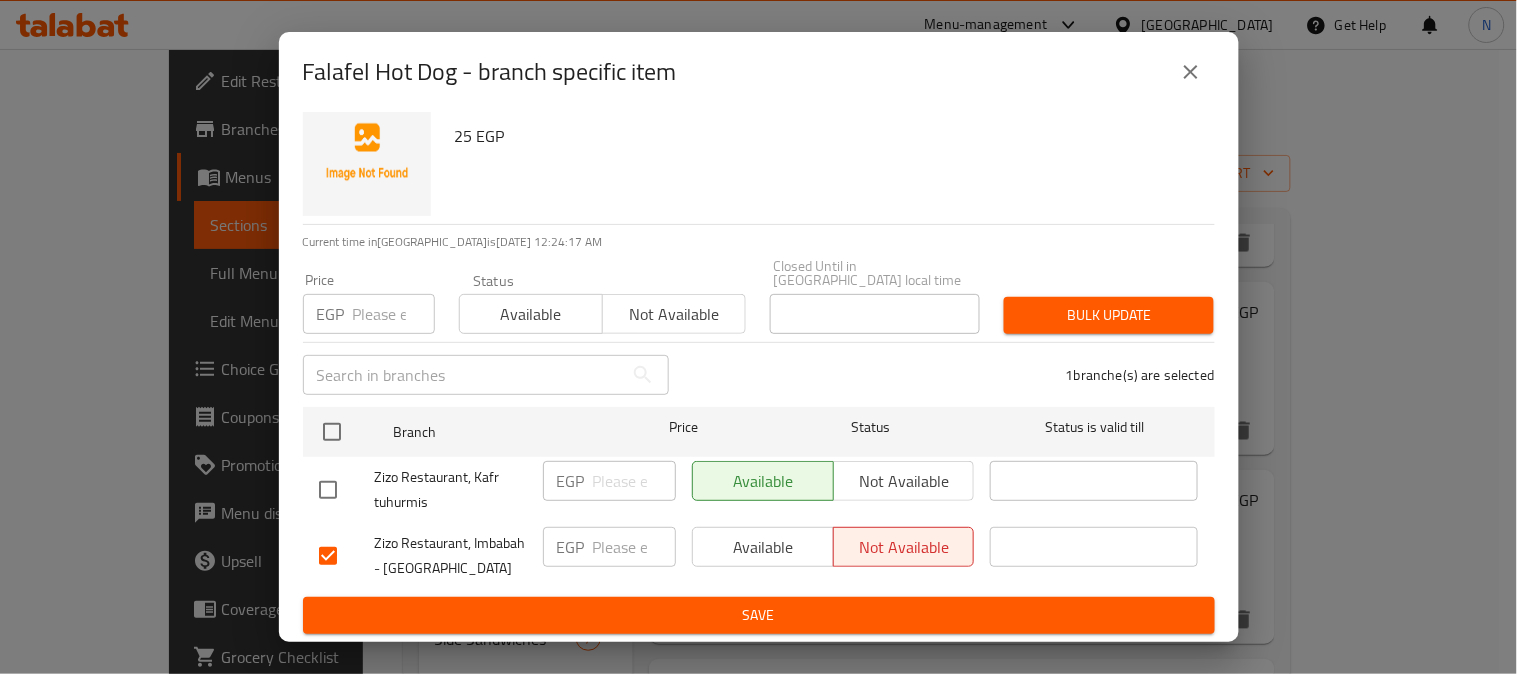 click on "Branch Price Status Status is valid till Zizo Restaurant, Kafr tuhurmis EGP ​ Available Not available ​ Zizo Restaurant, Imbabah - Madinat El Omal EGP ​ Available Not available ​" at bounding box center (759, 498) 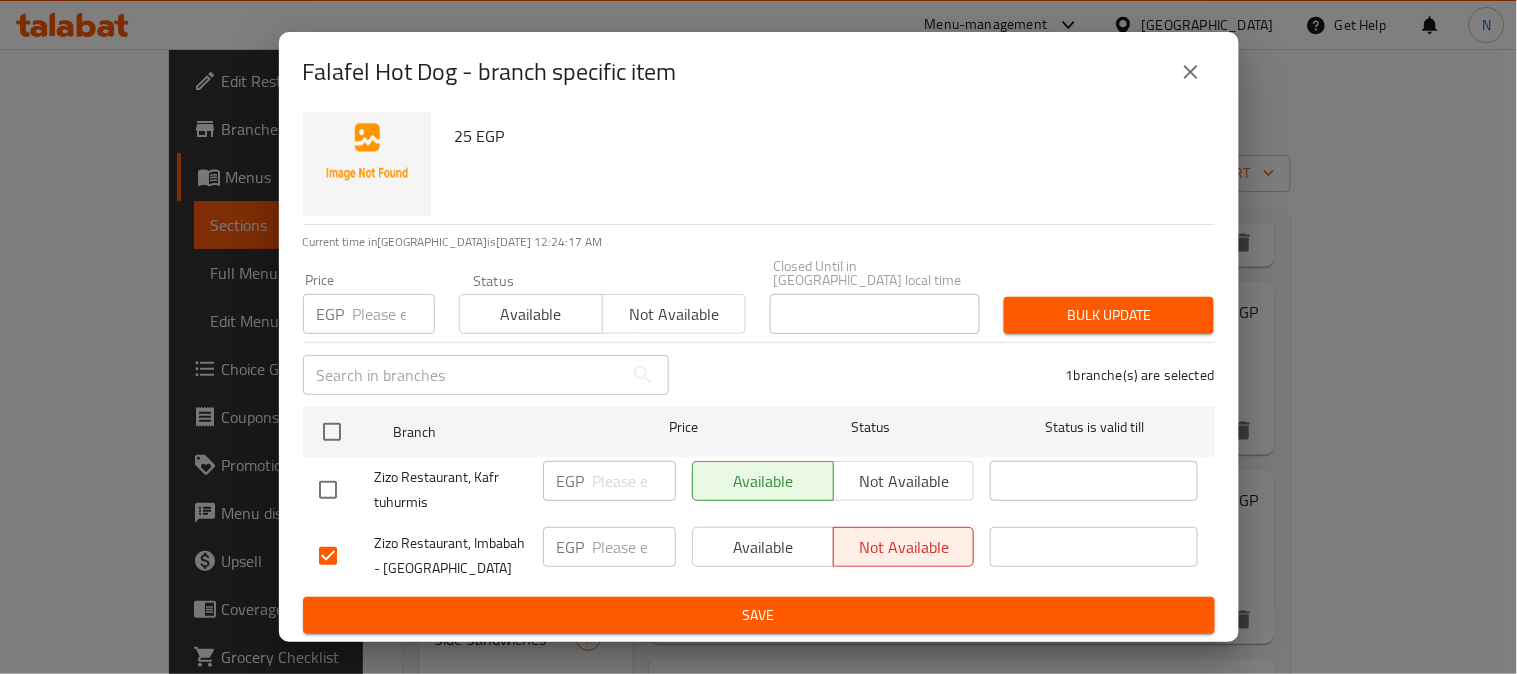 click on "Save" at bounding box center (759, 615) 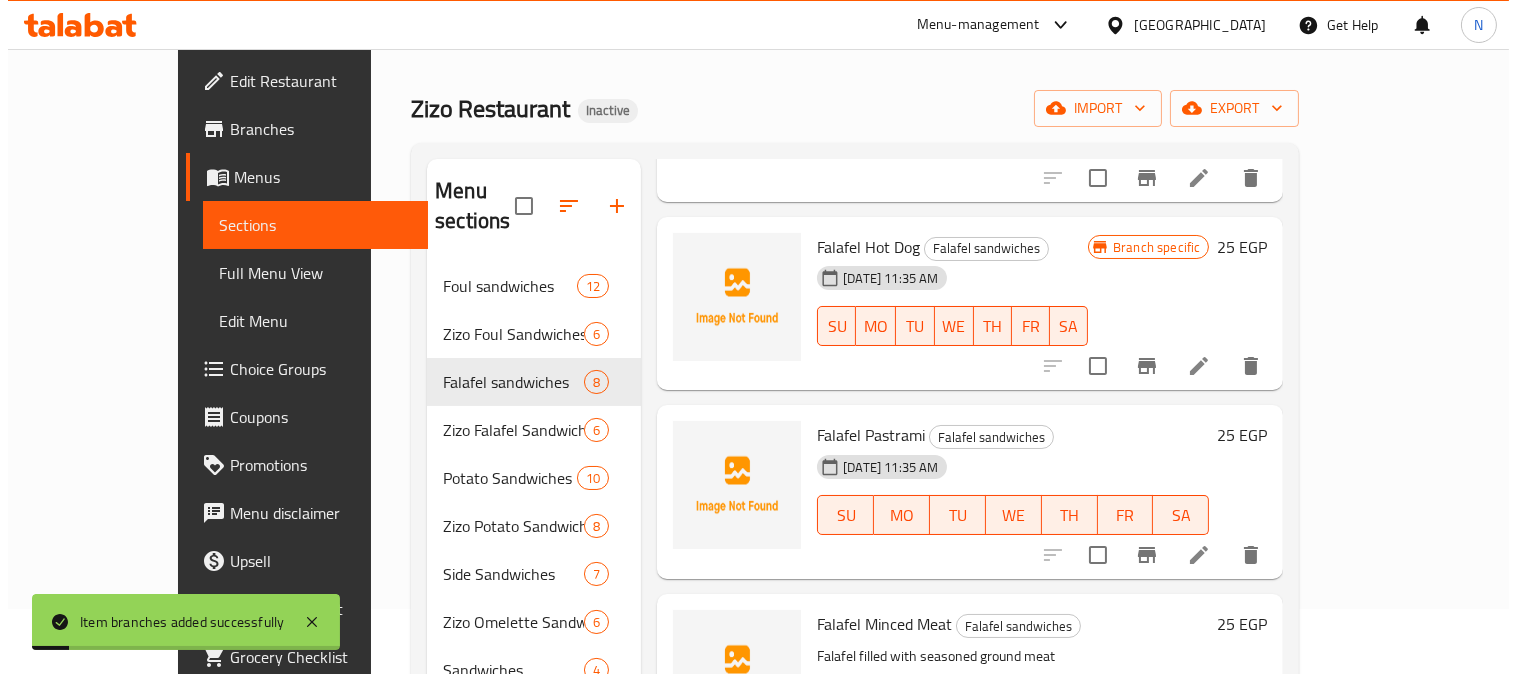 scroll, scrollTop: 111, scrollLeft: 0, axis: vertical 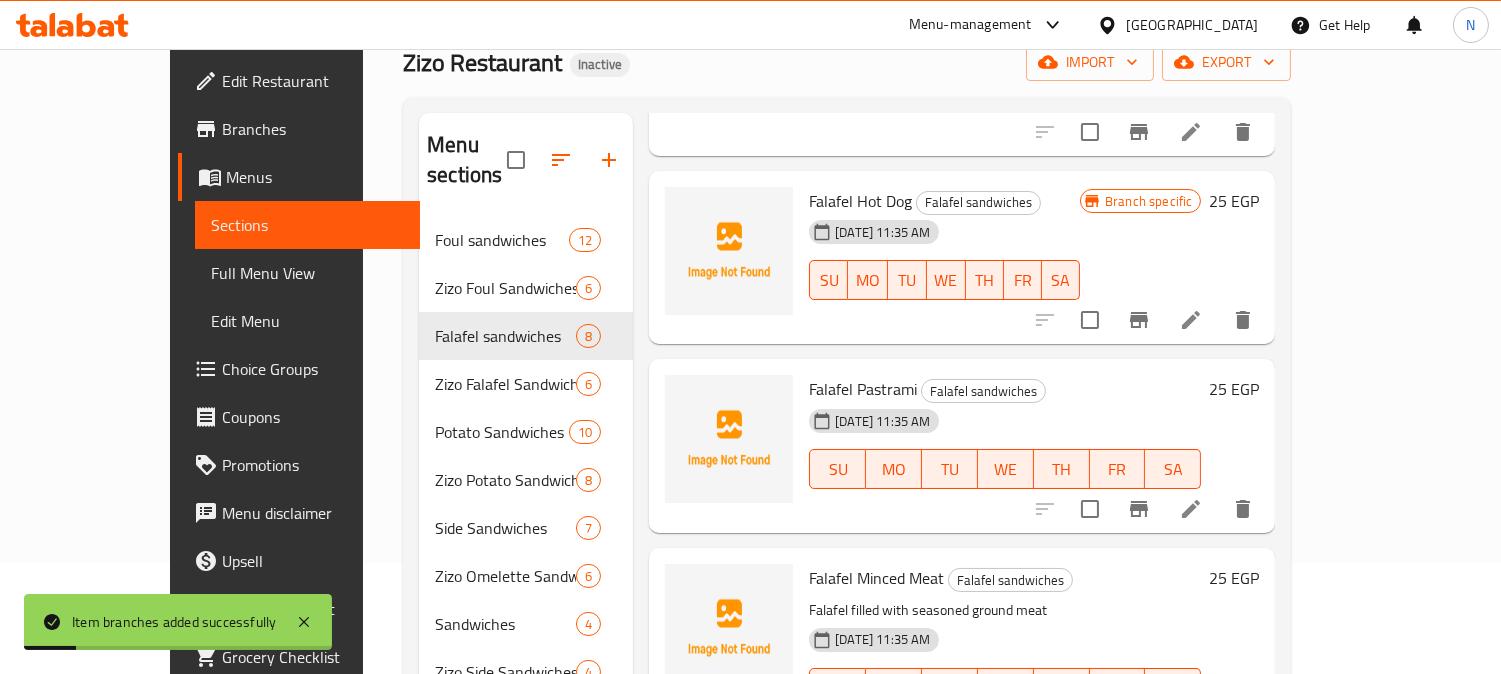 click 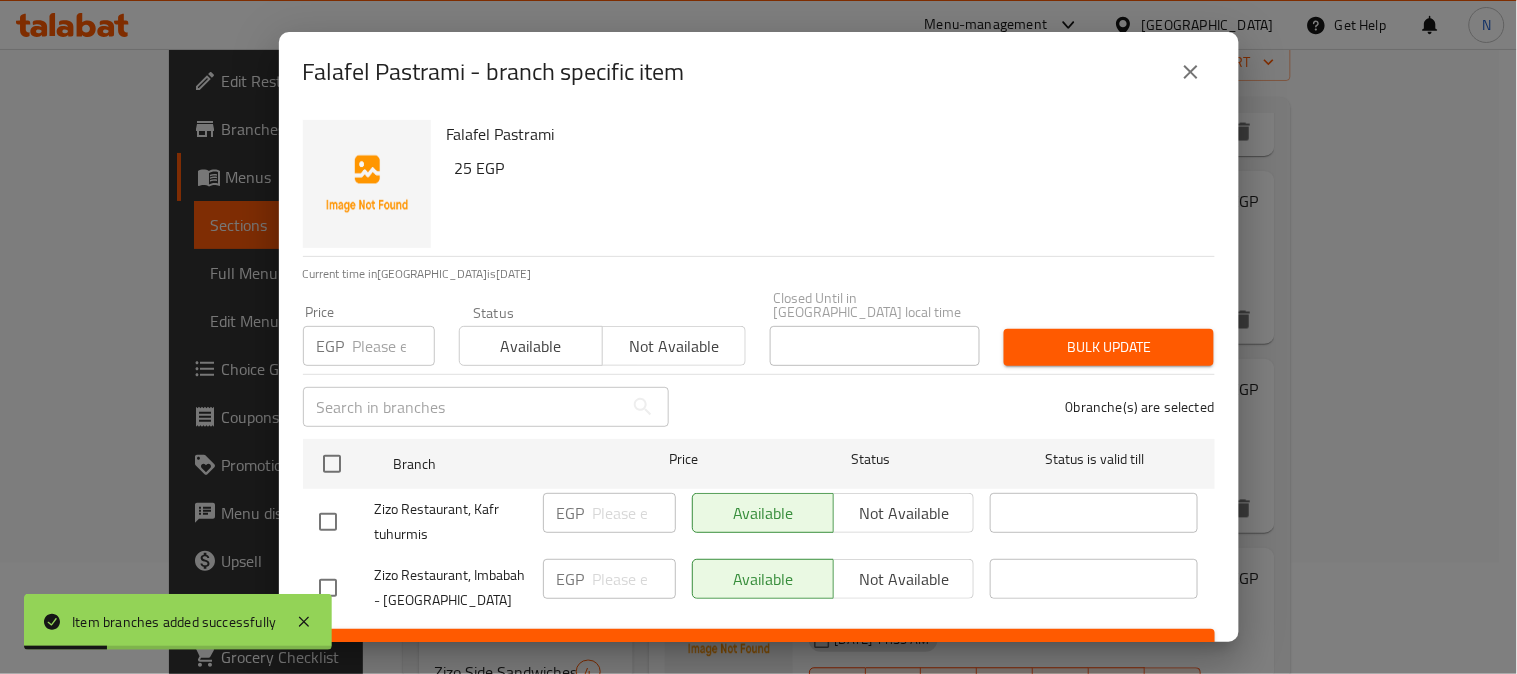 scroll, scrollTop: 42, scrollLeft: 0, axis: vertical 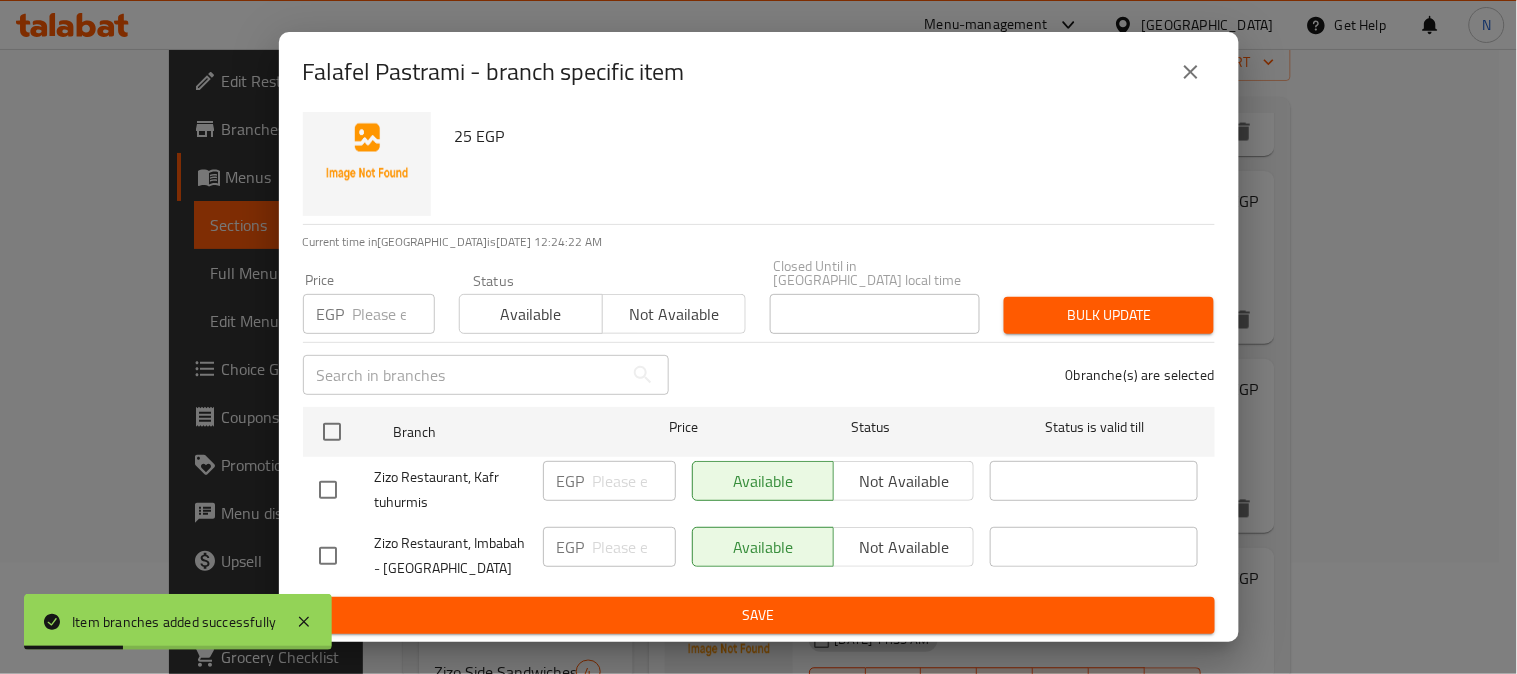 click at bounding box center (328, 556) 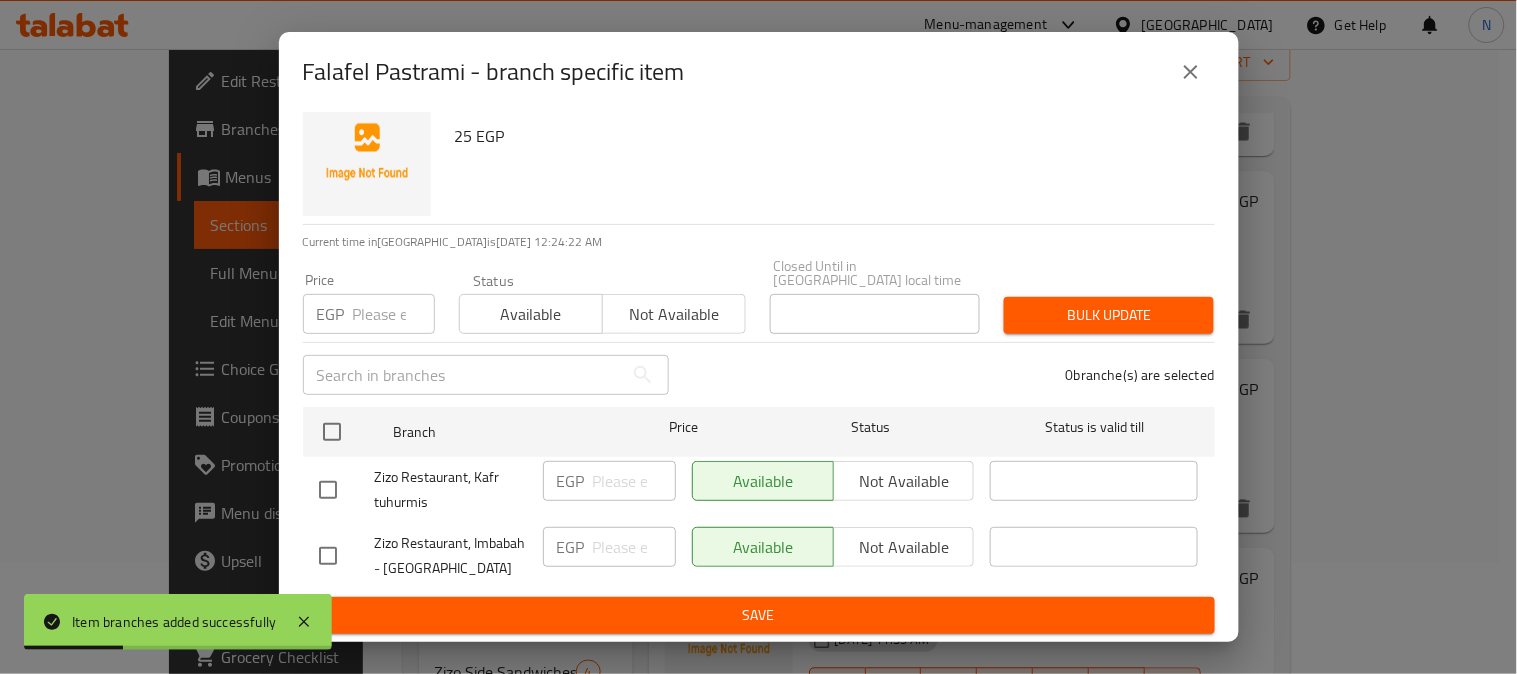 checkbox on "true" 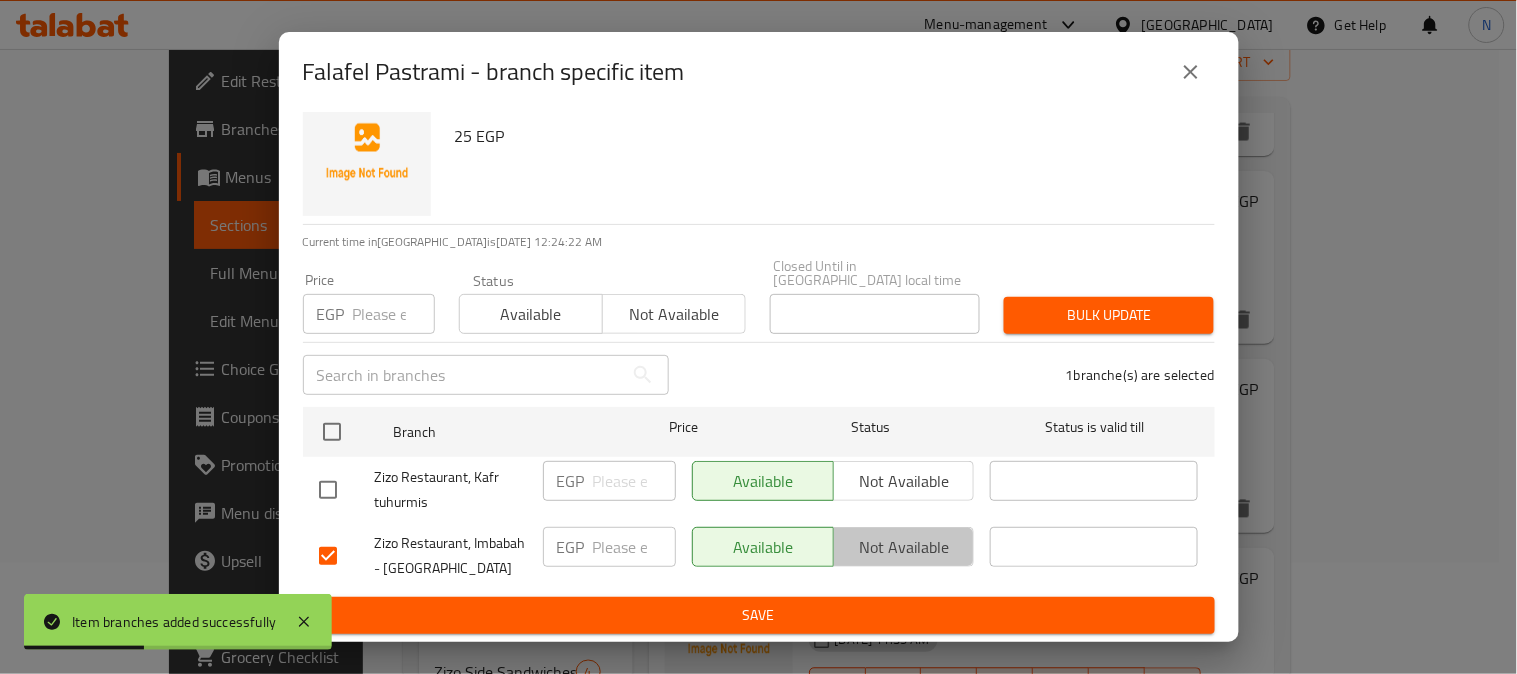 click on "Not available" at bounding box center [904, 547] 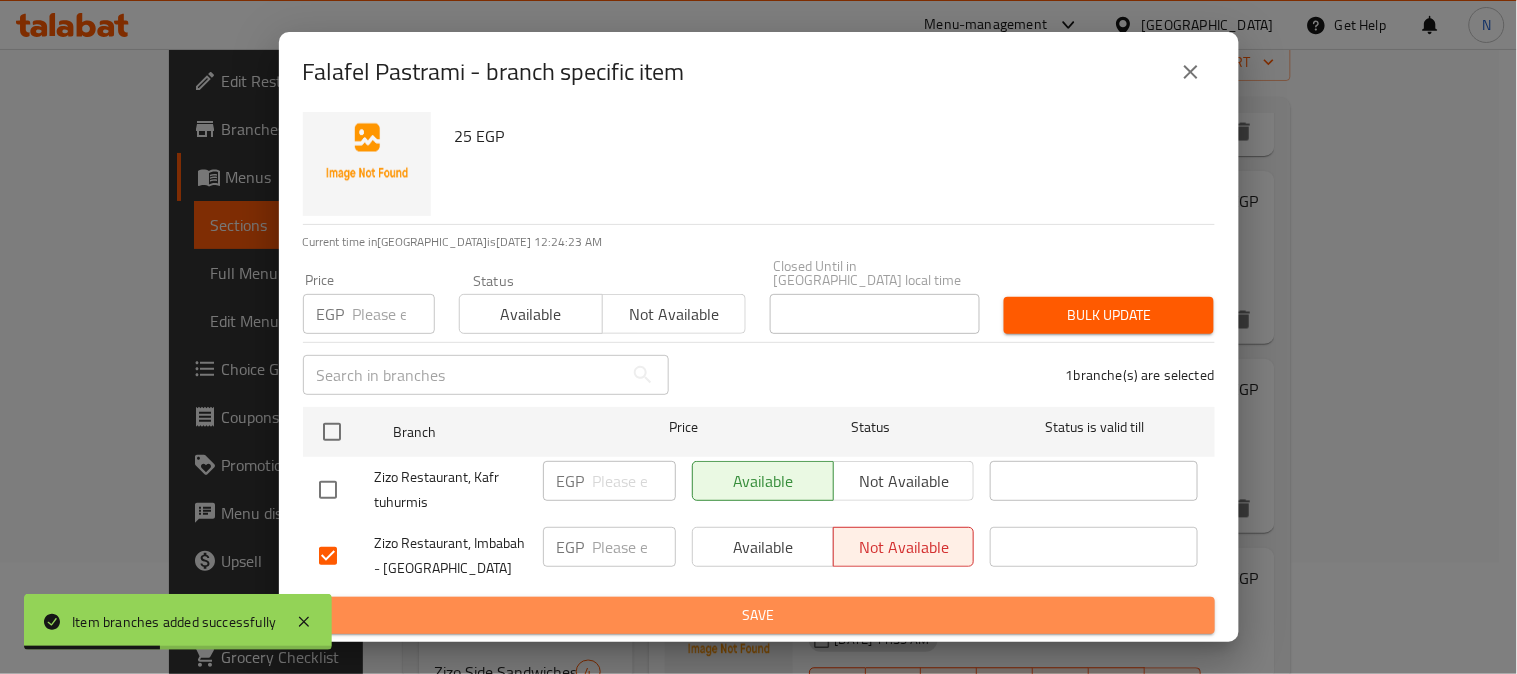 click on "Save" at bounding box center (759, 615) 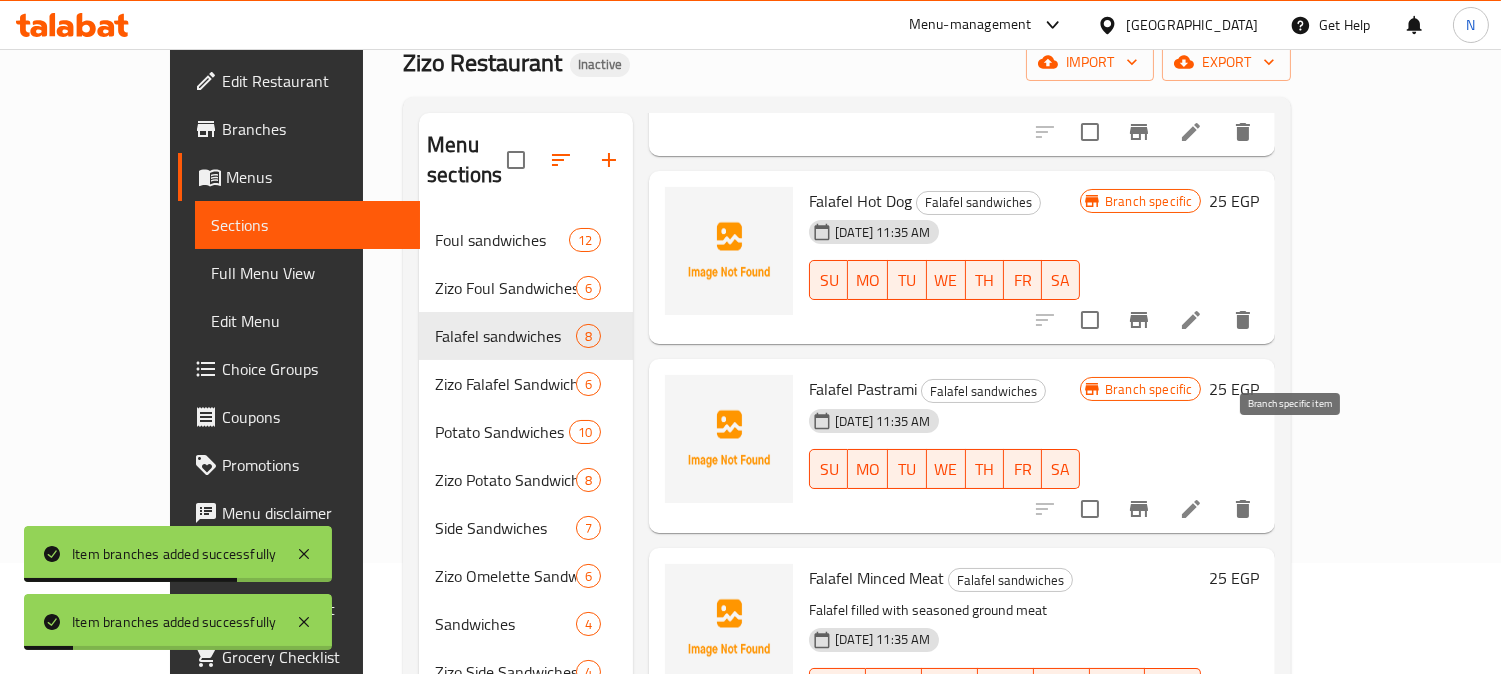 click at bounding box center [1139, 509] 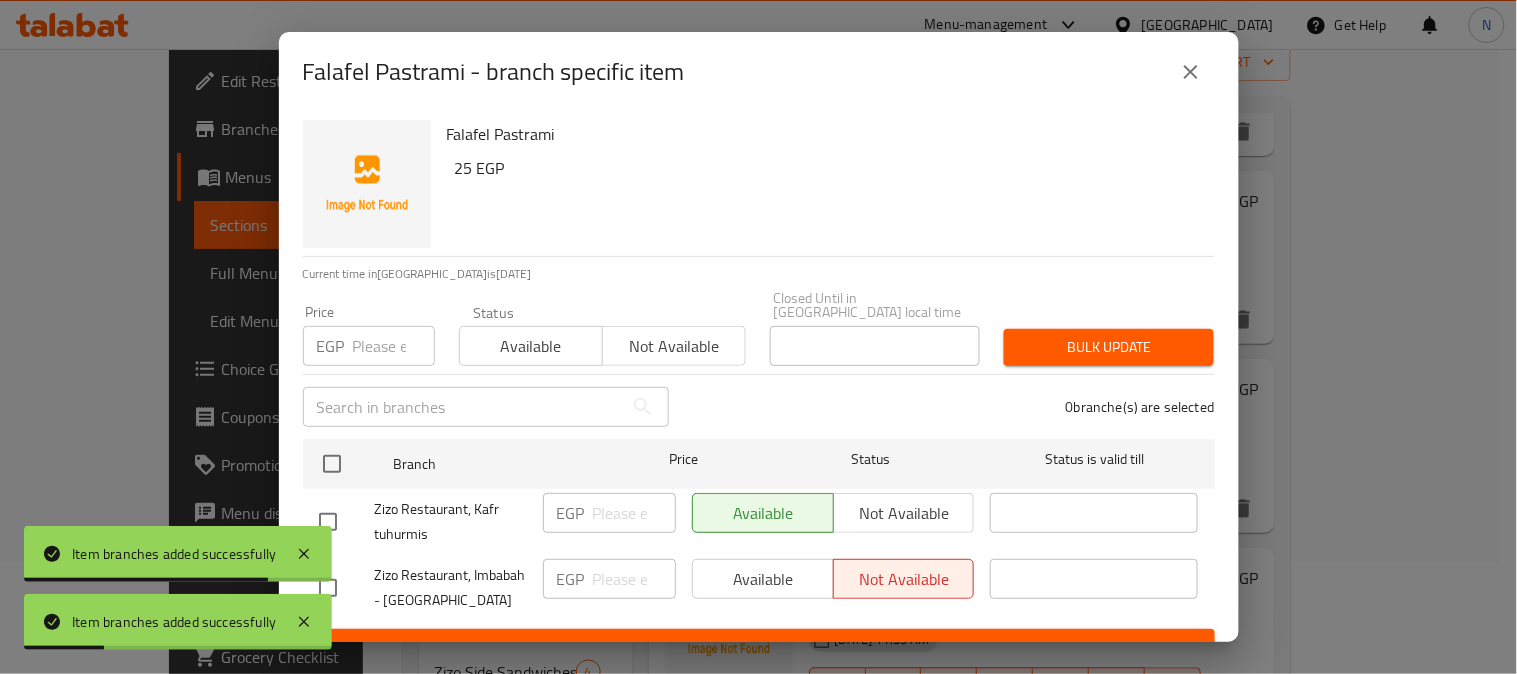click on "Falafel Pastrami - branch specific item Falafel Pastrami 25   EGP Current time in  Egypt  is  15 Jul 2025   Price EGP Price Status Available Not available Closed Until in Egypt local time Closed Until in Egypt local time Bulk update ​ 0  branche(s) are selected Branch Price Status Status is valid till Zizo Restaurant, Kafr tuhurmis EGP ​ Available Not available ​ Zizo Restaurant, Imbabah - Madinat El Omal EGP ​ Available Not available ​ Save" at bounding box center [758, 337] 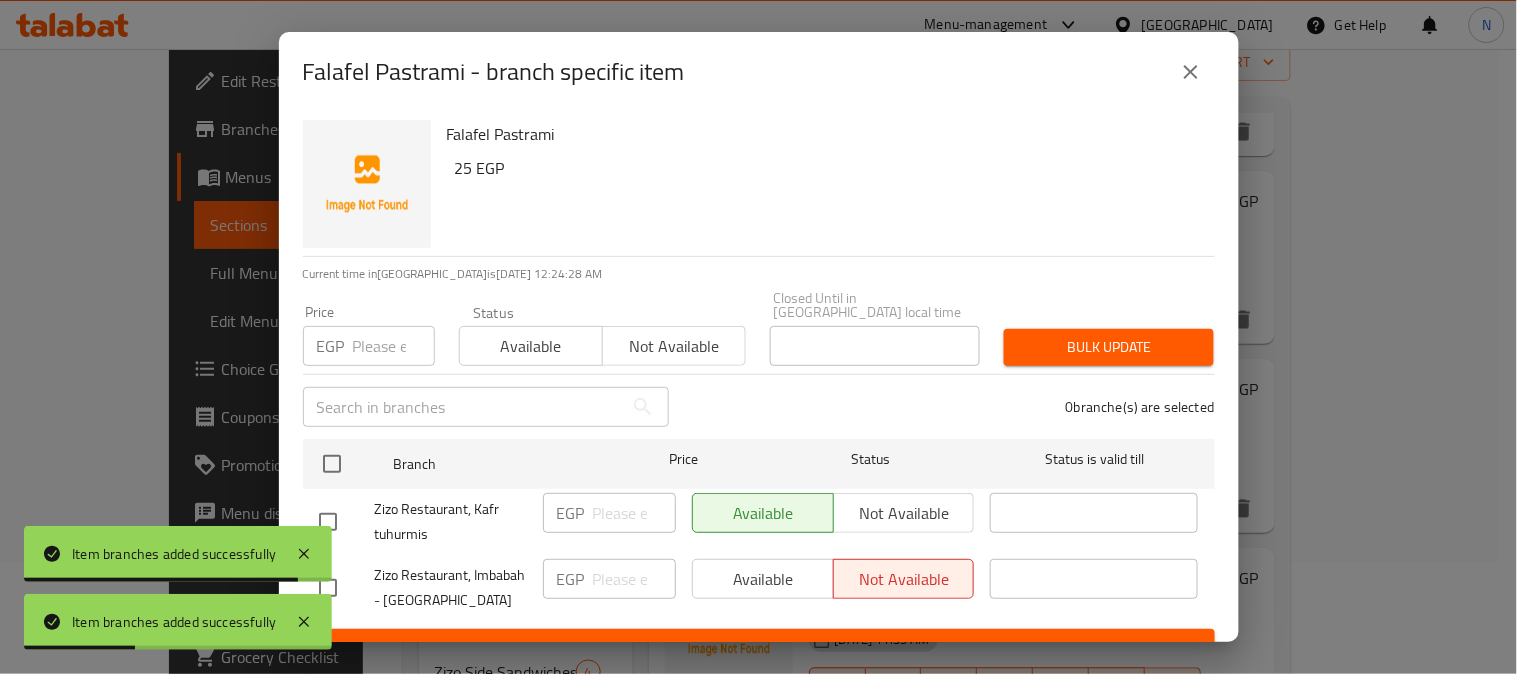 click 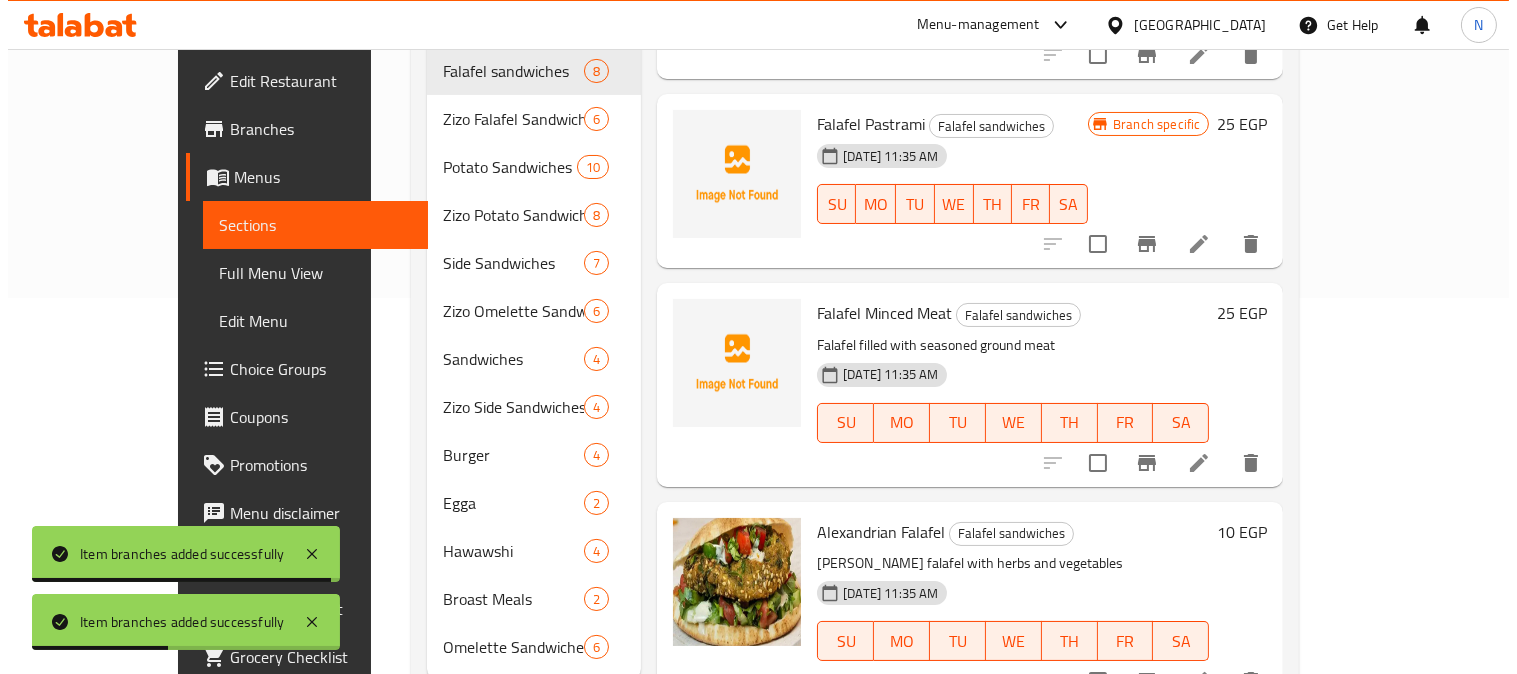 scroll, scrollTop: 406, scrollLeft: 0, axis: vertical 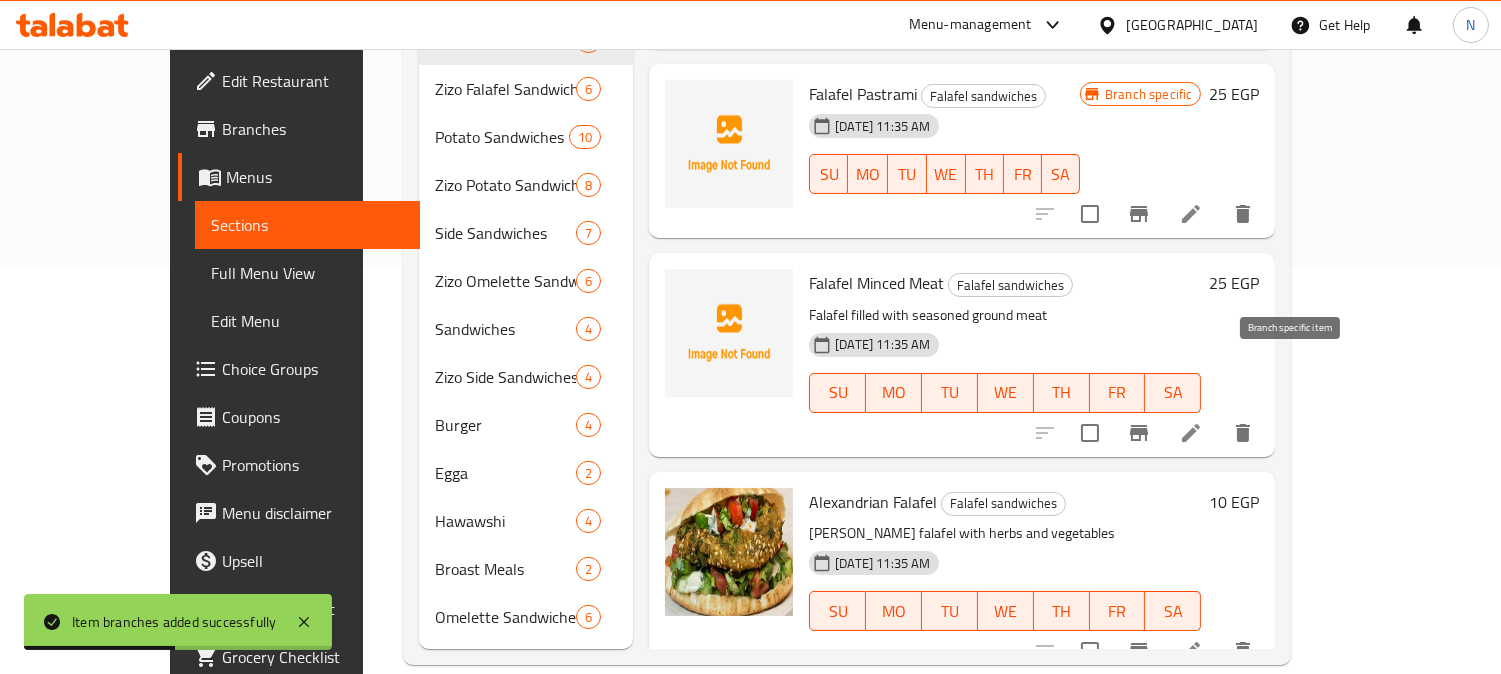 click 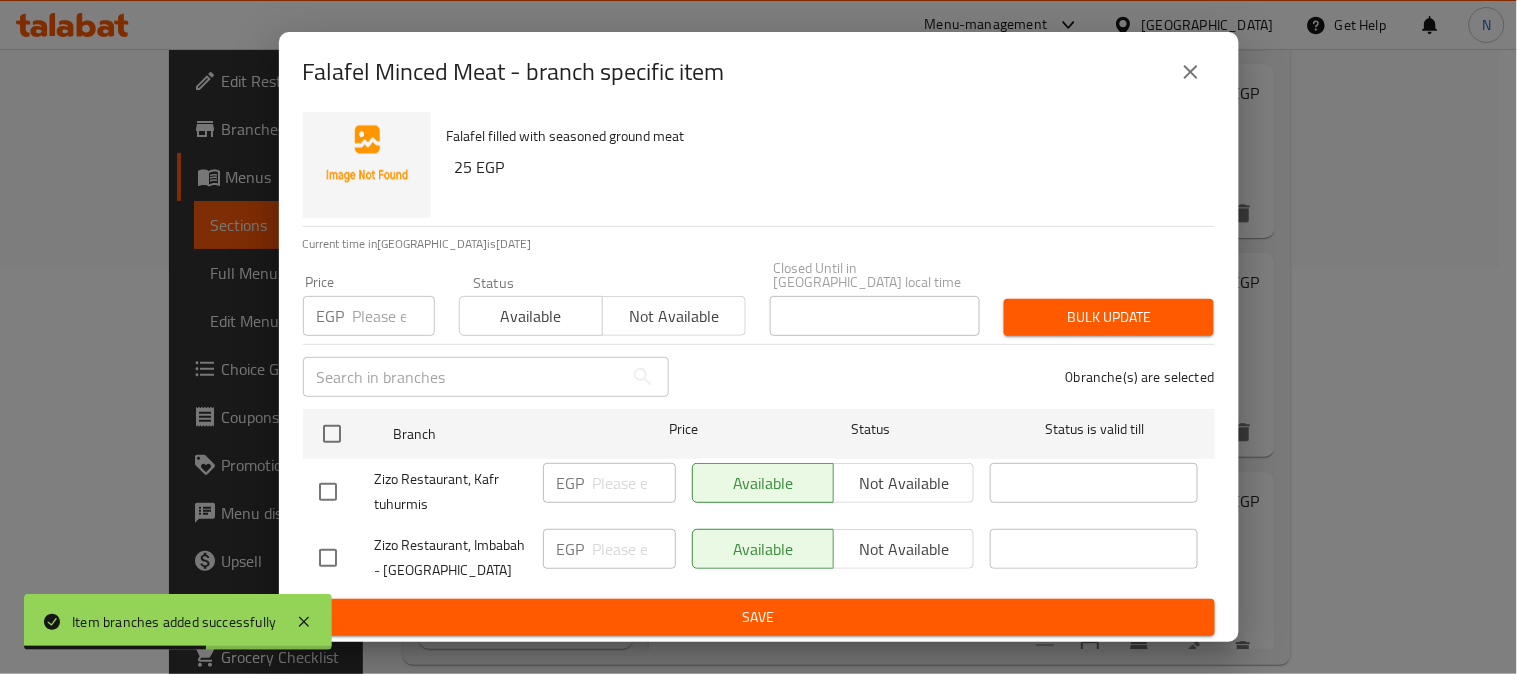 scroll, scrollTop: 42, scrollLeft: 0, axis: vertical 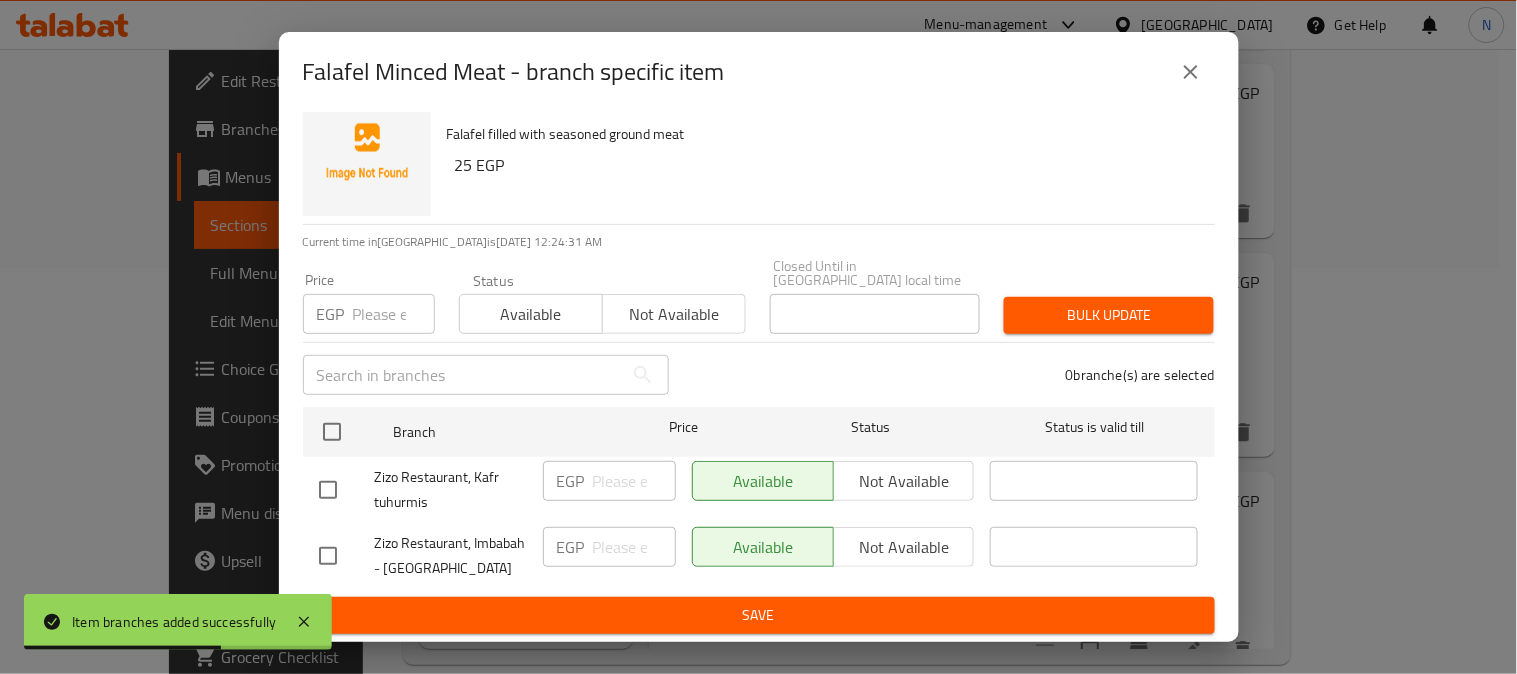 drag, startPoint x: 336, startPoint y: 538, endPoint x: 768, endPoint y: 540, distance: 432.00464 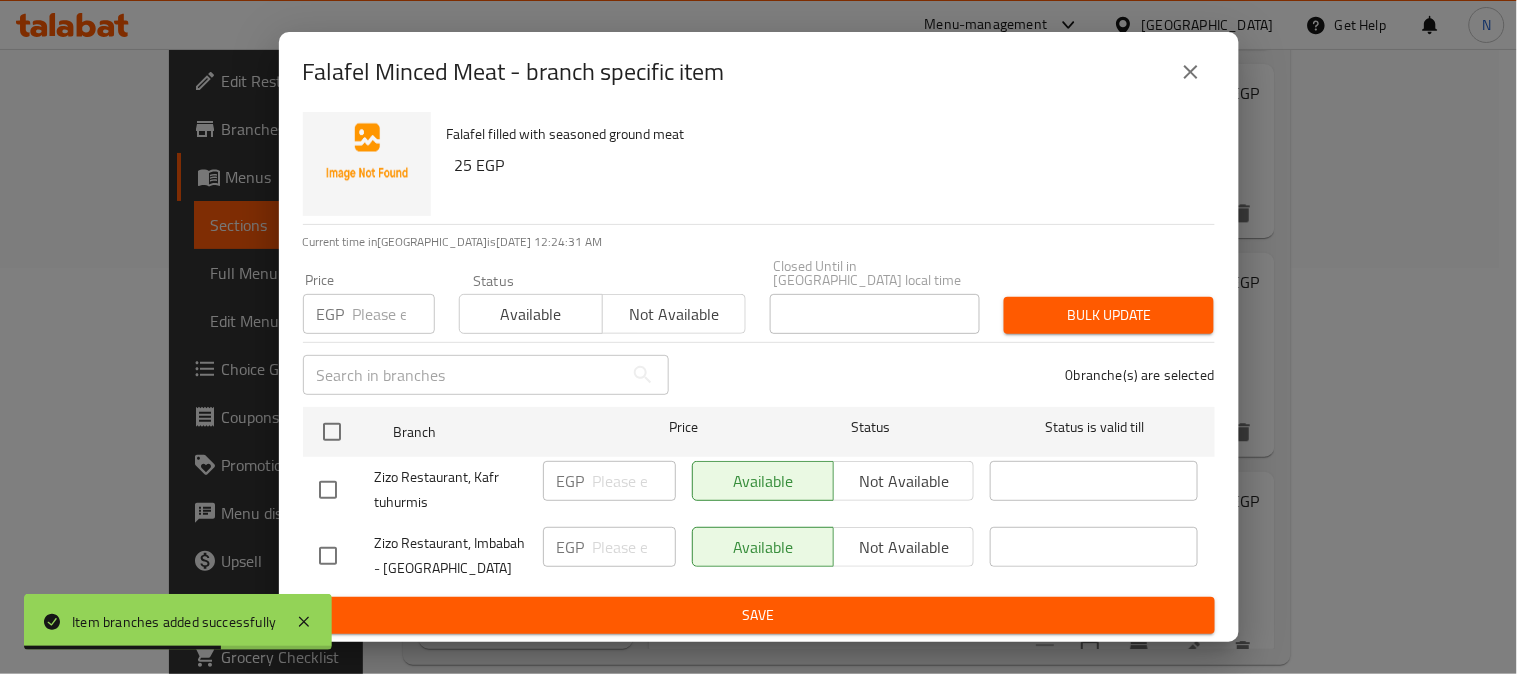 click at bounding box center (328, 556) 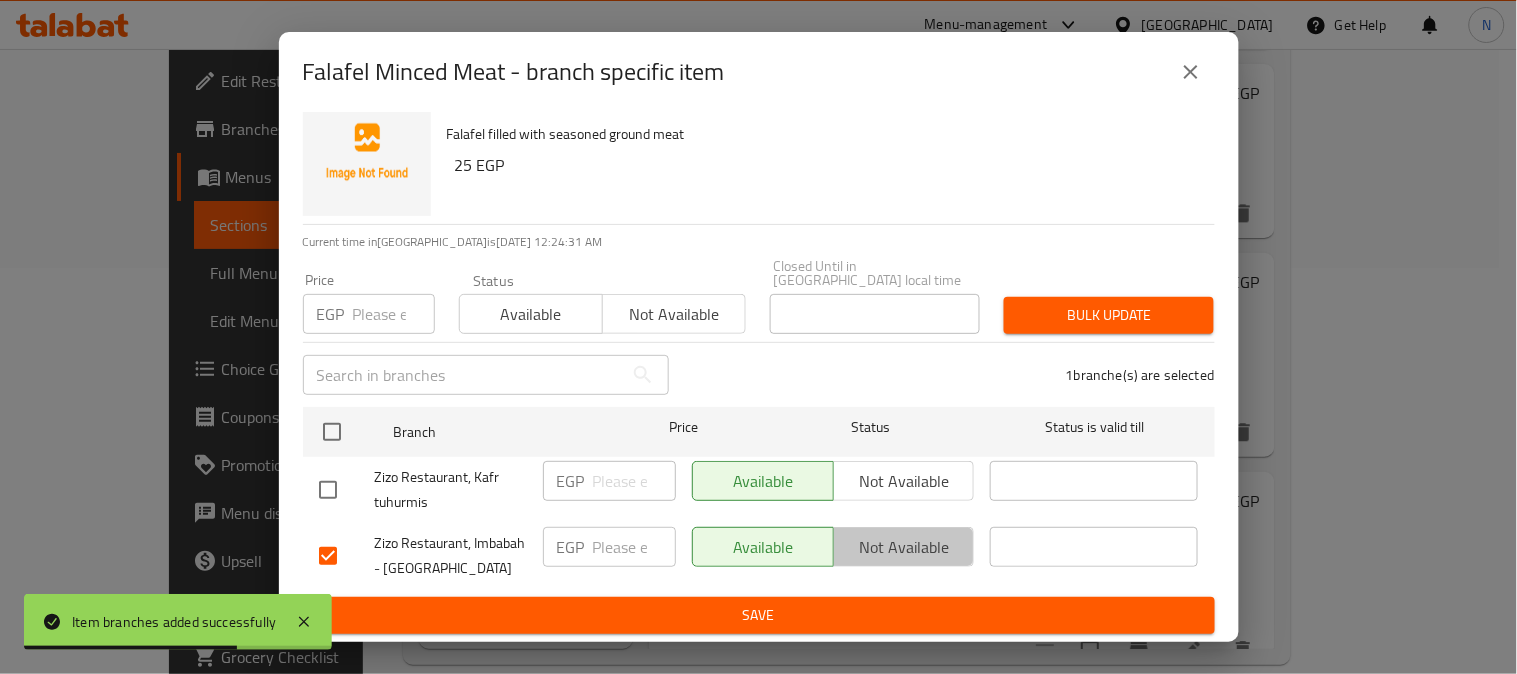 click on "Not available" at bounding box center [904, 547] 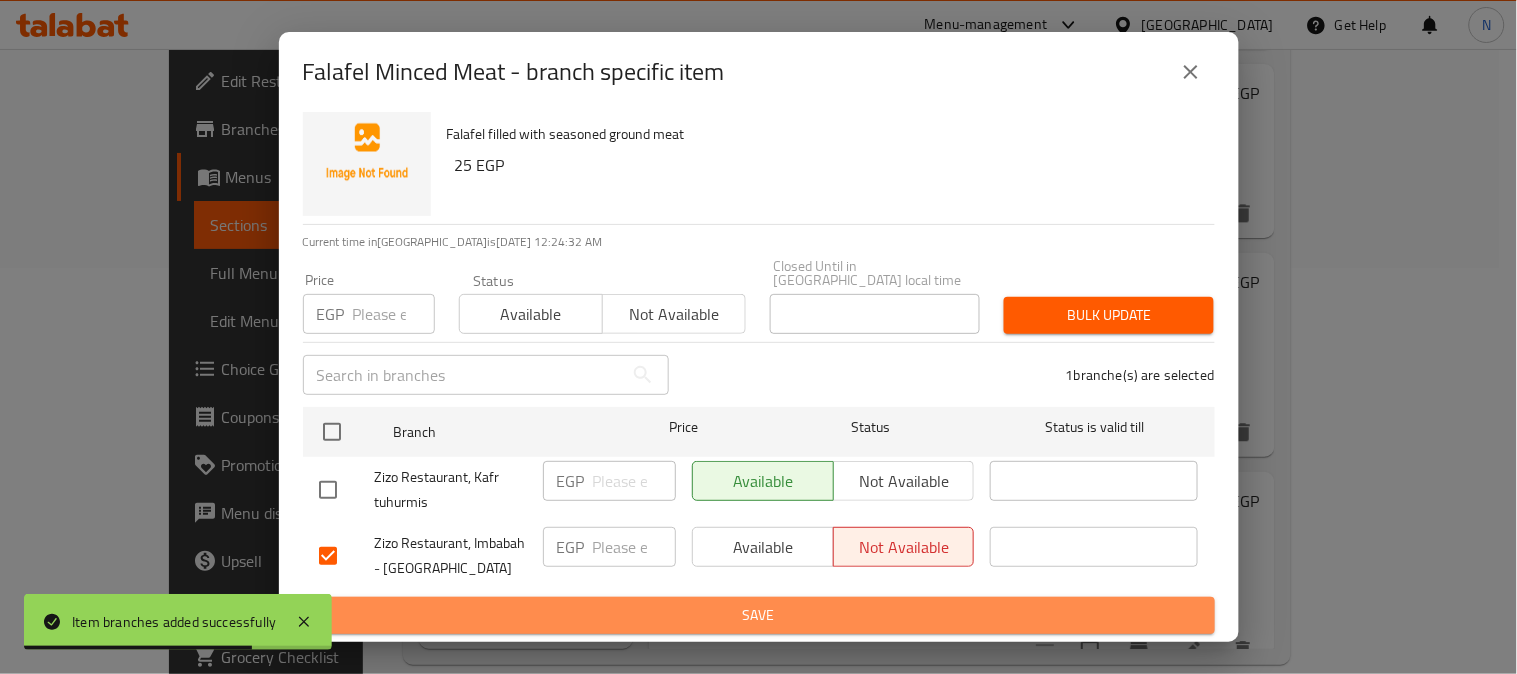 click on "Save" at bounding box center [759, 615] 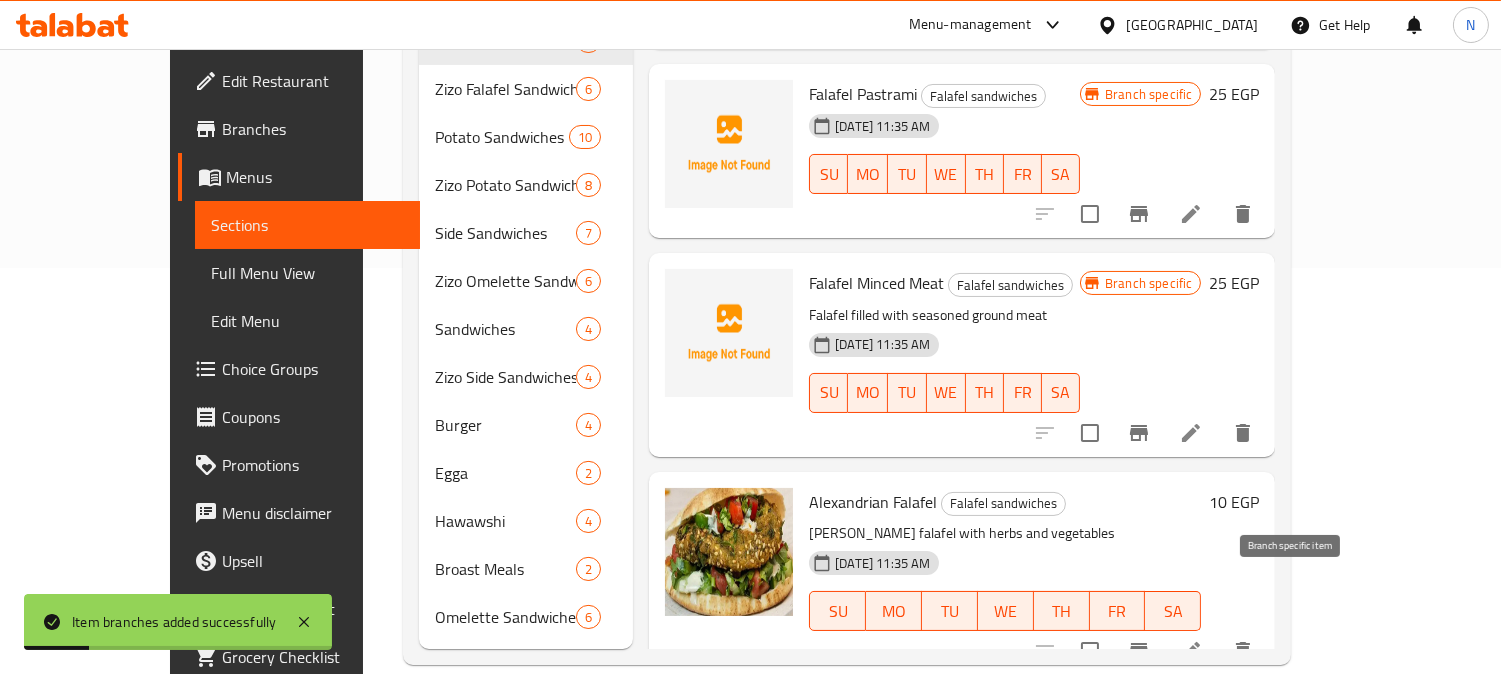 click 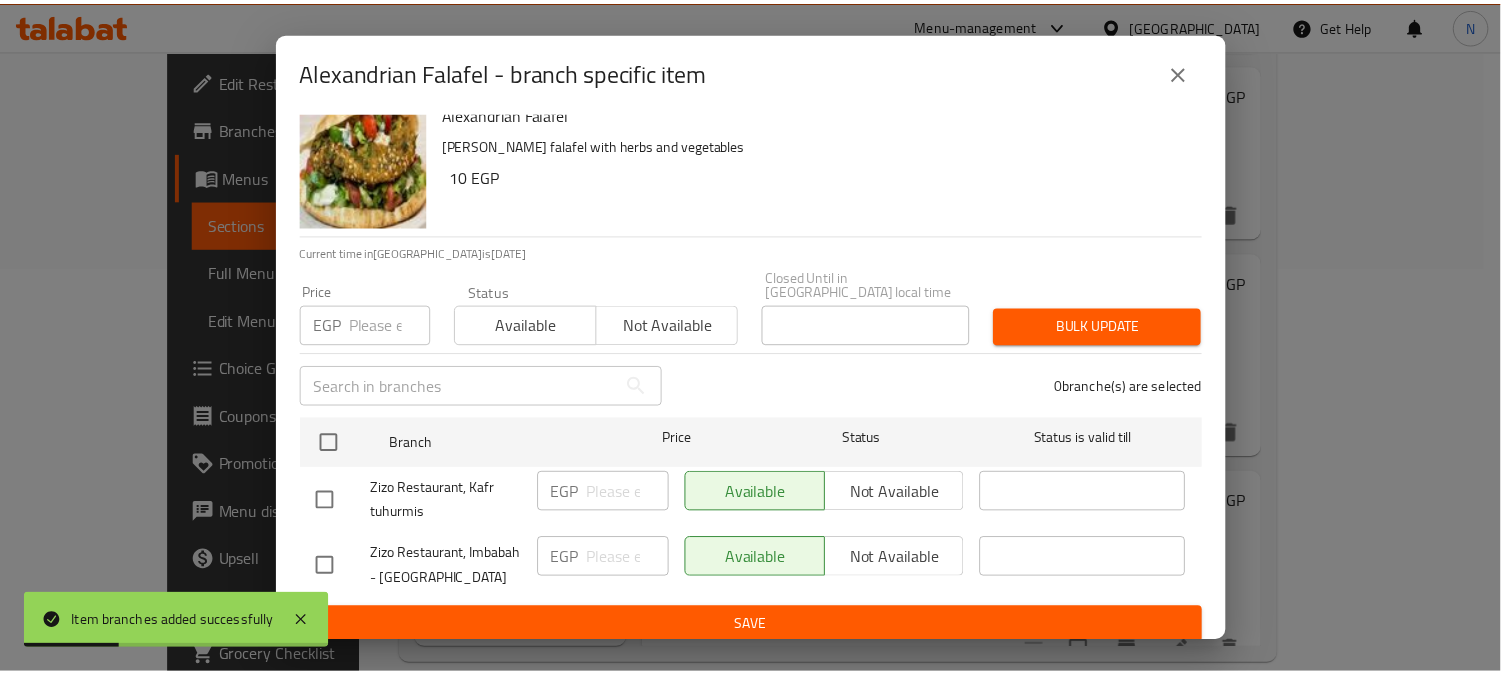 scroll, scrollTop: 42, scrollLeft: 0, axis: vertical 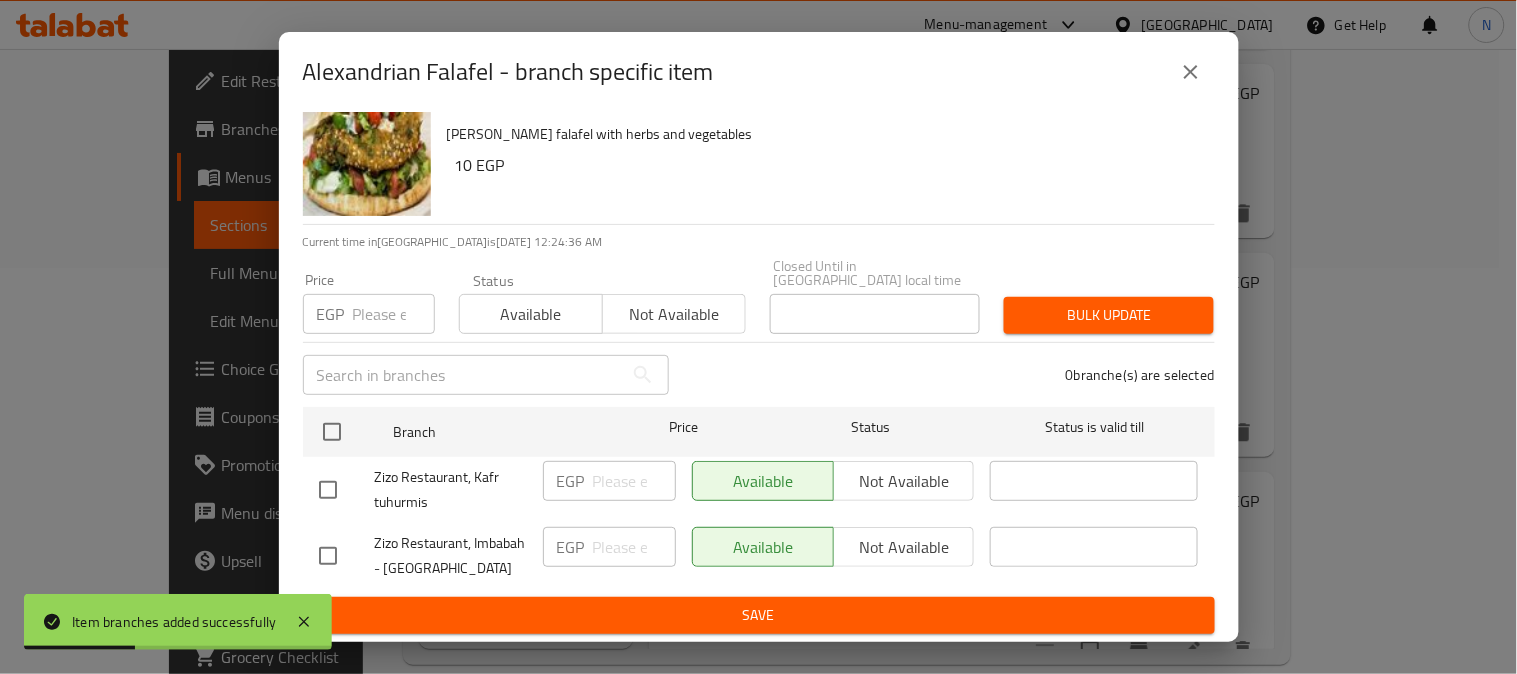 click at bounding box center (328, 556) 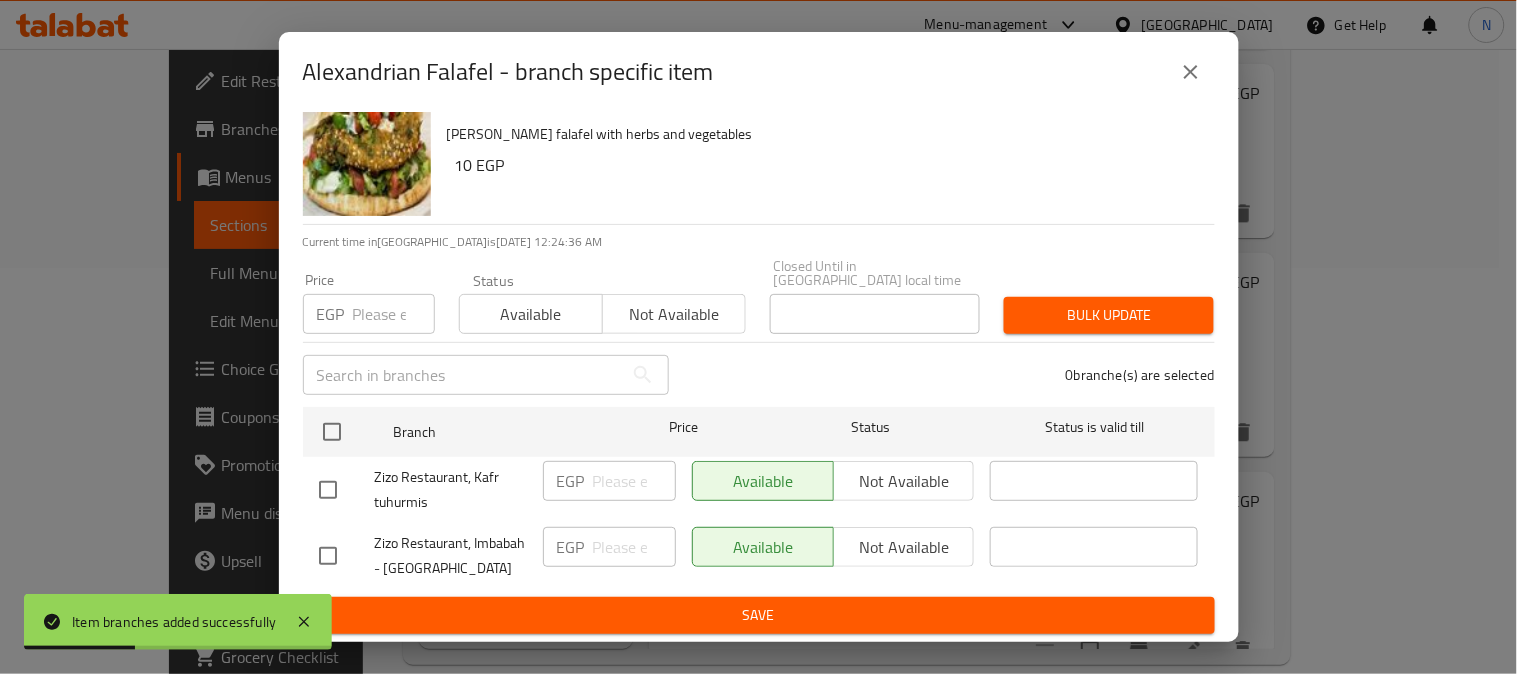 checkbox on "true" 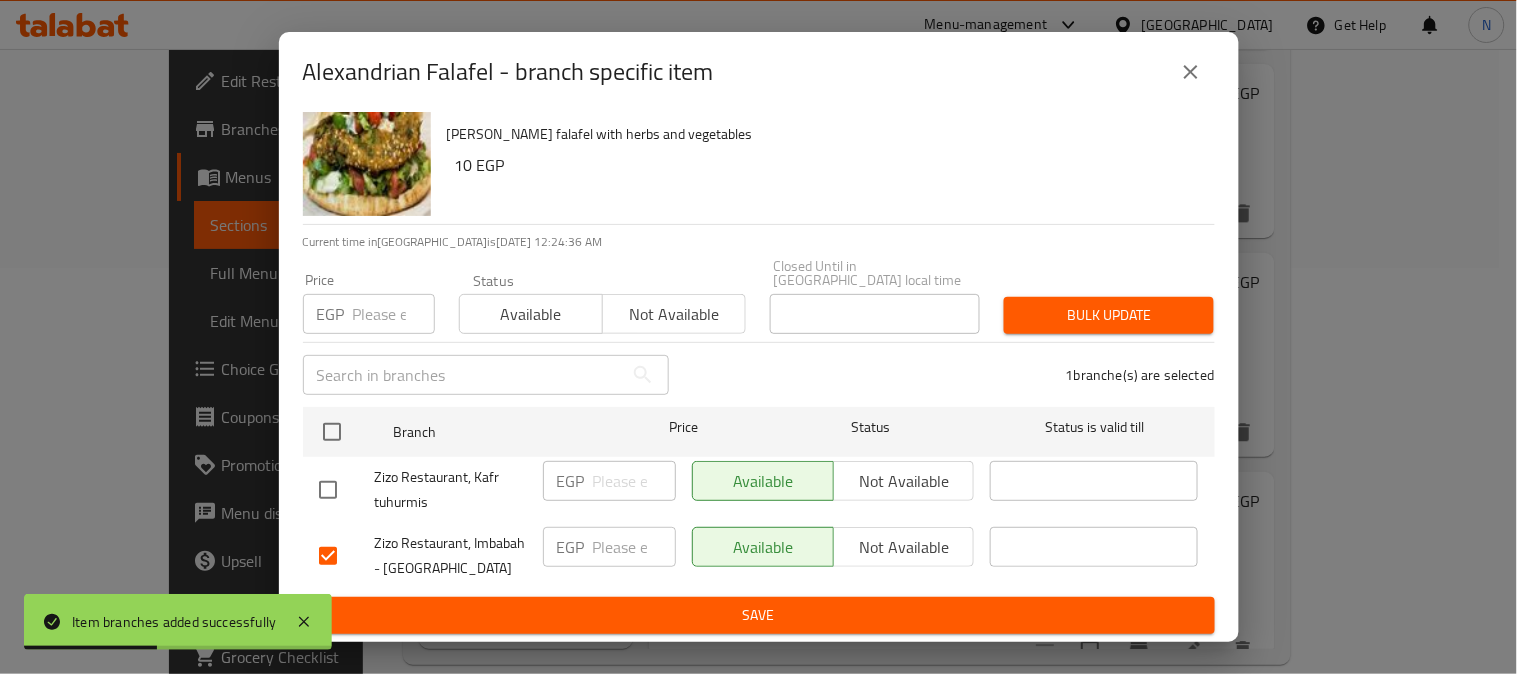 click on "​" at bounding box center (1094, 556) 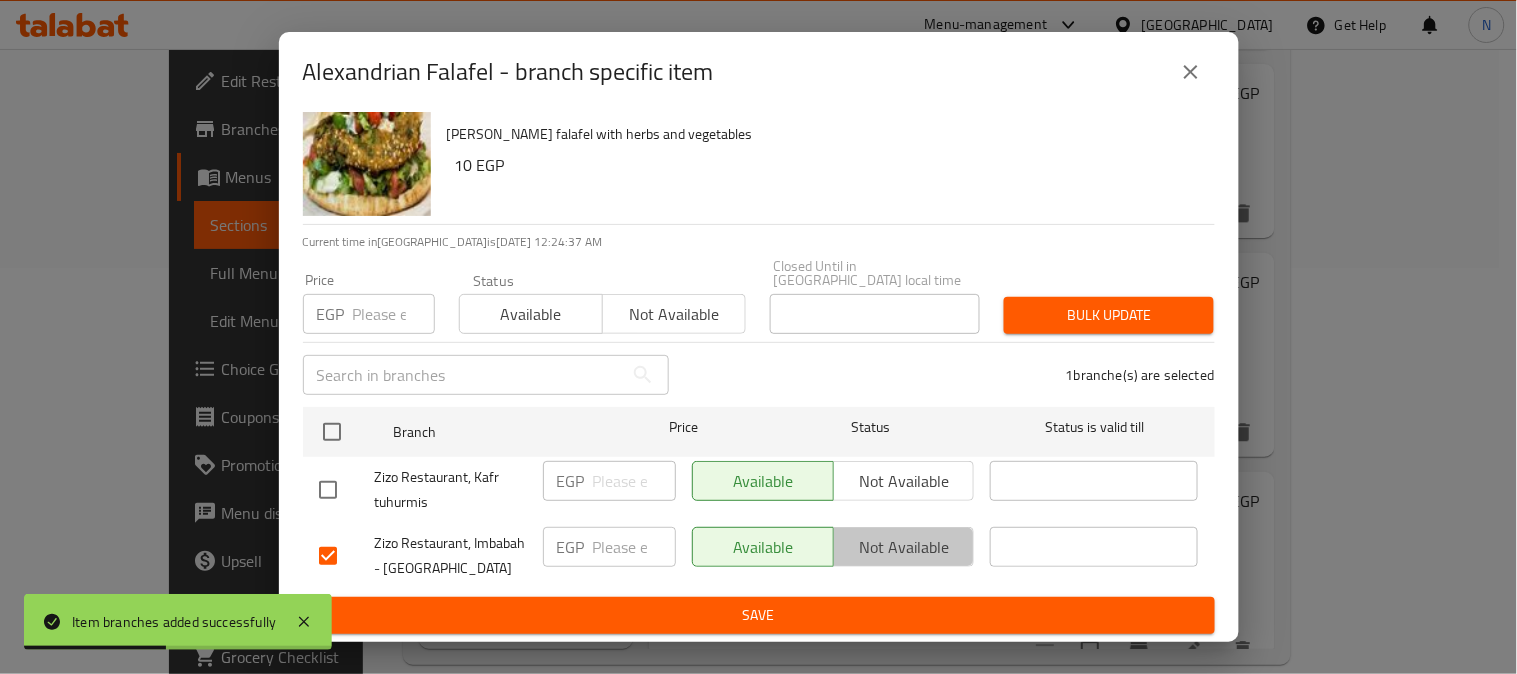 click on "Not available" at bounding box center (904, 547) 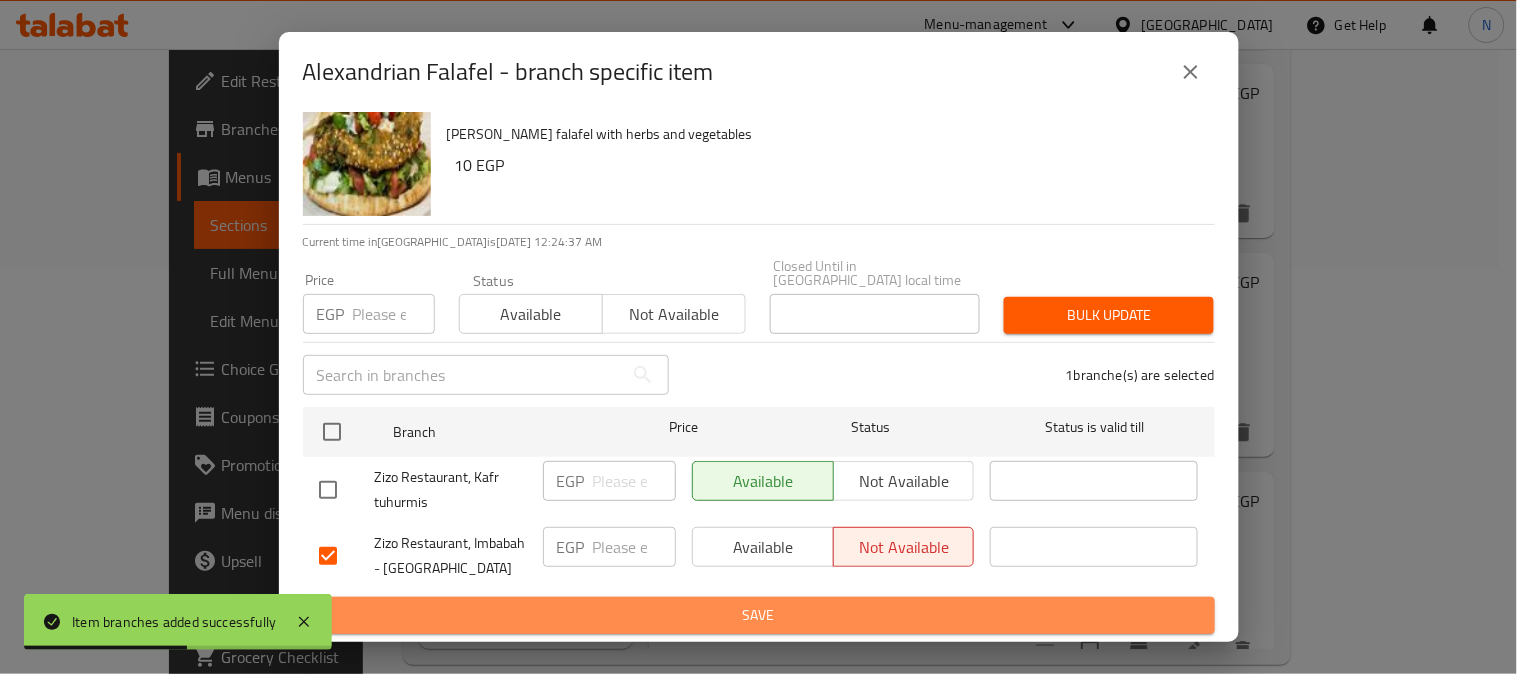 click on "Save" at bounding box center [759, 615] 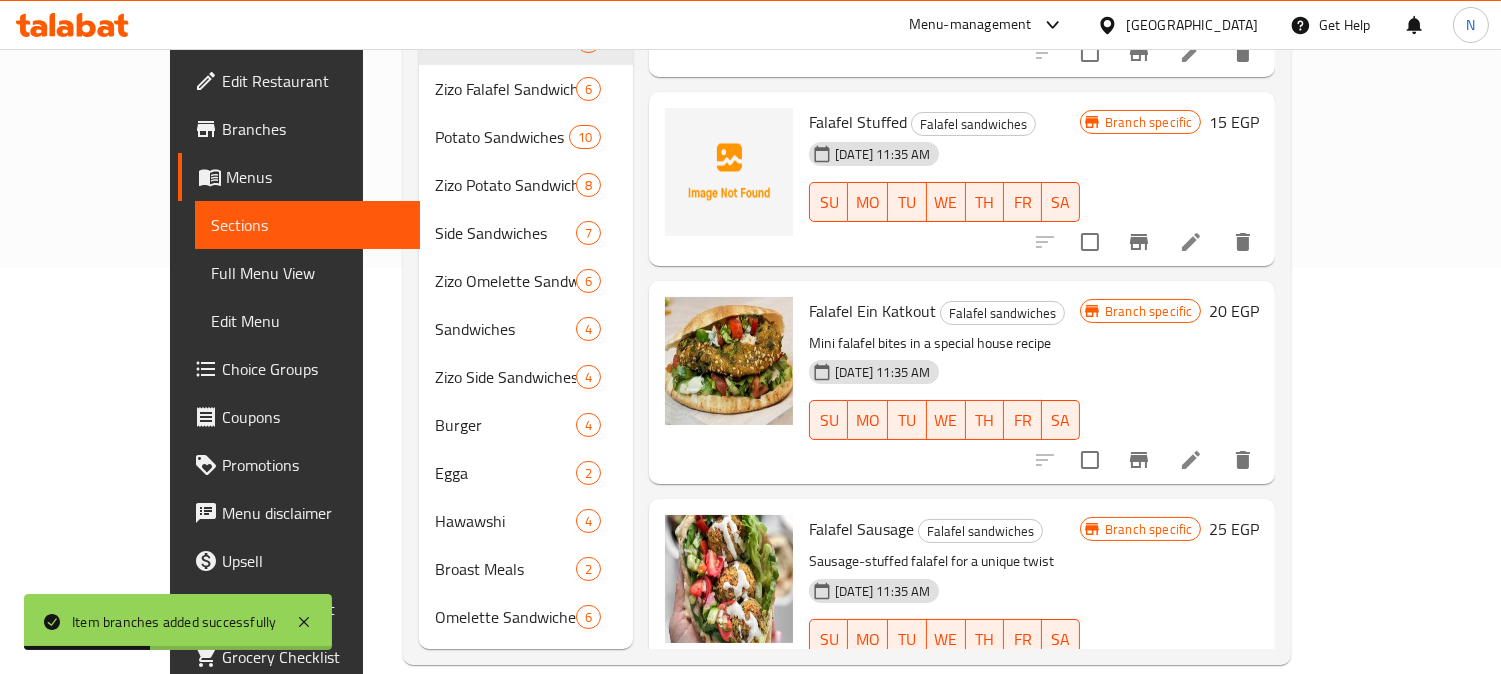 scroll, scrollTop: 0, scrollLeft: 0, axis: both 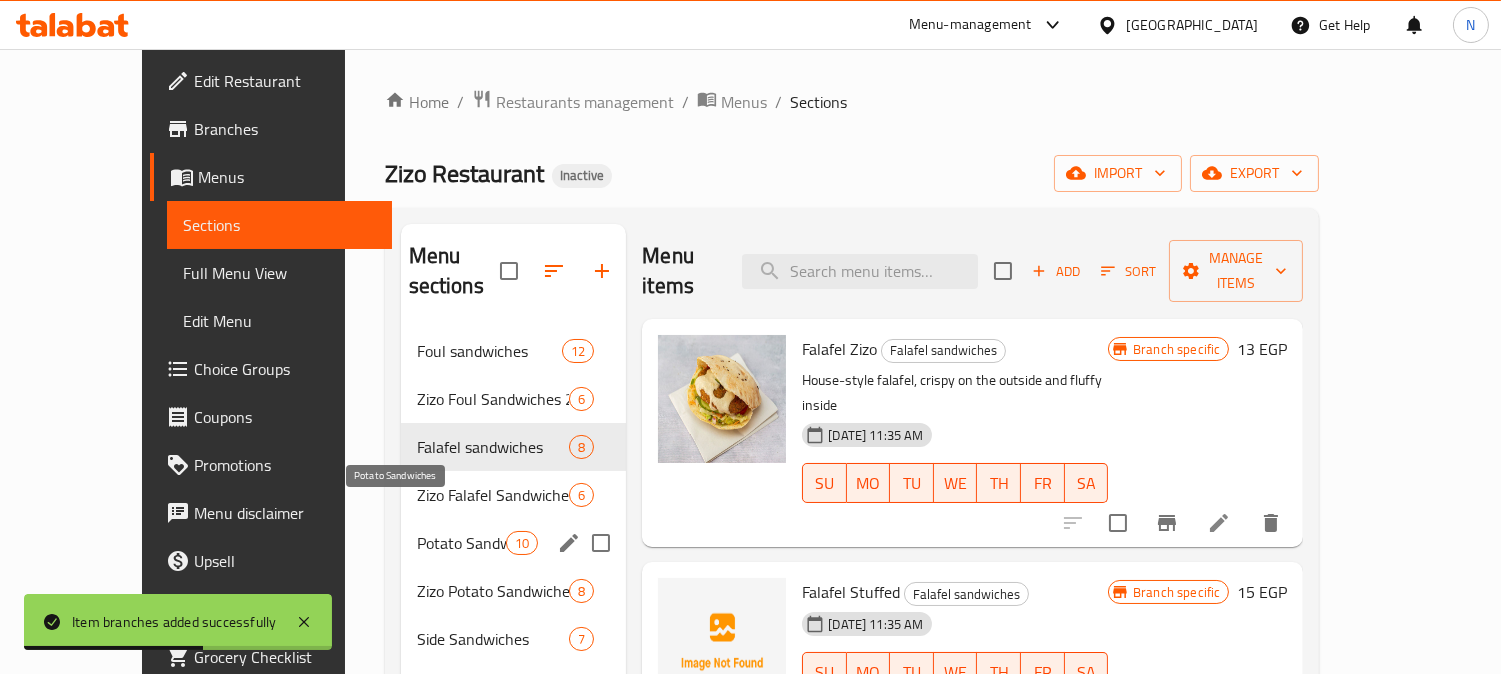click on "Potato Sandwiches" at bounding box center [461, 543] 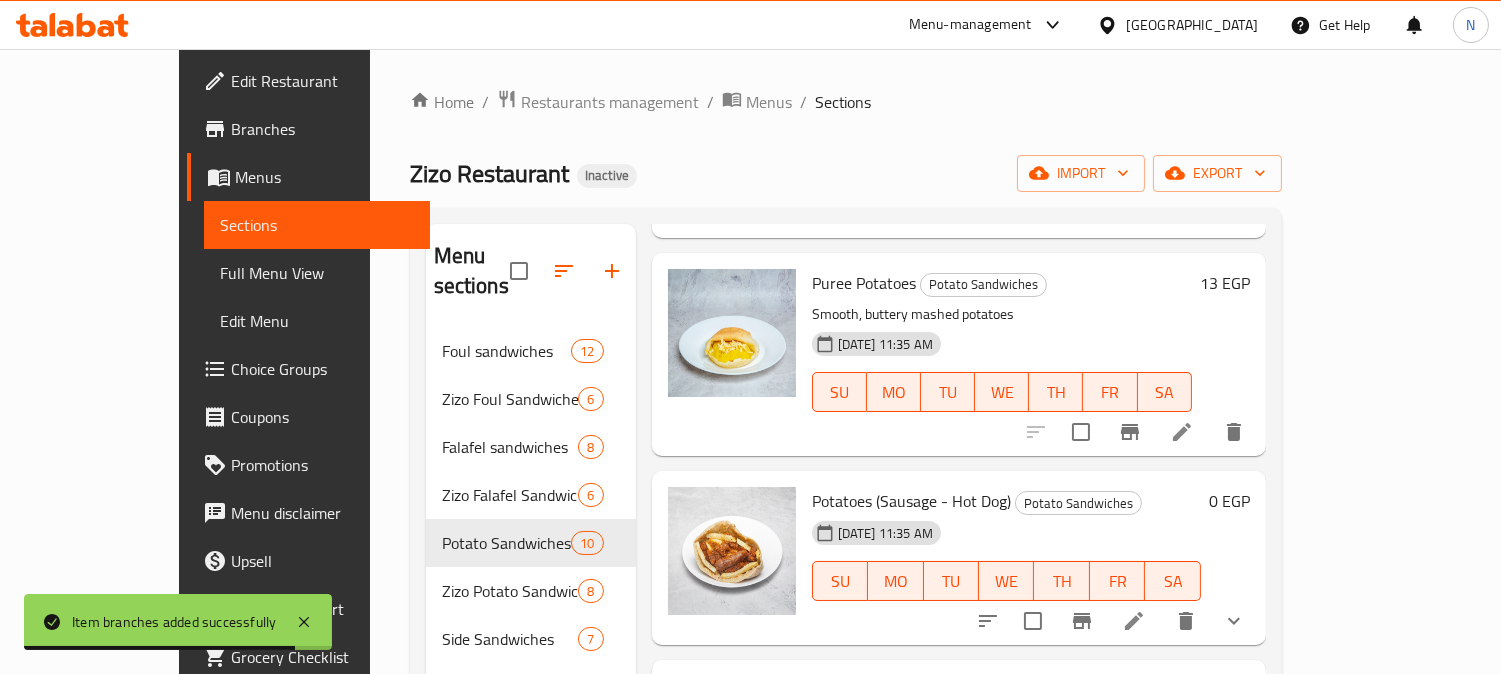 scroll, scrollTop: 1373, scrollLeft: 0, axis: vertical 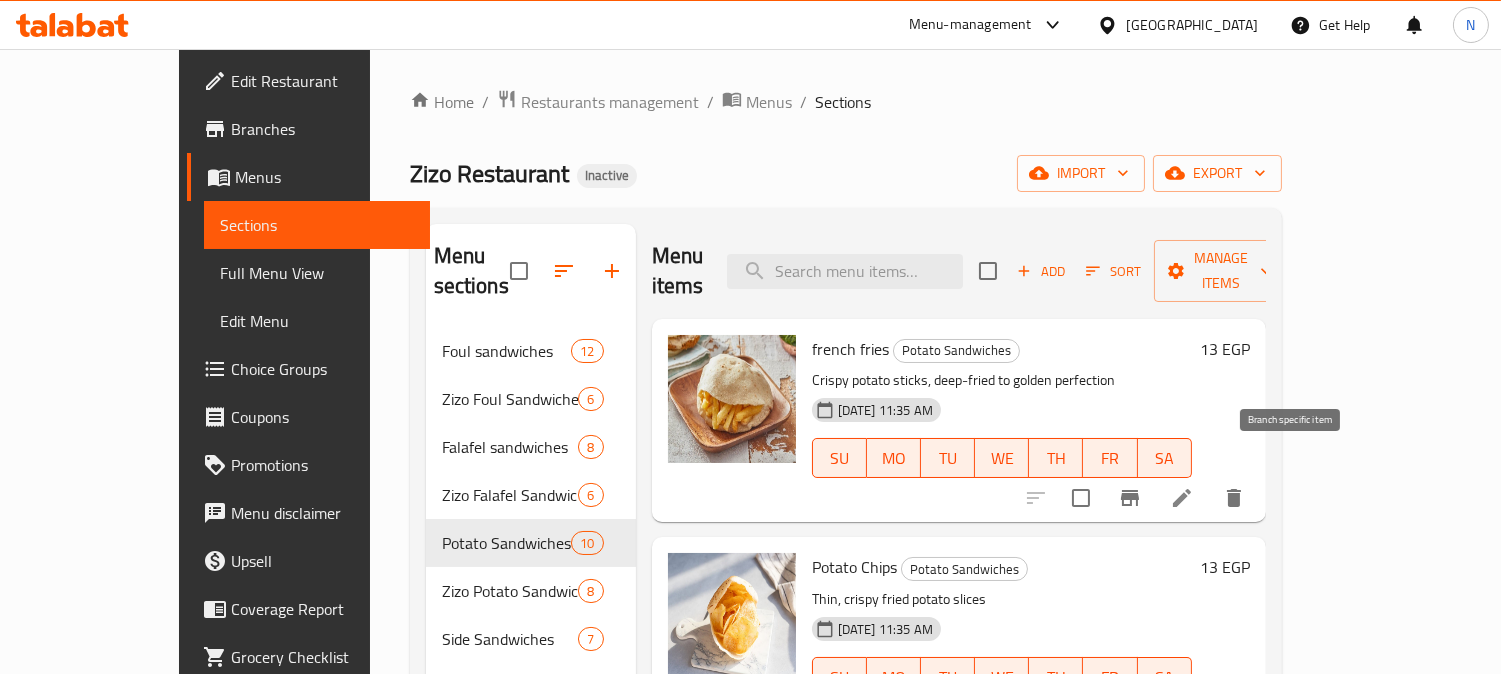 click 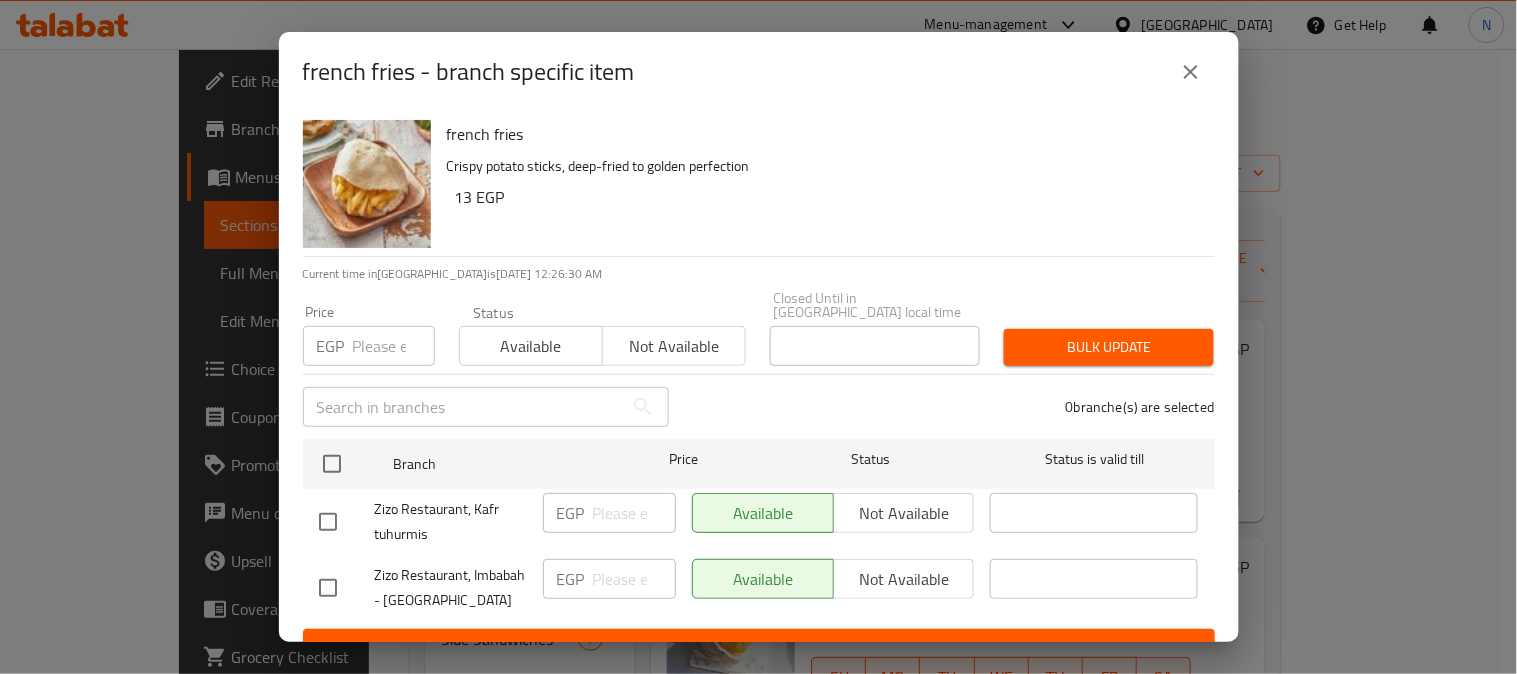 click at bounding box center [347, 588] 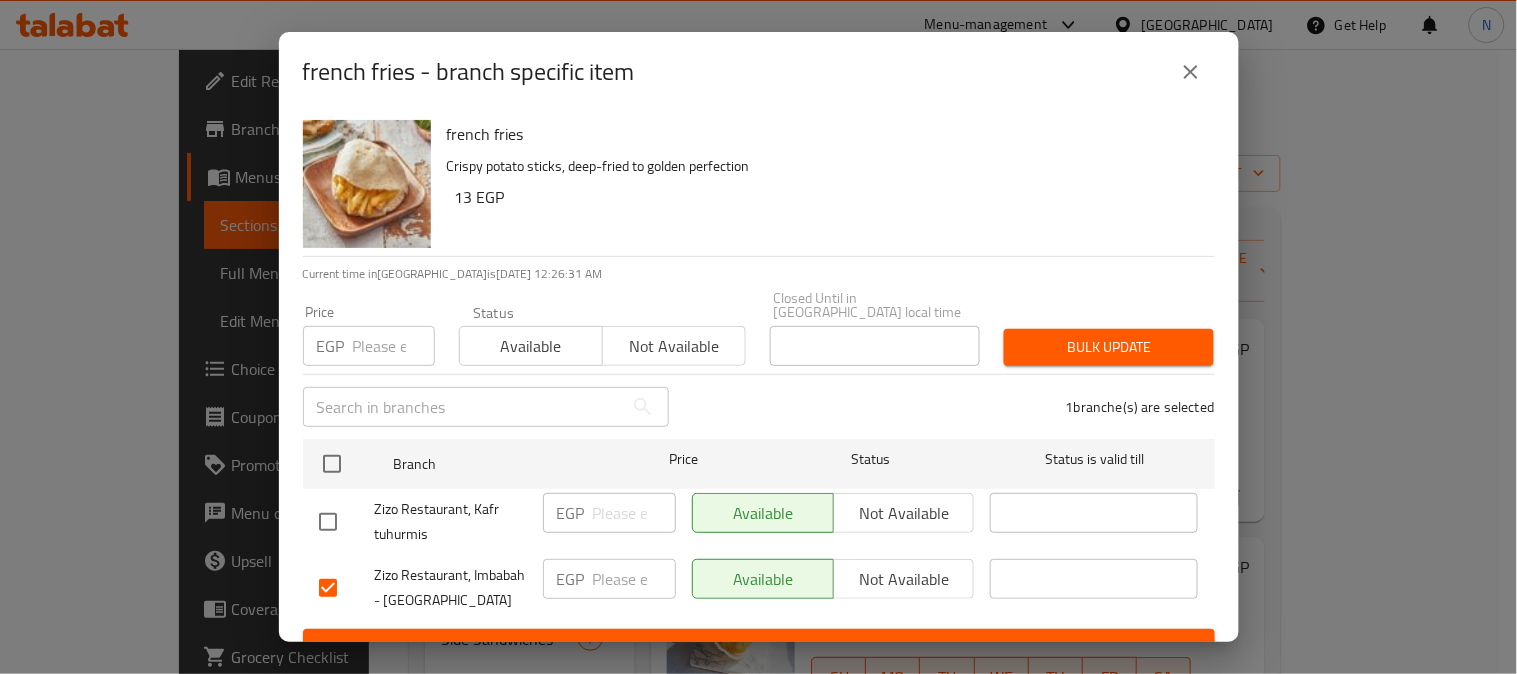 click on "Not available" at bounding box center [904, 579] 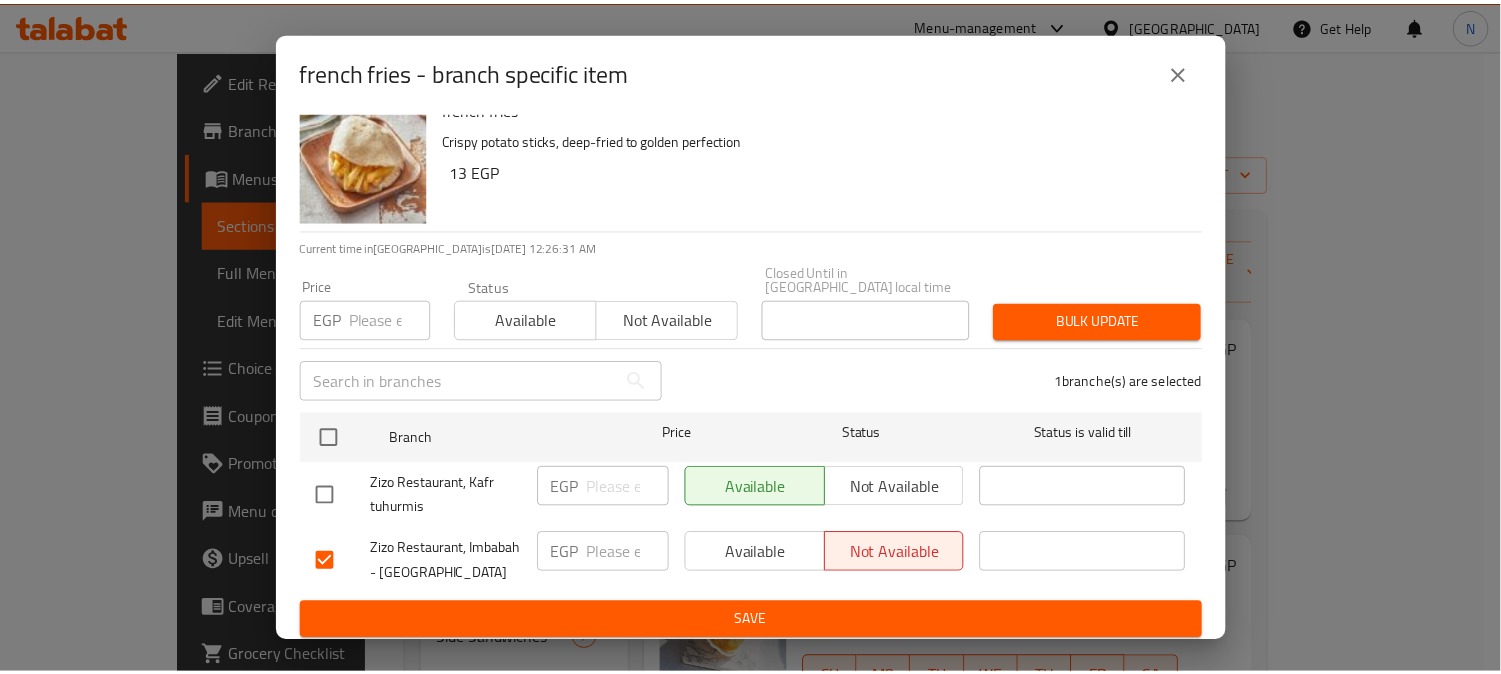 scroll, scrollTop: 42, scrollLeft: 0, axis: vertical 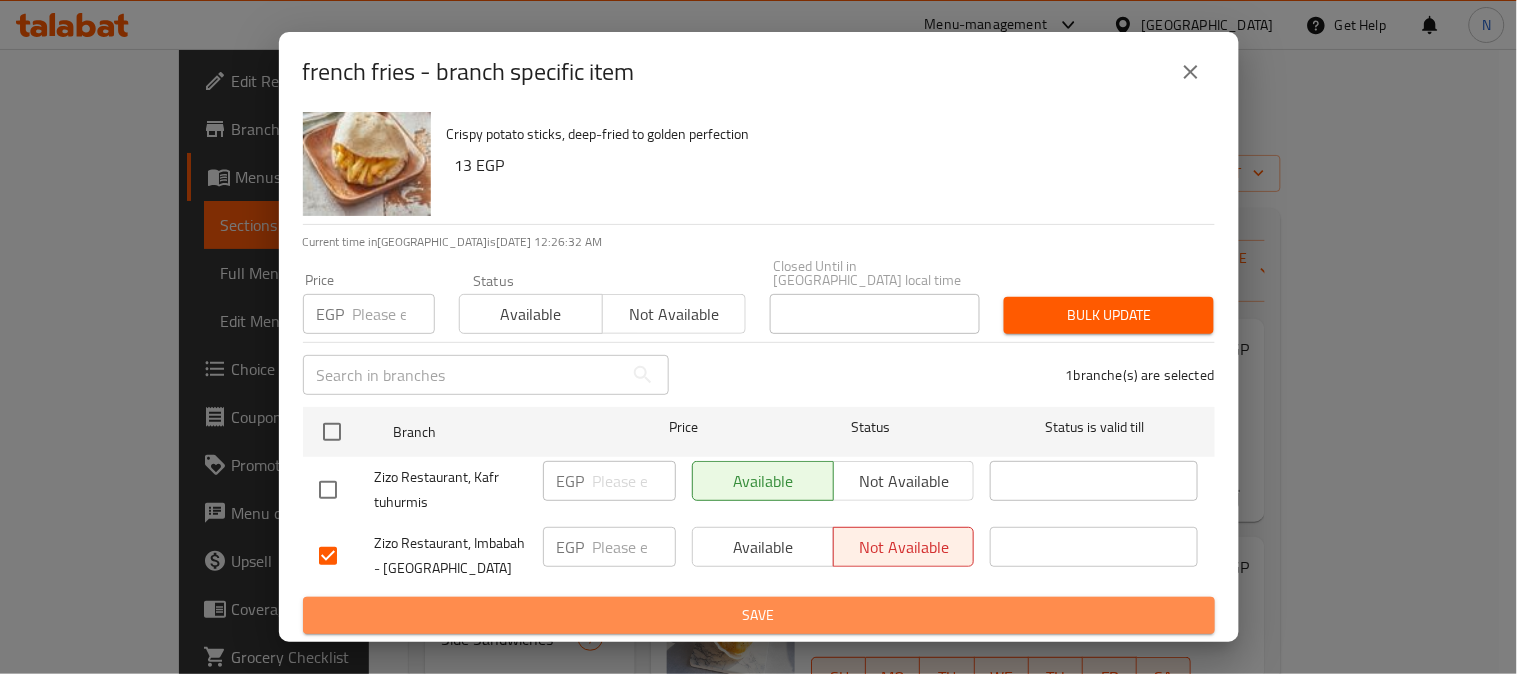click on "Save" at bounding box center (759, 615) 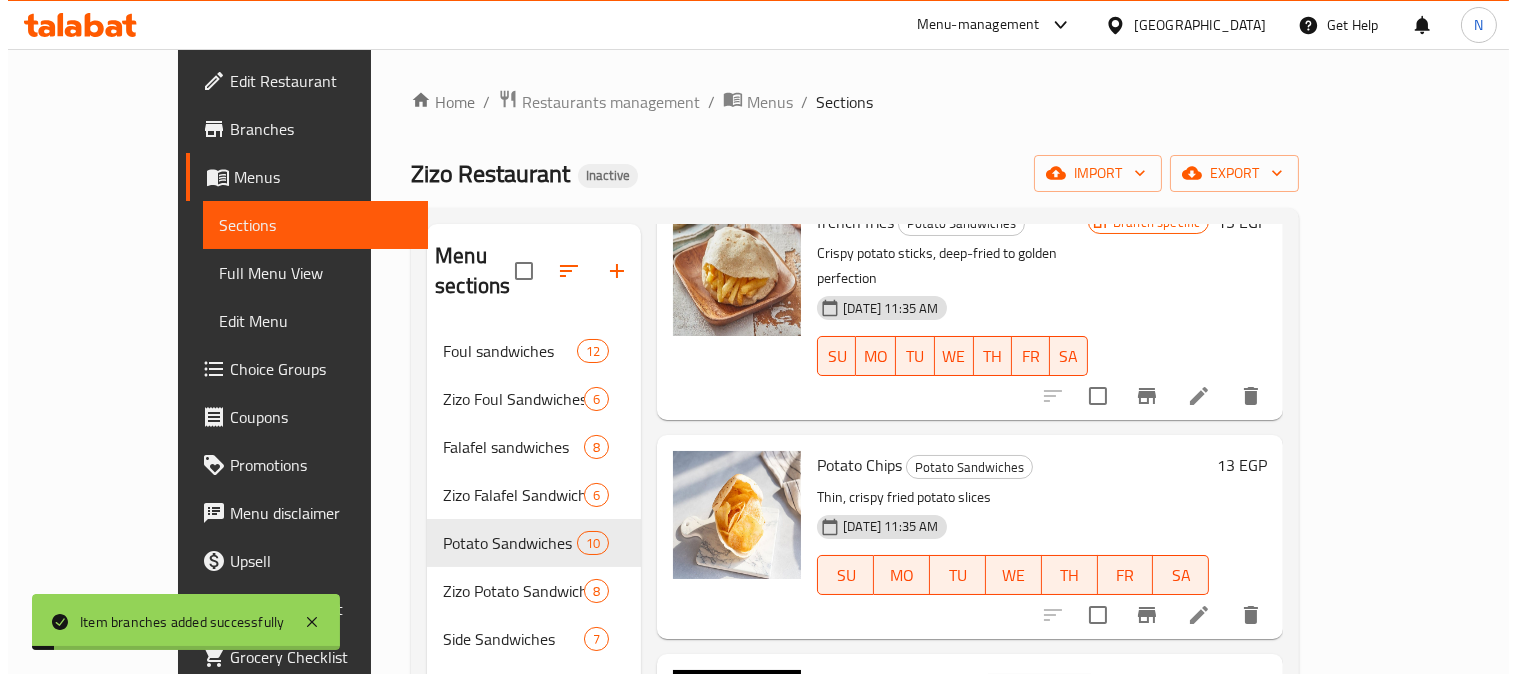 scroll, scrollTop: 222, scrollLeft: 0, axis: vertical 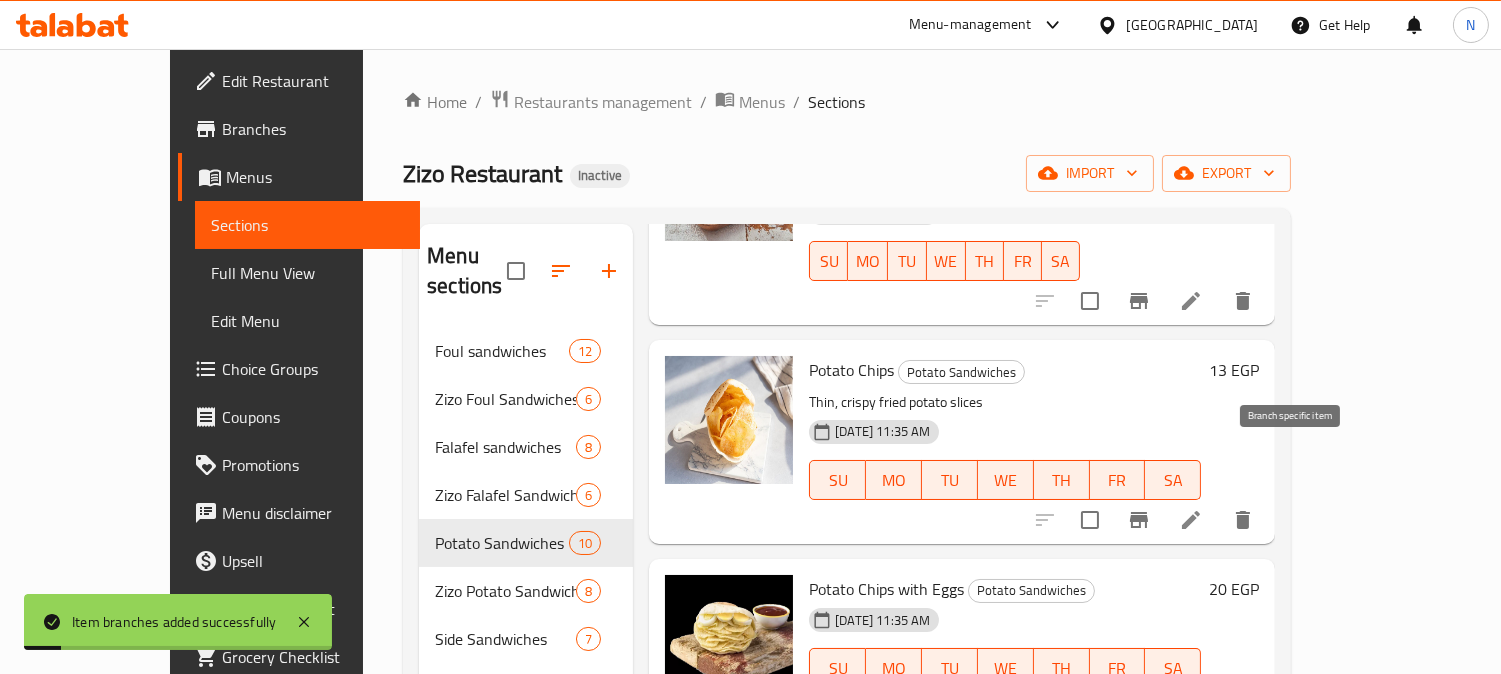 click 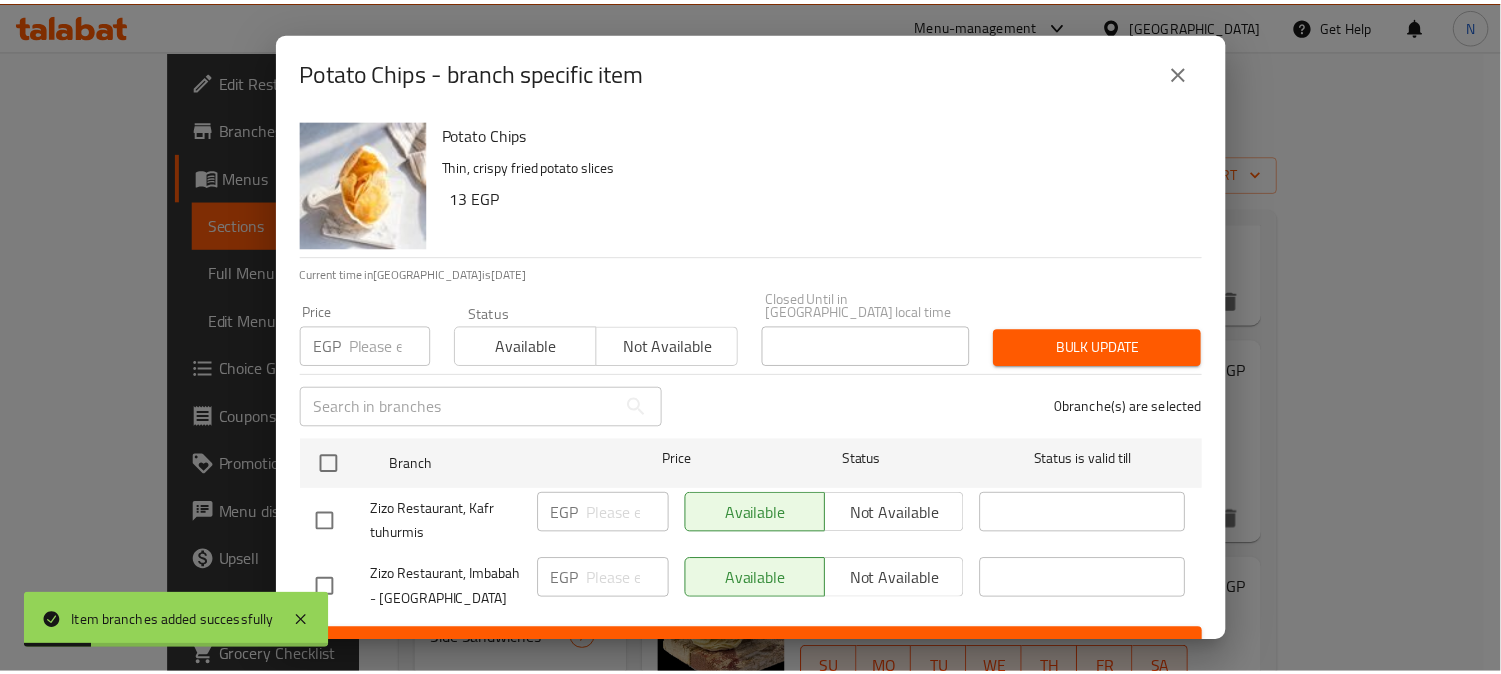 scroll, scrollTop: 42, scrollLeft: 0, axis: vertical 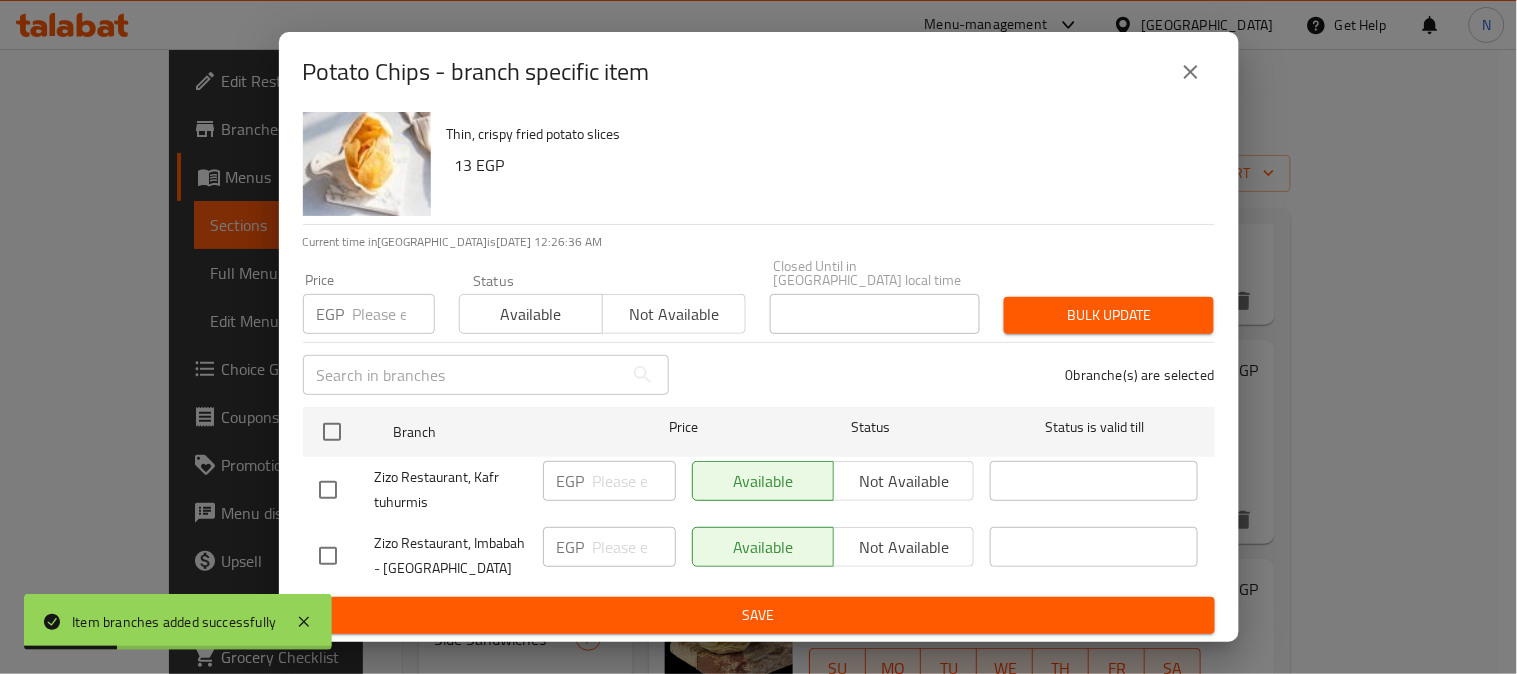 click at bounding box center [328, 556] 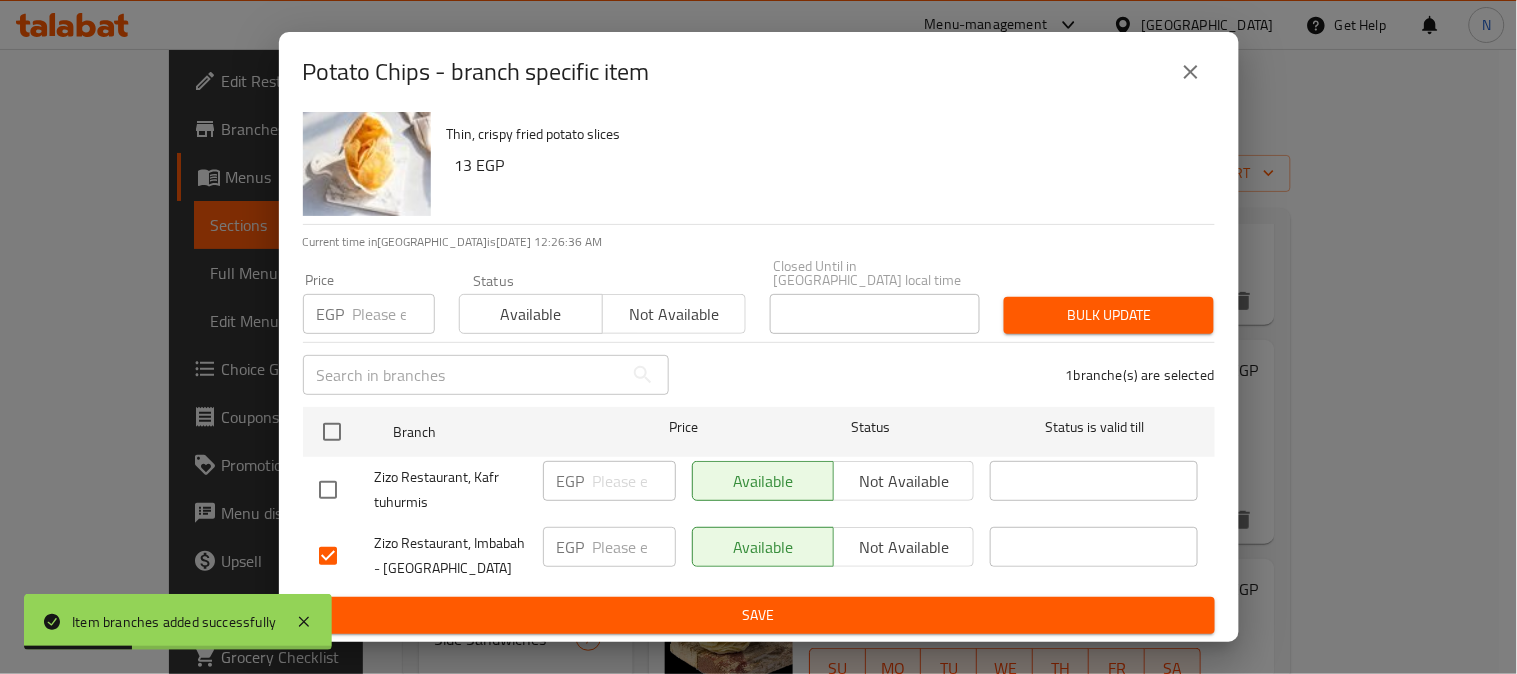 click on "Not available" at bounding box center (904, 547) 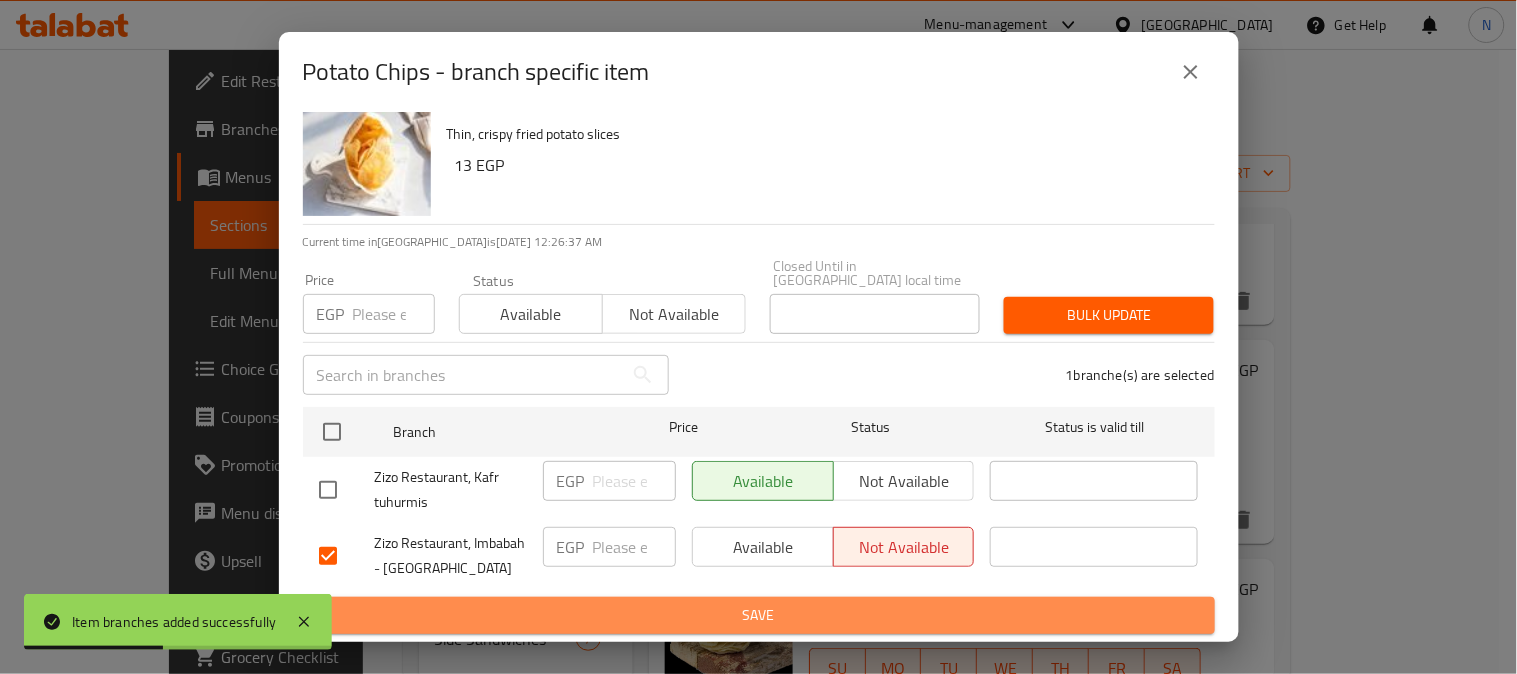 click on "Save" at bounding box center [759, 615] 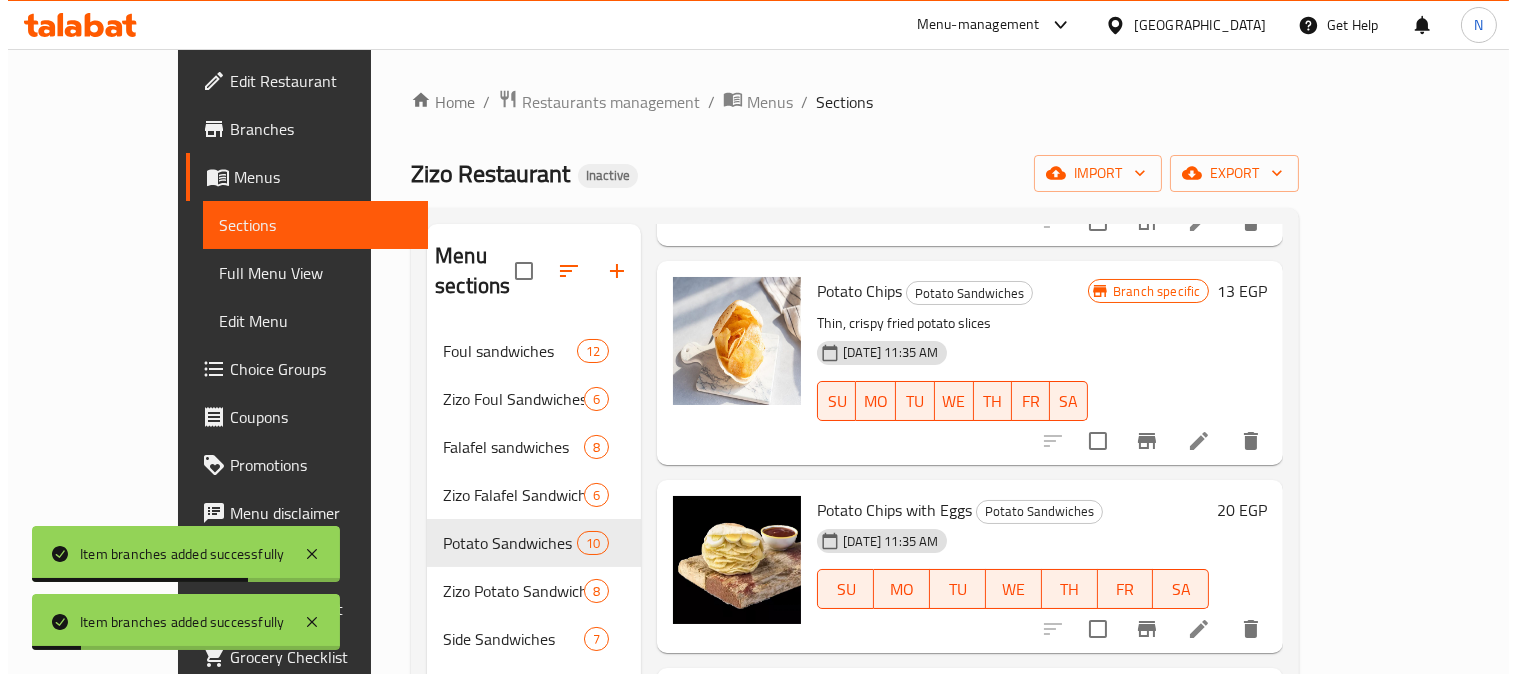 scroll, scrollTop: 555, scrollLeft: 0, axis: vertical 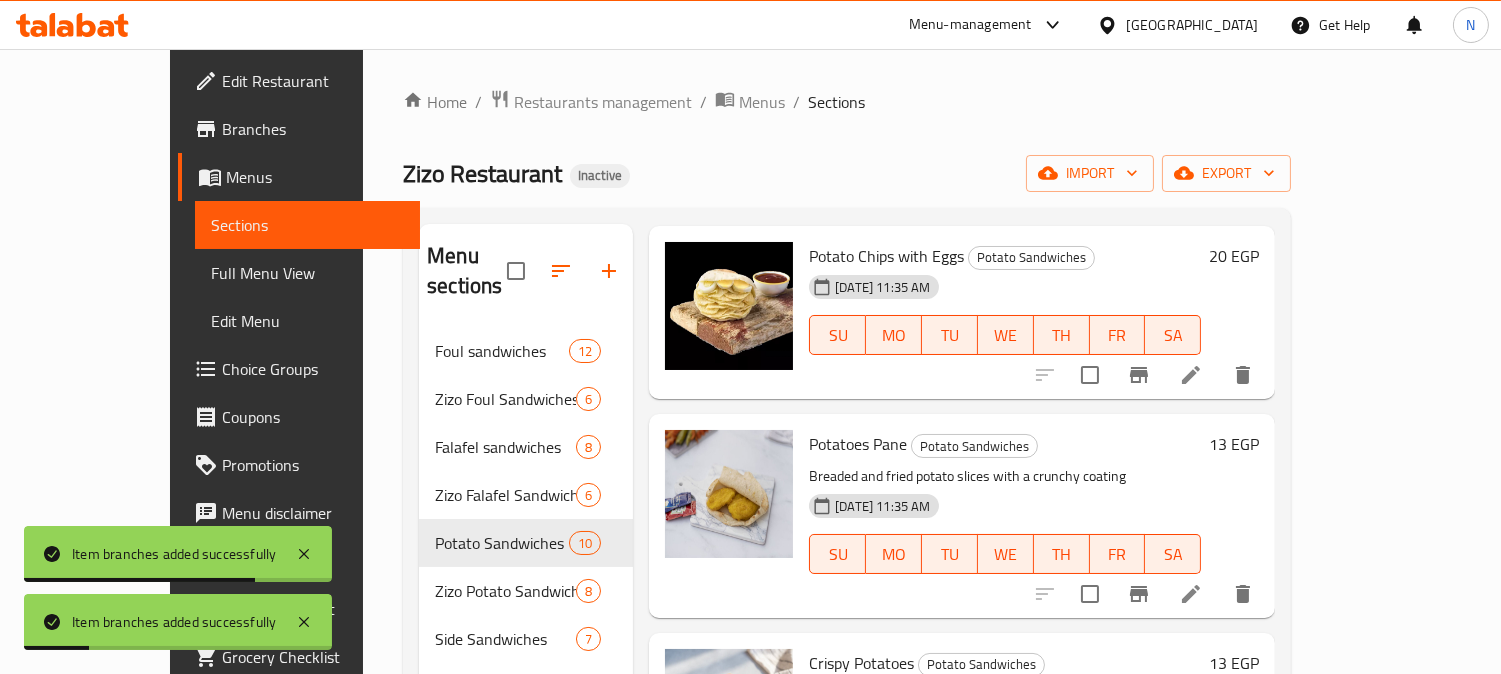 click on "FR" at bounding box center (1118, 335) 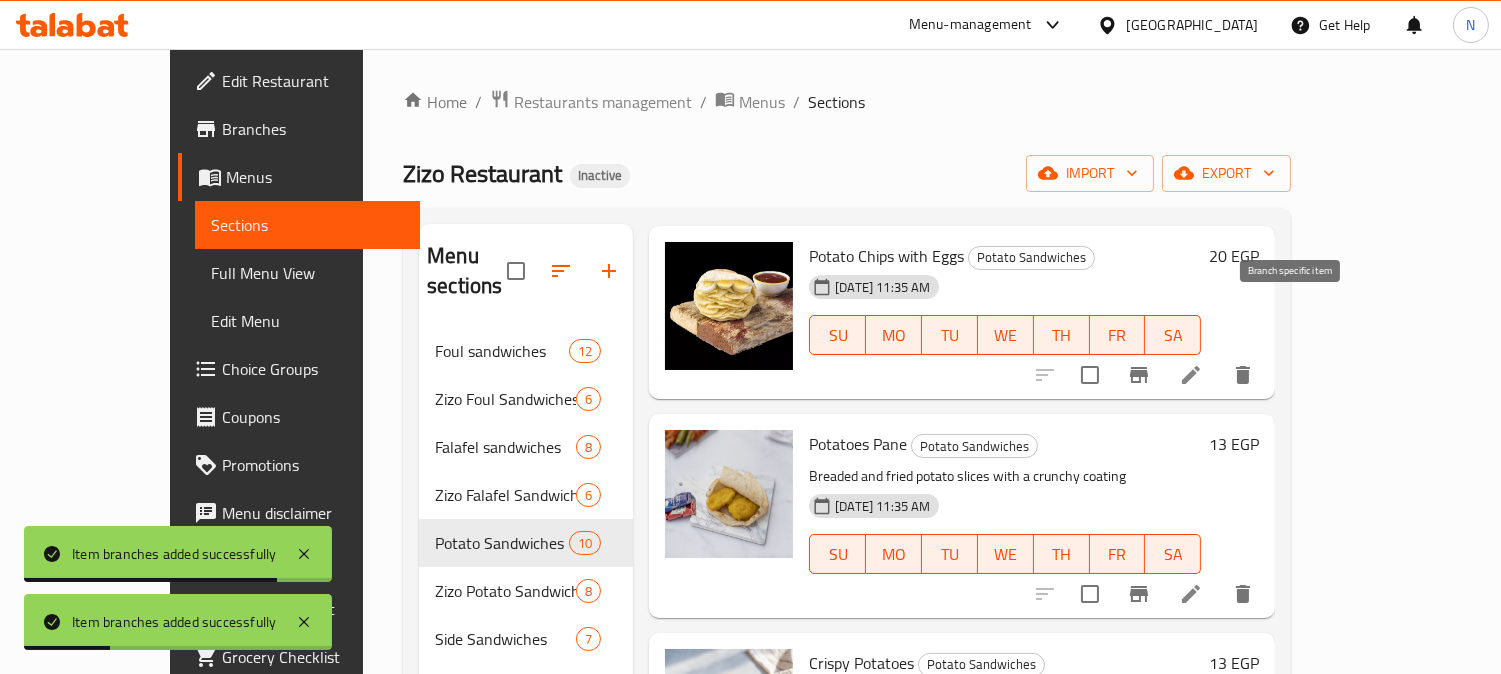 click 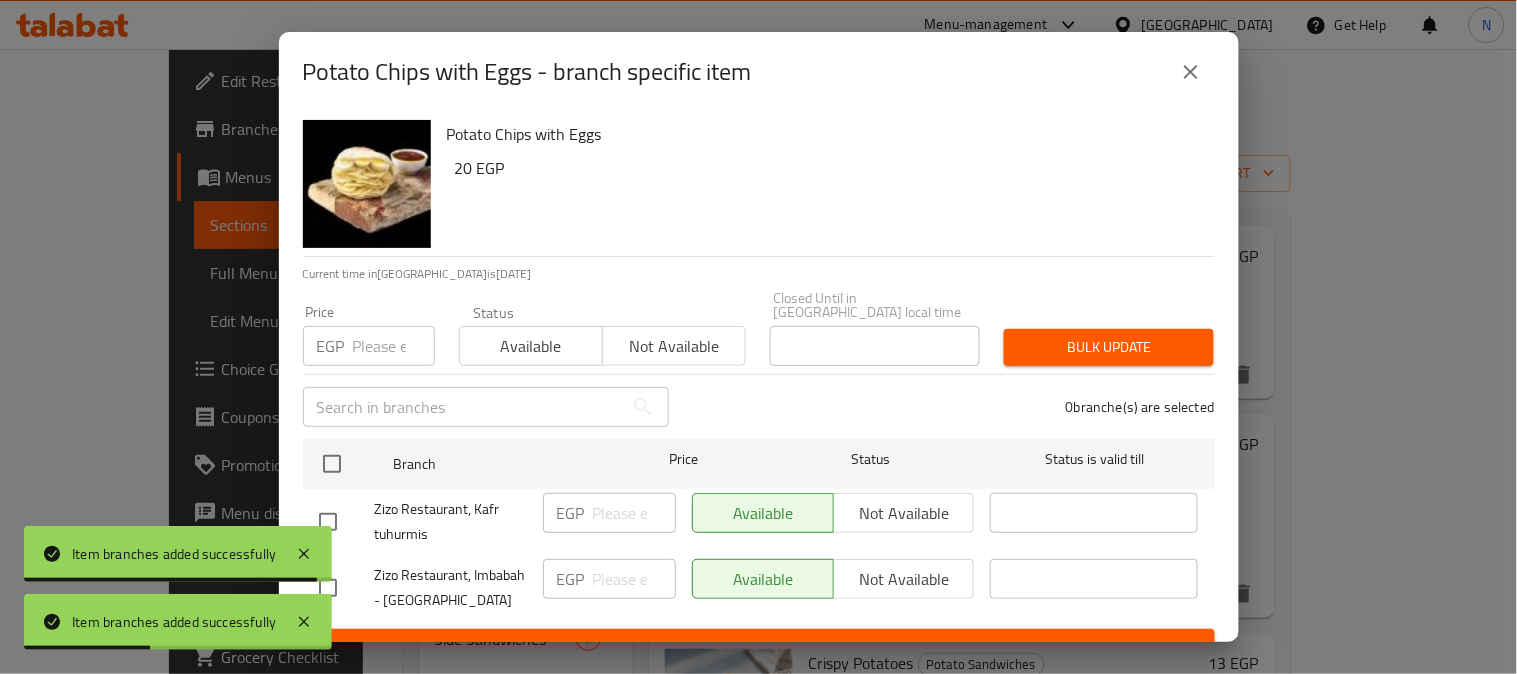 drag, startPoint x: 357, startPoint y: 594, endPoint x: 415, endPoint y: 582, distance: 59.22837 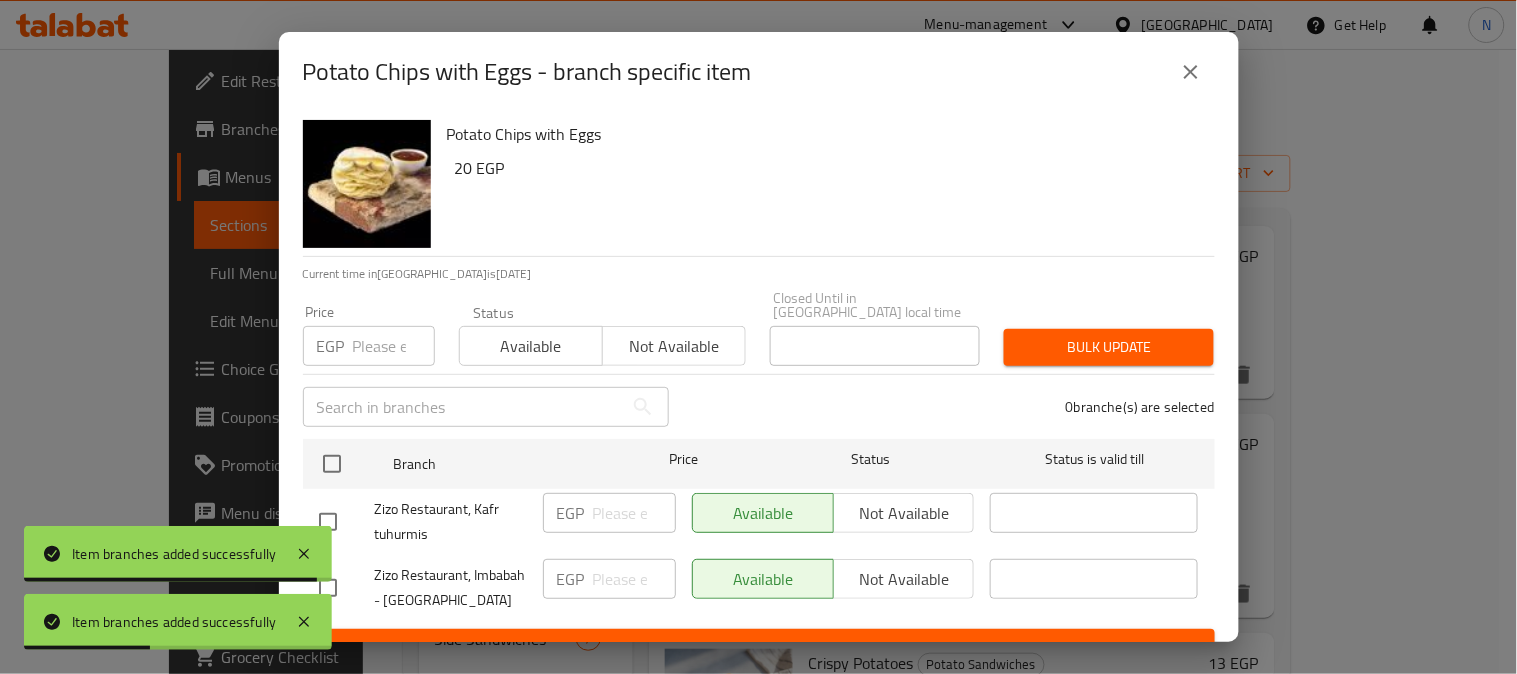 click at bounding box center [347, 588] 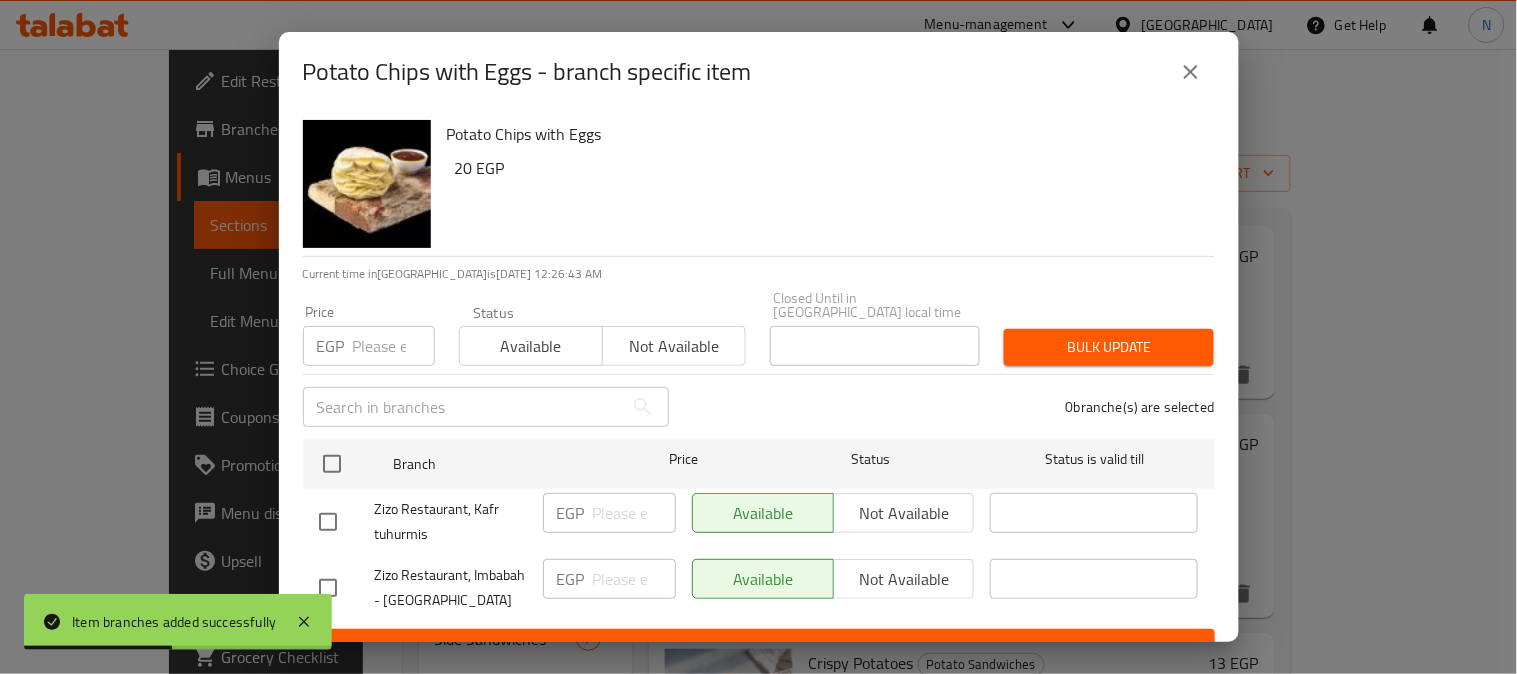 click at bounding box center [328, 588] 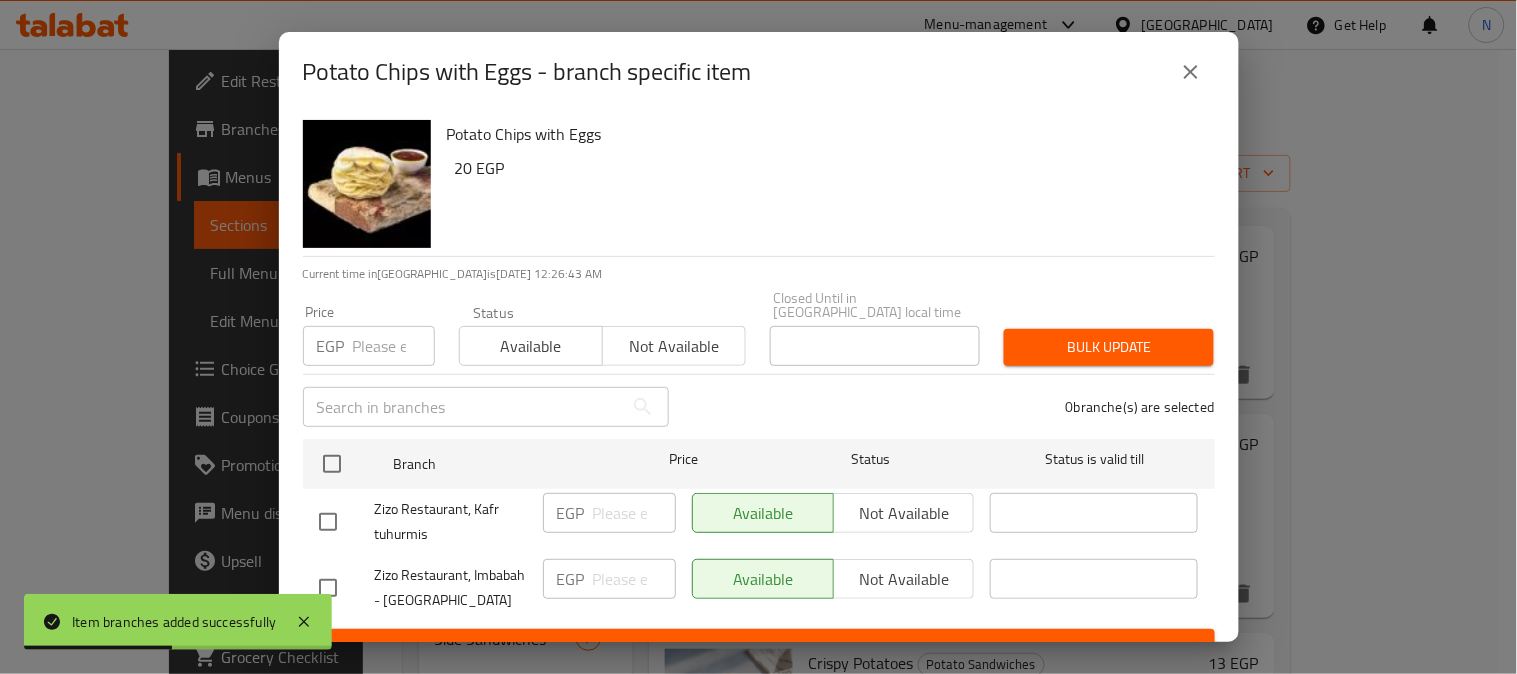 checkbox on "true" 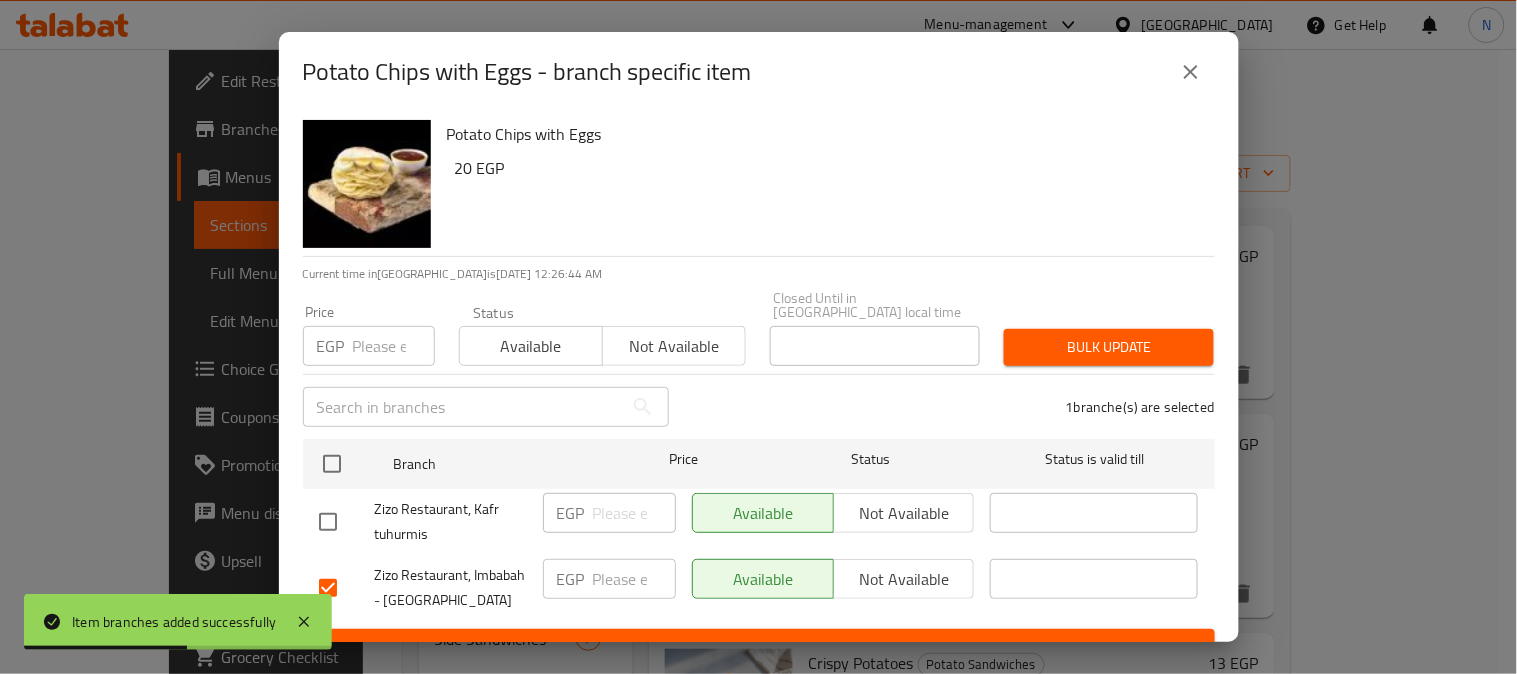 click on "Not available" at bounding box center (904, 579) 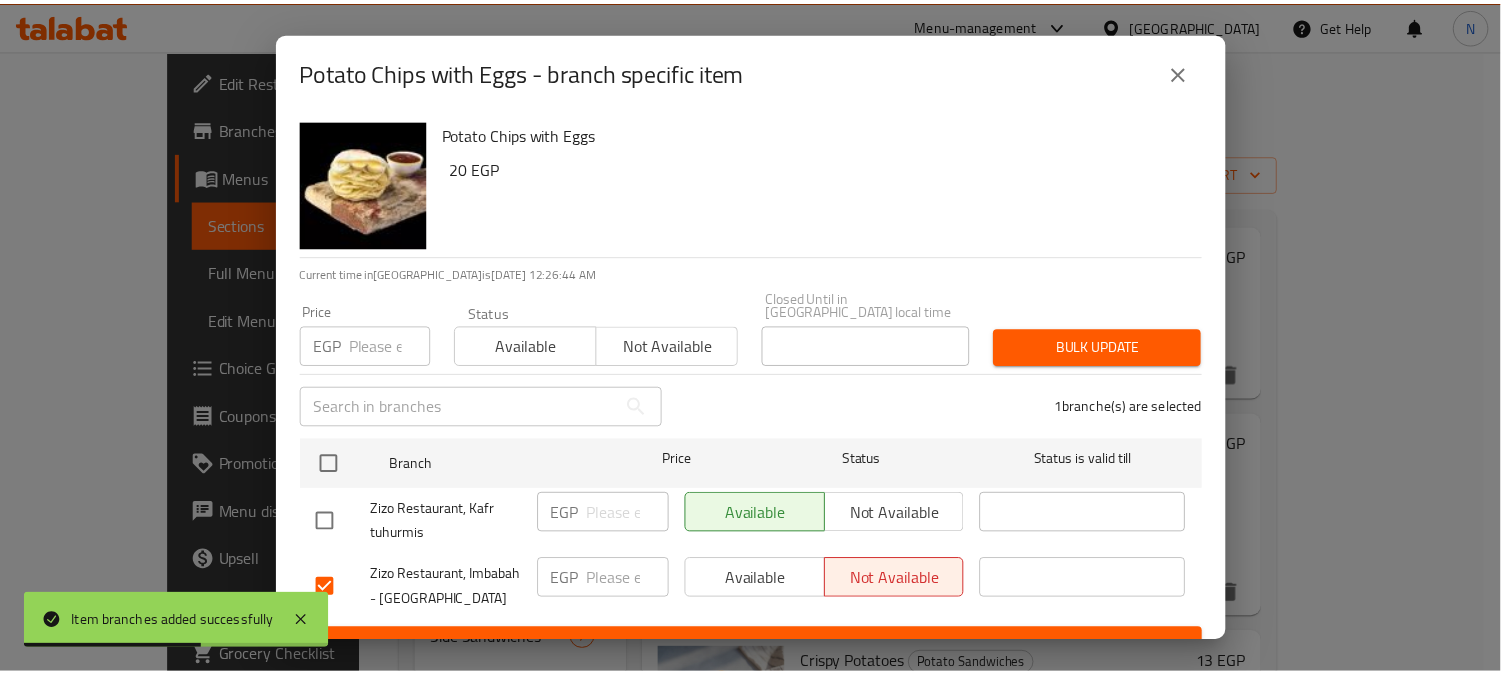 scroll, scrollTop: 42, scrollLeft: 0, axis: vertical 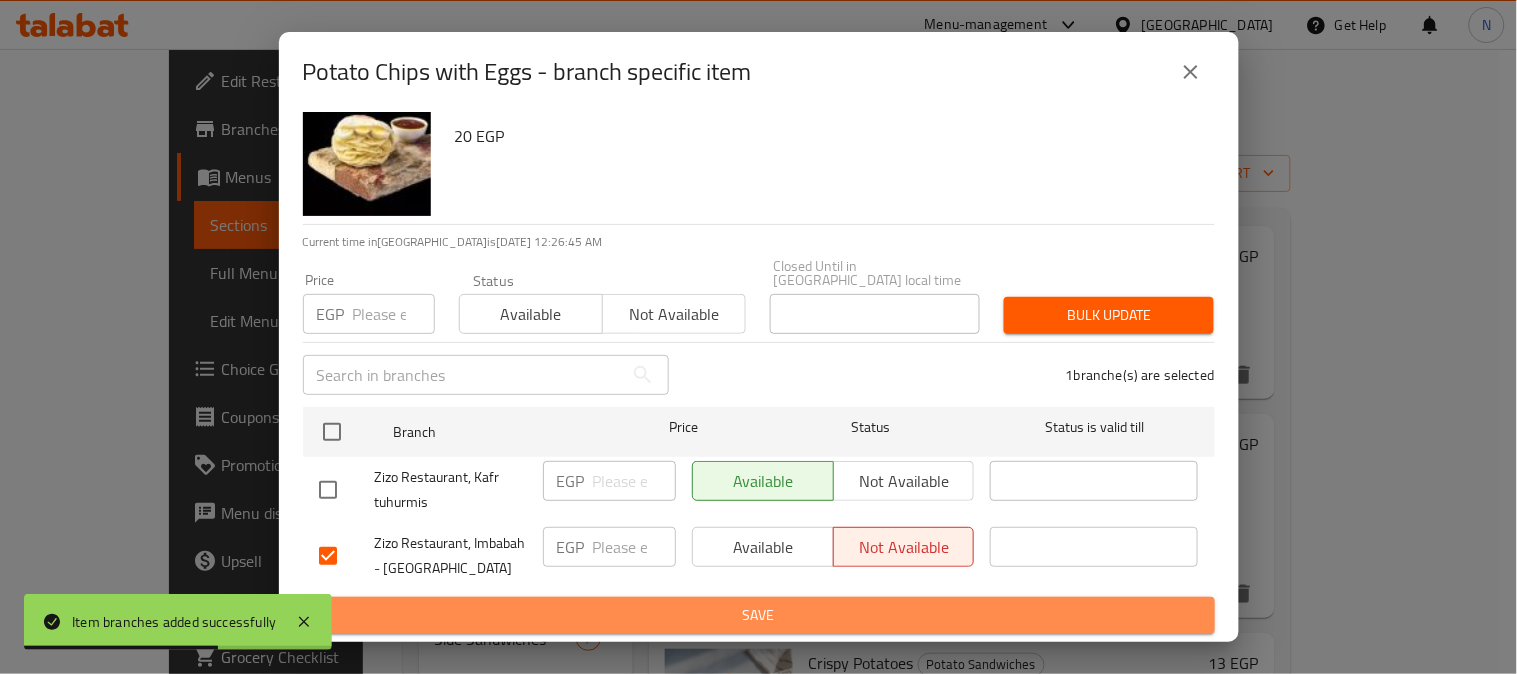 click on "Save" at bounding box center (759, 615) 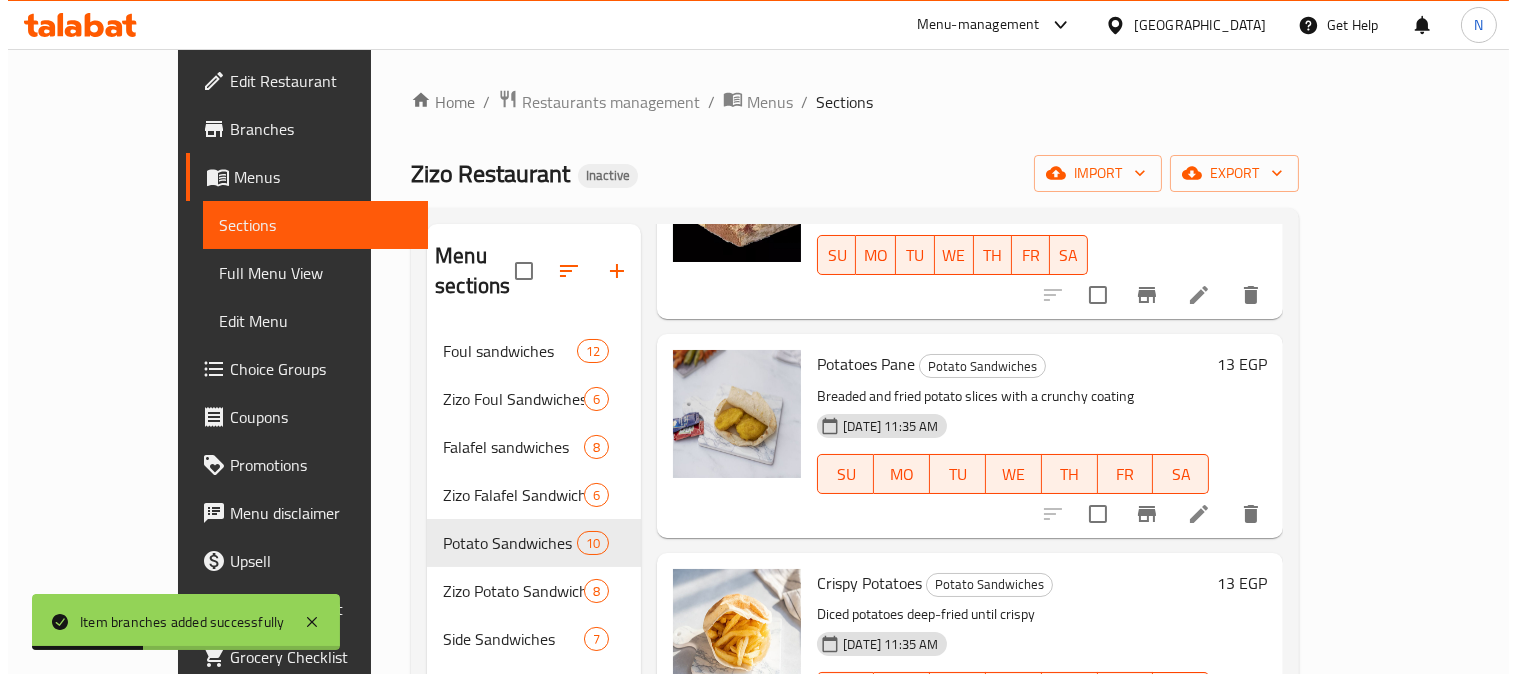 scroll, scrollTop: 666, scrollLeft: 0, axis: vertical 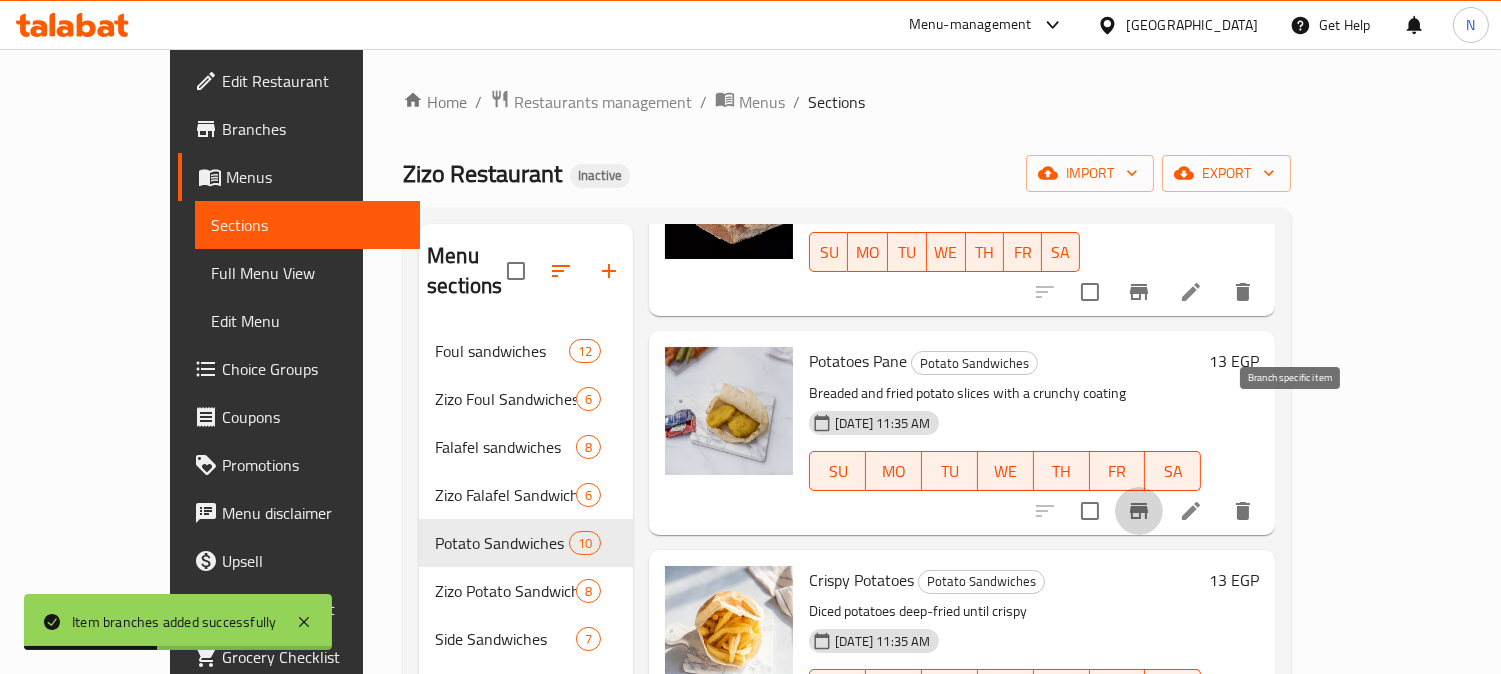 click at bounding box center [1139, 511] 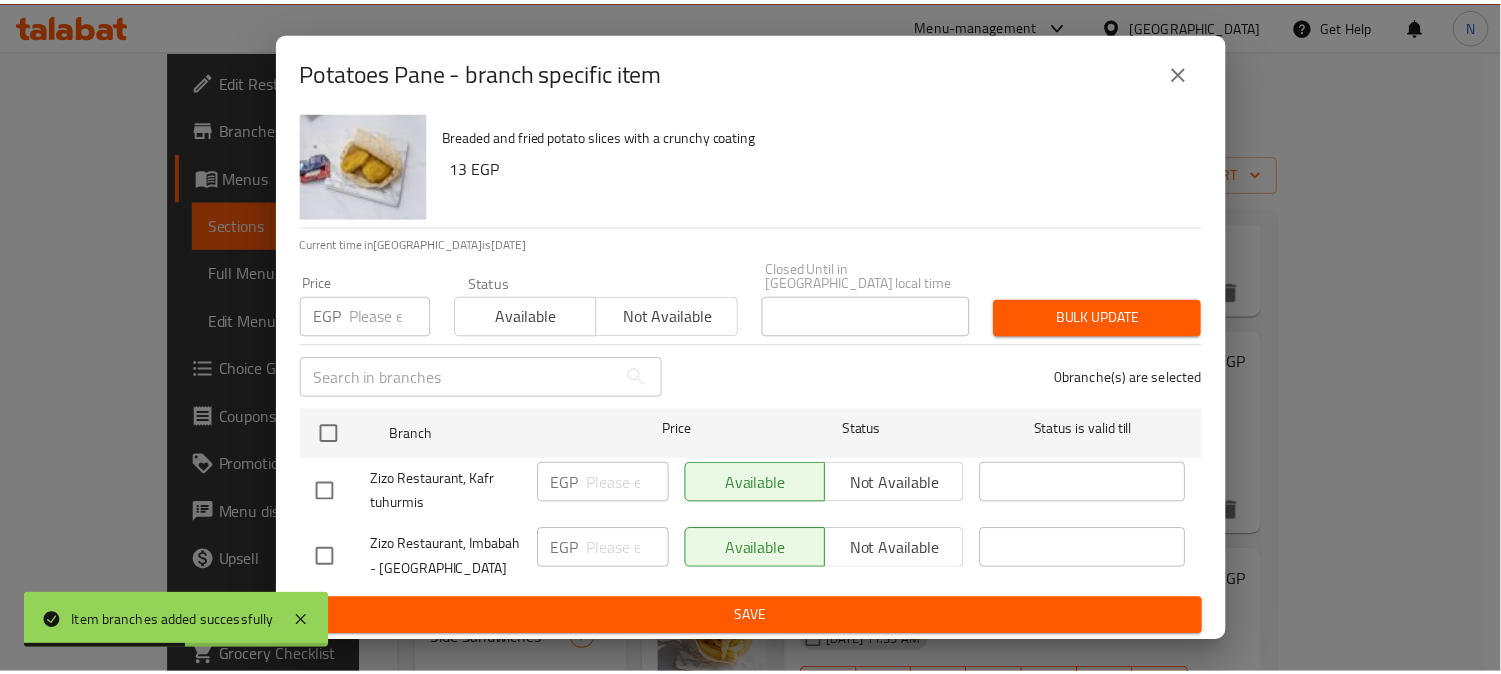scroll, scrollTop: 42, scrollLeft: 0, axis: vertical 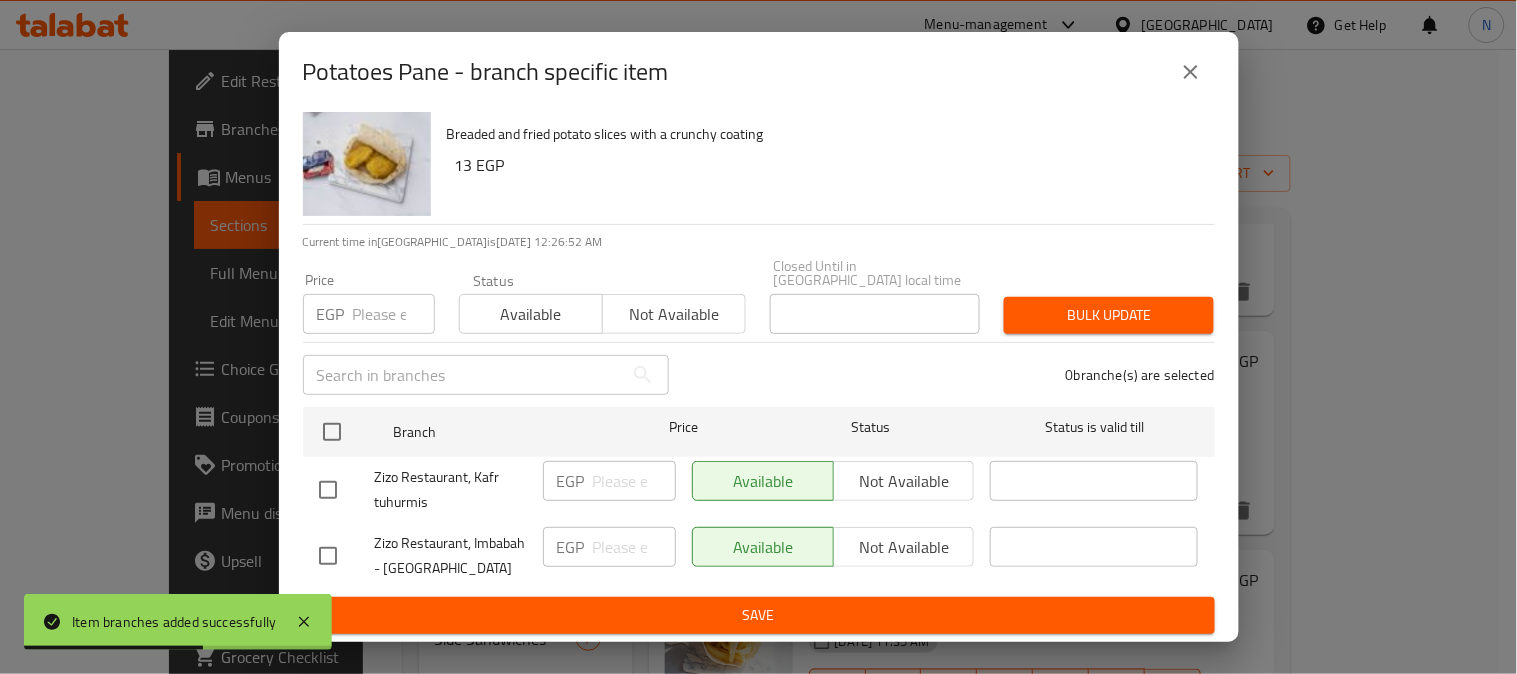 click at bounding box center (328, 556) 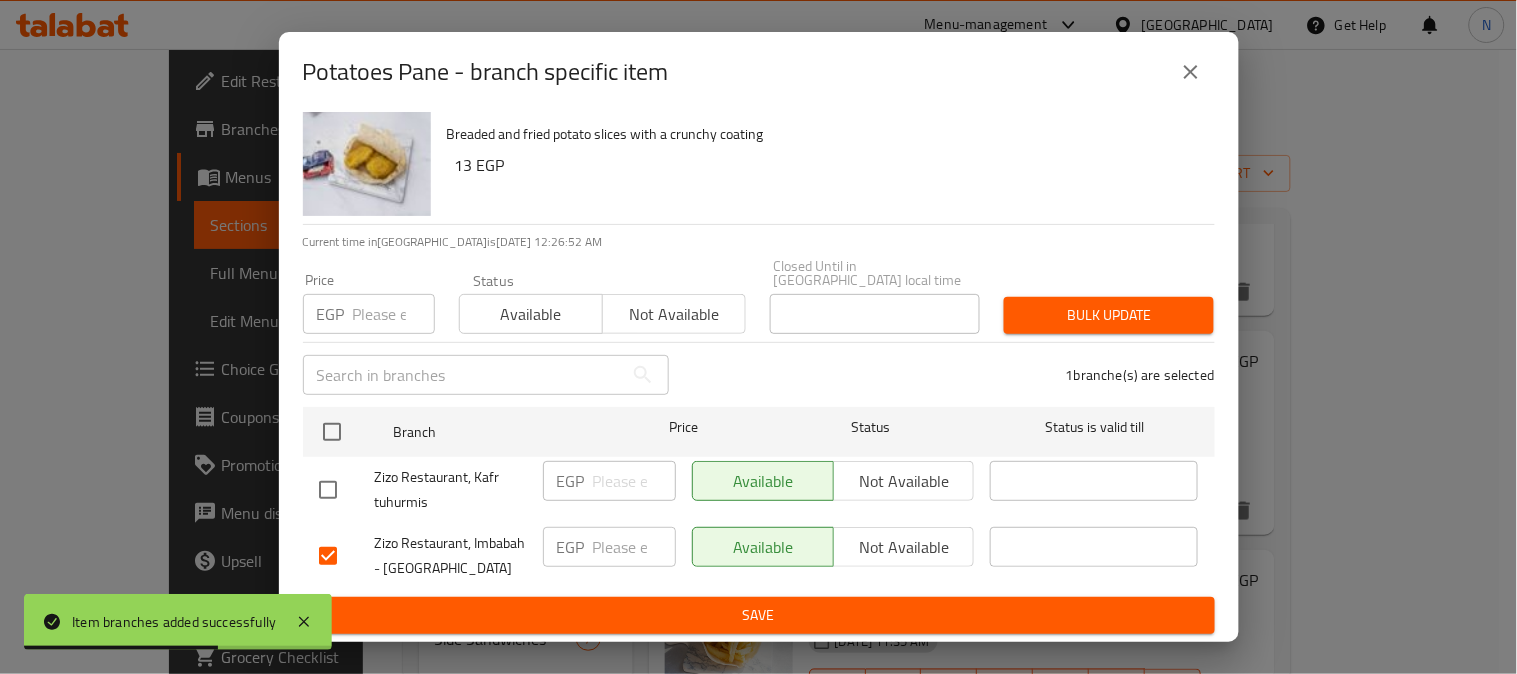 click on "Not available" at bounding box center (904, 547) 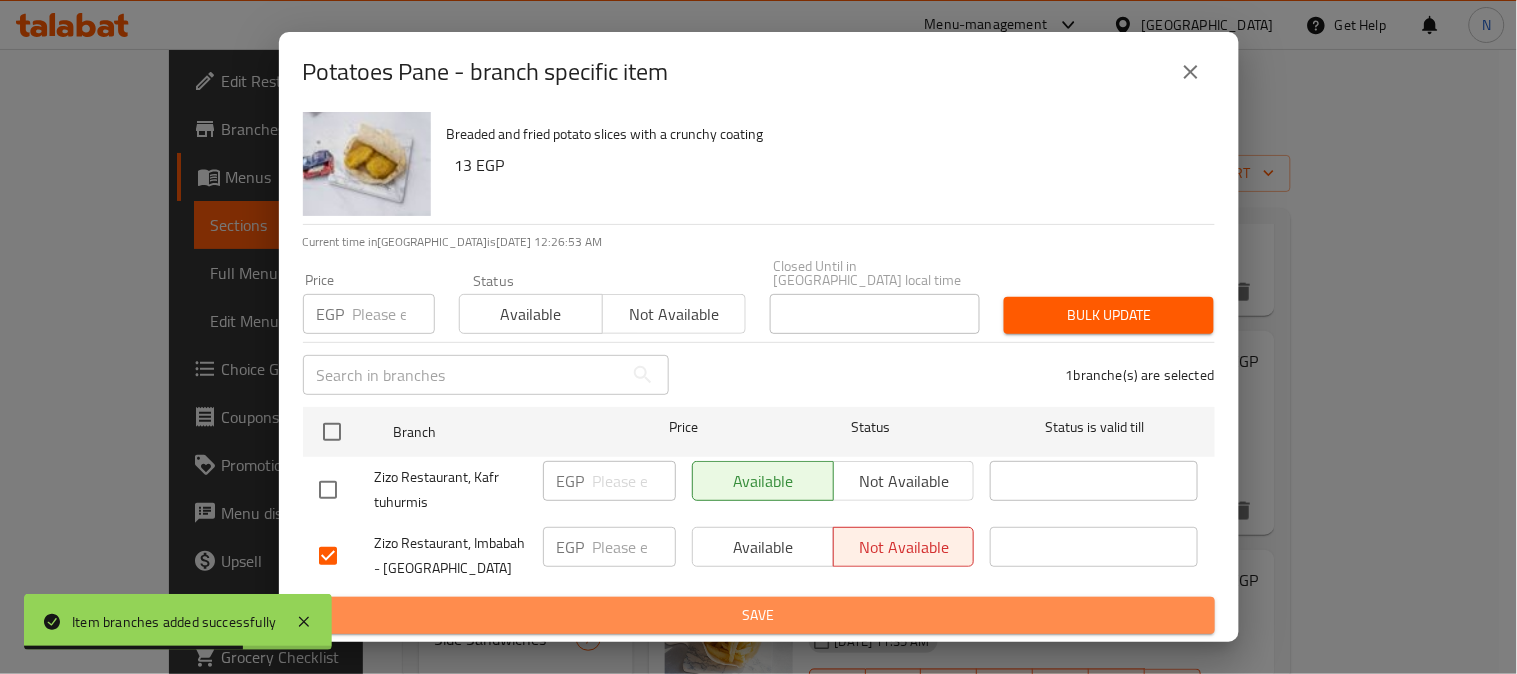 click on "Save" at bounding box center (759, 615) 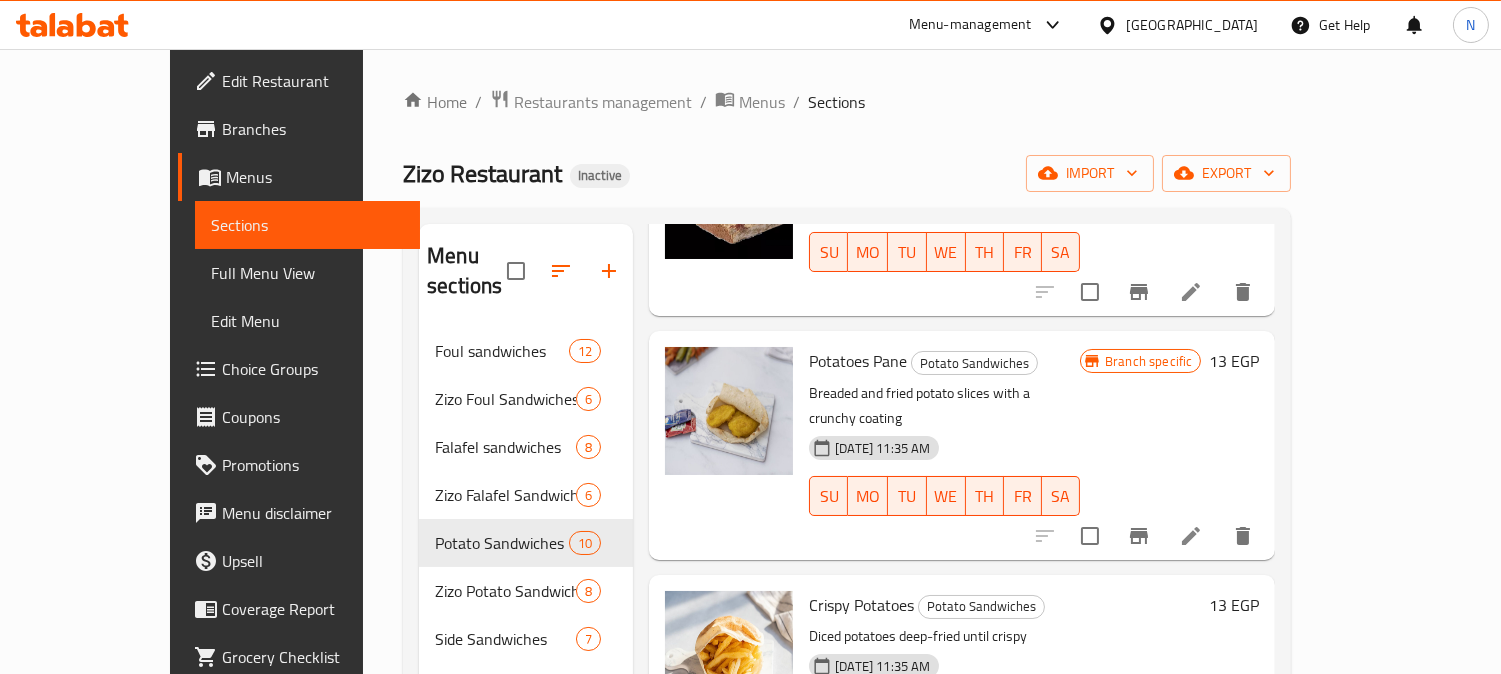 click on "Home / Restaurants management / Menus / Sections Zizo Restaurant  Inactive import export Menu sections Foul sandwiches 12 Zizo Foul Sandwiches 2 6 Falafel sandwiches 8 Zizo Falafel Sandwiches 2 6 Potato Sandwiches 10 Zizo Potato Sandwiches 2 8 Side Sandwiches 7 Zizo Omelette Sandwiches 2 6 Sandwiches 4 Zizo Side Sandwiches 2 4 Burger 4 Egga 2 Hawawshi 4 Broast Meals 2 Omelette Sandwiches 6 Menu items Add Sort Manage items french fries   Potato Sandwiches Crispy potato sticks, deep-fried to golden perfection 13-07-2025 11:35 AM SU MO TU WE TH FR SA Branch specific 13   EGP Potato Chips    Potato Sandwiches Thin, crispy fried potato slices 13-07-2025 11:35 AM SU MO TU WE TH FR SA Branch specific 13   EGP Potato Chips with Eggs   Potato Sandwiches 13-07-2025 11:35 AM SU MO TU WE TH FR SA Branch specific 20   EGP Potatoes Pane    Potato Sandwiches Breaded and fried potato slices with a crunchy coating 13-07-2025 11:35 AM SU MO TU WE TH FR SA Branch specific 13   EGP Crispy Potatoes   Potato Sandwiches SU MO TU WE" at bounding box center [847, 580] 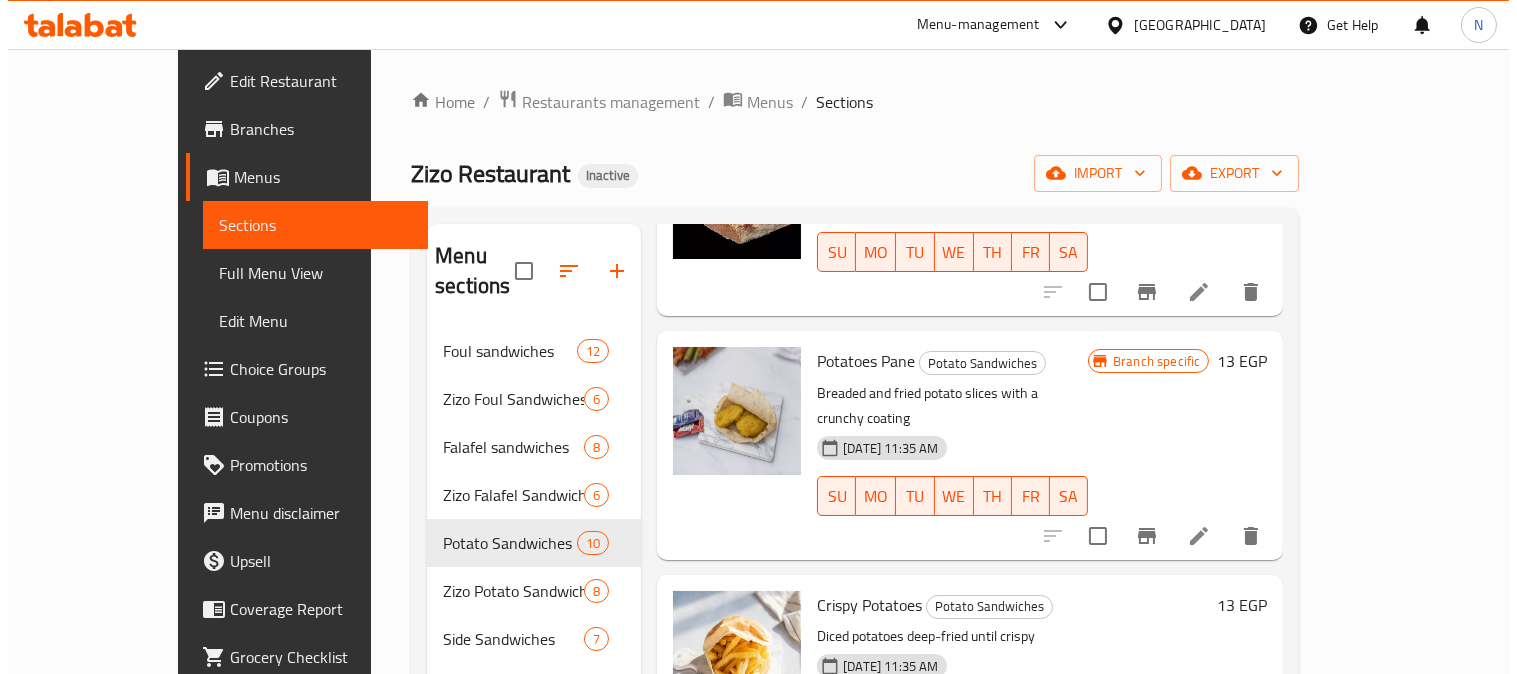 scroll, scrollTop: 888, scrollLeft: 0, axis: vertical 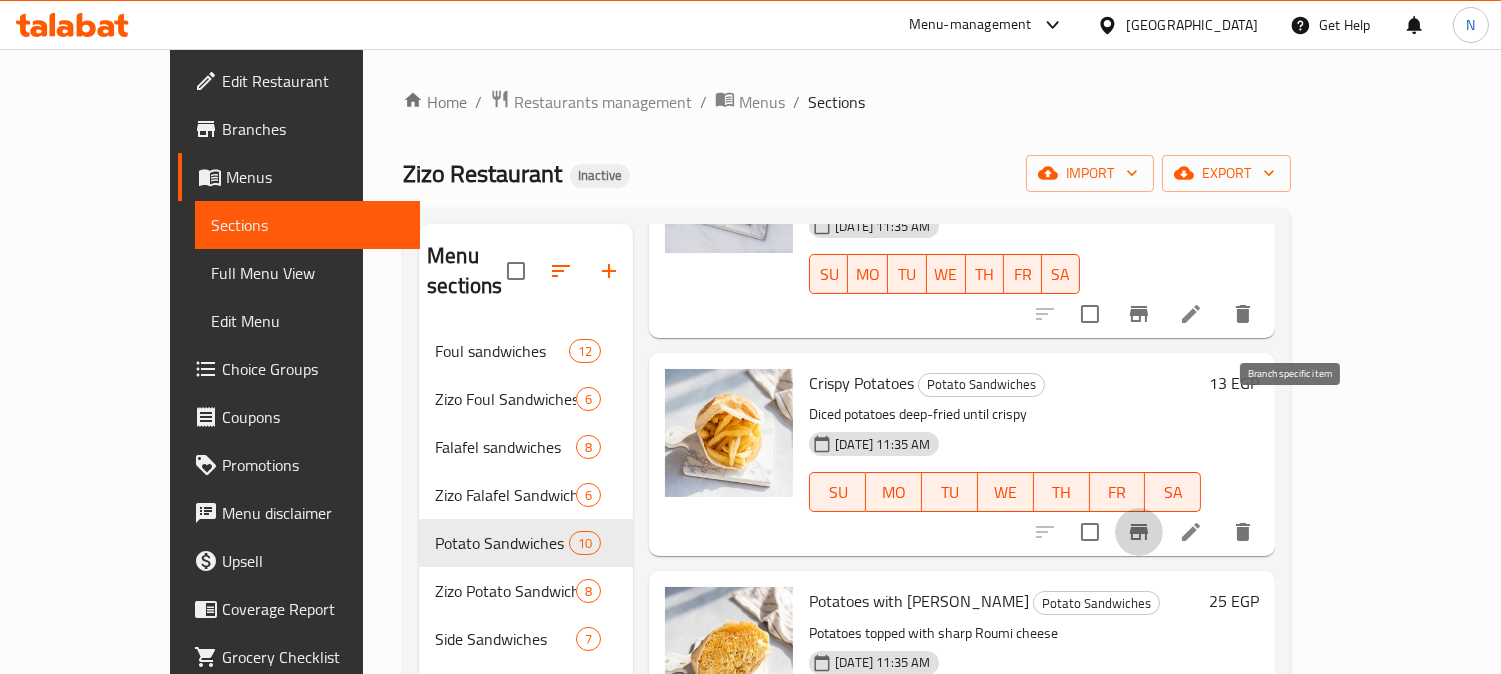 click at bounding box center (1139, 532) 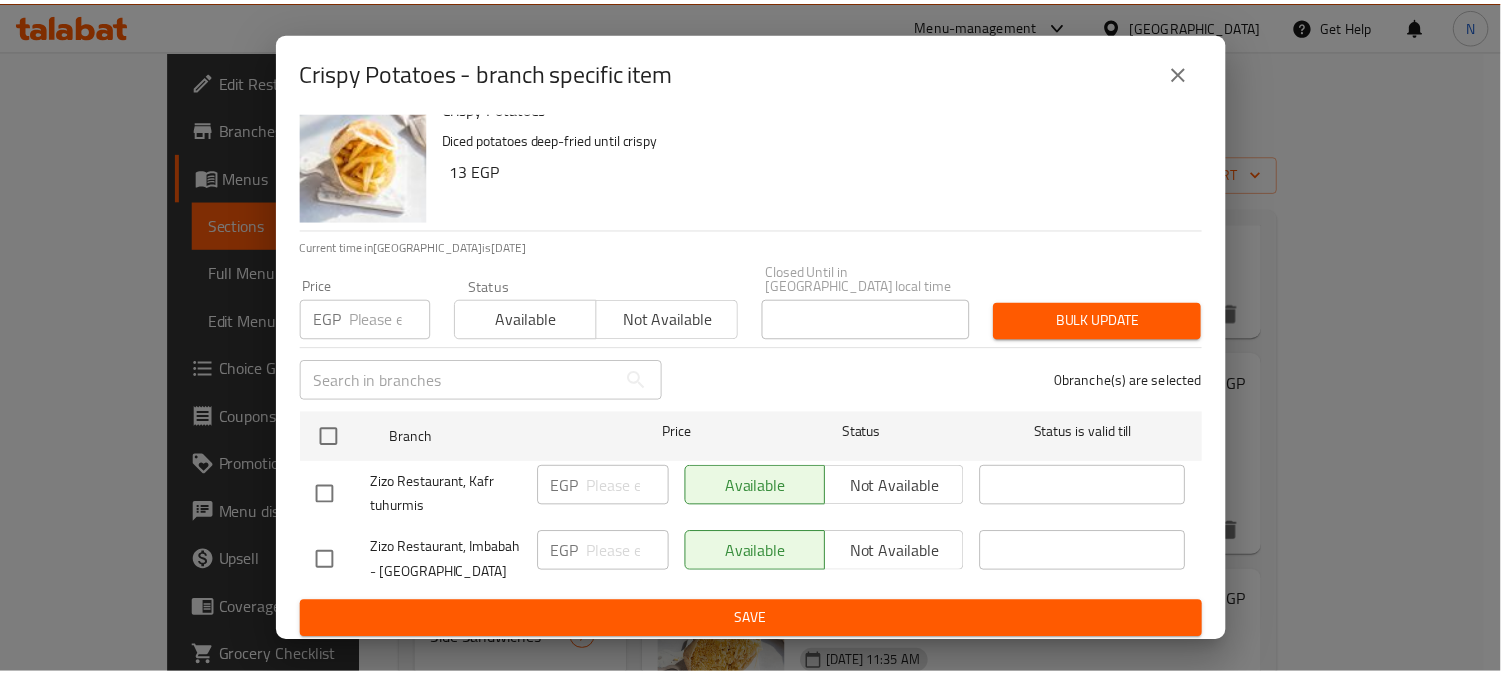 scroll, scrollTop: 42, scrollLeft: 0, axis: vertical 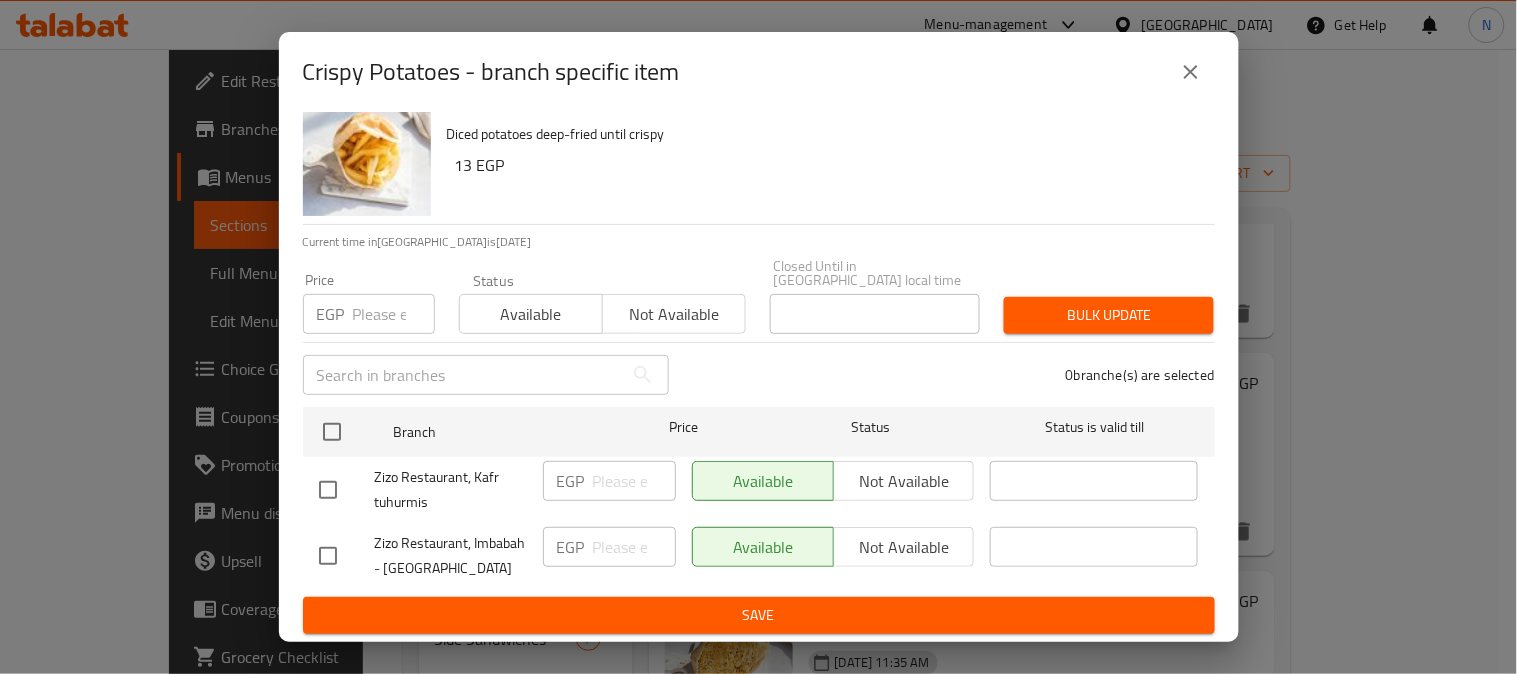 click at bounding box center [328, 556] 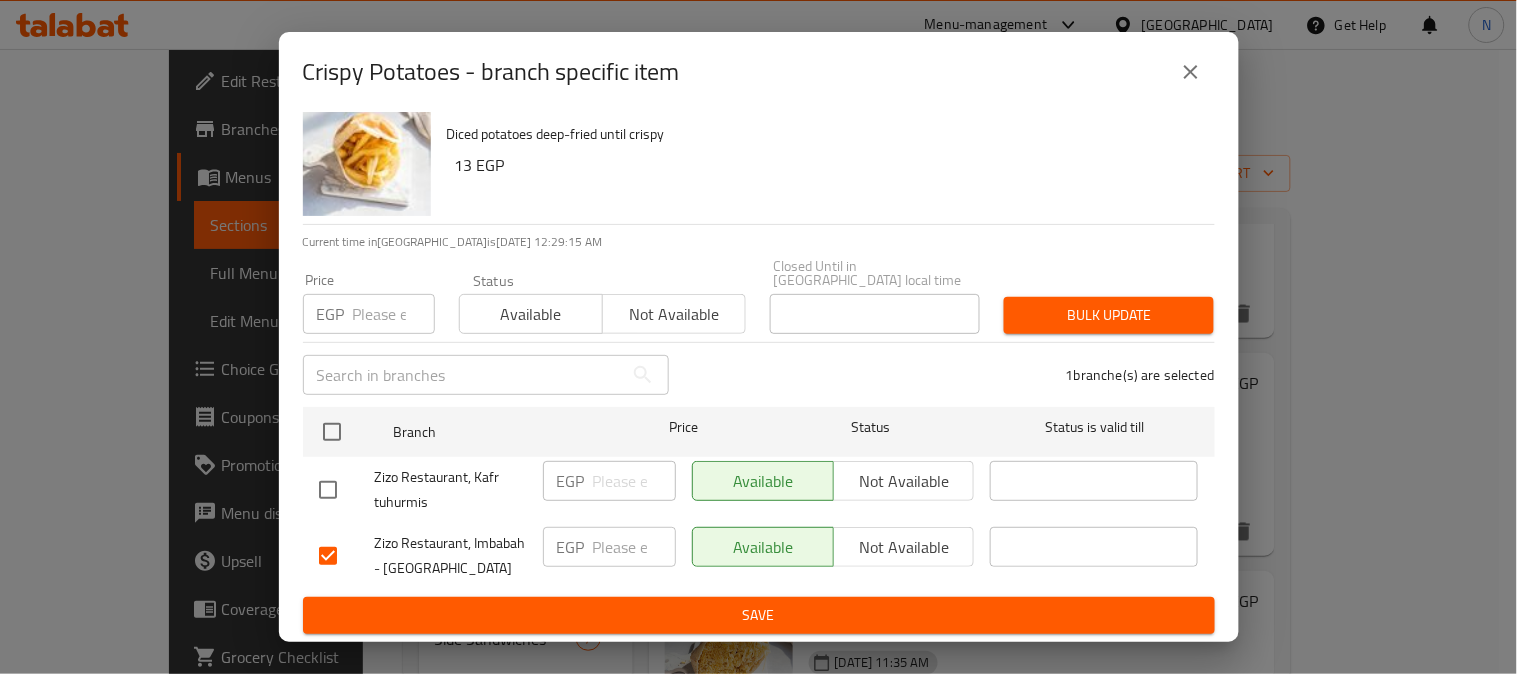 click on "Not available" at bounding box center (904, 547) 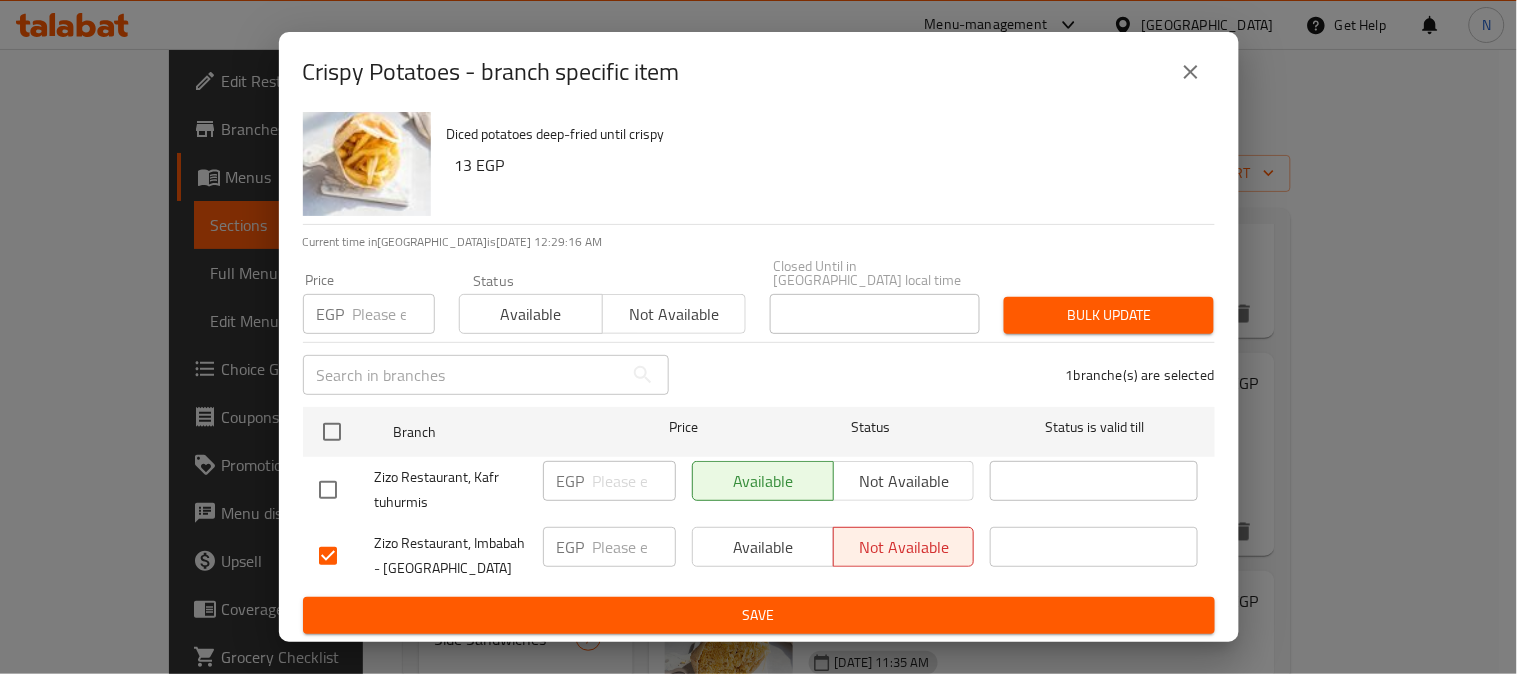 click on "Save" at bounding box center (759, 615) 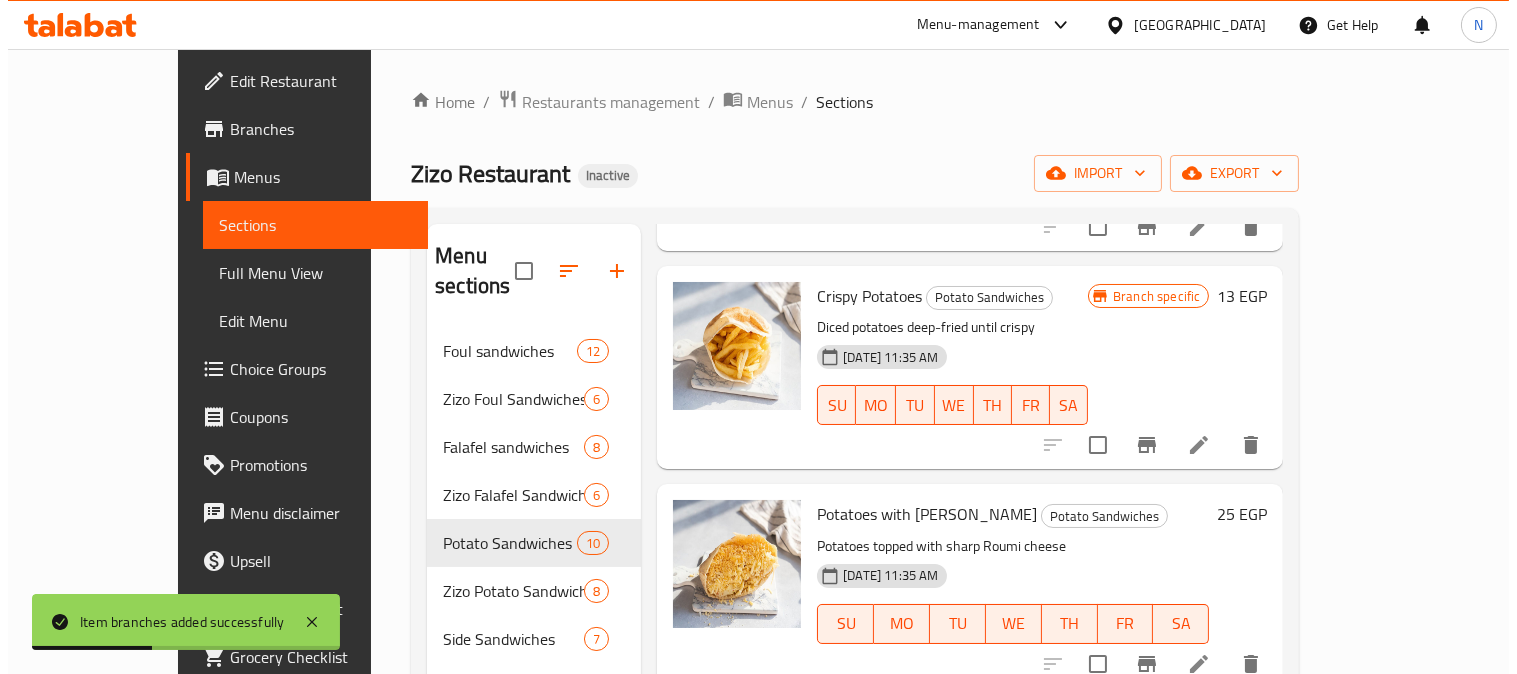 scroll, scrollTop: 1111, scrollLeft: 0, axis: vertical 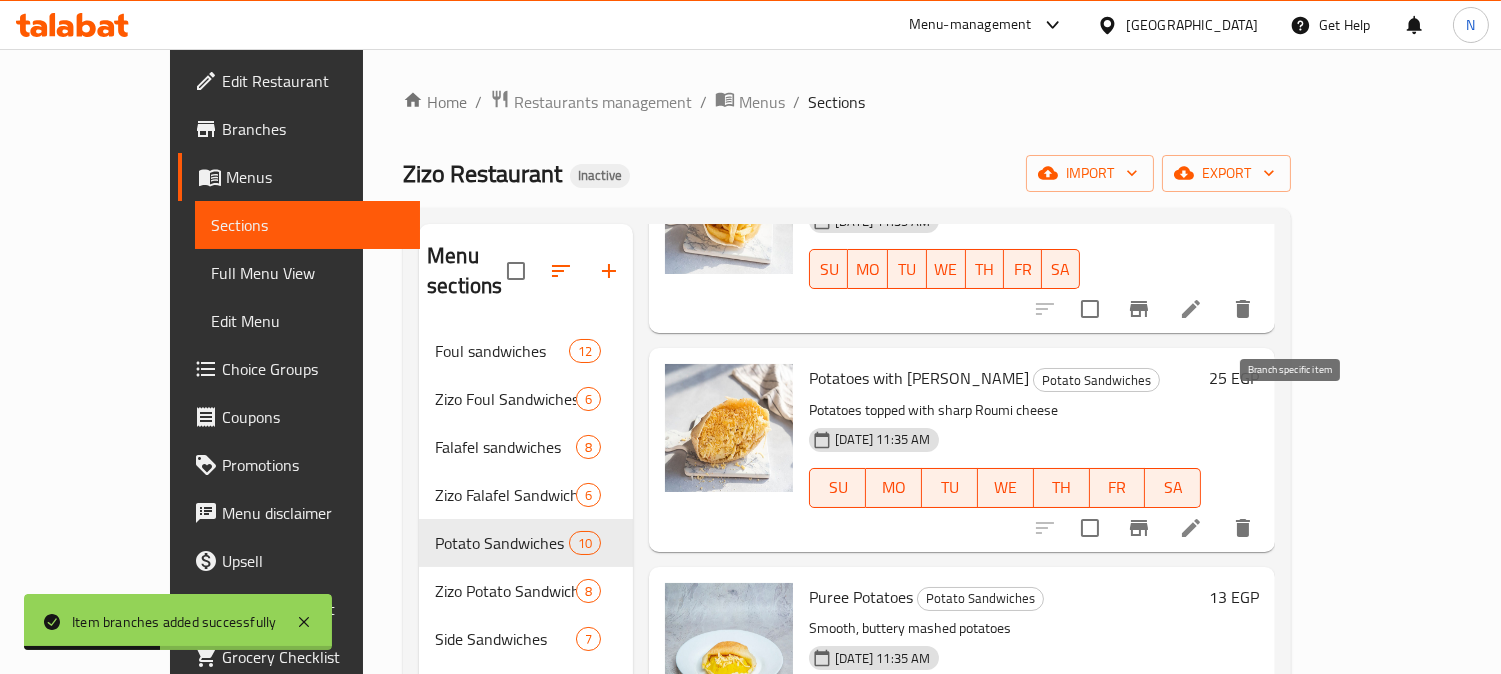 click 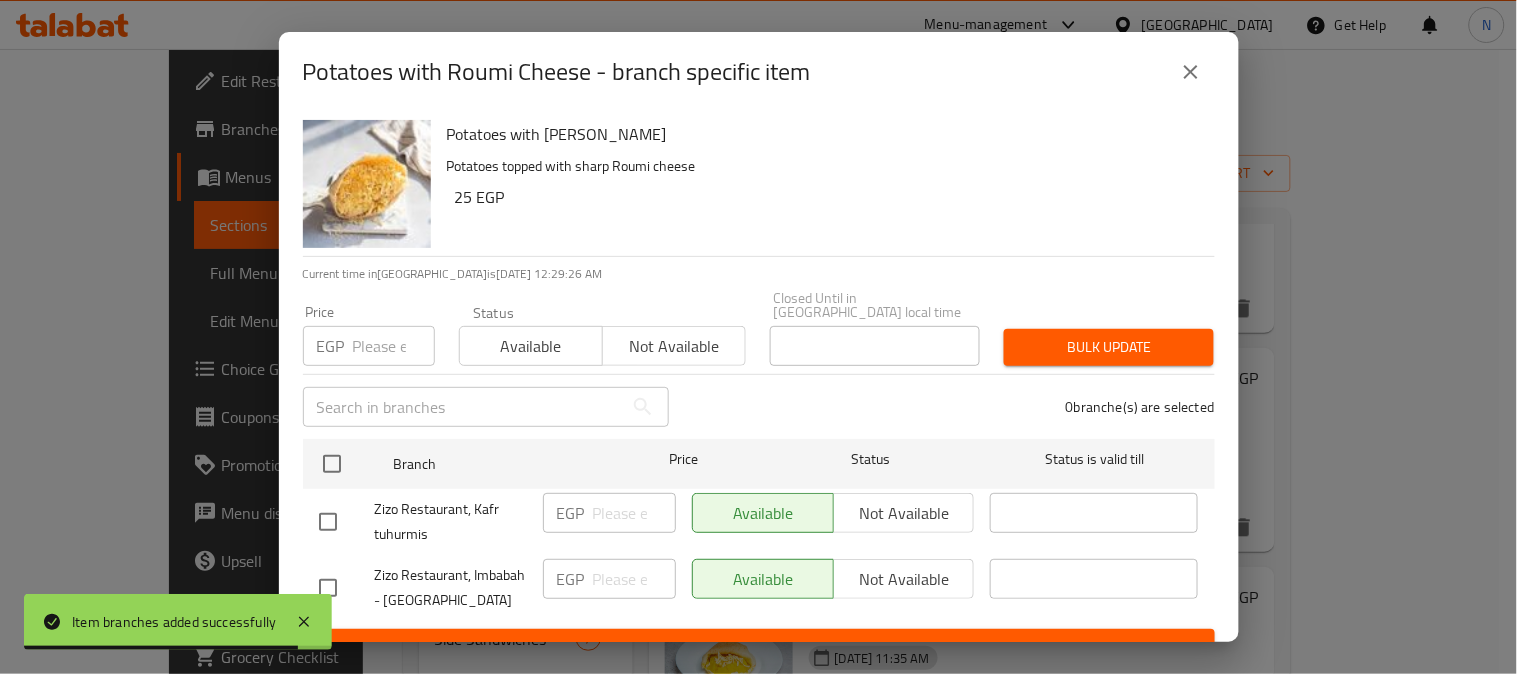 click on "Item branches added successfully" at bounding box center [178, 622] 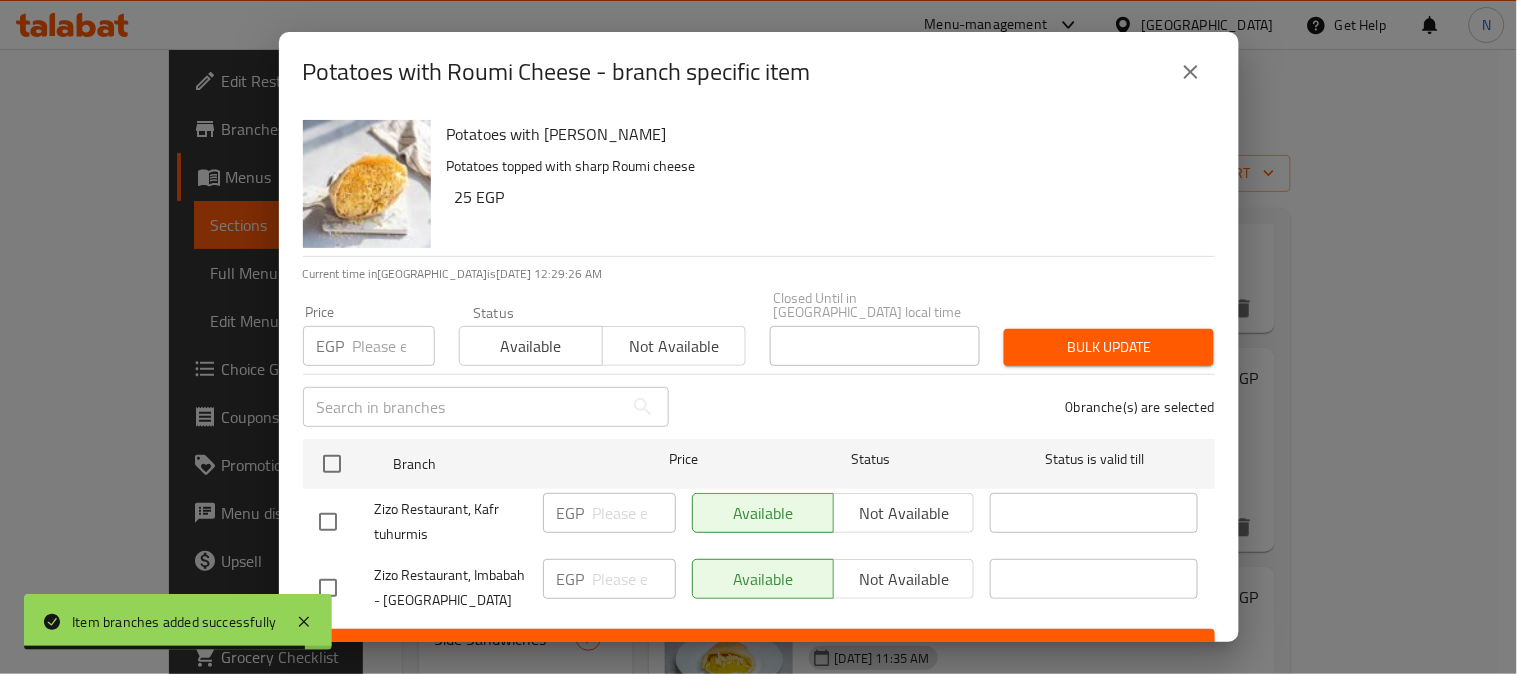 click at bounding box center [347, 588] 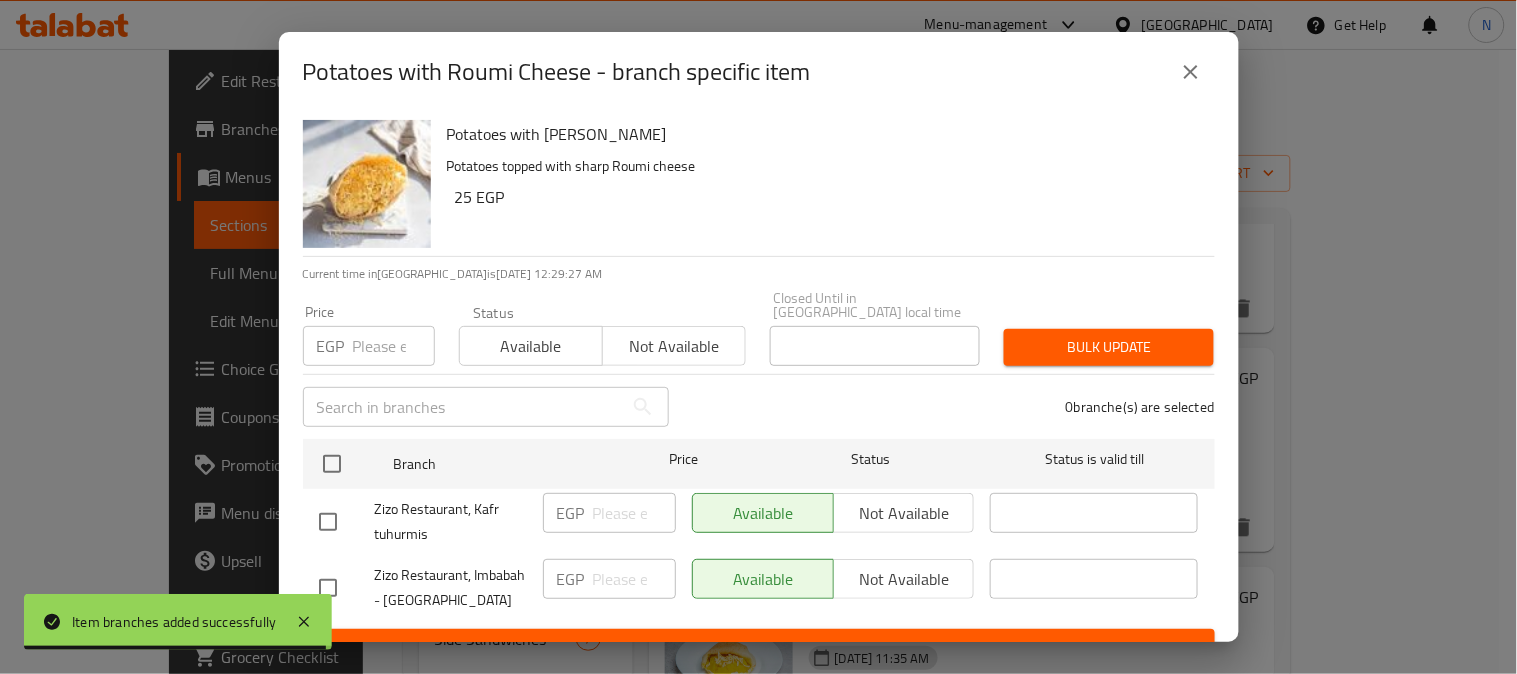click at bounding box center [328, 588] 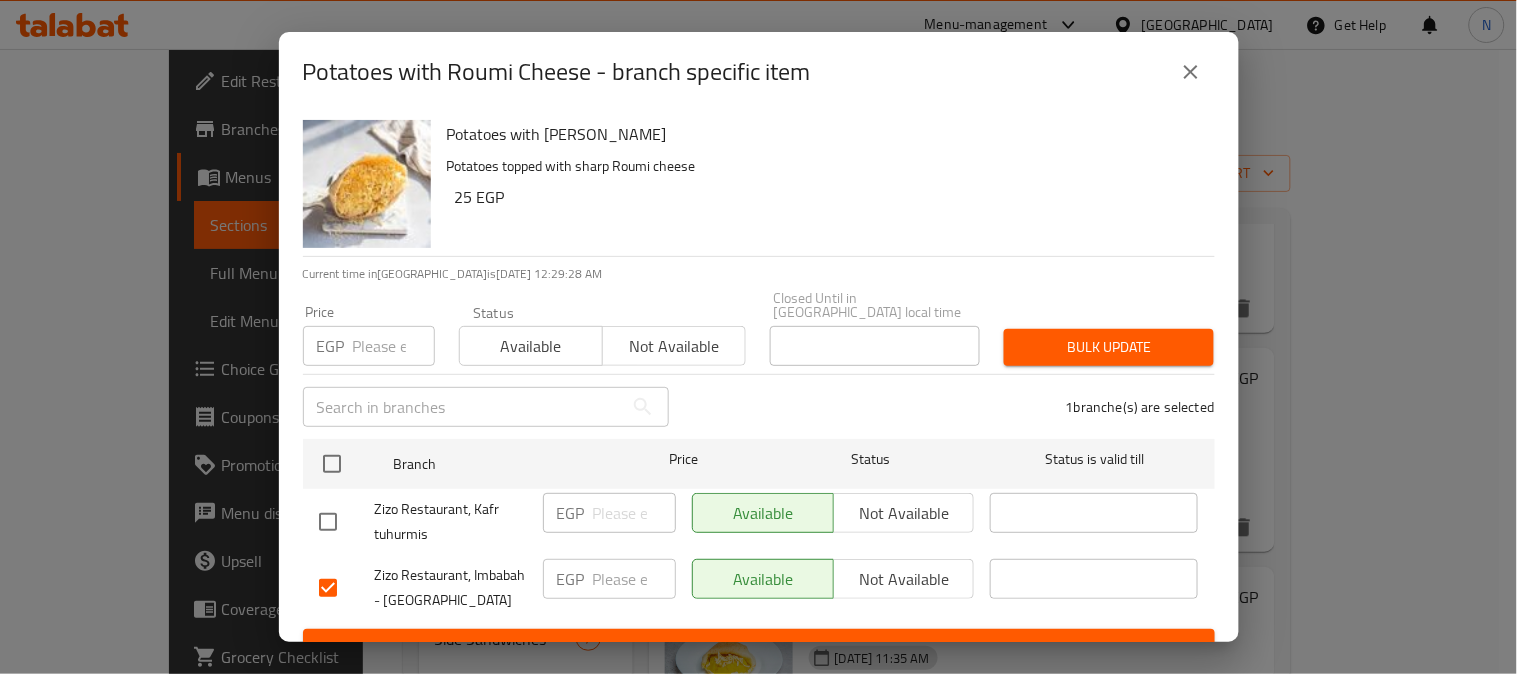 click on "Not available" at bounding box center [904, 579] 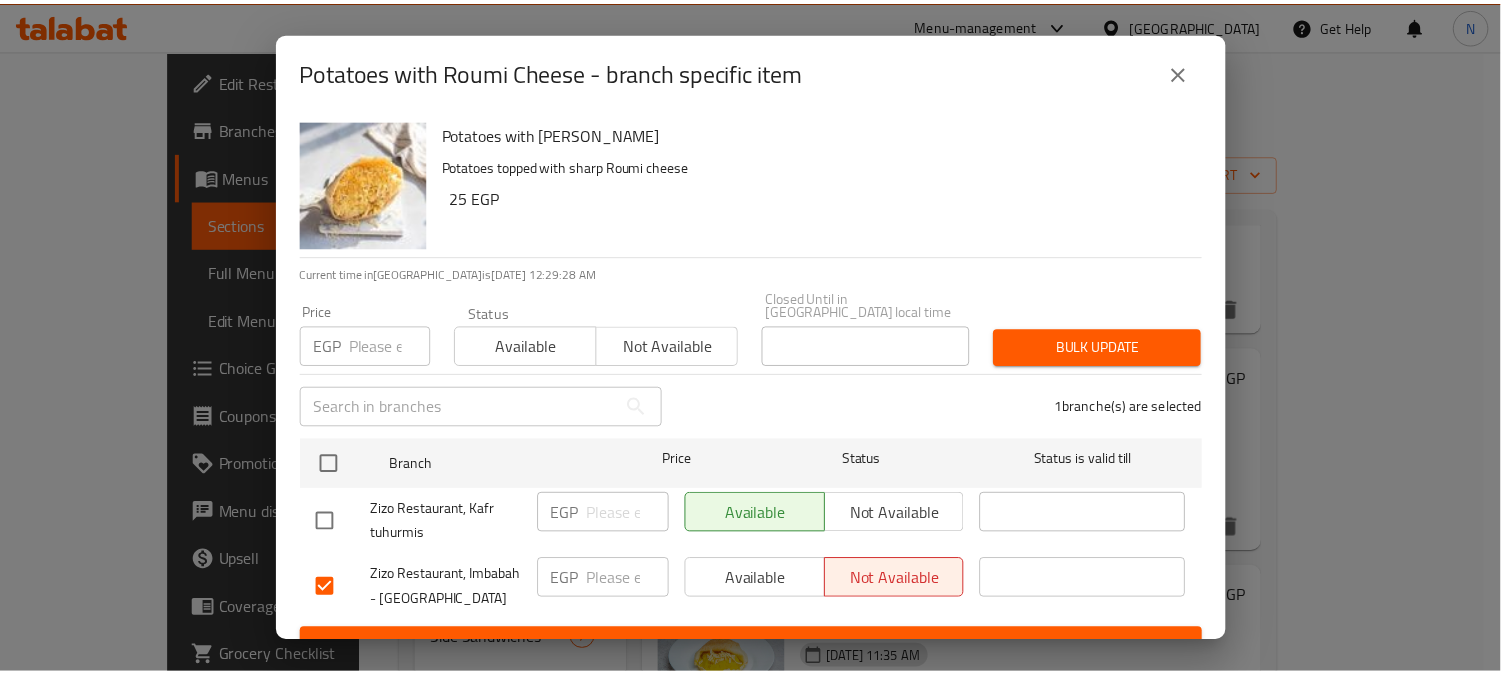 scroll, scrollTop: 42, scrollLeft: 0, axis: vertical 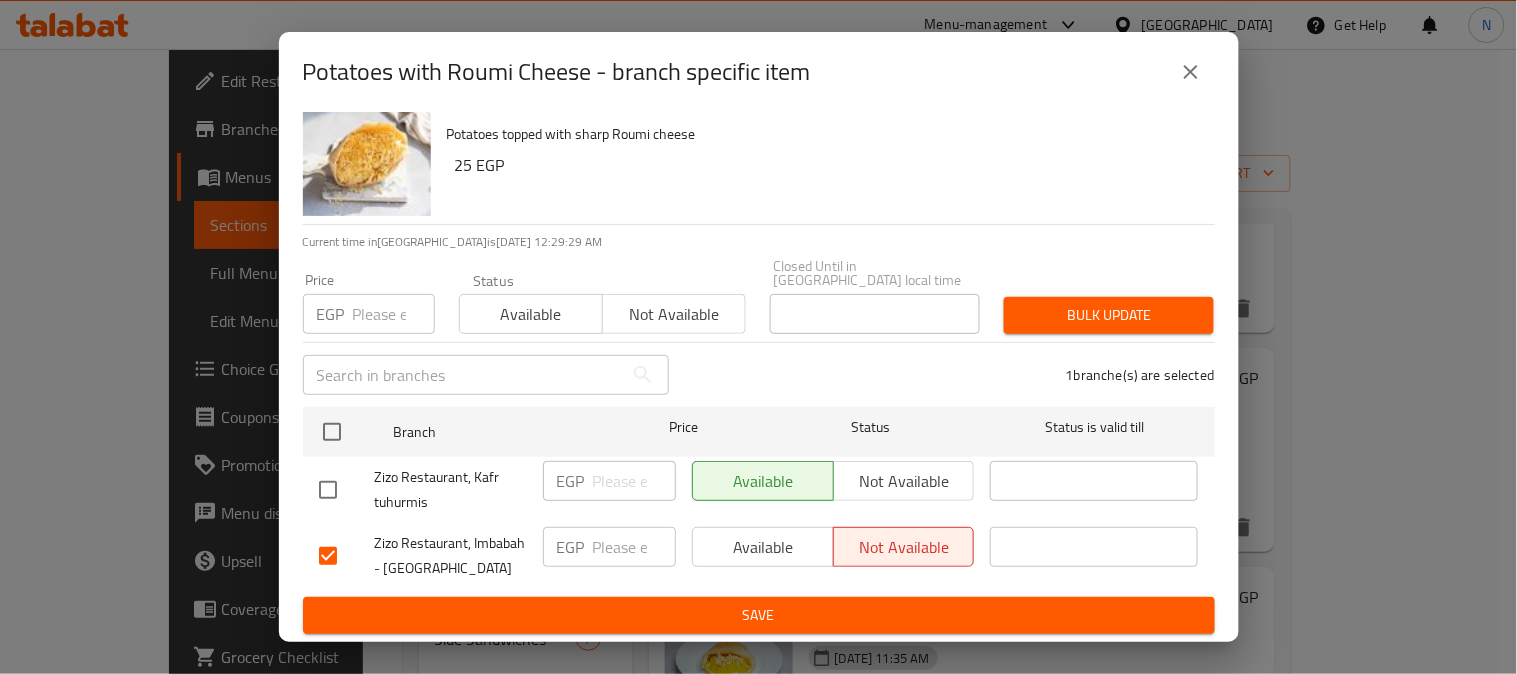click on "Save" at bounding box center [759, 615] 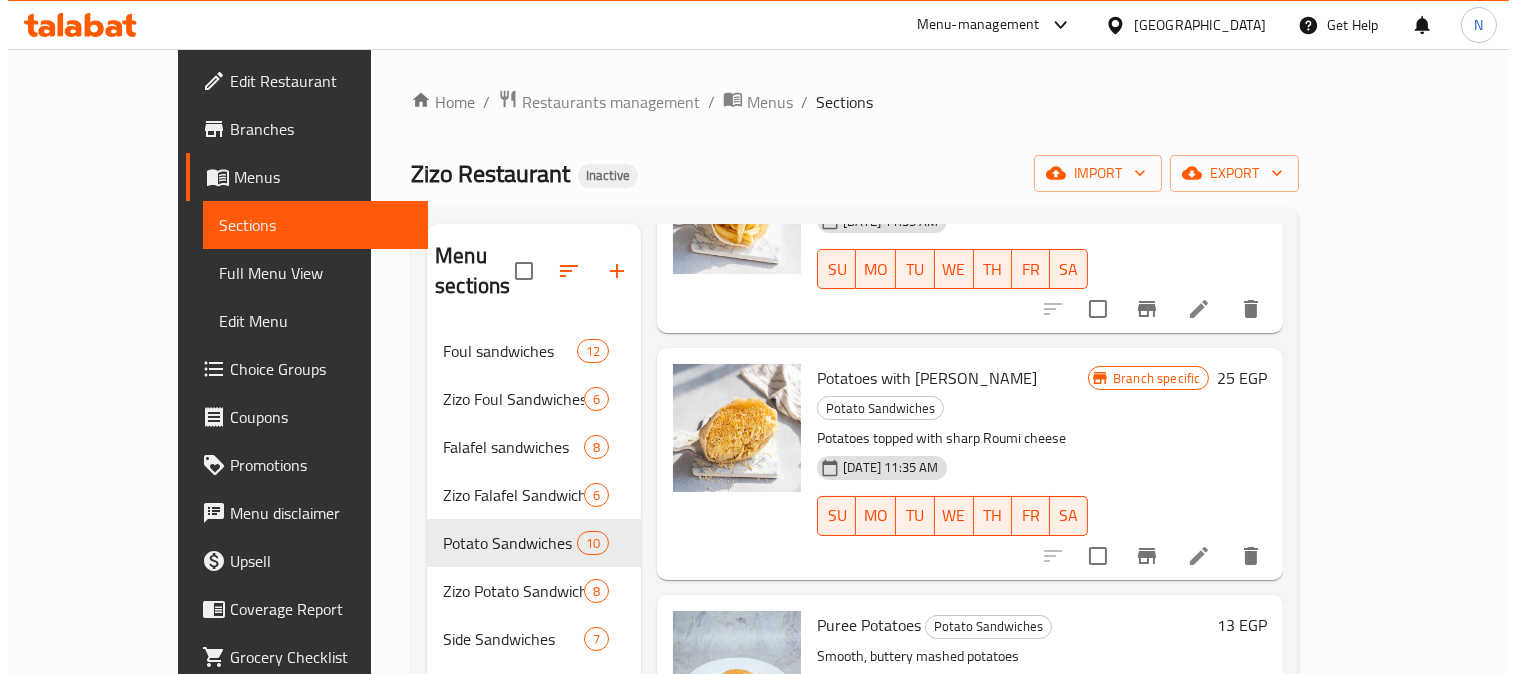 scroll, scrollTop: 1333, scrollLeft: 0, axis: vertical 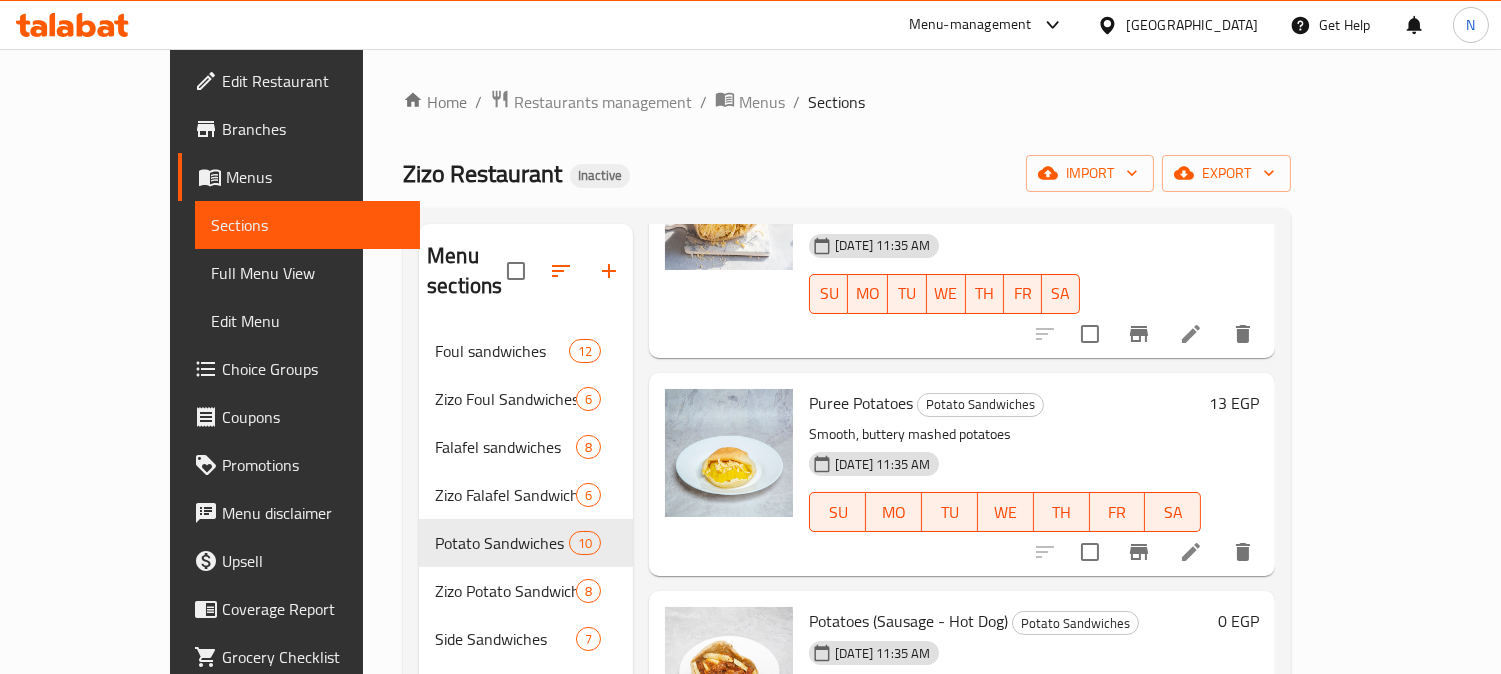 click at bounding box center (1144, 552) 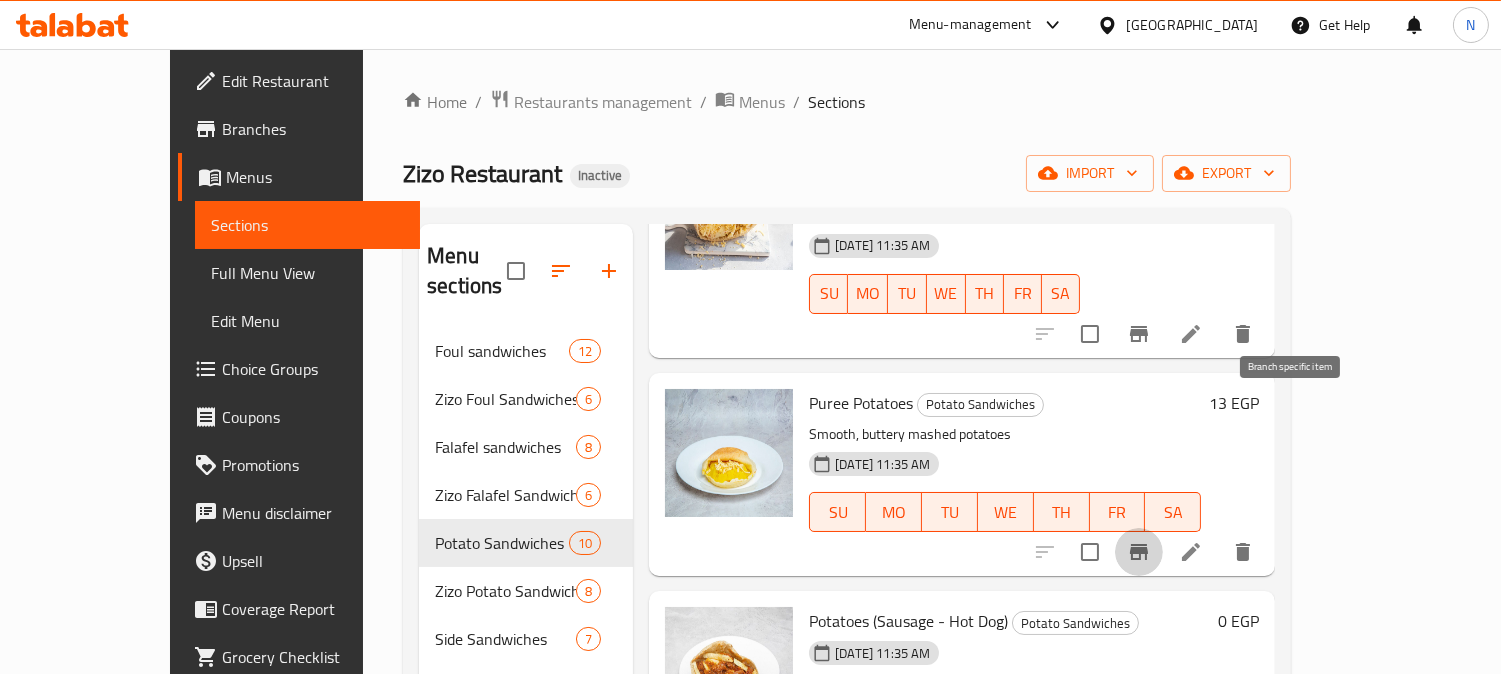 click at bounding box center [1139, 552] 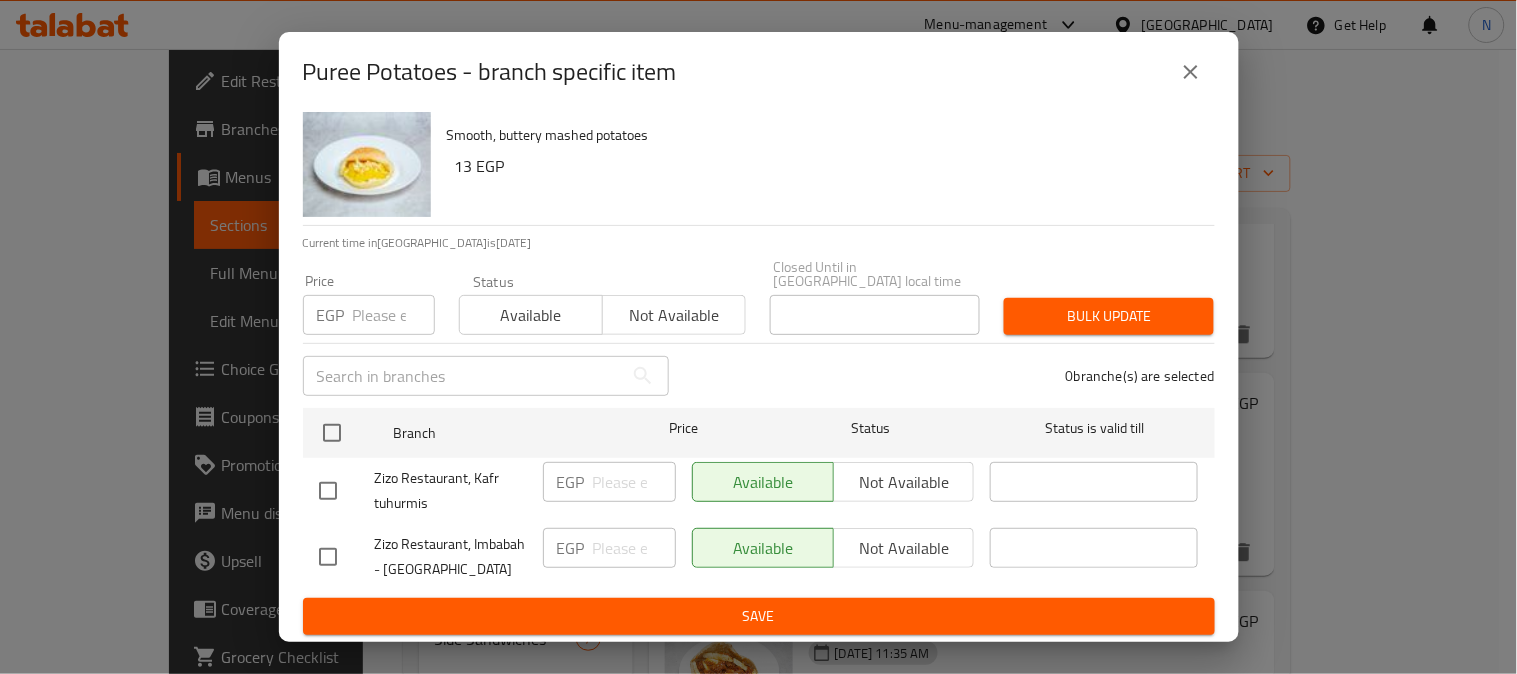 scroll, scrollTop: 42, scrollLeft: 0, axis: vertical 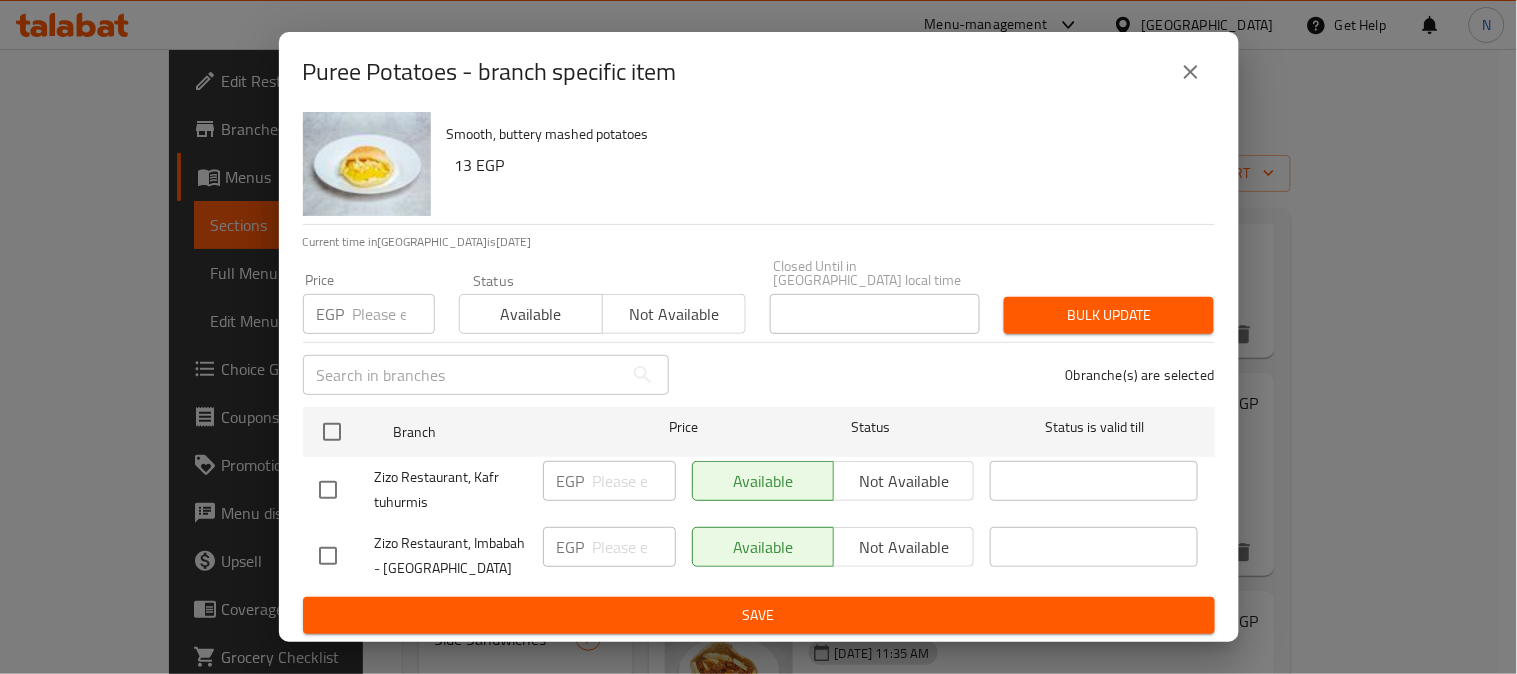 click at bounding box center [328, 556] 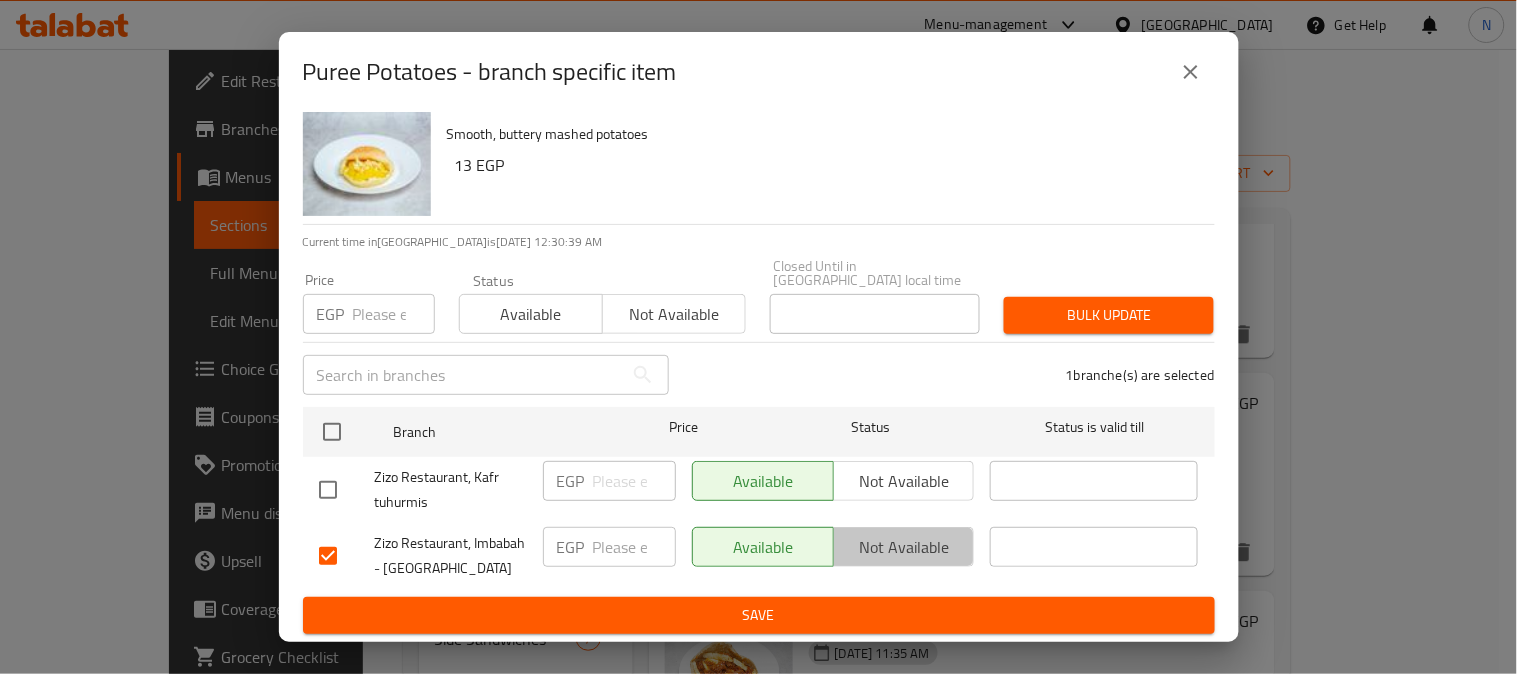 click on "Not available" at bounding box center (904, 547) 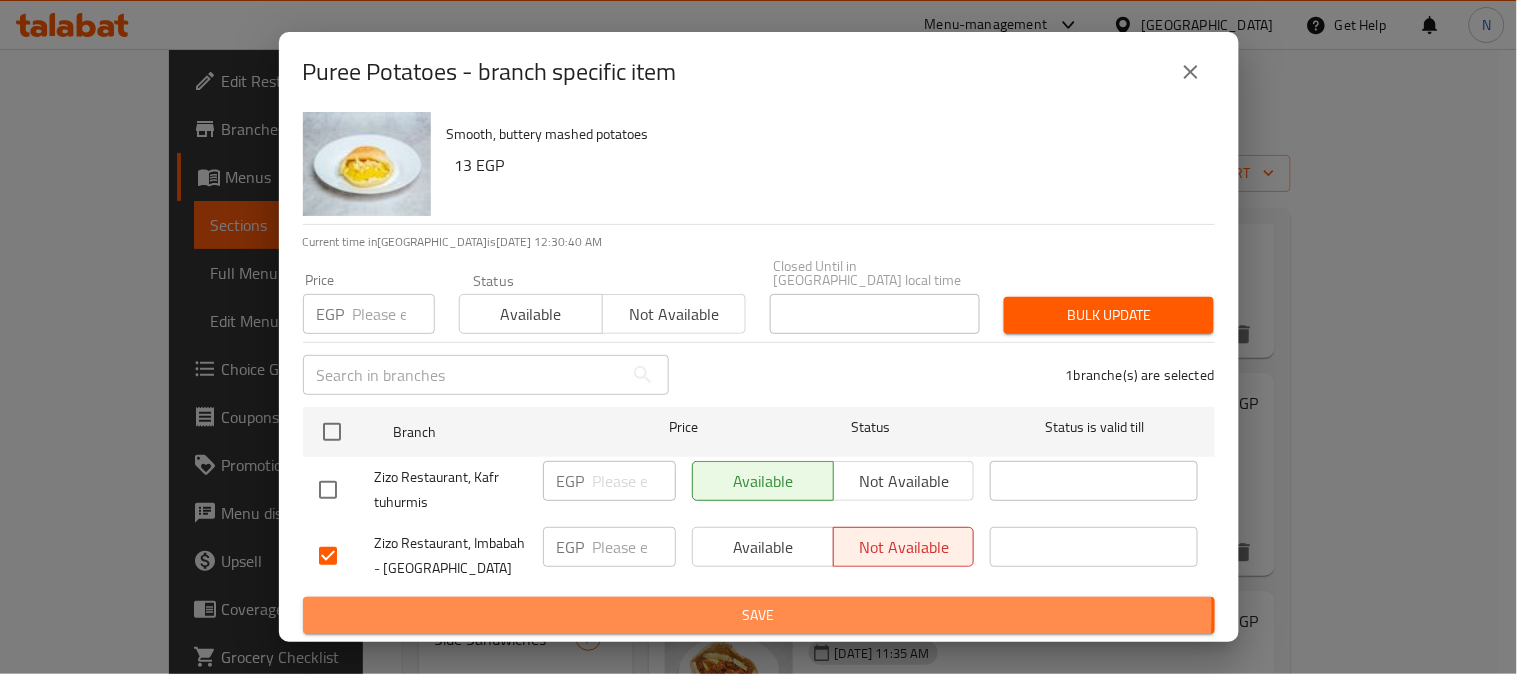 click on "Save" at bounding box center [759, 615] 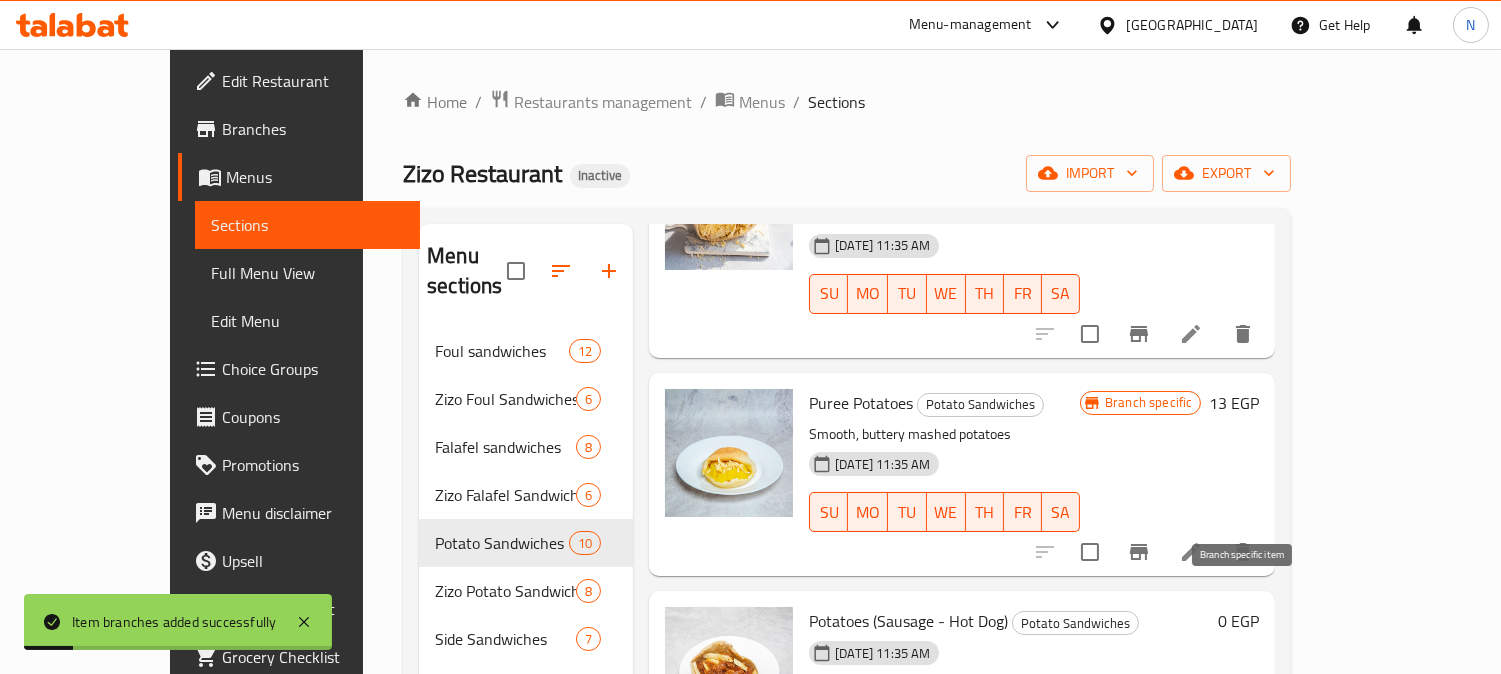 click 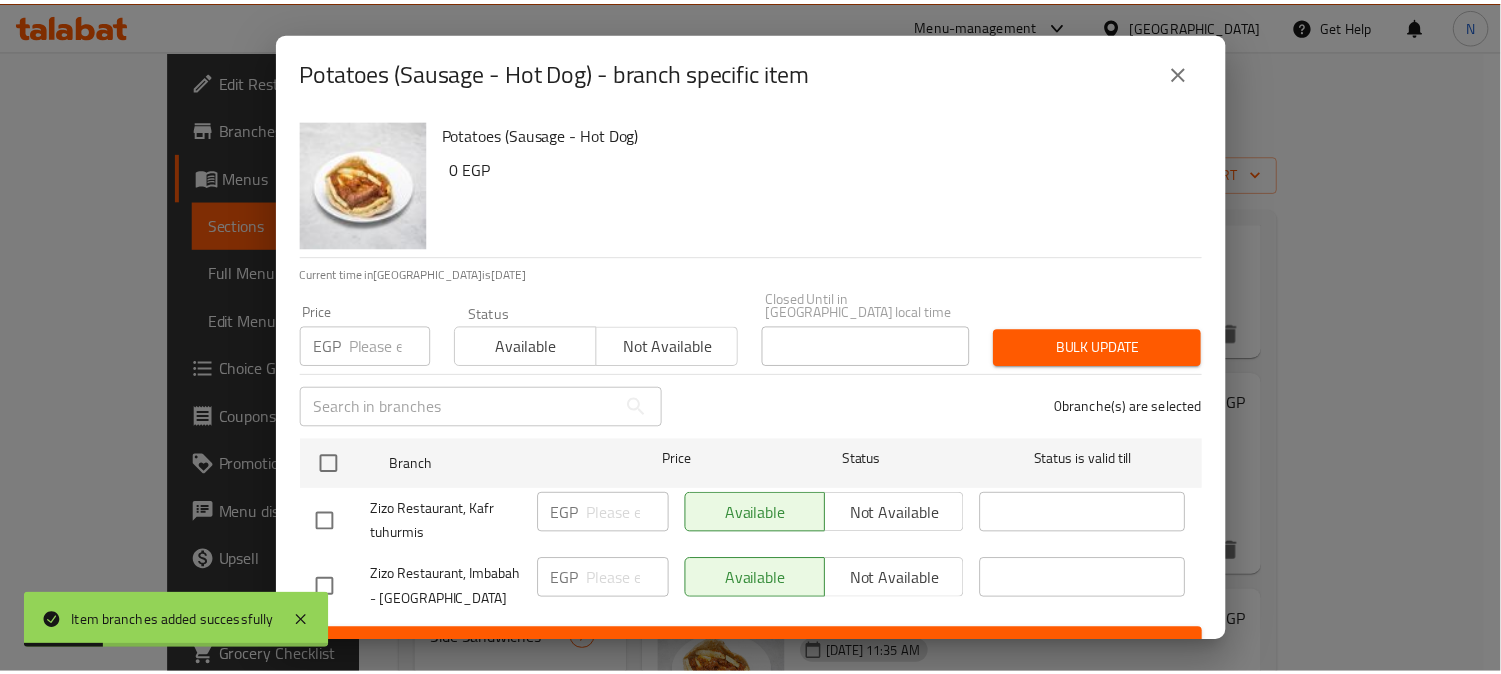 scroll, scrollTop: 42, scrollLeft: 0, axis: vertical 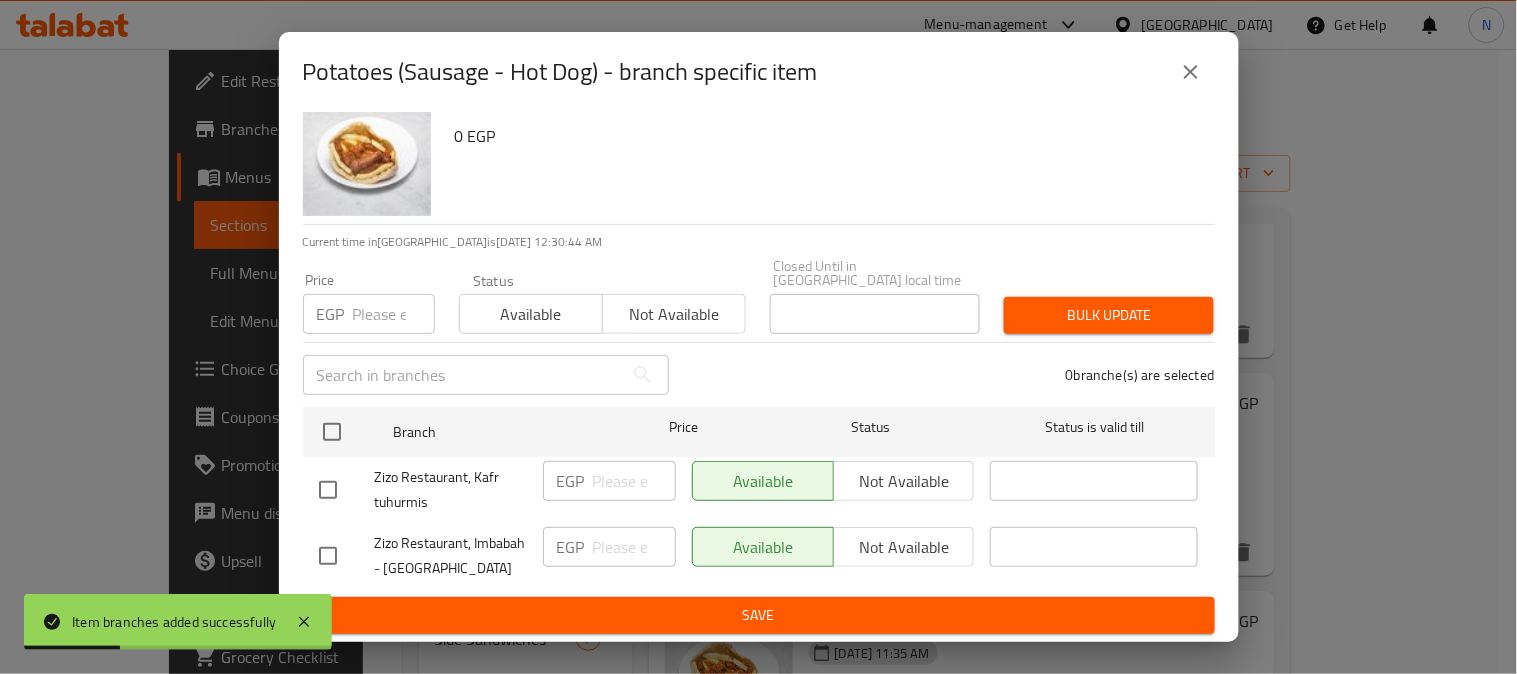click at bounding box center [328, 556] 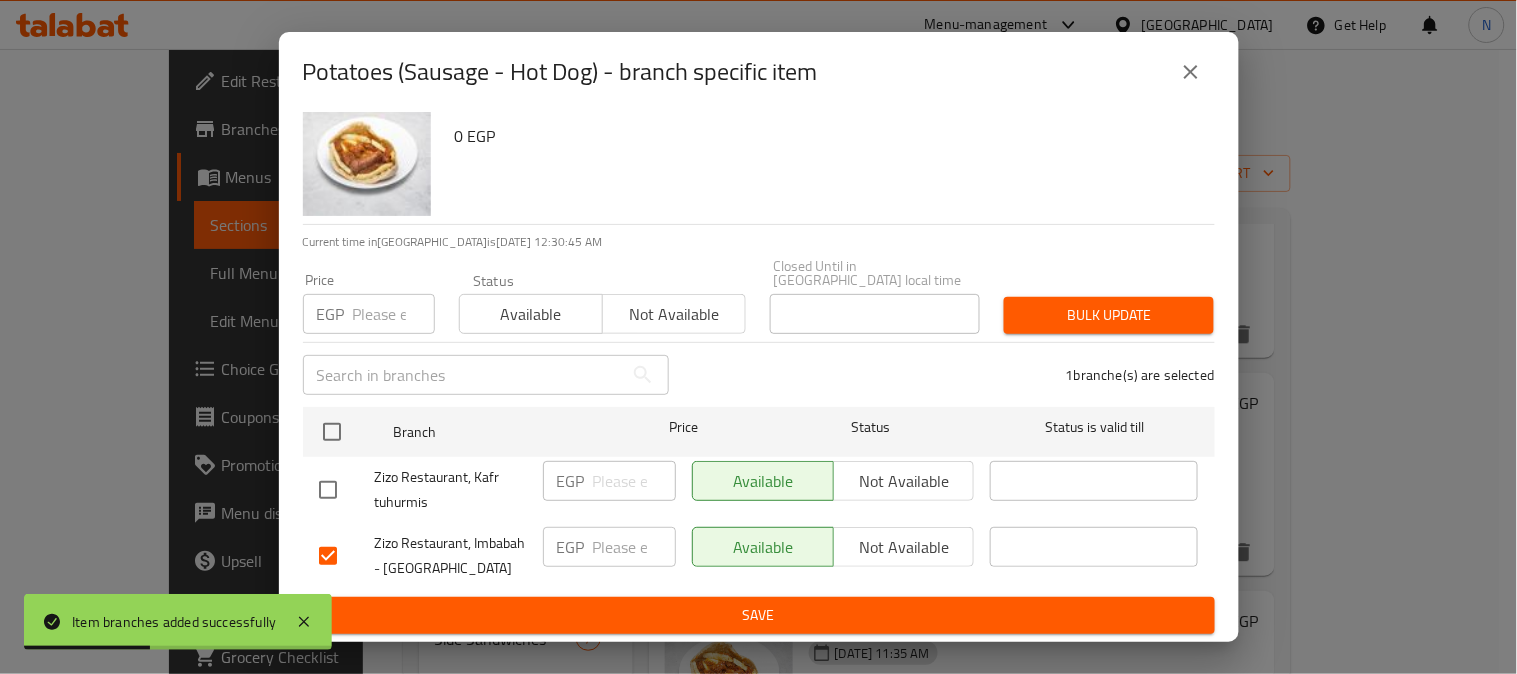 click on "Not available" at bounding box center (904, 547) 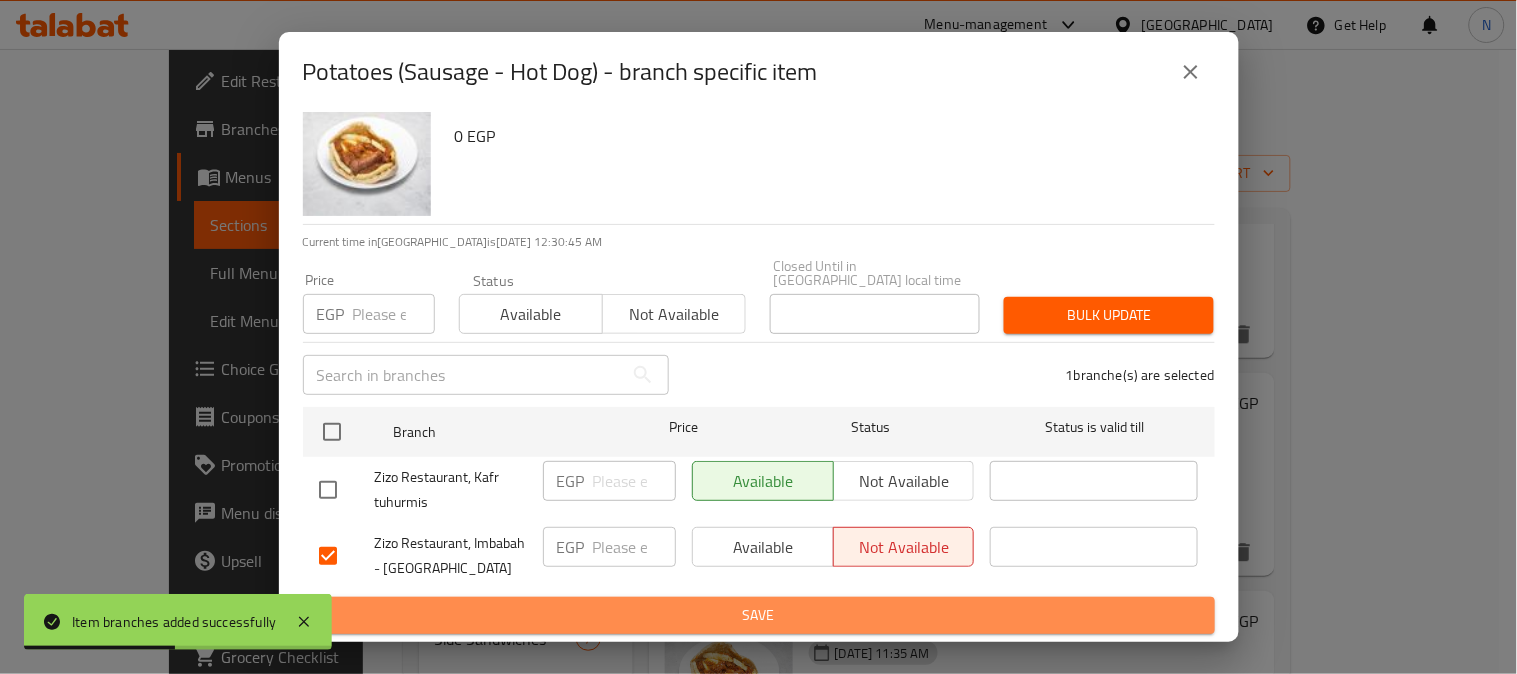 click on "Save" at bounding box center (759, 615) 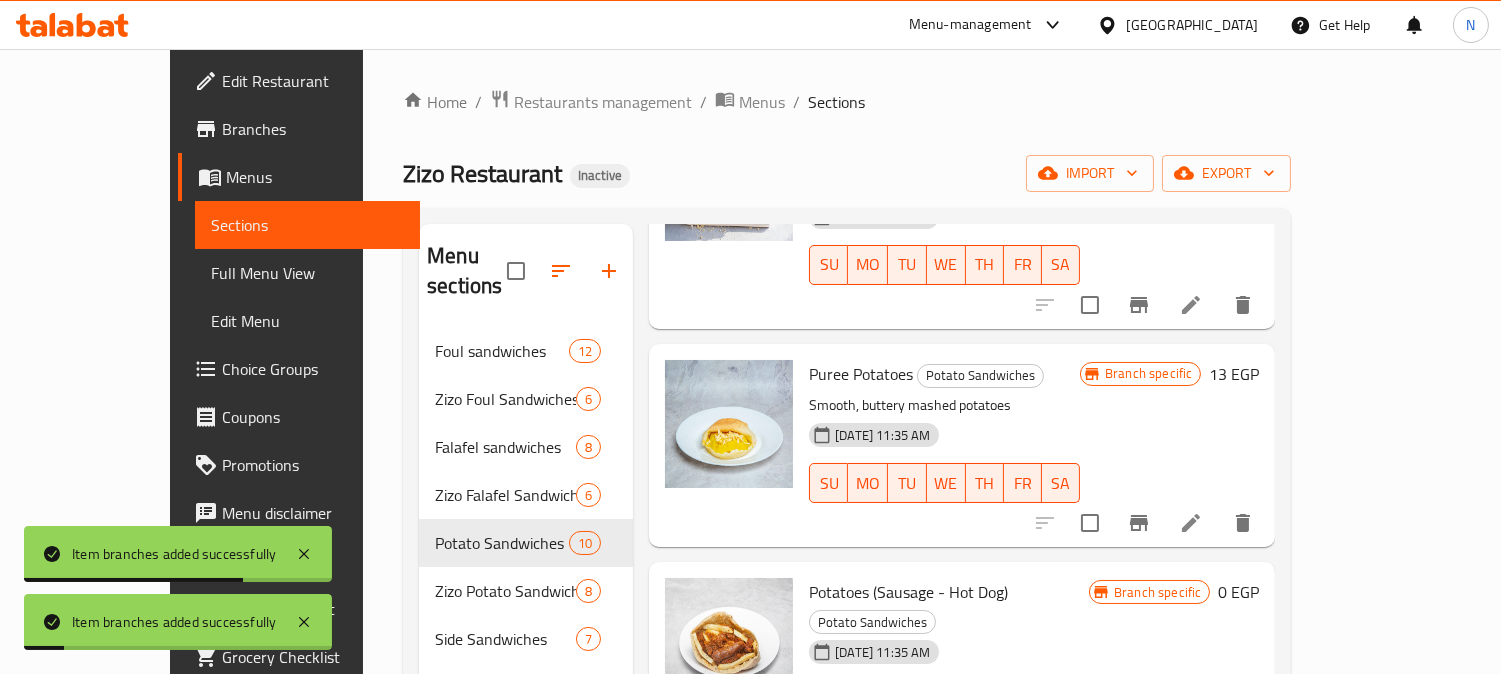 scroll, scrollTop: 1373, scrollLeft: 0, axis: vertical 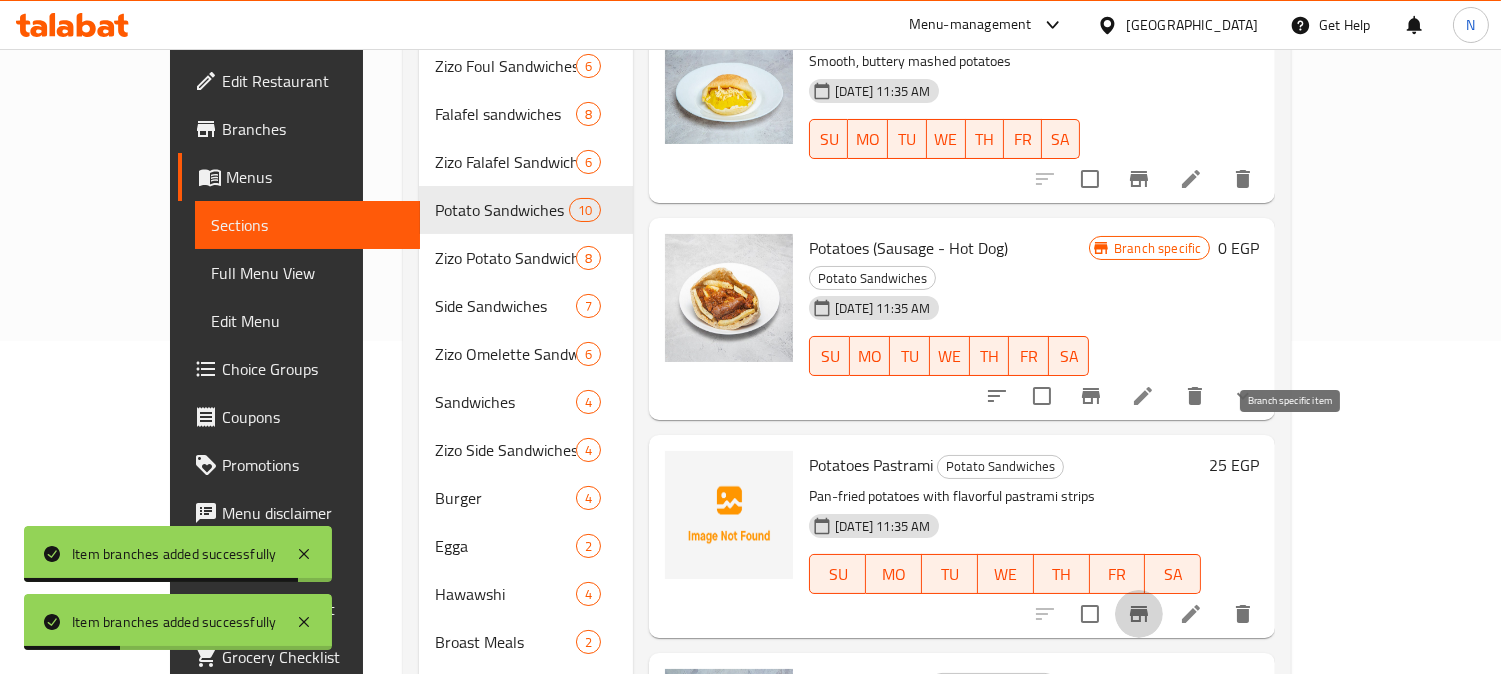 click at bounding box center [1139, 614] 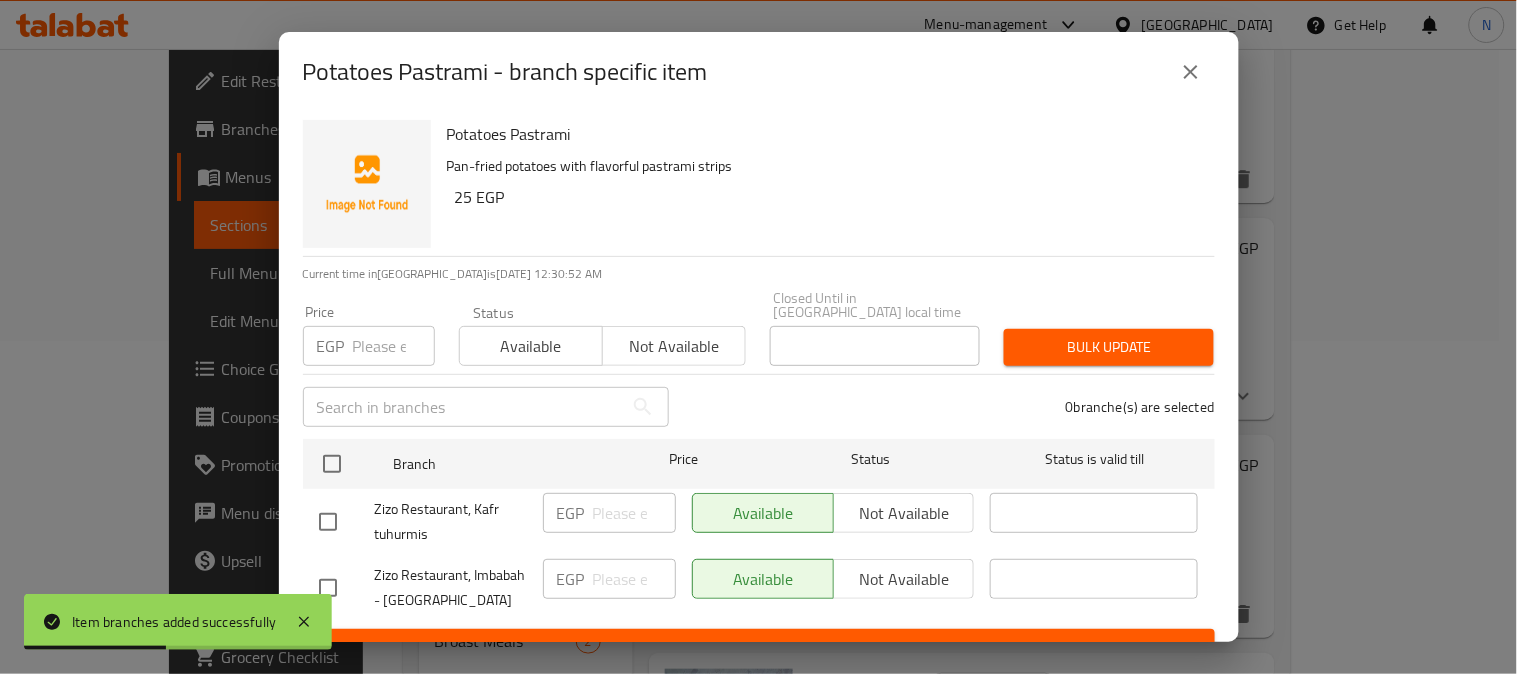 click at bounding box center (328, 588) 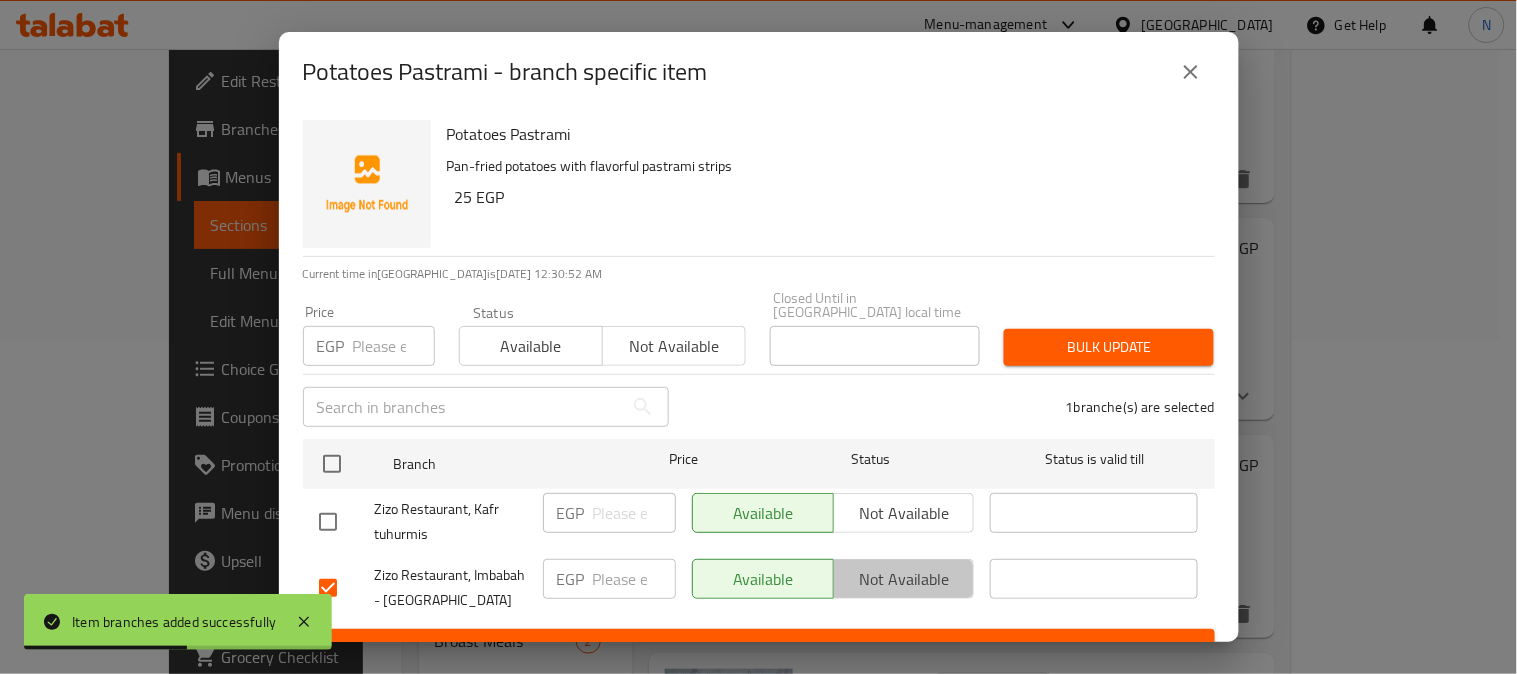 drag, startPoint x: 868, startPoint y: 574, endPoint x: 875, endPoint y: 566, distance: 10.630146 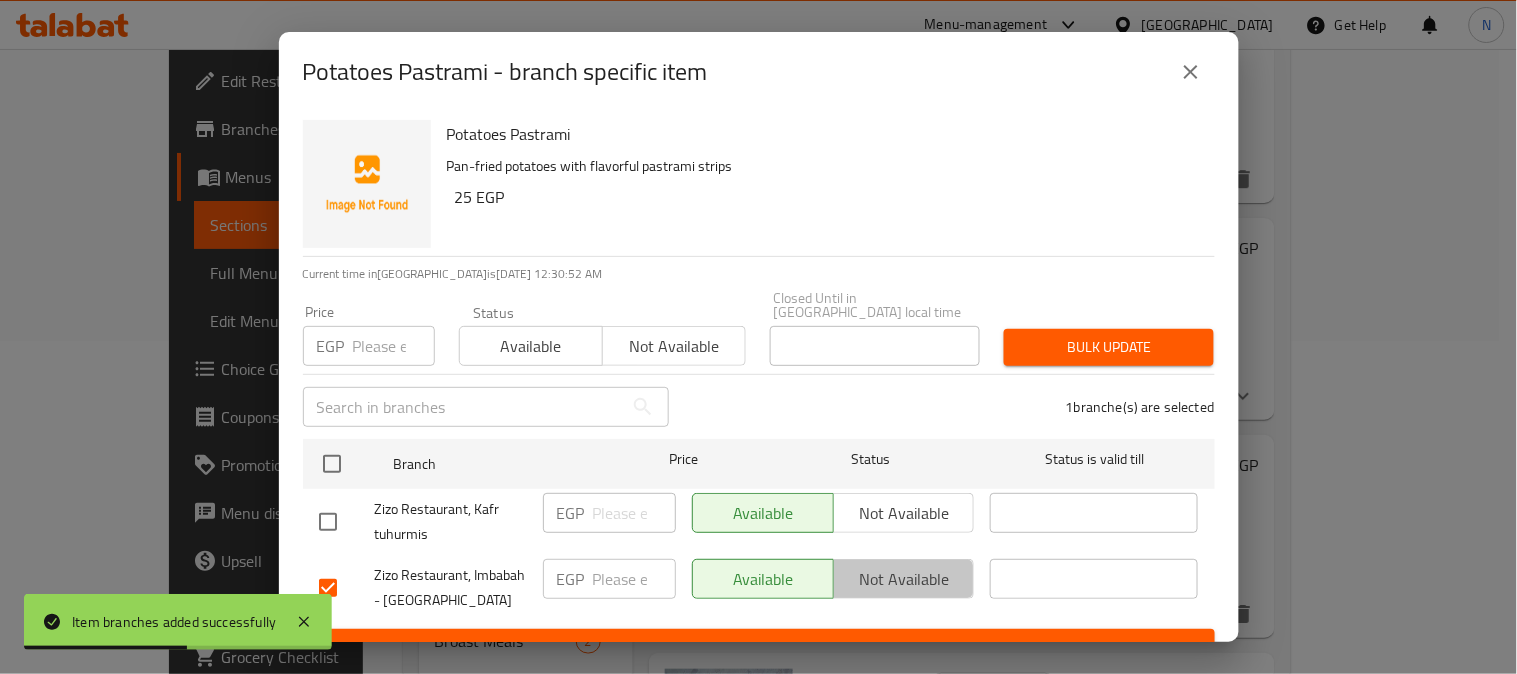 click on "Not available" at bounding box center (904, 579) 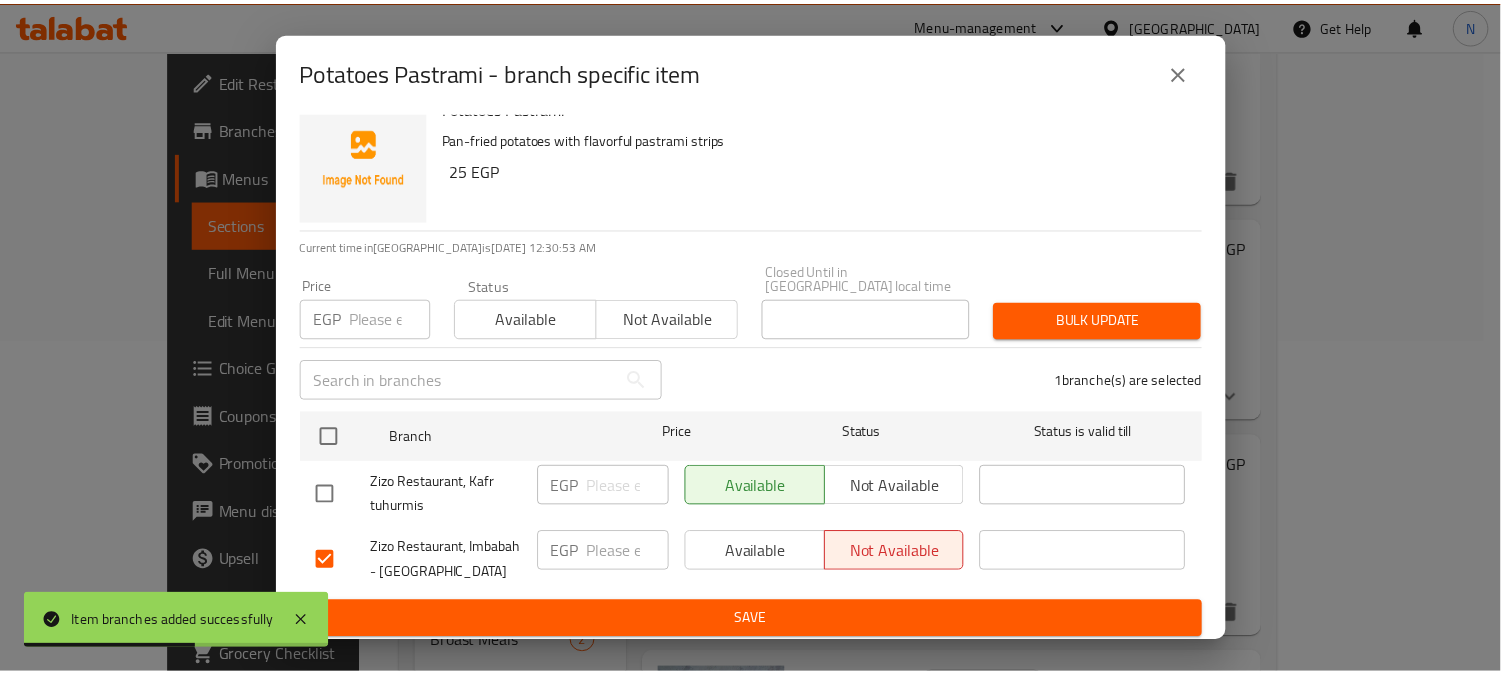 scroll, scrollTop: 42, scrollLeft: 0, axis: vertical 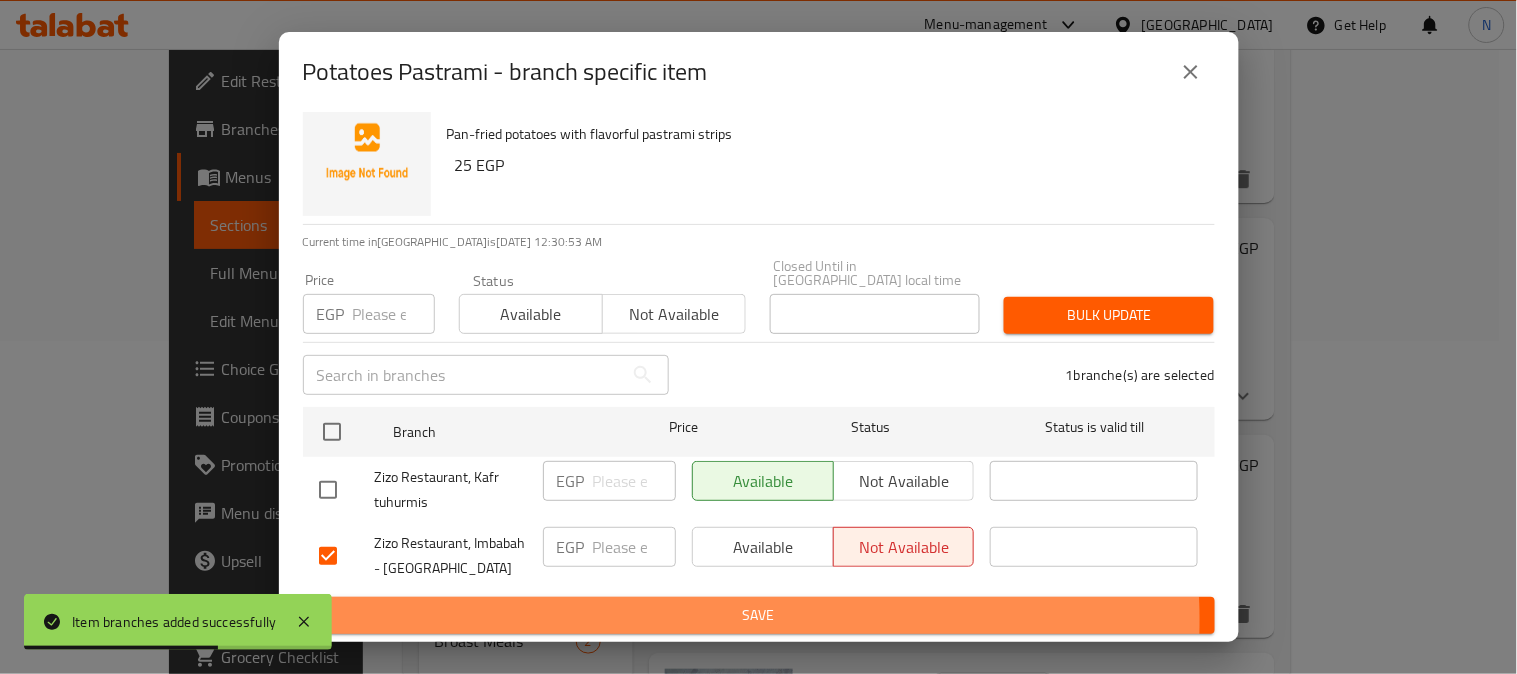 click on "Save" at bounding box center (759, 615) 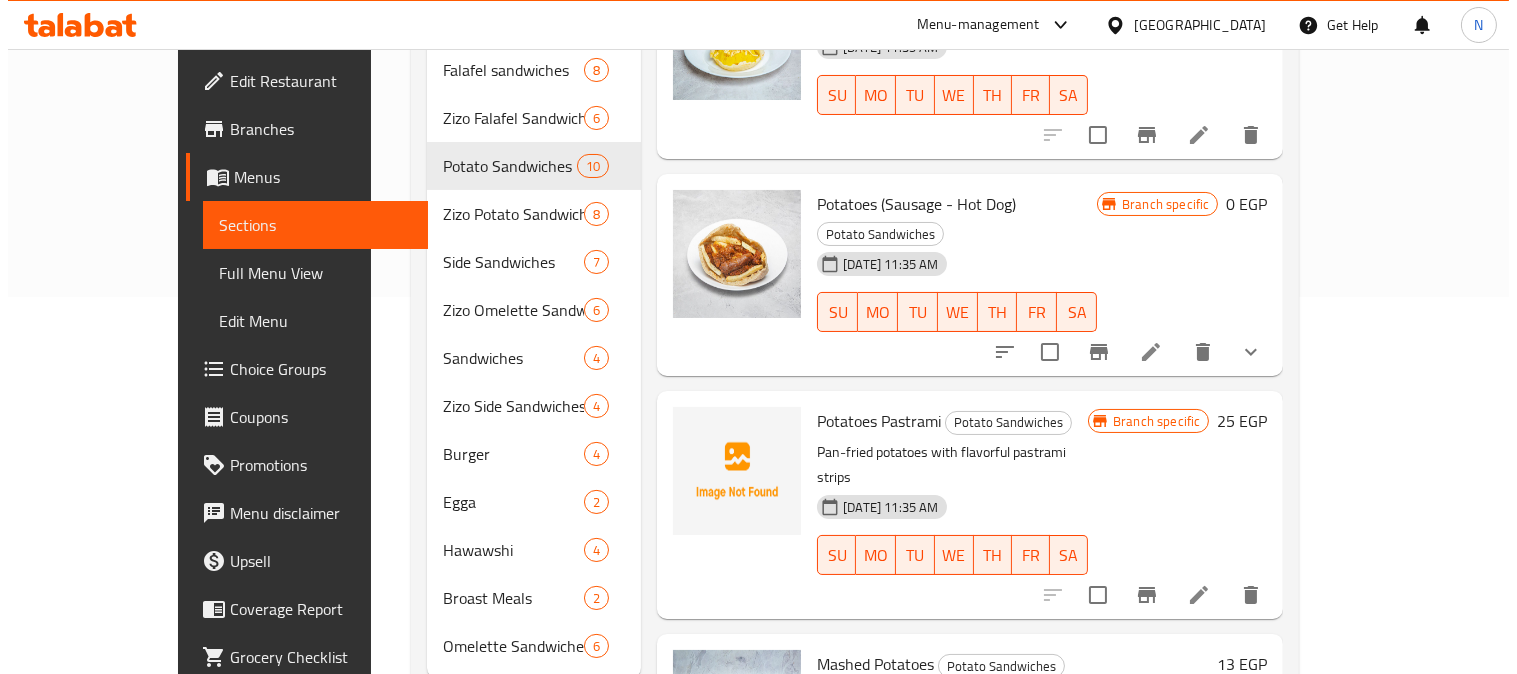 scroll, scrollTop: 406, scrollLeft: 0, axis: vertical 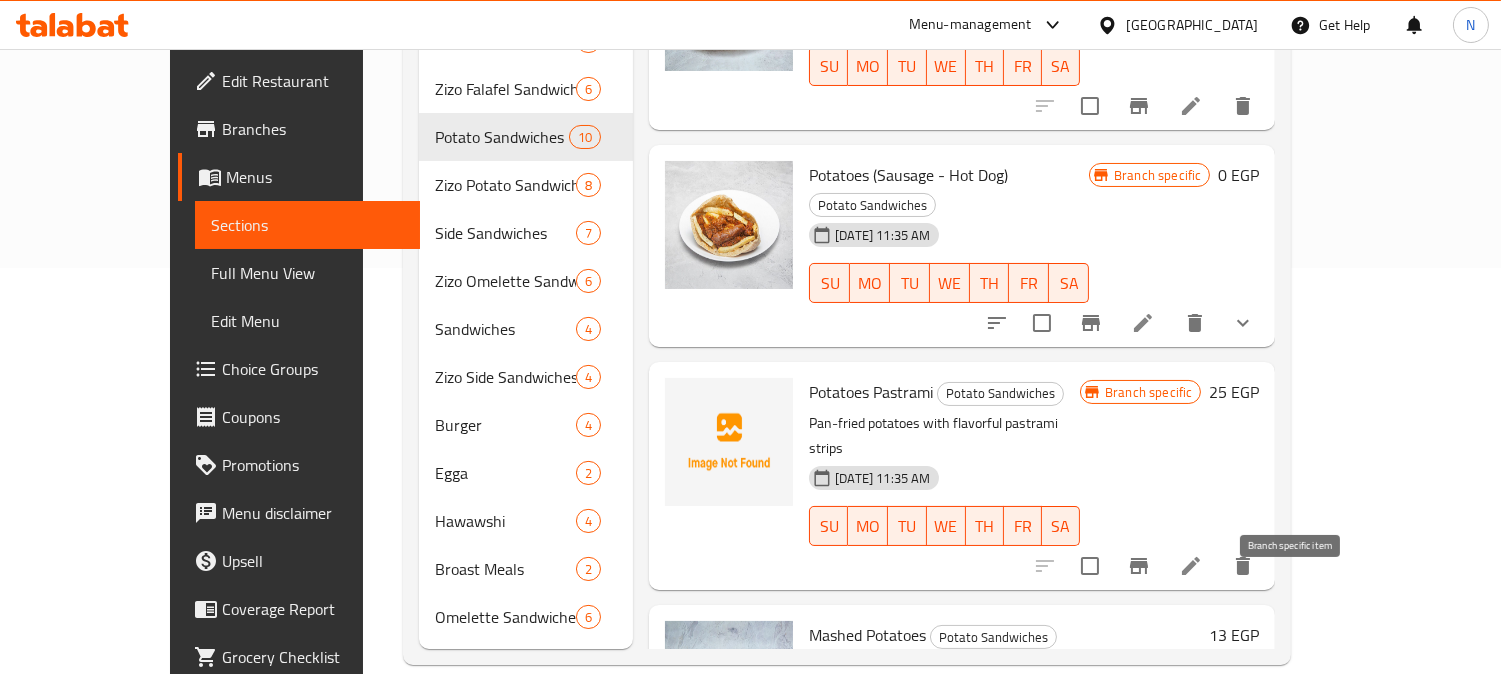 click 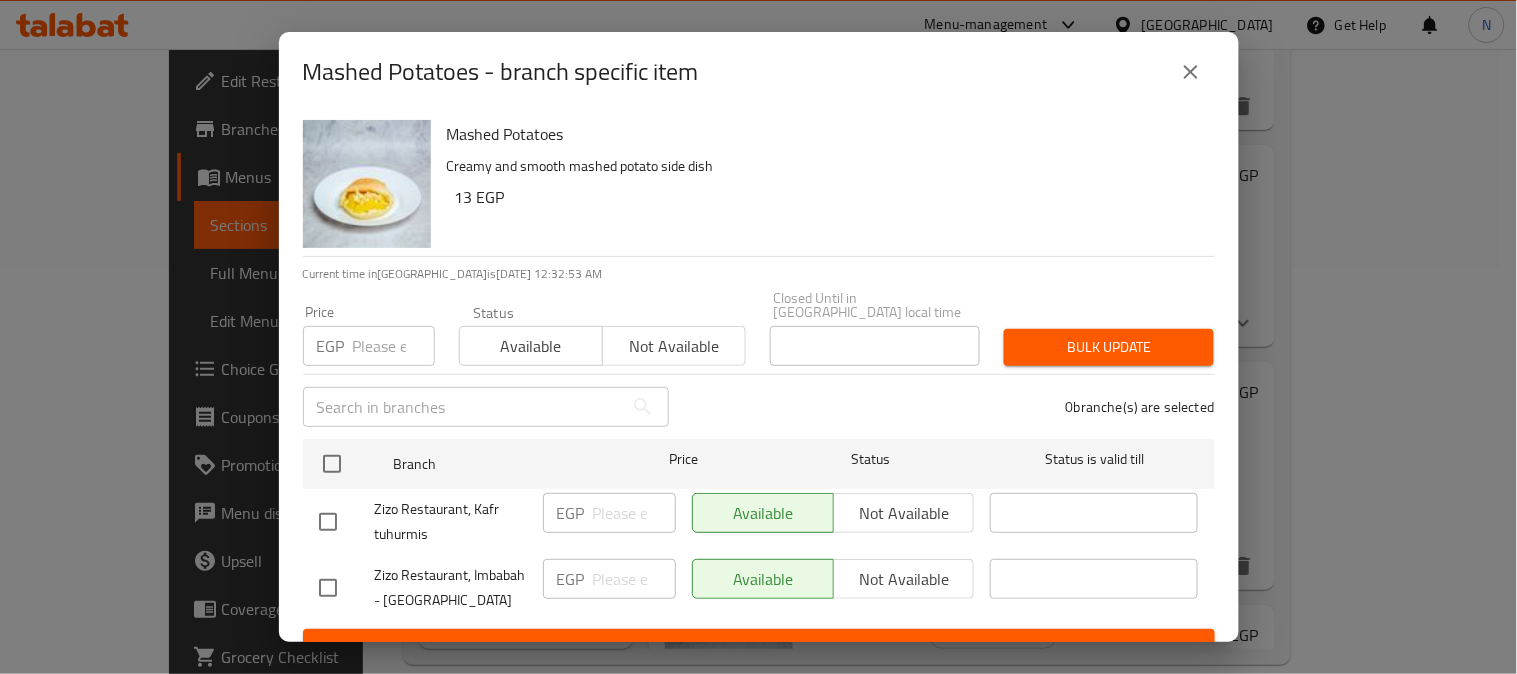 click at bounding box center (328, 588) 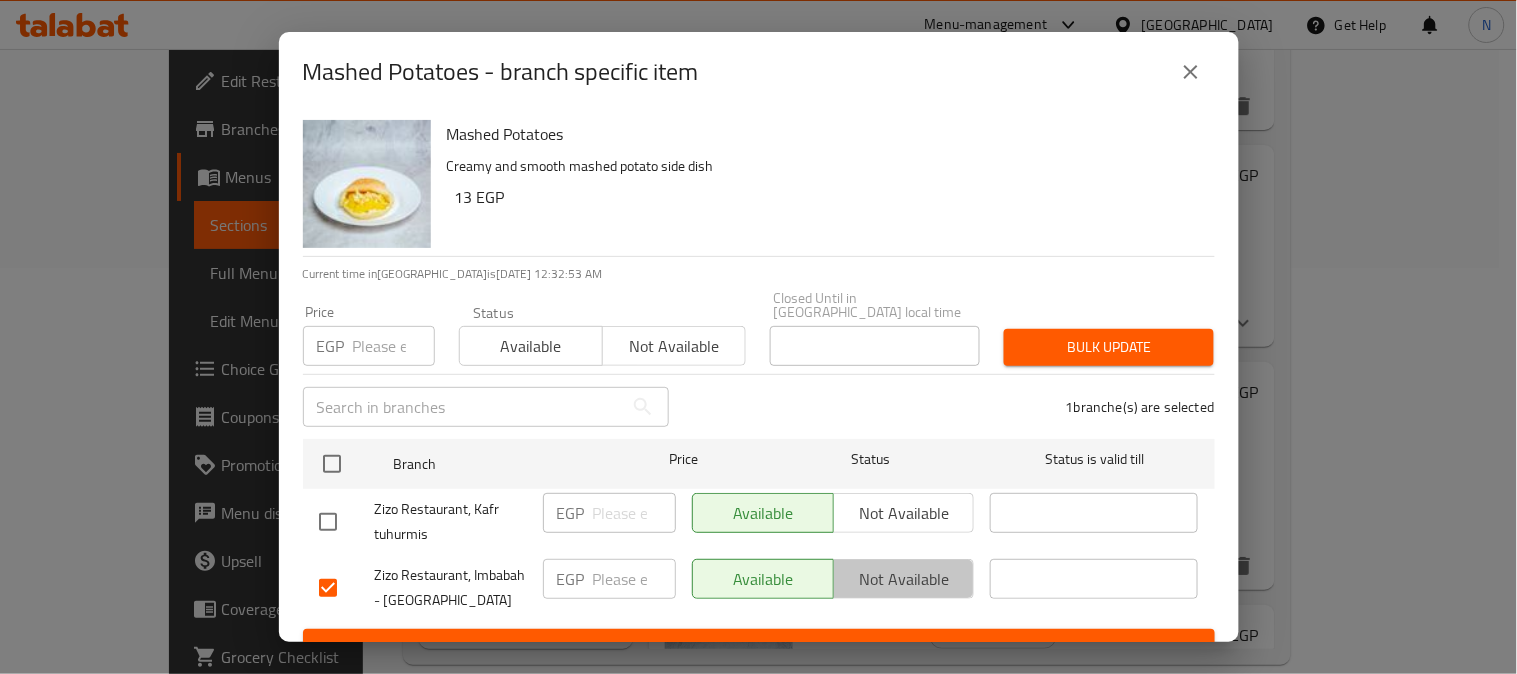 click on "Not available" at bounding box center (904, 579) 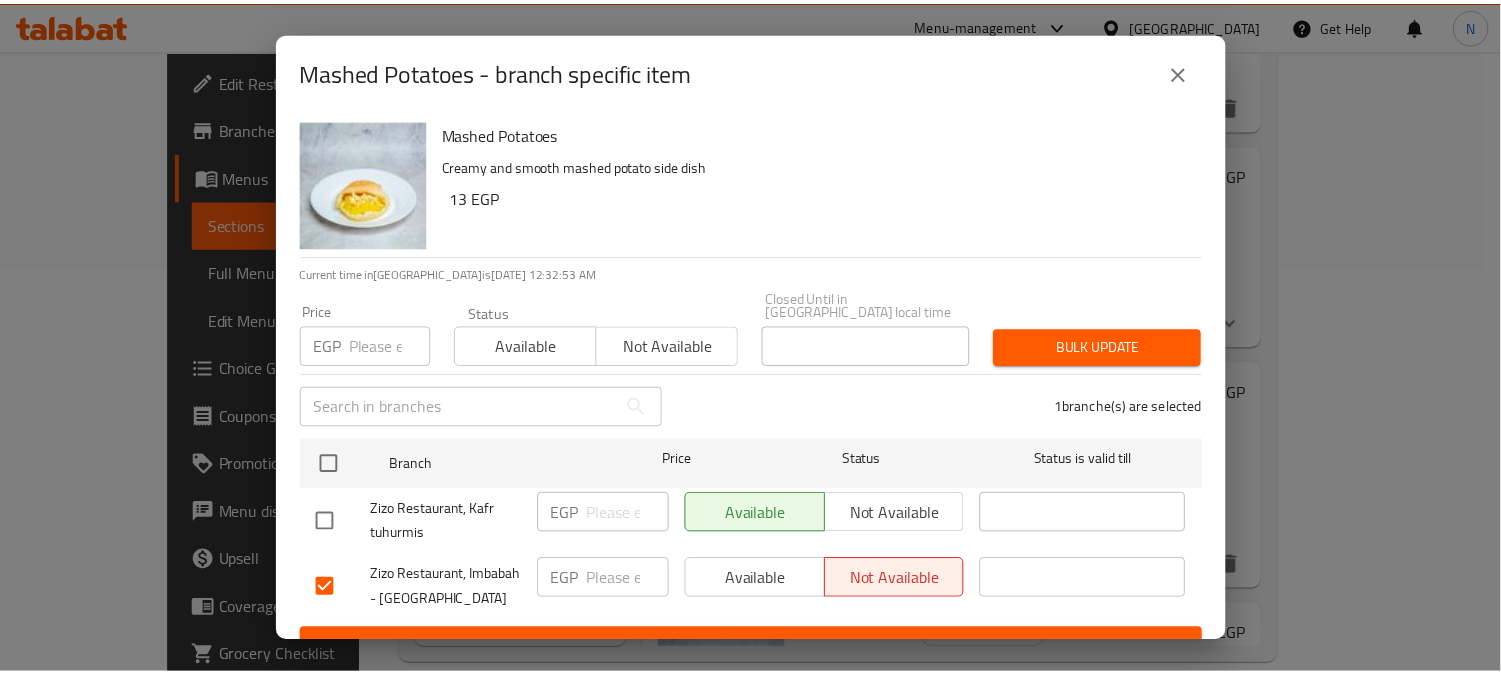 scroll, scrollTop: 42, scrollLeft: 0, axis: vertical 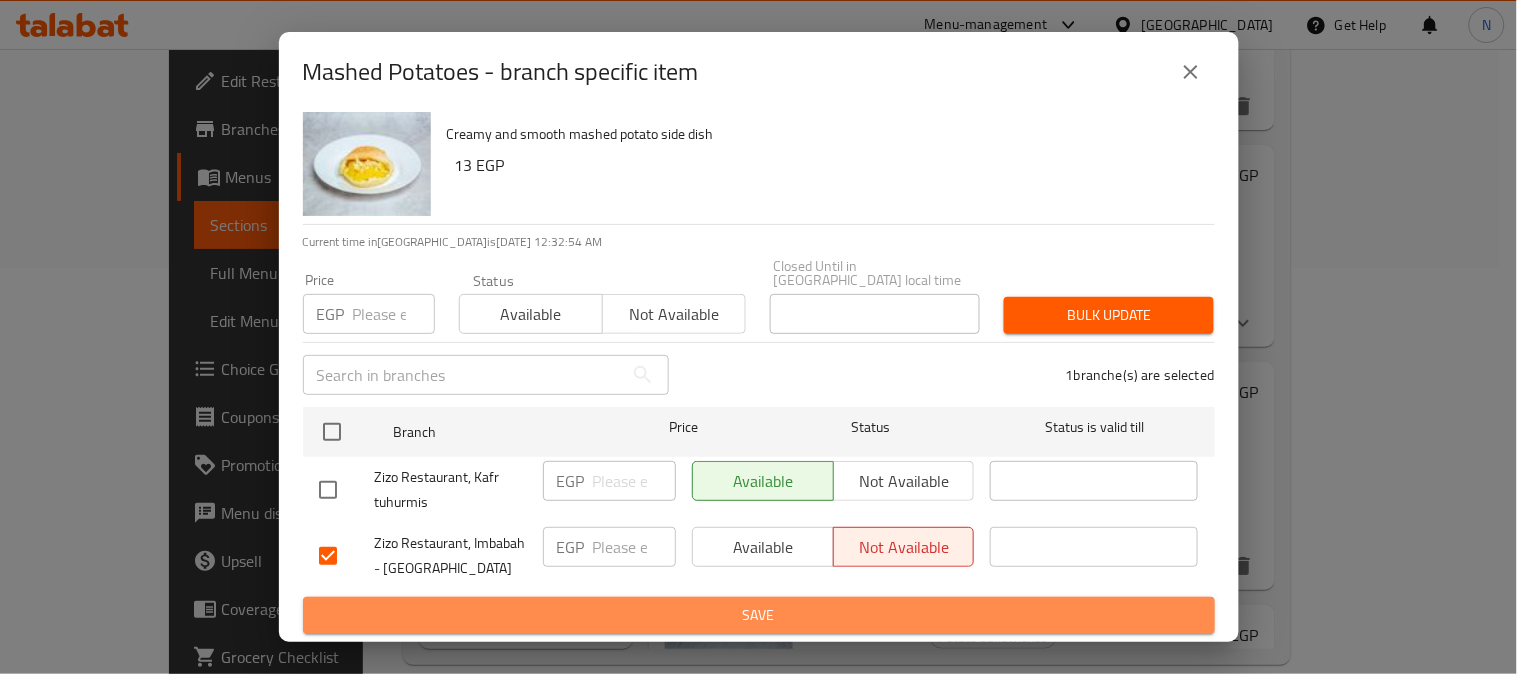 click on "Save" at bounding box center [759, 615] 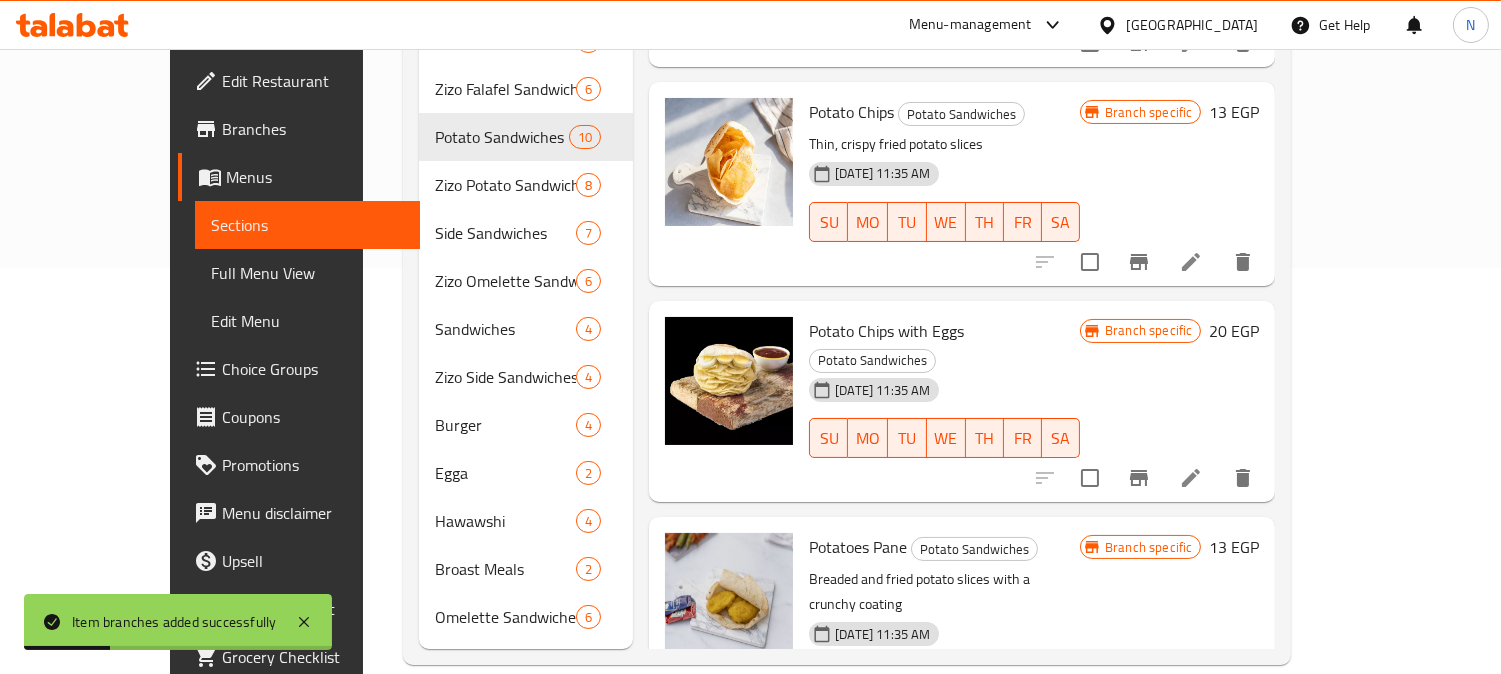 scroll, scrollTop: 0, scrollLeft: 0, axis: both 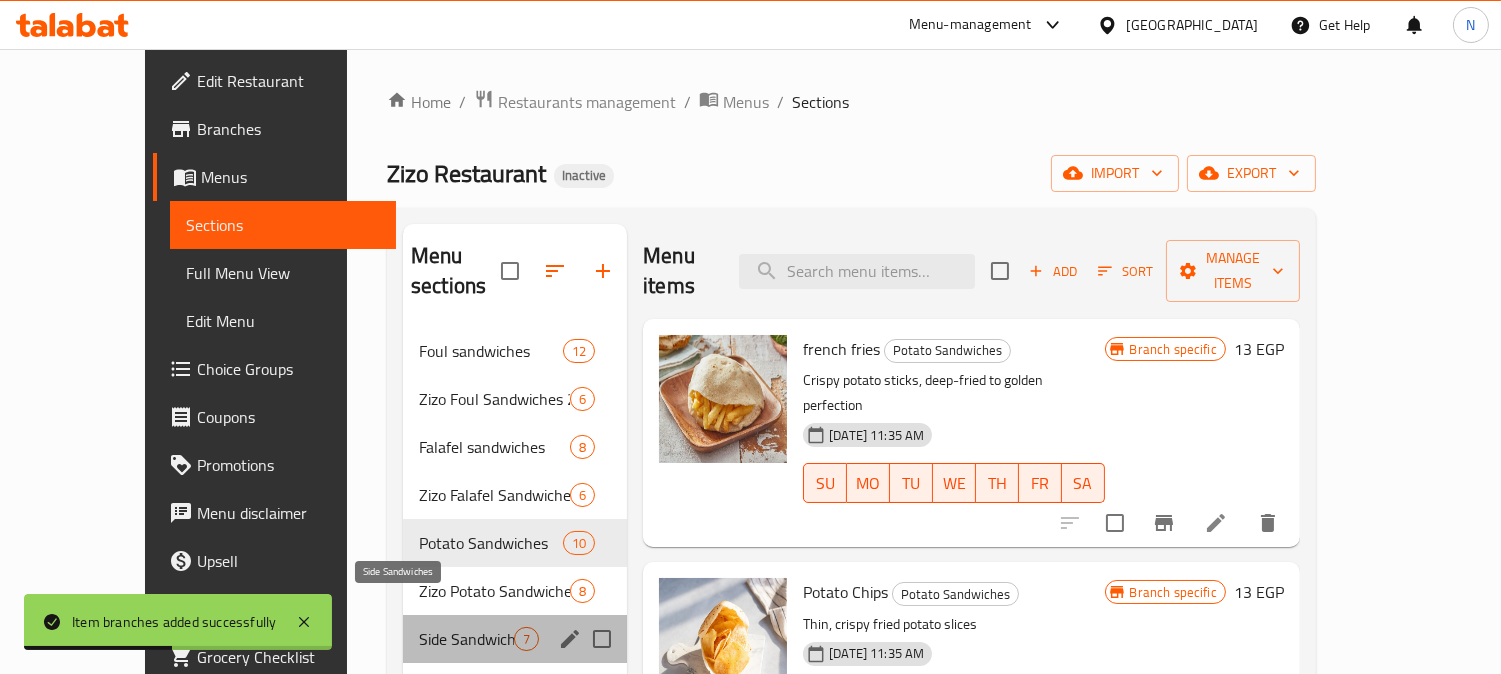 click on "Side Sandwiches" at bounding box center (466, 639) 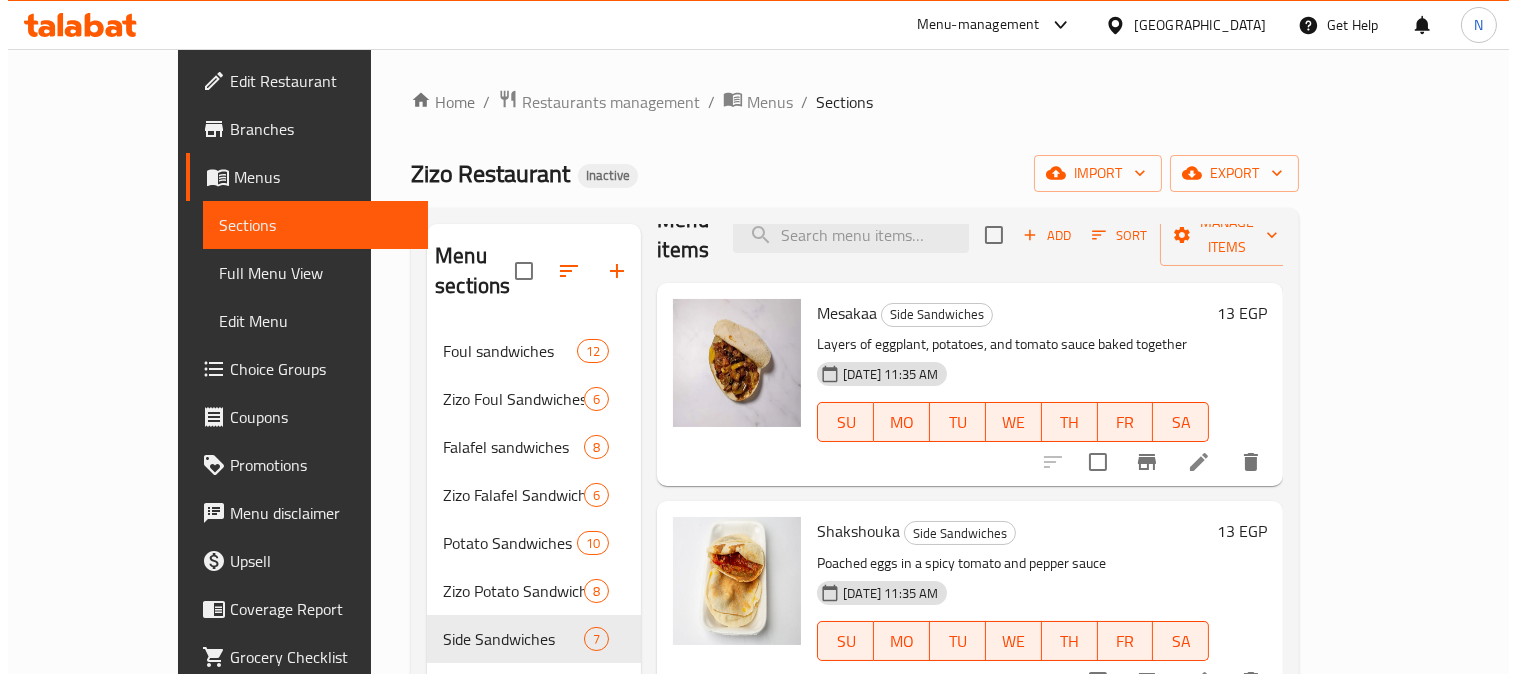 scroll, scrollTop: 111, scrollLeft: 0, axis: vertical 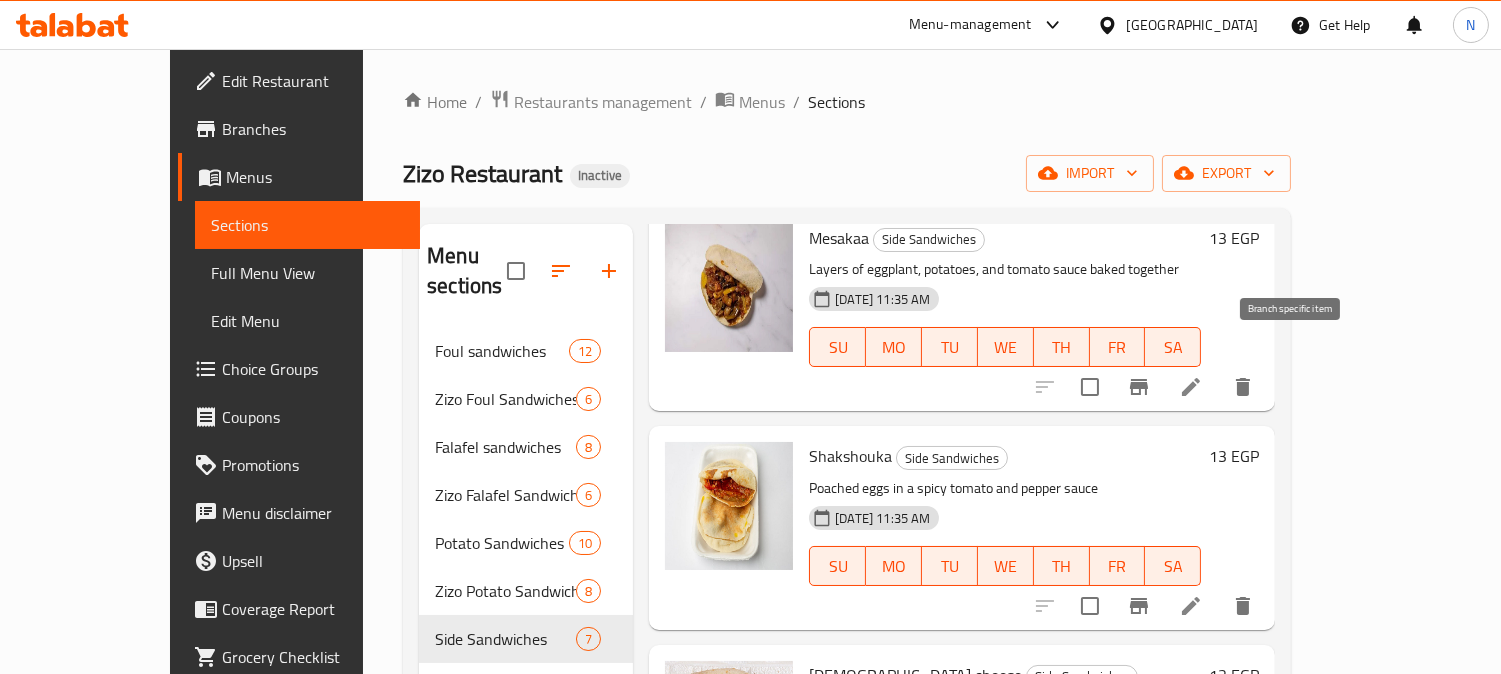 click 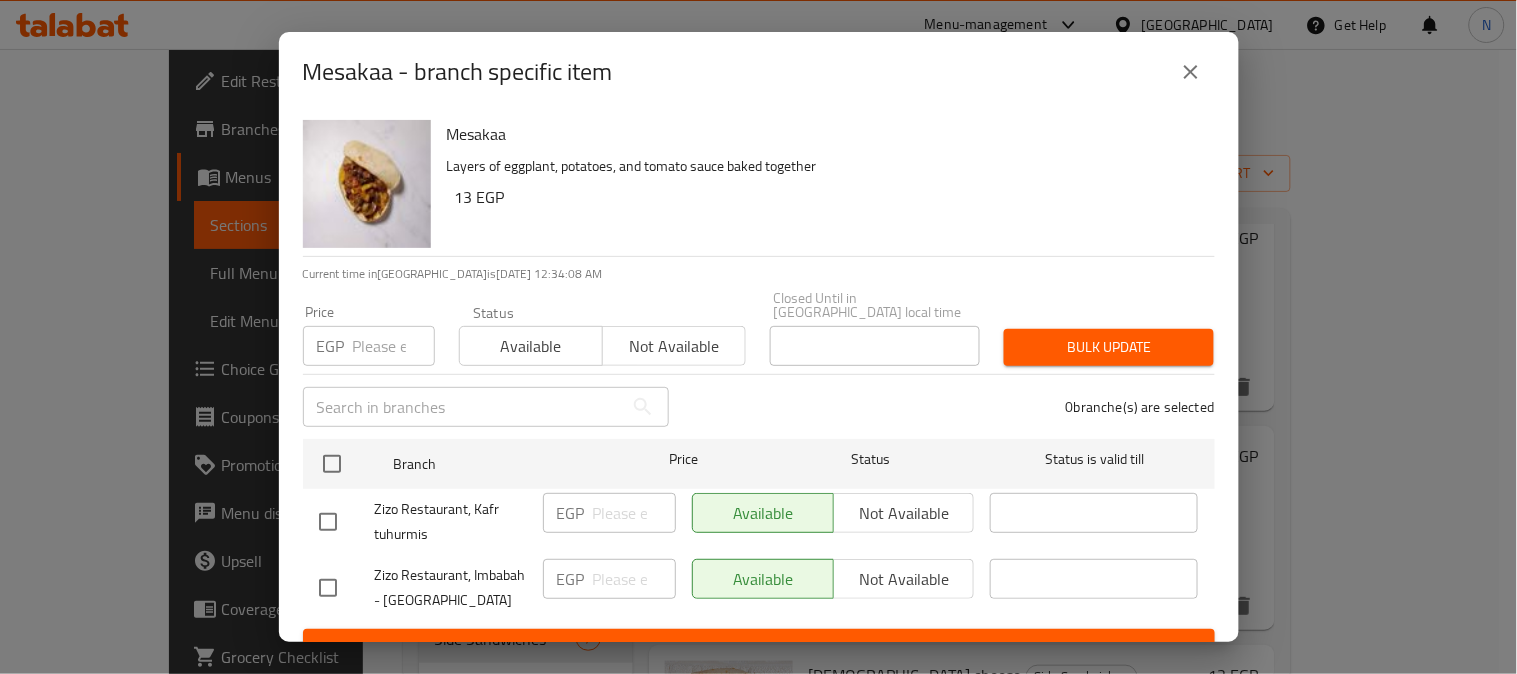 drag, startPoint x: 332, startPoint y: 572, endPoint x: 345, endPoint y: 566, distance: 14.3178215 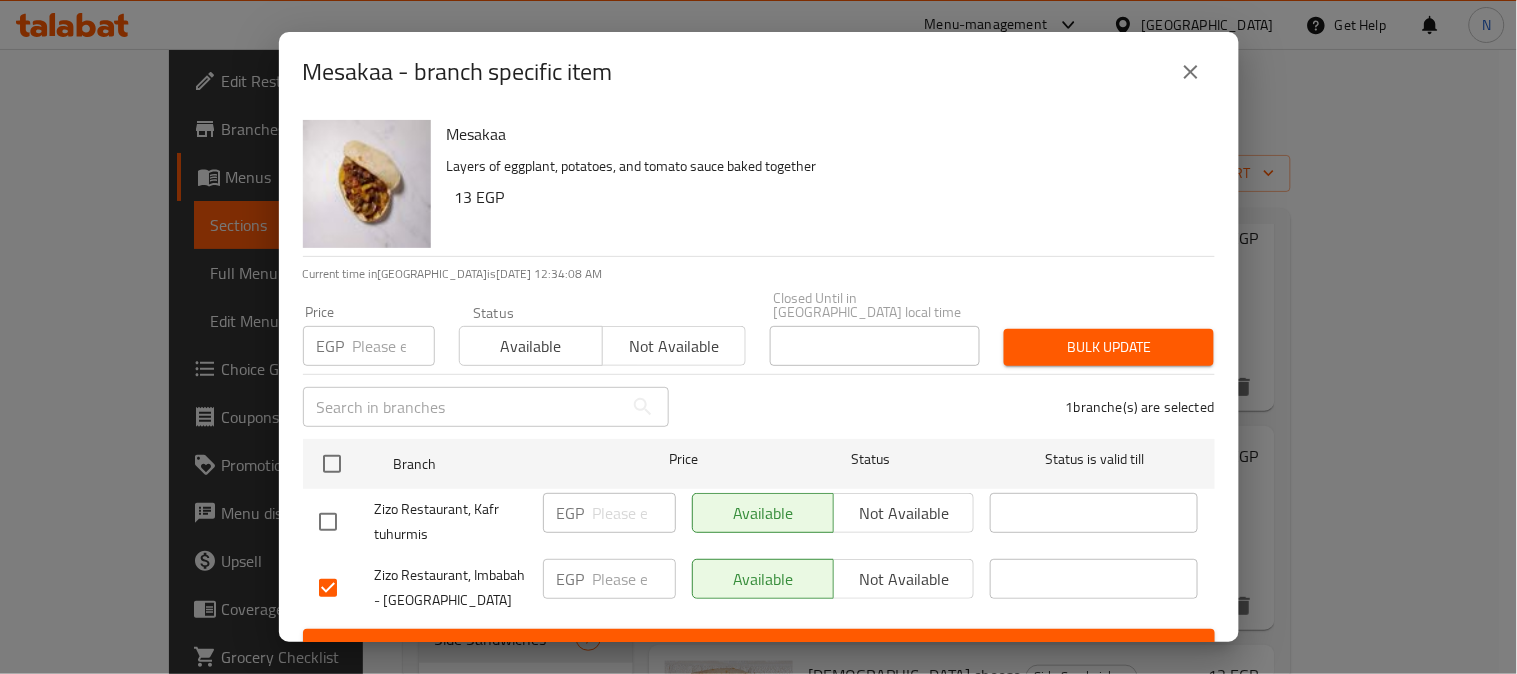 drag, startPoint x: 870, startPoint y: 570, endPoint x: 888, endPoint y: 551, distance: 26.172504 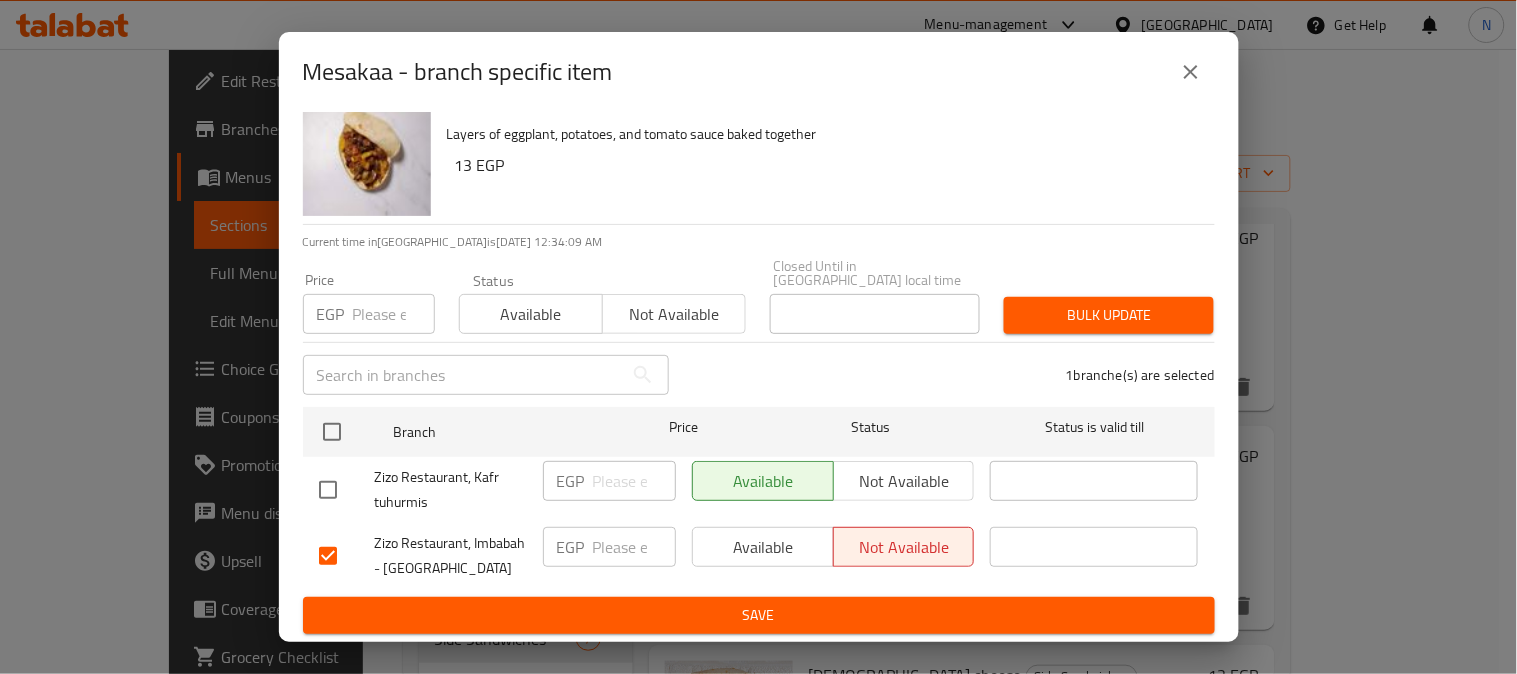 scroll, scrollTop: 42, scrollLeft: 0, axis: vertical 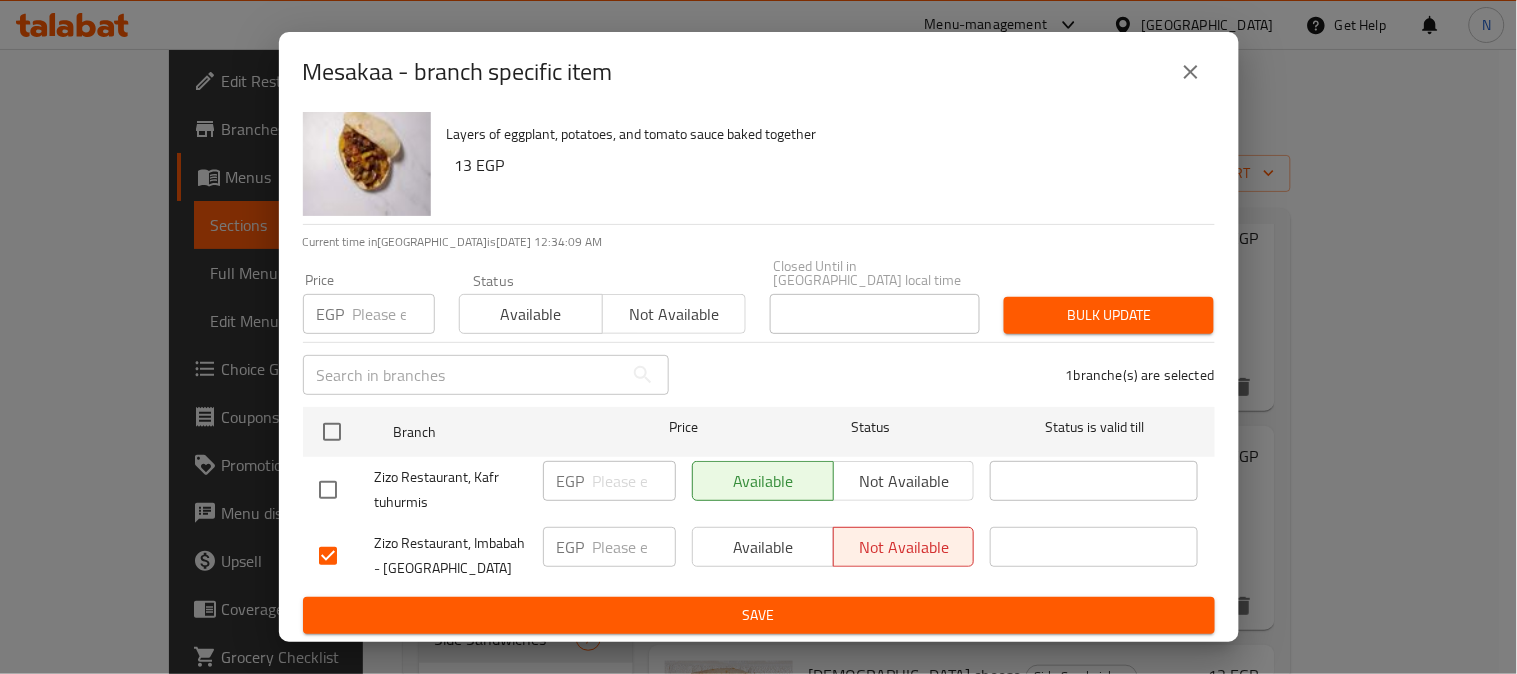 drag, startPoint x: 854, startPoint y: 618, endPoint x: 863, endPoint y: 610, distance: 12.0415945 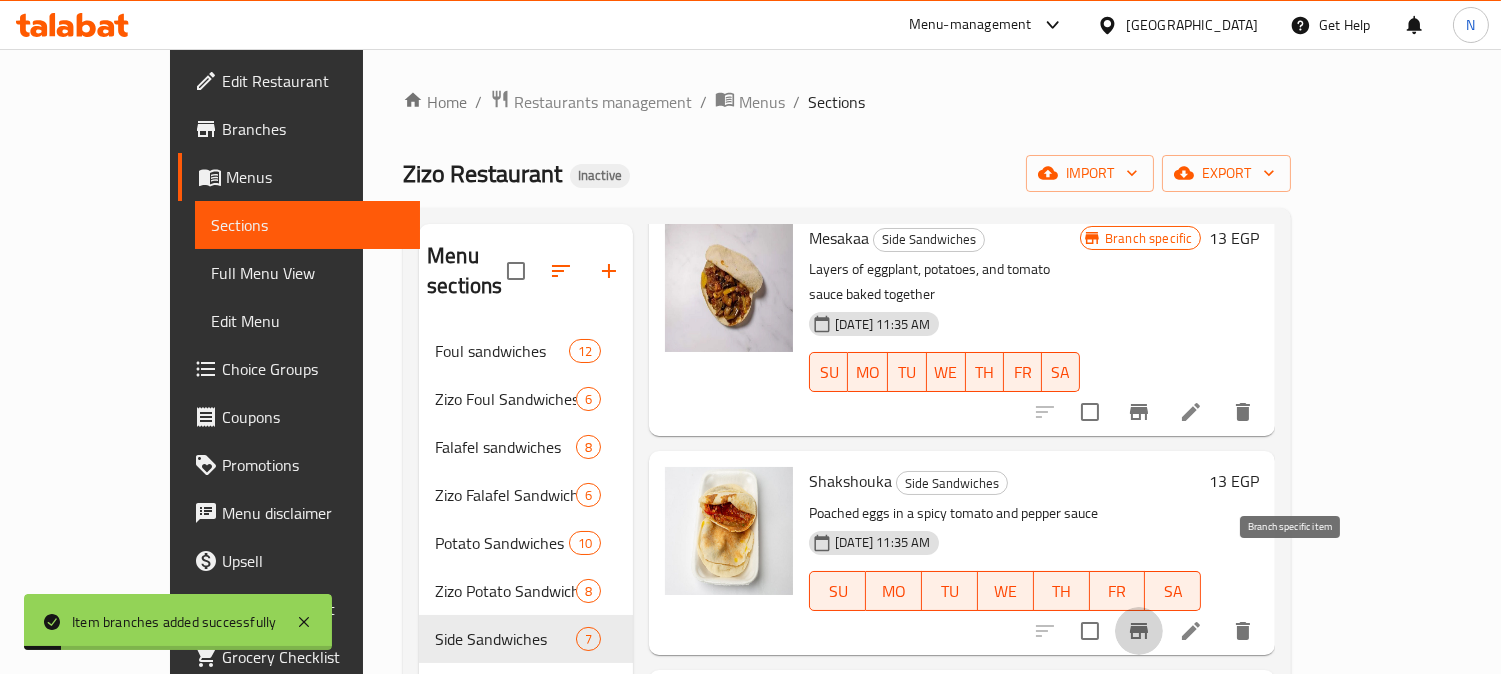 click 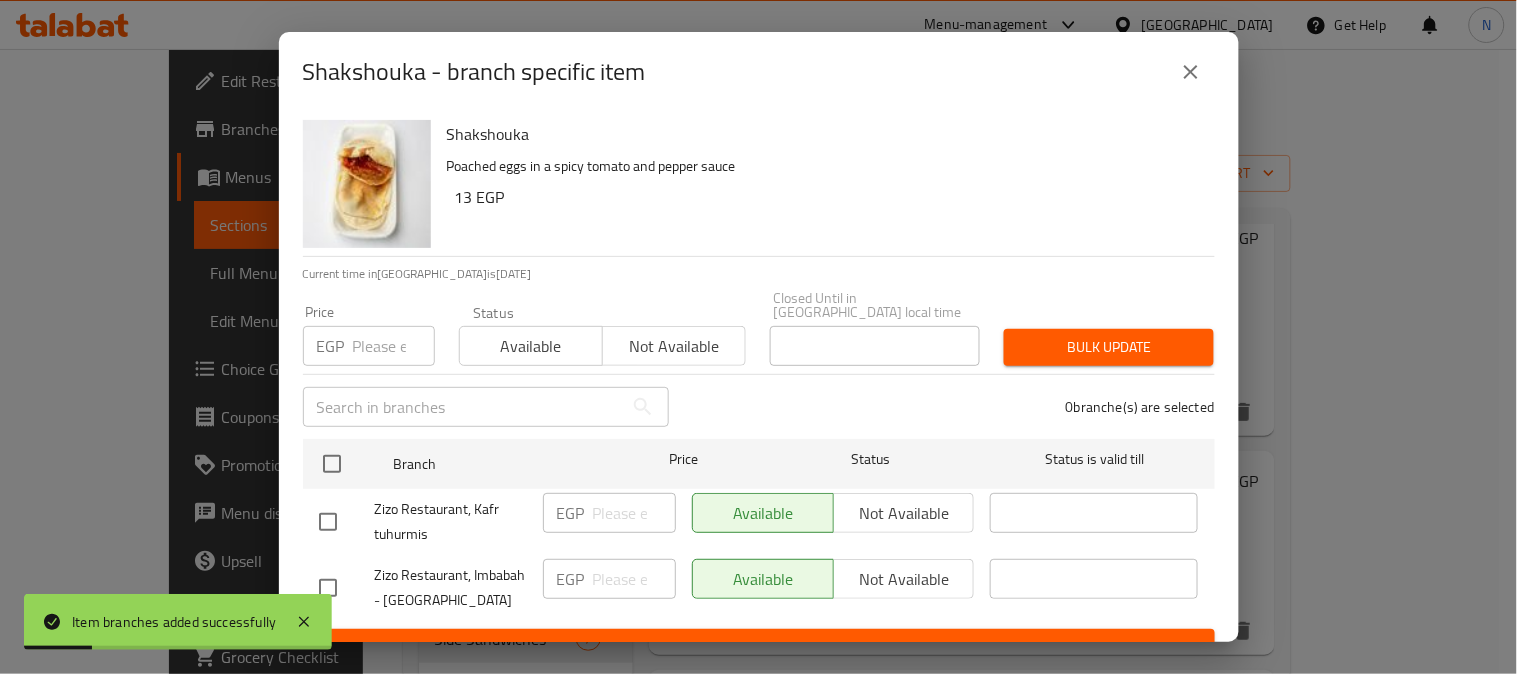 click at bounding box center [328, 588] 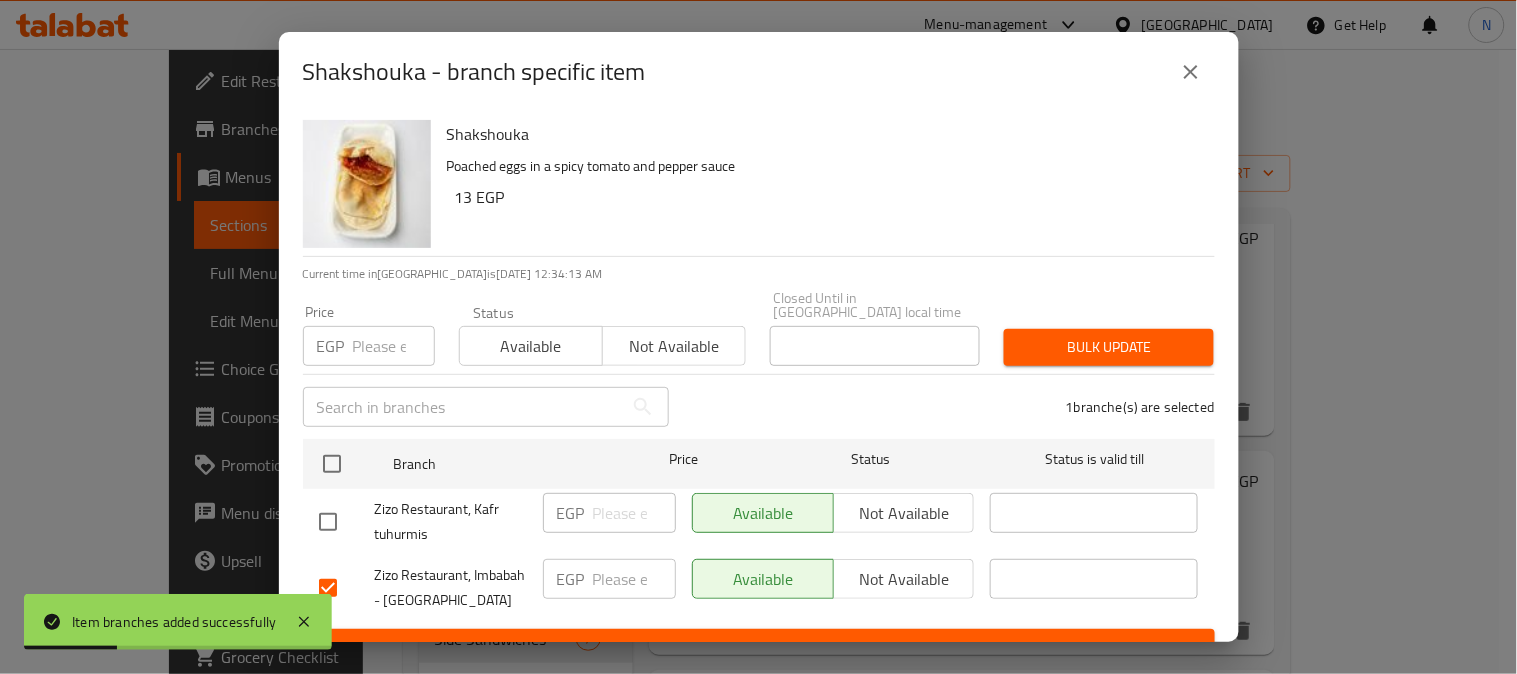 drag, startPoint x: 887, startPoint y: 585, endPoint x: 902, endPoint y: 554, distance: 34.43835 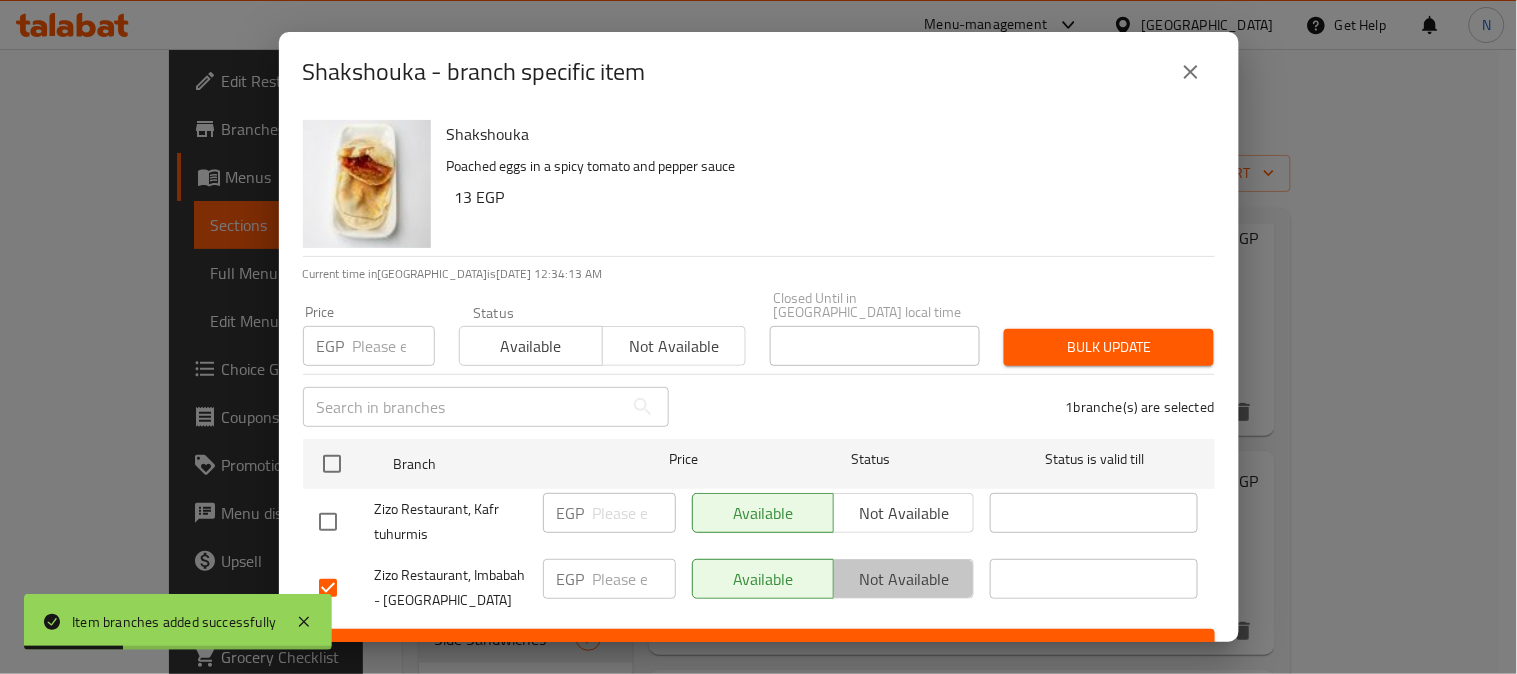 click on "Not available" at bounding box center [904, 579] 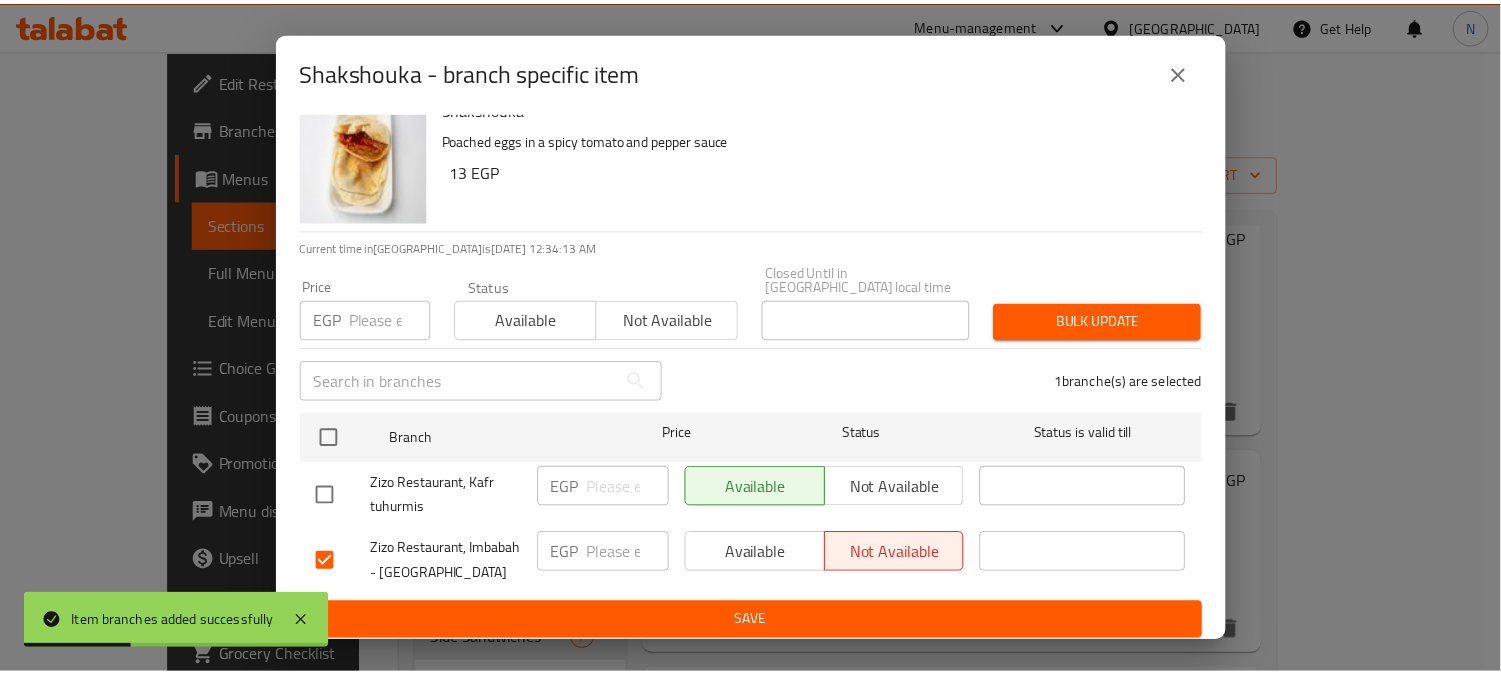 scroll, scrollTop: 42, scrollLeft: 0, axis: vertical 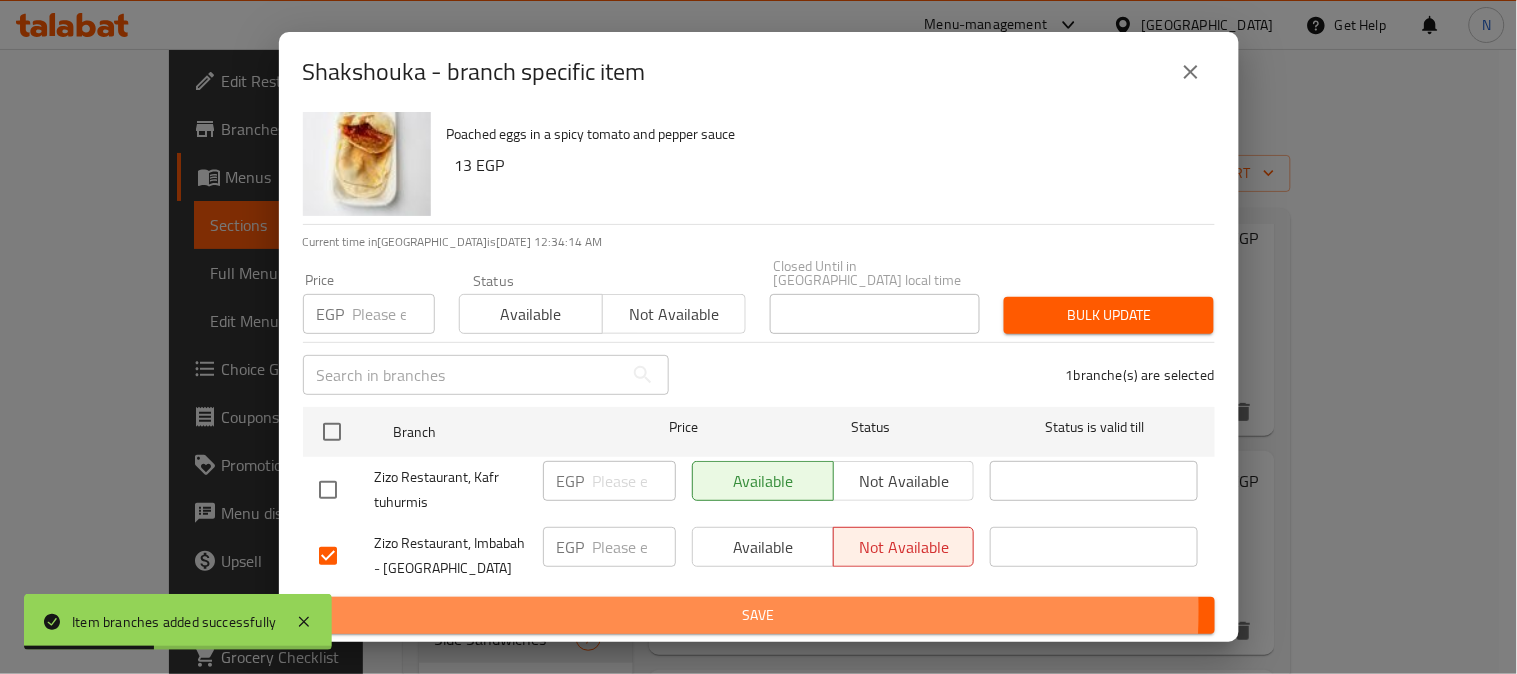 click on "Save" at bounding box center (759, 615) 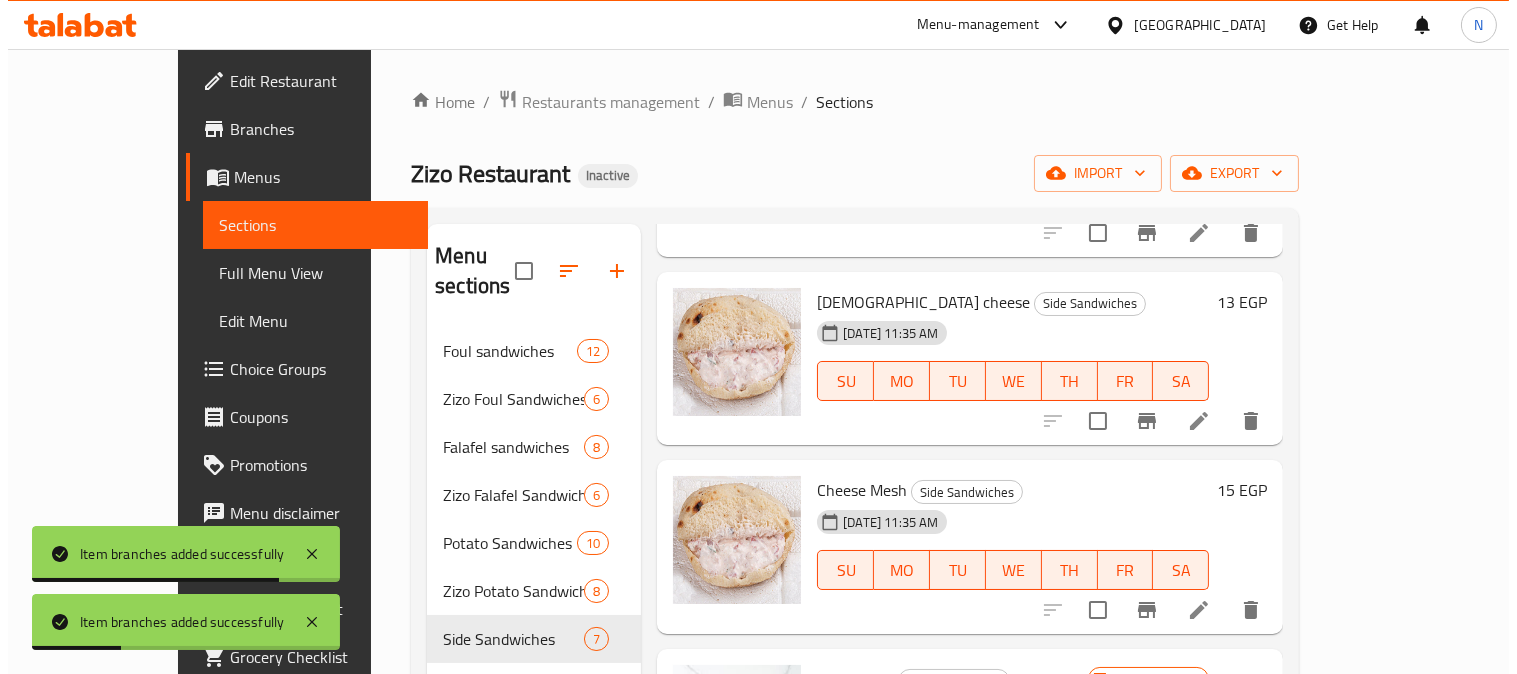 scroll, scrollTop: 555, scrollLeft: 0, axis: vertical 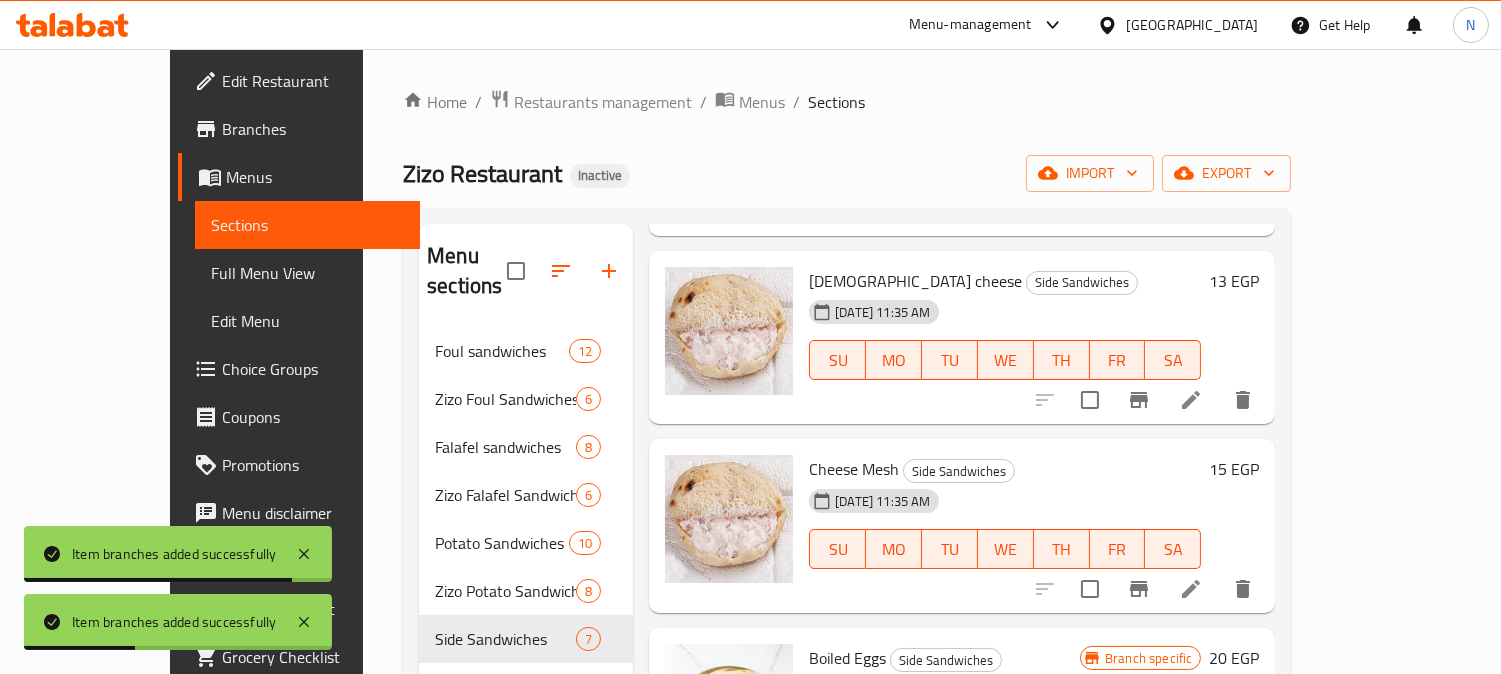 click 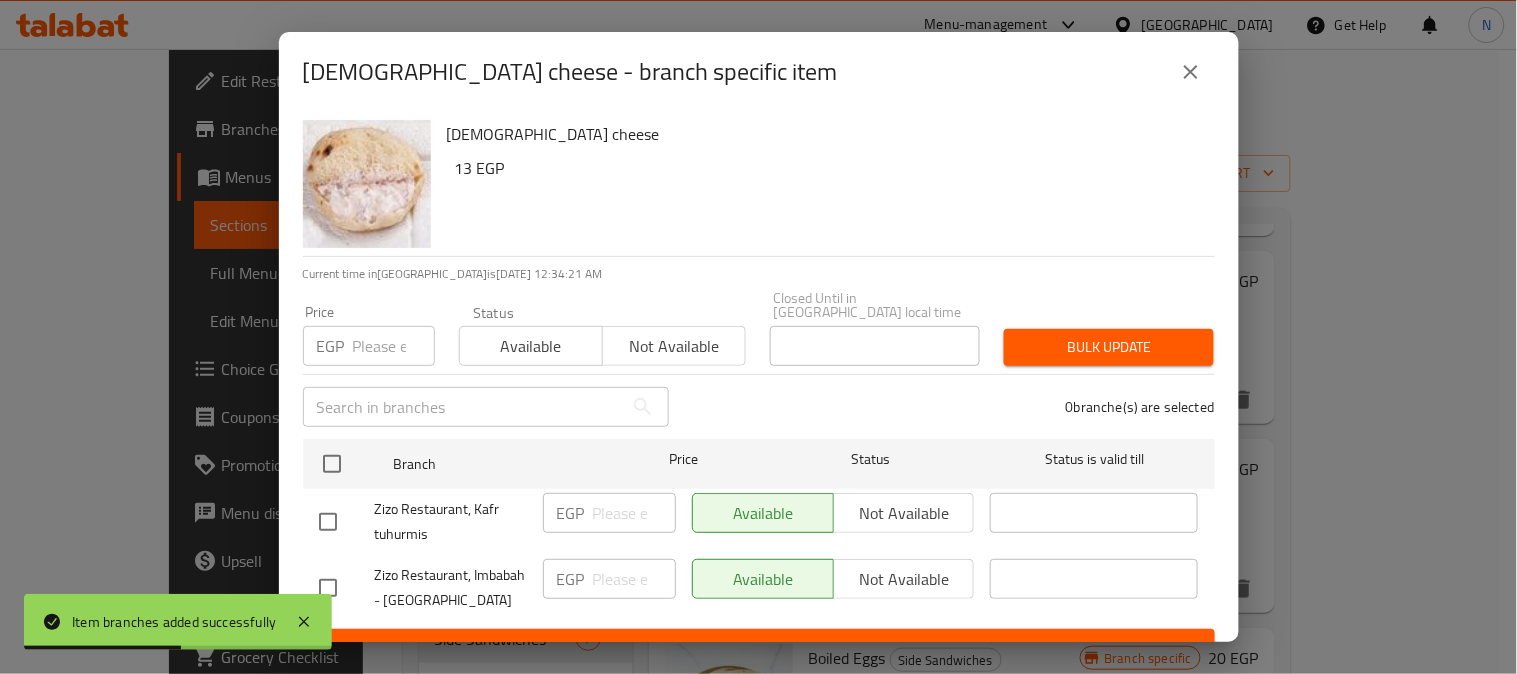 click at bounding box center (347, 588) 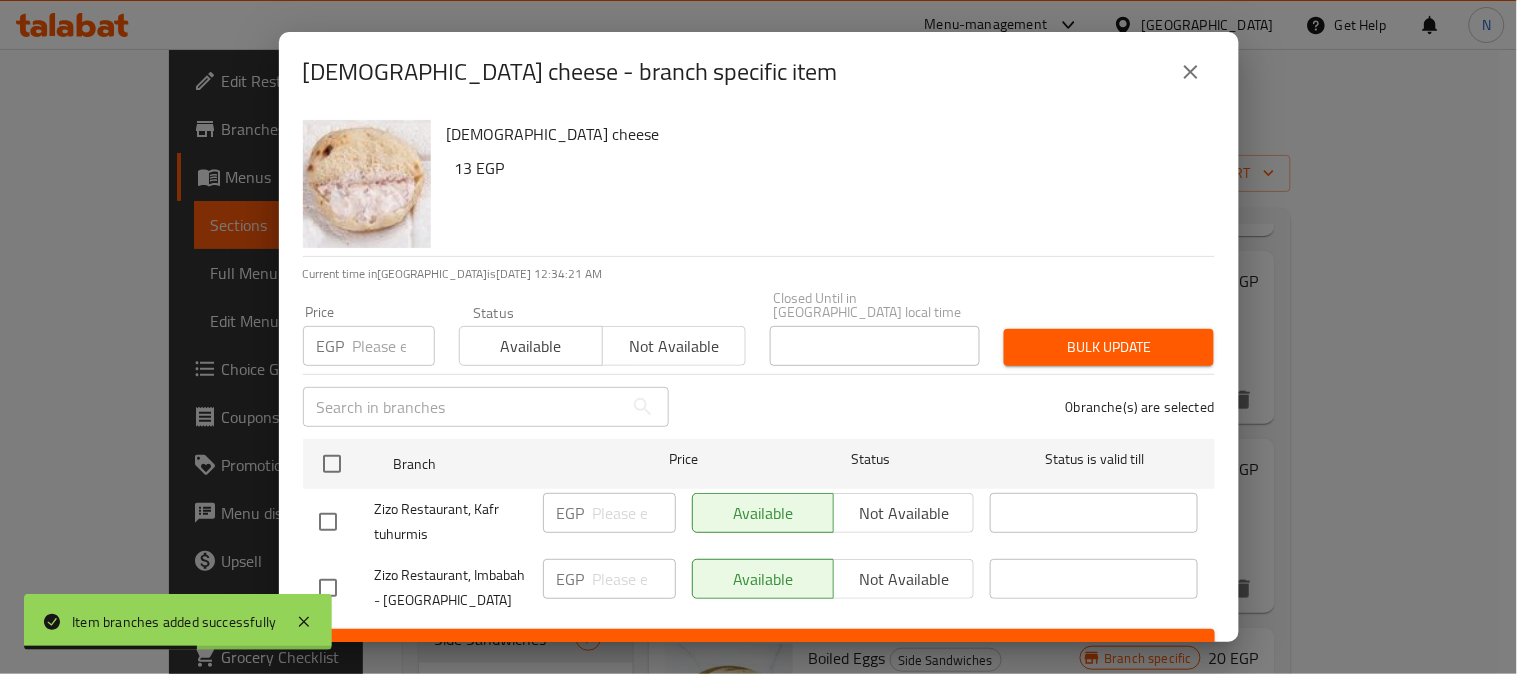 drag, startPoint x: 333, startPoint y: 582, endPoint x: 390, endPoint y: 561, distance: 60.74537 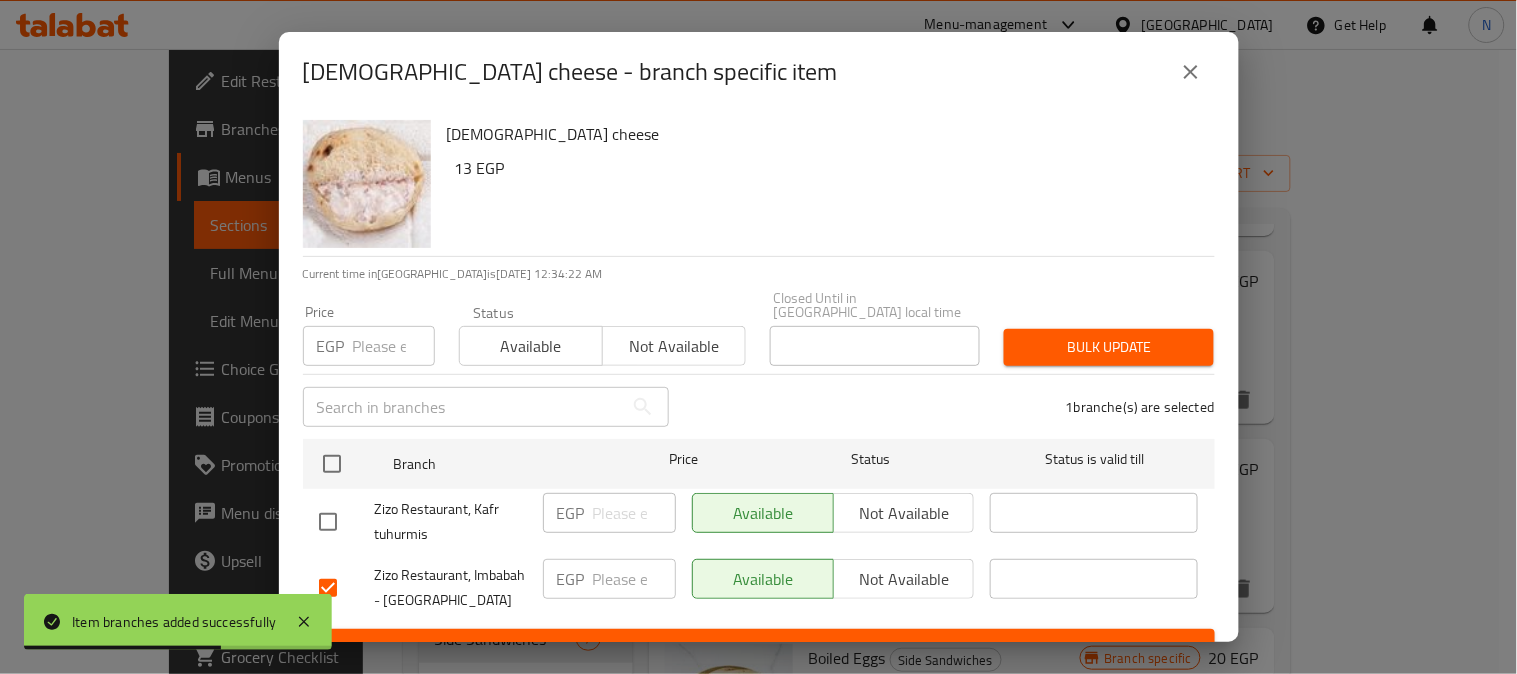 drag, startPoint x: 896, startPoint y: 572, endPoint x: 910, endPoint y: 560, distance: 18.439089 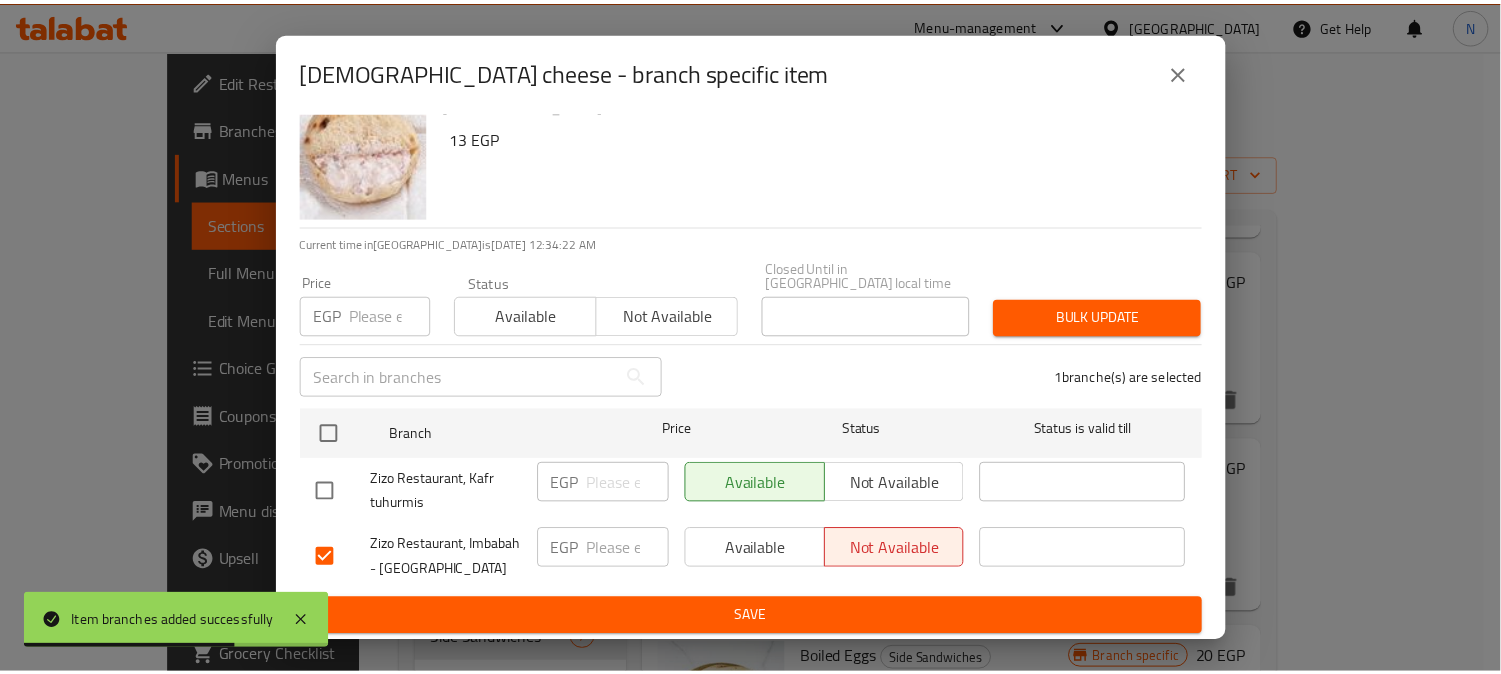 scroll, scrollTop: 42, scrollLeft: 0, axis: vertical 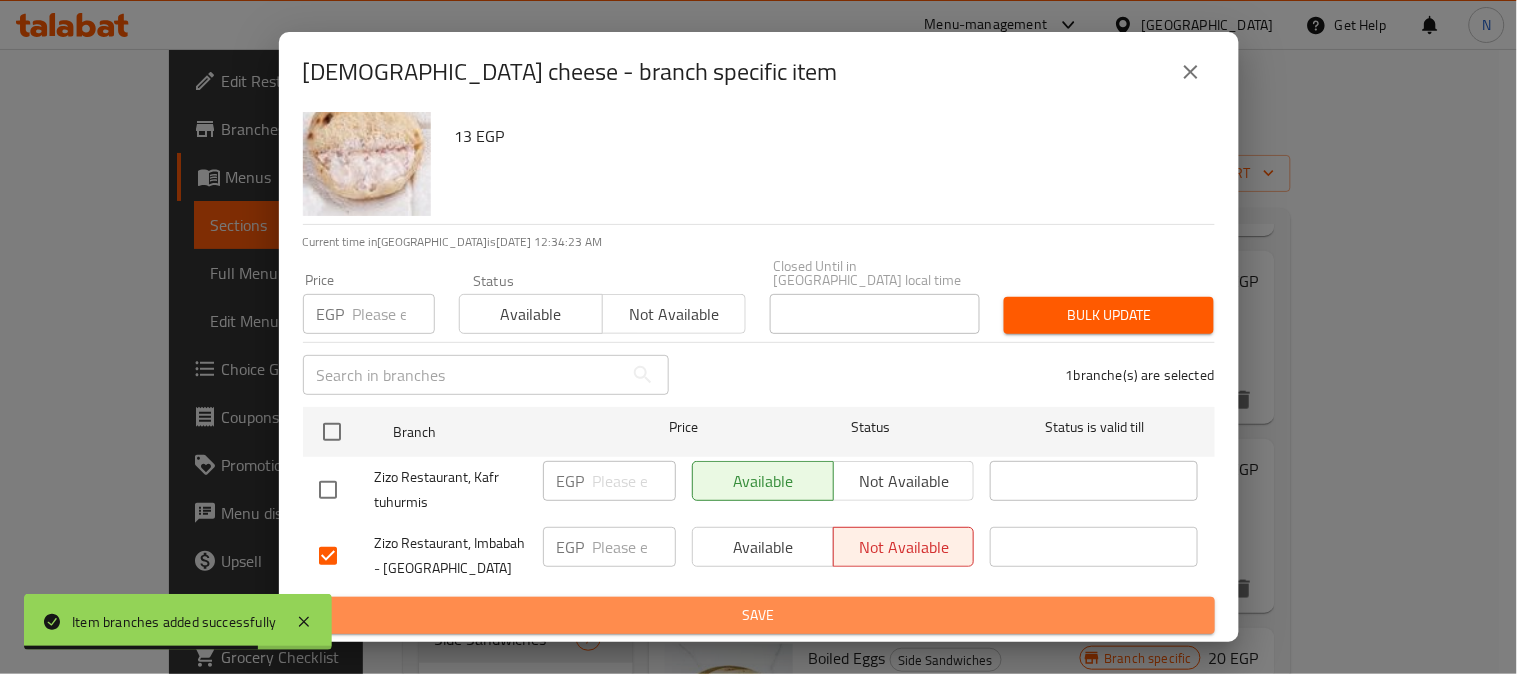 click on "Save" at bounding box center [759, 615] 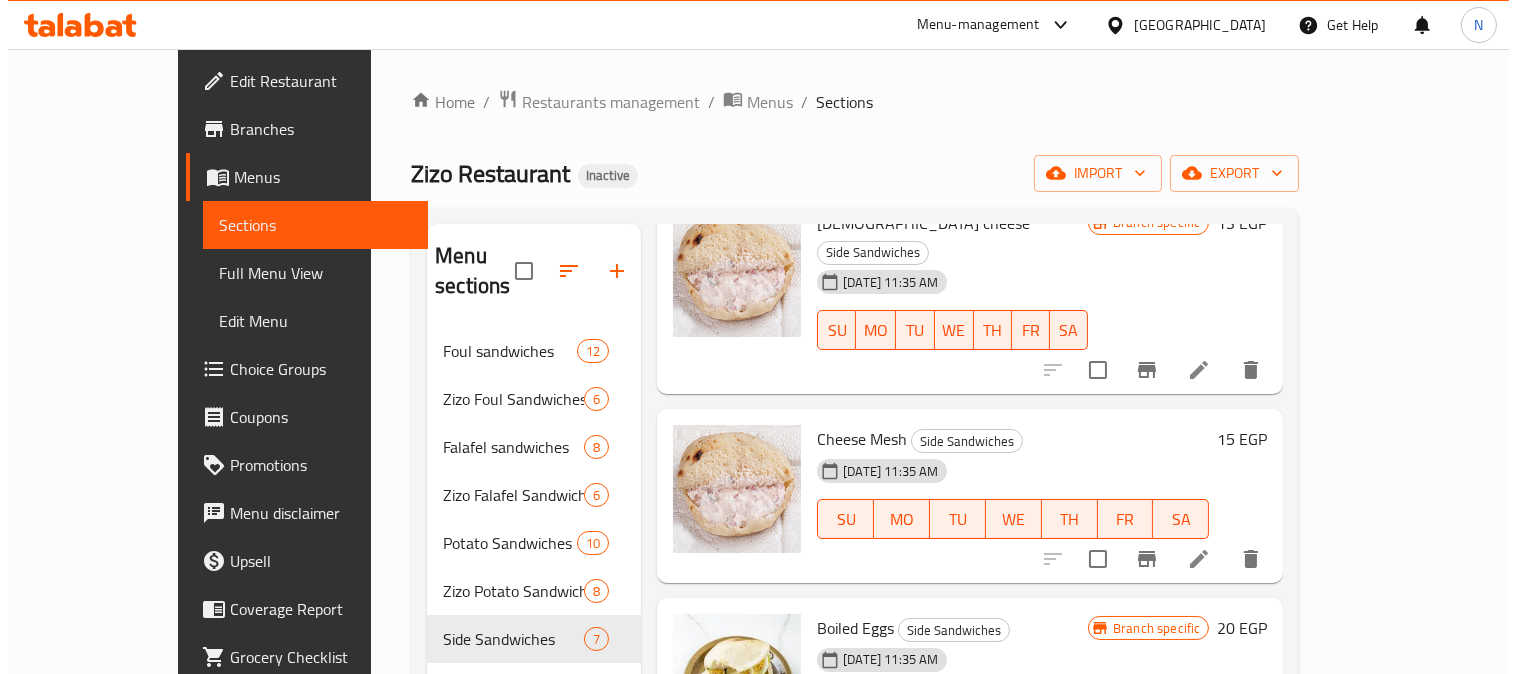 scroll, scrollTop: 628, scrollLeft: 0, axis: vertical 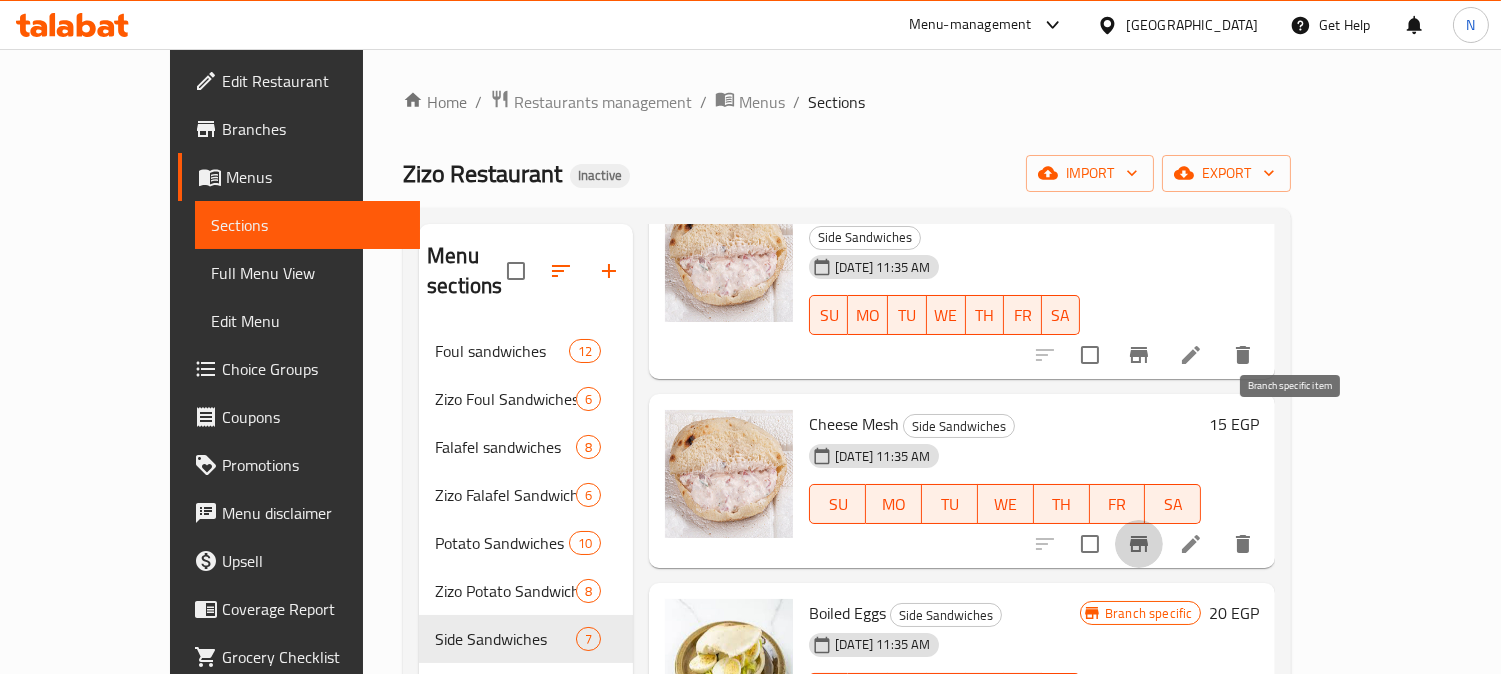 click at bounding box center [1139, 544] 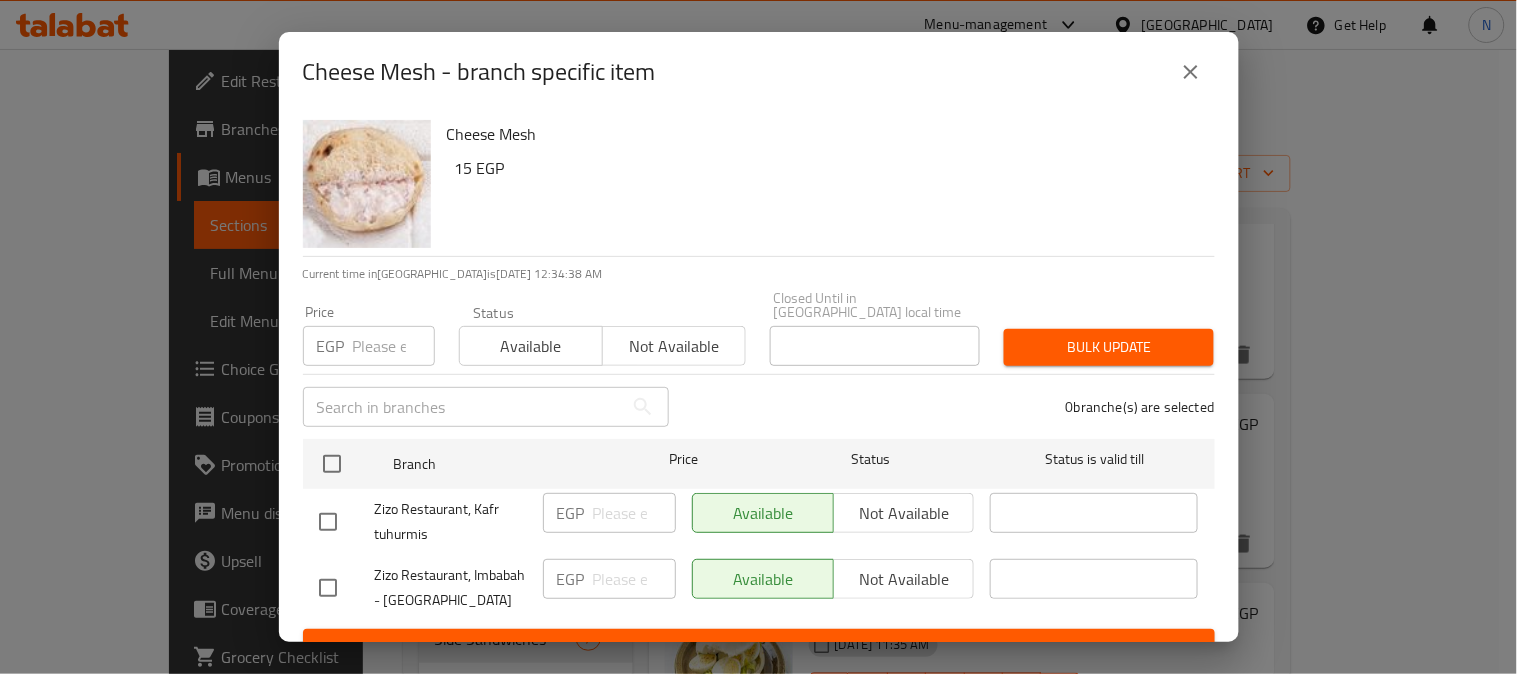 click at bounding box center (328, 588) 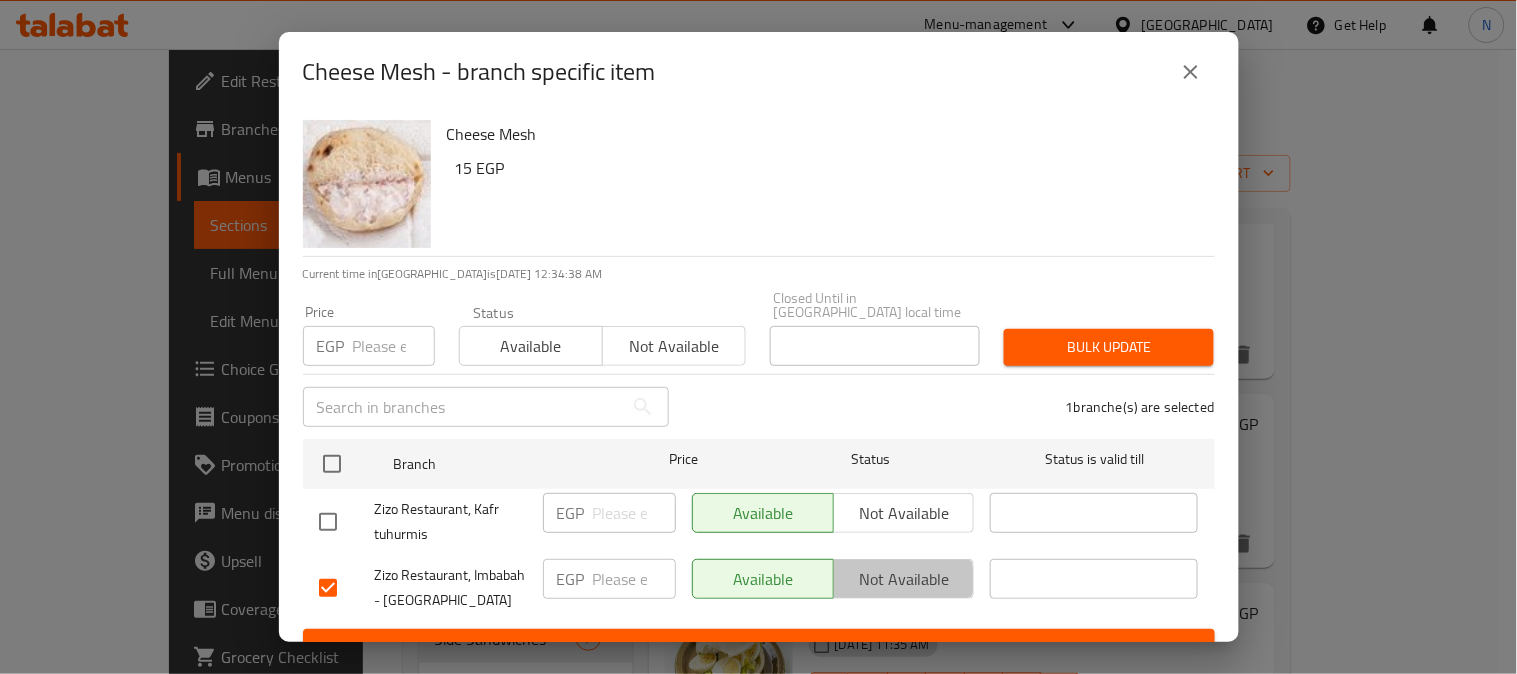click on "Not available" at bounding box center (904, 579) 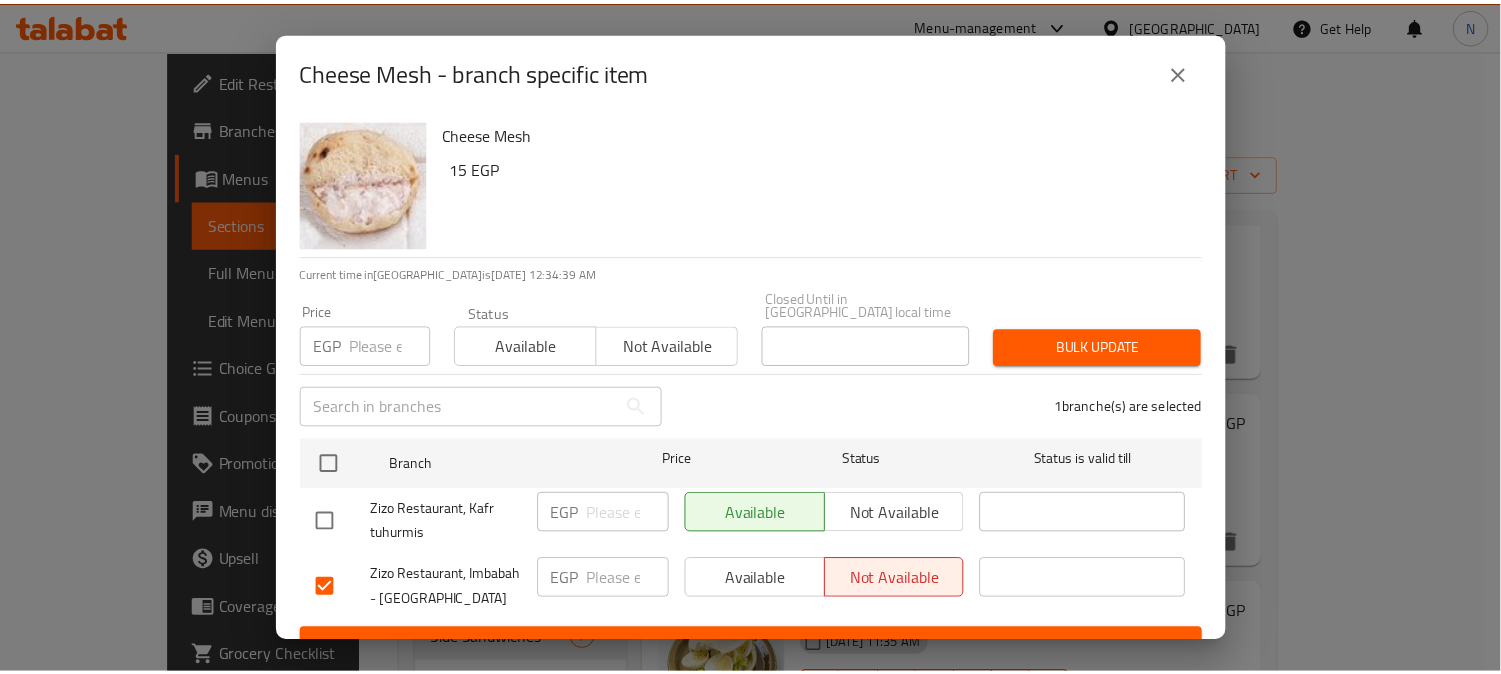 scroll, scrollTop: 42, scrollLeft: 0, axis: vertical 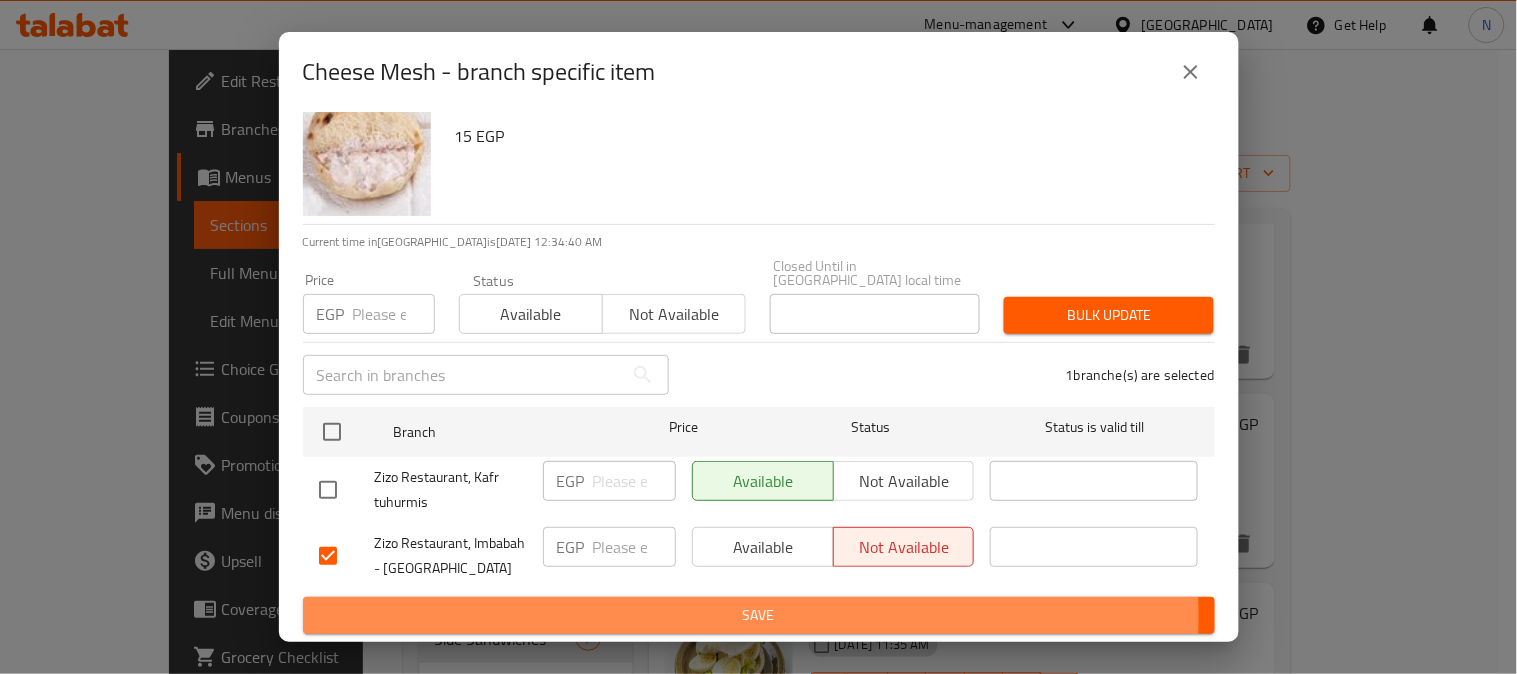 click on "Save" at bounding box center (759, 615) 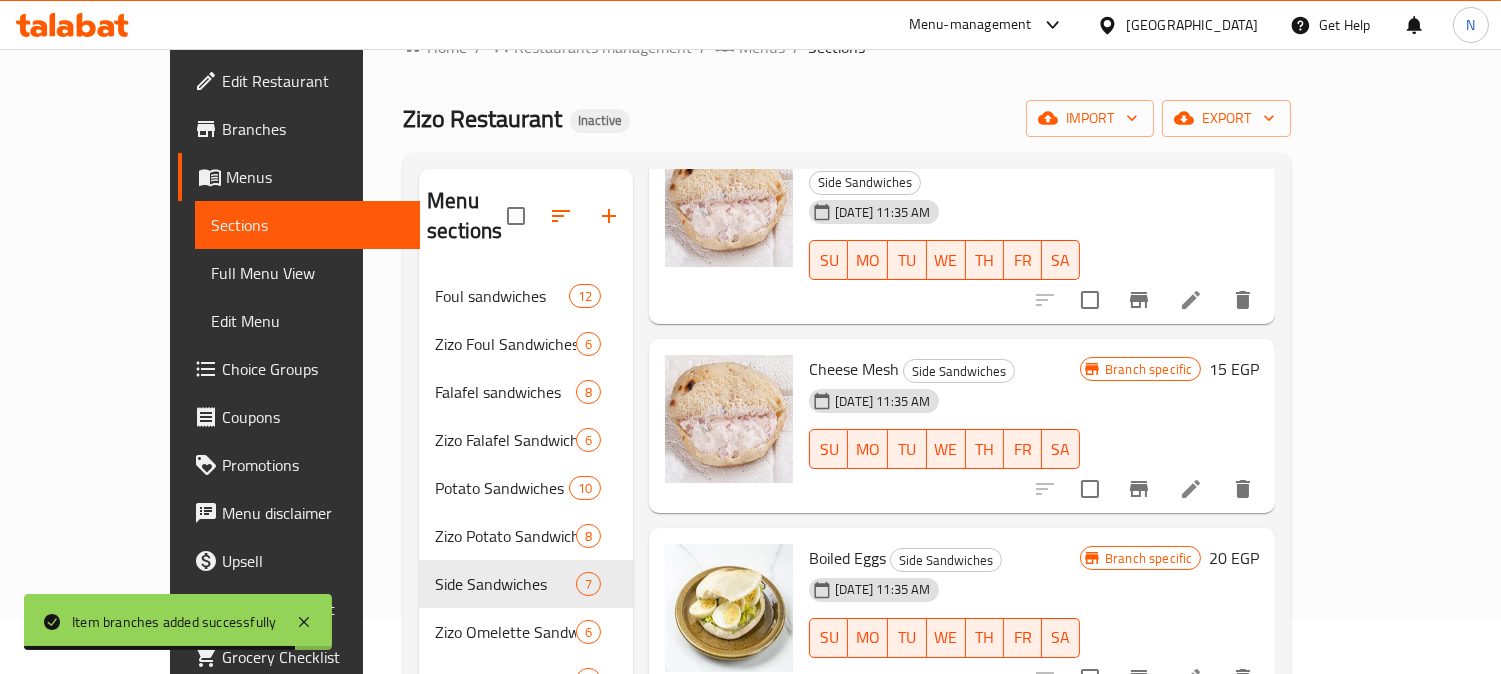 scroll, scrollTop: 222, scrollLeft: 0, axis: vertical 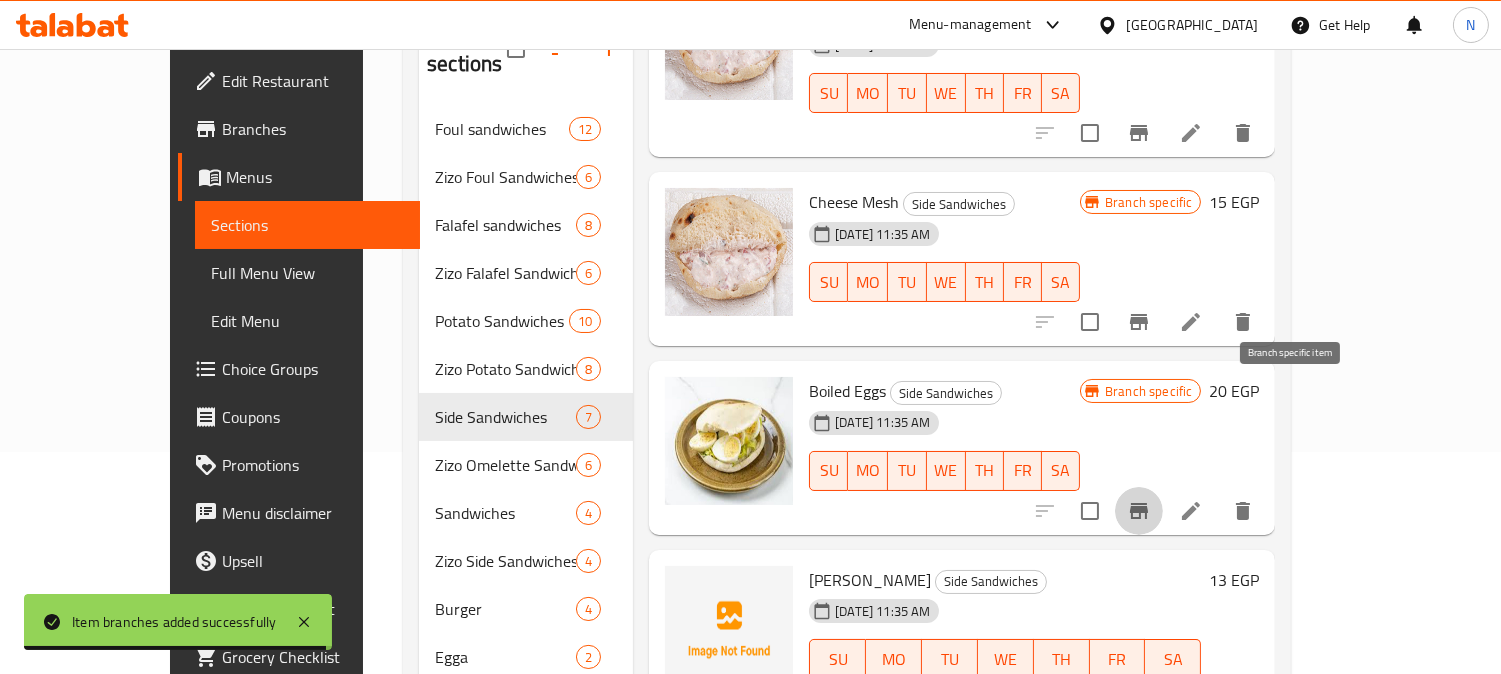 click 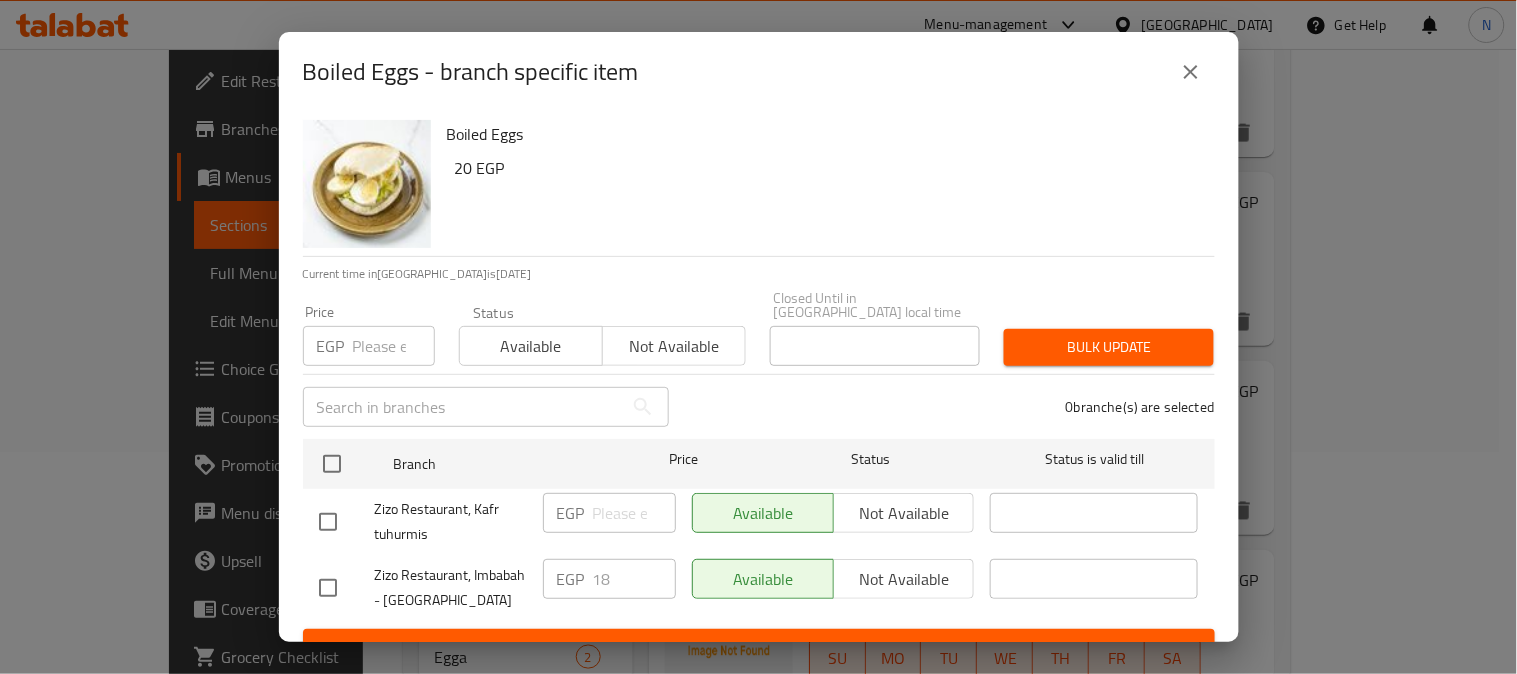 click on "Boiled Eggs - branch specific item Boiled Eggs 20   EGP Current time in  Egypt  is  15 Jul 2025   Price EGP Price Status Available Not available Closed Until in Egypt local time Closed Until in Egypt local time Bulk update ​ 0  branche(s) are selected Branch Price Status Status is valid till Zizo Restaurant, Kafr tuhurmis EGP ​ Available Not available ​ Zizo Restaurant, Imbabah - Madinat El Omal EGP 18 ​ Available Not available ​ Save" at bounding box center (758, 337) 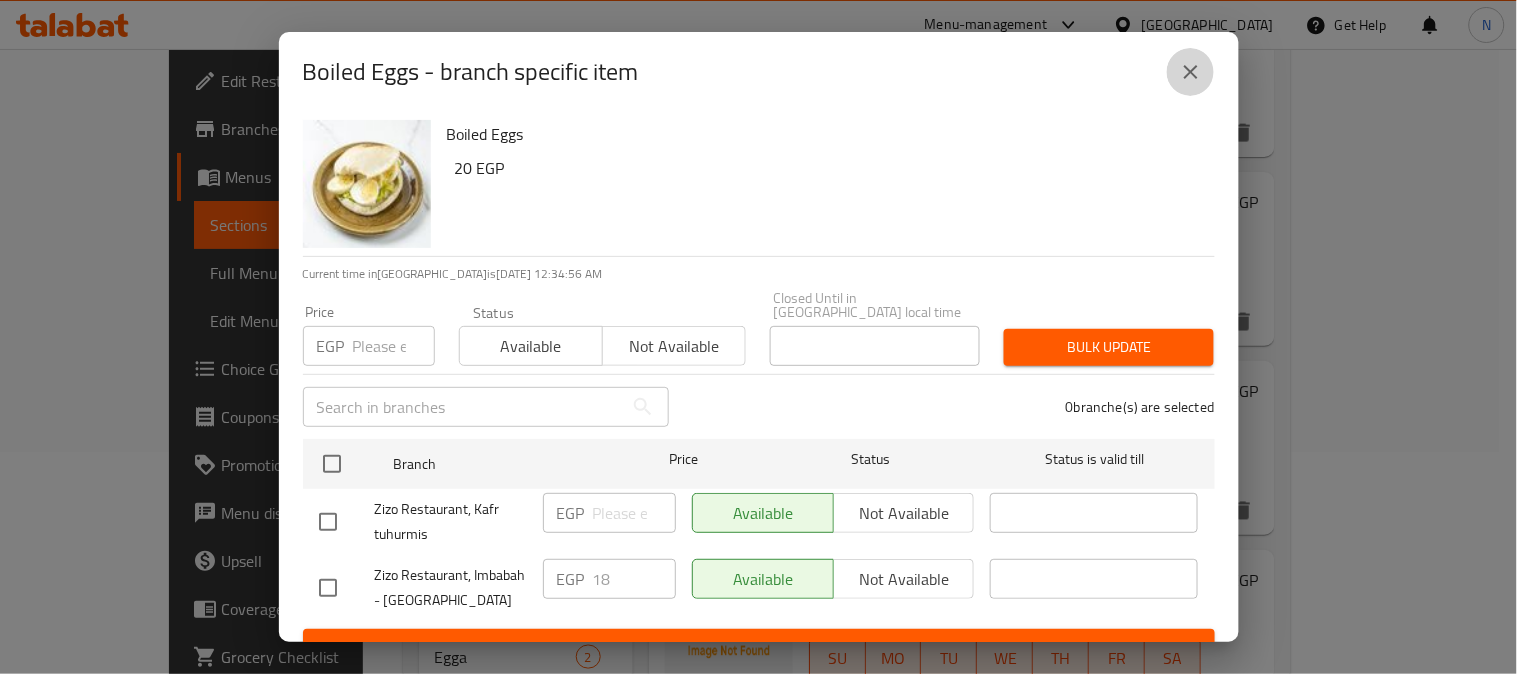 click at bounding box center (1191, 72) 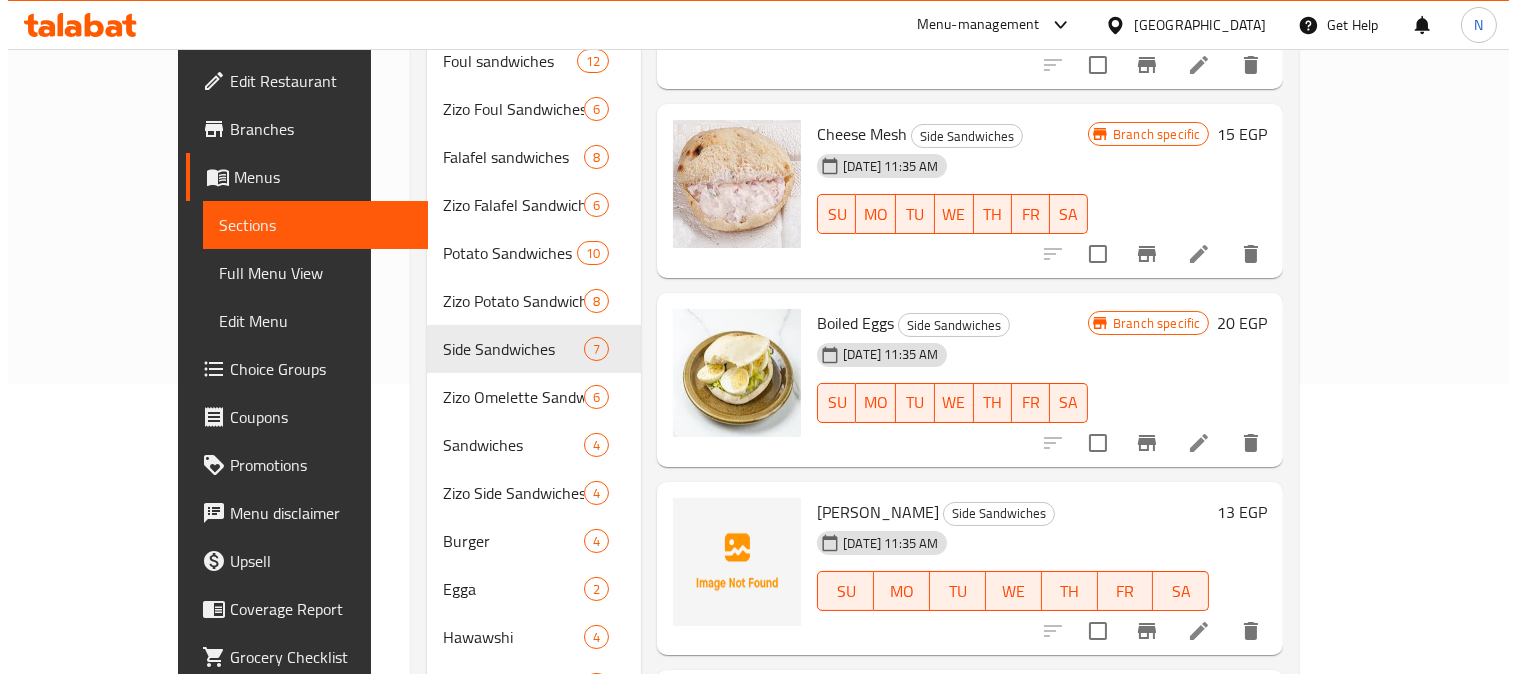 scroll, scrollTop: 406, scrollLeft: 0, axis: vertical 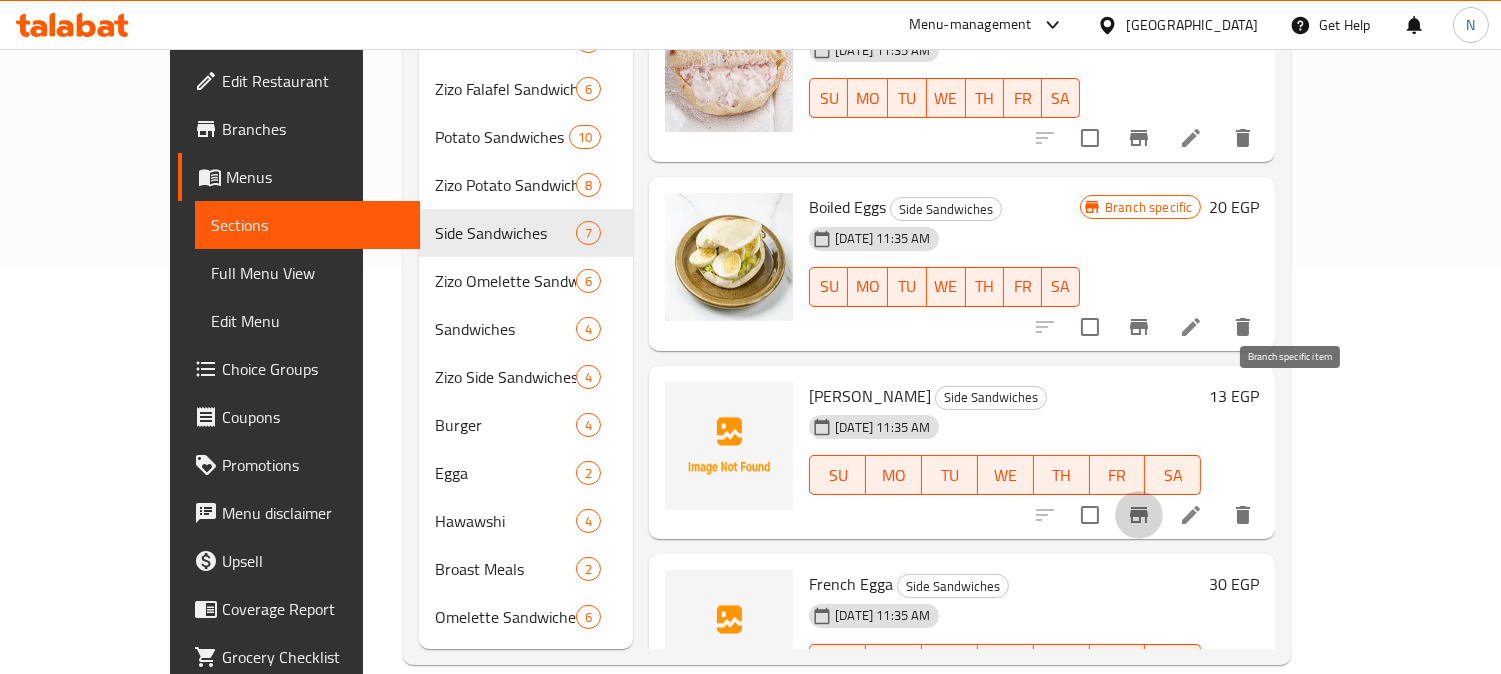 click 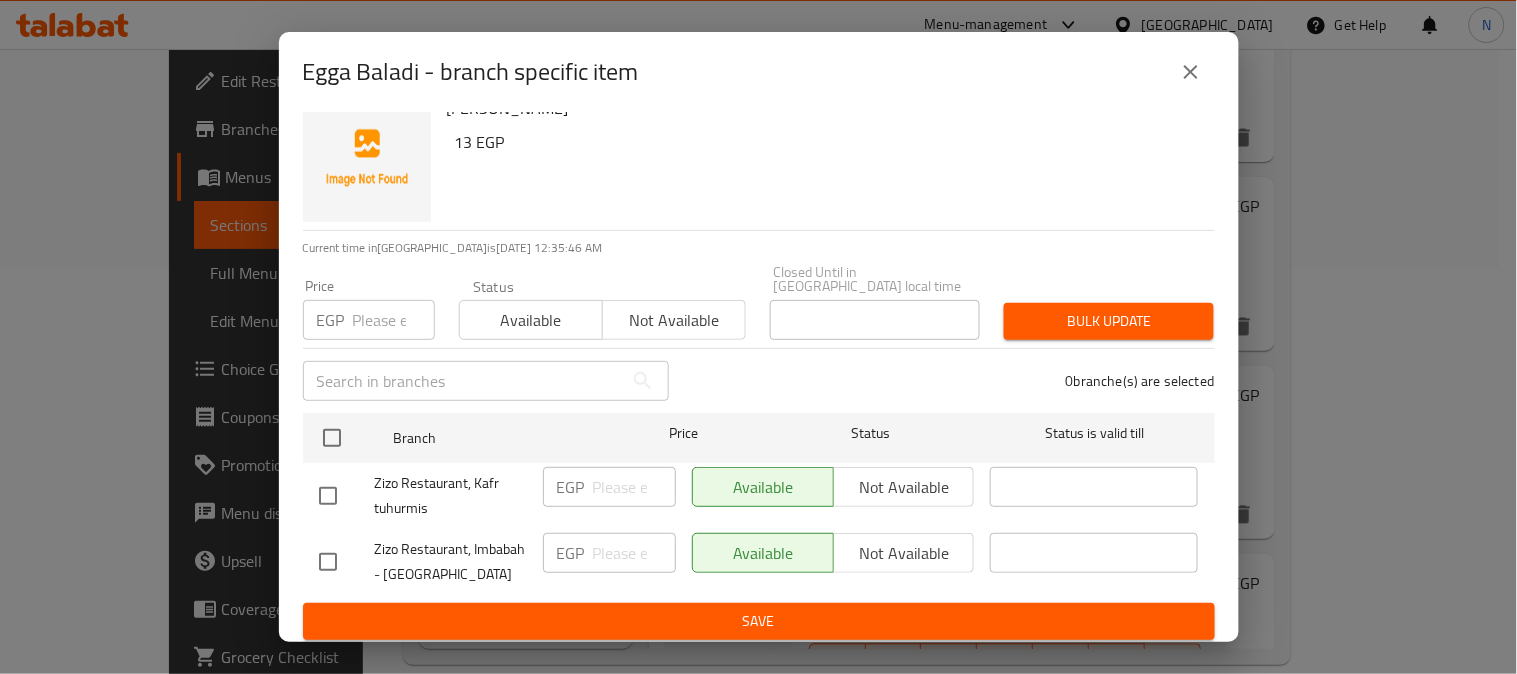 scroll, scrollTop: 42, scrollLeft: 0, axis: vertical 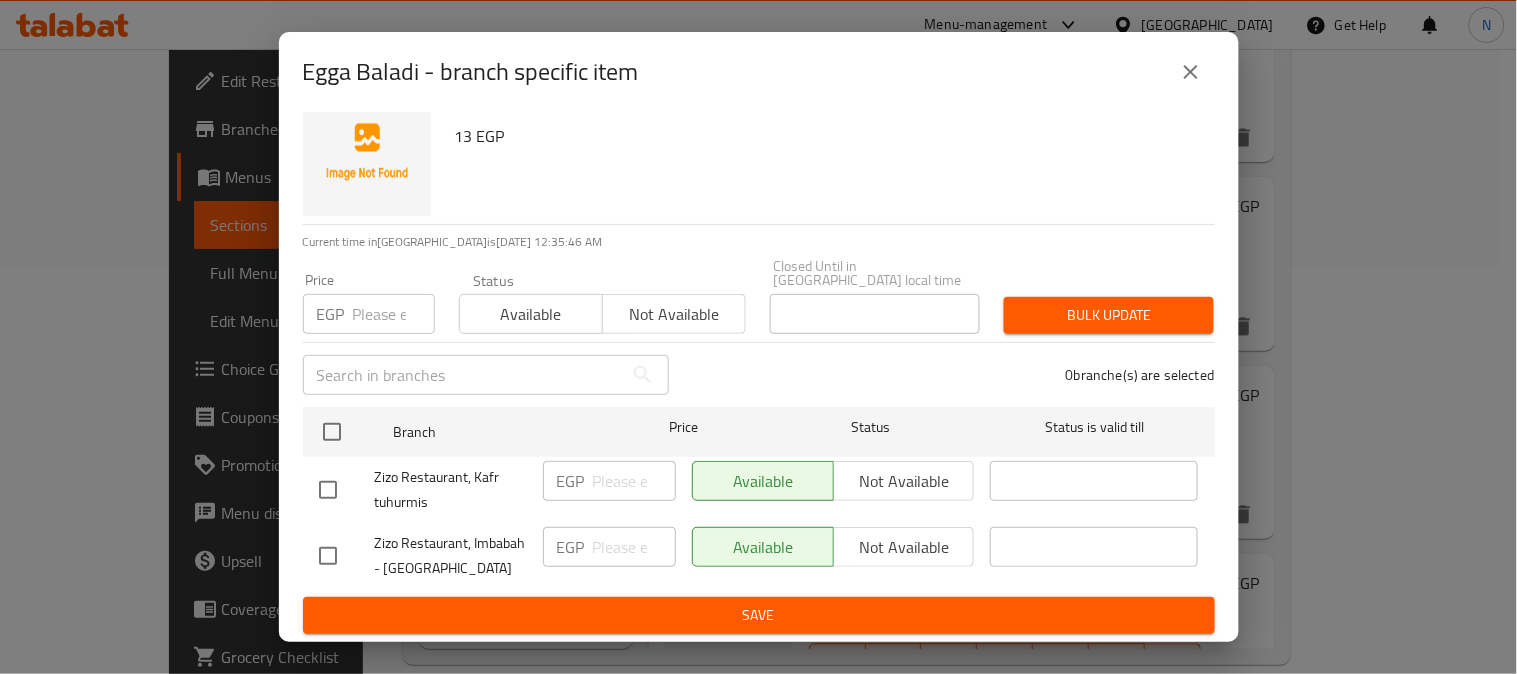 click at bounding box center [328, 556] 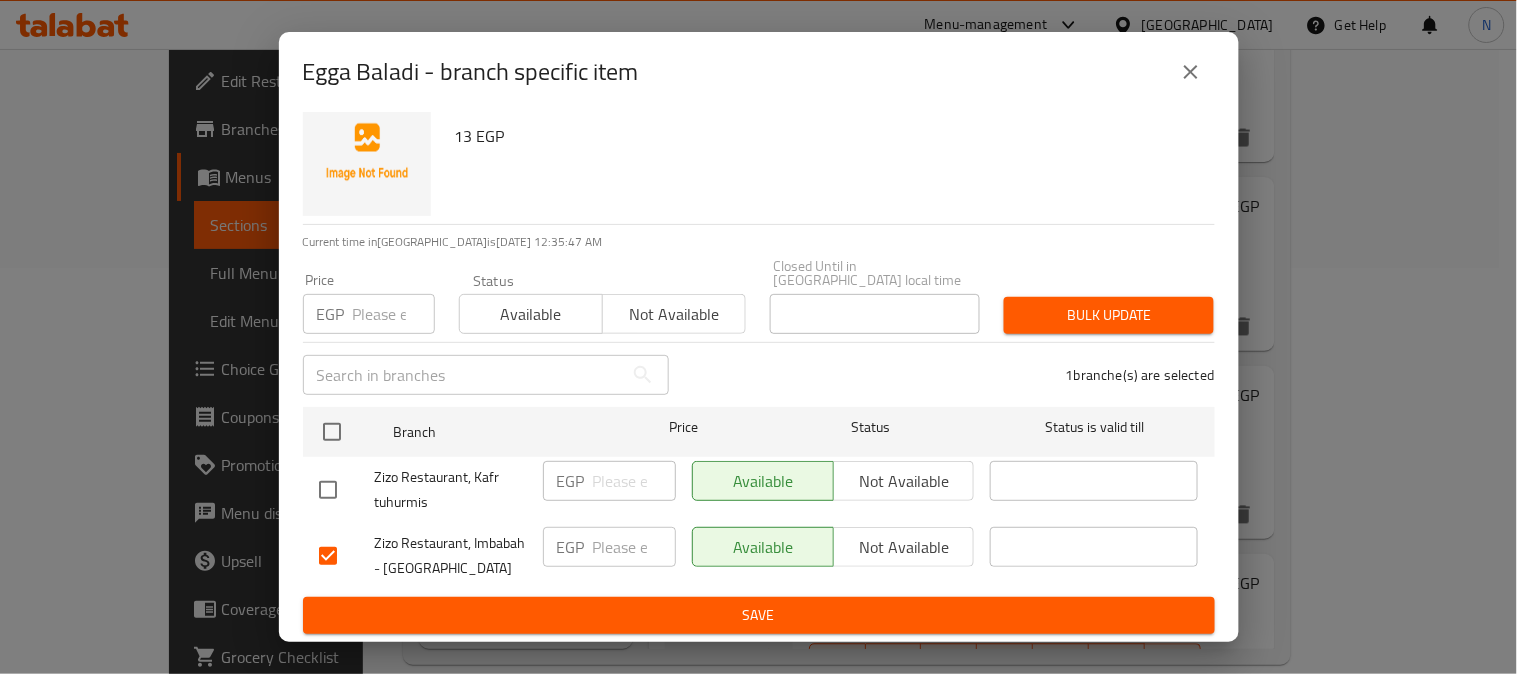 click on "Not available" at bounding box center (904, 547) 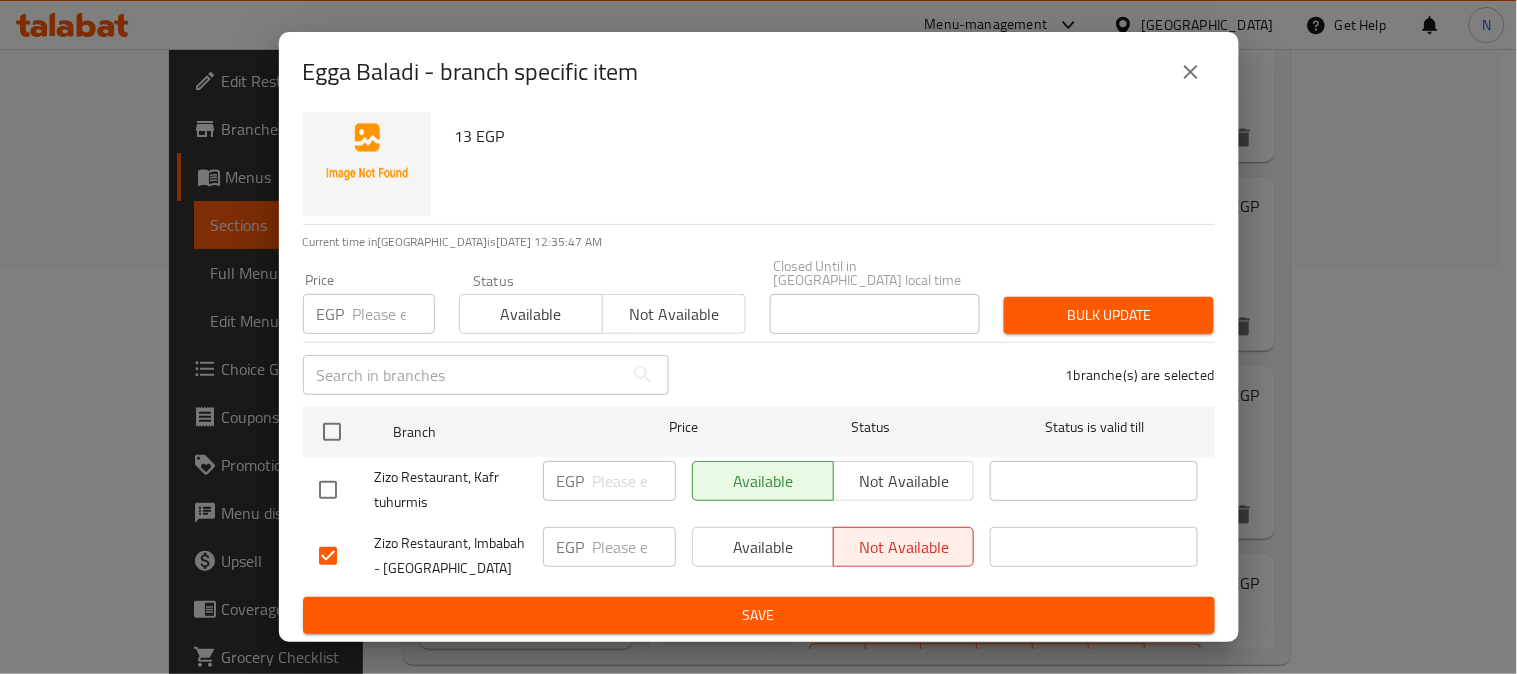 click on "Save" at bounding box center [759, 615] 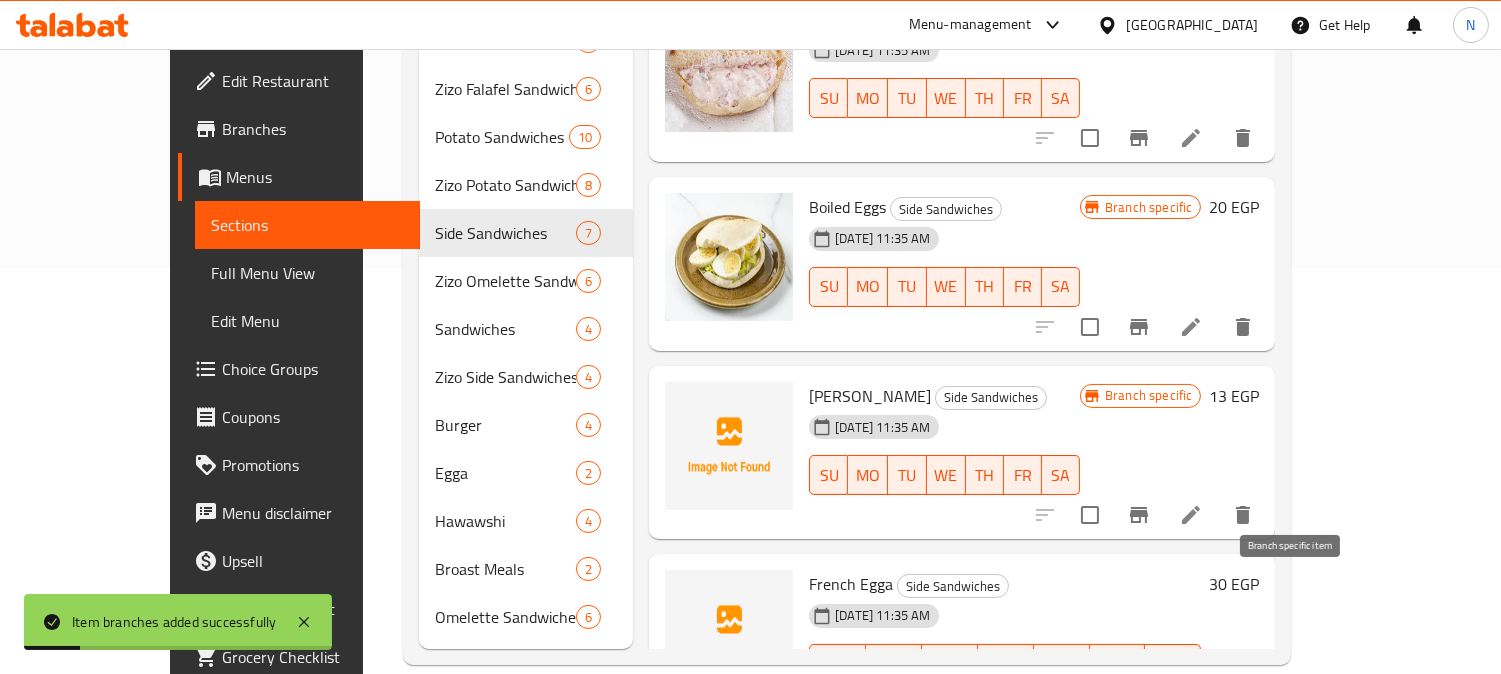 click 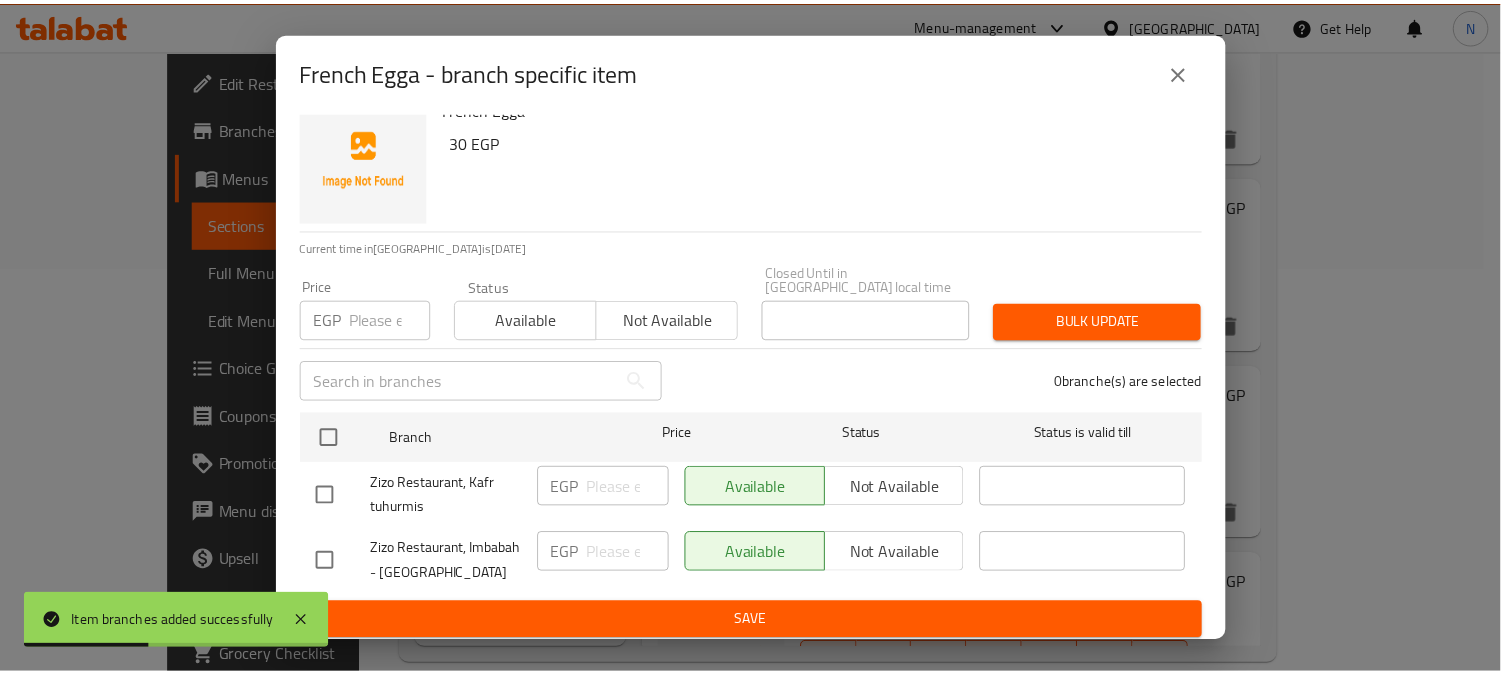 scroll, scrollTop: 42, scrollLeft: 0, axis: vertical 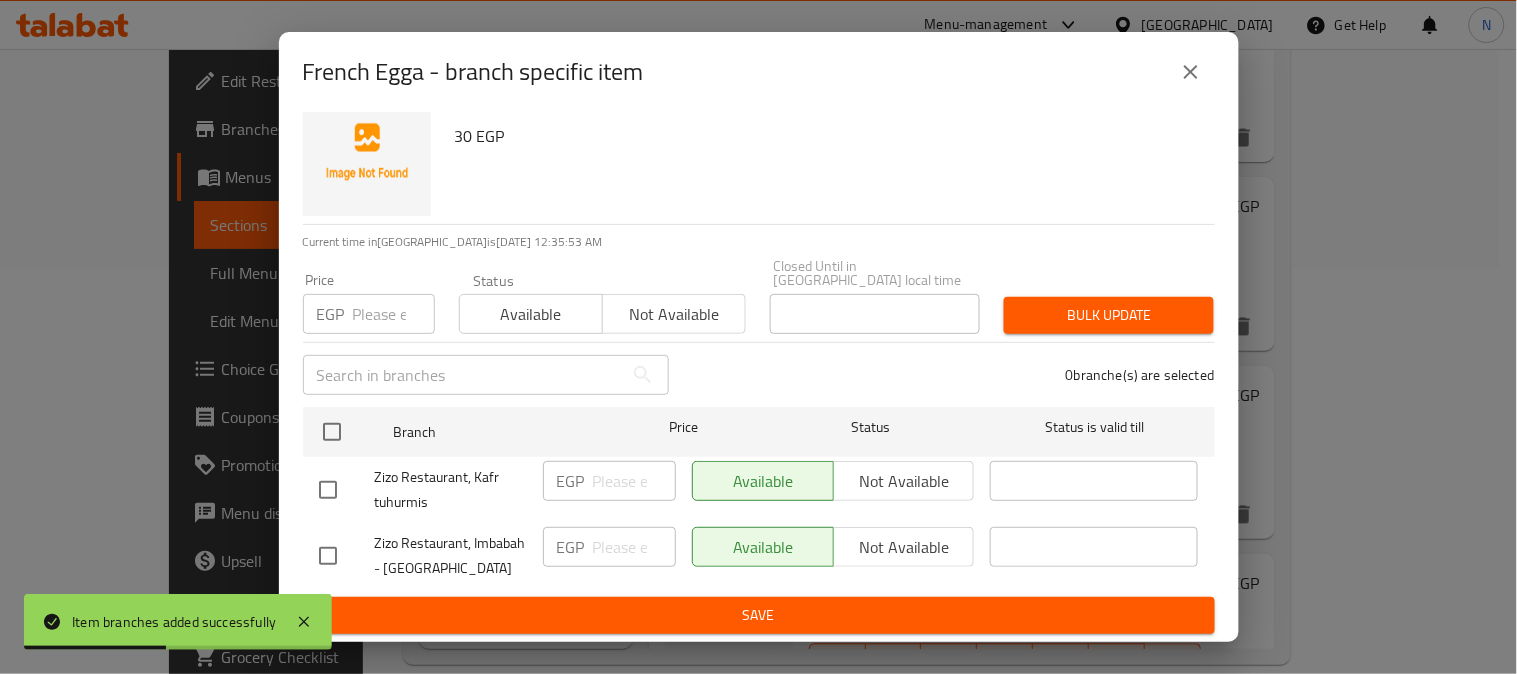 click at bounding box center (328, 556) 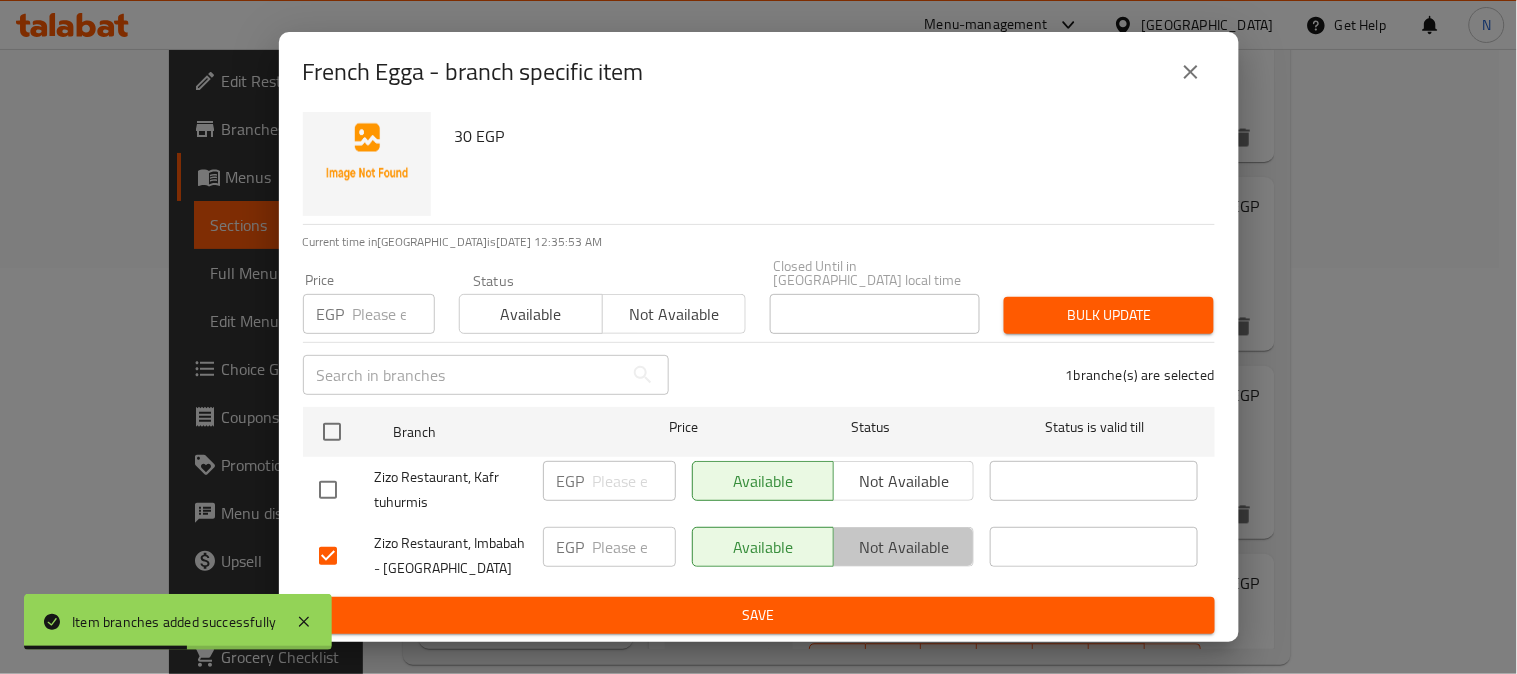 click on "Not available" at bounding box center [904, 547] 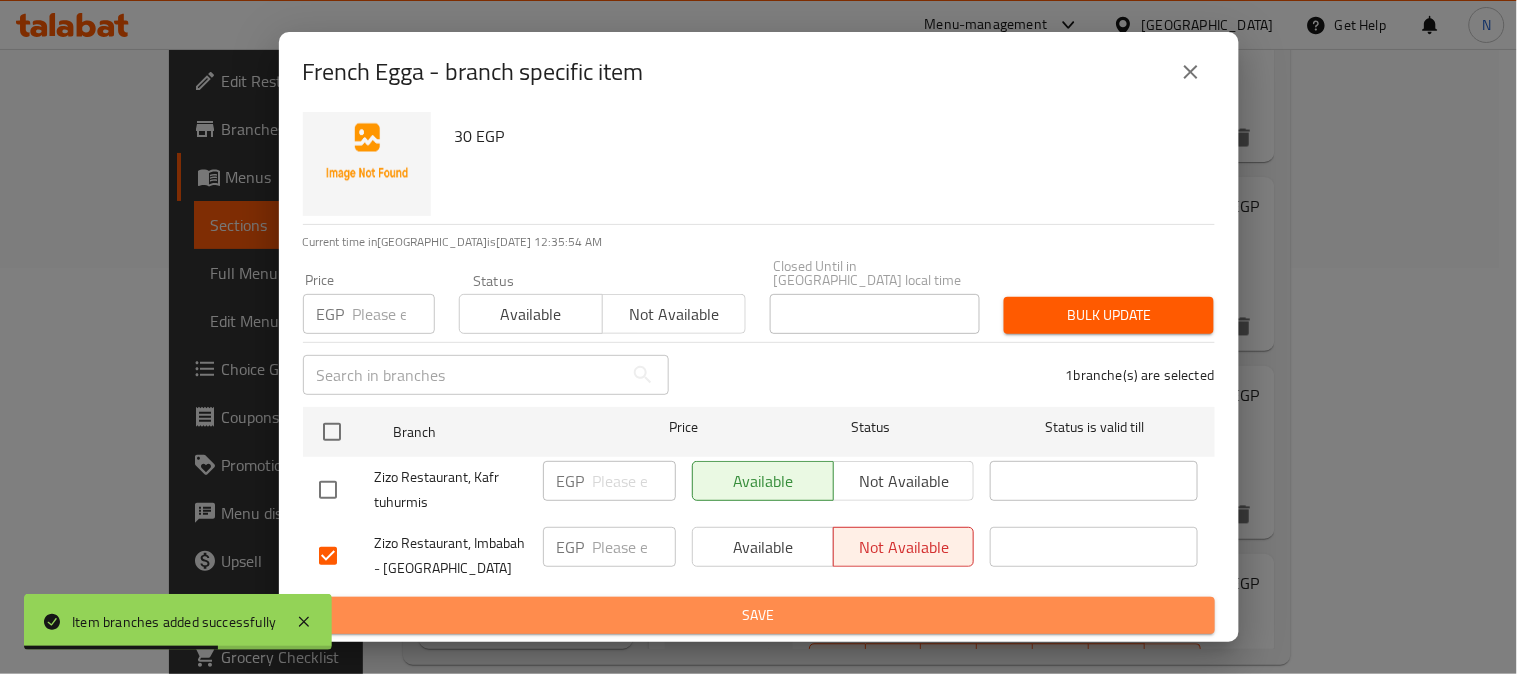 click on "Save" at bounding box center (759, 615) 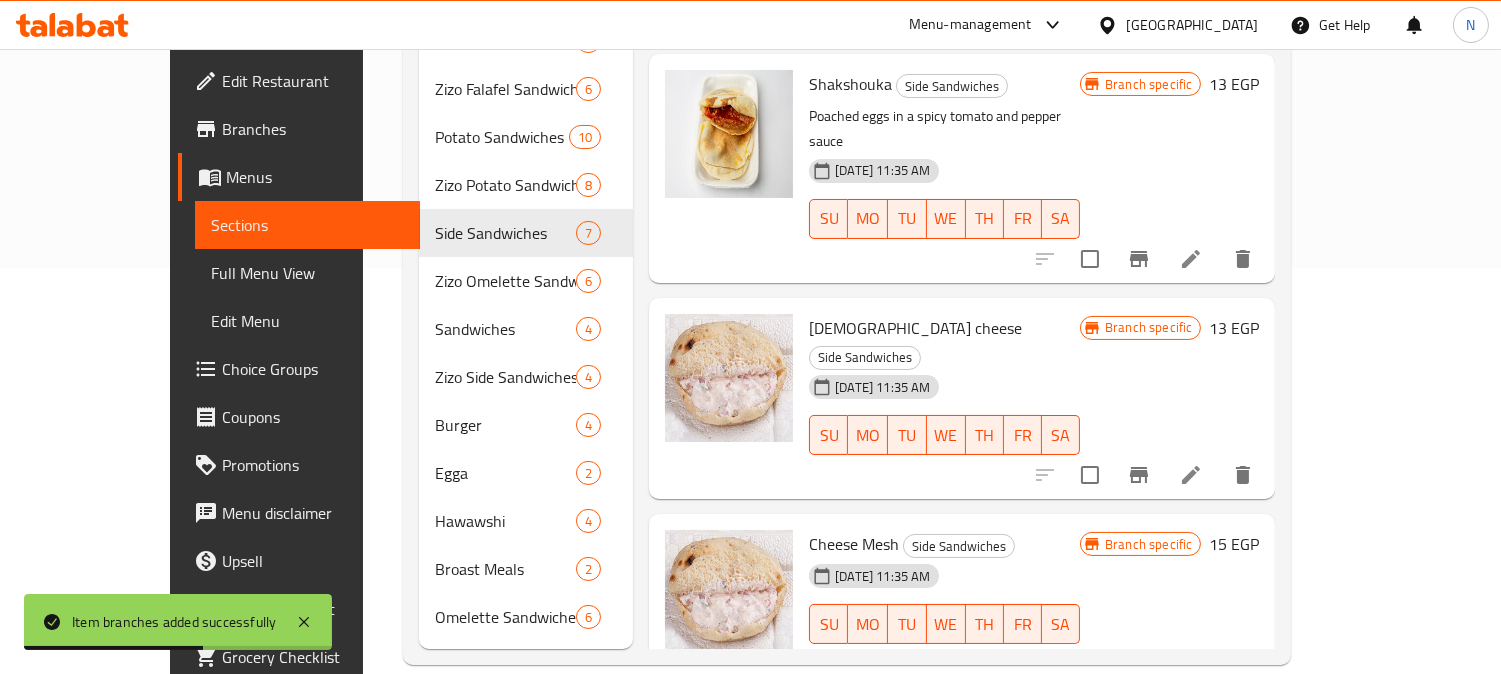 scroll, scrollTop: 0, scrollLeft: 0, axis: both 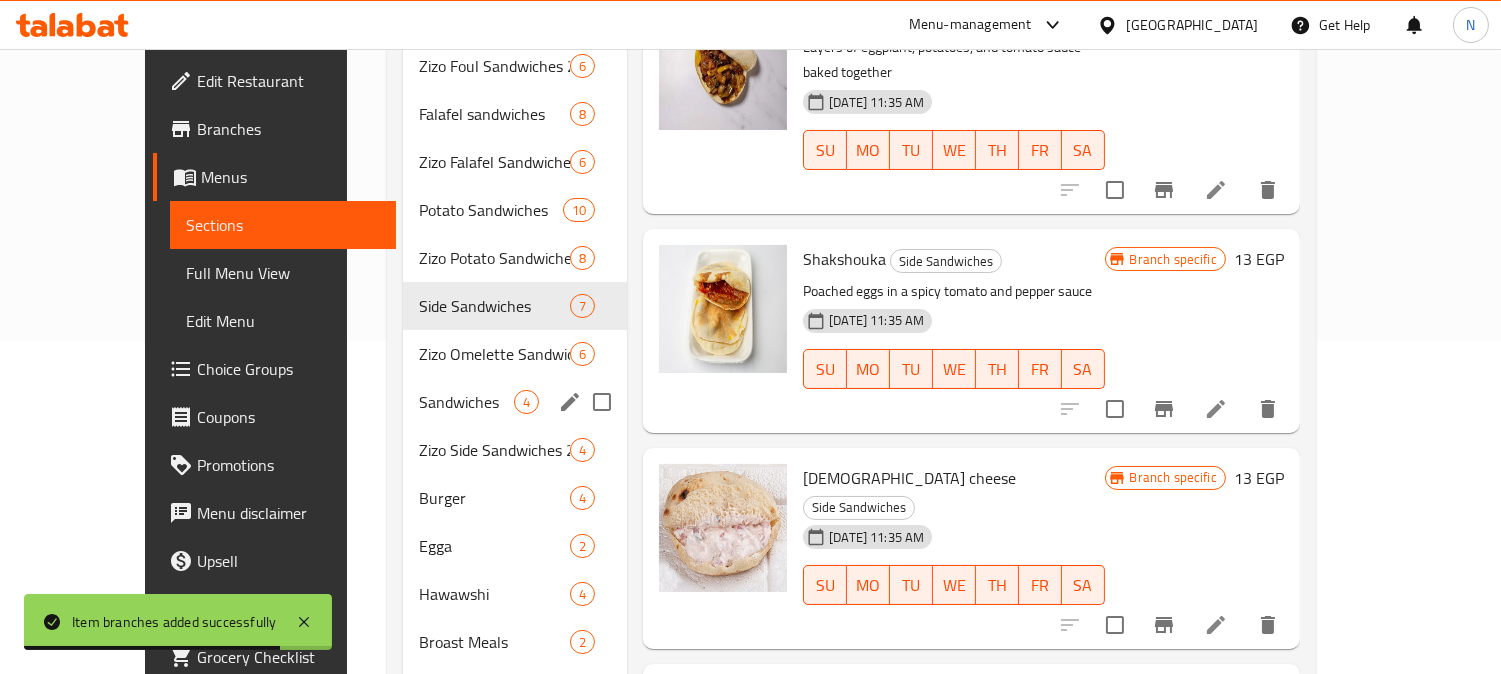 click on "Sandwiches 4" at bounding box center (515, 402) 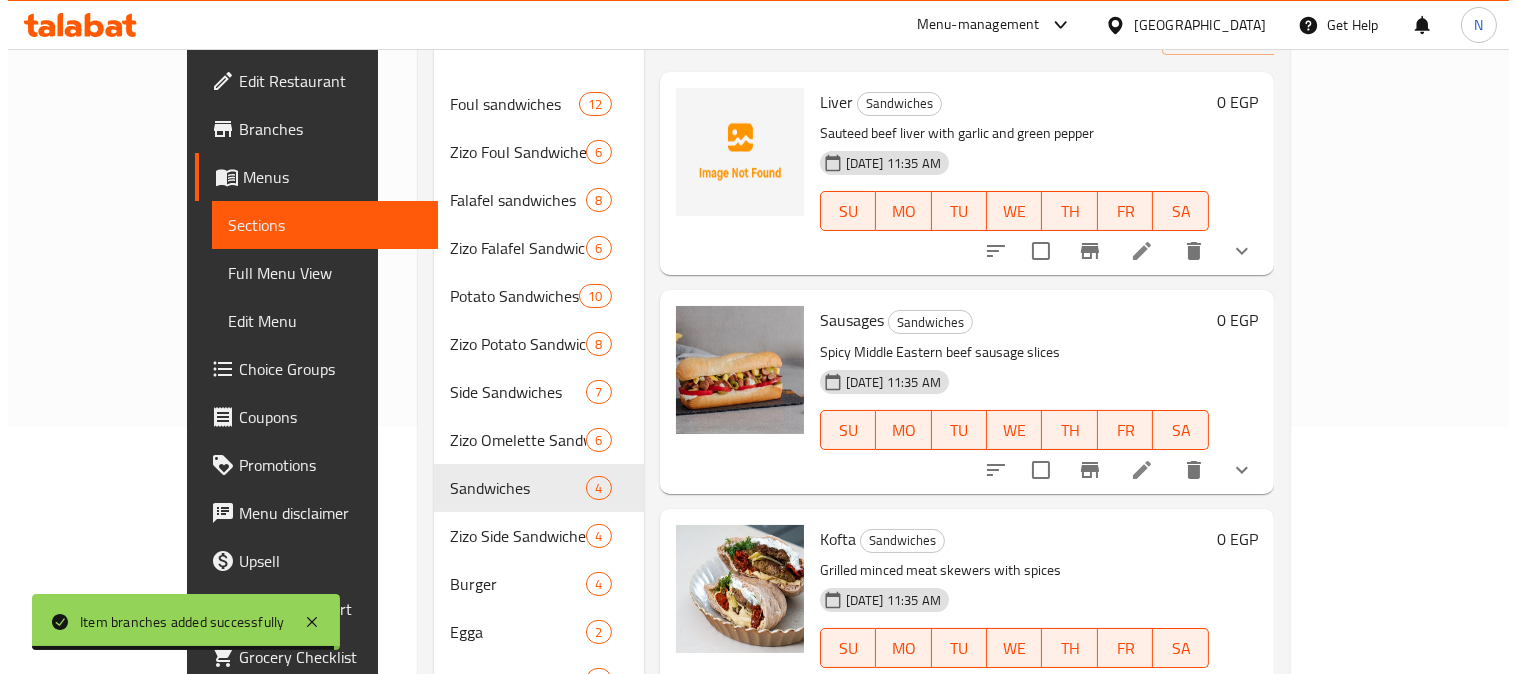 scroll, scrollTop: 0, scrollLeft: 0, axis: both 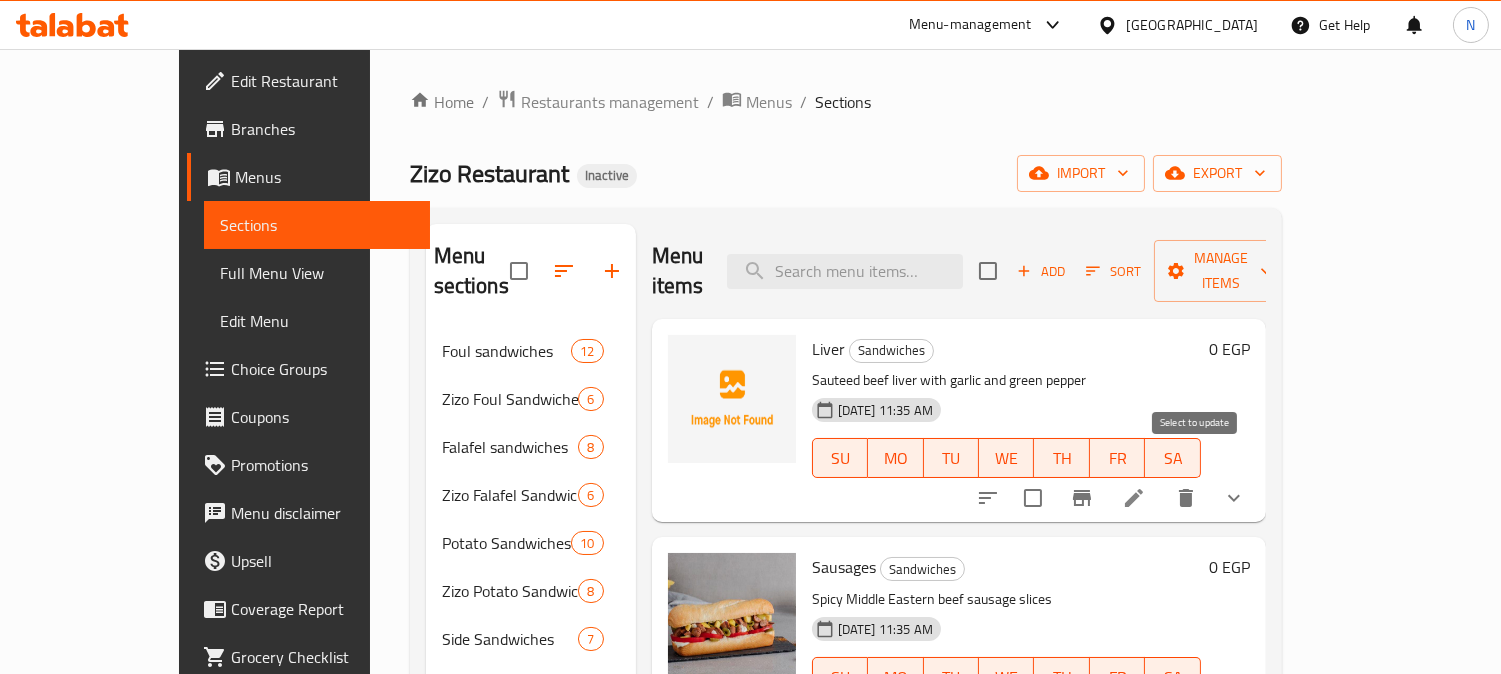 click at bounding box center [1033, 498] 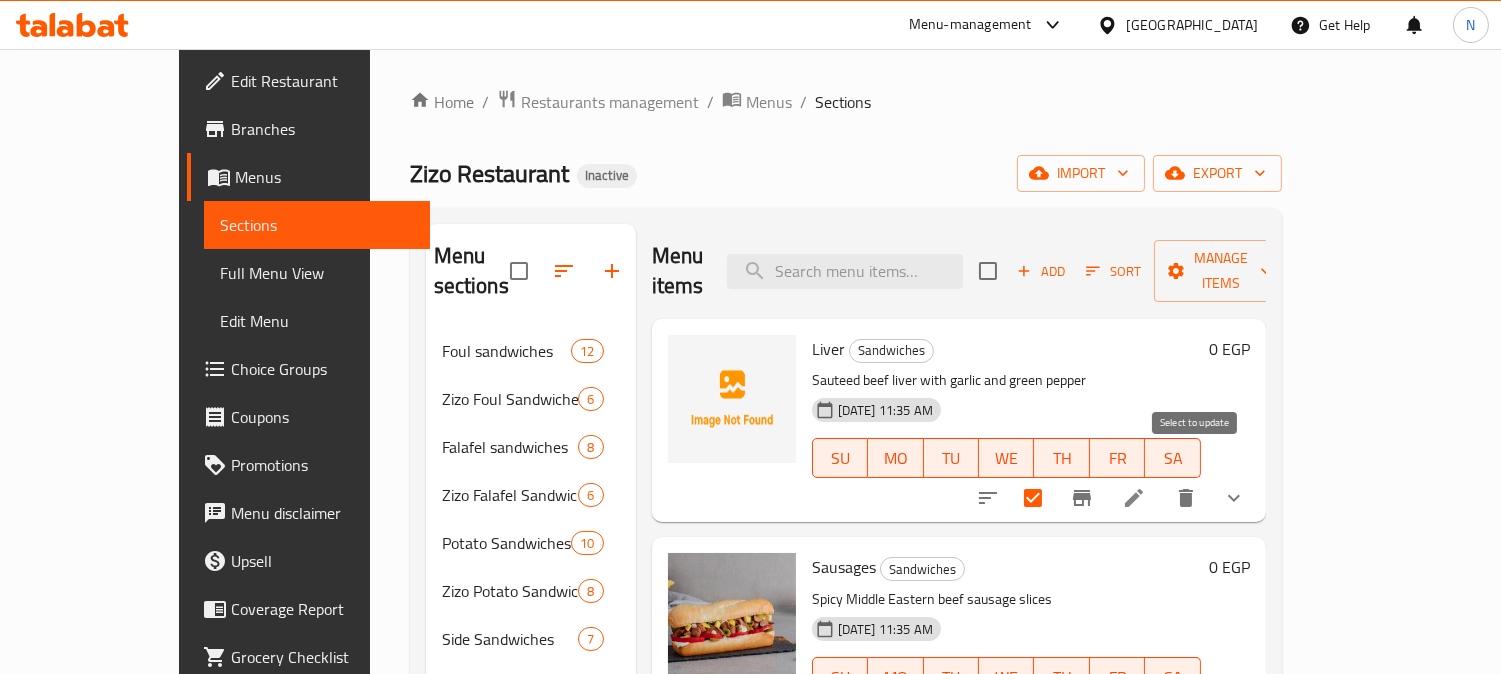 click at bounding box center [1033, 498] 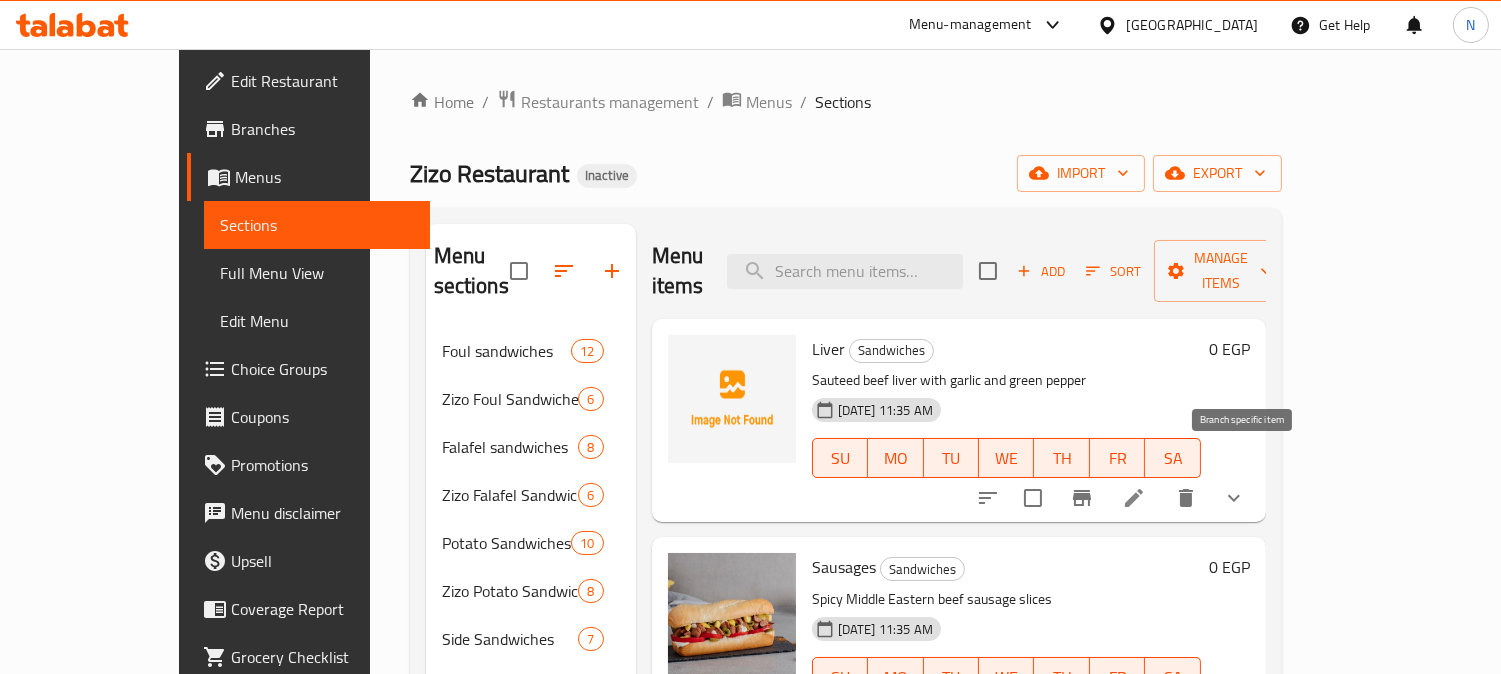 click 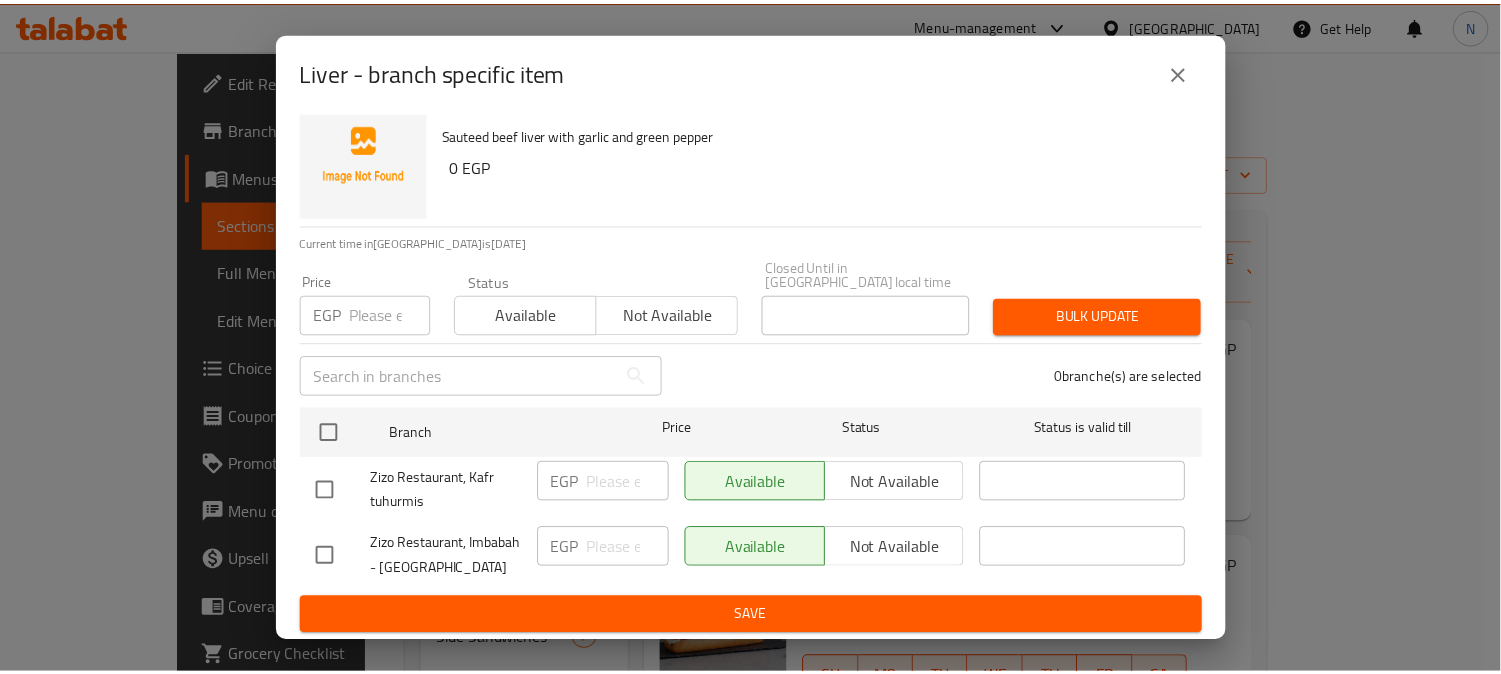 scroll, scrollTop: 42, scrollLeft: 0, axis: vertical 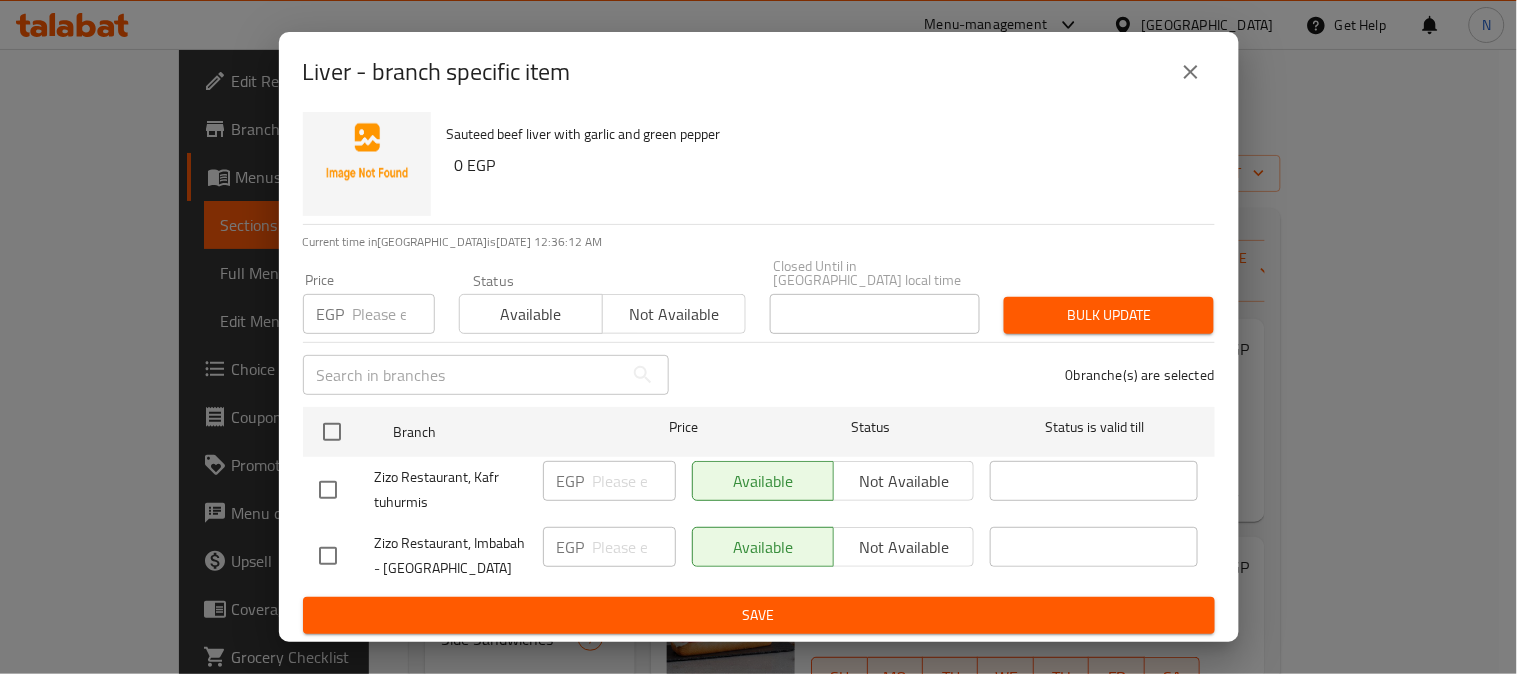 drag, startPoint x: 327, startPoint y: 535, endPoint x: 413, endPoint y: 530, distance: 86.145226 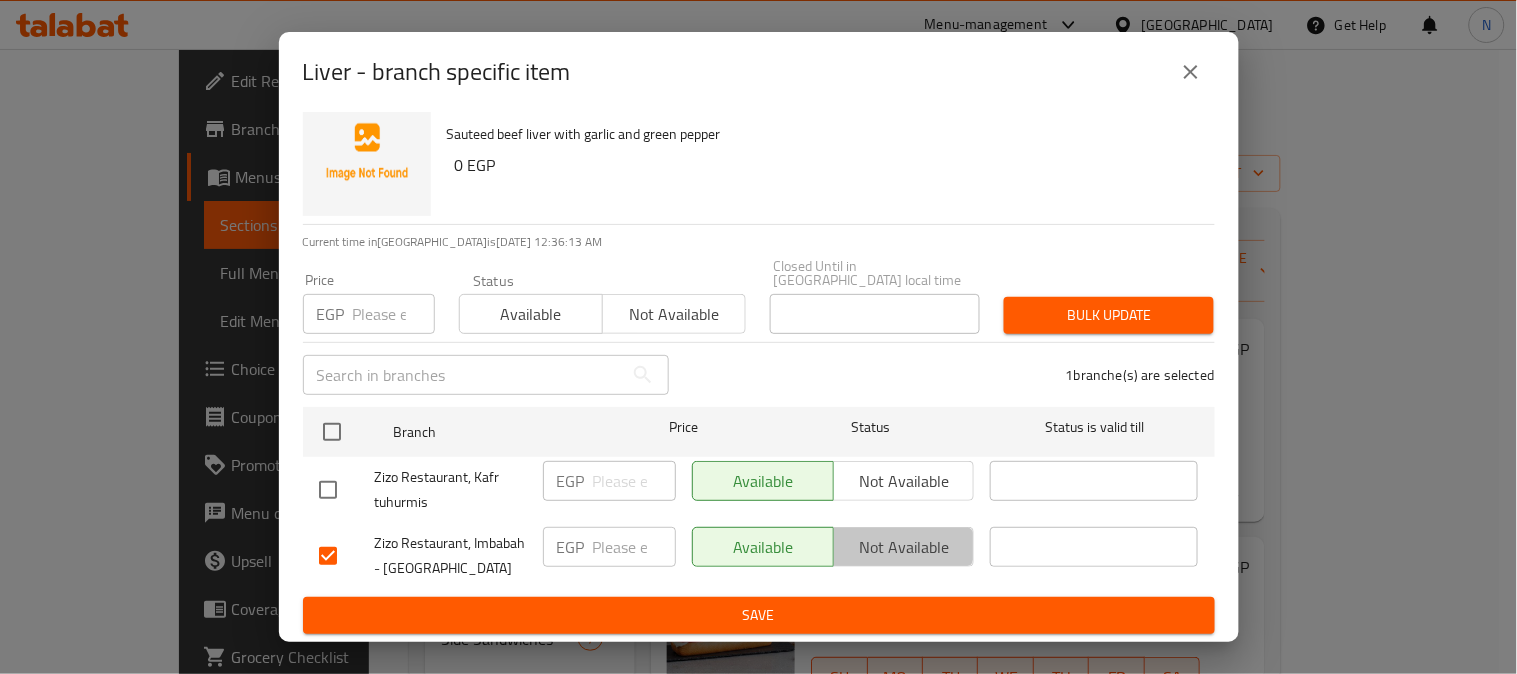 click on "Not available" at bounding box center [904, 547] 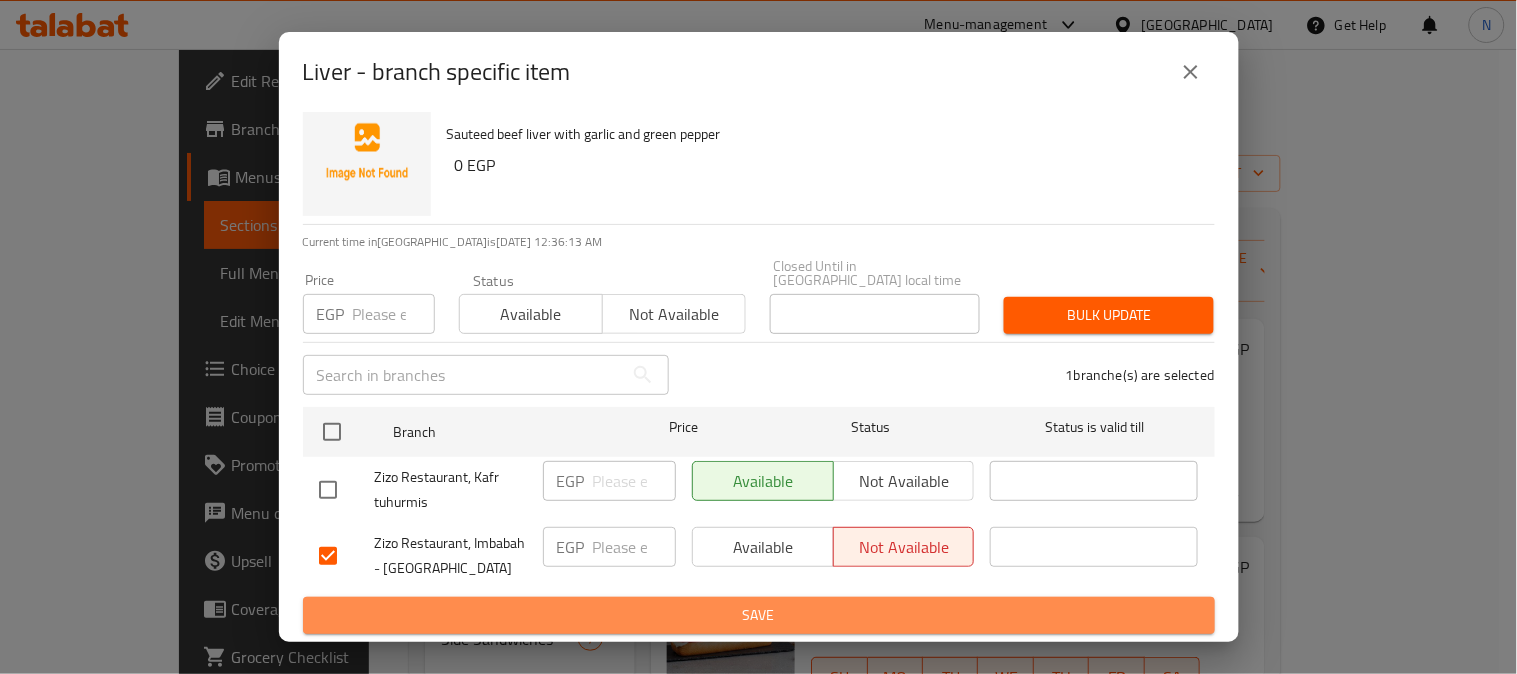 click on "Save" at bounding box center (759, 615) 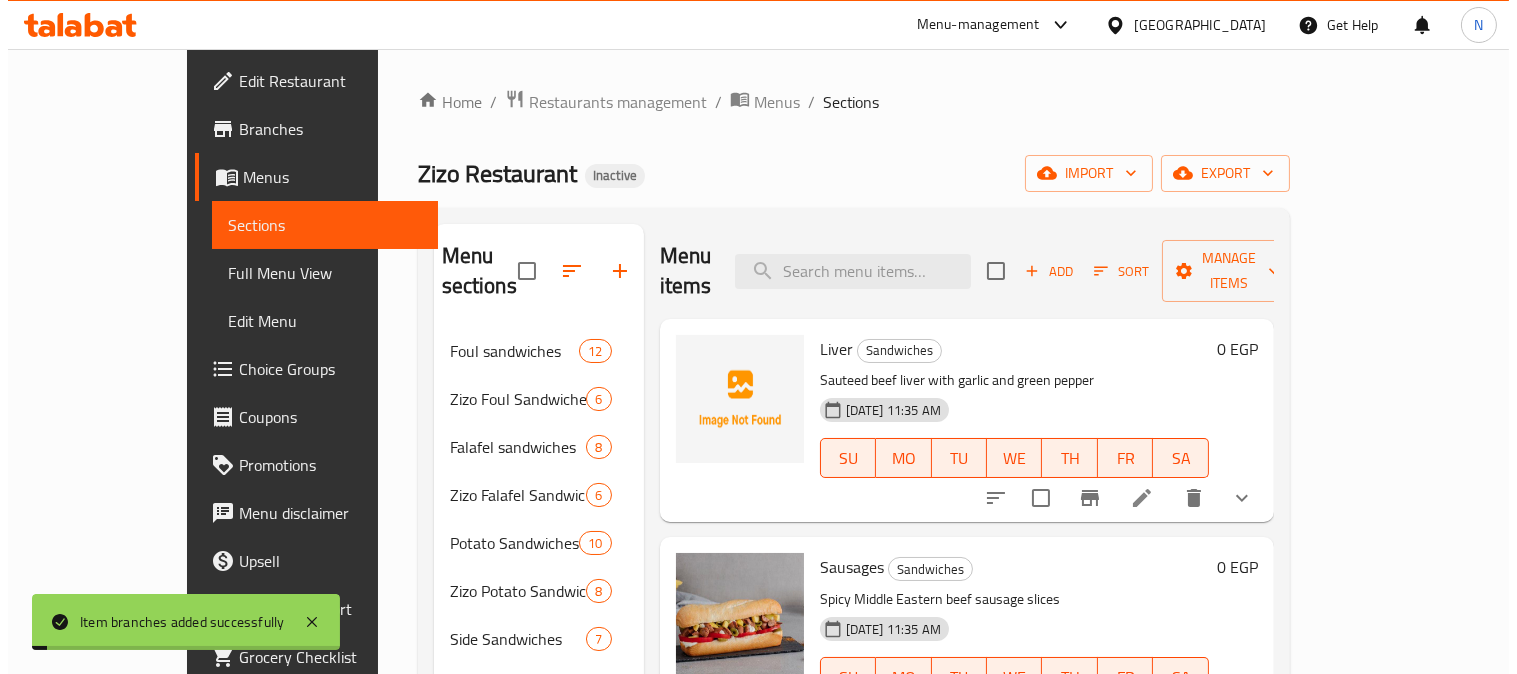 scroll, scrollTop: 123, scrollLeft: 0, axis: vertical 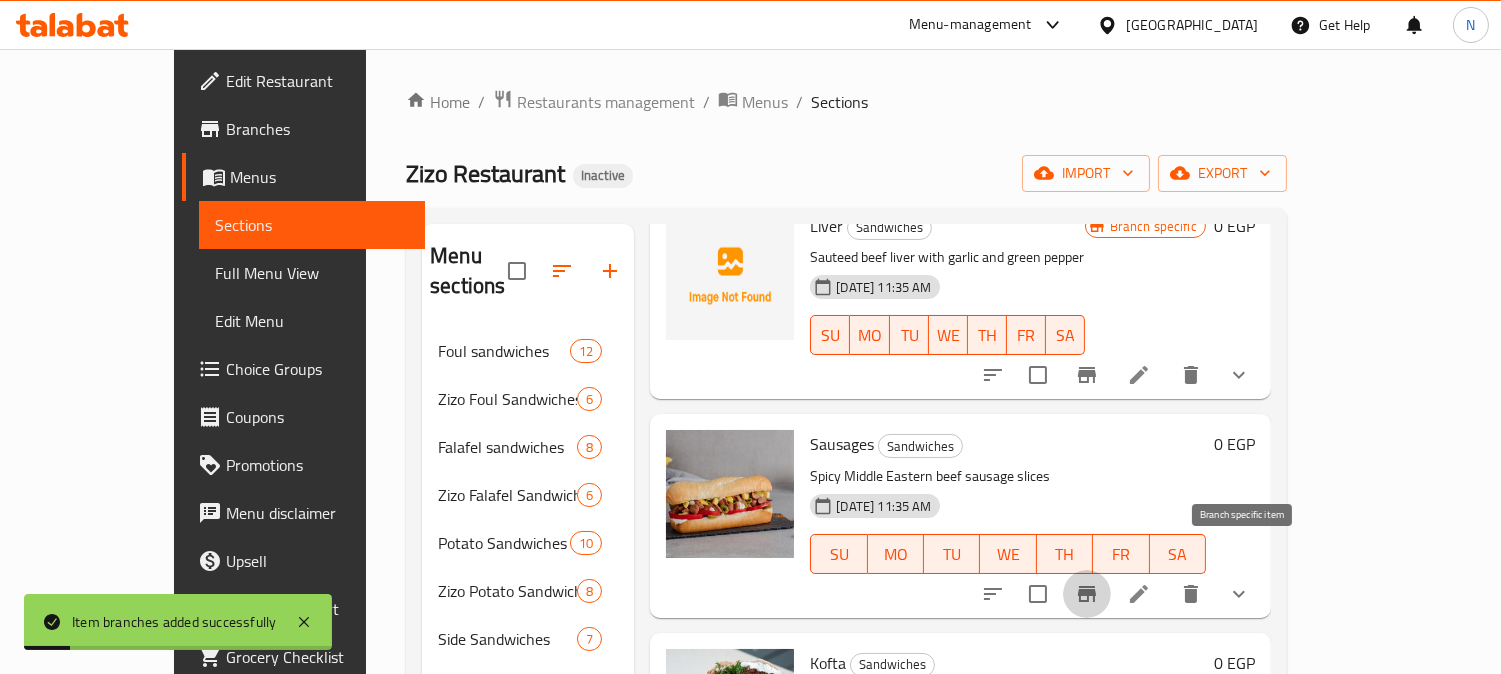click 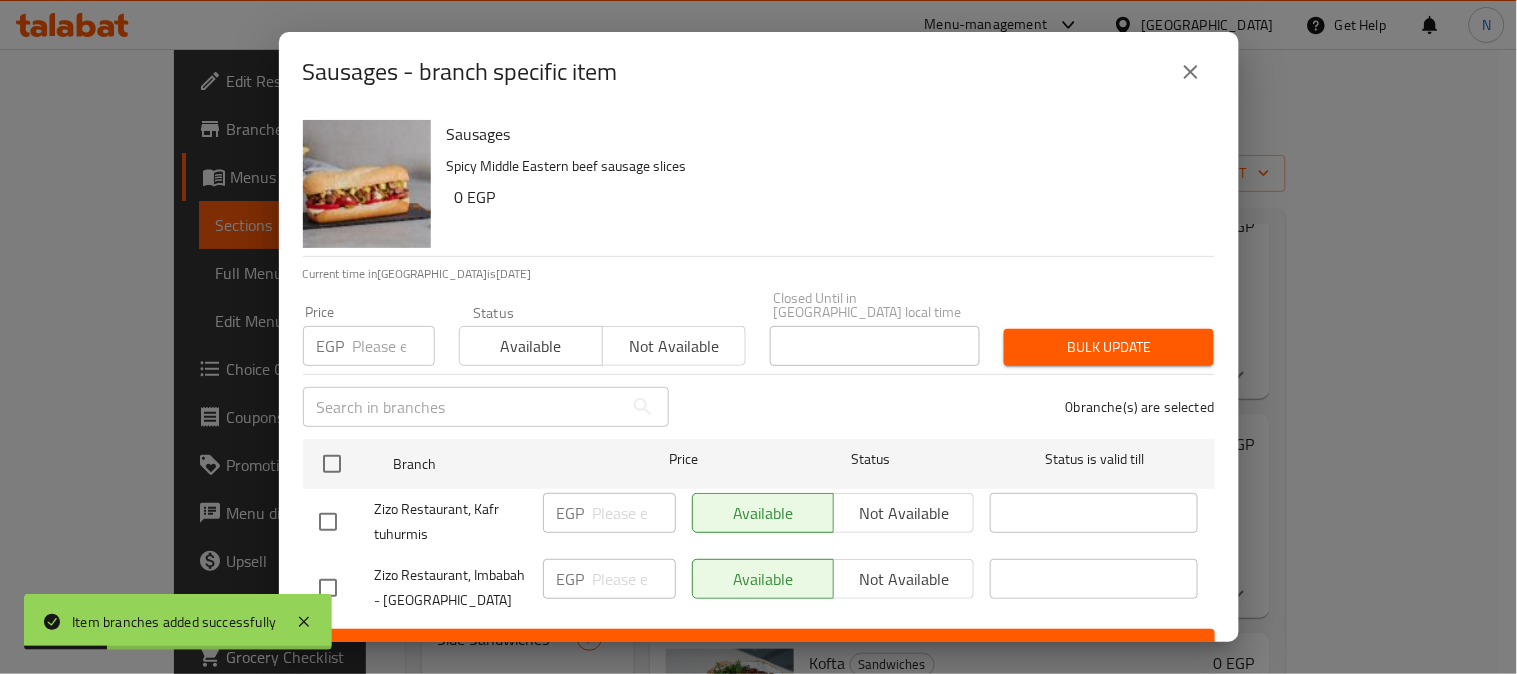 drag, startPoint x: 324, startPoint y: 574, endPoint x: 736, endPoint y: 576, distance: 412.00485 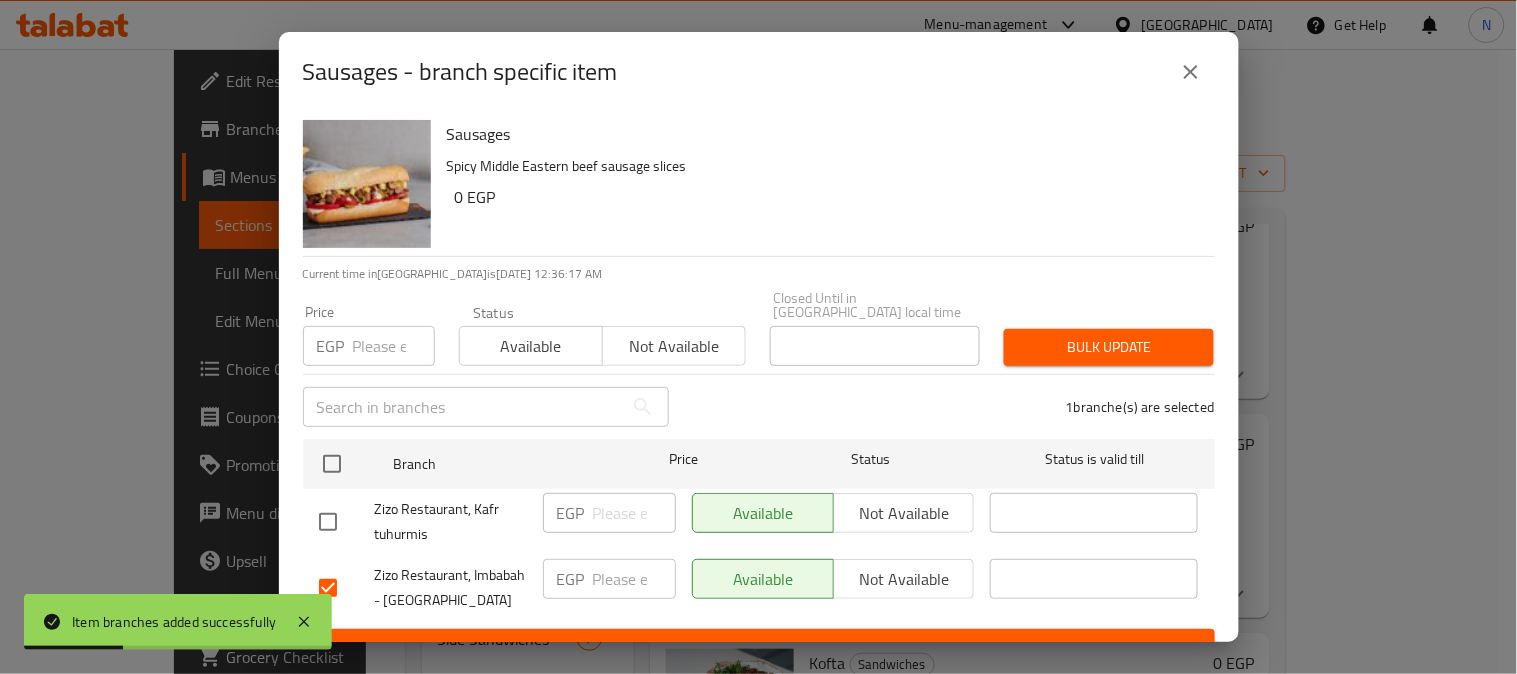 click on "Not available" at bounding box center [904, 579] 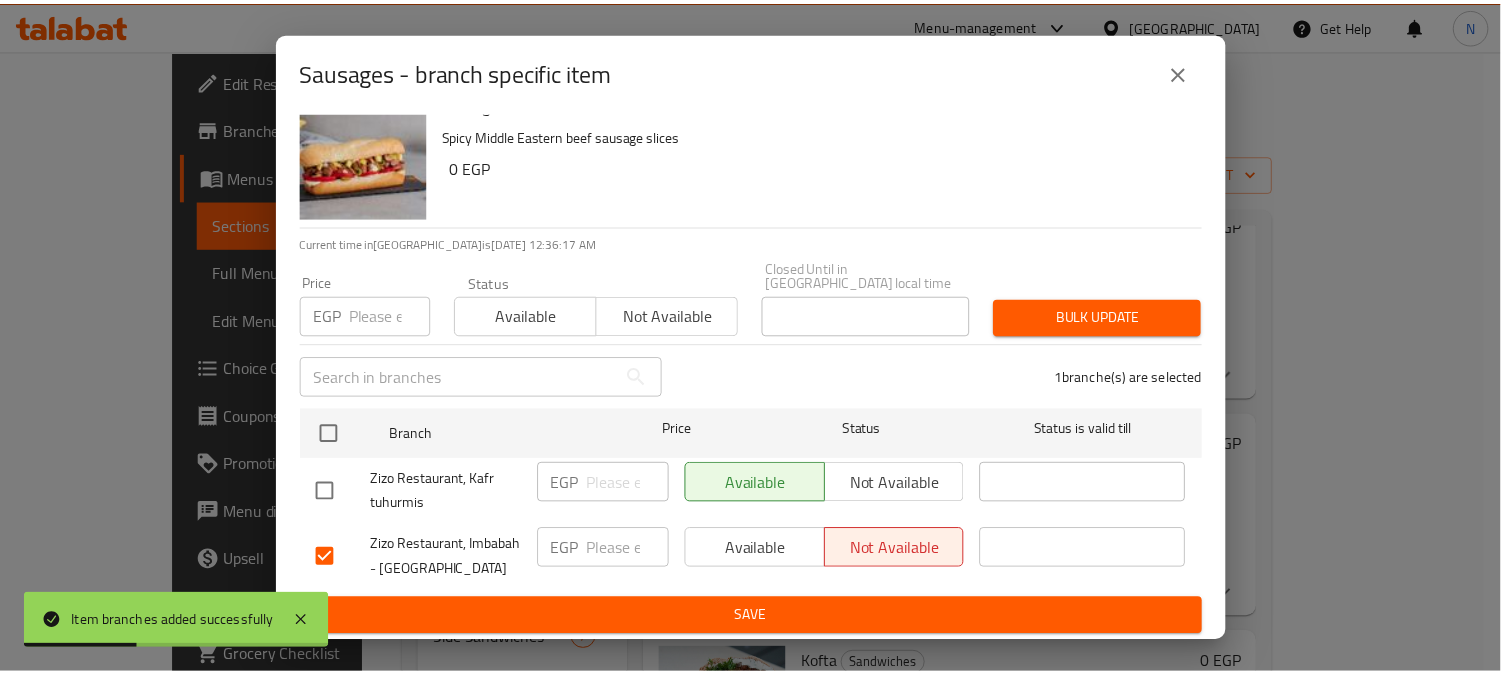 scroll, scrollTop: 42, scrollLeft: 0, axis: vertical 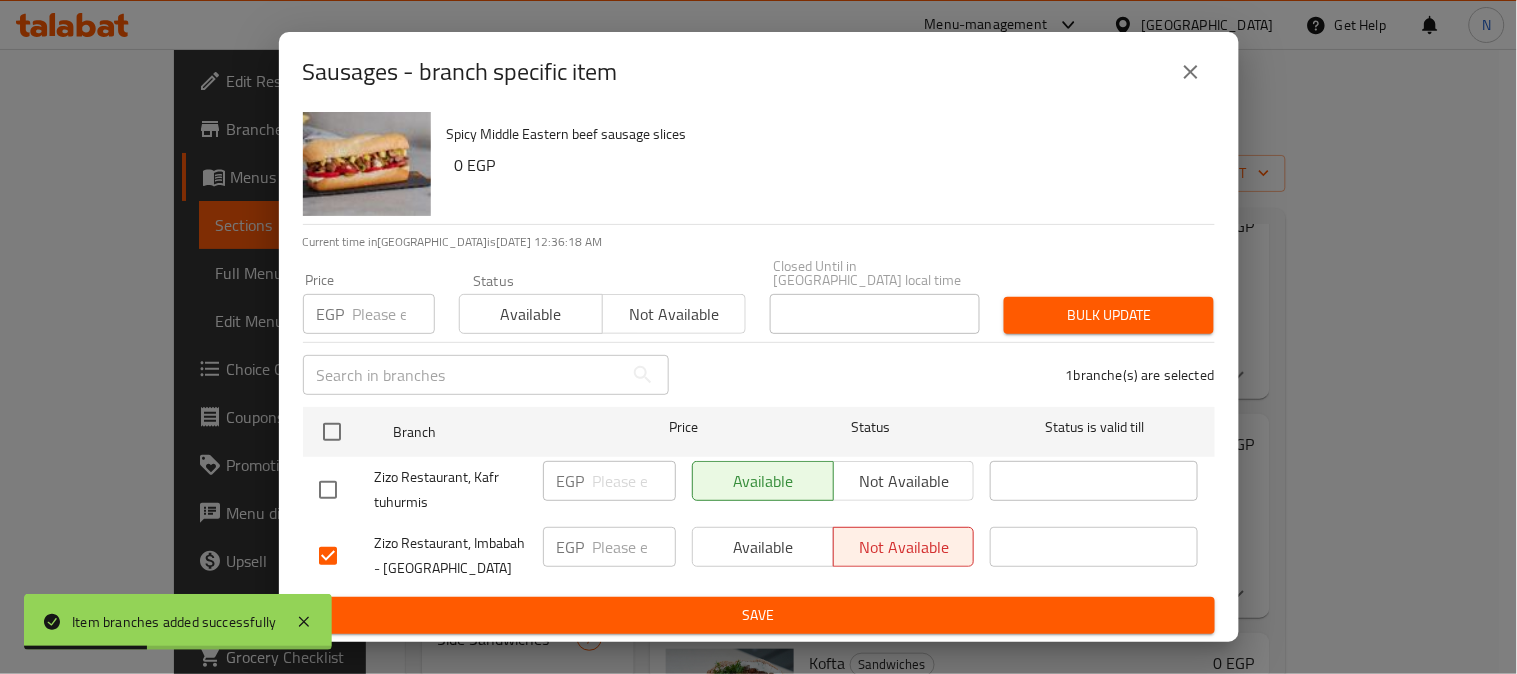drag, startPoint x: 817, startPoint y: 622, endPoint x: 860, endPoint y: 610, distance: 44.64303 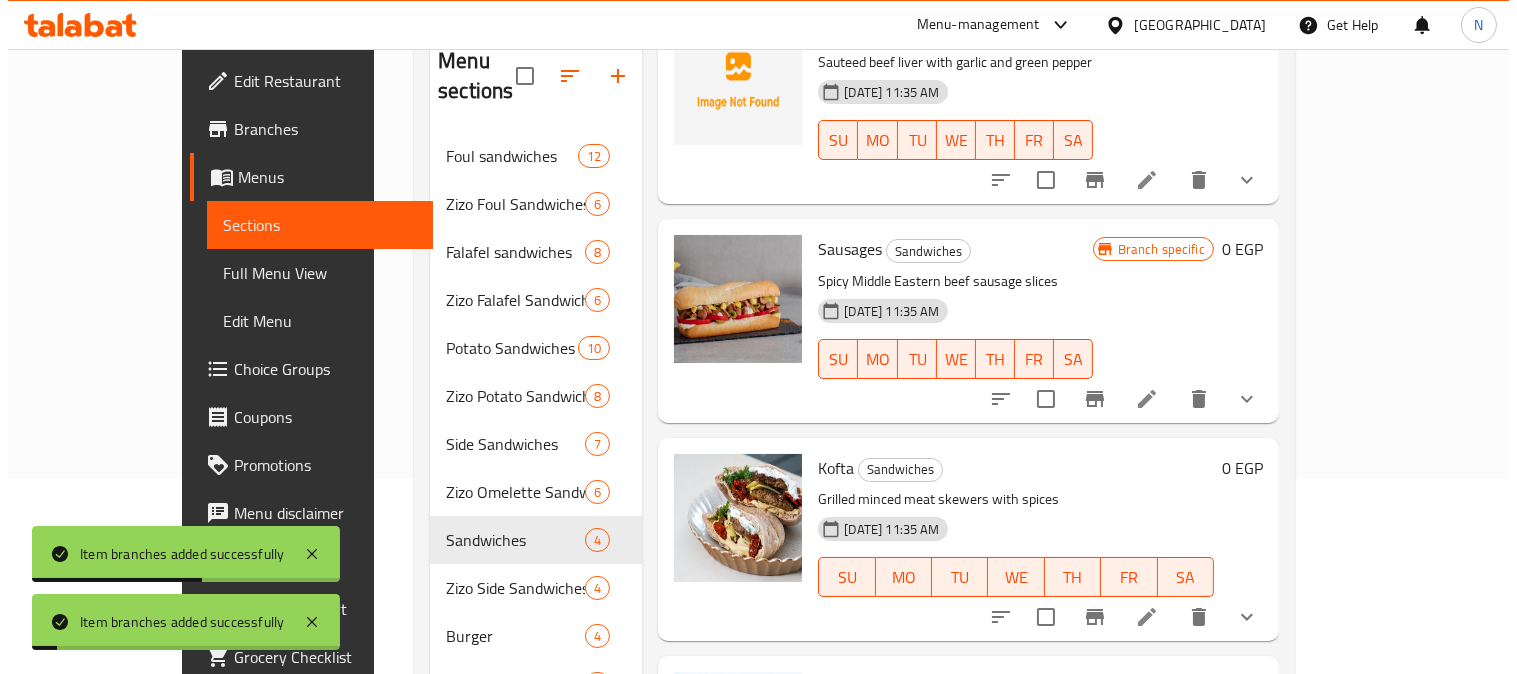 scroll, scrollTop: 222, scrollLeft: 0, axis: vertical 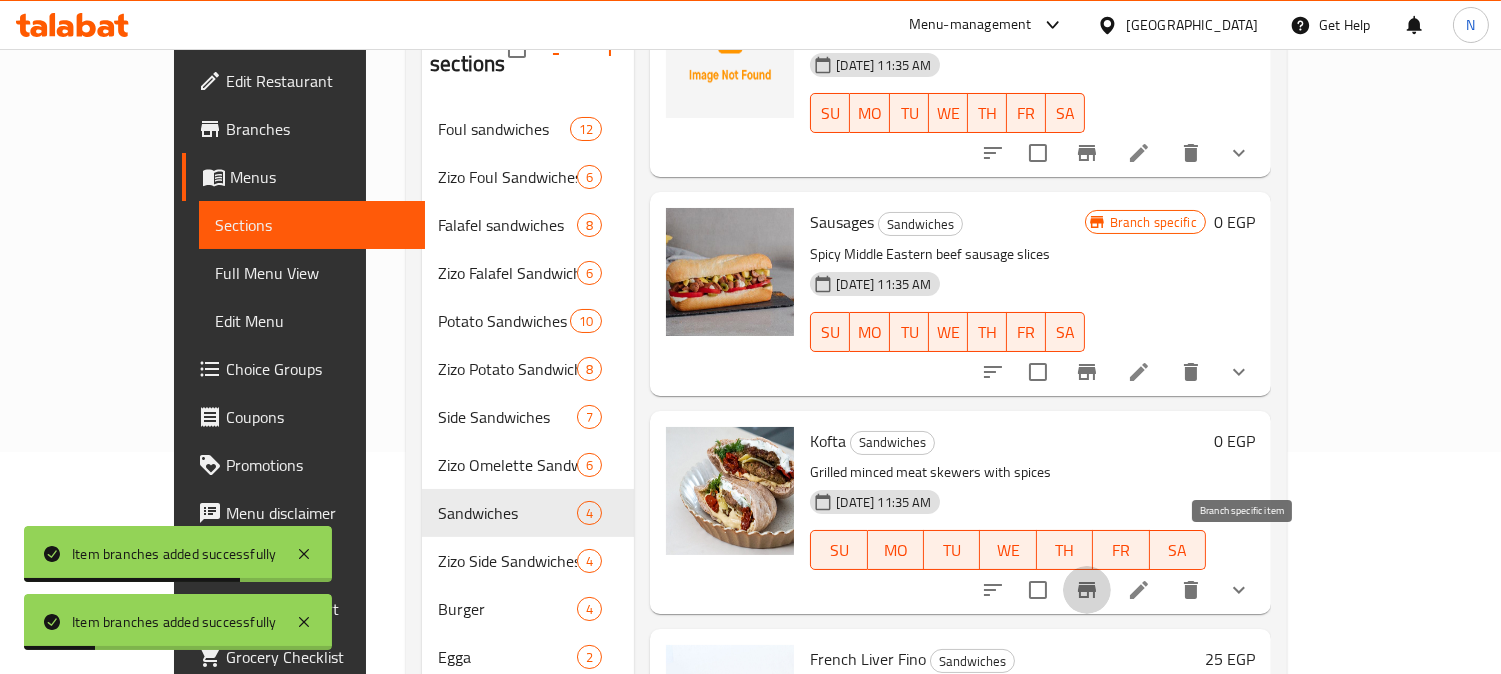 click at bounding box center [1087, 590] 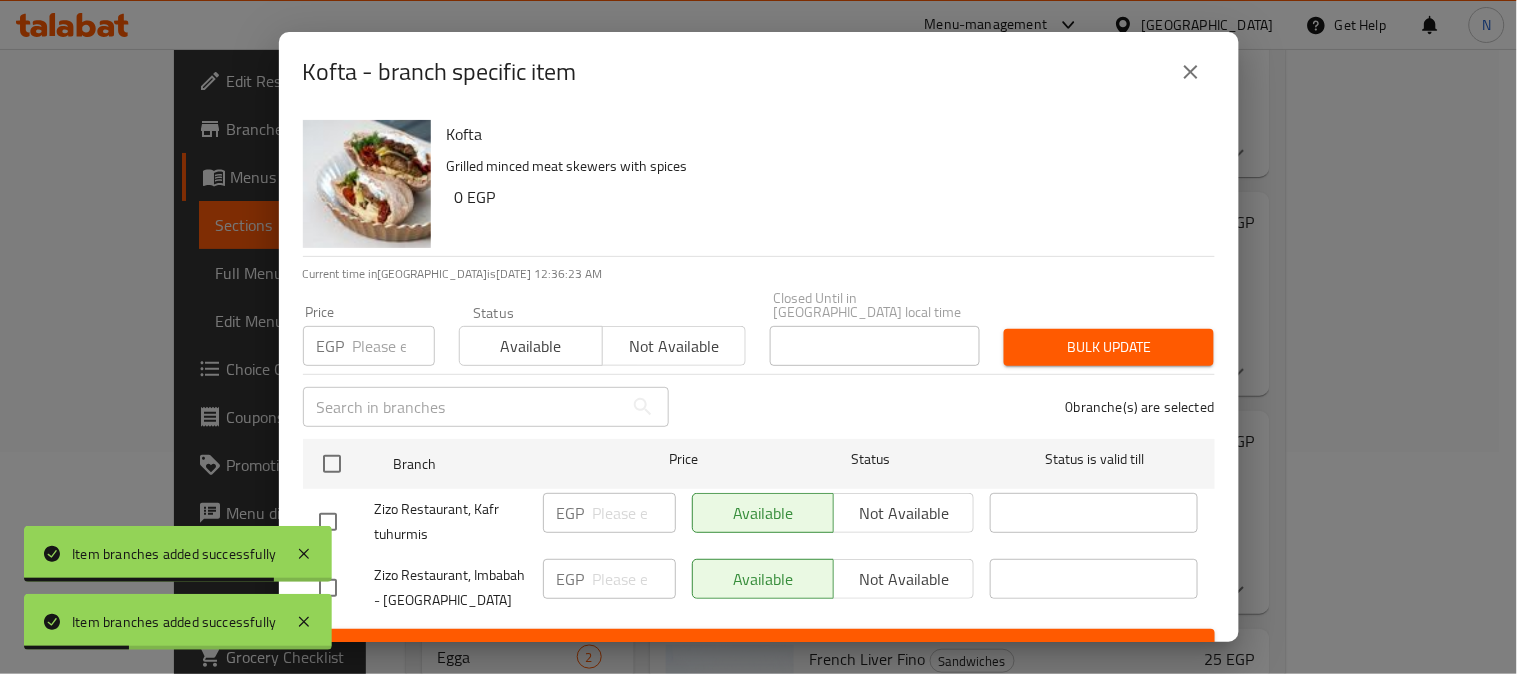 click at bounding box center [178, 580] 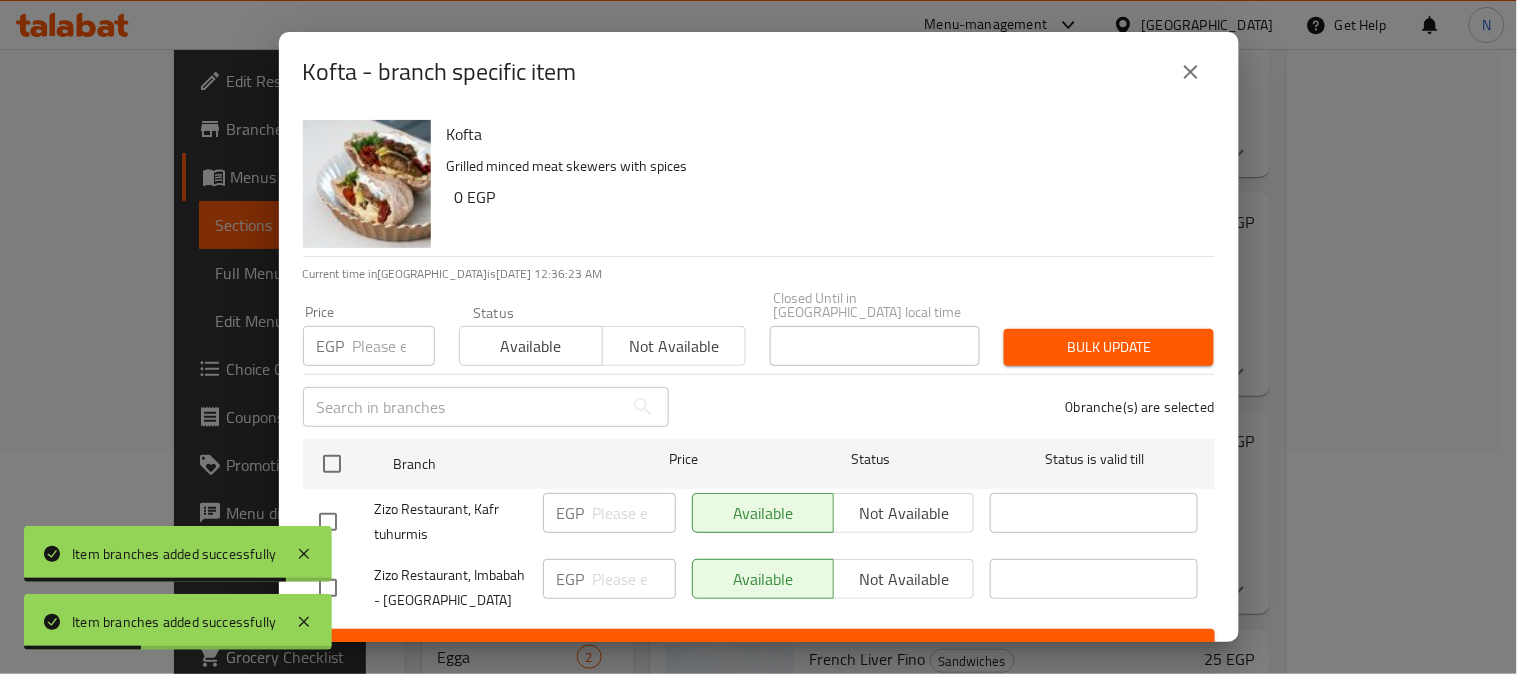 click at bounding box center (347, 588) 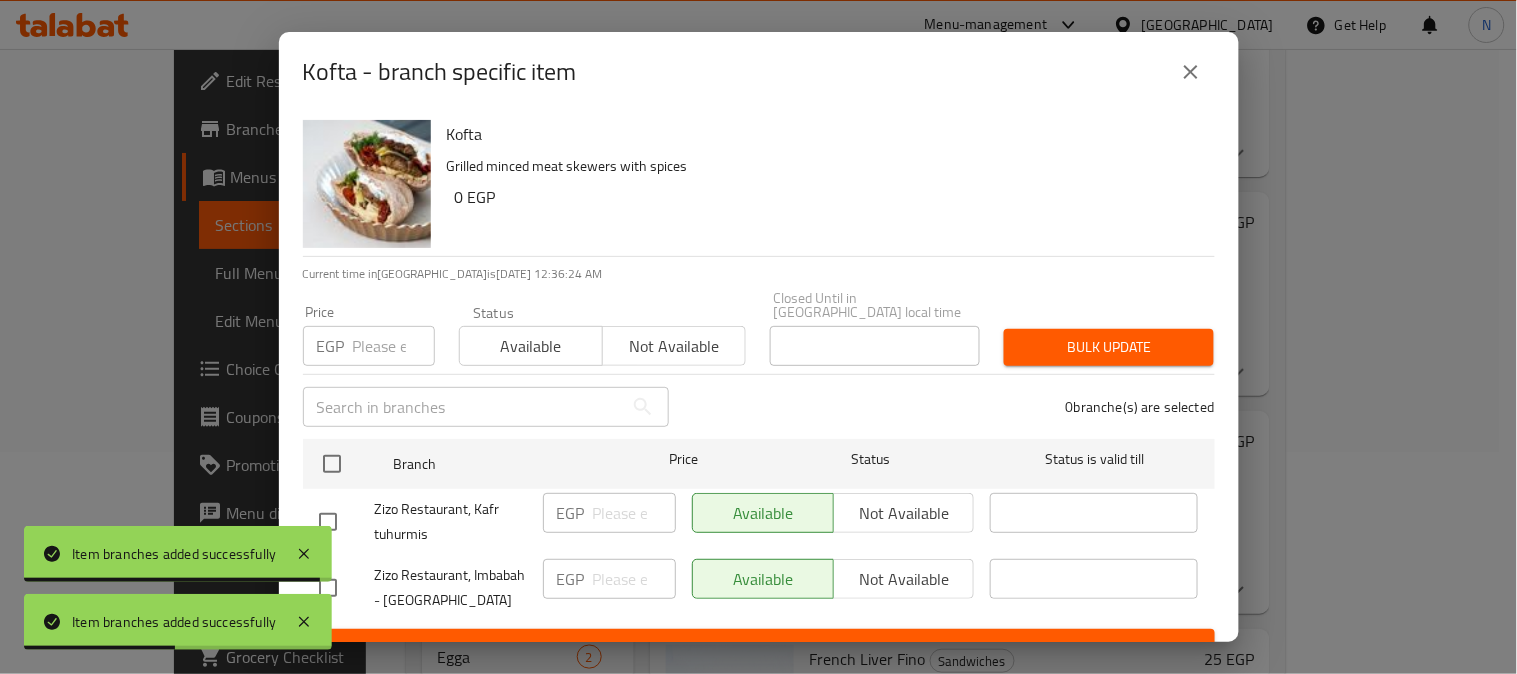 click on "Item branches added successfully" at bounding box center [178, 554] 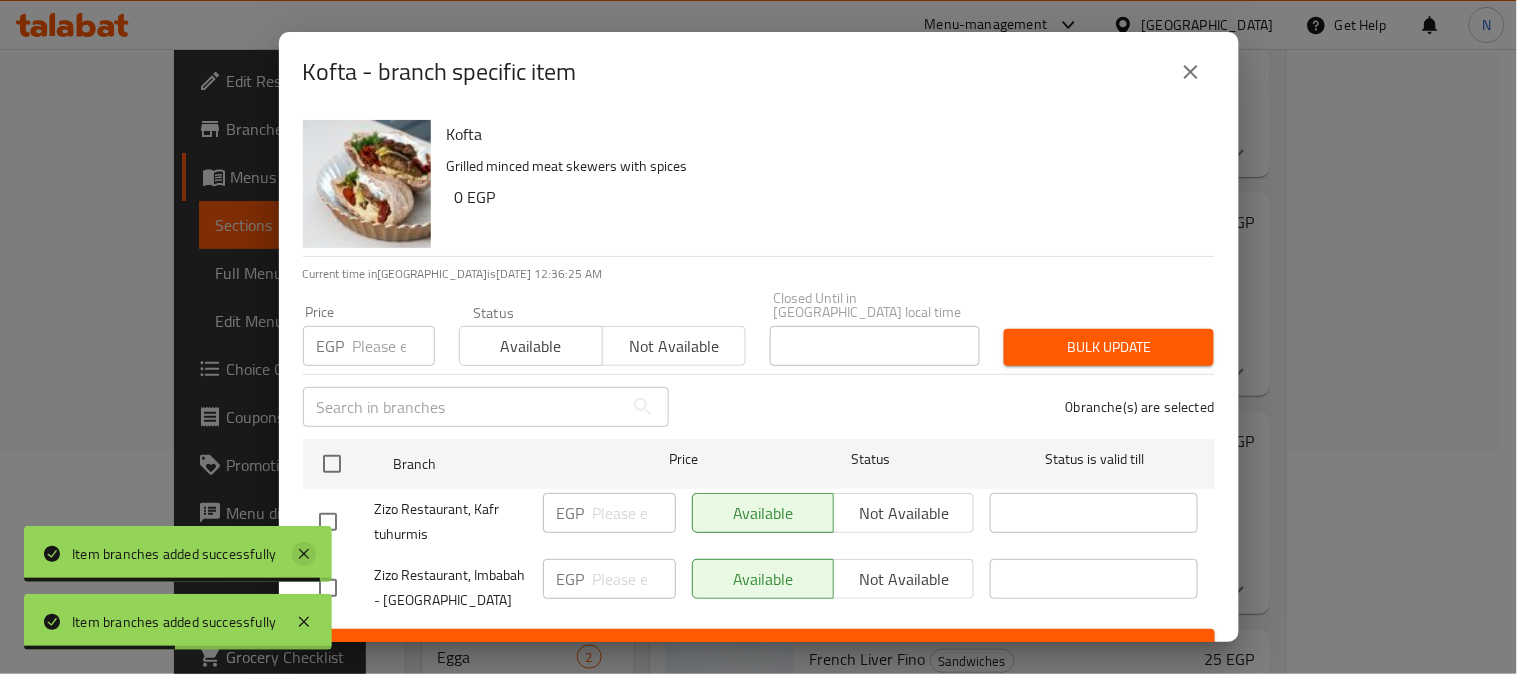 click 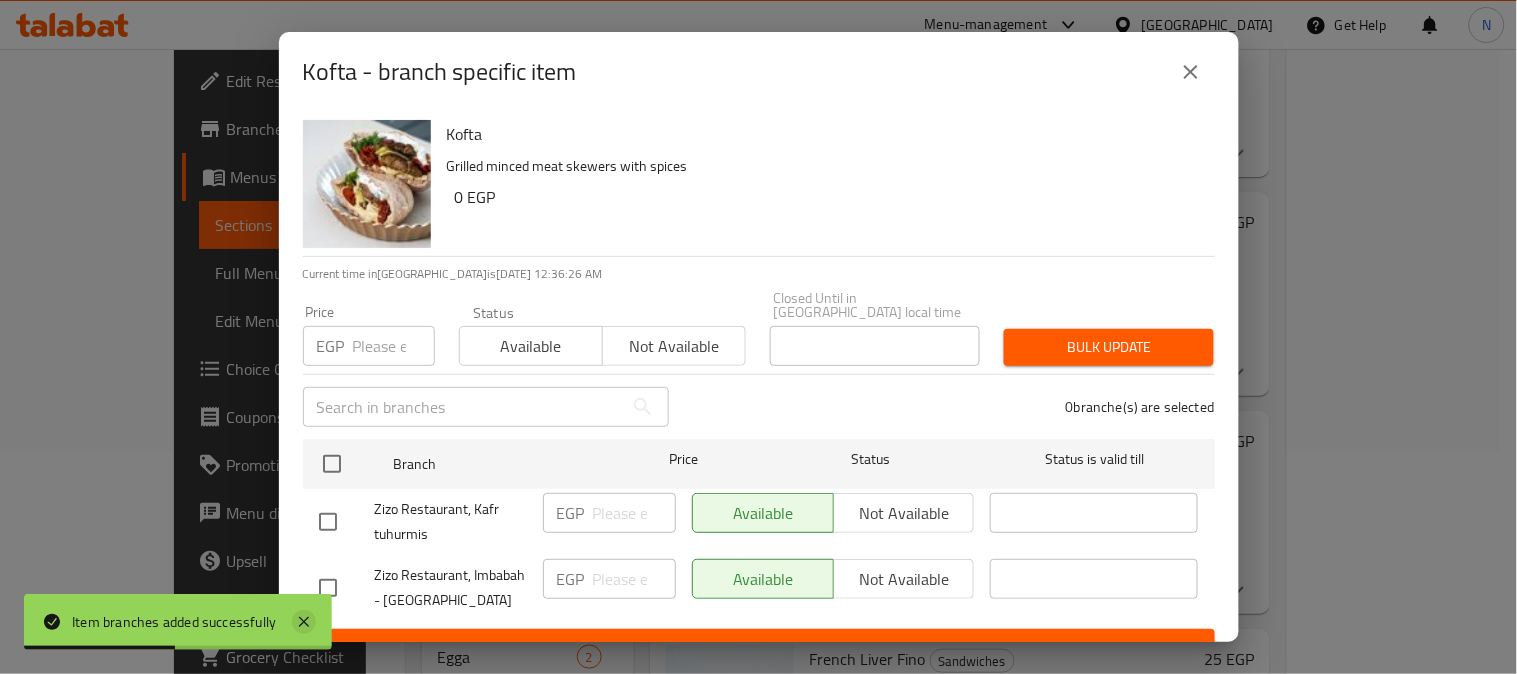click 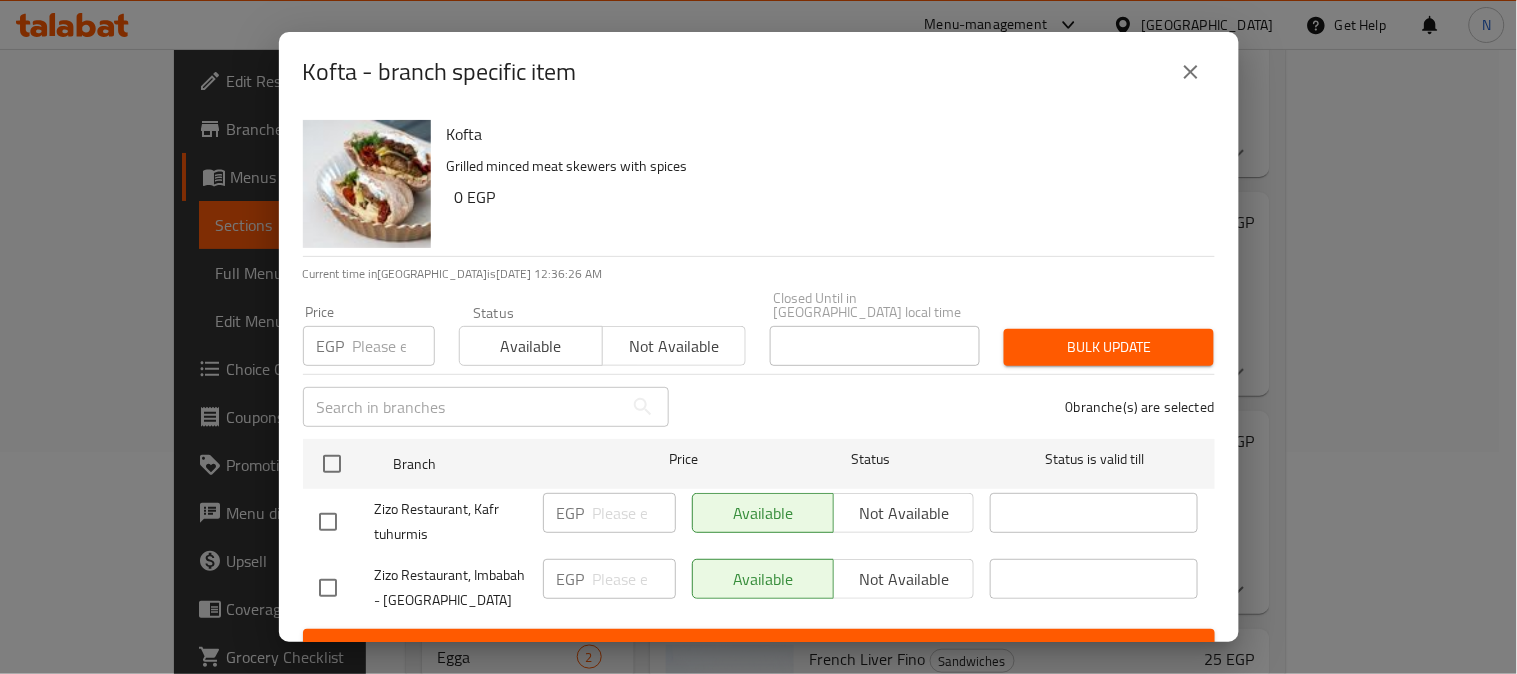 drag, startPoint x: 336, startPoint y: 588, endPoint x: 348, endPoint y: 581, distance: 13.892444 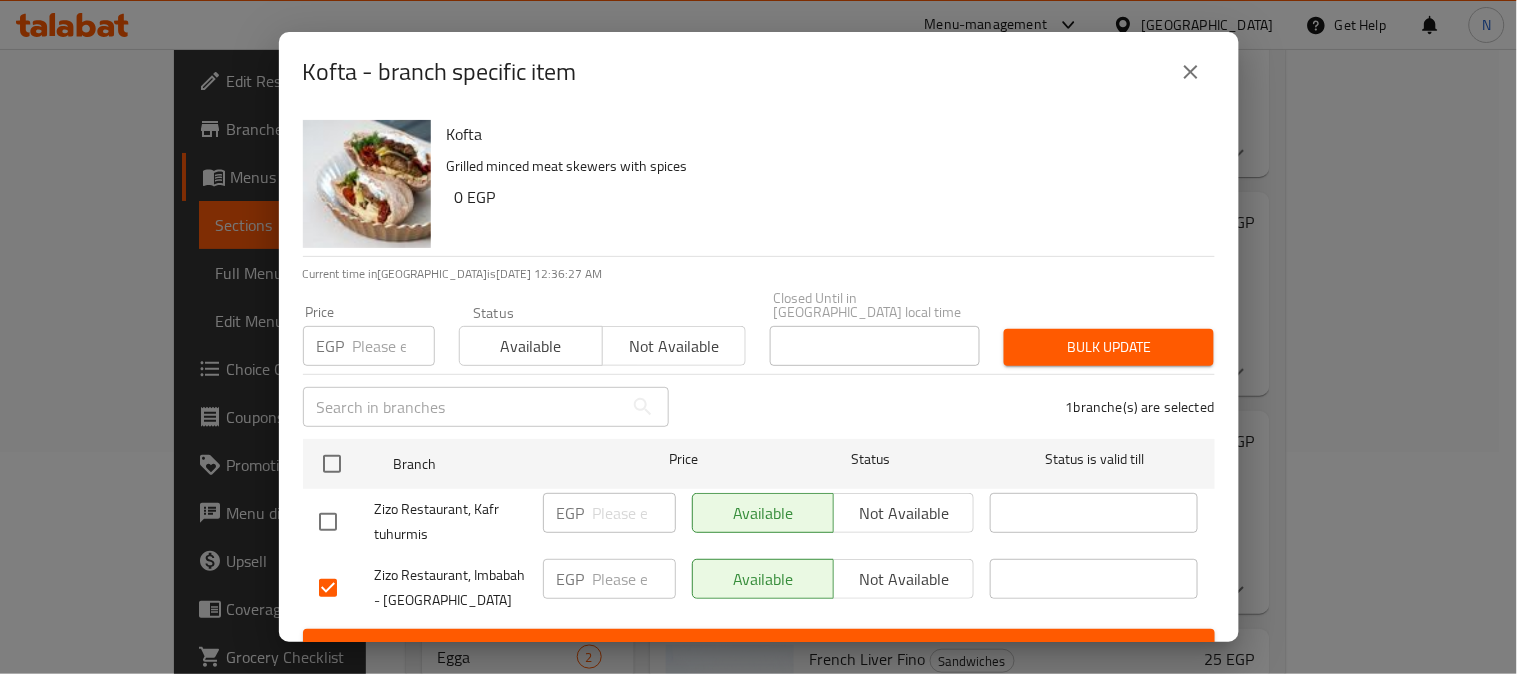 click on "Not available" at bounding box center [904, 579] 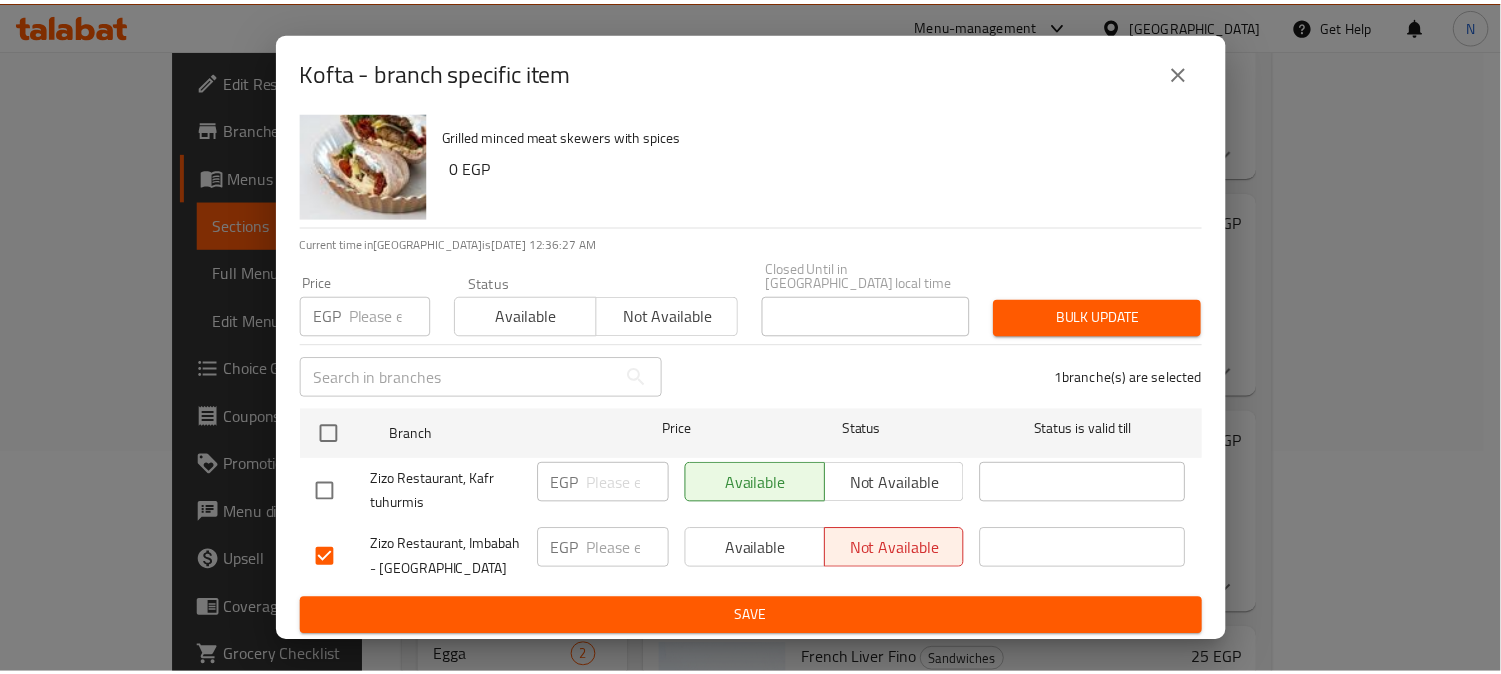 scroll, scrollTop: 42, scrollLeft: 0, axis: vertical 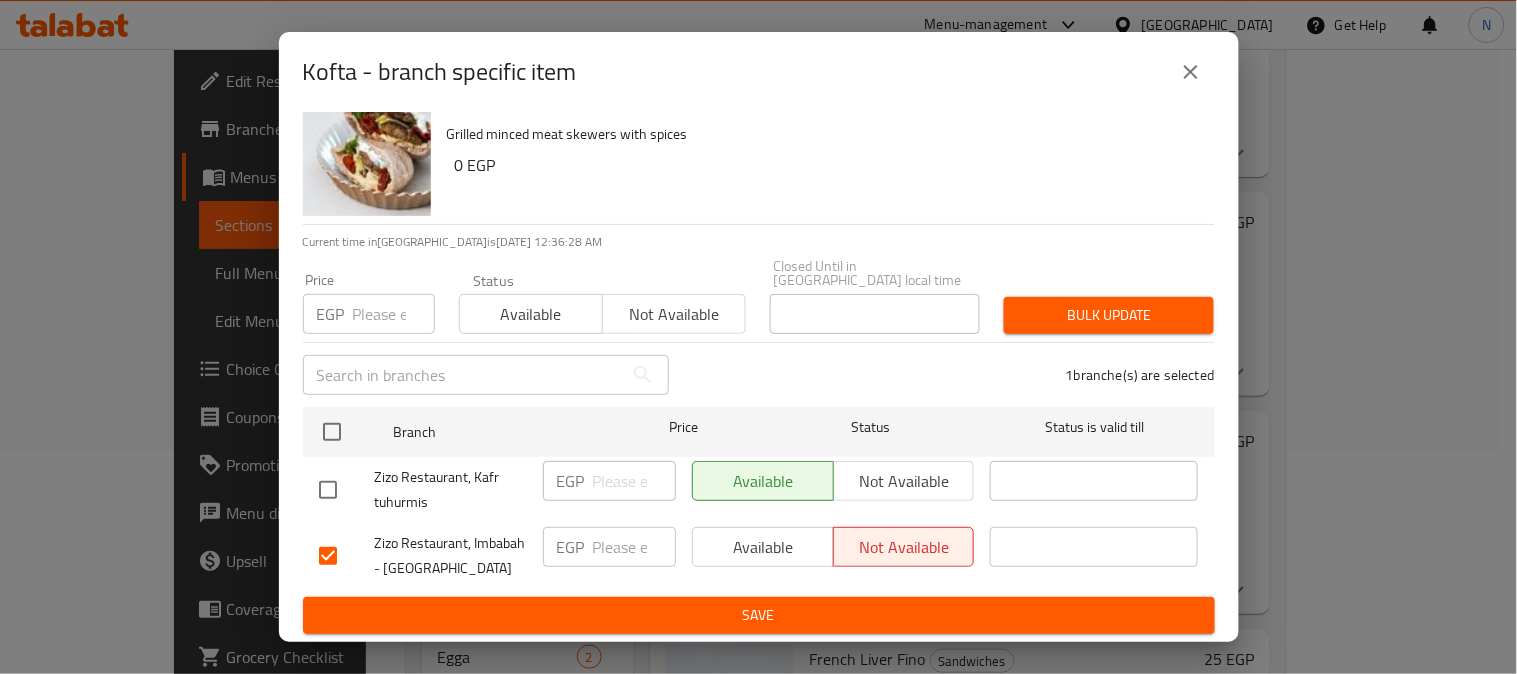 click on "Save" at bounding box center [759, 615] 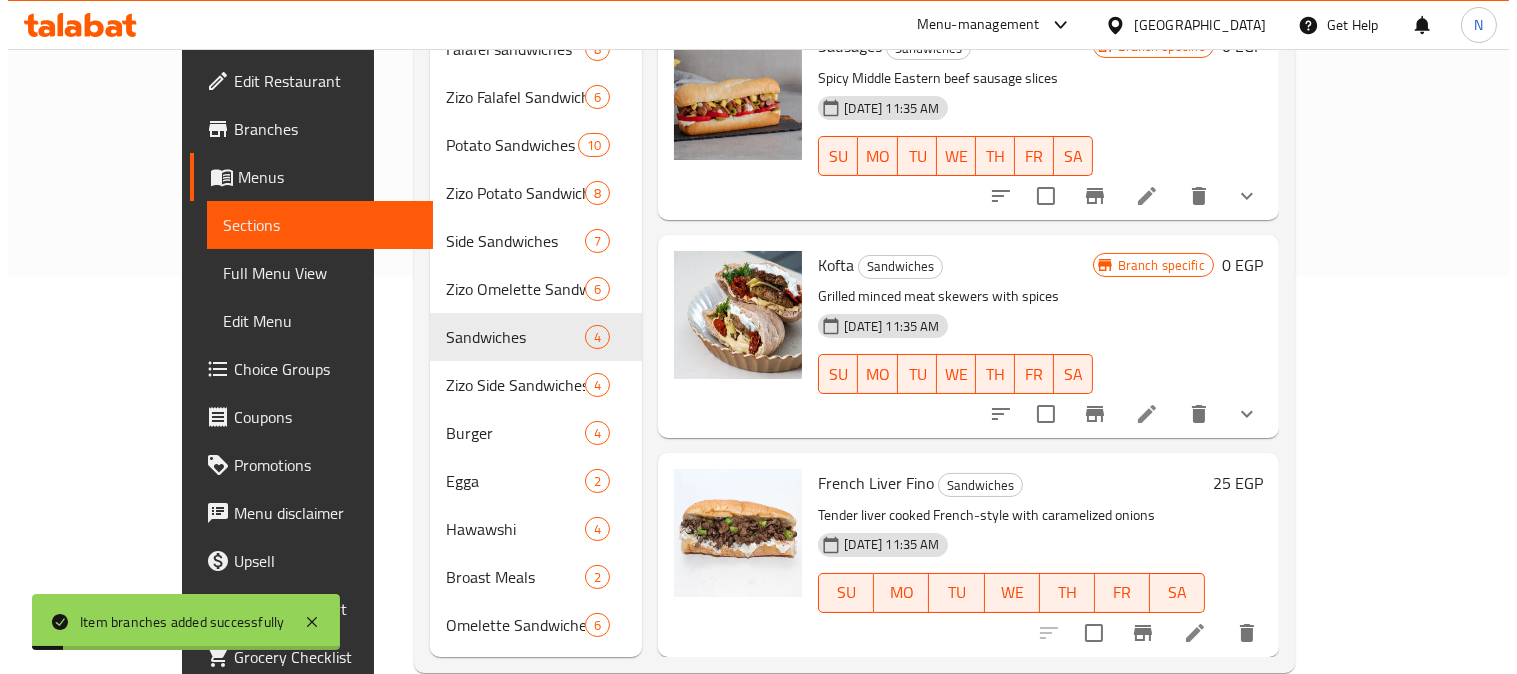 scroll, scrollTop: 406, scrollLeft: 0, axis: vertical 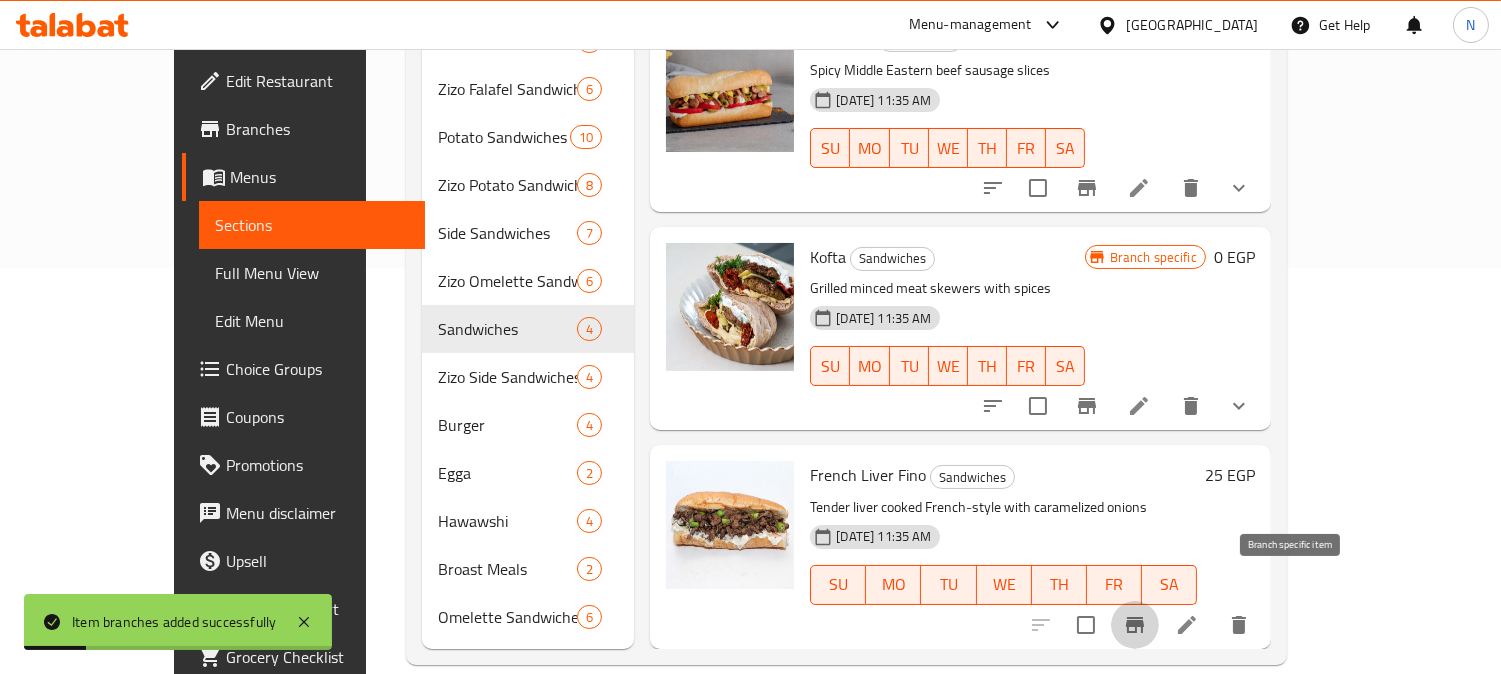 click 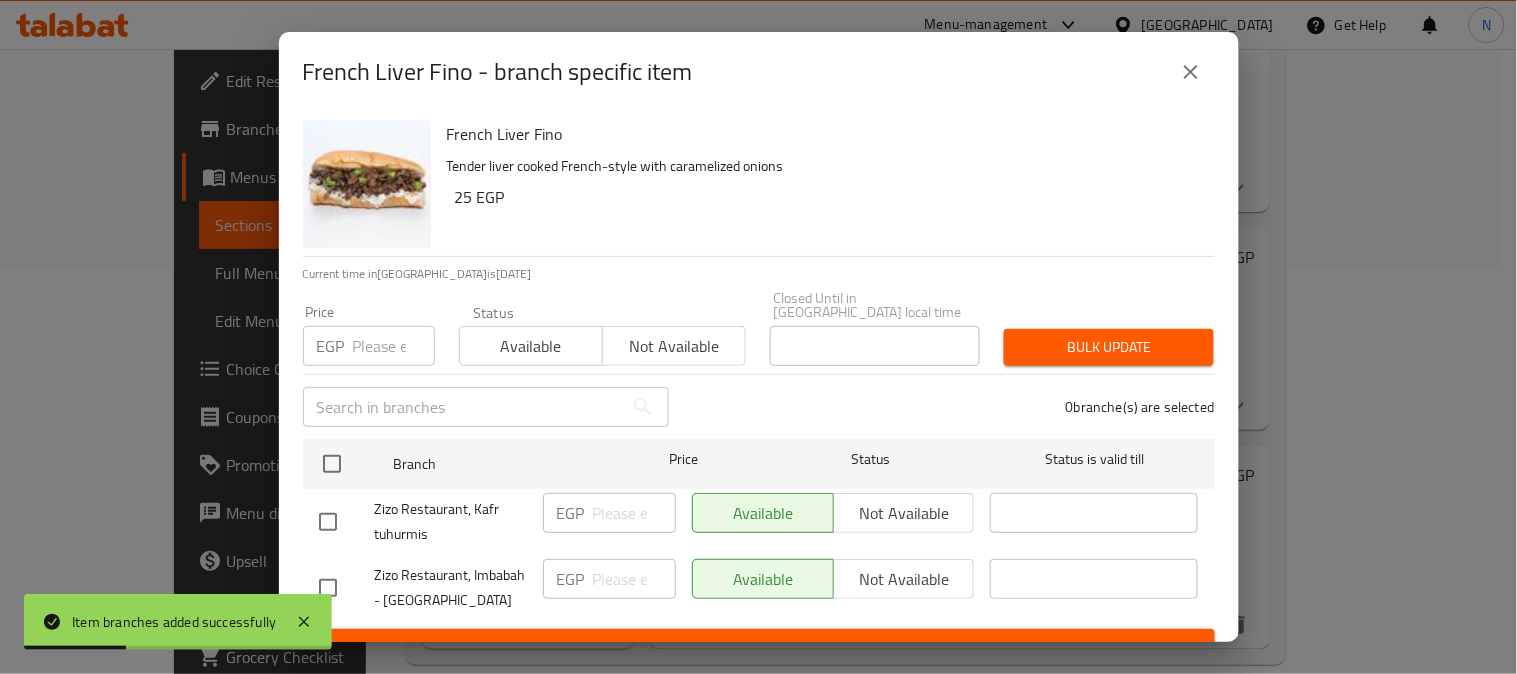 drag, startPoint x: 336, startPoint y: 576, endPoint x: 348, endPoint y: 573, distance: 12.369317 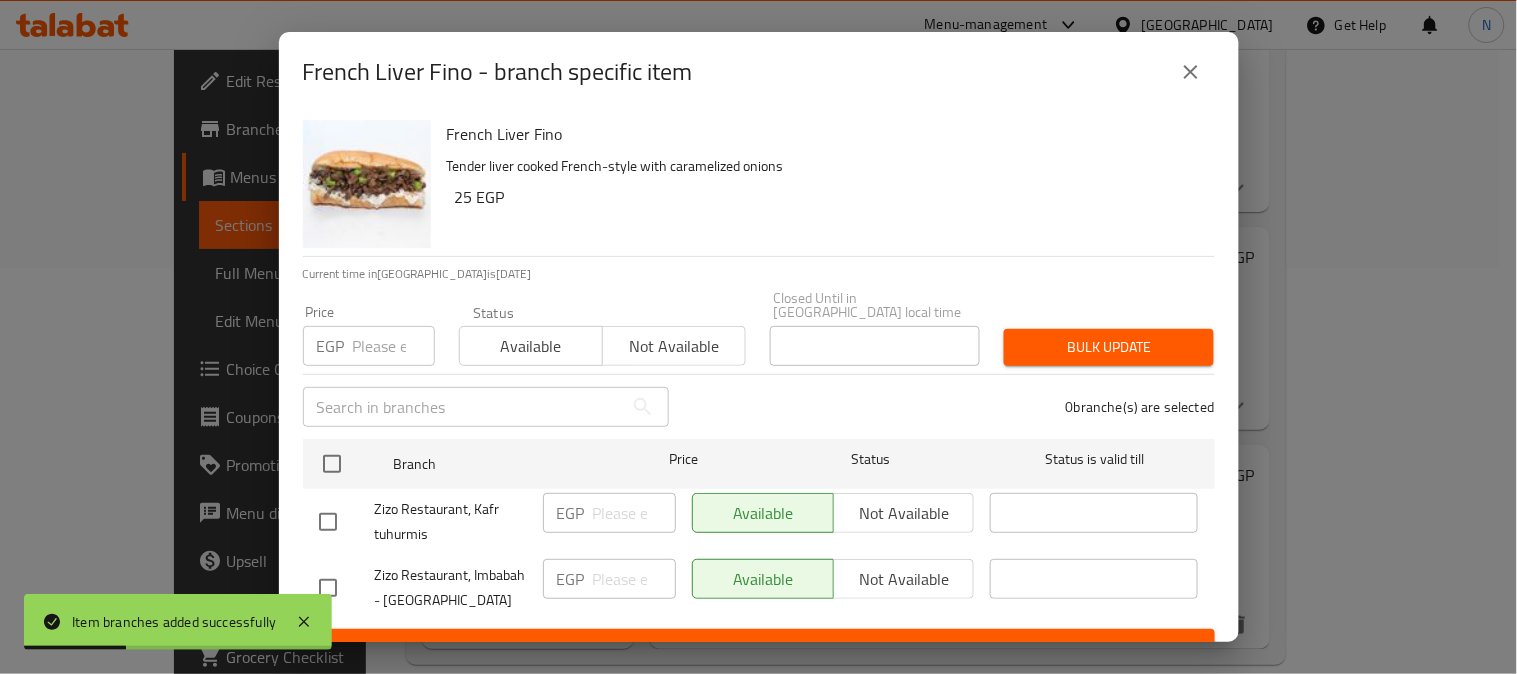 click at bounding box center (328, 588) 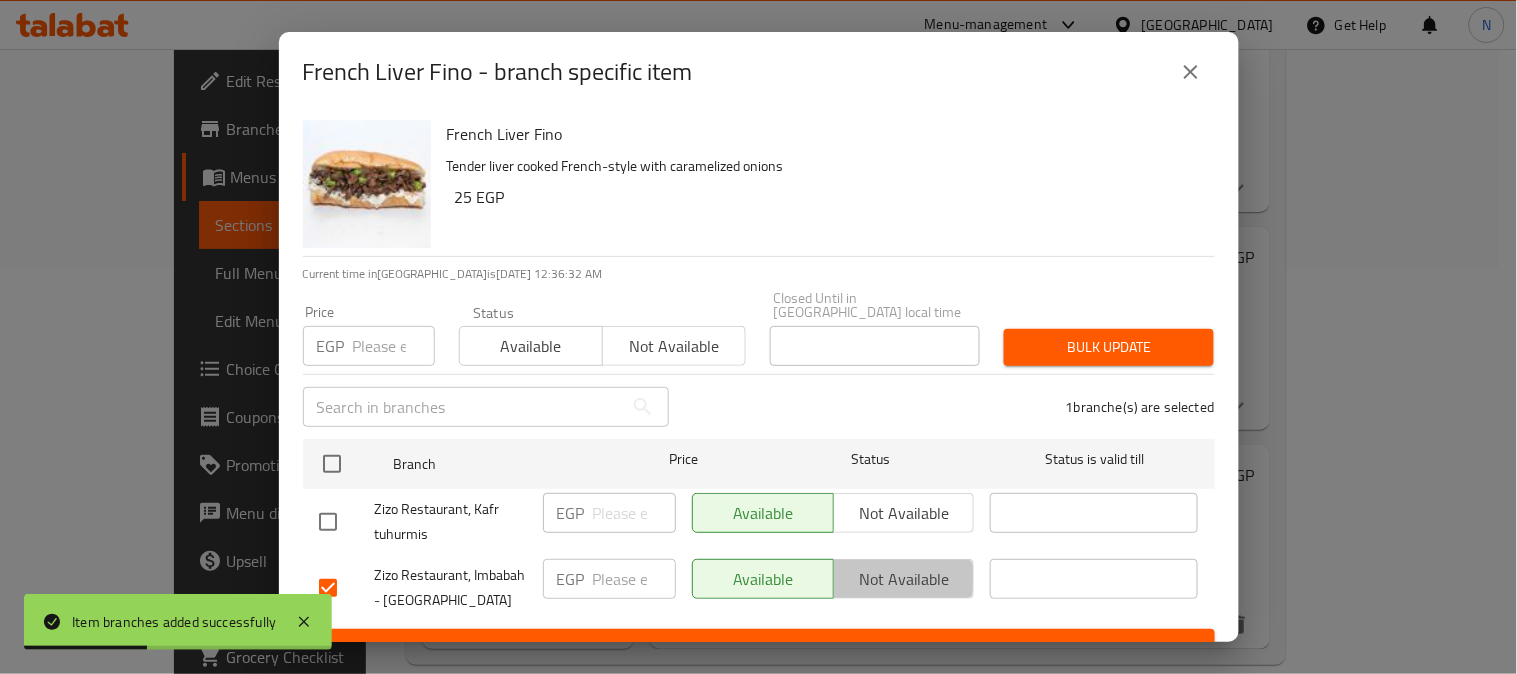 click on "Not available" at bounding box center [904, 579] 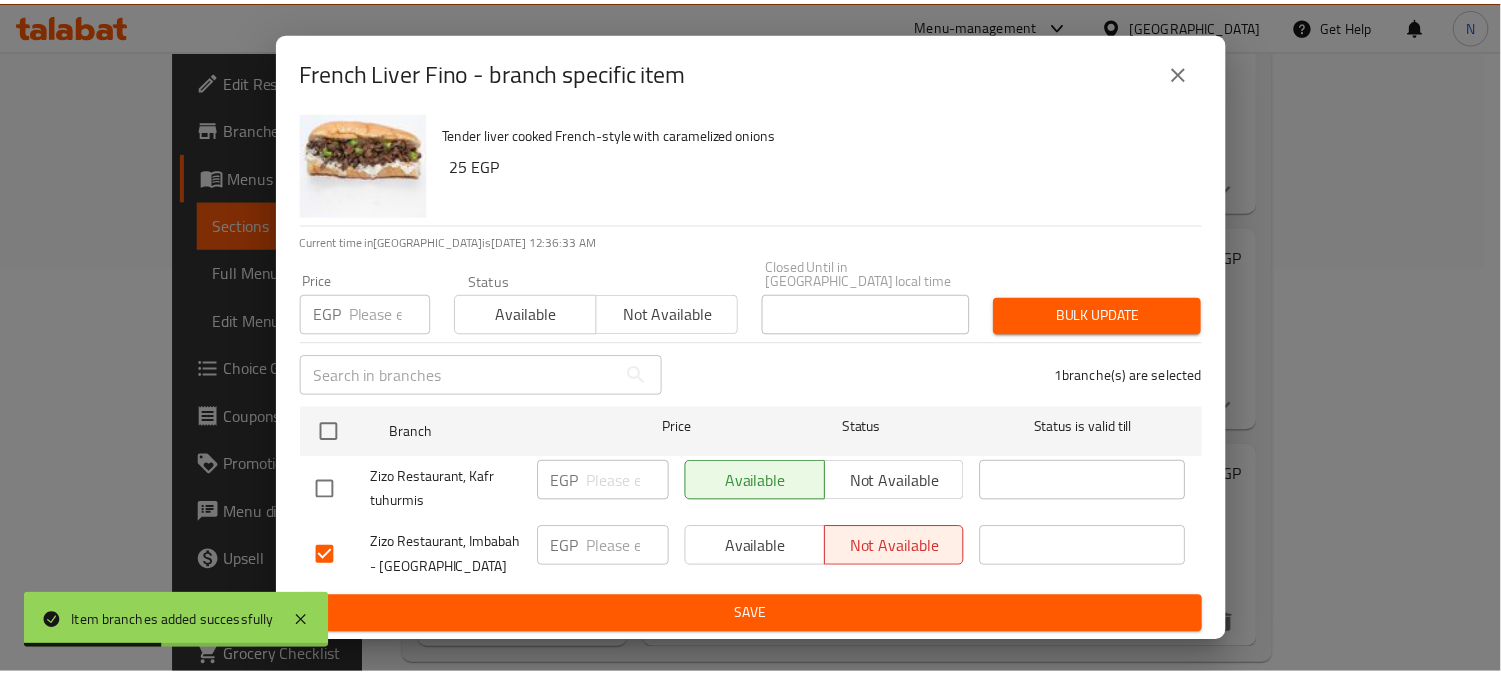 scroll, scrollTop: 42, scrollLeft: 0, axis: vertical 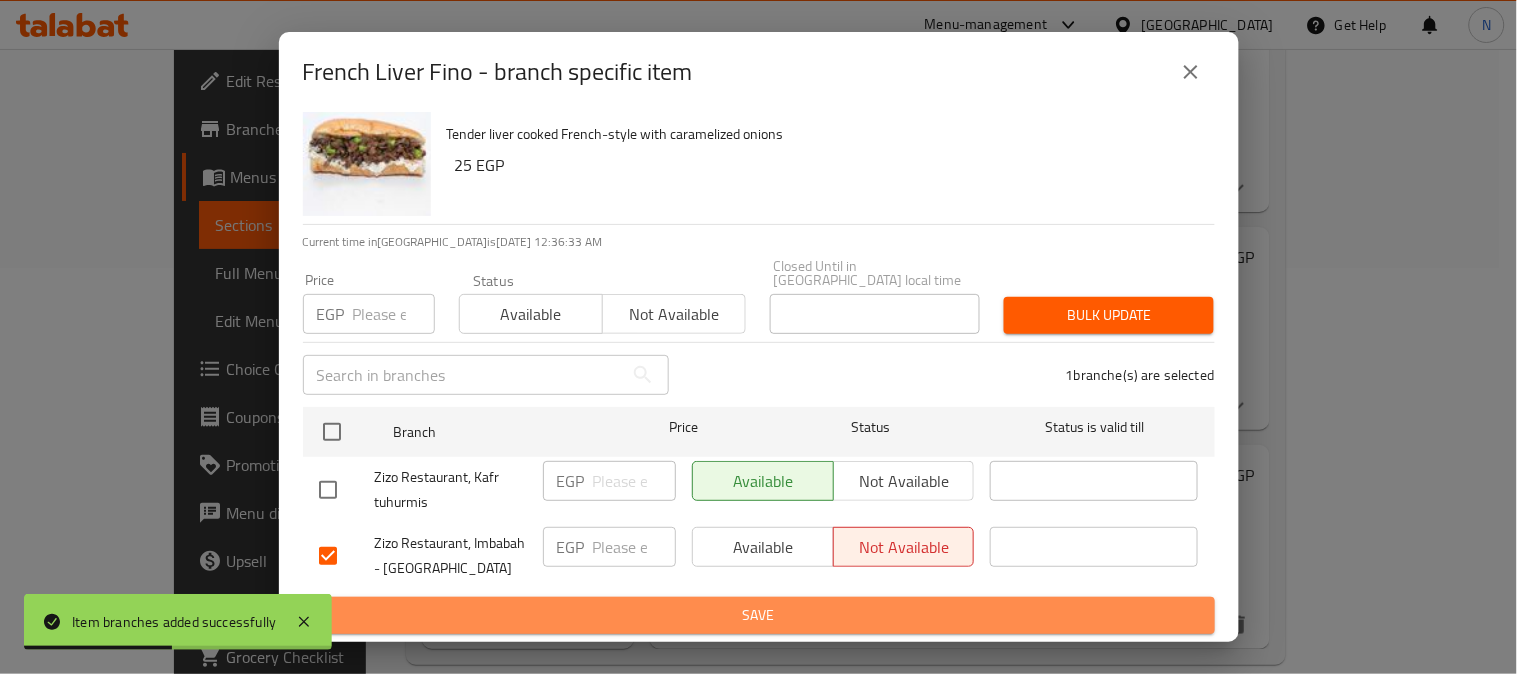 click on "Save" at bounding box center [759, 615] 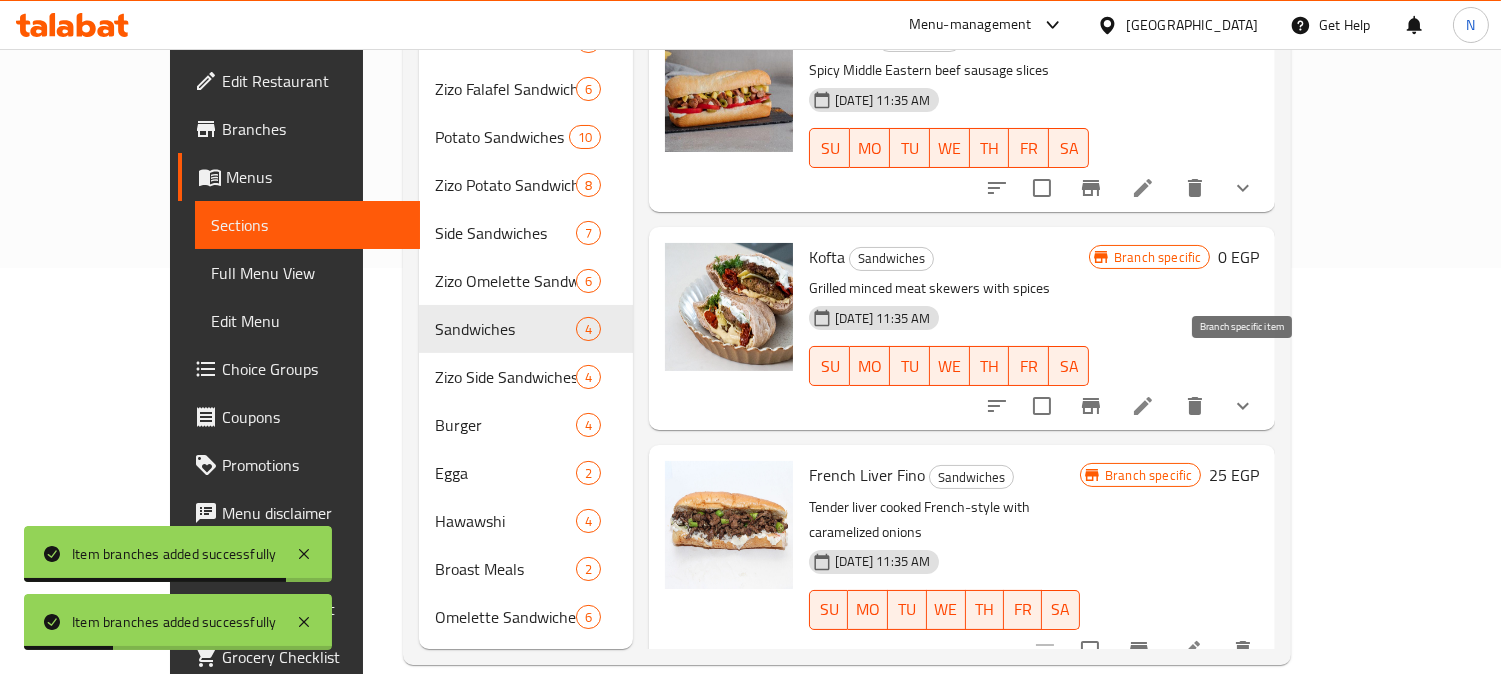 click 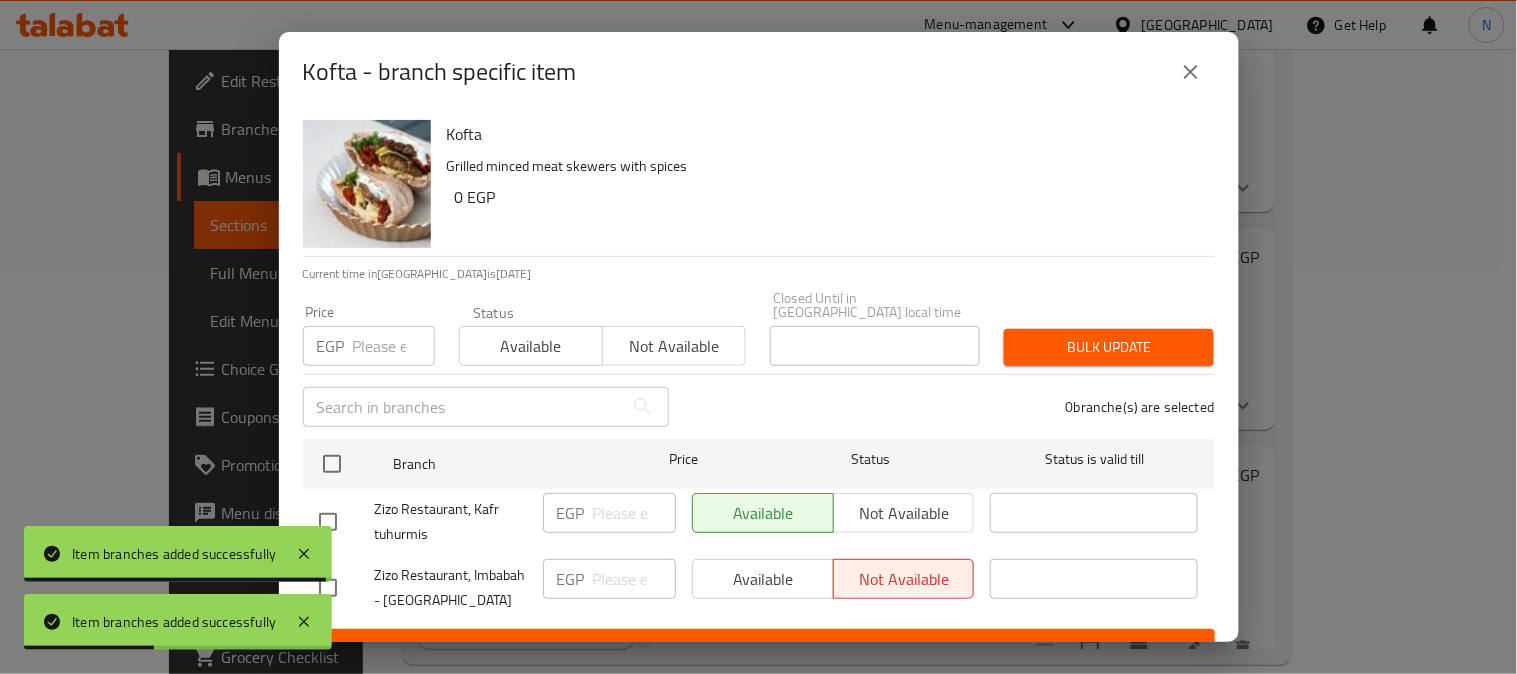 click on "Kofta - branch specific item Kofta Grilled minced meat skewers with spices 0   EGP Current time in  Egypt  is  15 Jul 2025   Price EGP Price Status Available Not available Closed Until in Egypt local time Closed Until in Egypt local time Bulk update ​ 0  branche(s) are selected Branch Price Status Status is valid till Zizo Restaurant, Kafr tuhurmis EGP ​ Available Not available ​ Zizo Restaurant, Imbabah - Madinat El Omal EGP ​ Available Not available ​ Save" at bounding box center (758, 337) 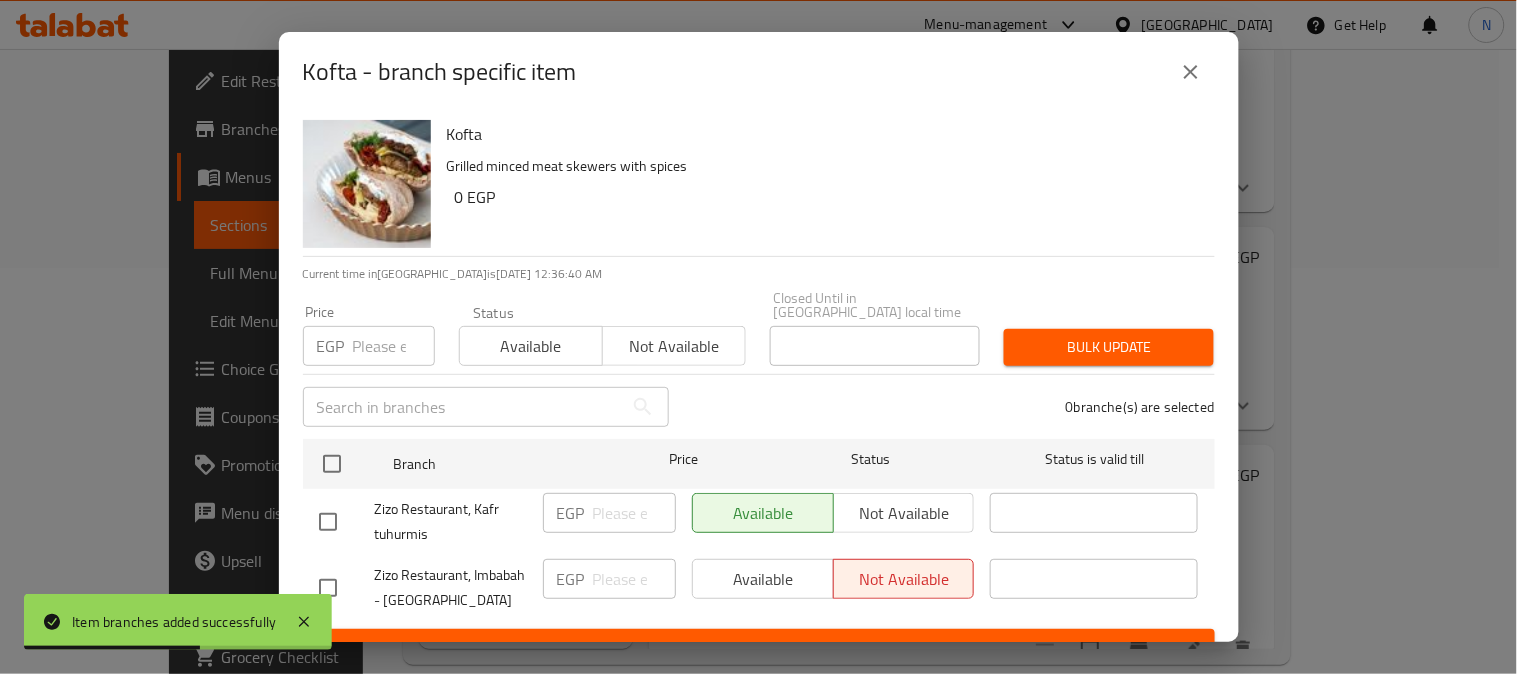 click 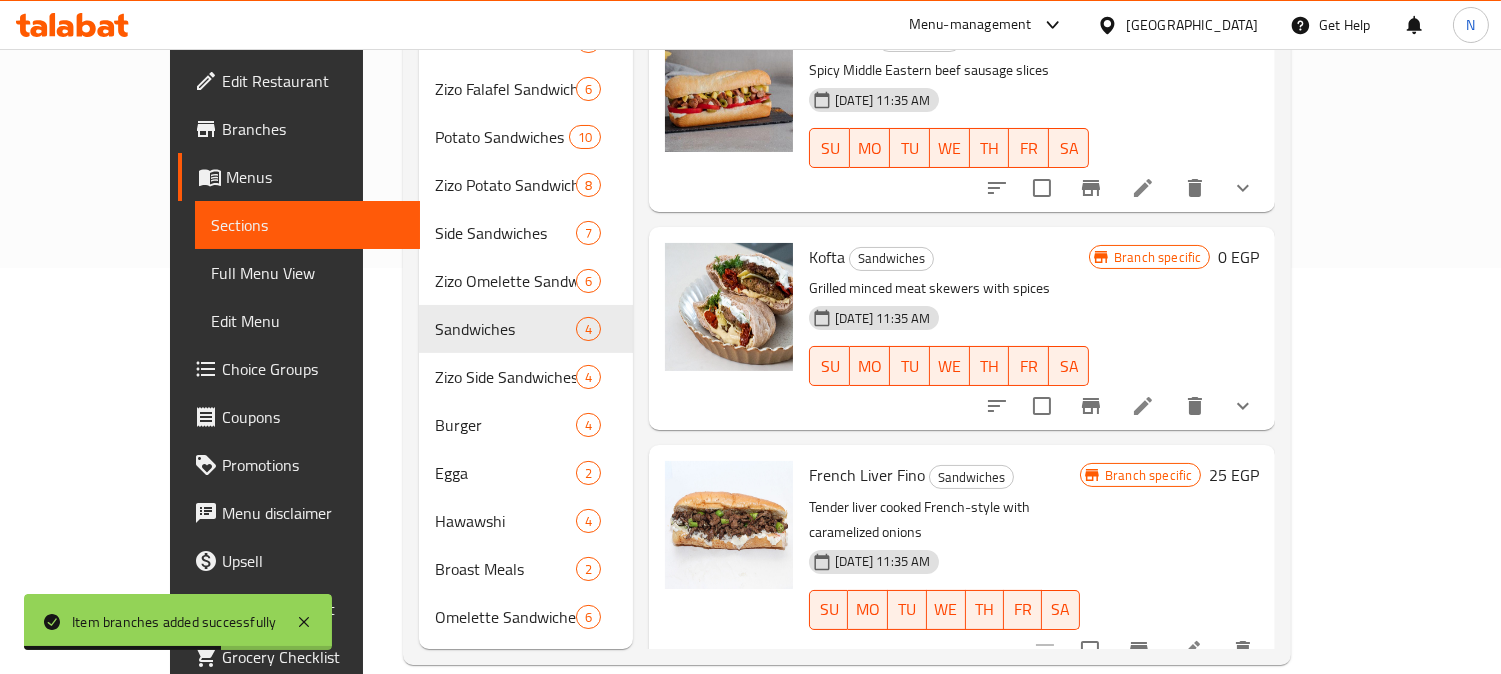 scroll, scrollTop: 12, scrollLeft: 0, axis: vertical 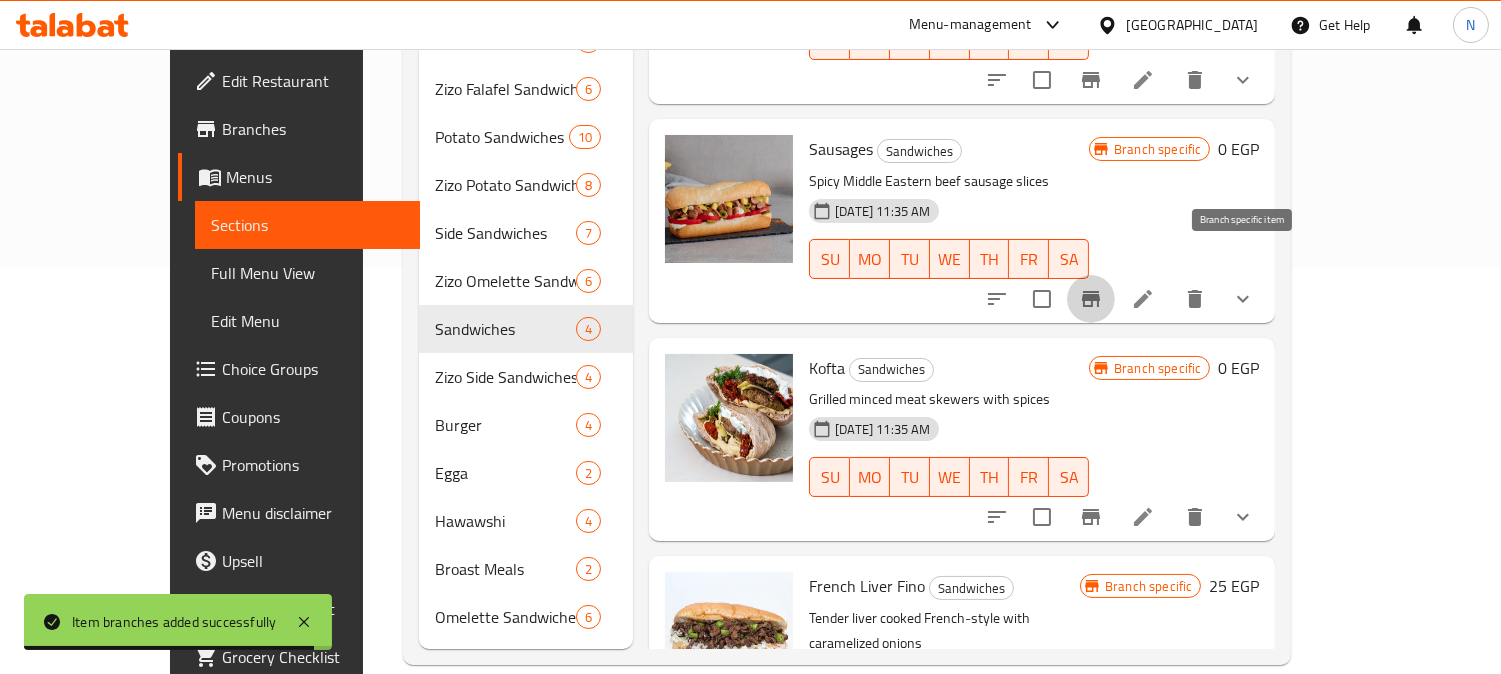 click at bounding box center [1091, 299] 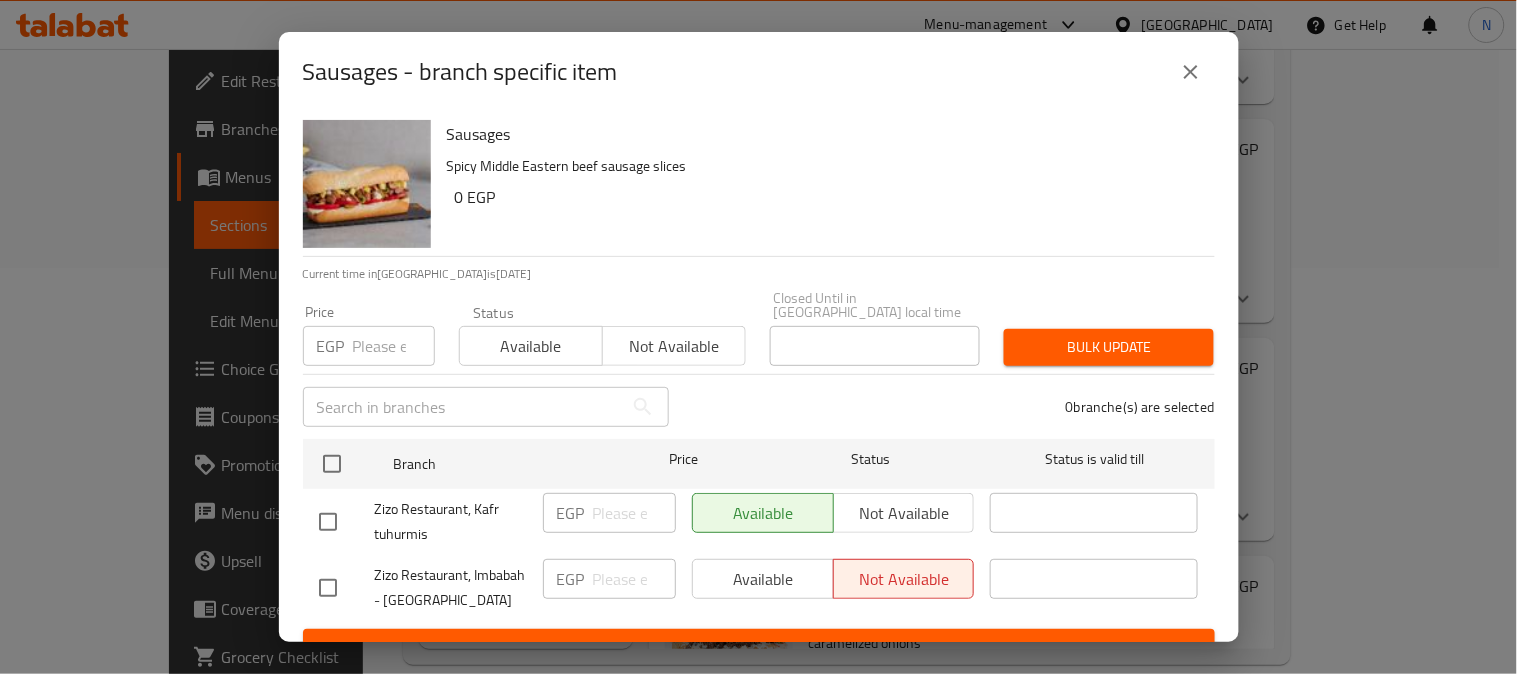 click on "Sausages - branch specific item Sausages Spicy Middle Eastern beef sausage slices 0   EGP Current time in  Egypt  is  15 Jul 2025   Price EGP Price Status Available Not available Closed Until in Egypt local time Closed Until in Egypt local time Bulk update ​ 0  branche(s) are selected Branch Price Status Status is valid till Zizo Restaurant, Kafr tuhurmis EGP ​ Available Not available ​ Zizo Restaurant, Imbabah - Madinat El Omal EGP ​ Available Not available ​ Save" at bounding box center (758, 337) 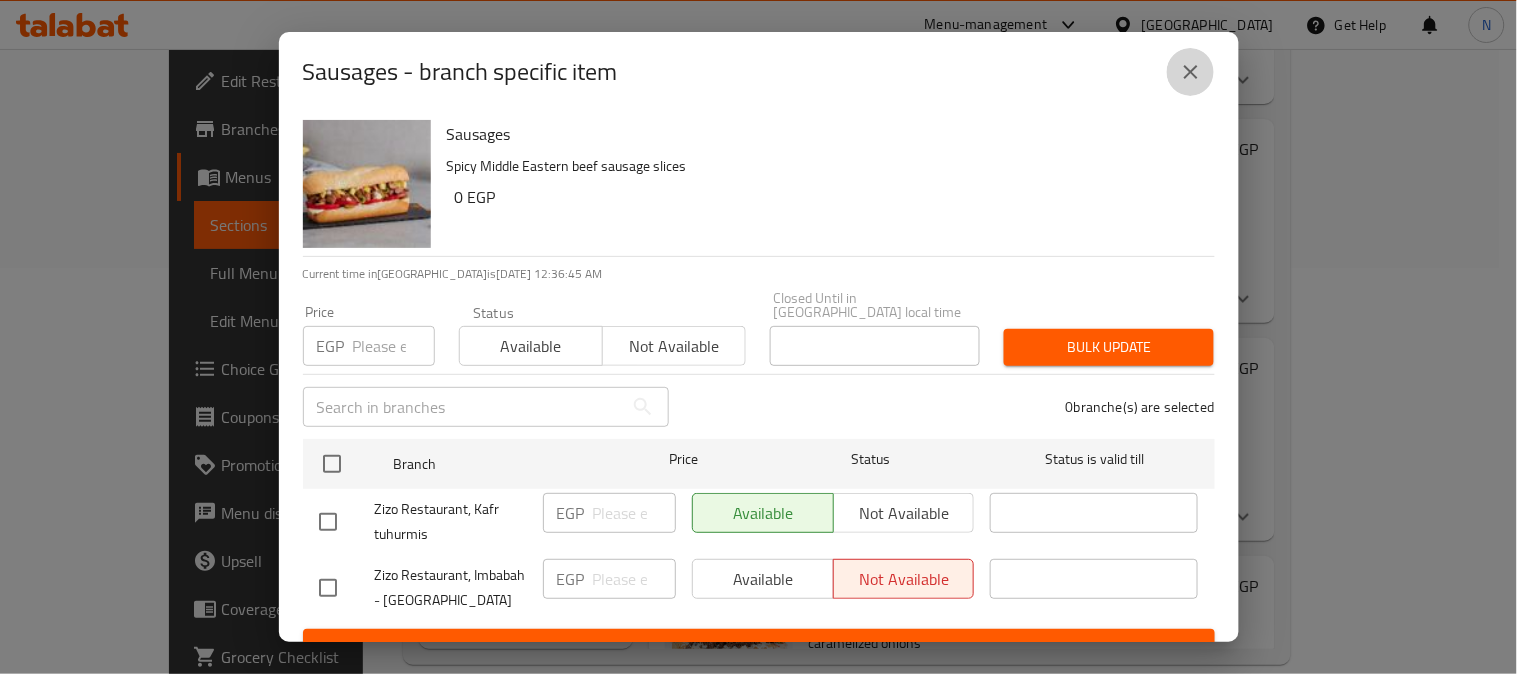 click 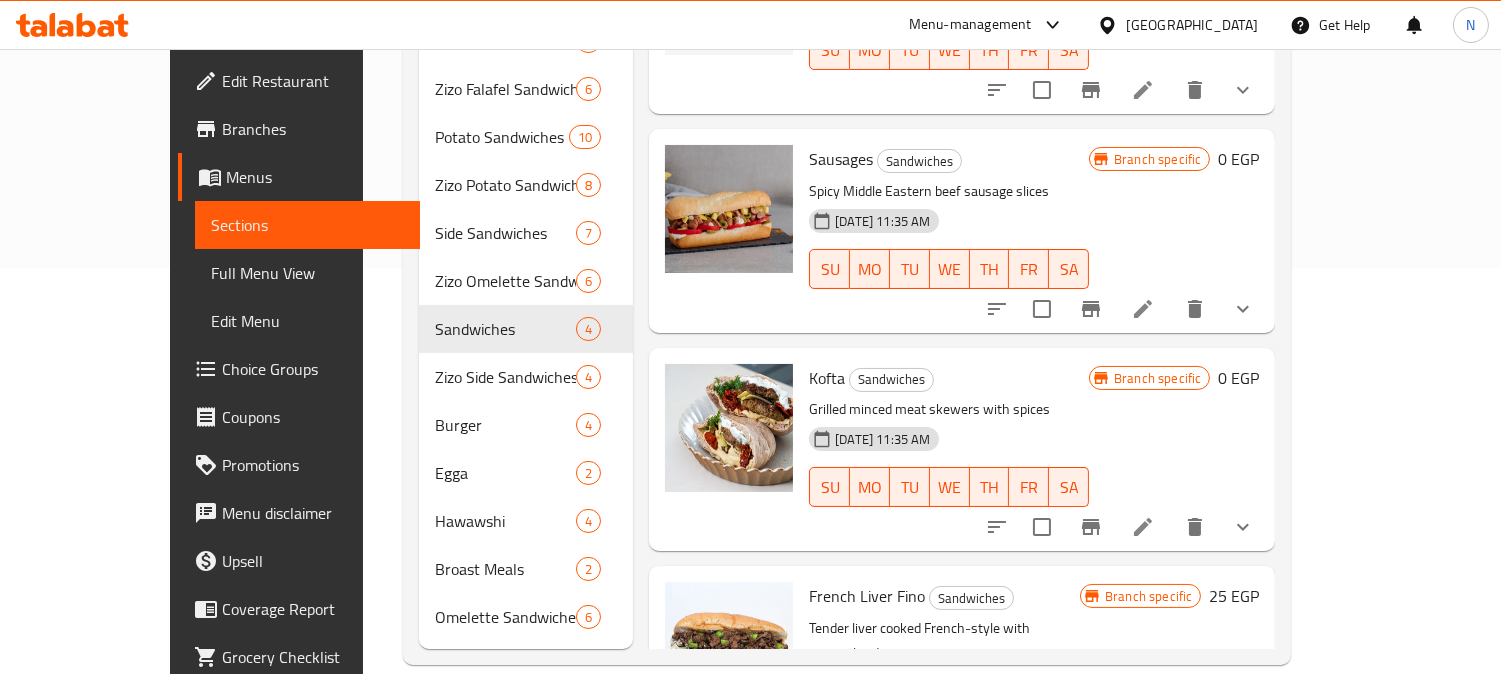 scroll, scrollTop: 0, scrollLeft: 0, axis: both 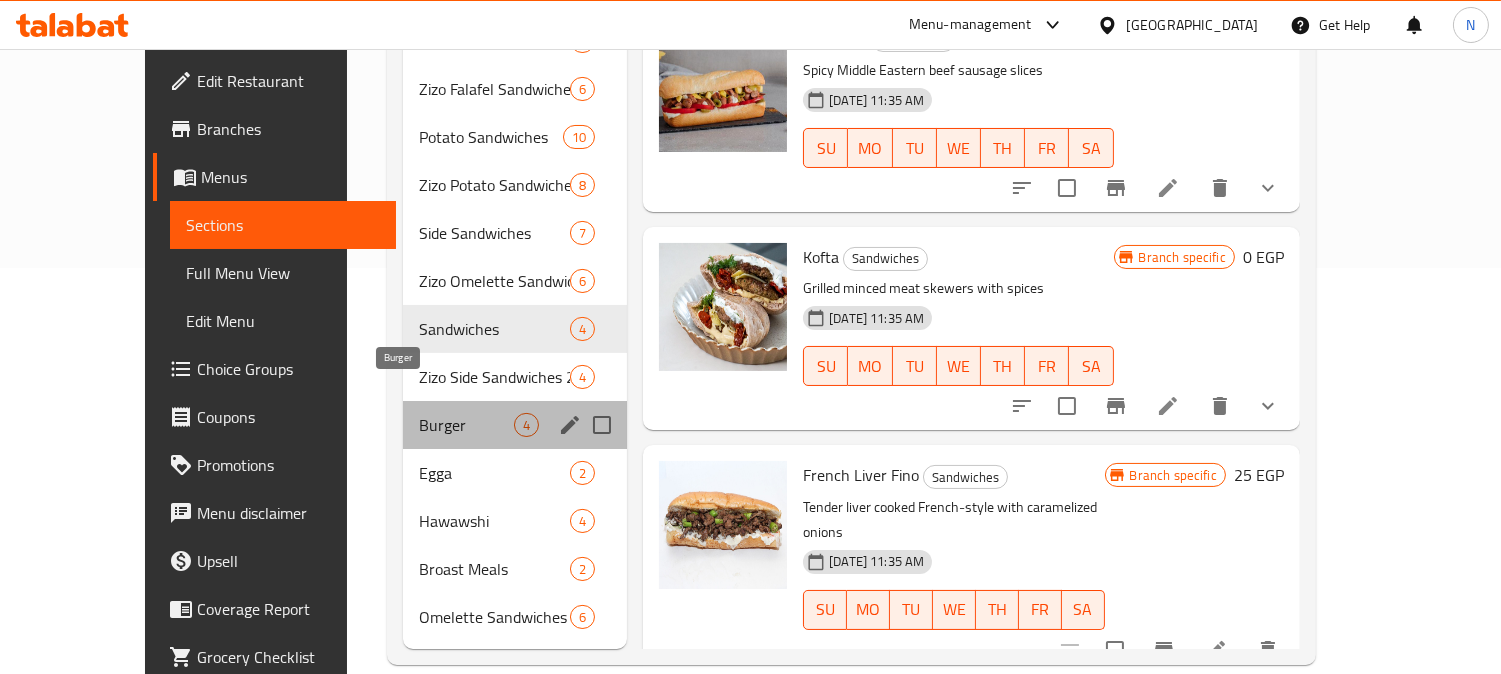 click on "Burger" at bounding box center [466, 425] 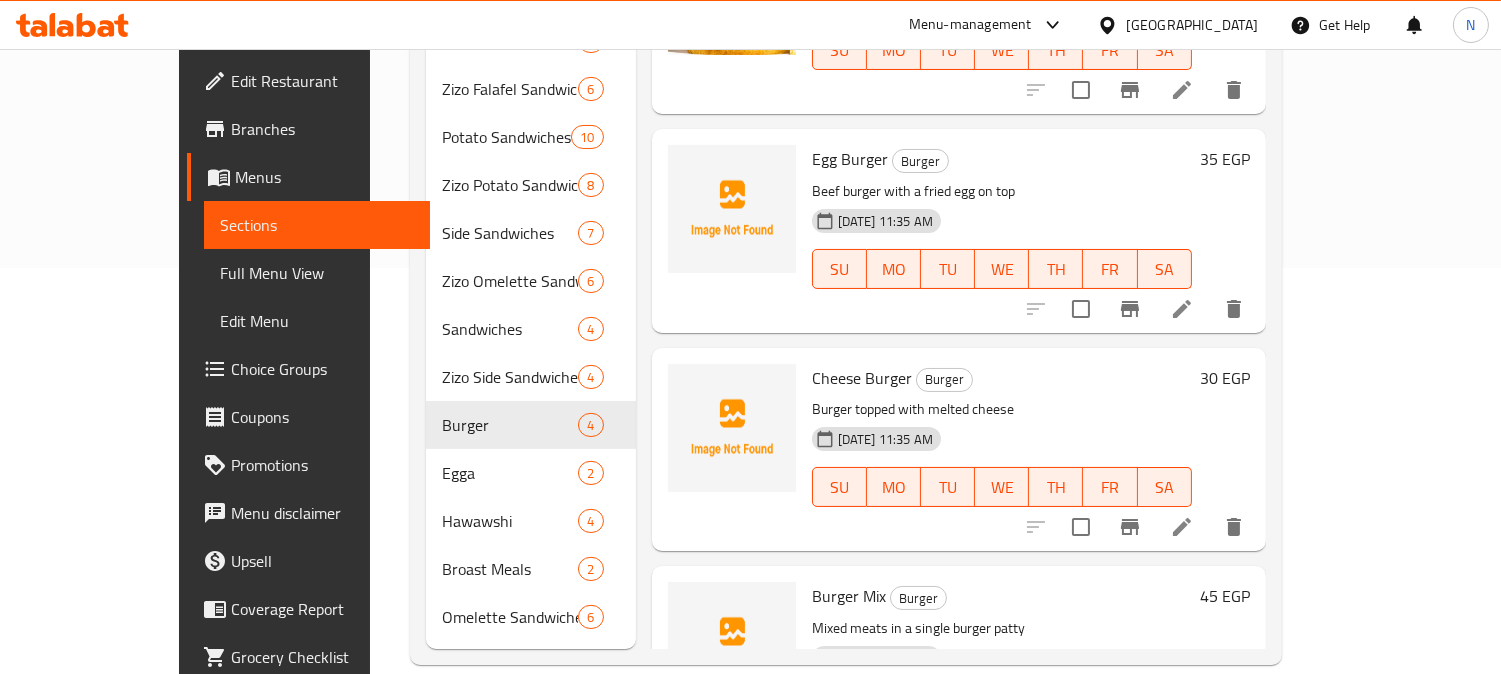 scroll, scrollTop: 0, scrollLeft: 0, axis: both 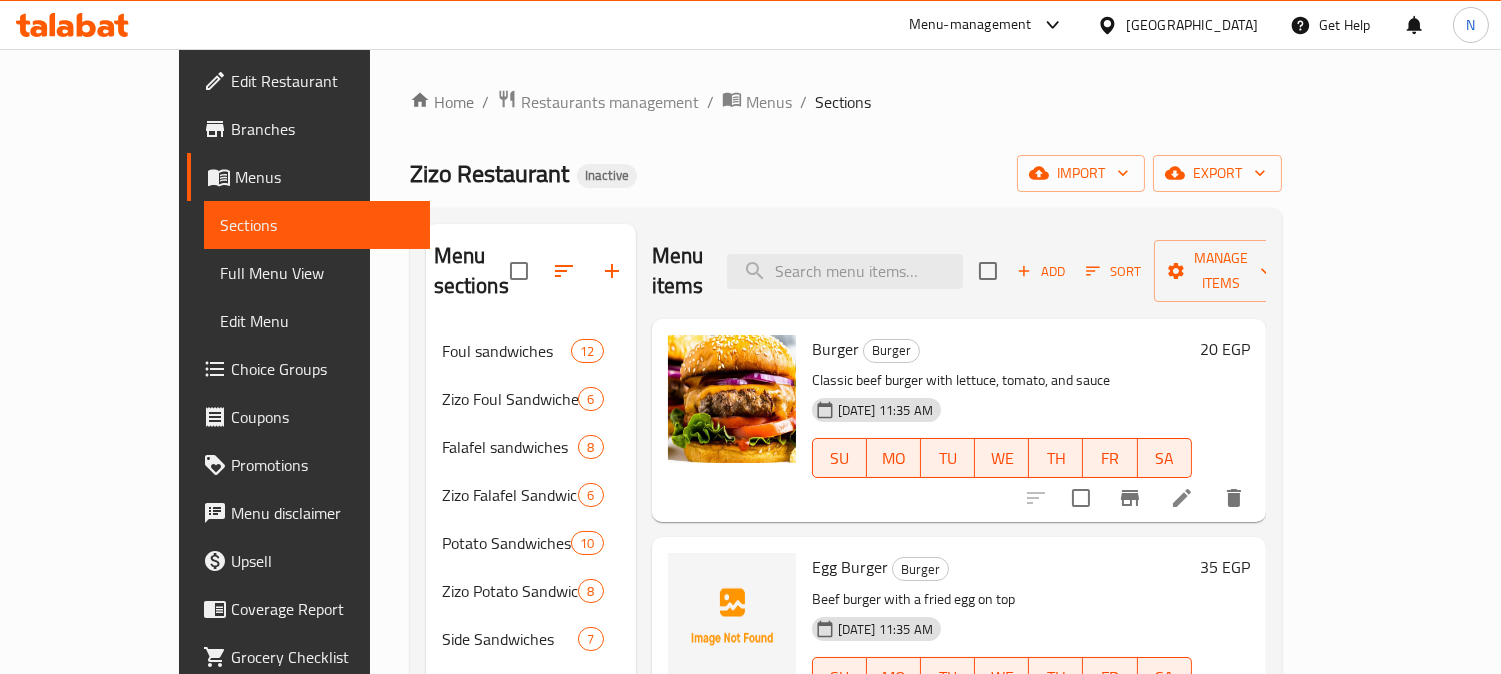 click 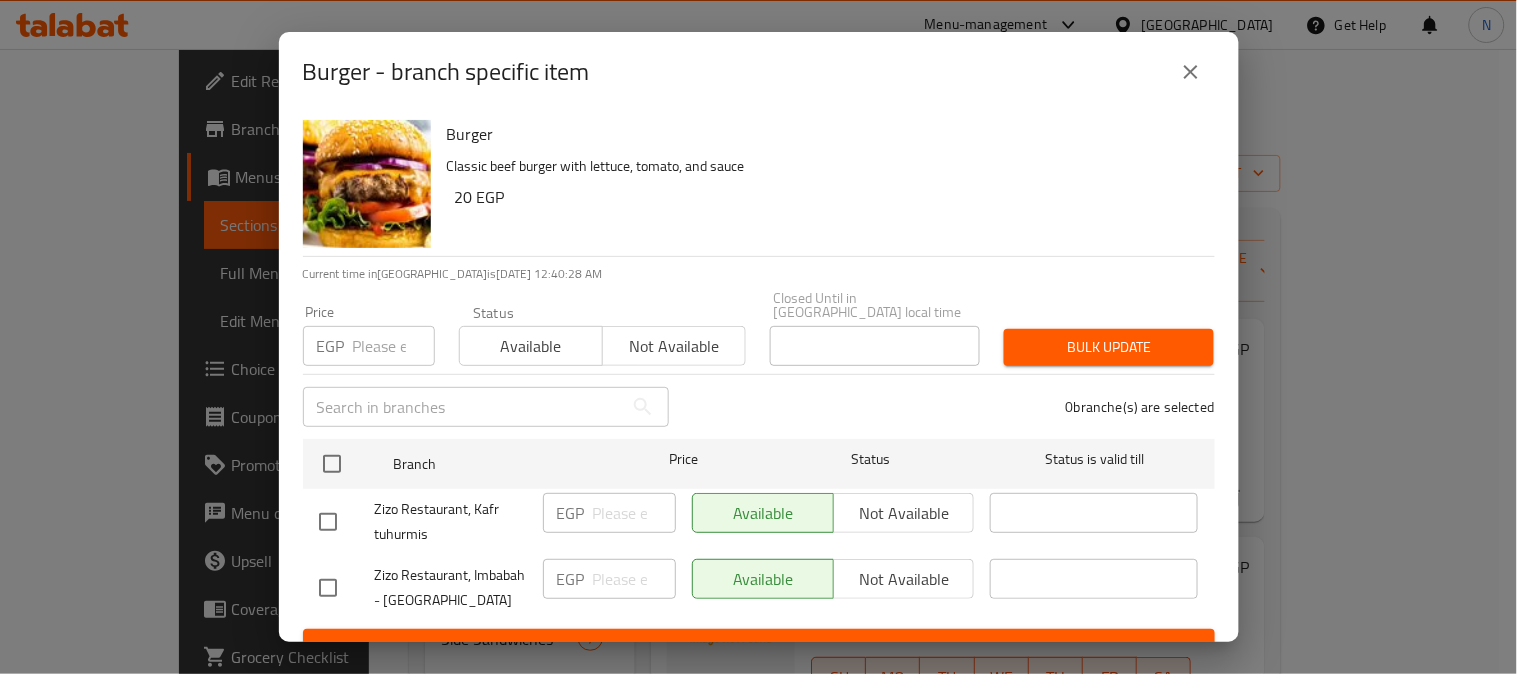 click at bounding box center (328, 588) 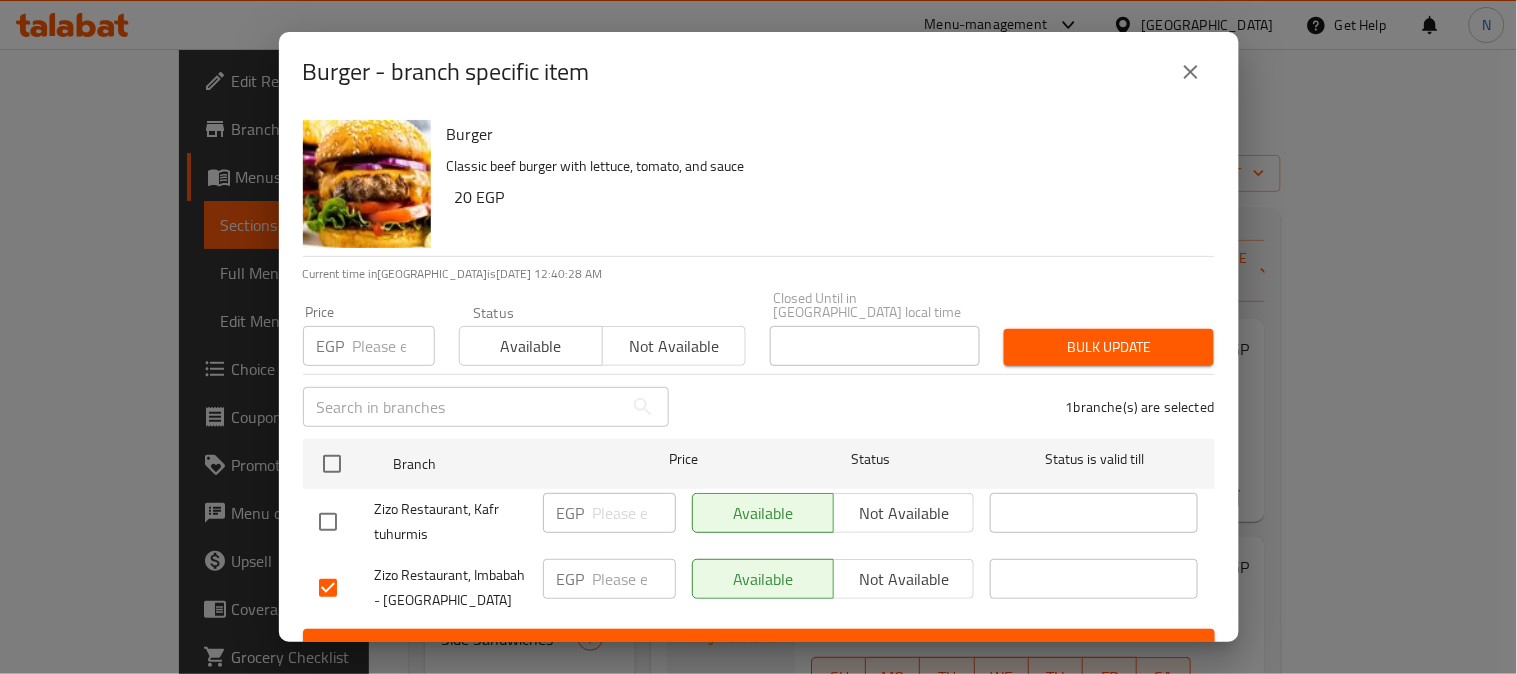 click on "Not available" at bounding box center (904, 579) 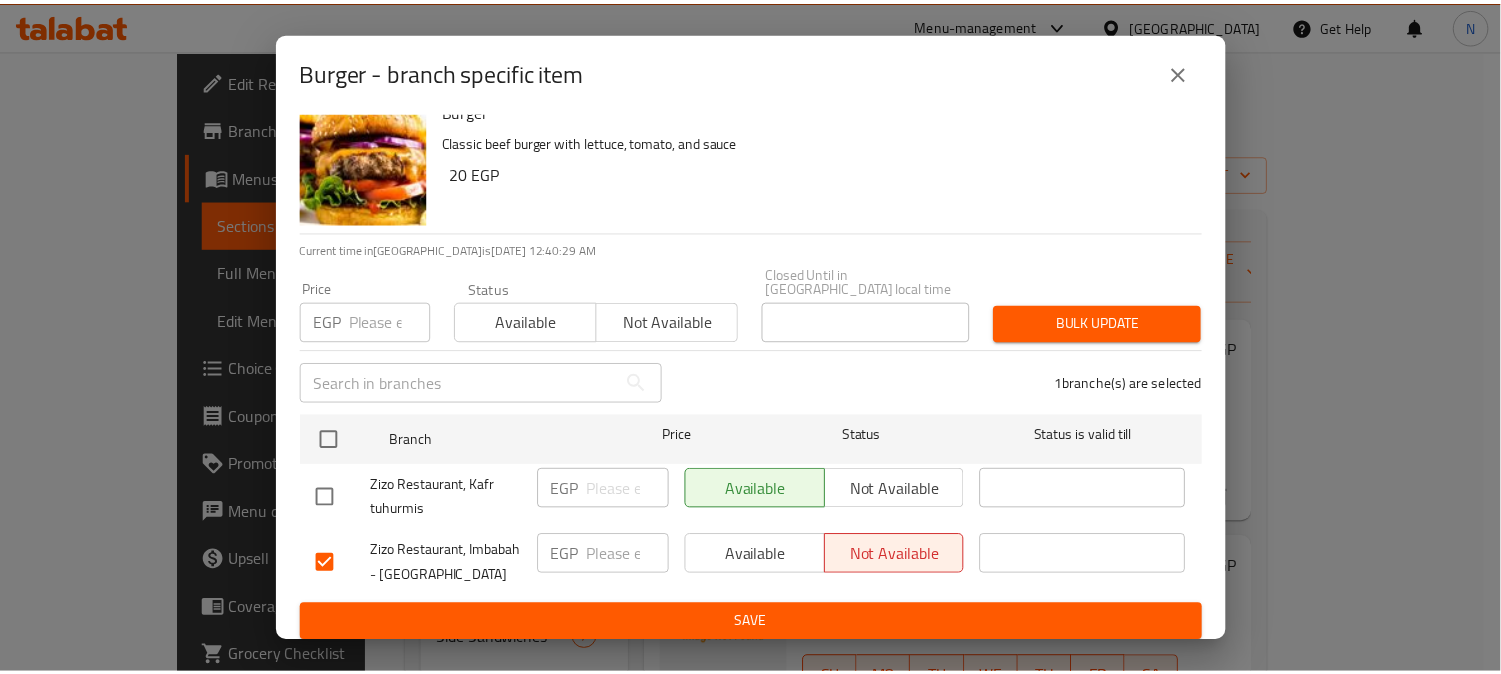 scroll, scrollTop: 42, scrollLeft: 0, axis: vertical 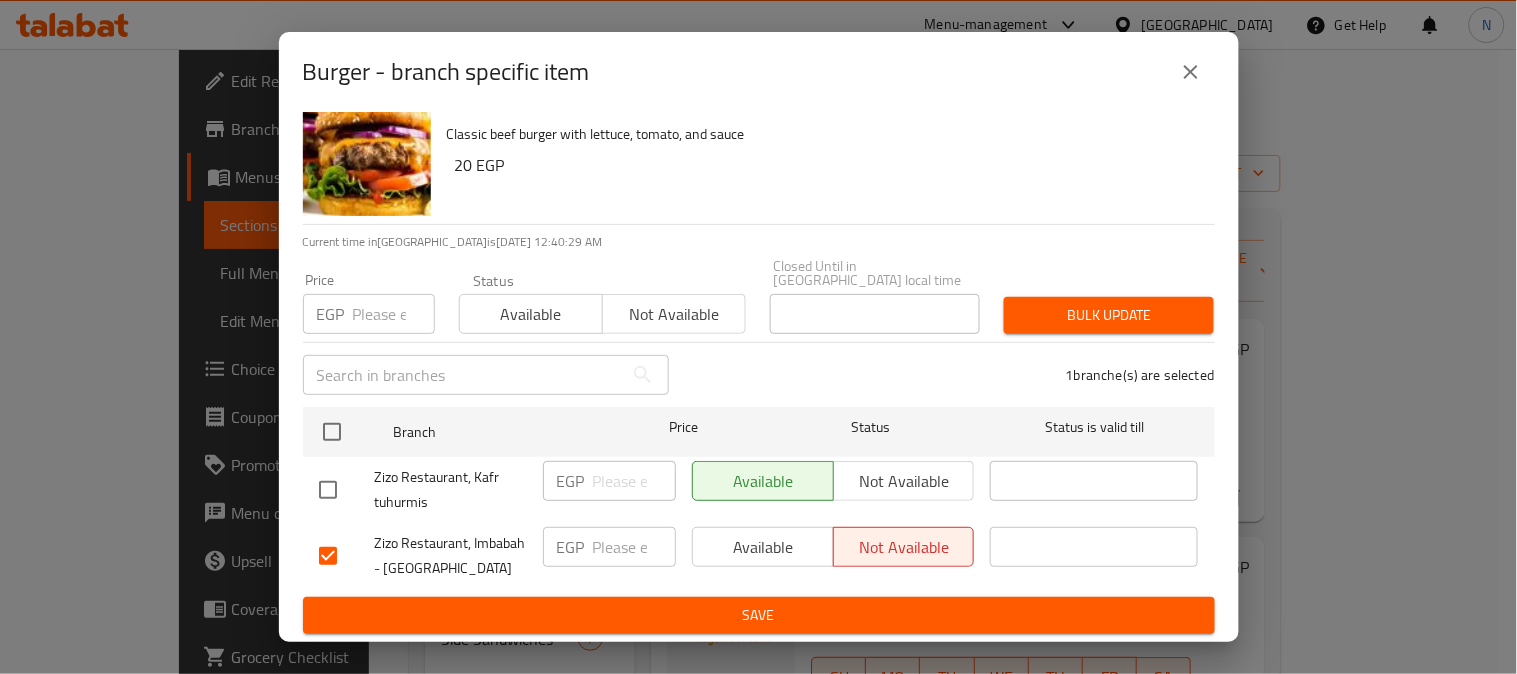 click on "Save" at bounding box center (759, 615) 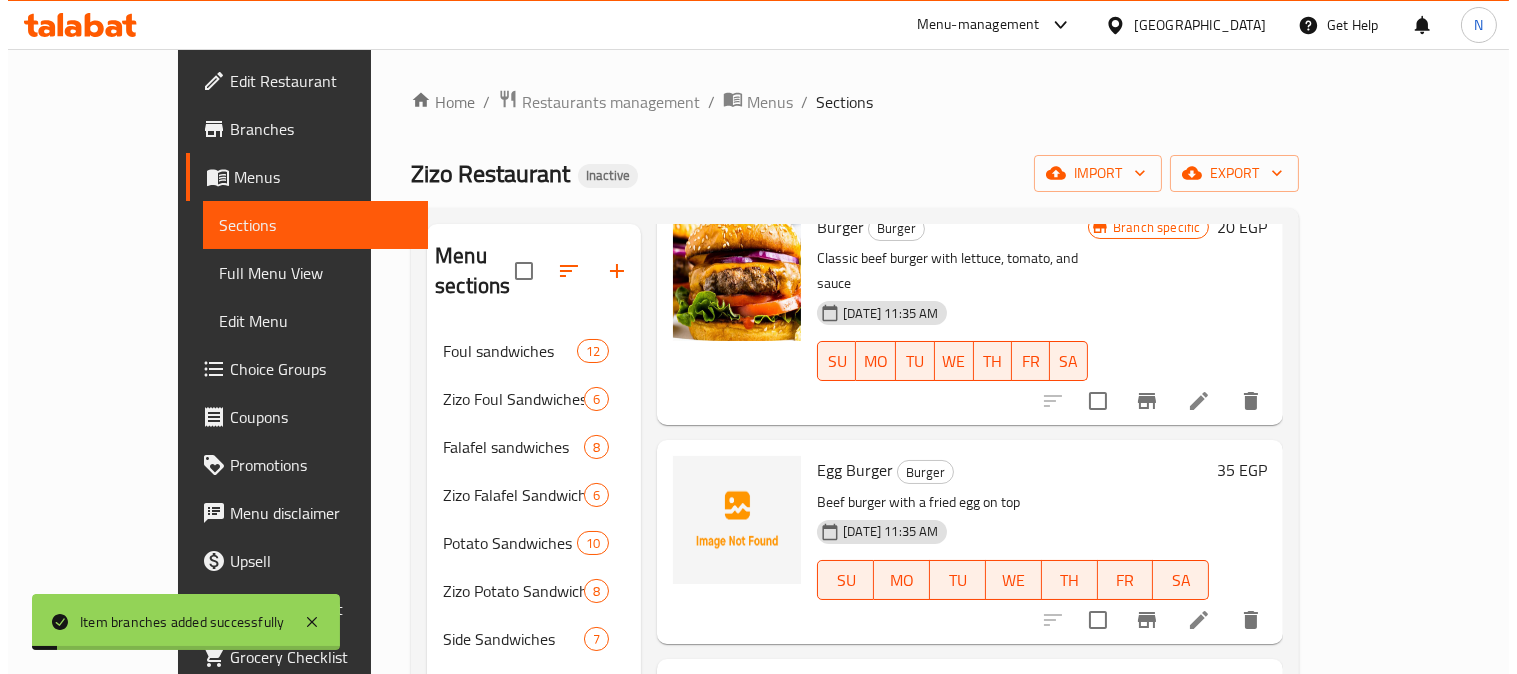 scroll, scrollTop: 123, scrollLeft: 0, axis: vertical 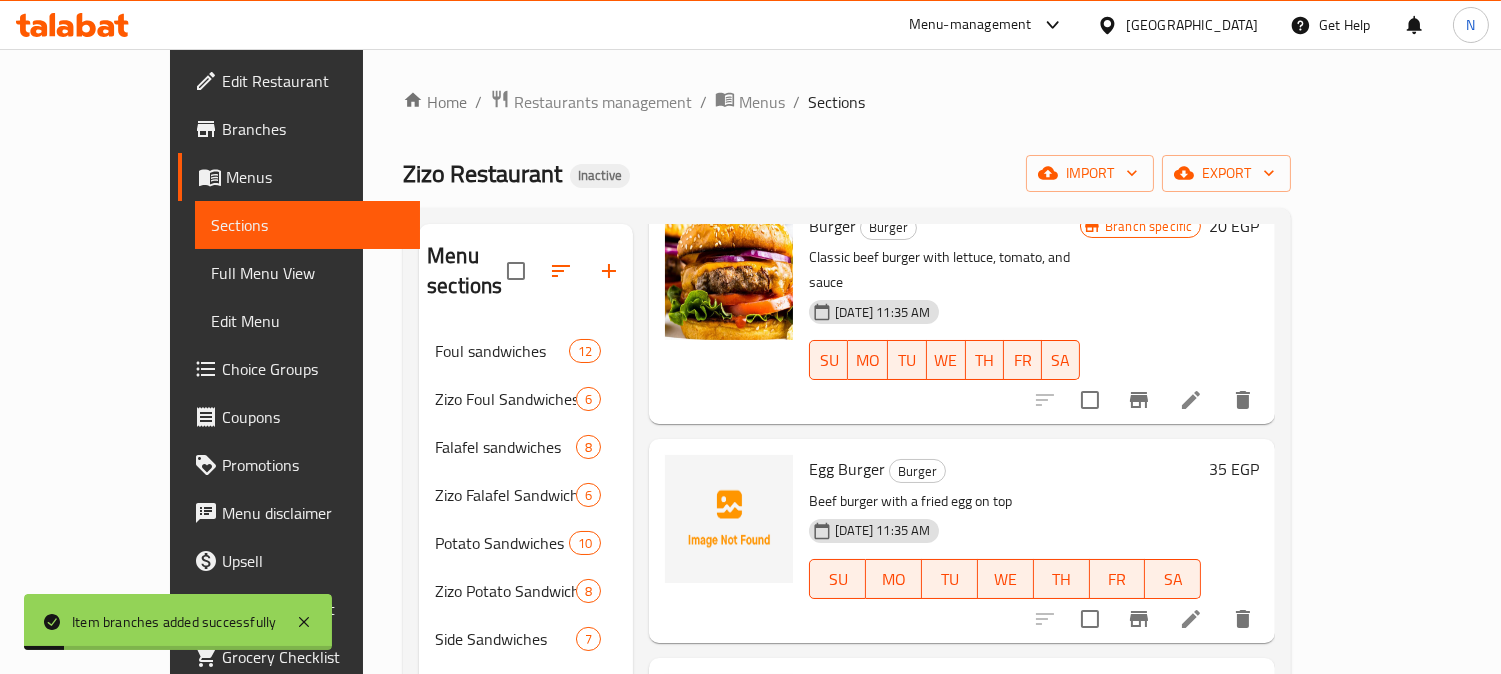 click 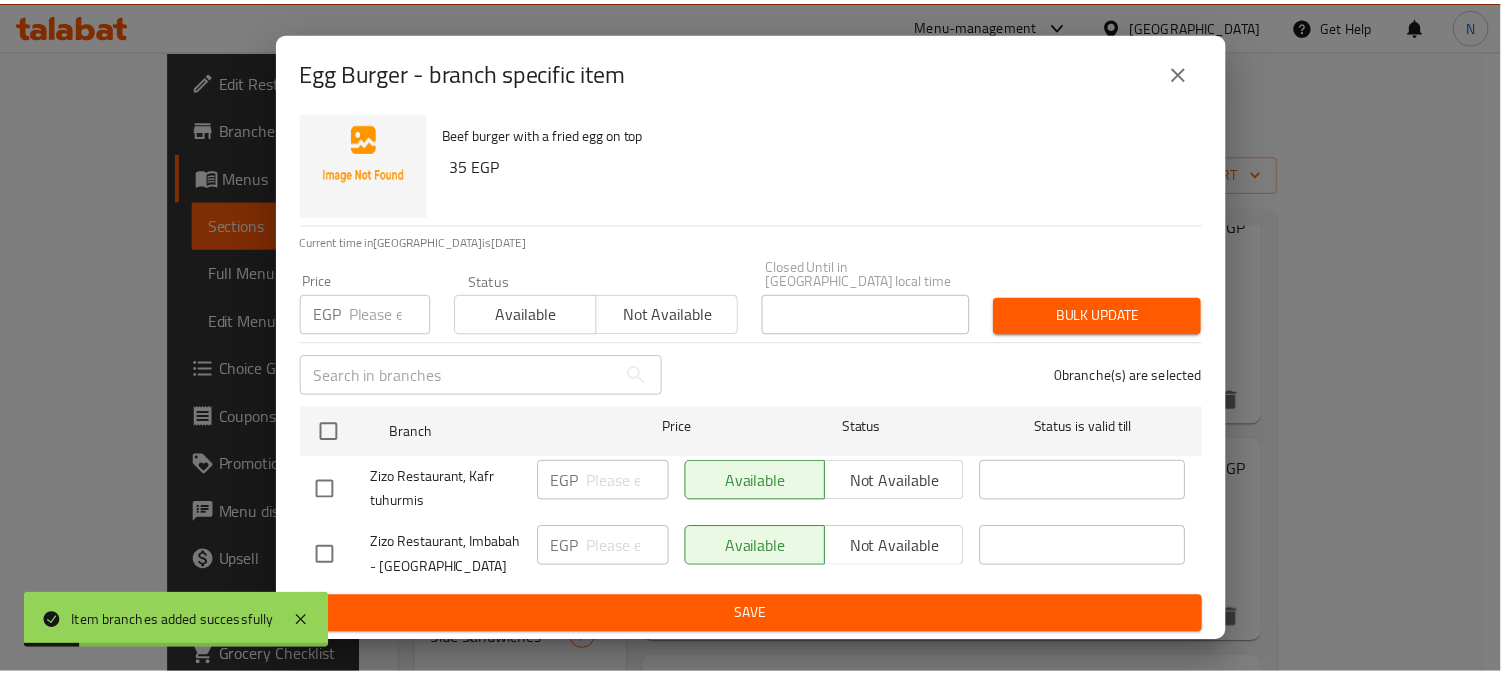 scroll, scrollTop: 42, scrollLeft: 0, axis: vertical 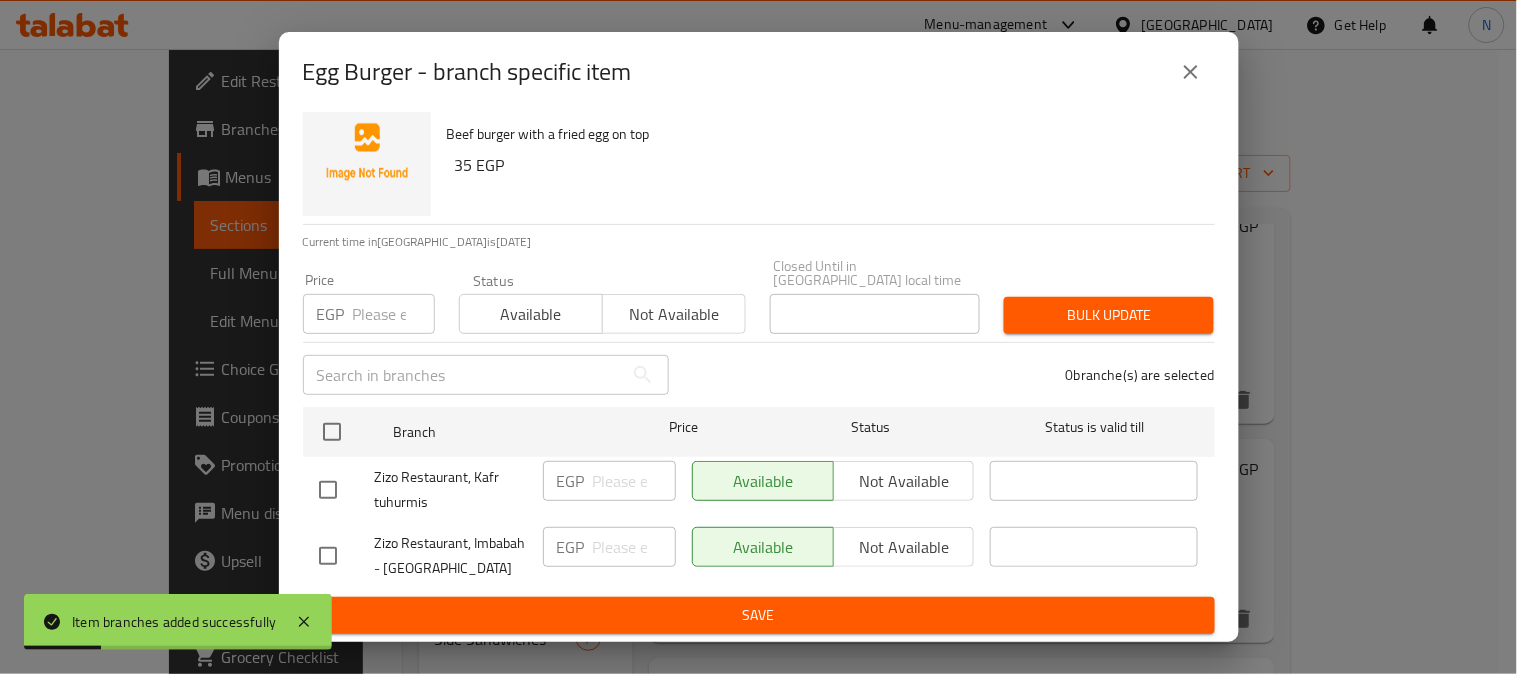 click at bounding box center [347, 556] 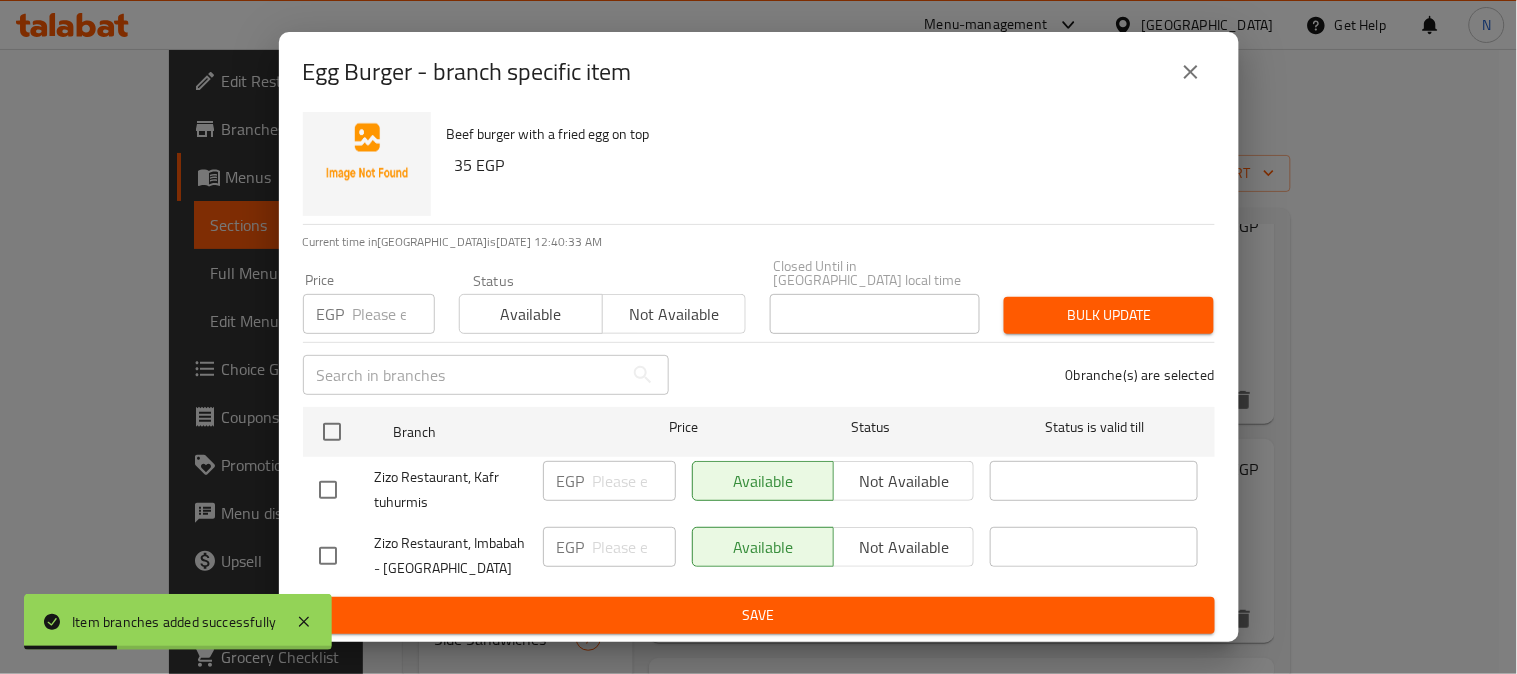 click at bounding box center [328, 556] 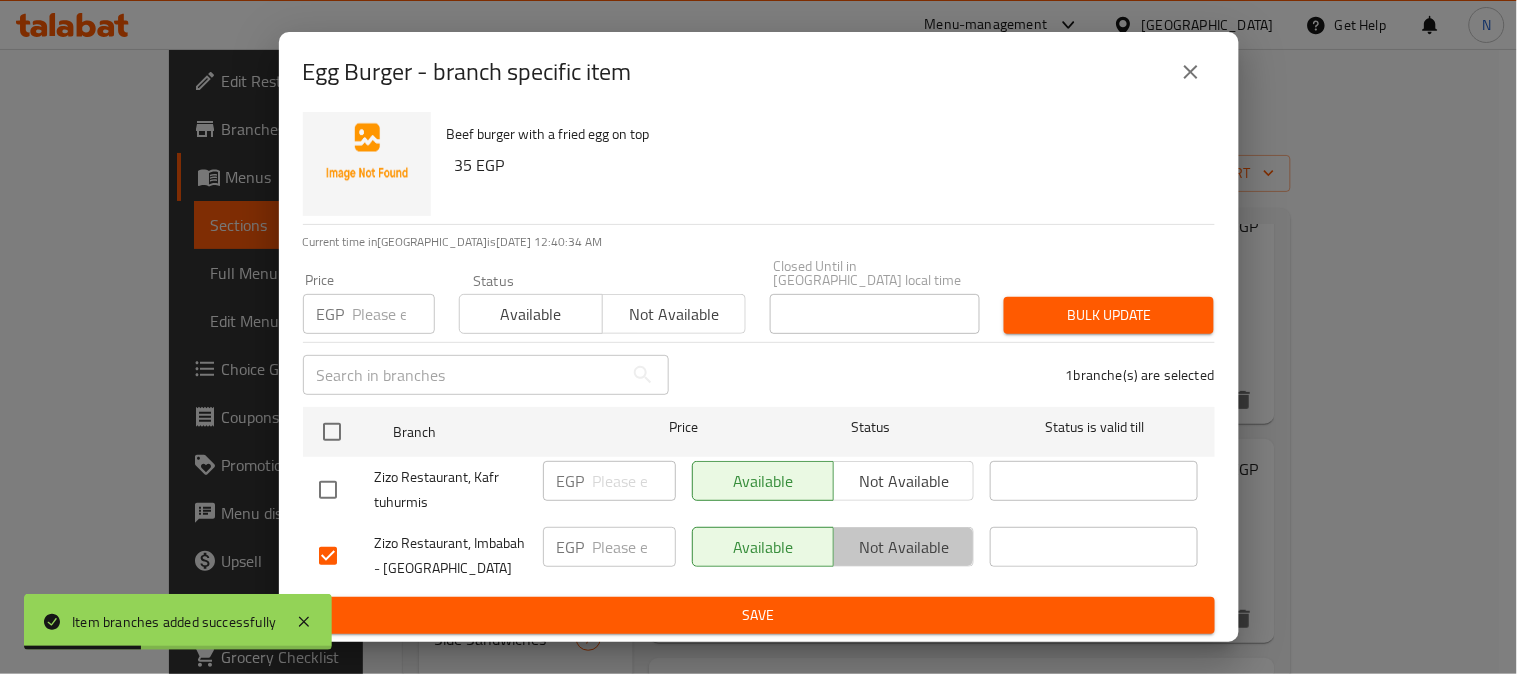 click on "Not available" at bounding box center (904, 547) 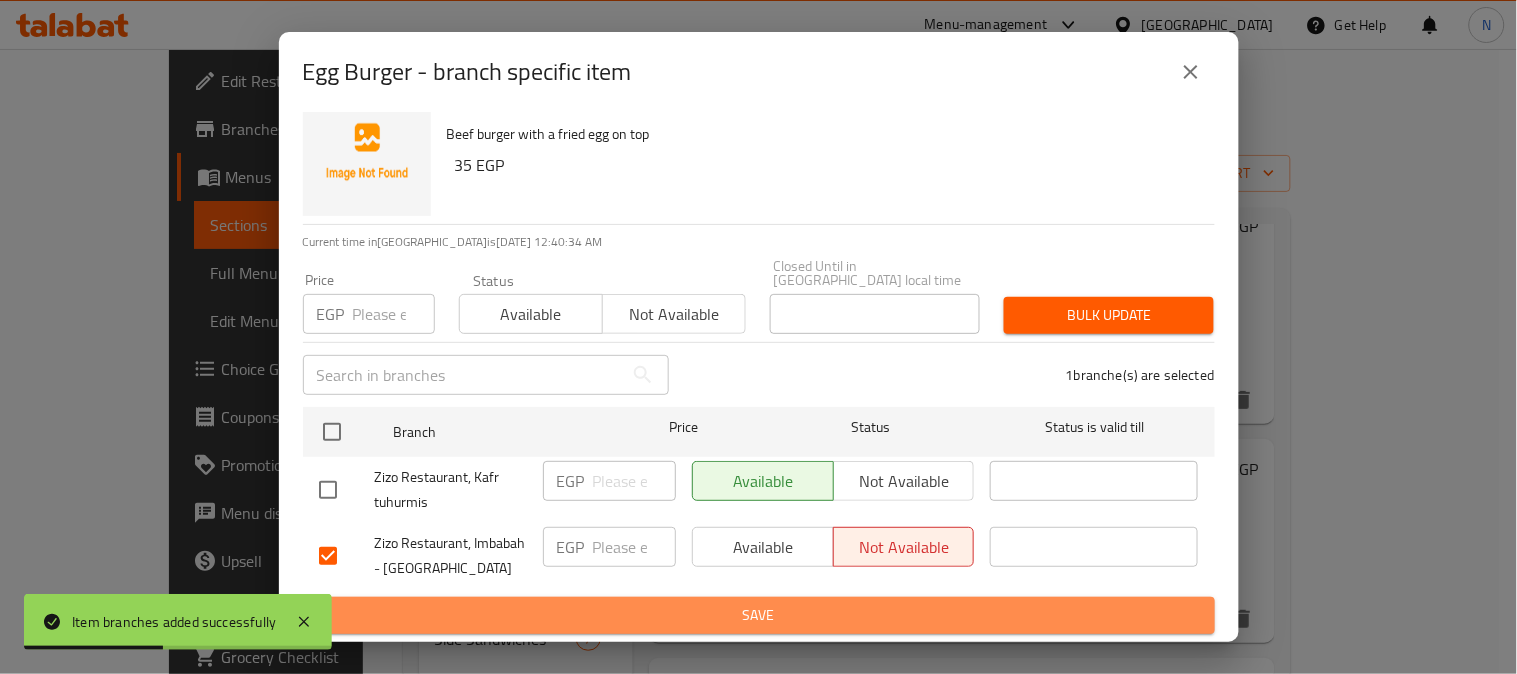 click on "Save" at bounding box center (759, 615) 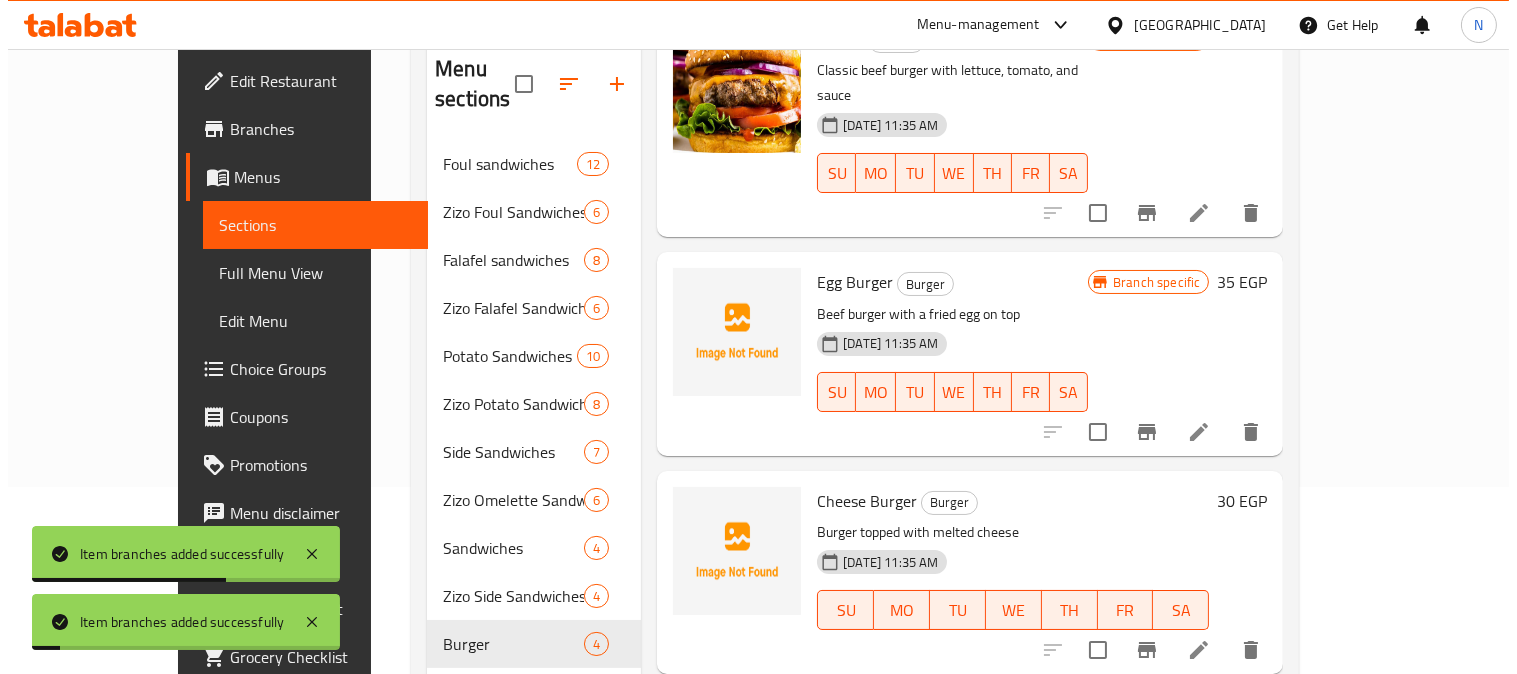 scroll, scrollTop: 222, scrollLeft: 0, axis: vertical 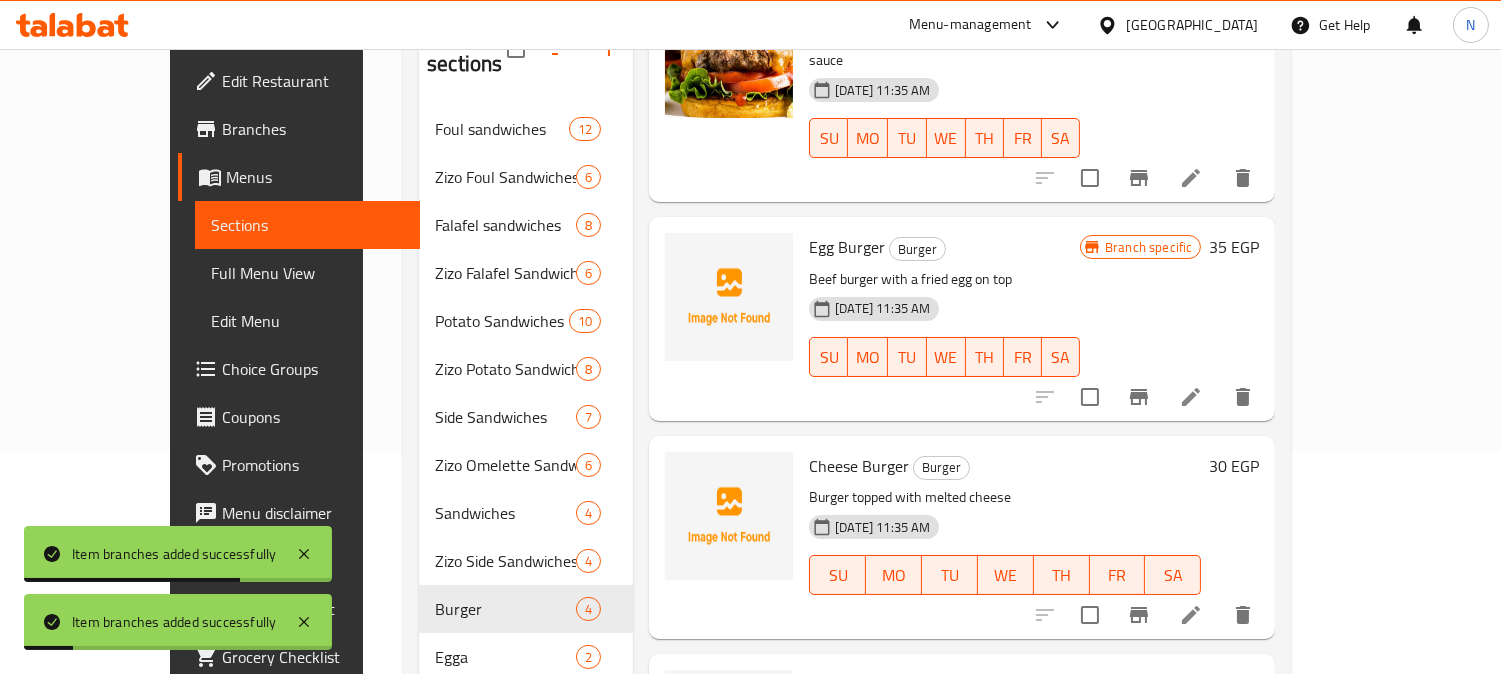 click at bounding box center (1144, 615) 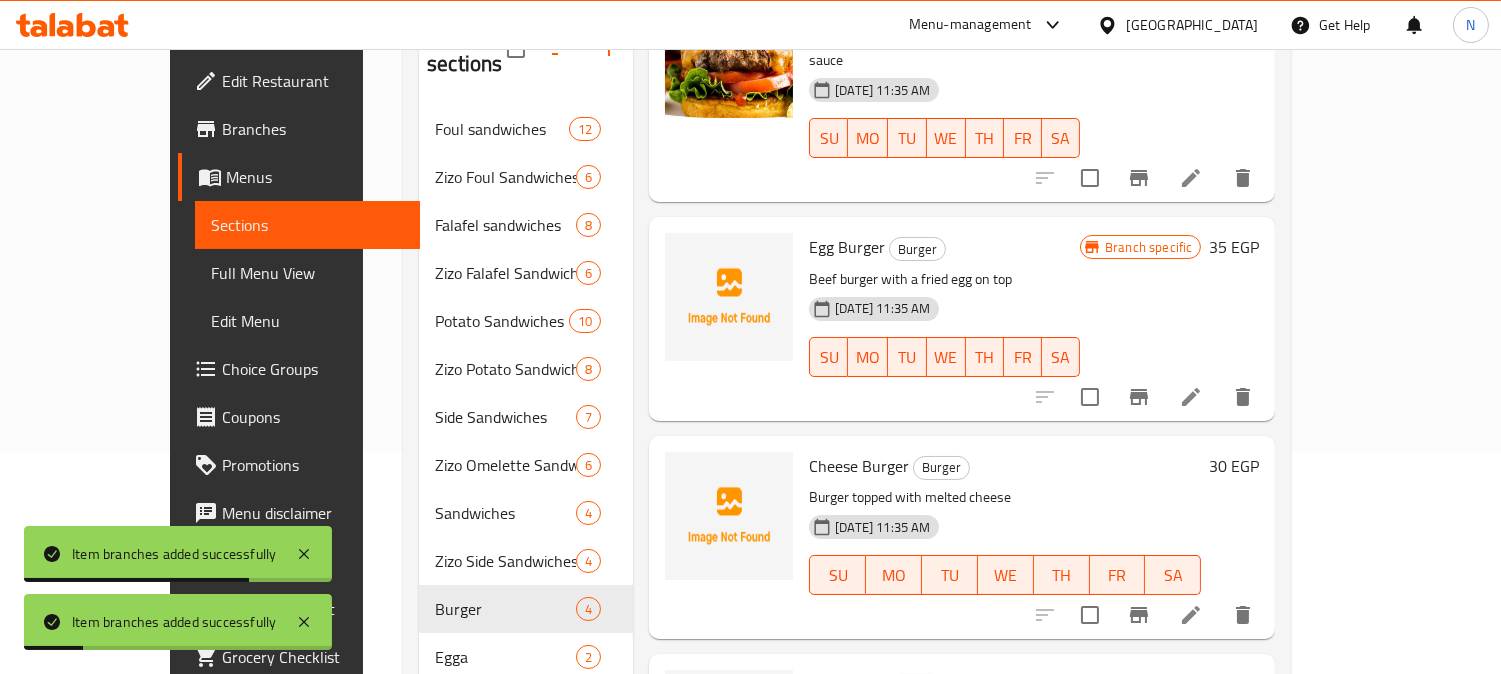 click 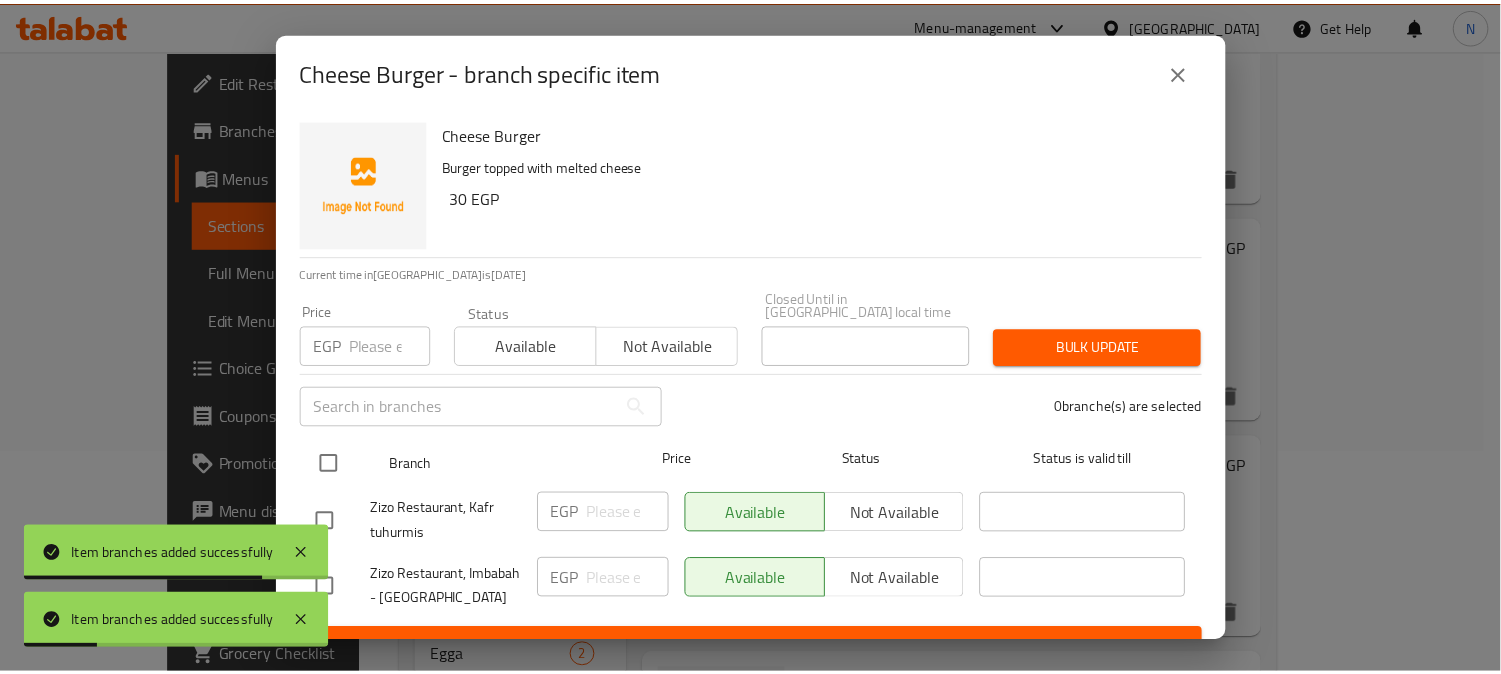scroll, scrollTop: 42, scrollLeft: 0, axis: vertical 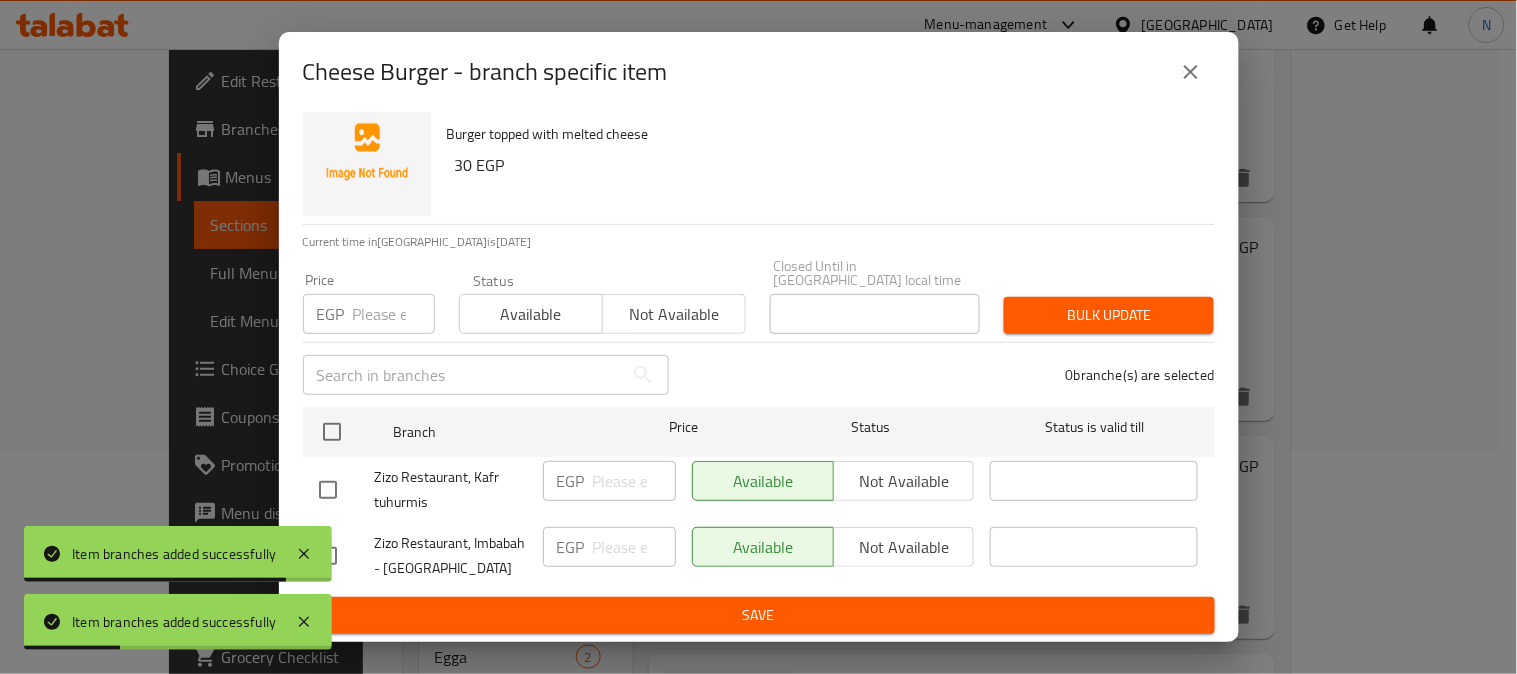 click at bounding box center (328, 556) 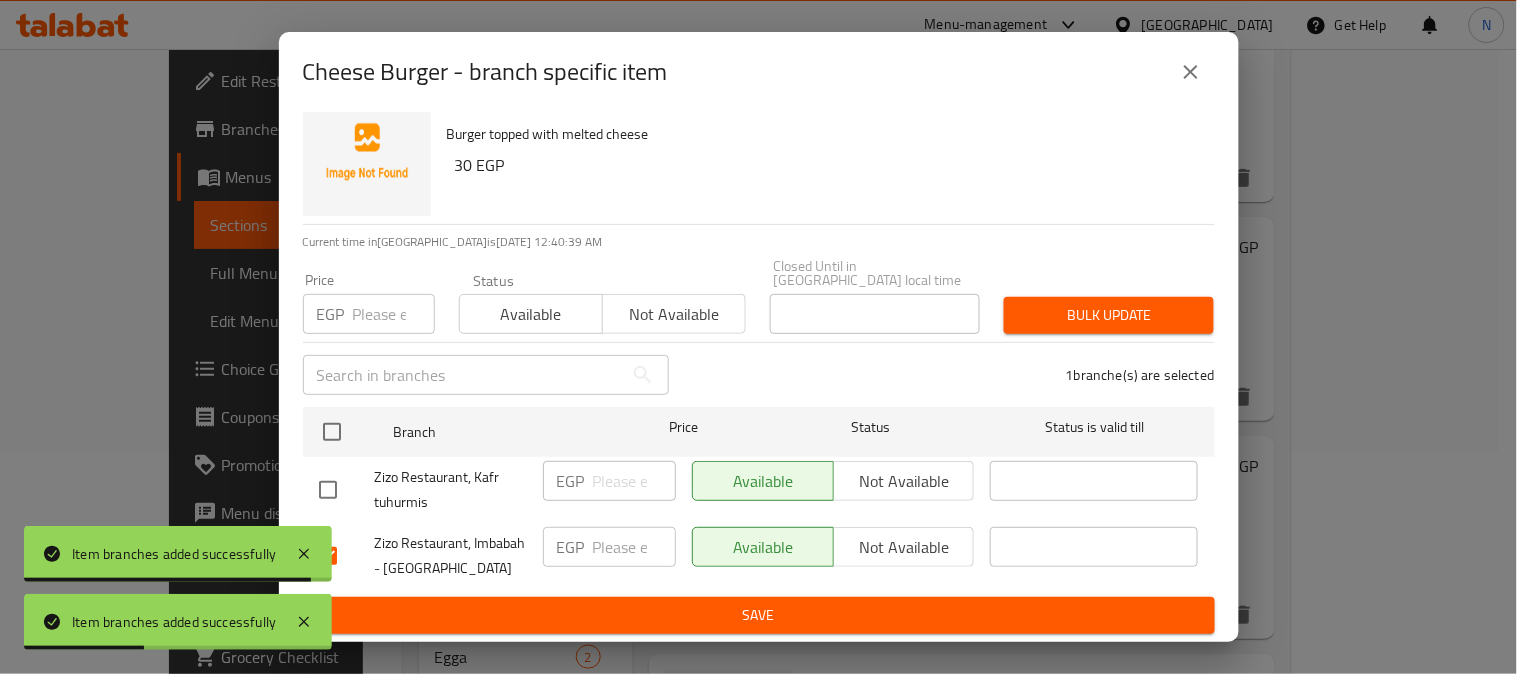 click on "Not available" at bounding box center (904, 547) 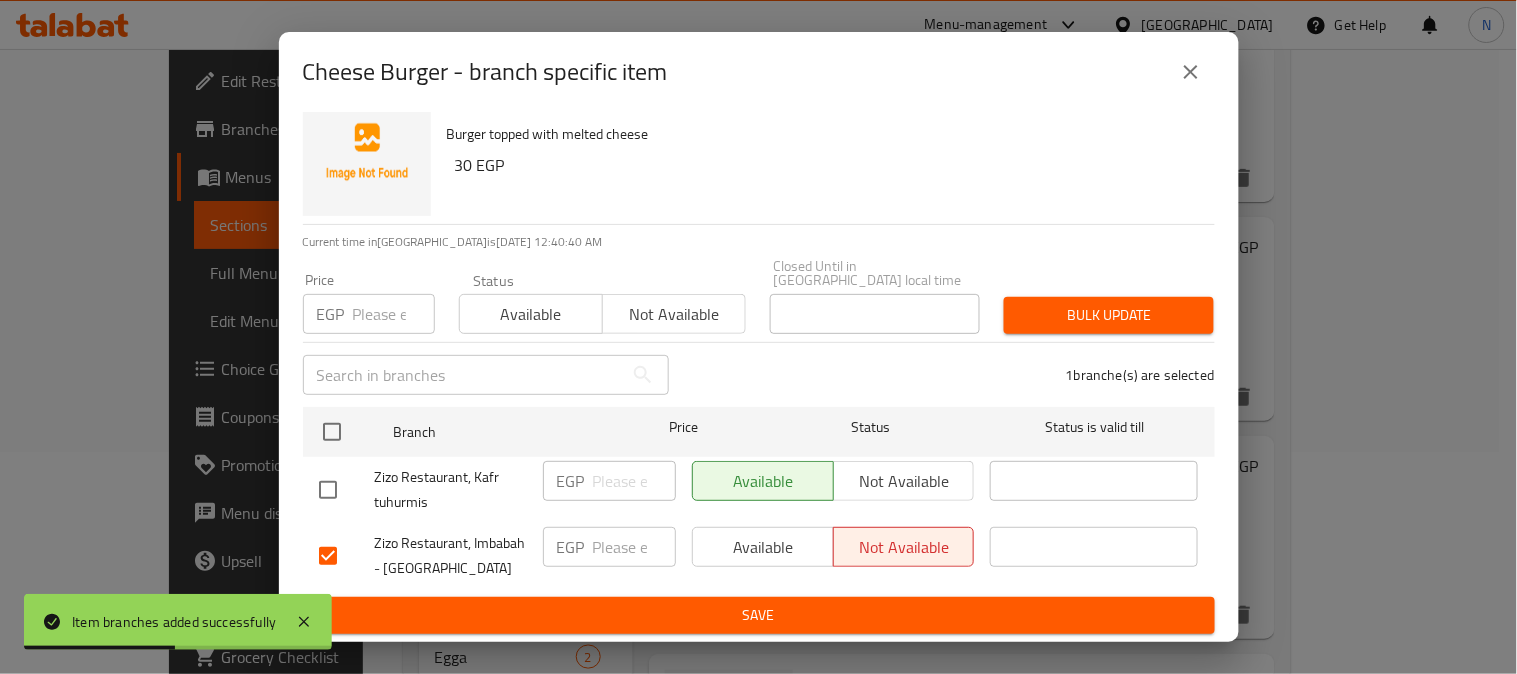 click on "Save" at bounding box center [759, 615] 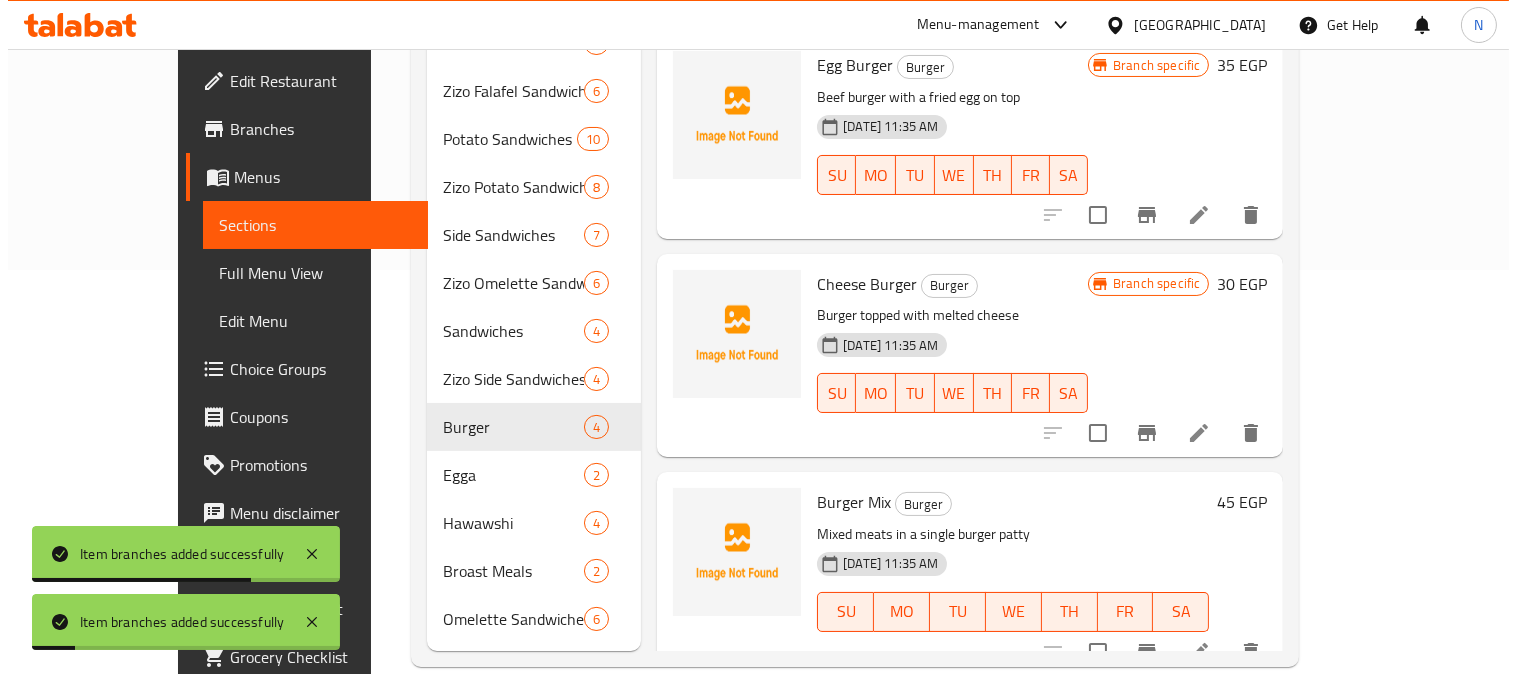 scroll, scrollTop: 406, scrollLeft: 0, axis: vertical 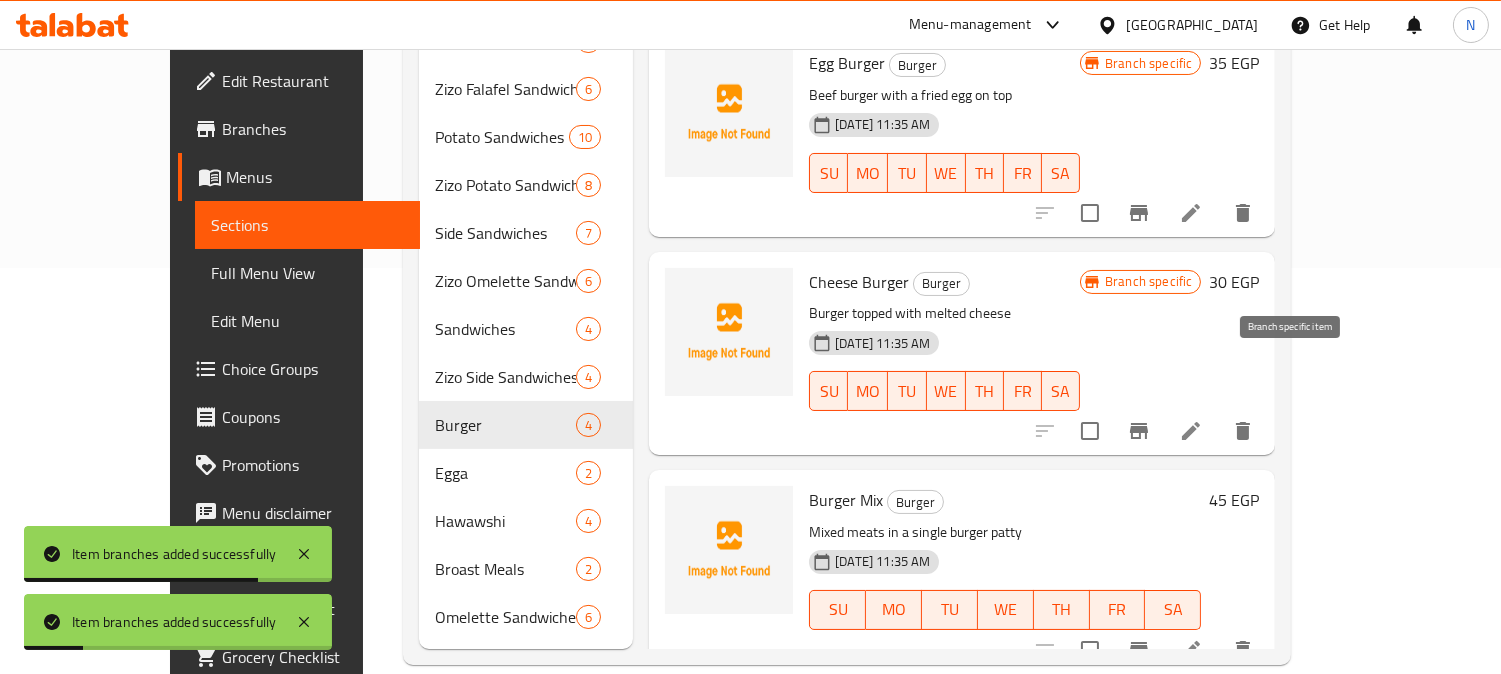 click at bounding box center [1139, 431] 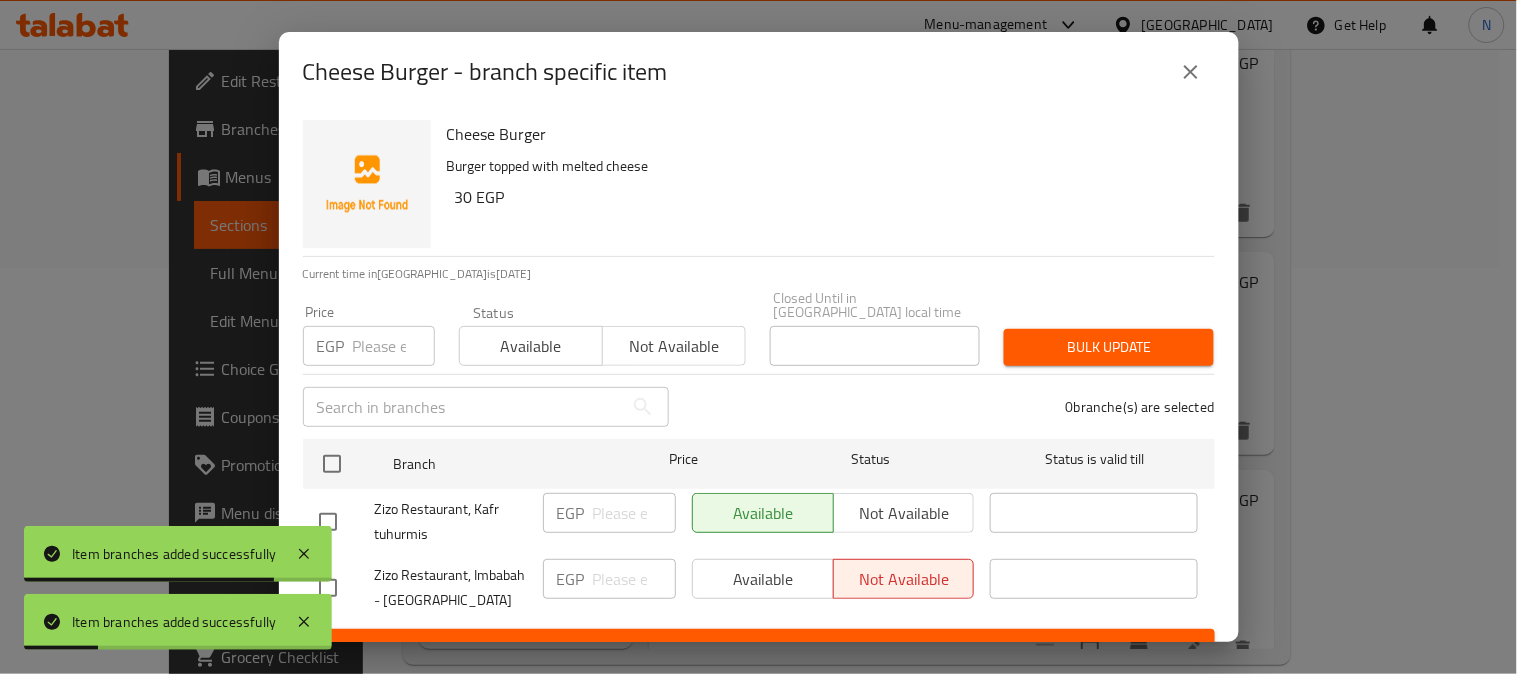 click on "Cheese Burger - branch specific item Cheese Burger Burger topped with melted cheese 30   EGP Current time in  Egypt  is  15 Jul 2025   Price EGP Price Status Available Not available Closed Until in Egypt local time Closed Until in Egypt local time Bulk update ​ 0  branche(s) are selected Branch Price Status Status is valid till Zizo Restaurant, Kafr tuhurmis EGP ​ Available Not available ​ Zizo Restaurant, Imbabah - Madinat El Omal EGP ​ Available Not available ​ Save" at bounding box center [758, 337] 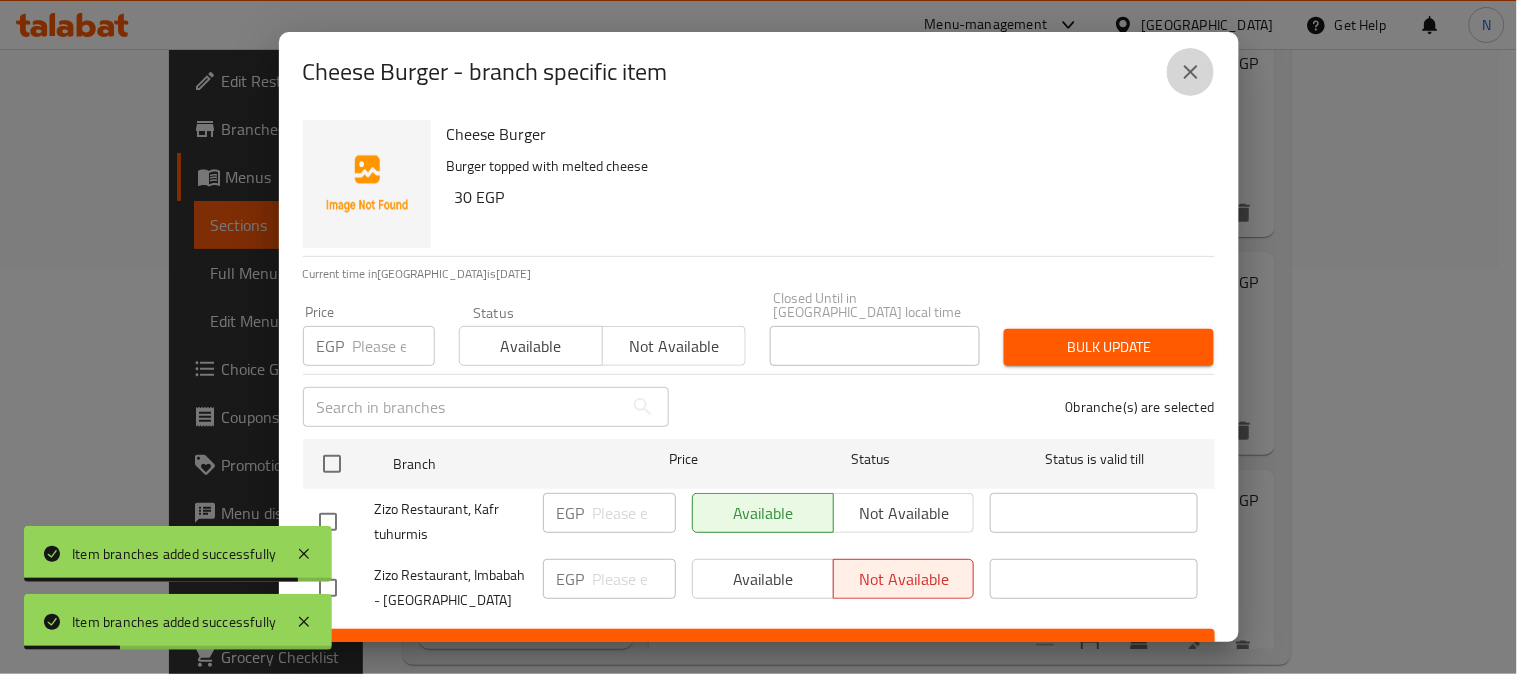 click 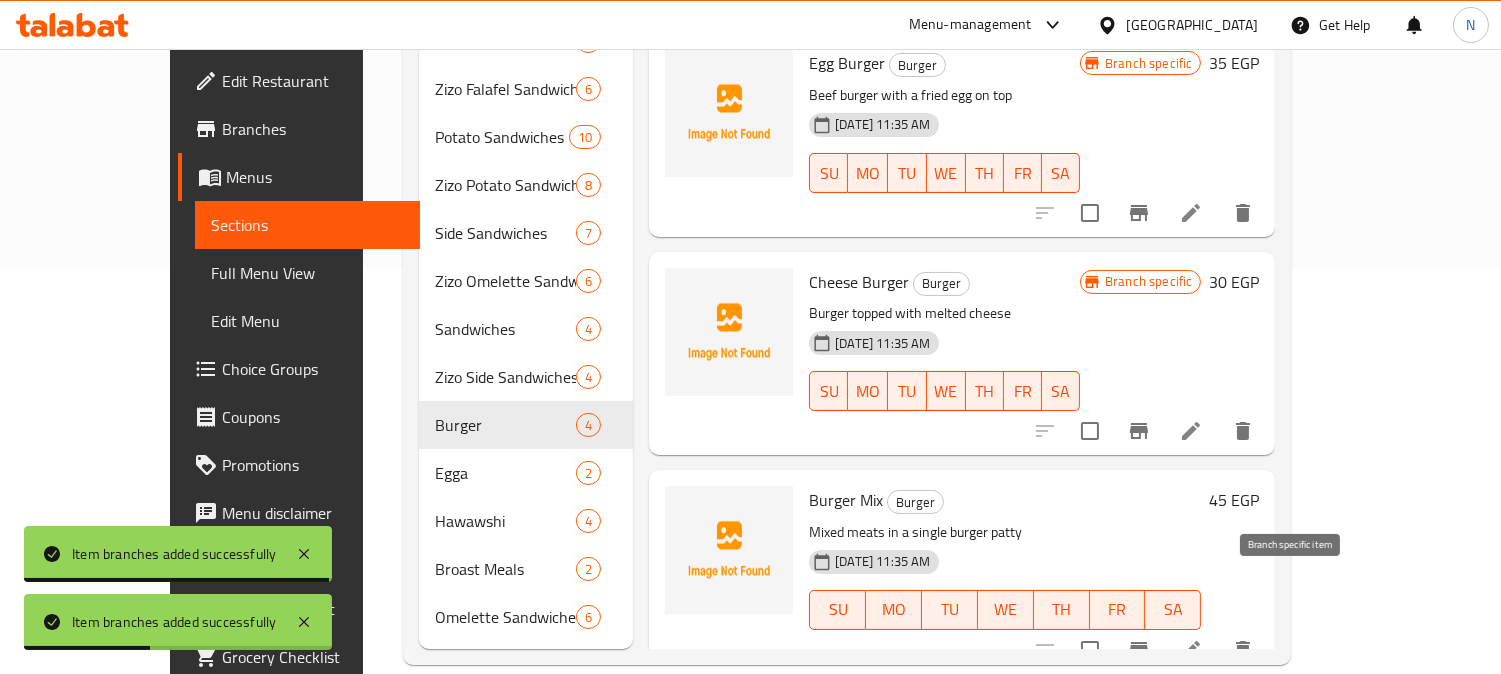 click 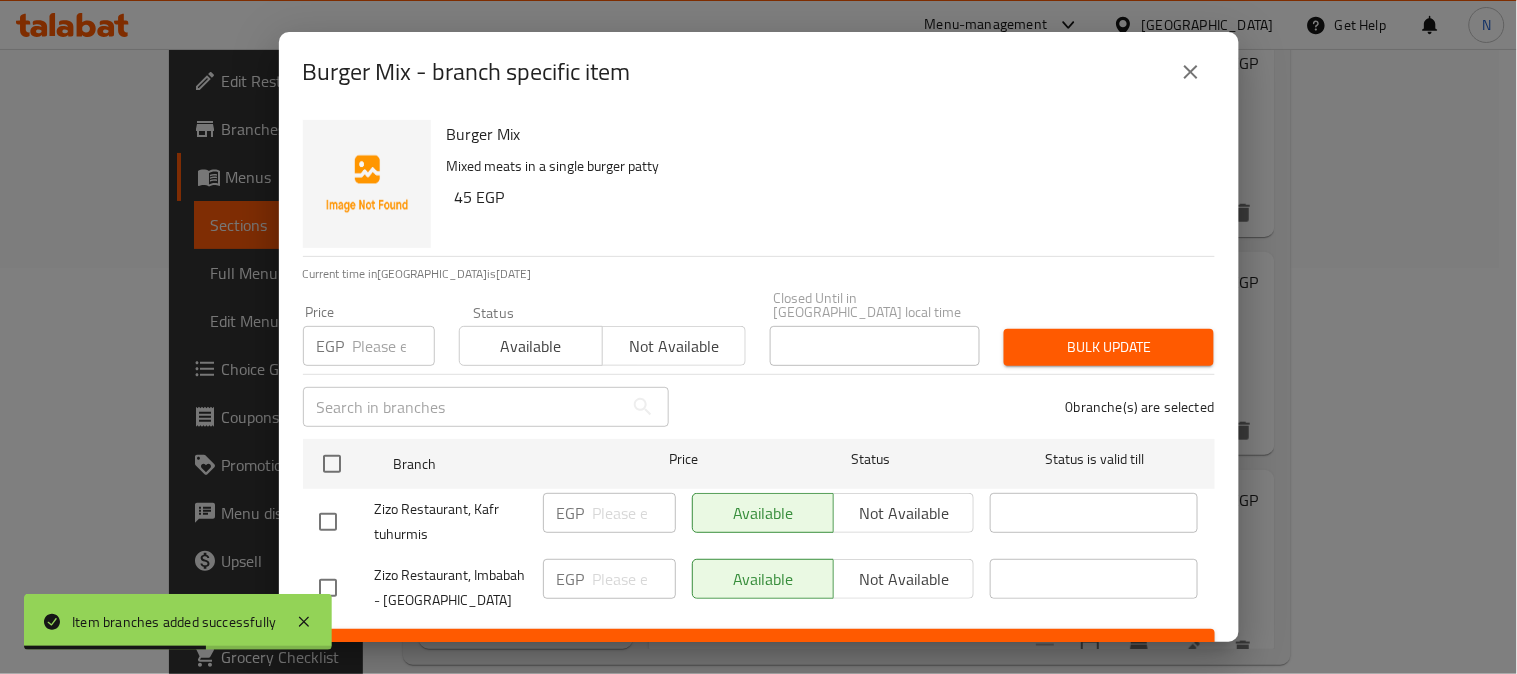 click at bounding box center [328, 588] 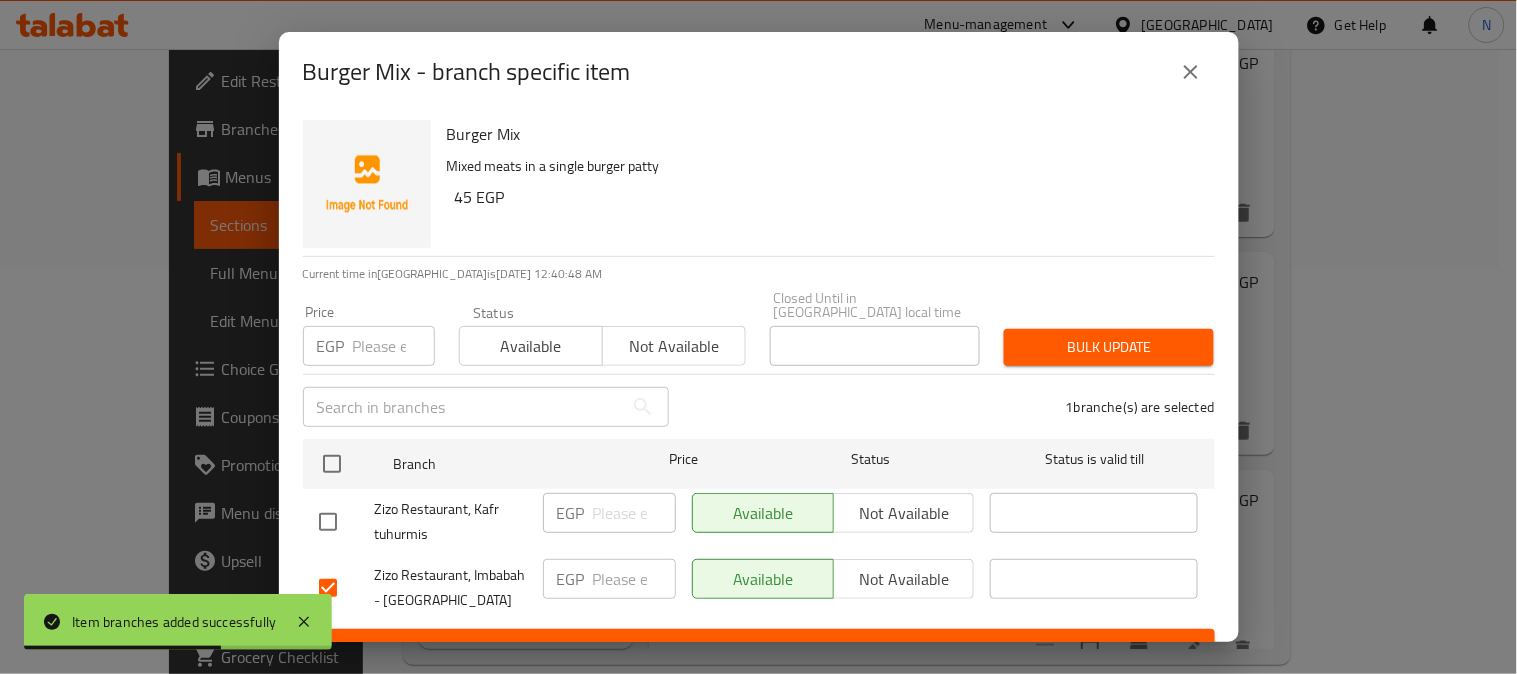click on "Not available" at bounding box center [904, 579] 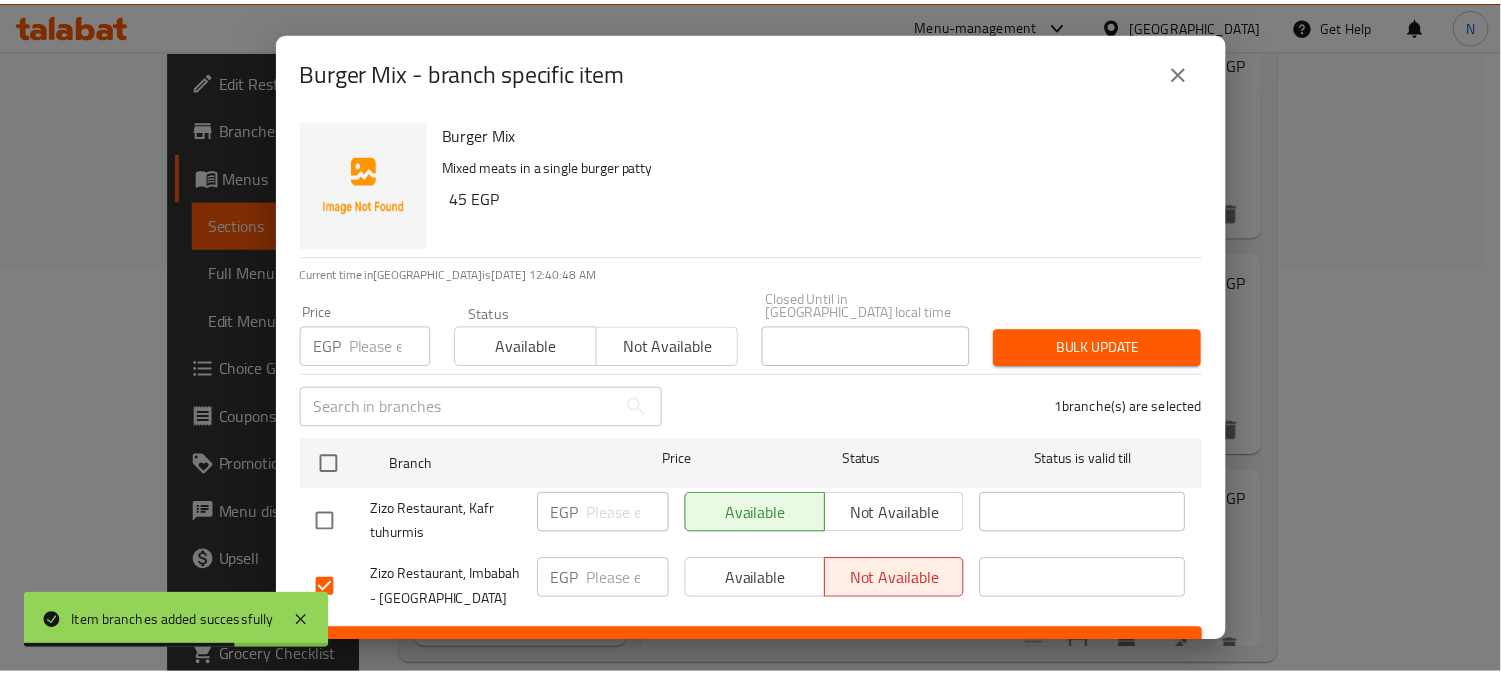 scroll, scrollTop: 42, scrollLeft: 0, axis: vertical 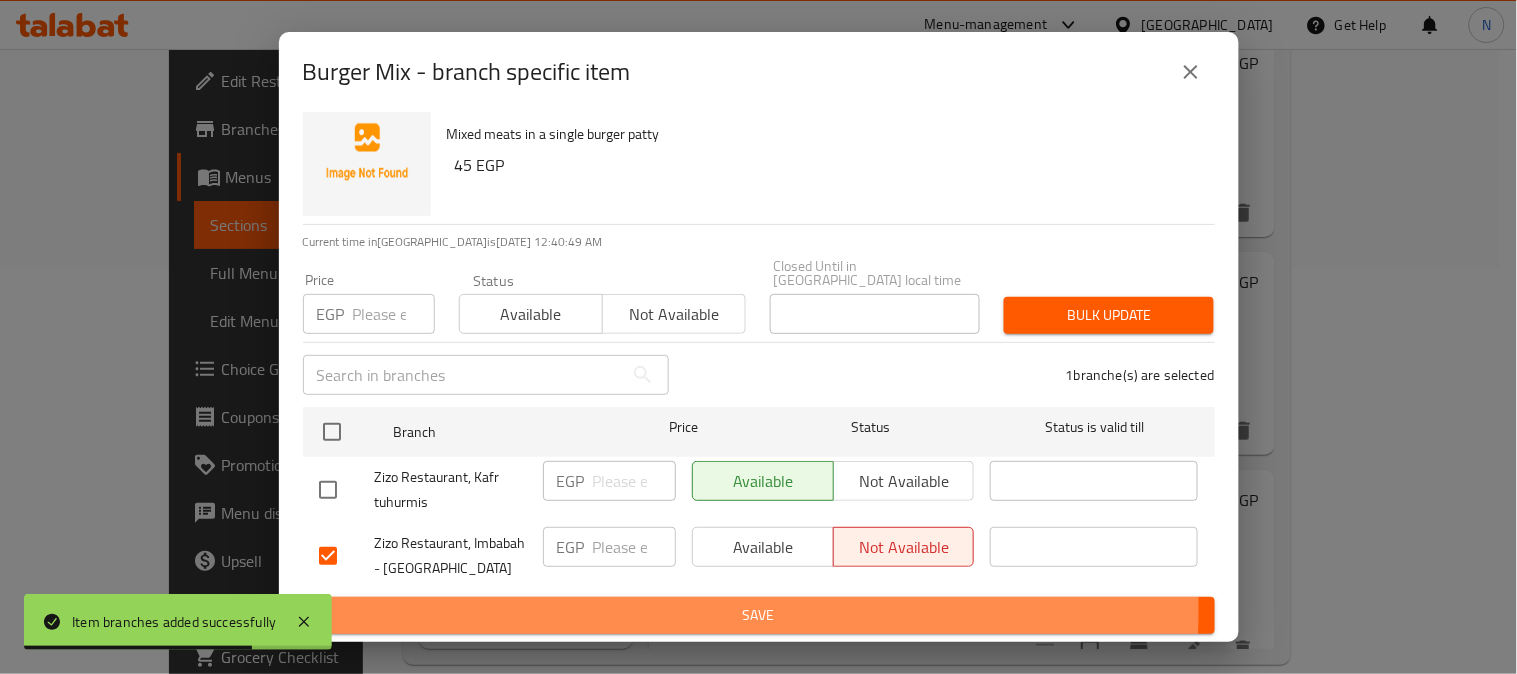 click on "Save" at bounding box center (759, 615) 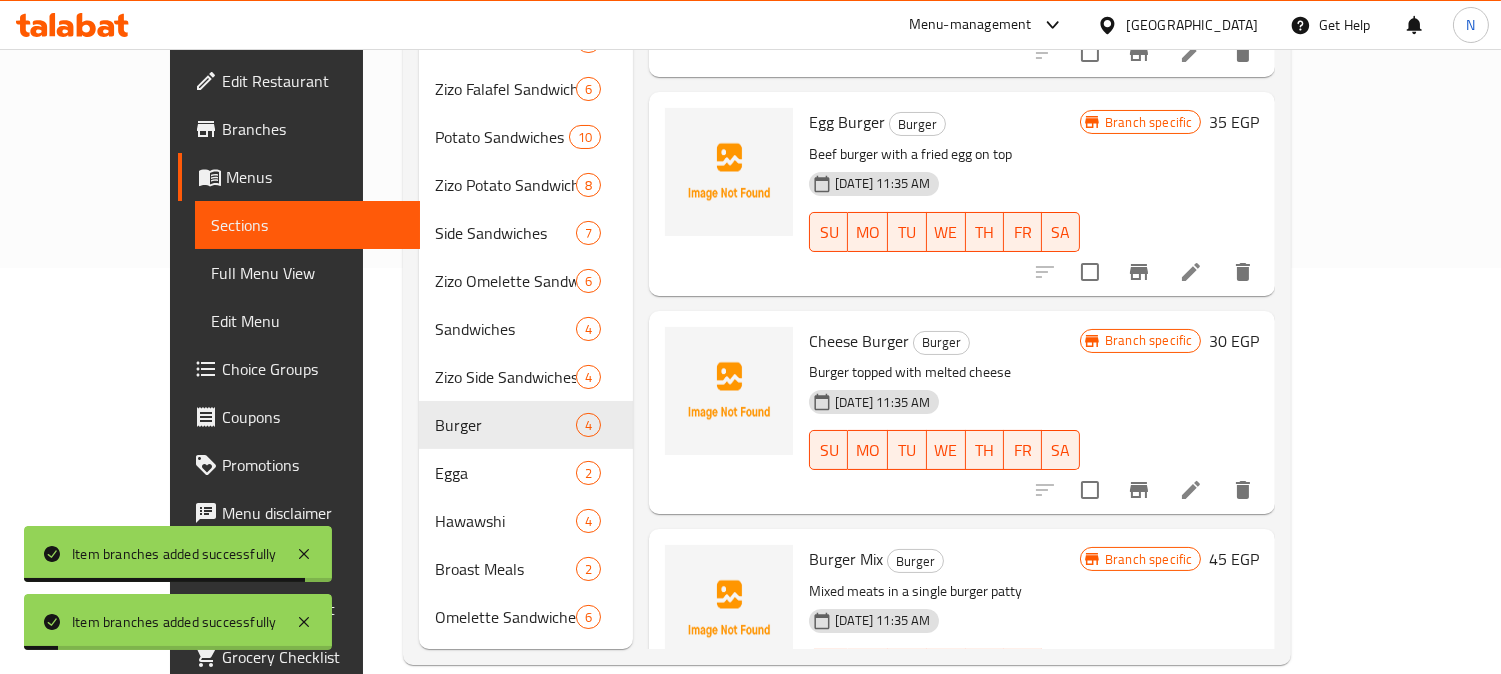 scroll, scrollTop: 0, scrollLeft: 0, axis: both 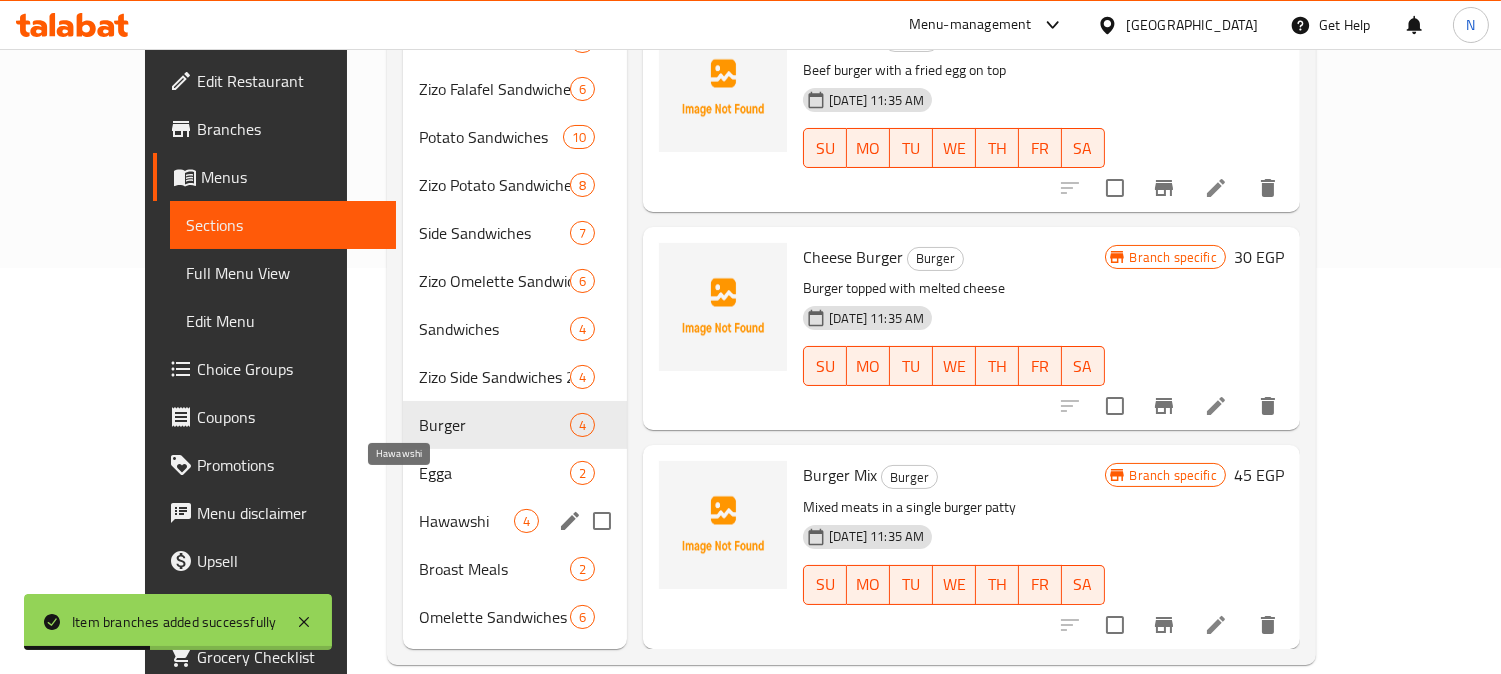 click on "Hawawshi" at bounding box center (466, 521) 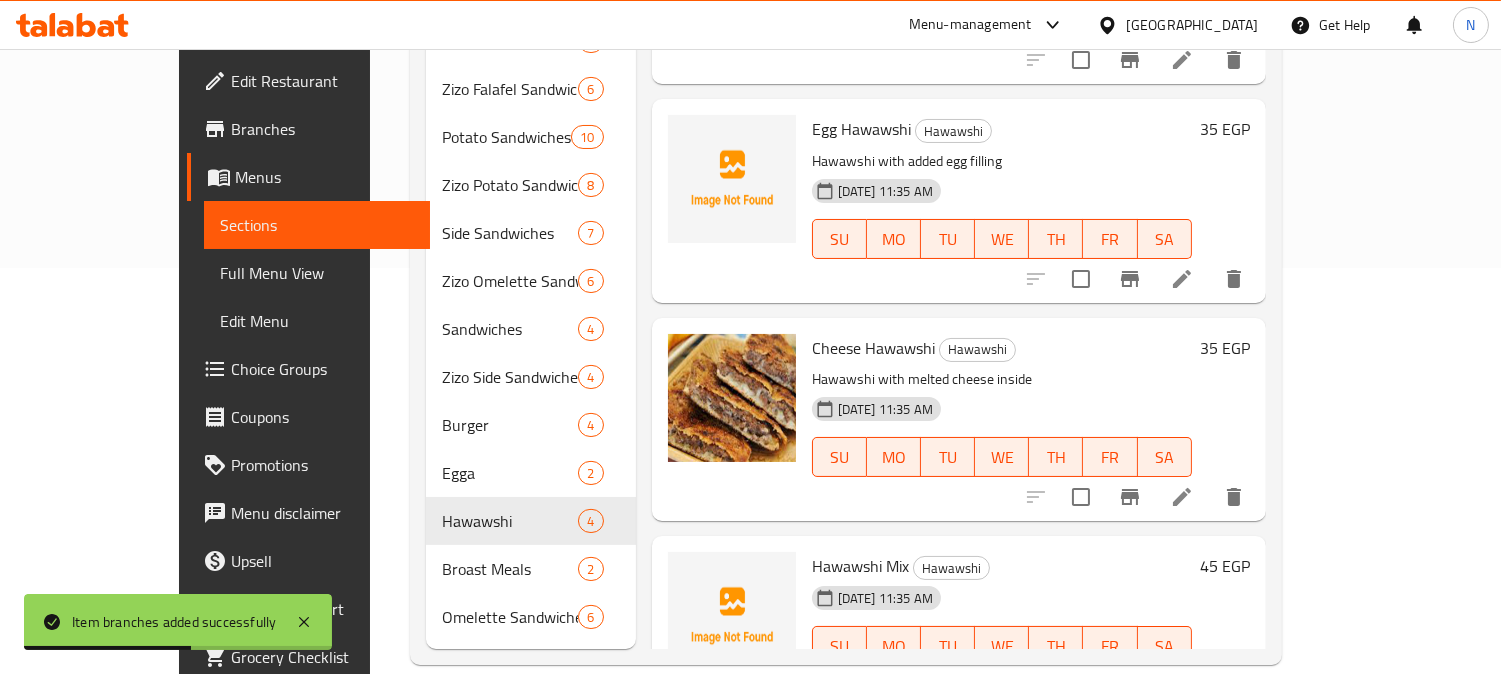 scroll, scrollTop: 0, scrollLeft: 0, axis: both 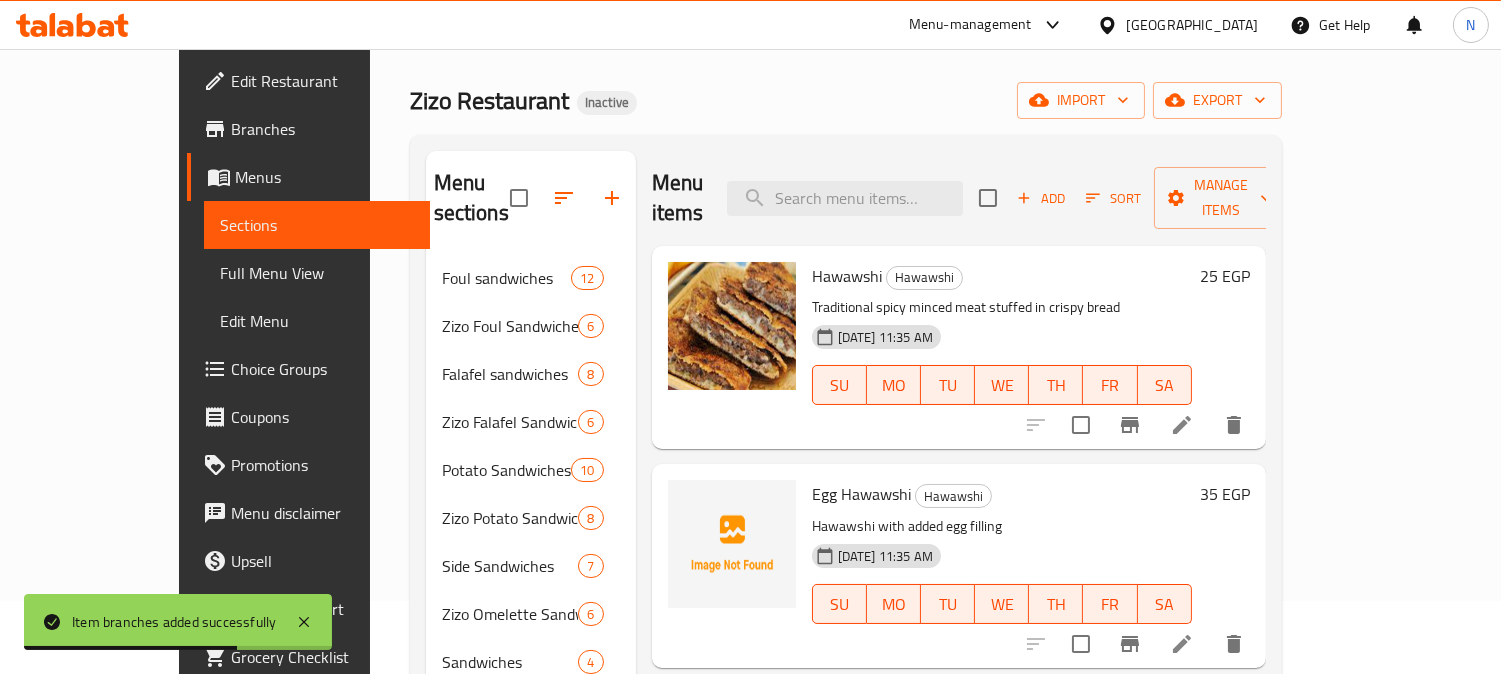 click 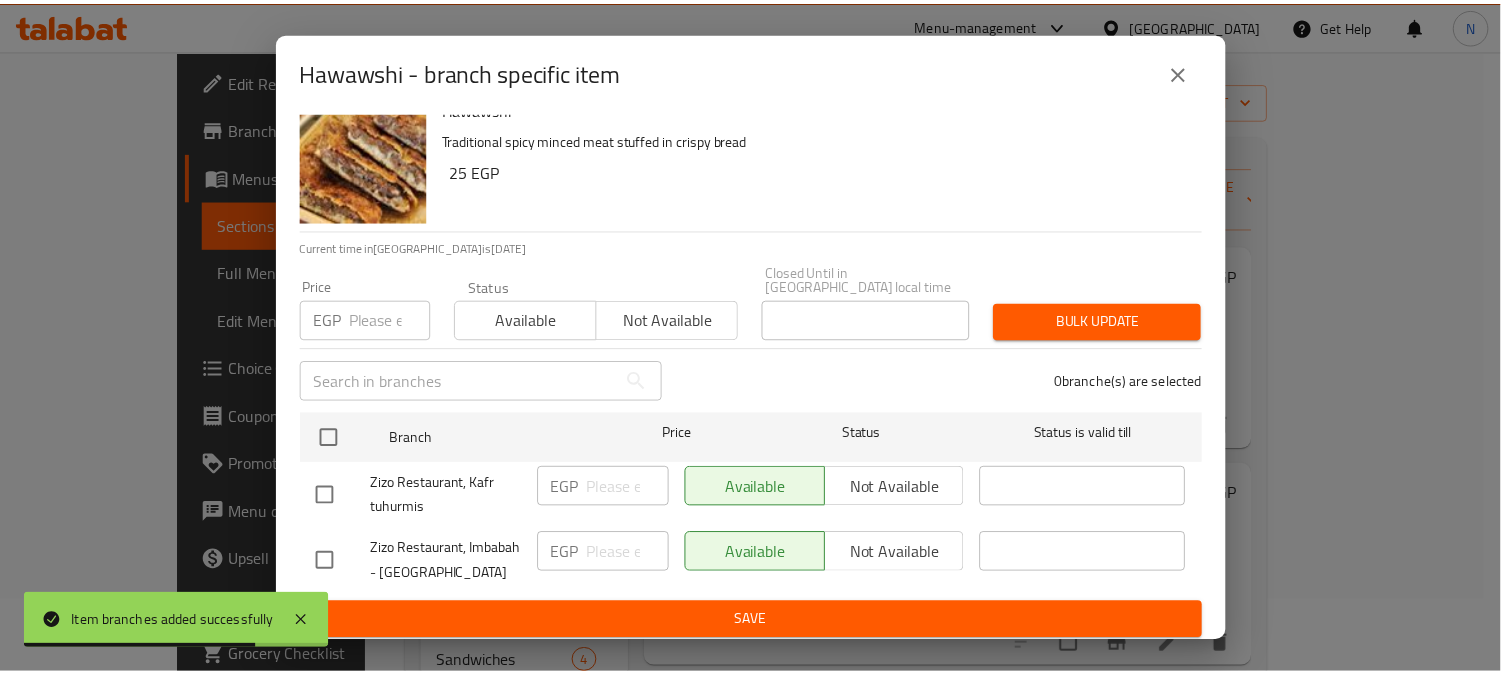 scroll, scrollTop: 42, scrollLeft: 0, axis: vertical 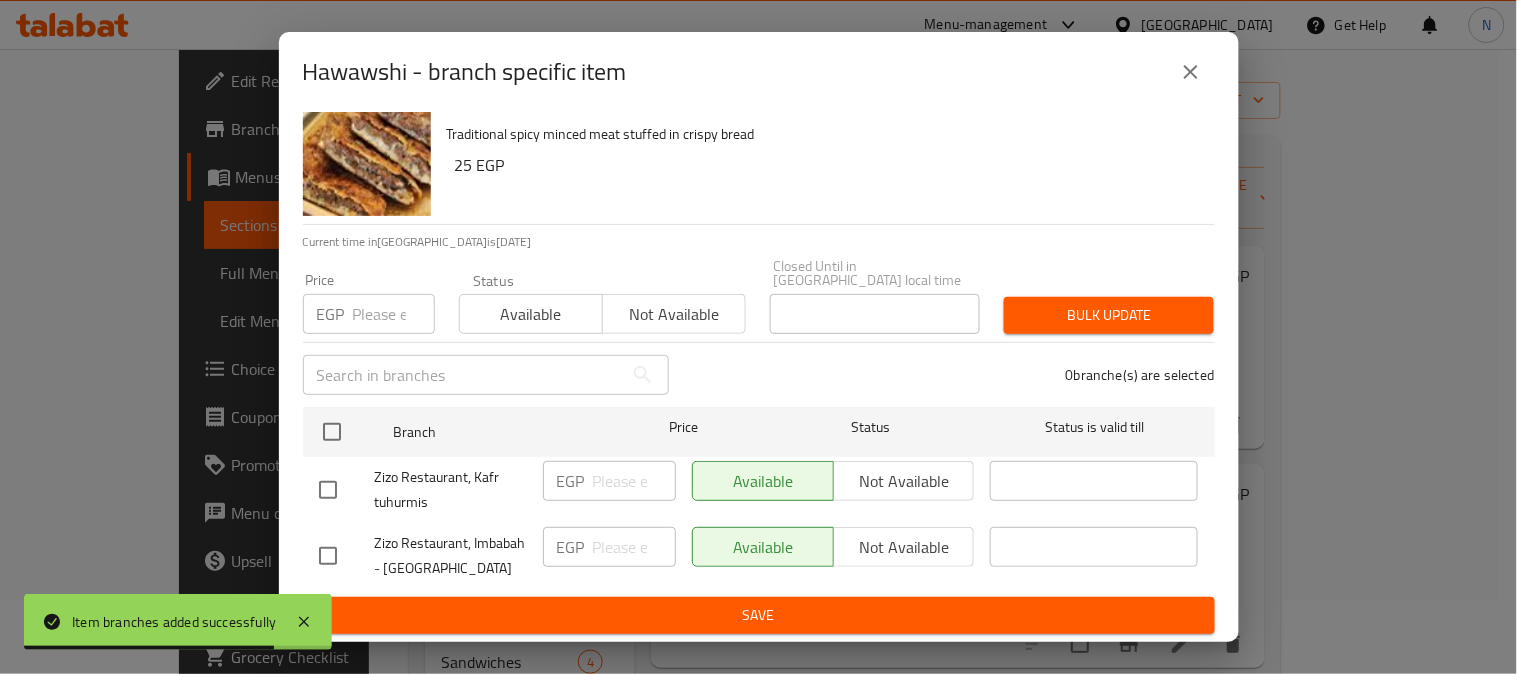click at bounding box center [328, 556] 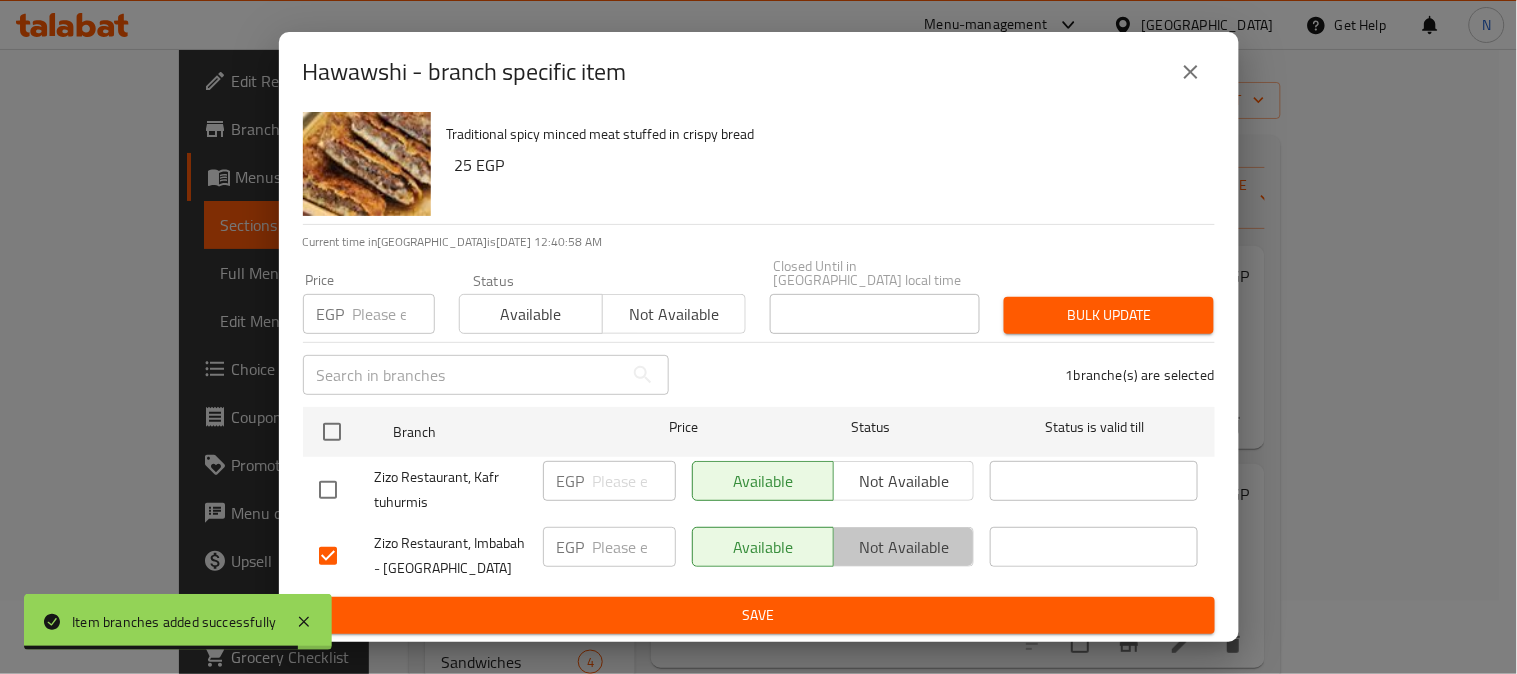 click on "Not available" at bounding box center (904, 547) 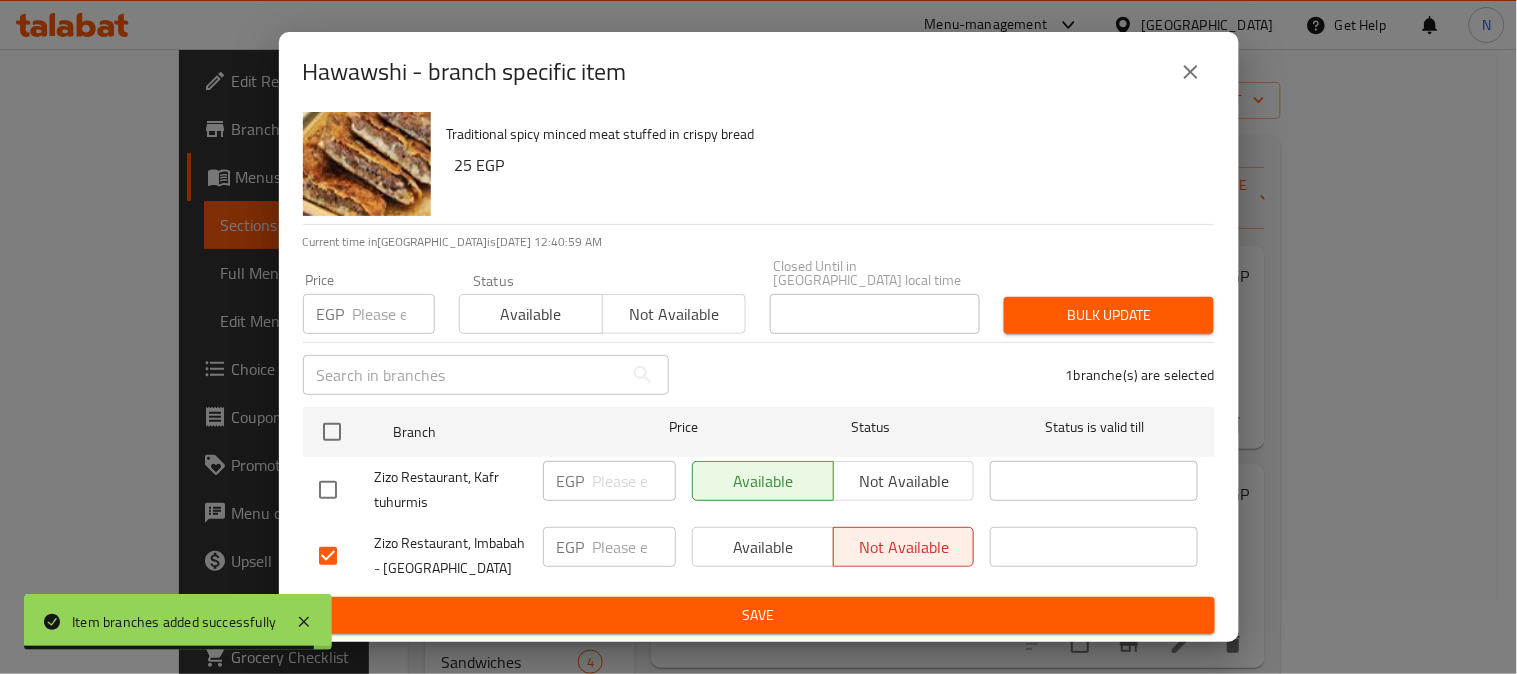 drag, startPoint x: 805, startPoint y: 643, endPoint x: 808, endPoint y: 608, distance: 35.128338 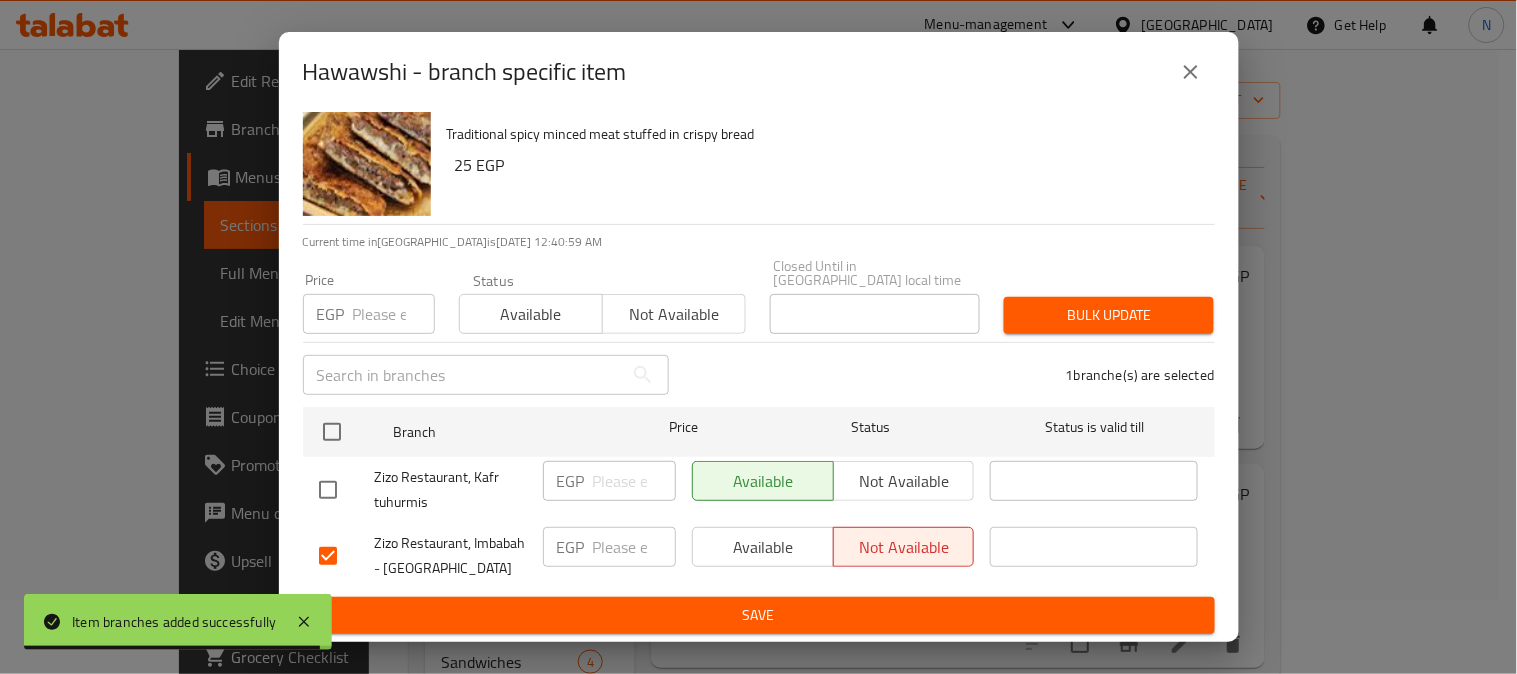 drag, startPoint x: 810, startPoint y: 607, endPoint x: 818, endPoint y: 598, distance: 12.0415945 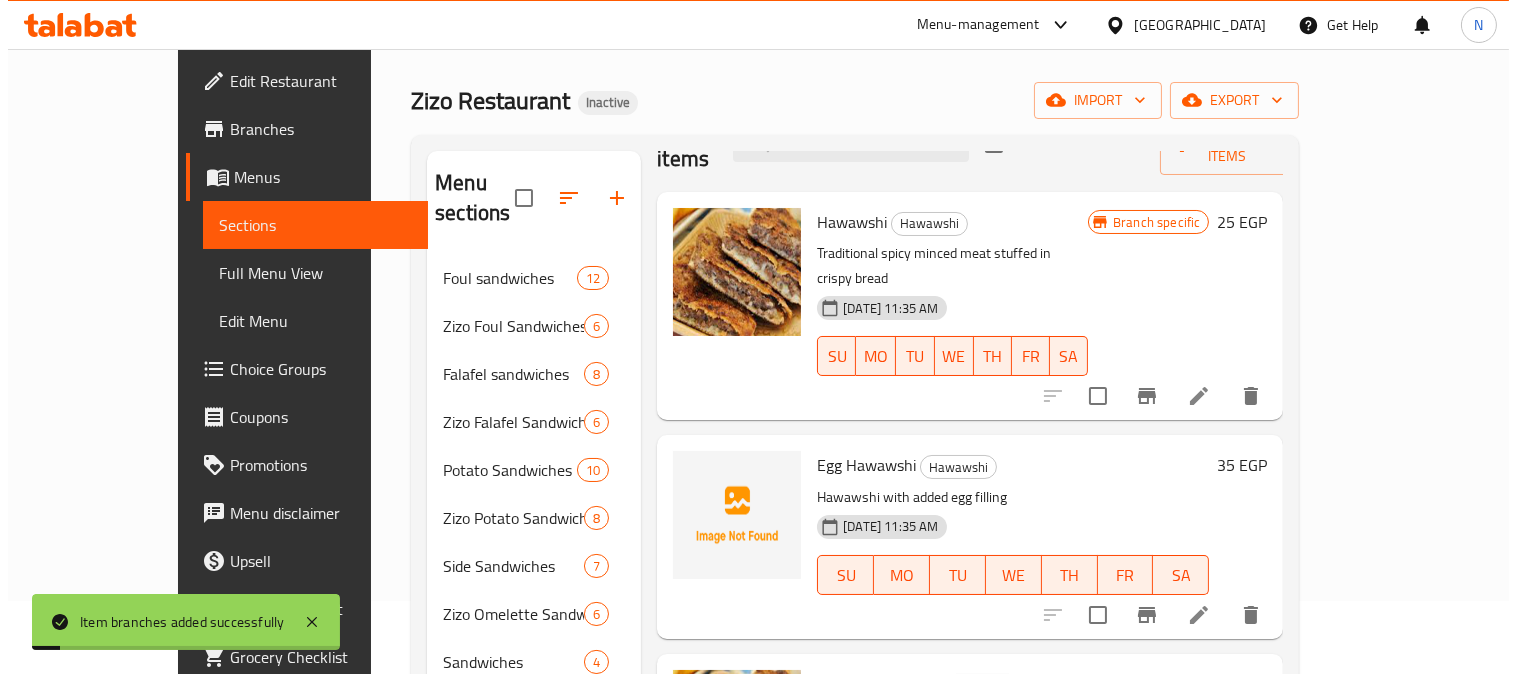 scroll, scrollTop: 93, scrollLeft: 0, axis: vertical 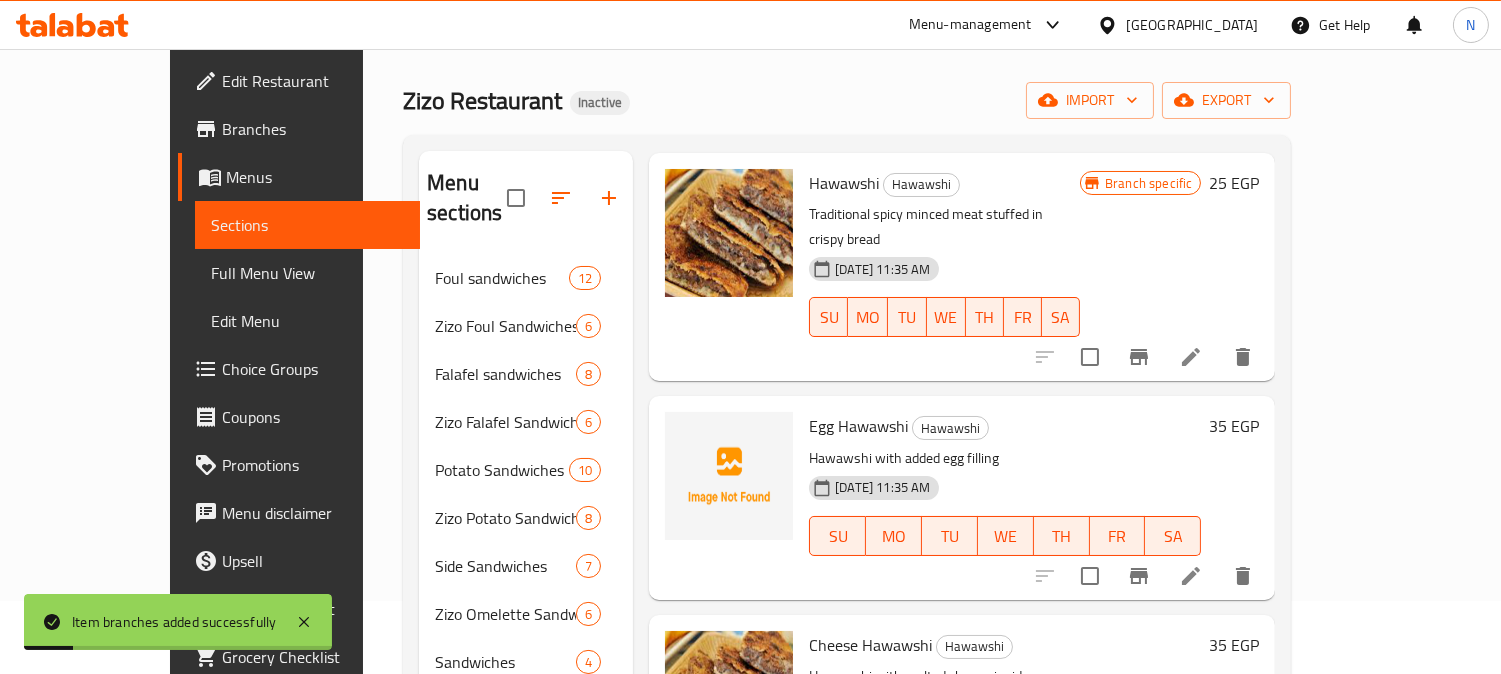 click 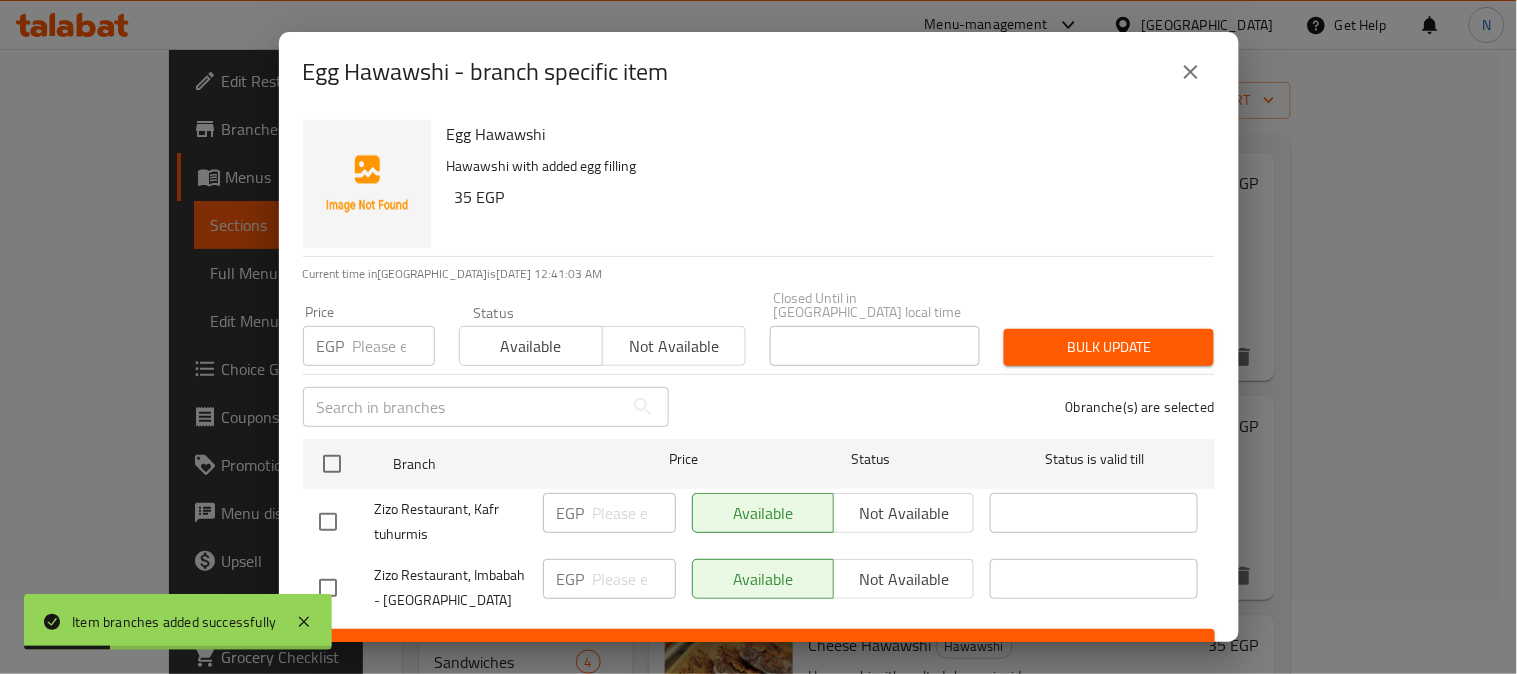 click at bounding box center (328, 588) 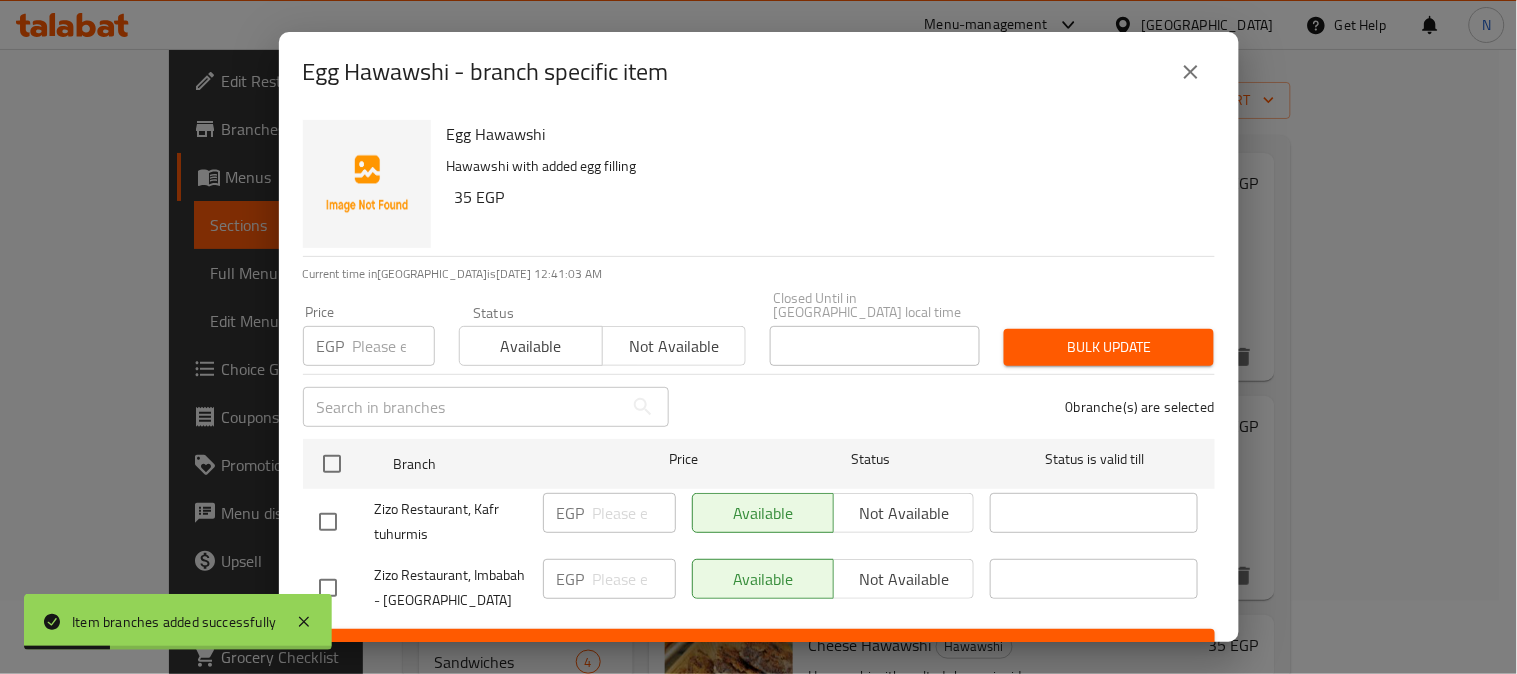 checkbox on "true" 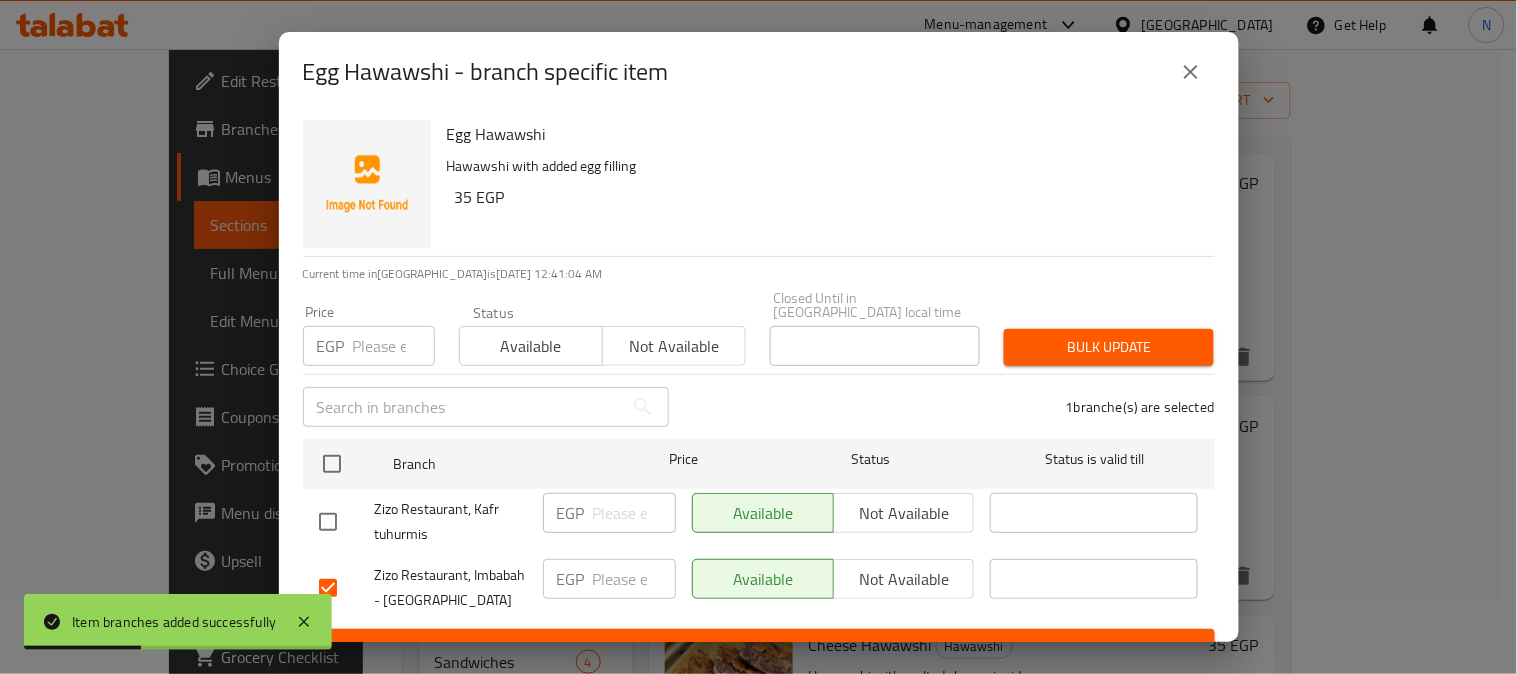 click on "Not available" at bounding box center [904, 579] 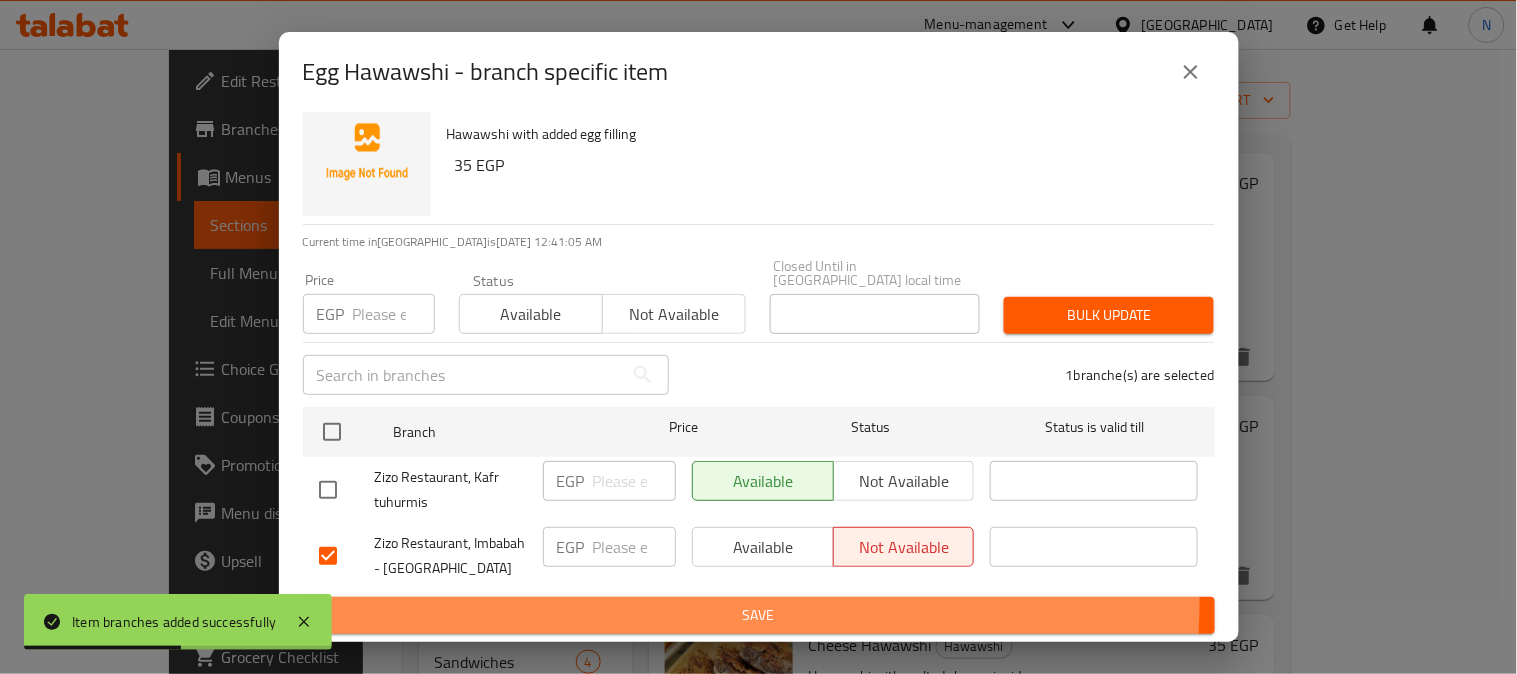 click on "Save" at bounding box center (759, 615) 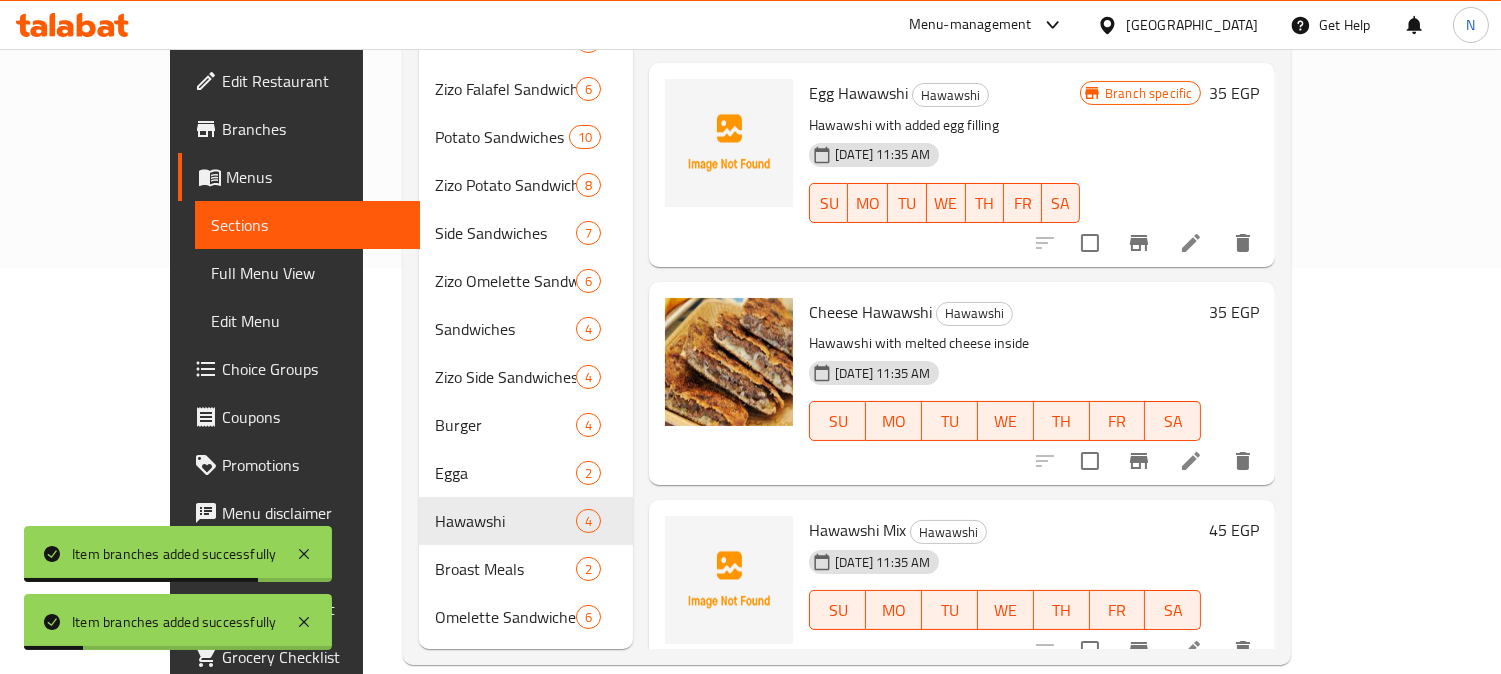 click at bounding box center (1139, 461) 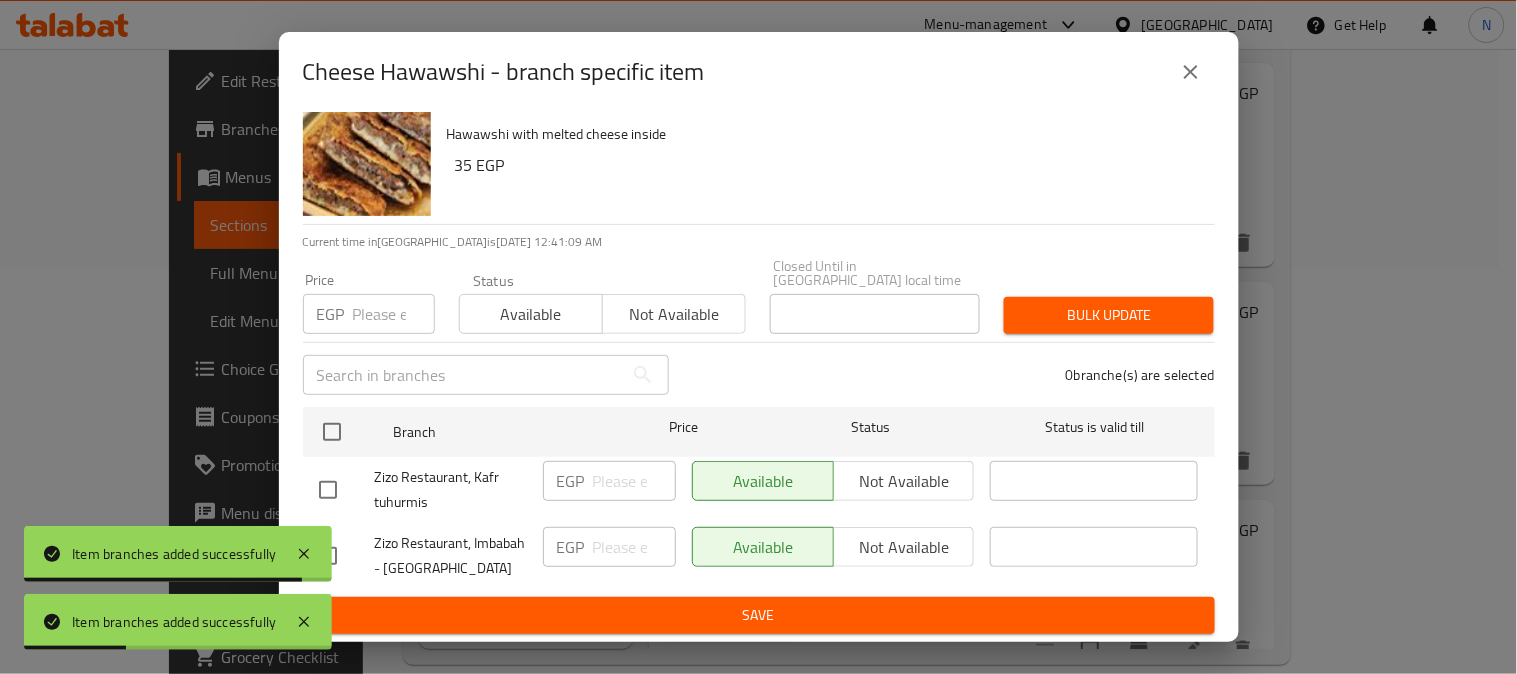 drag, startPoint x: 334, startPoint y: 551, endPoint x: 442, endPoint y: 551, distance: 108 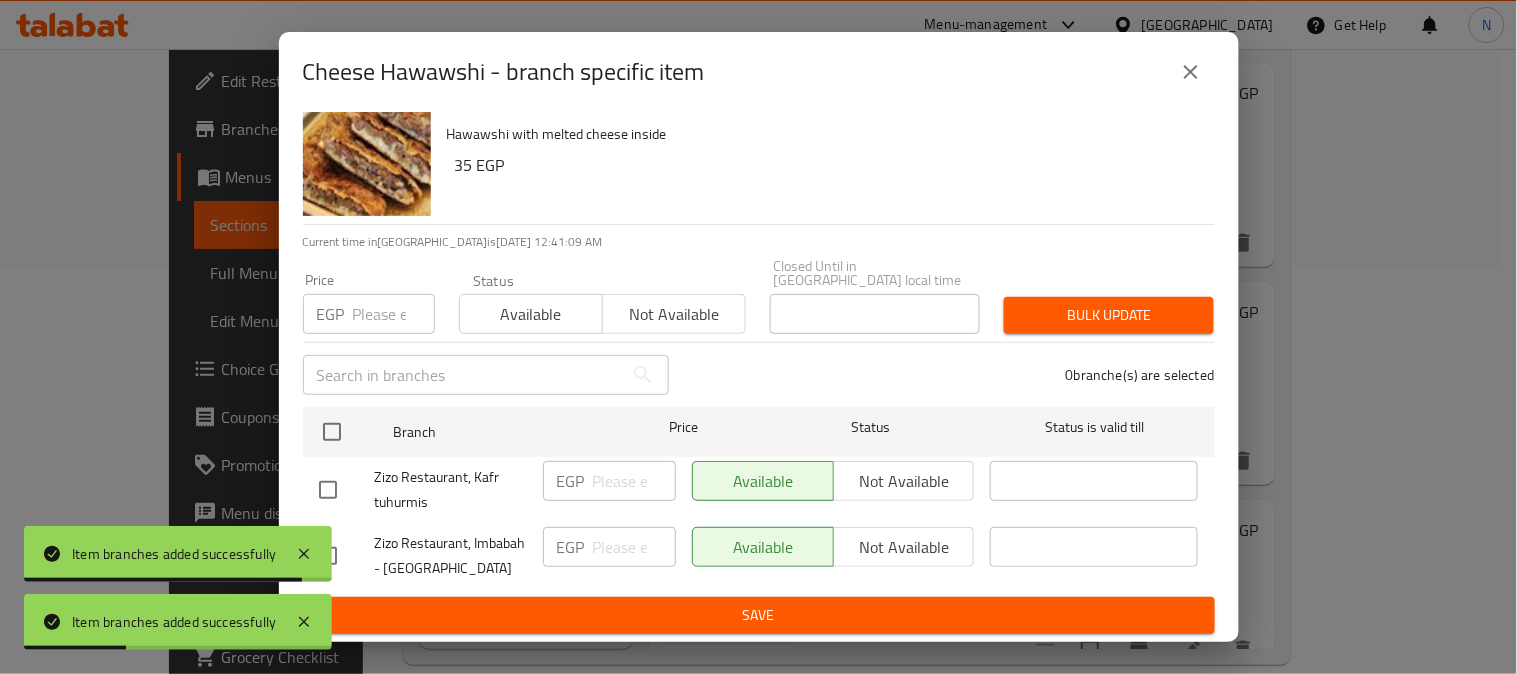 click at bounding box center (328, 556) 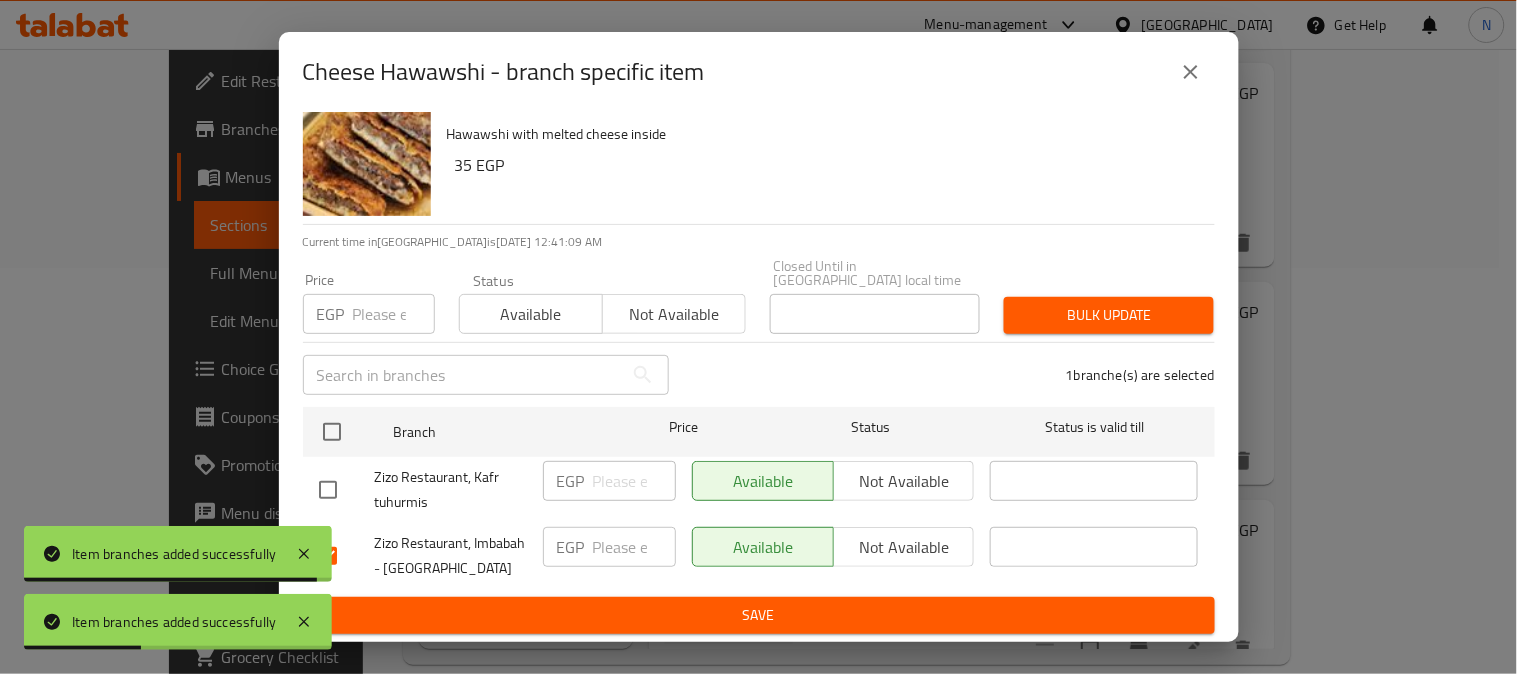 click on "Not available" at bounding box center [904, 547] 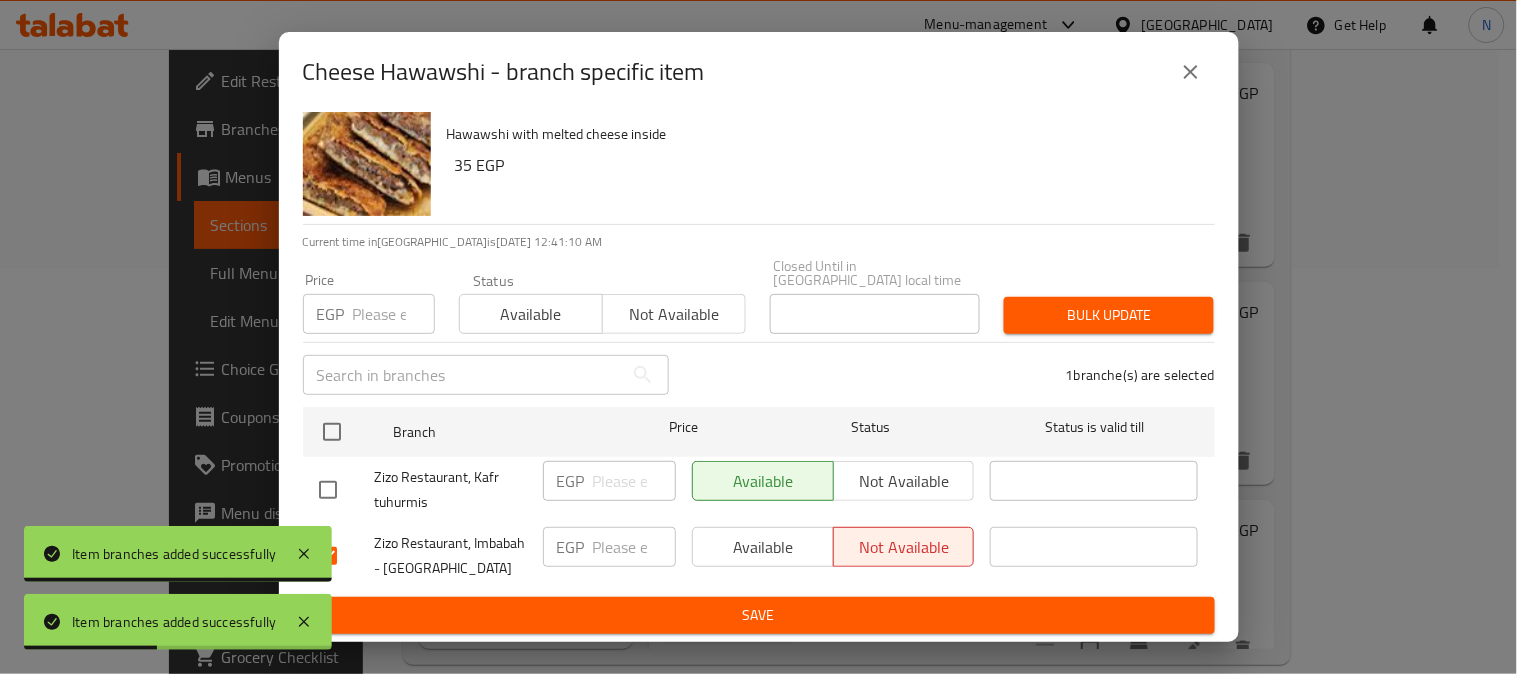drag, startPoint x: 880, startPoint y: 627, endPoint x: 893, endPoint y: 614, distance: 18.384777 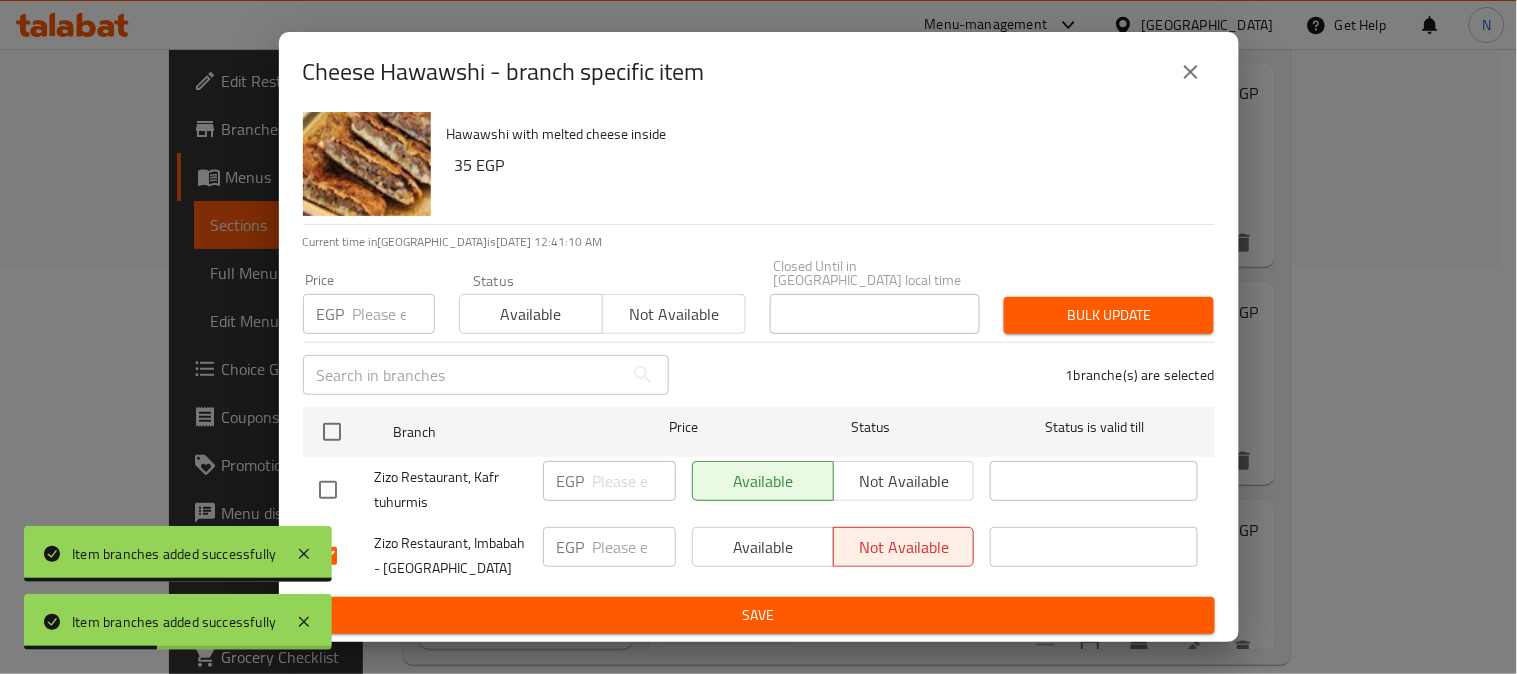 click on "Save" at bounding box center [759, 615] 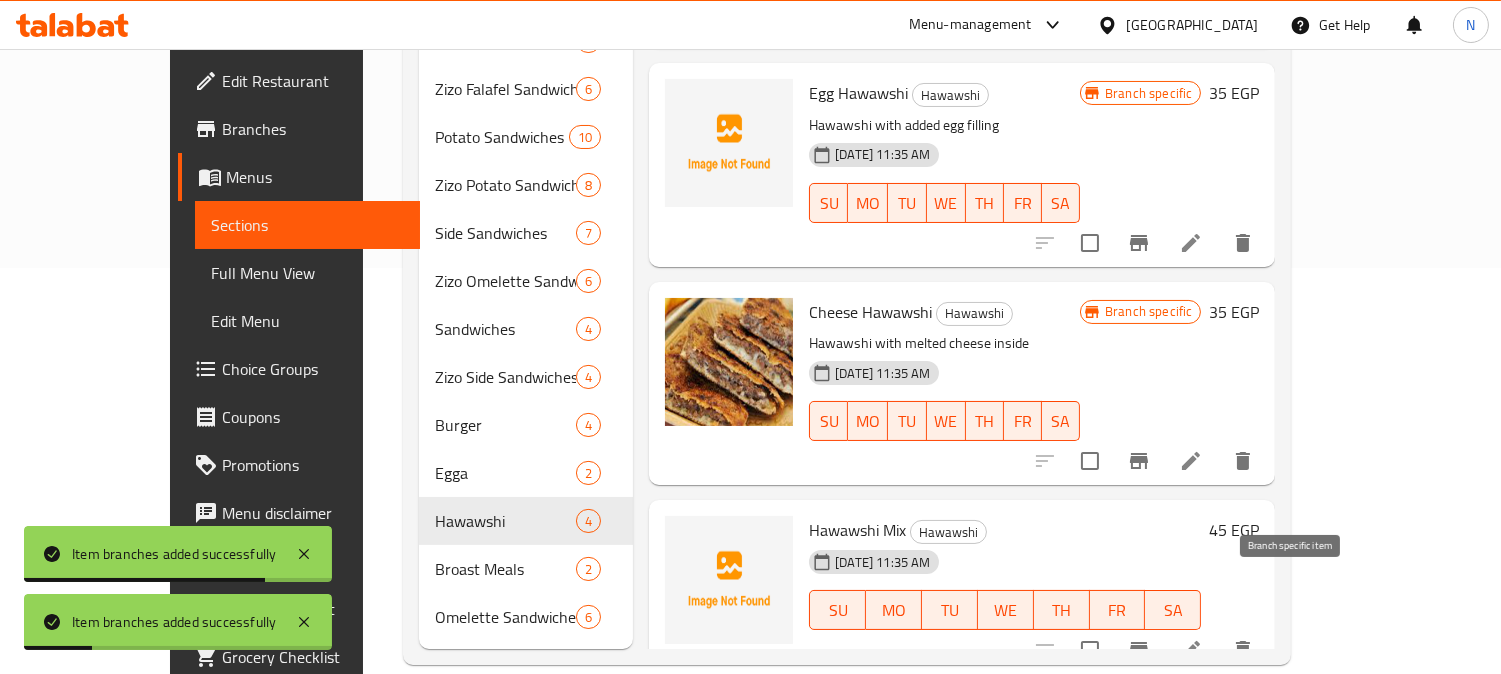 click at bounding box center (1139, 650) 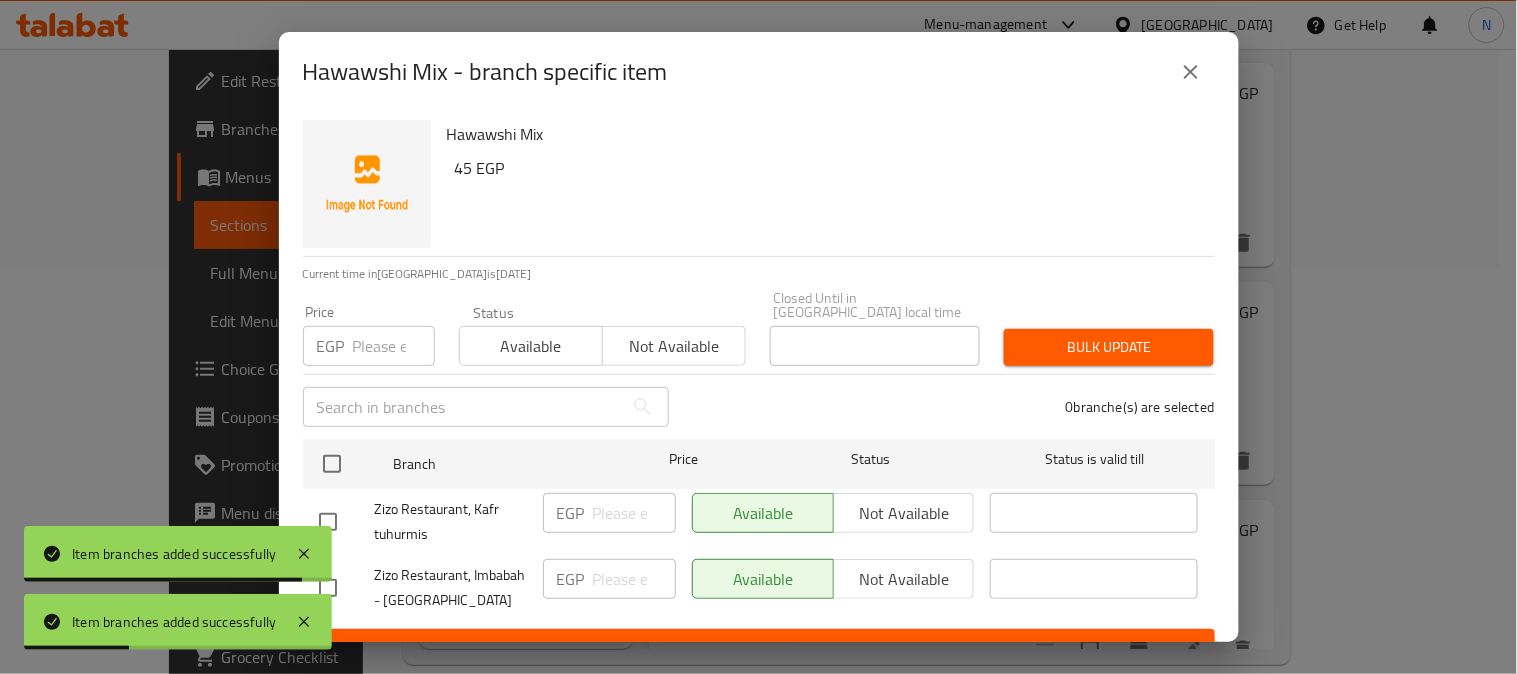 click at bounding box center [328, 588] 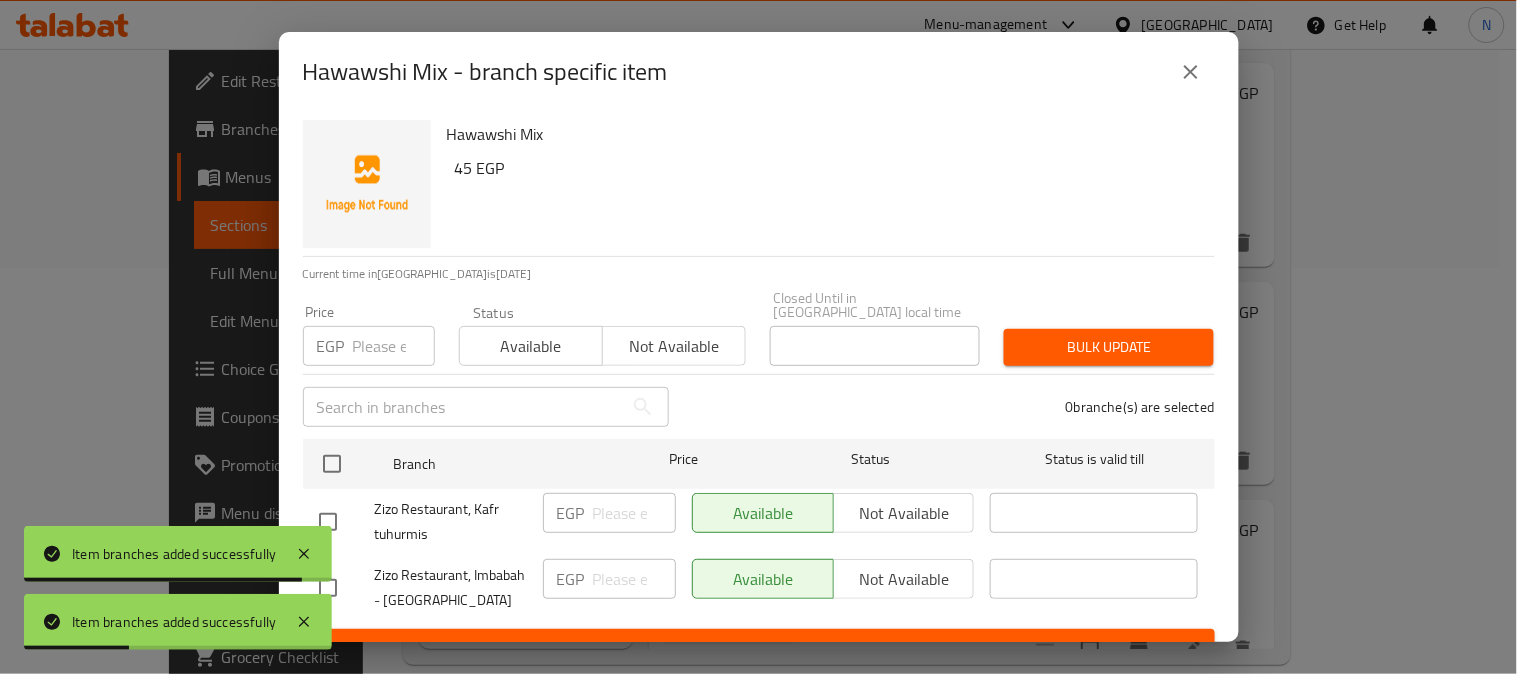 checkbox on "true" 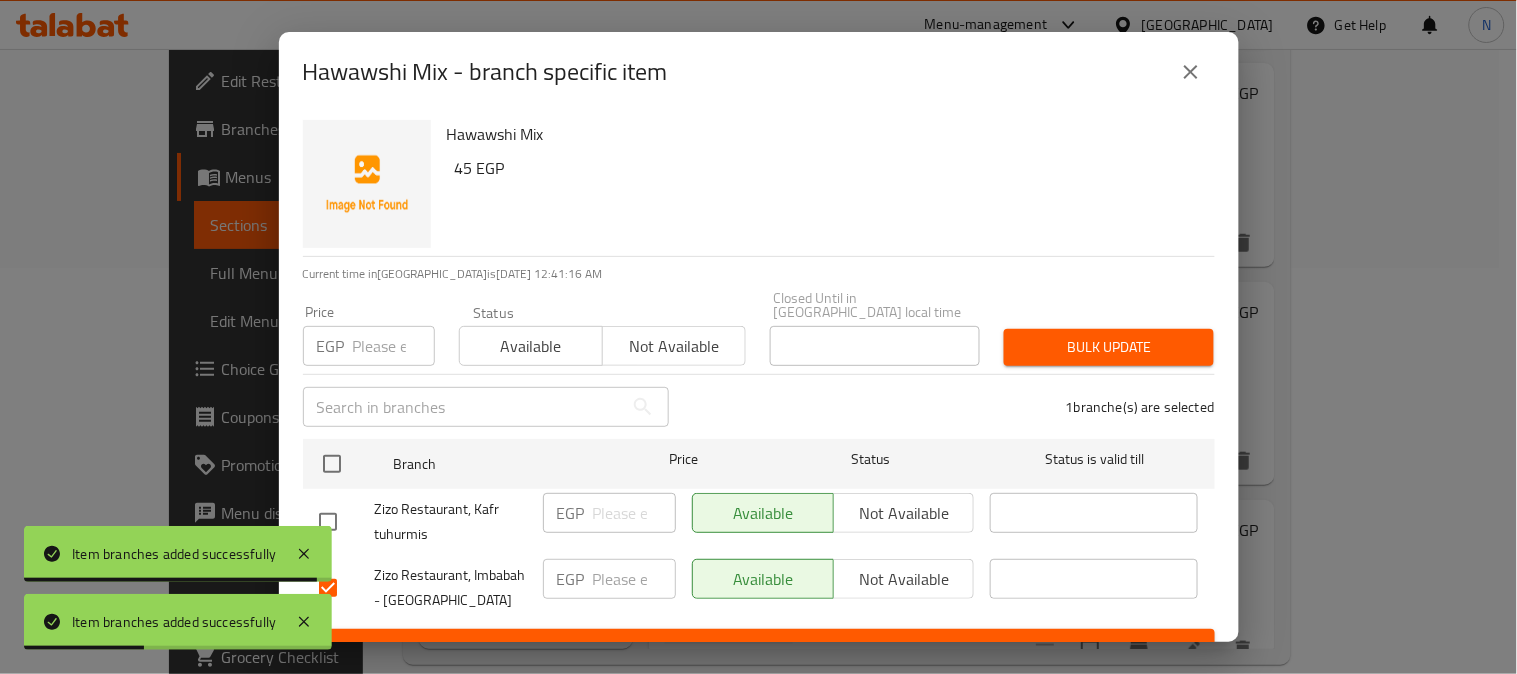 click on "Not available" at bounding box center (904, 579) 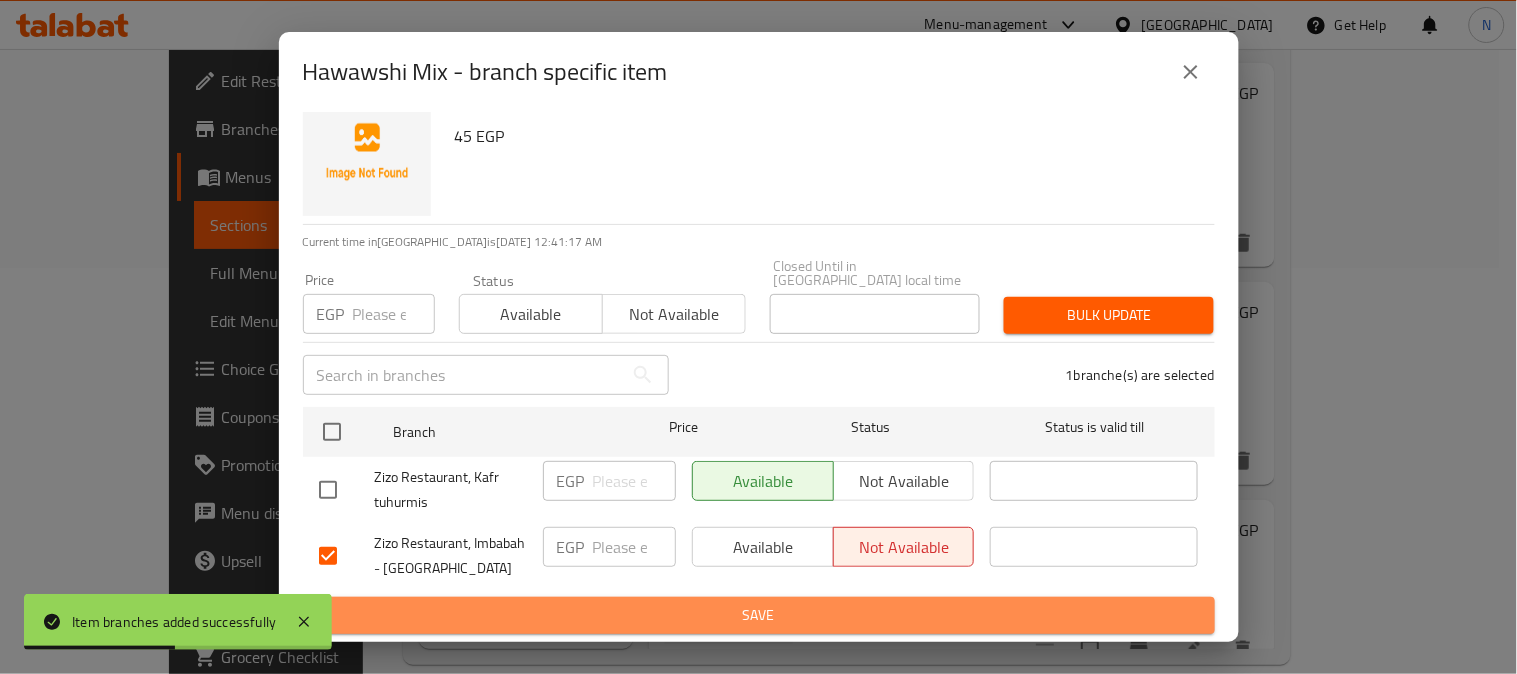 click on "Save" at bounding box center (759, 615) 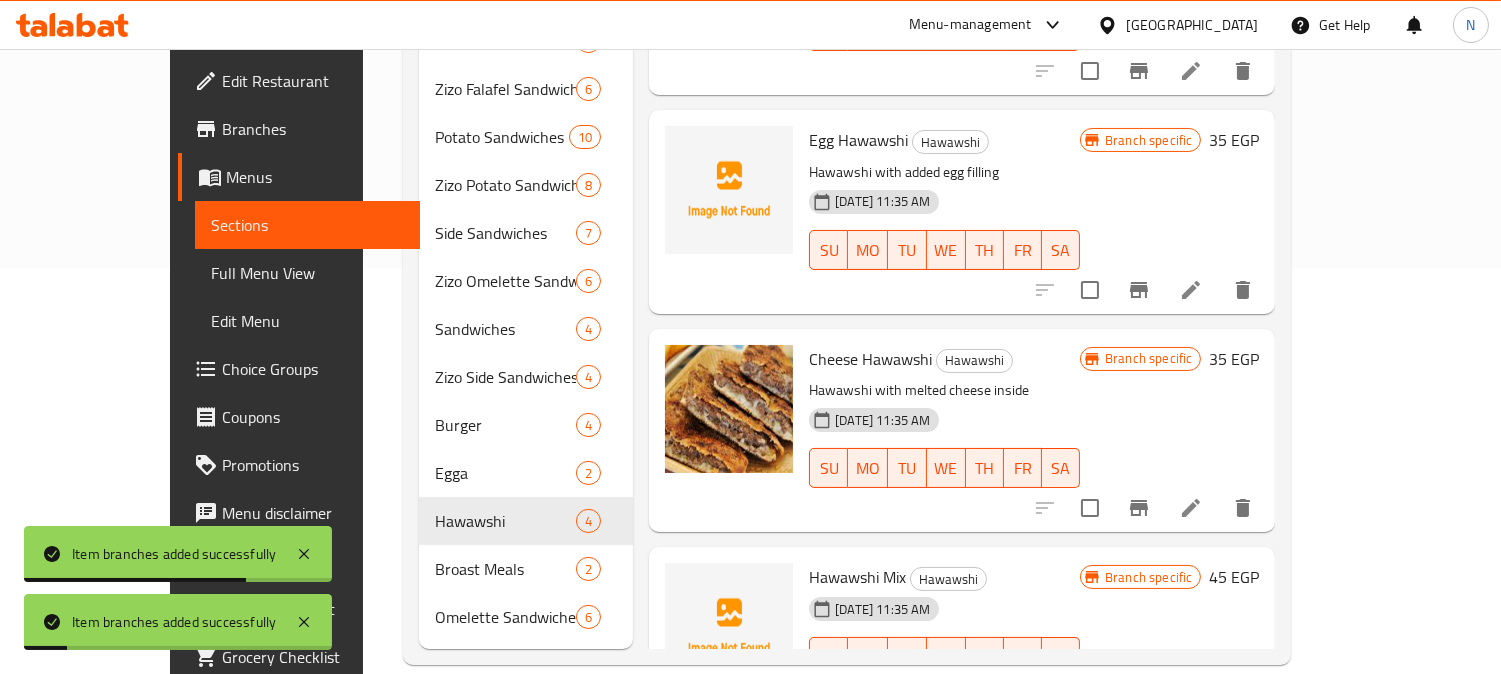 scroll, scrollTop: 0, scrollLeft: 0, axis: both 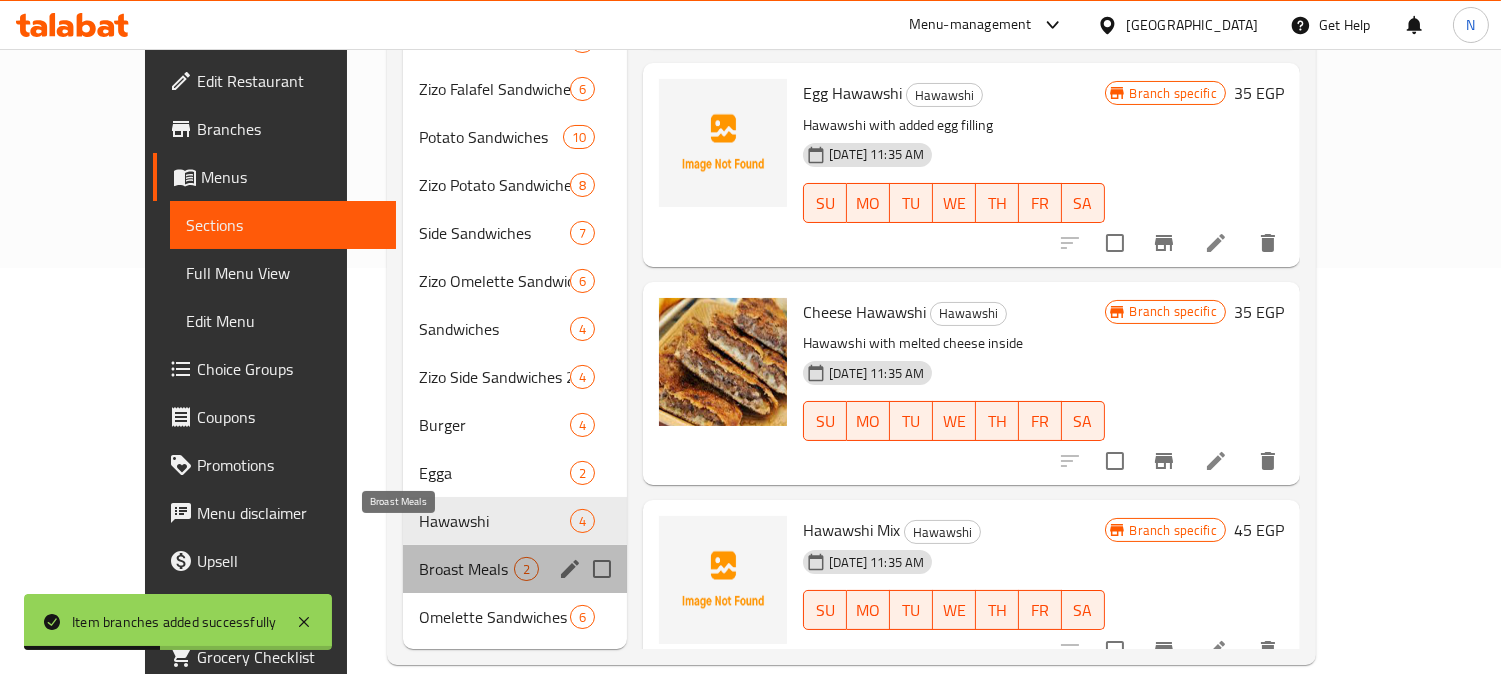 click on "Broast Meals" at bounding box center (466, 569) 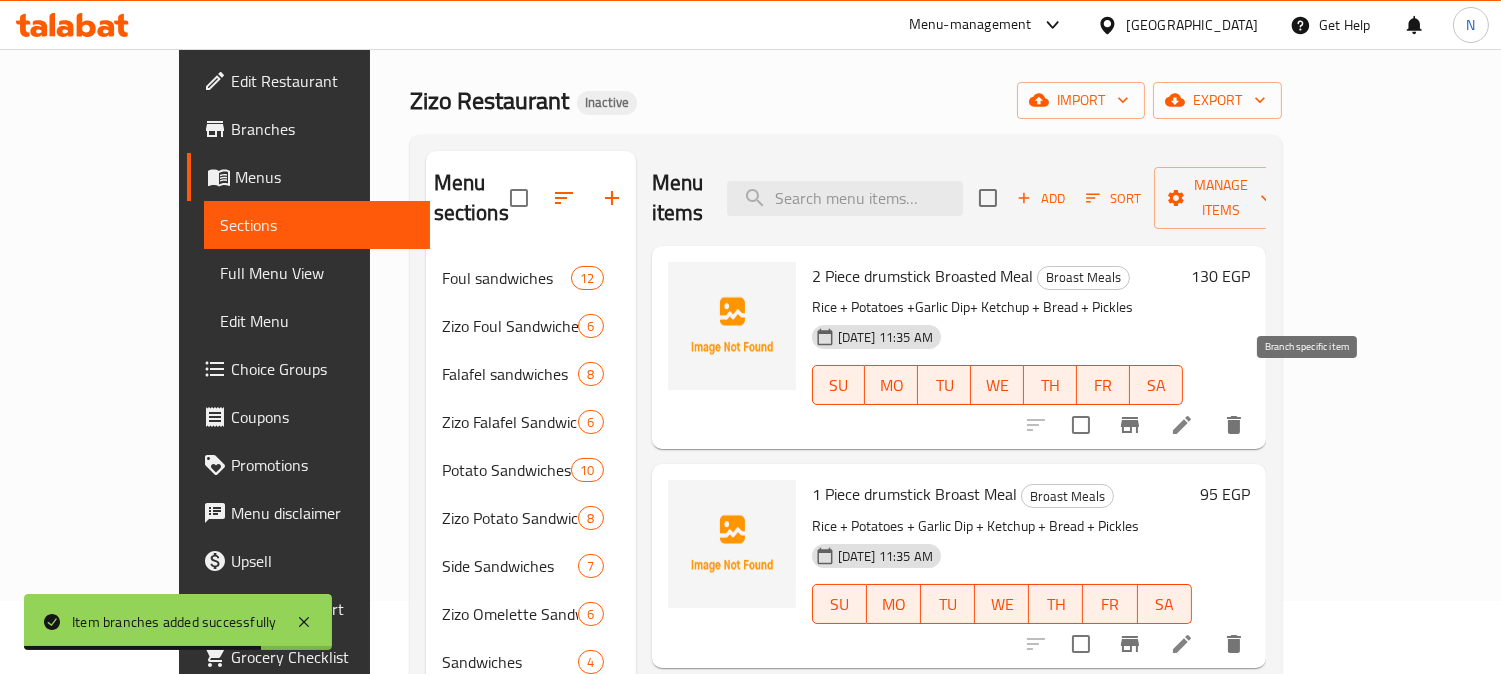 click 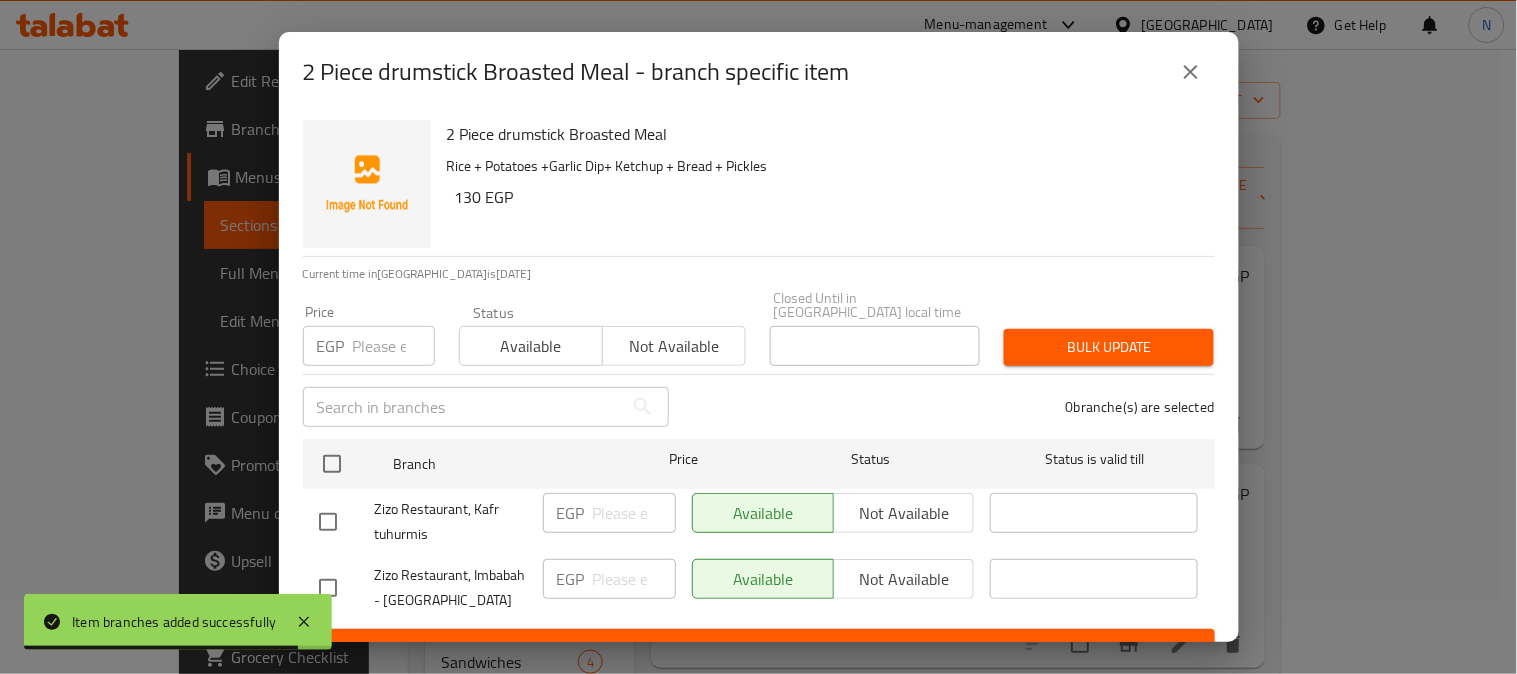 drag, startPoint x: 345, startPoint y: 581, endPoint x: 354, endPoint y: 570, distance: 14.21267 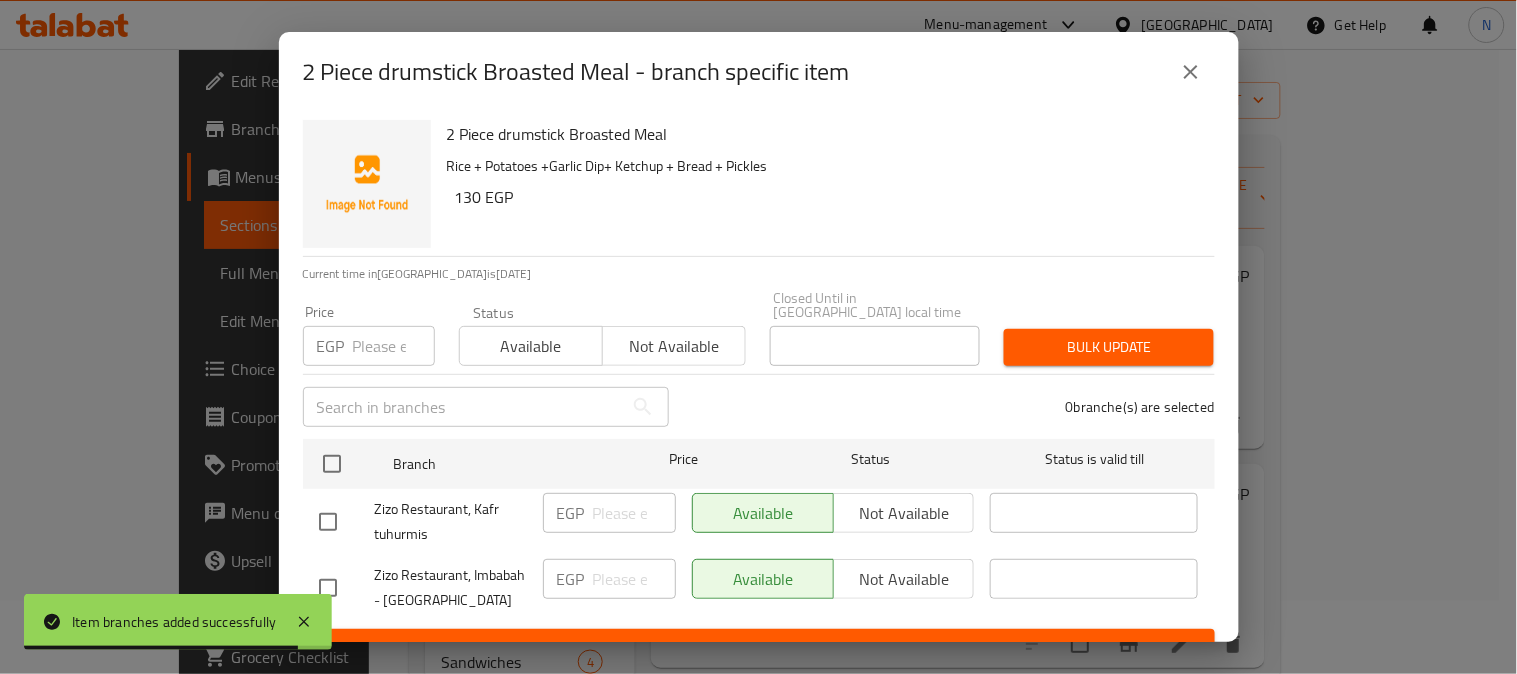 click at bounding box center [328, 588] 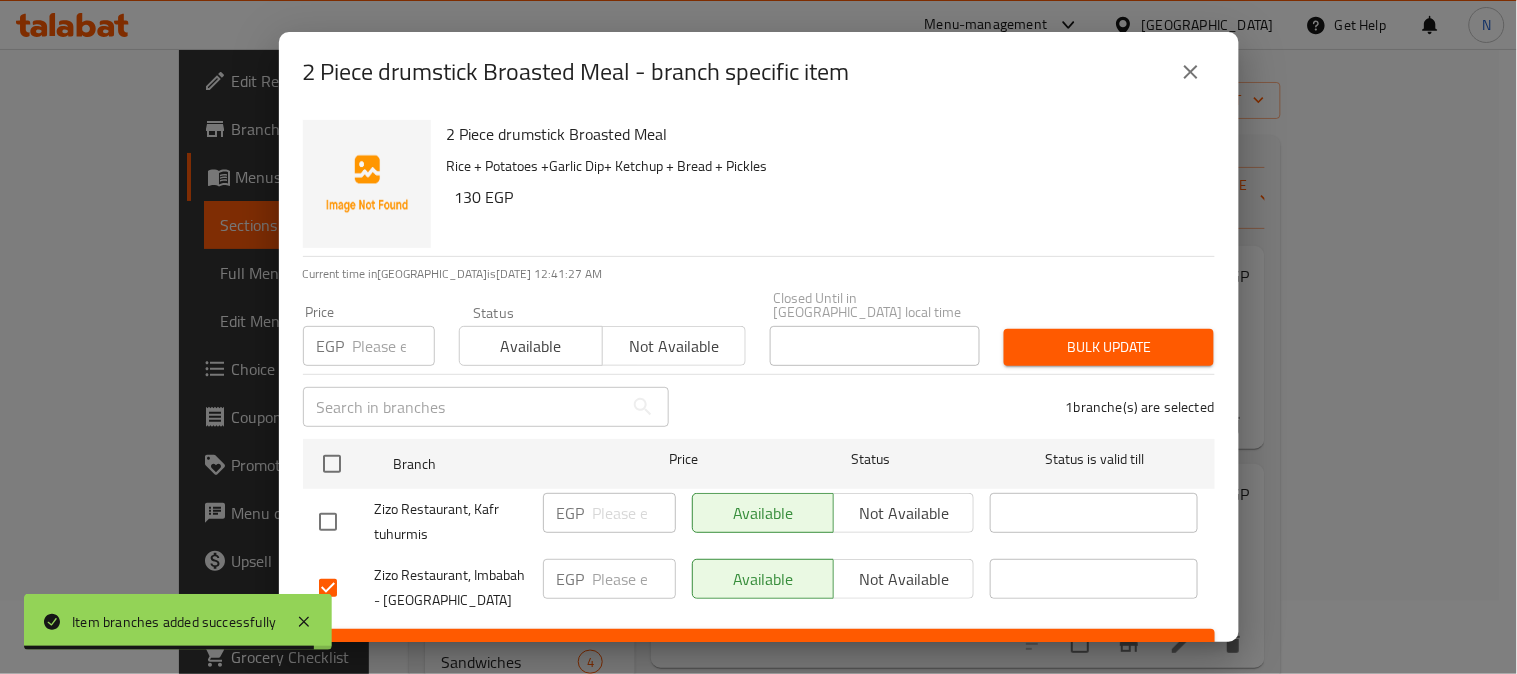 click on "Not available" at bounding box center (904, 579) 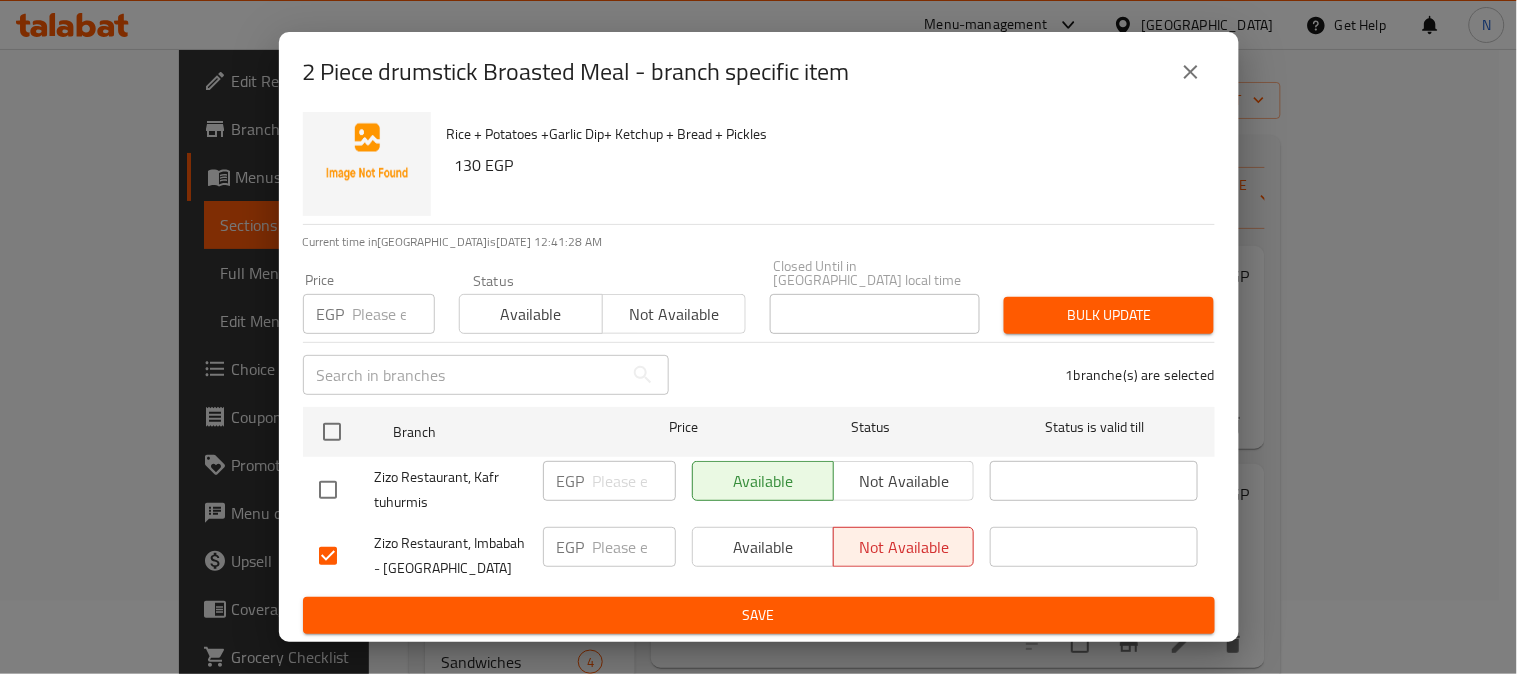 click on "Save" at bounding box center (759, 615) 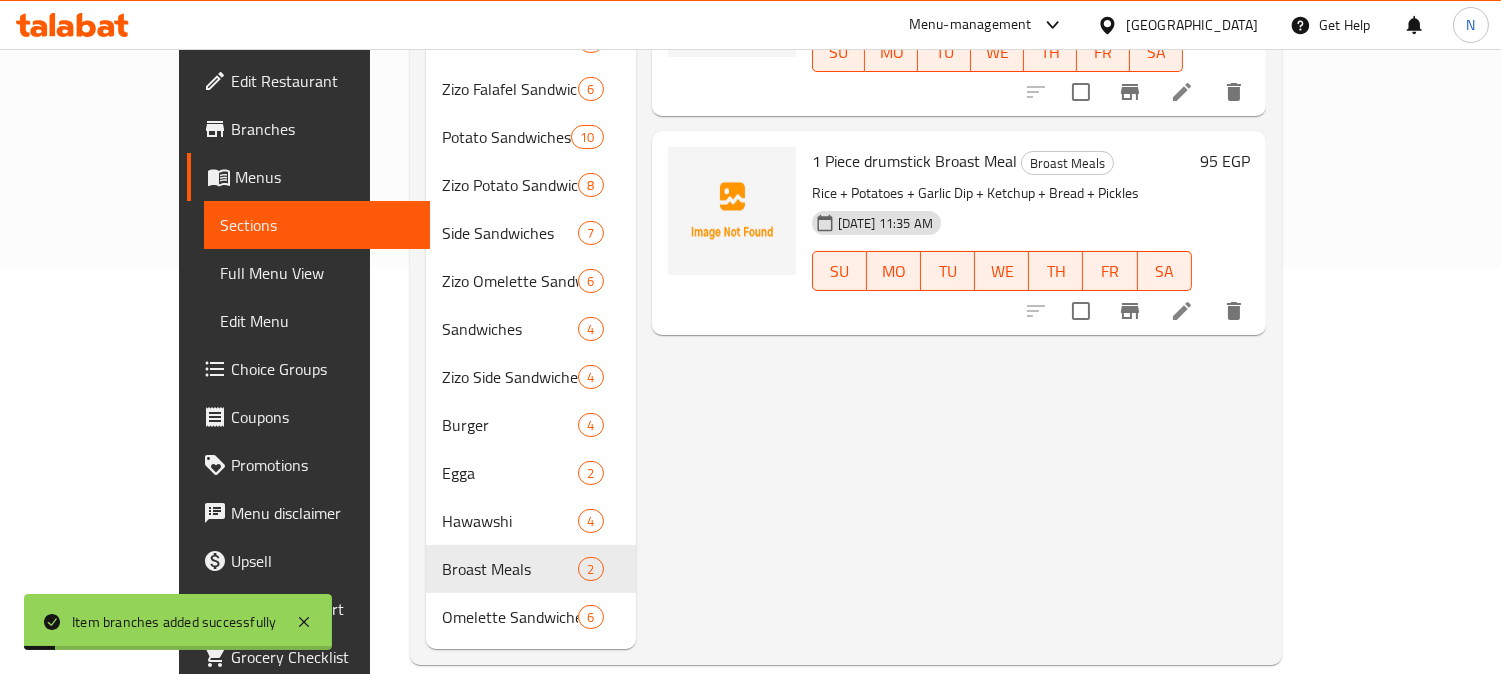 click 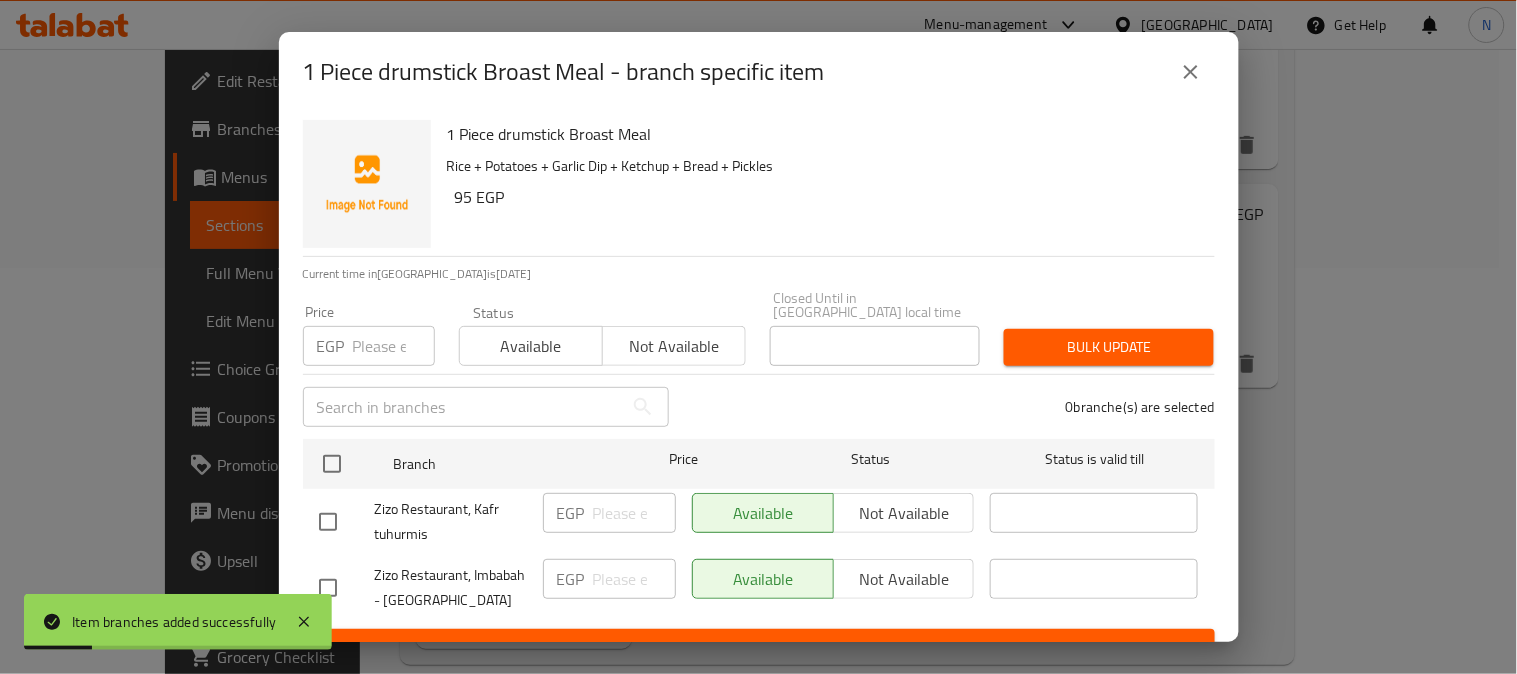 drag, startPoint x: 346, startPoint y: 597, endPoint x: 351, endPoint y: 588, distance: 10.29563 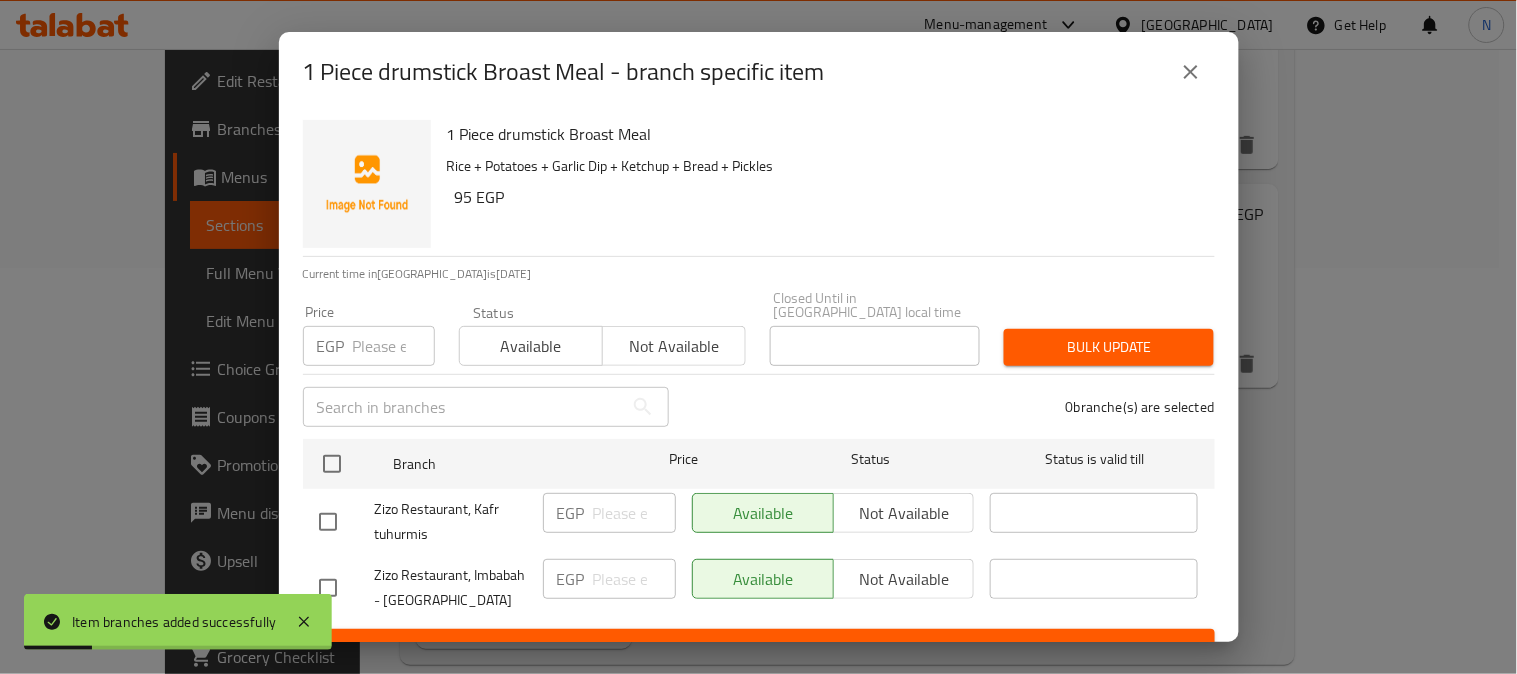 click at bounding box center (328, 588) 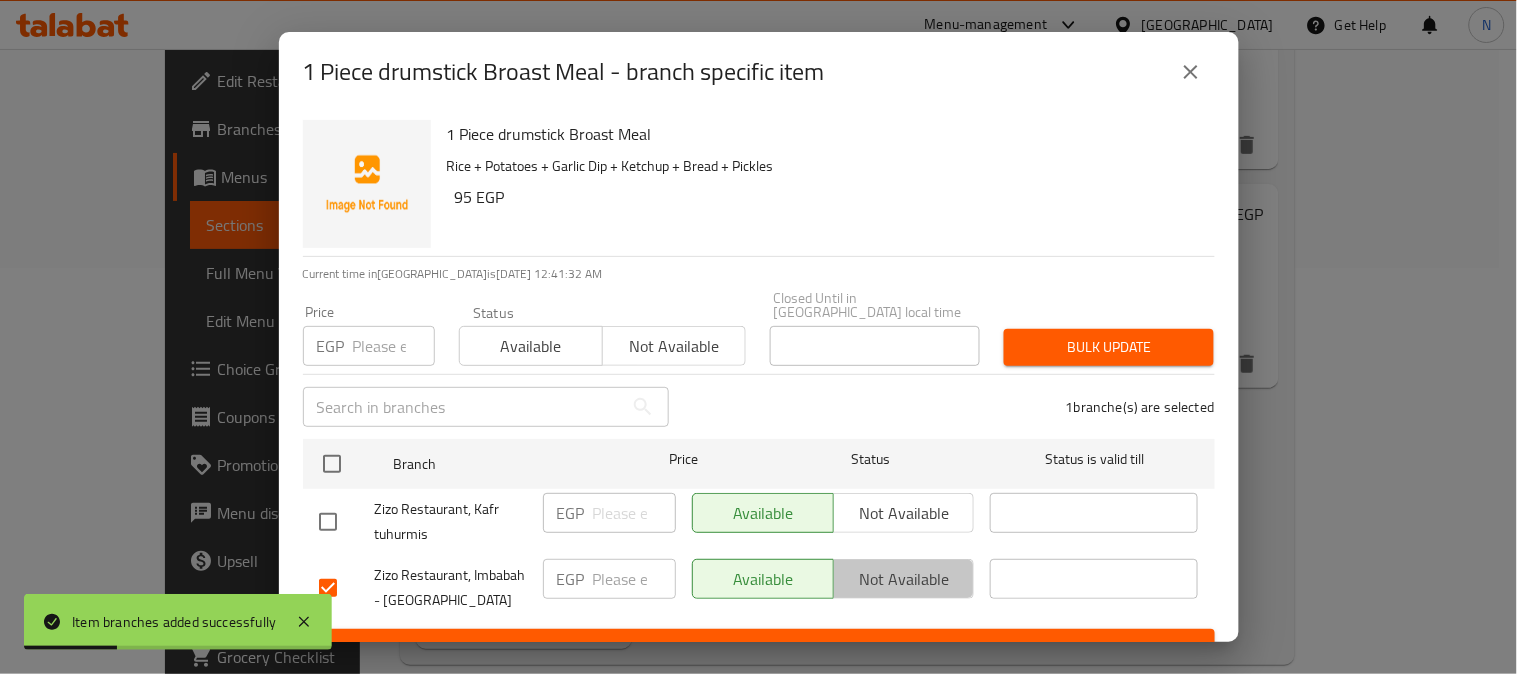 drag, startPoint x: 913, startPoint y: 573, endPoint x: 922, endPoint y: 565, distance: 12.0415945 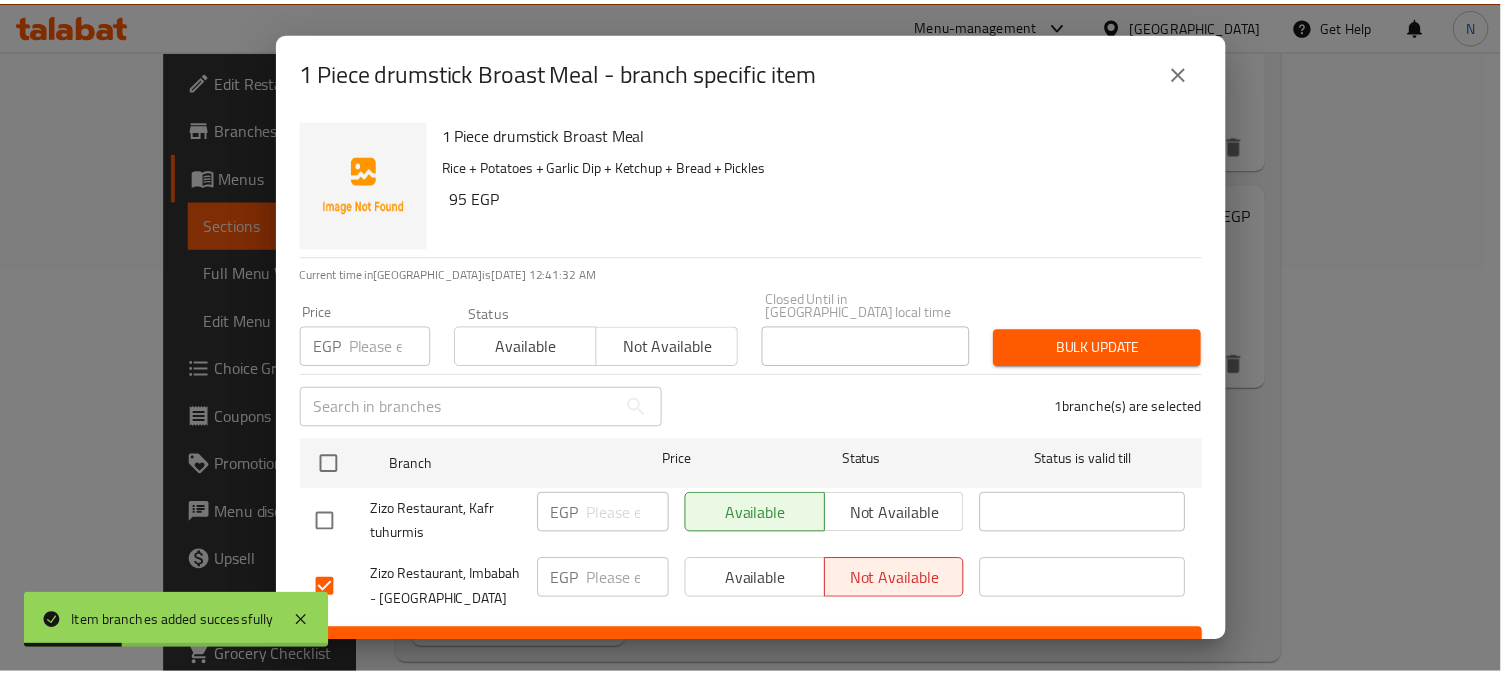 scroll, scrollTop: 42, scrollLeft: 0, axis: vertical 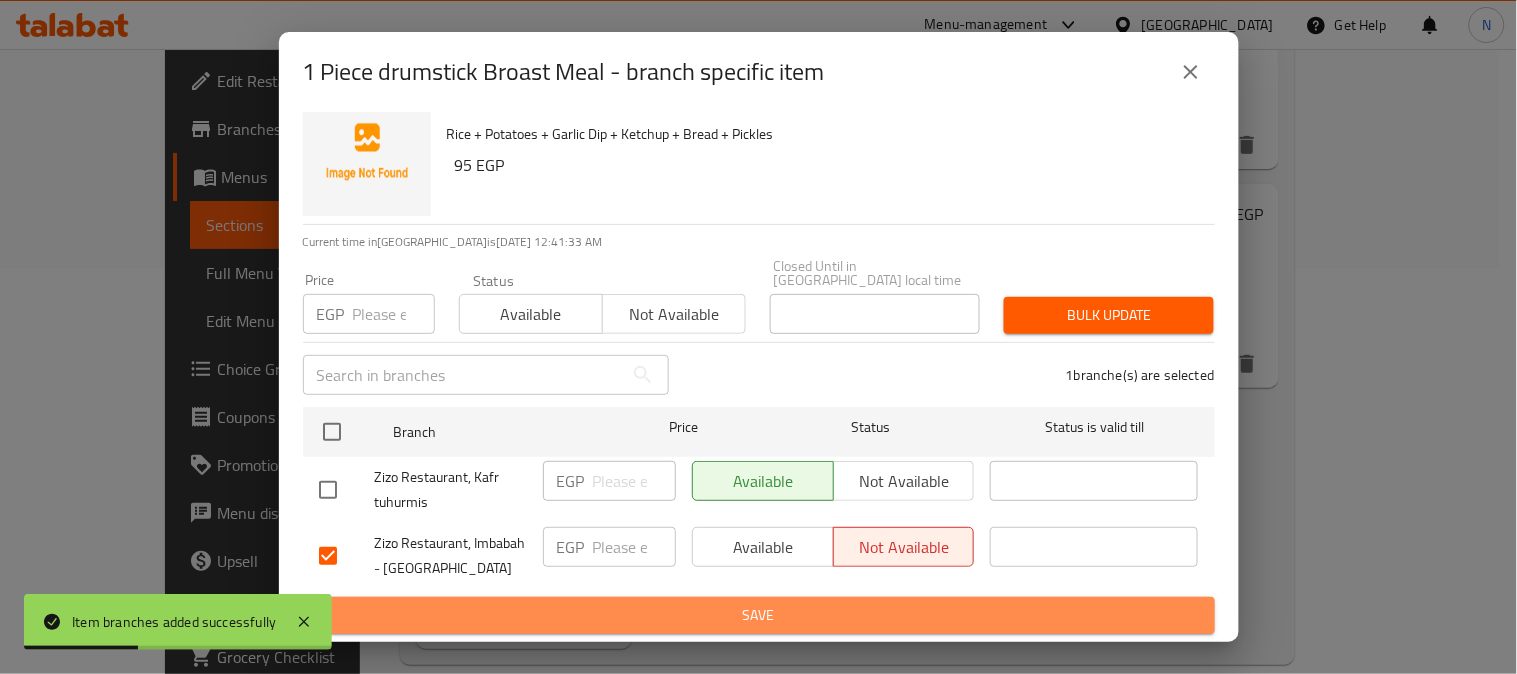 click on "Save" at bounding box center (759, 615) 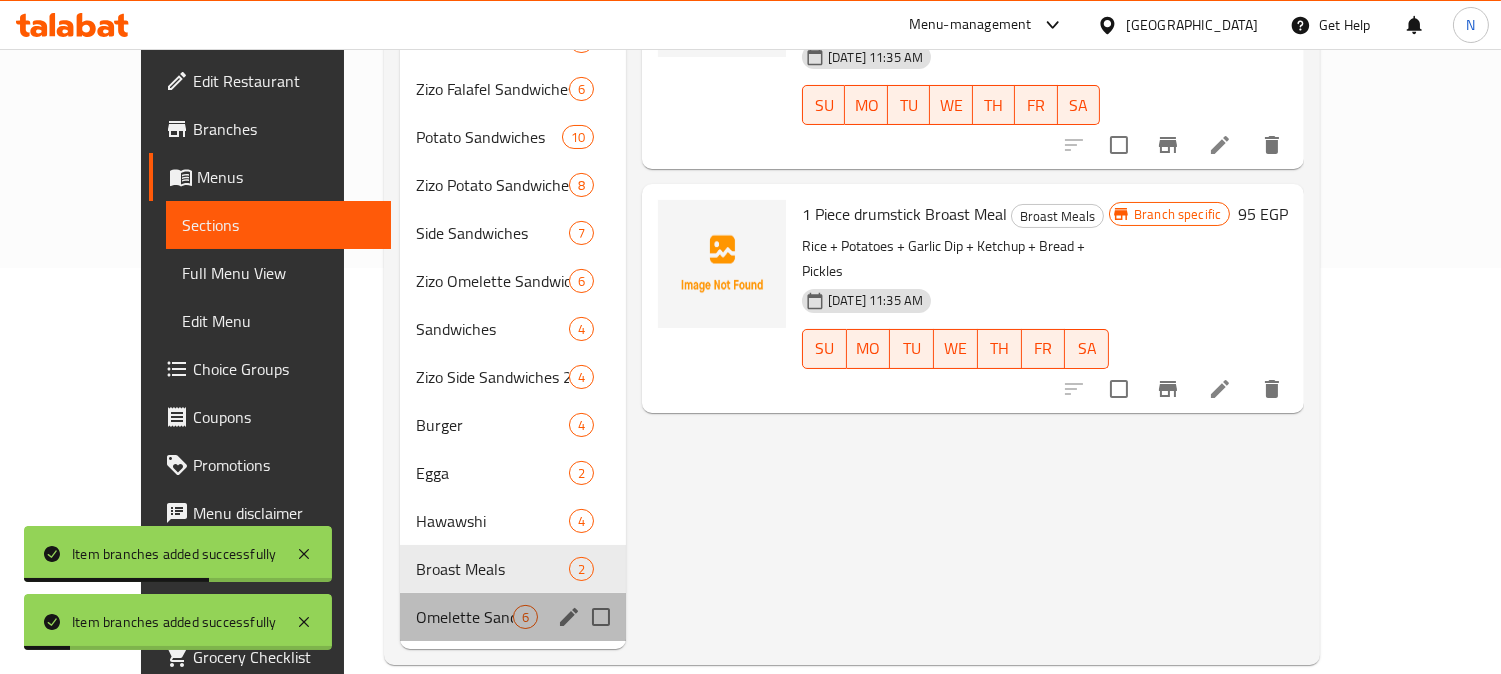 click on "Omelette Sandwiches 6" at bounding box center [513, 617] 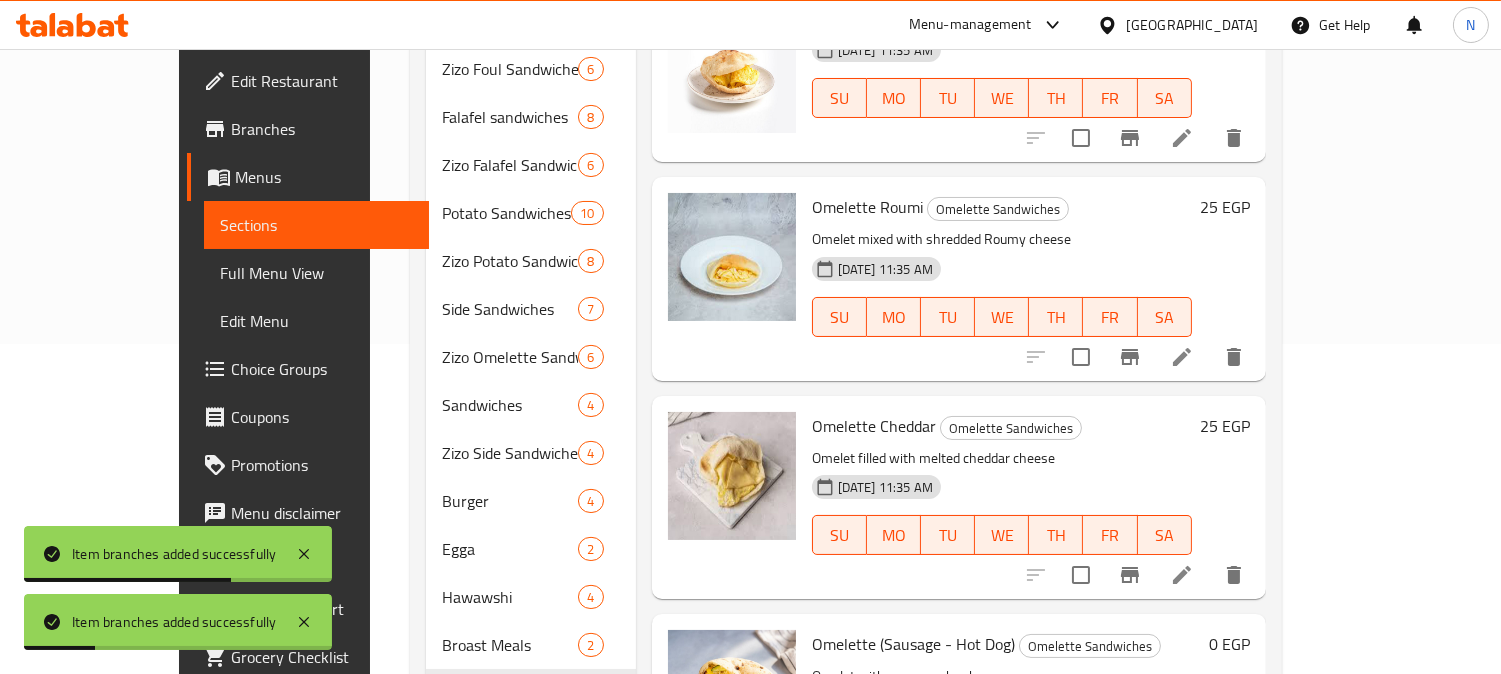 scroll, scrollTop: 2, scrollLeft: 0, axis: vertical 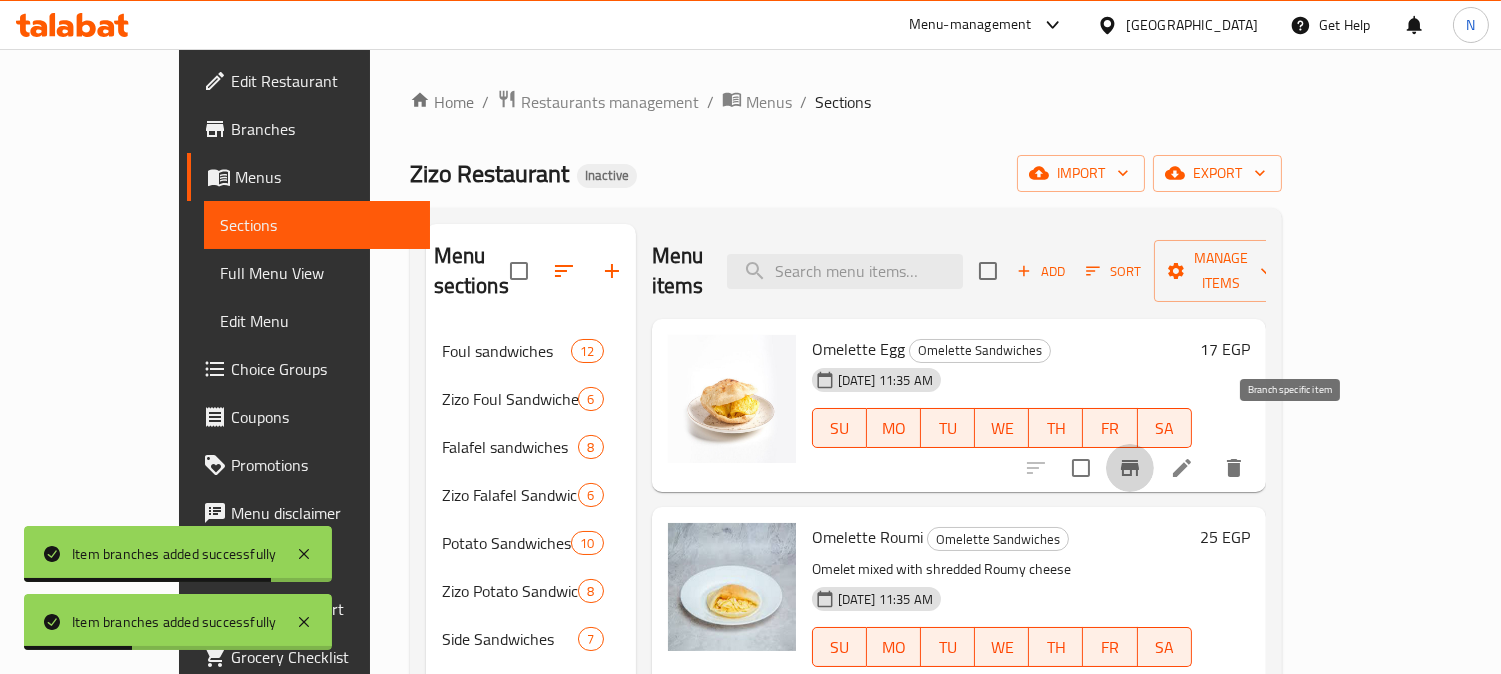 click at bounding box center (1130, 468) 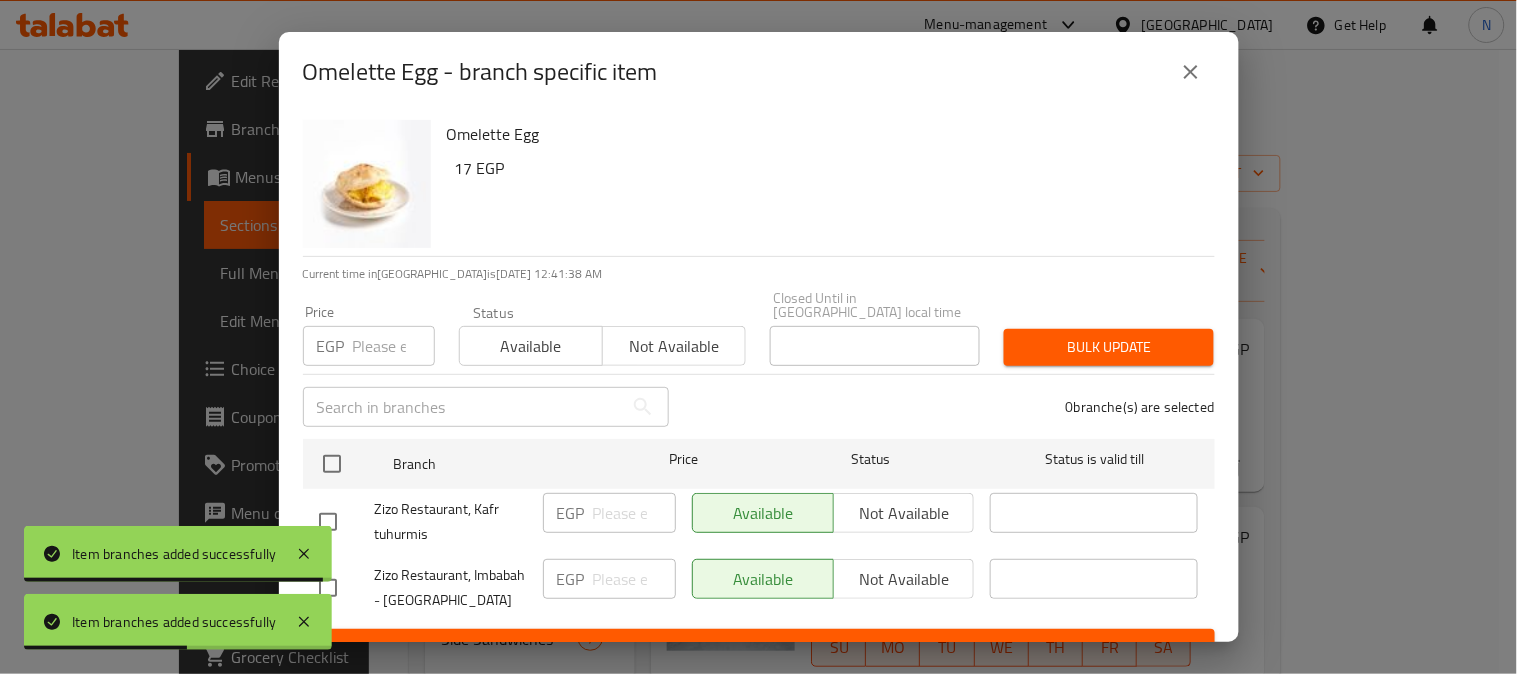 click at bounding box center [328, 588] 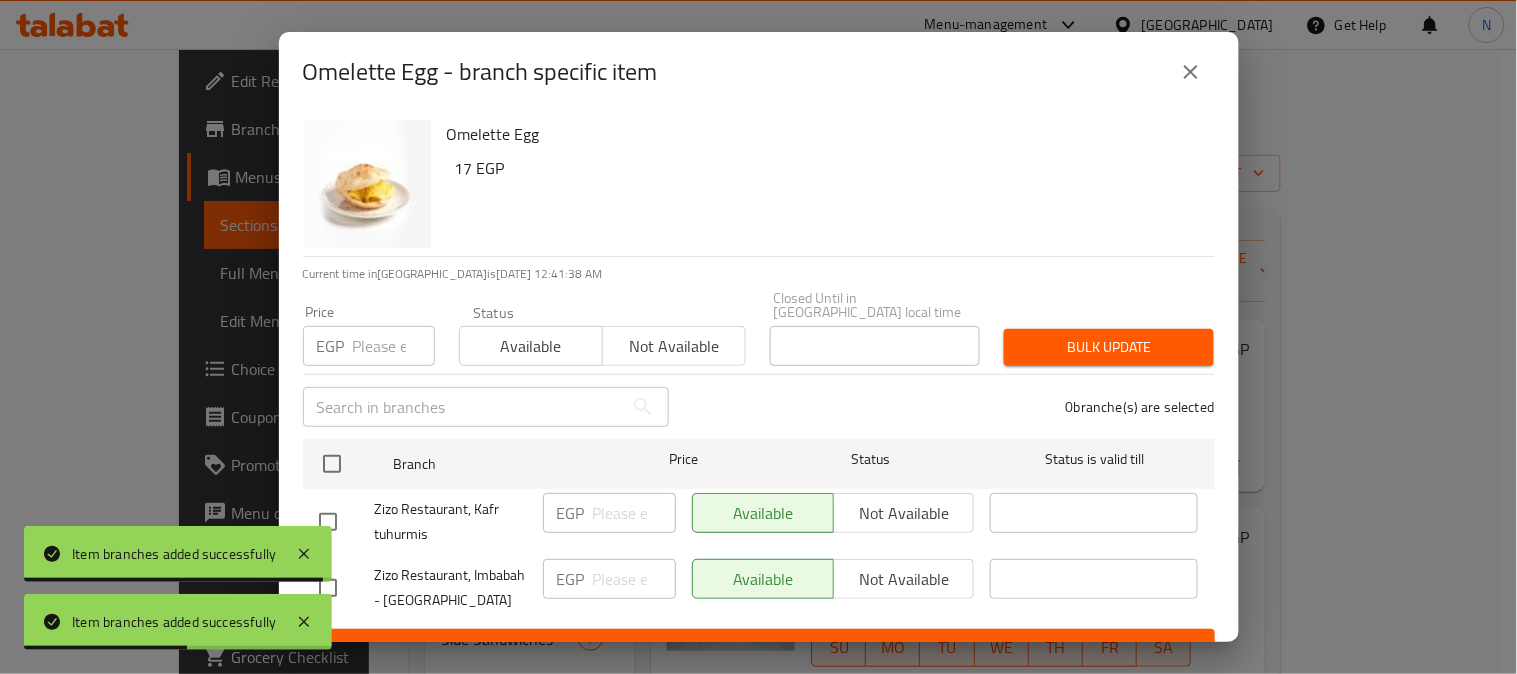 checkbox on "true" 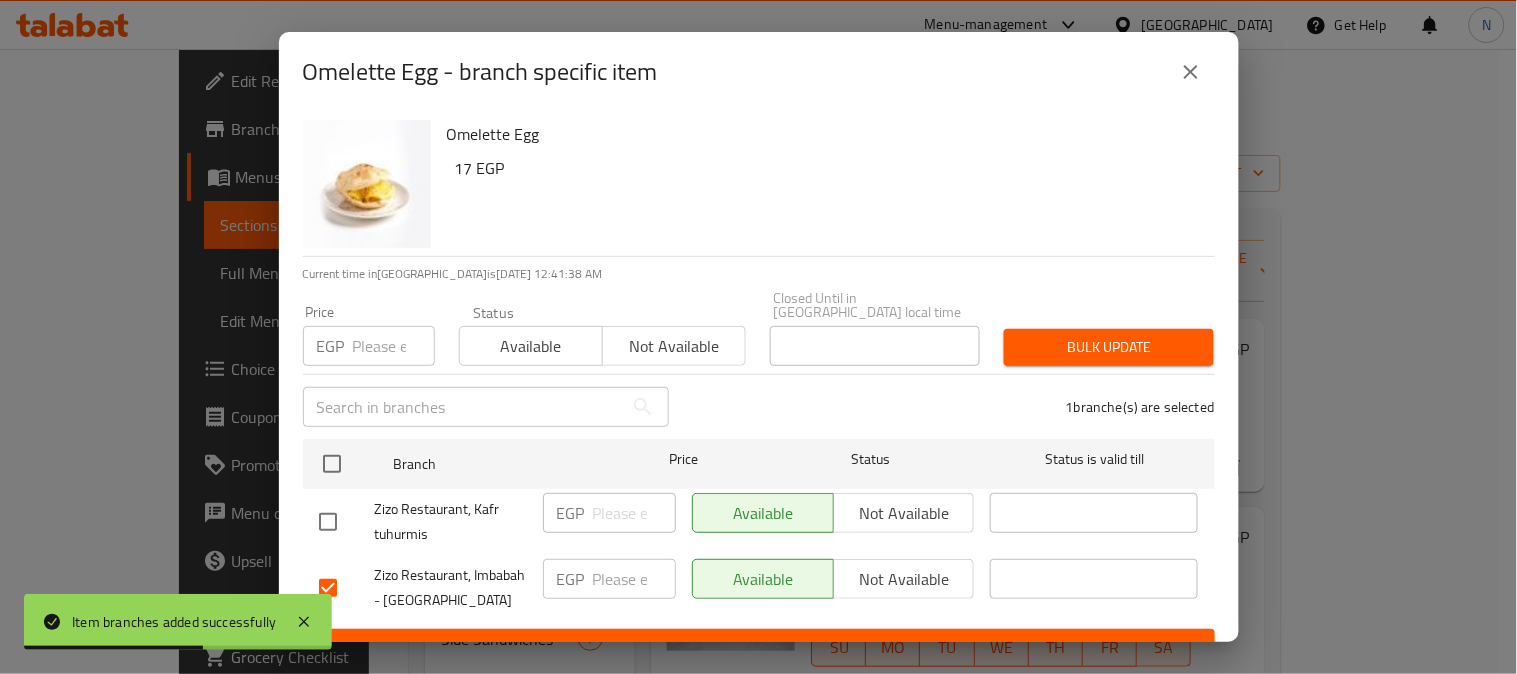 click on "Not available" at bounding box center [904, 579] 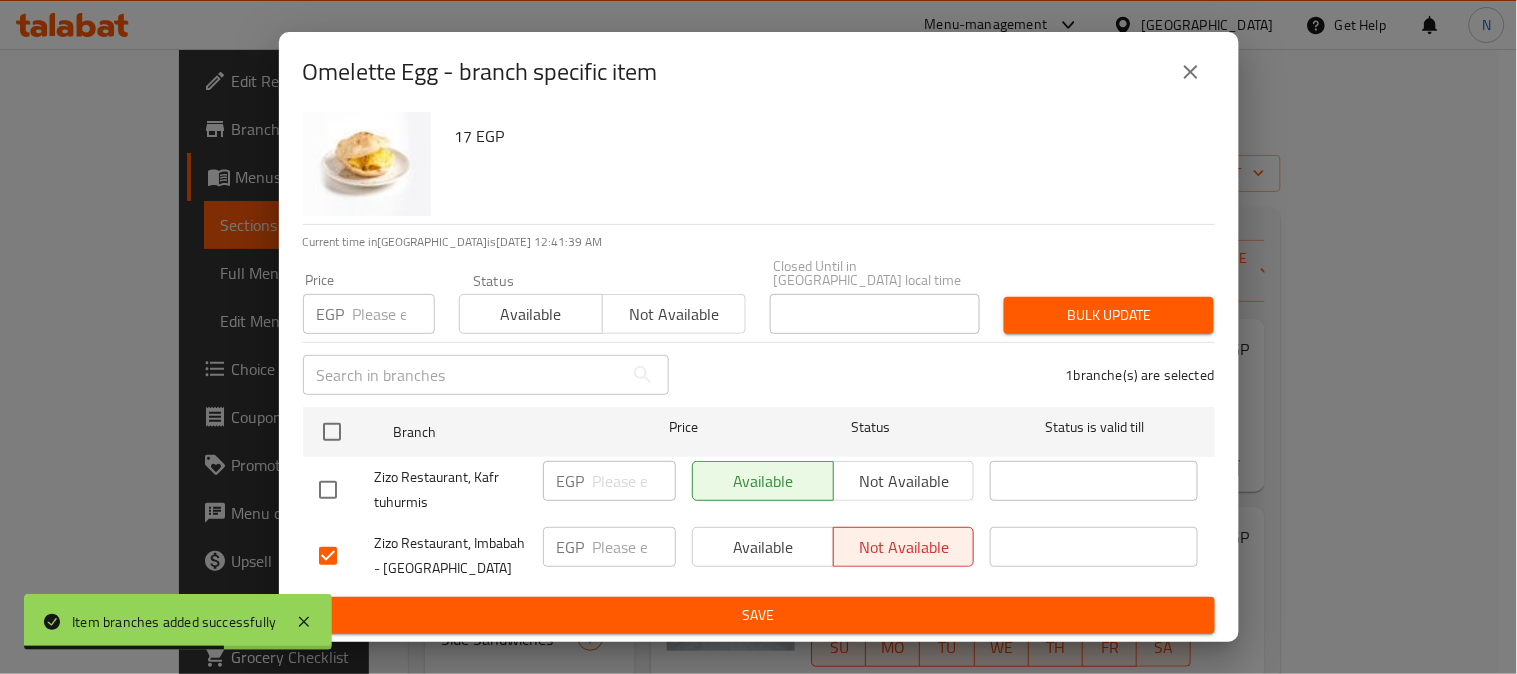 click on "Save" at bounding box center [759, 615] 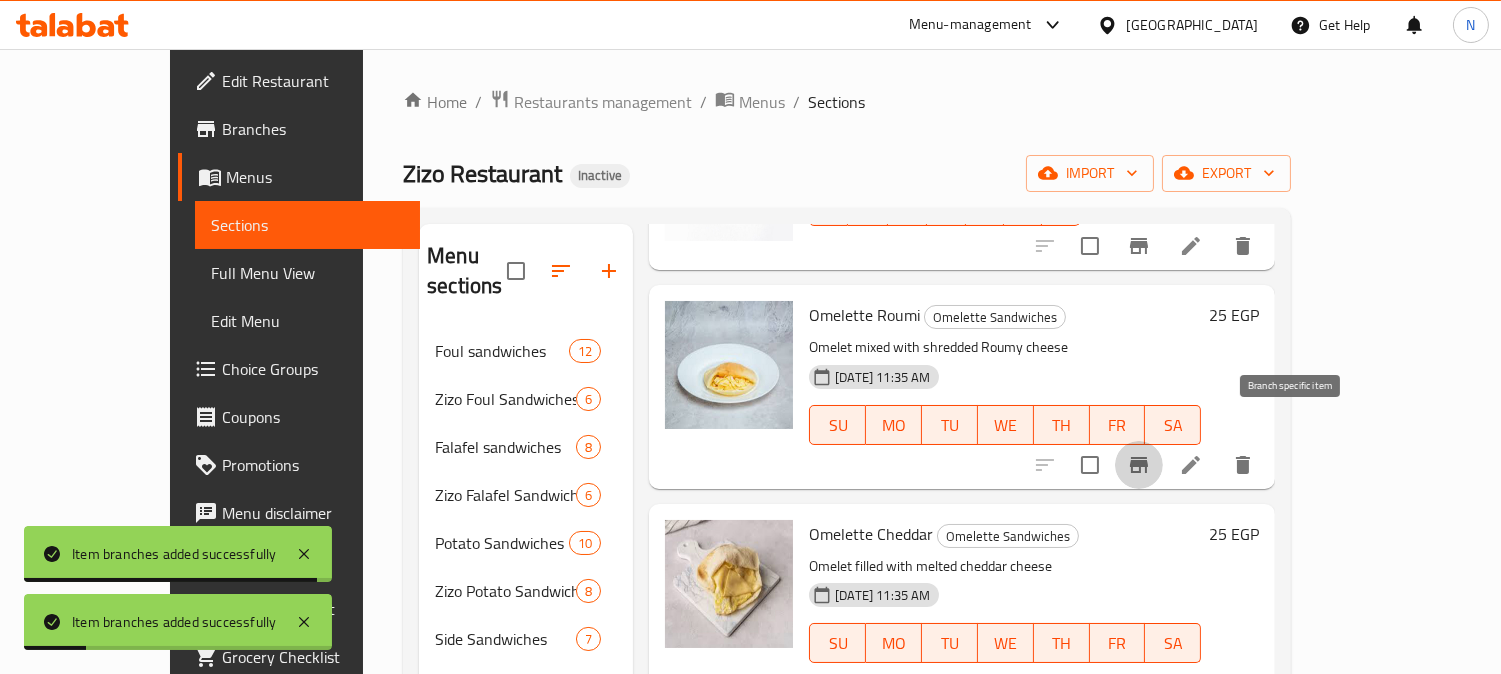 click 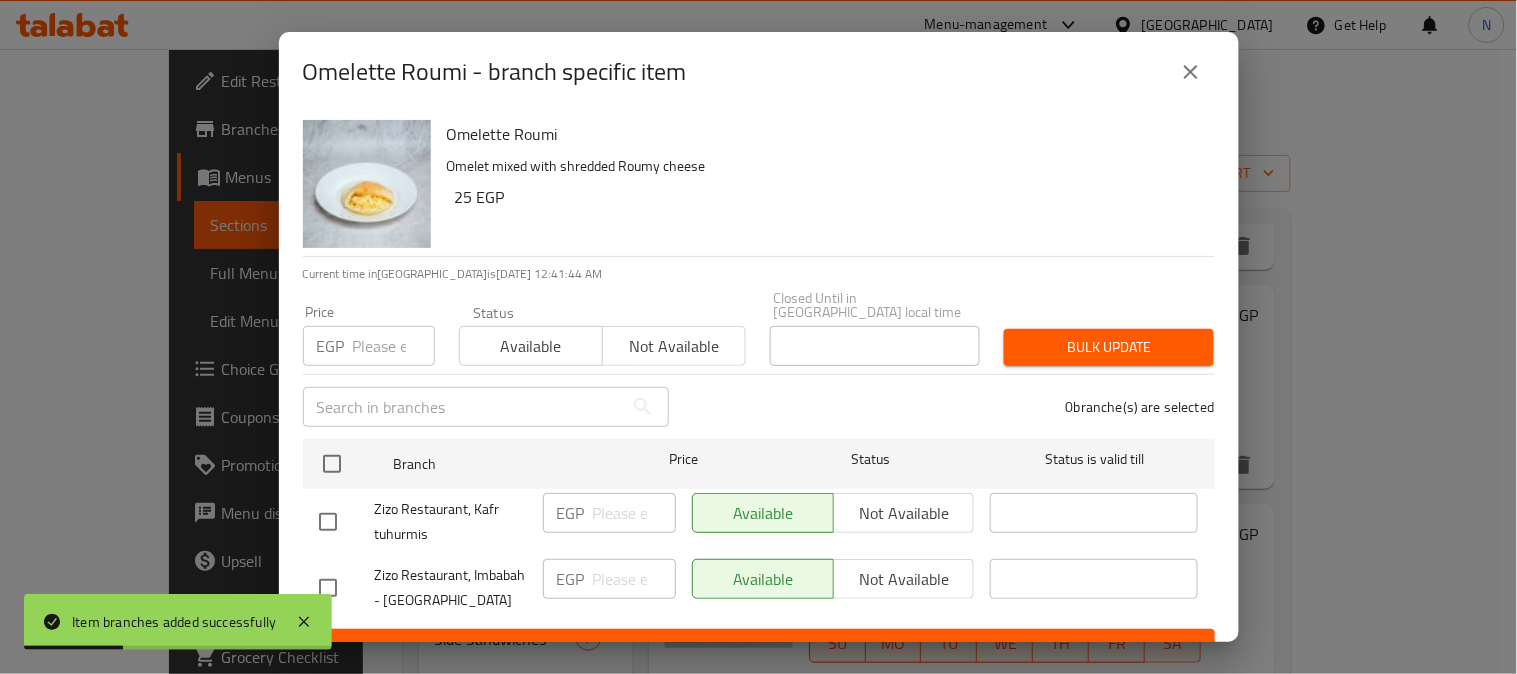 drag, startPoint x: 346, startPoint y: 588, endPoint x: 370, endPoint y: 578, distance: 26 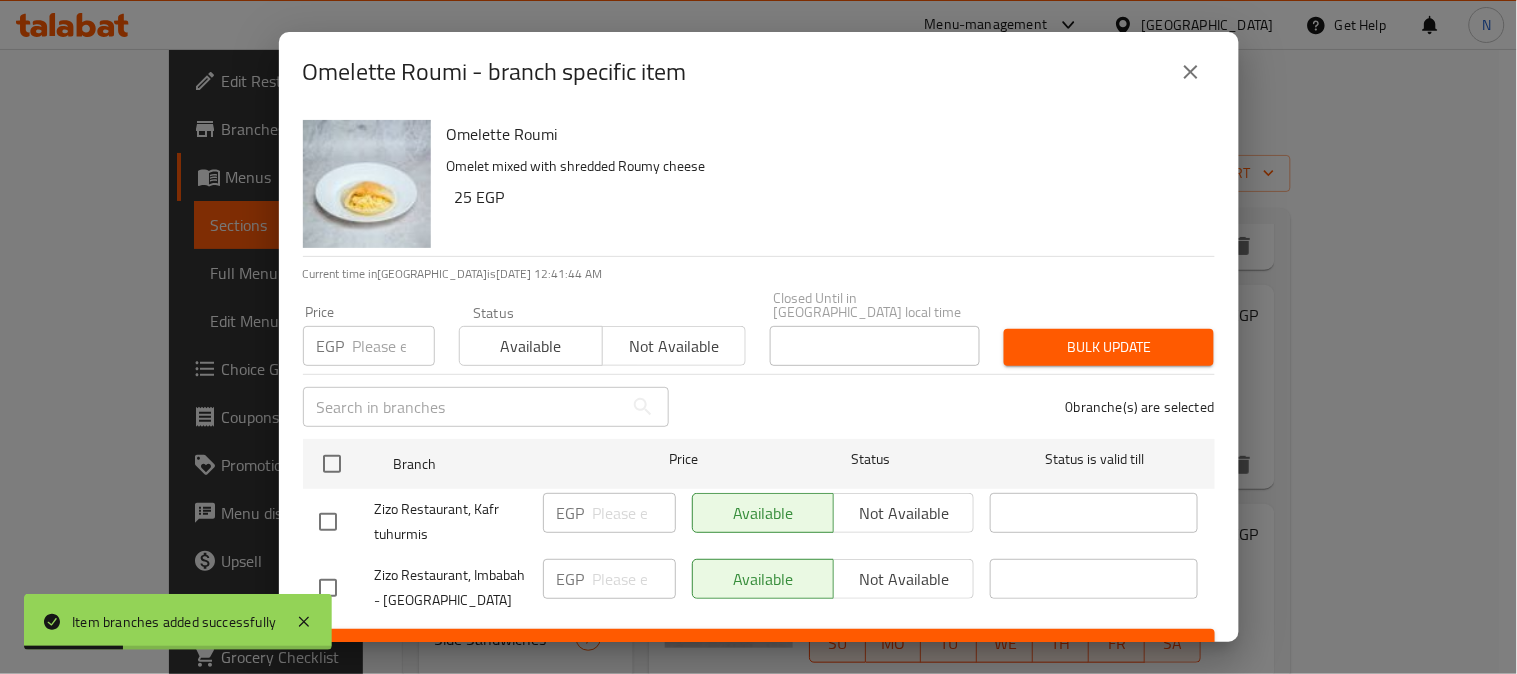 click at bounding box center (328, 588) 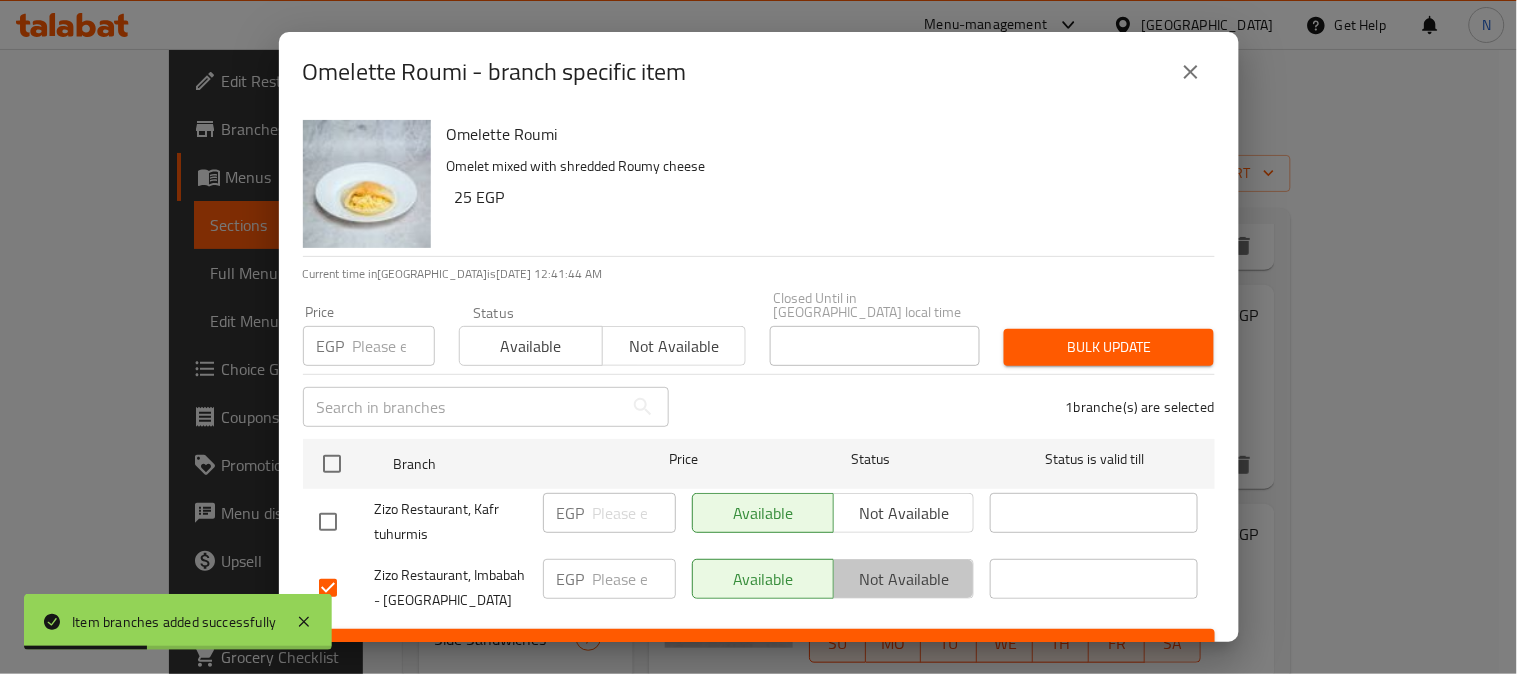 click on "Not available" at bounding box center (904, 579) 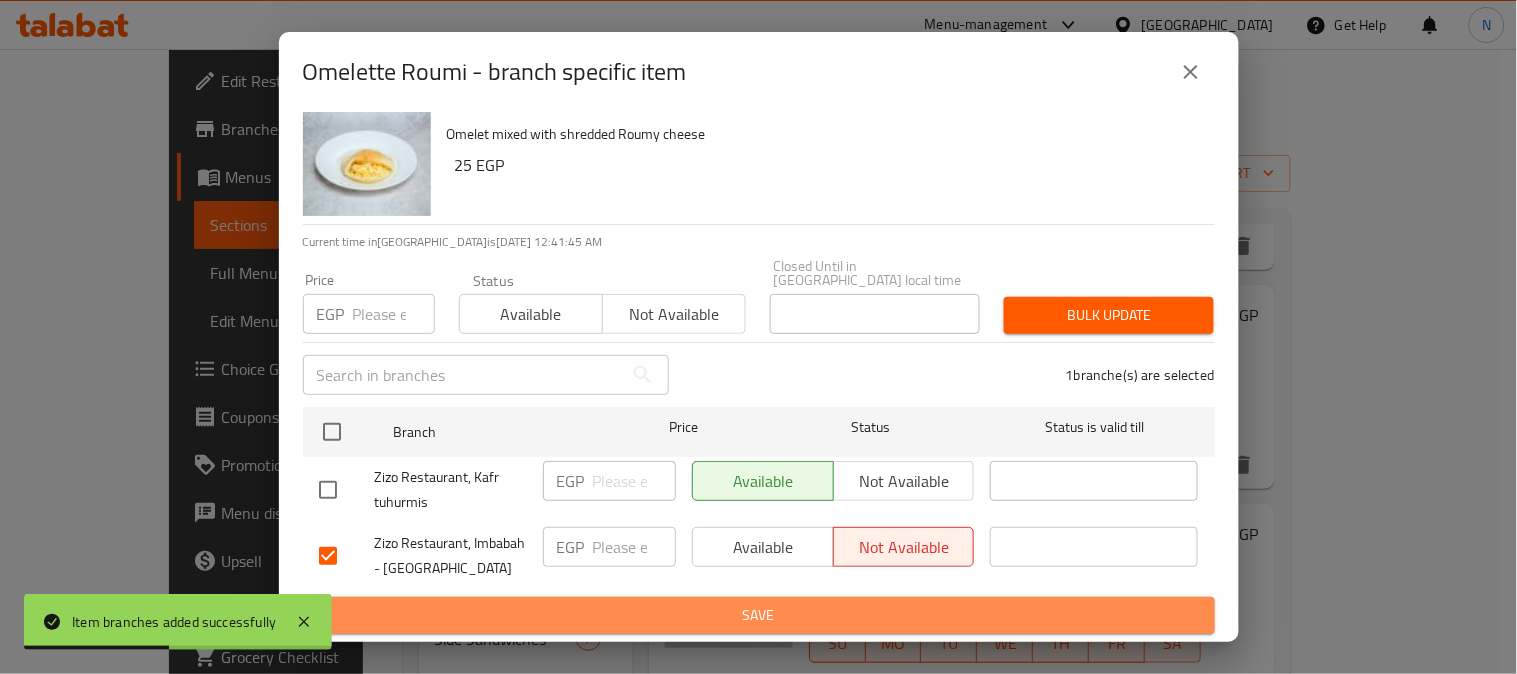 click on "Save" at bounding box center (759, 615) 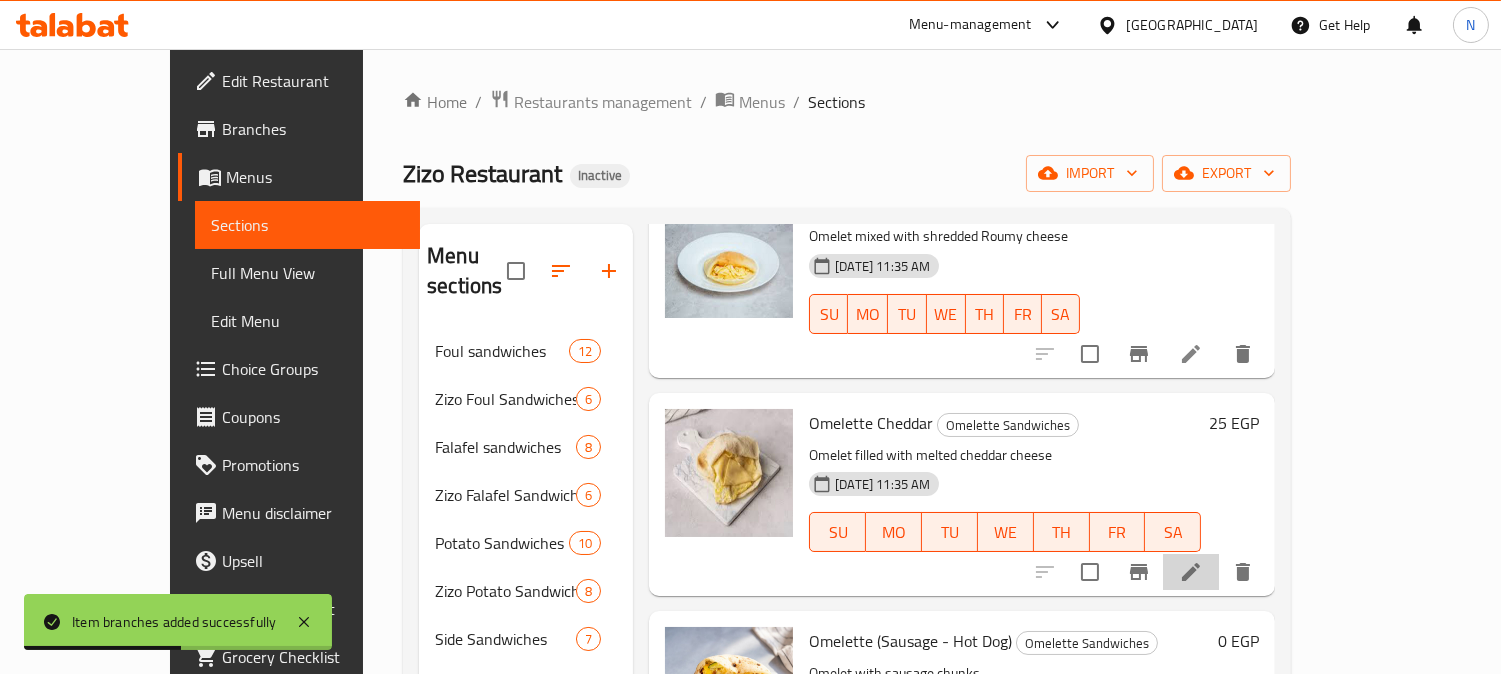 click at bounding box center [1191, 572] 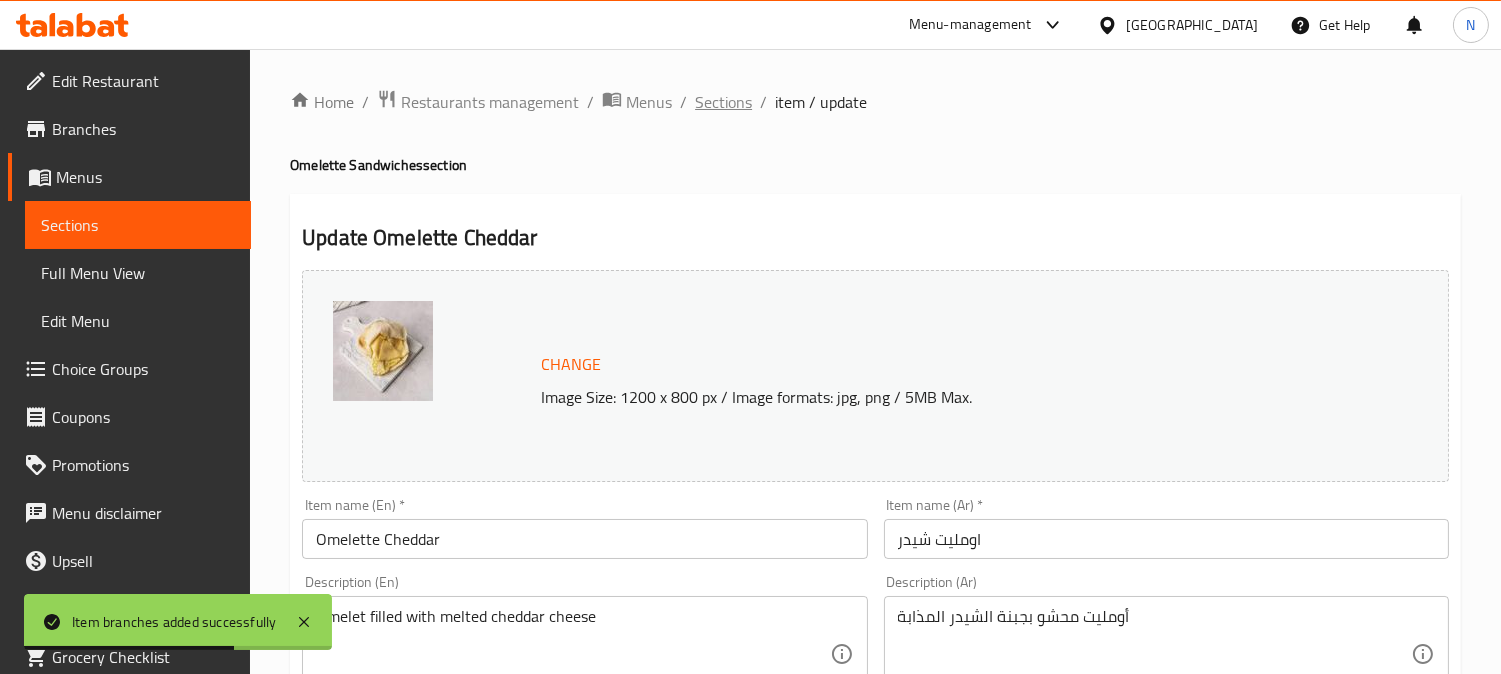 click on "Sections" at bounding box center (723, 102) 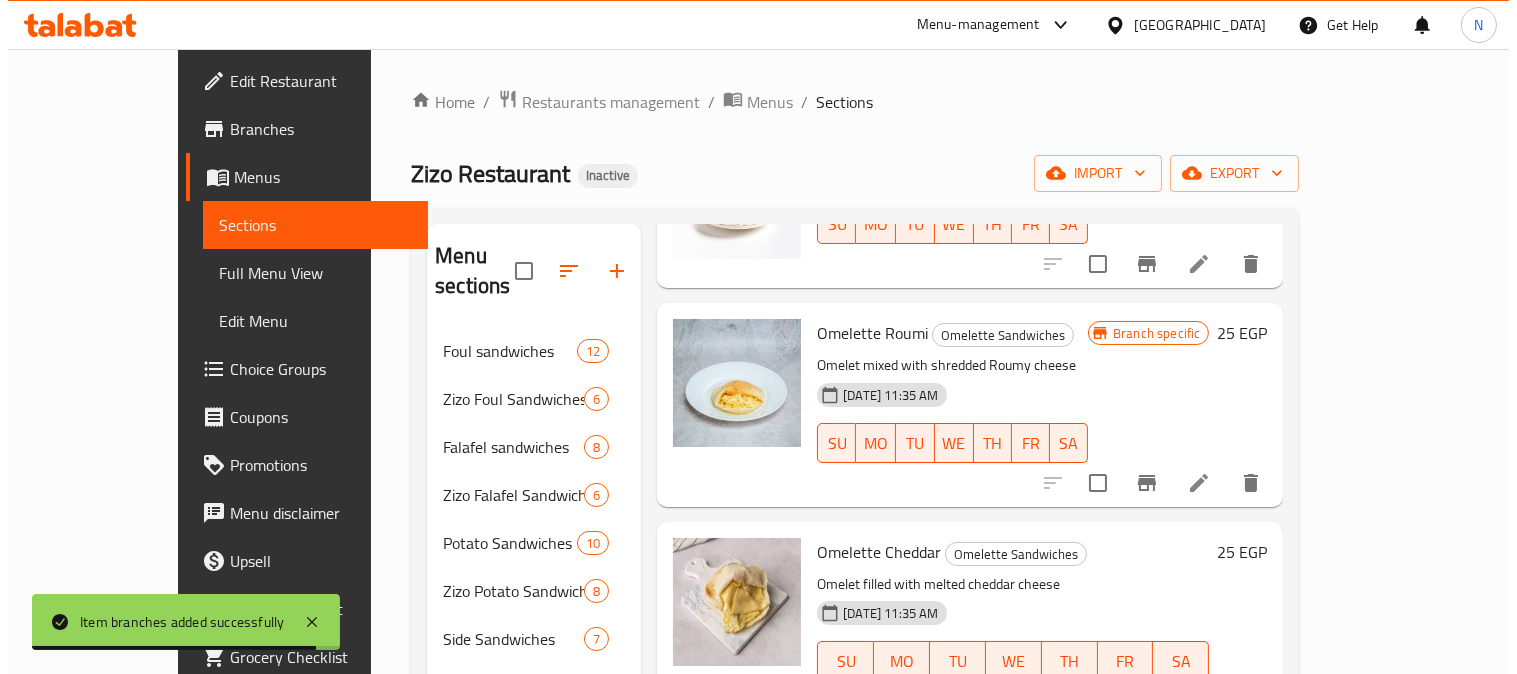 scroll, scrollTop: 444, scrollLeft: 0, axis: vertical 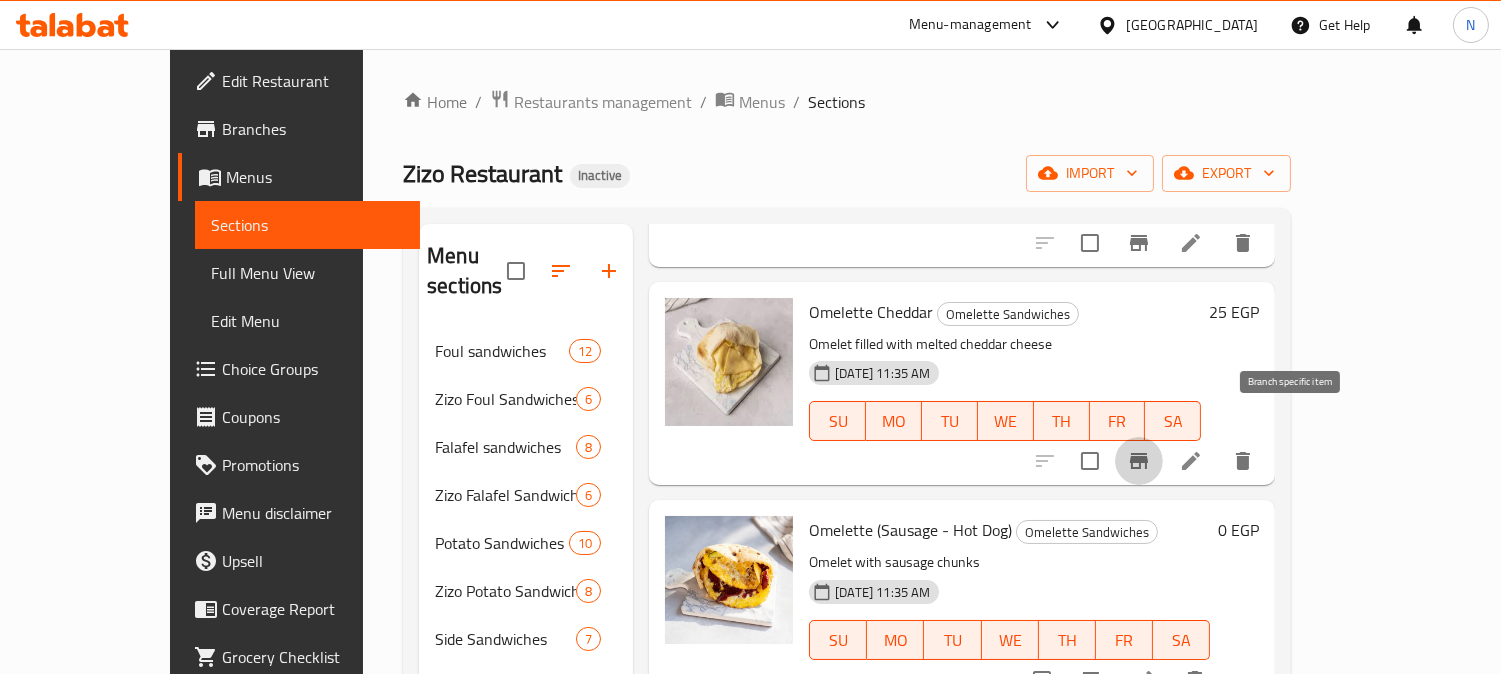 click 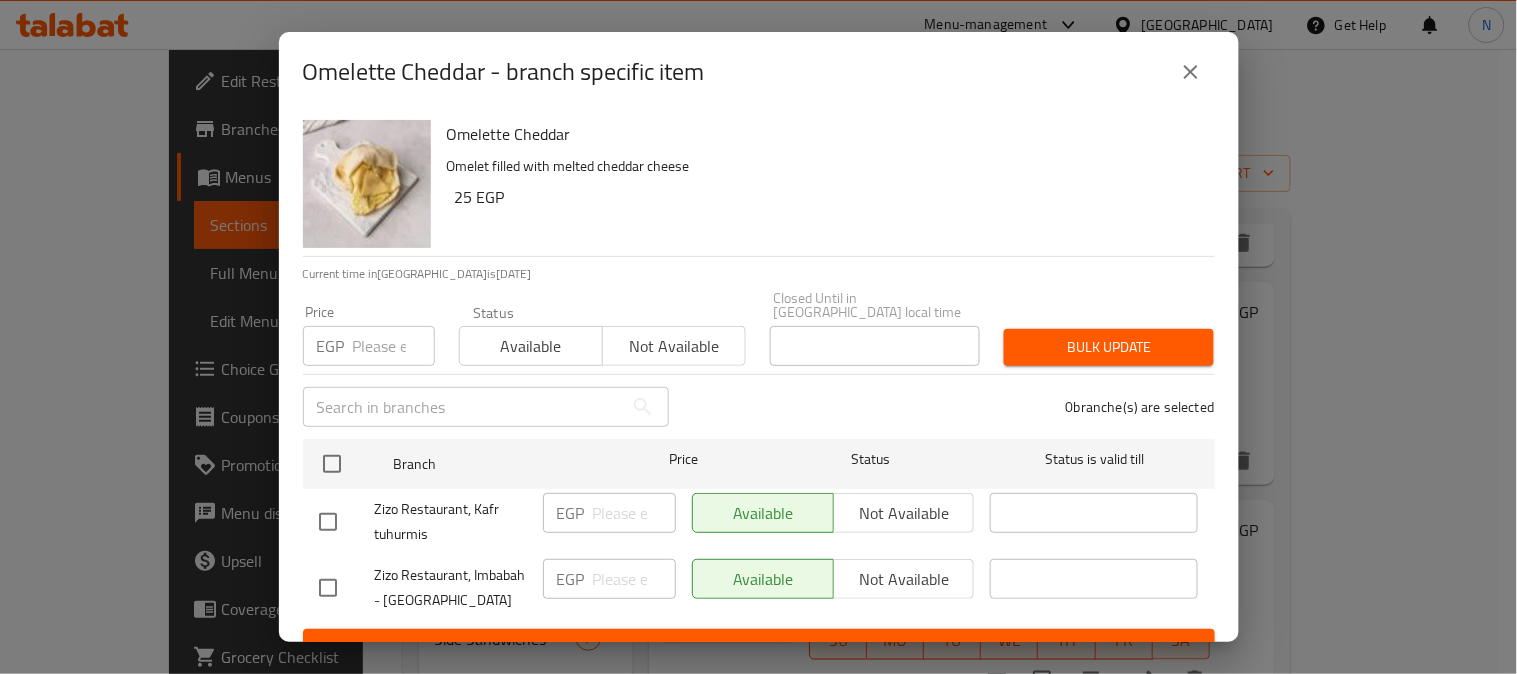 click at bounding box center (328, 588) 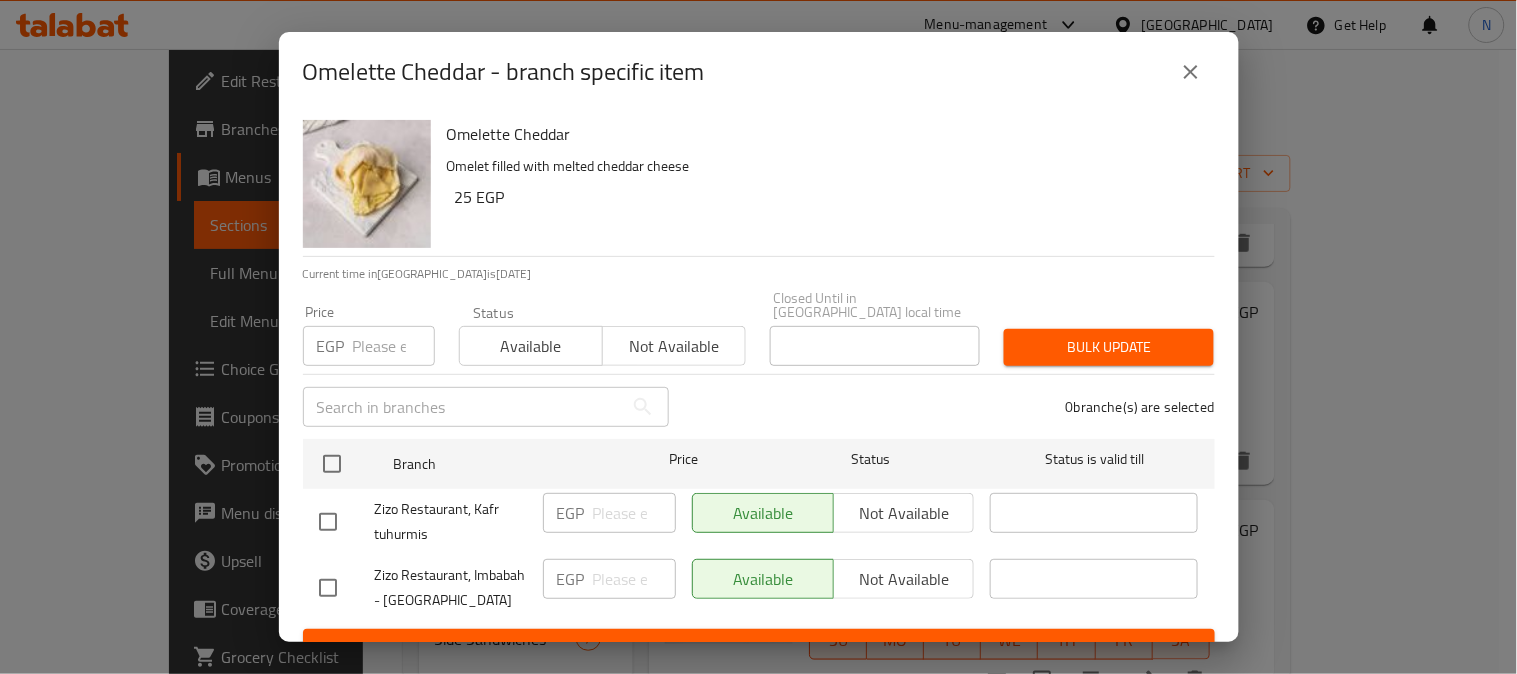 checkbox on "true" 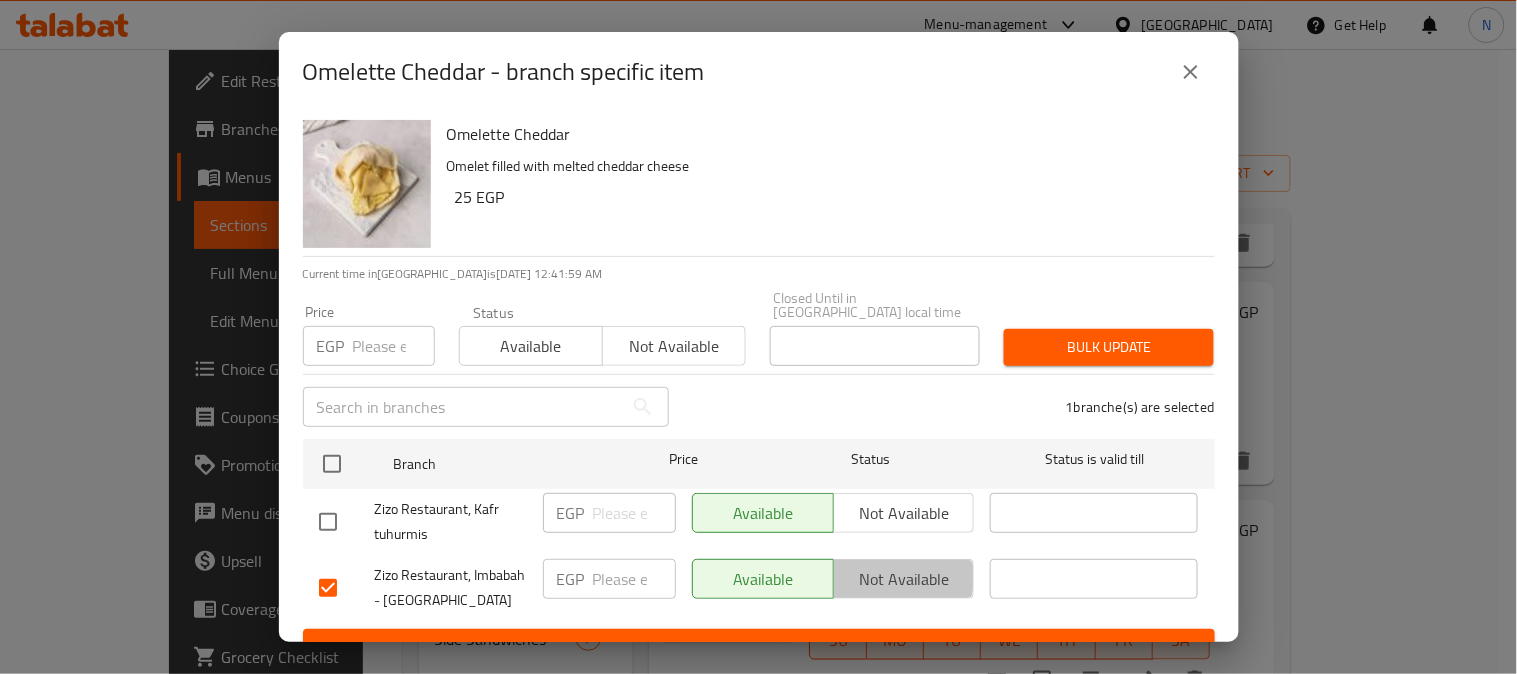 click on "Not available" at bounding box center (904, 579) 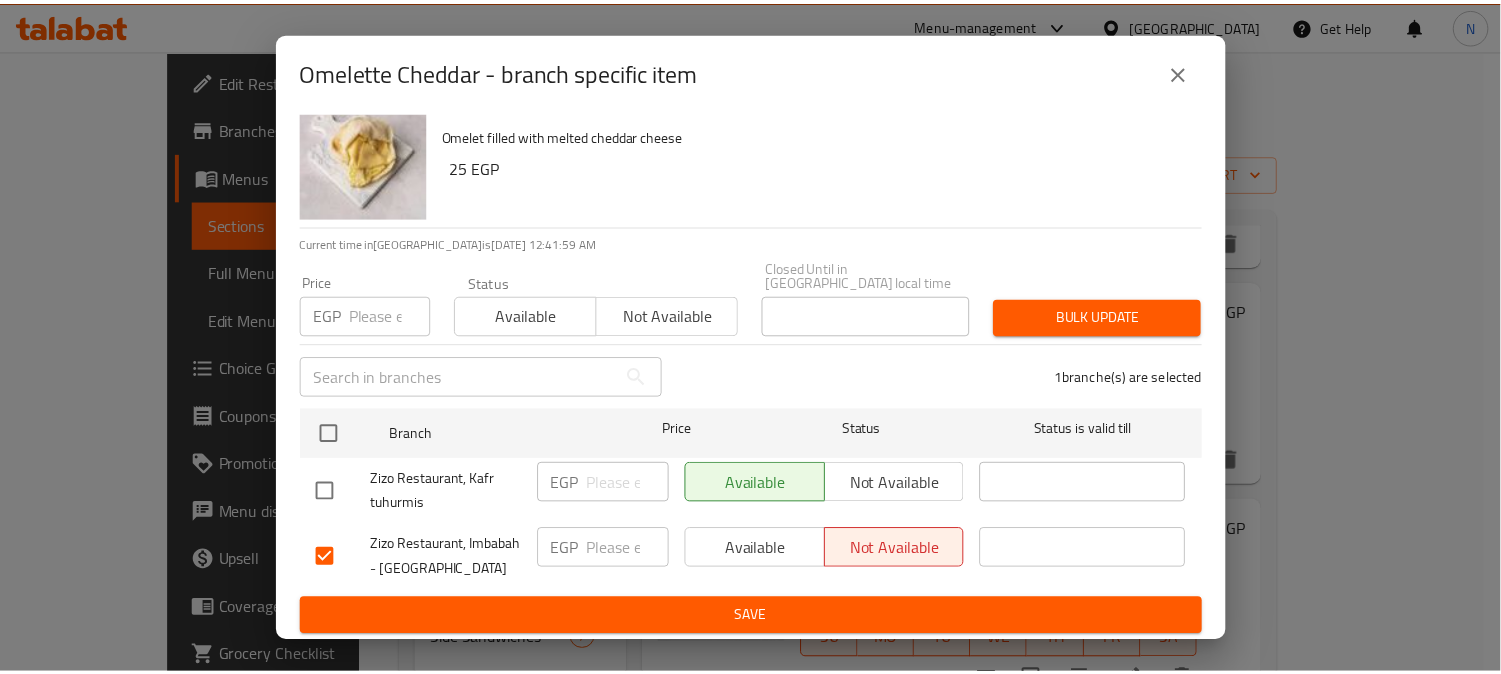 scroll, scrollTop: 42, scrollLeft: 0, axis: vertical 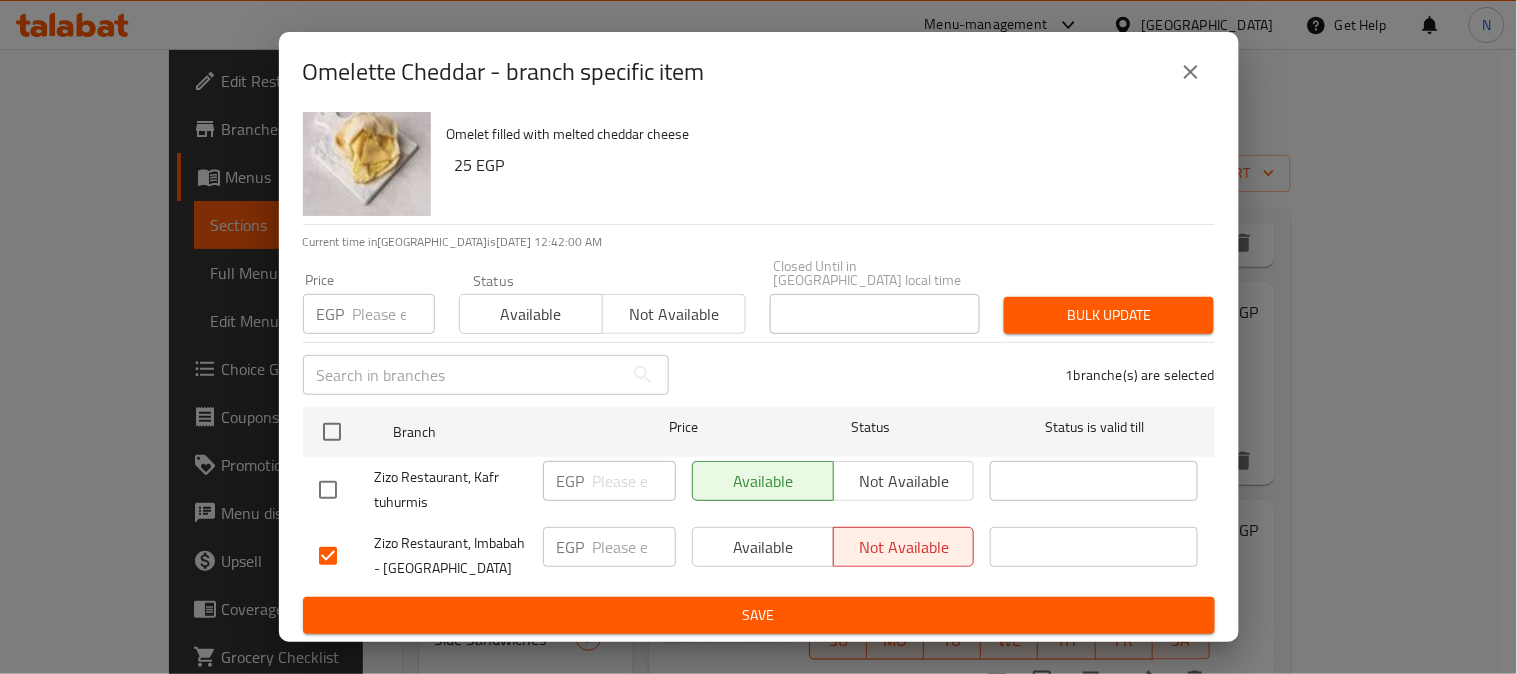 click on "Save" at bounding box center [759, 615] 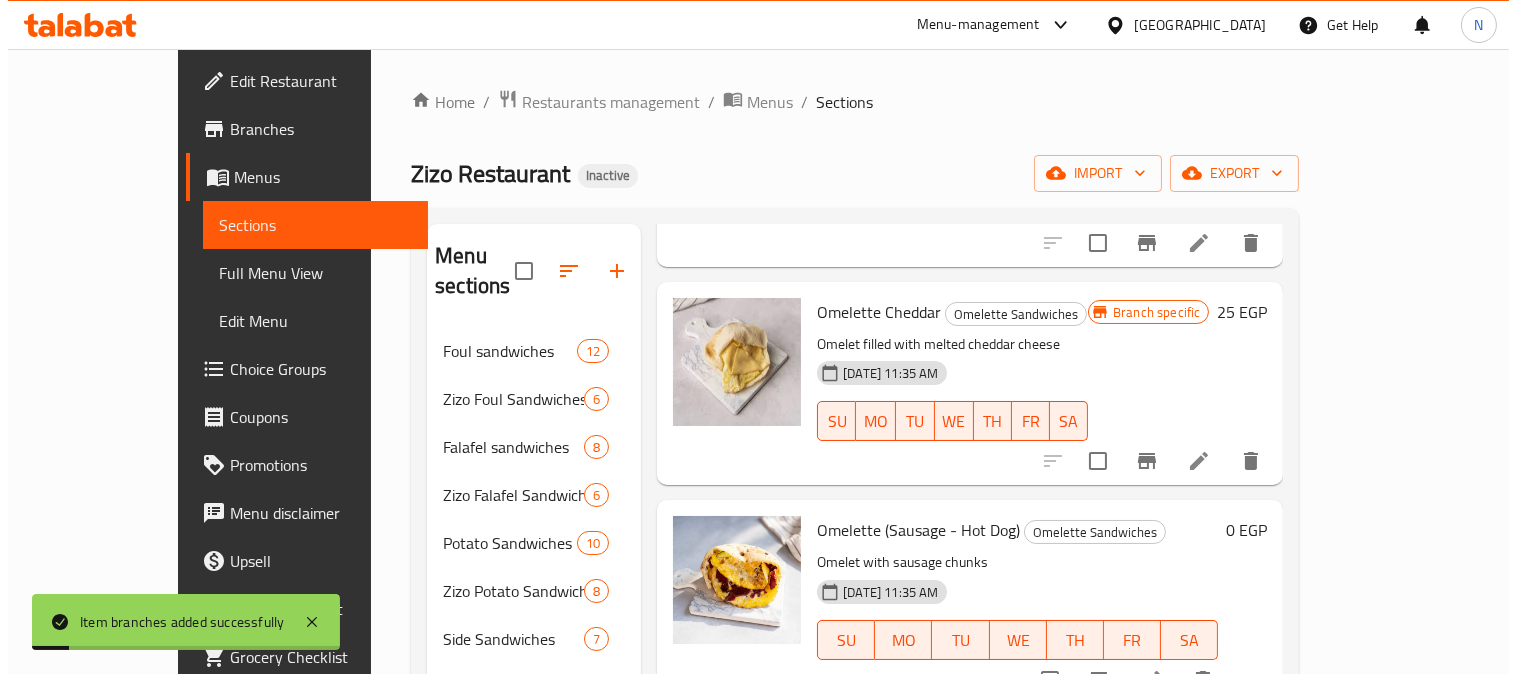 scroll, scrollTop: 530, scrollLeft: 0, axis: vertical 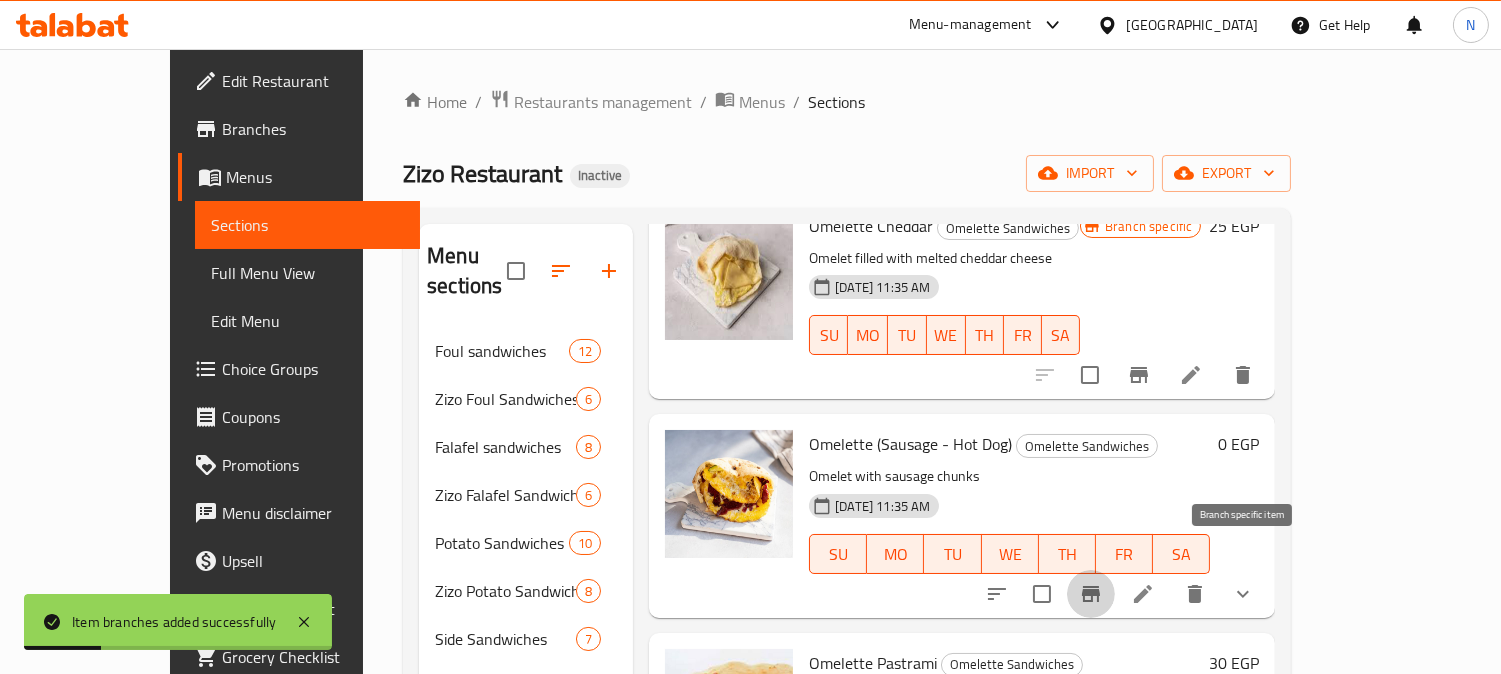 click 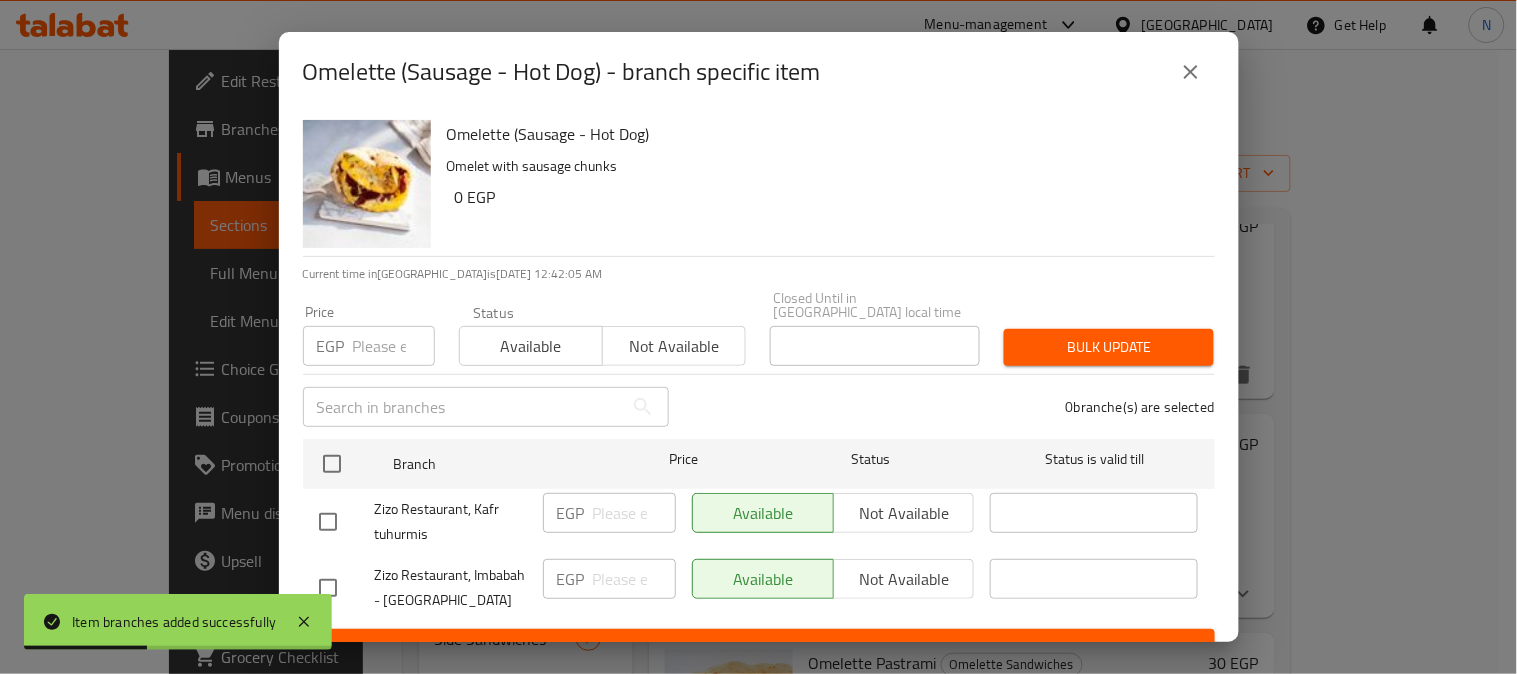 click at bounding box center [328, 588] 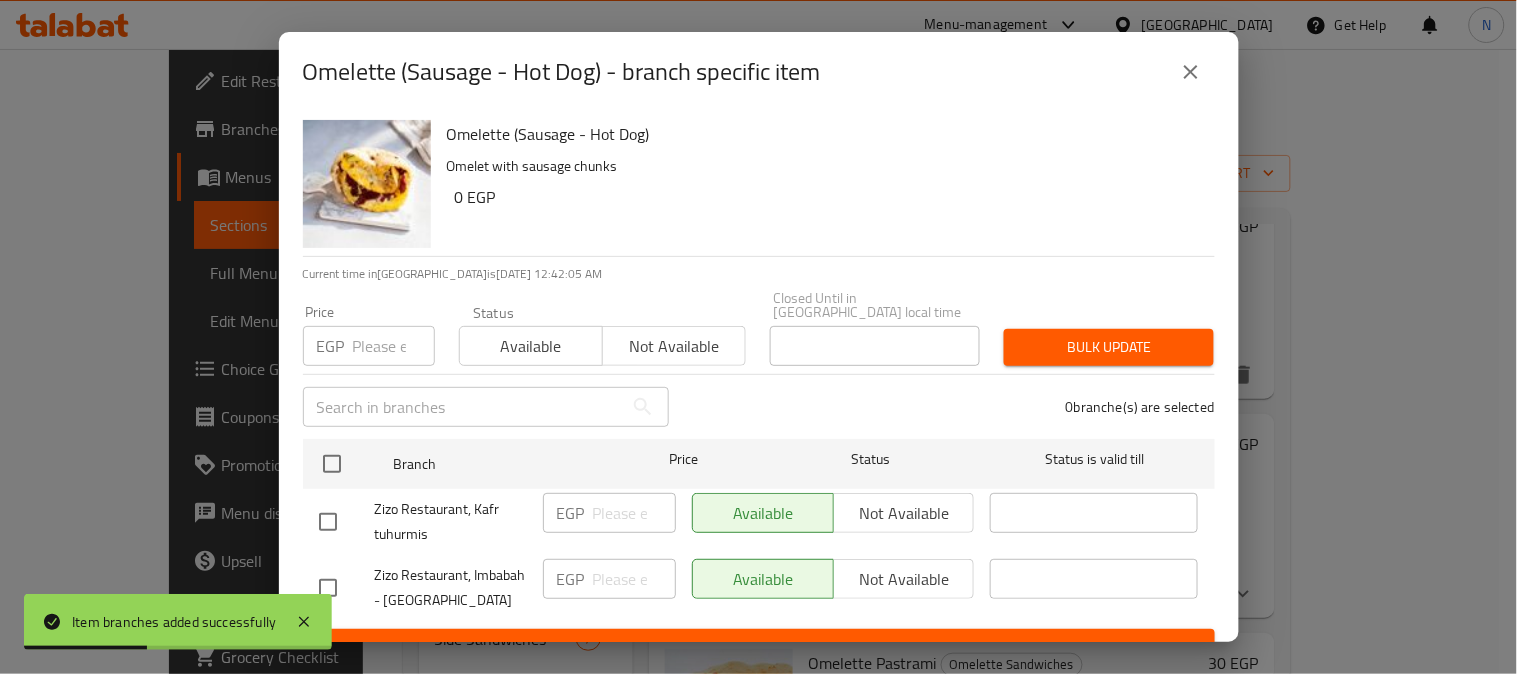 checkbox on "true" 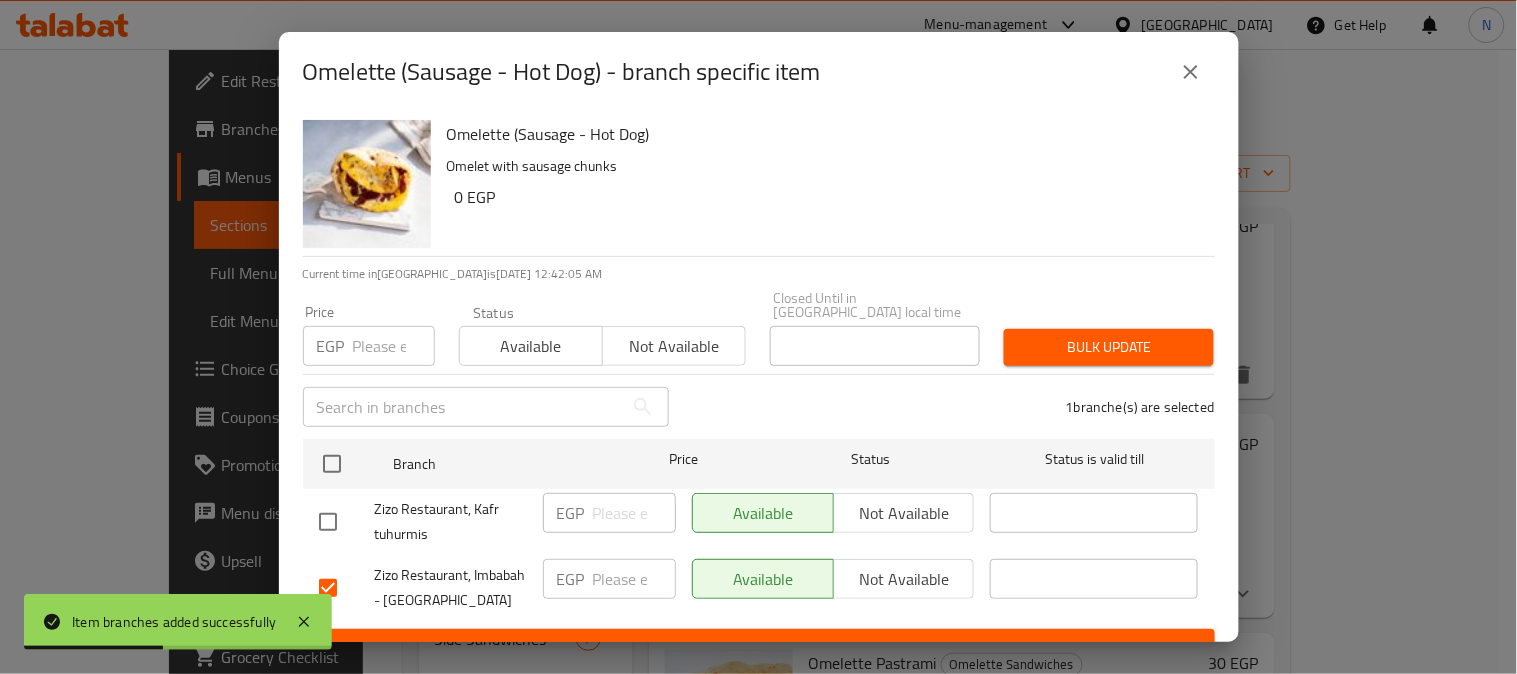 click on "Not available" at bounding box center (904, 579) 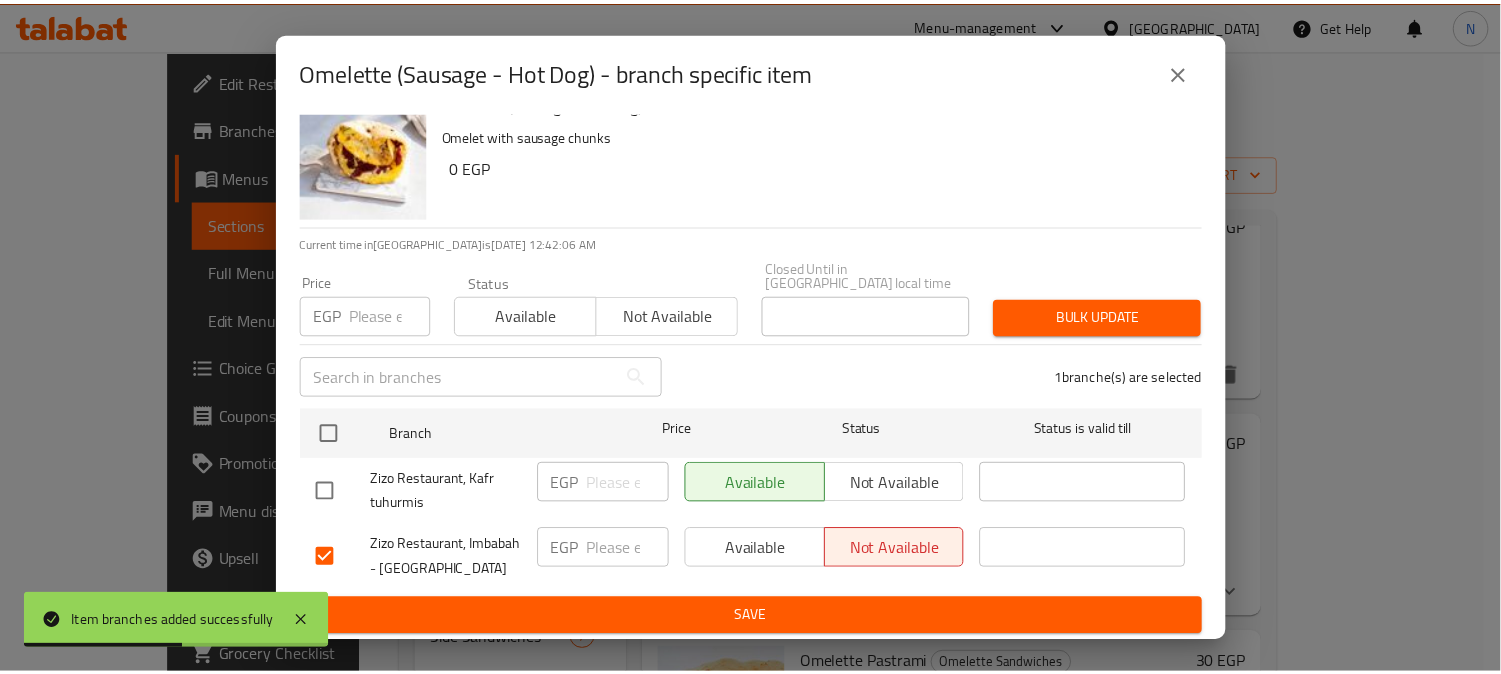 scroll, scrollTop: 42, scrollLeft: 0, axis: vertical 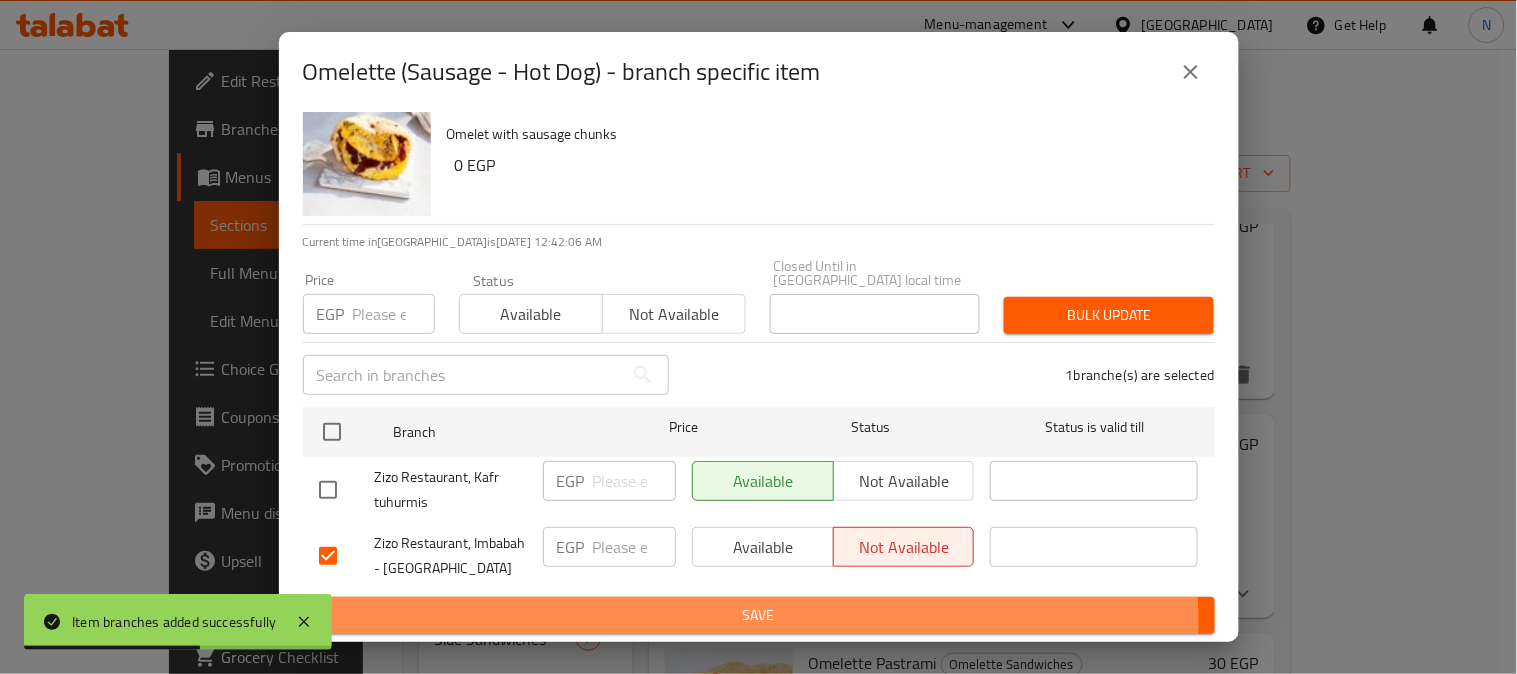 click on "Save" at bounding box center [759, 615] 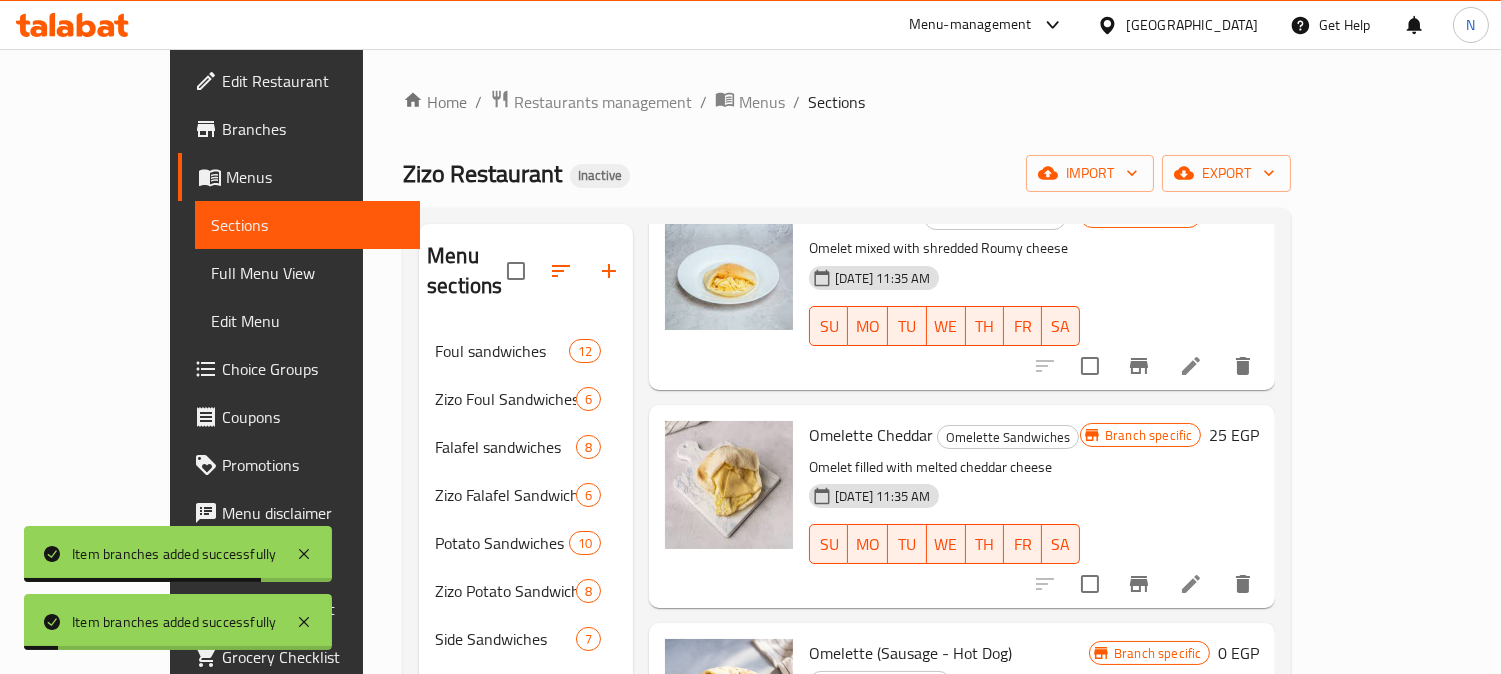 scroll, scrollTop: 307, scrollLeft: 0, axis: vertical 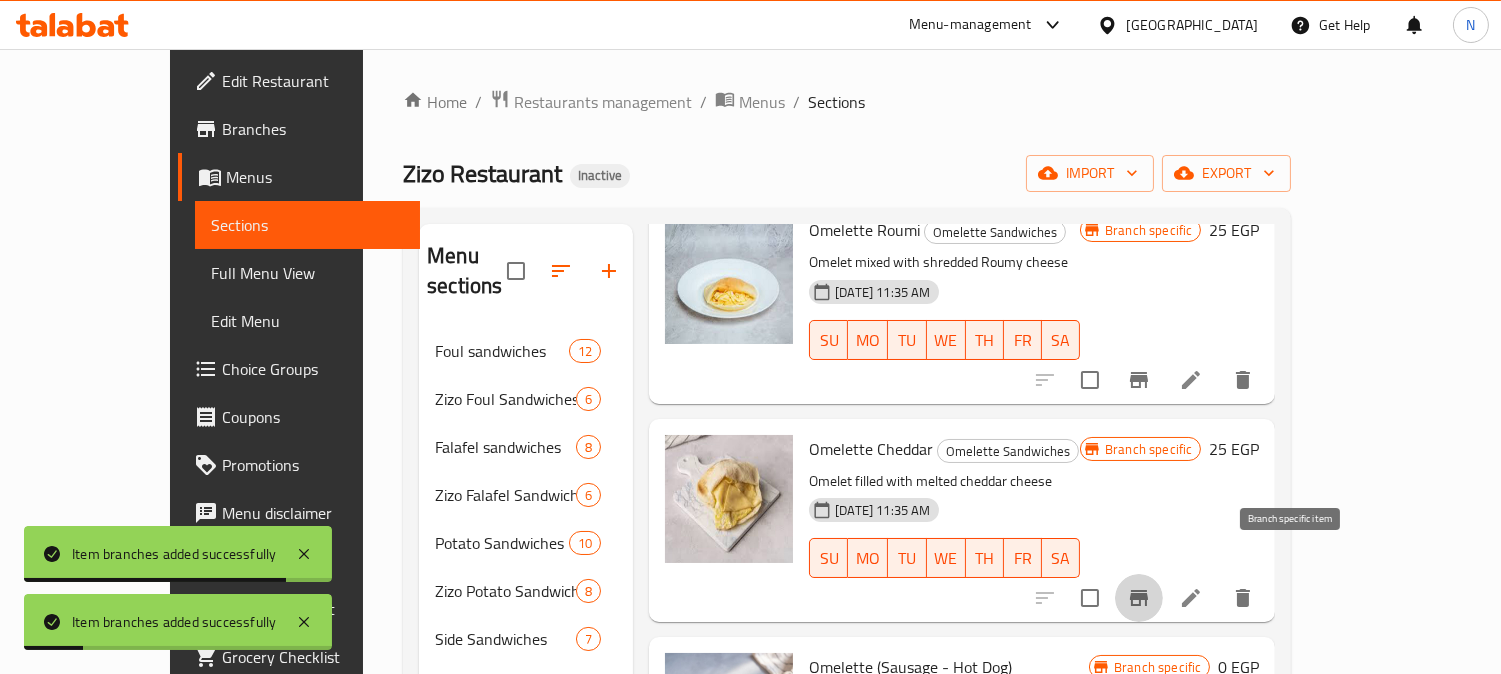 click at bounding box center [1139, 598] 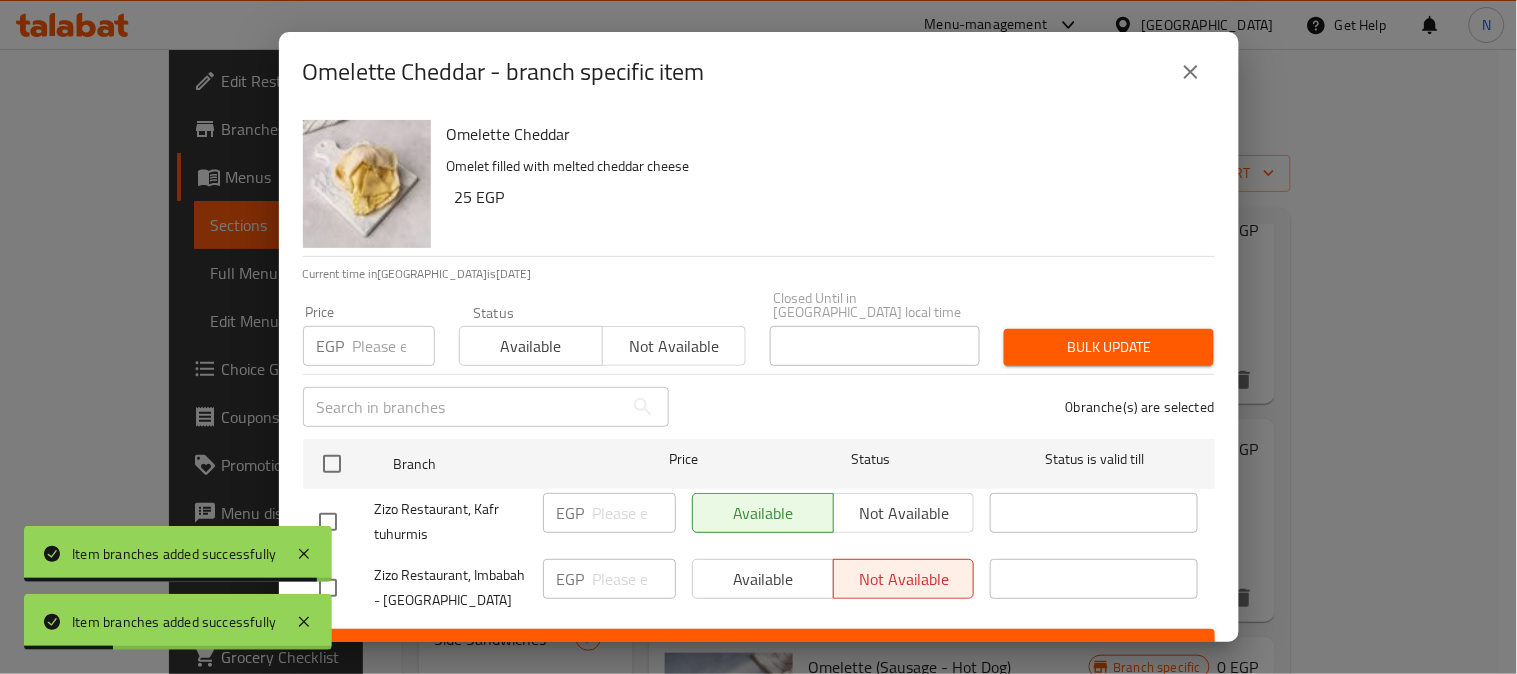 click at bounding box center [1191, 72] 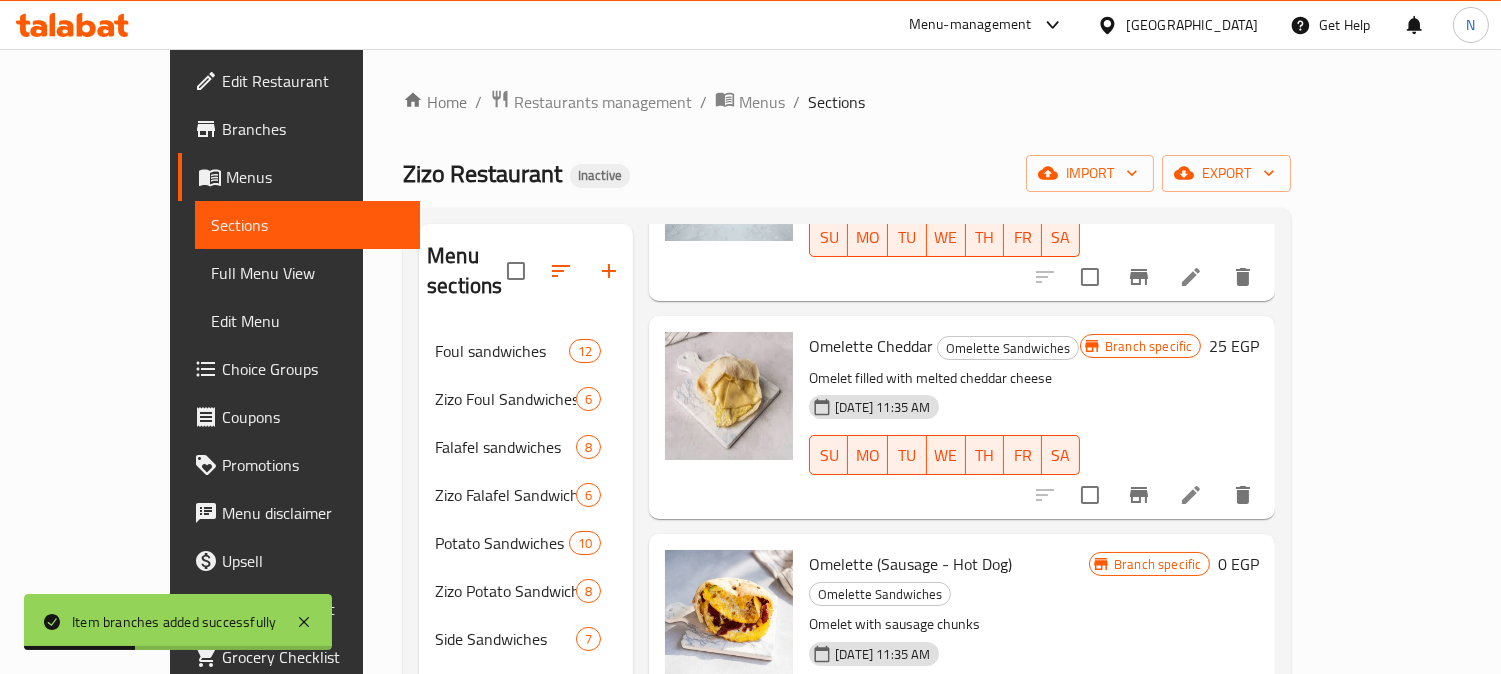 scroll, scrollTop: 530, scrollLeft: 0, axis: vertical 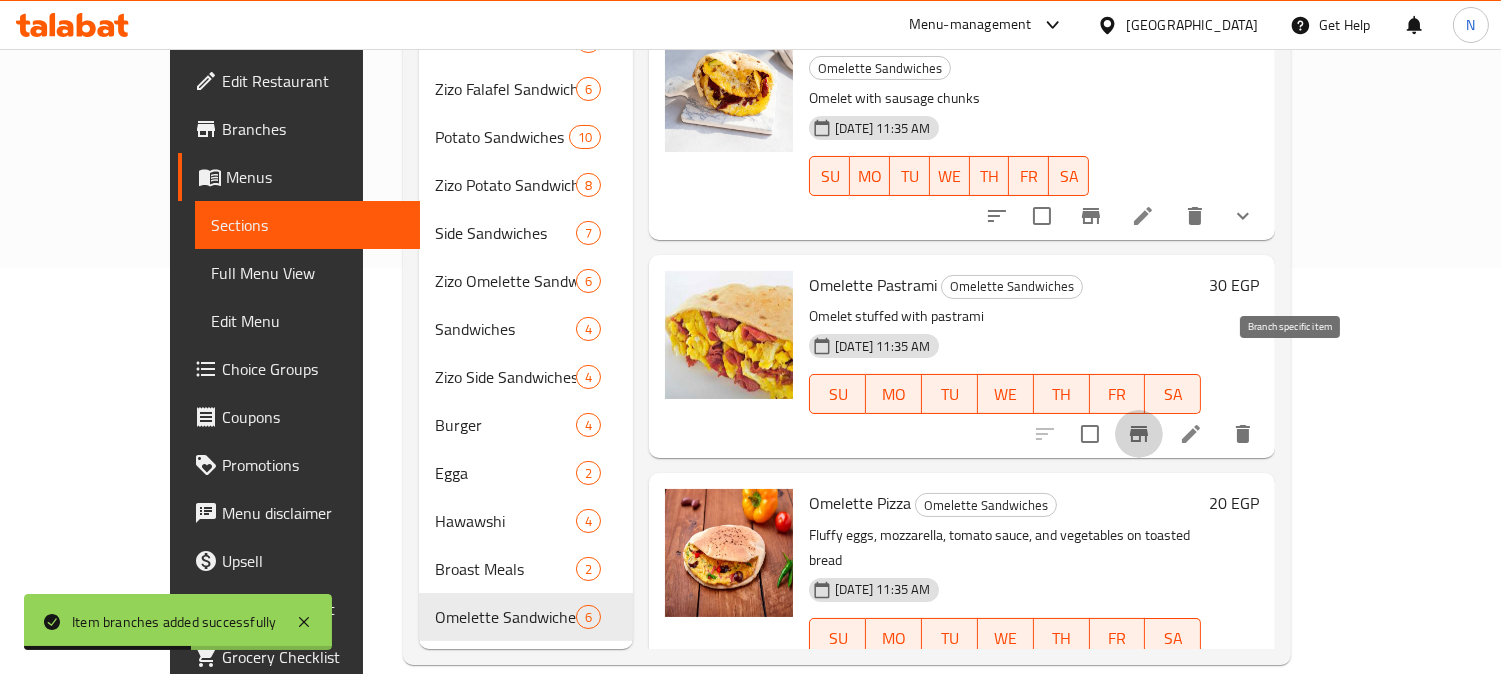 click 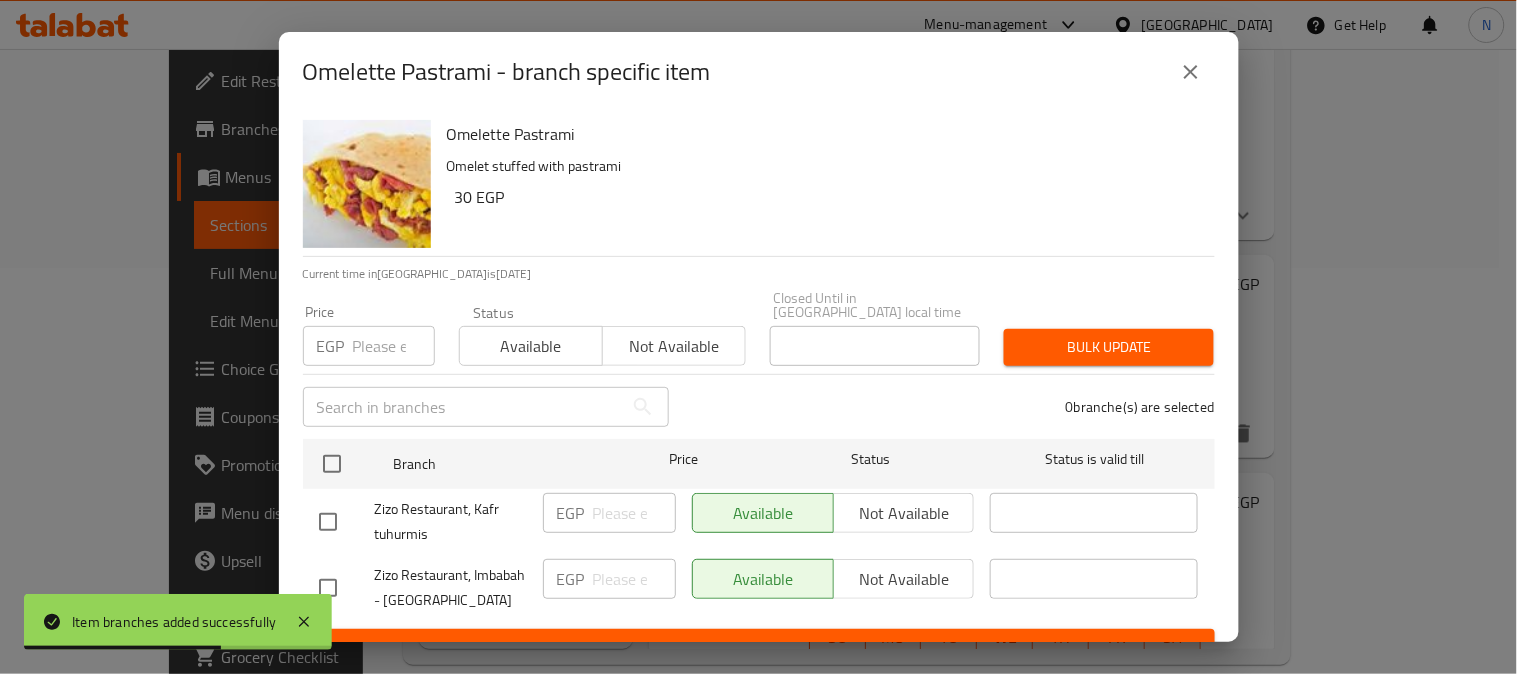 click at bounding box center [347, 588] 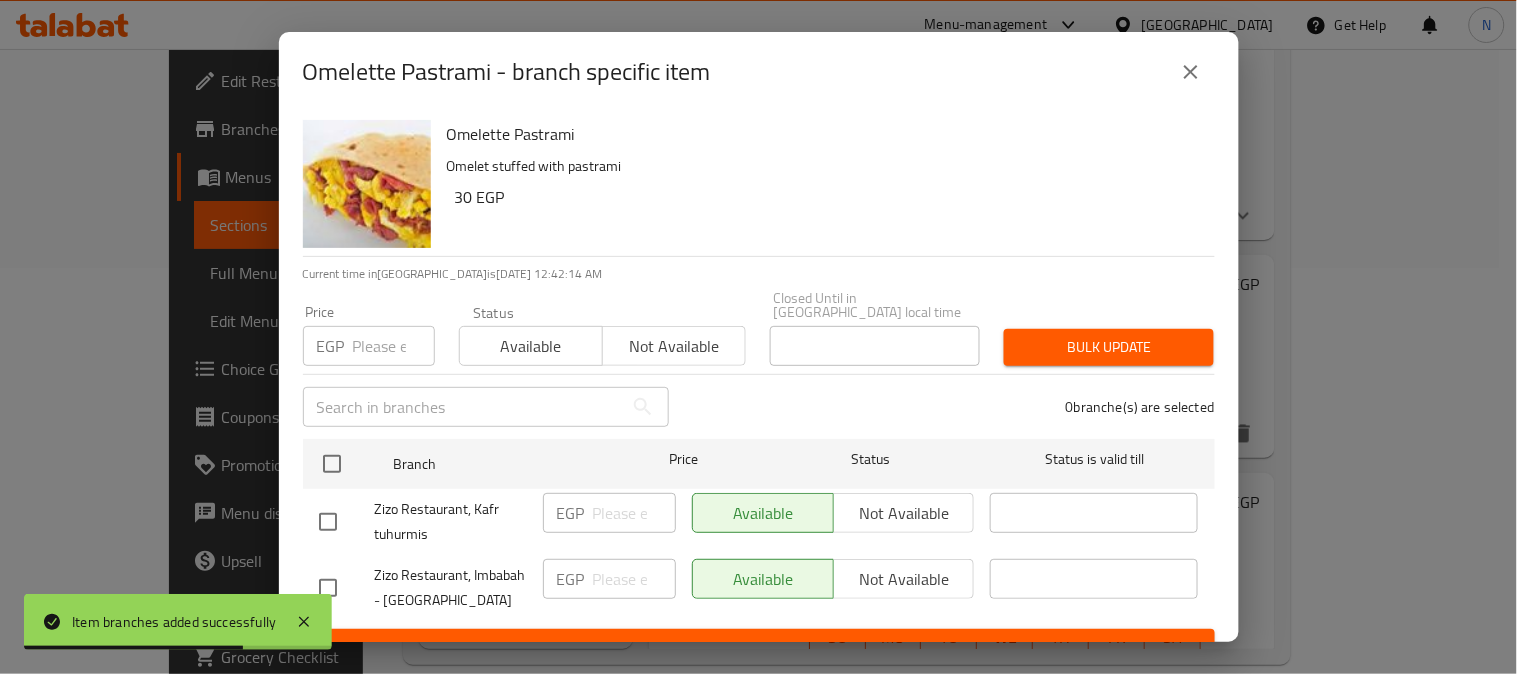 click at bounding box center (347, 588) 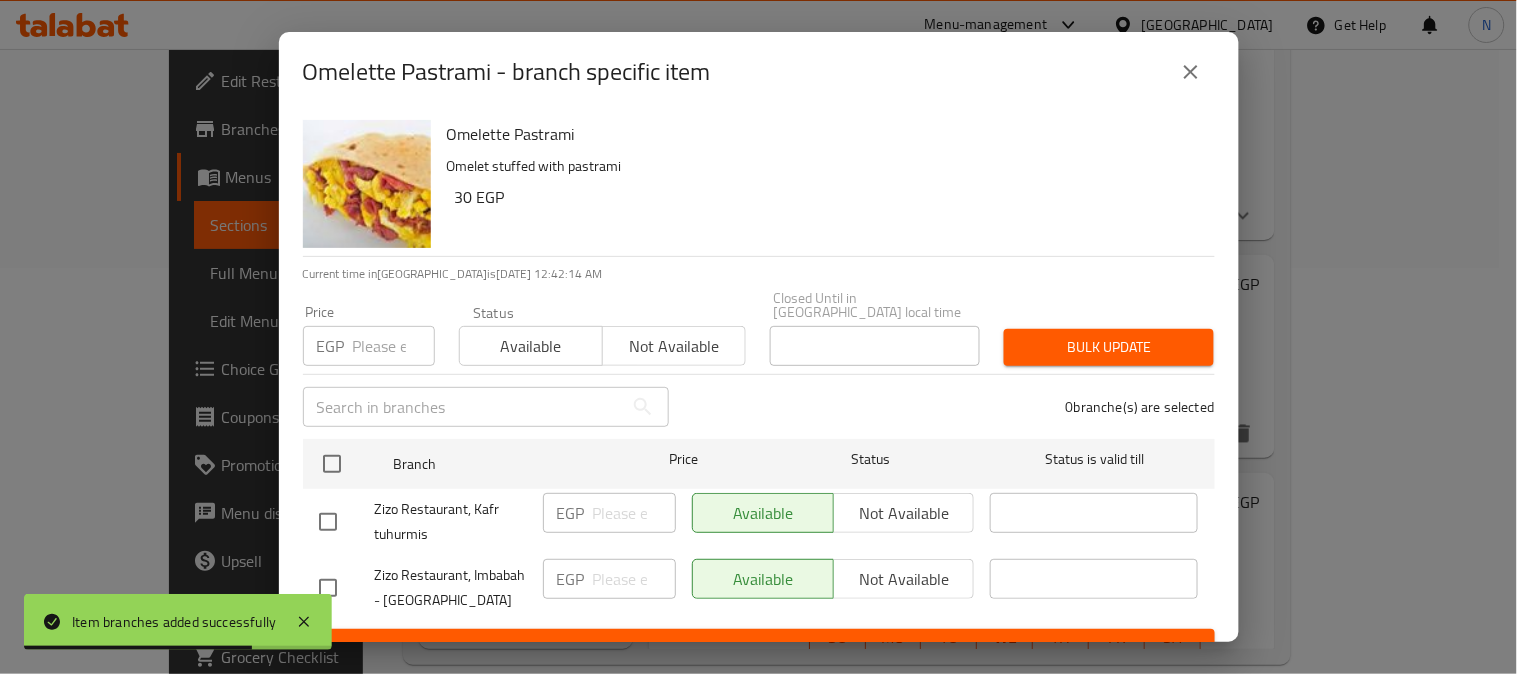 click at bounding box center [328, 588] 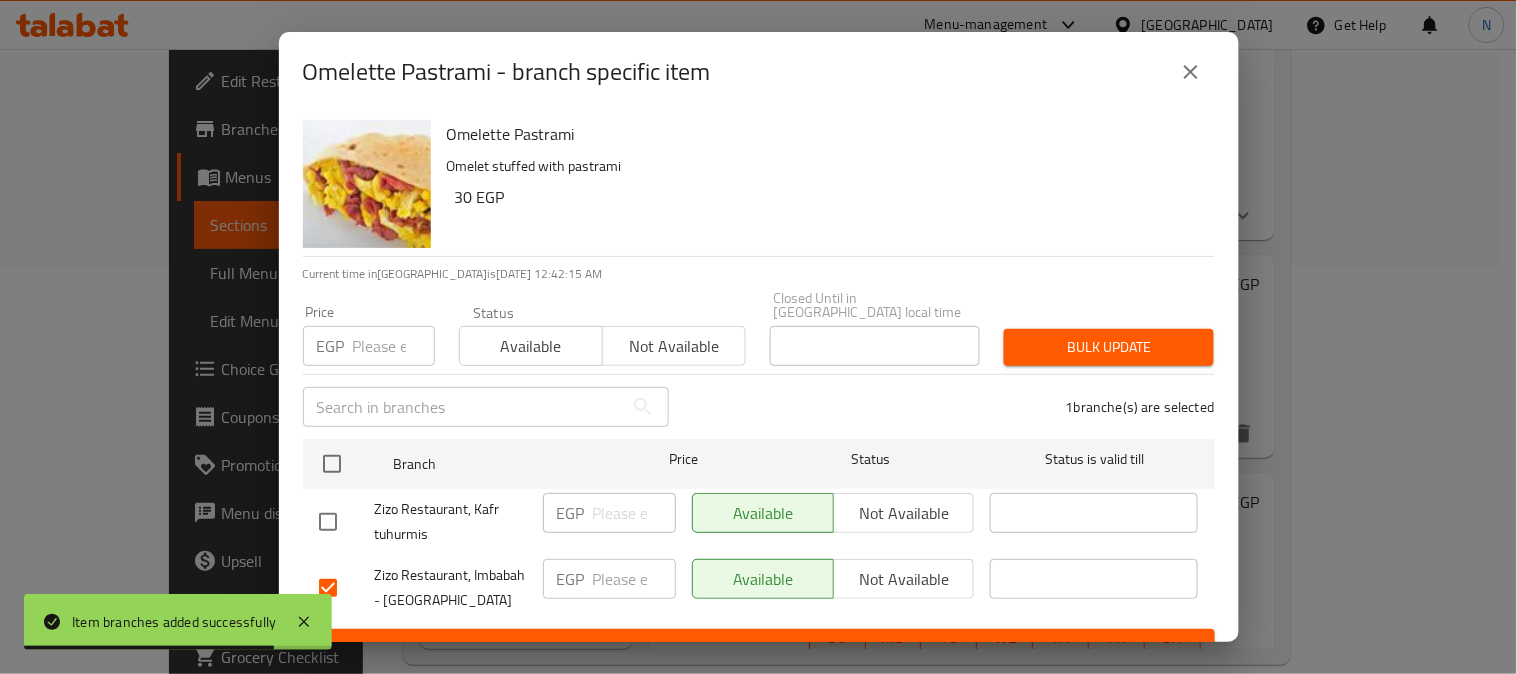 click on "Not available" at bounding box center [904, 579] 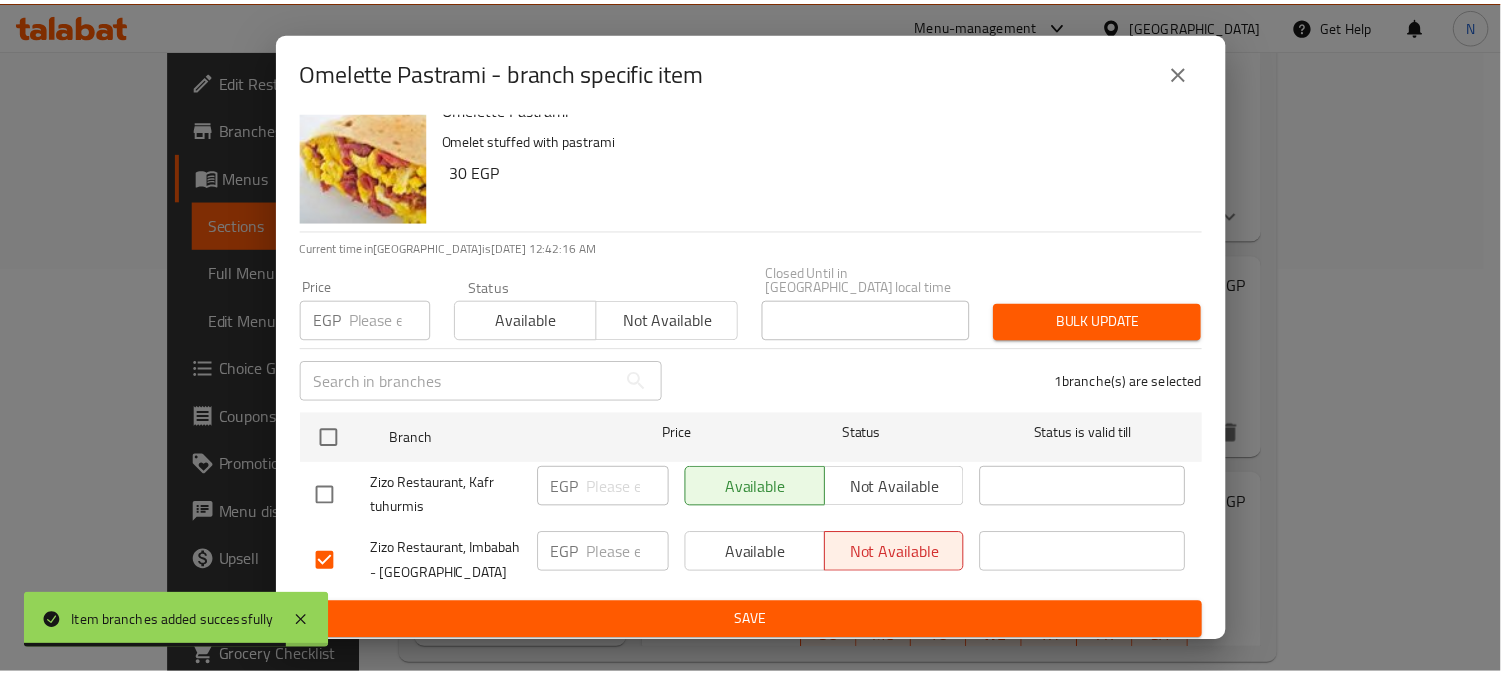 scroll, scrollTop: 42, scrollLeft: 0, axis: vertical 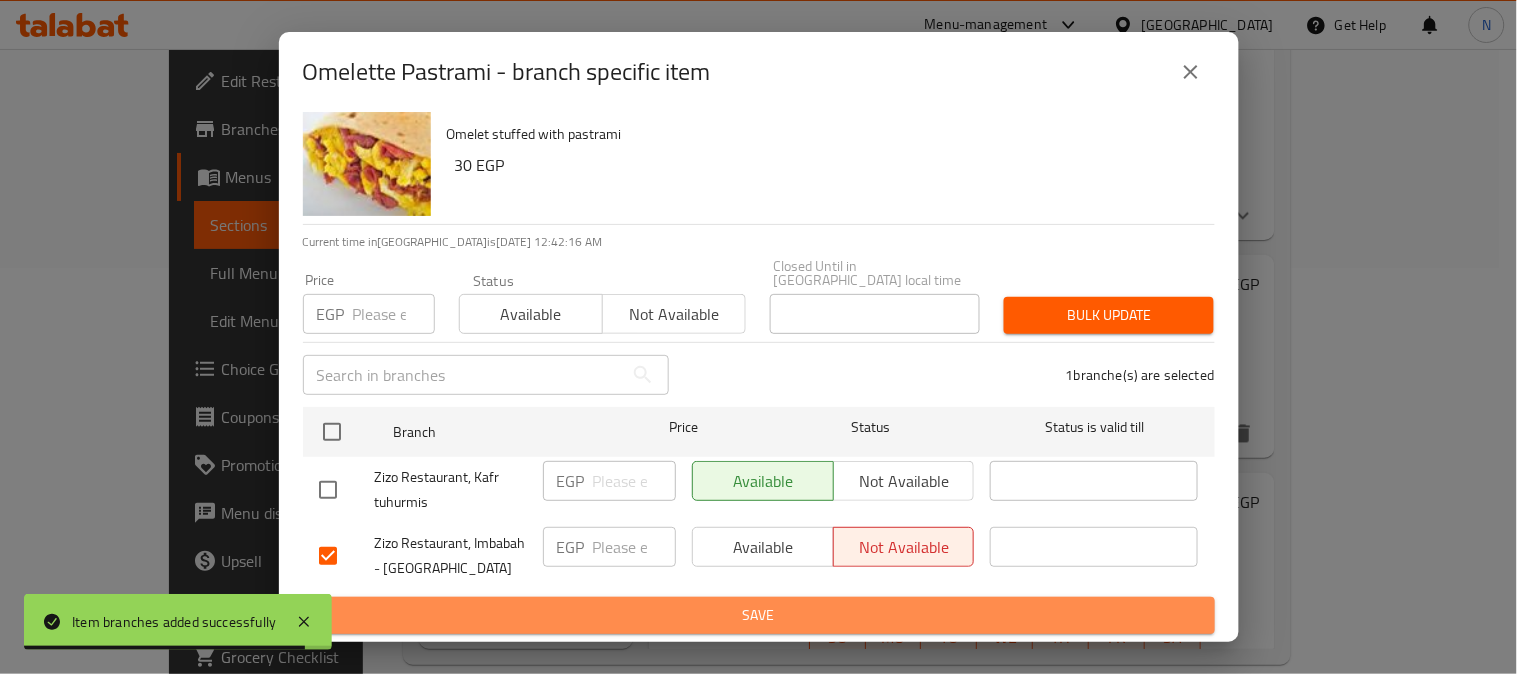 click on "Save" at bounding box center (759, 615) 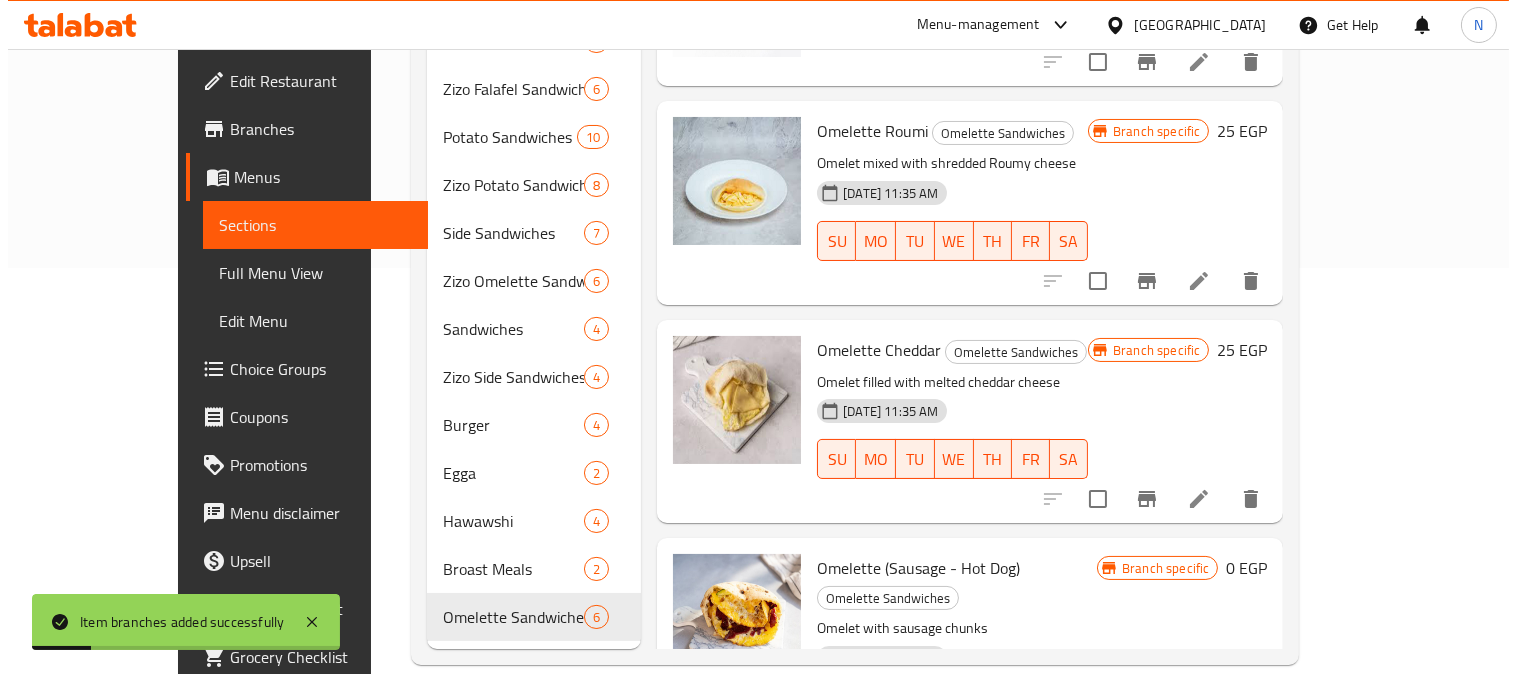 scroll, scrollTop: 530, scrollLeft: 0, axis: vertical 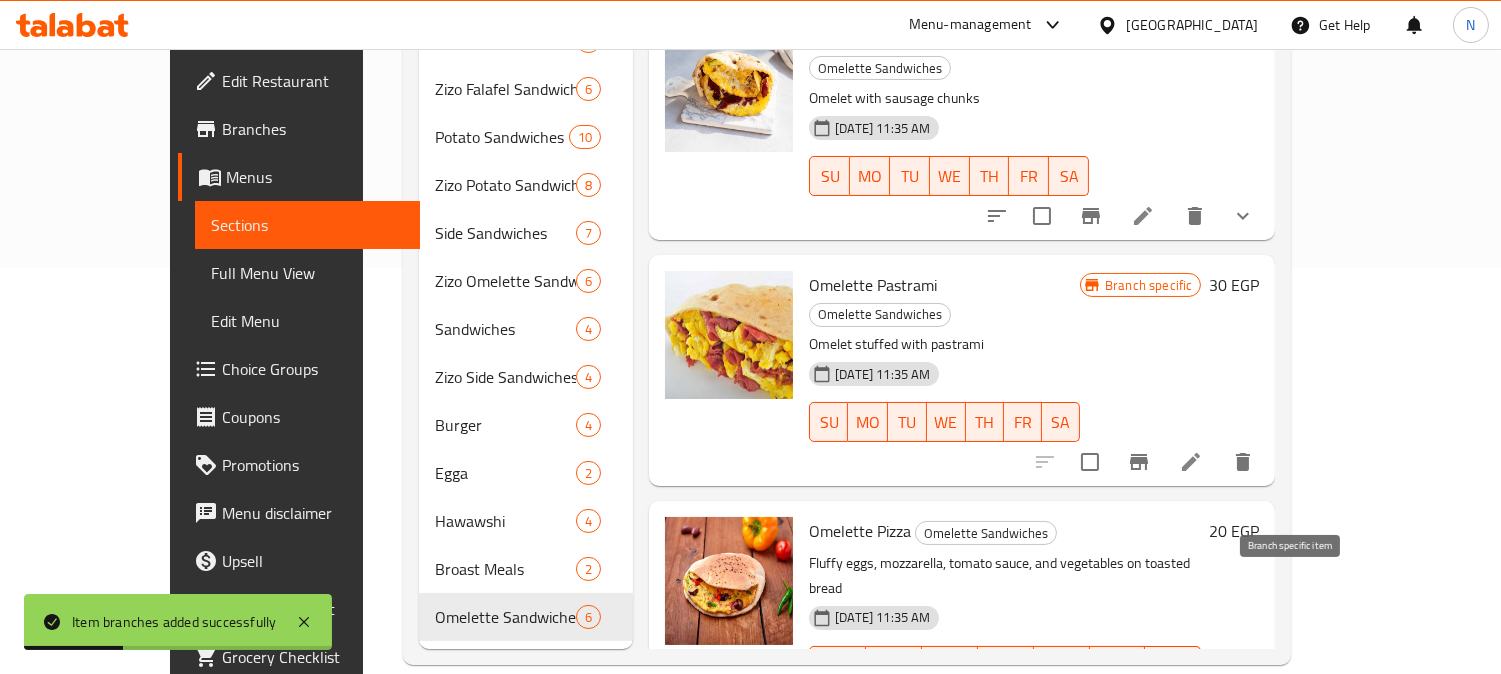 click 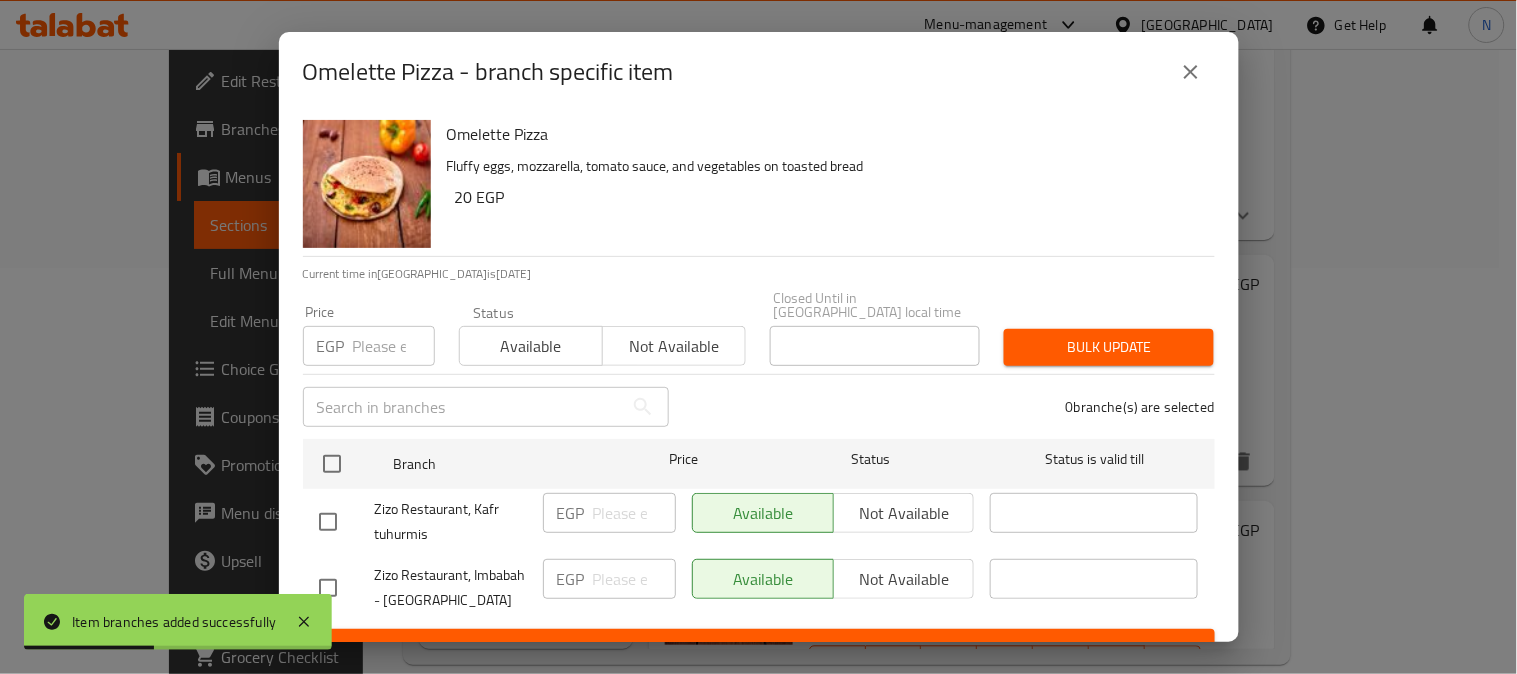 click at bounding box center [328, 588] 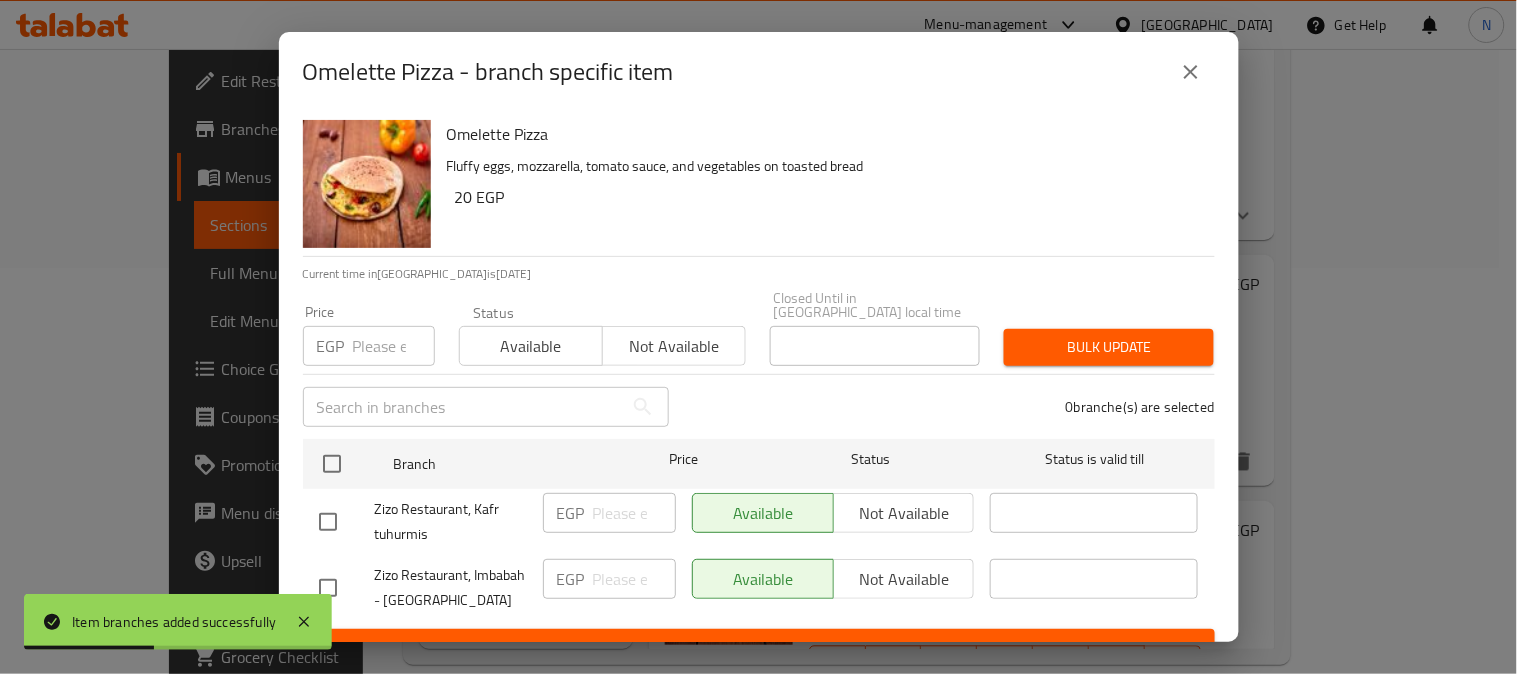 checkbox on "true" 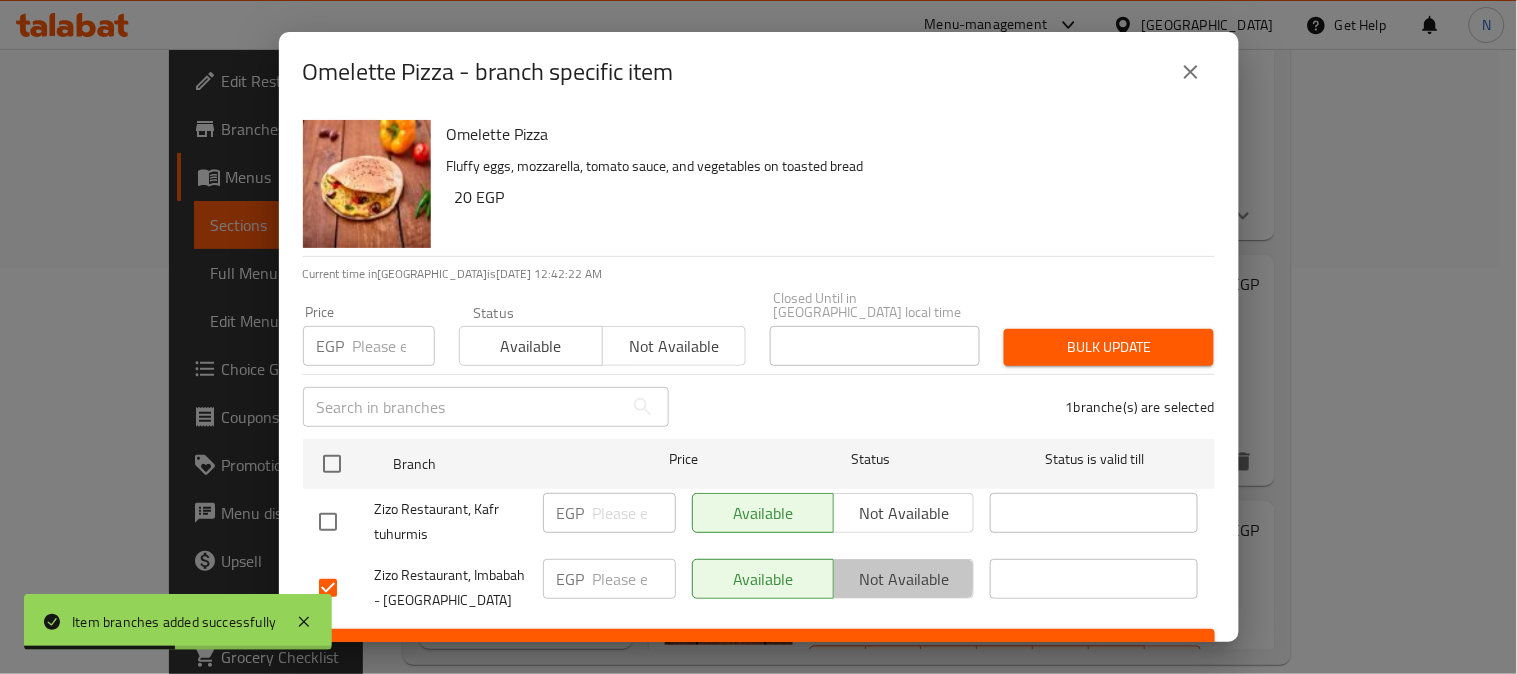 drag, startPoint x: 833, startPoint y: 562, endPoint x: 844, endPoint y: 563, distance: 11.045361 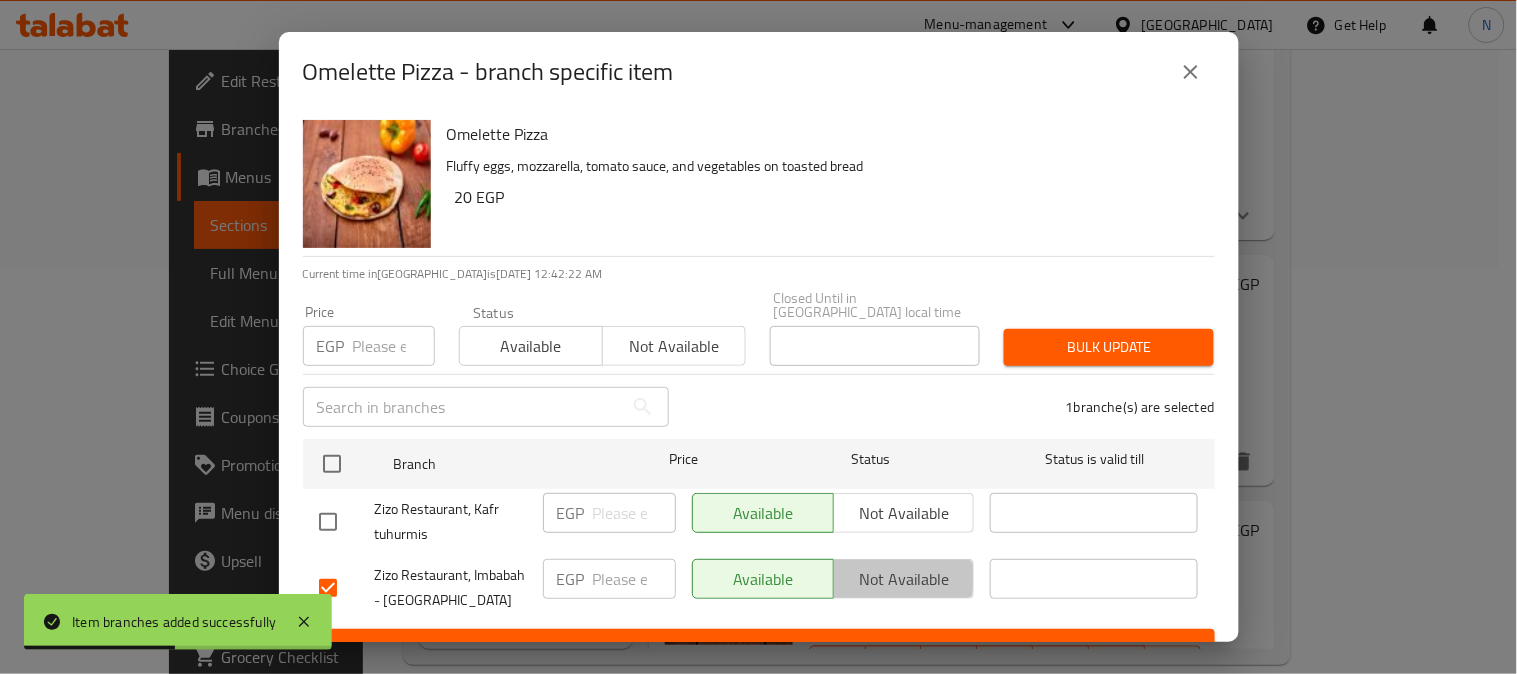 click on "Not available" at bounding box center (904, 579) 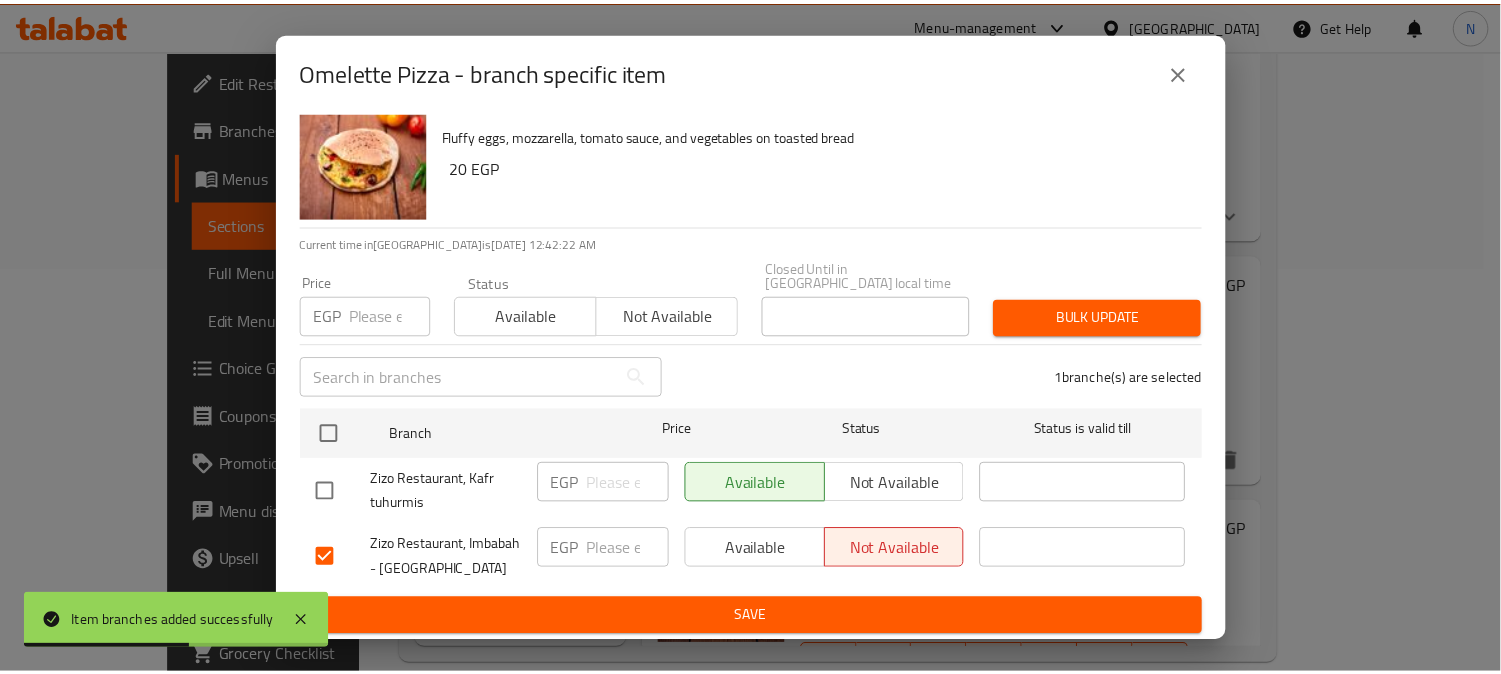 scroll, scrollTop: 42, scrollLeft: 0, axis: vertical 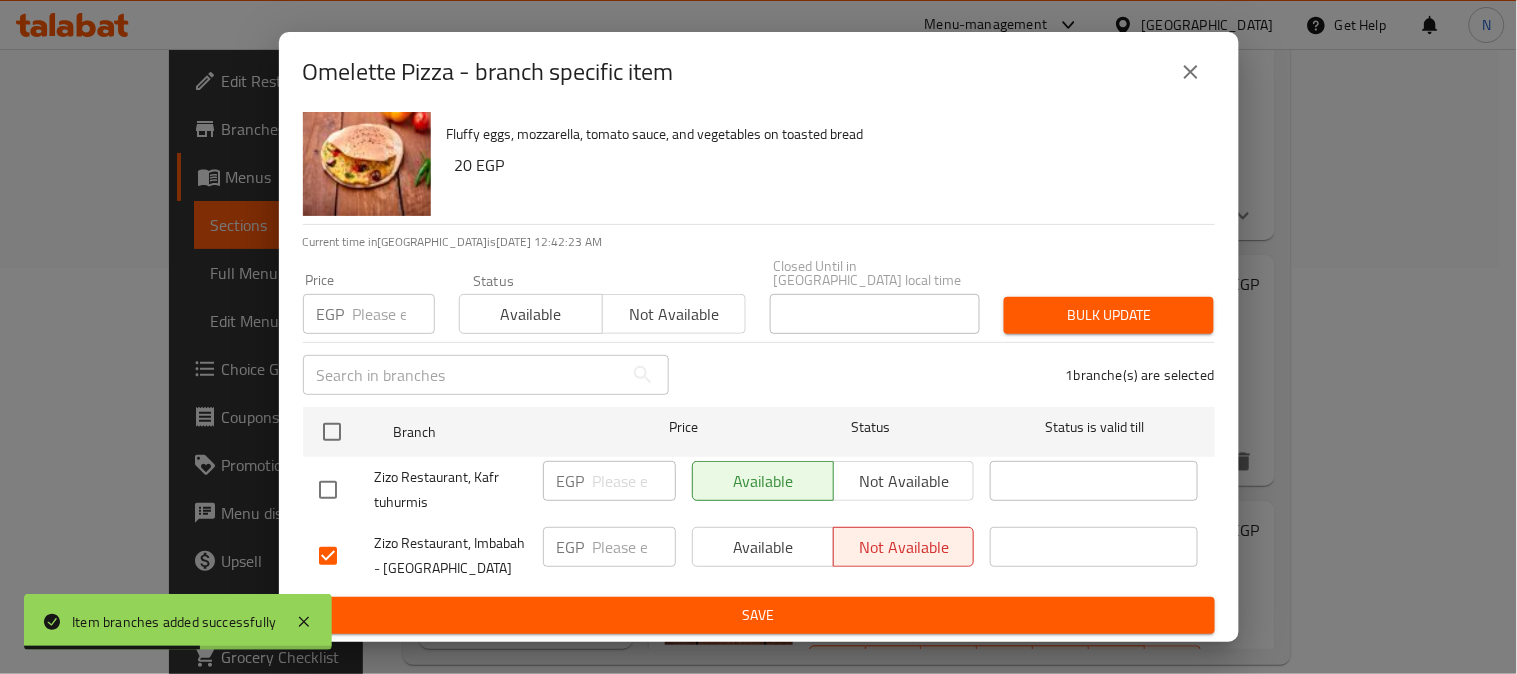 click on "Save" at bounding box center [759, 615] 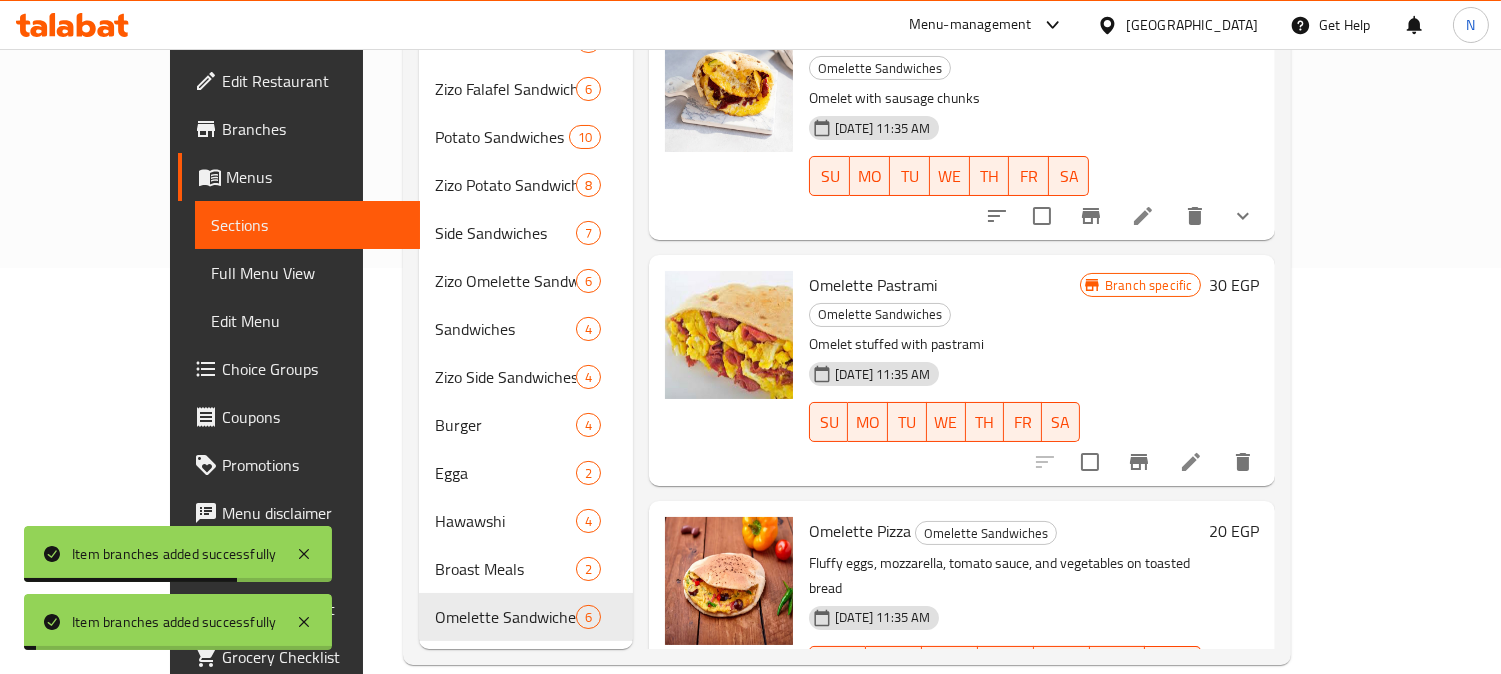 click on "20   EGP" at bounding box center (1230, 615) 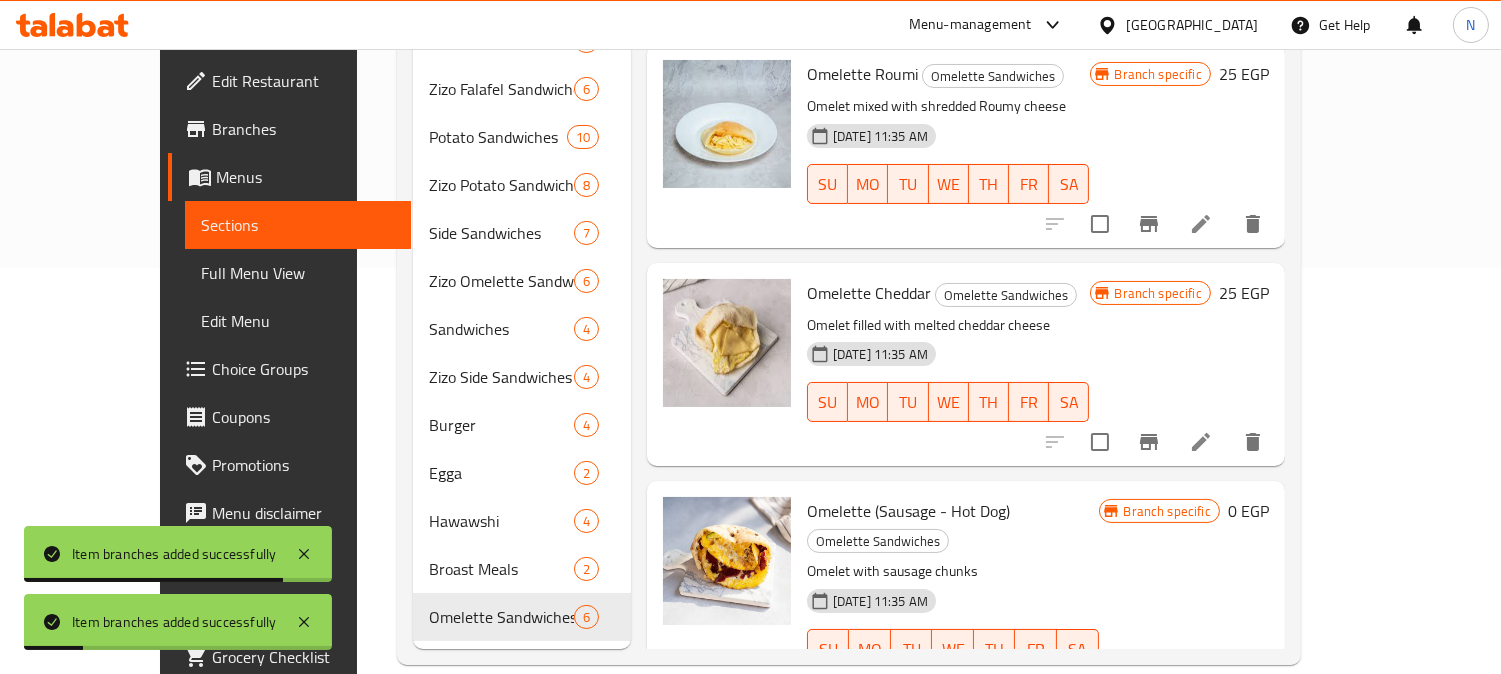 scroll, scrollTop: 0, scrollLeft: 0, axis: both 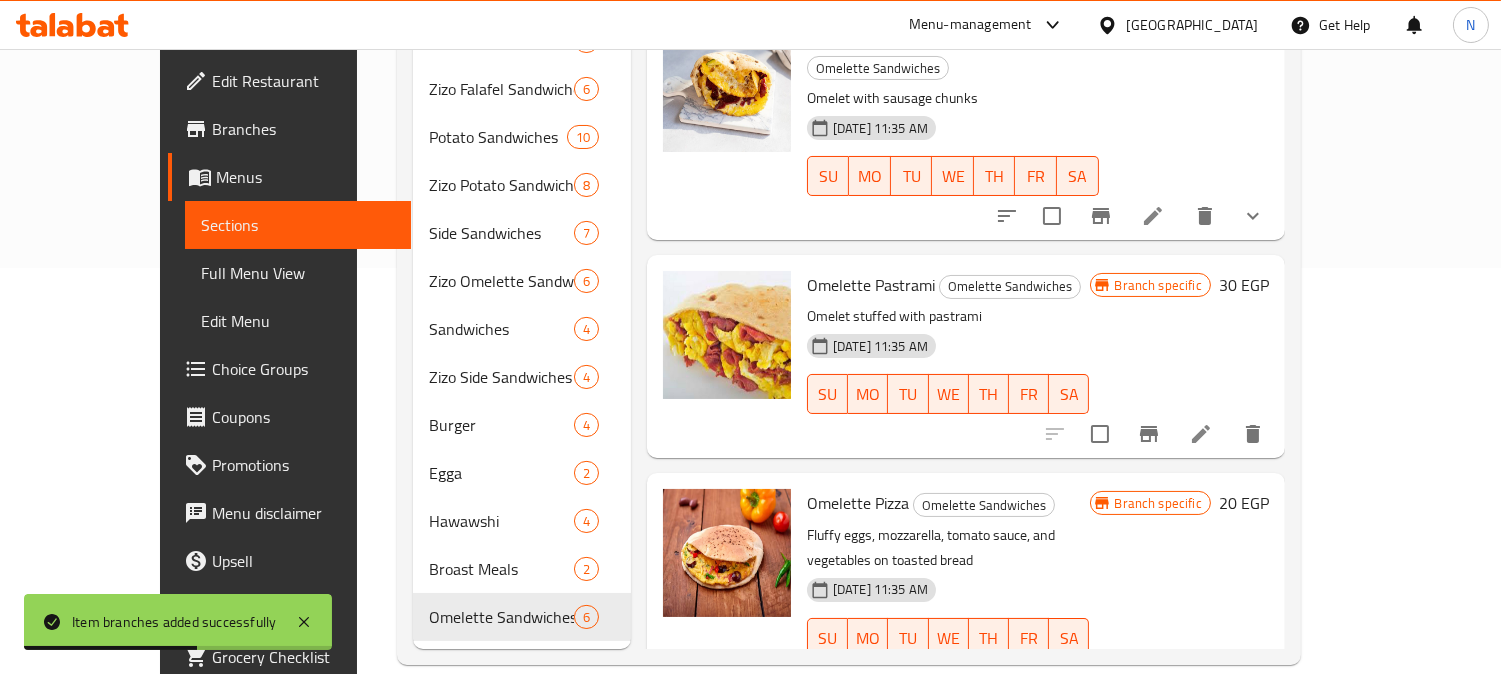 click on "Full Menu View" at bounding box center [298, 273] 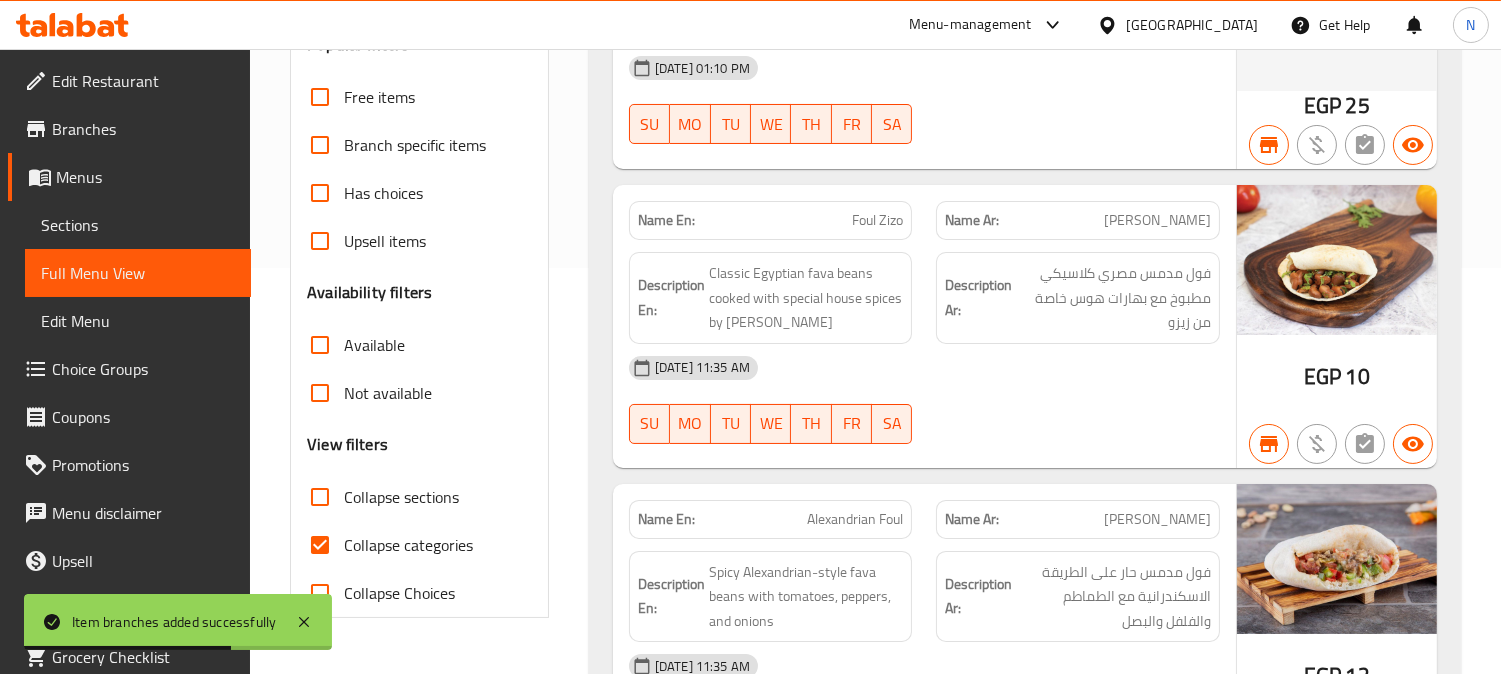click on "Collapse categories" at bounding box center (320, 545) 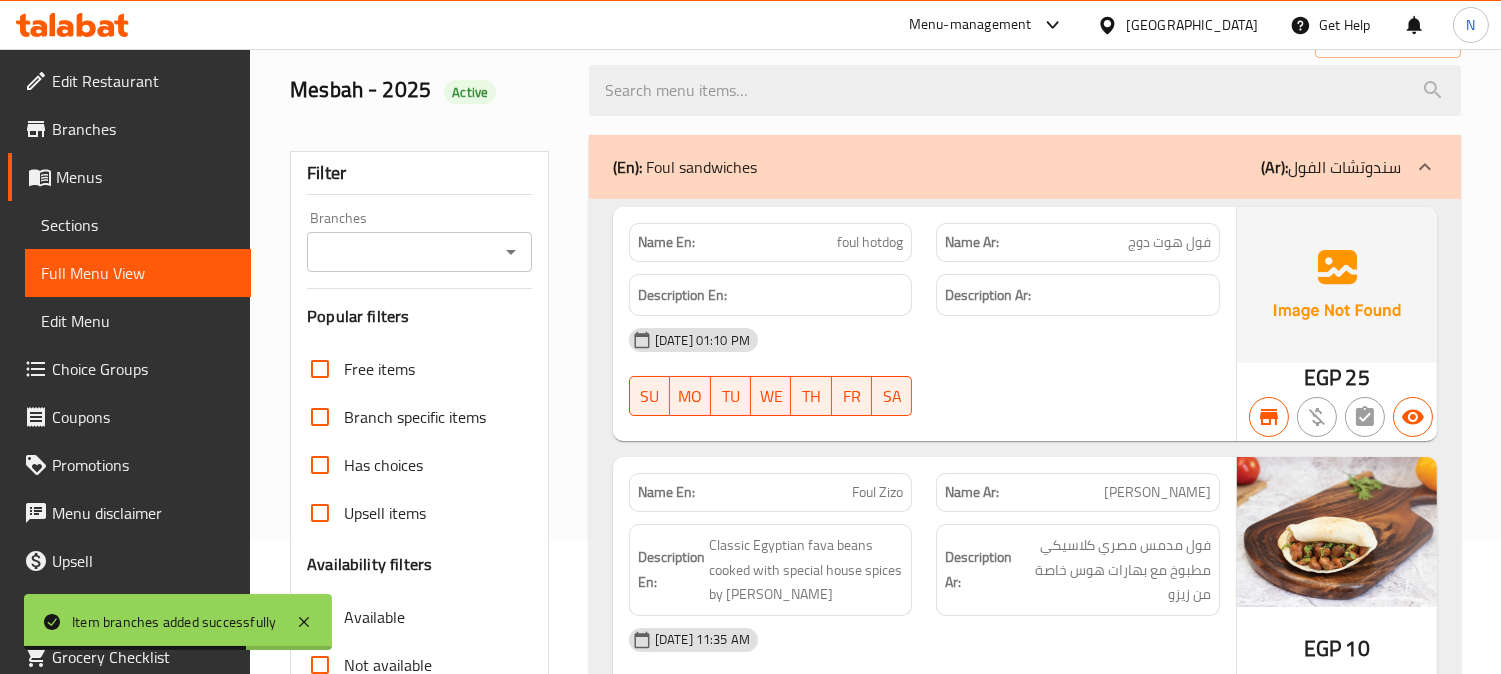 scroll, scrollTop: 0, scrollLeft: 0, axis: both 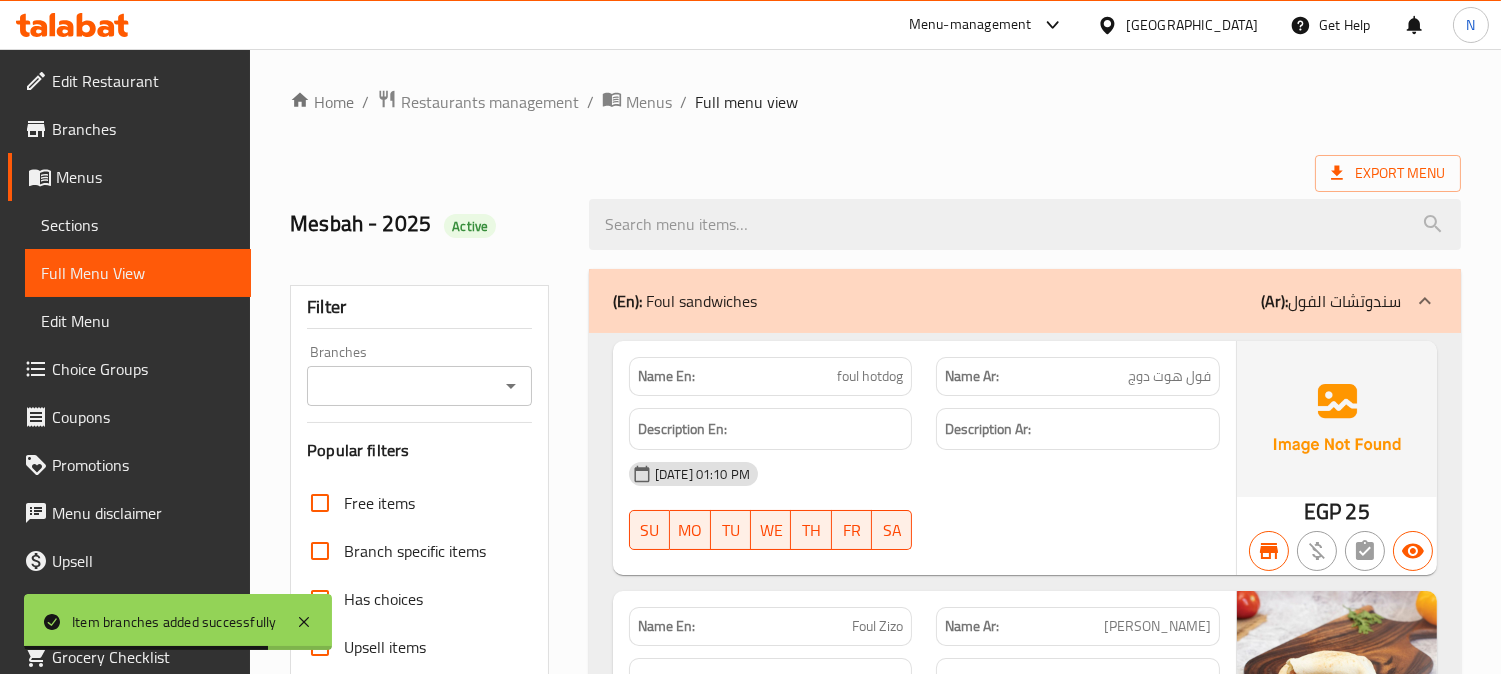 click on "Branches" at bounding box center (403, 386) 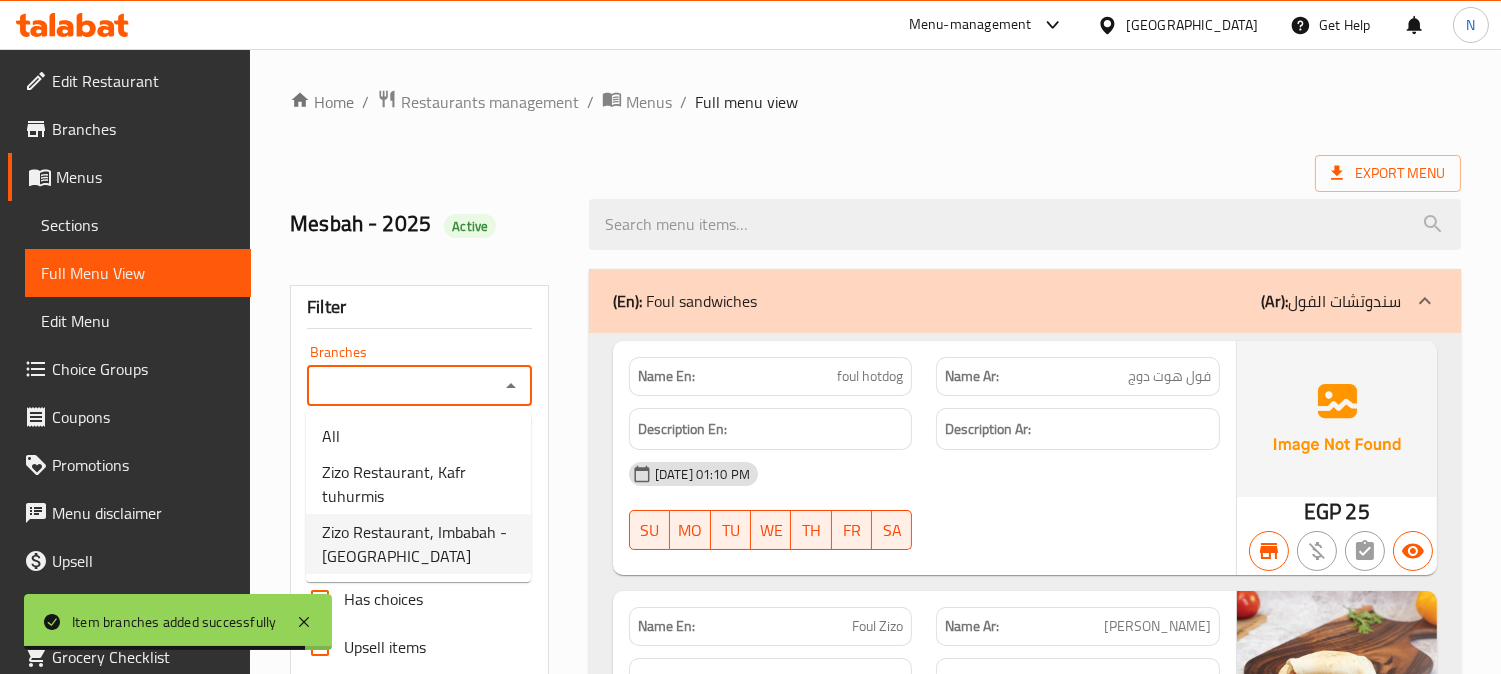 click on "Zizo Restaurant, Imbabah - Madinat El Omal" at bounding box center (418, 544) 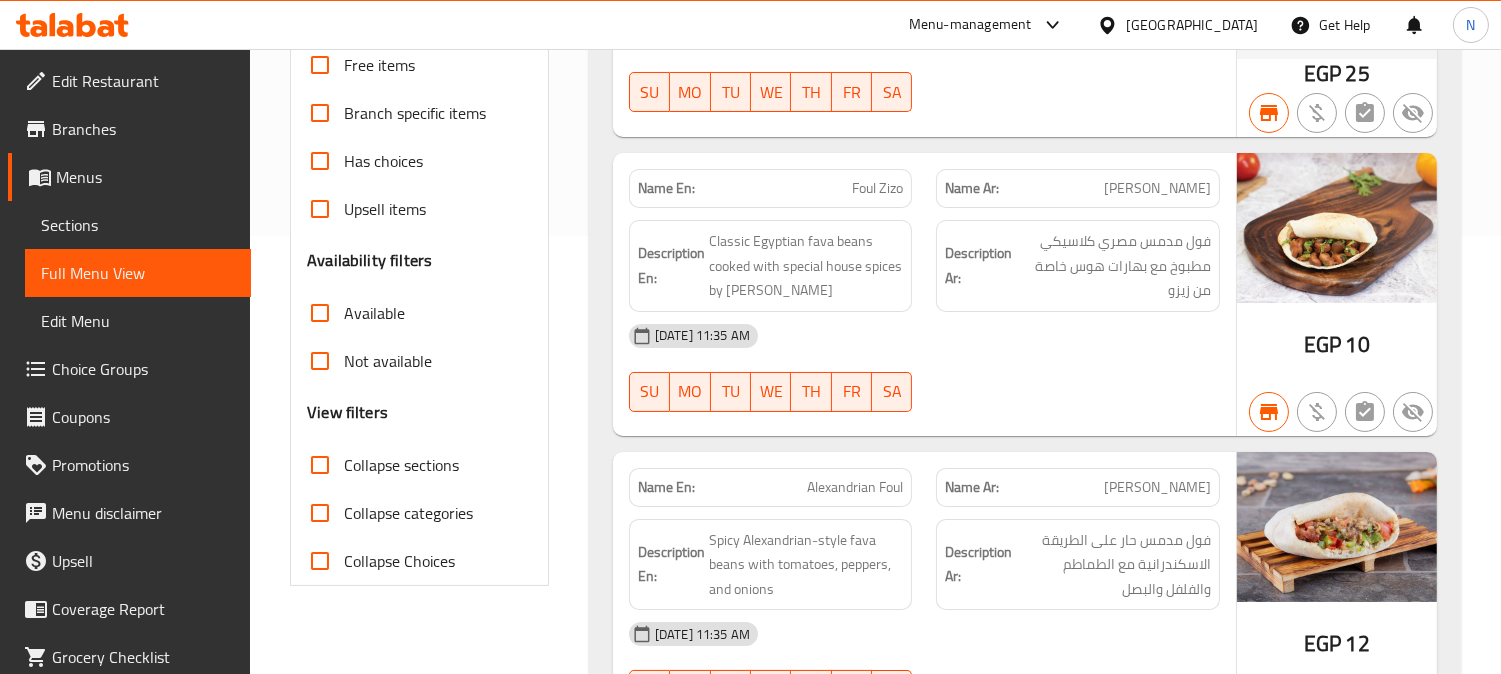 scroll, scrollTop: 444, scrollLeft: 0, axis: vertical 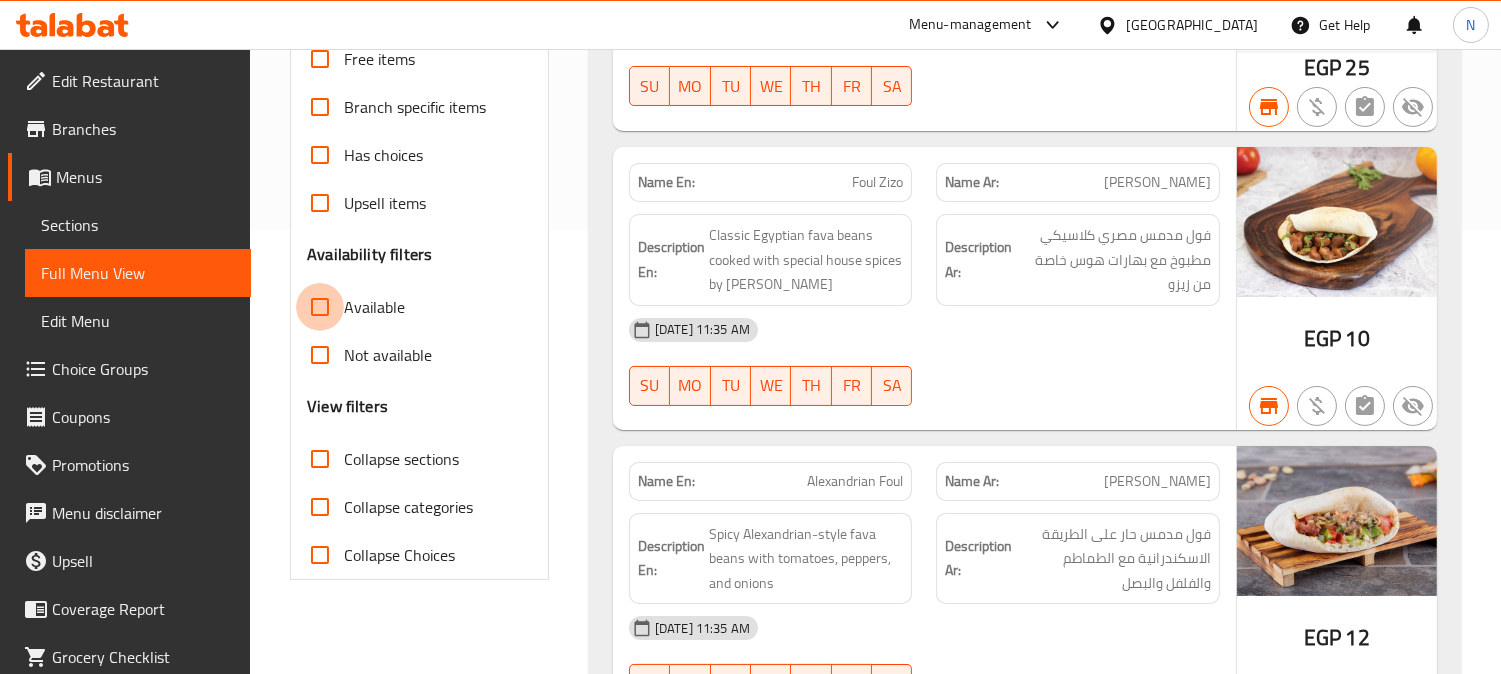 click on "Available" at bounding box center [320, 307] 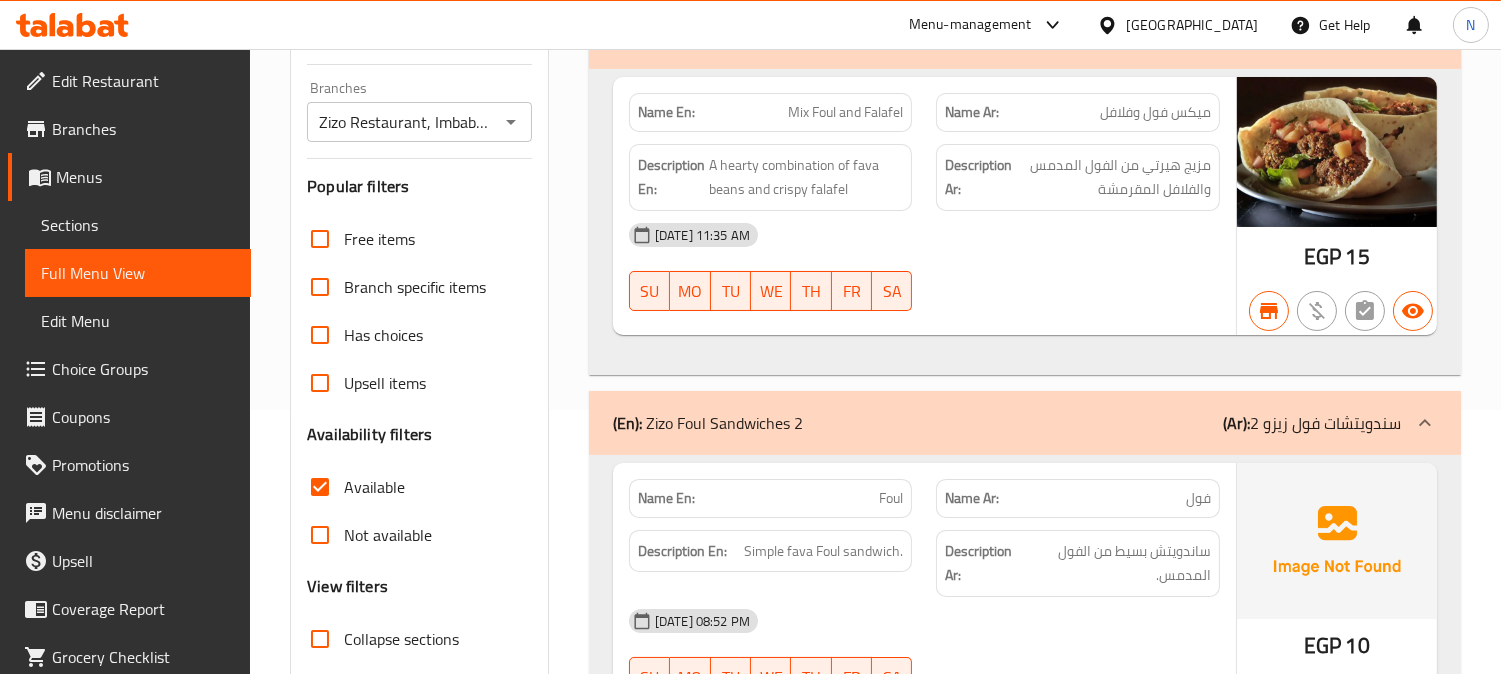 scroll, scrollTop: 111, scrollLeft: 0, axis: vertical 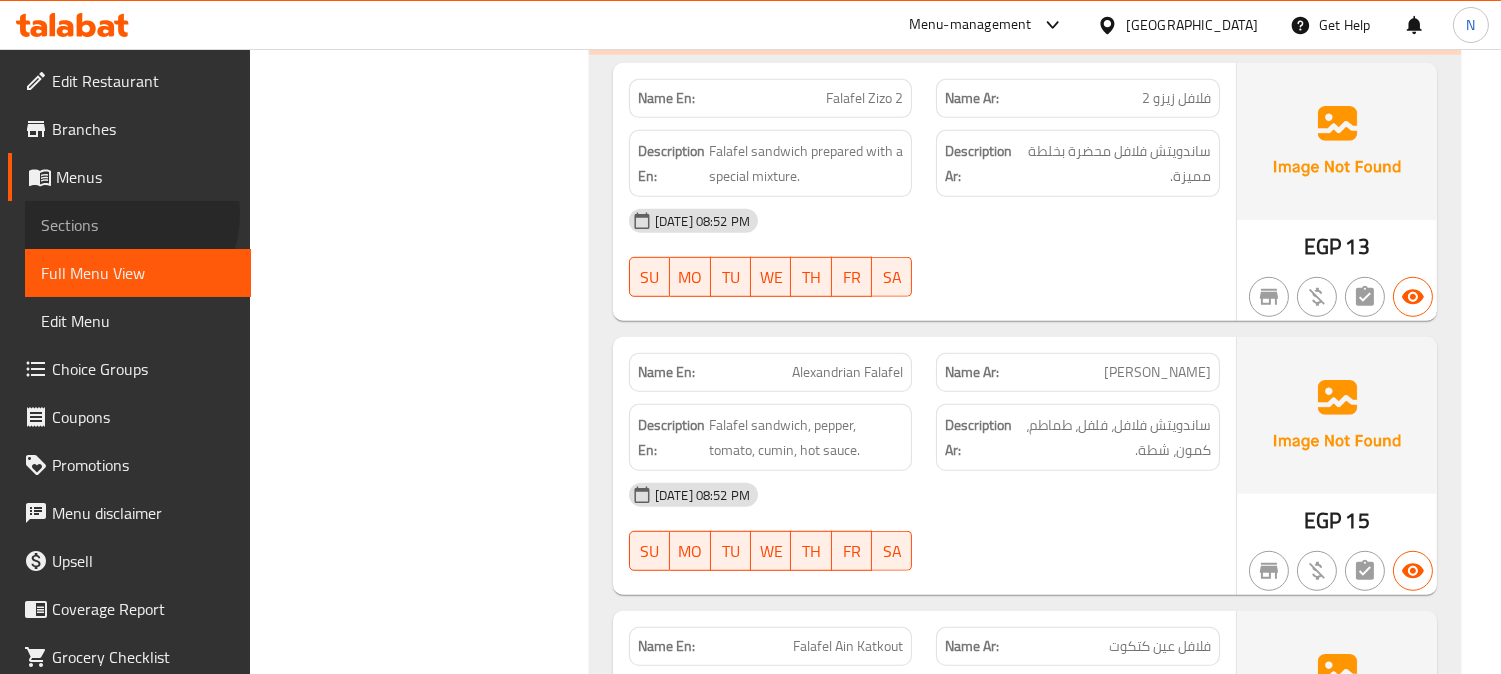 click on "Sections" at bounding box center [138, 225] 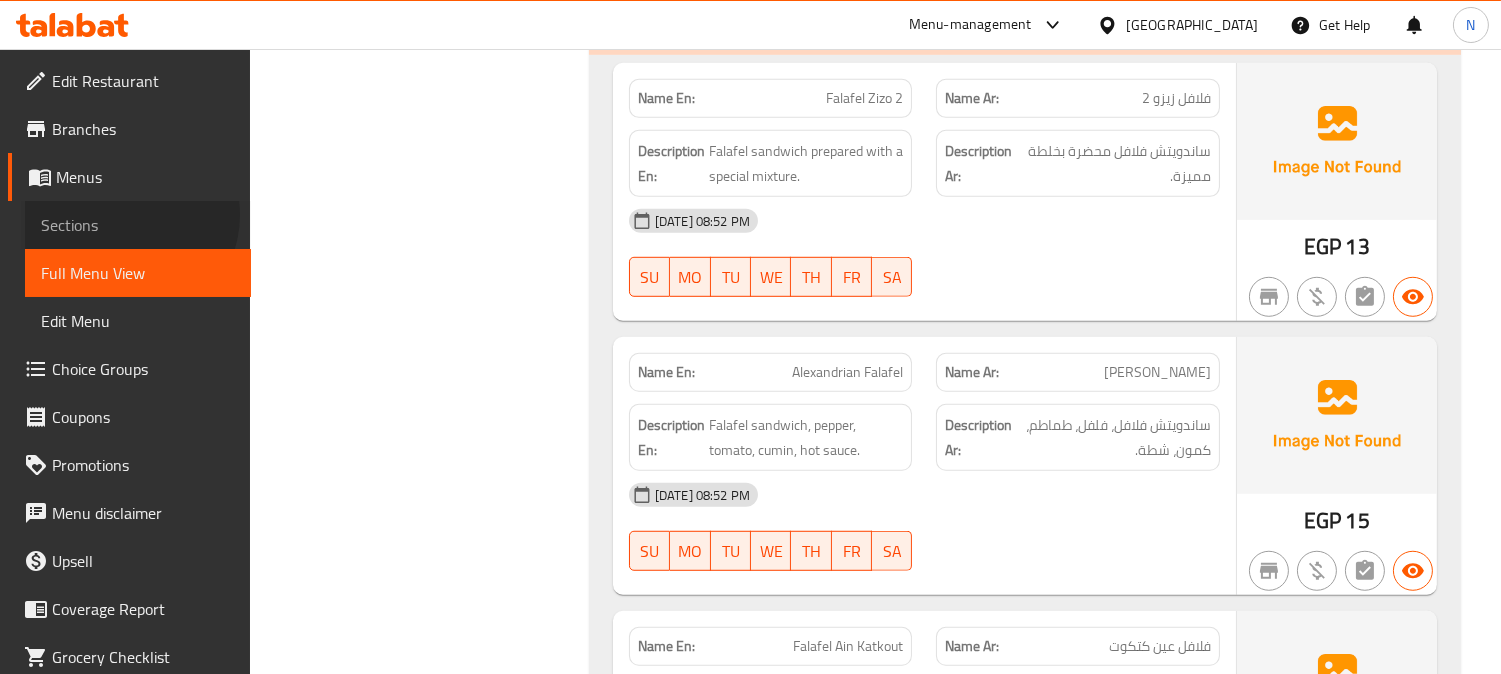 scroll, scrollTop: 0, scrollLeft: 0, axis: both 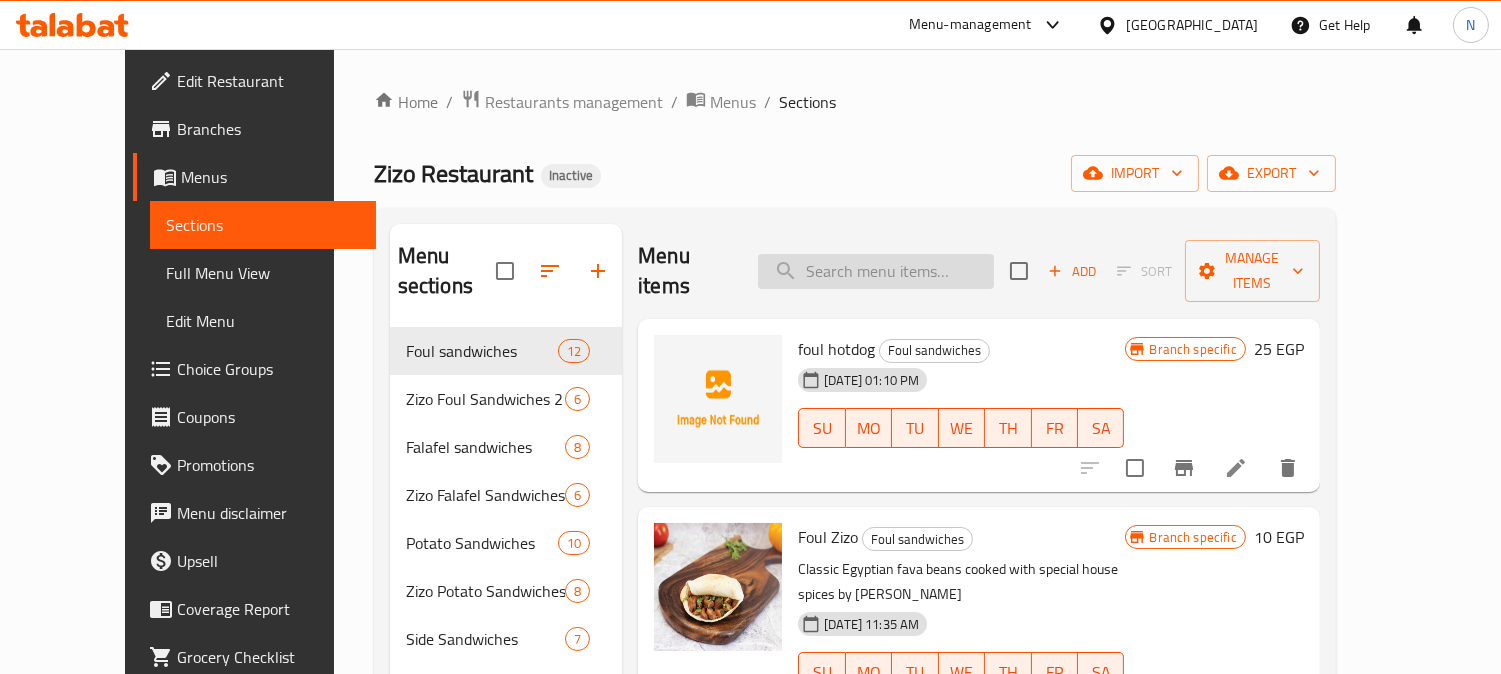 click at bounding box center (876, 271) 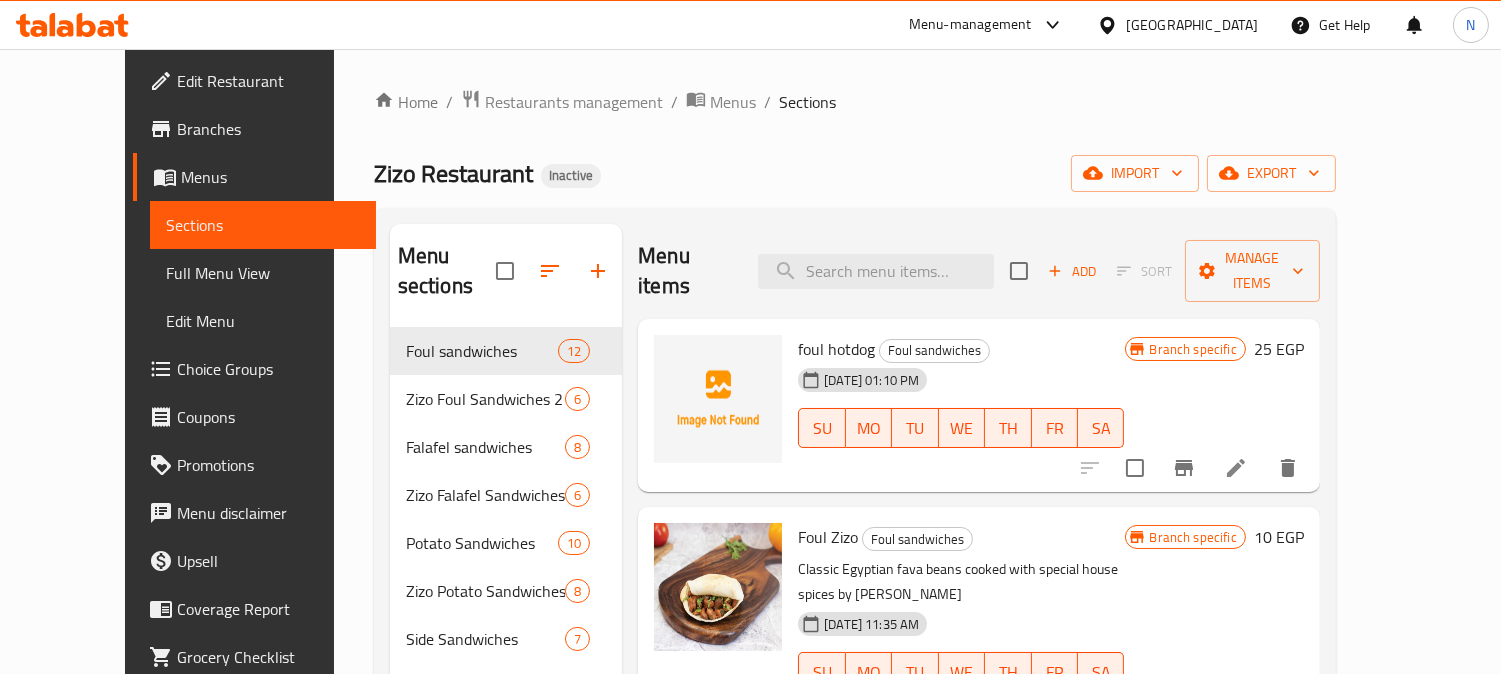 paste on "جبنه رومي مقليه" 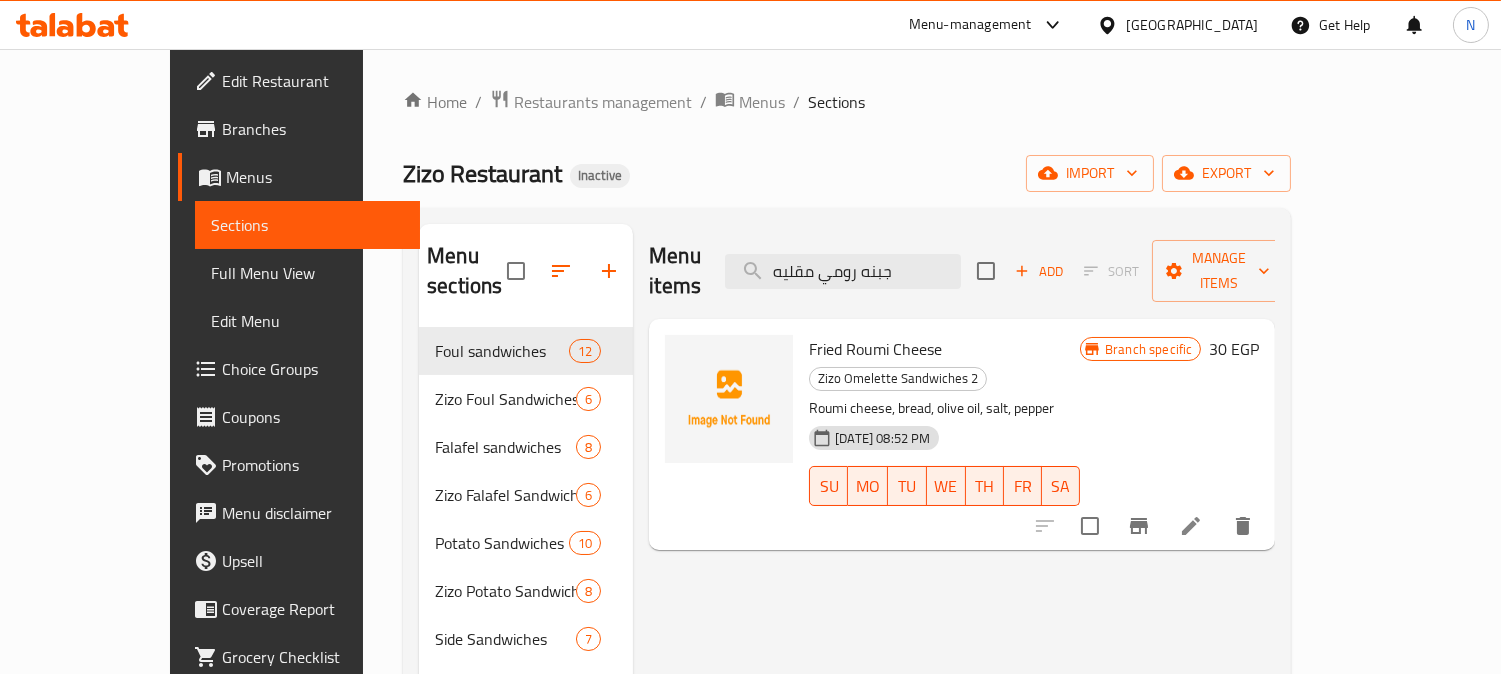 type on "جبنه رومي مقليه" 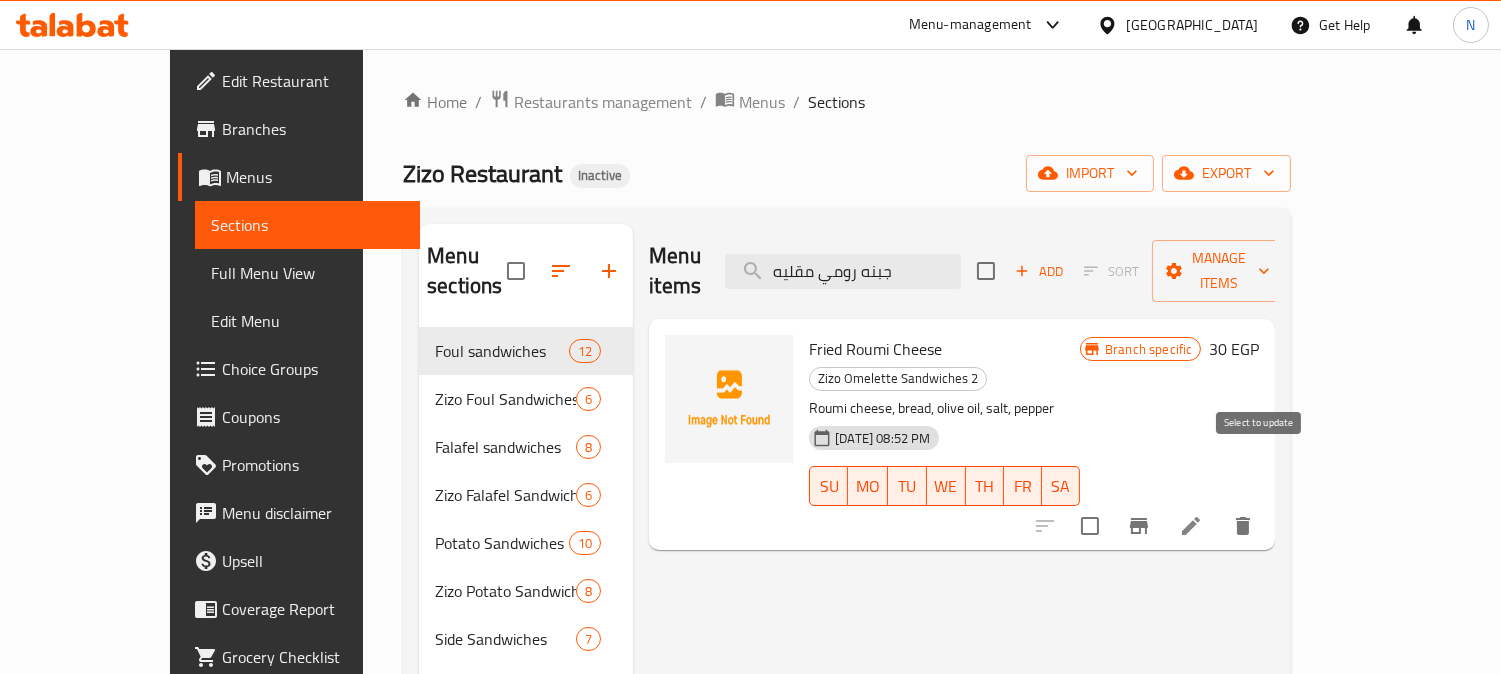 click at bounding box center [1090, 526] 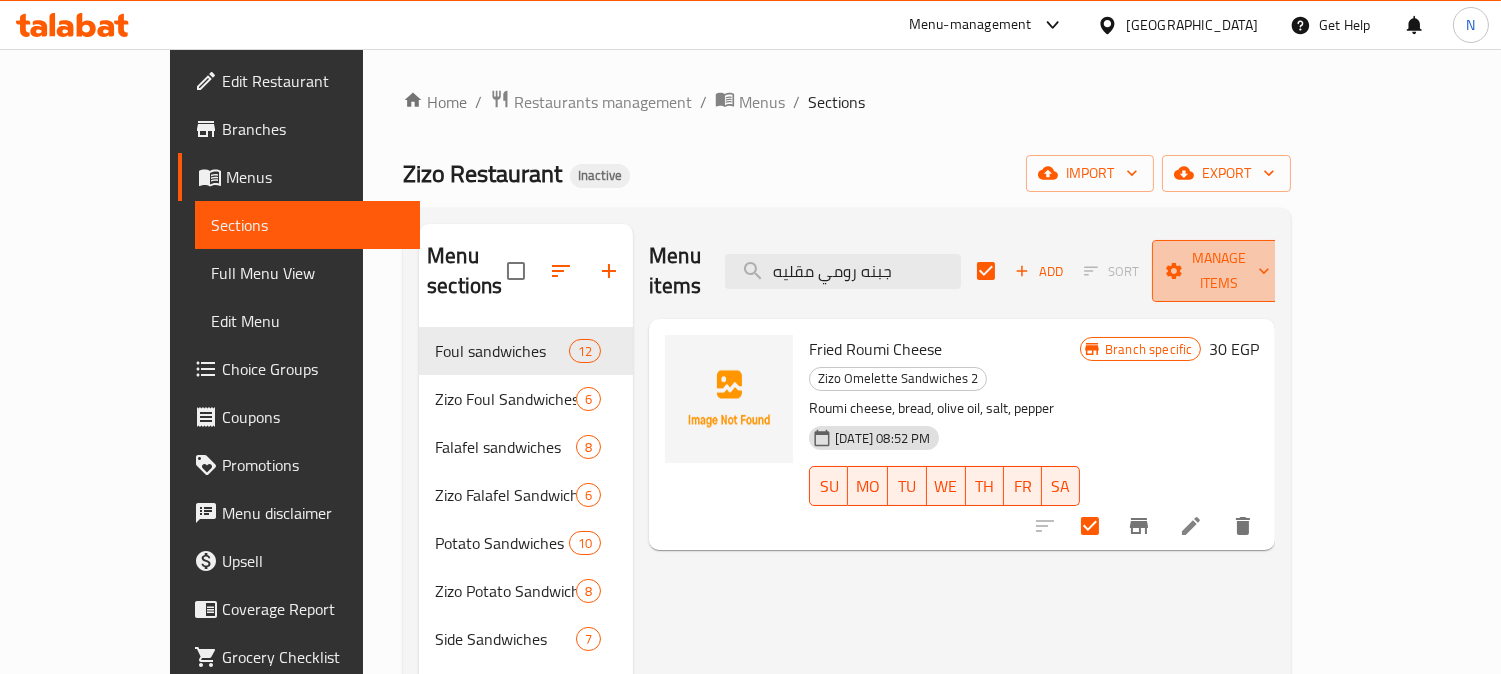 click on "Manage items" at bounding box center (1219, 271) 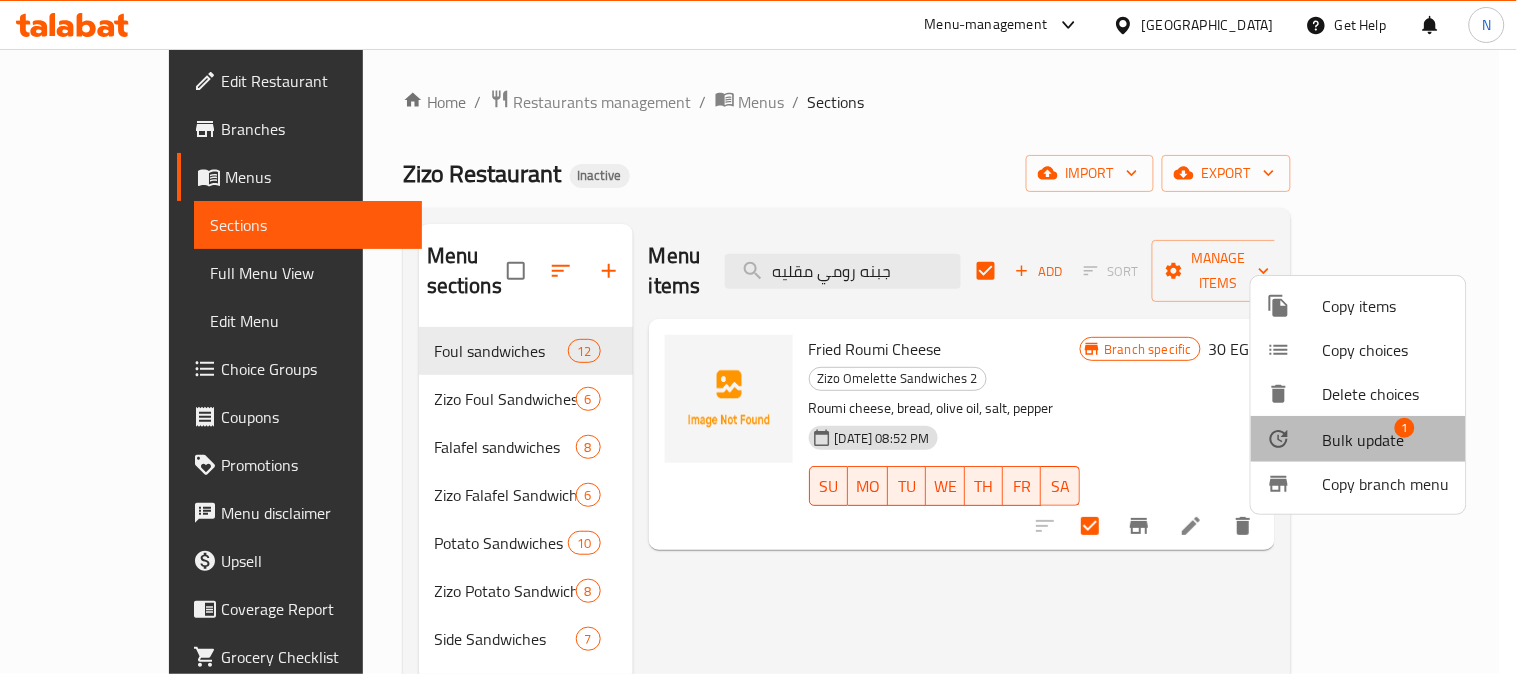 click on "Bulk update" at bounding box center (1364, 440) 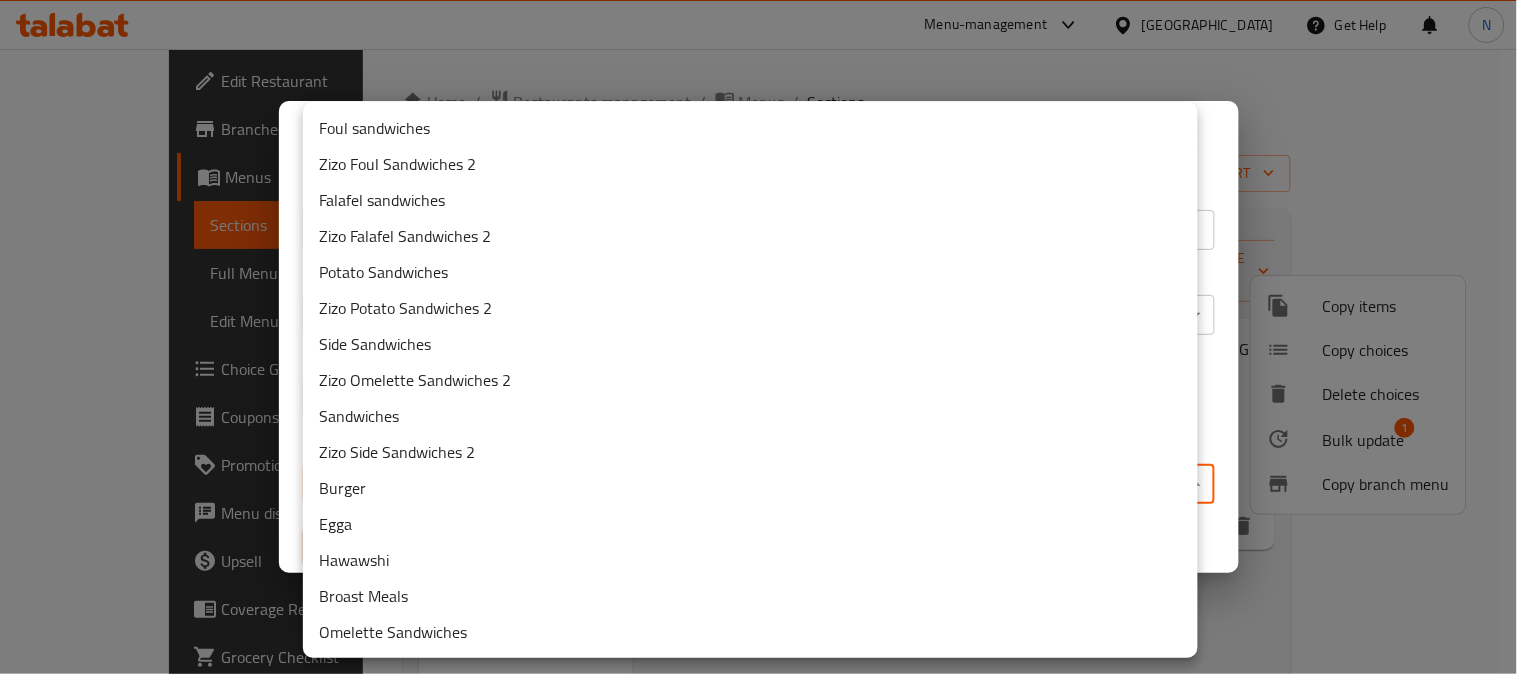 click on "​ Menu-management Egypt Get Help N   Edit Restaurant   Branches   Menus   Sections   Full Menu View   Edit Menu   Choice Groups   Coupons   Promotions   Menu disclaimer   Upsell   Coverage Report   Grocery Checklist  Version:    1.0.0  Get support on:    Support.OpsPlatform Home / Restaurants management / Menus / Sections Zizo Restaurant  Inactive import export Menu sections Foul sandwiches 12 Zizo Foul Sandwiches 2 6 Falafel sandwiches 8 Zizo Falafel Sandwiches 2 6 Potato Sandwiches 10 Zizo Potato Sandwiches 2 8 Side Sandwiches 7 Zizo Omelette Sandwiches 2 6 Sandwiches 4 Zizo Side Sandwiches 2 4 Burger 4 Egga 2 Hawawshi 4 Broast Meals 2 Omelette Sandwiches 6 Menu items جبنه رومي مقليه Add Sort Manage items Fried Roumi Cheese   Zizo Omelette Sandwiches 2 Roumi cheese, bread, olive oil, salt, pepper 14-07-2025 08:52 PM SU MO TU WE TH FR SA Branch specific 30   EGP Bug report Fill out the following information to report your bug Error text Steps to reproduce * Expected behaviour Cancel Get Help 1" at bounding box center (758, 361) 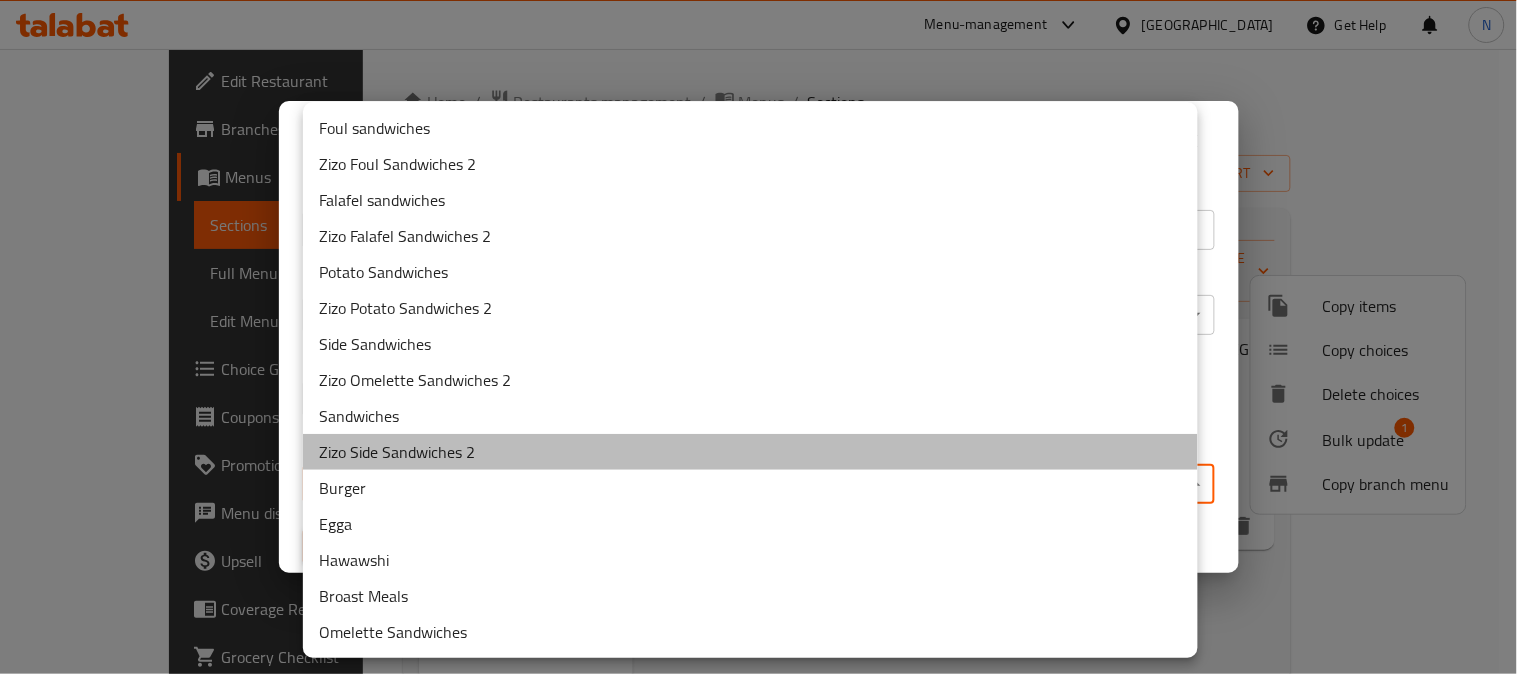 click on "Zizo Side Sandwiches 2" at bounding box center (750, 452) 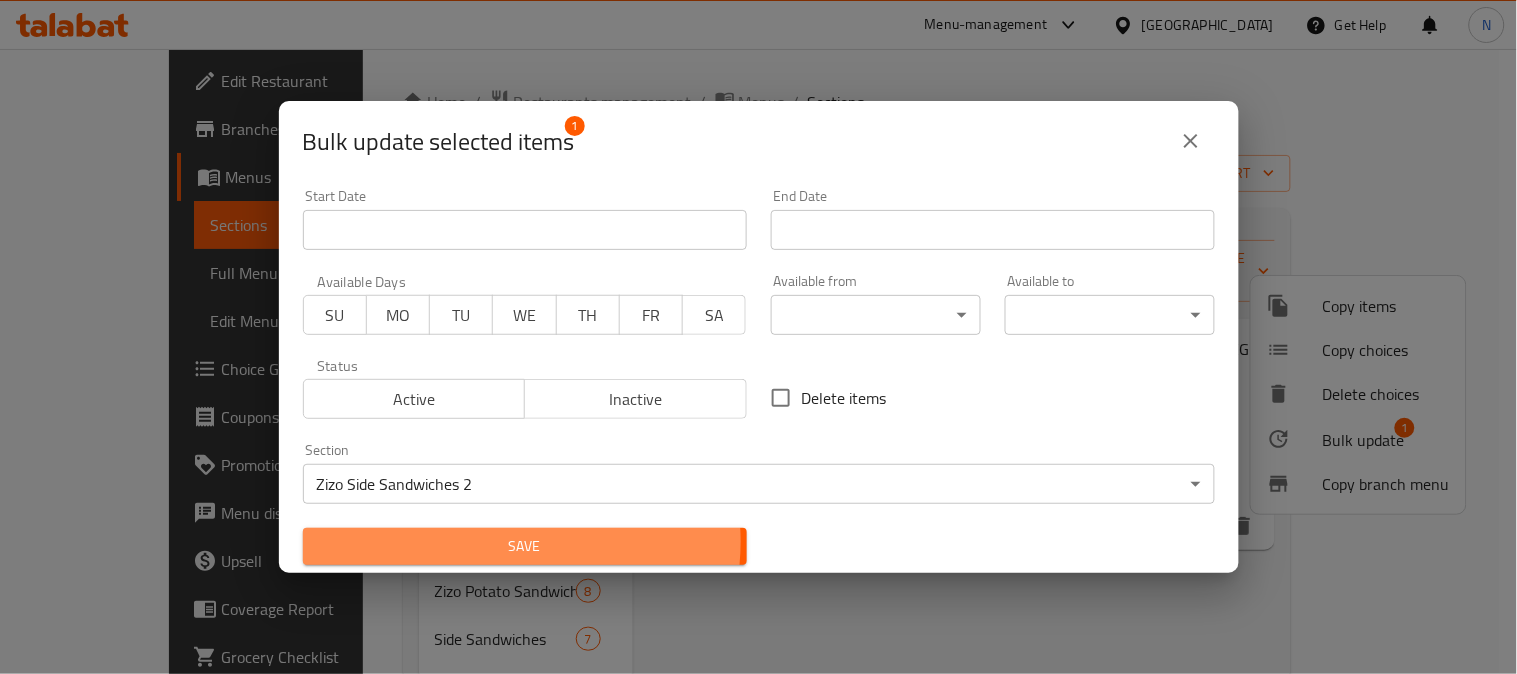 click on "Save" at bounding box center (525, 546) 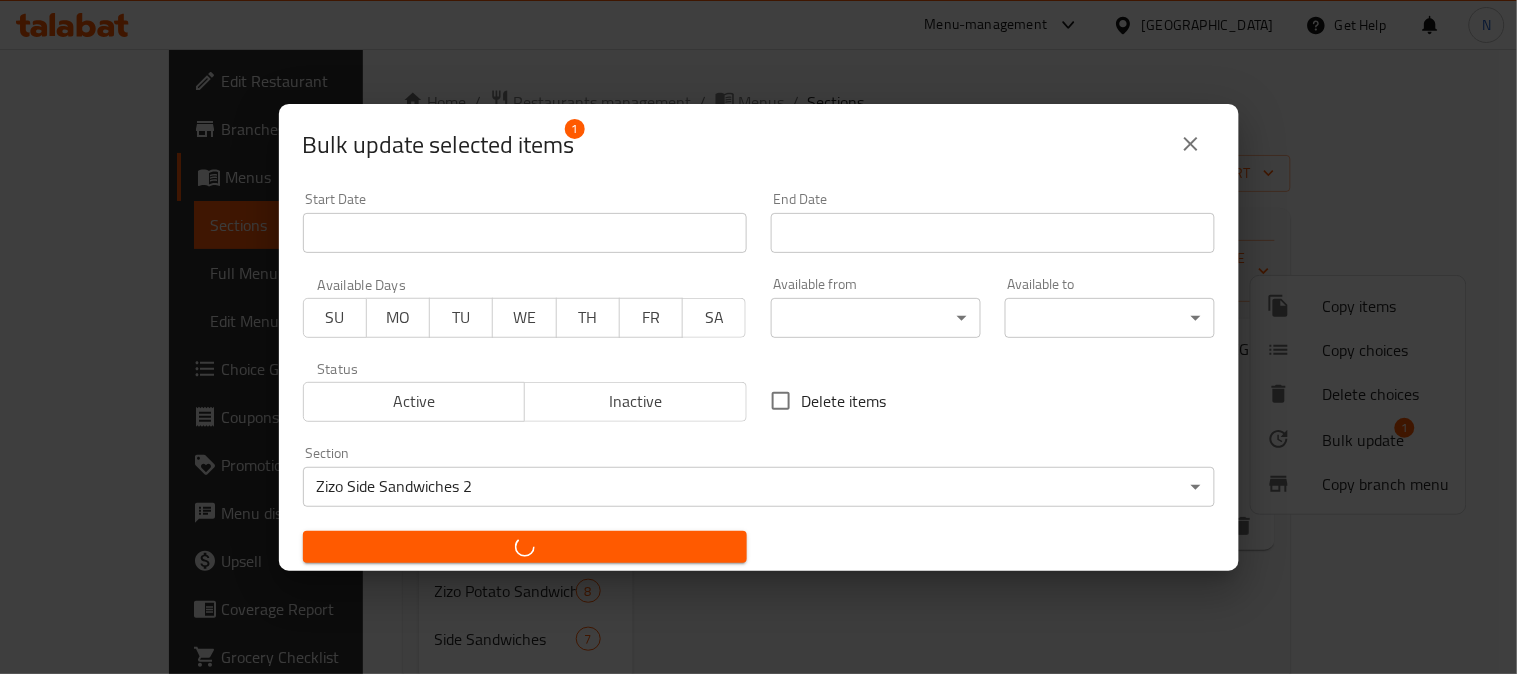 checkbox on "false" 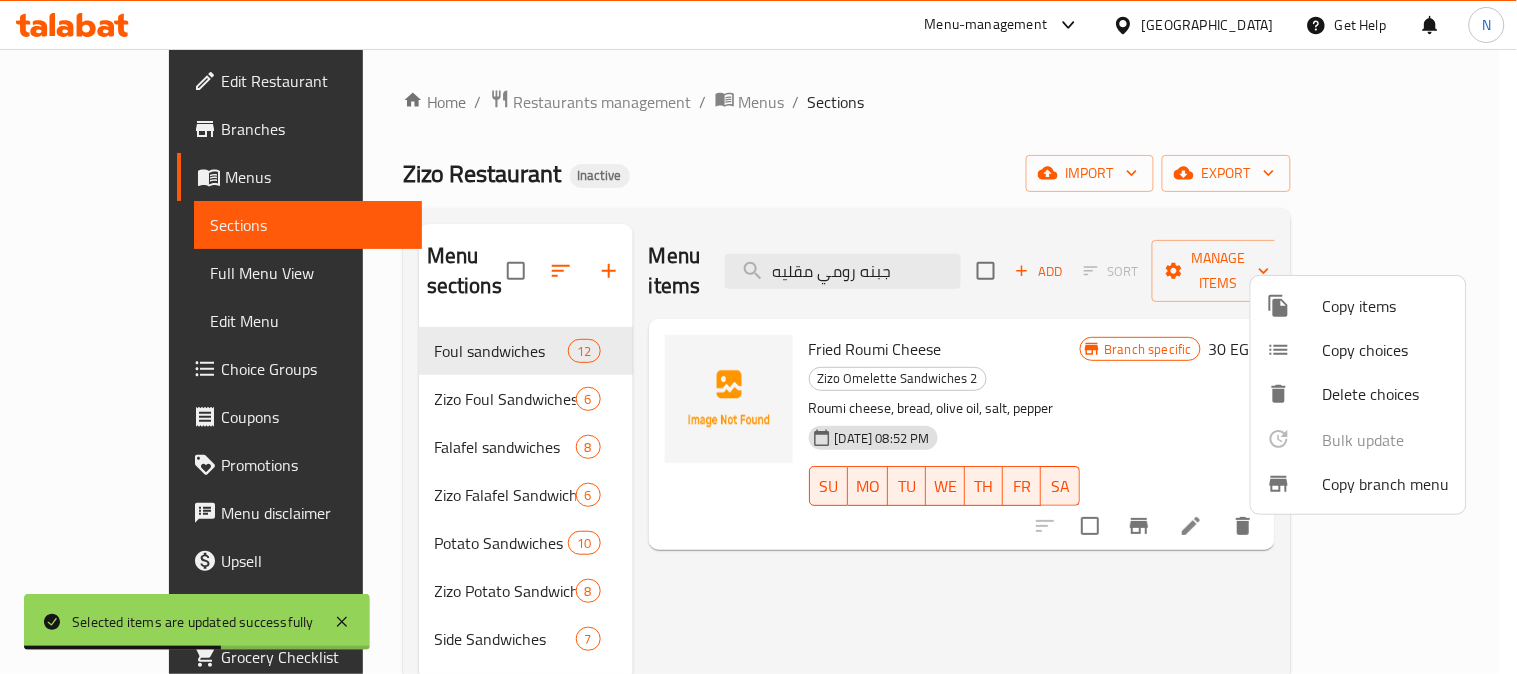 click at bounding box center [758, 337] 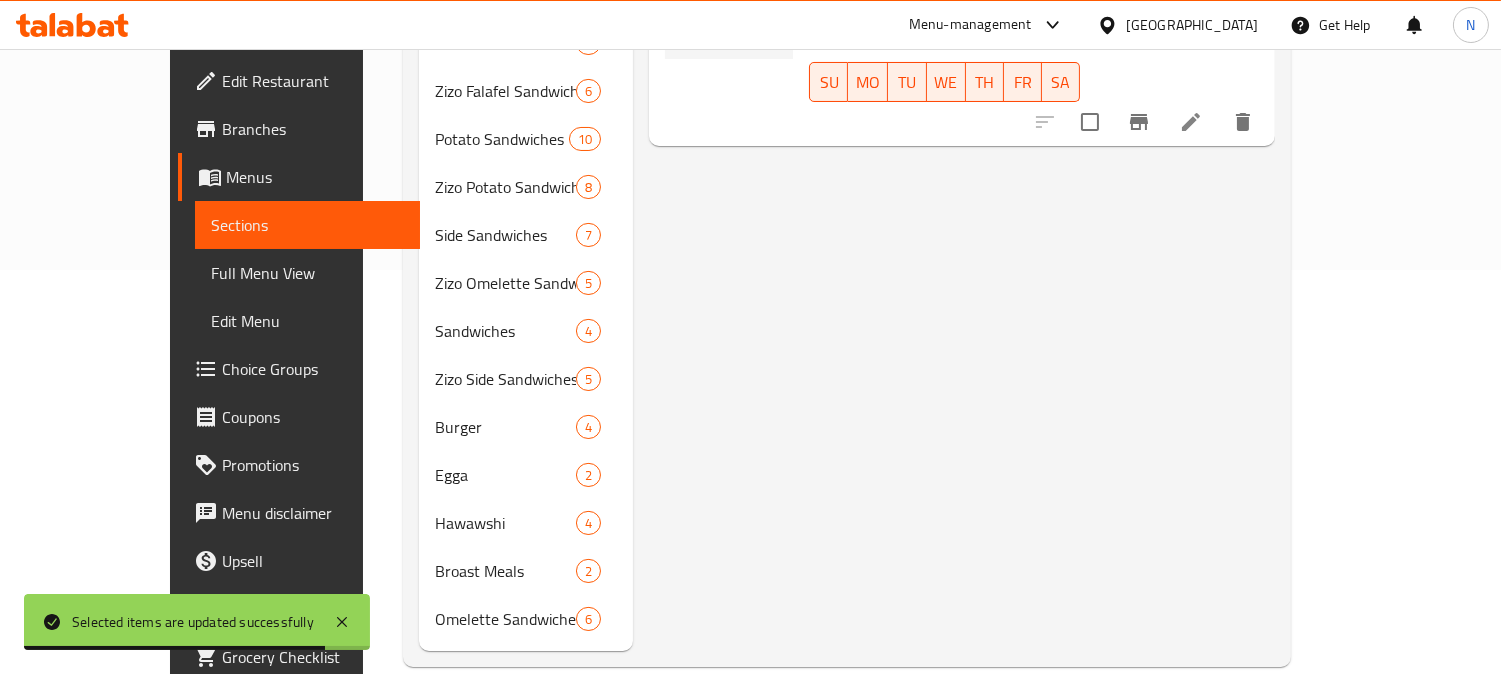 scroll, scrollTop: 406, scrollLeft: 0, axis: vertical 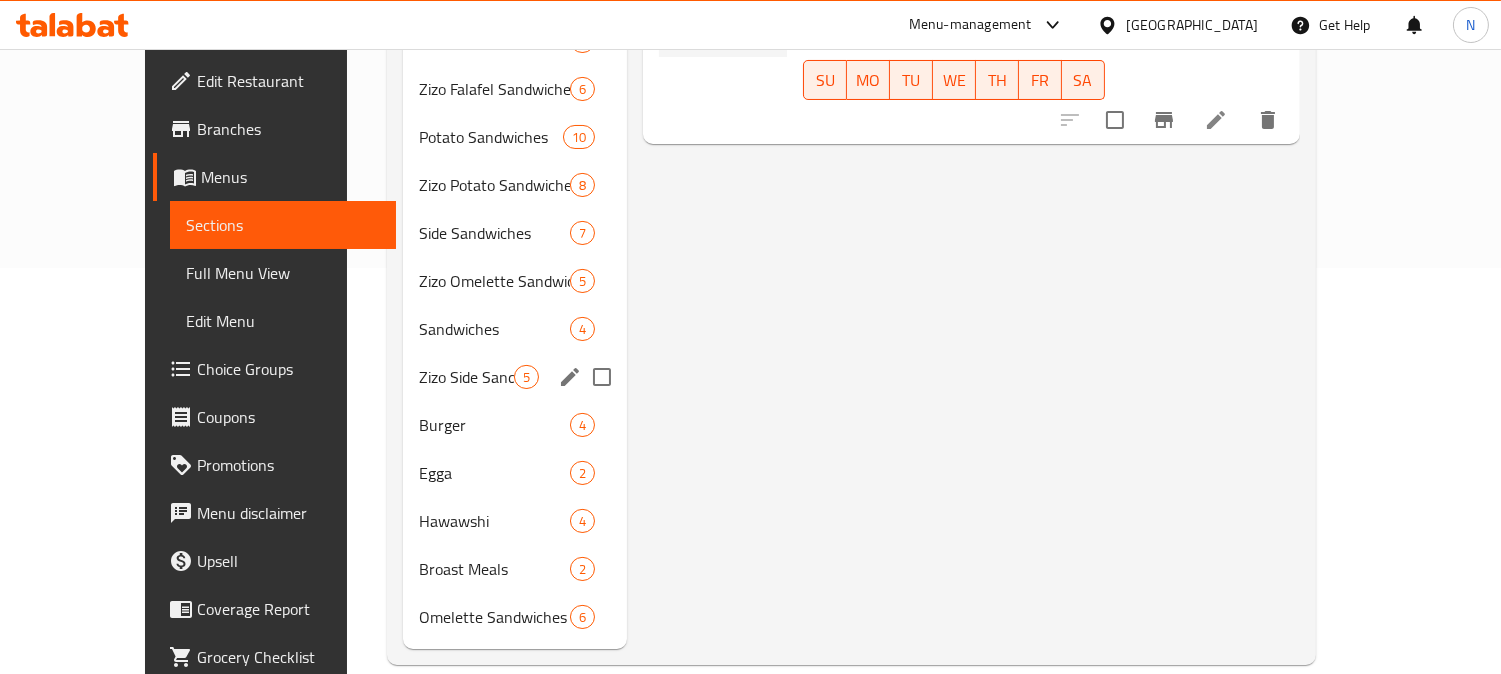 click on "Zizo Side Sandwiches 2 5" at bounding box center [515, 377] 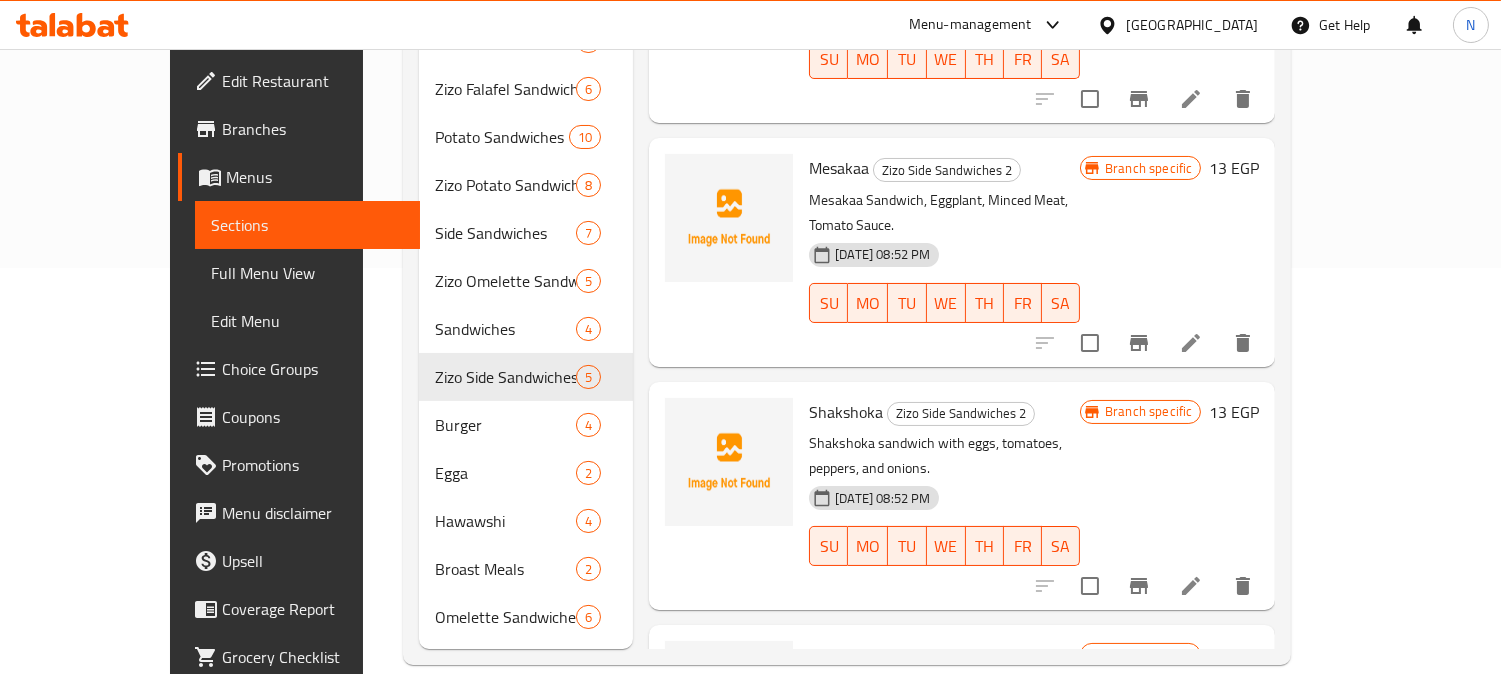 scroll, scrollTop: 0, scrollLeft: 0, axis: both 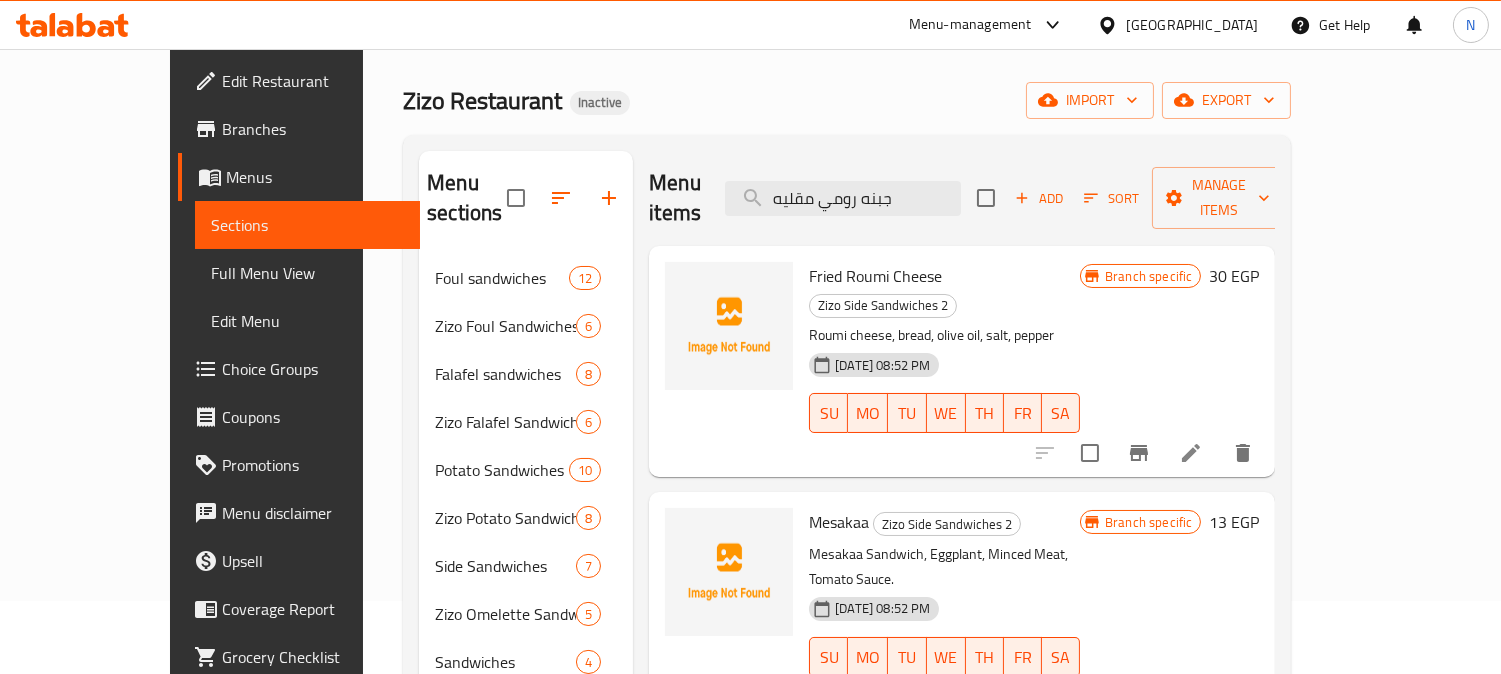 click on "Menu sections Foul sandwiches 12 Zizo Foul Sandwiches 2 6 Falafel sandwiches 8 Zizo Falafel Sandwiches 2 6 Potato Sandwiches 10 Zizo Potato Sandwiches 2 8 Side Sandwiches 7 Zizo Omelette Sandwiches 2 5 Sandwiches 4 Zizo Side Sandwiches 2 5 Burger 4 Egga 2 Hawawshi 4 Broast Meals 2 Omelette Sandwiches 6 Menu items جبنه رومي مقليه Add Sort Manage items Fried Roumi Cheese   Zizo Side Sandwiches 2 Roumi cheese, bread, olive oil, salt, pepper 14-07-2025 08:52 PM SU MO TU WE TH FR SA Branch specific 30   EGP Mesakaa   Zizo Side Sandwiches 2 Mesakaa Sandwich, Eggplant, Minced Meat, Tomato Sauce. 14-07-2025 08:52 PM SU MO TU WE TH FR SA Branch specific 13   EGP Shakshoka   Zizo Side Sandwiches 2 Shakshoka sandwich with eggs, tomatoes, peppers, and onions. 14-07-2025 08:52 PM SU MO TU WE TH FR SA Branch specific 13   EGP Quraish cheese   Zizo Side Sandwiches 2 Fresh Quraish cheese sandwich. 14-07-2025 08:52 PM SU MO TU WE TH FR SA Branch specific 13   EGP Mish Cheese   Zizo Side Sandwiches 2 SU MO TU WE" at bounding box center [847, 566] 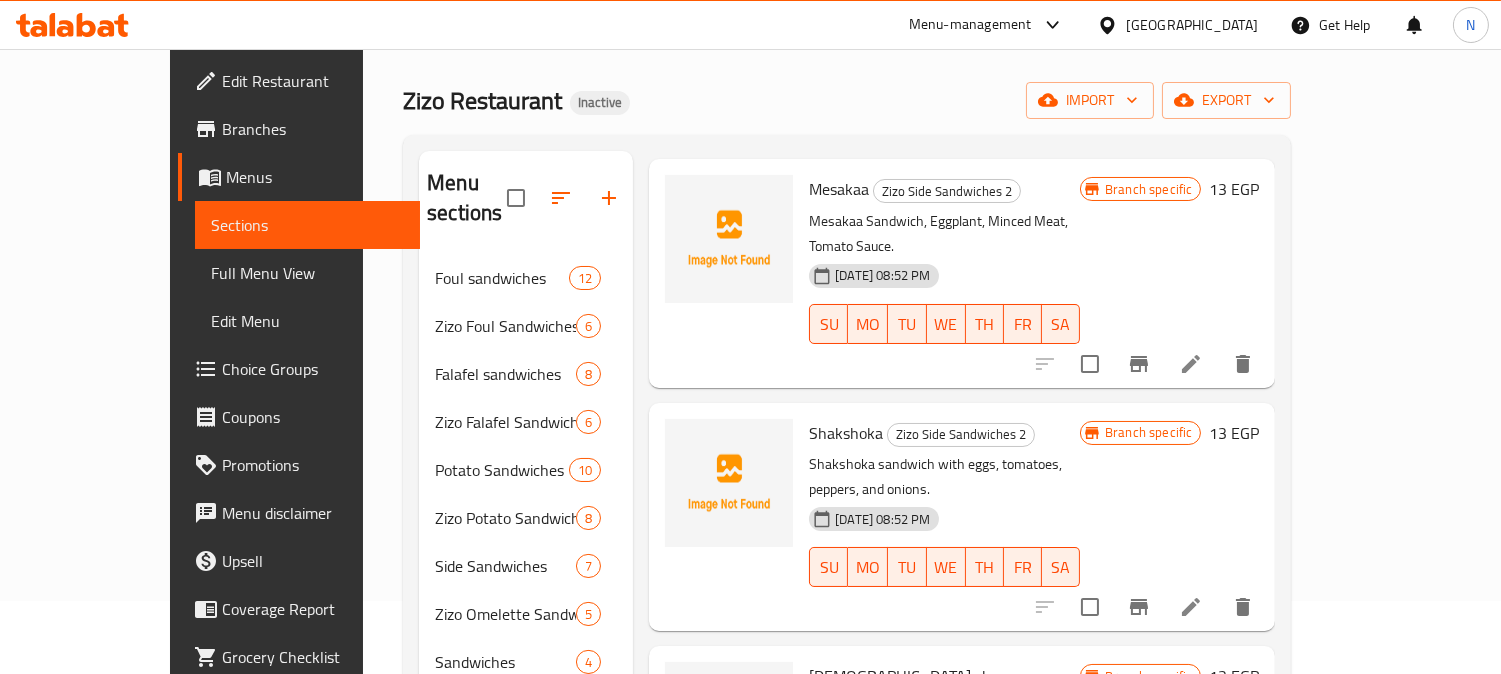 scroll, scrollTop: 341, scrollLeft: 0, axis: vertical 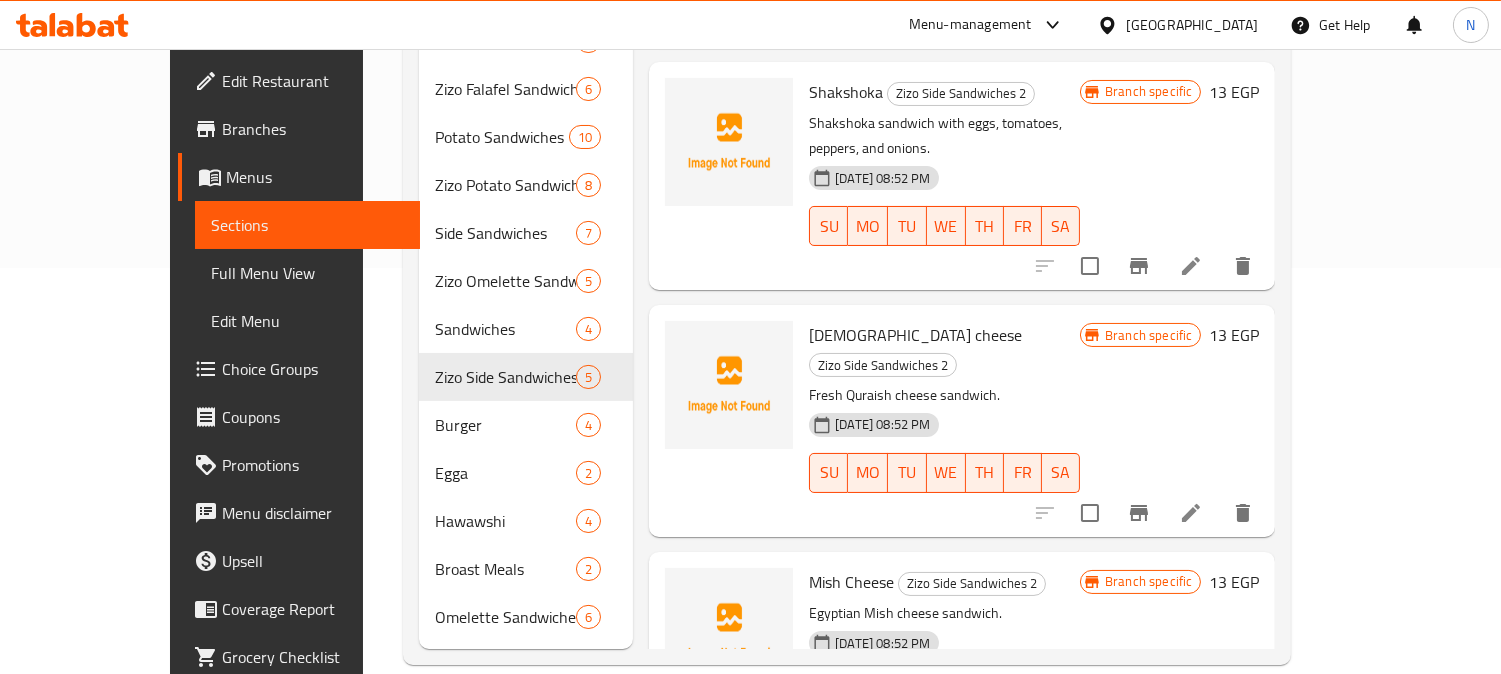 type 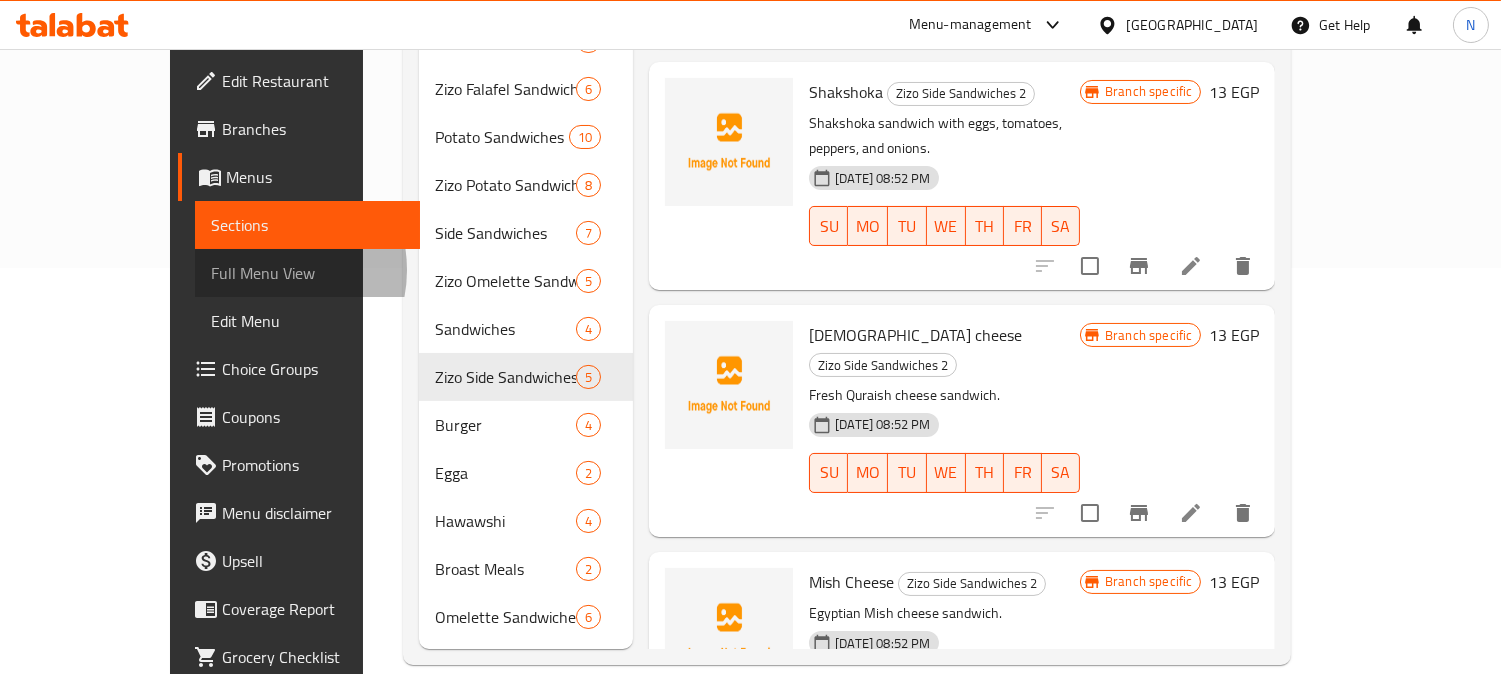 click on "Full Menu View" at bounding box center [308, 273] 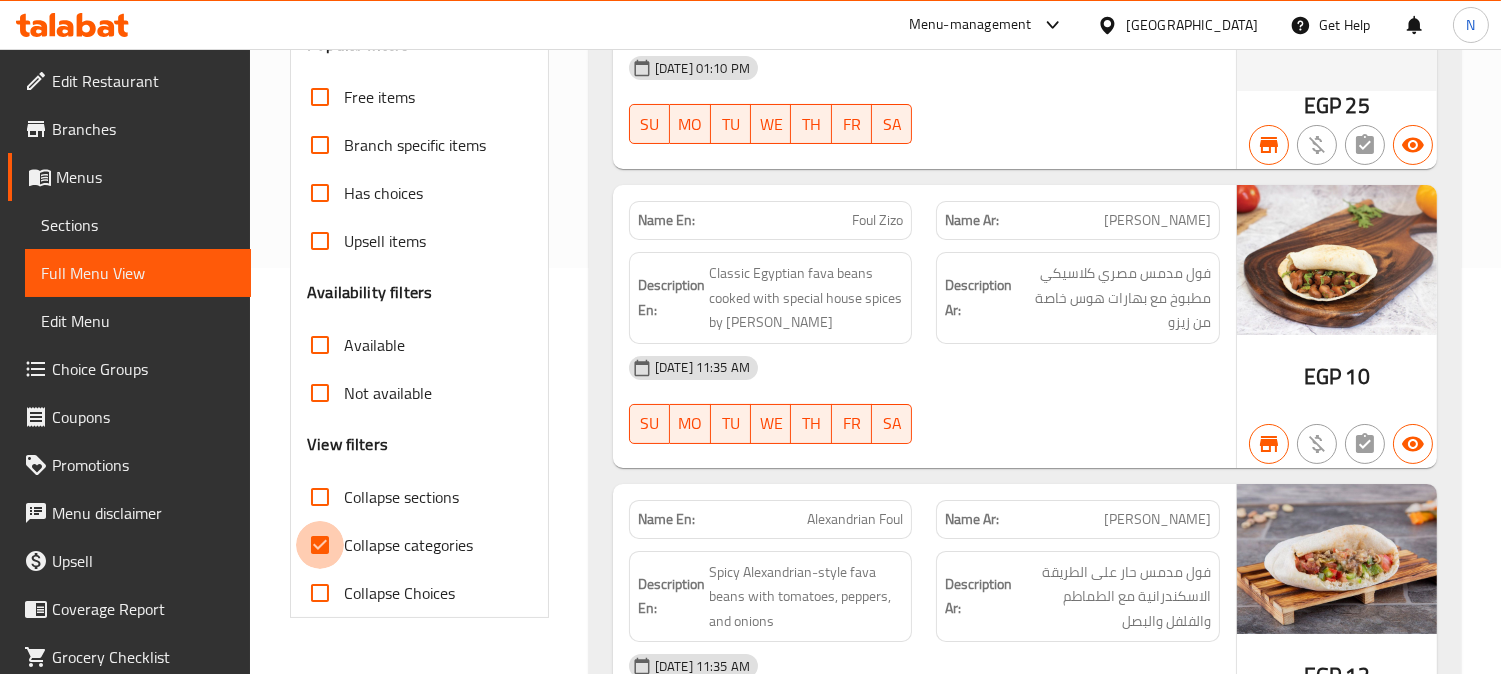 click on "Collapse categories" at bounding box center [320, 545] 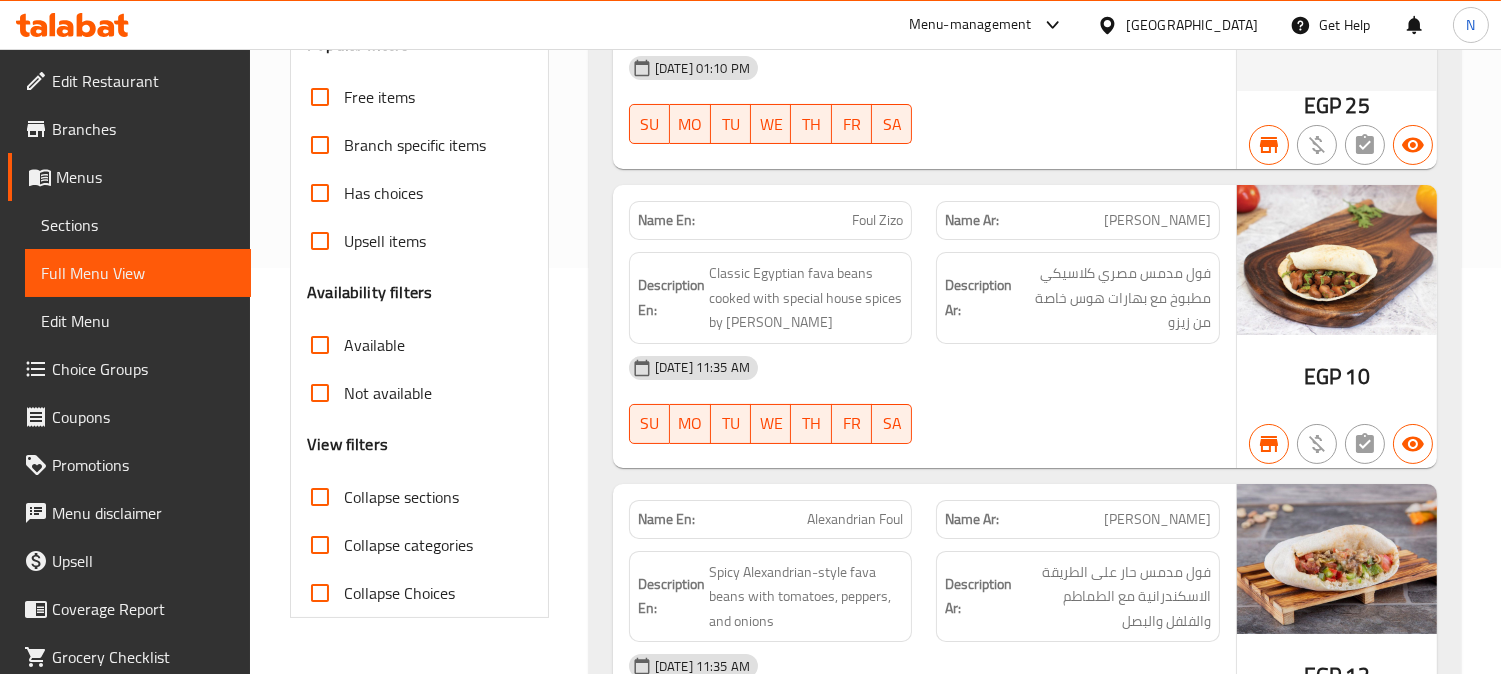scroll, scrollTop: 0, scrollLeft: 0, axis: both 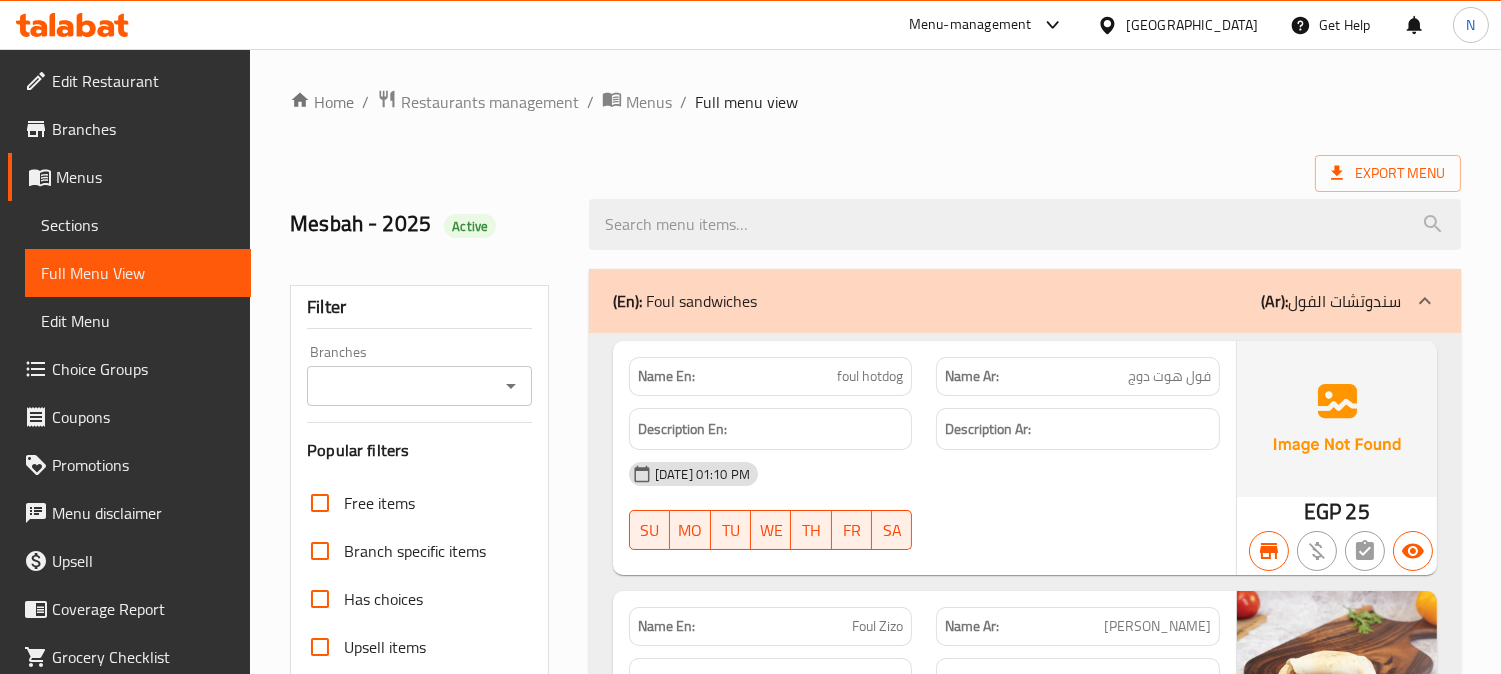 click on "Filter Branches Branches Popular filters Free items Branch specific items Has choices Upsell items Availability filters Available Not available View filters Collapse sections Collapse categories Collapse Choices" at bounding box center [419, 654] 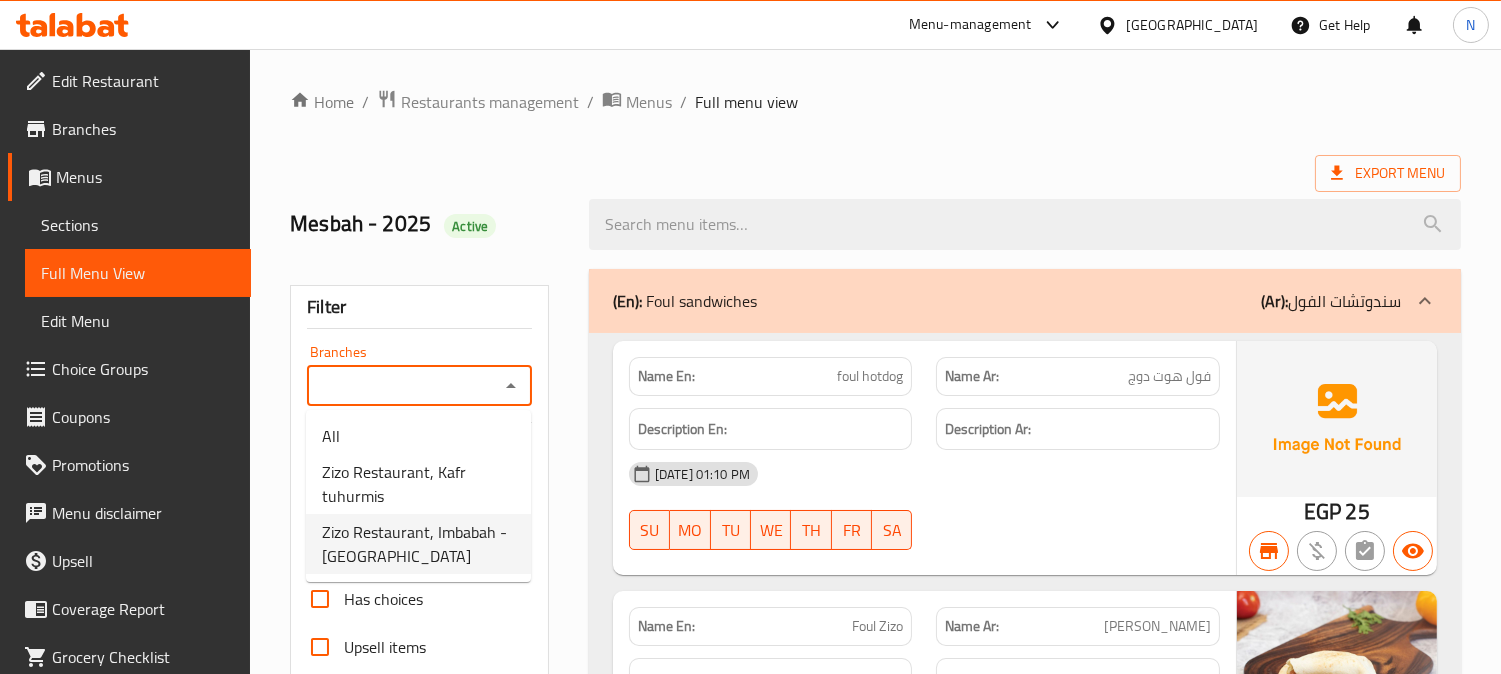 click on "Zizo Restaurant, Imbabah - Madinat El Omal" at bounding box center [418, 544] 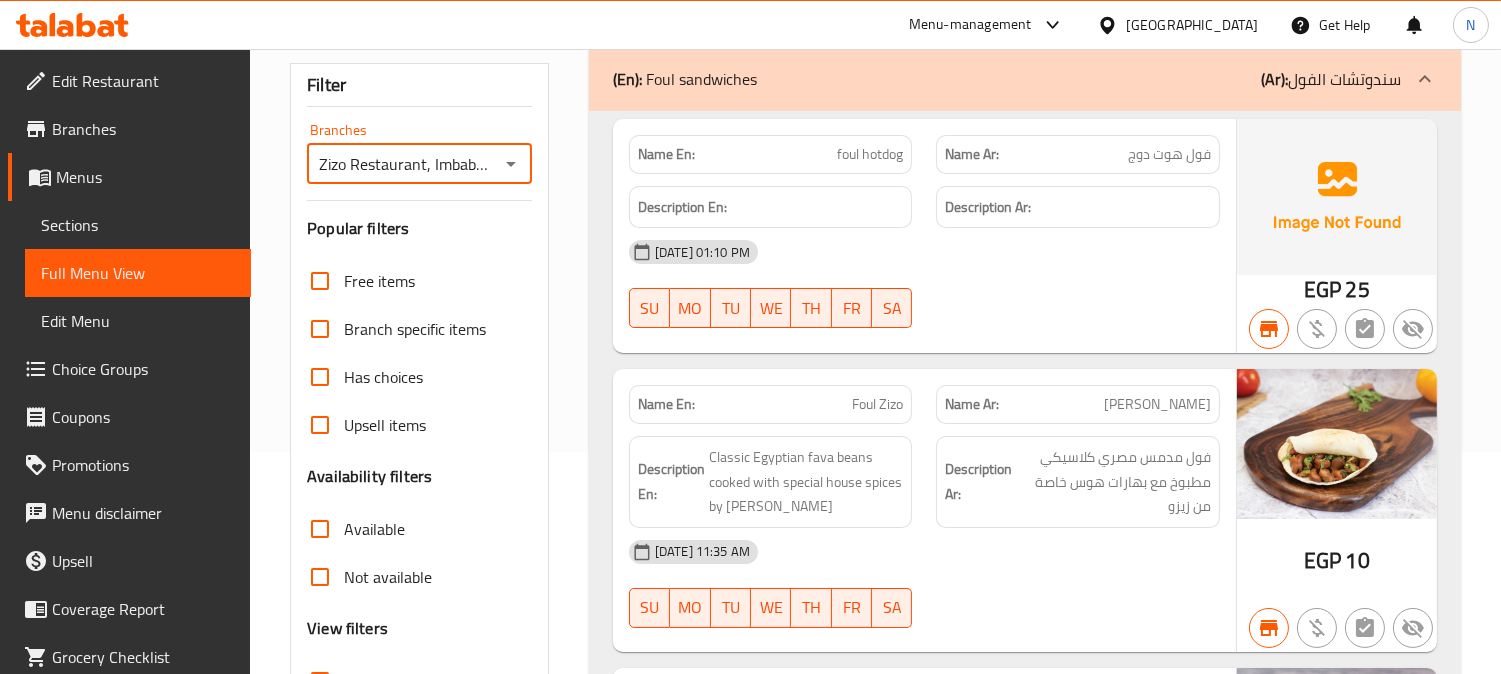 scroll, scrollTop: 444, scrollLeft: 0, axis: vertical 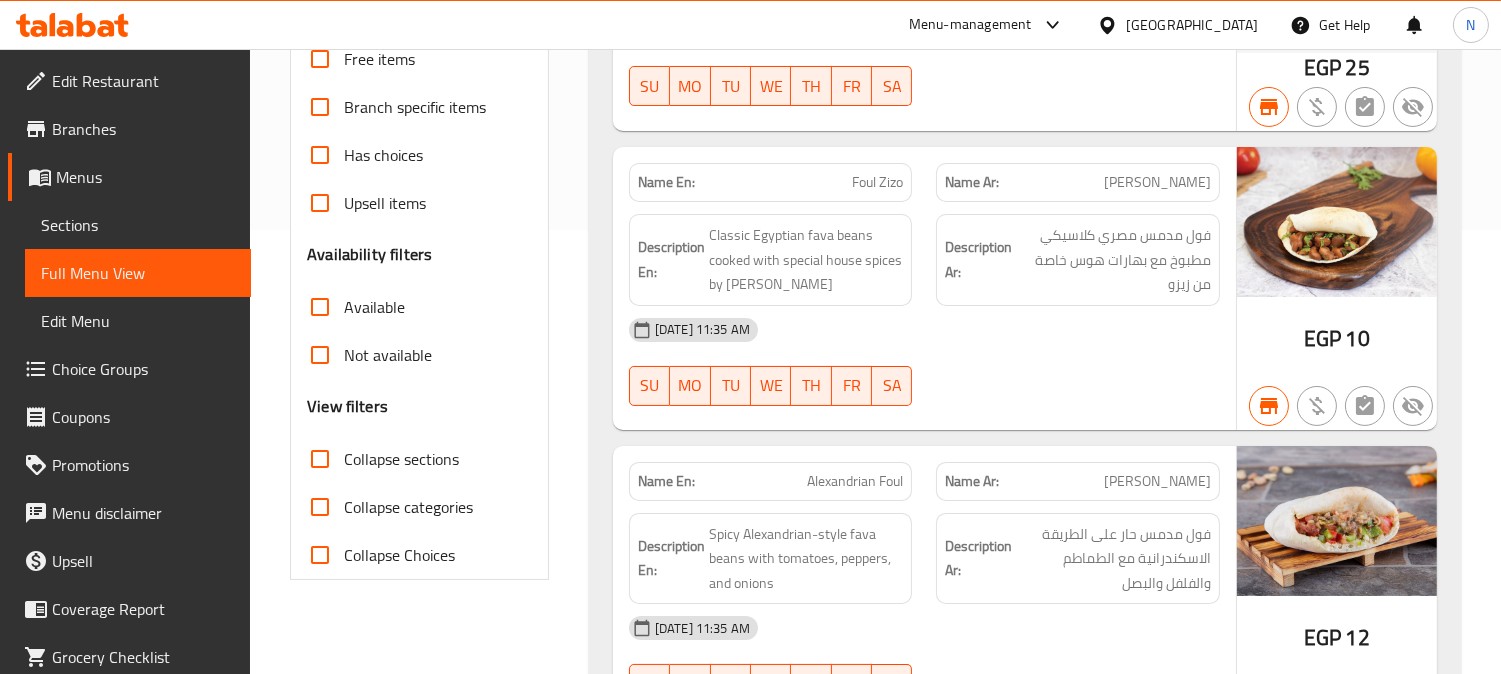 click on "Available" at bounding box center [320, 307] 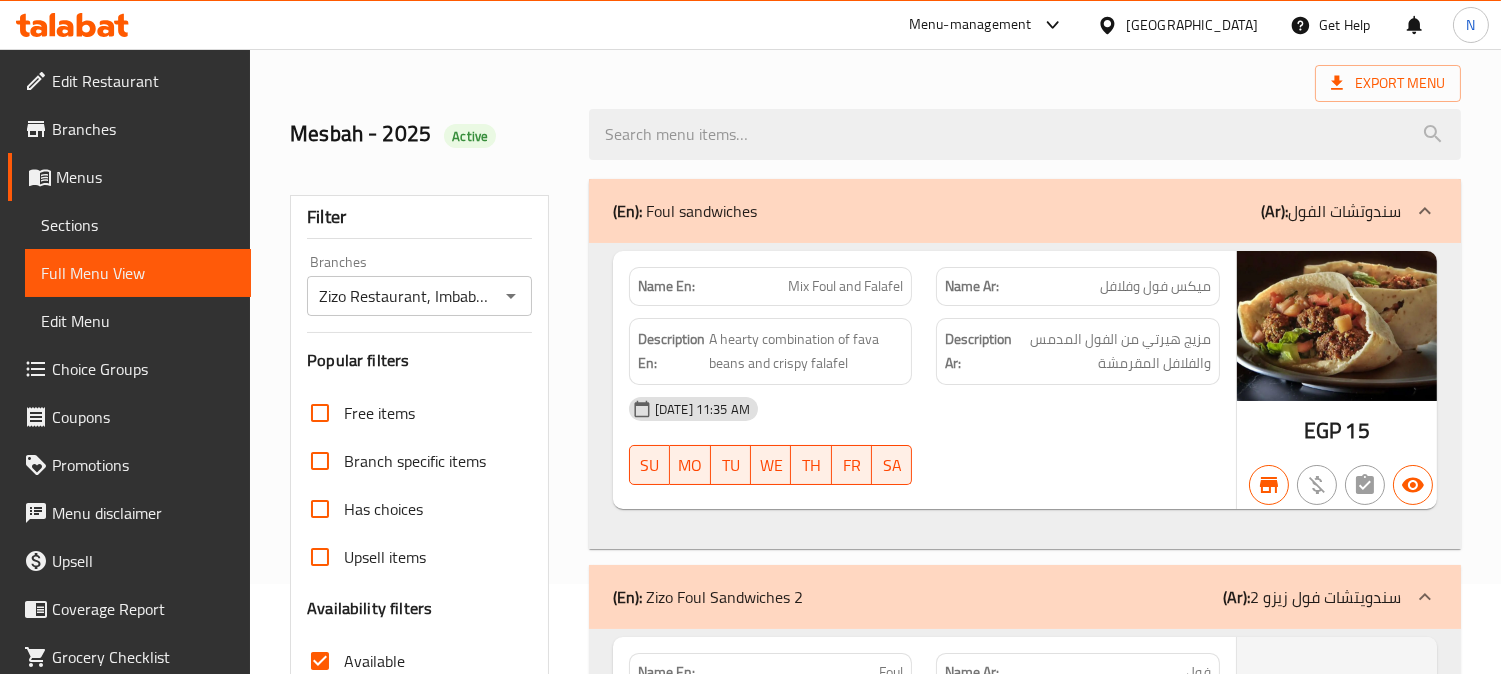 scroll, scrollTop: 222, scrollLeft: 0, axis: vertical 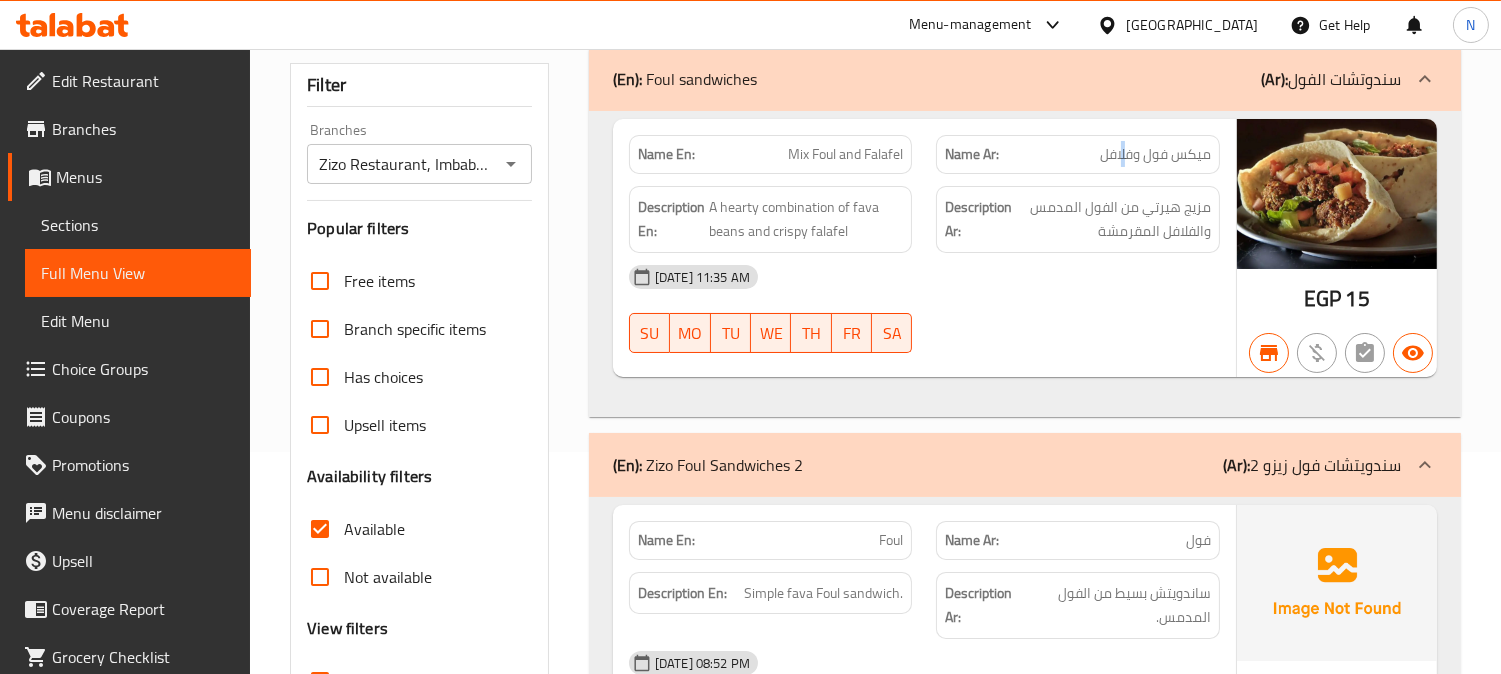 click on "Name Ar: ميكس فول وفلافل" at bounding box center [1078, 154] 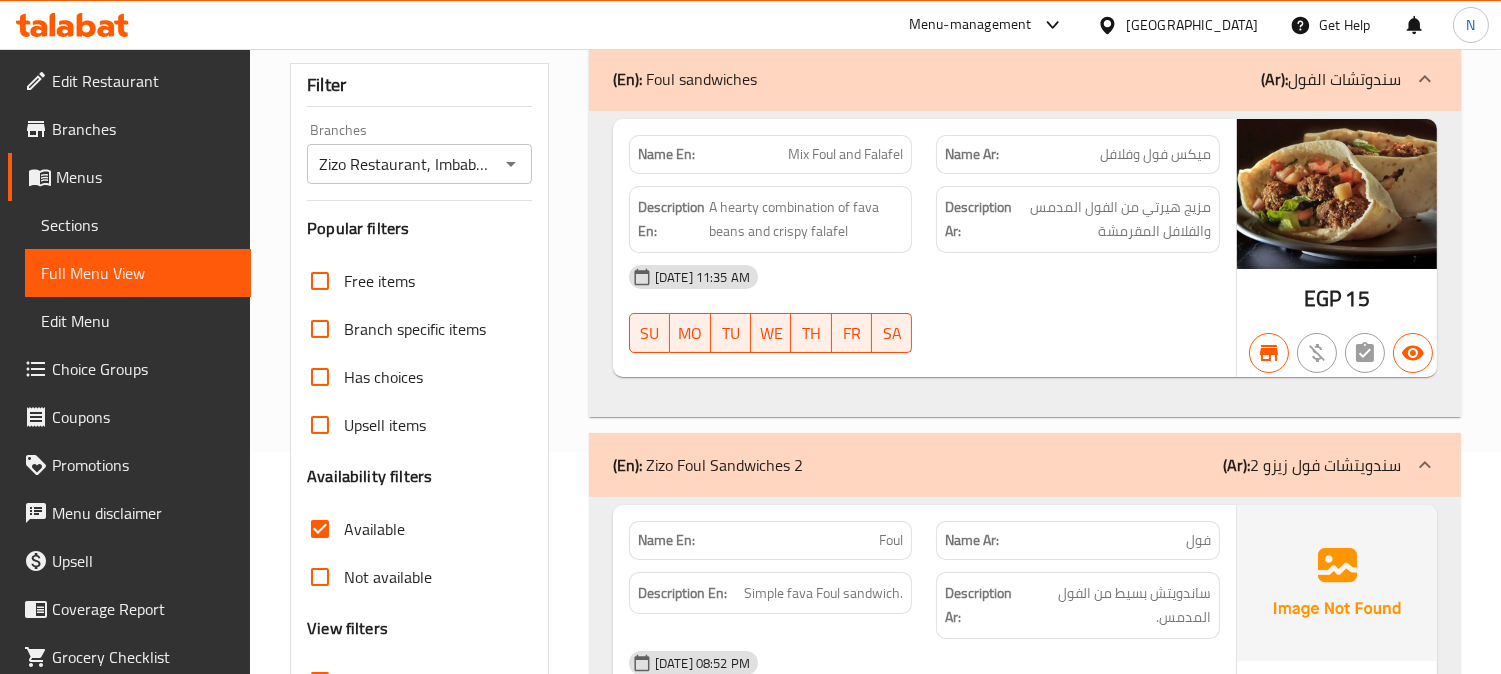 click on "Mix Foul and Falafel" at bounding box center (845, 154) 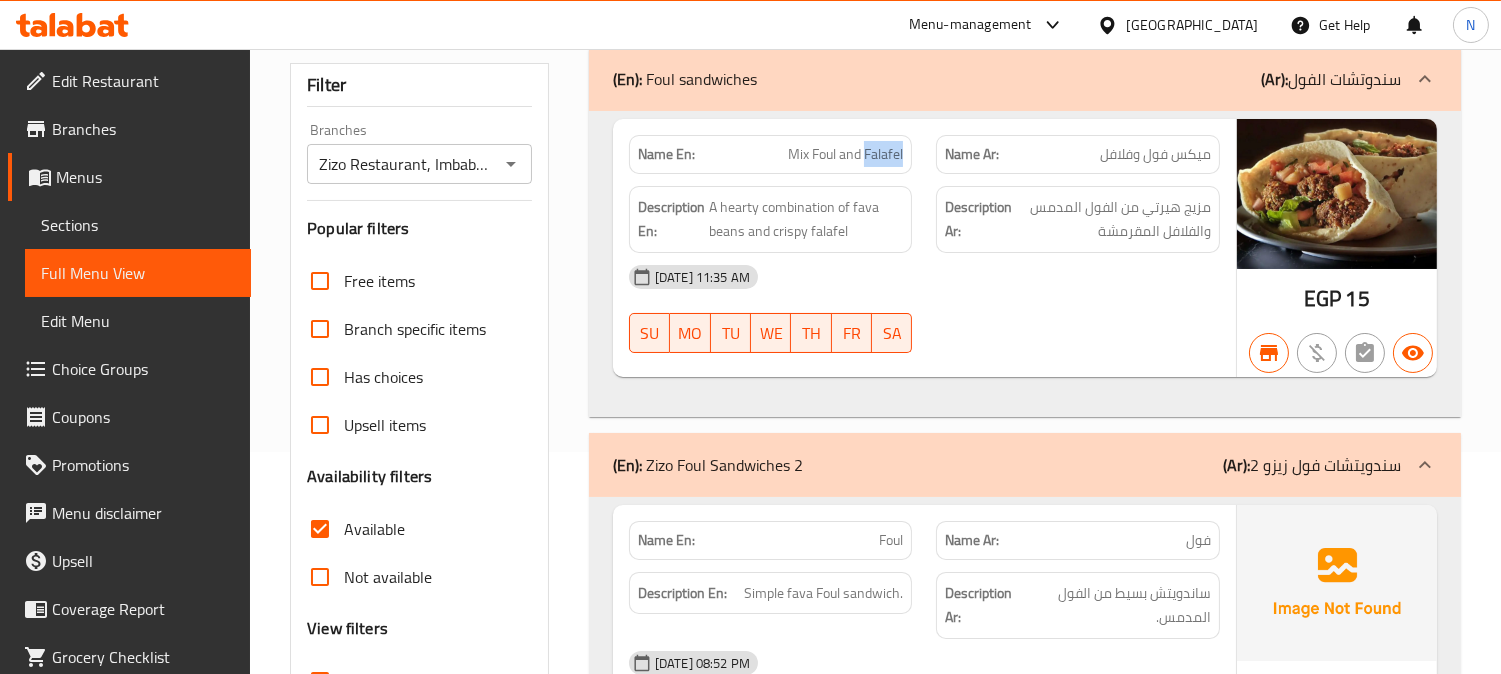 click on "Mix Foul and Falafel" at bounding box center (845, 154) 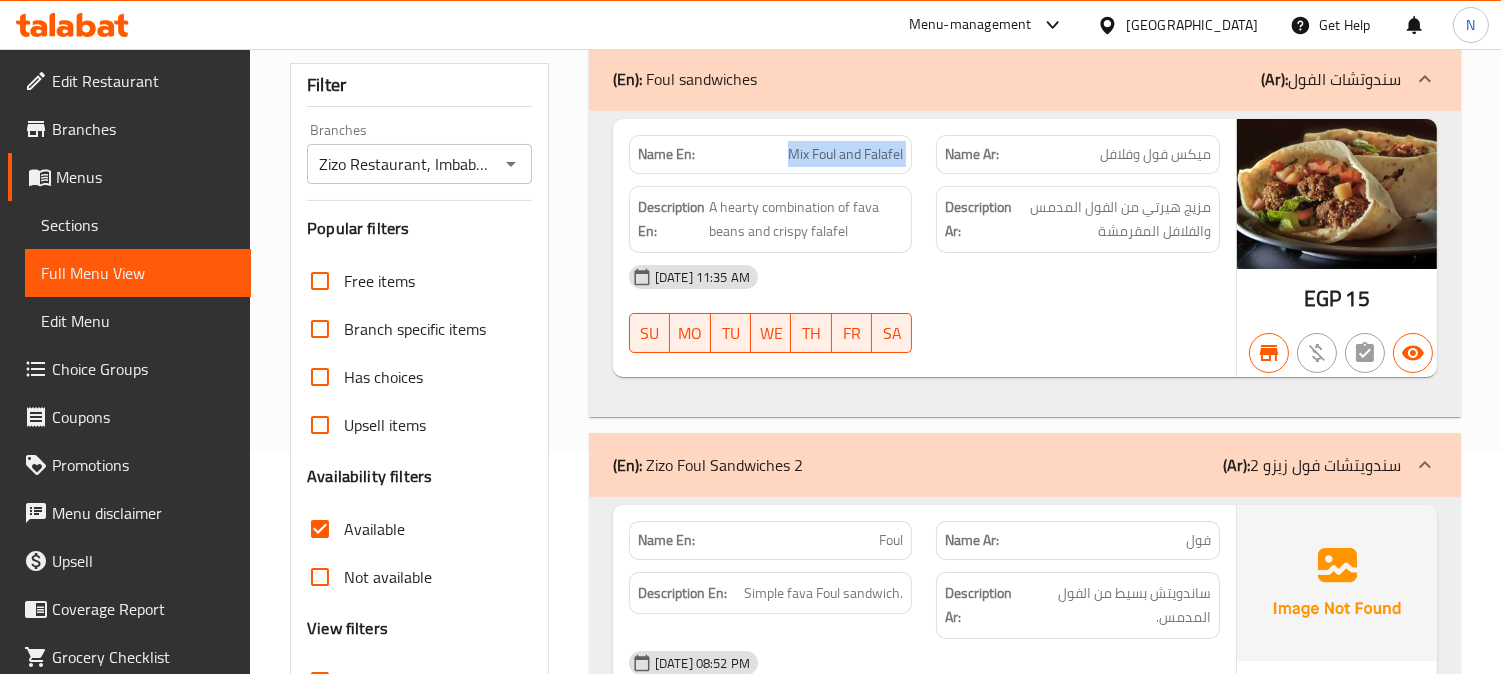 click on "Mix Foul and Falafel" at bounding box center (845, 154) 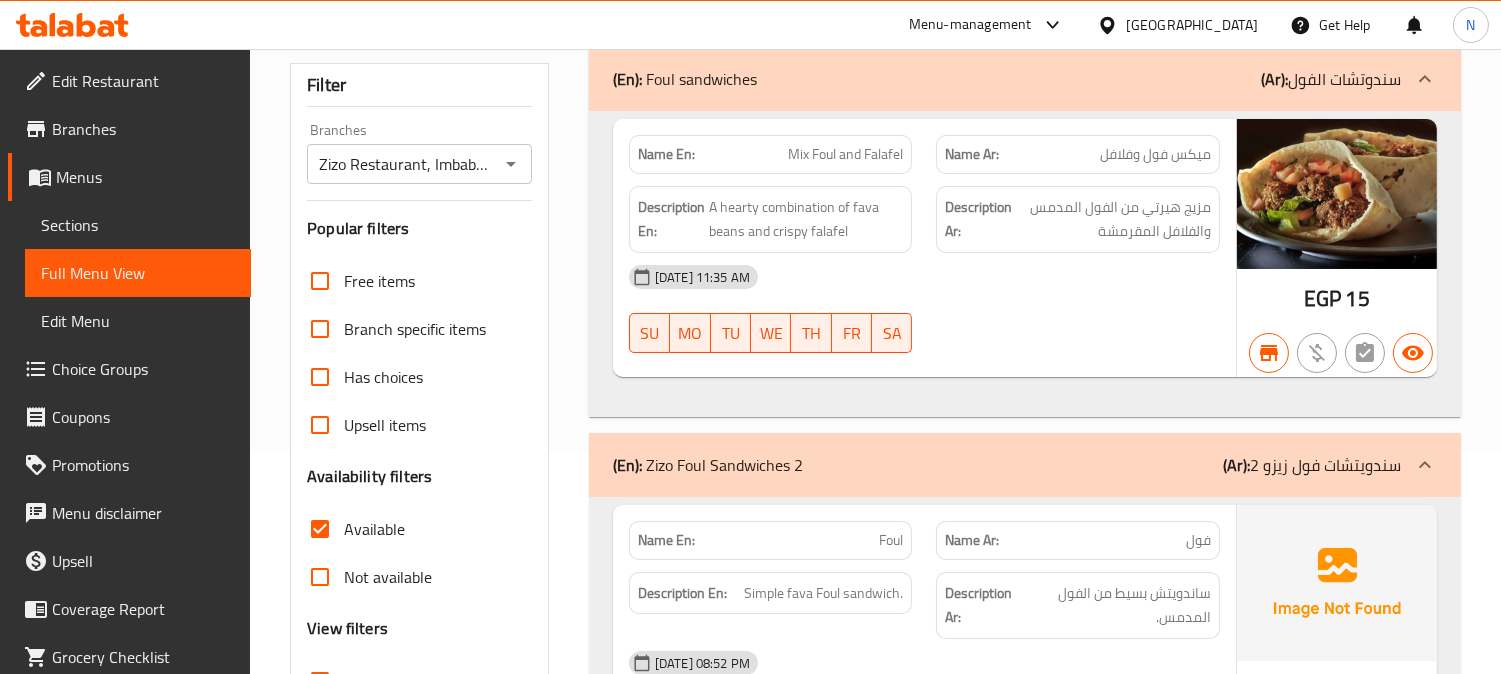 click on "[DATE] 11:35 AM" at bounding box center (924, 277) 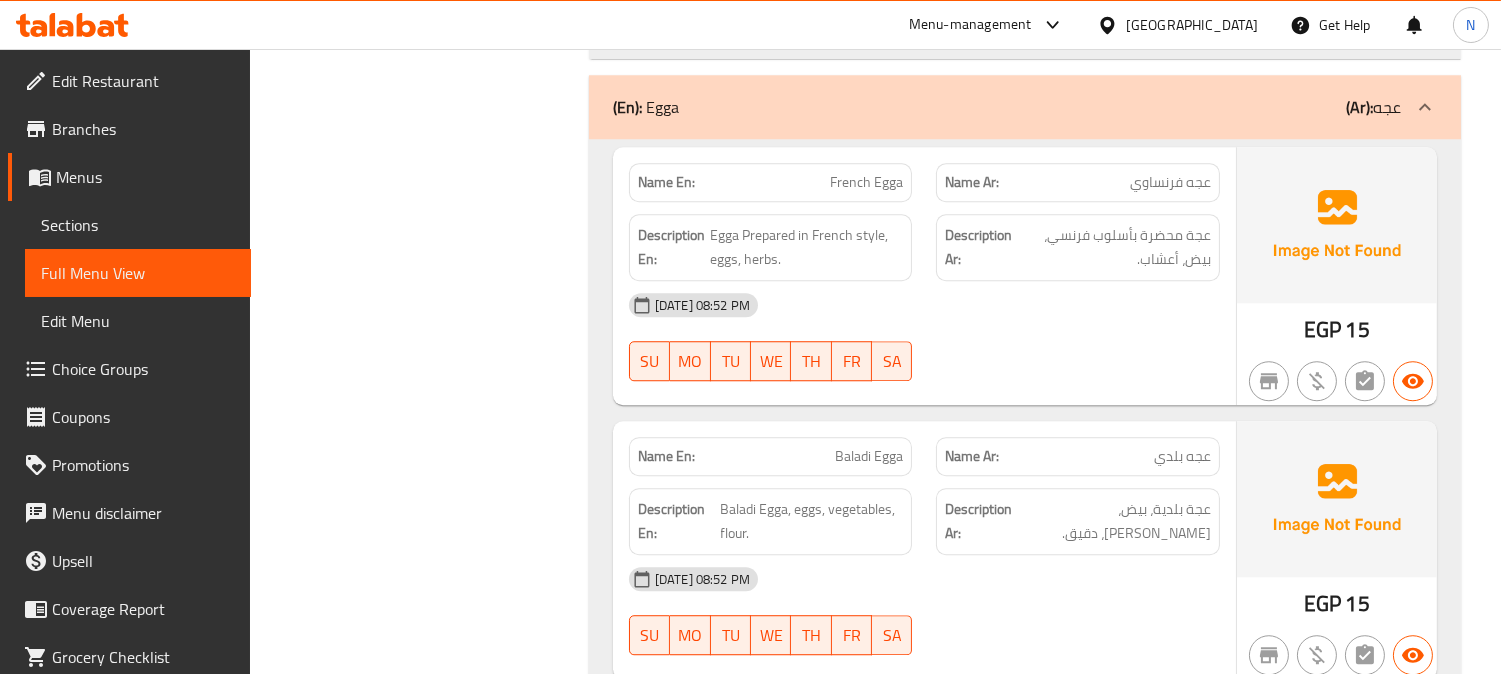 scroll, scrollTop: 9840, scrollLeft: 0, axis: vertical 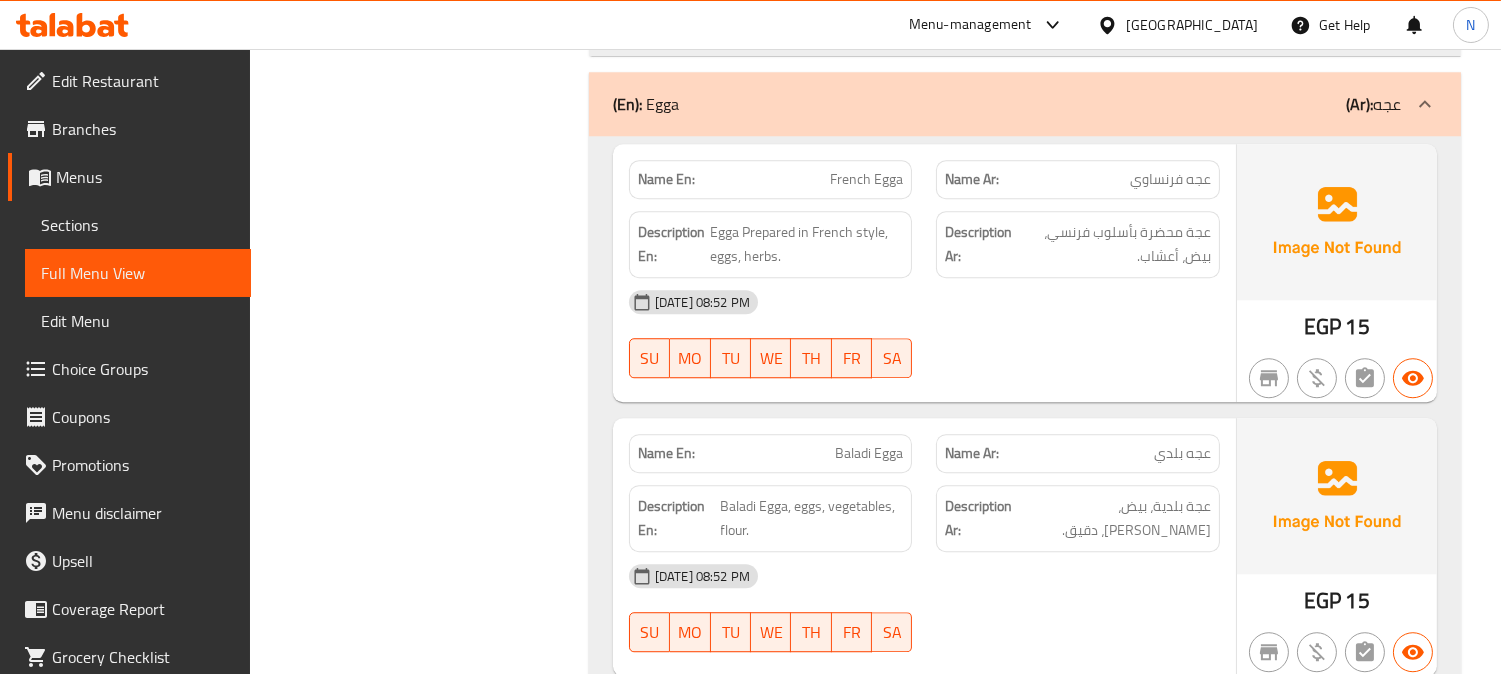 click 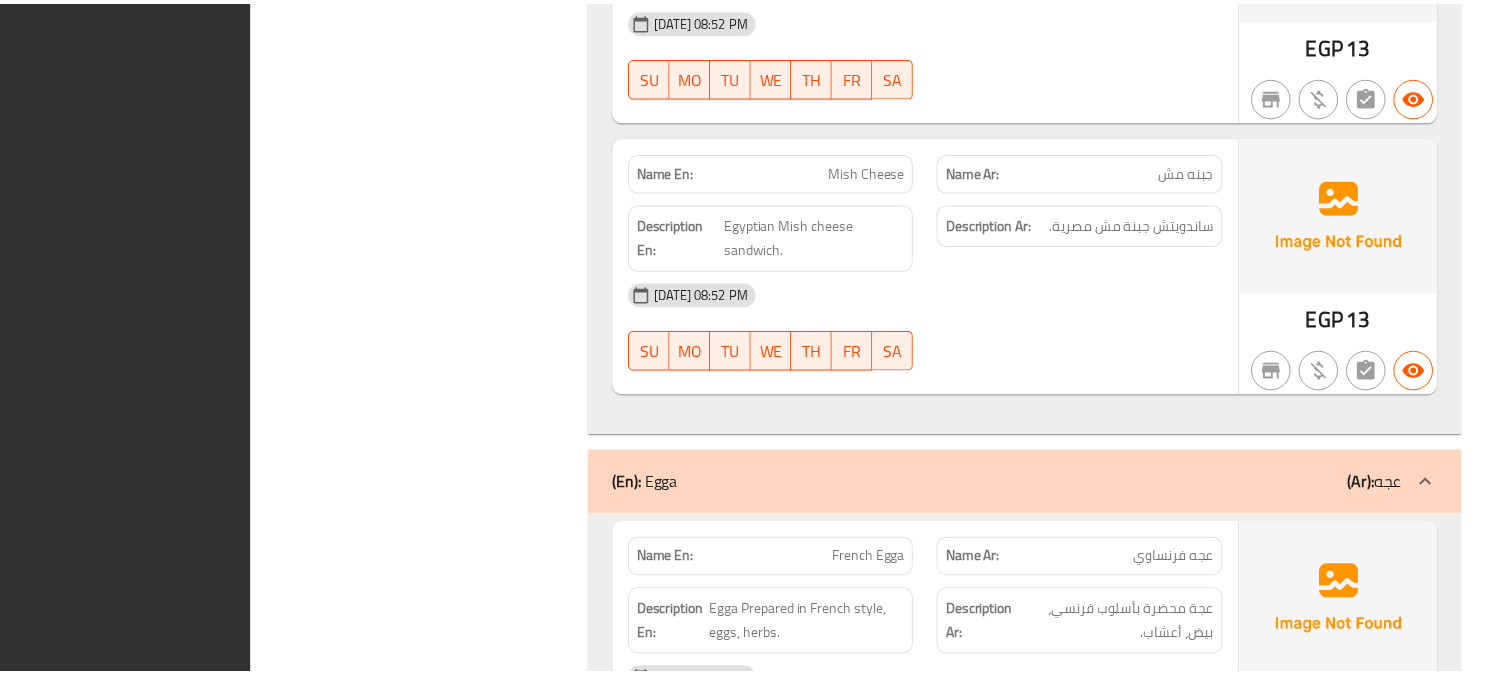 scroll, scrollTop: 9840, scrollLeft: 0, axis: vertical 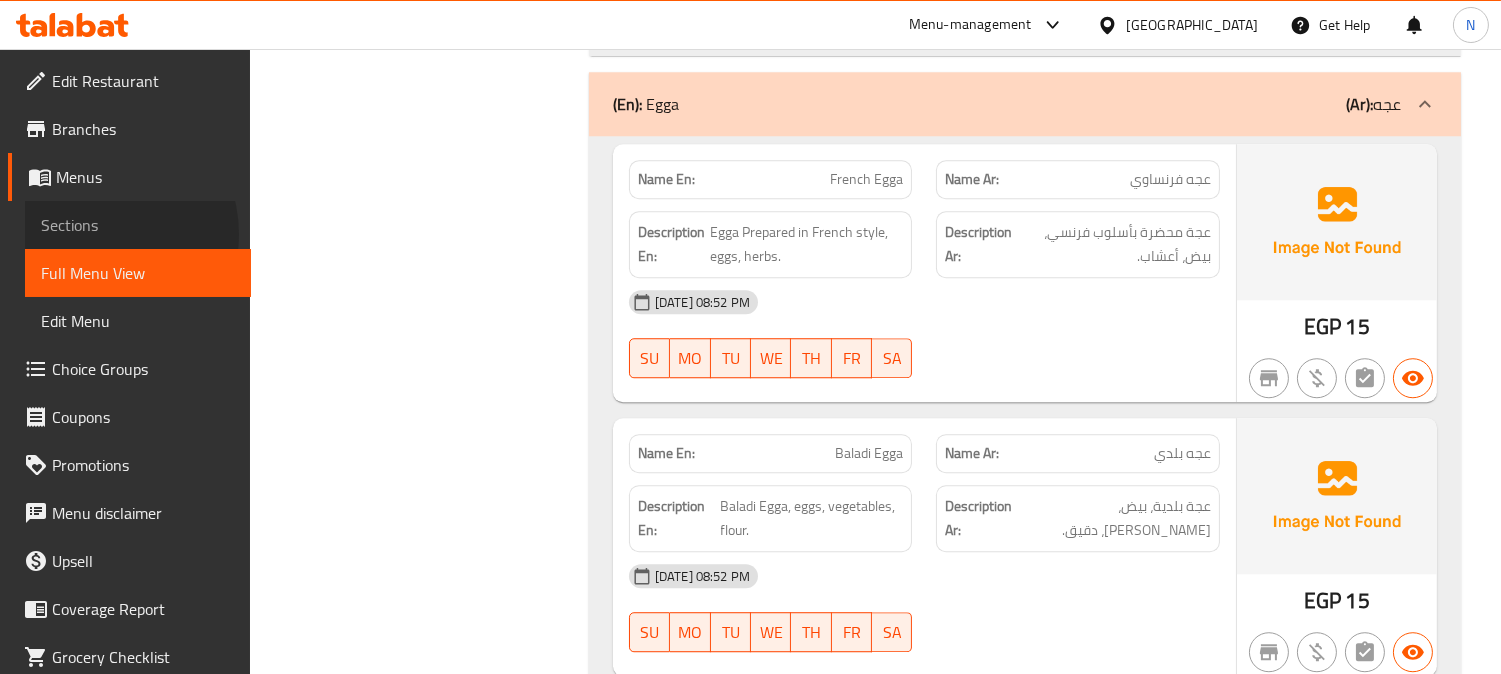 click on "Sections" at bounding box center (138, 225) 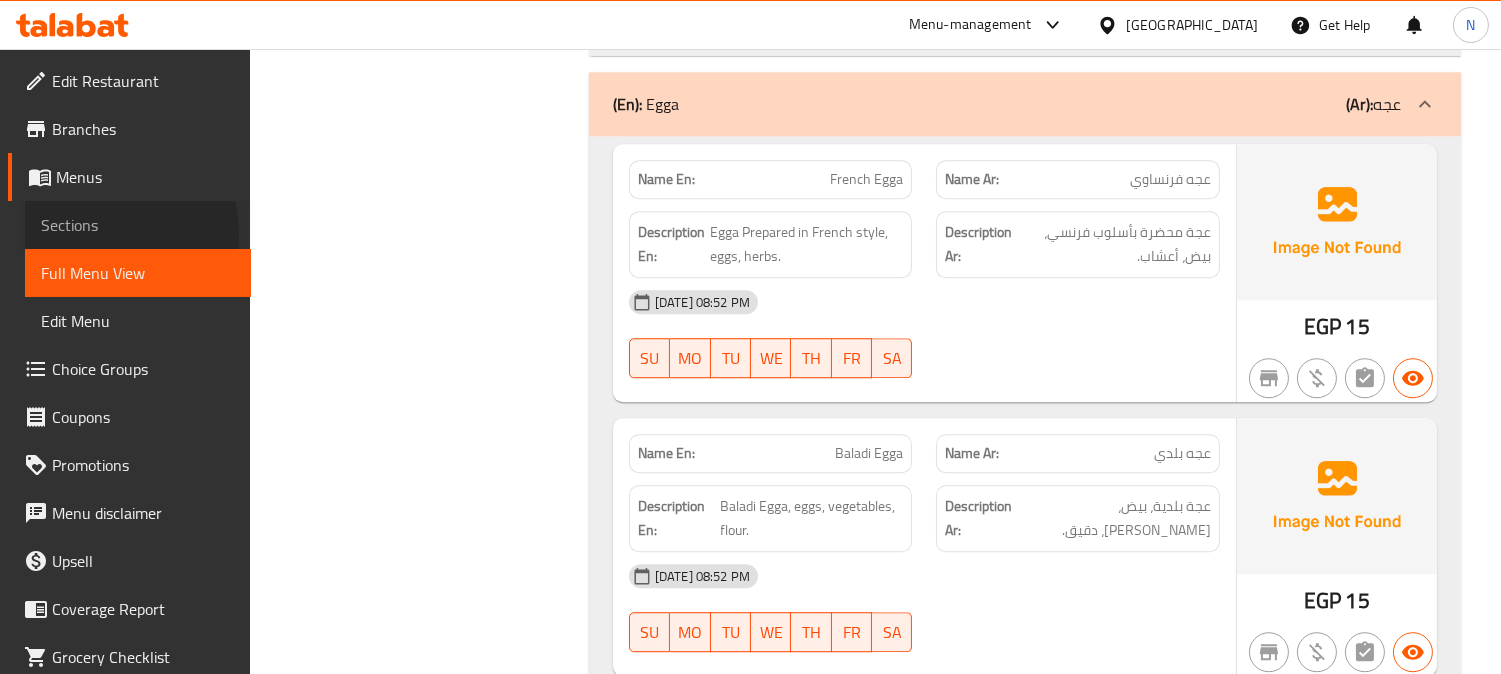 scroll, scrollTop: 0, scrollLeft: 0, axis: both 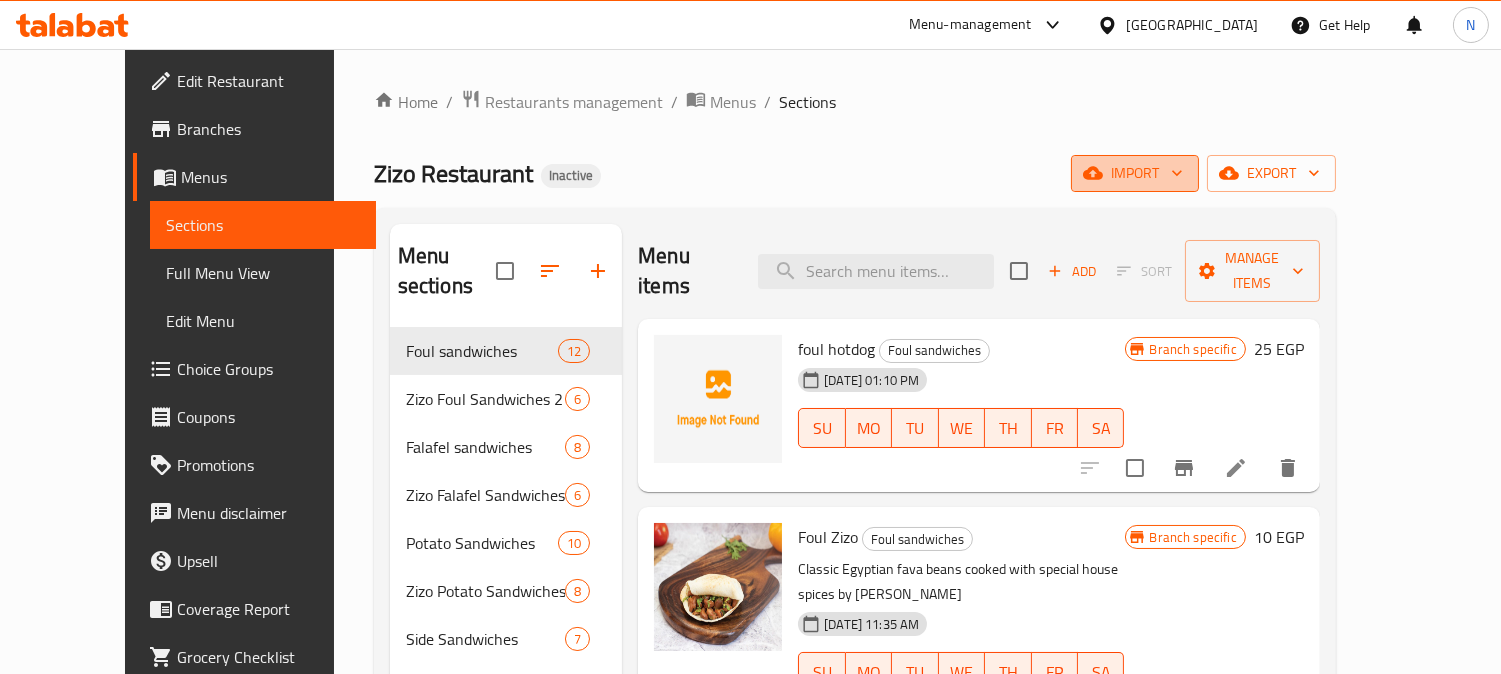 click on "import" at bounding box center [1135, 173] 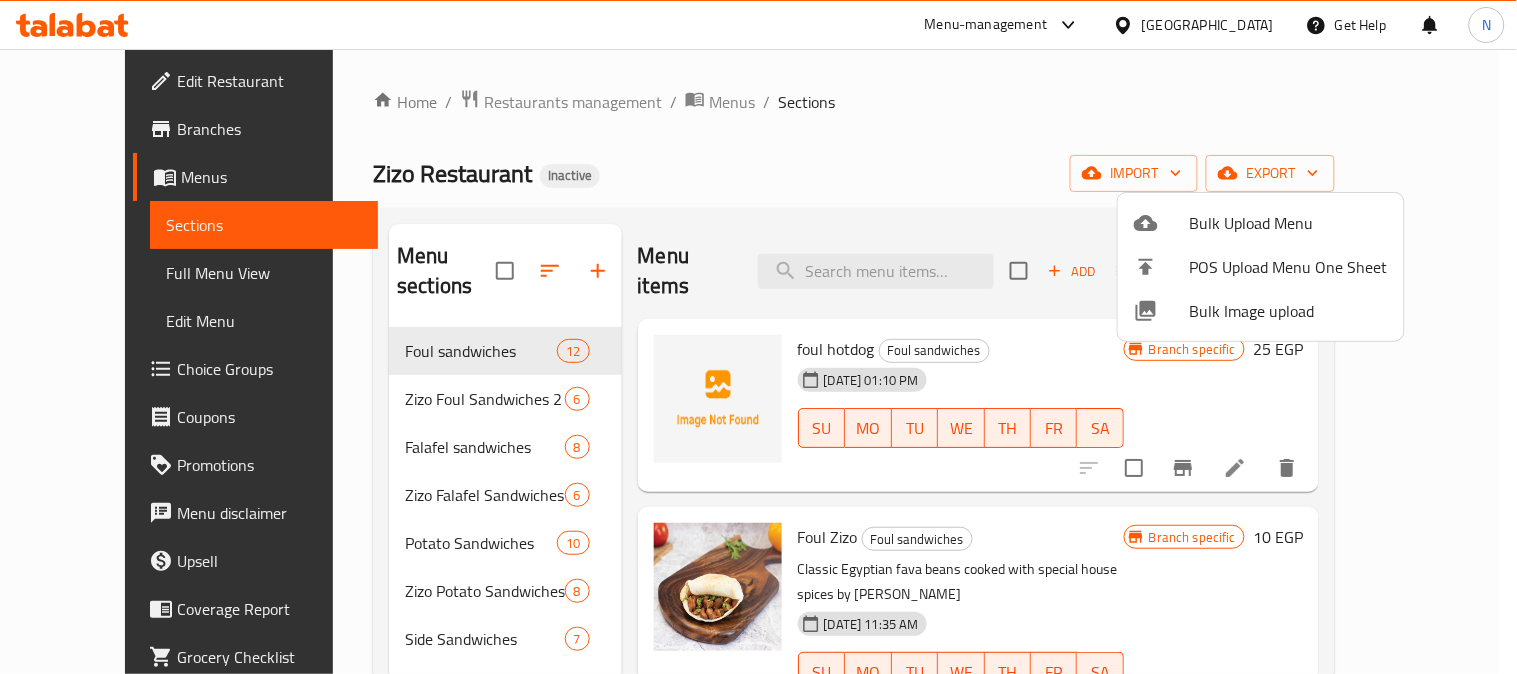click at bounding box center (758, 337) 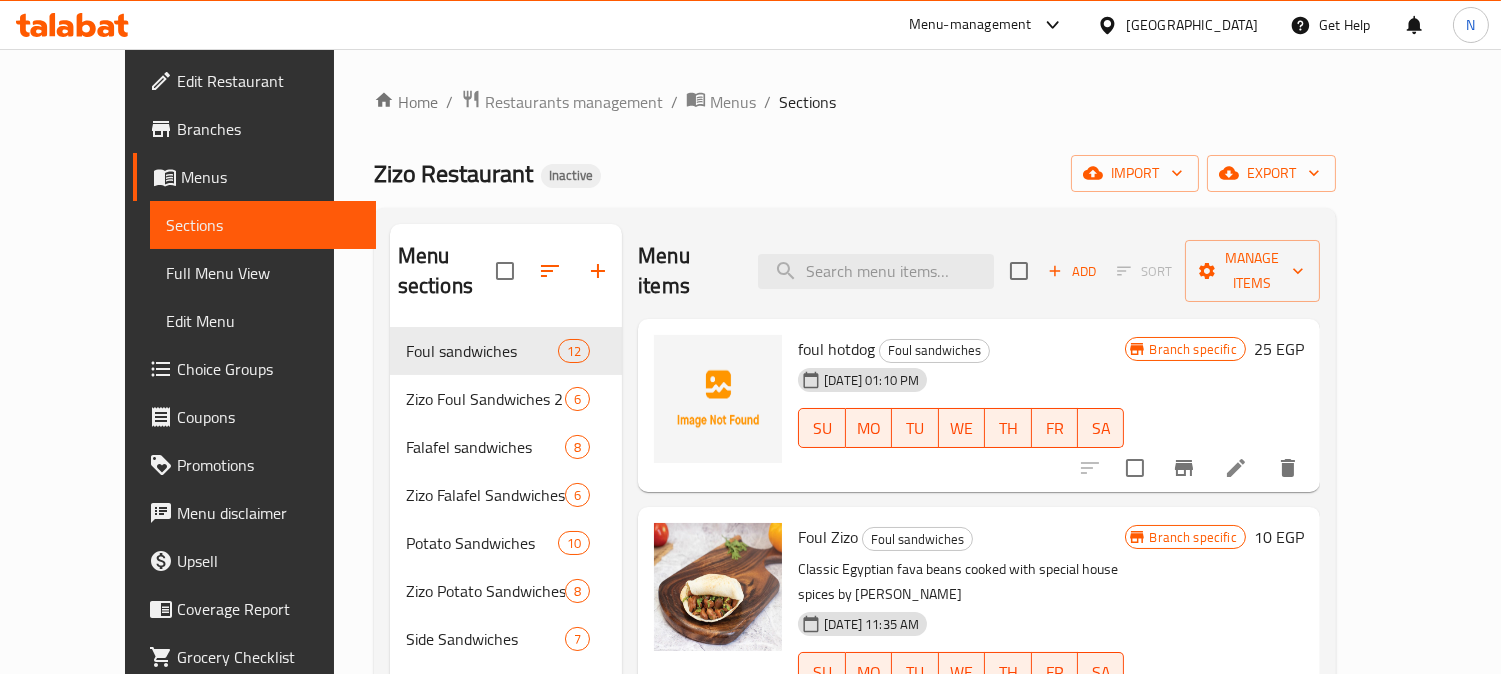 drag, startPoint x: 903, startPoint y: 124, endPoint x: 1232, endPoint y: 190, distance: 335.55478 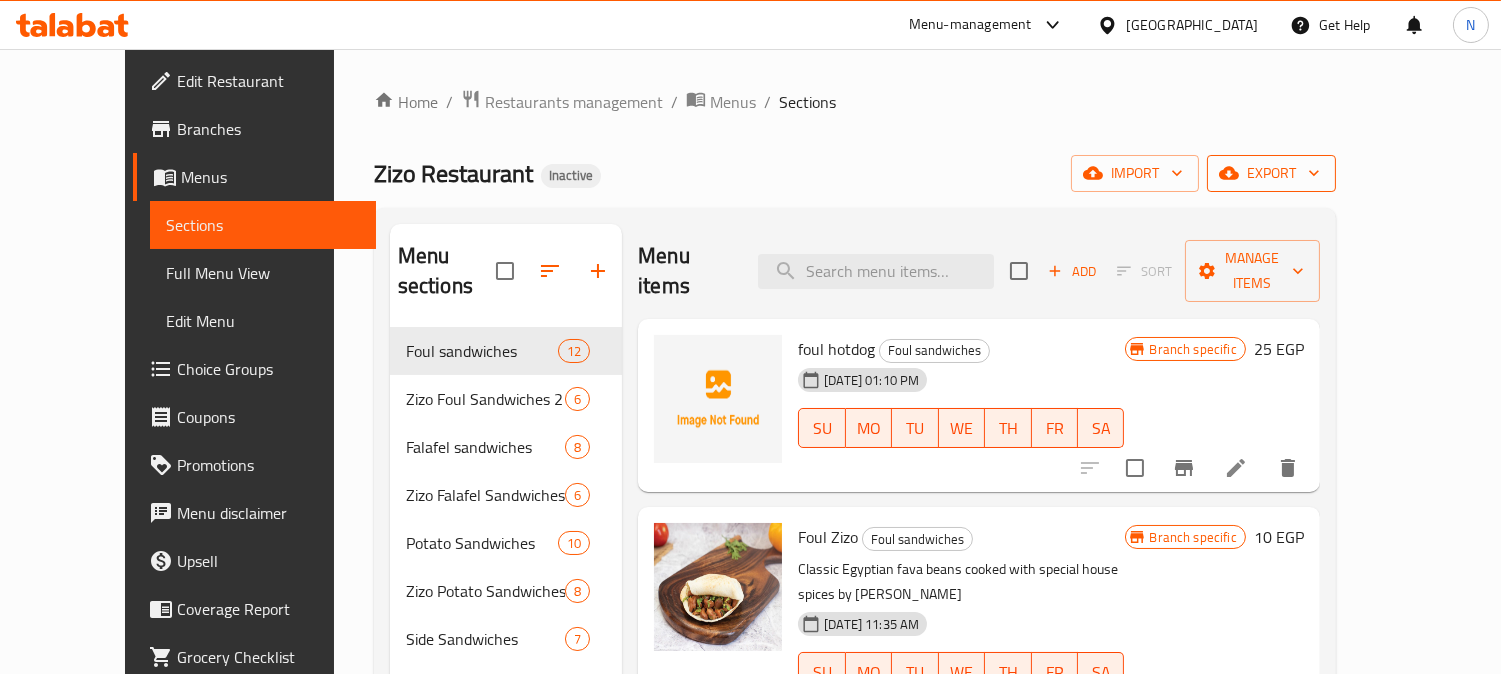 click 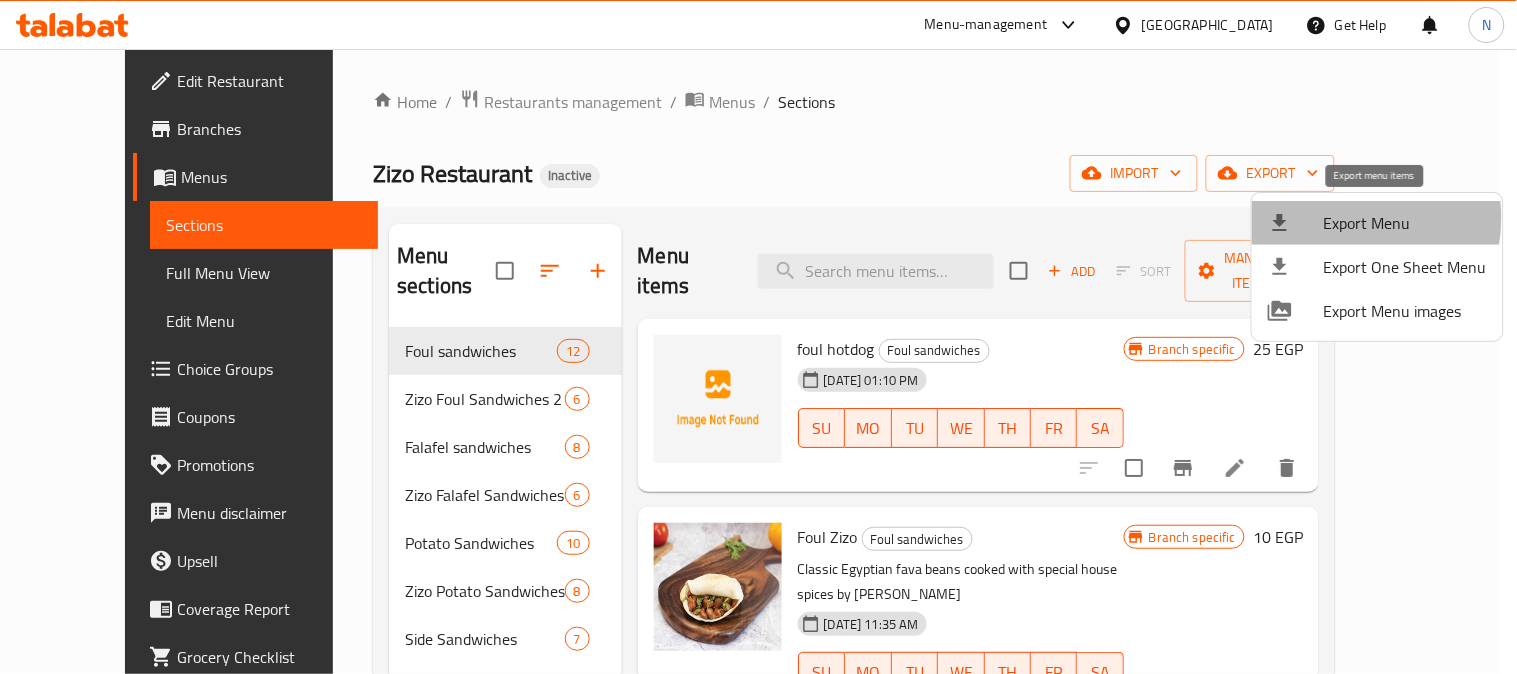 click on "Export Menu" at bounding box center [1405, 223] 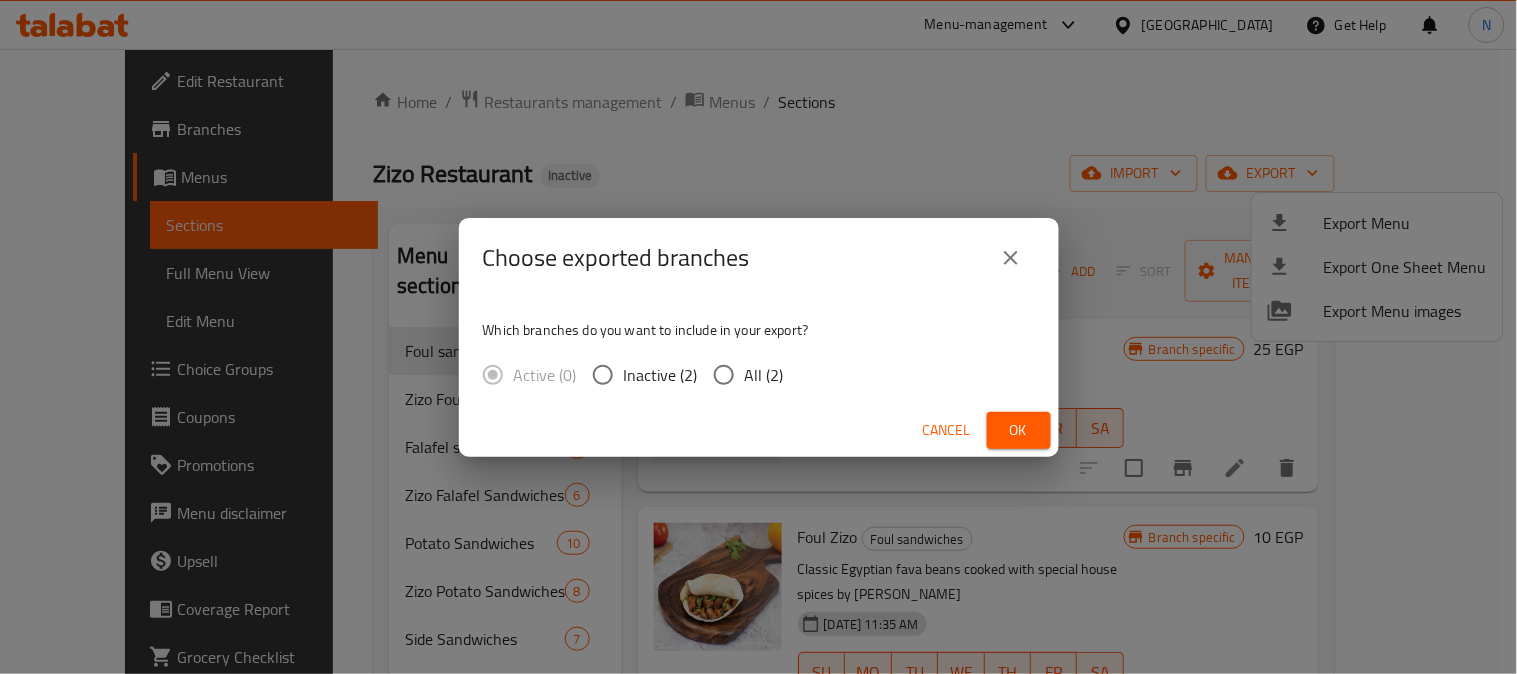 click on "All (2)" at bounding box center [764, 375] 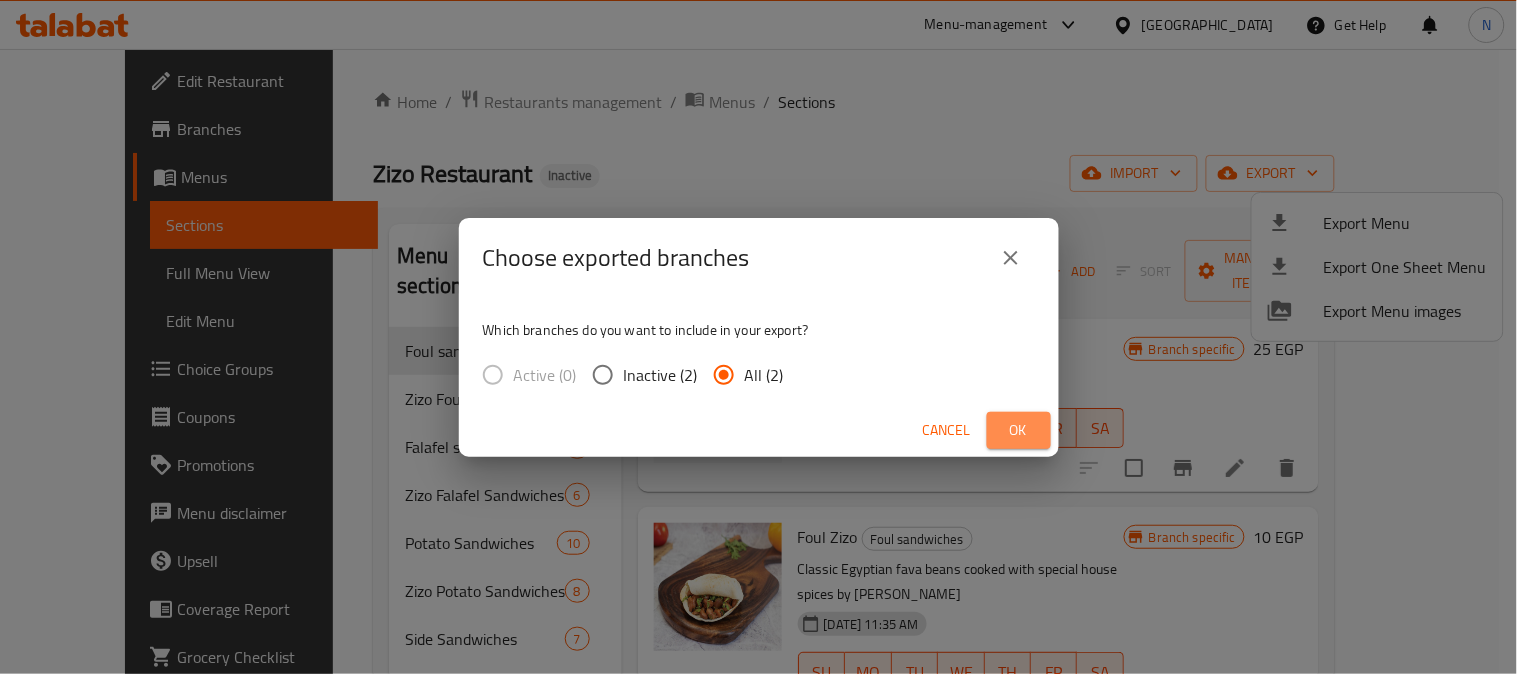 click on "Ok" at bounding box center (1019, 430) 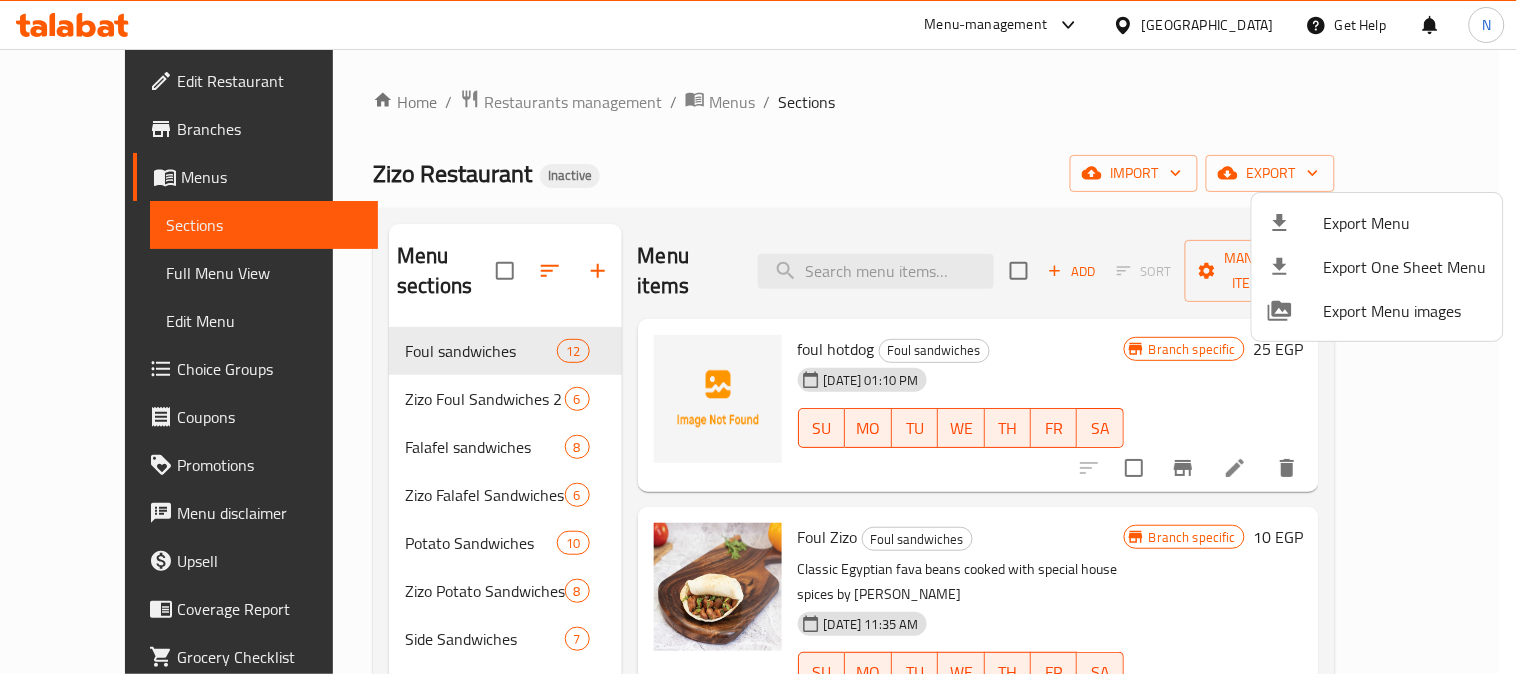 click at bounding box center [758, 337] 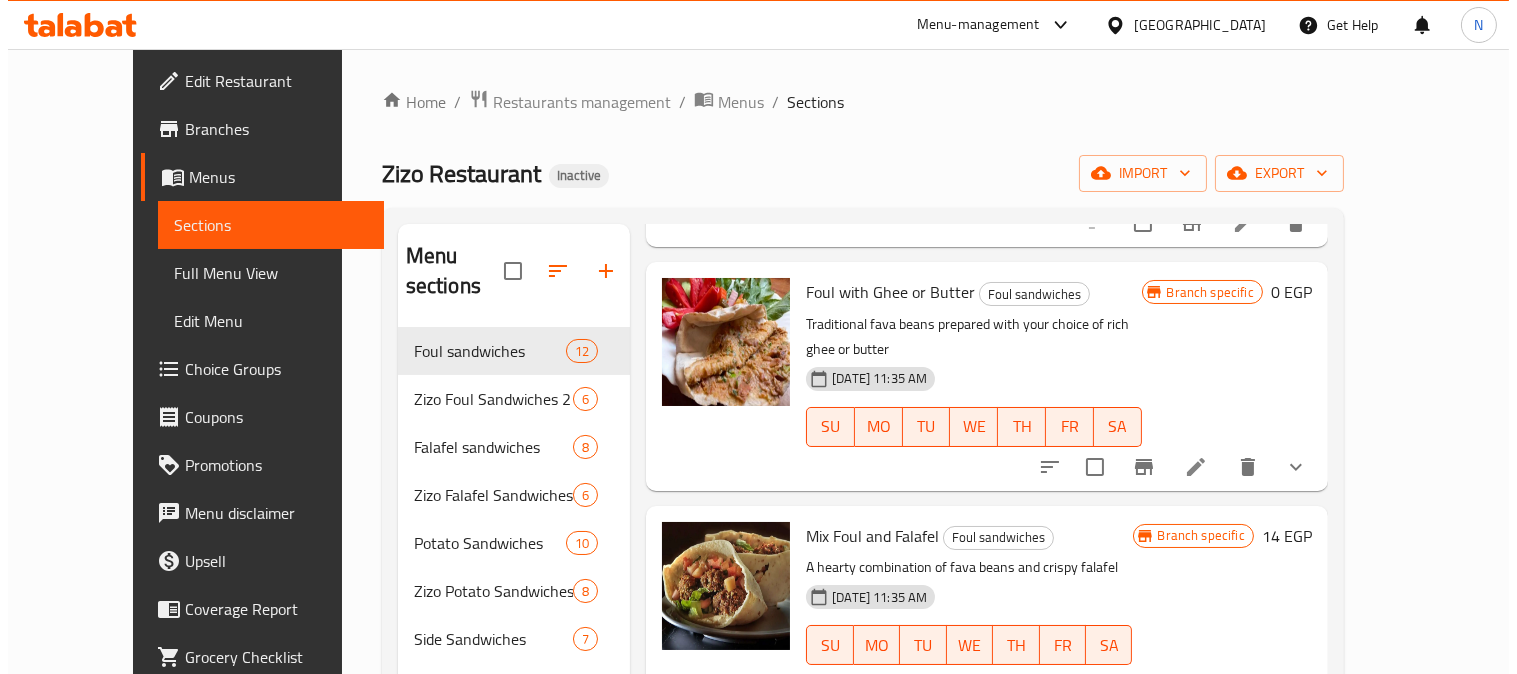 scroll, scrollTop: 1222, scrollLeft: 0, axis: vertical 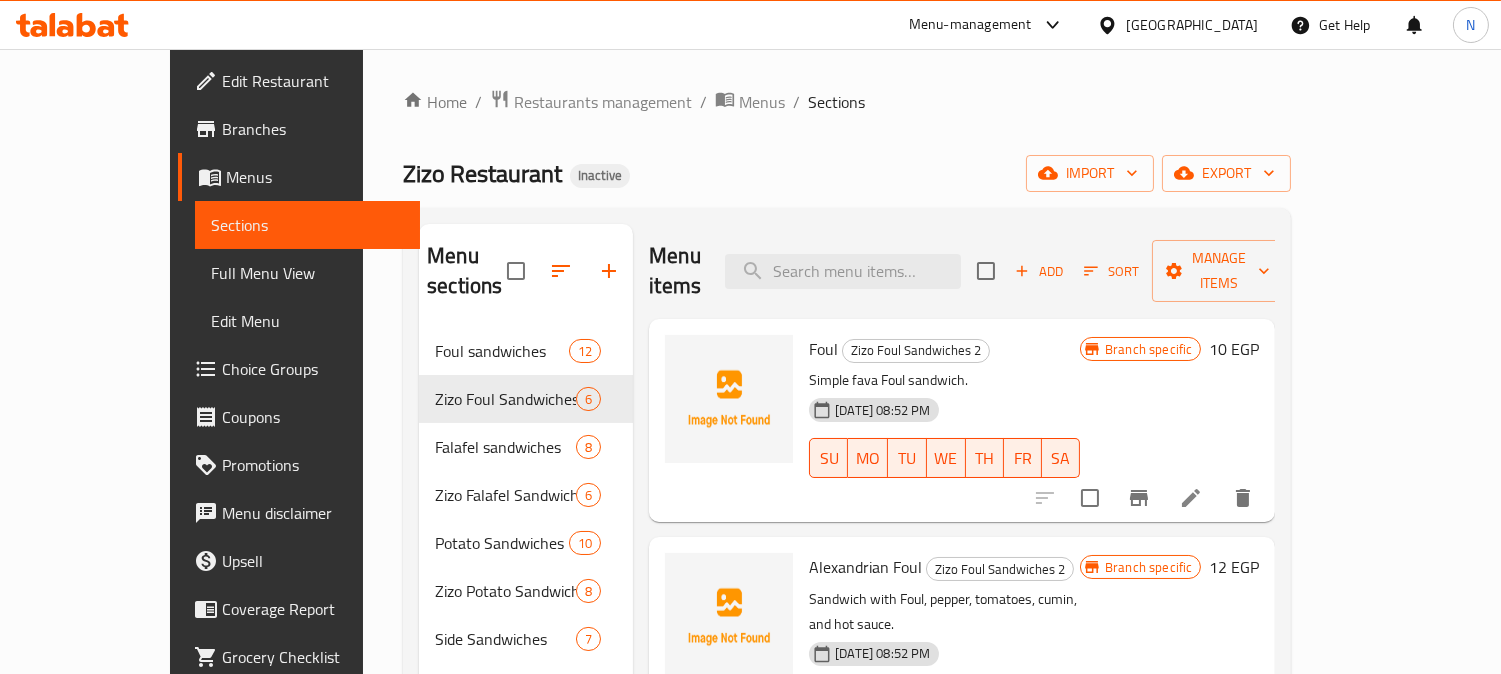 click on "Foul" at bounding box center (823, 349) 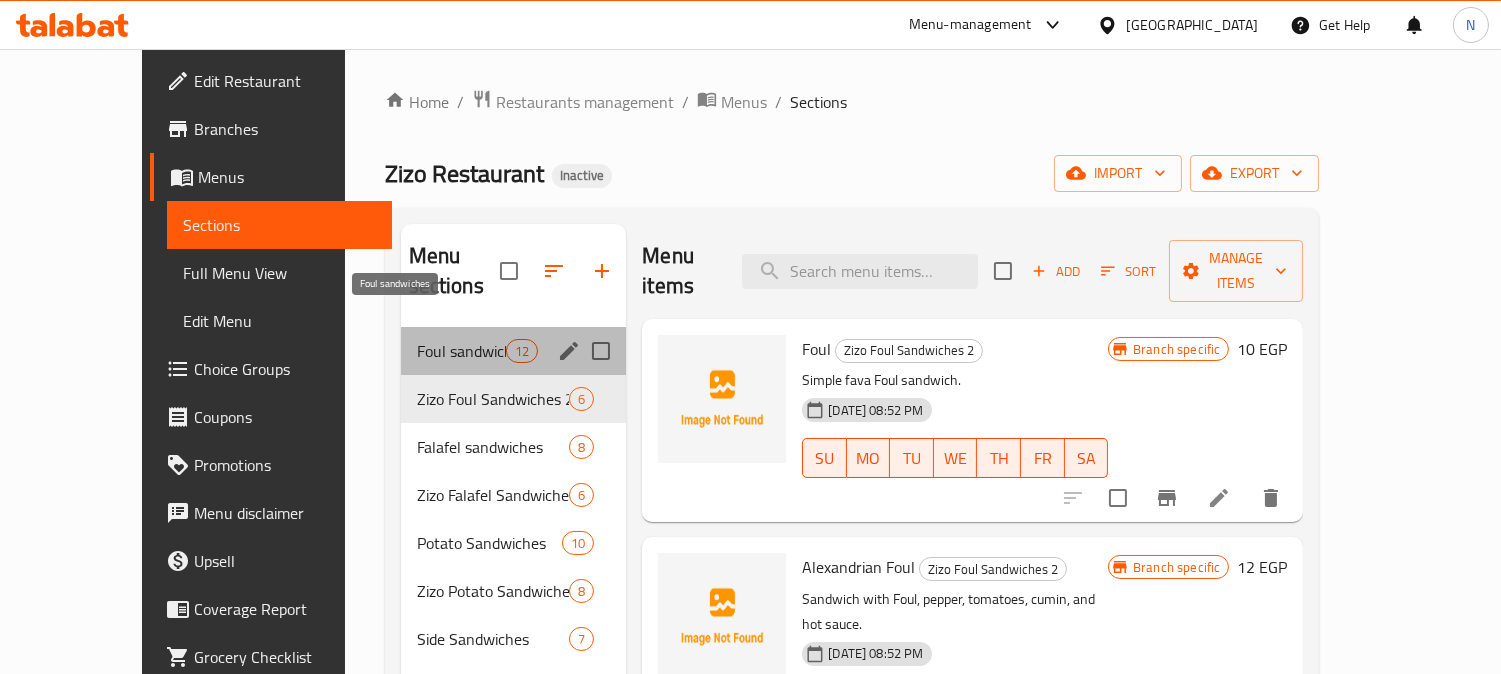 click on "Foul sandwiches" at bounding box center [461, 351] 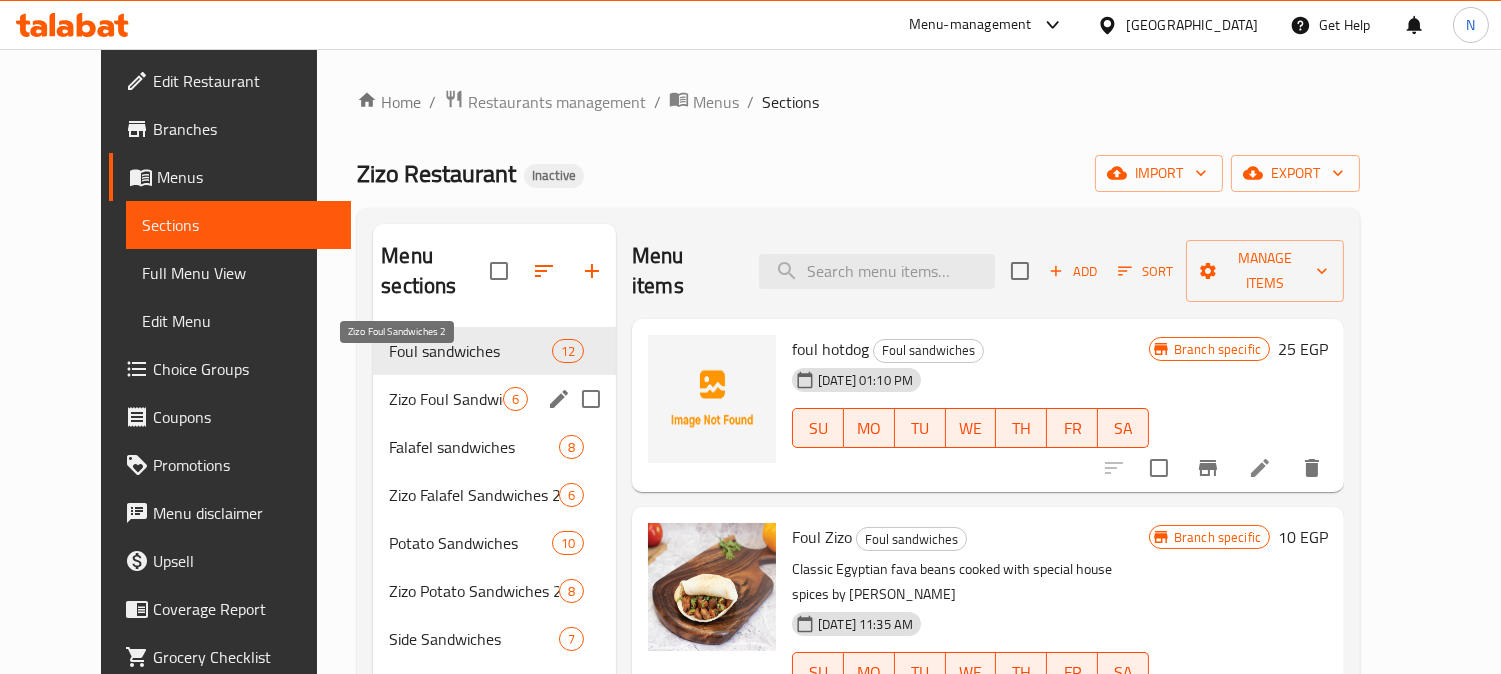 click on "Zizo Foul Sandwiches 2" at bounding box center [446, 399] 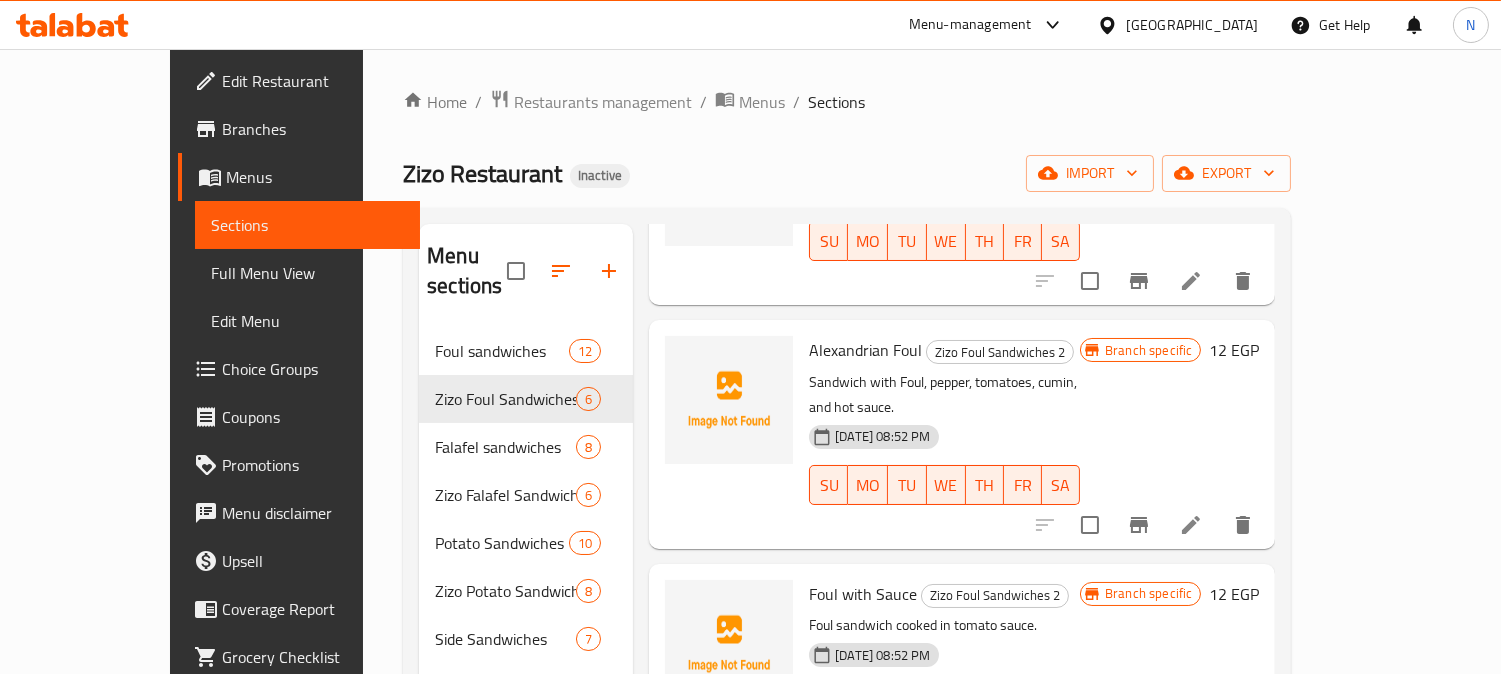 scroll, scrollTop: 222, scrollLeft: 0, axis: vertical 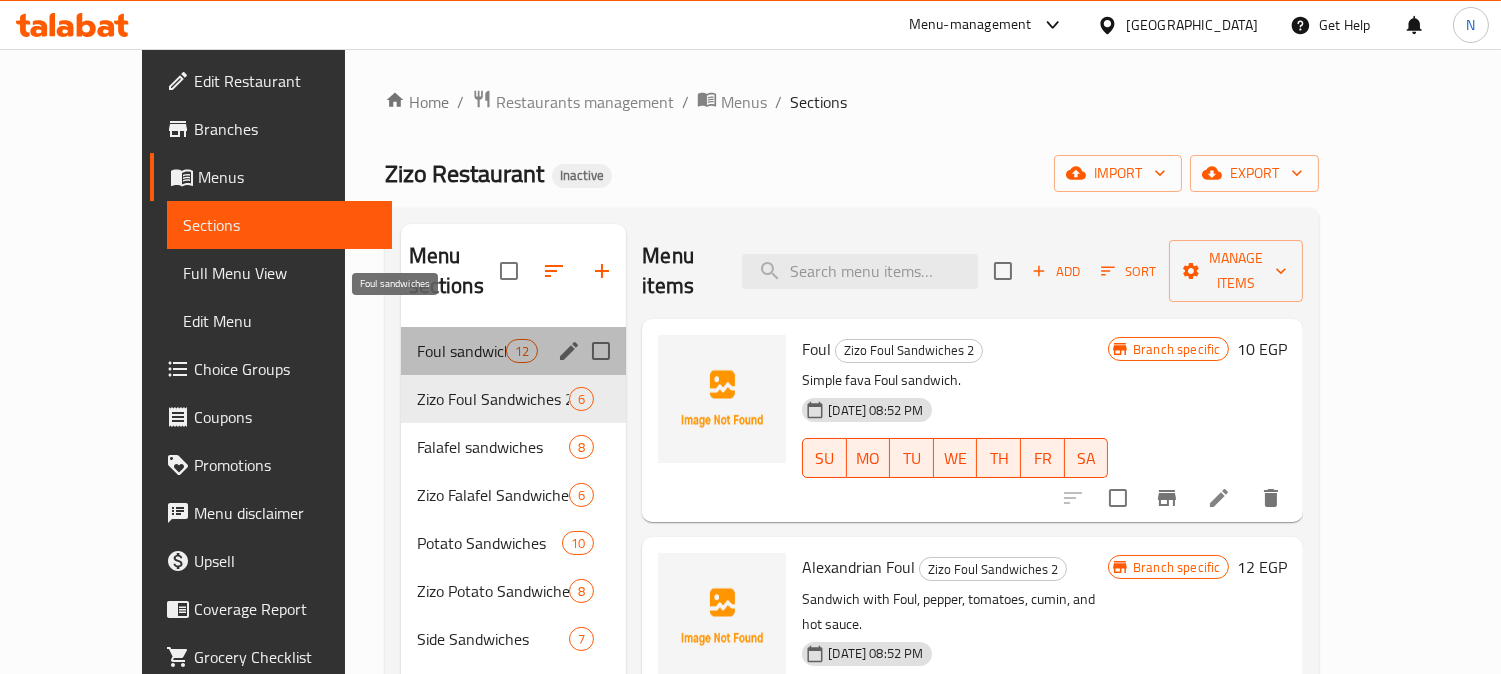 click on "Foul sandwiches" at bounding box center [461, 351] 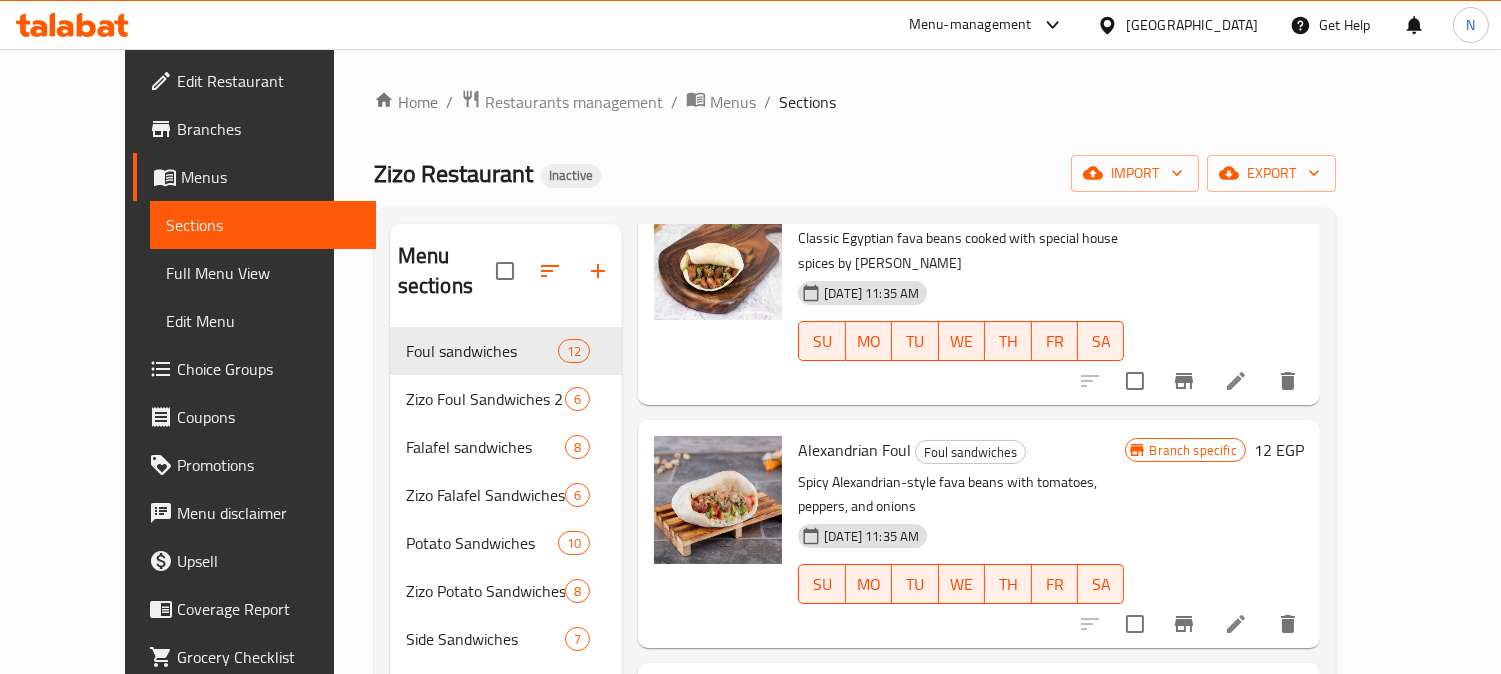 scroll, scrollTop: 333, scrollLeft: 0, axis: vertical 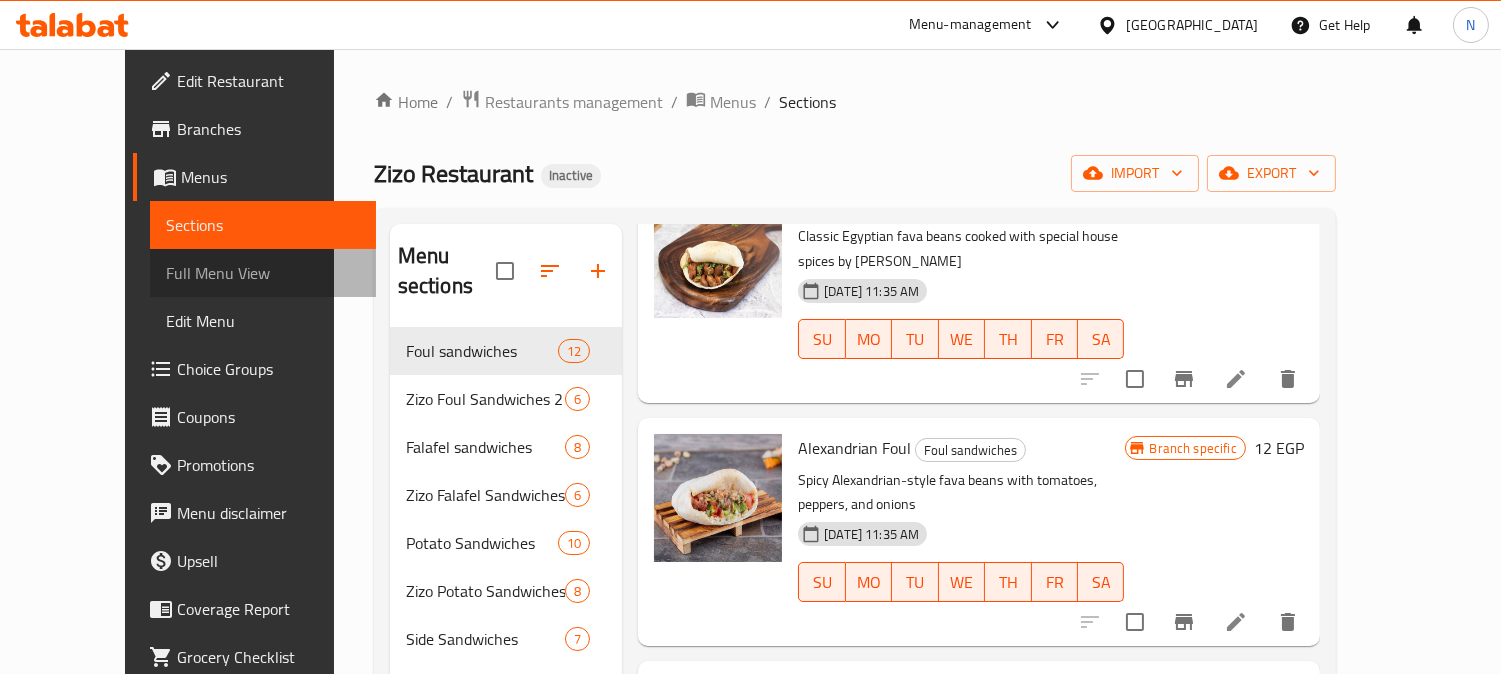 drag, startPoint x: 143, startPoint y: 270, endPoint x: 240, endPoint y: 272, distance: 97.020615 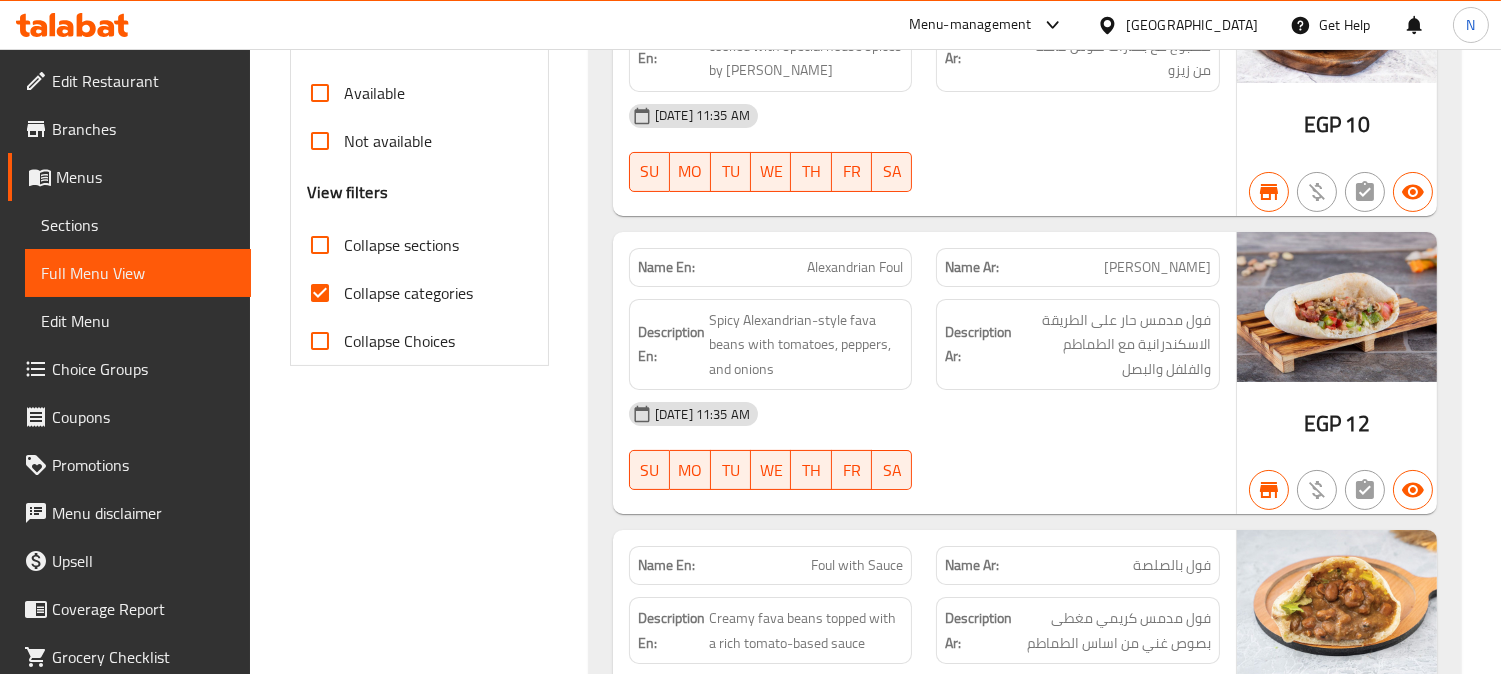 scroll, scrollTop: 666, scrollLeft: 0, axis: vertical 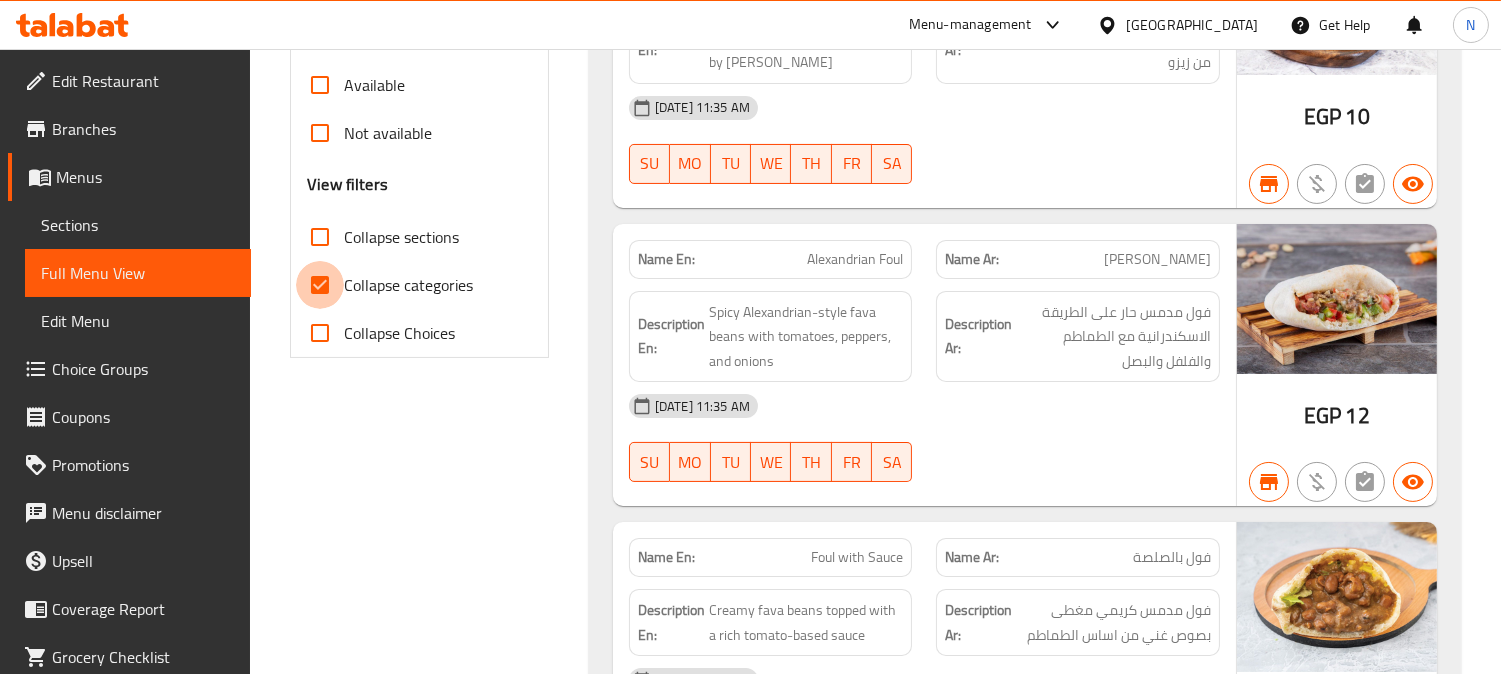 click on "Collapse categories" at bounding box center (320, 285) 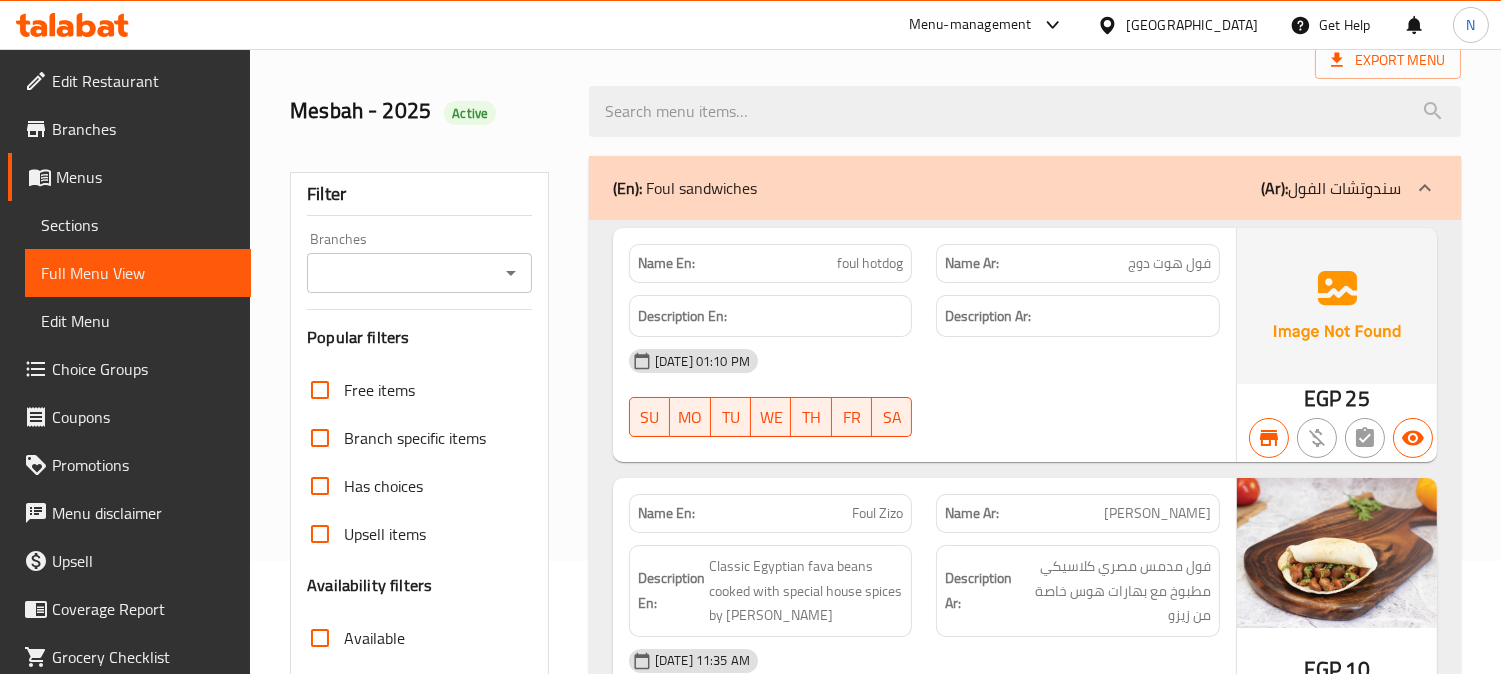 scroll, scrollTop: 111, scrollLeft: 0, axis: vertical 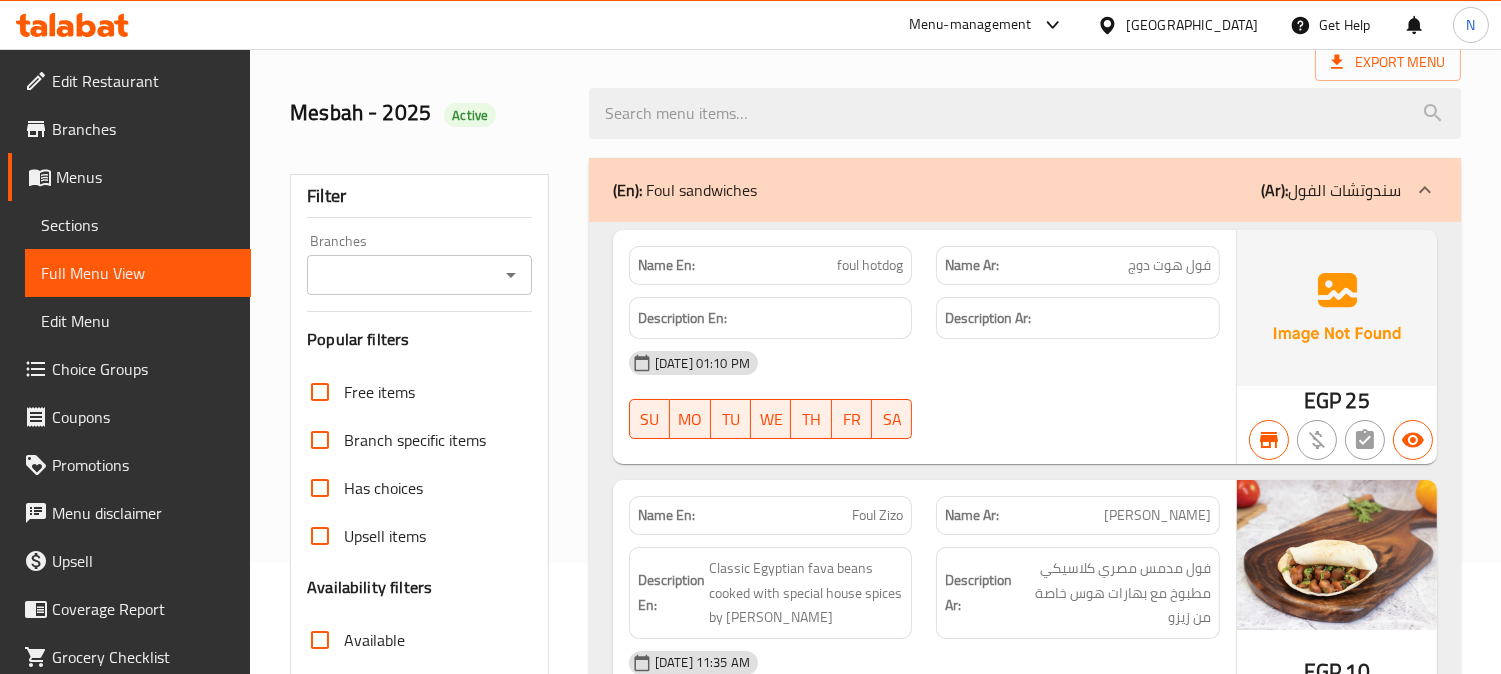 click on "Branches" at bounding box center (403, 275) 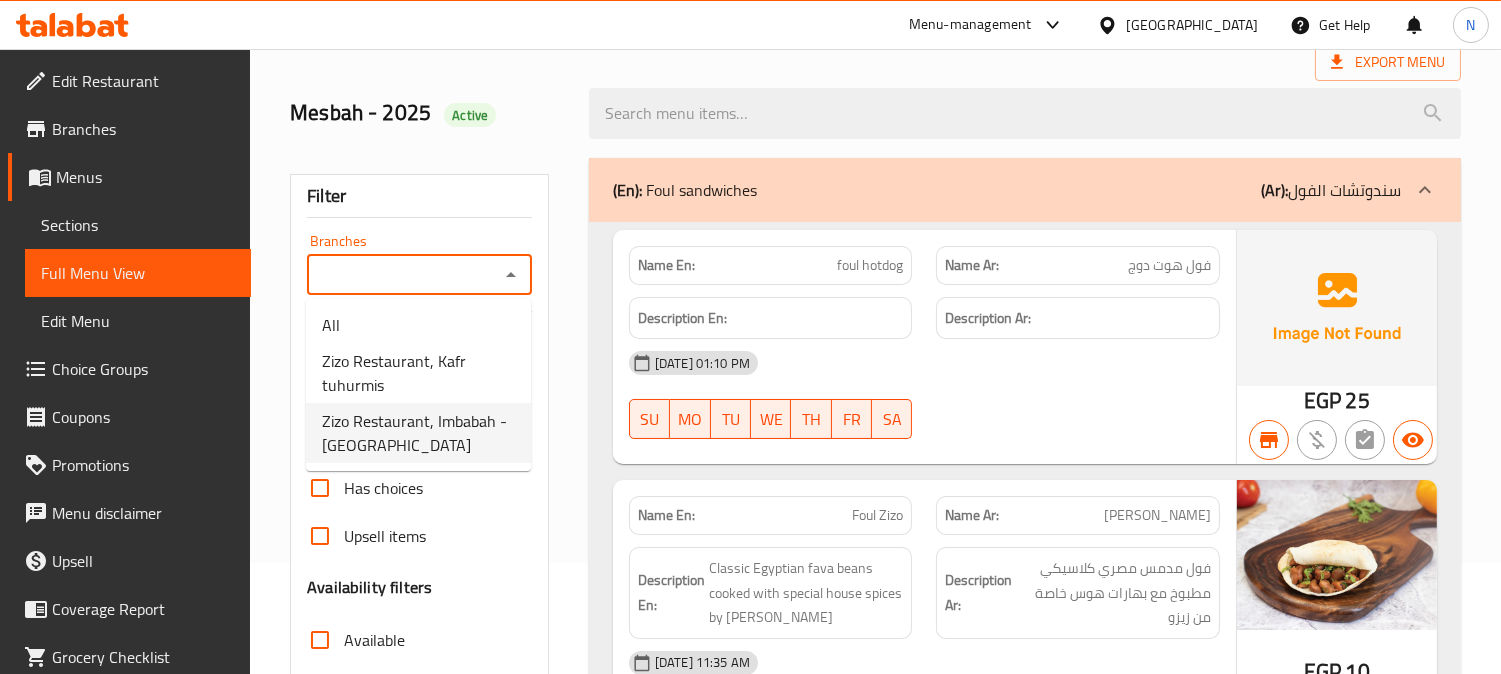 click on "Zizo Restaurant, Imbabah - Madinat El Omal" at bounding box center (418, 433) 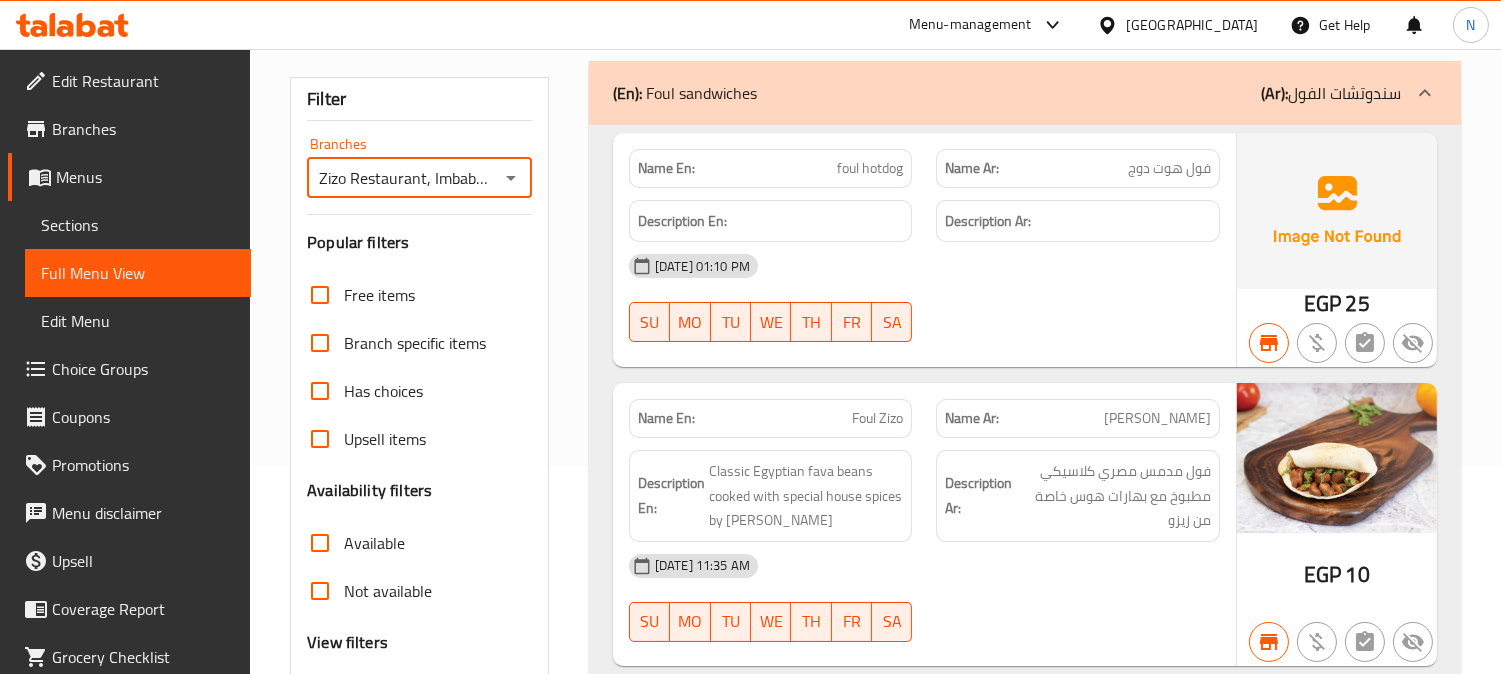 scroll, scrollTop: 333, scrollLeft: 0, axis: vertical 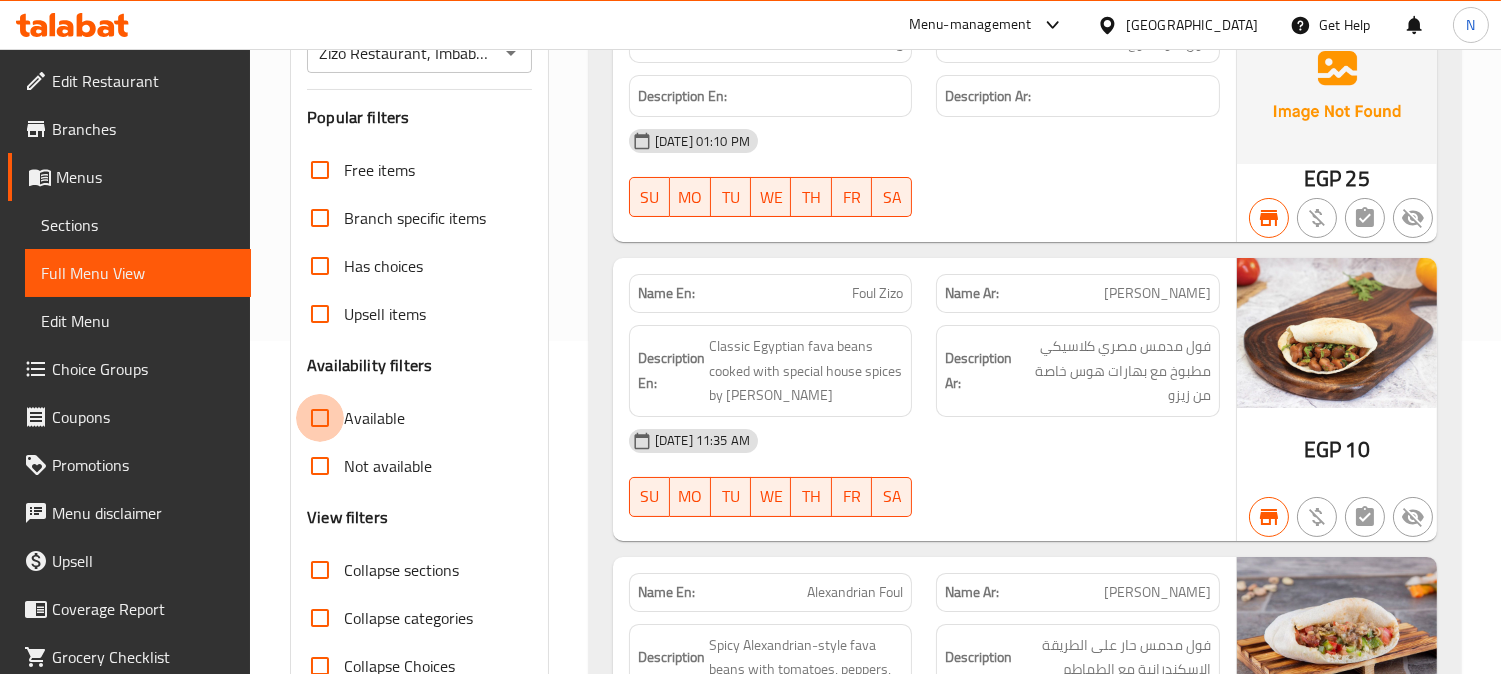 click on "Available" at bounding box center (320, 418) 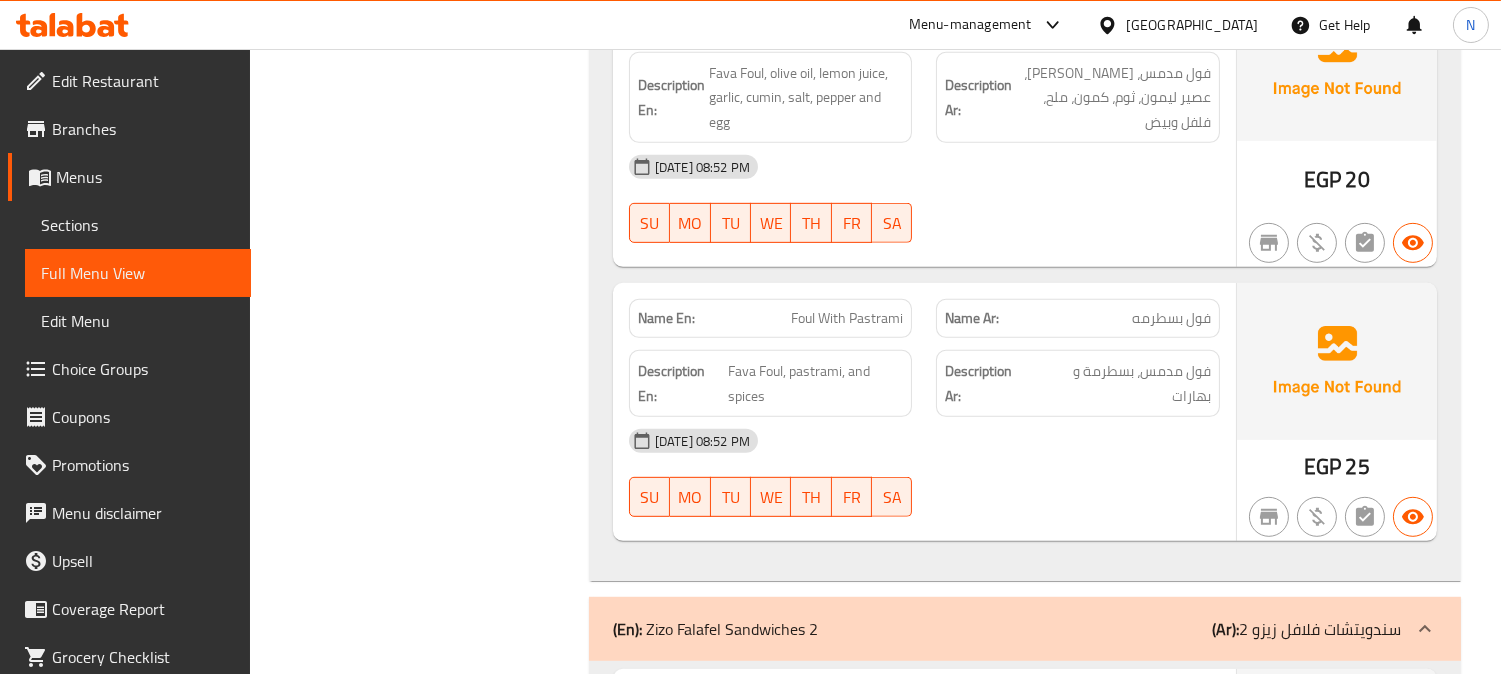 scroll, scrollTop: 1888, scrollLeft: 0, axis: vertical 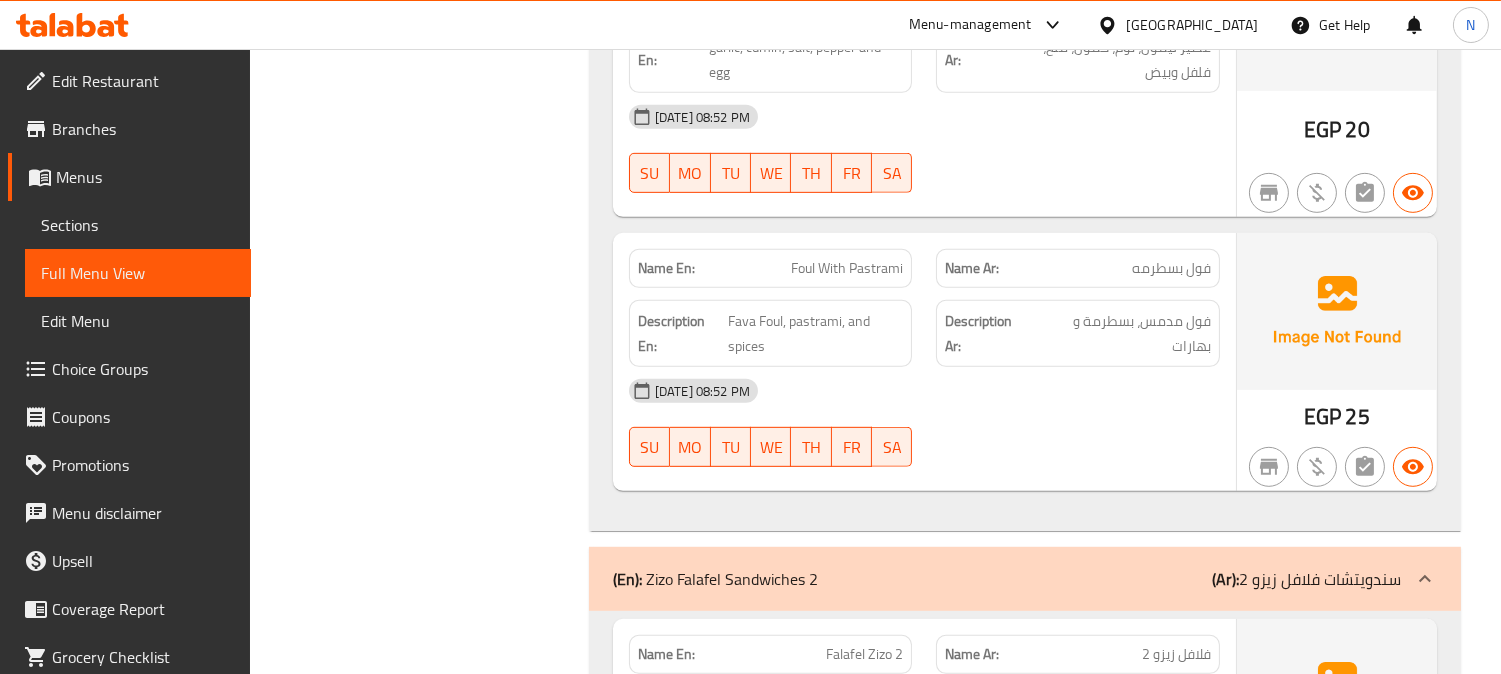 click on "Foul With Pastrami" at bounding box center (847, 268) 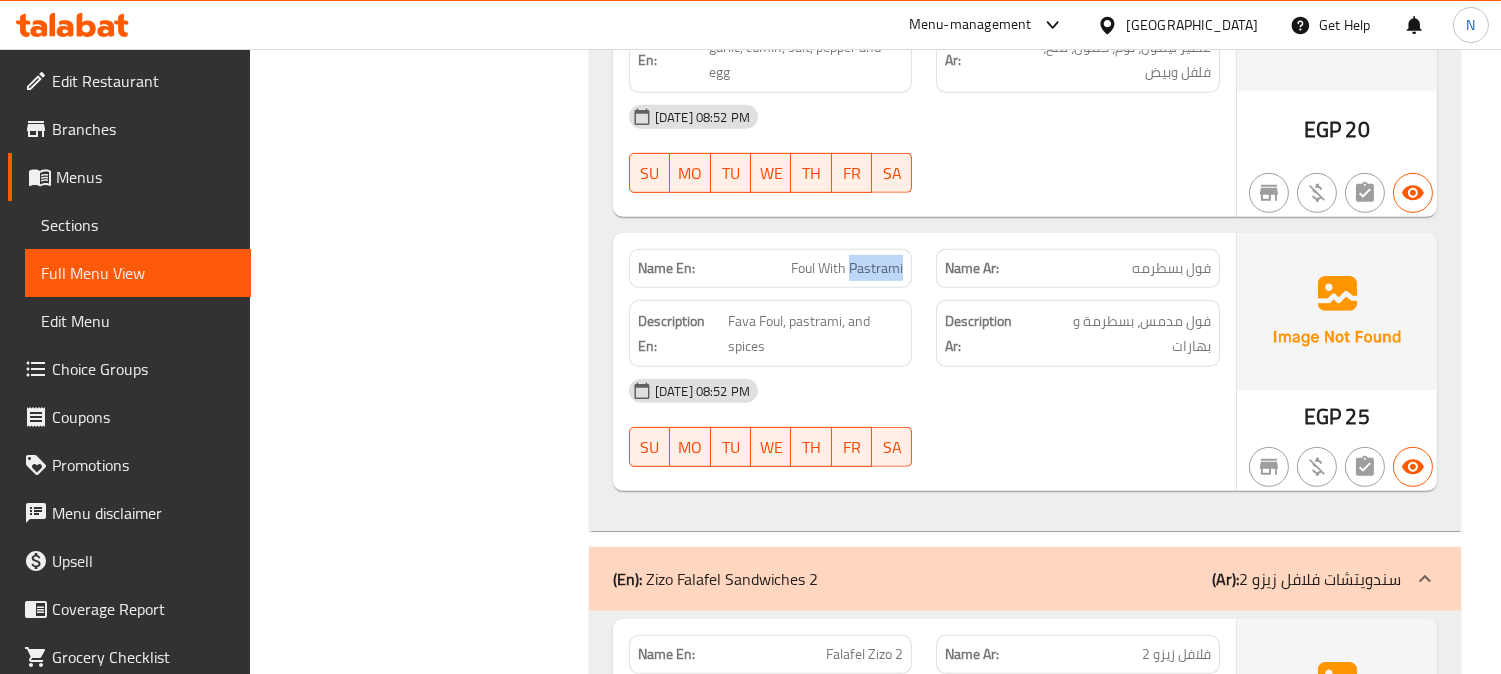 click on "Foul With Pastrami" at bounding box center [847, 268] 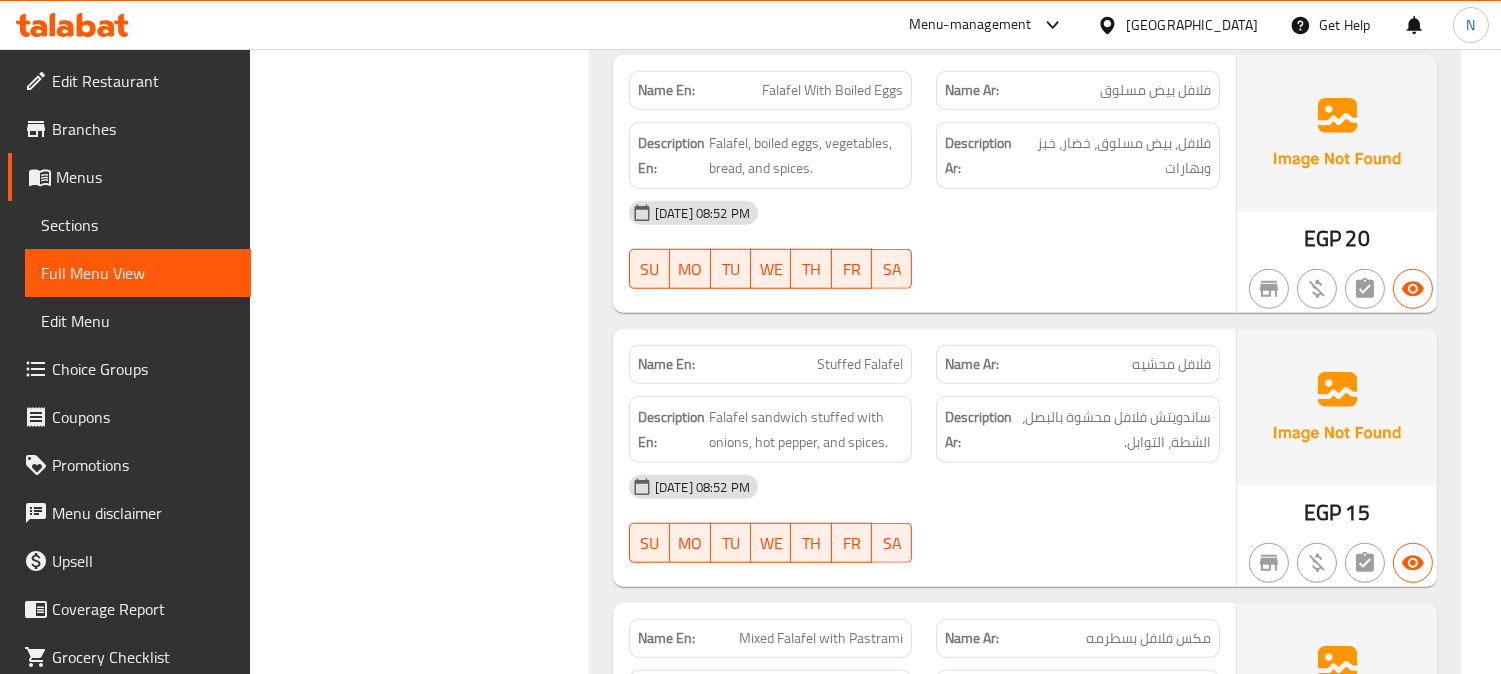 scroll, scrollTop: 3333, scrollLeft: 0, axis: vertical 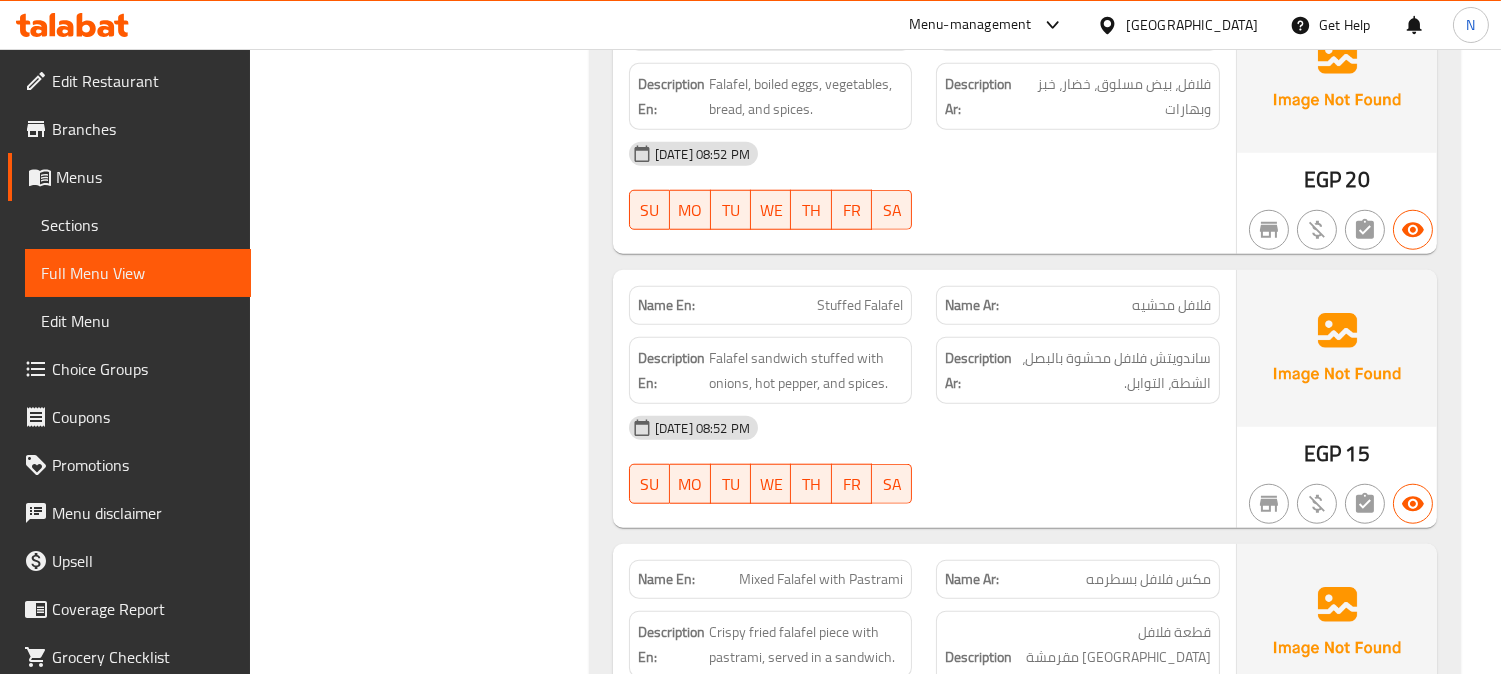 drag, startPoint x: 927, startPoint y: 354, endPoint x: 936, endPoint y: 336, distance: 20.12461 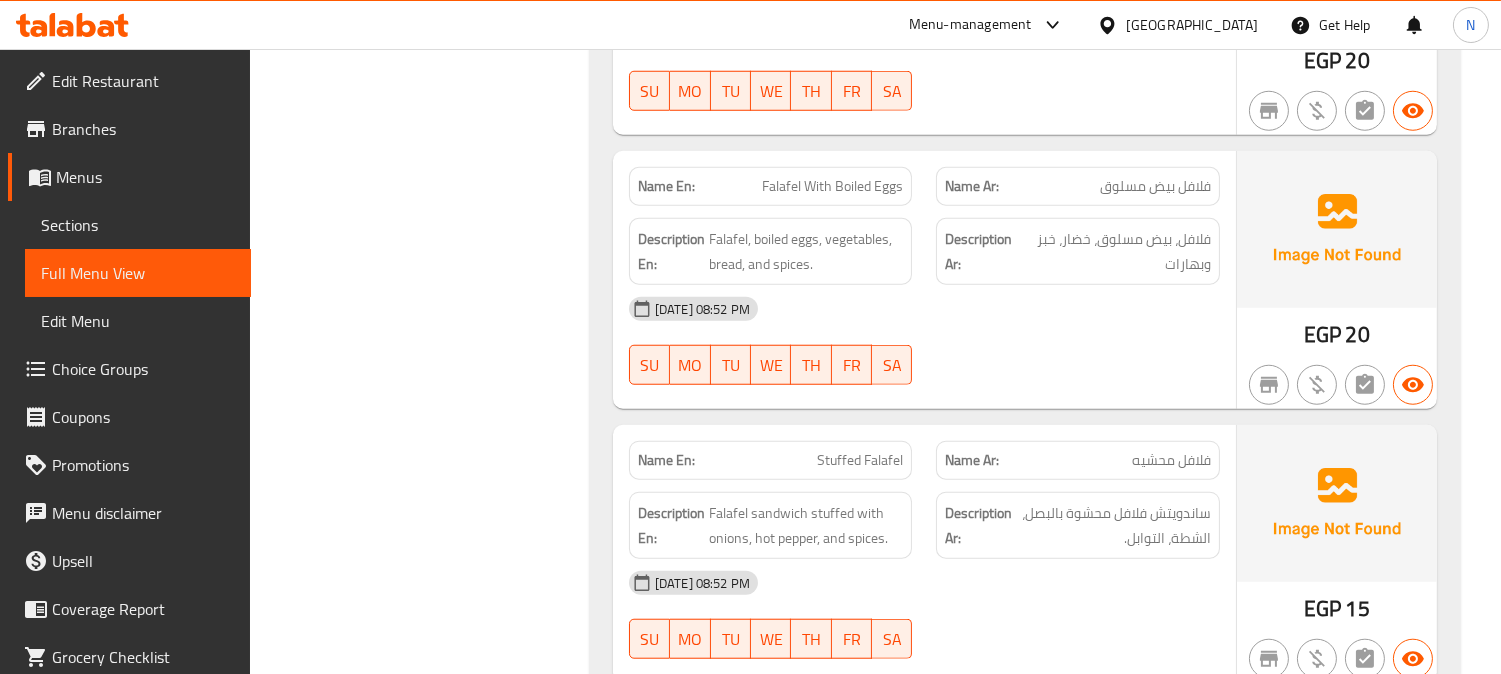 scroll, scrollTop: 3444, scrollLeft: 0, axis: vertical 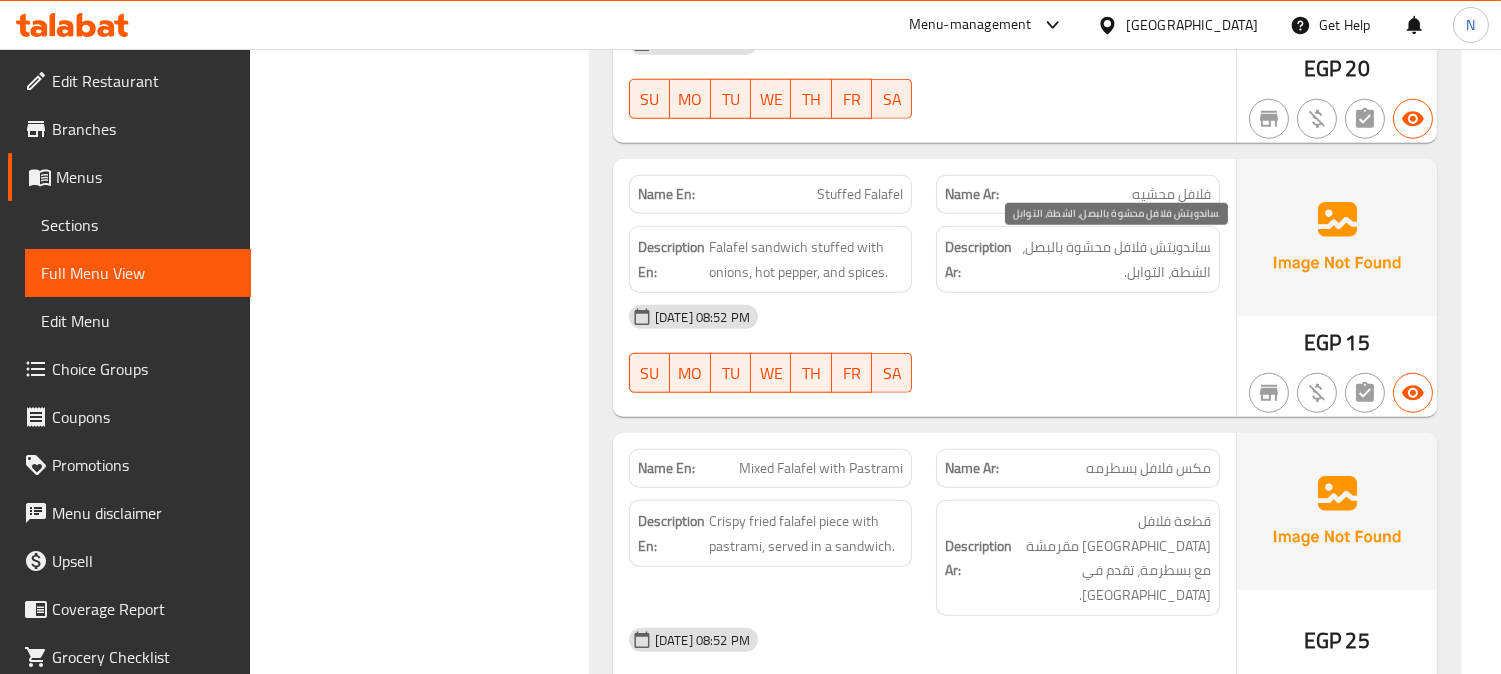 click on "ساندويتش فلافل محشوة بالبصل، الشطة، التوابل." at bounding box center [1113, 259] 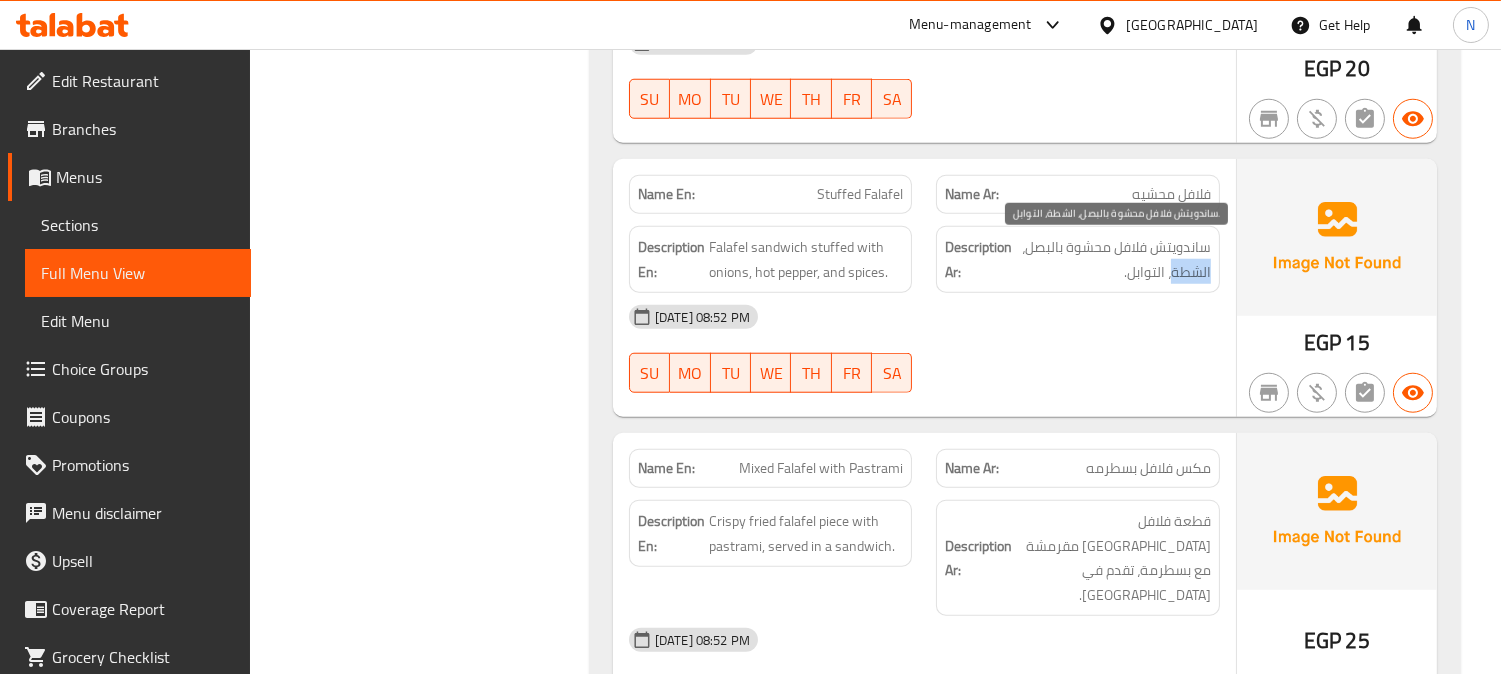 click on "ساندويتش فلافل محشوة بالبصل، الشطة، التوابل." at bounding box center (1113, 259) 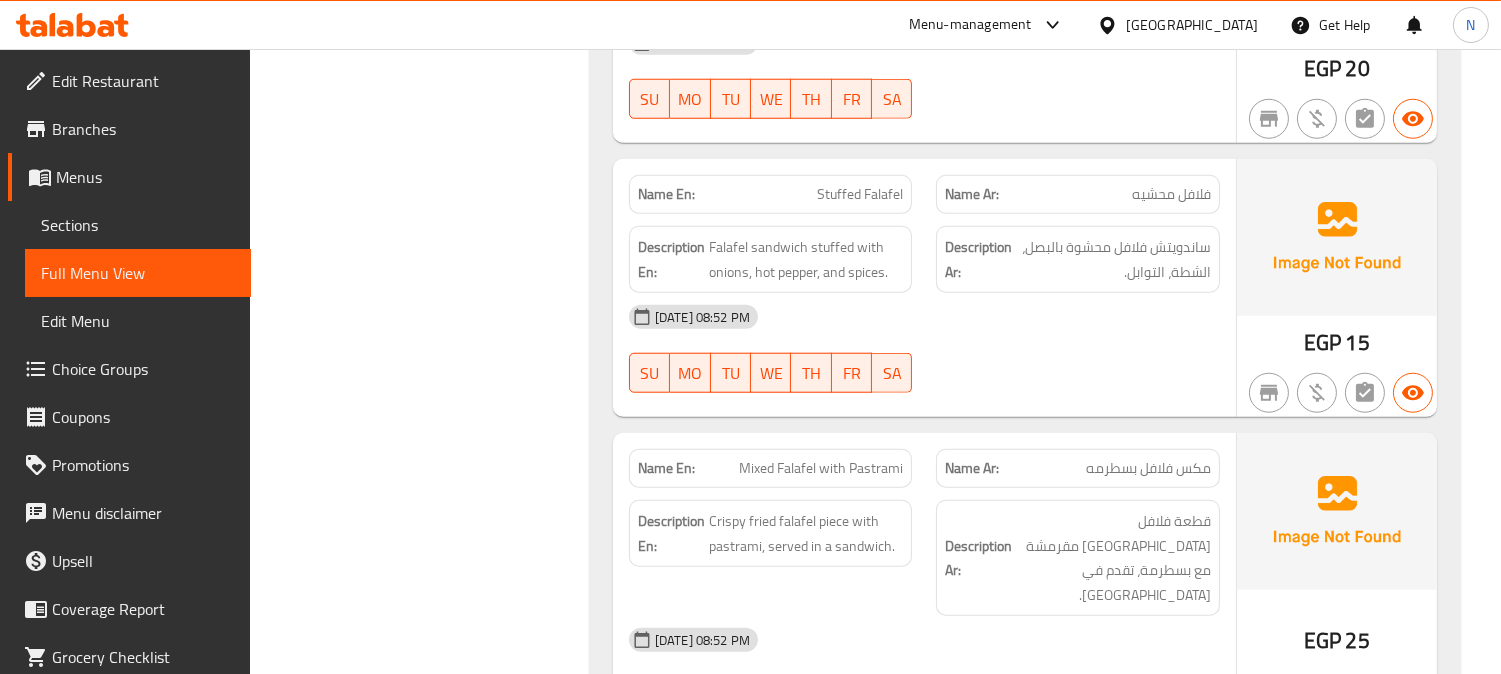 click on "Stuffed Falafel" at bounding box center (844, -1586) 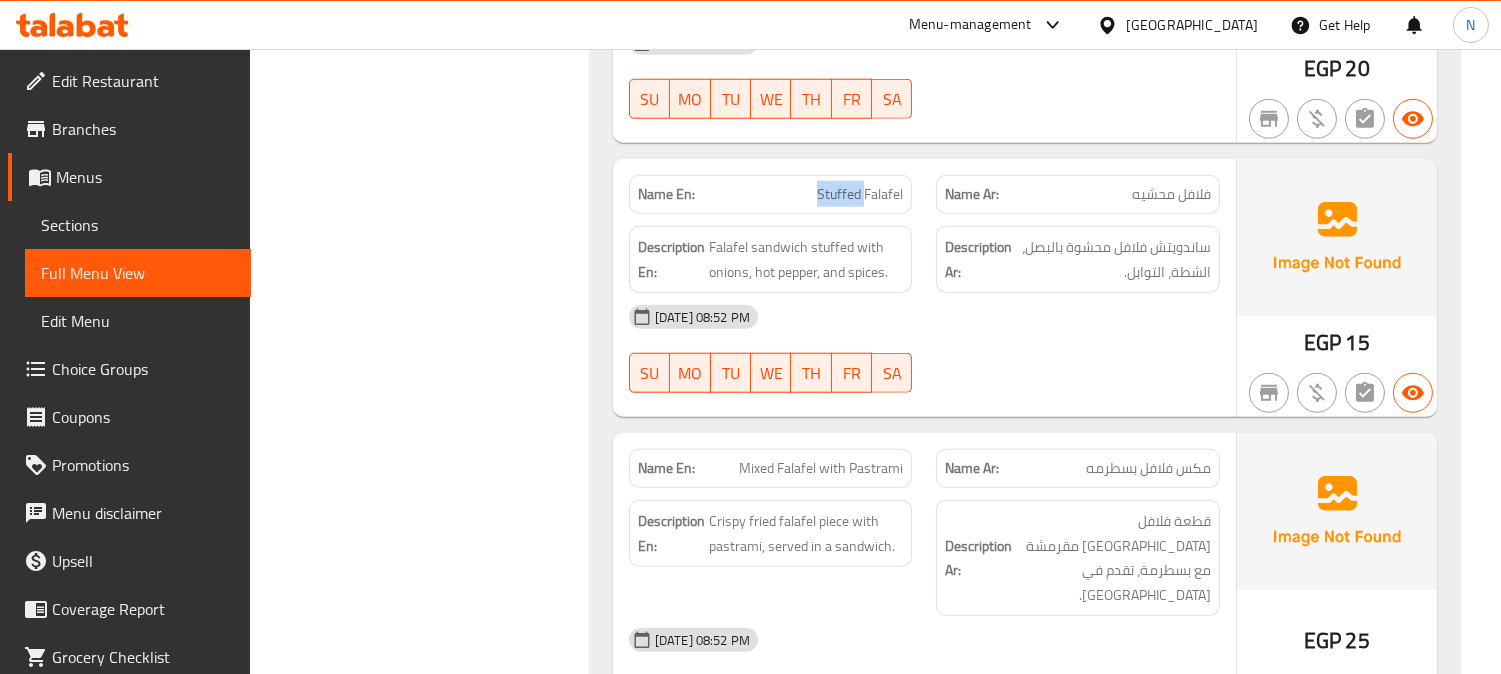 click on "Stuffed Falafel" at bounding box center [844, -1586] 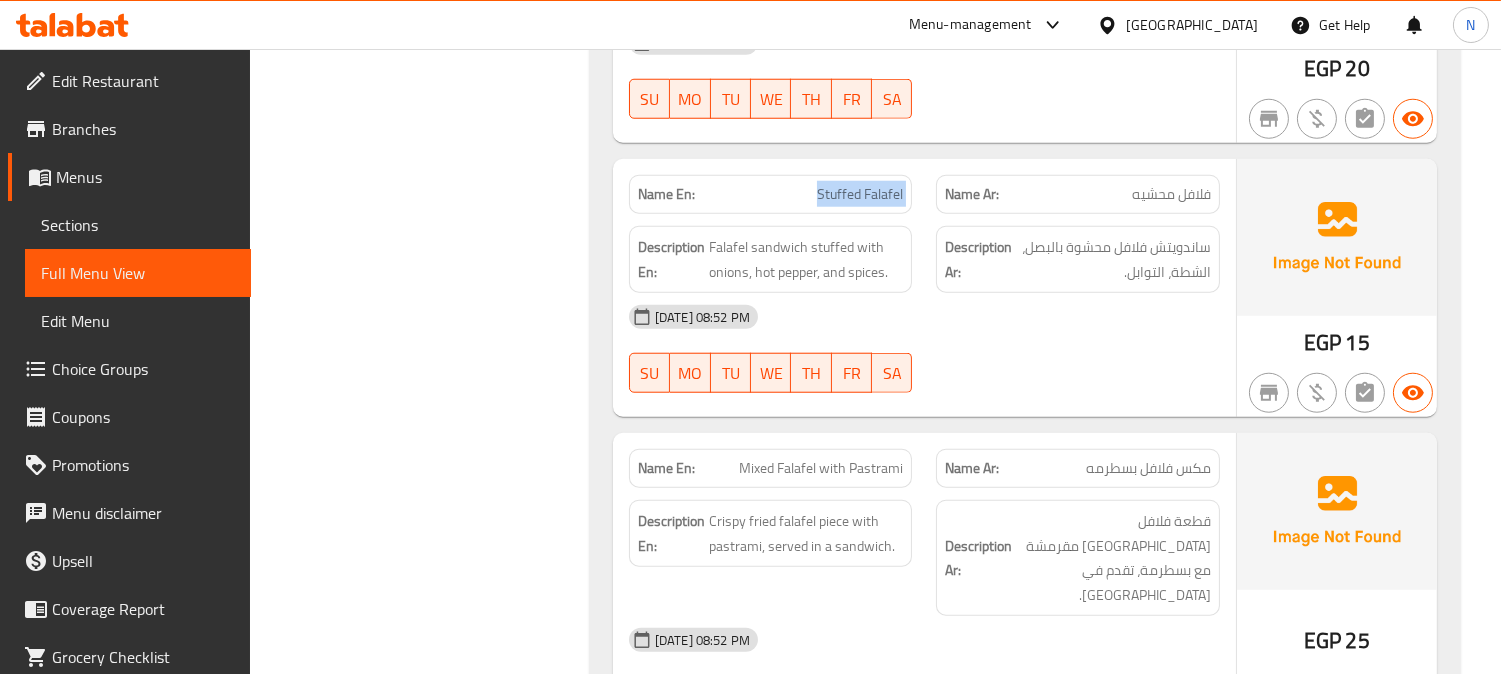 click on "Stuffed Falafel" at bounding box center (844, -1586) 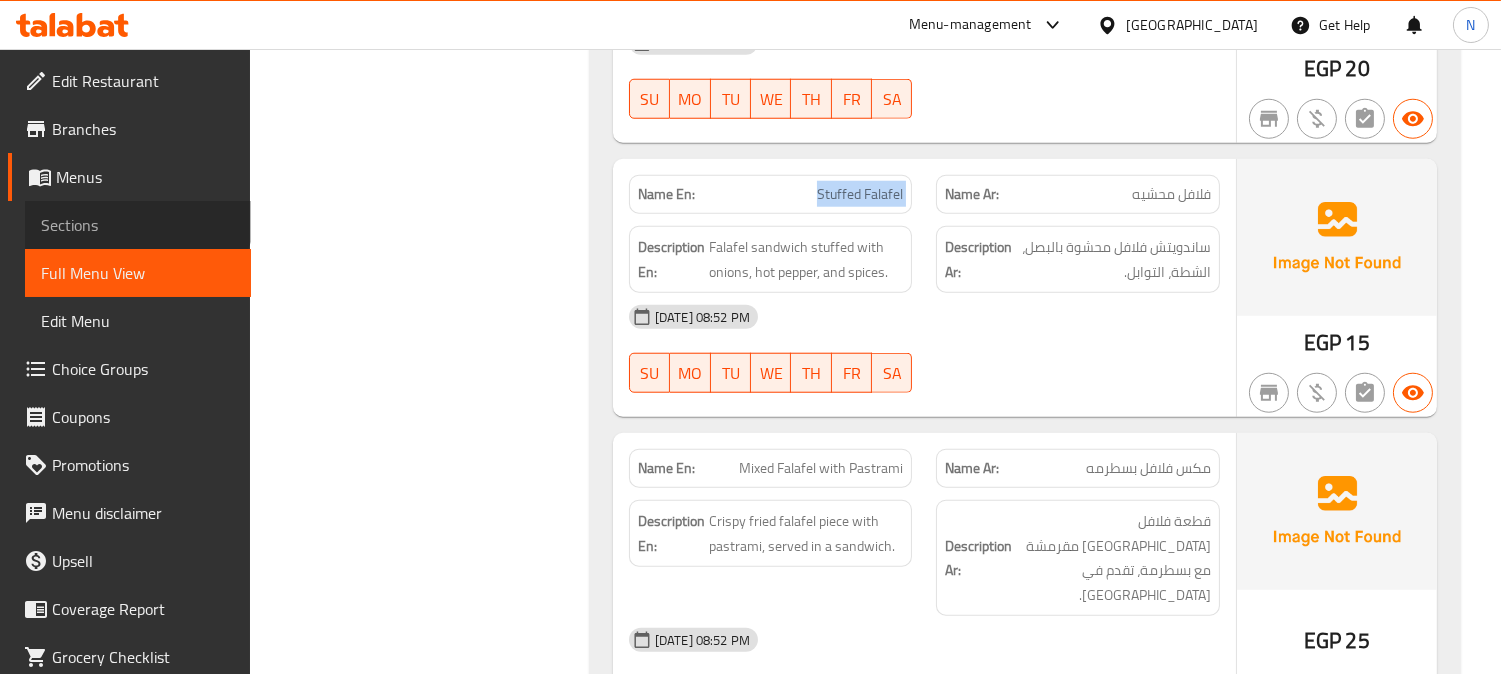 click on "Sections" at bounding box center (138, 225) 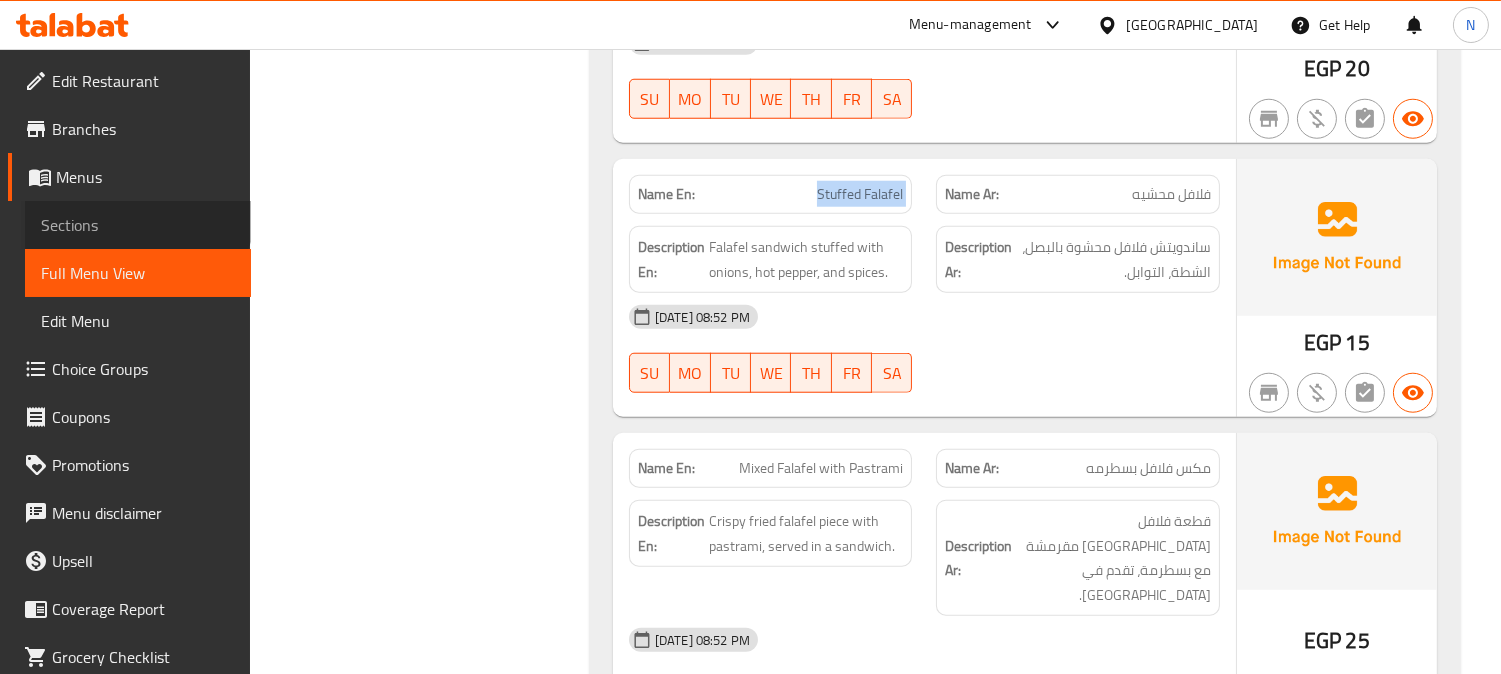 scroll, scrollTop: 0, scrollLeft: 0, axis: both 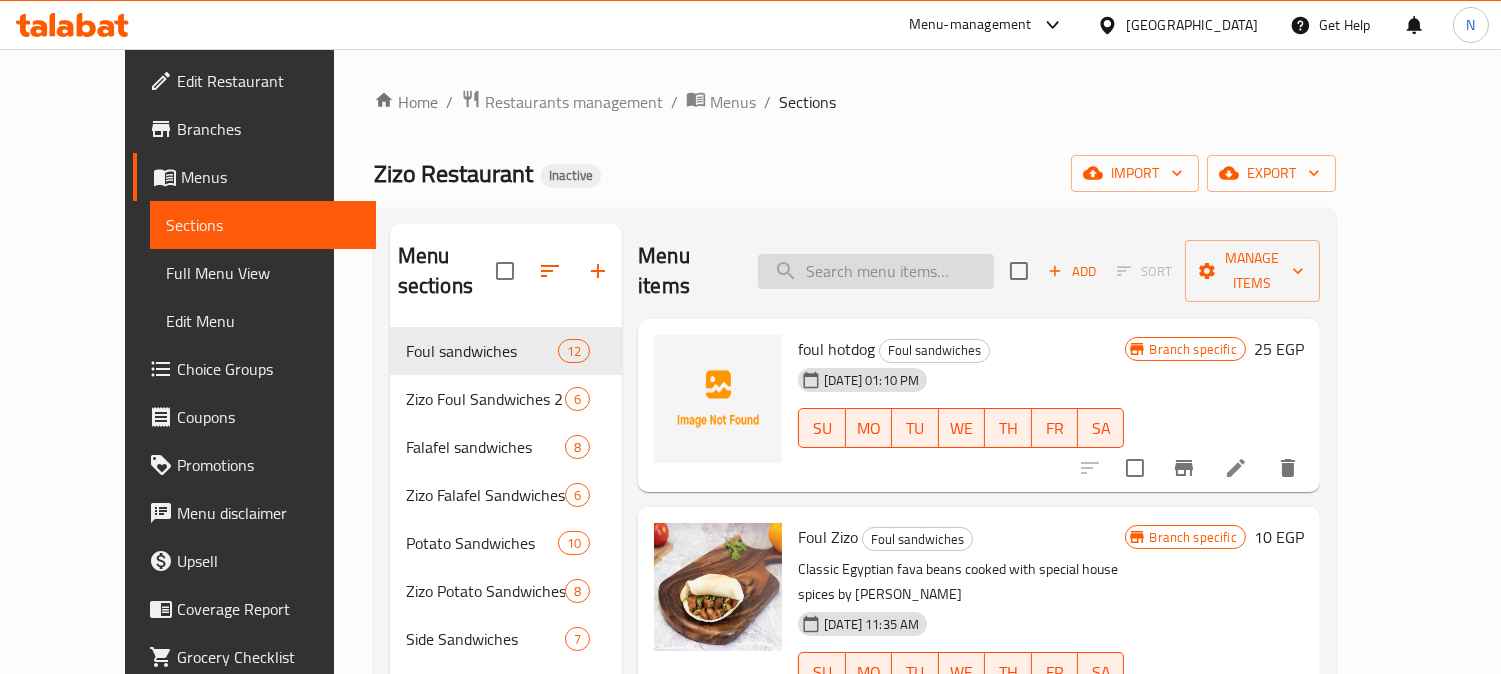 click at bounding box center (876, 271) 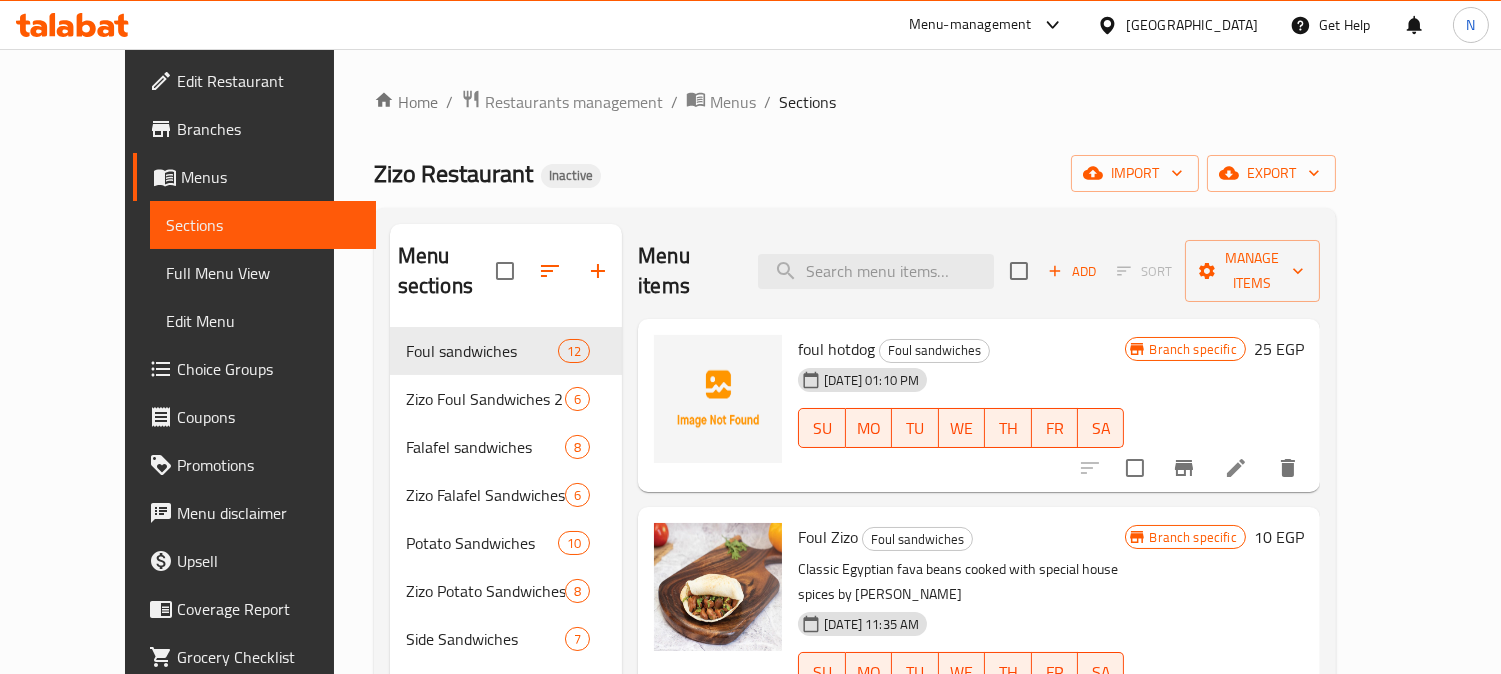 paste on "Stuffed Falafel" 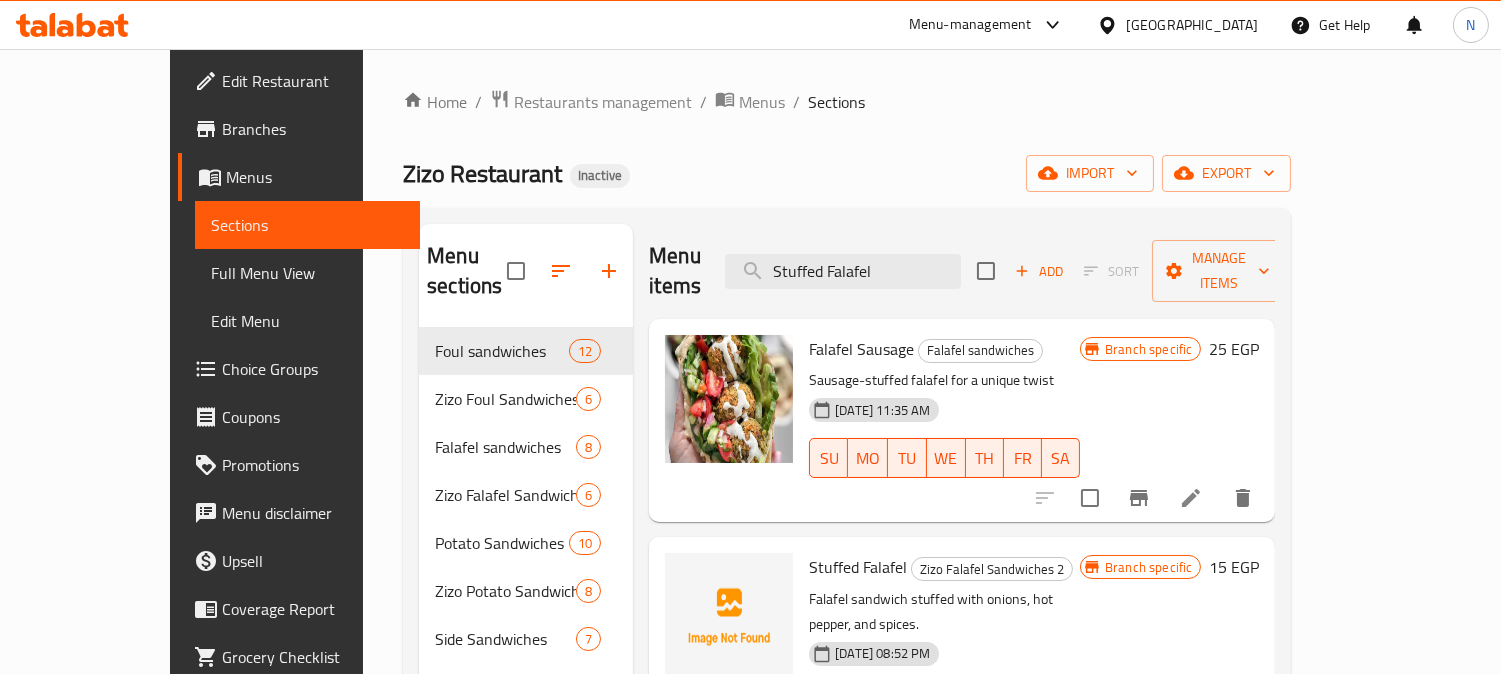 type on "Stuffed Falafel" 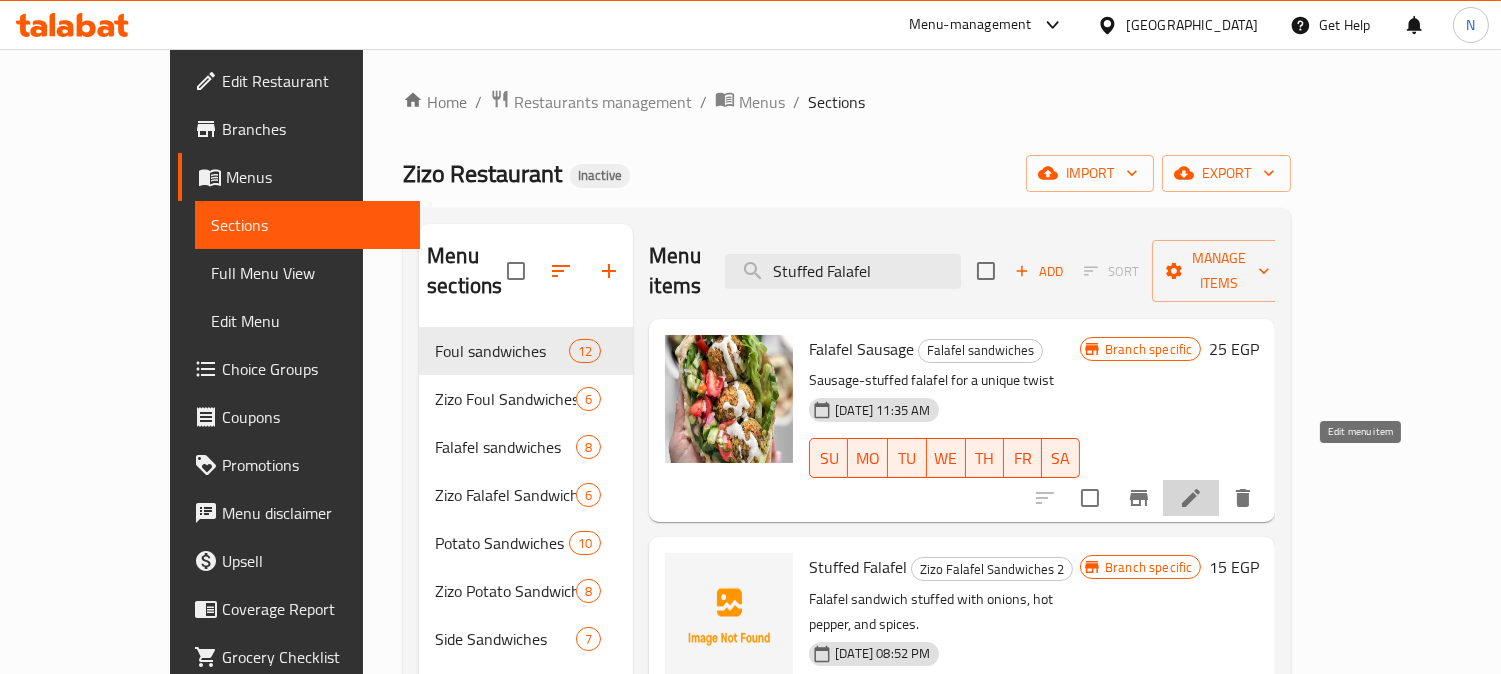 click 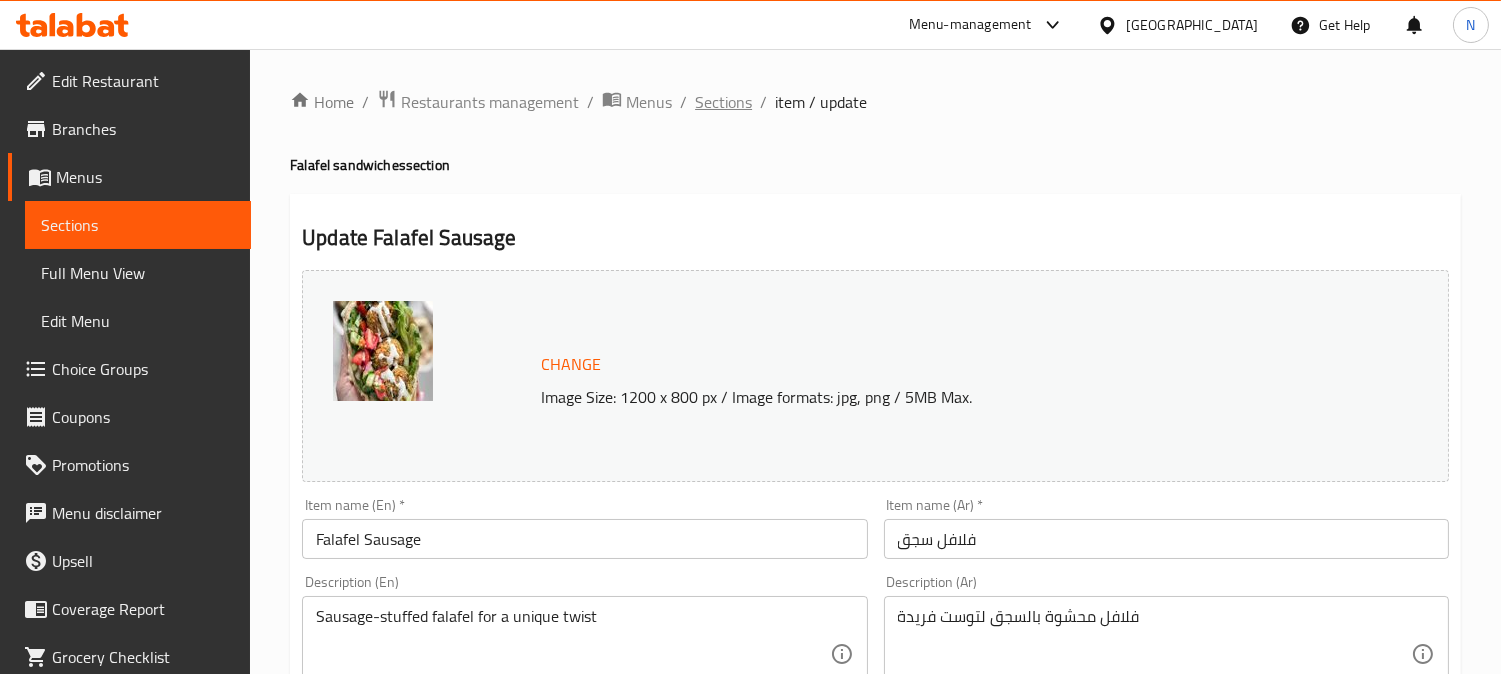 click on "Sections" at bounding box center (723, 102) 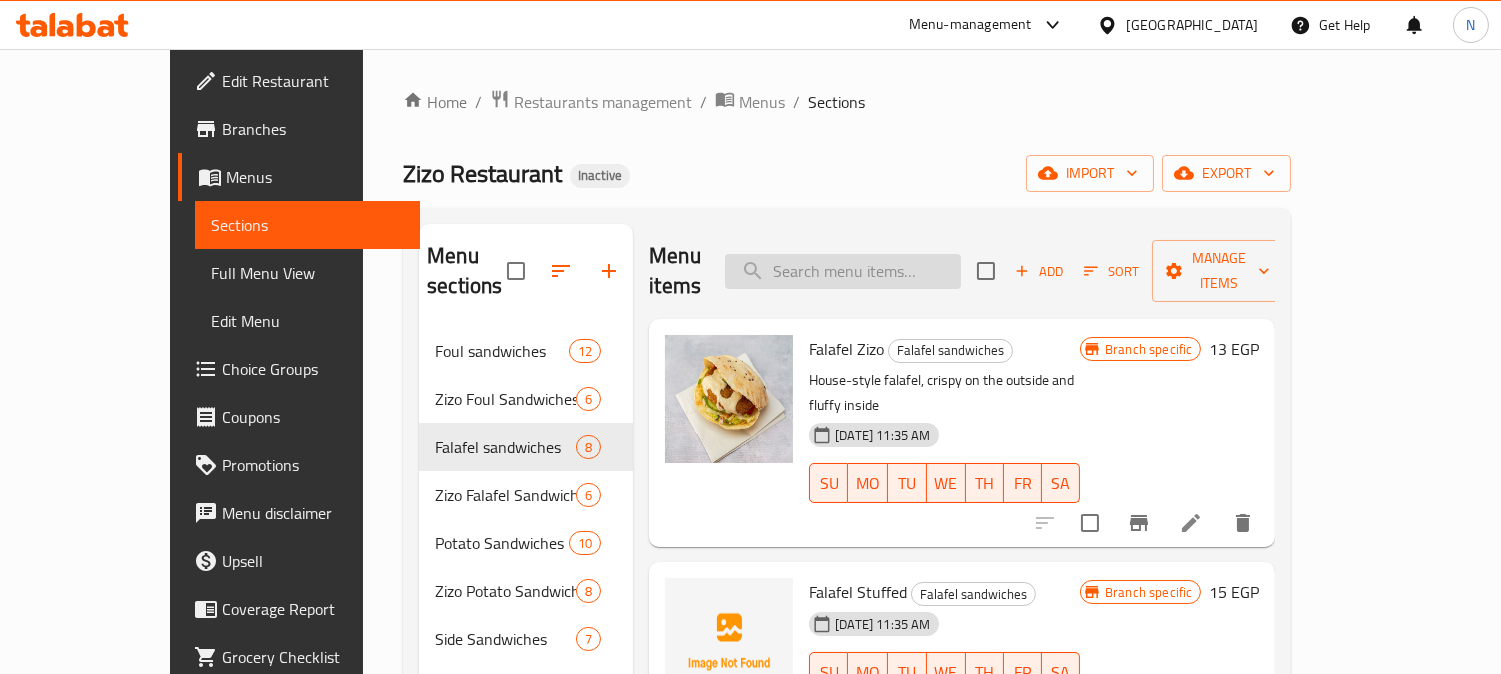 drag, startPoint x: 914, startPoint y: 245, endPoint x: 950, endPoint y: 321, distance: 84.095184 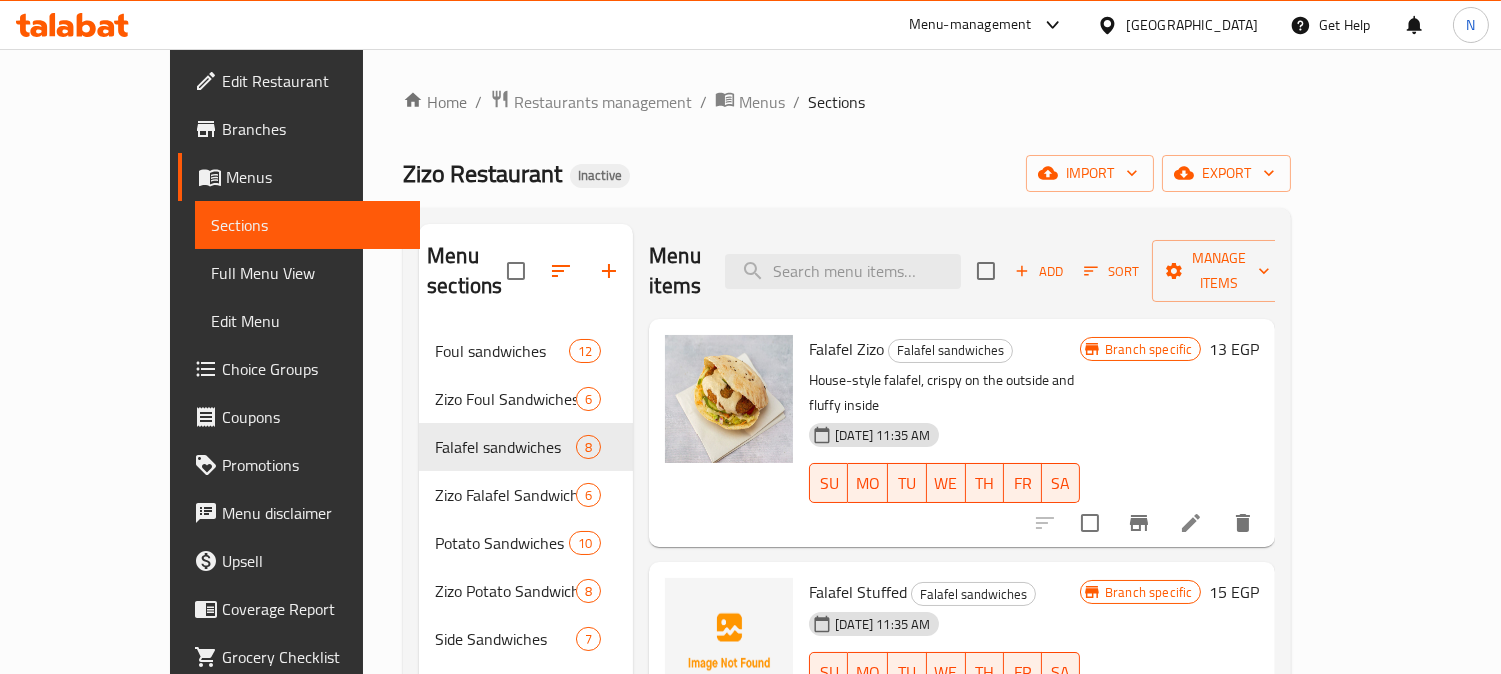 click at bounding box center [843, 271] 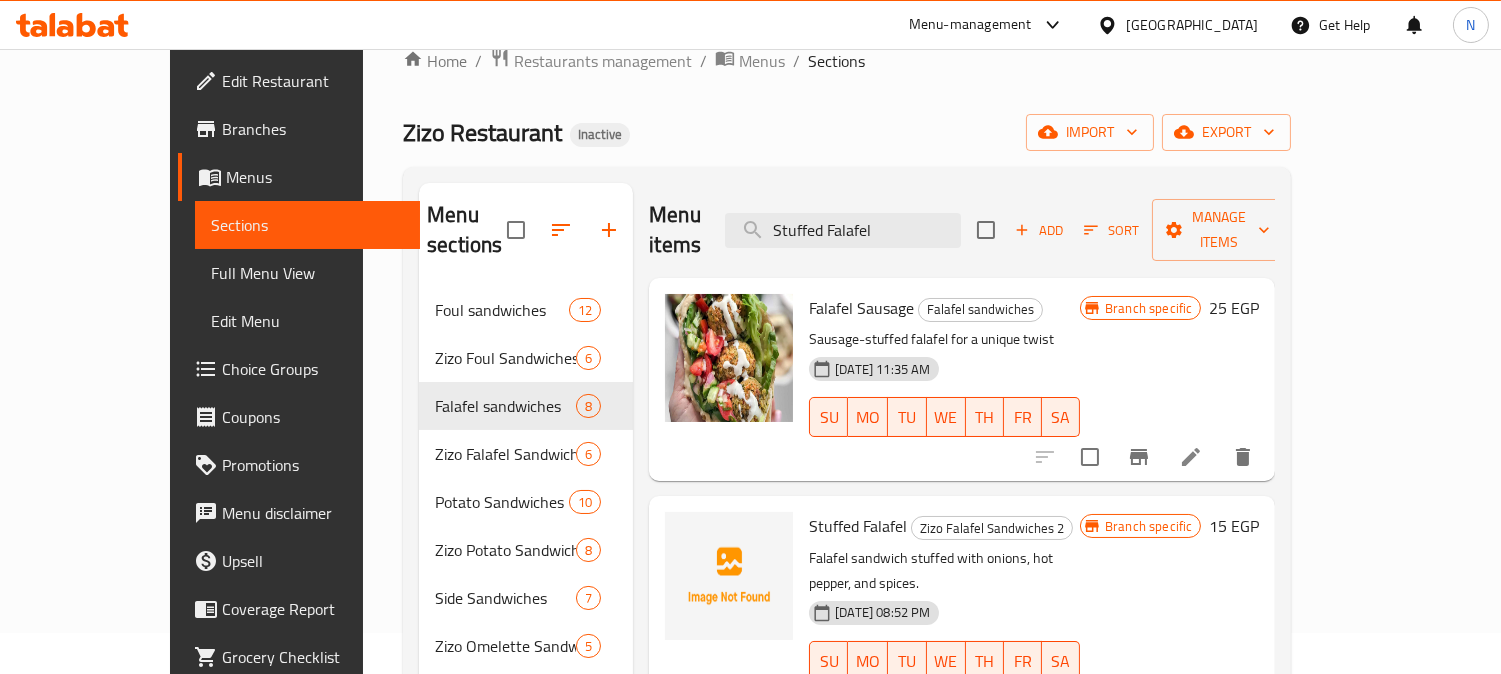 scroll, scrollTop: 111, scrollLeft: 0, axis: vertical 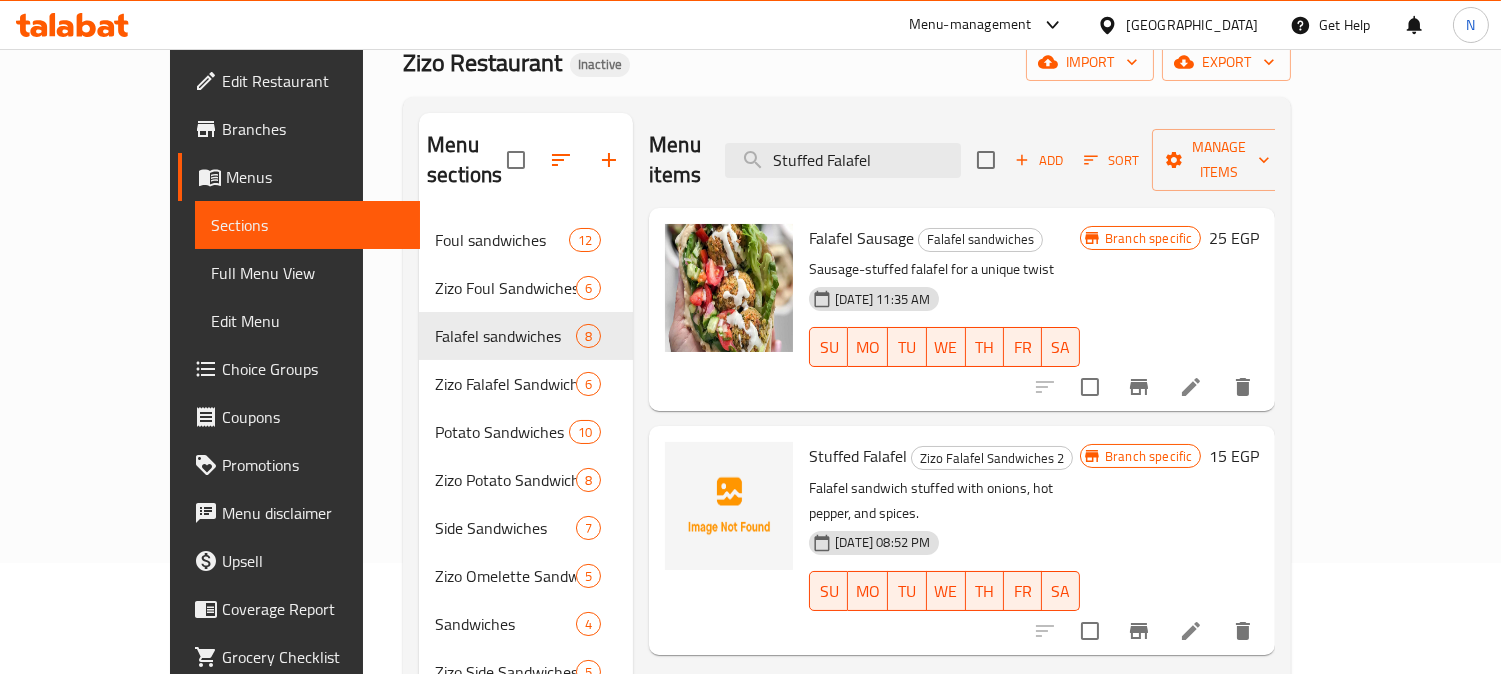 type on "Stuffed Falafel" 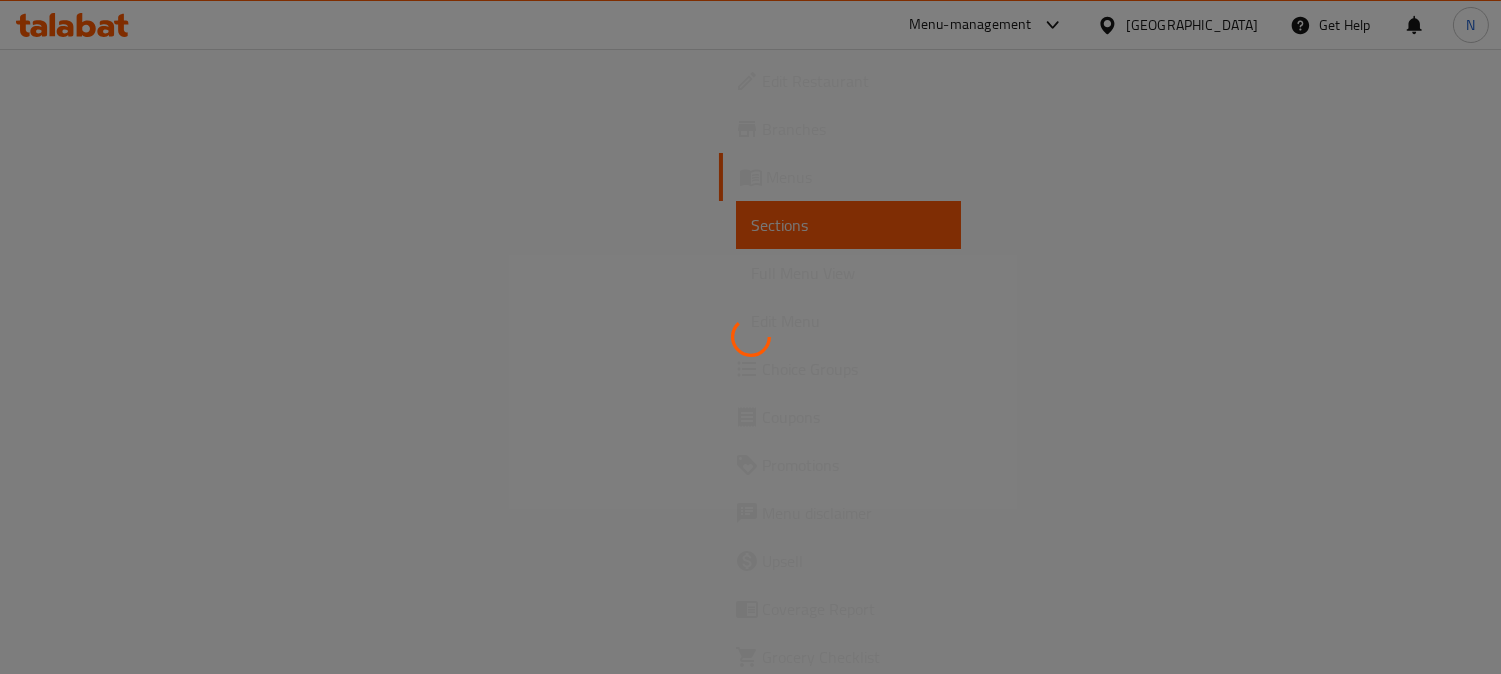scroll, scrollTop: 0, scrollLeft: 0, axis: both 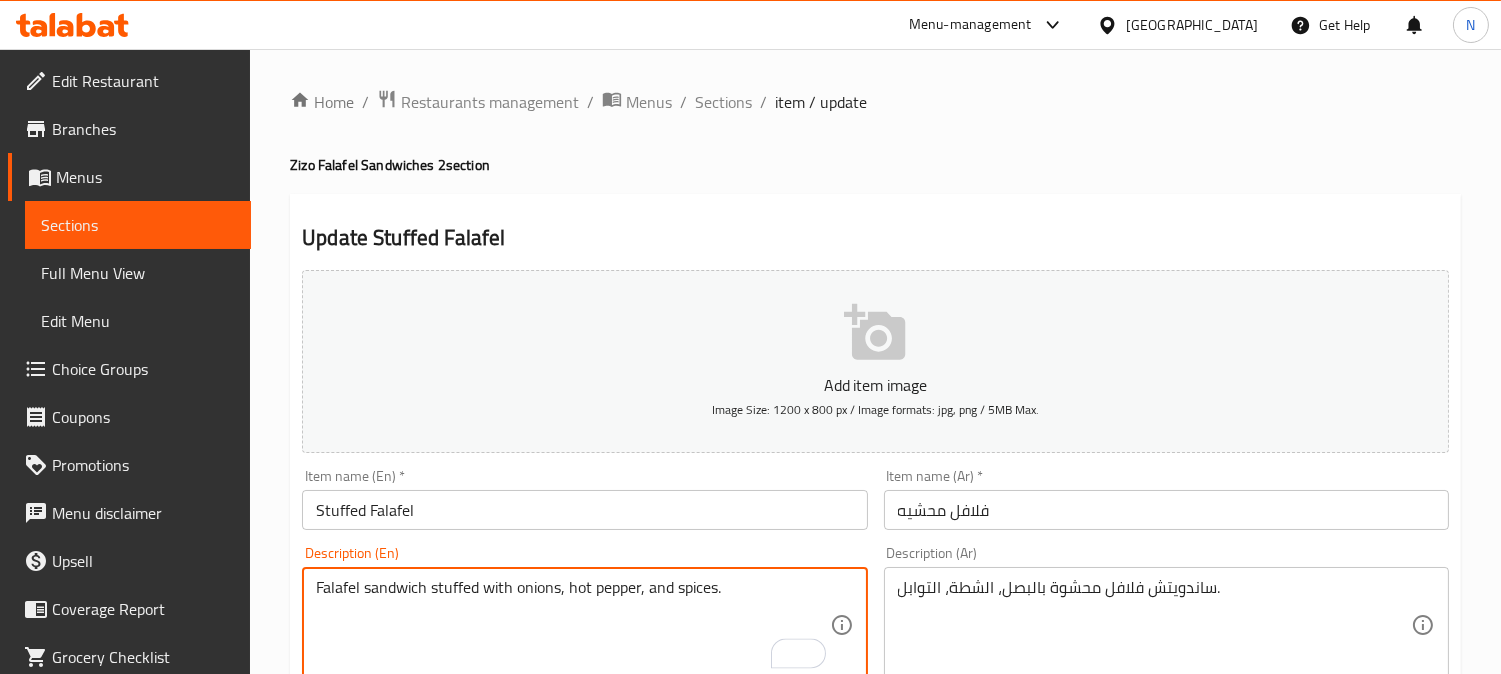 drag, startPoint x: 571, startPoint y: 582, endPoint x: 642, endPoint y: 610, distance: 76.321686 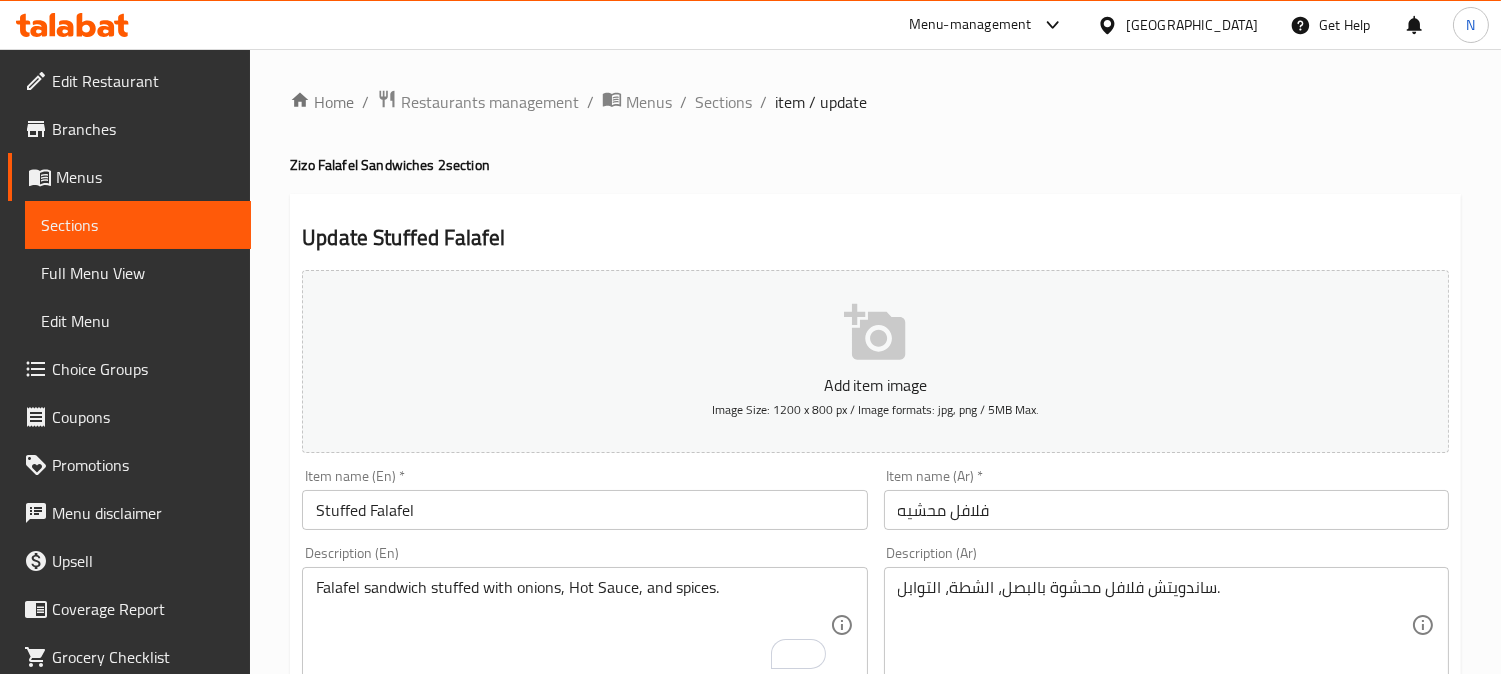 click on "Falafel sandwich stuffed with onions, Hot Sauce, and spices. Description (En)" at bounding box center [584, 625] 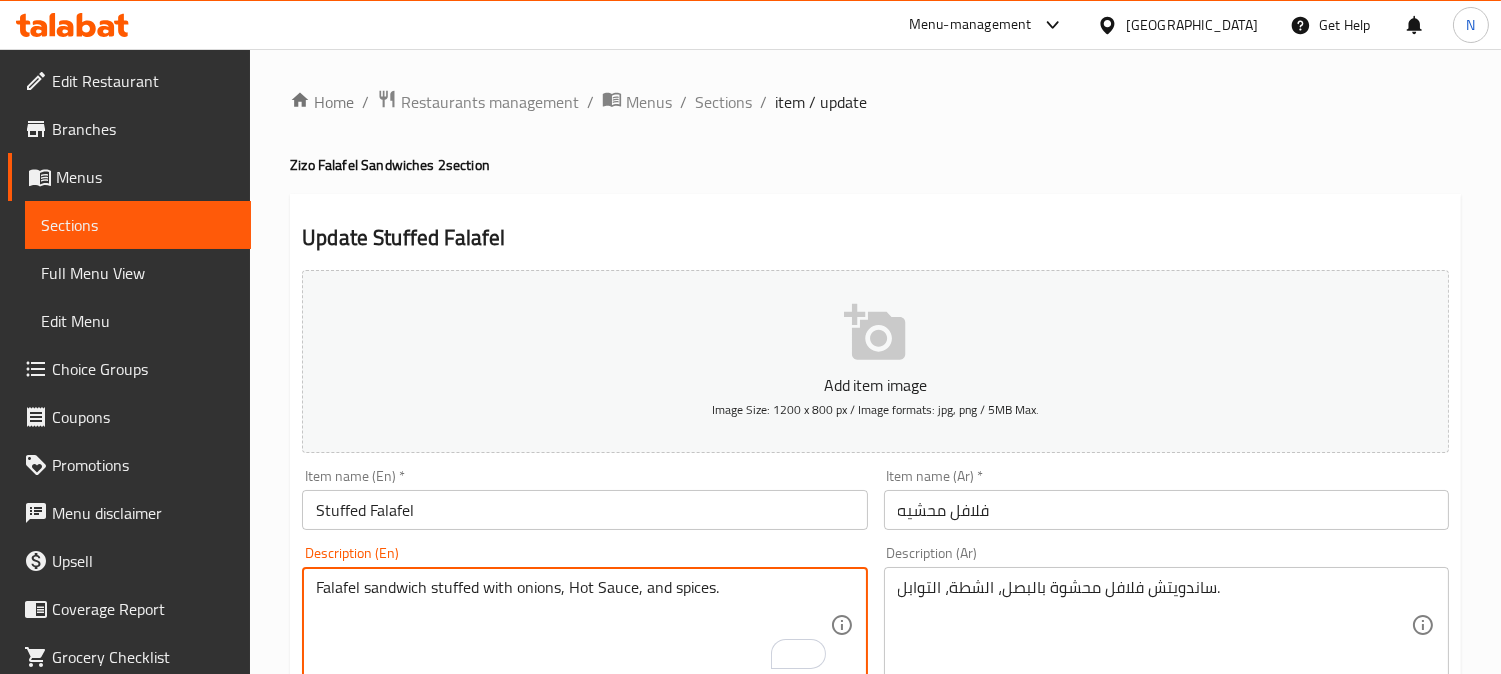 click on "Falafel sandwich stuffed with onions, Hot Sauce, and spices." at bounding box center [572, 625] 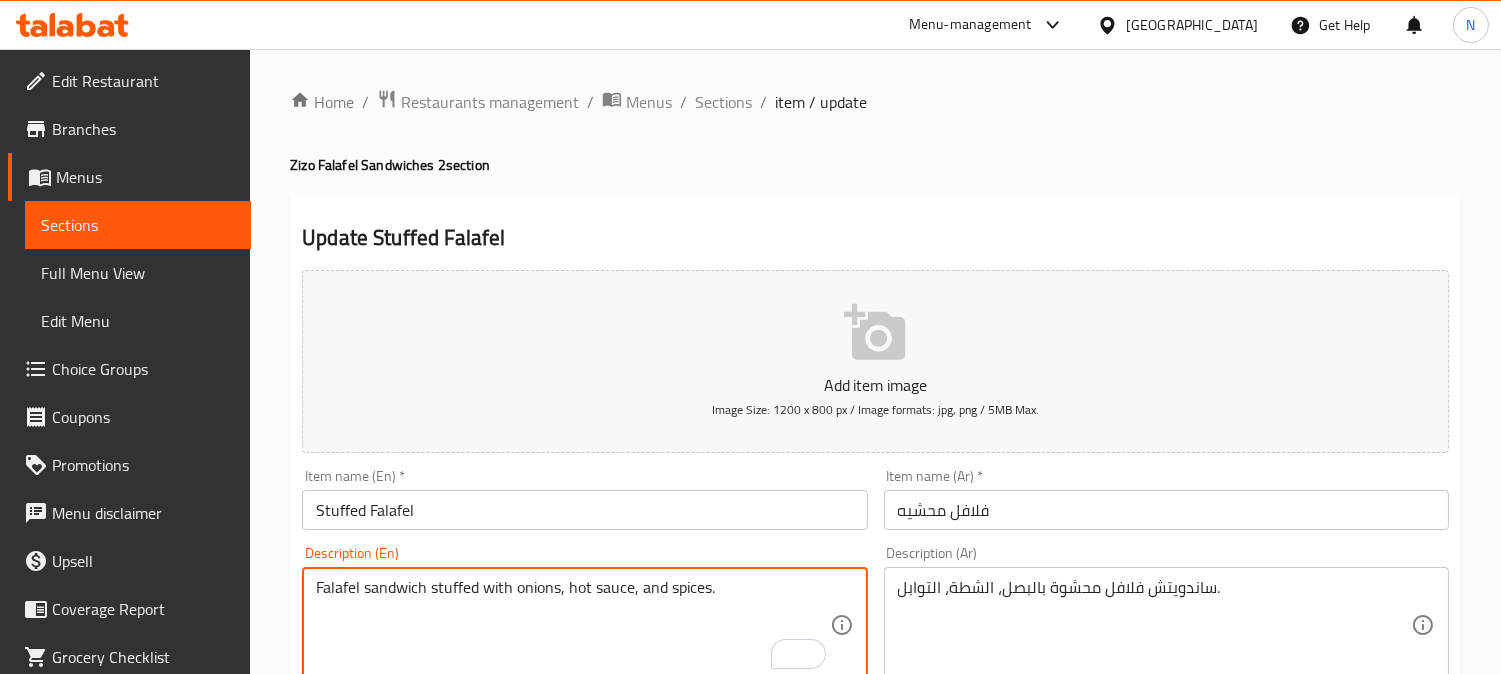 click on "Falafel sandwich stuffed with onions, hot sauce, and spices." at bounding box center [572, 625] 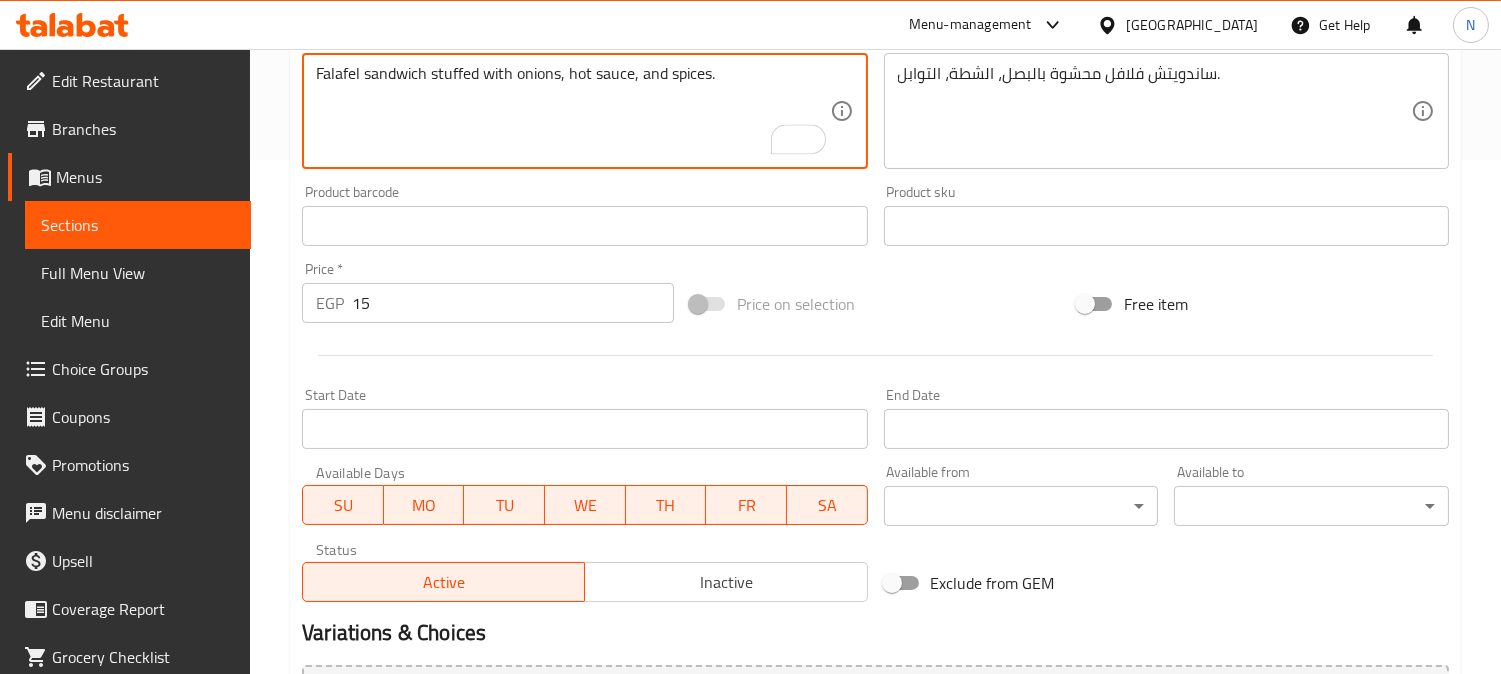 scroll, scrollTop: 735, scrollLeft: 0, axis: vertical 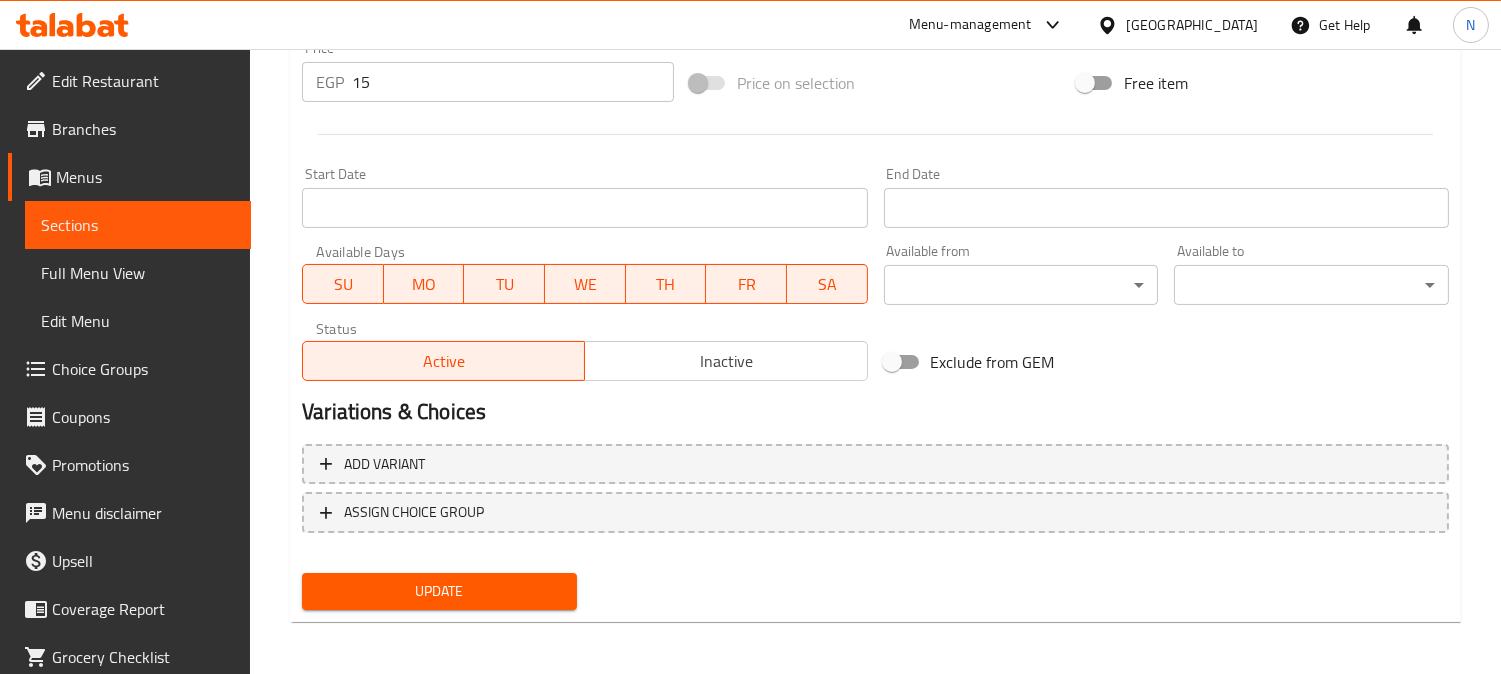 type on "Falafel sandwich stuffed with onions, hot sauce, and spices." 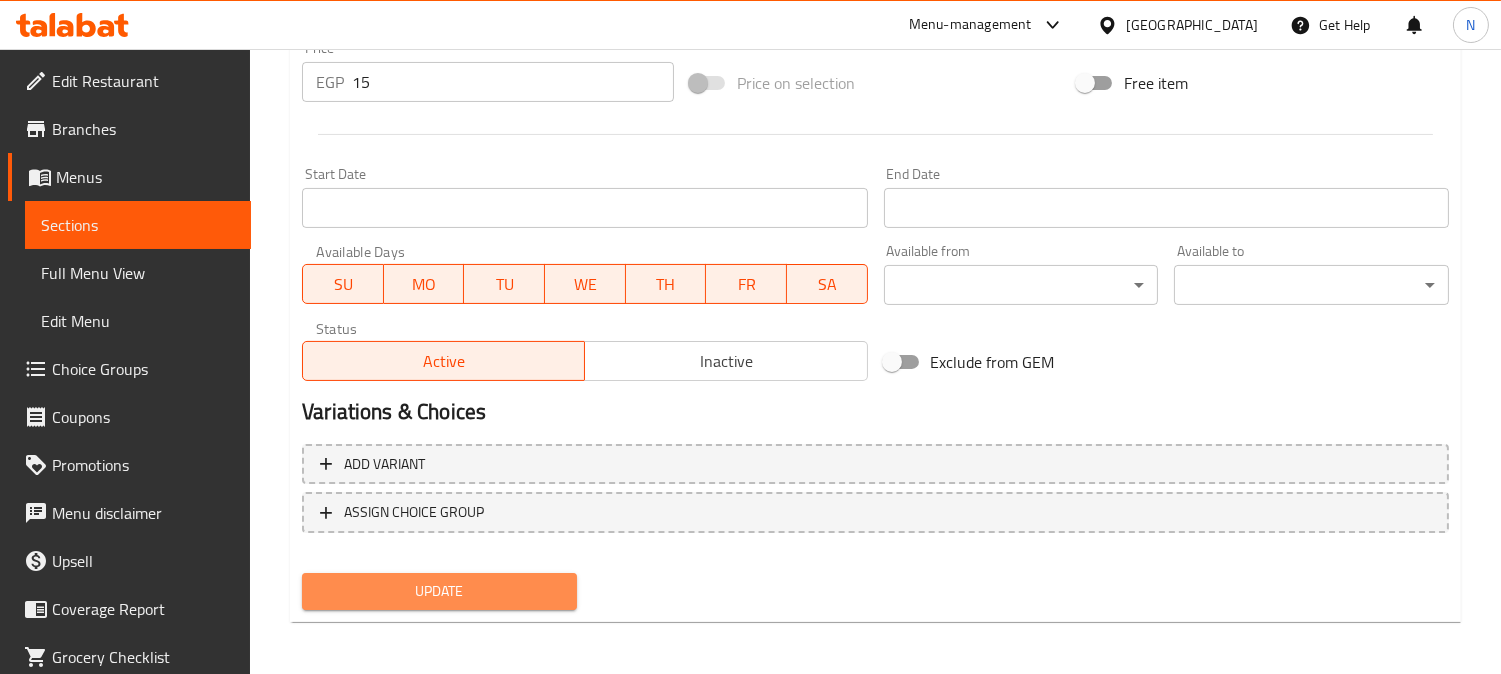click on "Update" at bounding box center [439, 591] 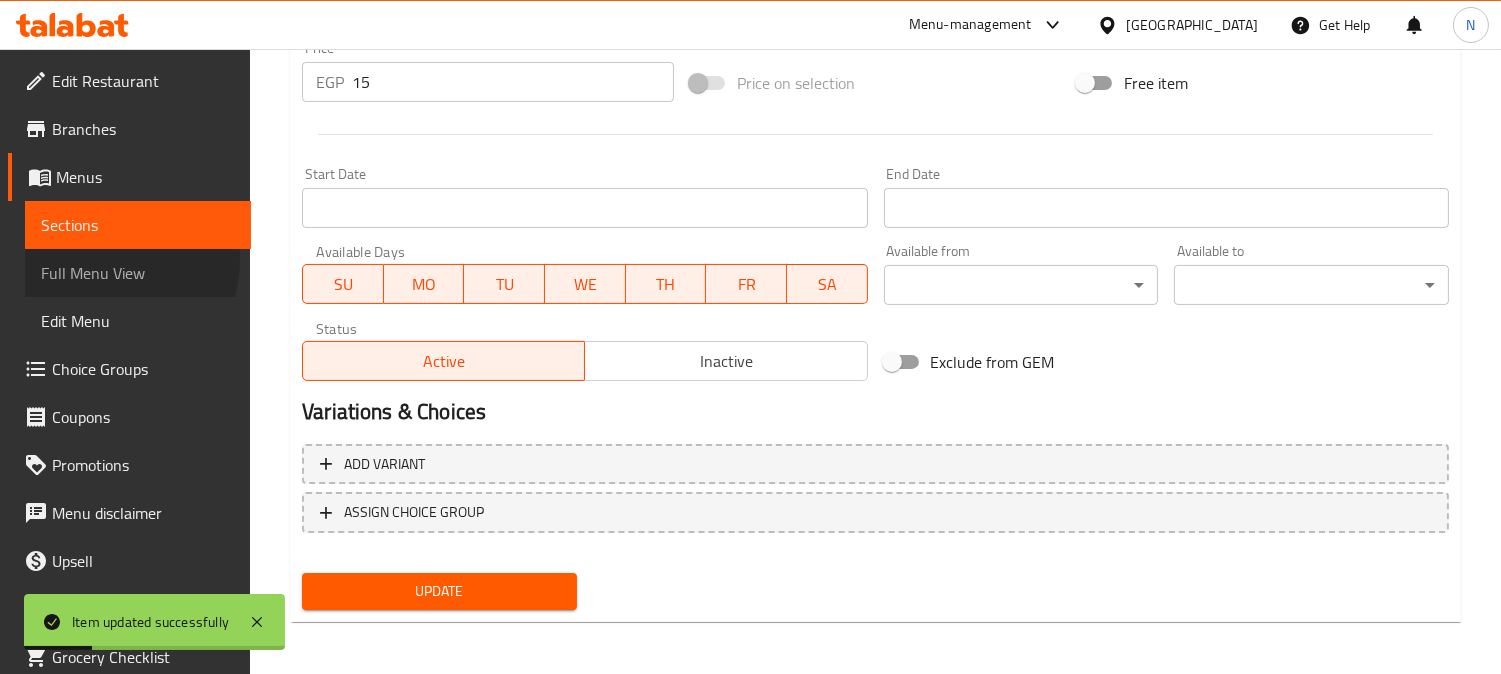 click on "Full Menu View" at bounding box center (138, 273) 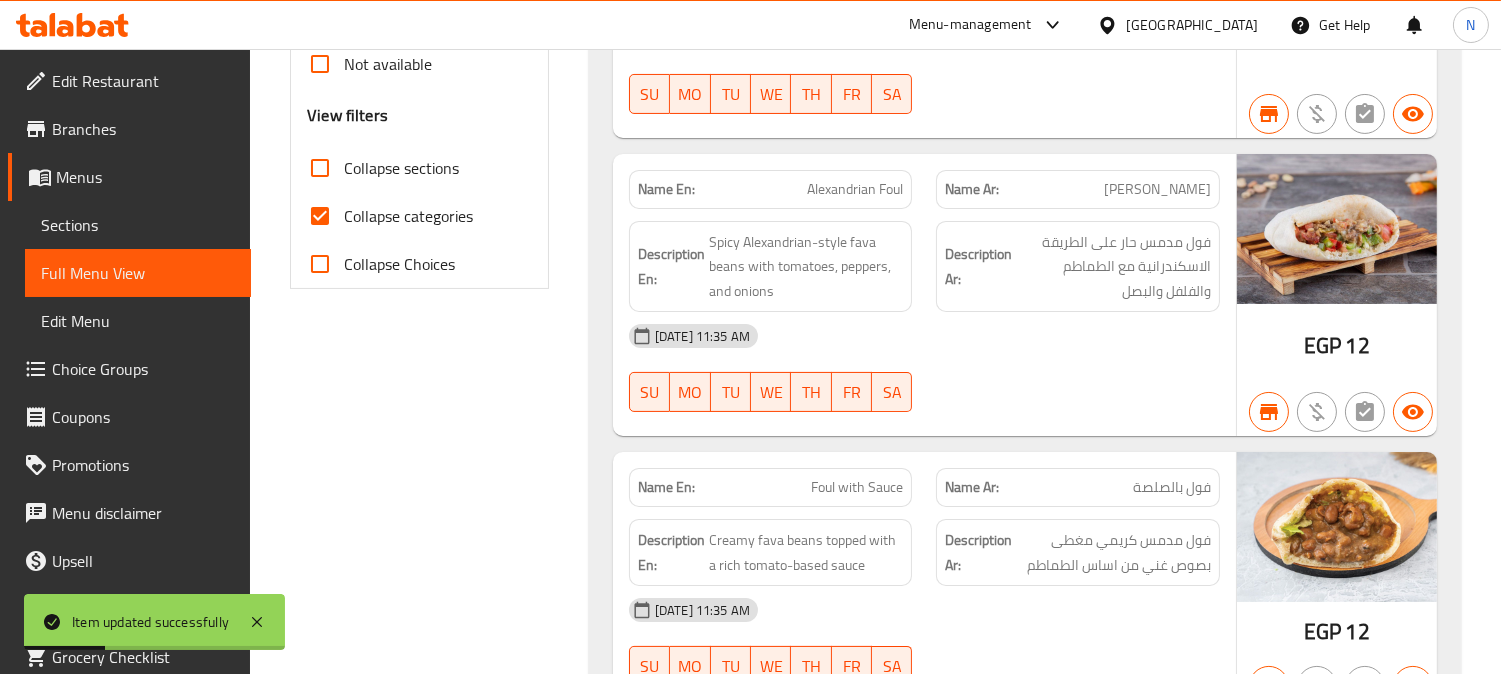 drag, startPoint x: 298, startPoint y: 213, endPoint x: 311, endPoint y: 213, distance: 13 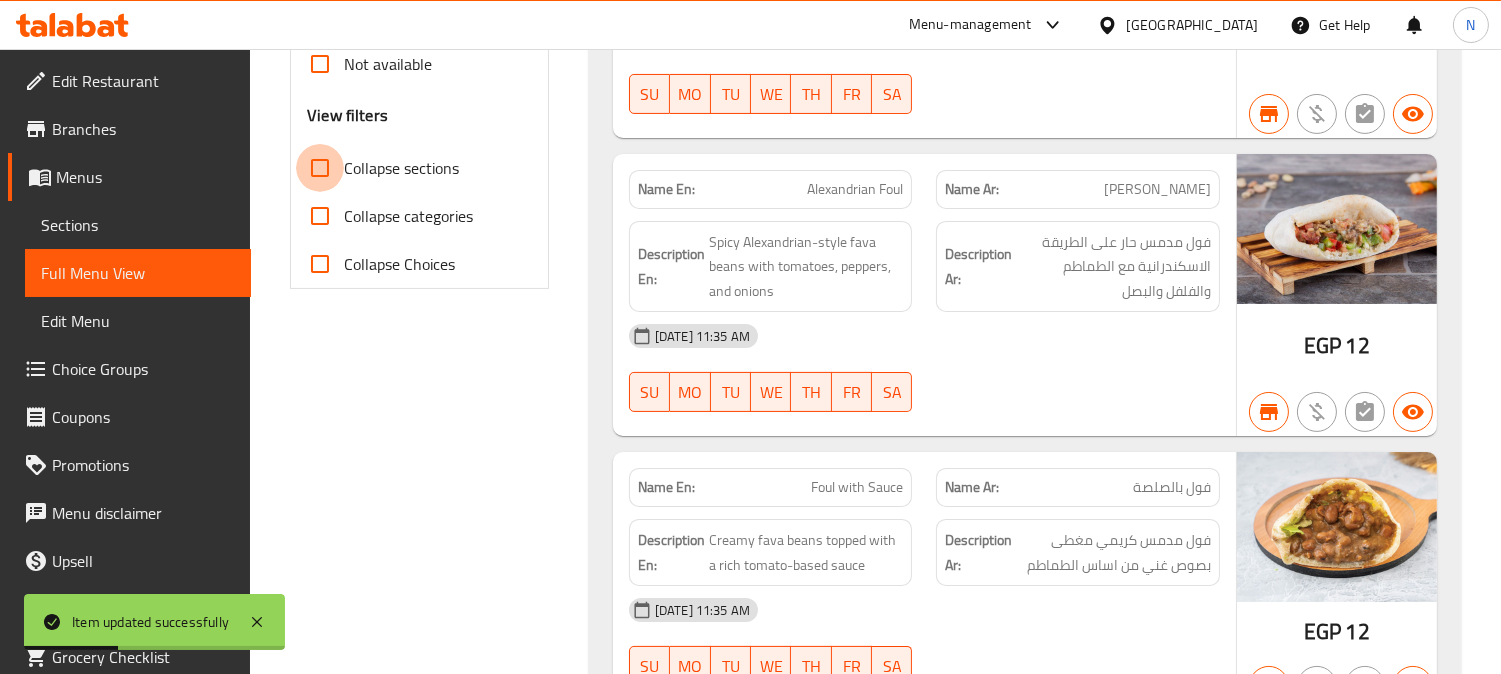 click on "Collapse sections" at bounding box center (320, 168) 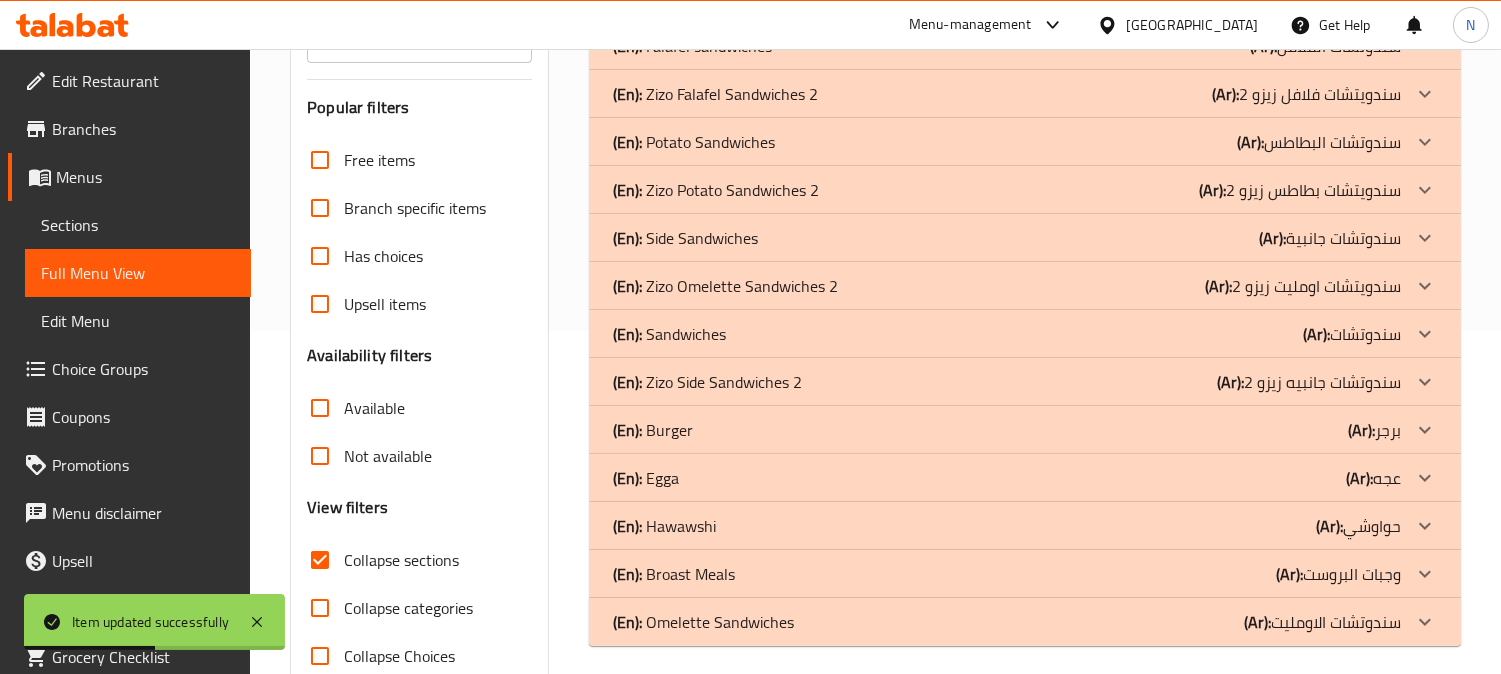 scroll, scrollTop: 390, scrollLeft: 0, axis: vertical 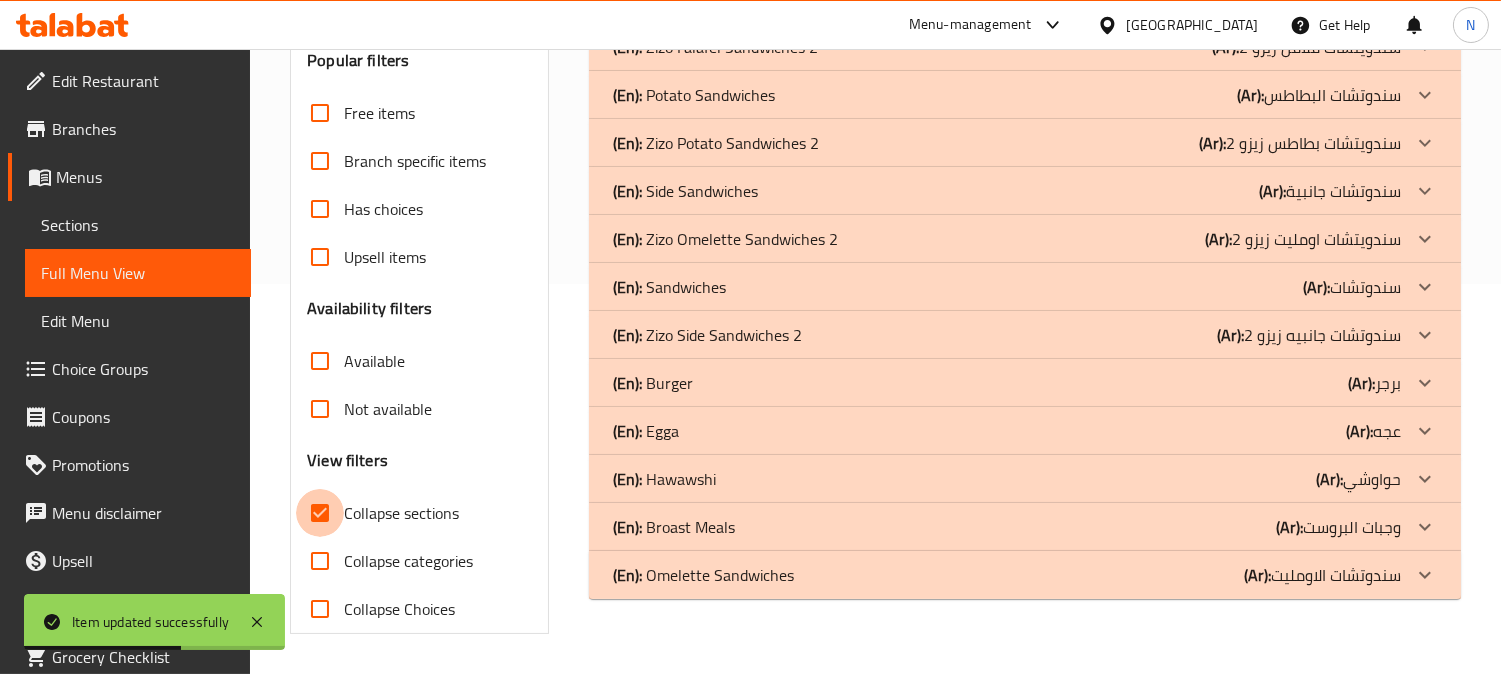 click on "Collapse sections" at bounding box center (320, 513) 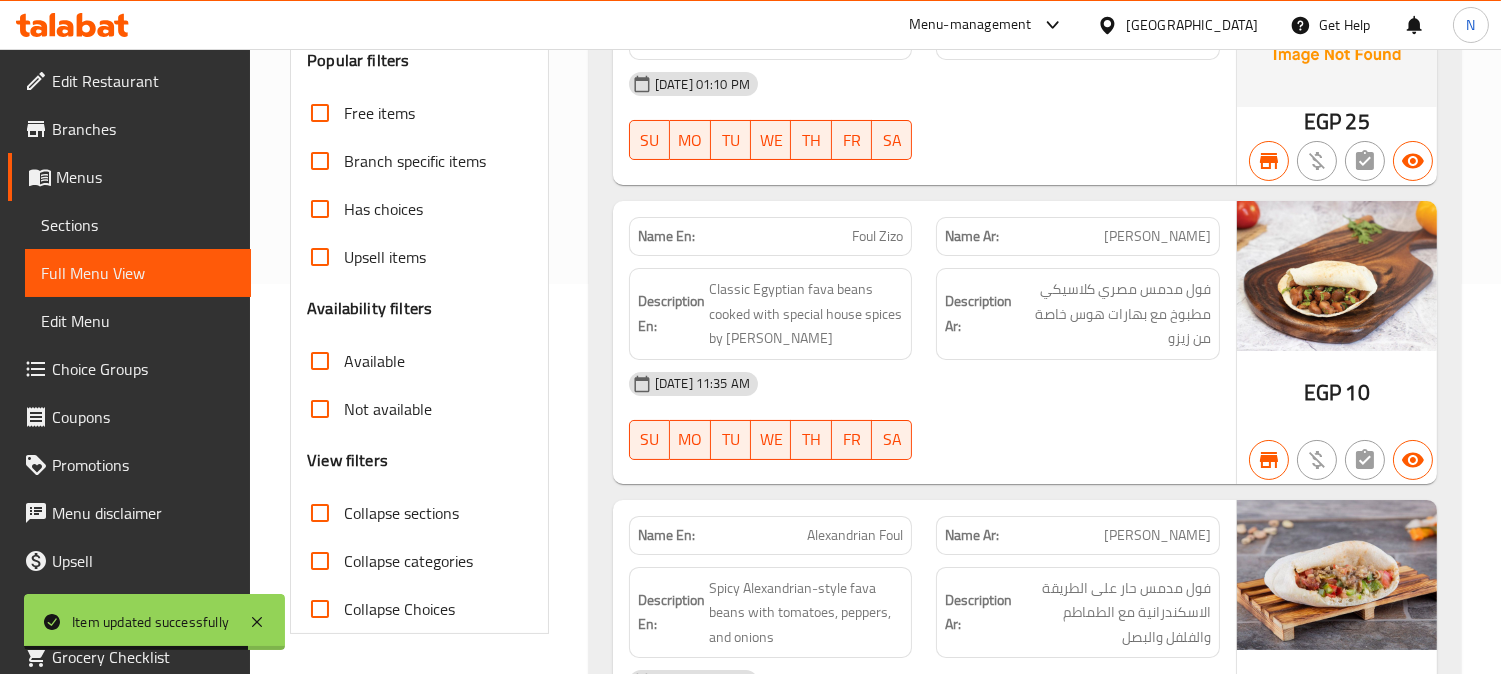 drag, startPoint x: 326, startPoint y: 351, endPoint x: 370, endPoint y: 371, distance: 48.332184 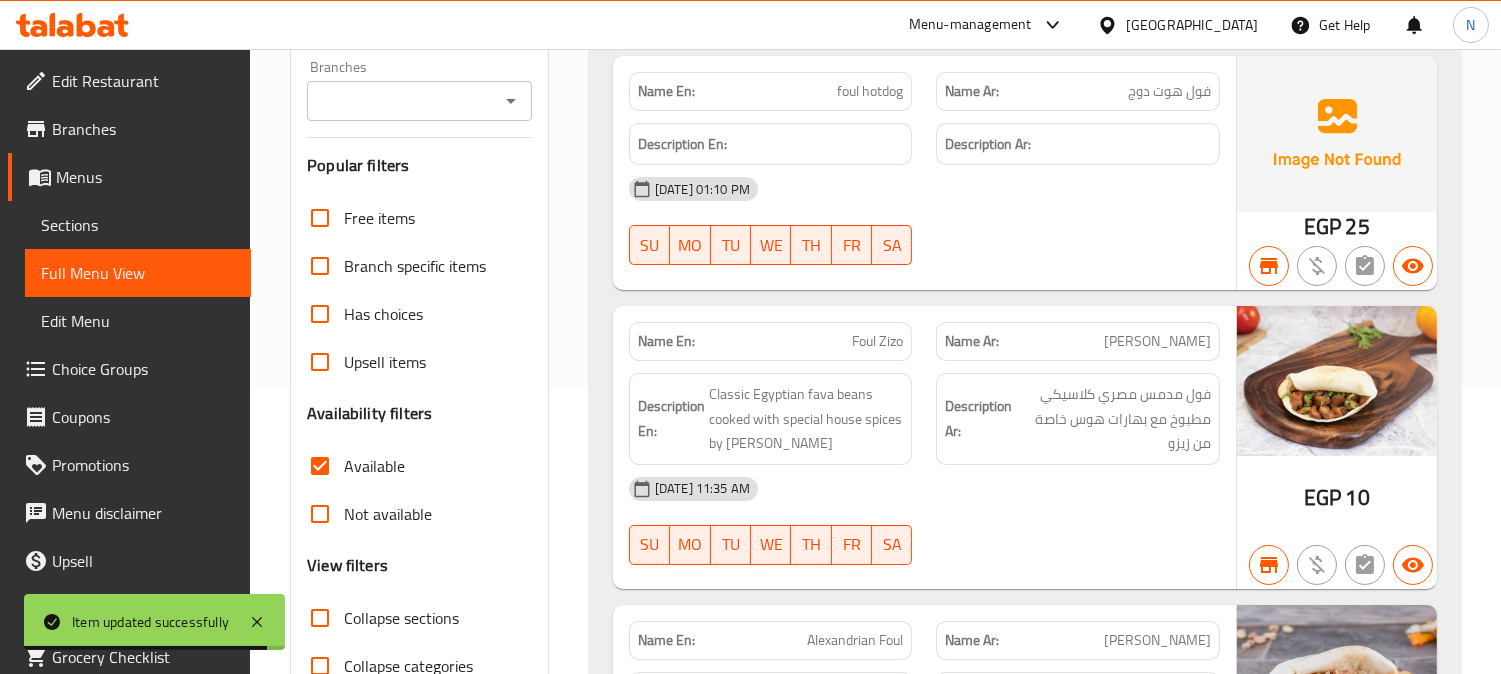 scroll, scrollTop: 167, scrollLeft: 0, axis: vertical 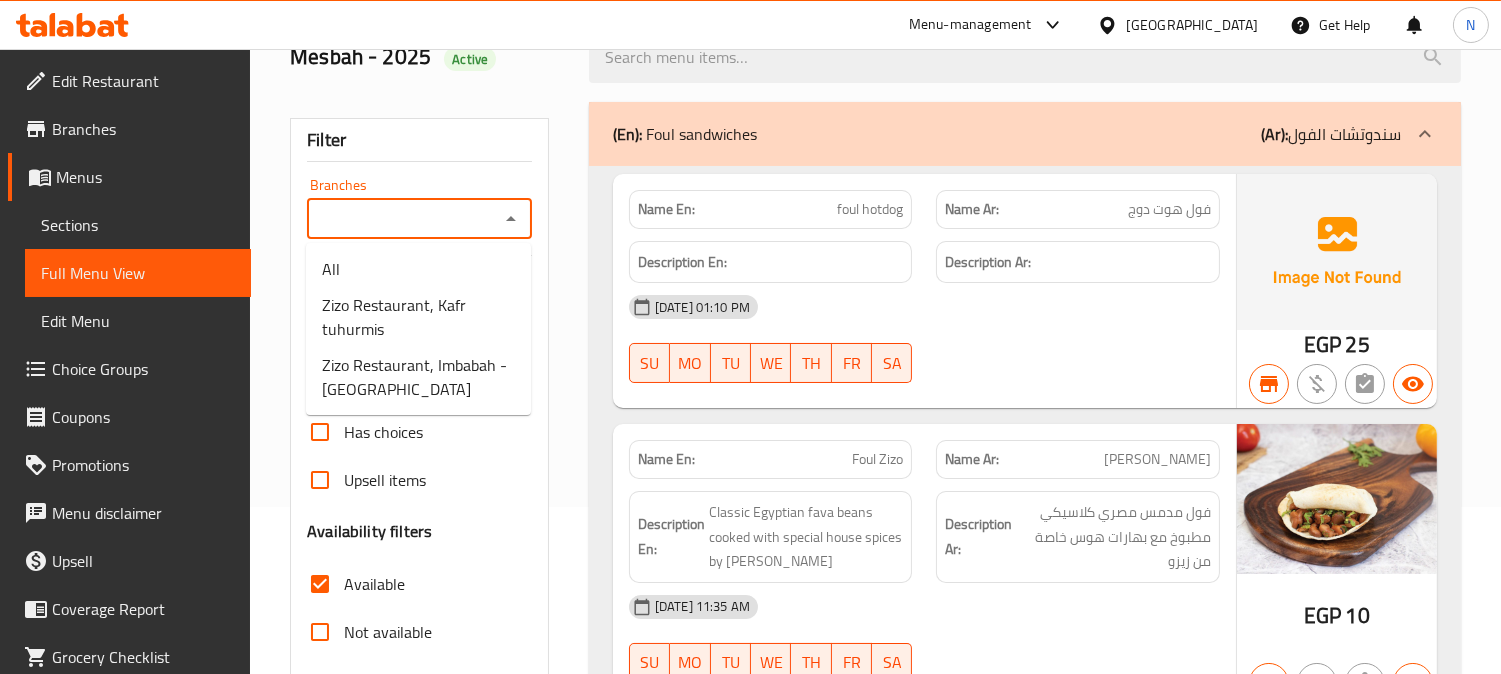 click on "Branches" at bounding box center (403, 219) 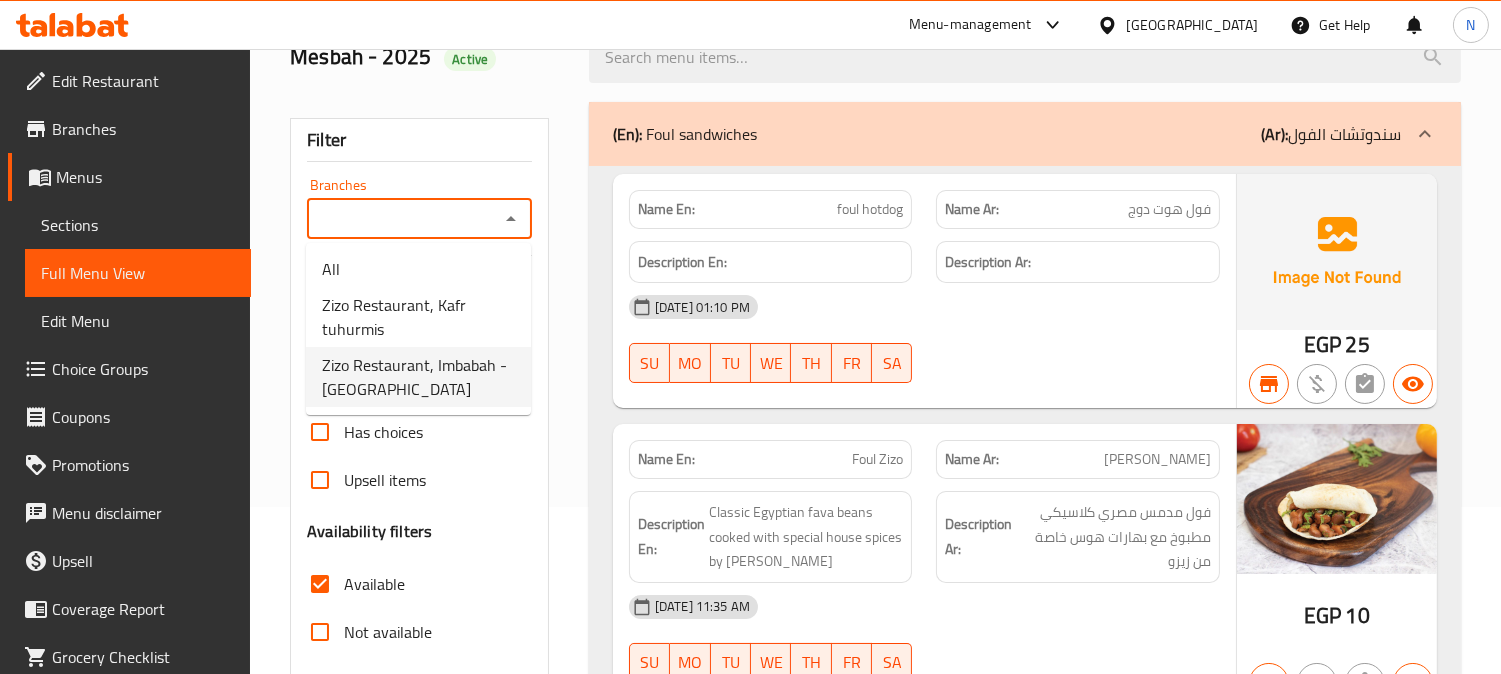 click on "Zizo Restaurant, Imbabah - Madinat El Omal" at bounding box center (418, 377) 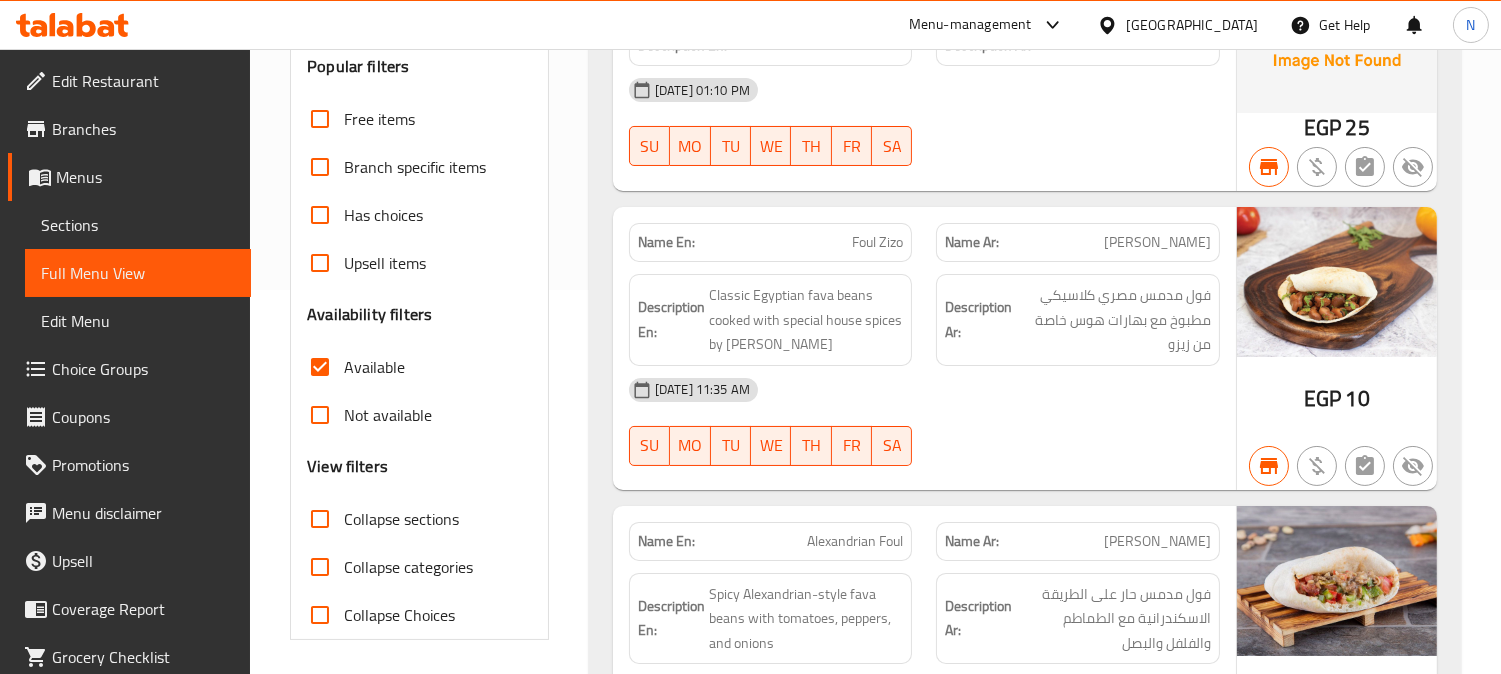 scroll, scrollTop: 390, scrollLeft: 0, axis: vertical 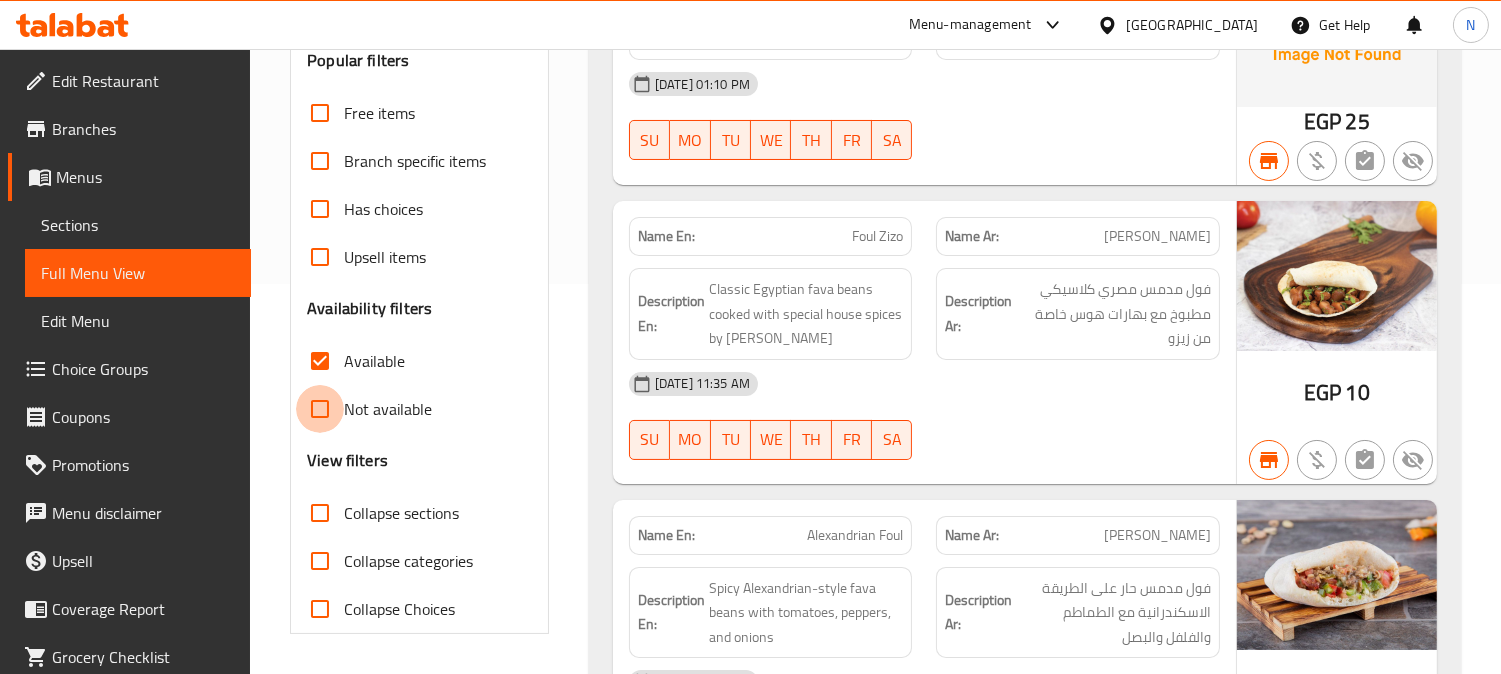 click on "Not available" at bounding box center [320, 409] 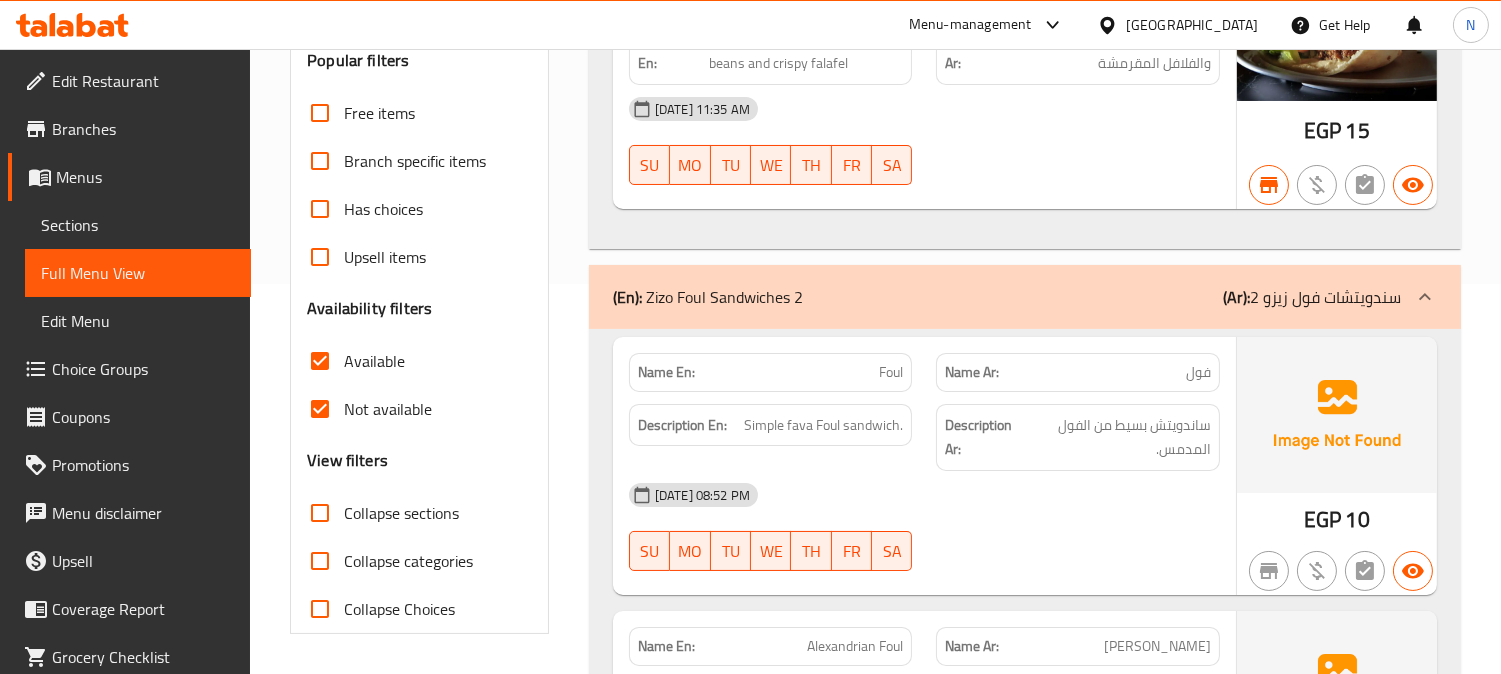 click on "Available" at bounding box center (320, 361) 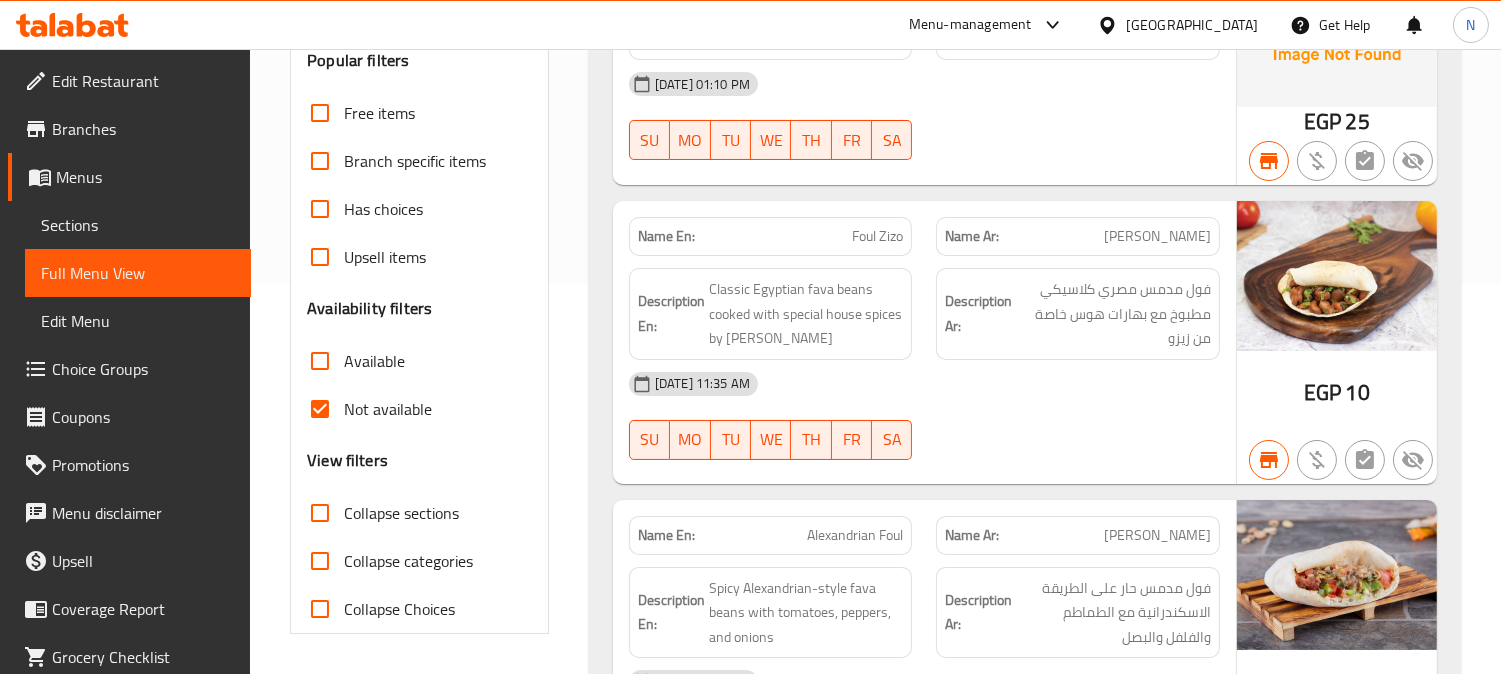 drag, startPoint x: 325, startPoint y: 404, endPoint x: 318, endPoint y: 363, distance: 41.59327 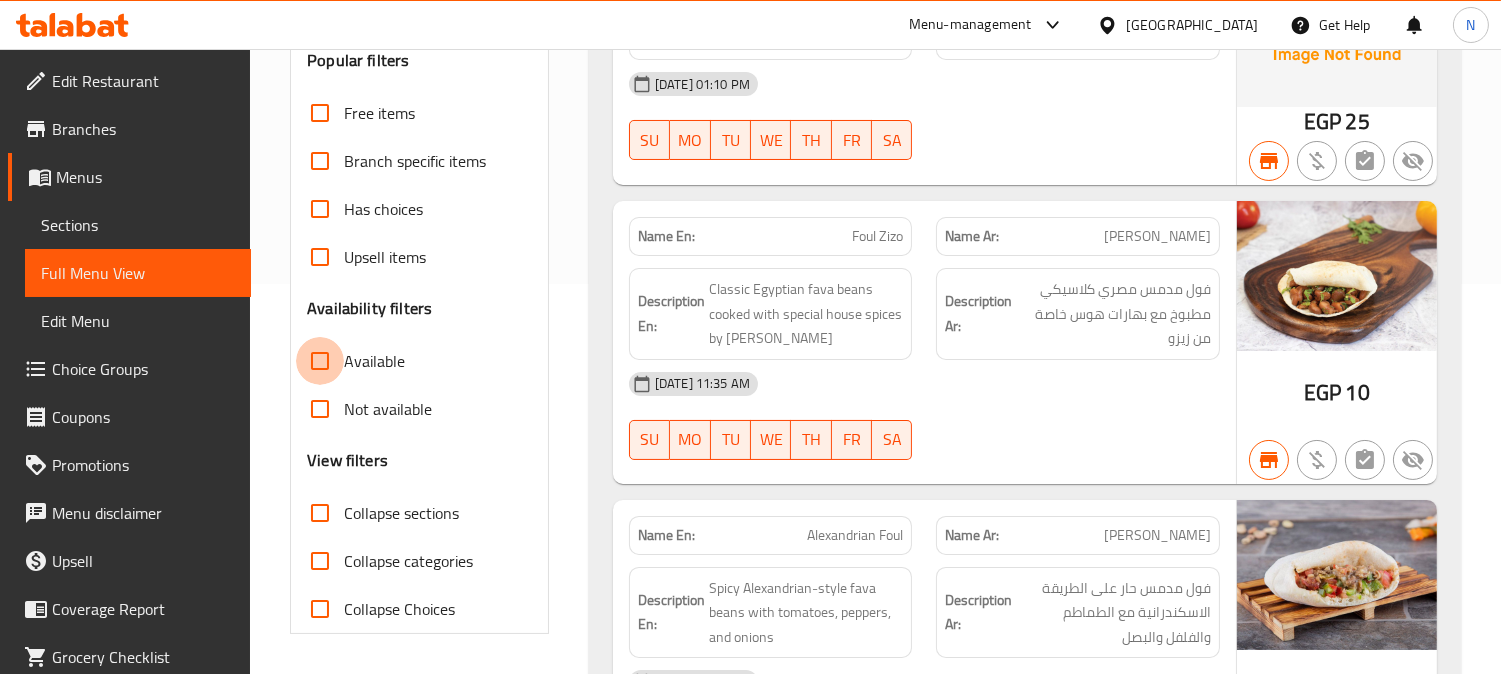 click on "Available" at bounding box center [320, 361] 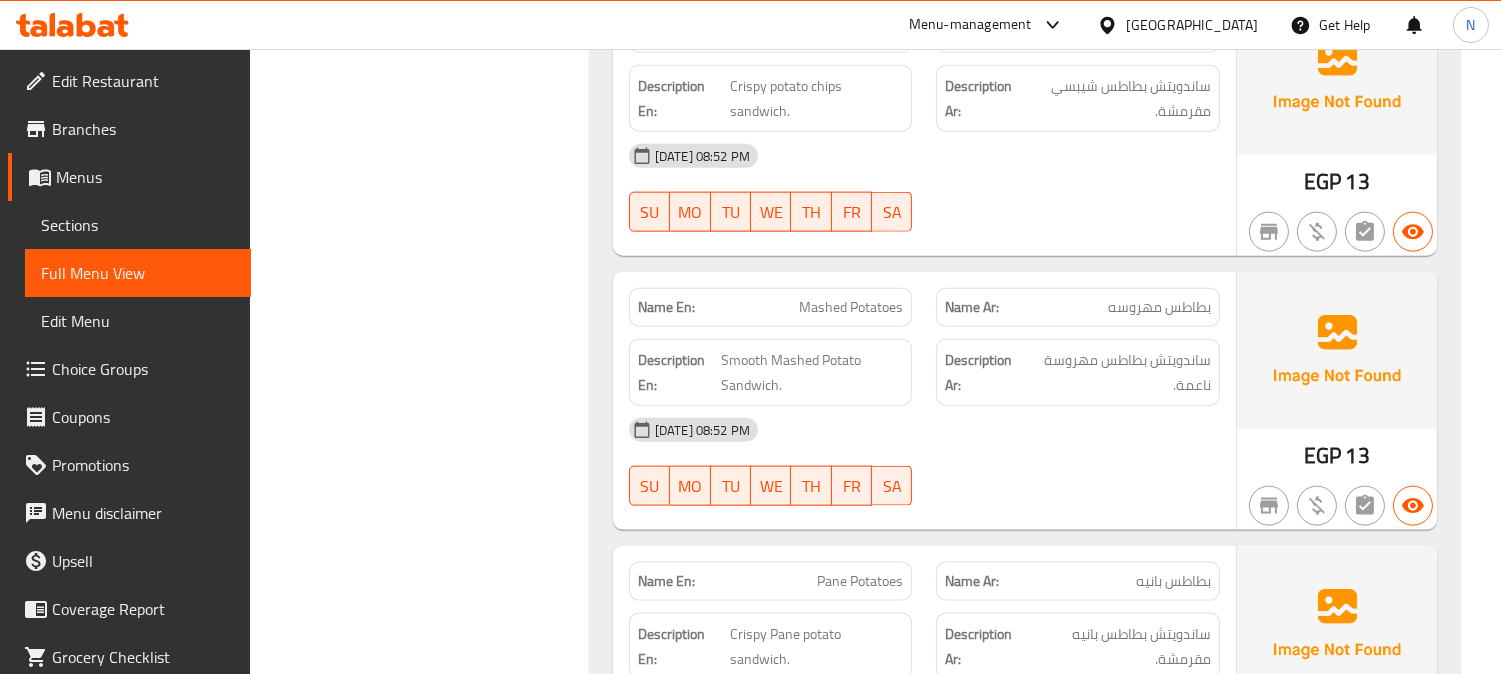 scroll, scrollTop: 4612, scrollLeft: 0, axis: vertical 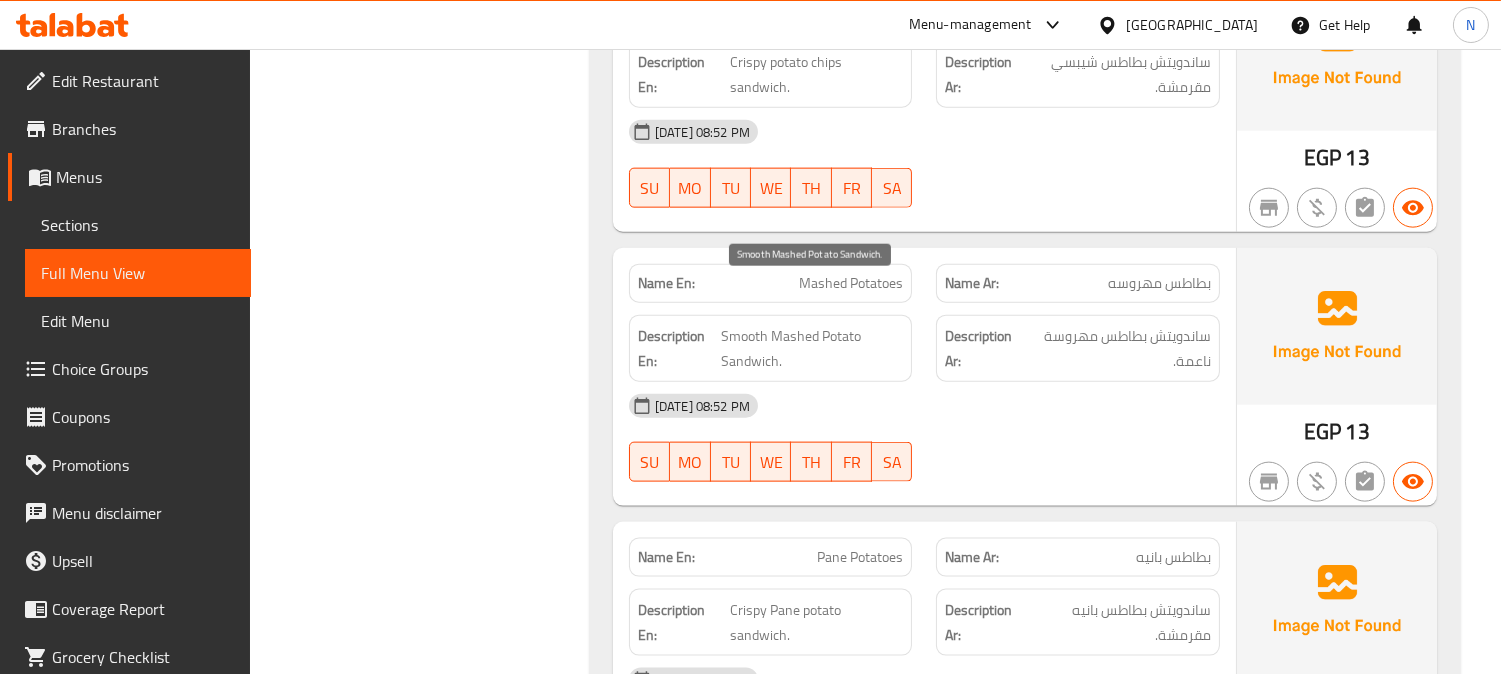 click on "Smooth Mashed Potato Sandwich." at bounding box center (812, 348) 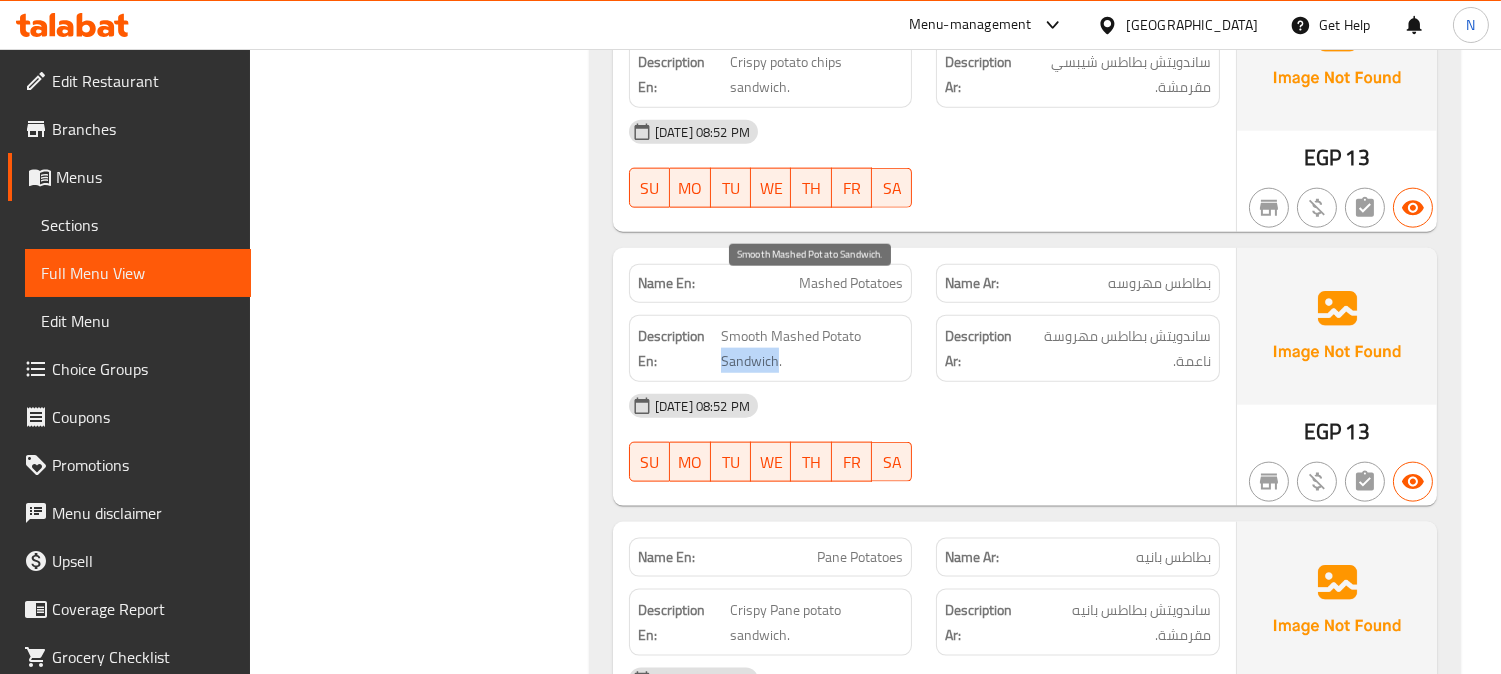 click on "Smooth Mashed Potato Sandwich." at bounding box center [812, 348] 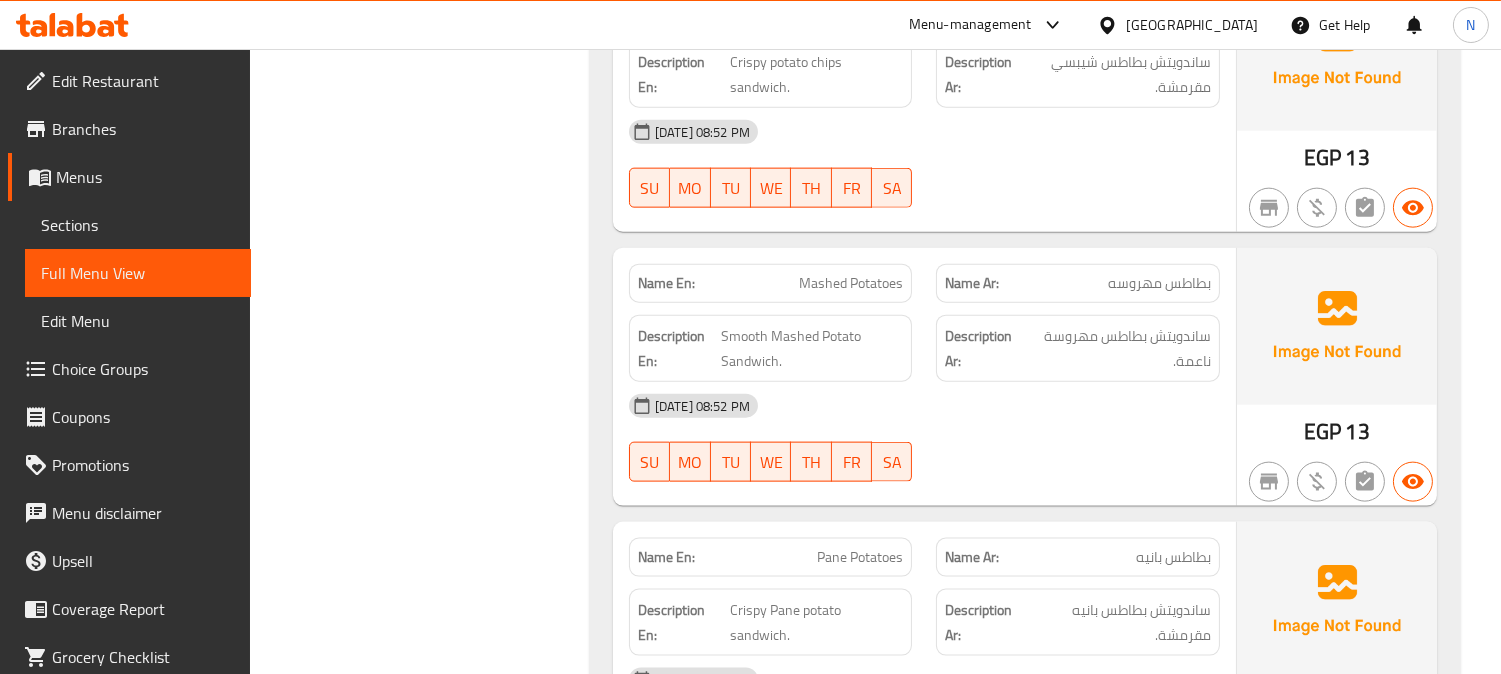 click on "[DATE] 08:52 PM" at bounding box center (924, -3179) 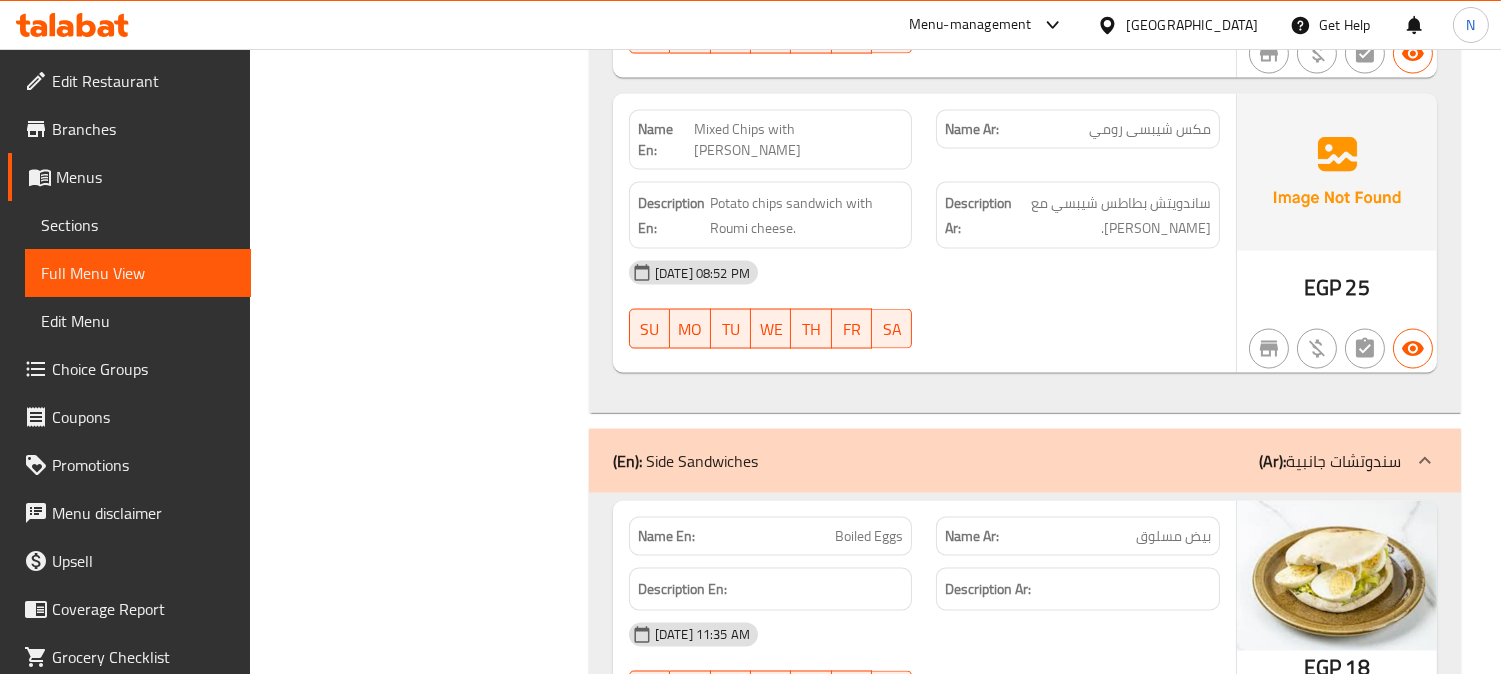 scroll, scrollTop: 6222, scrollLeft: 0, axis: vertical 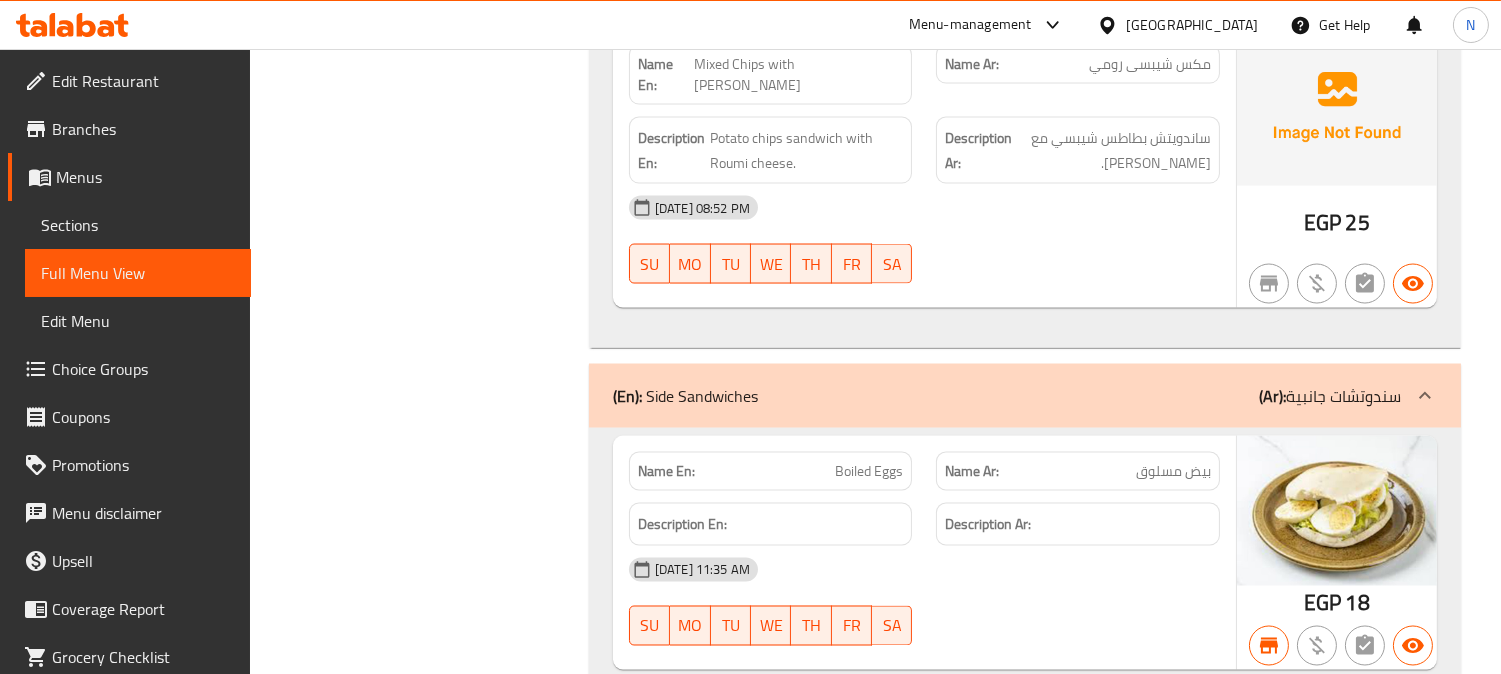 click on "Boiled Eggs" at bounding box center [845, -5846] 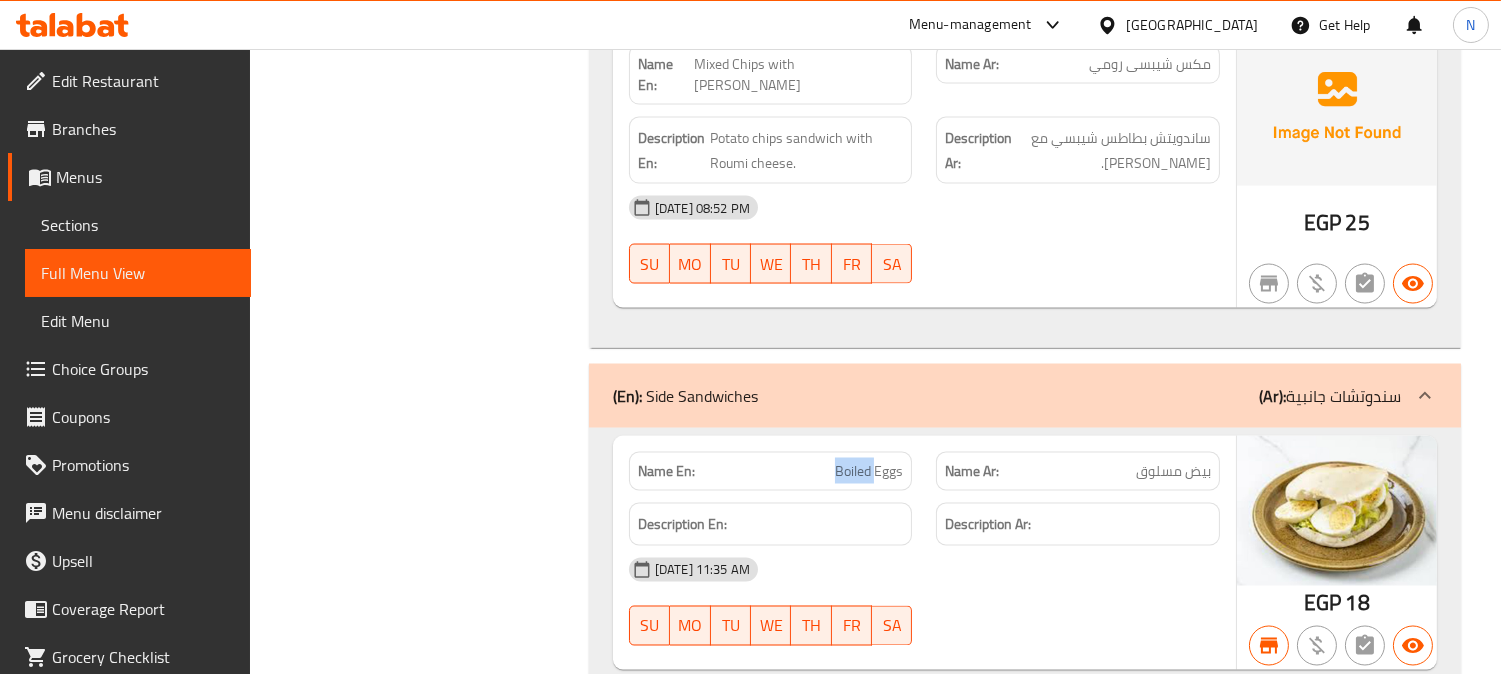 click on "Boiled Eggs" at bounding box center (845, -5846) 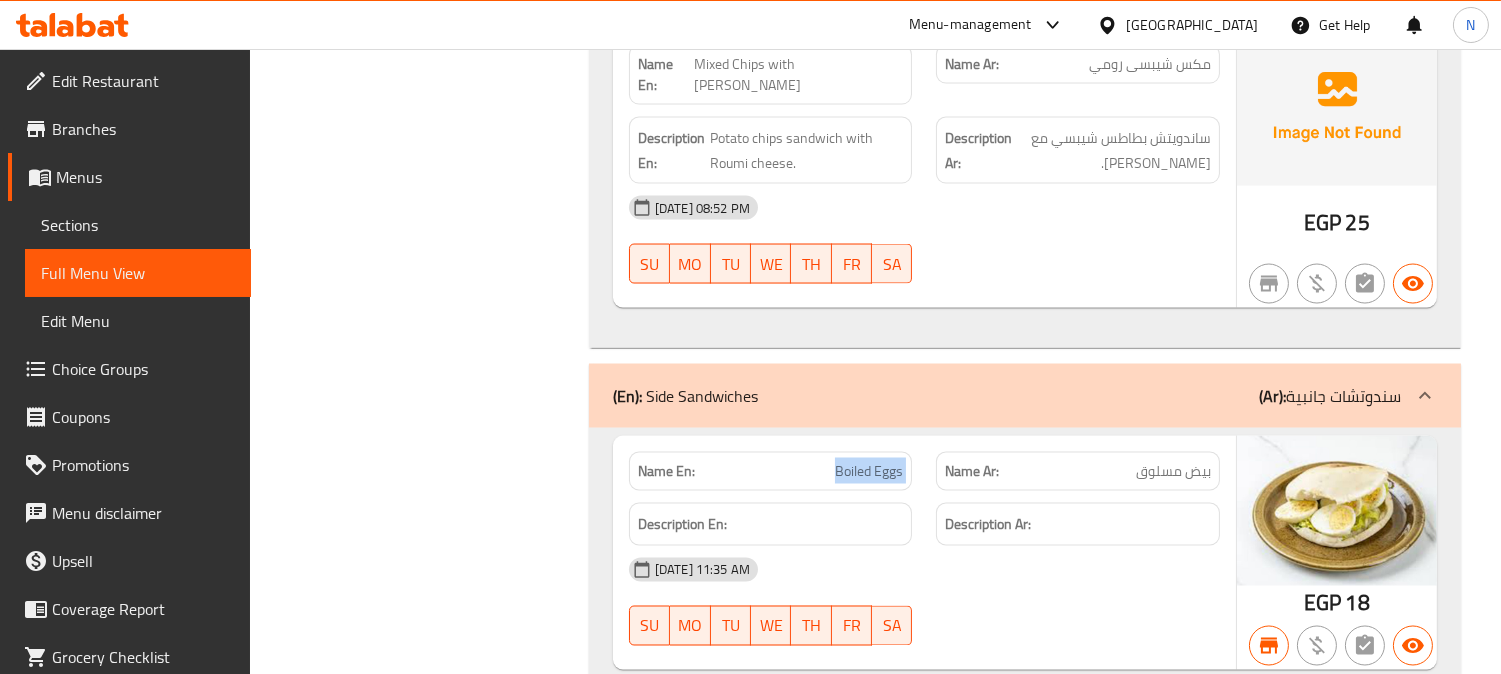 click on "Boiled Eggs" at bounding box center [845, -5846] 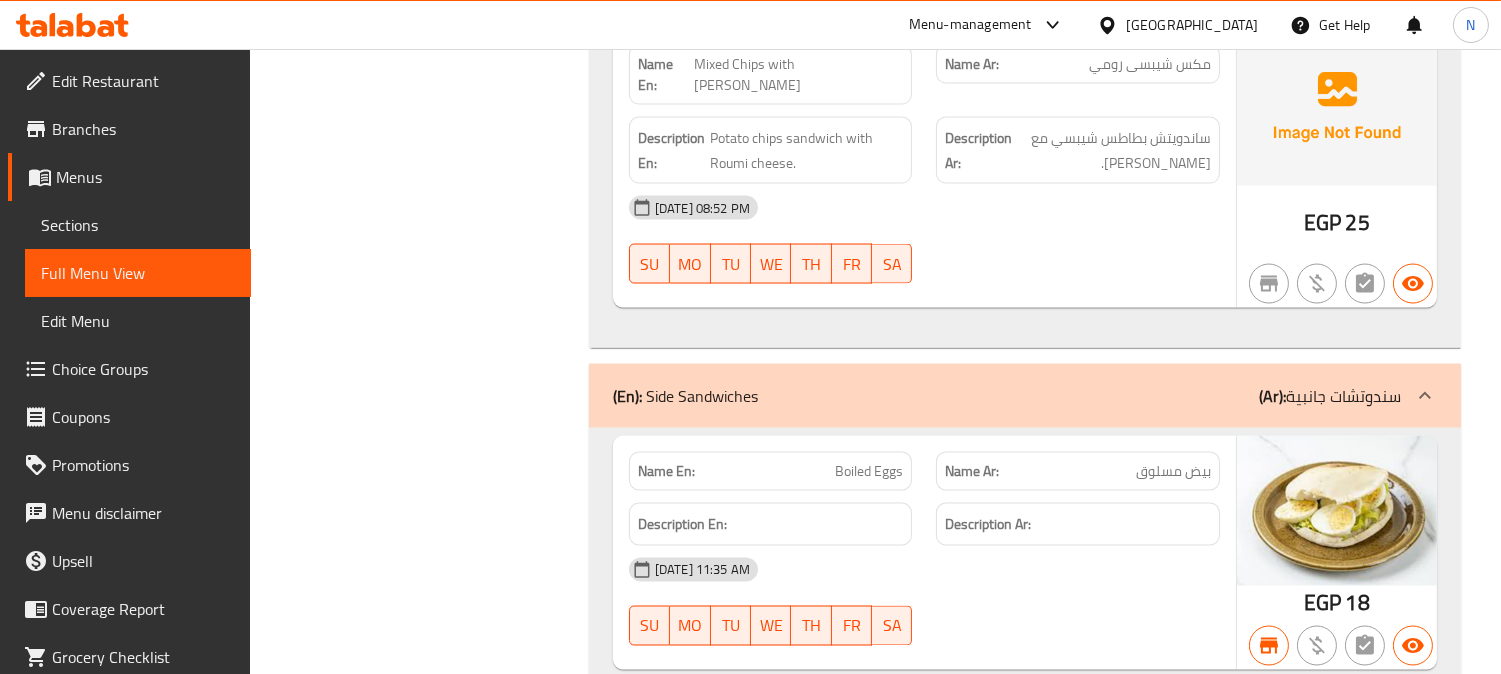 click on "13-07-2025 11:35 AM SU MO TU WE TH FR SA" at bounding box center [924, -5691] 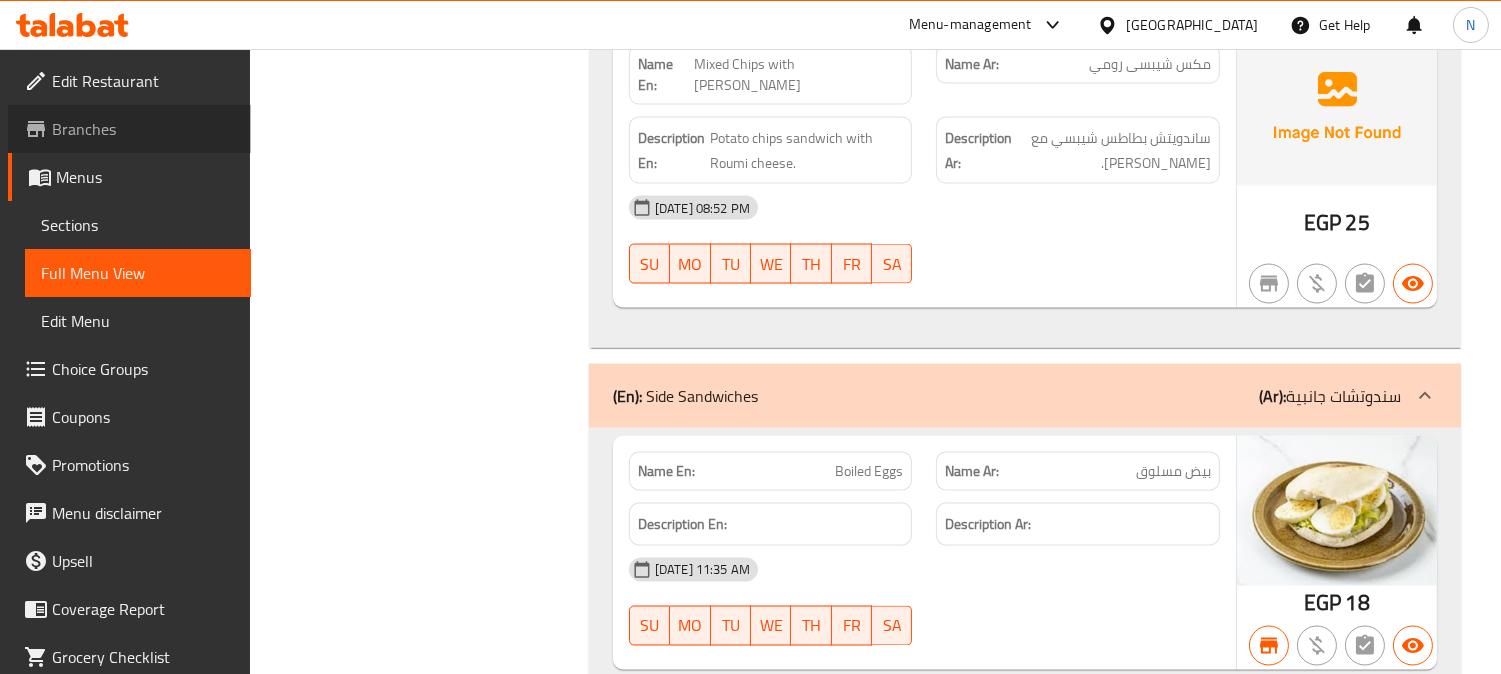 click on "Branches" at bounding box center (143, 129) 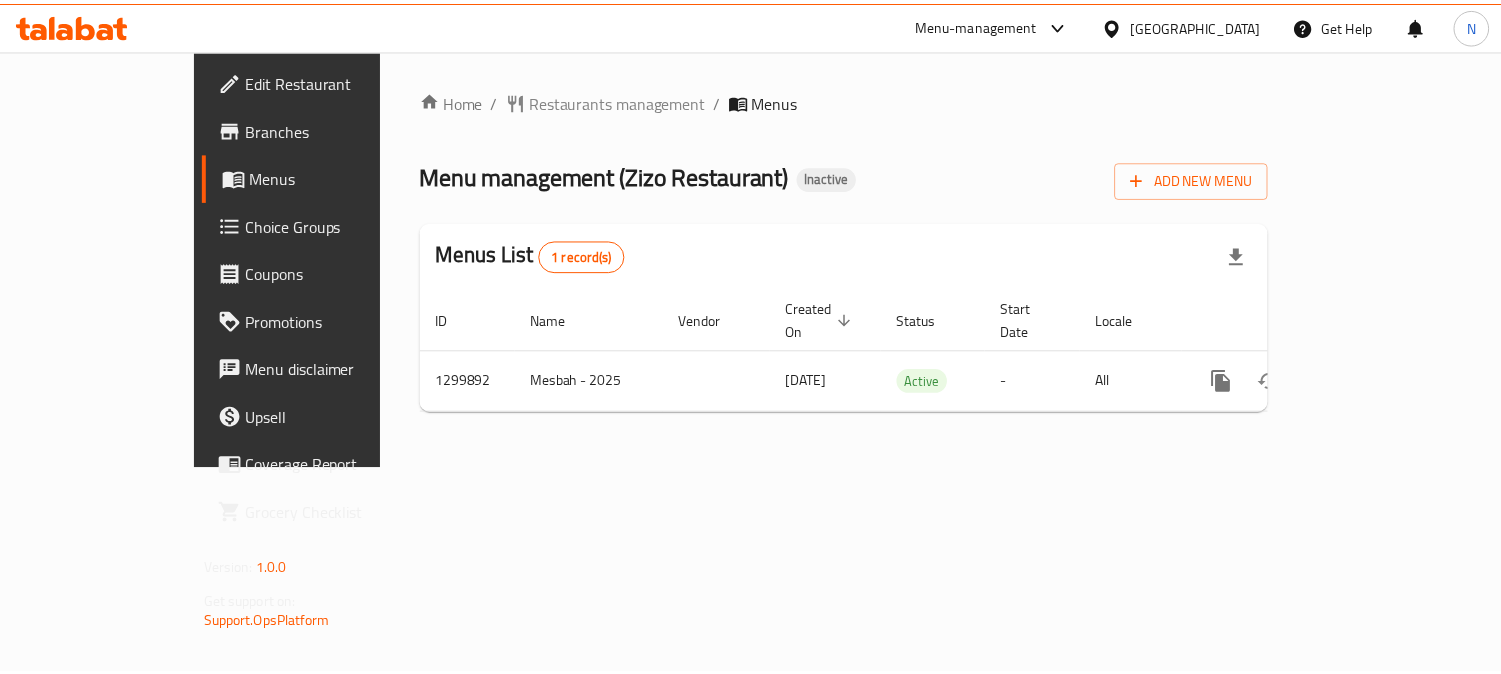 scroll, scrollTop: 0, scrollLeft: 0, axis: both 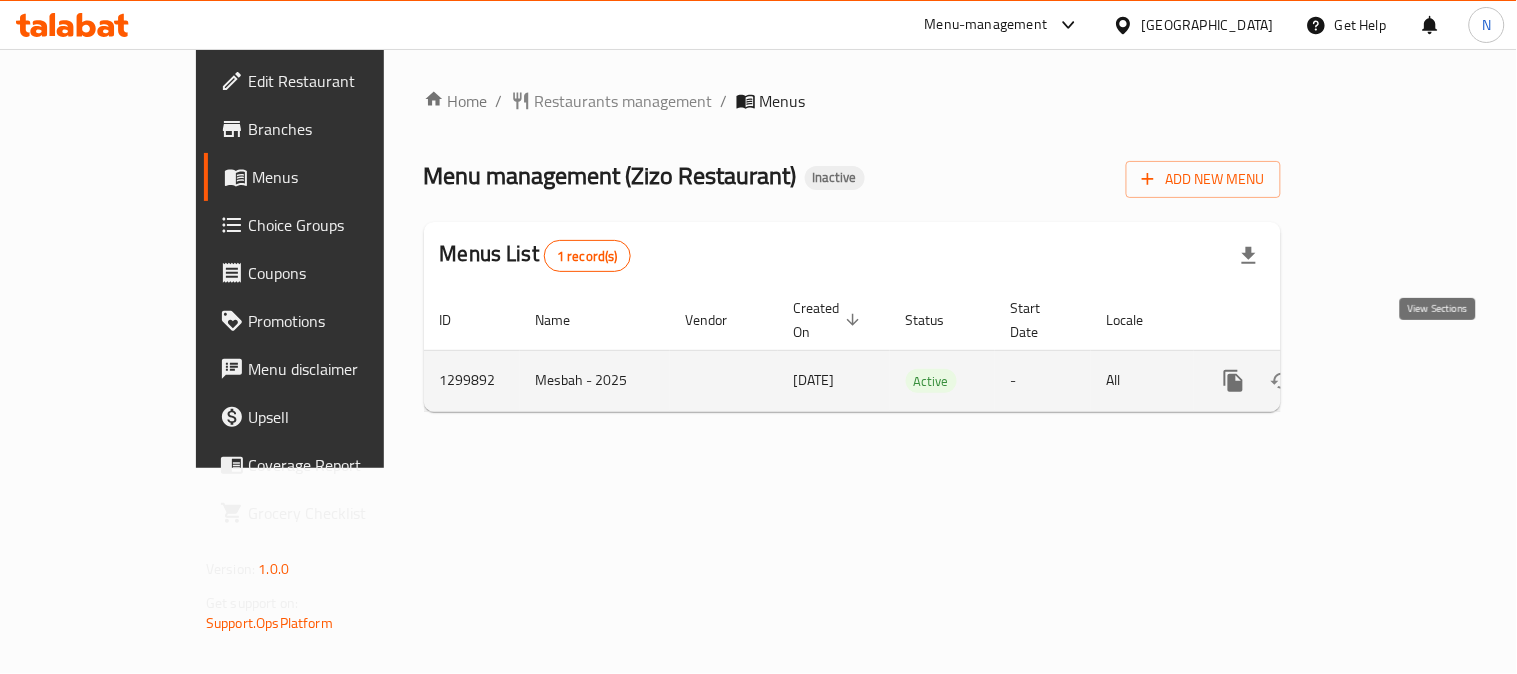 click at bounding box center [1378, 381] 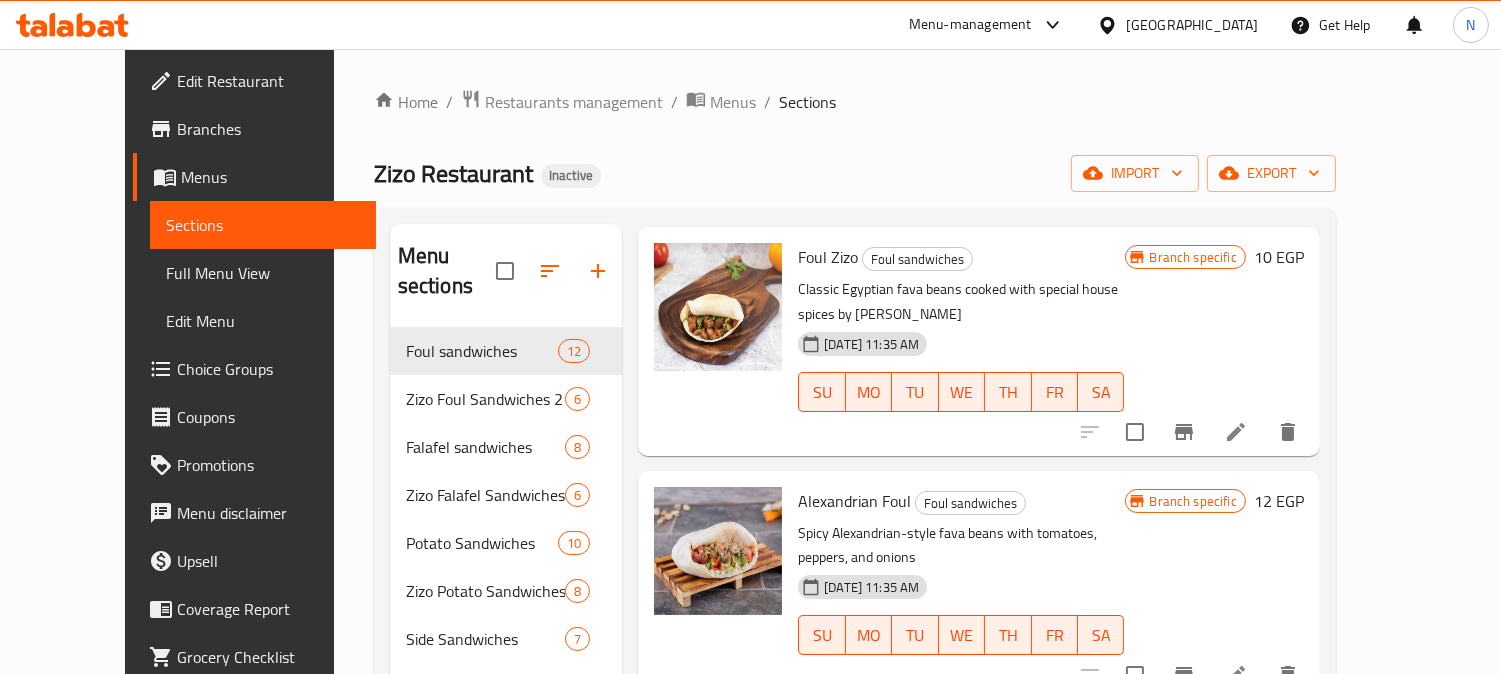 scroll, scrollTop: 333, scrollLeft: 0, axis: vertical 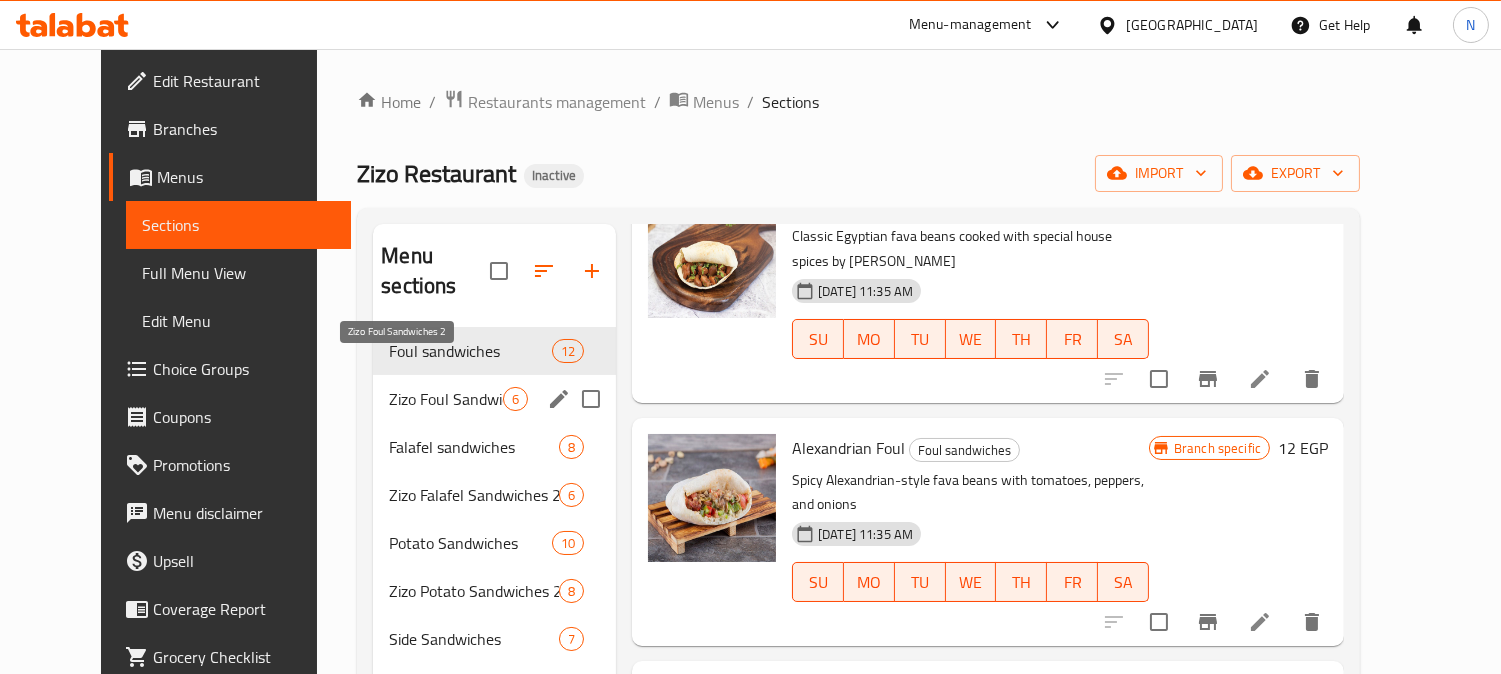 click on "Zizo Foul Sandwiches 2" at bounding box center [446, 399] 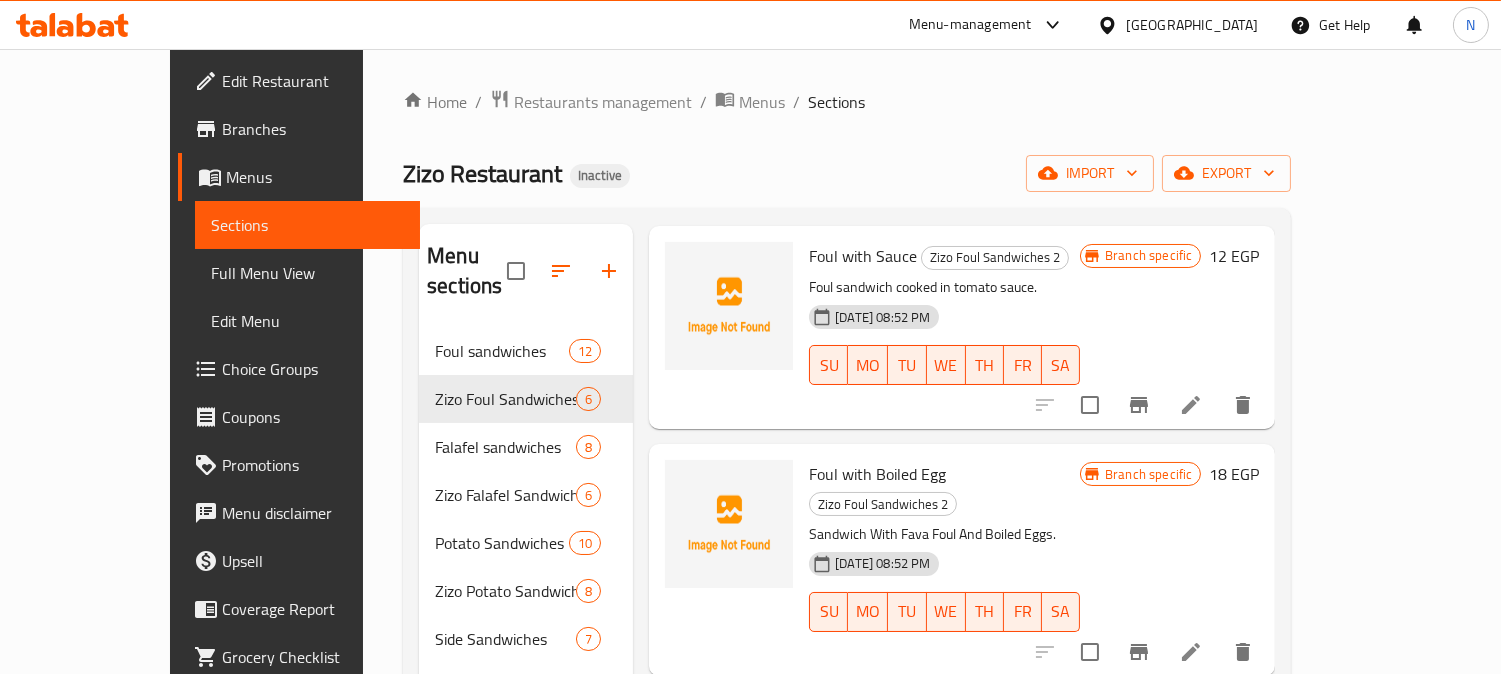 scroll, scrollTop: 560, scrollLeft: 0, axis: vertical 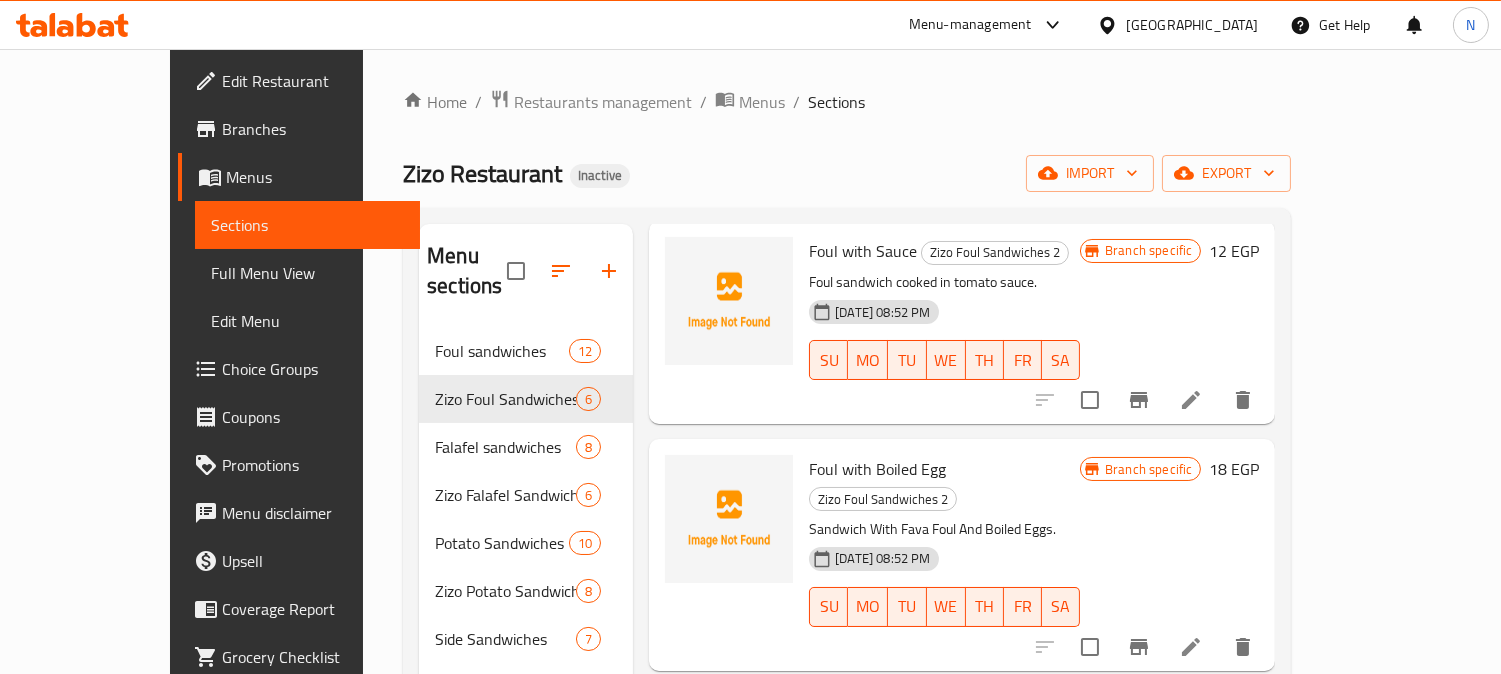 click 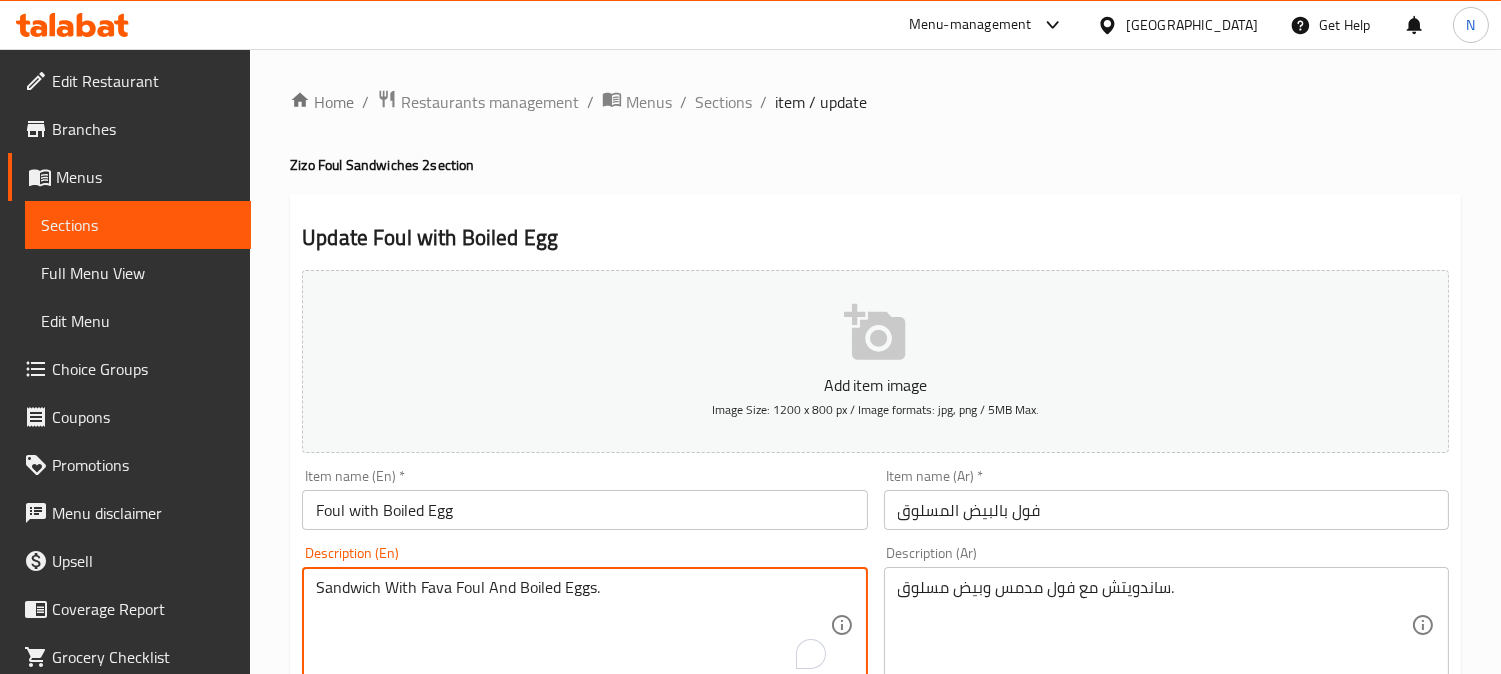 drag, startPoint x: 658, startPoint y: 596, endPoint x: 216, endPoint y: 624, distance: 442.886 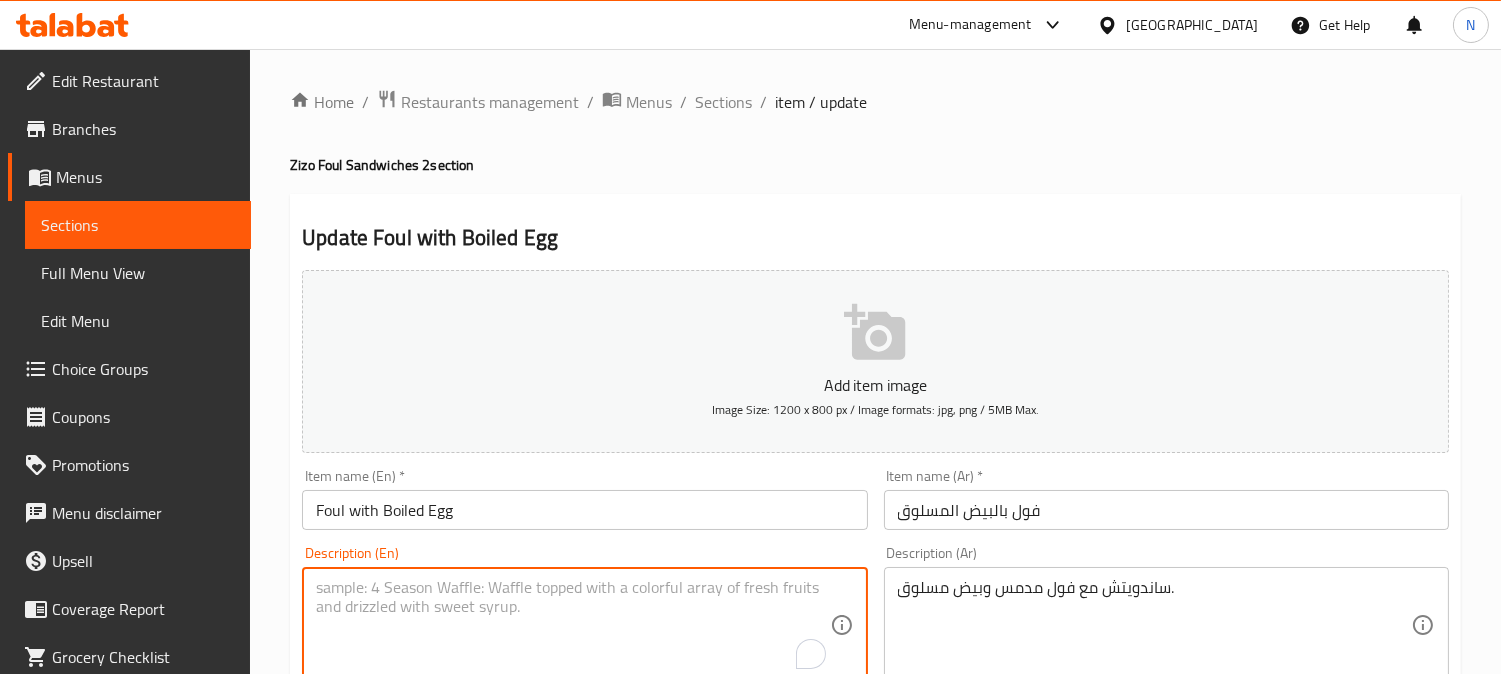 type 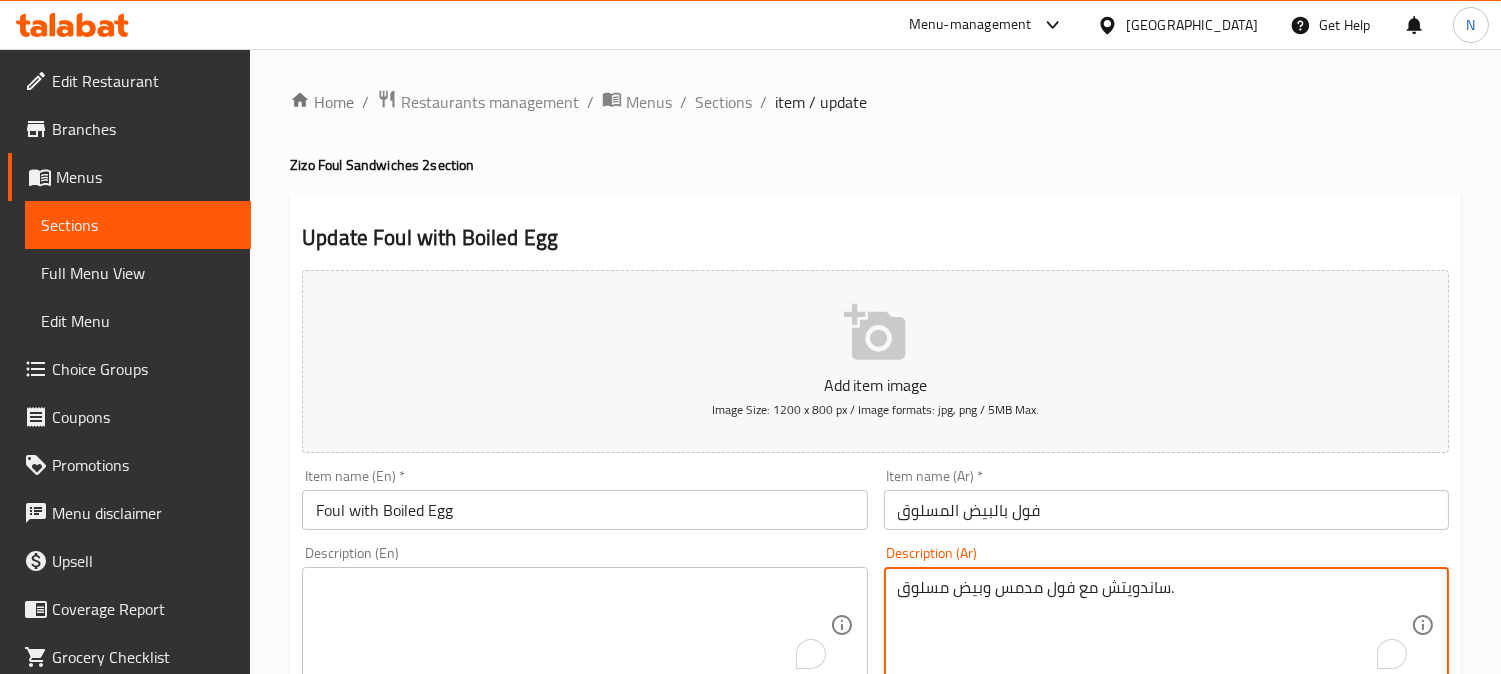 click on "ساندويتش مع فول مدمس وبيض مسلوق." at bounding box center (1154, 625) 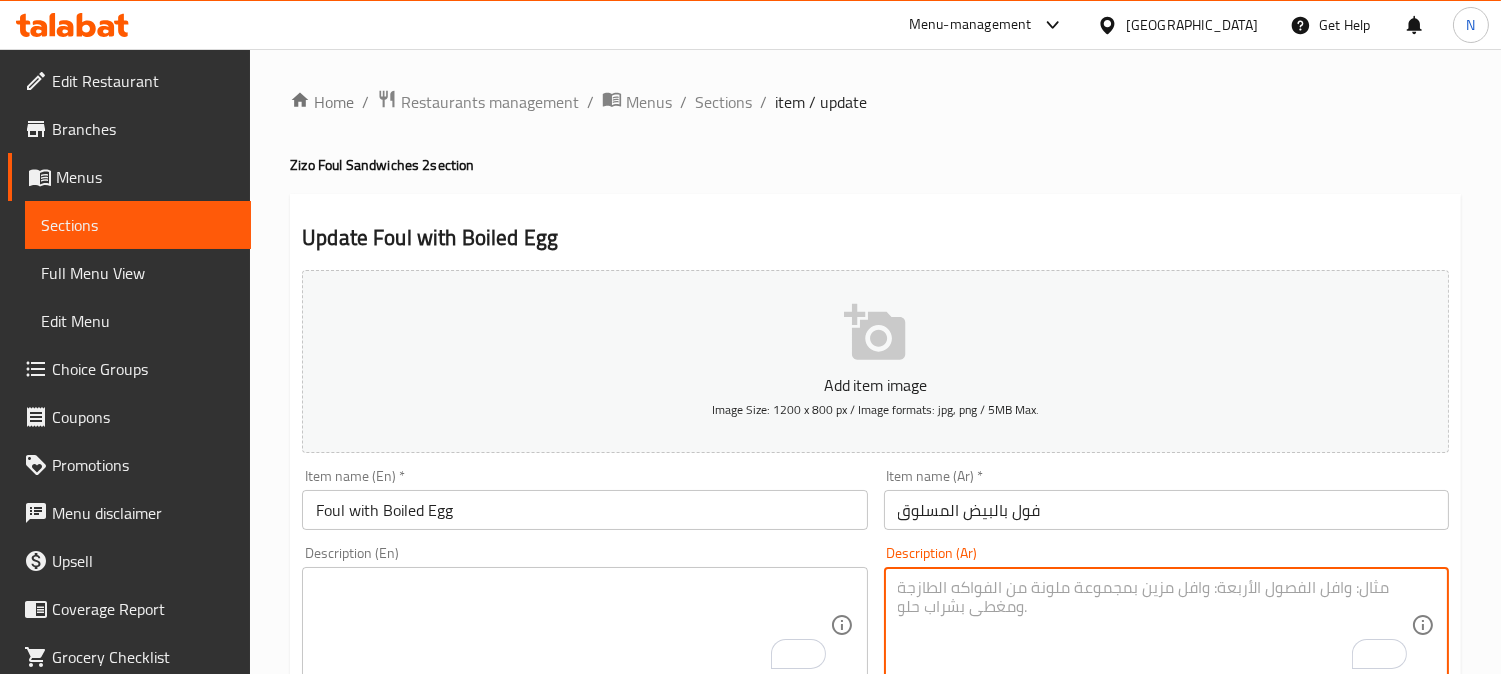 type 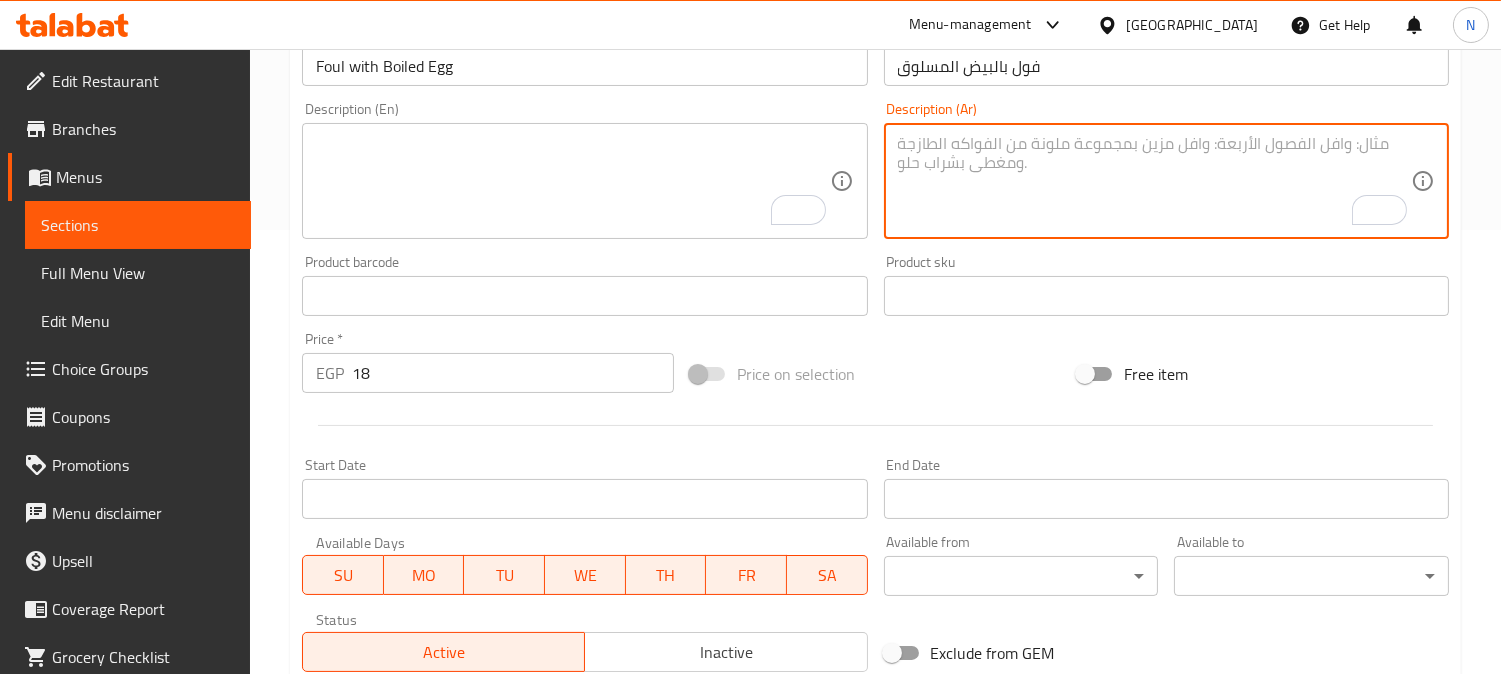 scroll, scrollTop: 735, scrollLeft: 0, axis: vertical 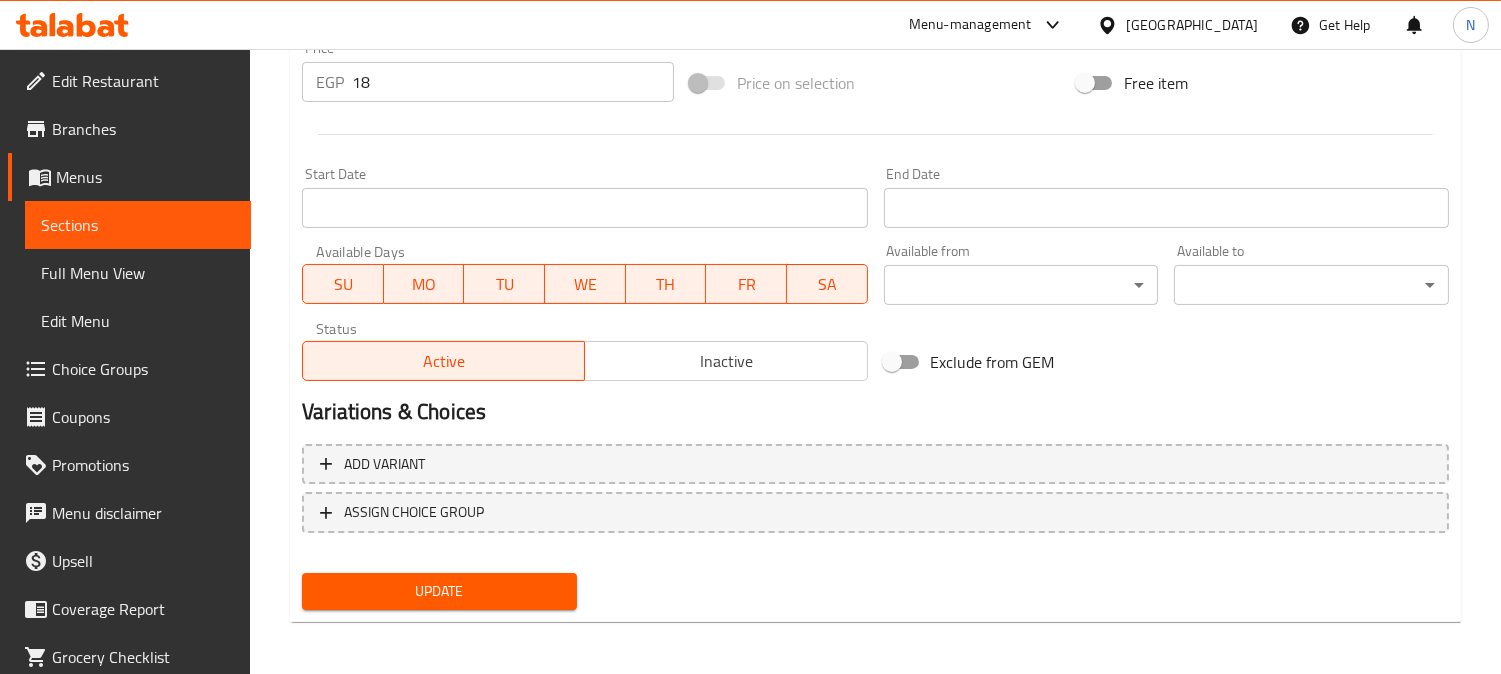 click on "Update" at bounding box center [439, 591] 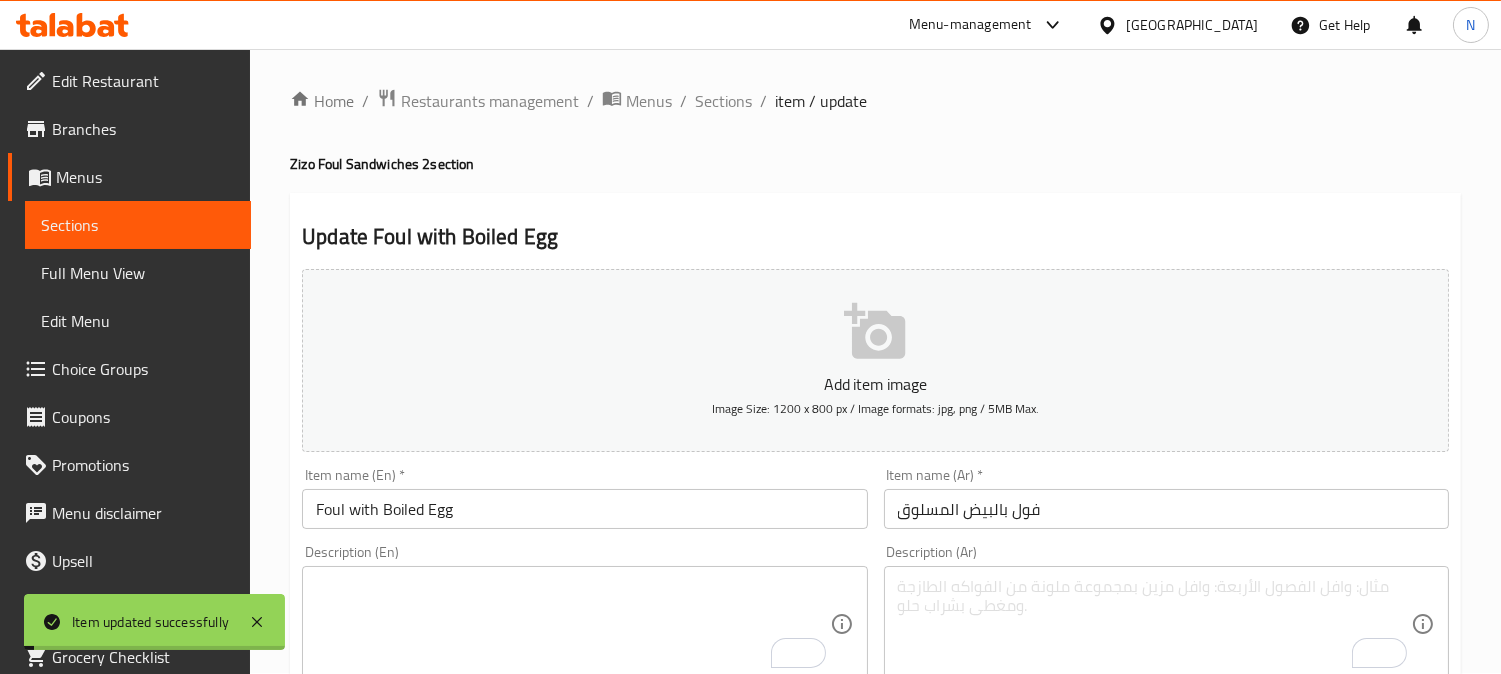 scroll, scrollTop: 0, scrollLeft: 0, axis: both 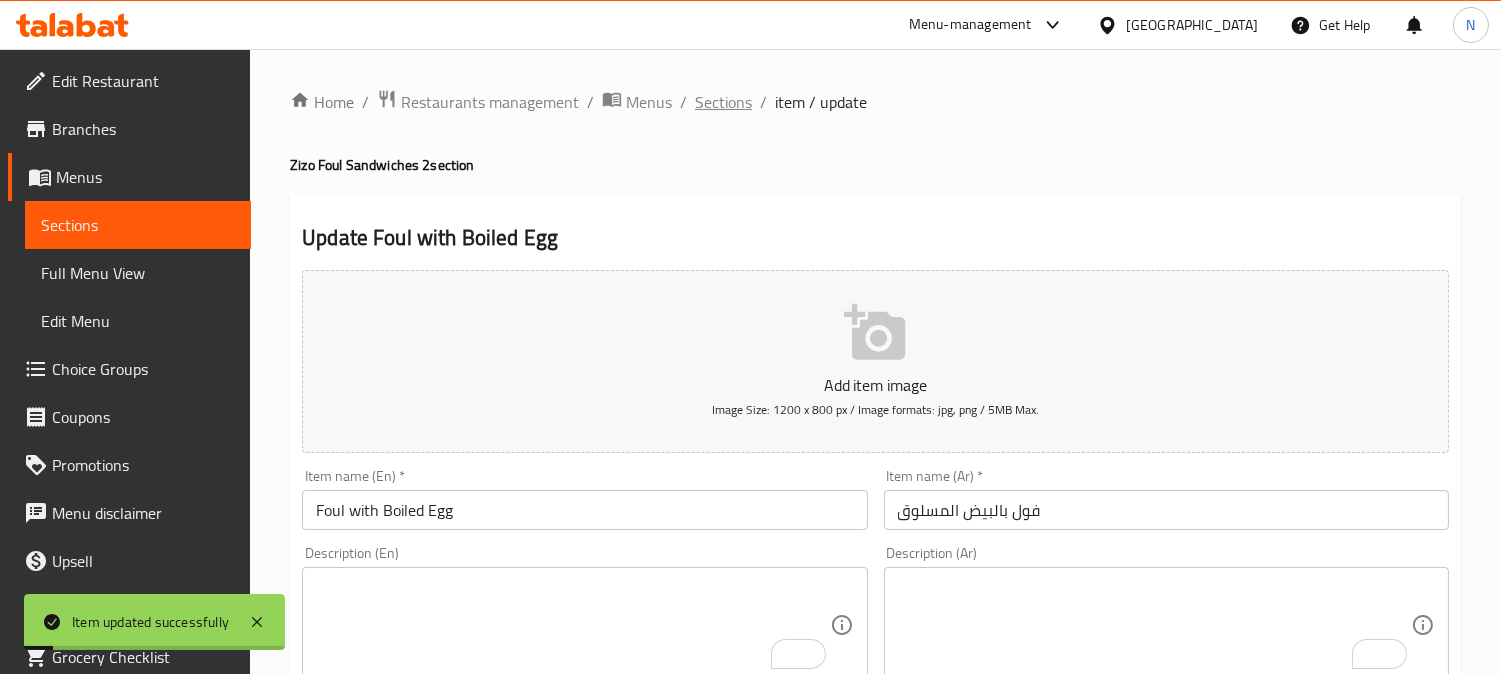 click on "Sections" at bounding box center (723, 102) 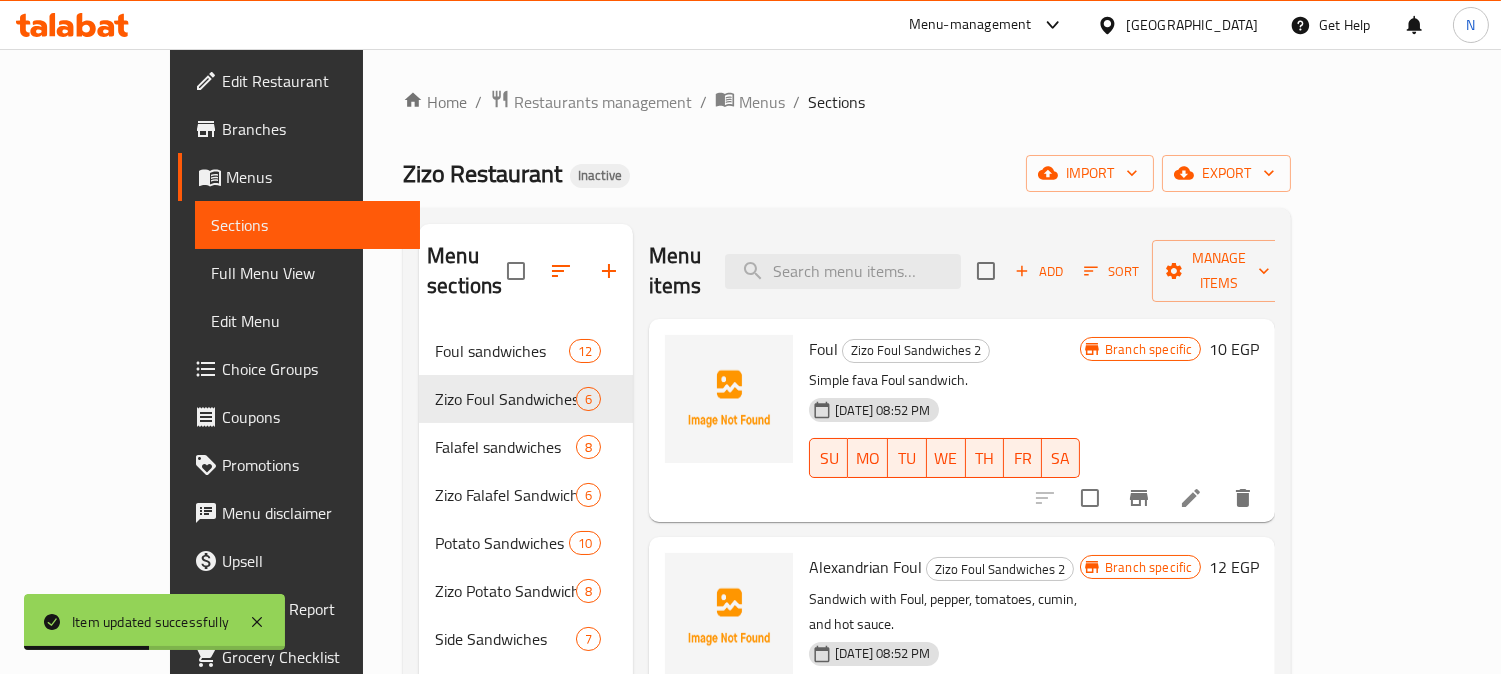 drag, startPoint x: 1040, startPoint y: 337, endPoint x: 966, endPoint y: 314, distance: 77.491936 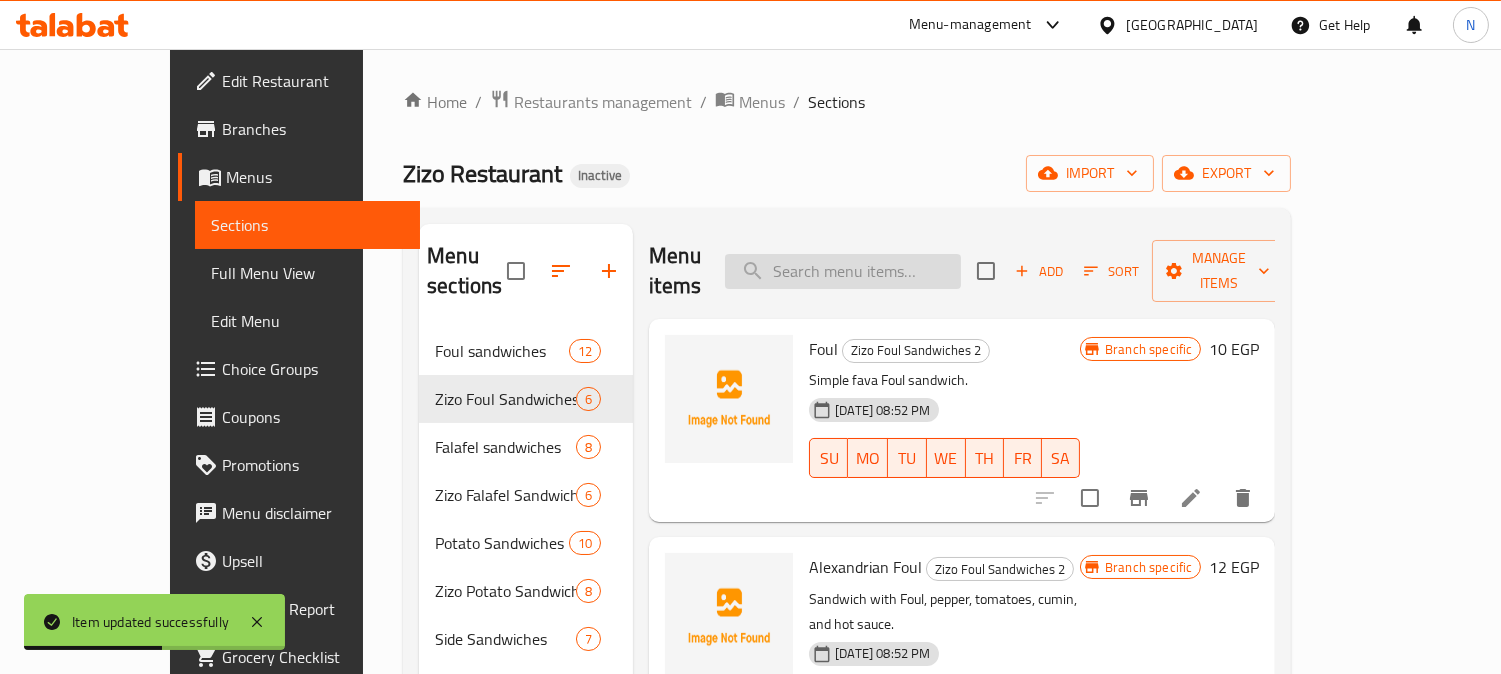 click at bounding box center [843, 271] 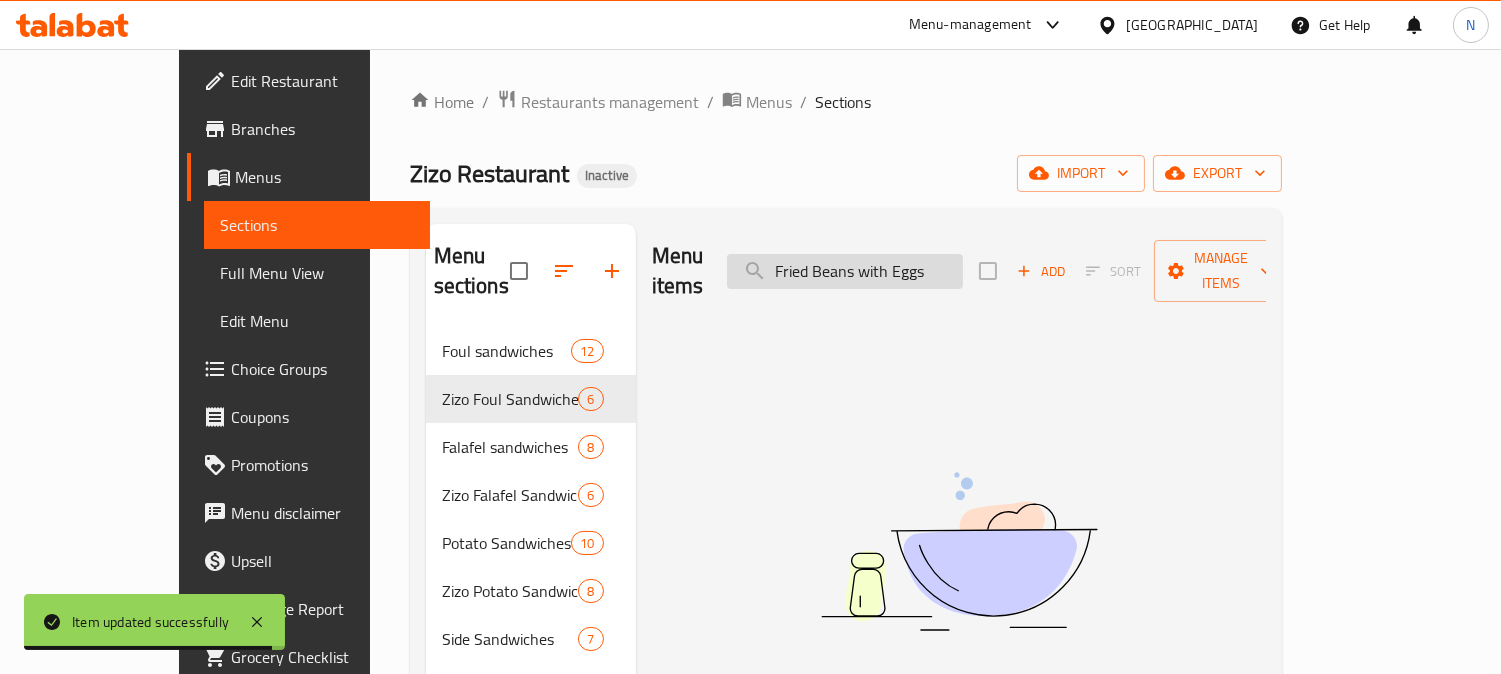 click on "Fried Beans with Eggs" at bounding box center (845, 271) 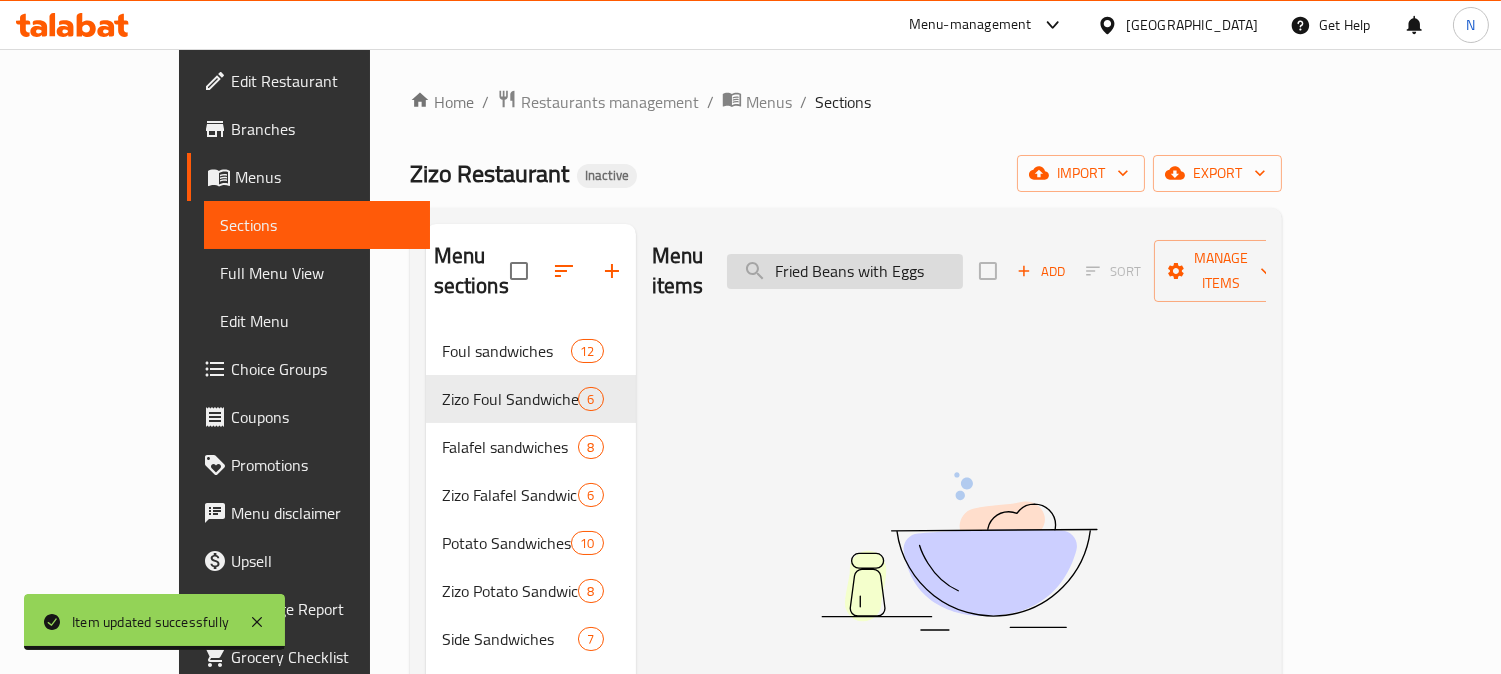 click on "Fried Beans with Eggs" at bounding box center [845, 271] 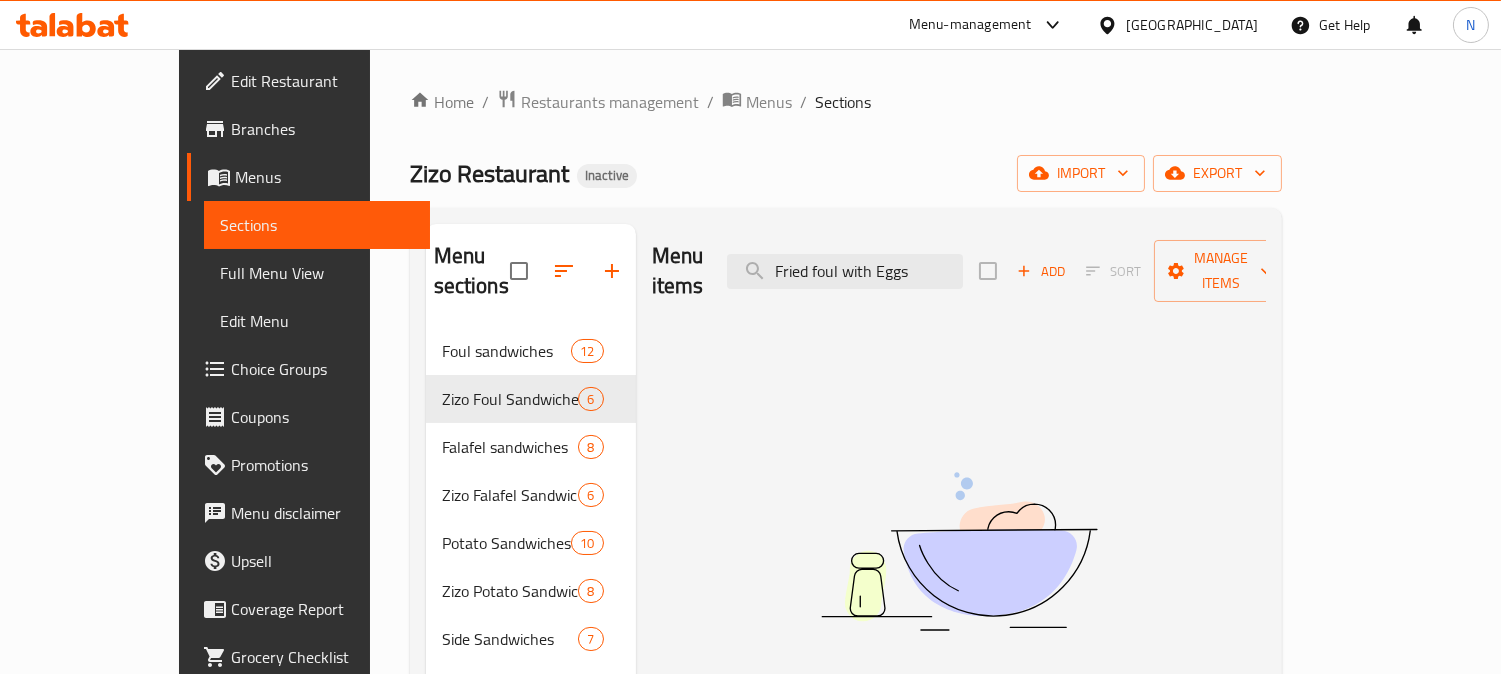 drag, startPoint x: 1187, startPoint y: 370, endPoint x: 1022, endPoint y: 310, distance: 175.5705 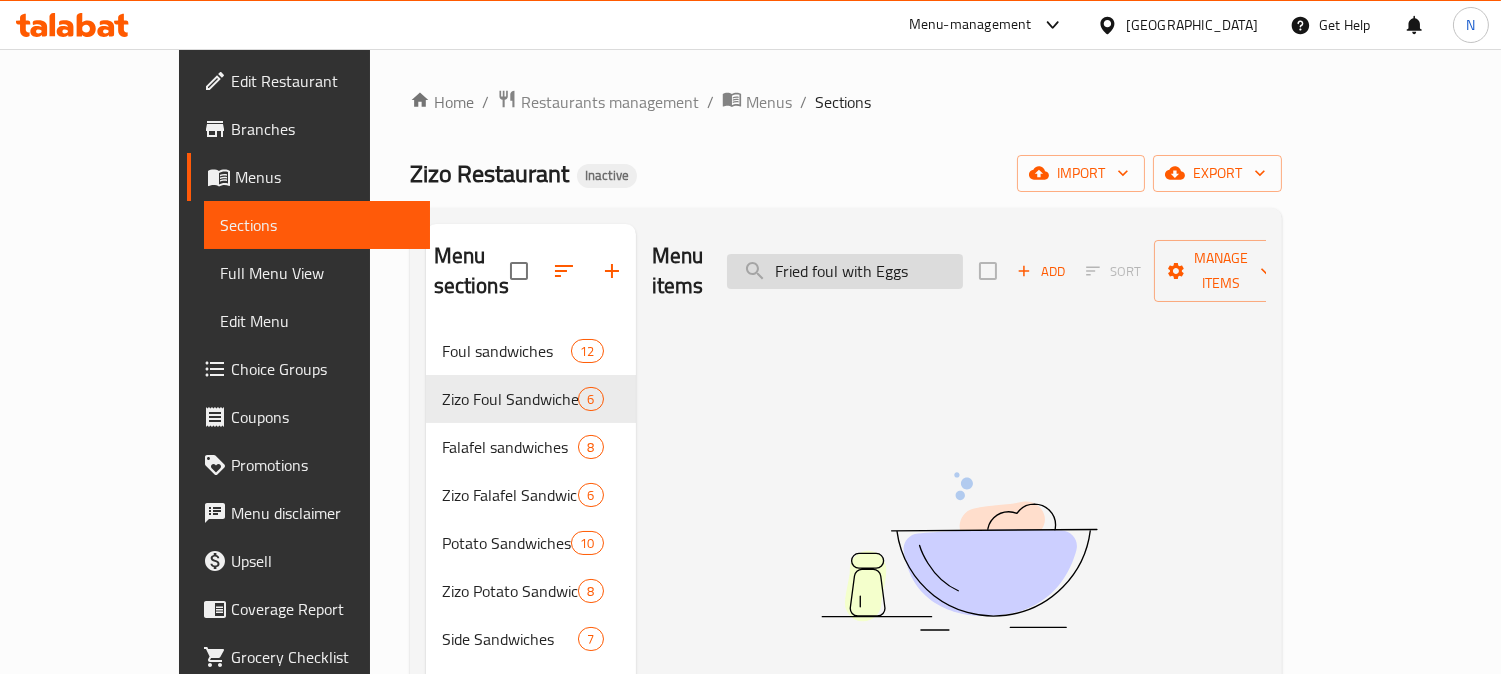 click on "Fried foul with Eggs" at bounding box center [845, 271] 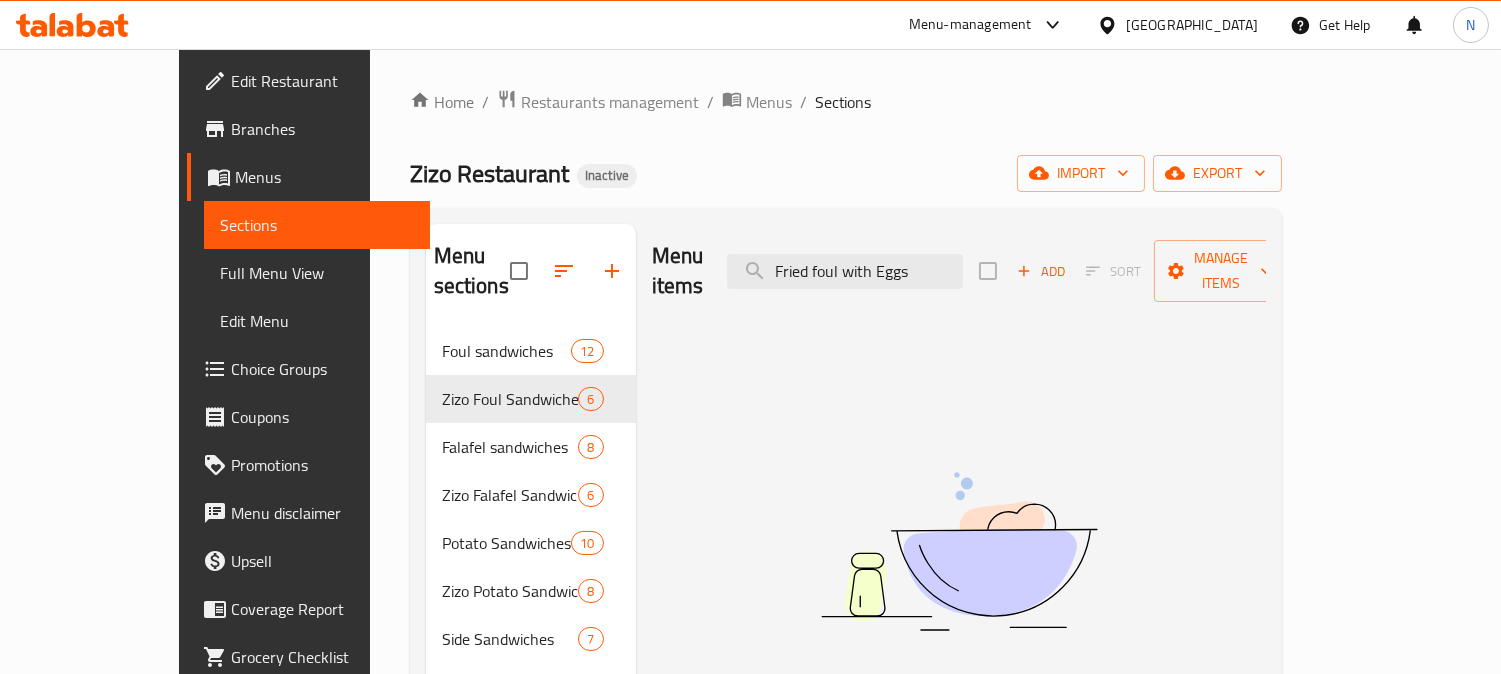 paste on "فول بيض مقلي" 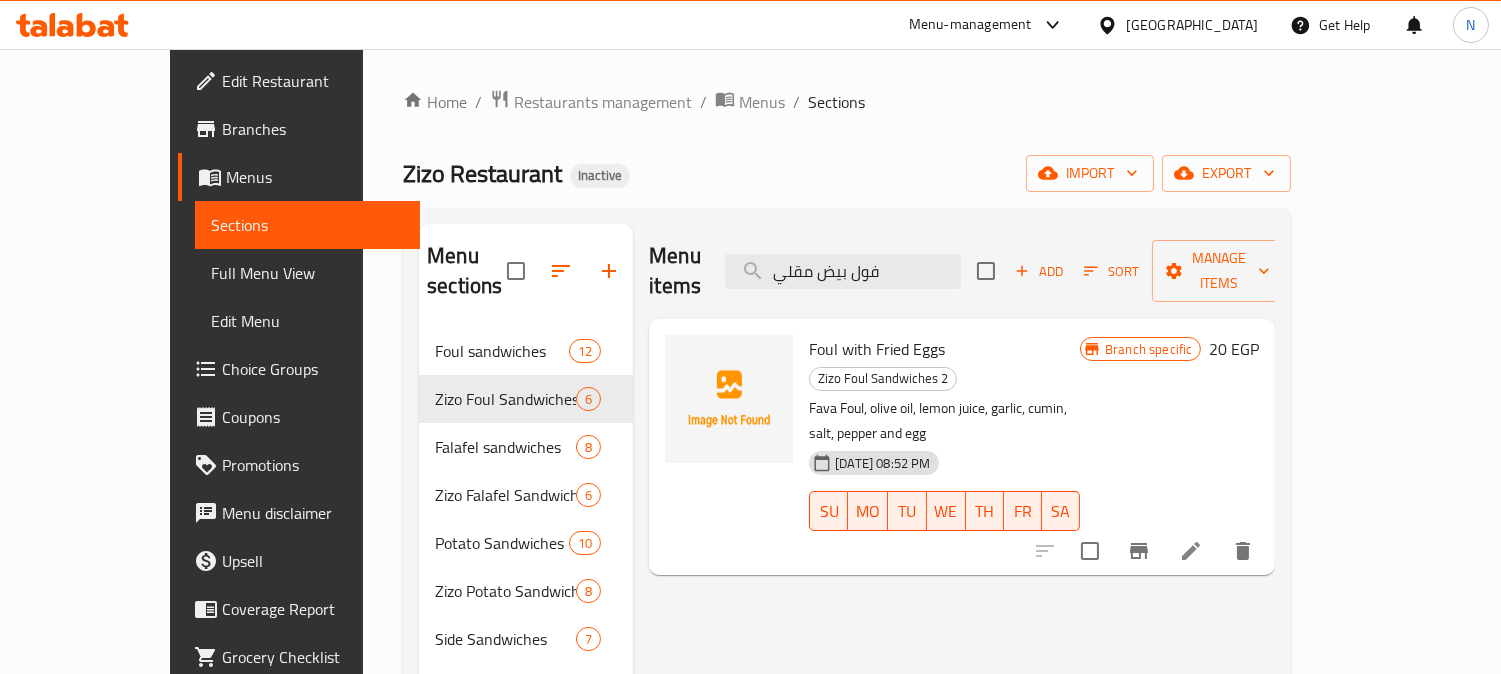 type on "فول بيض مقلي" 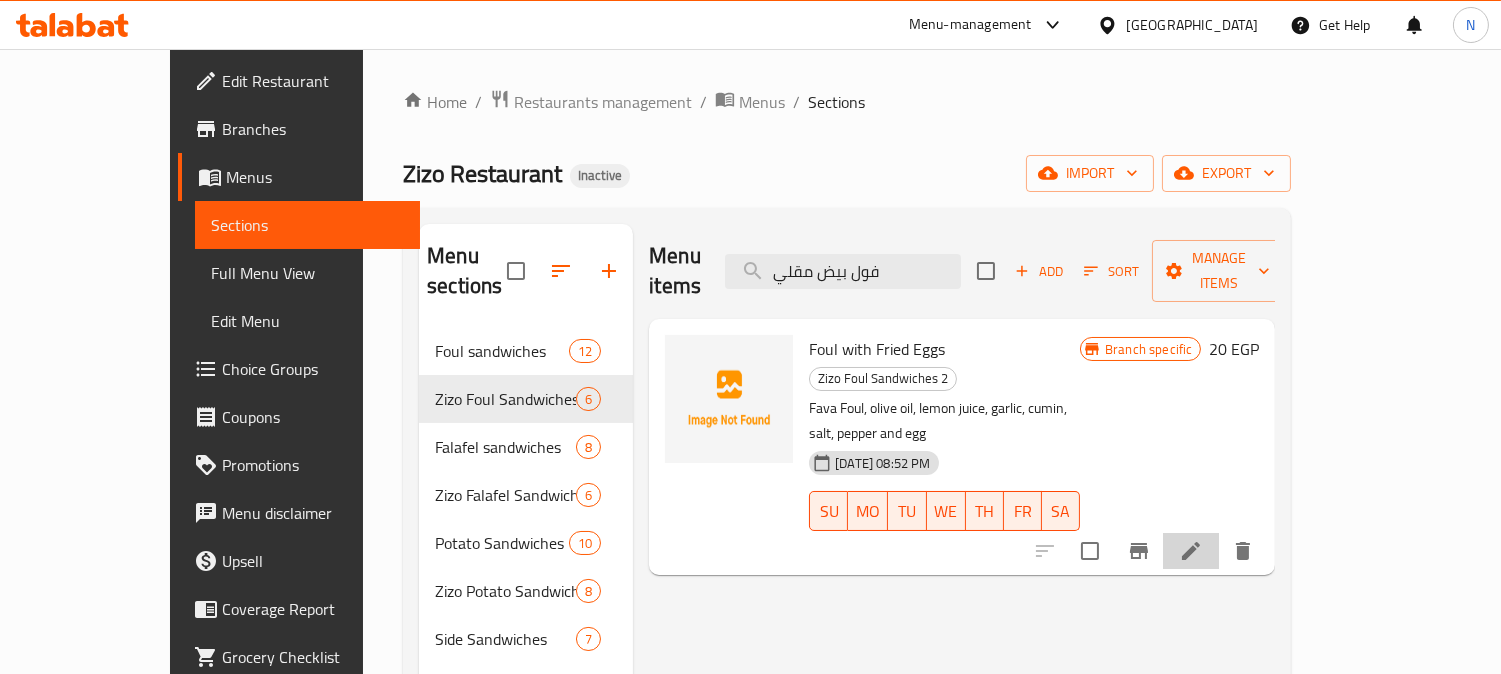 click at bounding box center (1191, 551) 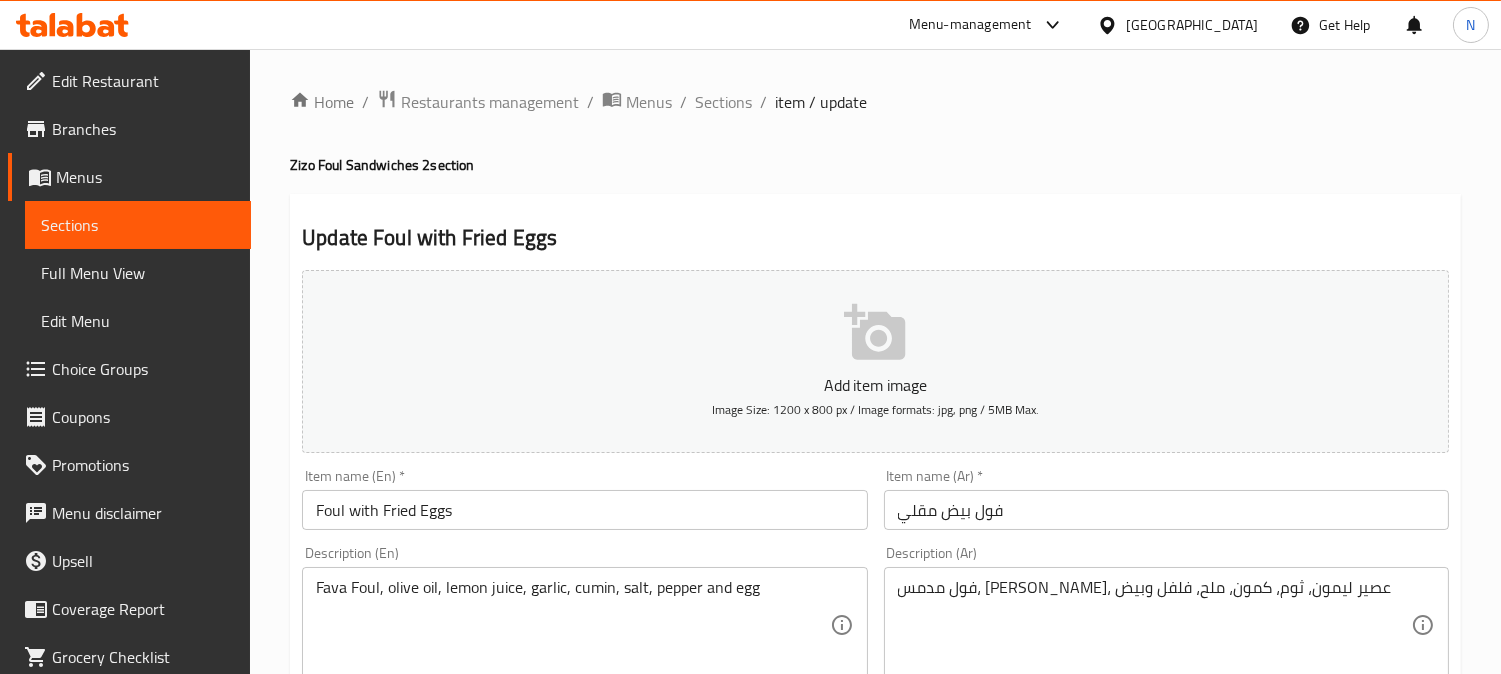 scroll, scrollTop: 111, scrollLeft: 0, axis: vertical 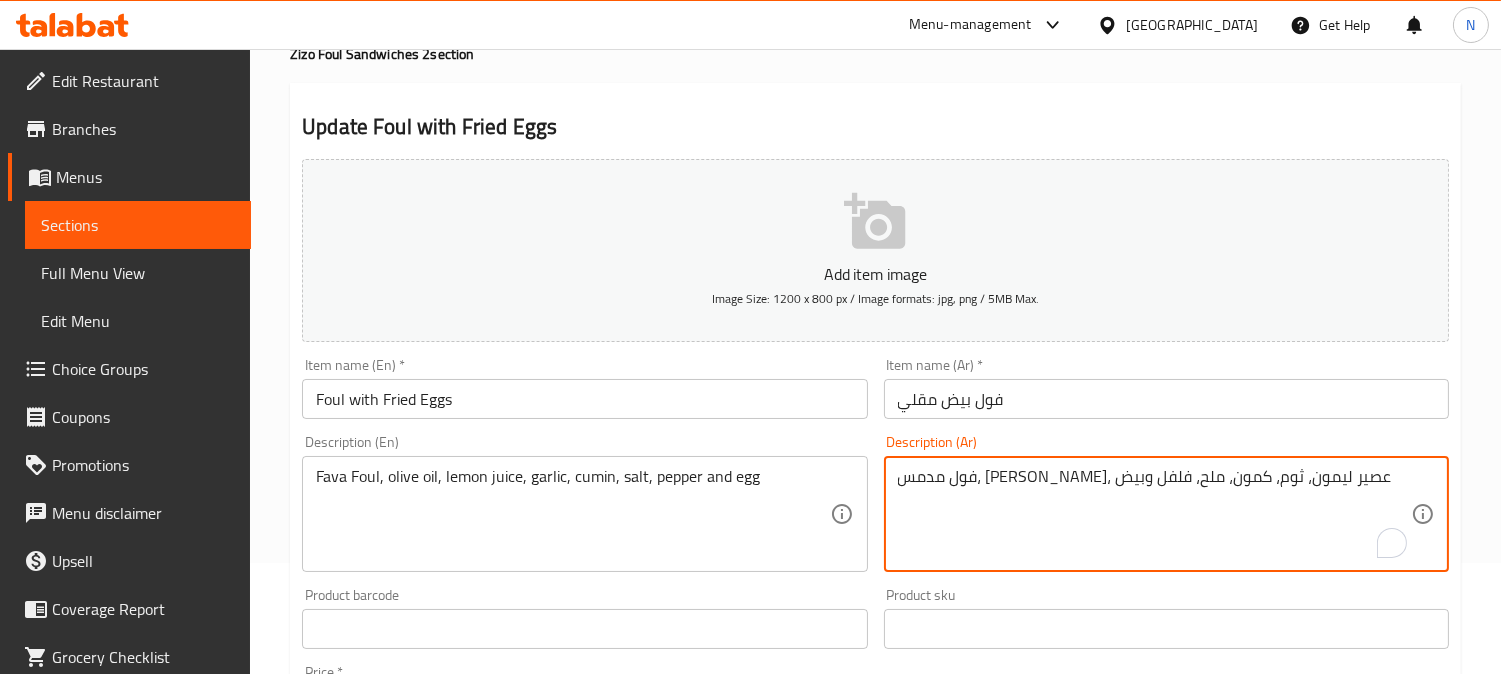 click on "فول مدمس، [PERSON_NAME]، عصير ليمون، ثوم، كمون، ملح، فلفل وبيض" at bounding box center (1154, 514) 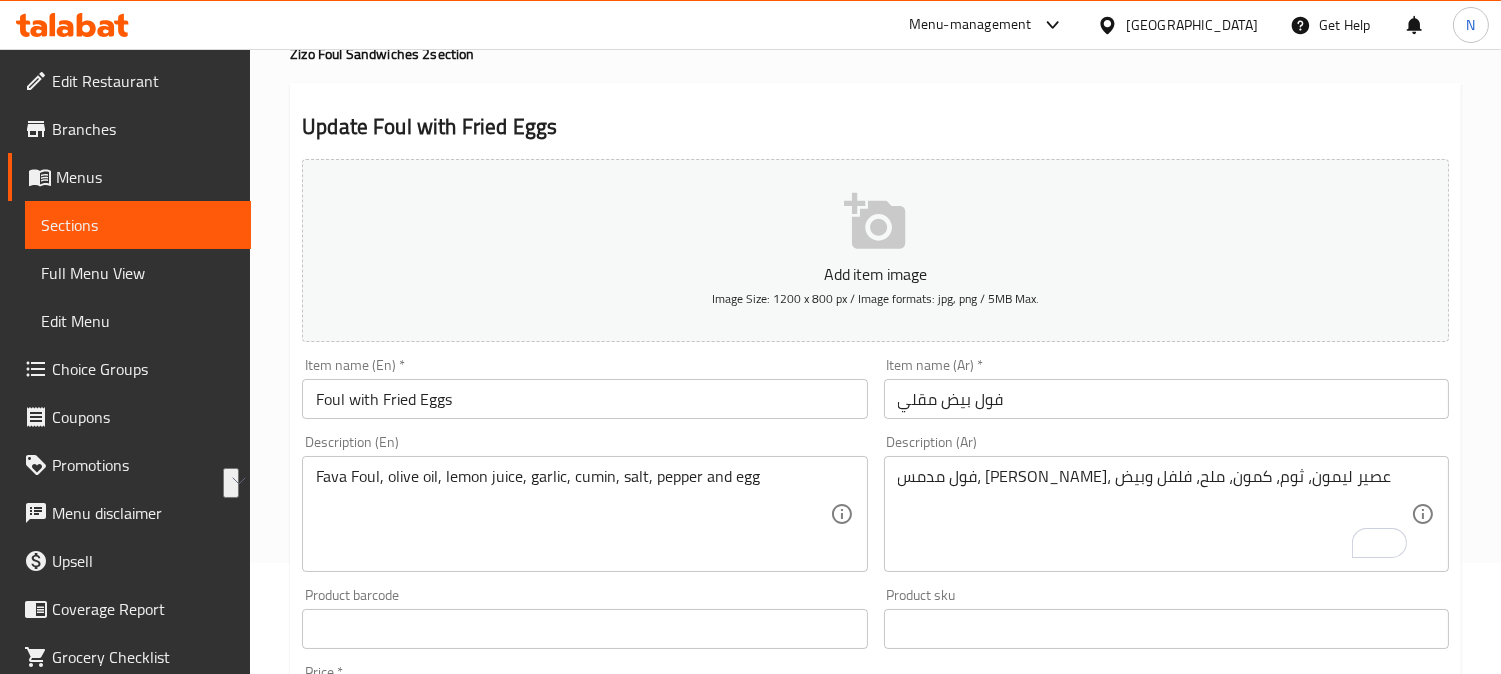 click on "فول مدمس، [PERSON_NAME]، عصير ليمون، ثوم، كمون، ملح، فلفل وبيض" at bounding box center [1154, 514] 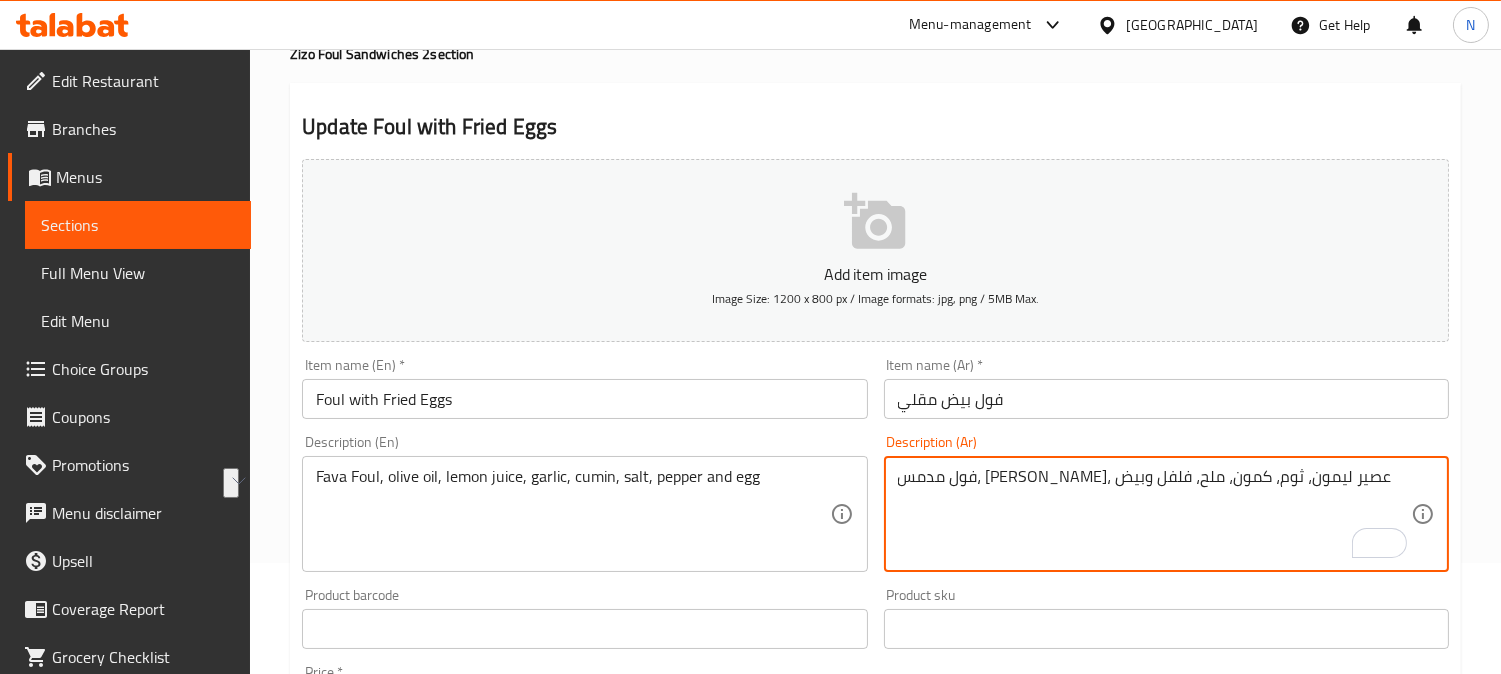 click on "فول مدمس، [PERSON_NAME]، عصير ليمون، ثوم، كمون، ملح، فلفل وبيض" at bounding box center [1154, 514] 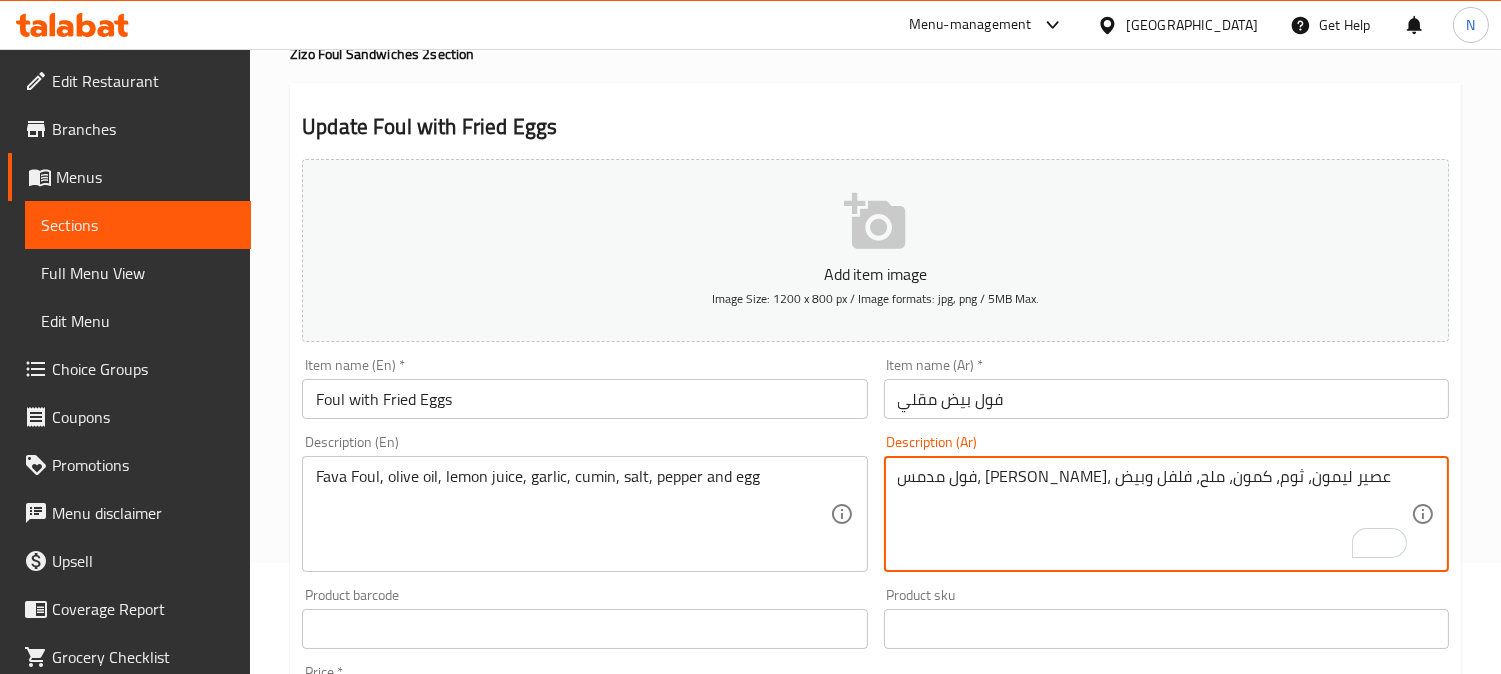 click on "فول مدمس، [PERSON_NAME]، عصير ليمون، ثوم، كمون، ملح، فلفل وبيض" at bounding box center (1154, 514) 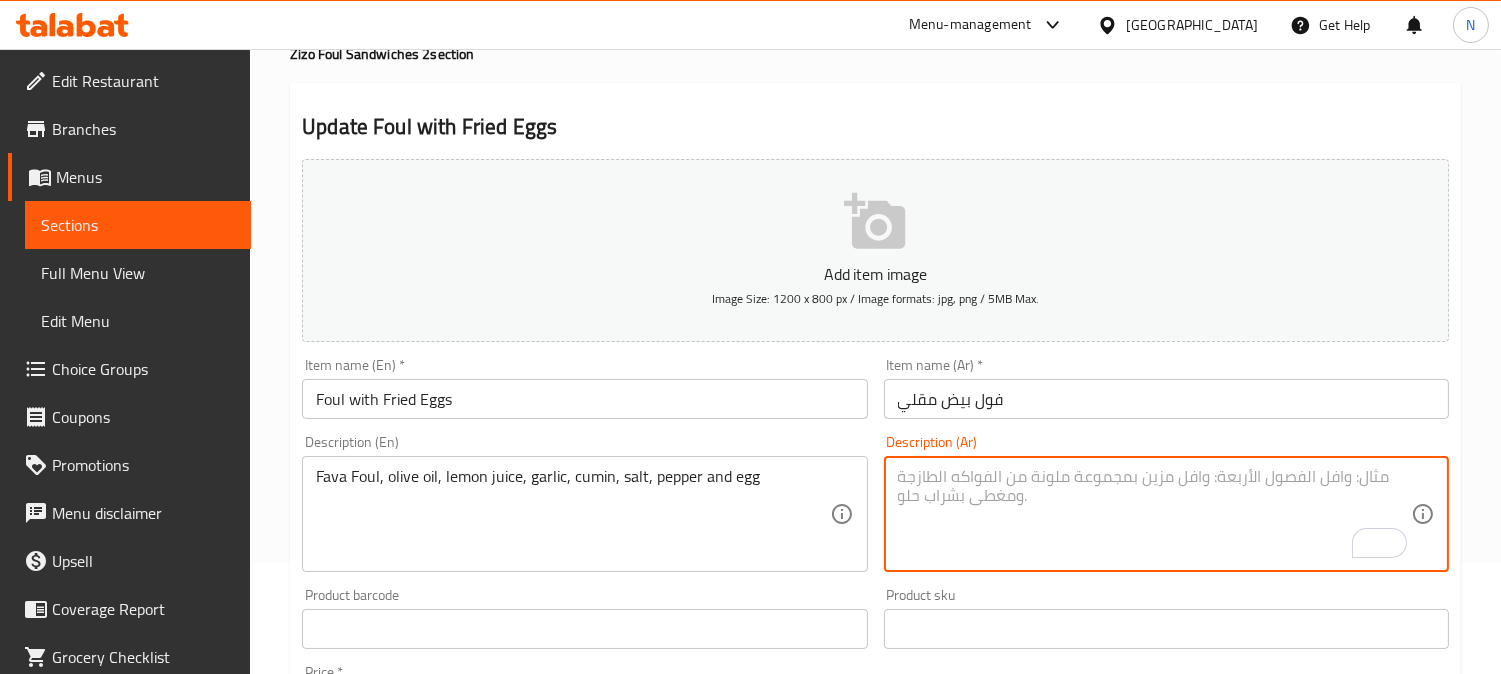 type 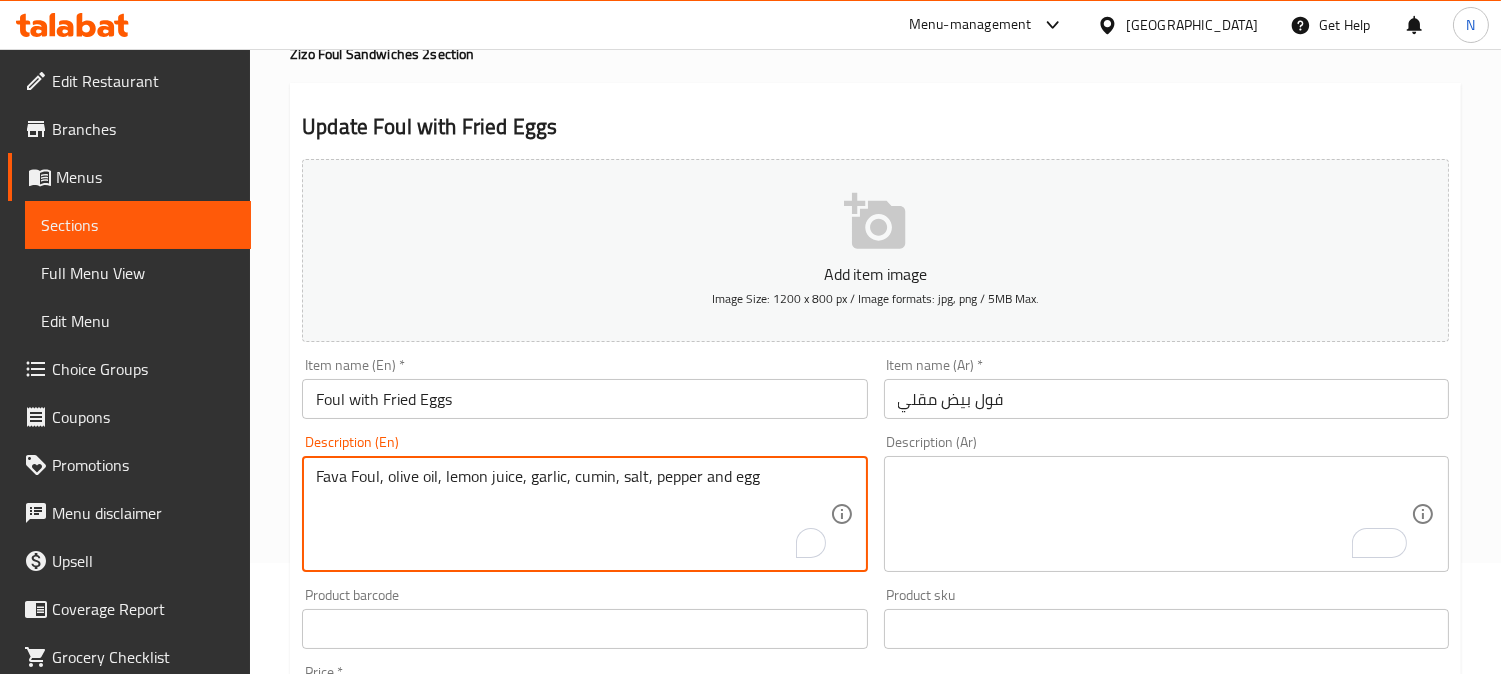 click on "Fava Foul, olive oil, lemon juice, garlic, cumin, salt, pepper and egg" at bounding box center [572, 514] 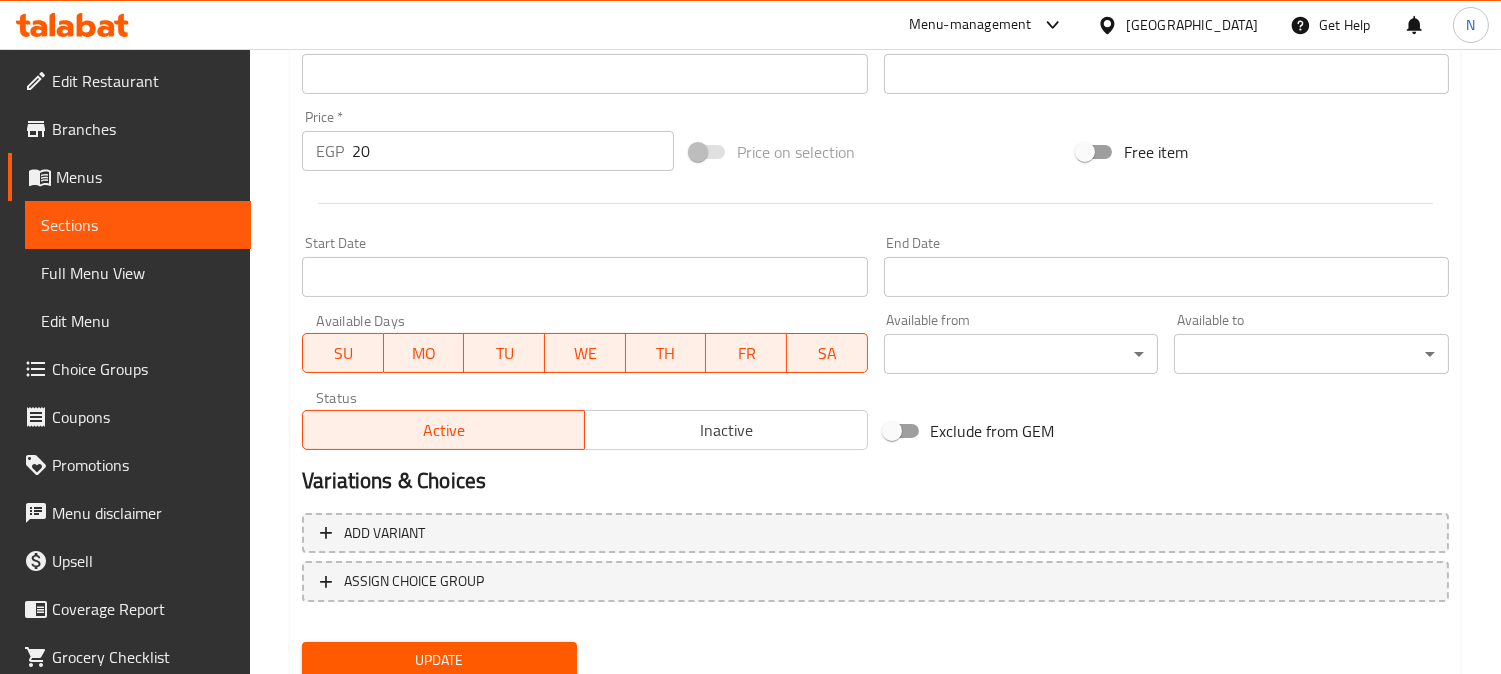 type 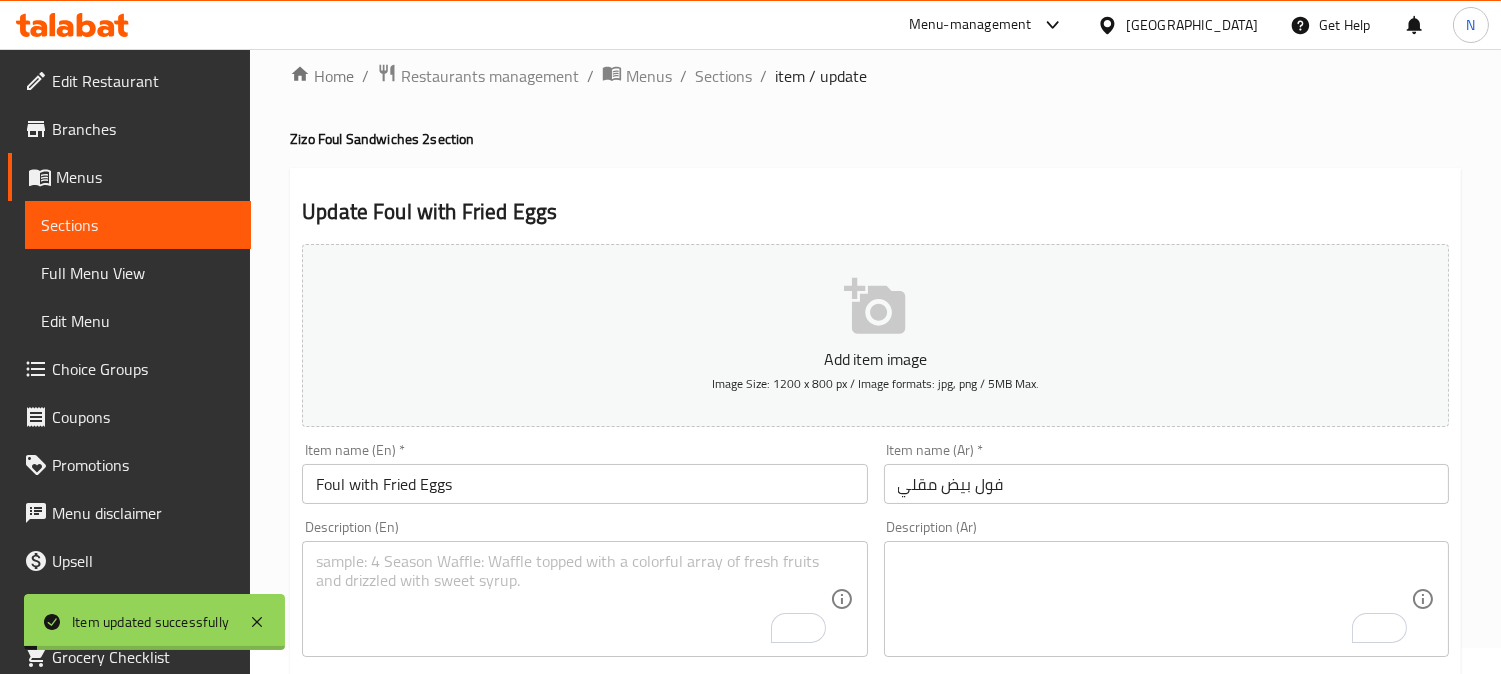 scroll, scrollTop: 0, scrollLeft: 0, axis: both 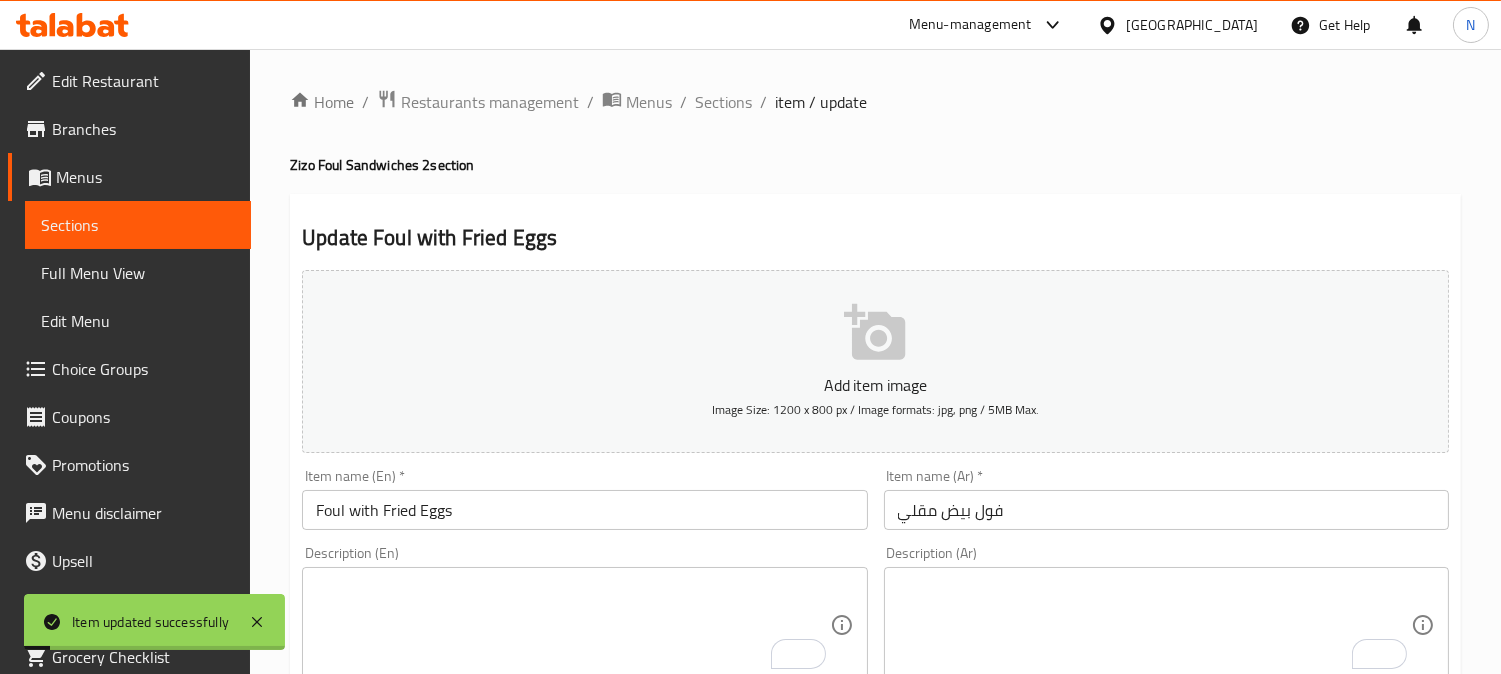 click on "Home / Restaurants management / Menus / Sections / item / update Zizo Foul Sandwiches 2  section Update Foul with Fried Eggs Add item image Image Size: 1200 x 800 px / Image formats: jpg, png / 5MB Max. Item name (En)   * Foul with Fried Eggs Item name (En)  * Item name (Ar)   * فول بيض مقلي Item name (Ar)  * Description (En) Description (En) Description (Ar) Description (Ar) Product barcode Product barcode Product sku Product sku Price   * EGP 20 Price  * Price on selection Free item Start Date Start Date End Date End Date Available Days SU MO TU WE TH FR SA Available from ​ ​ Available to ​ ​ Status Active Inactive Exclude from GEM Variations & Choices Add variant ASSIGN CHOICE GROUP Update" at bounding box center (875, 731) 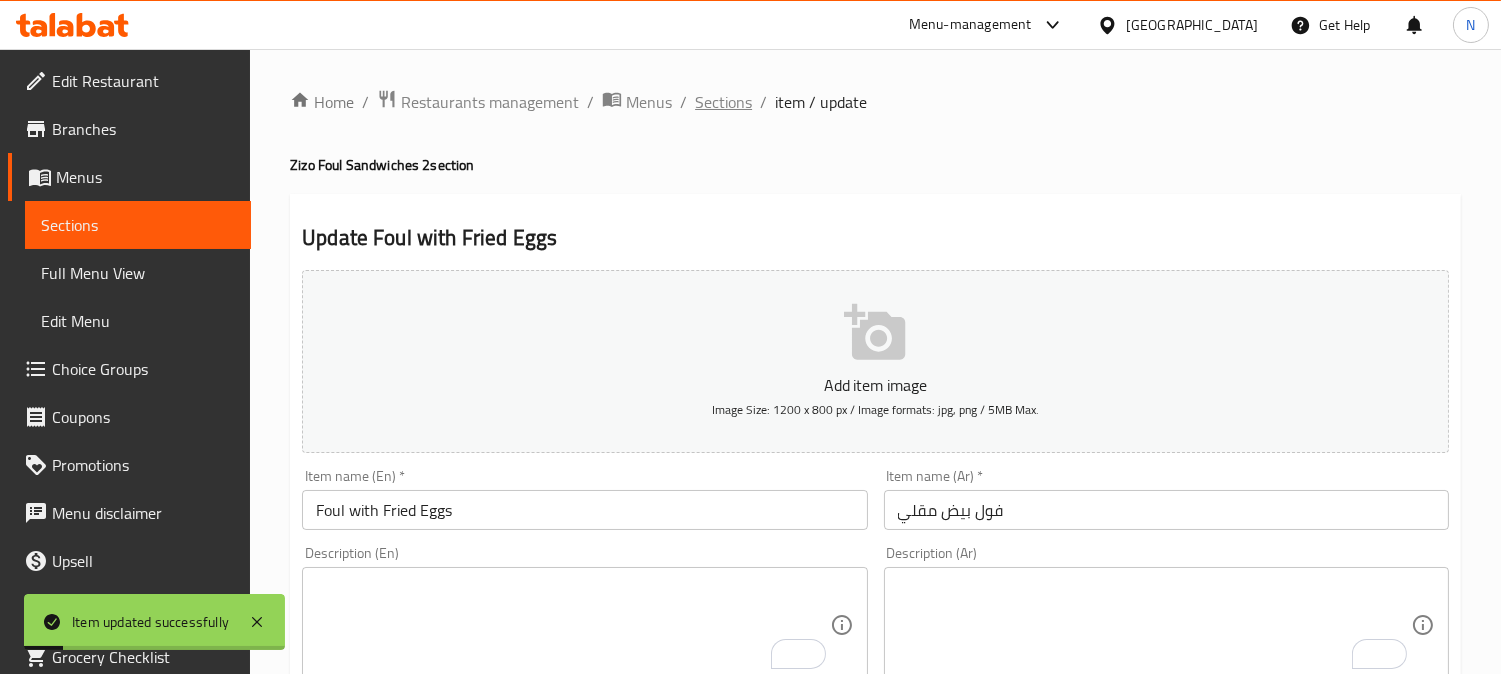 click on "Sections" at bounding box center [723, 102] 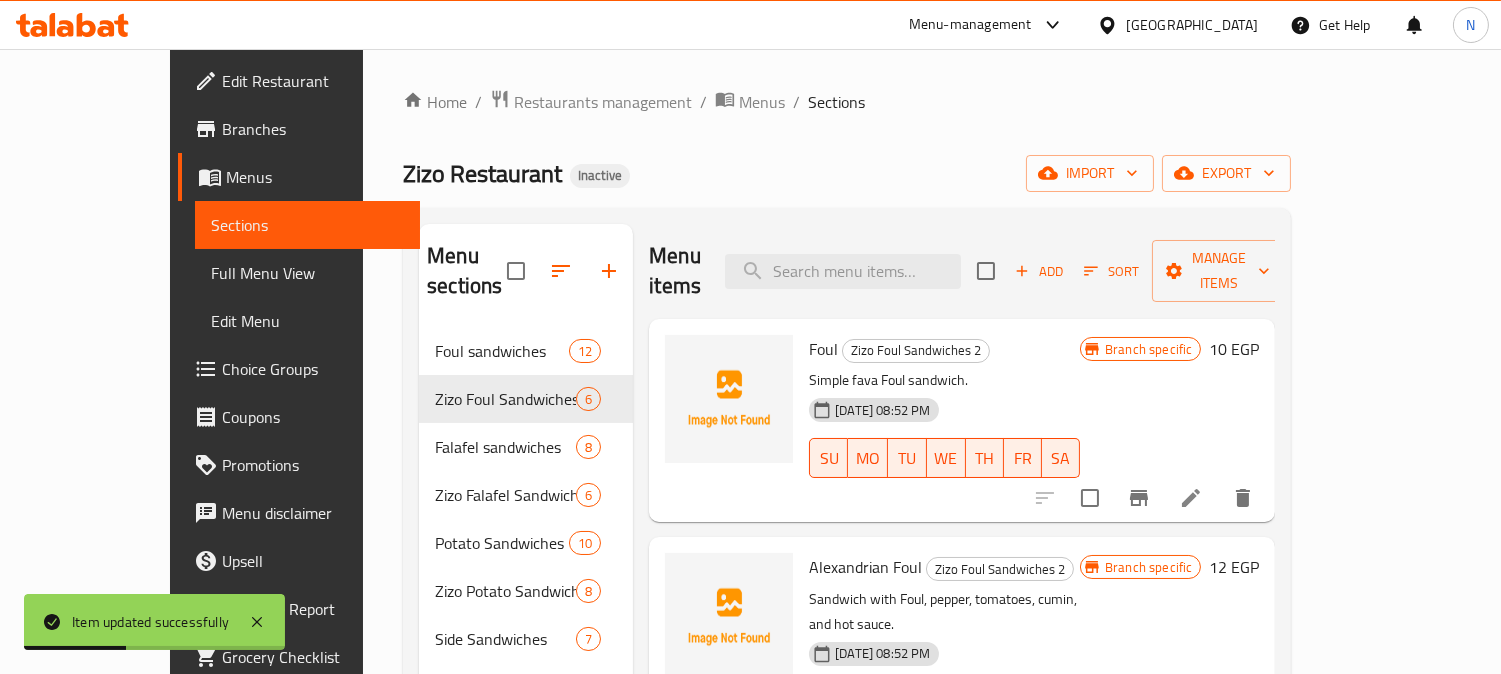 click on "Foul   Zizo Foul Sandwiches 2" at bounding box center [944, 349] 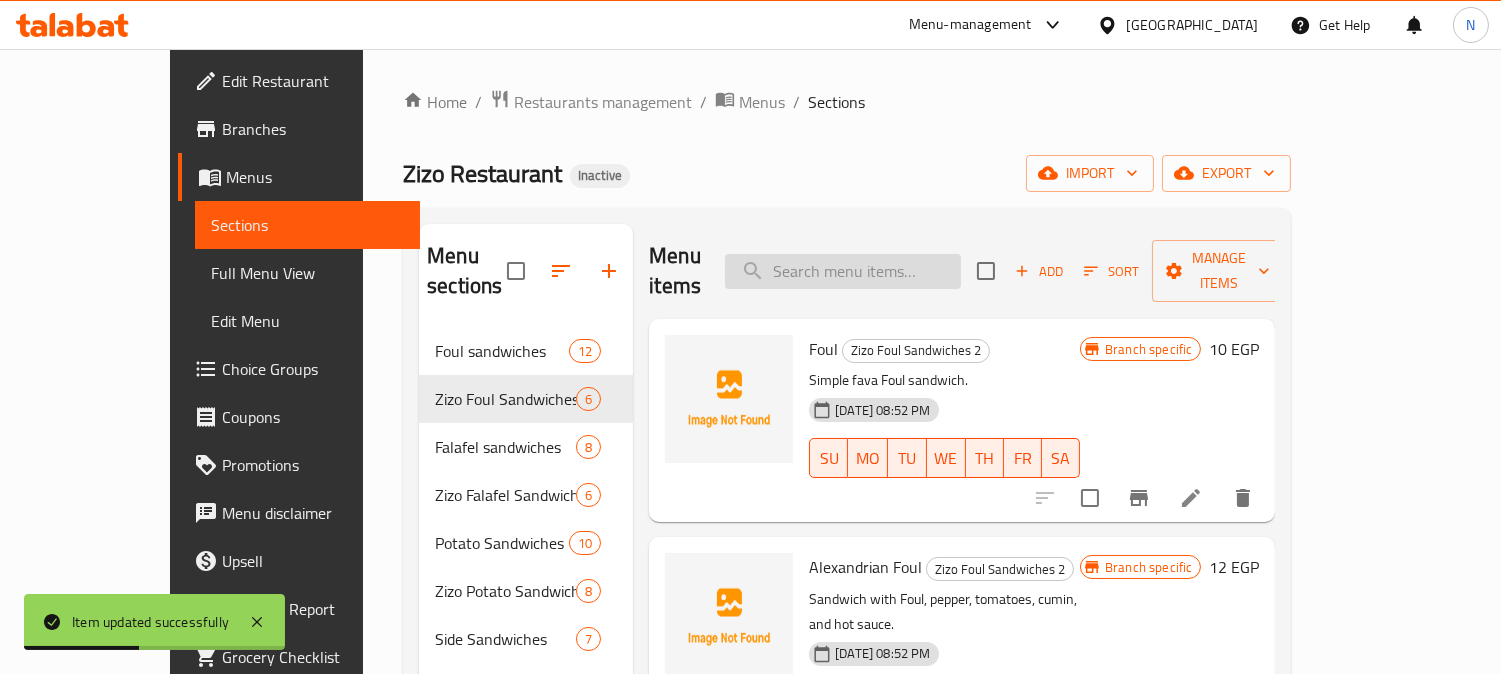 paste on "Foul With Pastrami" 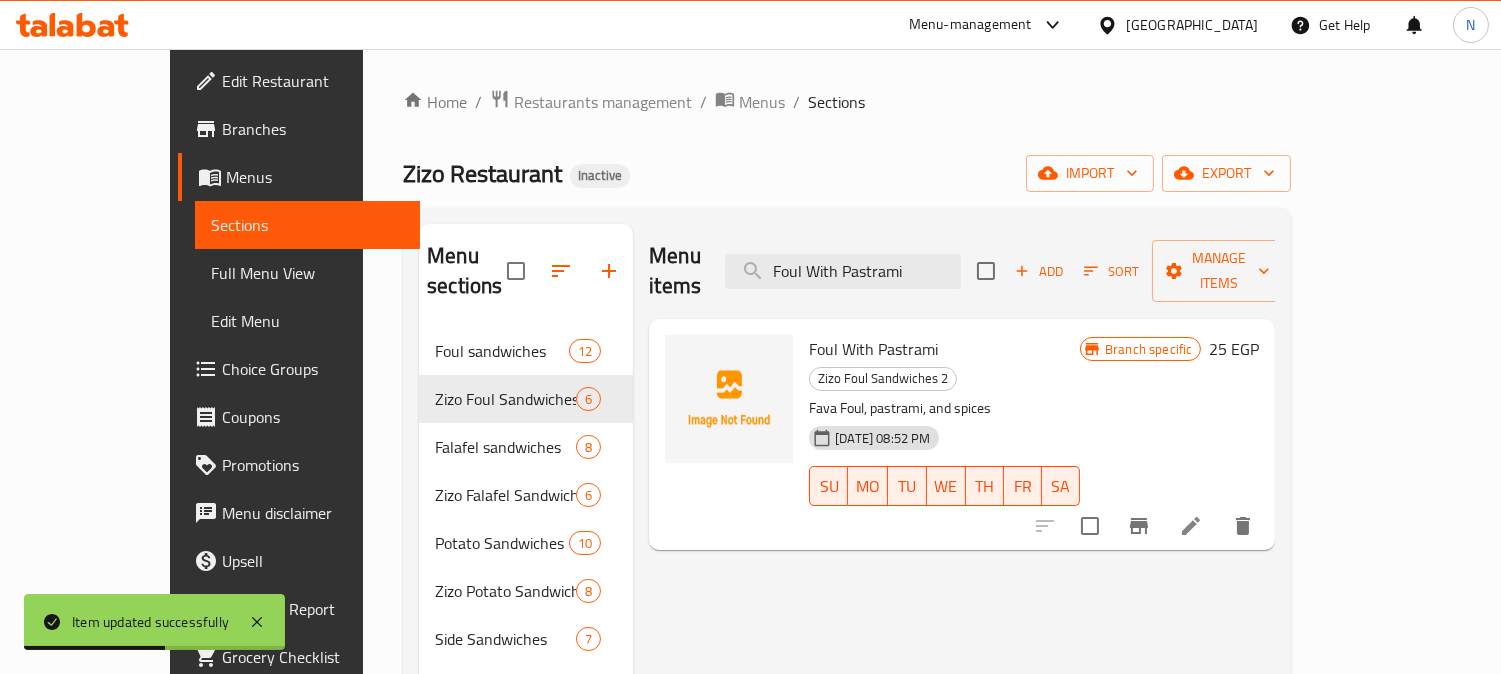 type on "Foul With Pastrami" 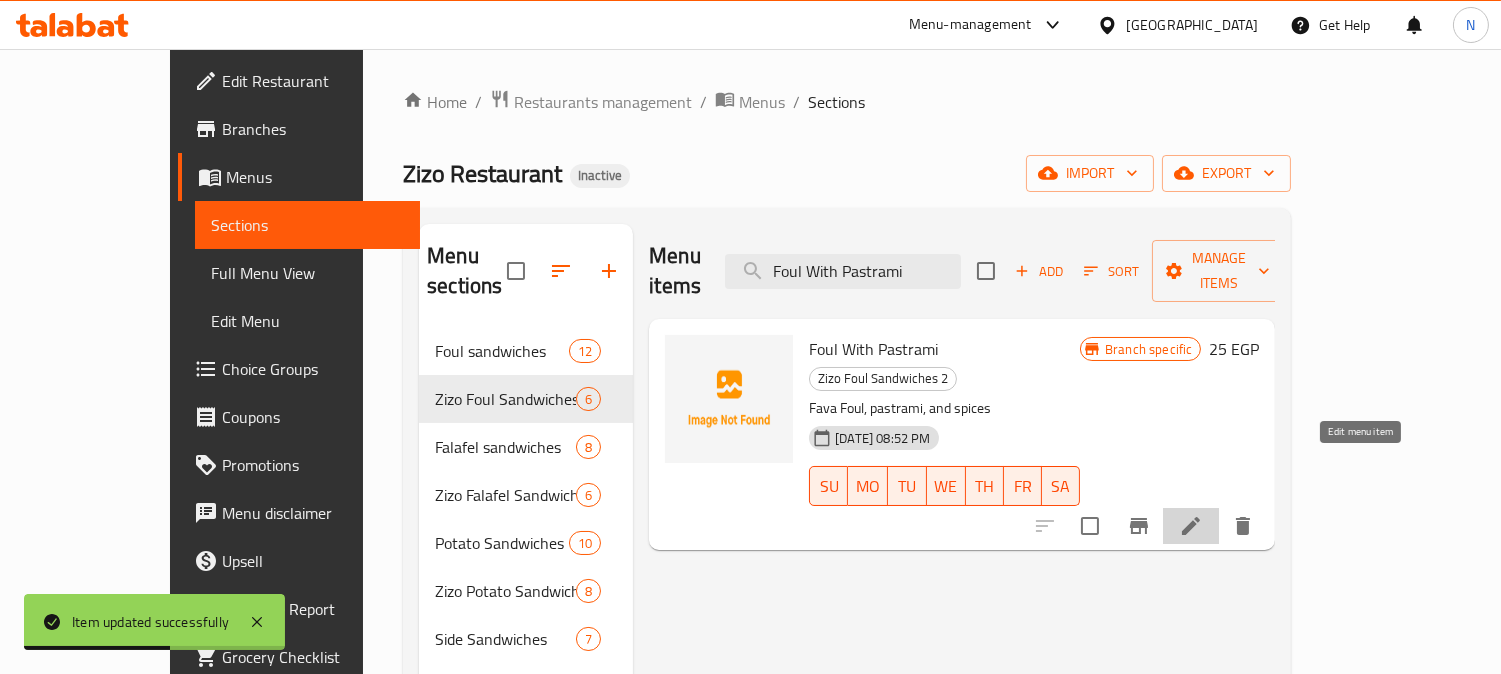 click at bounding box center (1191, 526) 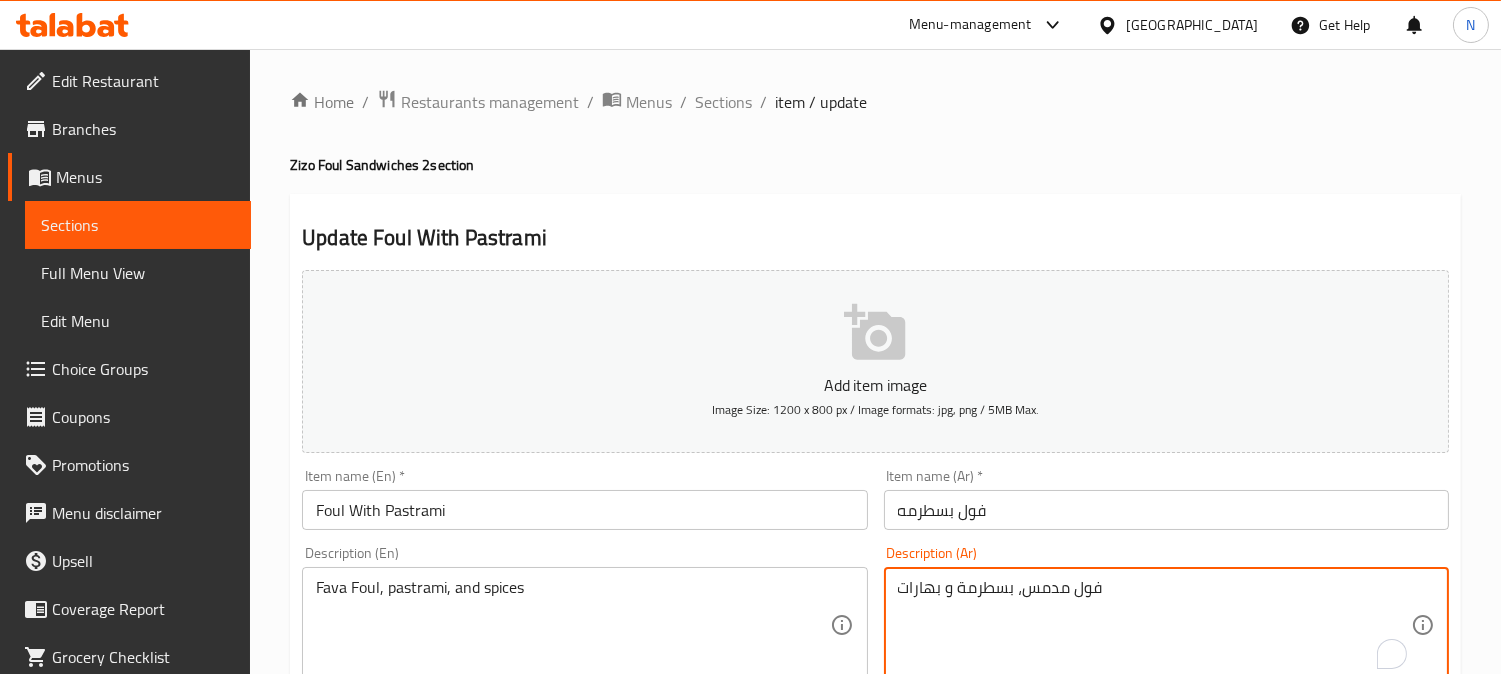click on "فول مدمس، بسطرمة و بهارات" at bounding box center (1154, 625) 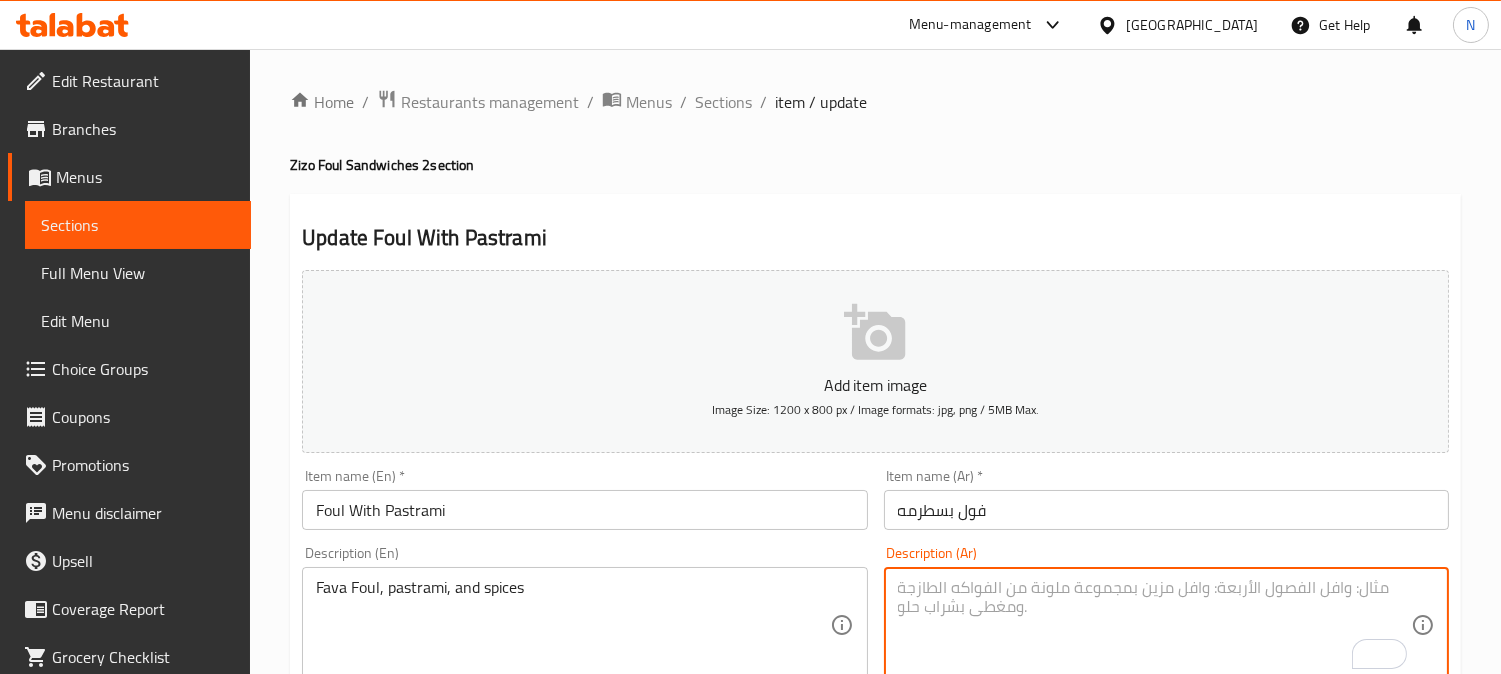 type 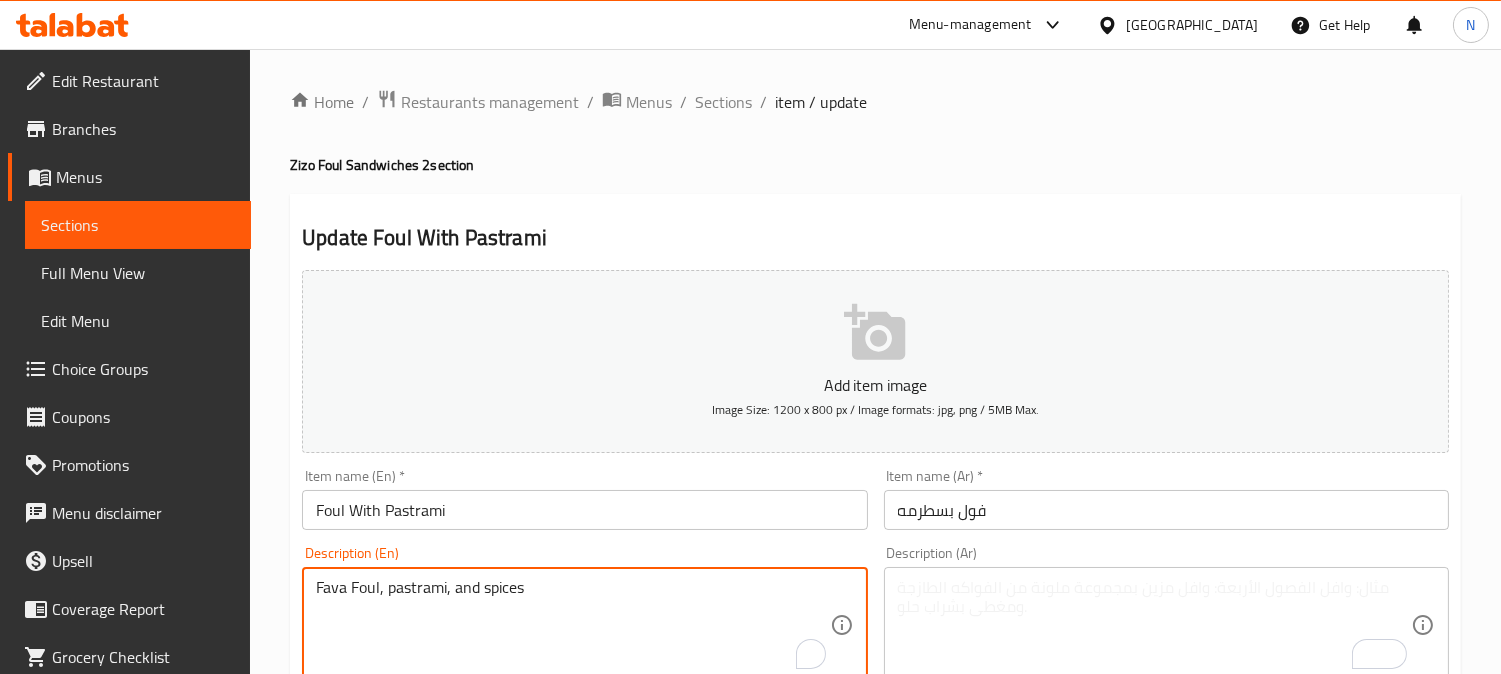 click on "Fava Foul, pastrami, and spices" at bounding box center (572, 625) 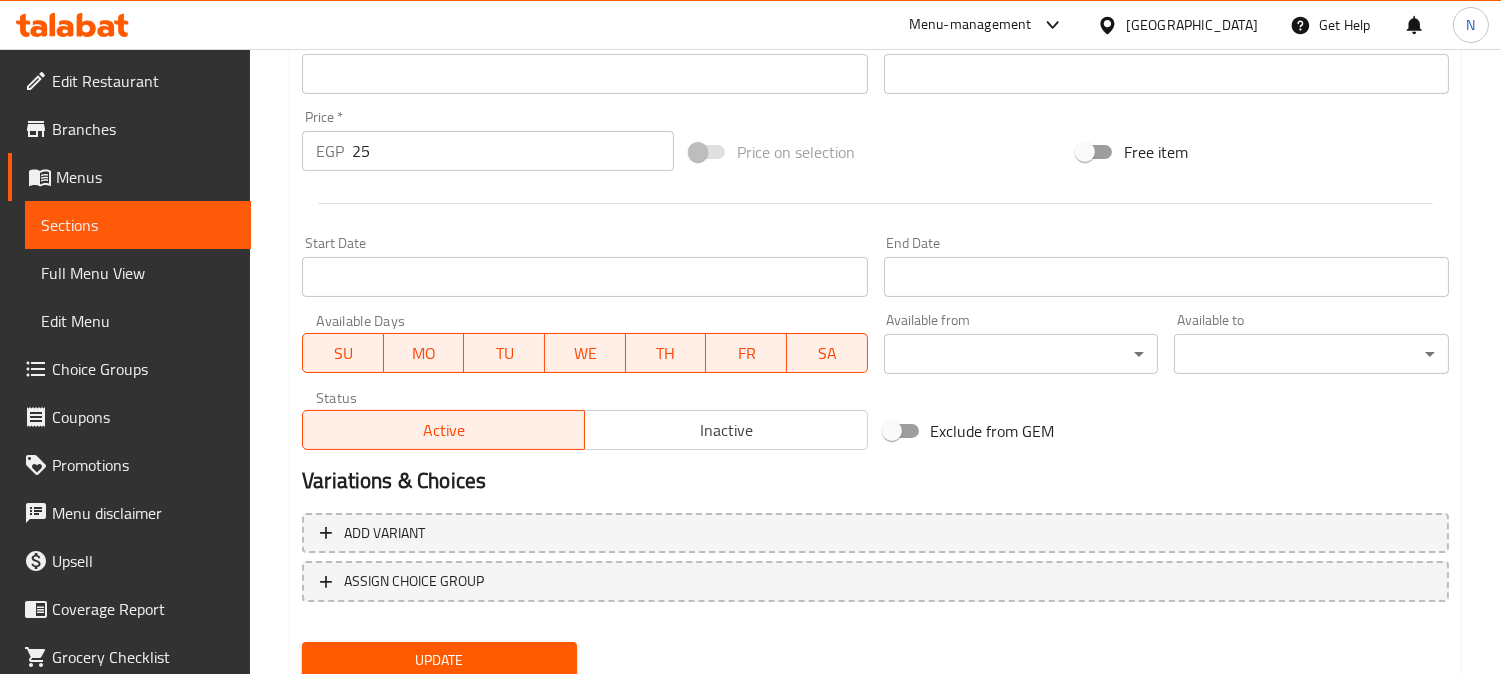 type 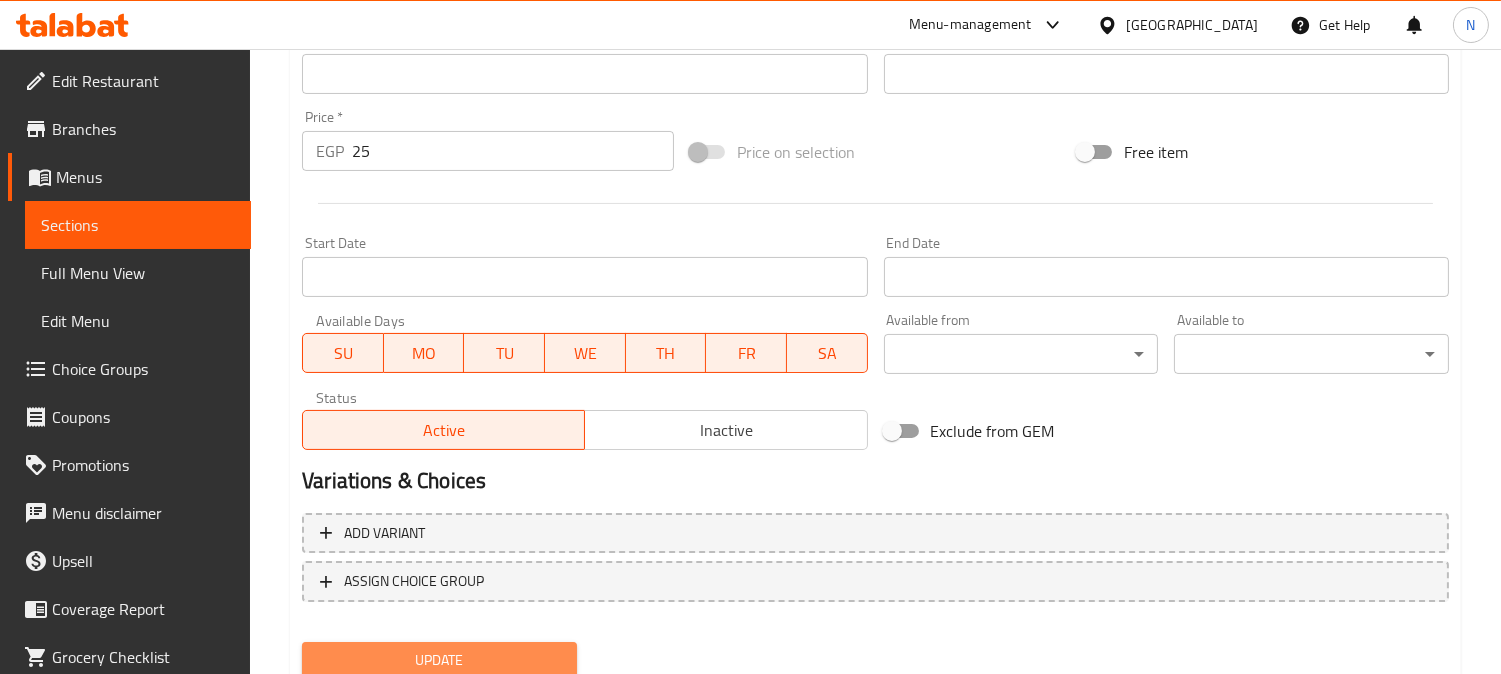 click on "Update" at bounding box center (439, 660) 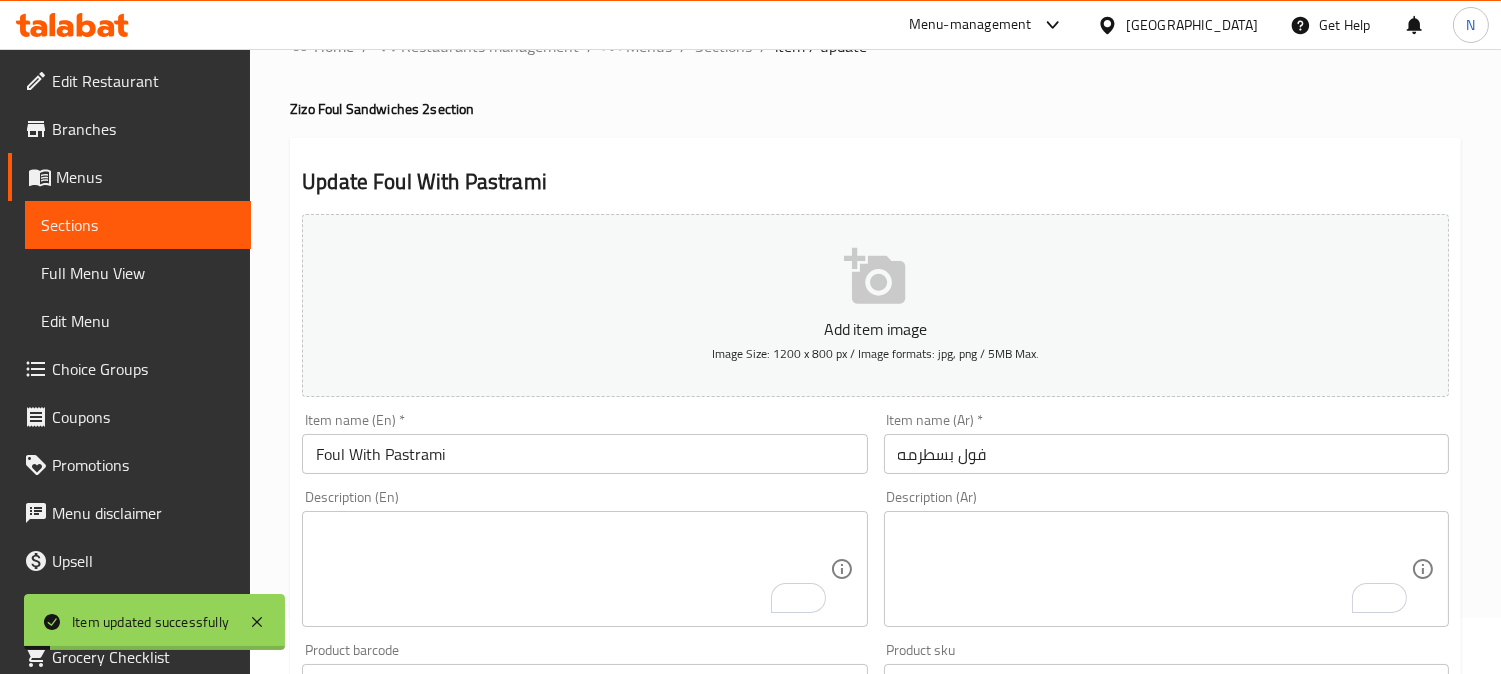 scroll, scrollTop: 0, scrollLeft: 0, axis: both 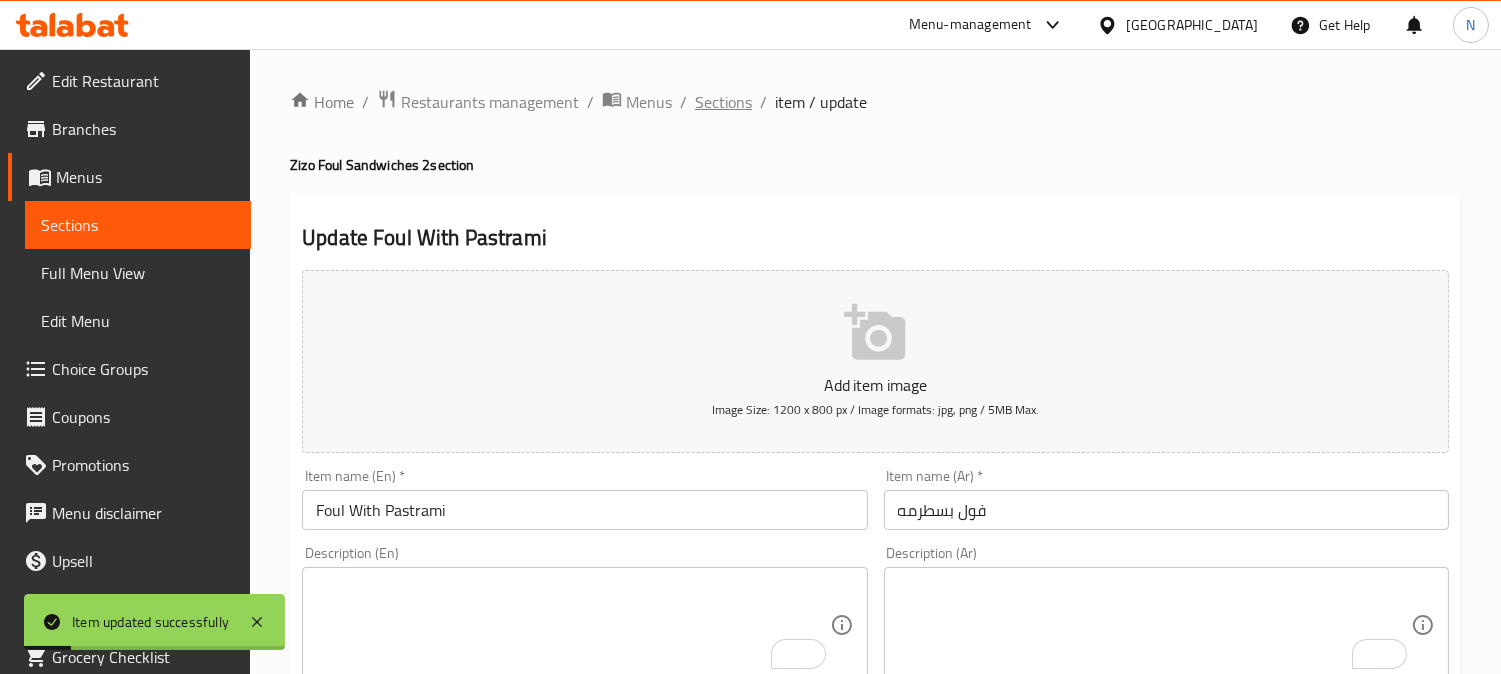 click on "Sections" at bounding box center (723, 102) 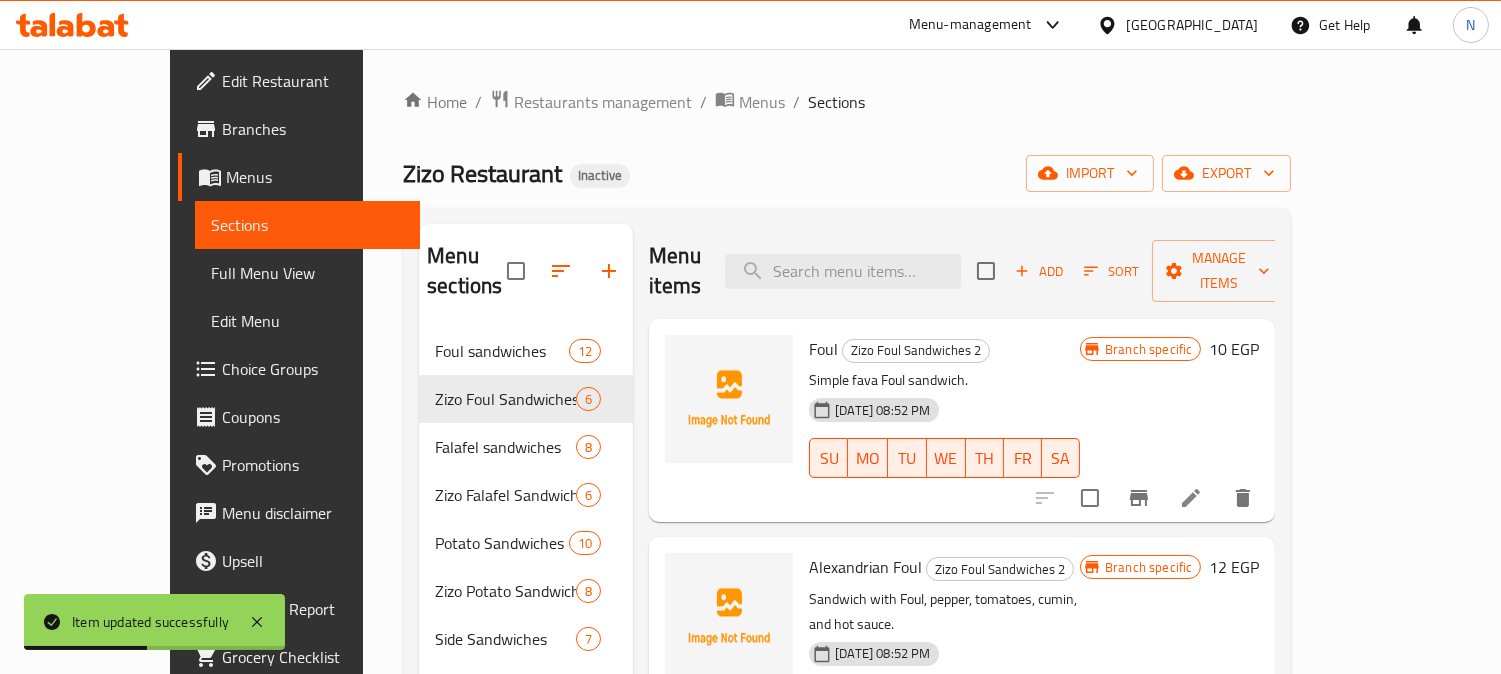 click on "Foul   Zizo Foul Sandwiches 2 Simple fava Foul sandwich. 14-07-2025 08:52 PM SU MO TU WE TH FR SA" at bounding box center [944, 420] 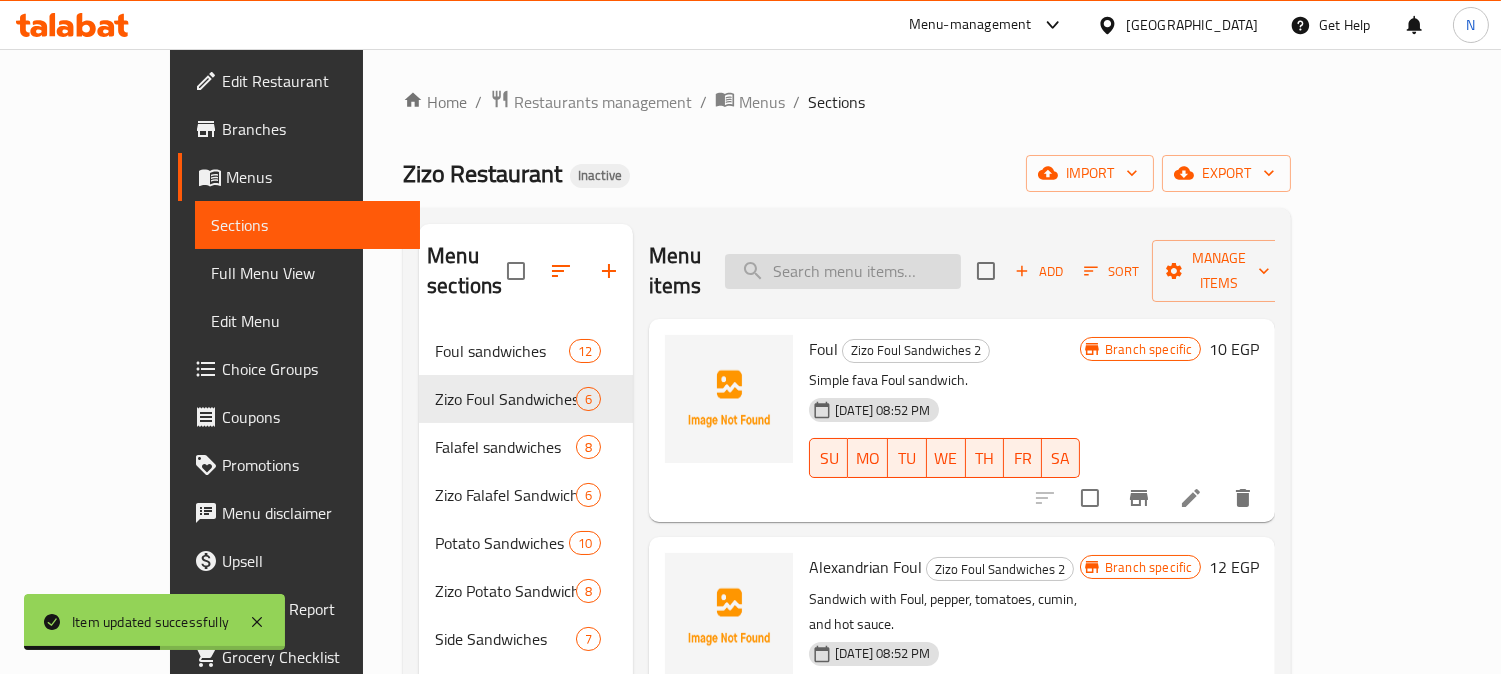 paste on "Falafel With Boiled Eggs" 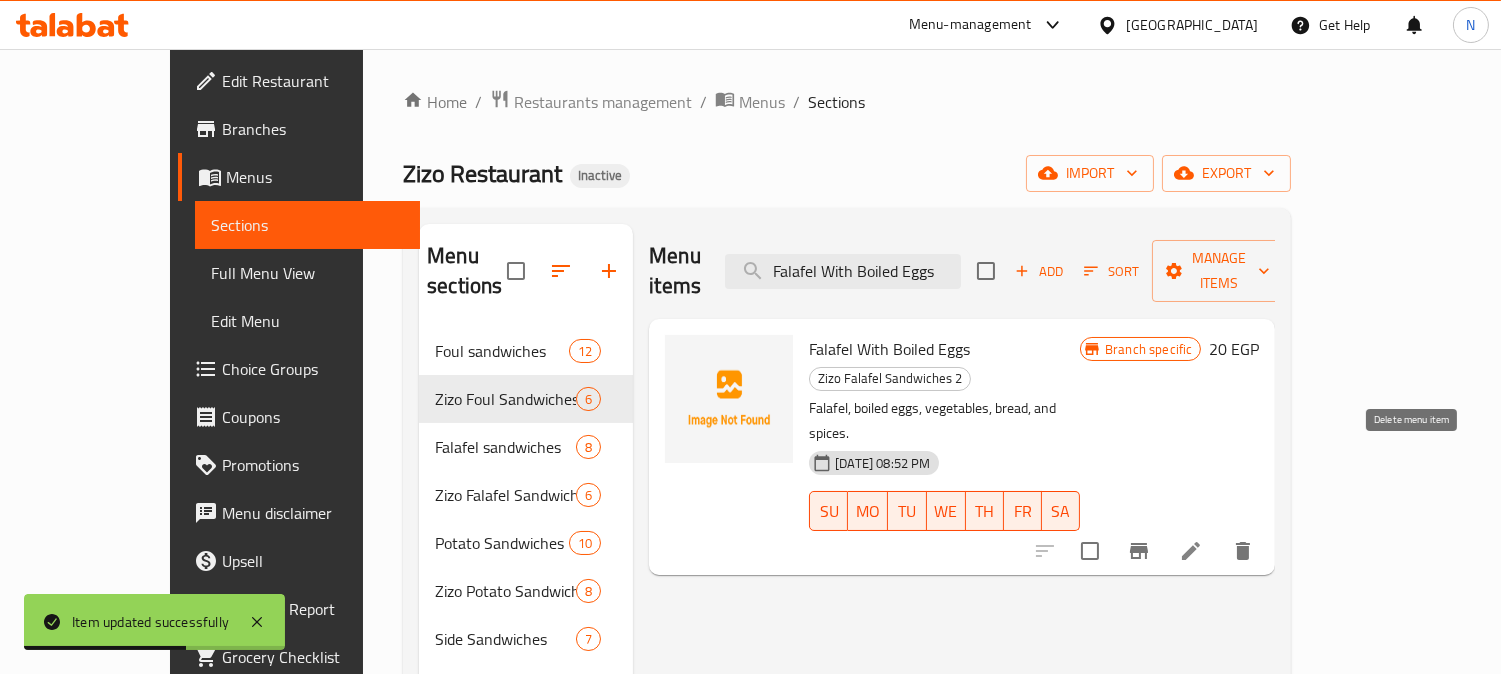 type on "Falafel With Boiled Eggs" 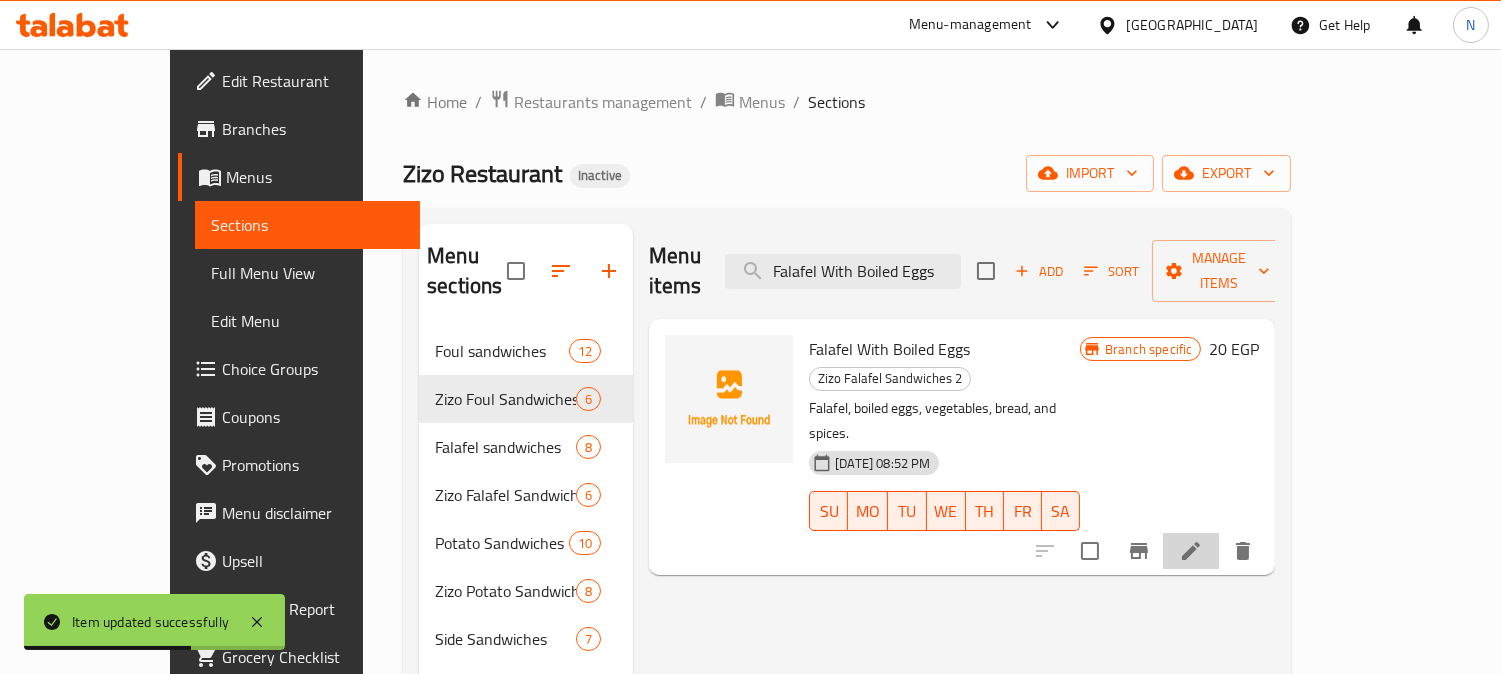 click at bounding box center [1191, 551] 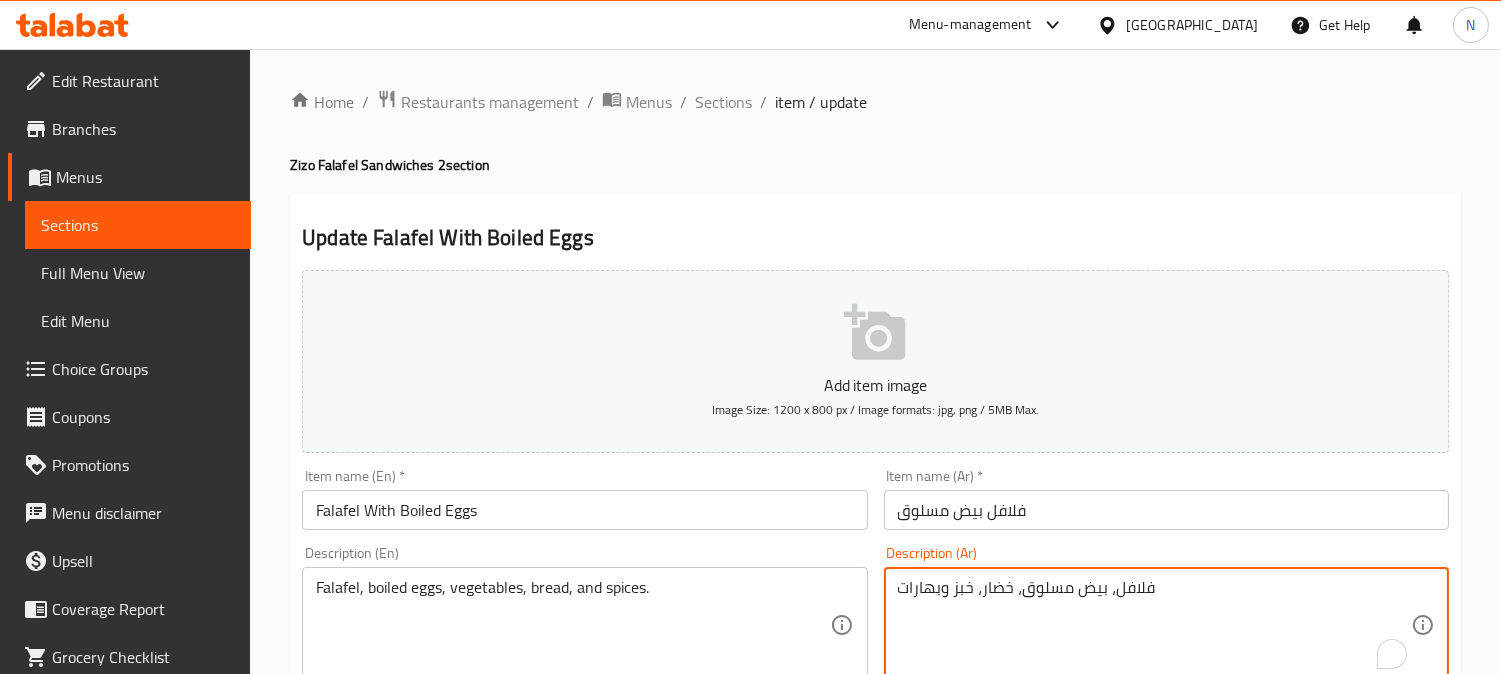 click on "فلافل، بيض مسلوق، خضار، خبز وبهارات" at bounding box center [1154, 625] 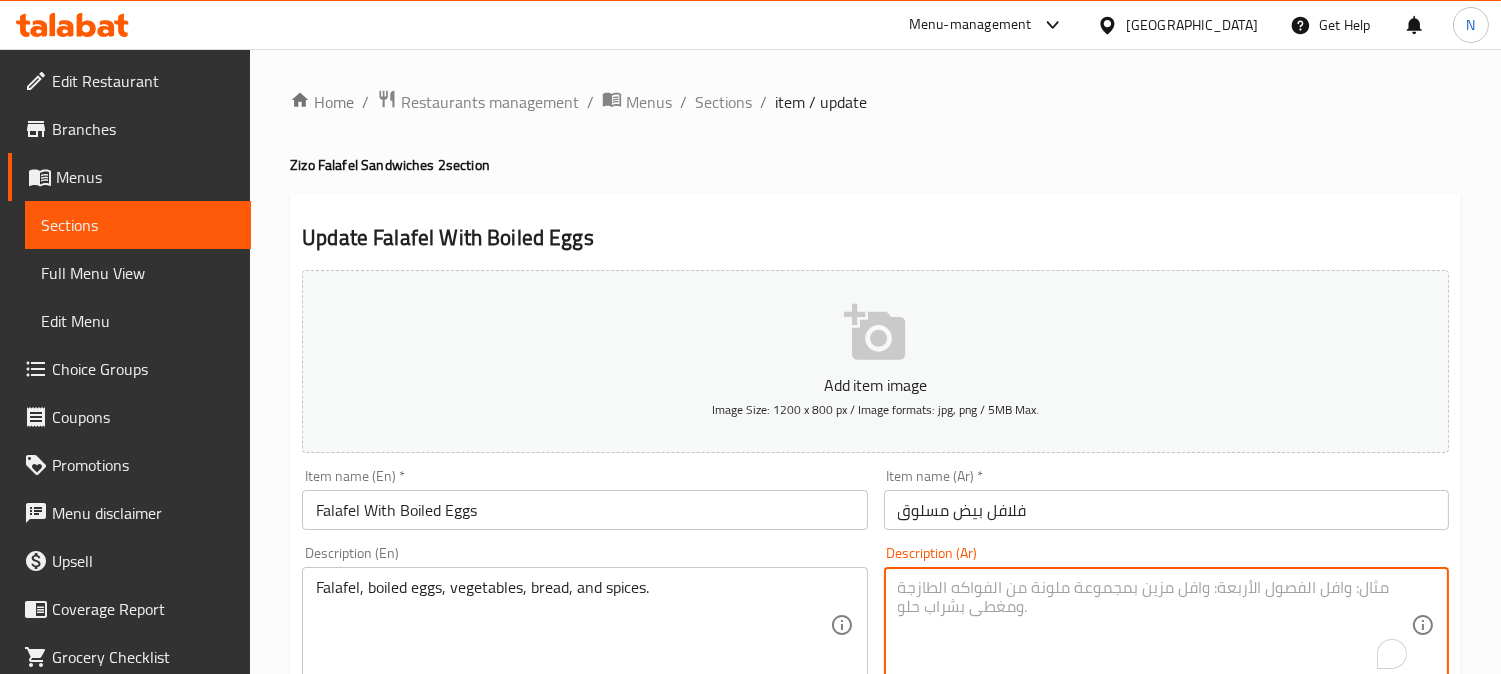 type 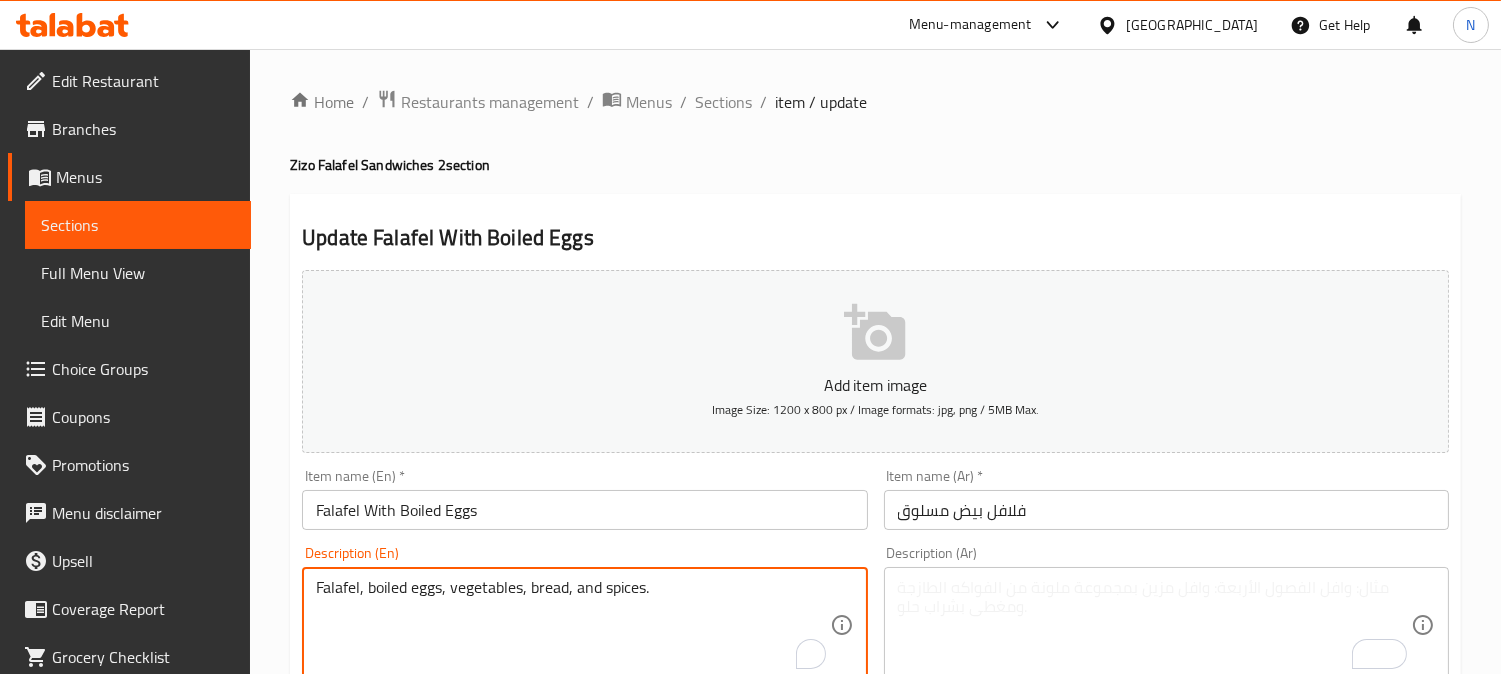 click on "Falafel, boiled eggs, vegetables, bread, and spices." at bounding box center (572, 625) 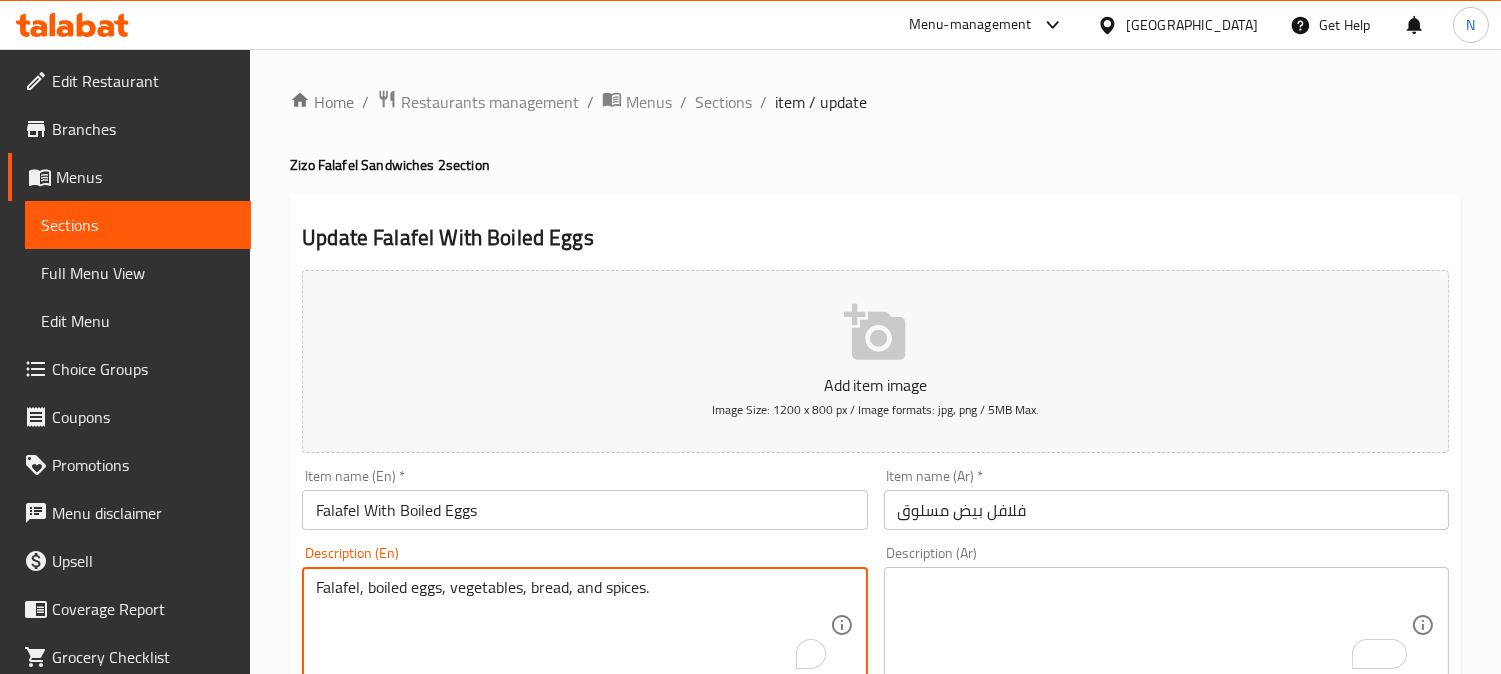 click on "Falafel, boiled eggs, vegetables, bread, and spices." at bounding box center [572, 625] 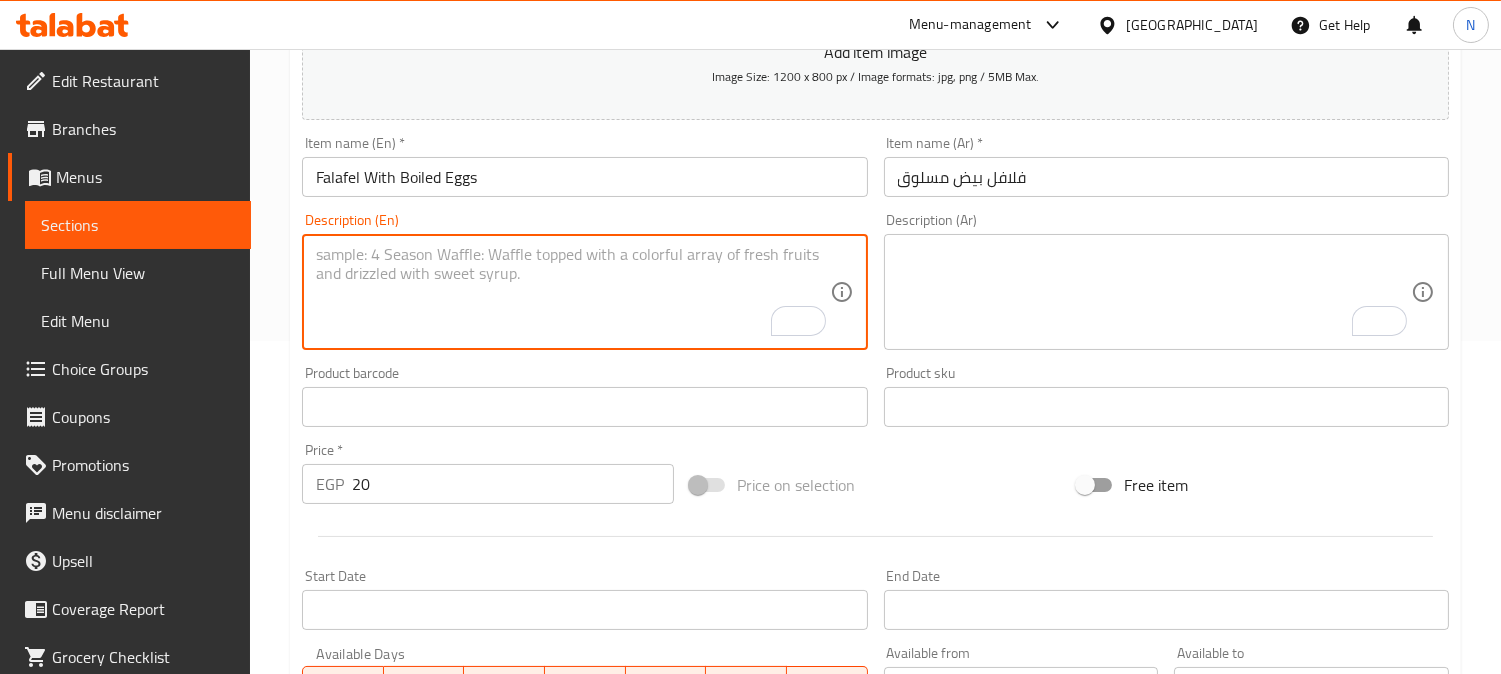 scroll, scrollTop: 735, scrollLeft: 0, axis: vertical 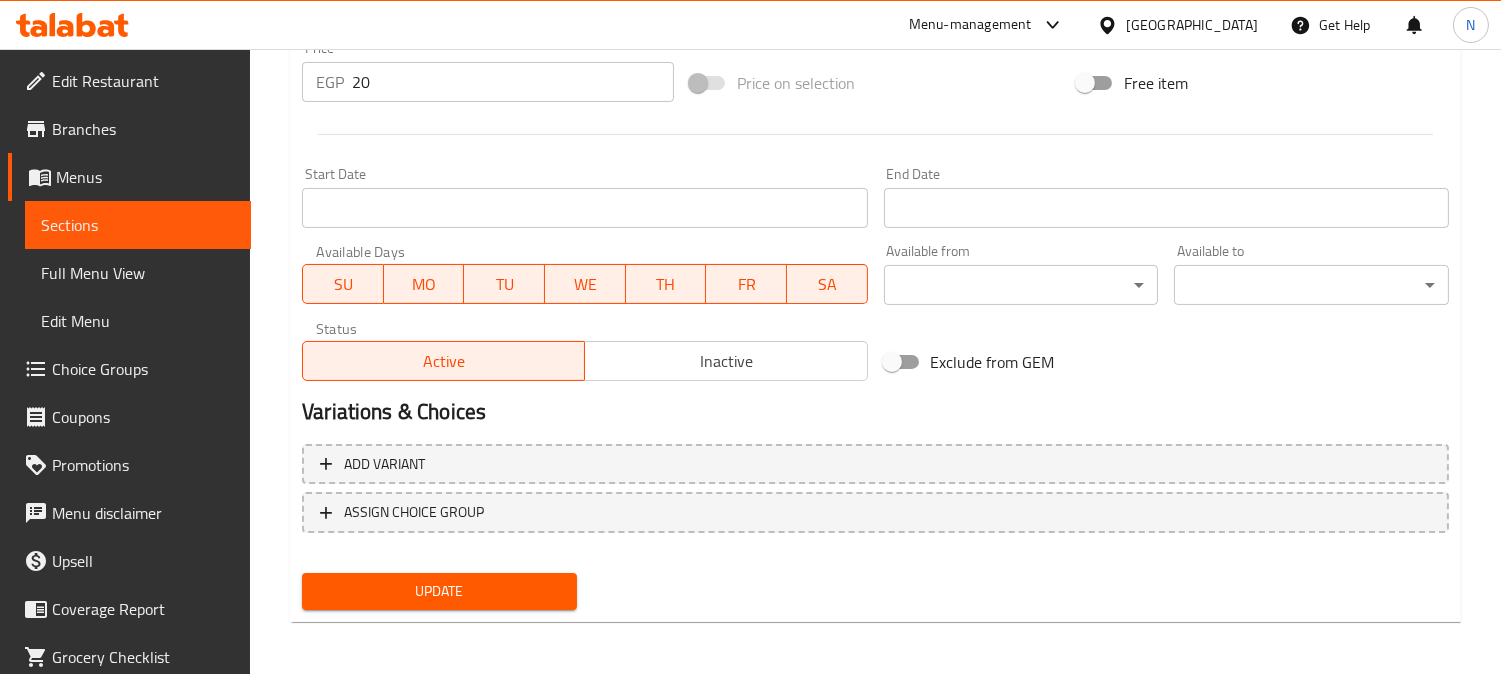 type 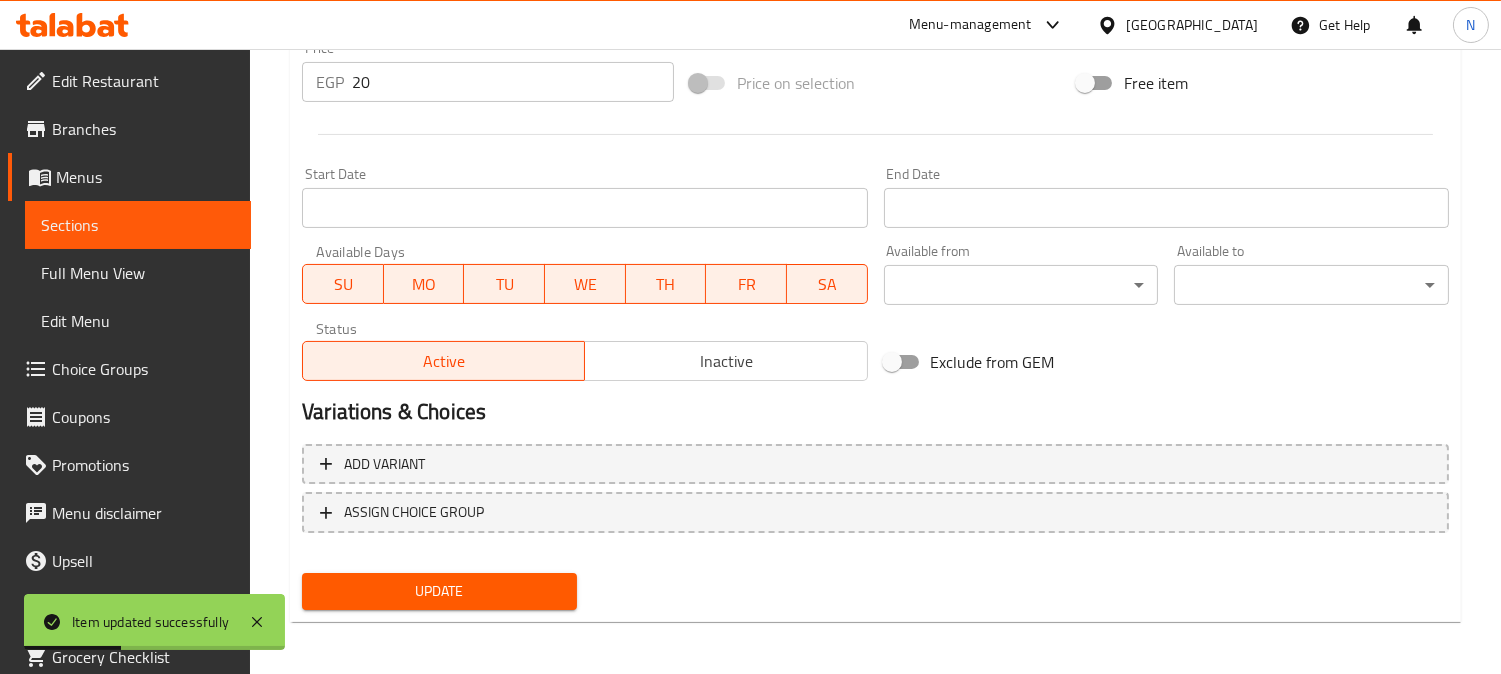 click on "Exclude from GEM" at bounding box center [1070, 362] 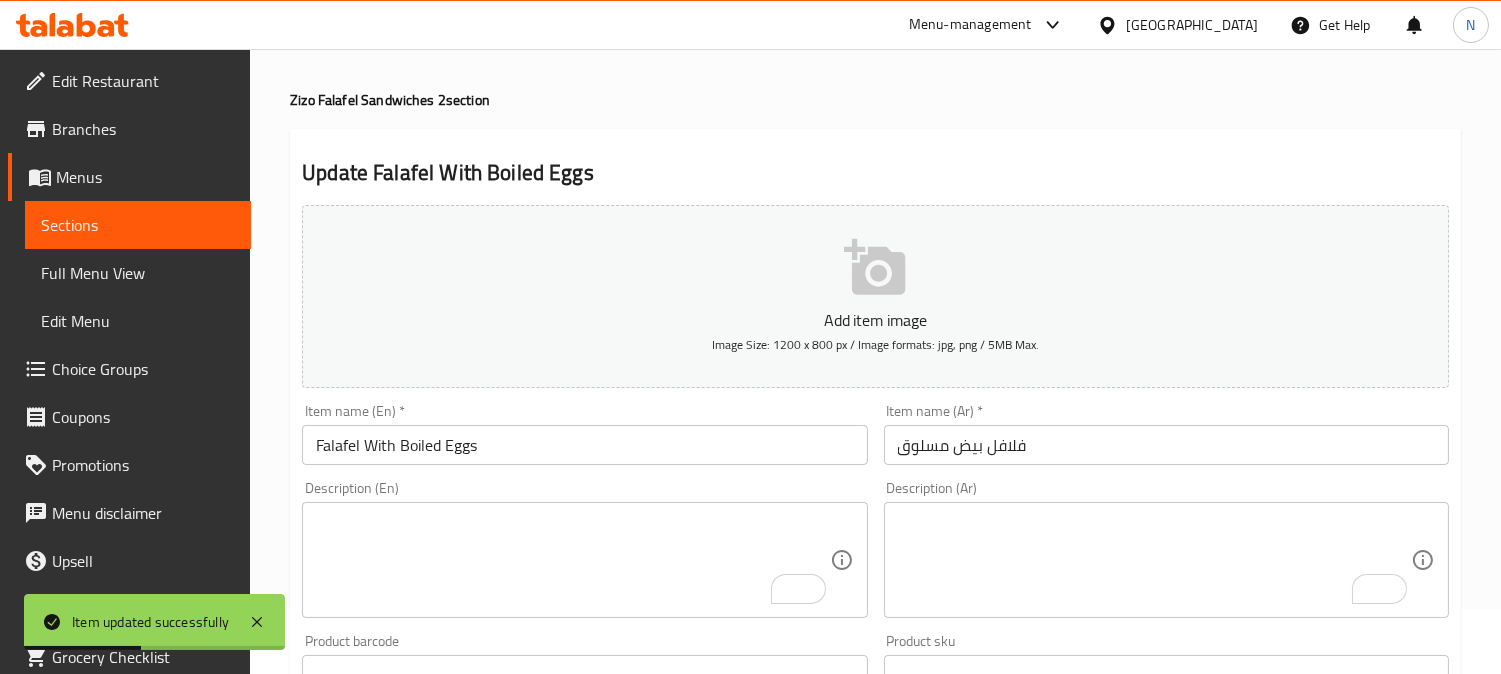 scroll, scrollTop: 0, scrollLeft: 0, axis: both 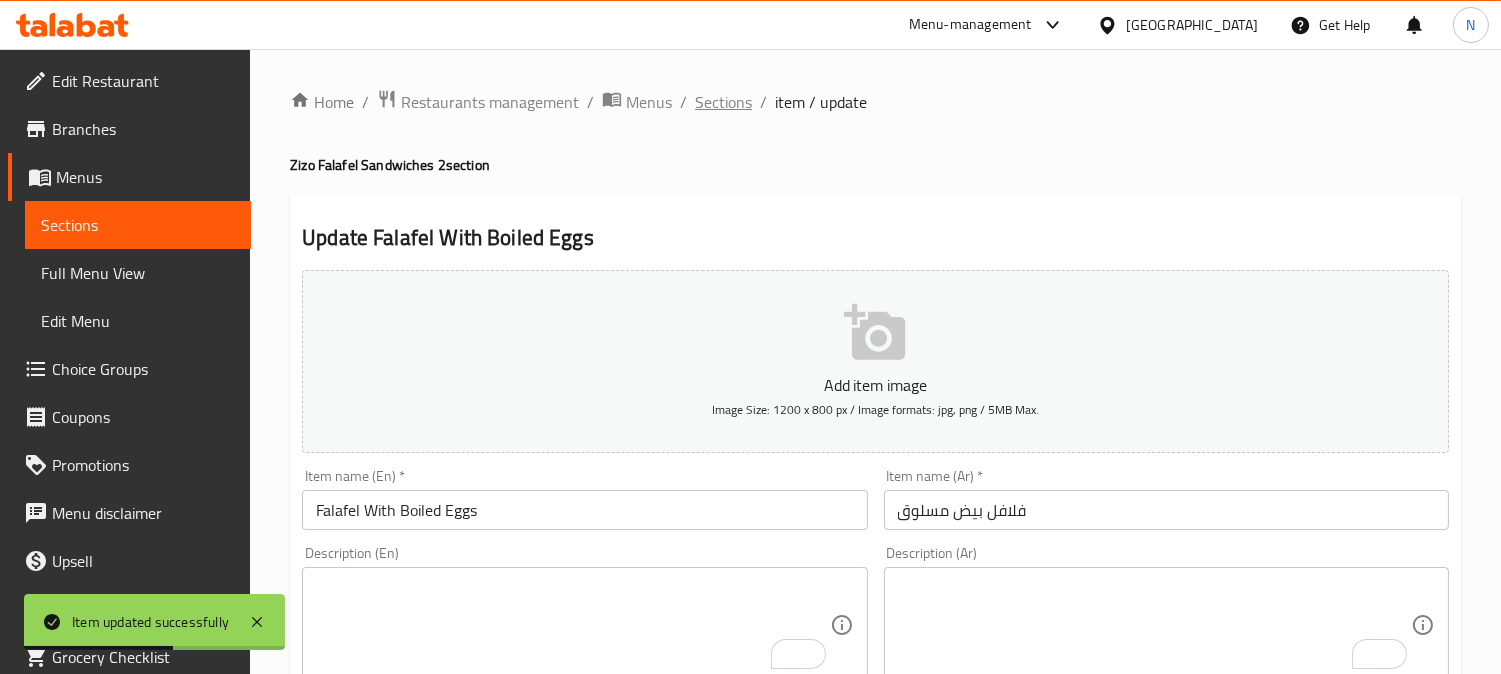 click on "Sections" at bounding box center [723, 102] 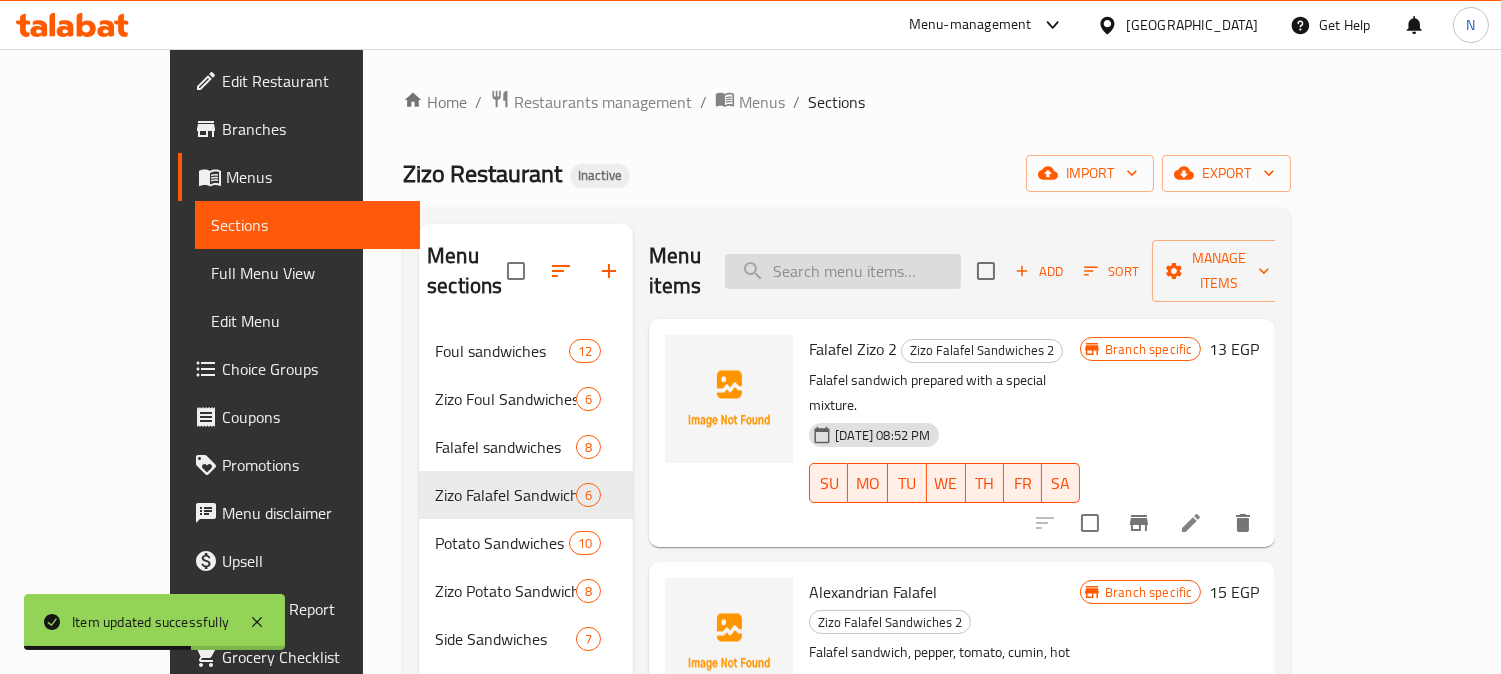 click at bounding box center (843, 271) 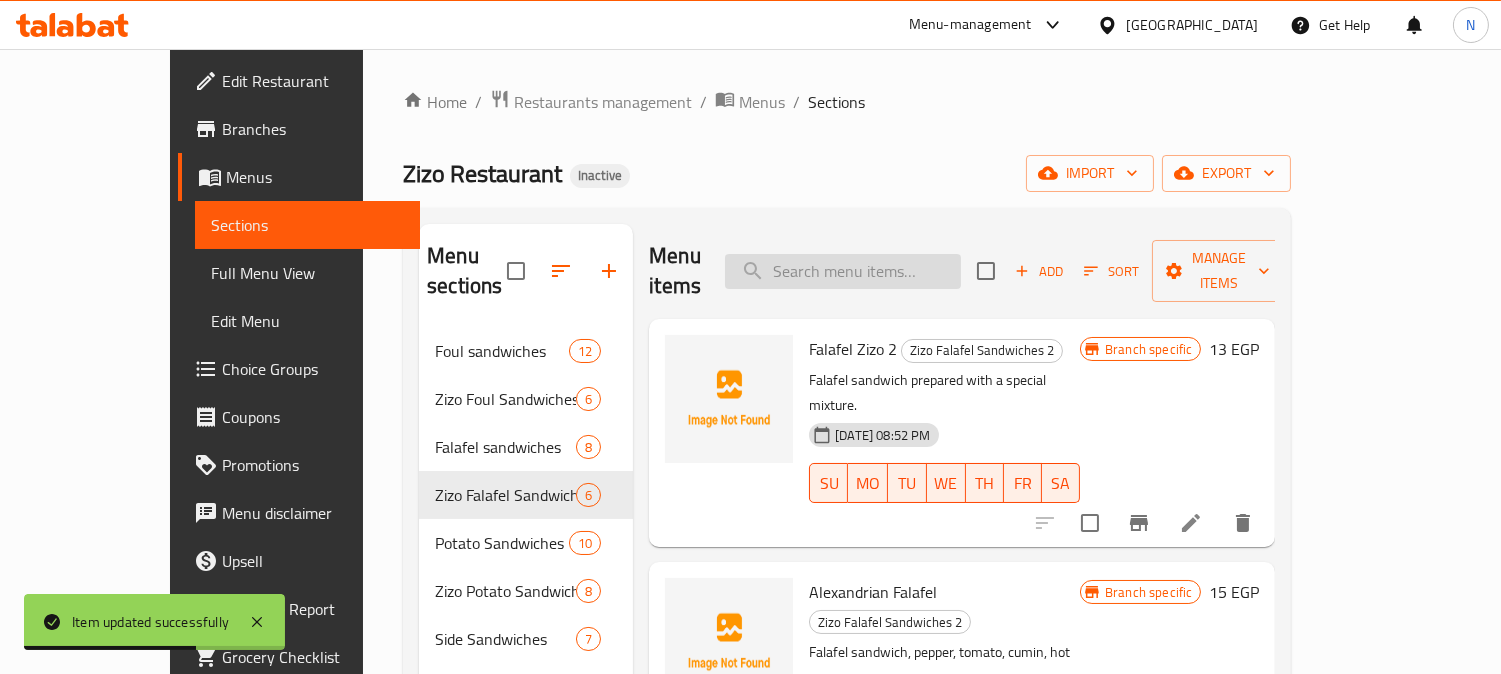paste on "Mixed Falafel with Pastrami" 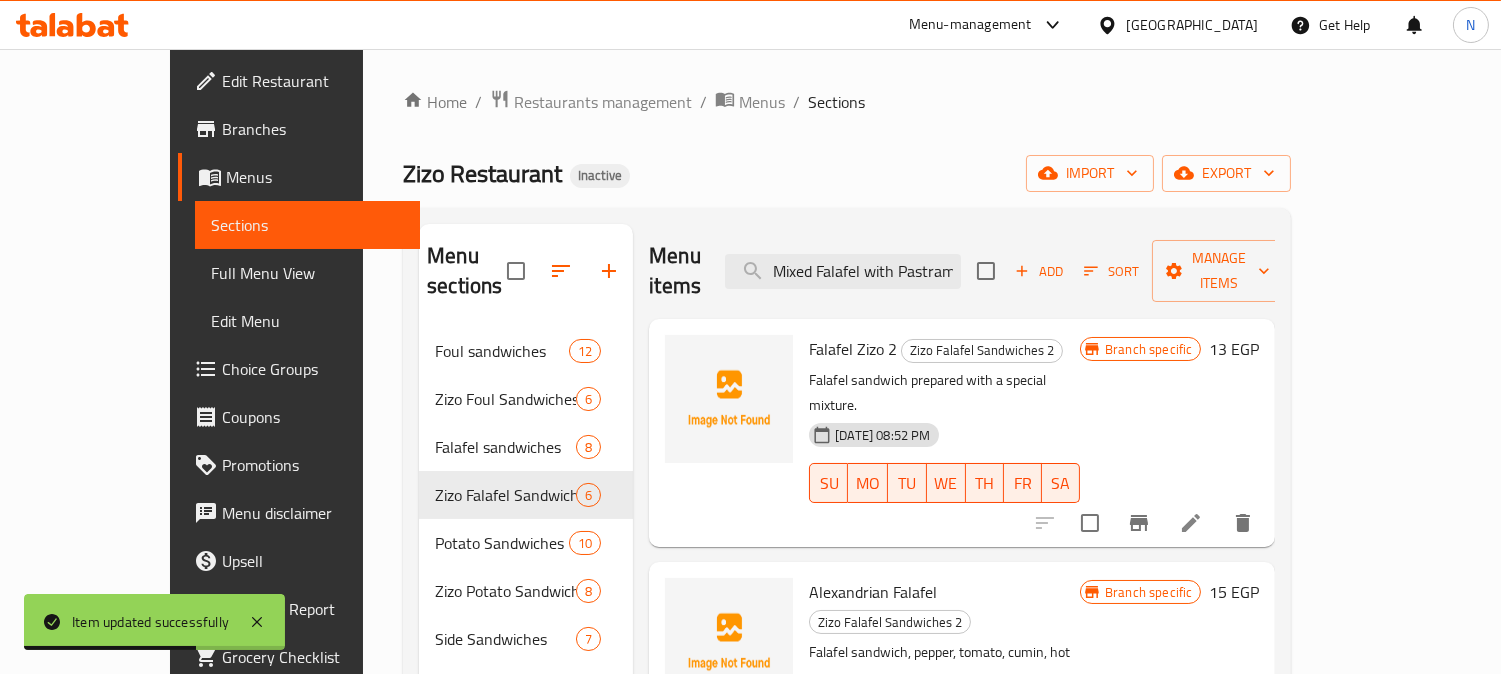 scroll, scrollTop: 0, scrollLeft: 6, axis: horizontal 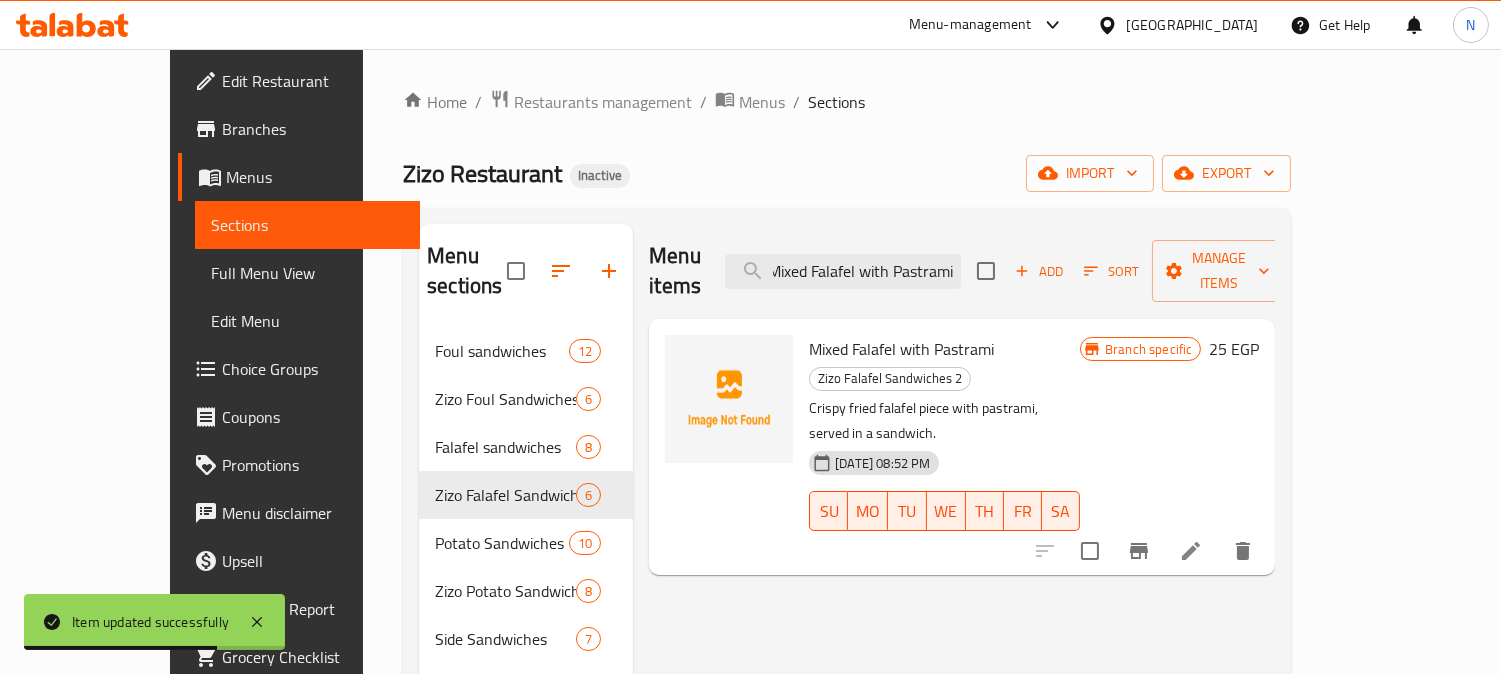 type on "Mixed Falafel with Pastrami" 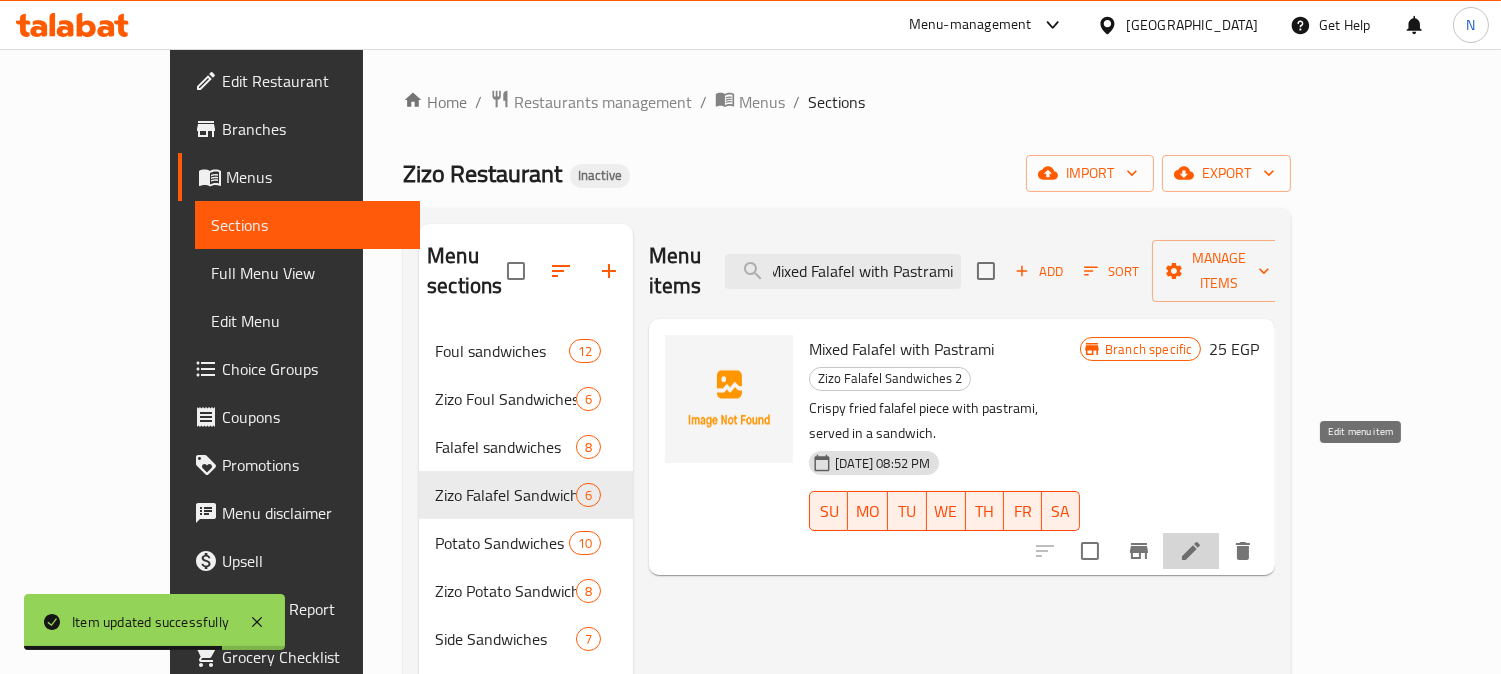 scroll, scrollTop: 0, scrollLeft: 0, axis: both 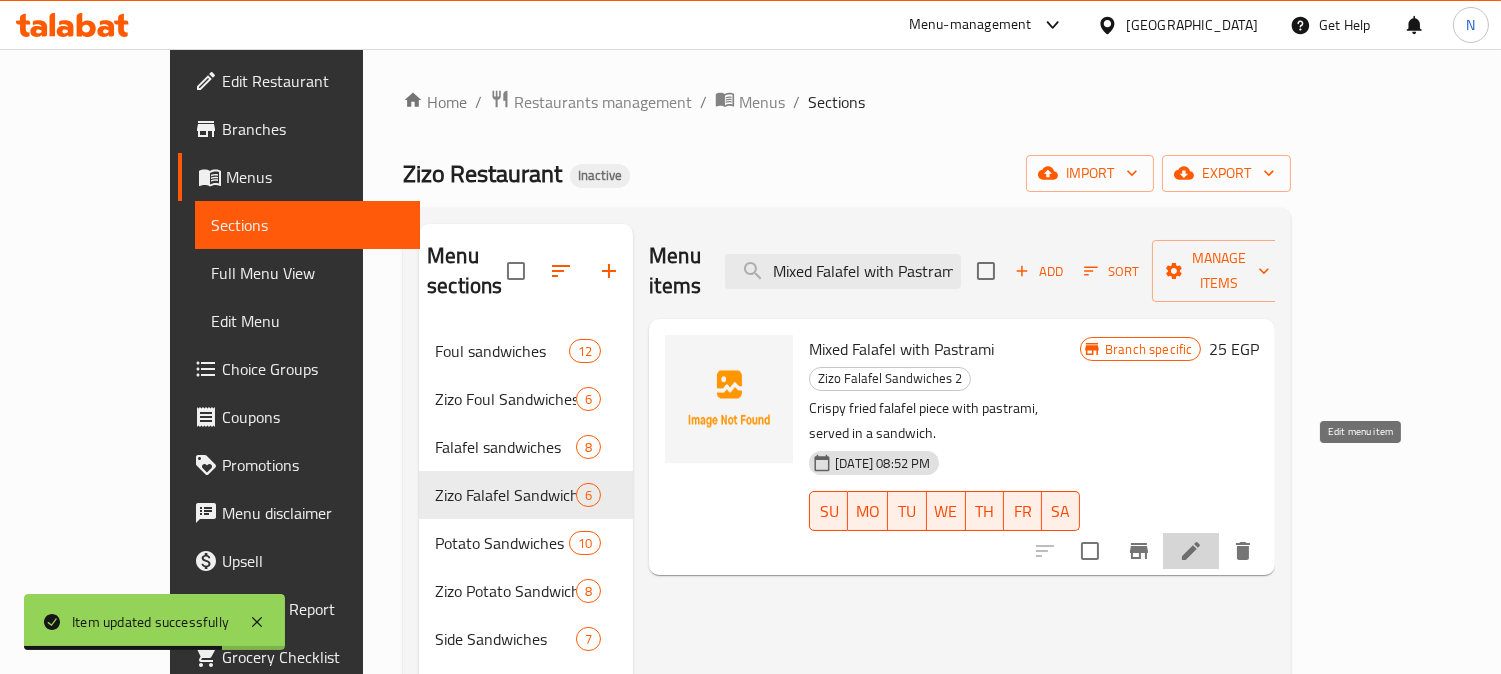 click 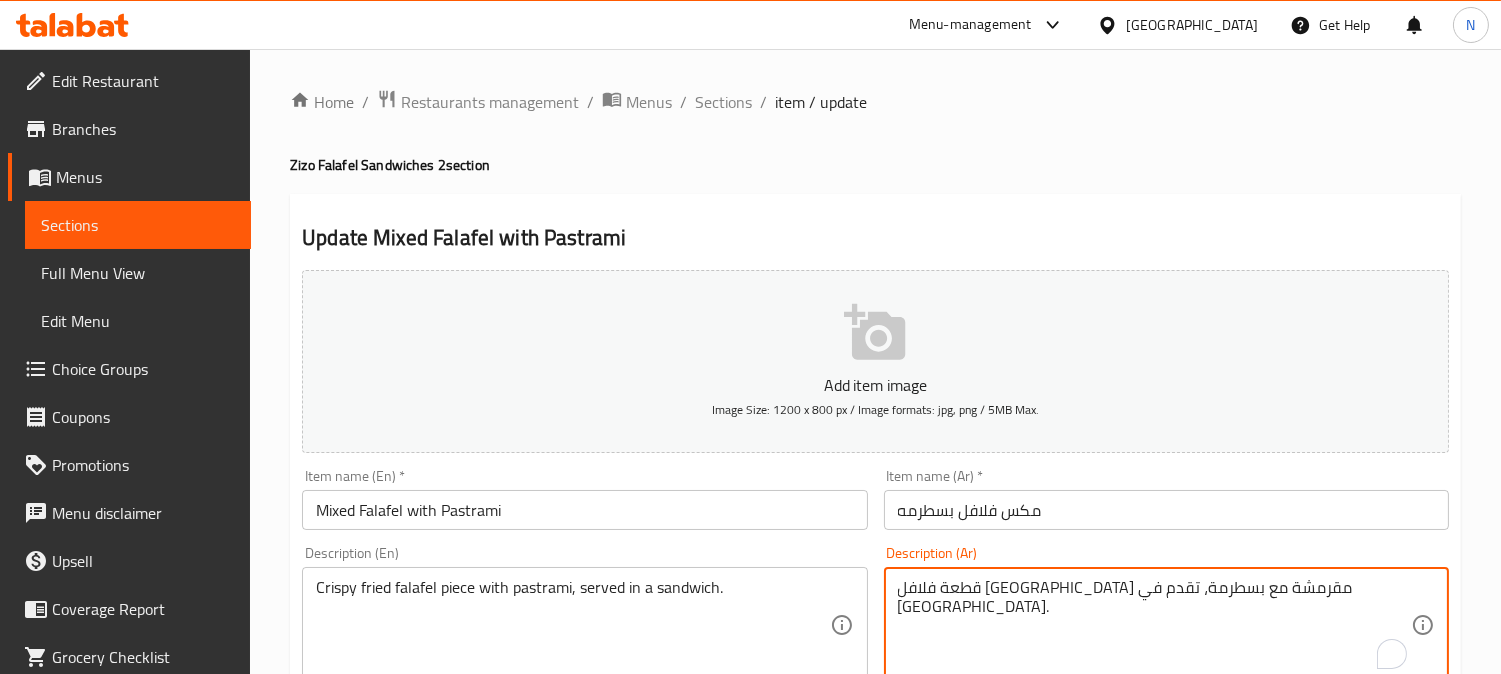 click on "قطعة فلافل [GEOGRAPHIC_DATA] مقرمشة مع بسطرمة، تقدم في [GEOGRAPHIC_DATA]." at bounding box center (1154, 625) 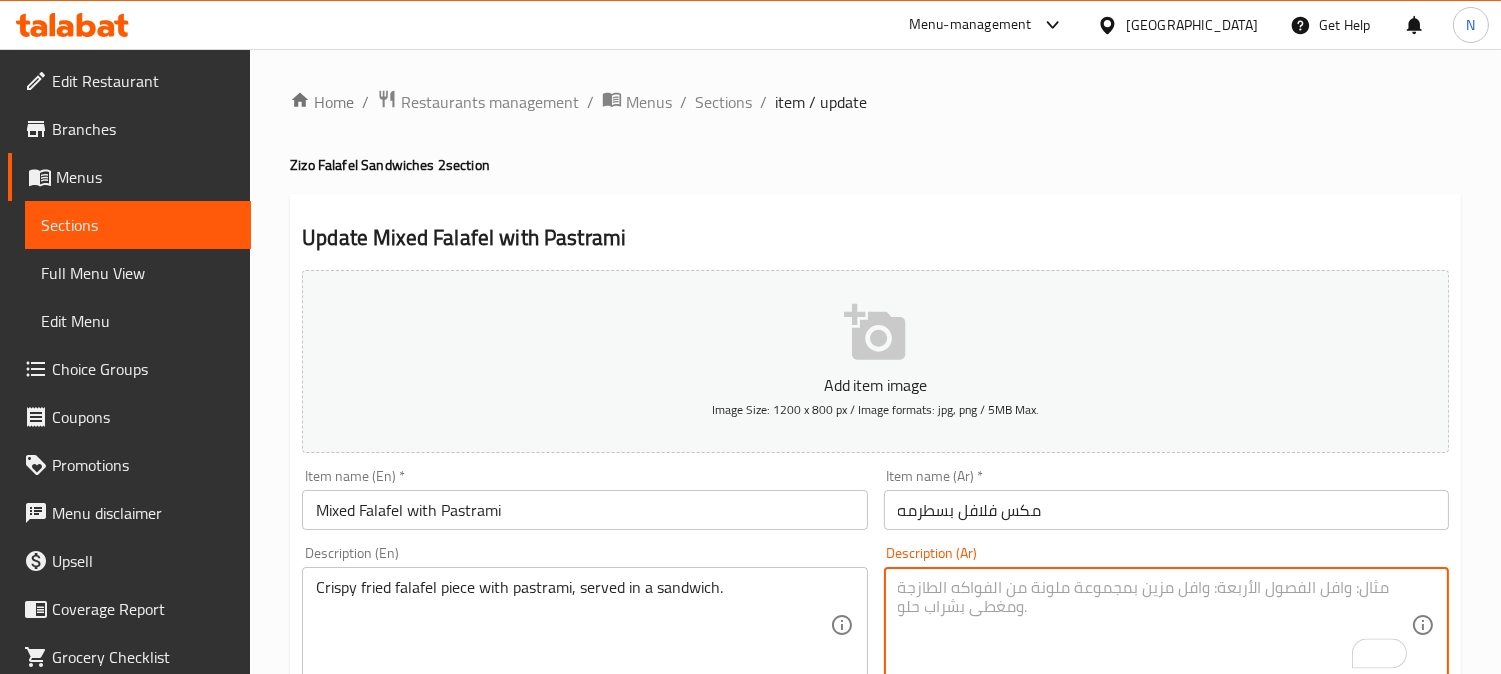 type 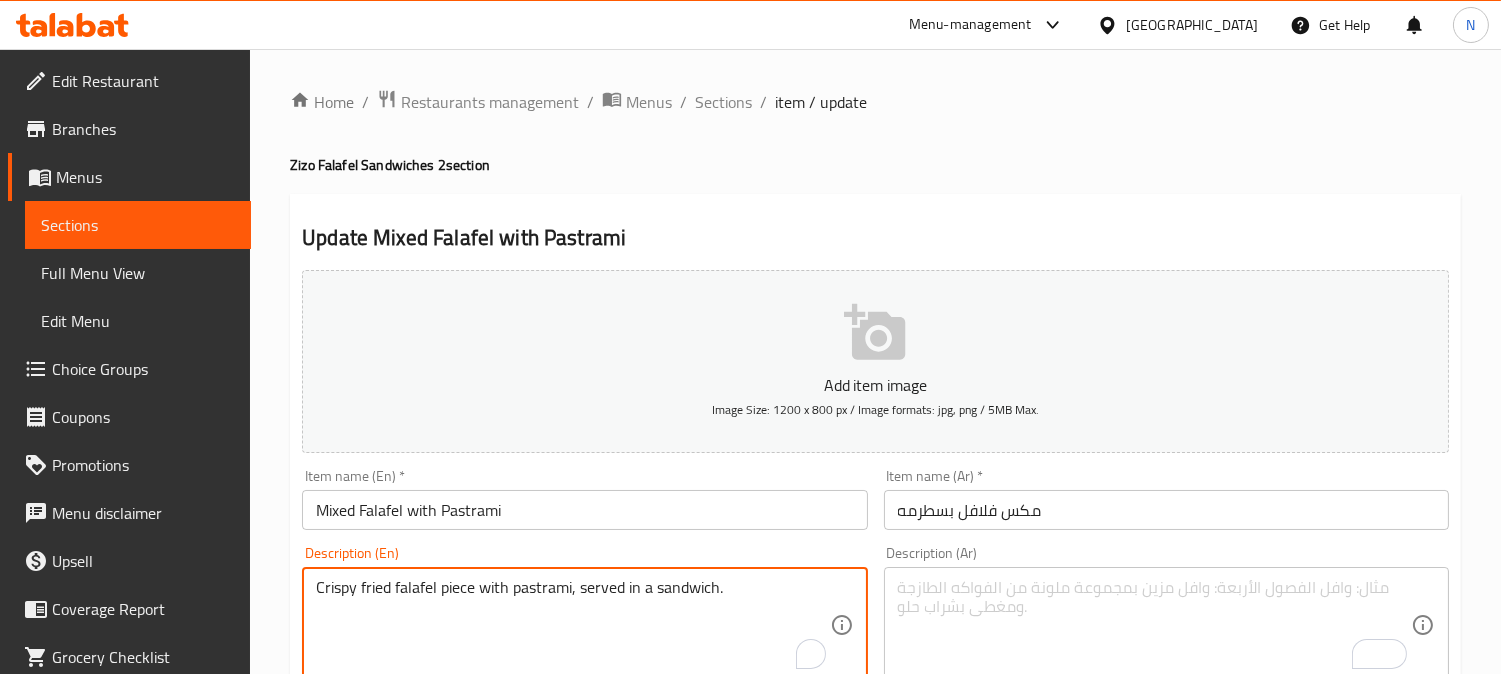 click on "Crispy fried falafel piece with pastrami, served in a sandwich." at bounding box center (572, 625) 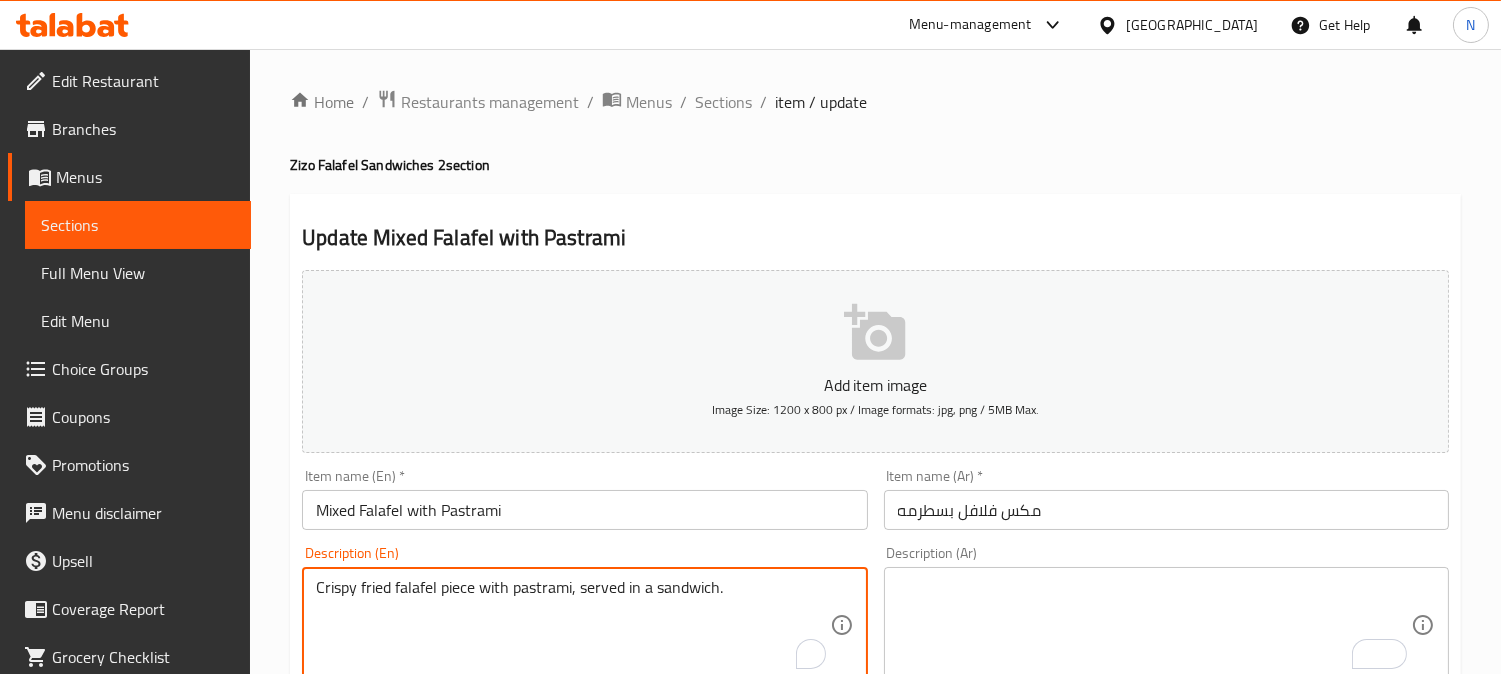 click on "Crispy fried falafel piece with pastrami, served in a sandwich." at bounding box center [572, 625] 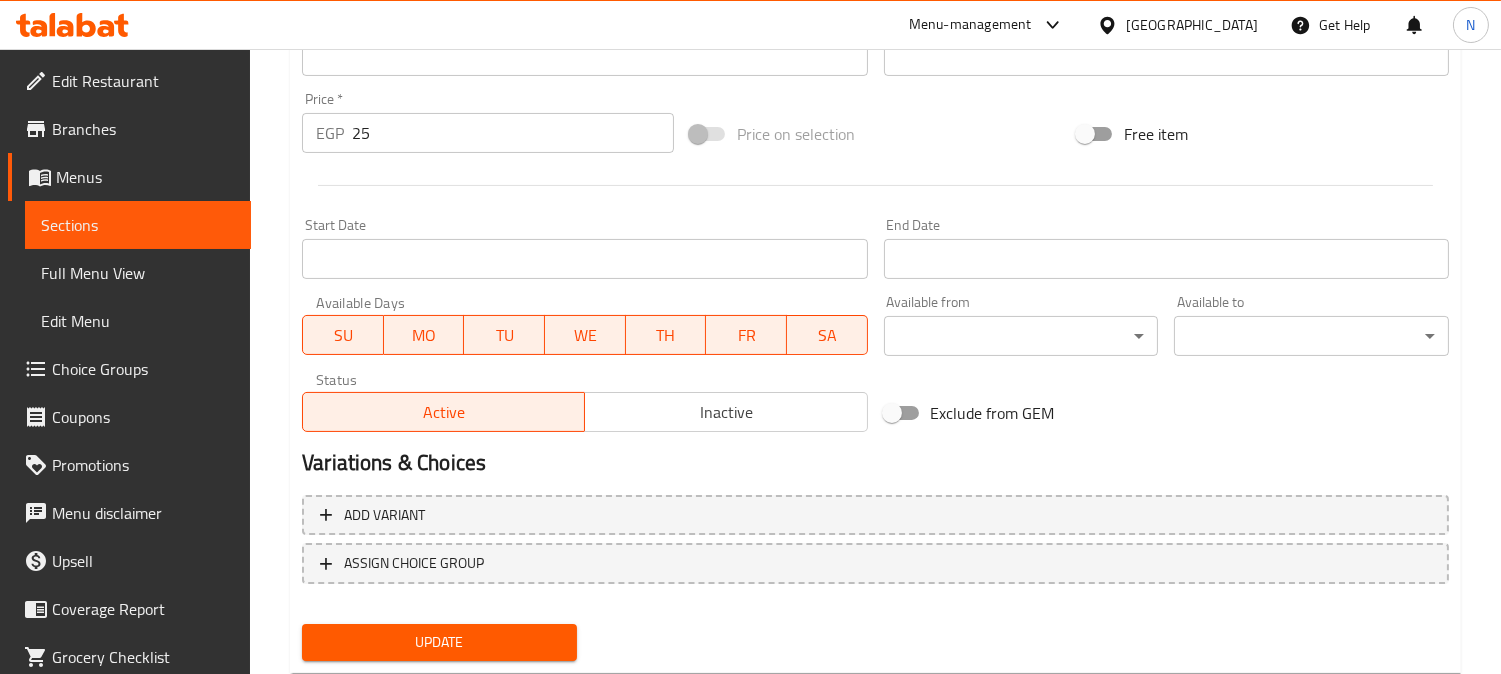 scroll, scrollTop: 735, scrollLeft: 0, axis: vertical 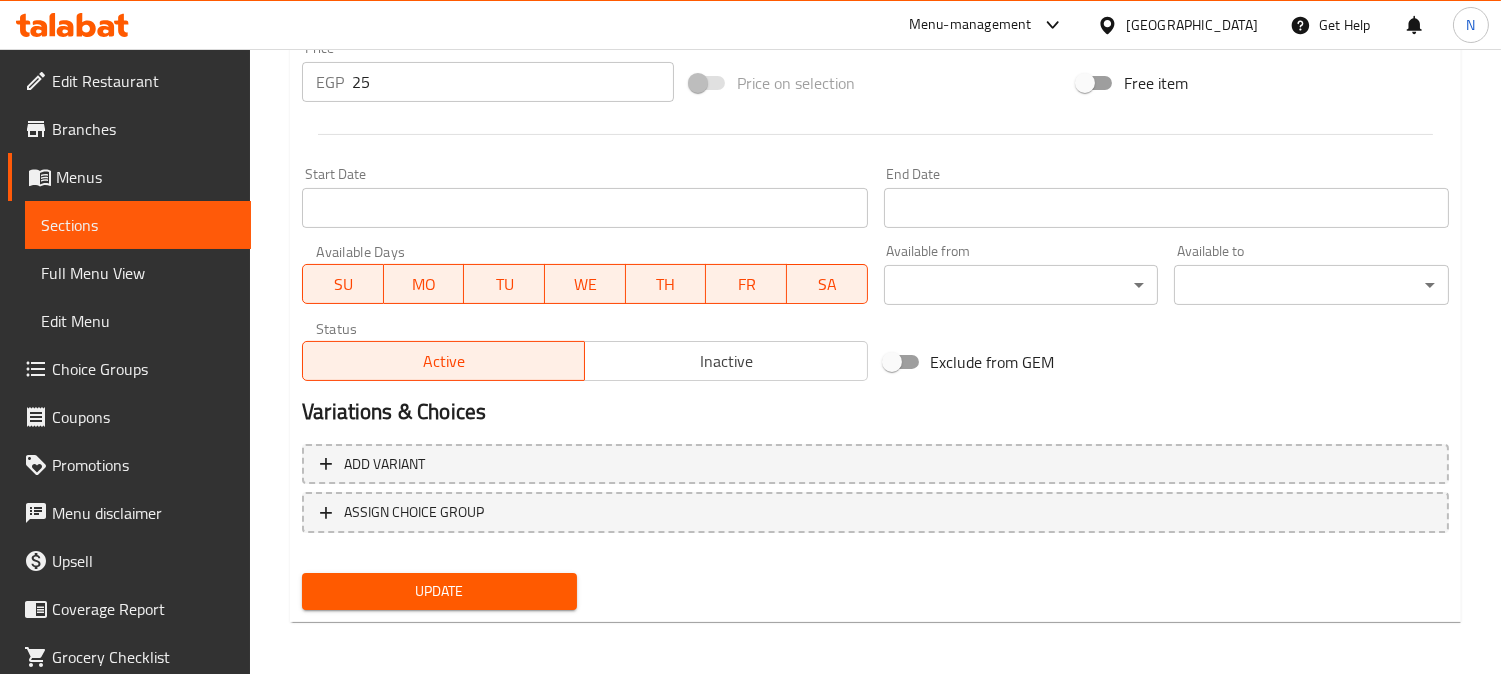 type 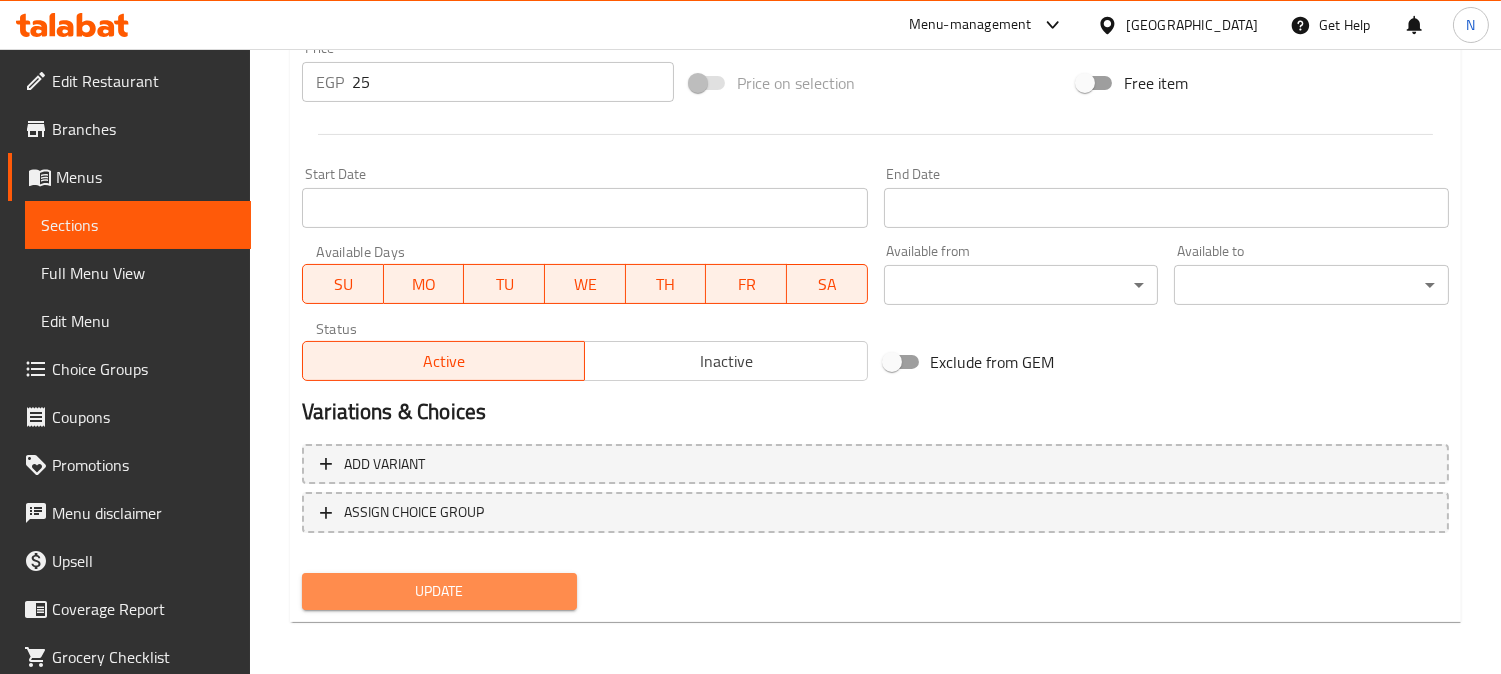 click on "Update" at bounding box center (439, 591) 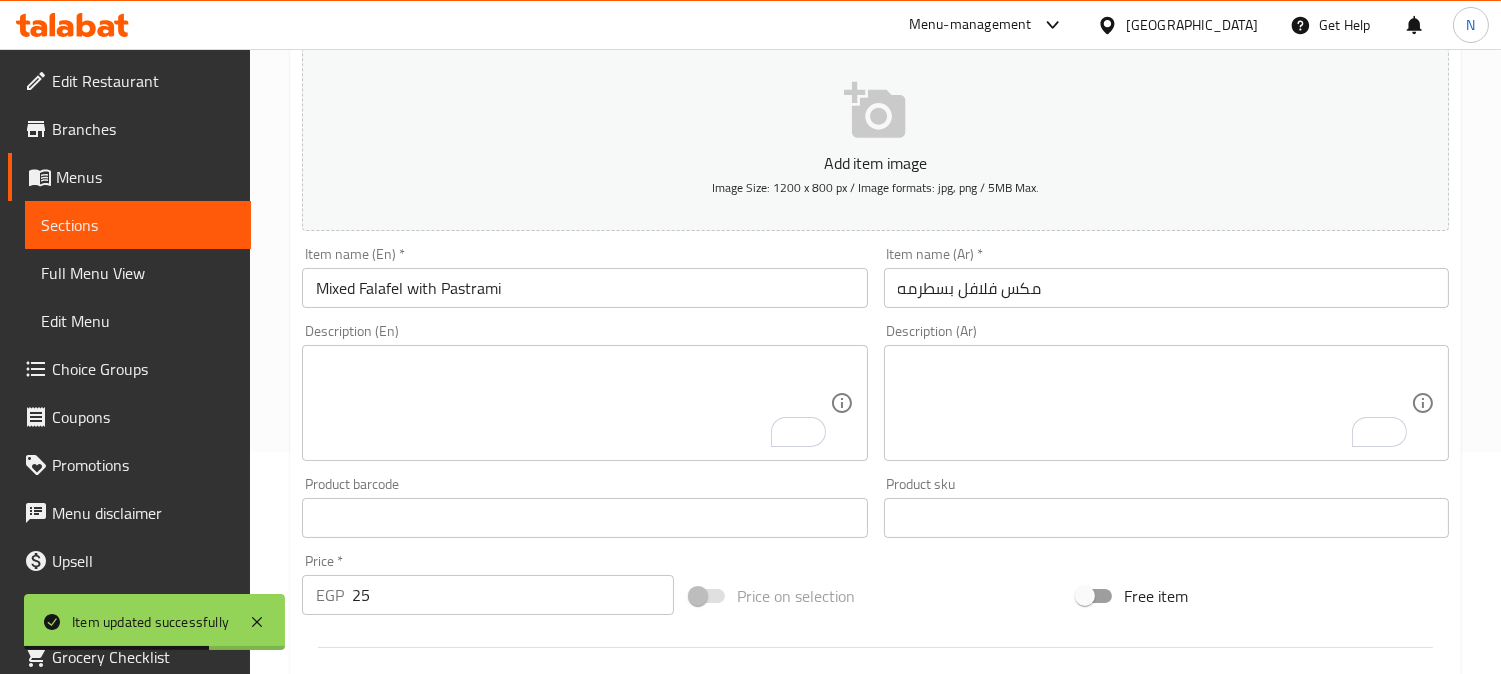 scroll, scrollTop: 0, scrollLeft: 0, axis: both 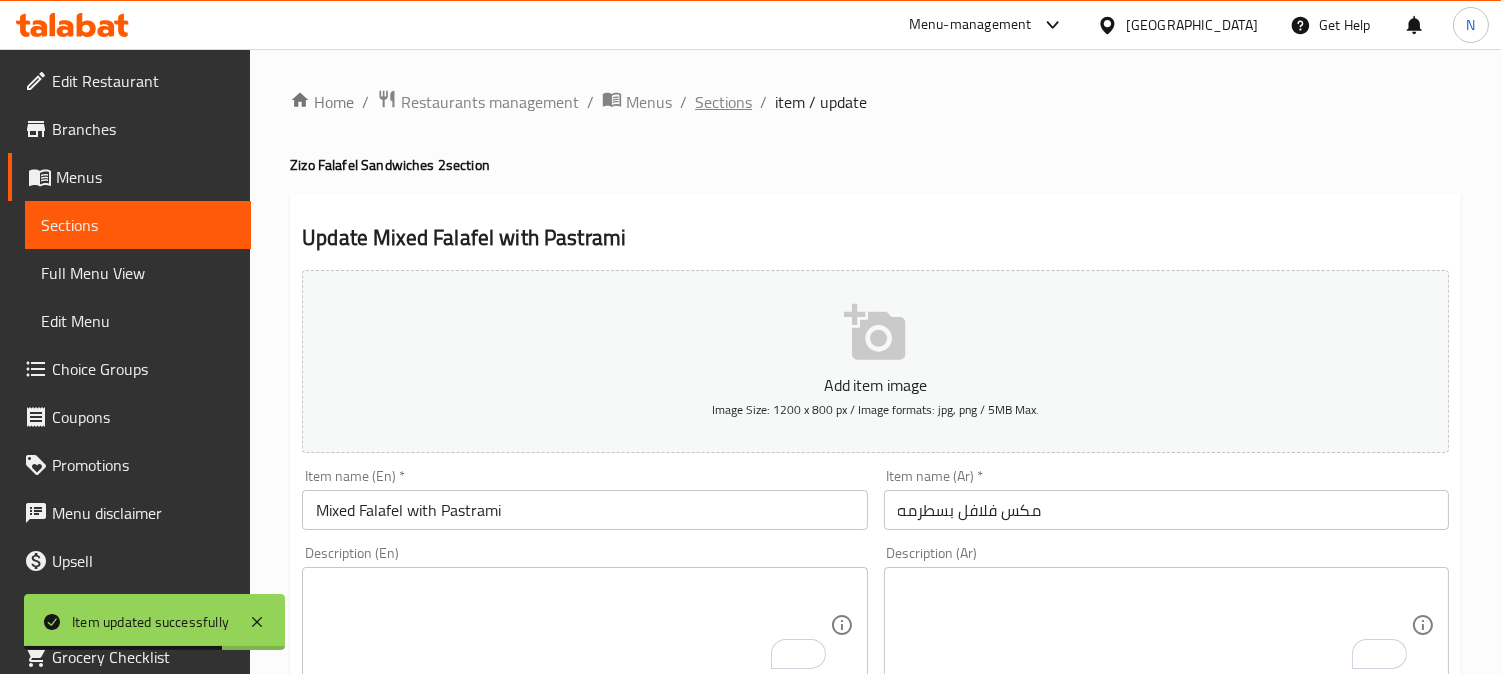 click on "Sections" at bounding box center (723, 102) 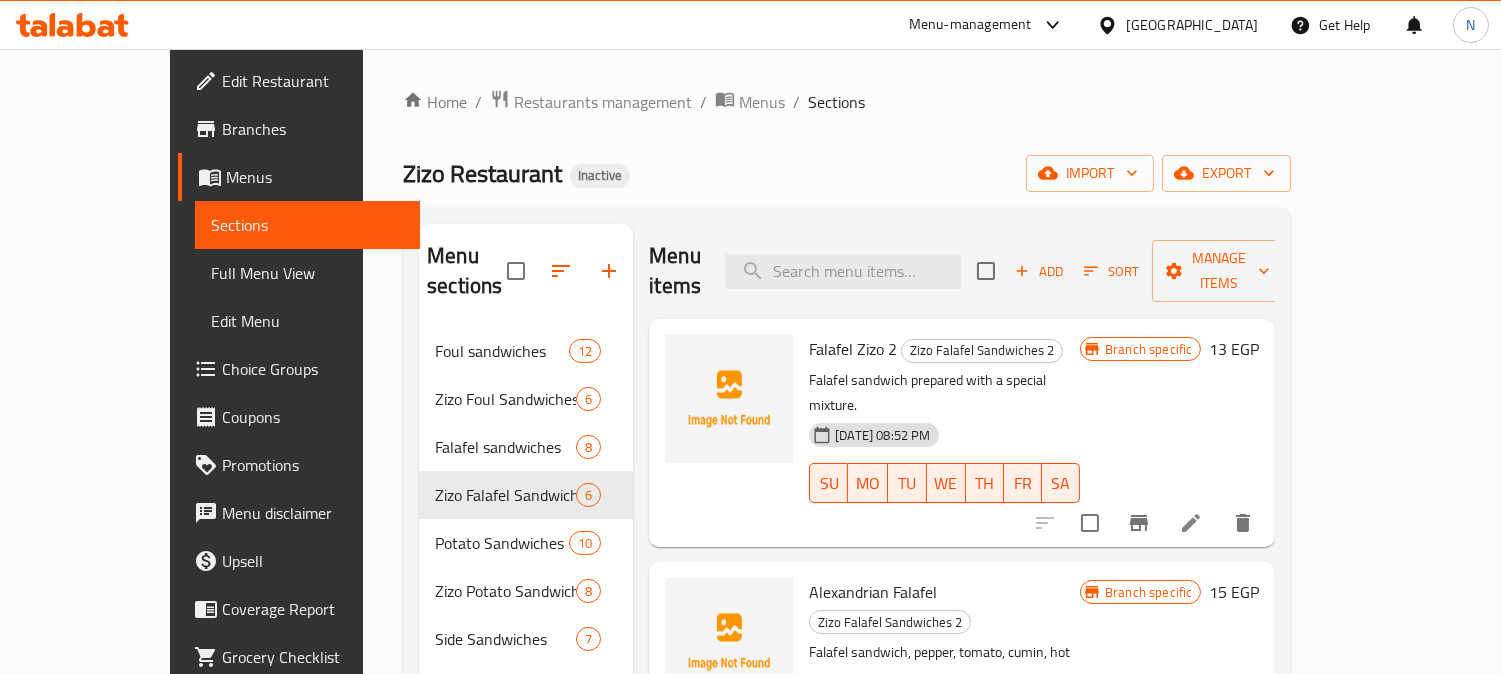 click on "Falafel Zizo 2   Zizo Falafel Sandwiches 2 Falafel sandwich prepared with a special mixture. 14-07-2025 08:52 PM SU MO TU WE TH FR SA Branch specific 13   EGP" at bounding box center [962, 433] 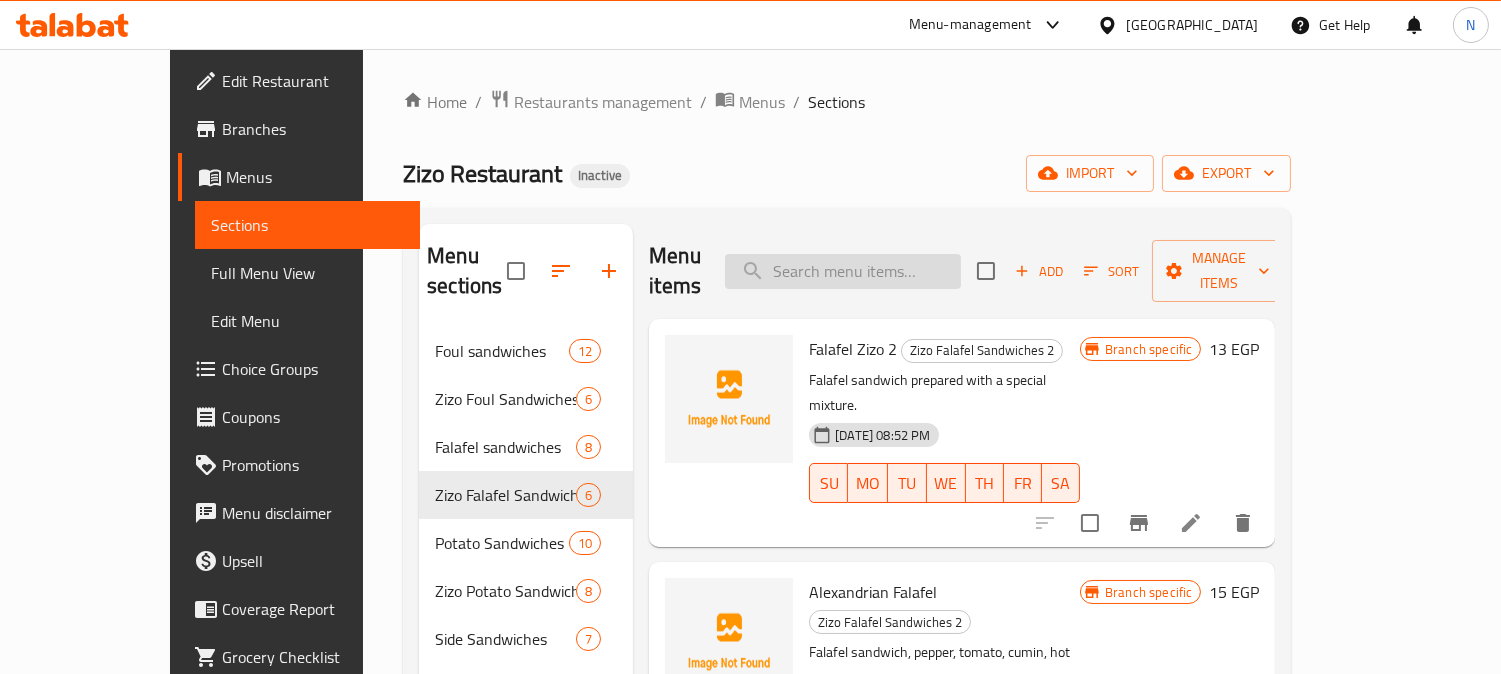click at bounding box center [843, 271] 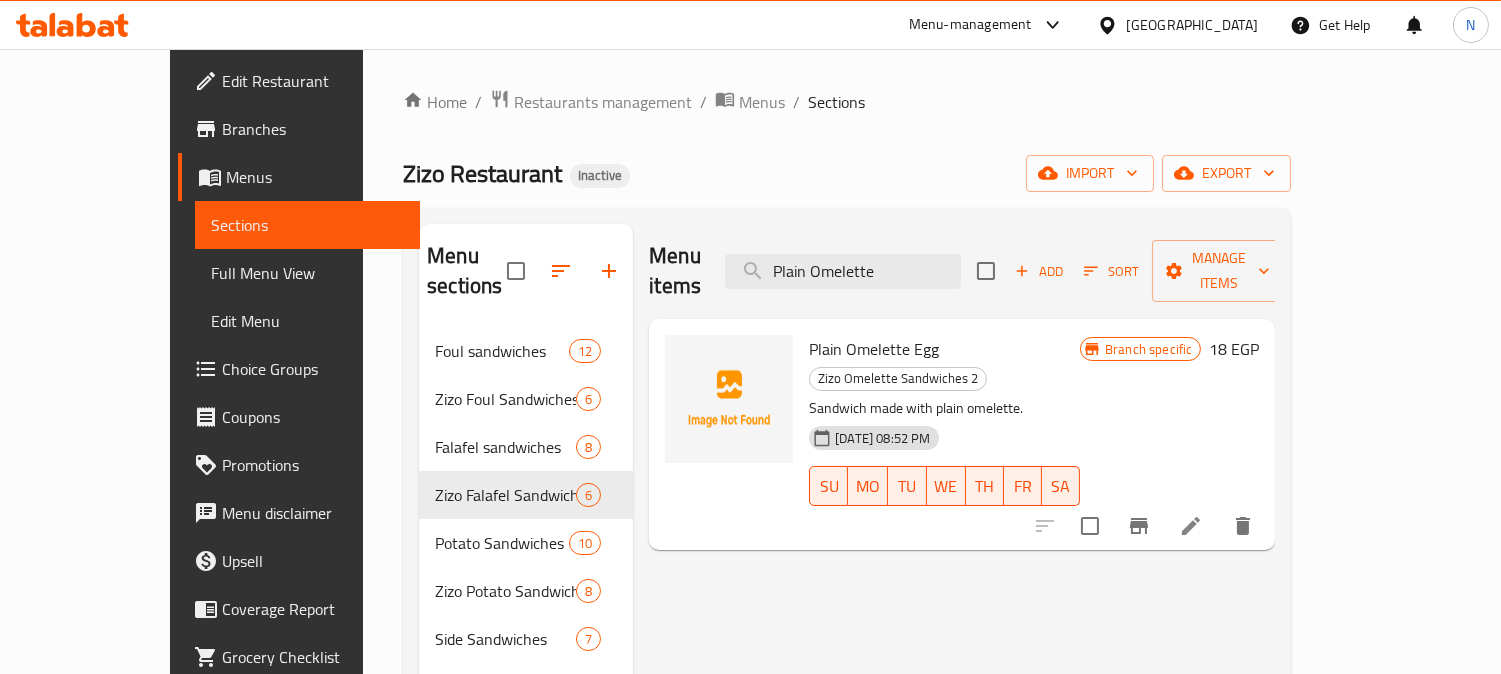 type on "Plain Omelette" 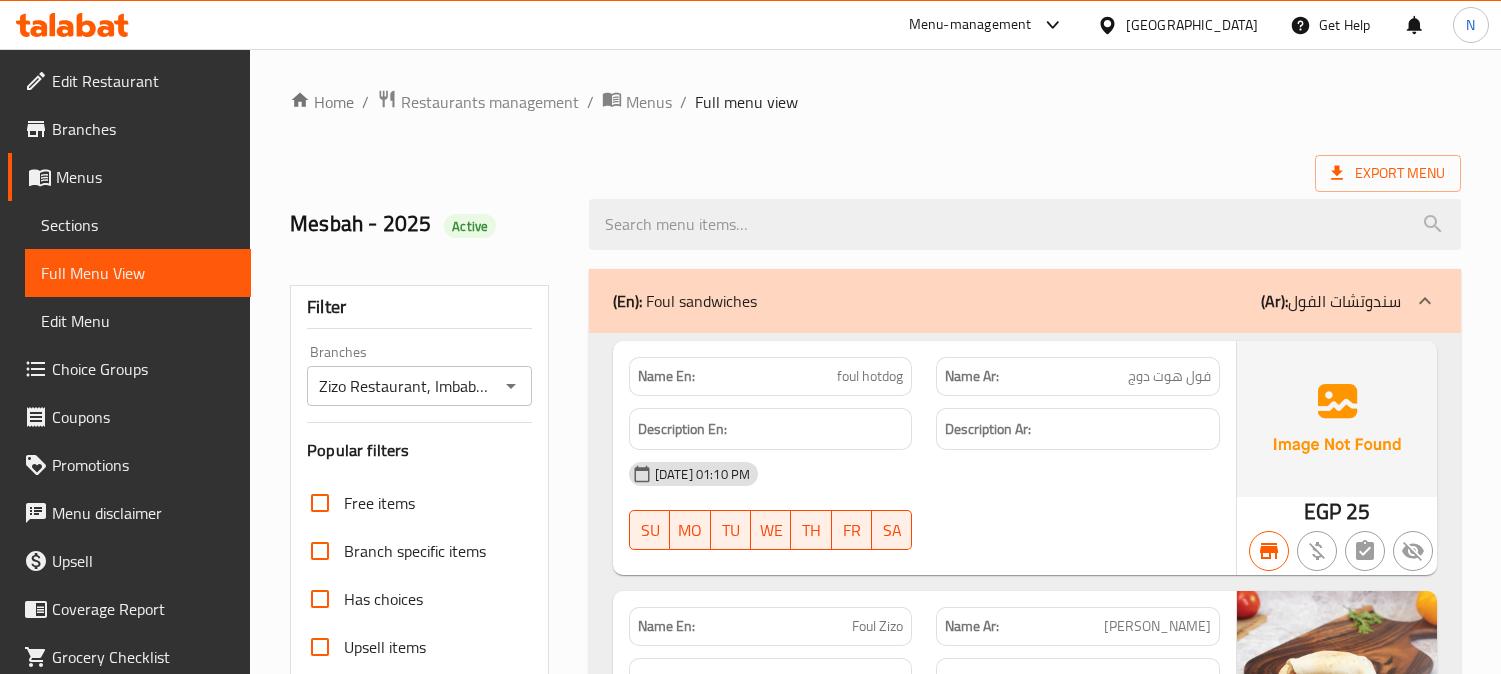 scroll, scrollTop: 222, scrollLeft: 0, axis: vertical 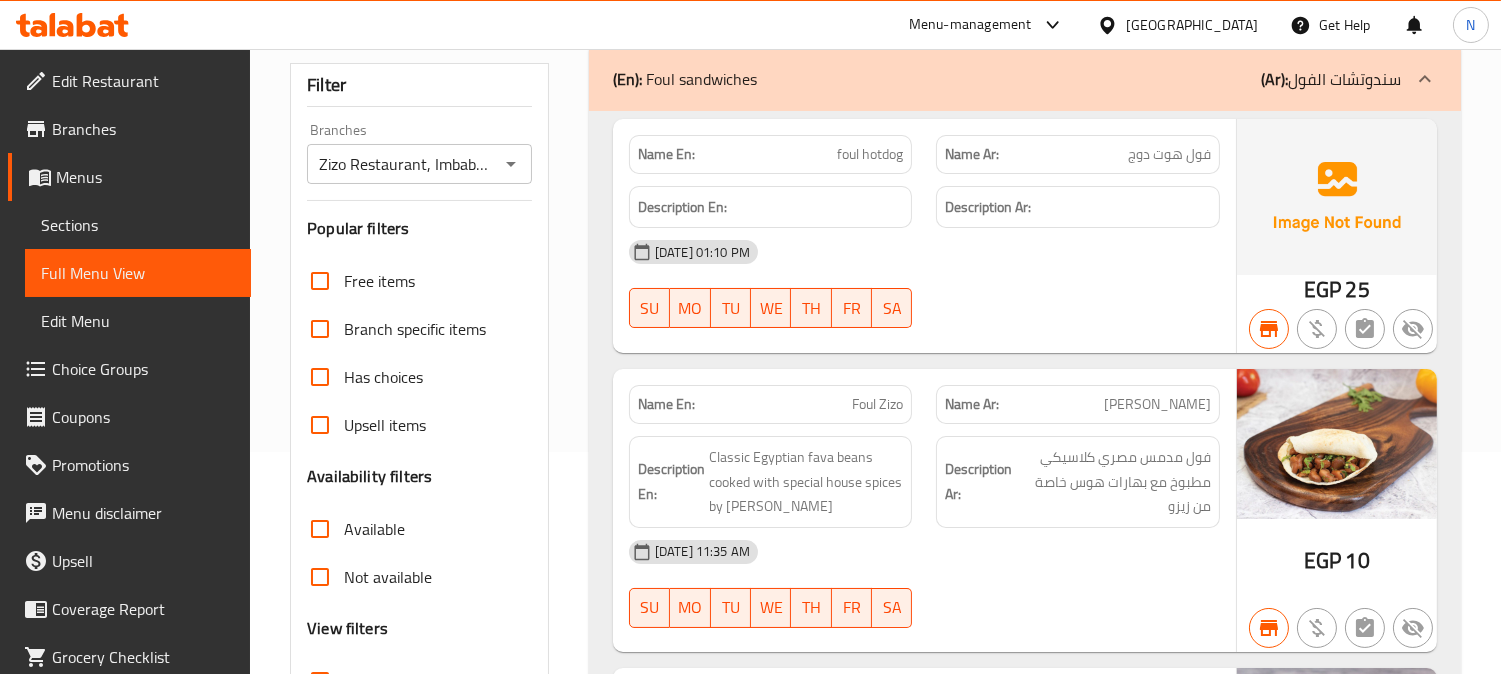 click on "Available" at bounding box center [320, 529] 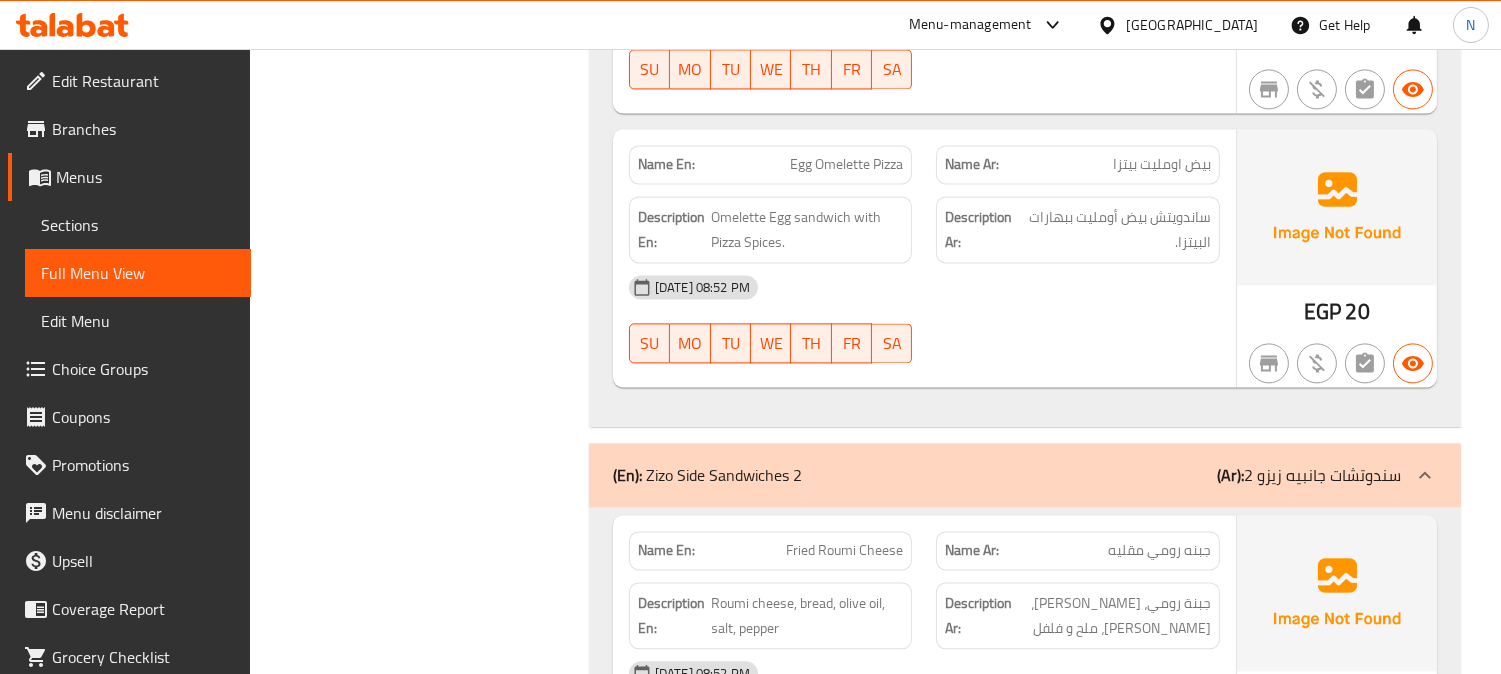 scroll, scrollTop: 9696, scrollLeft: 0, axis: vertical 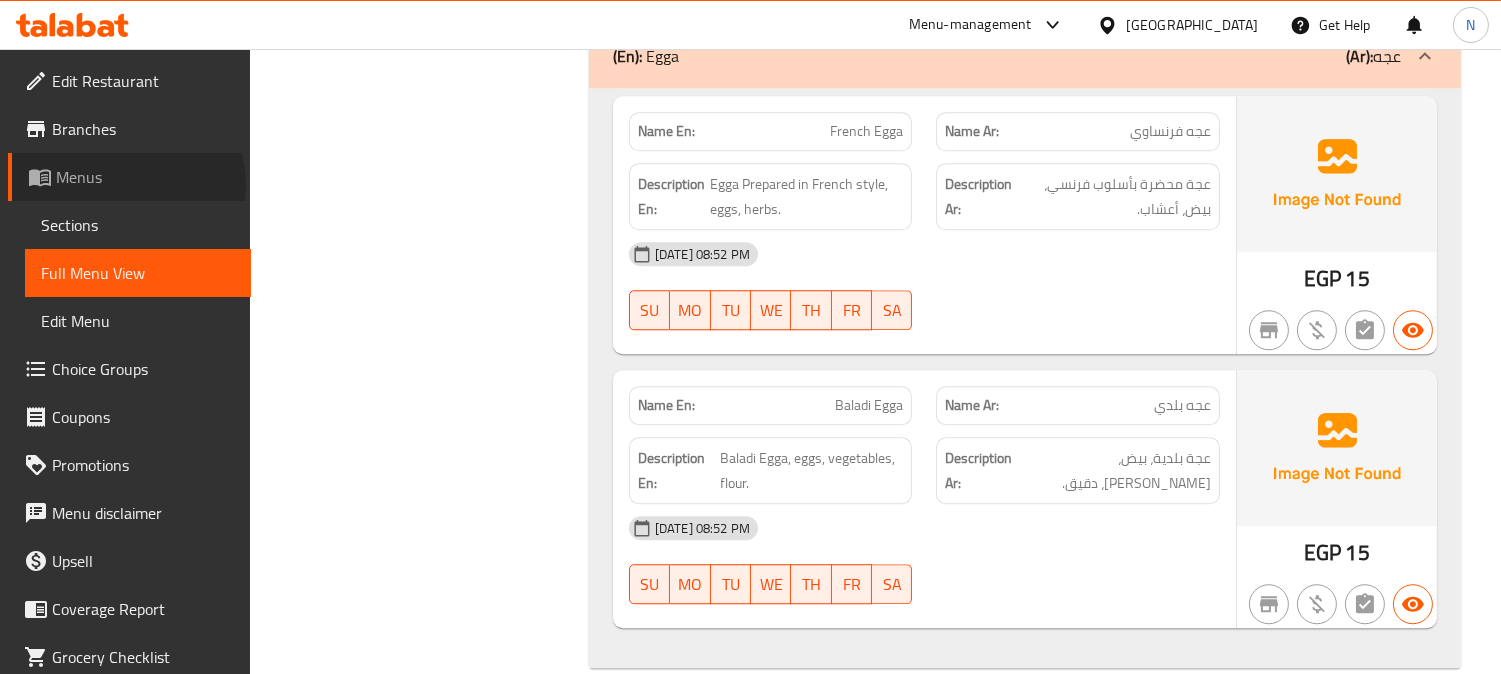 click on "Menus" at bounding box center [145, 177] 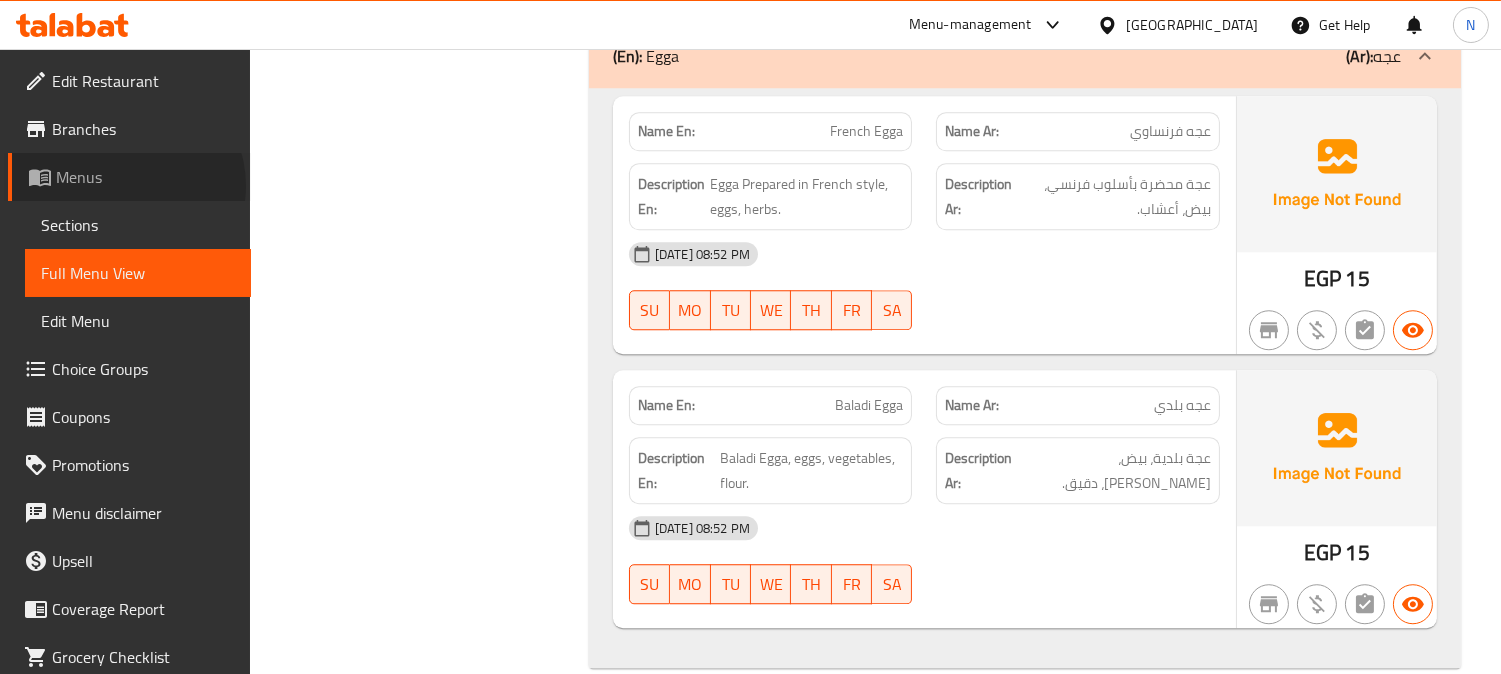 scroll, scrollTop: 0, scrollLeft: 0, axis: both 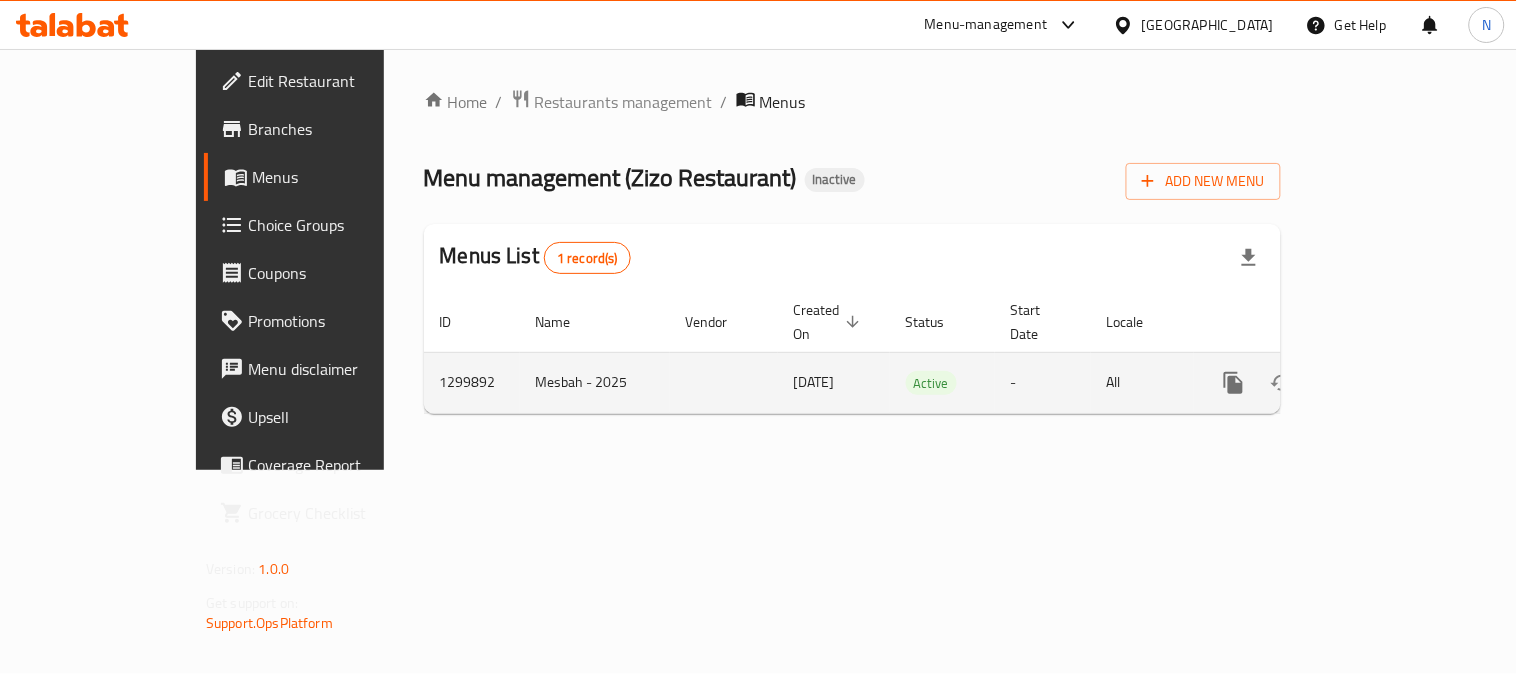click 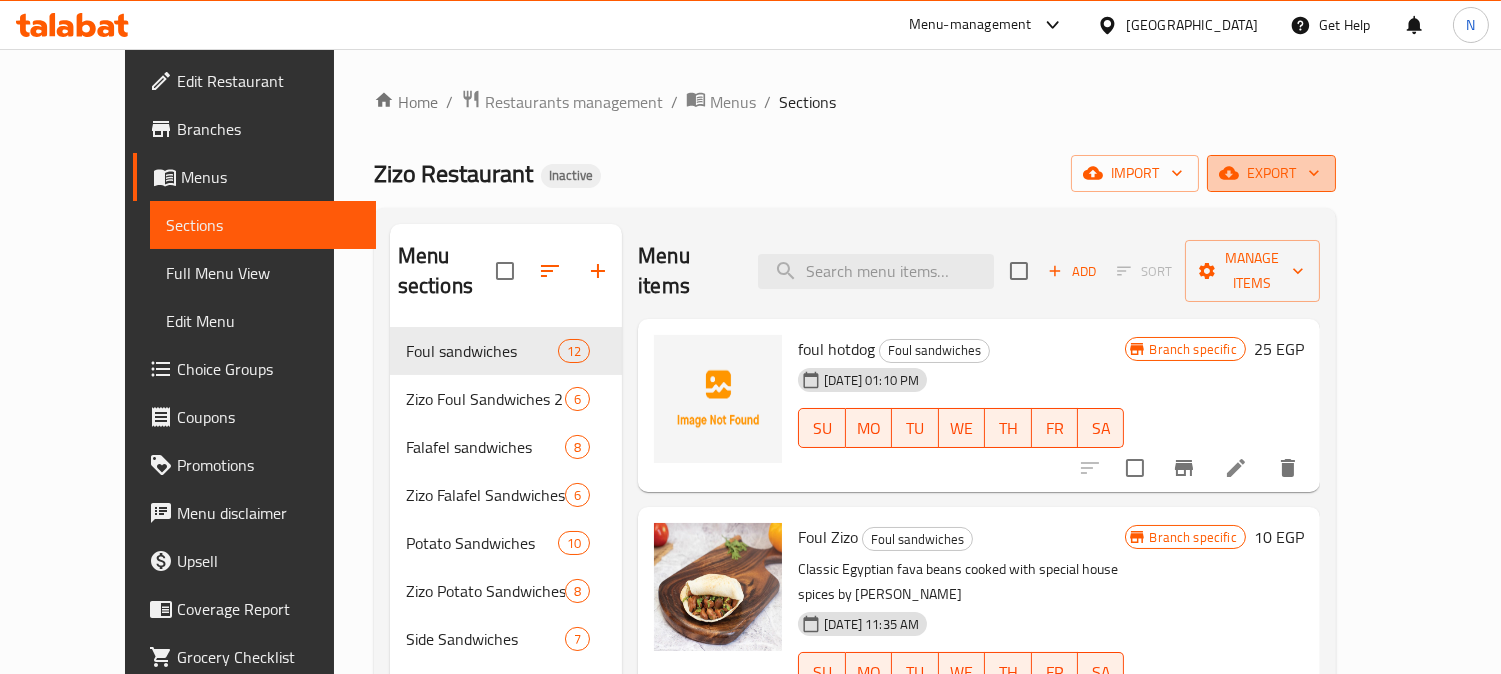 click 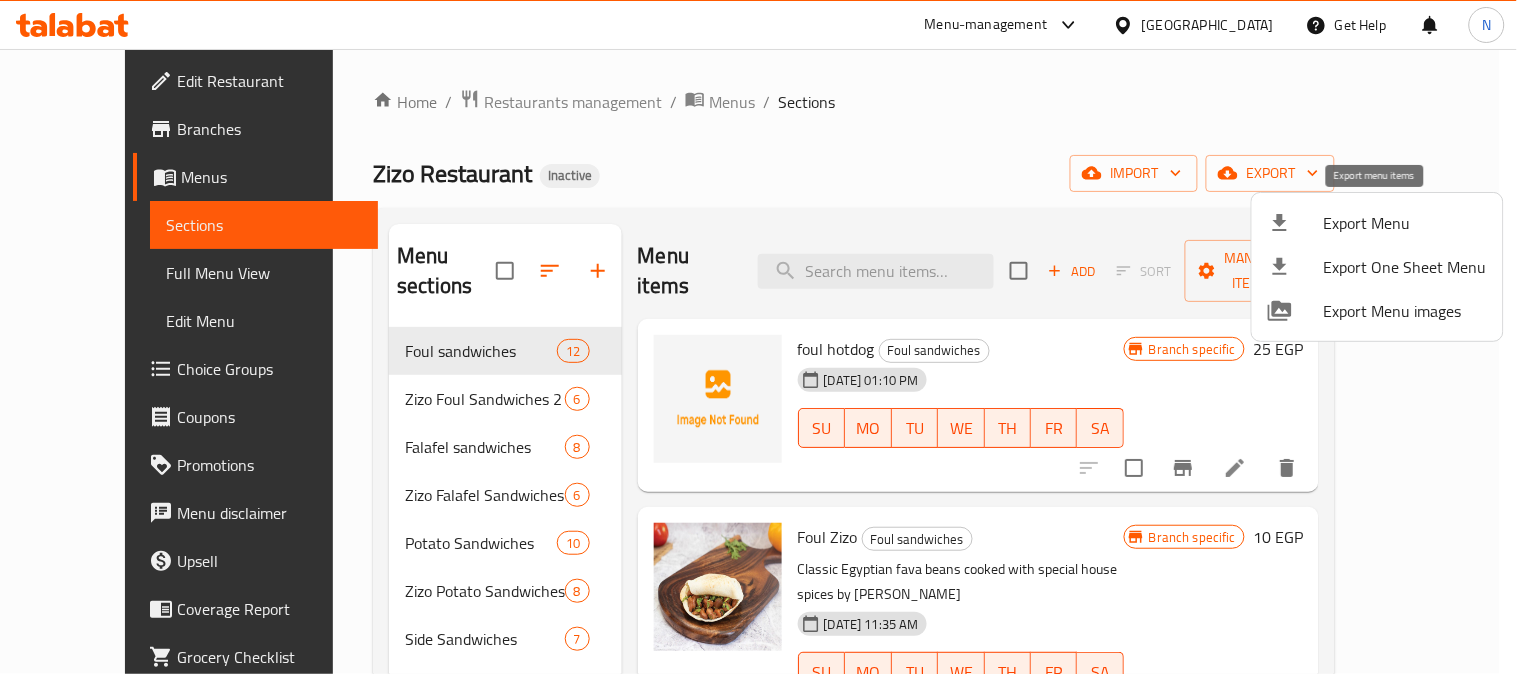 click at bounding box center [1296, 223] 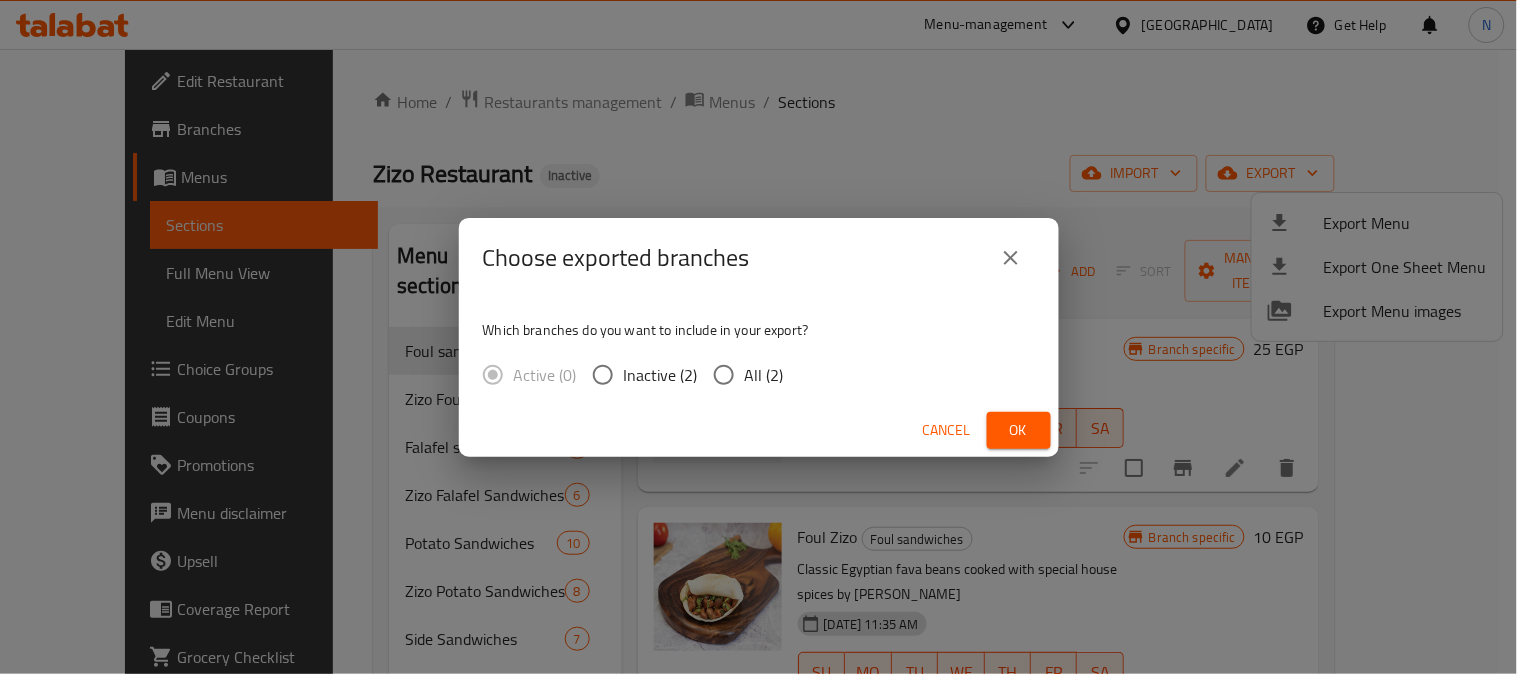 click on "All (2)" at bounding box center (764, 375) 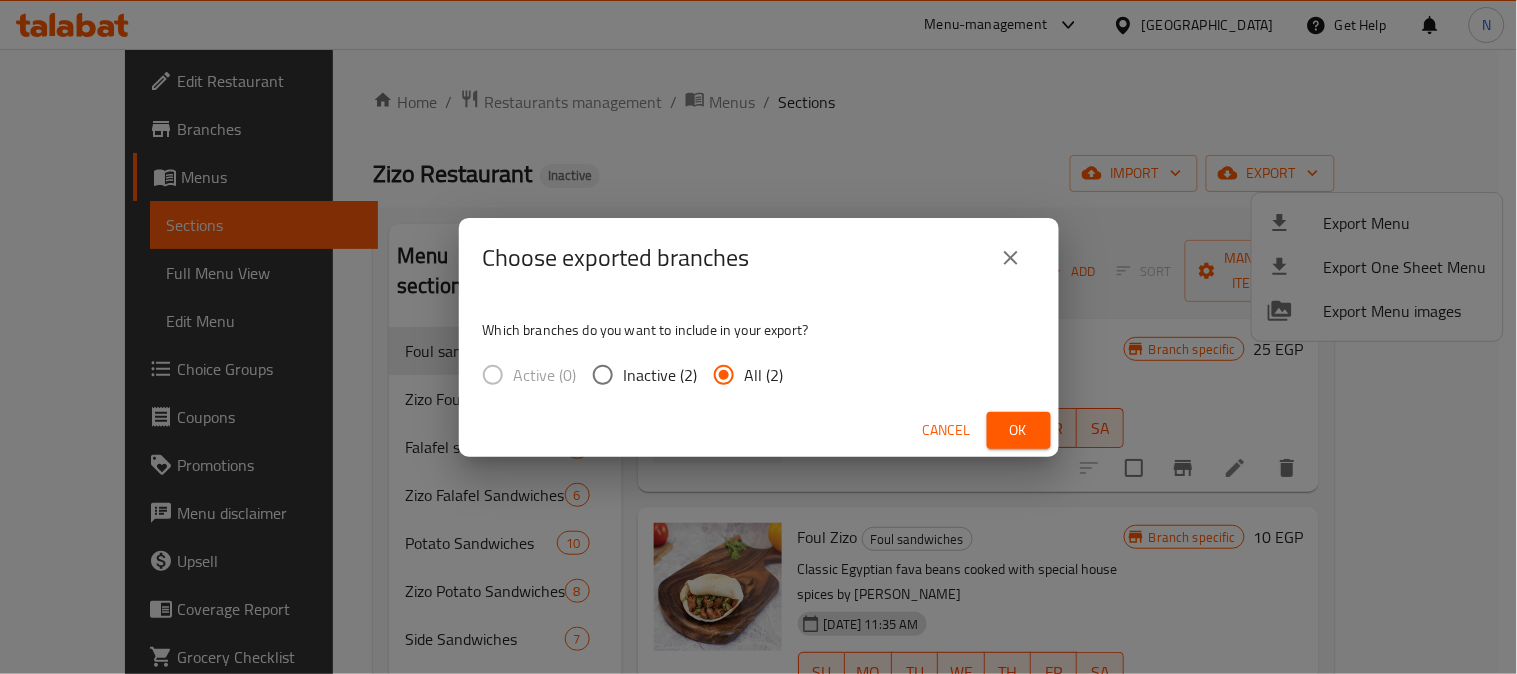 click on "Ok" at bounding box center [1019, 430] 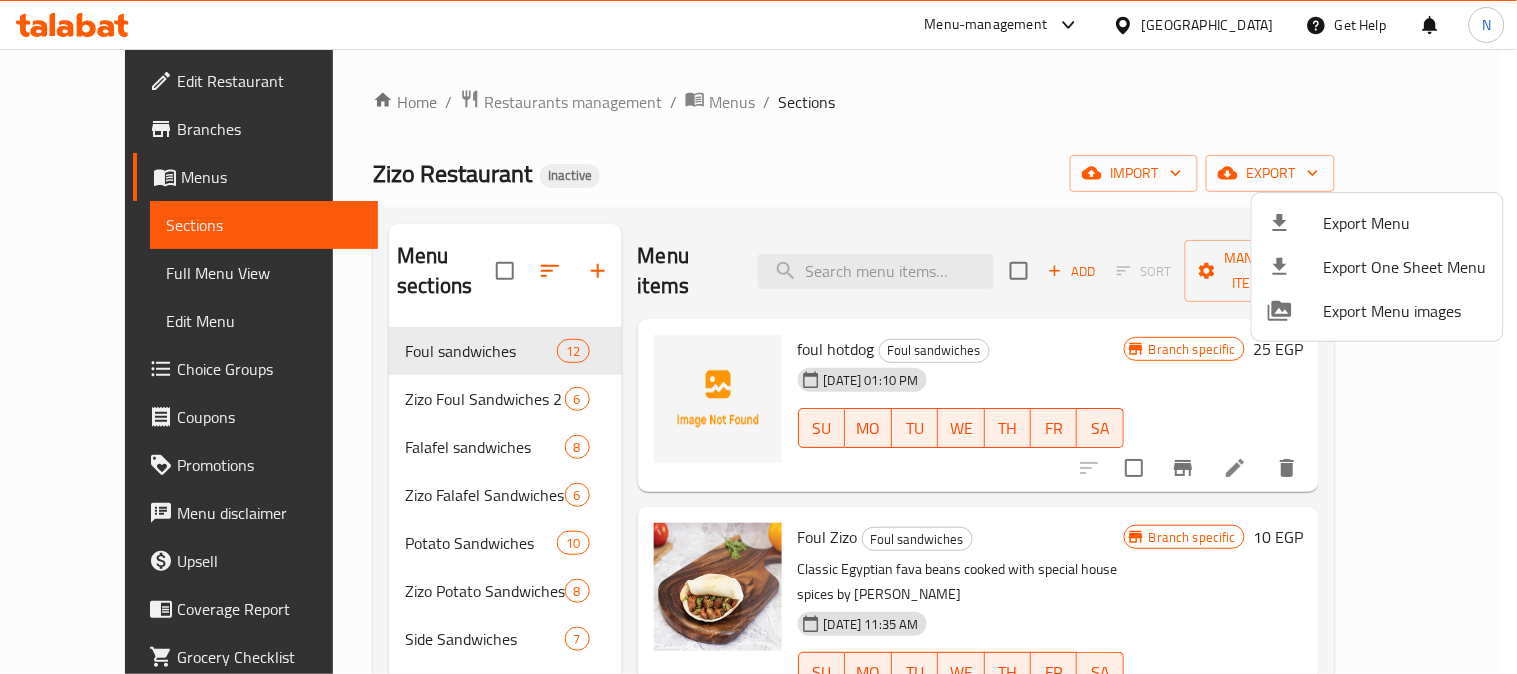 click at bounding box center (758, 337) 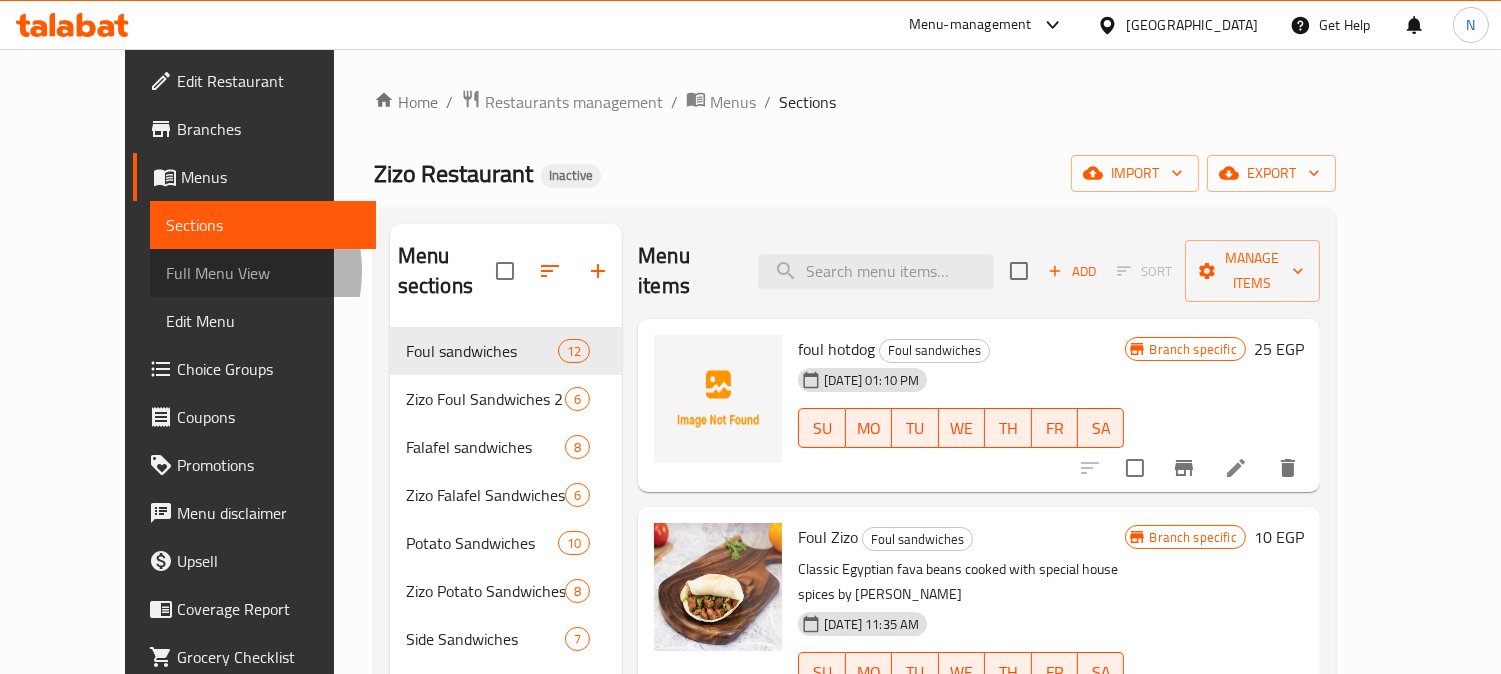 click on "Full Menu View" at bounding box center [263, 273] 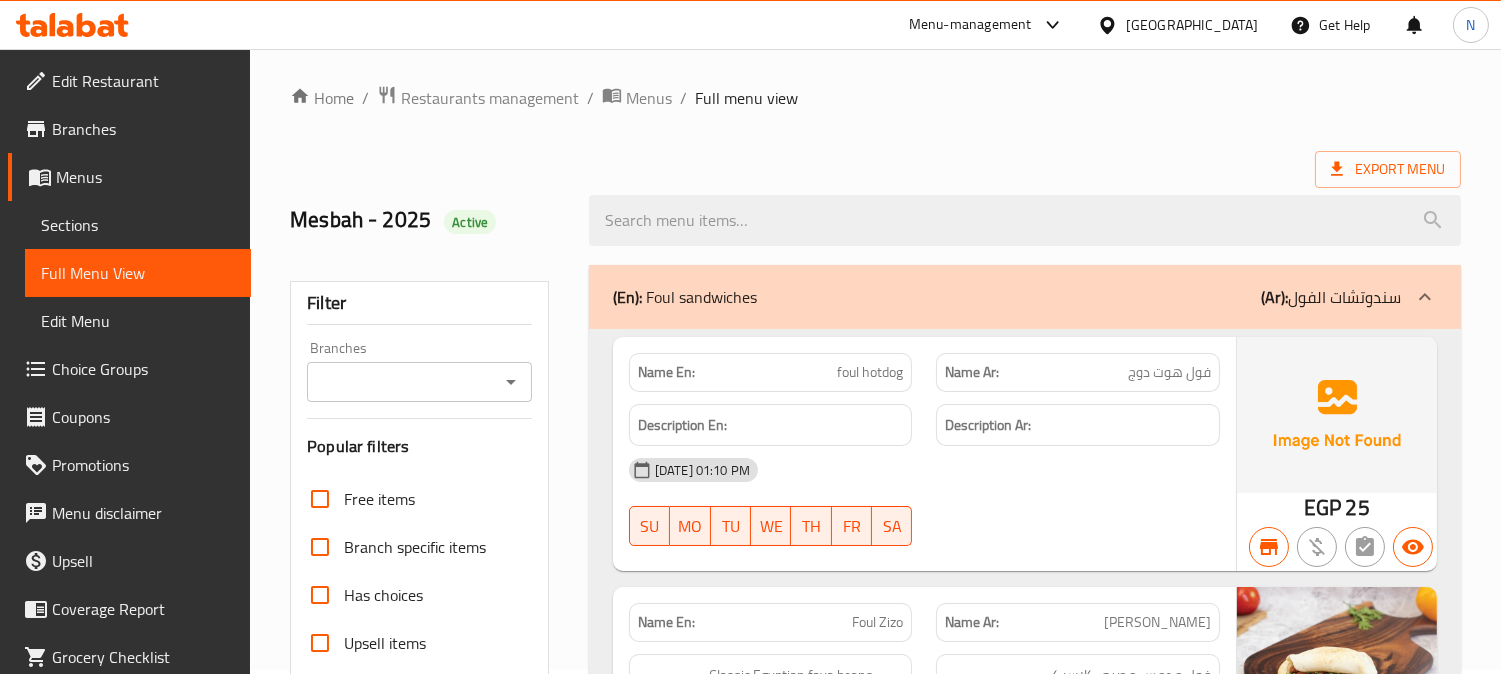 scroll, scrollTop: 0, scrollLeft: 0, axis: both 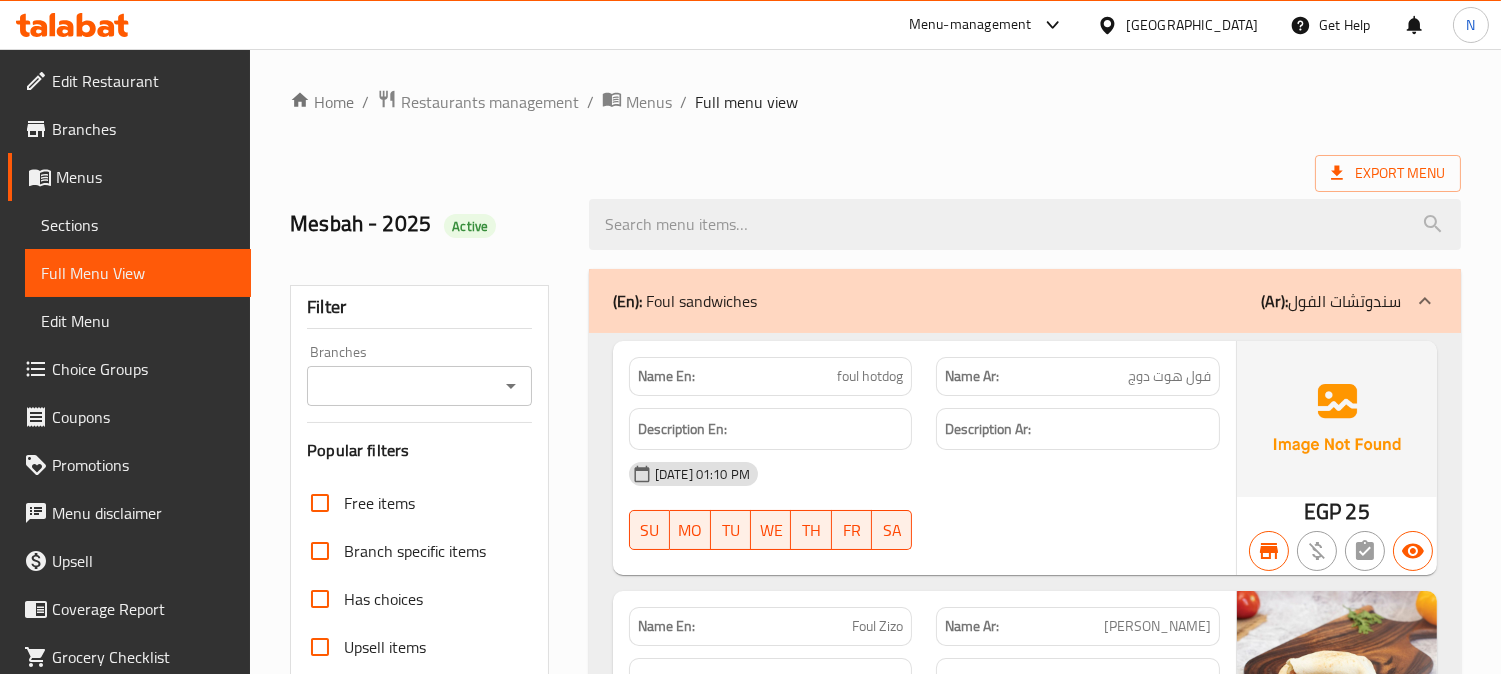click on "Branches" at bounding box center [403, 386] 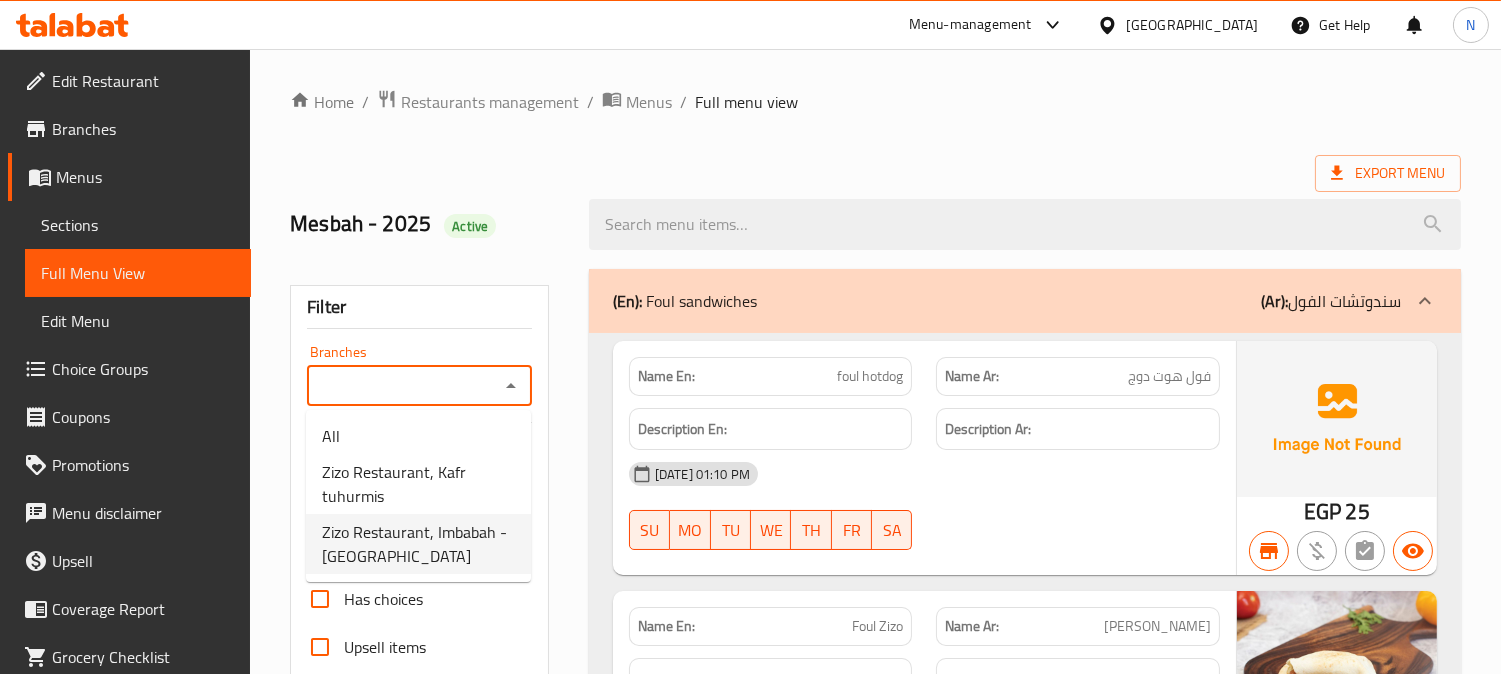 click on "Zizo Restaurant, Imbabah - Madinat El Omal" at bounding box center (418, 544) 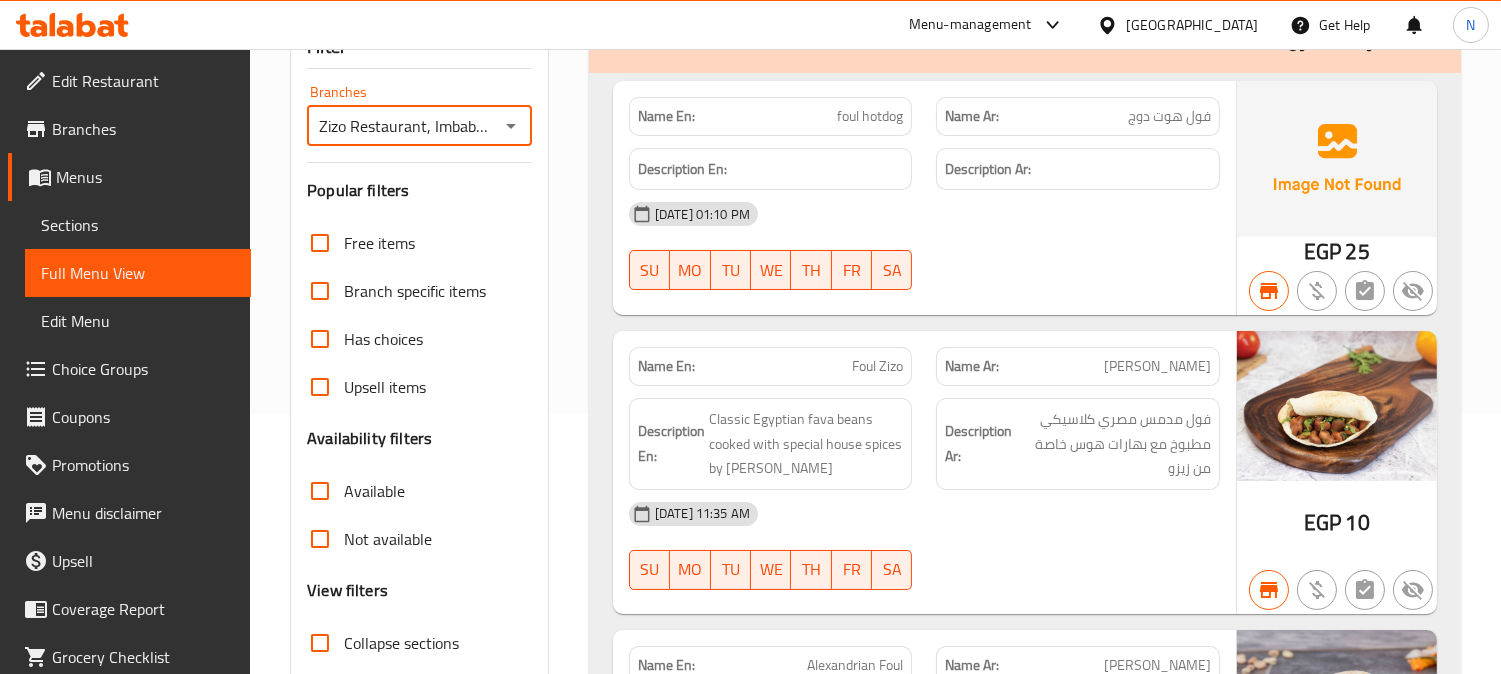 scroll, scrollTop: 333, scrollLeft: 0, axis: vertical 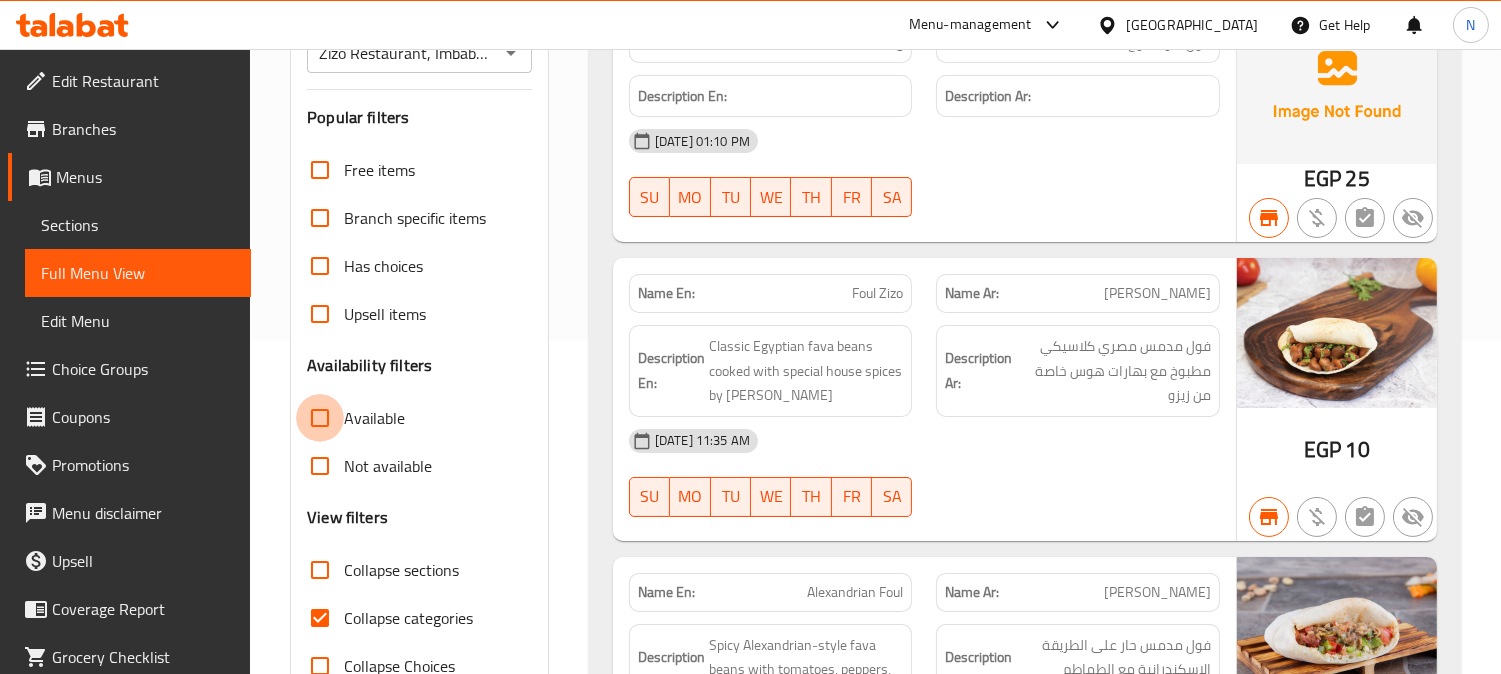 click on "Available" at bounding box center (320, 418) 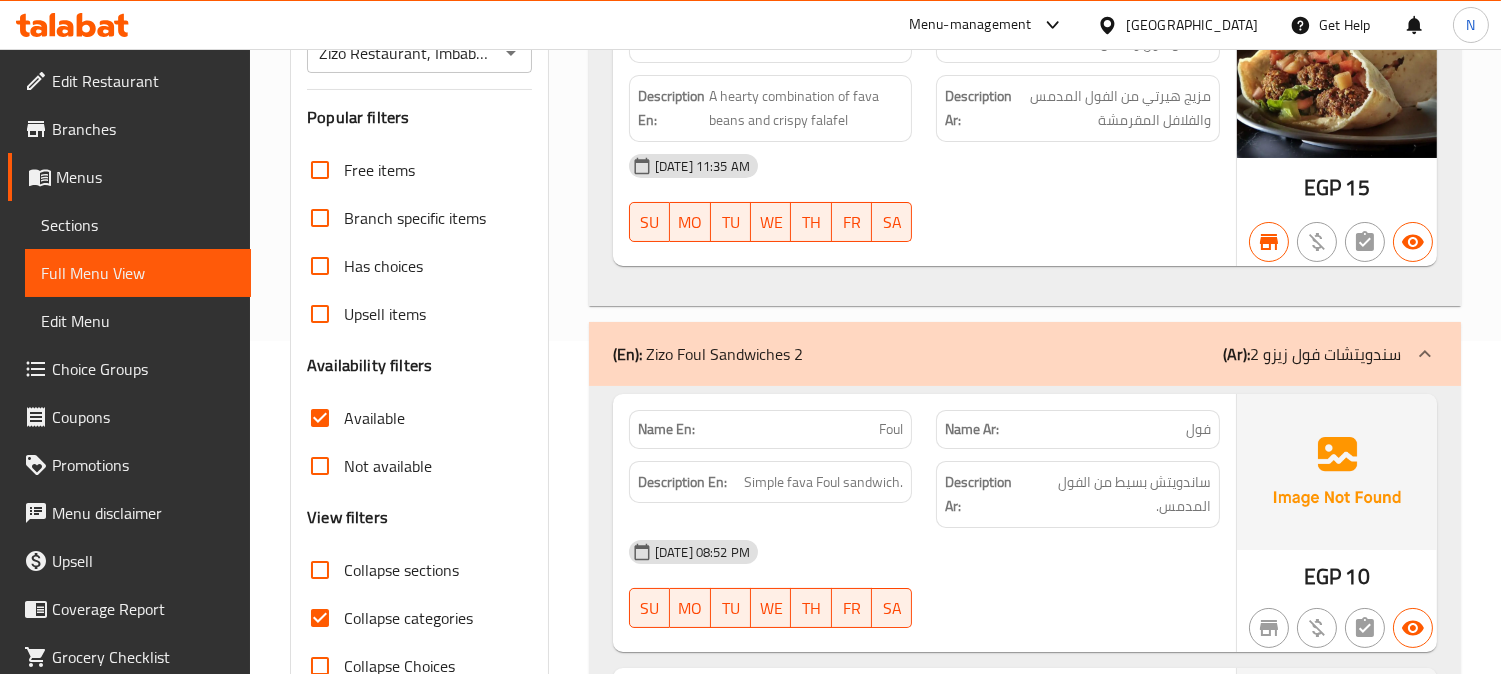 click on "Collapse categories" at bounding box center [320, 618] 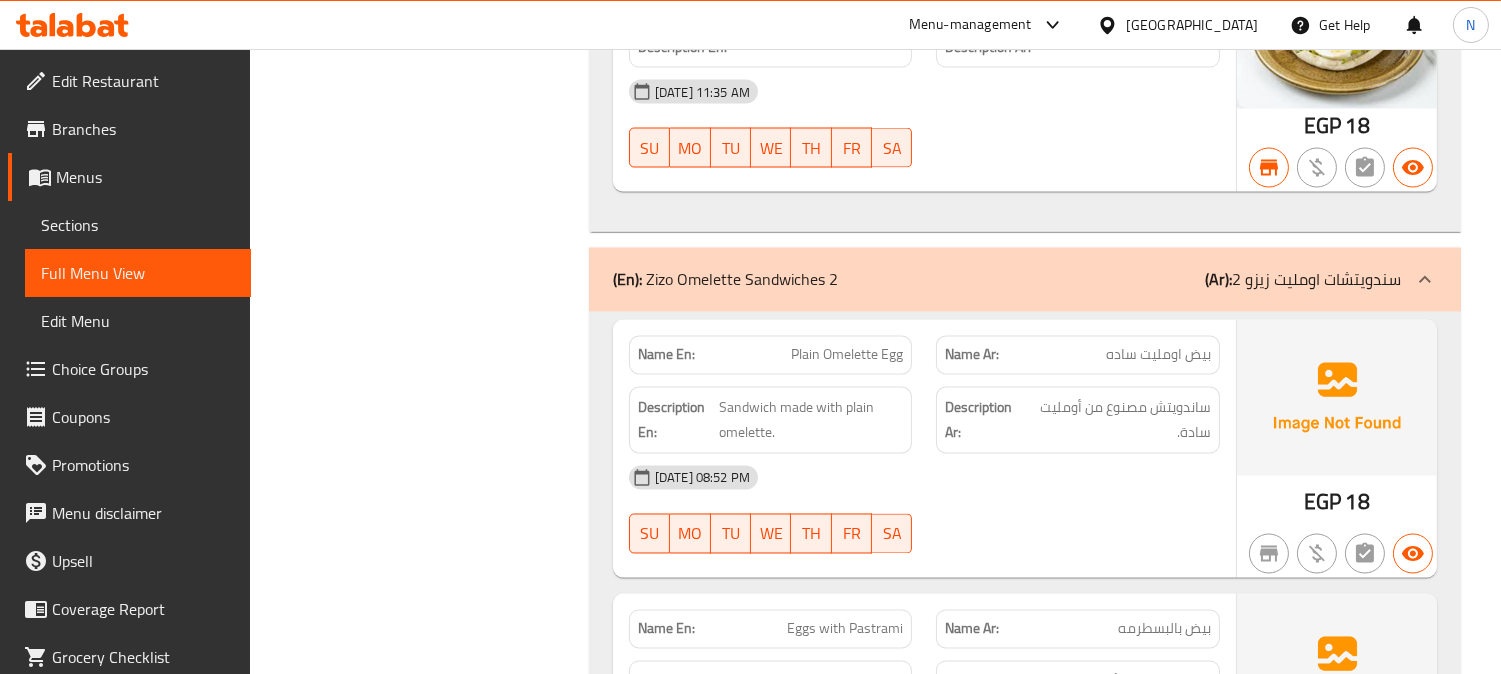 scroll, scrollTop: 6555, scrollLeft: 0, axis: vertical 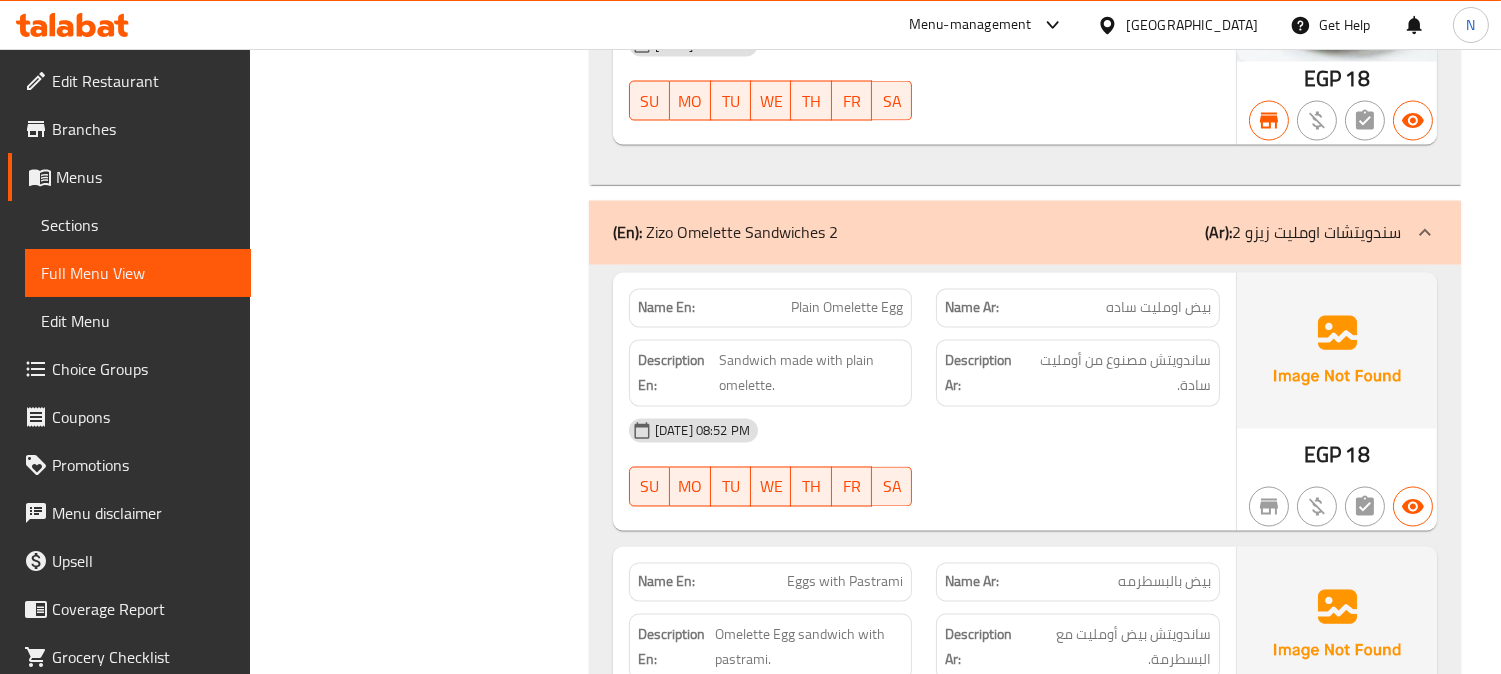 click on "[DATE] 08:52 PM" at bounding box center (924, -6056) 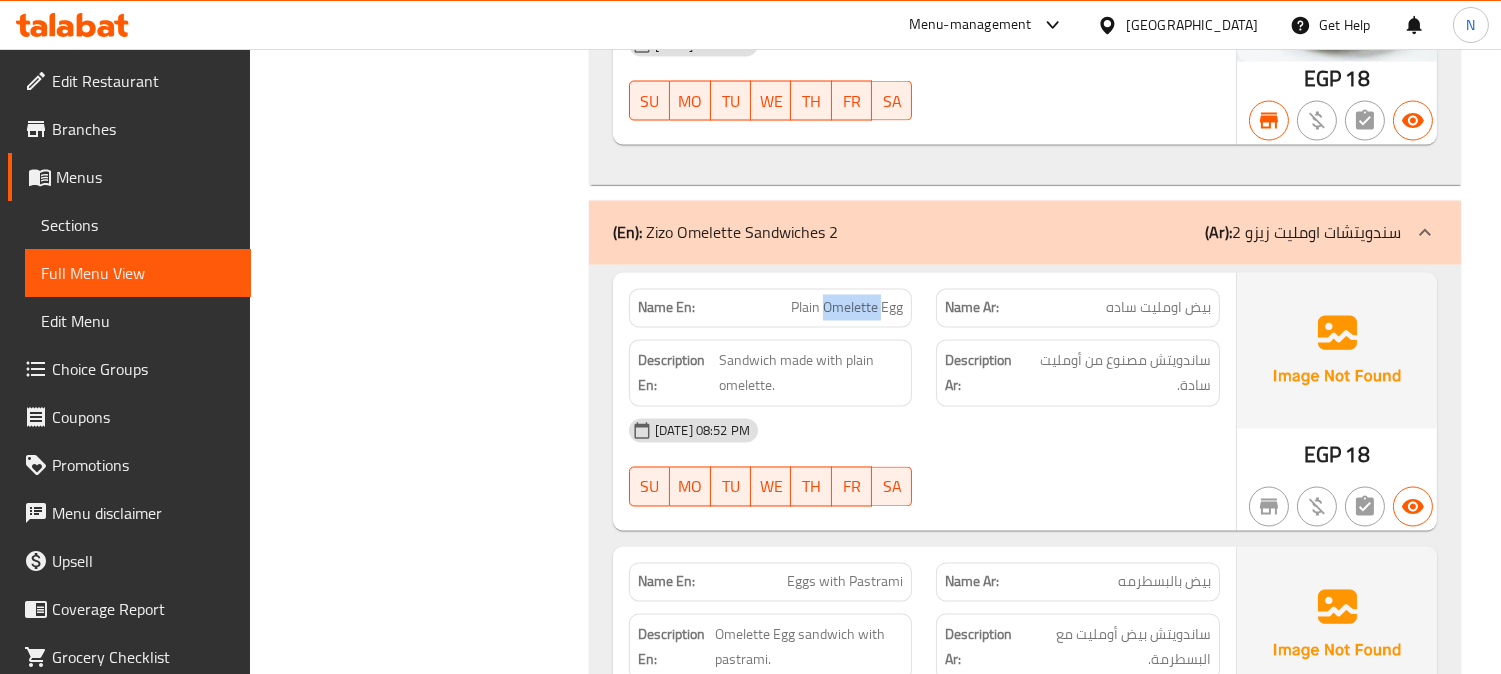 click on "Plain Omelette Egg" at bounding box center [845, -6179] 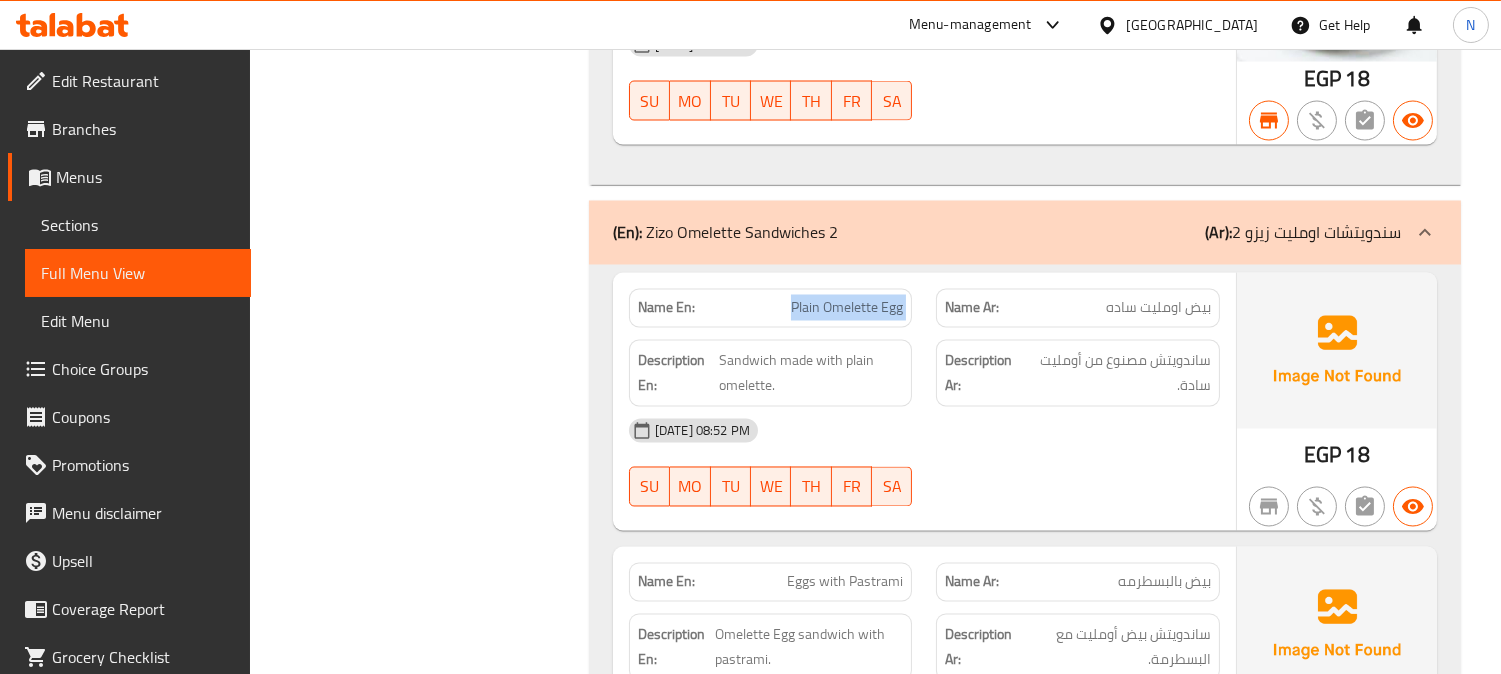 click on "Plain Omelette Egg" at bounding box center (845, -6179) 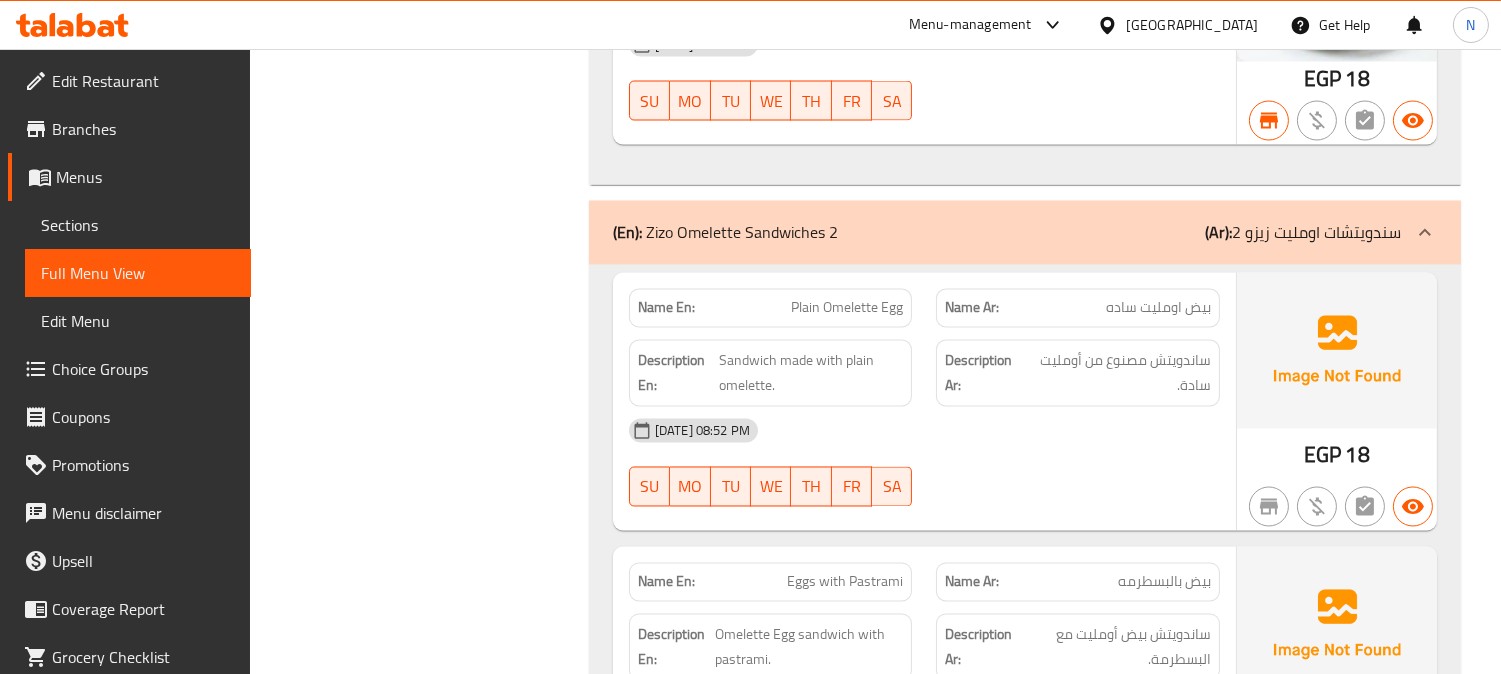 click on "[DATE] 08:52 PM" at bounding box center [924, -6056] 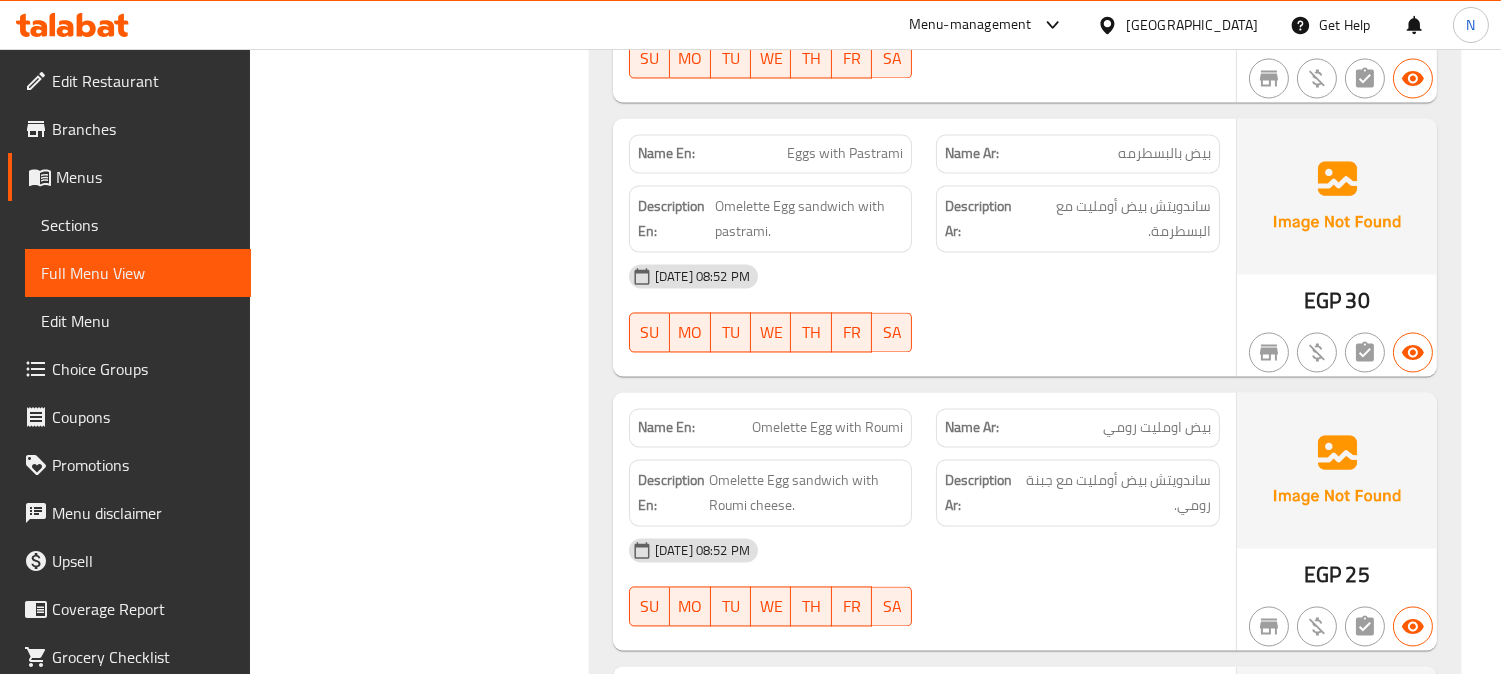 scroll, scrollTop: 7000, scrollLeft: 0, axis: vertical 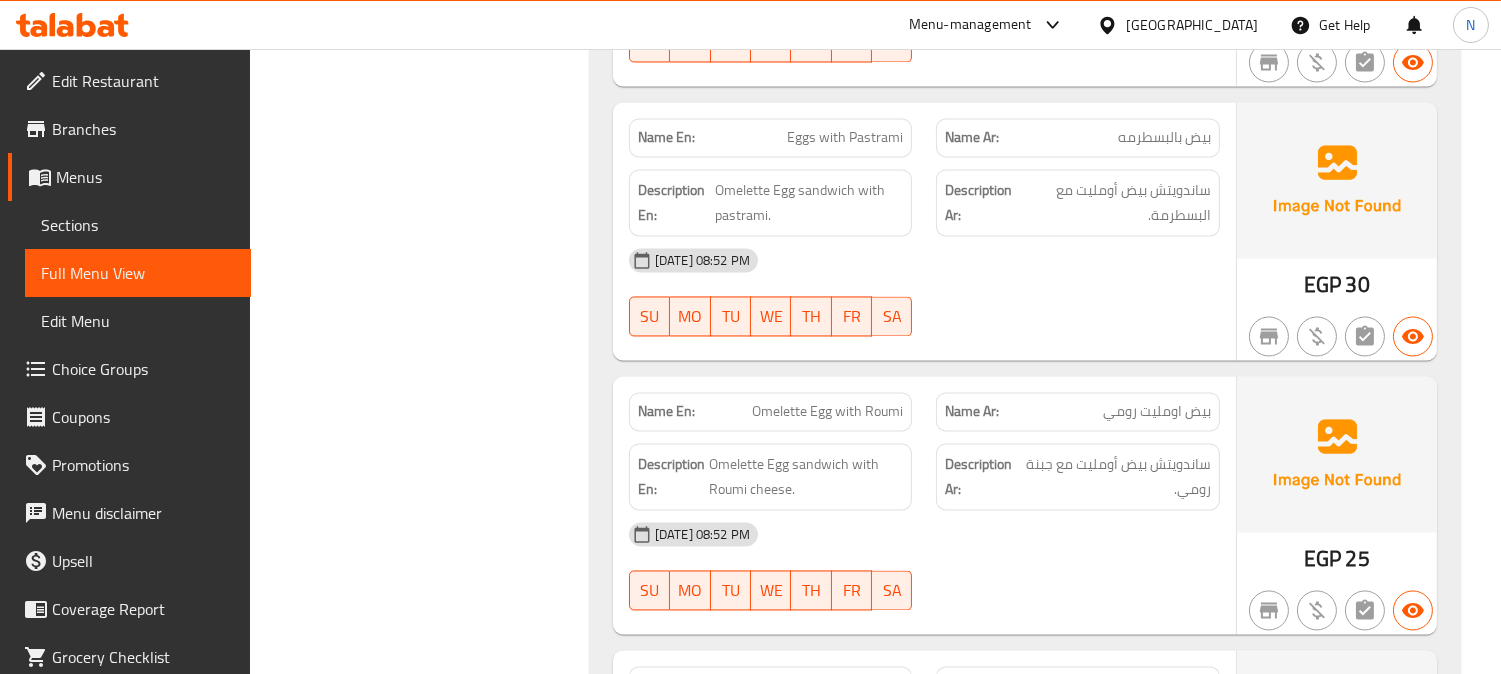 click on "14-07-2025 08:52 PM SU MO TU WE TH FR SA" at bounding box center (924, -5809) 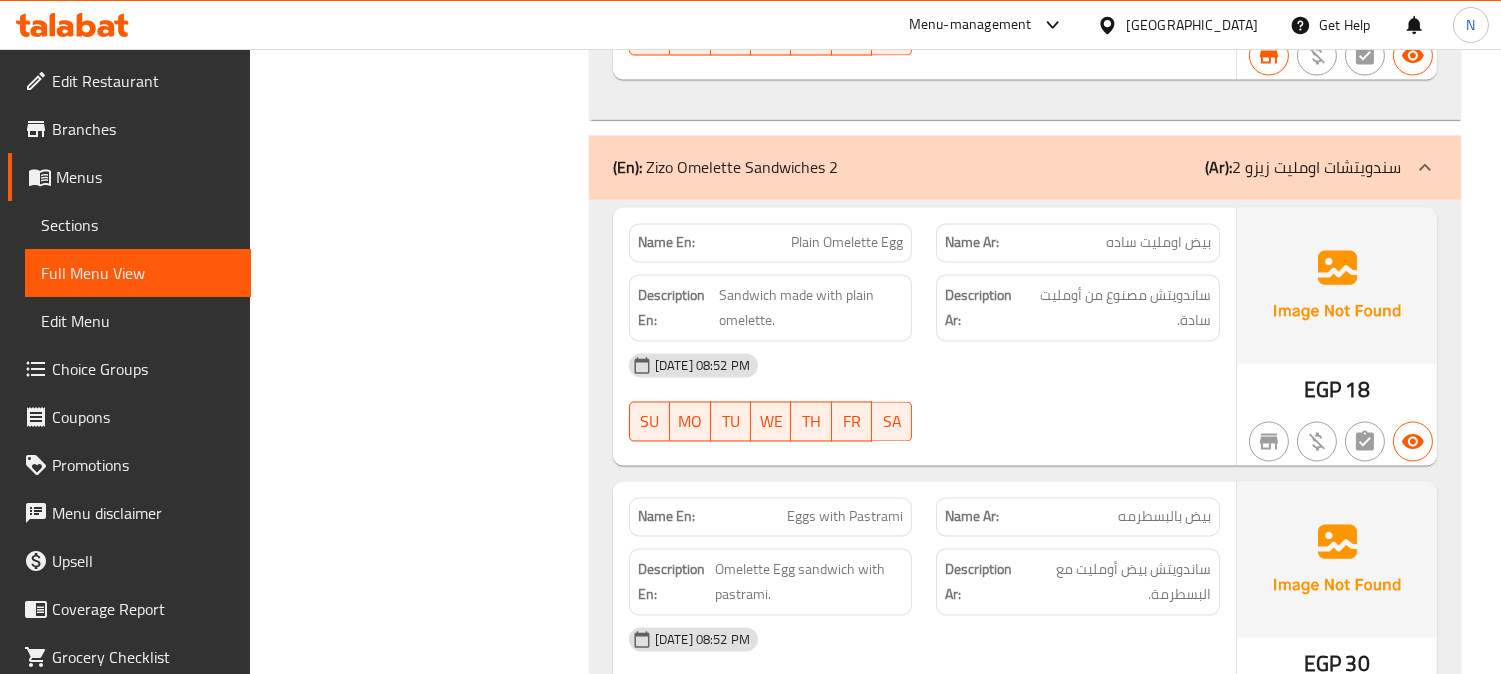 scroll, scrollTop: 6666, scrollLeft: 0, axis: vertical 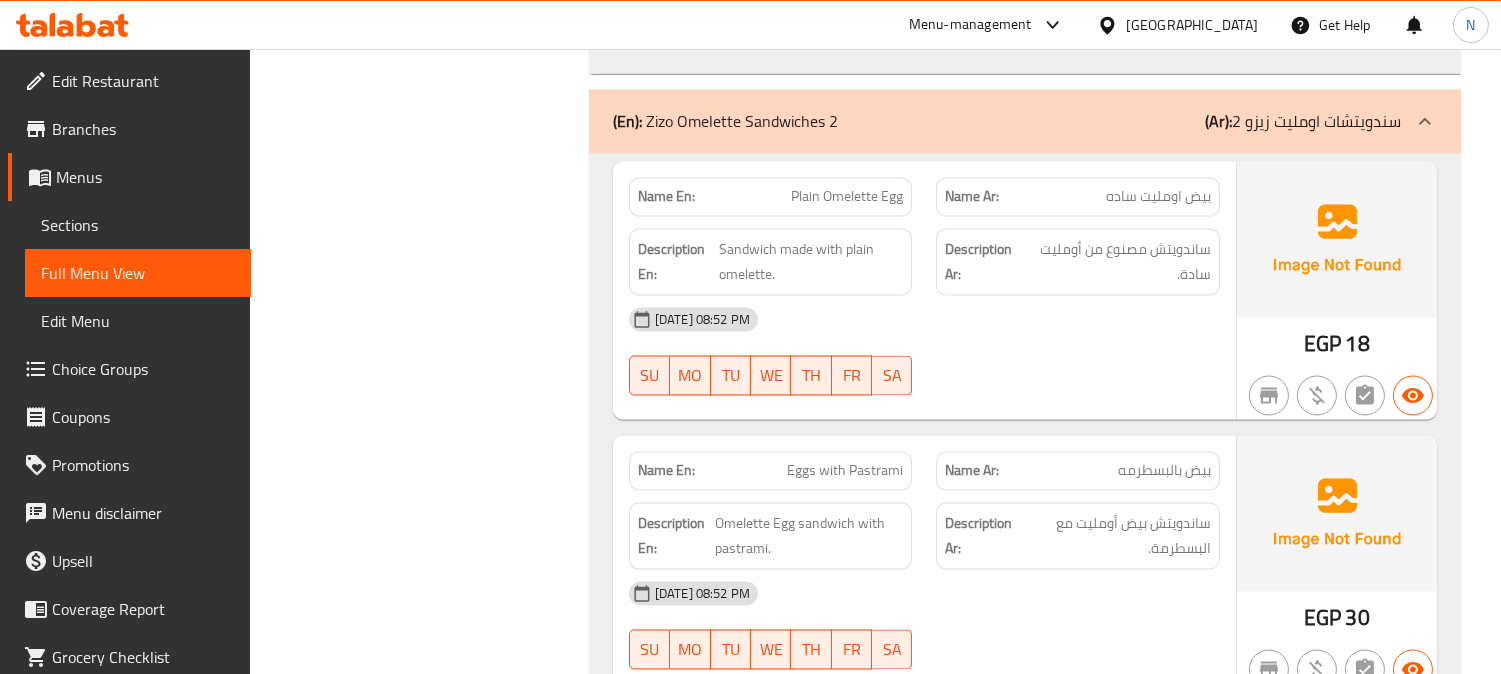 click on "Eggs with Pastrami" at bounding box center [855, -5630] 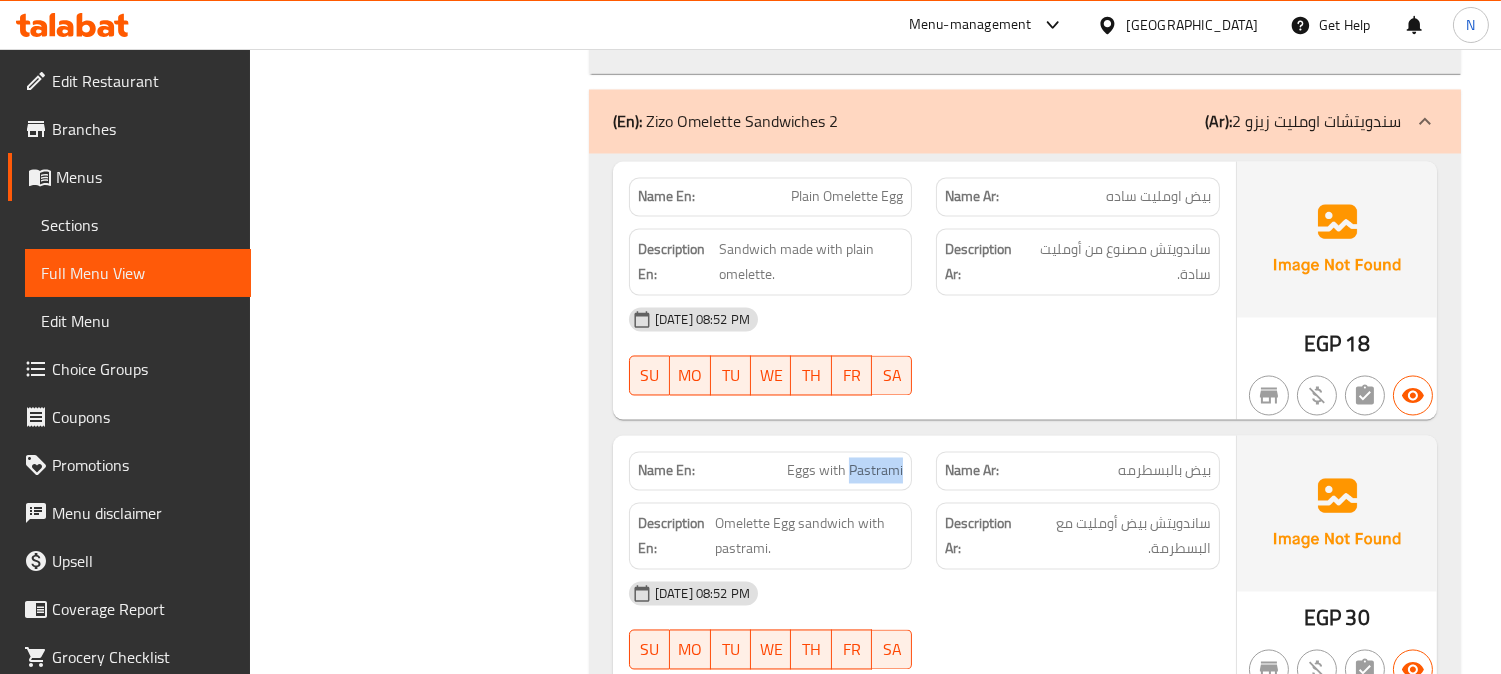 click on "Eggs with Pastrami" at bounding box center (855, -5630) 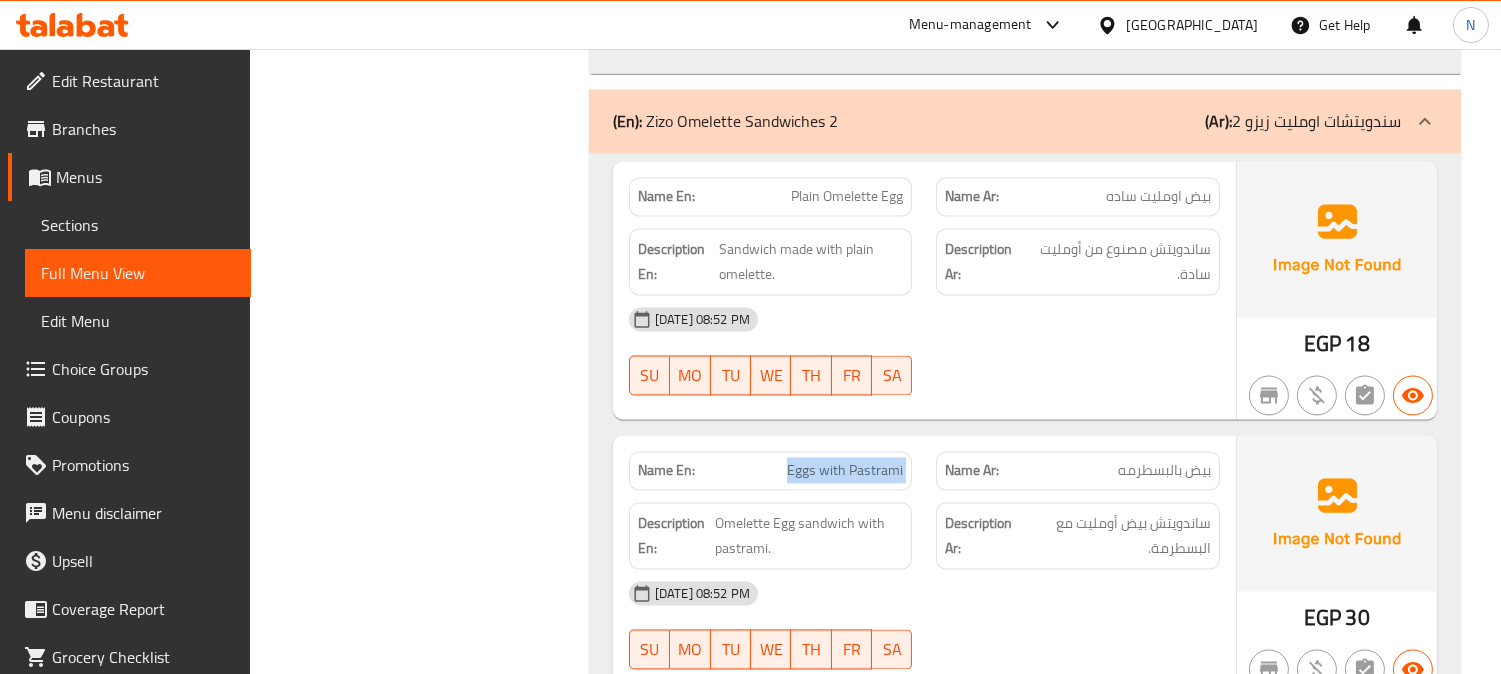click on "Eggs with Pastrami" at bounding box center [855, -5630] 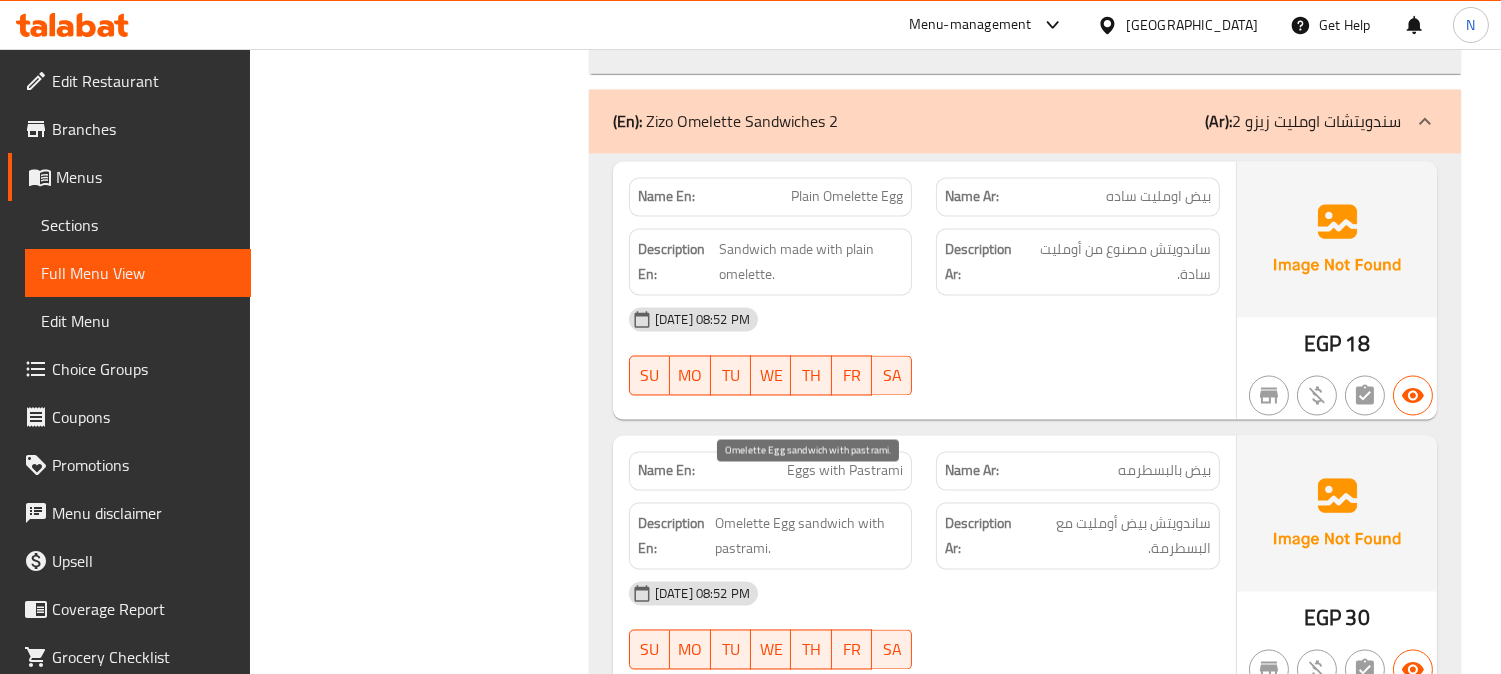 click on "Omelette Egg sandwich with pastrami." at bounding box center [809, 536] 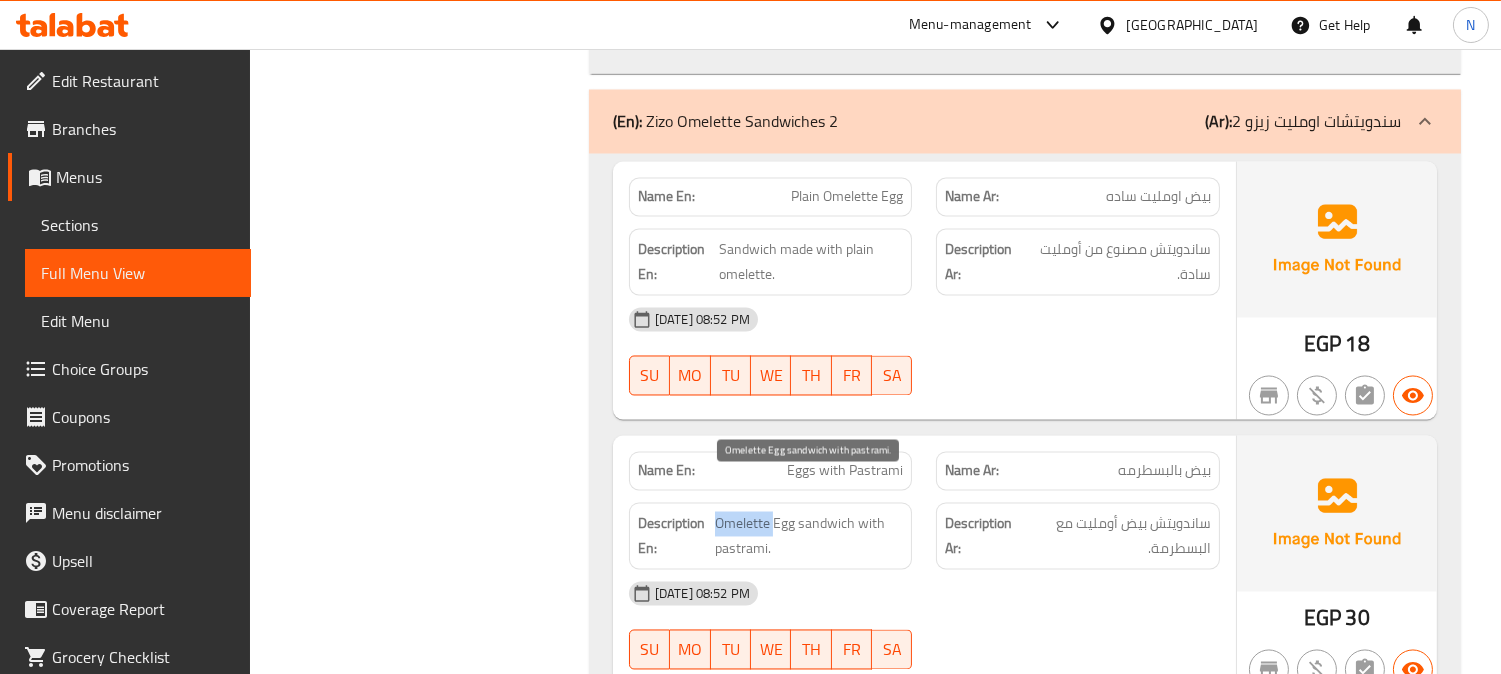 click on "Omelette Egg sandwich with pastrami." at bounding box center [809, 536] 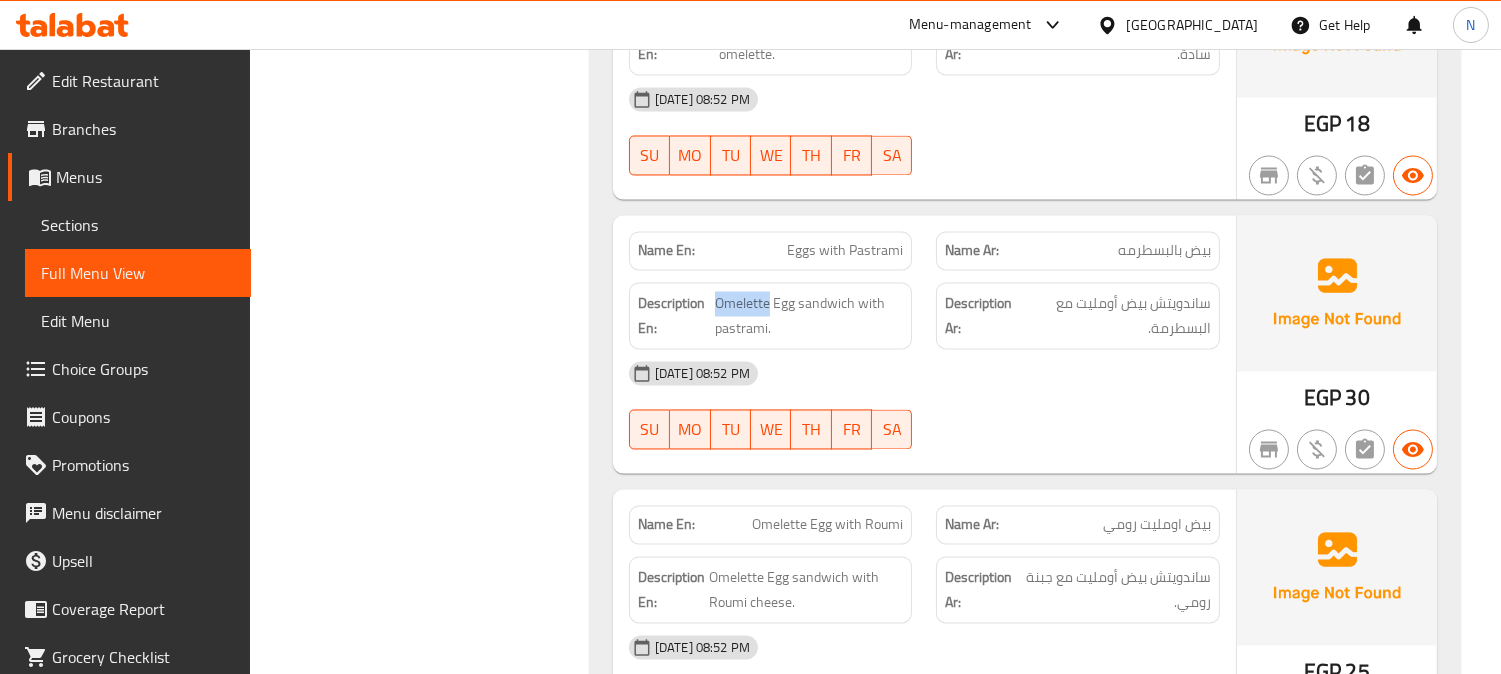 scroll, scrollTop: 6888, scrollLeft: 0, axis: vertical 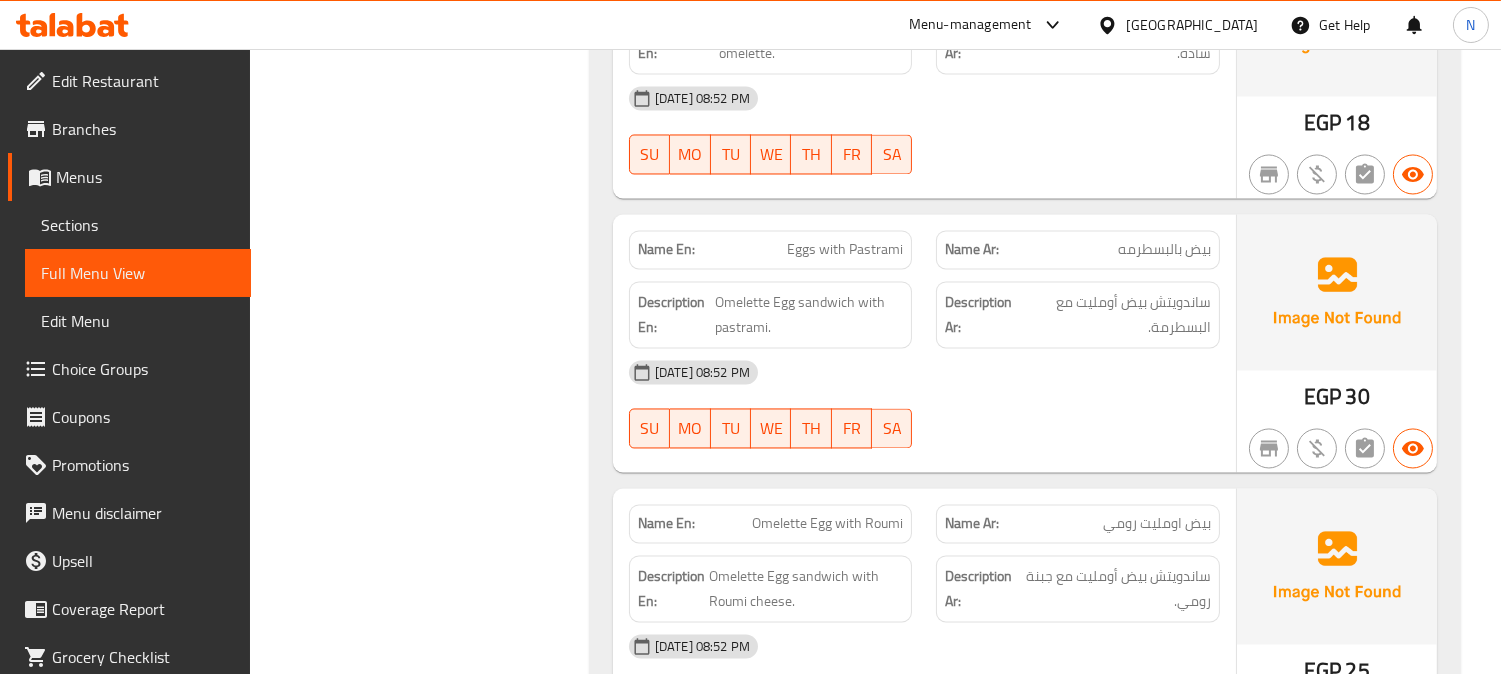 click on "[DATE] 08:52 PM" at bounding box center [924, -5729] 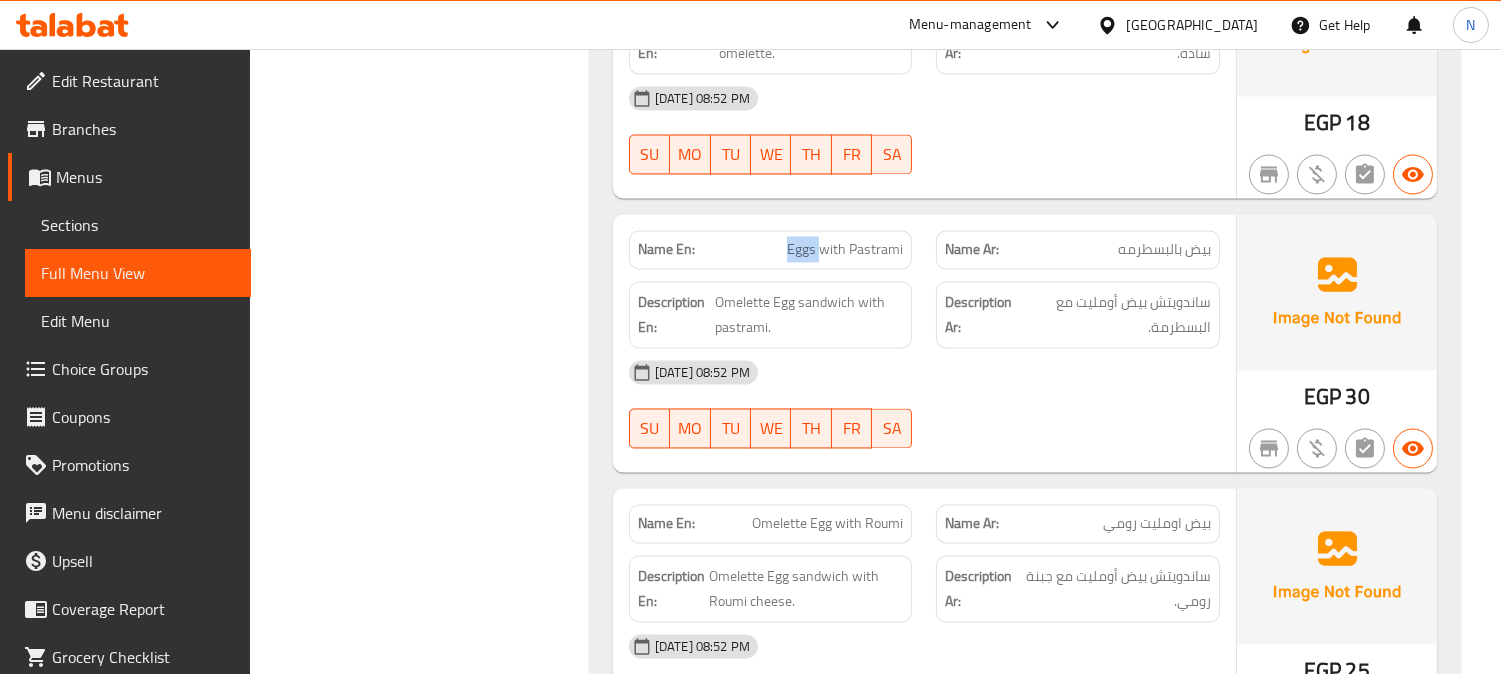 click on "Eggs with Pastrami" at bounding box center [855, -5852] 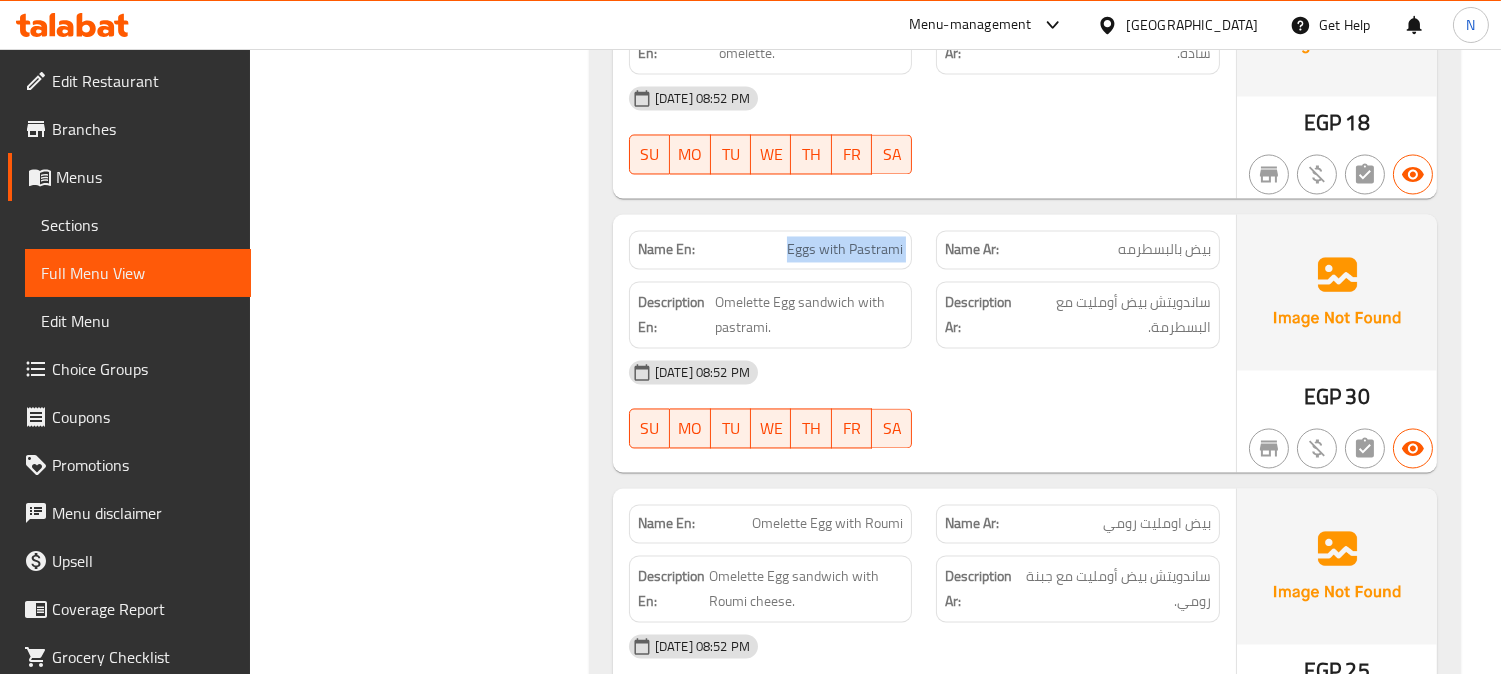 click on "Eggs with Pastrami" at bounding box center [855, -5852] 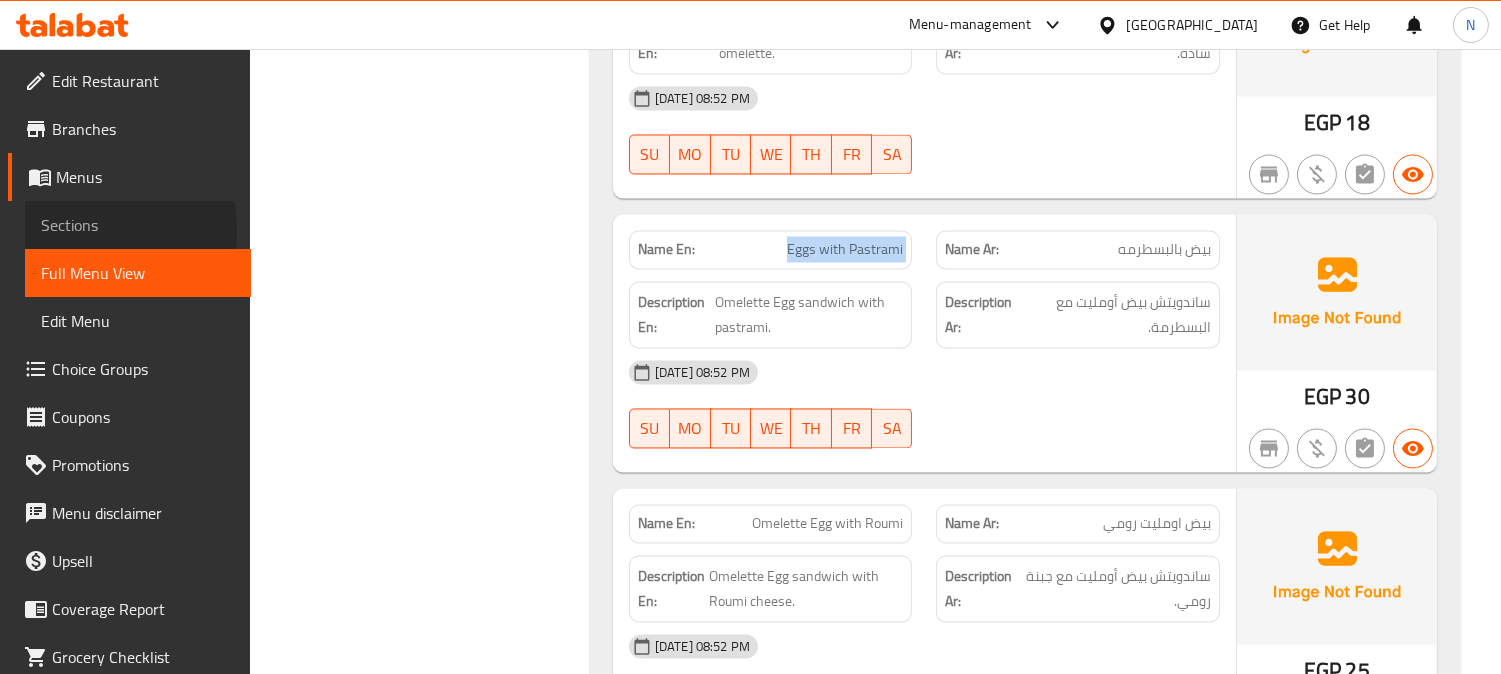 click on "Sections" at bounding box center (138, 225) 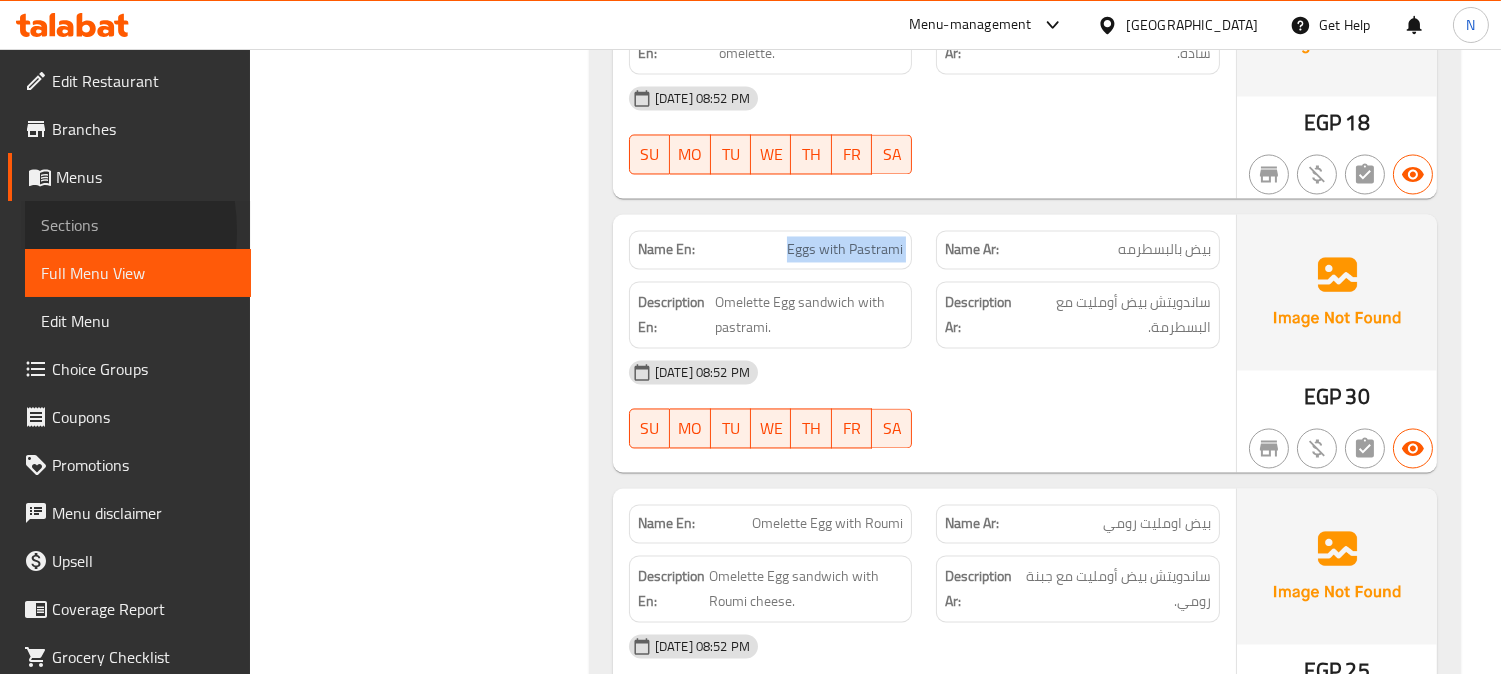 scroll, scrollTop: 0, scrollLeft: 0, axis: both 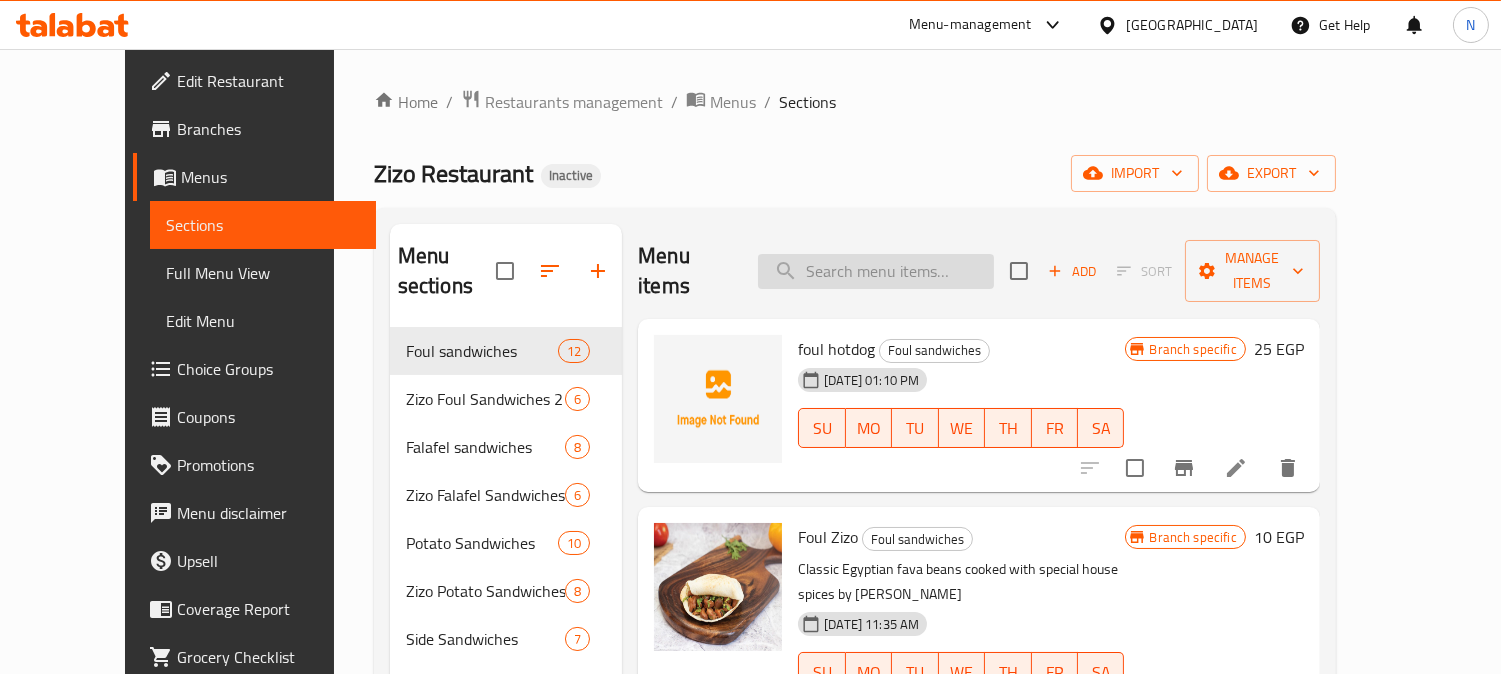 click at bounding box center [876, 271] 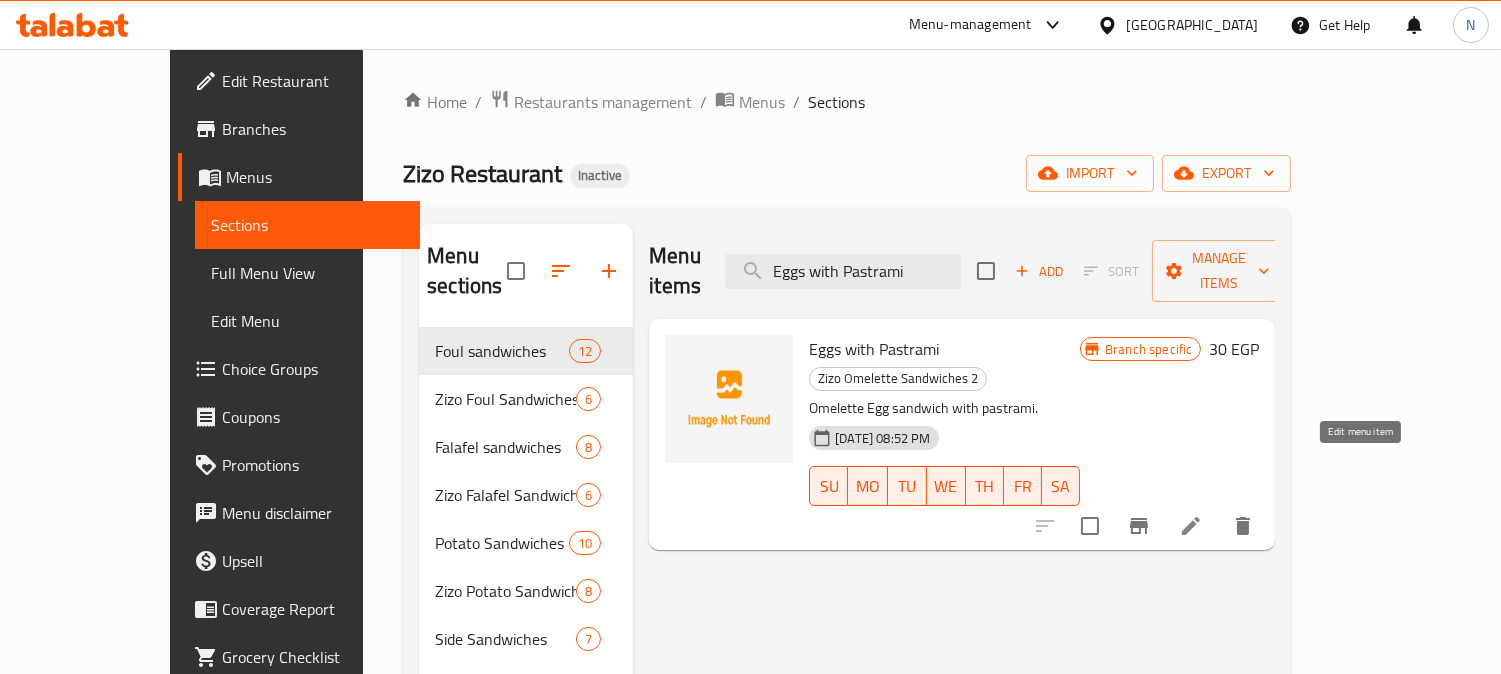 type on "Eggs with Pastrami" 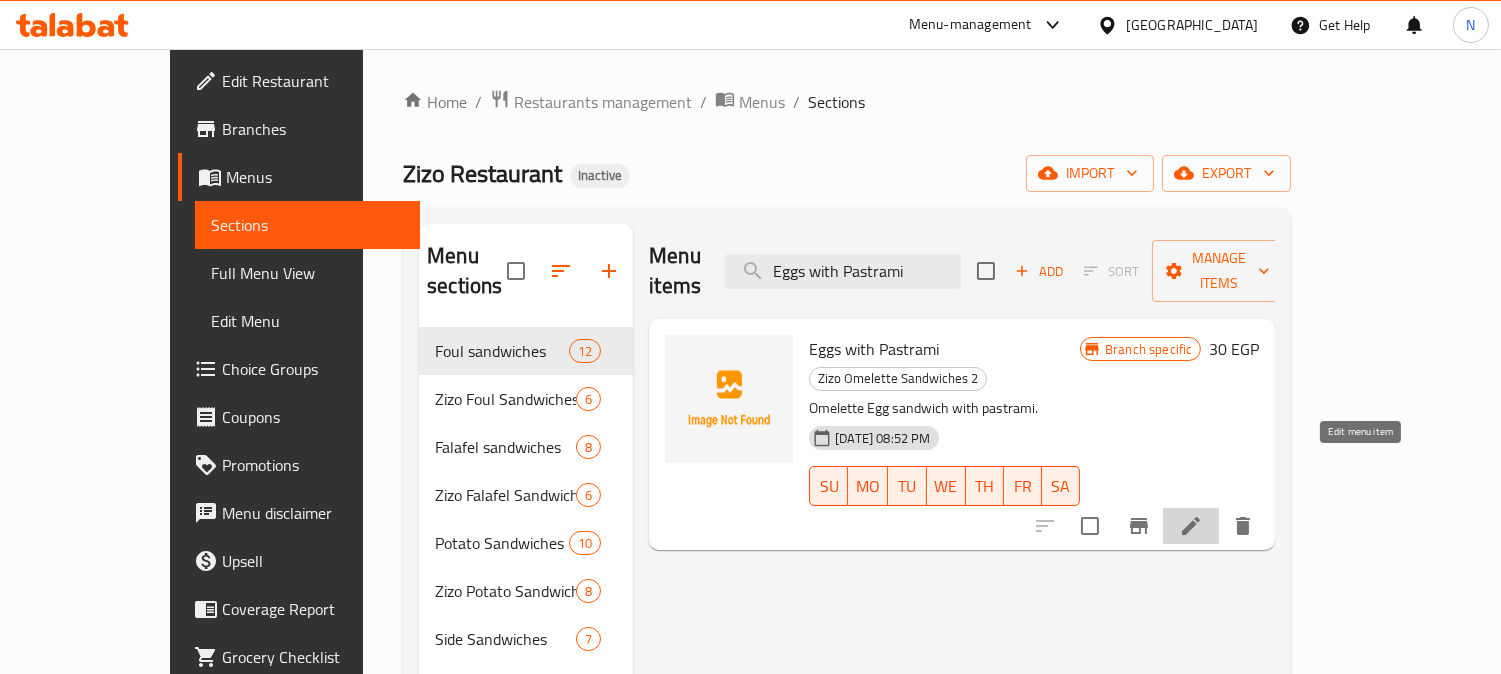 click 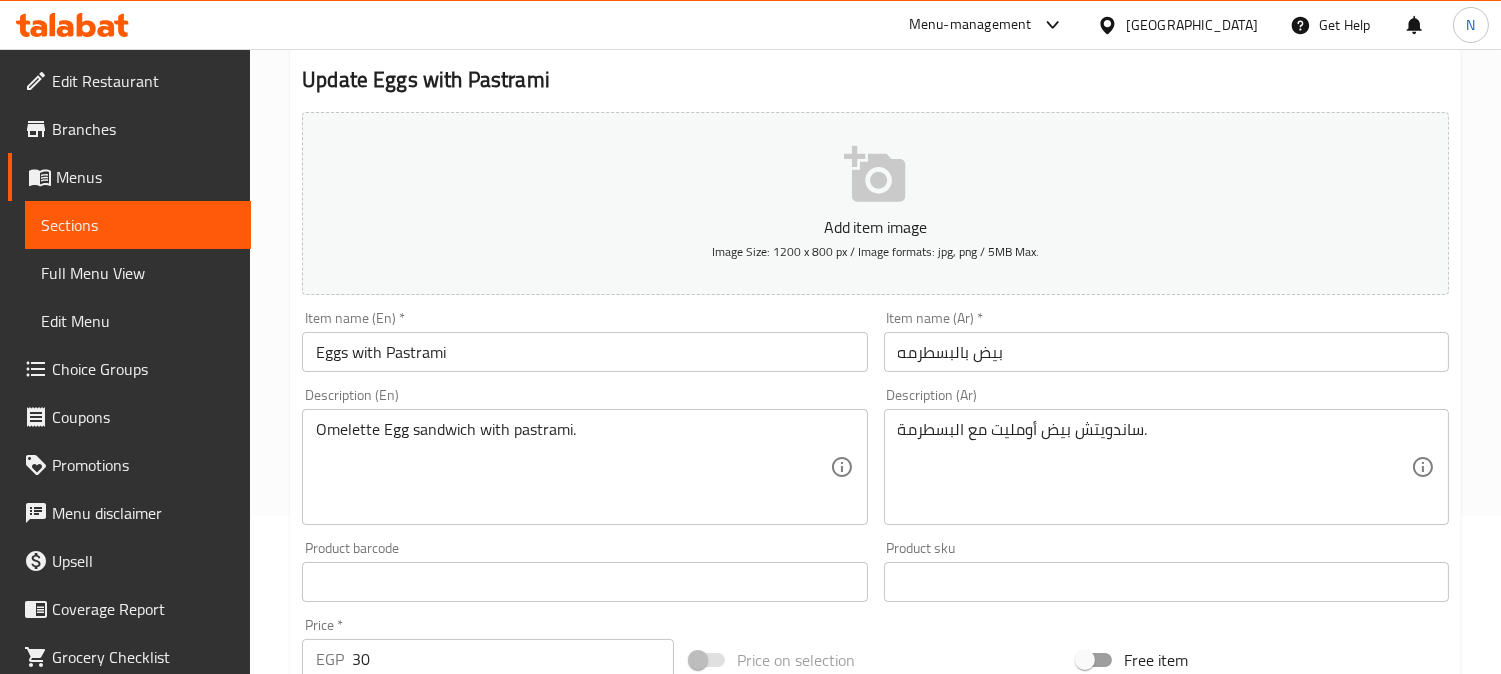 scroll, scrollTop: 222, scrollLeft: 0, axis: vertical 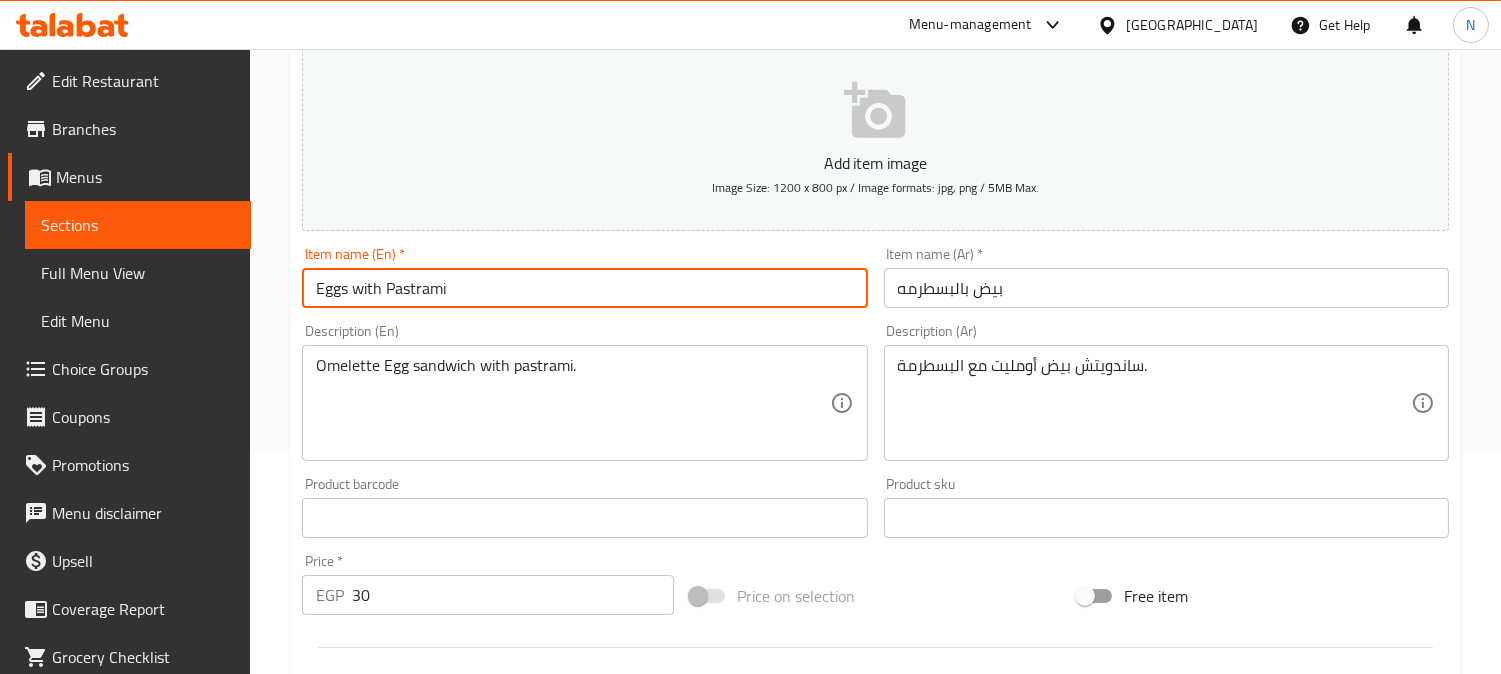 drag, startPoint x: 574, startPoint y: 290, endPoint x: 7, endPoint y: 342, distance: 569.3795 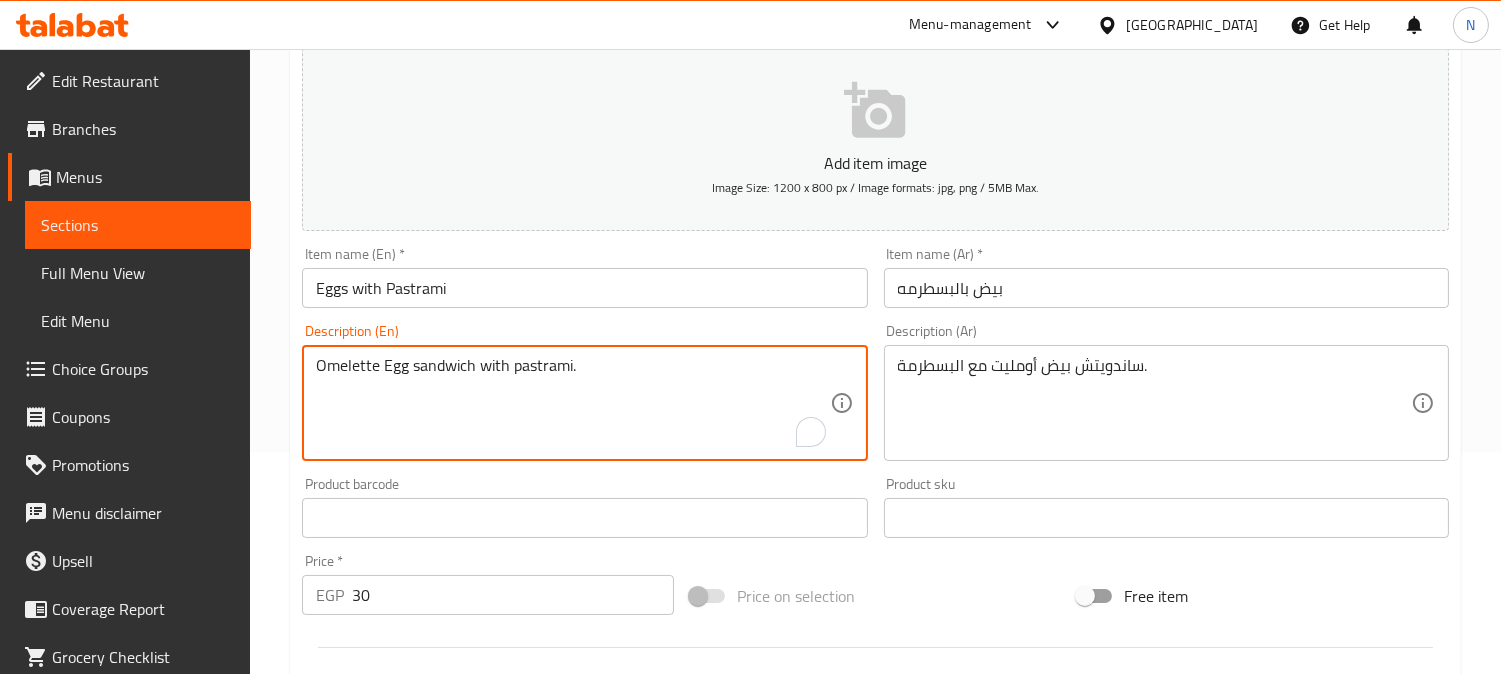 drag, startPoint x: 620, startPoint y: 378, endPoint x: 171, endPoint y: 306, distance: 454.73618 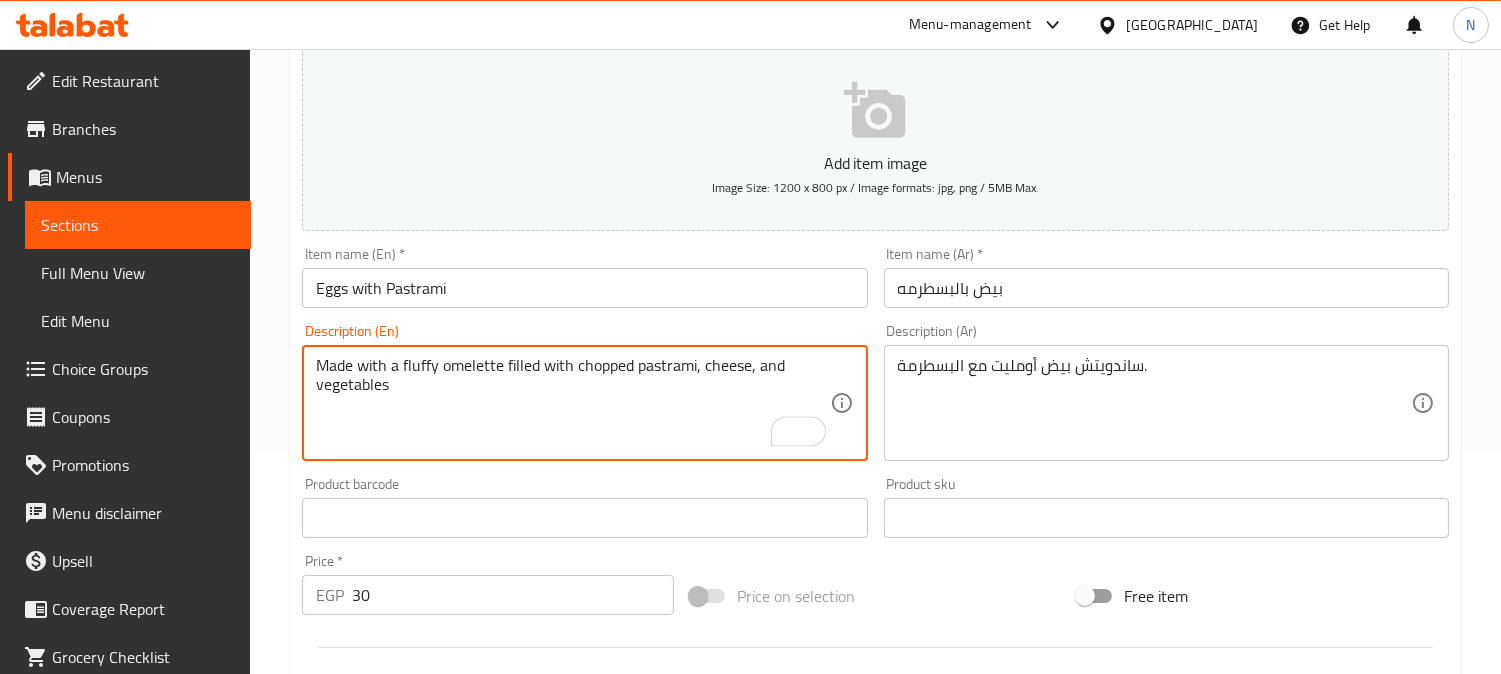 type on "Made with a fluffy omelette filled with chopped pastrami, cheese, and vegetables" 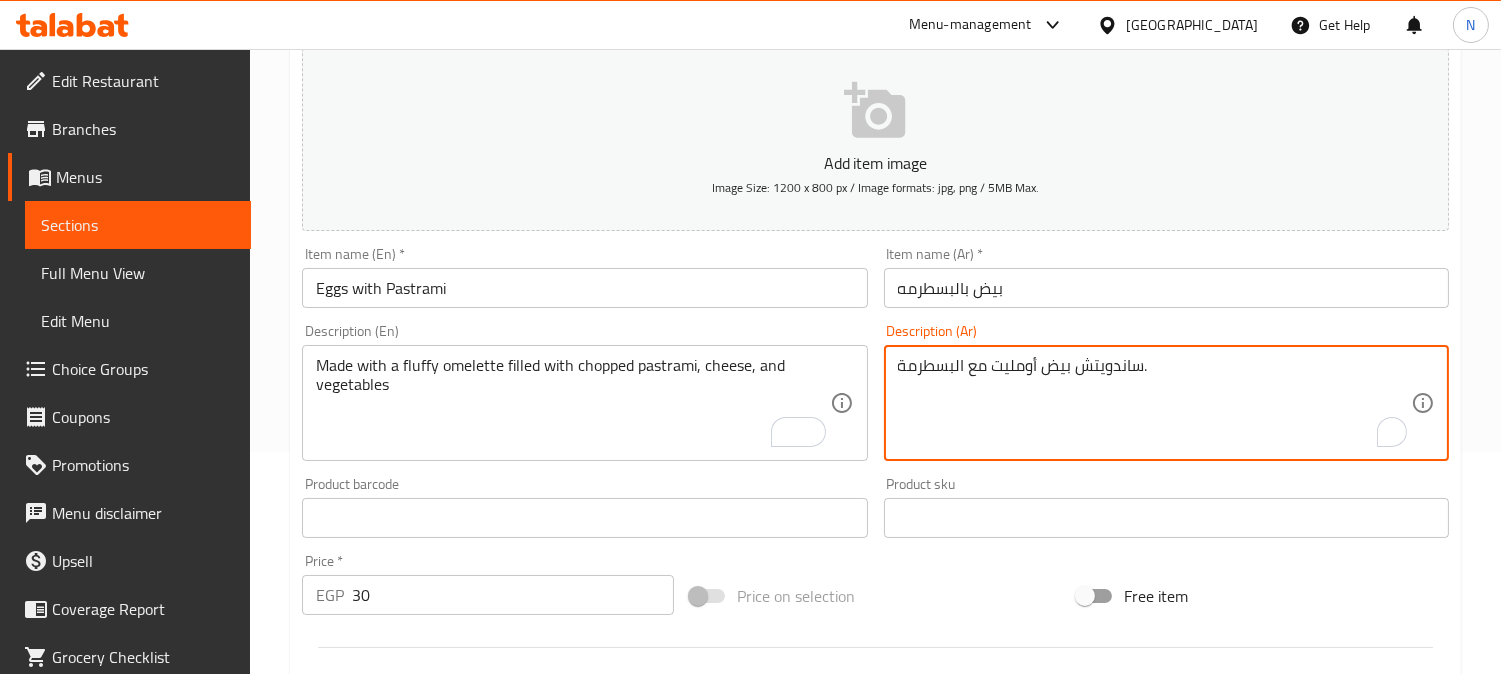 click on "ساندويتش بيض أومليت مع البسطرمة." at bounding box center [1154, 403] 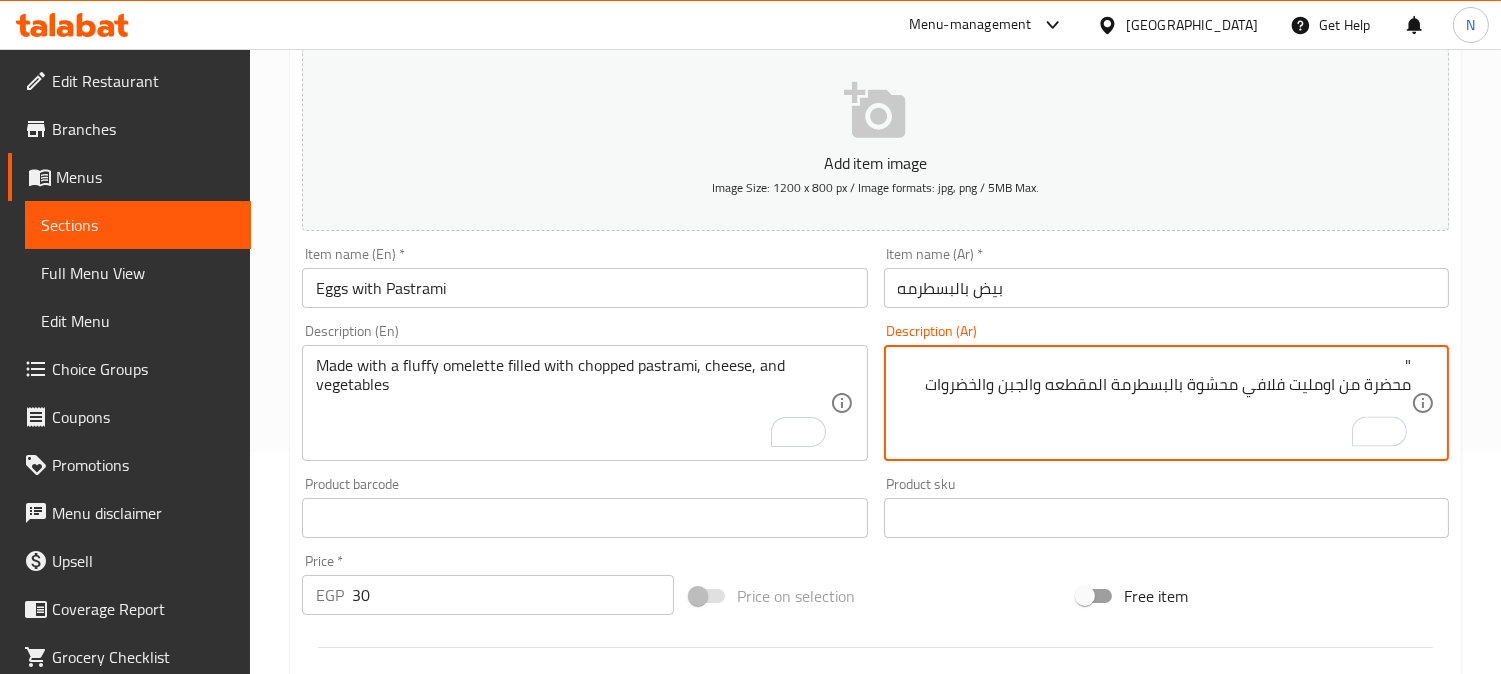 click on ""
محضرة من اومليت فلافي محشوة بالبسطرمة المقطعه والجبن والخضروات Description (Ar)" at bounding box center [1166, 403] 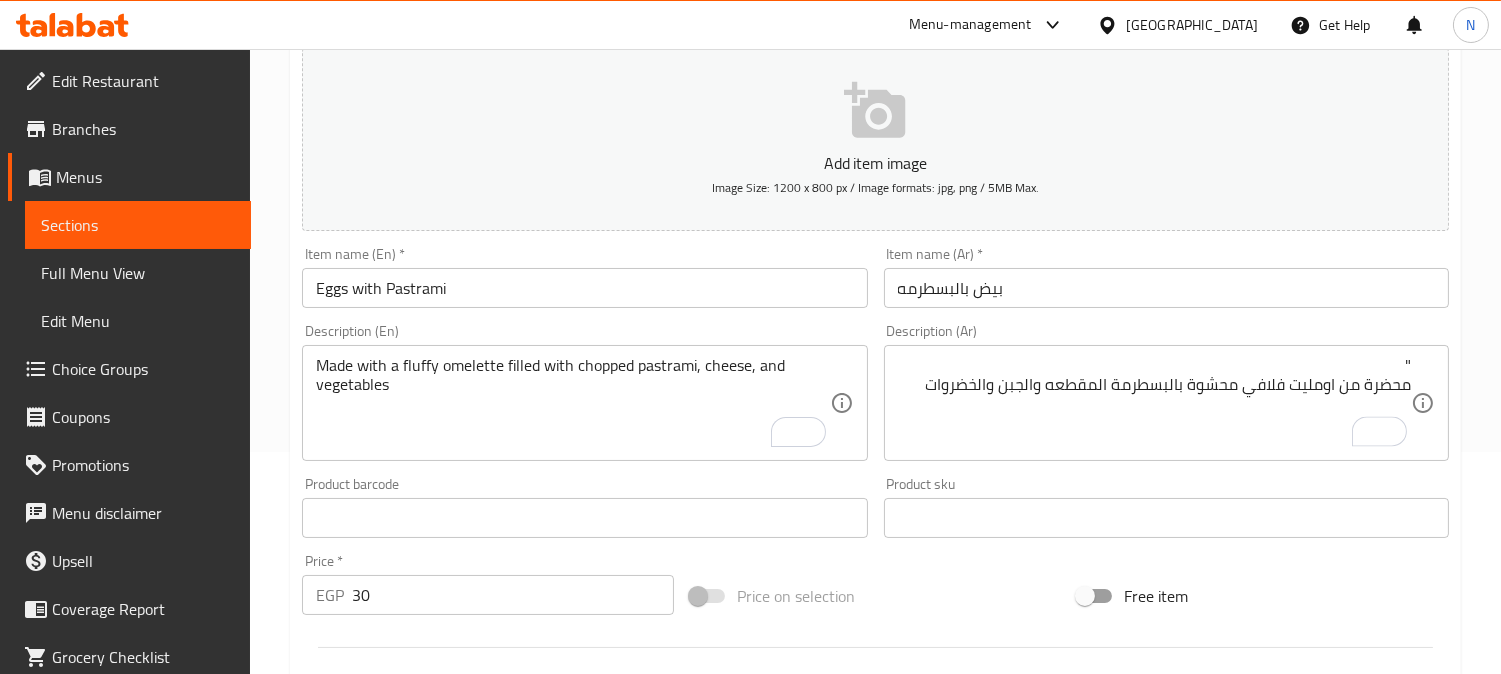 click on ""
محضرة من اومليت فلافي محشوة بالبسطرمة المقطعه والجبن والخضروات Description (Ar)" at bounding box center (1166, 403) 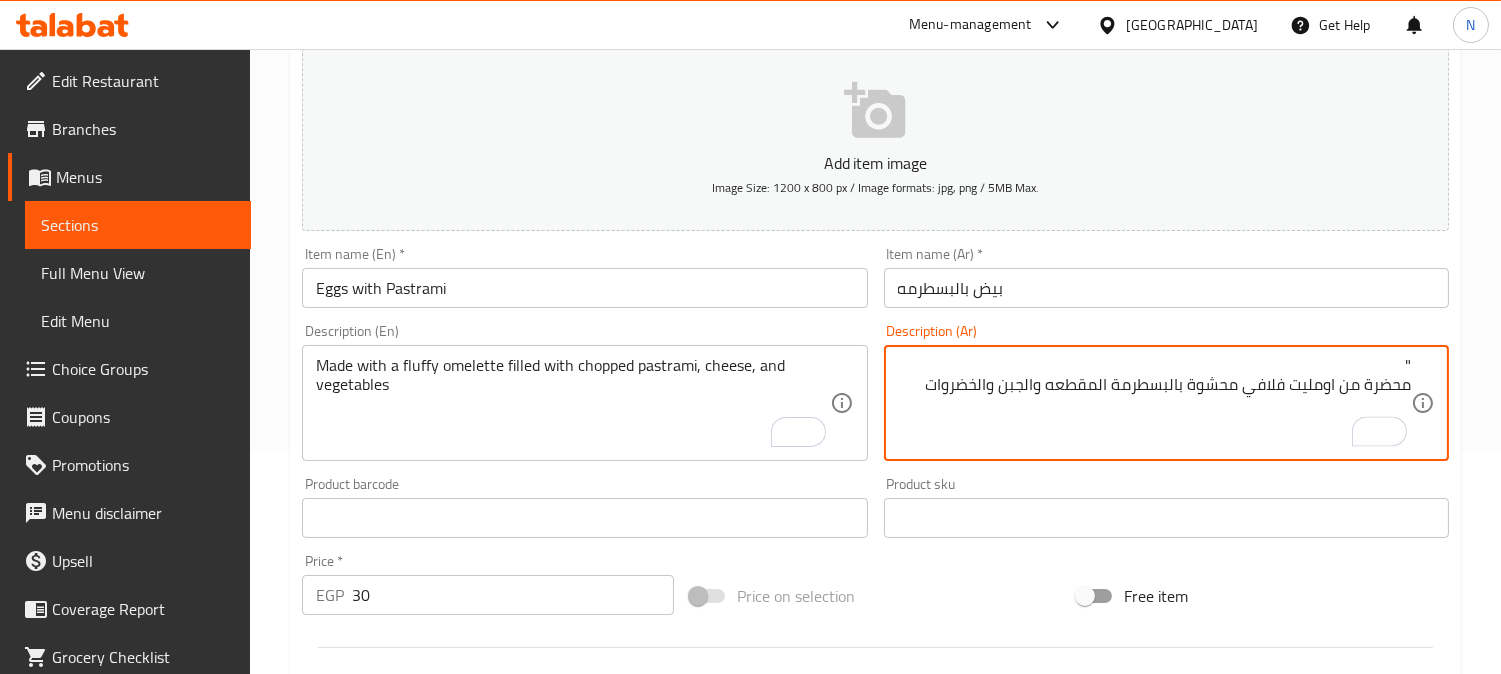 click on ""
محضرة من اومليت فلافي محشوة بالبسطرمة المقطعه والجبن والخضروات" at bounding box center [1154, 403] 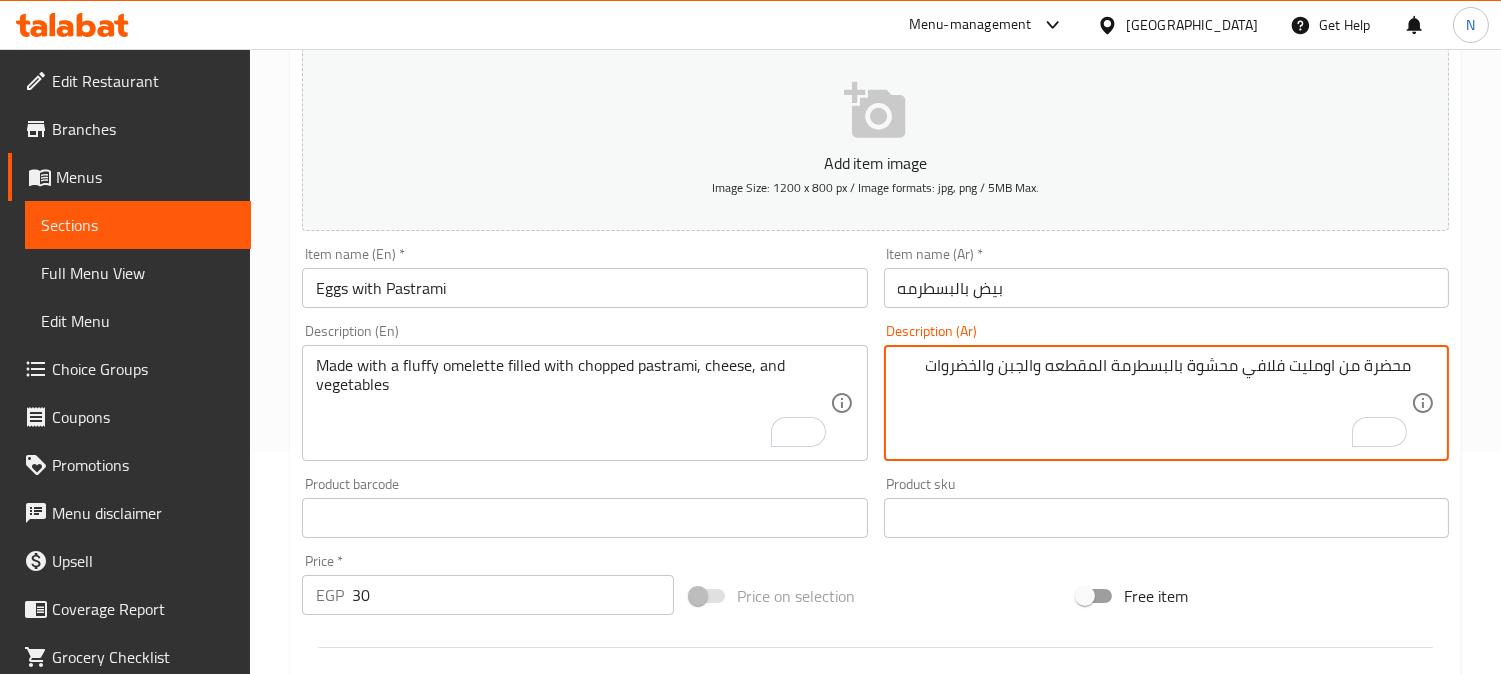 type on "محضرة من اومليت فلافي محشوة بالبسطرمة المقطعه والجبن والخضروات" 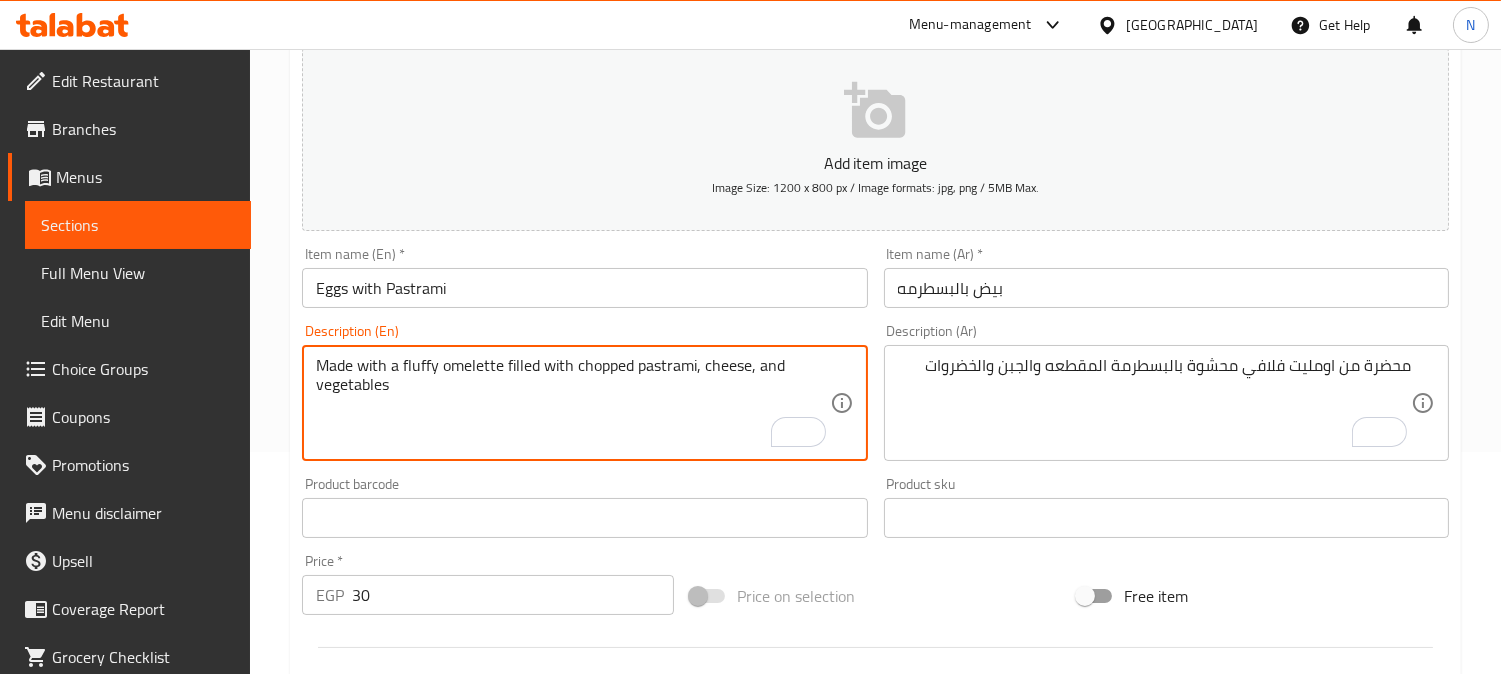 click on "Made with a fluffy omelette filled with chopped pastrami, cheese, and vegetables" at bounding box center [572, 403] 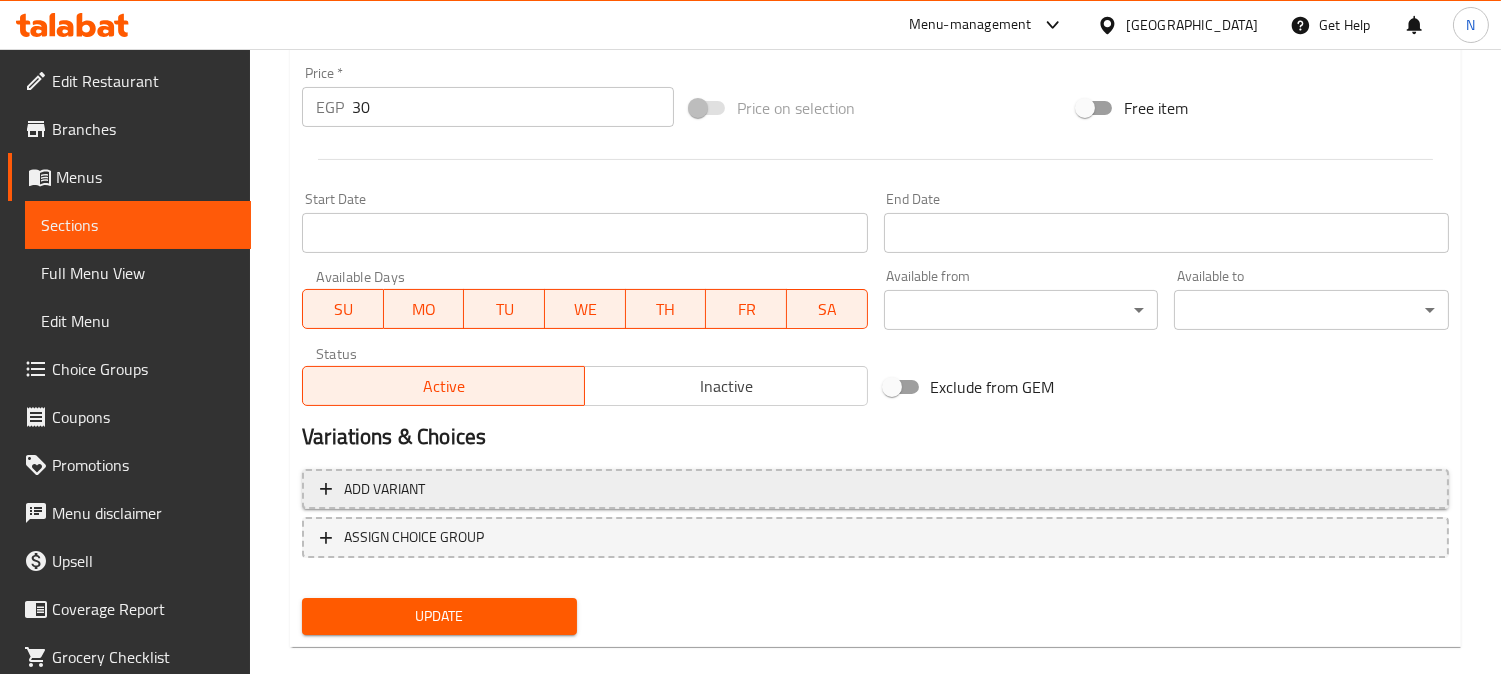 scroll, scrollTop: 735, scrollLeft: 0, axis: vertical 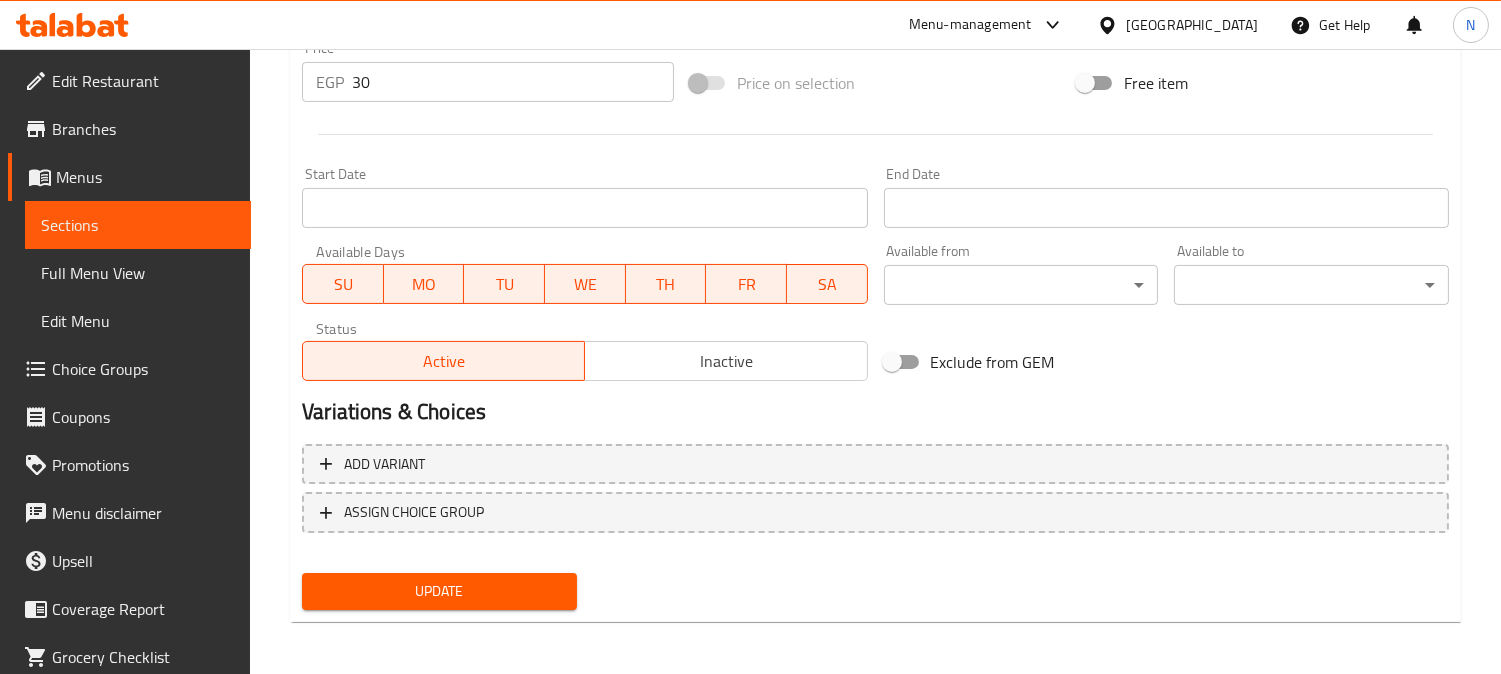 click on "Update" at bounding box center (439, 591) 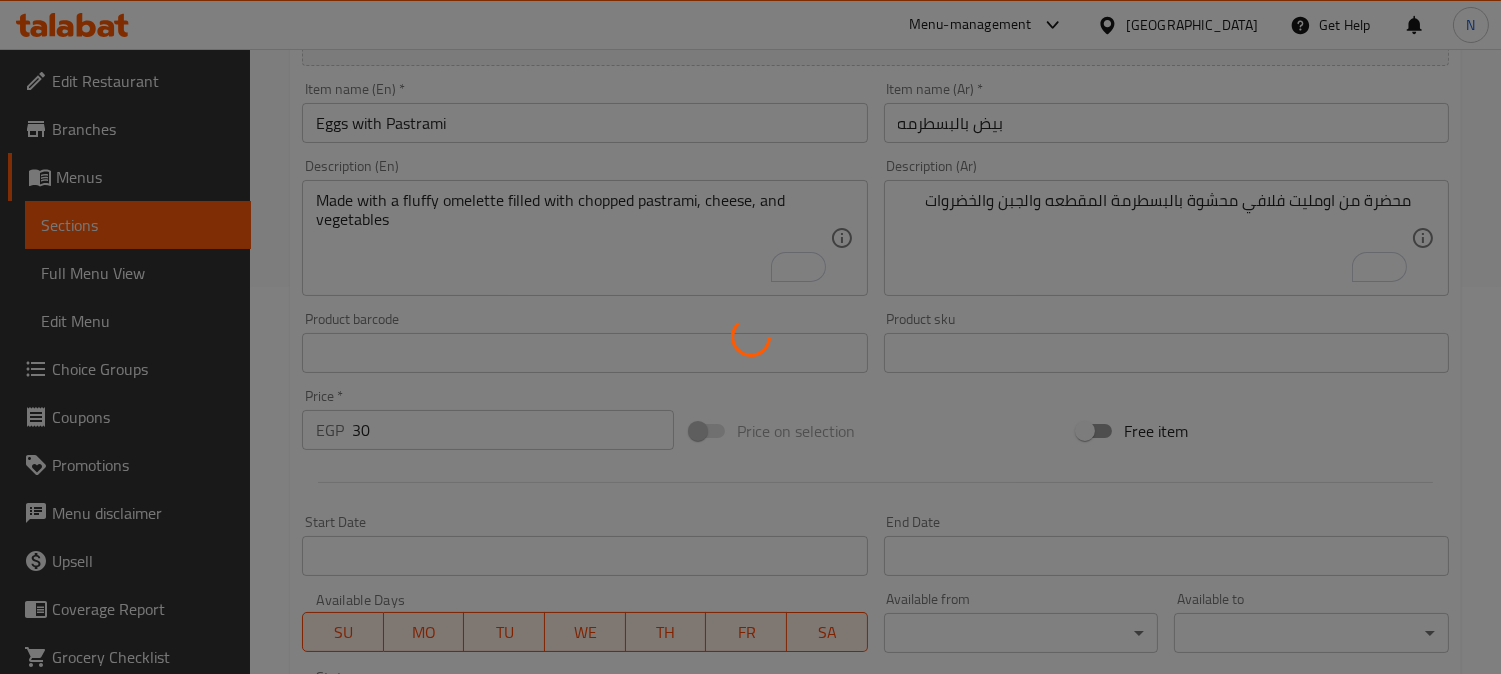 scroll, scrollTop: 68, scrollLeft: 0, axis: vertical 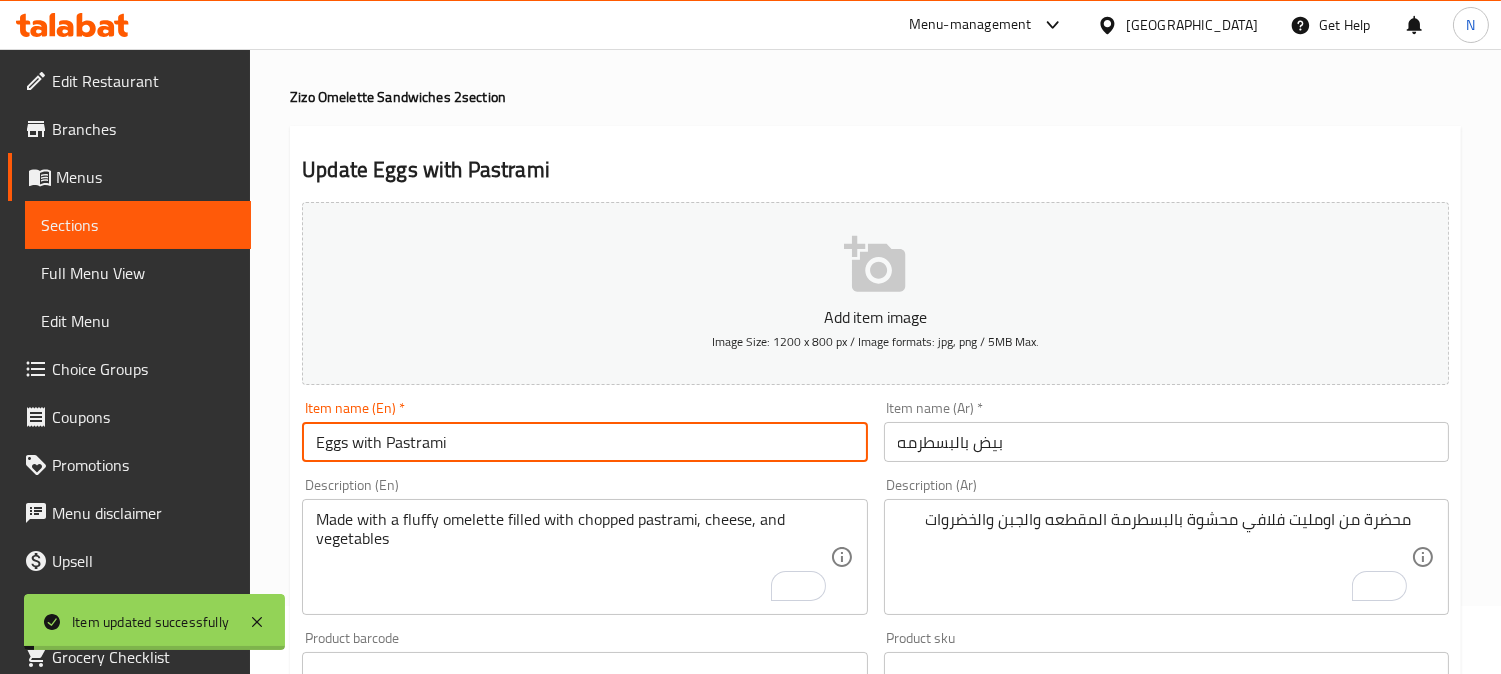 click on "Eggs with Pastrami" at bounding box center (584, 442) 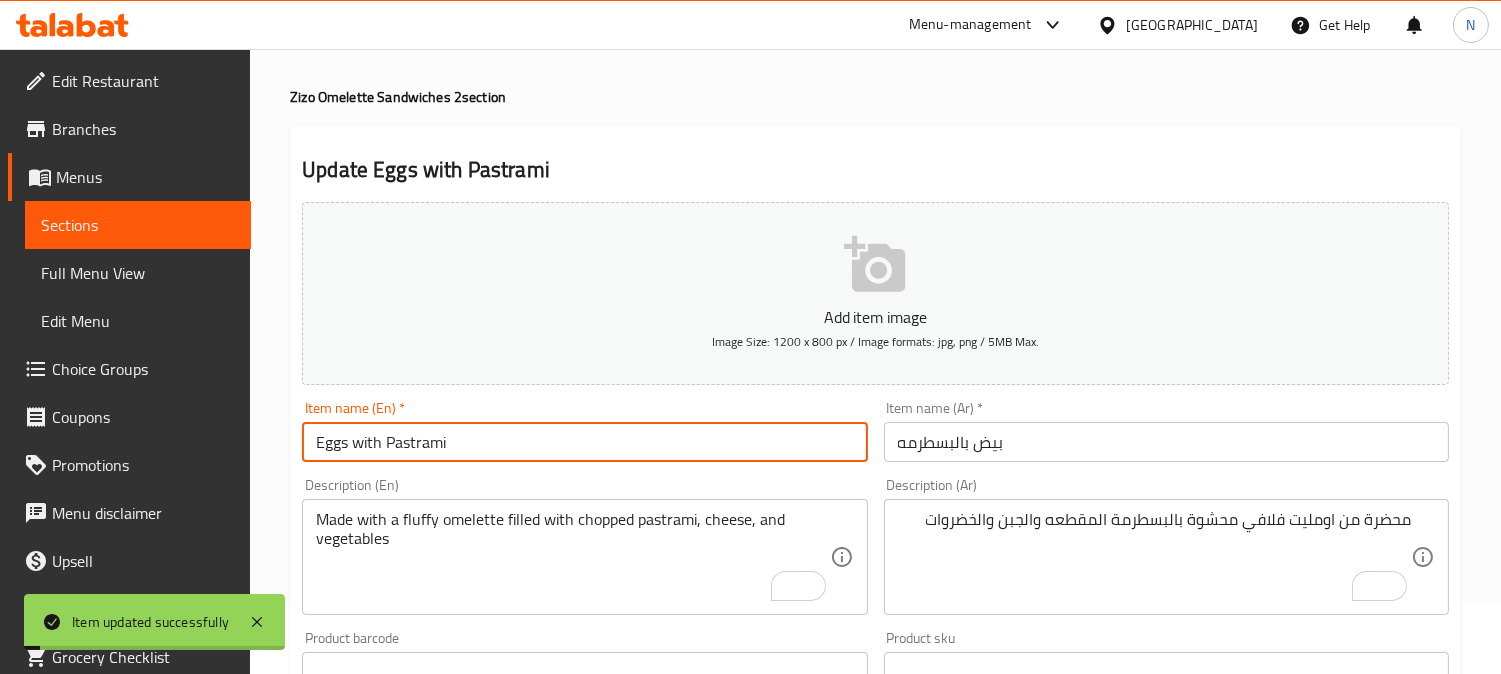 click on "Eggs with Pastrami" at bounding box center (584, 442) 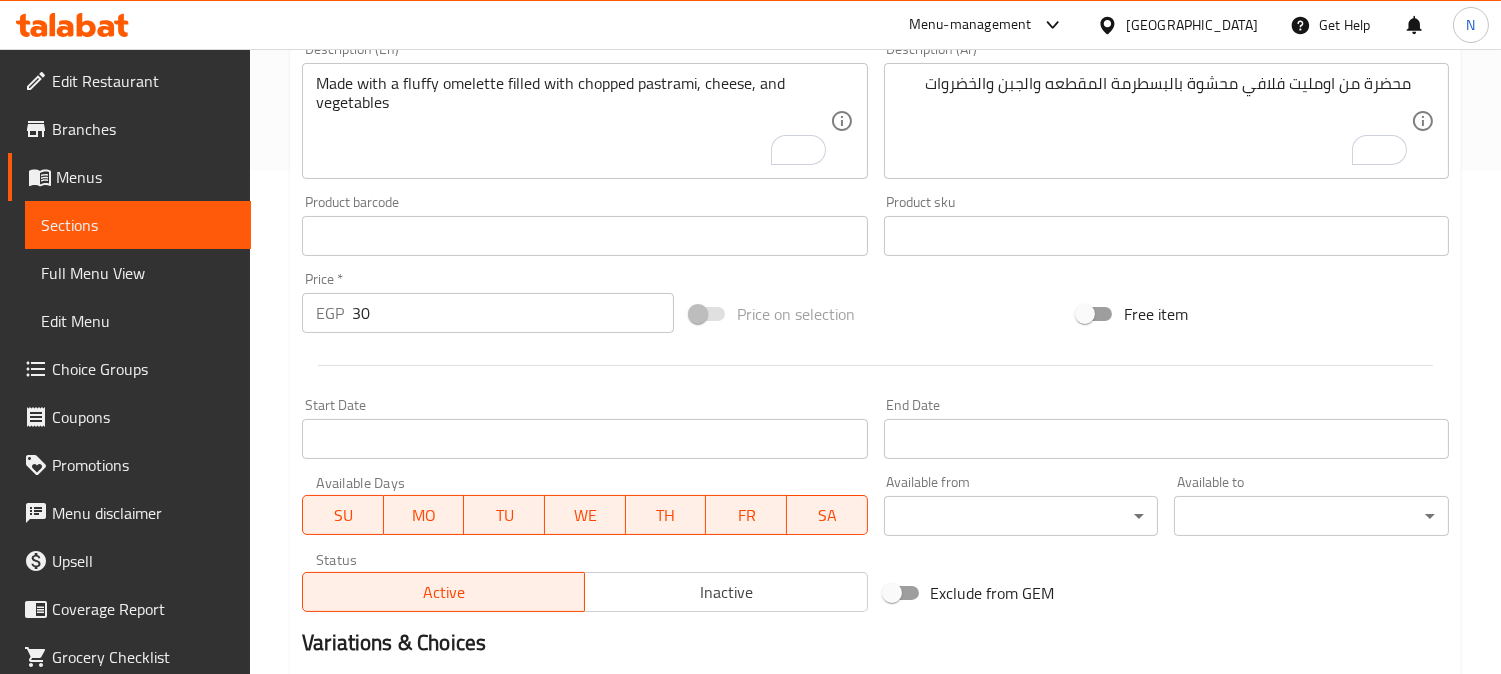 scroll, scrollTop: 513, scrollLeft: 0, axis: vertical 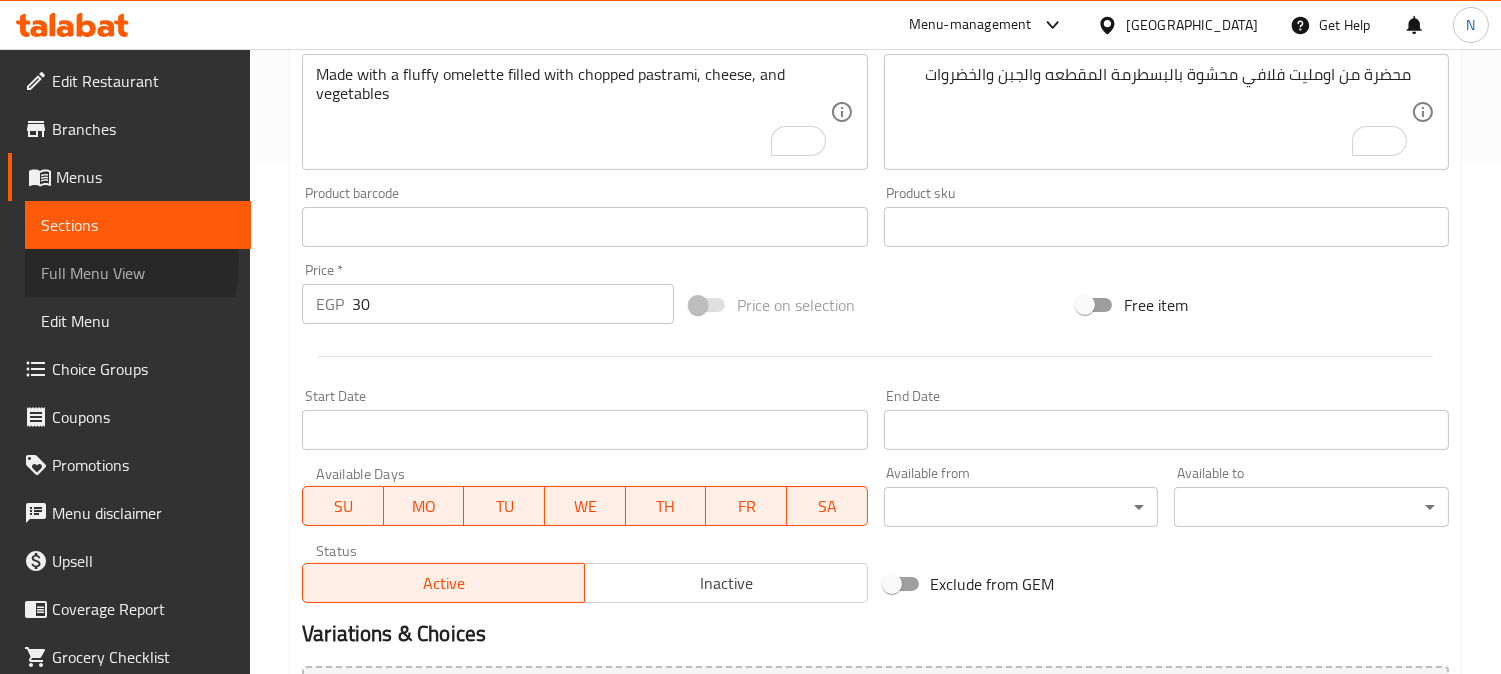click on "Full Menu View" at bounding box center [138, 273] 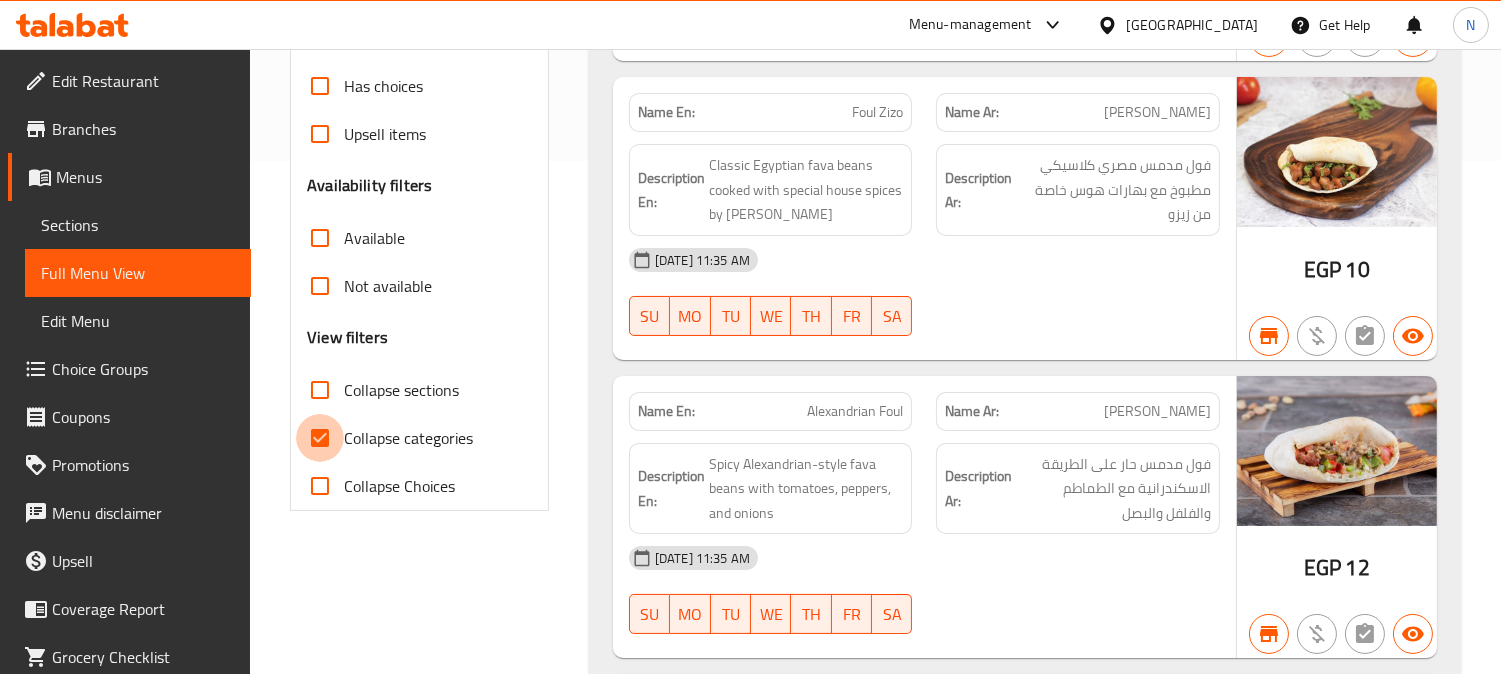 click on "Collapse categories" at bounding box center (320, 438) 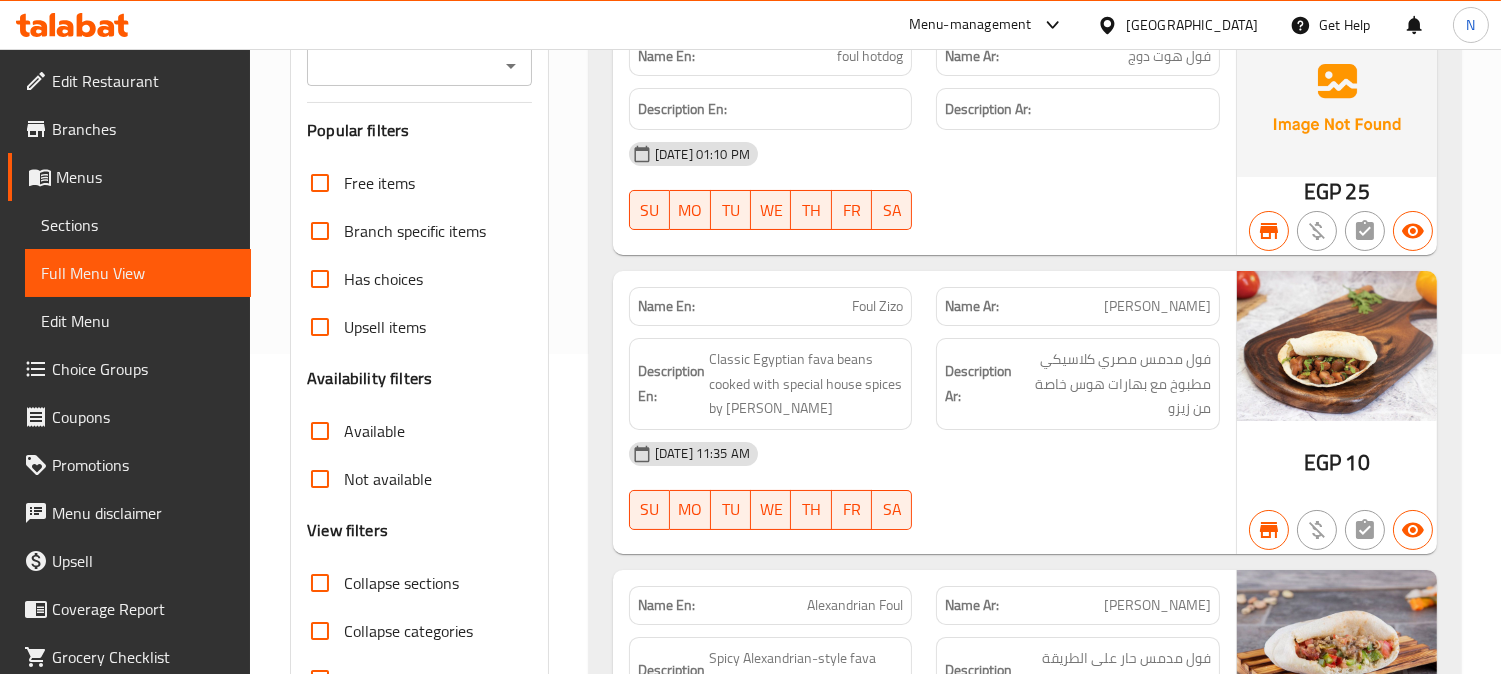 scroll, scrollTop: 291, scrollLeft: 0, axis: vertical 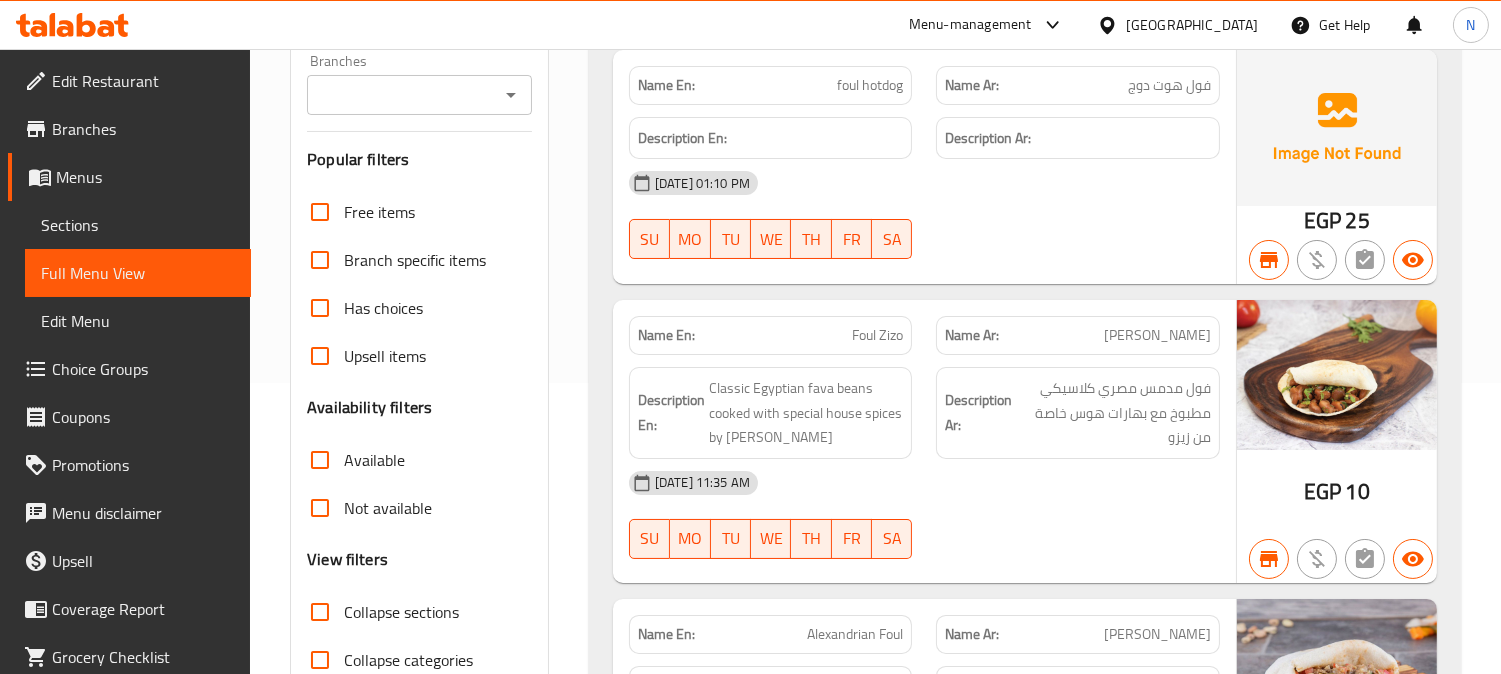 click on "Branches" at bounding box center [419, 95] 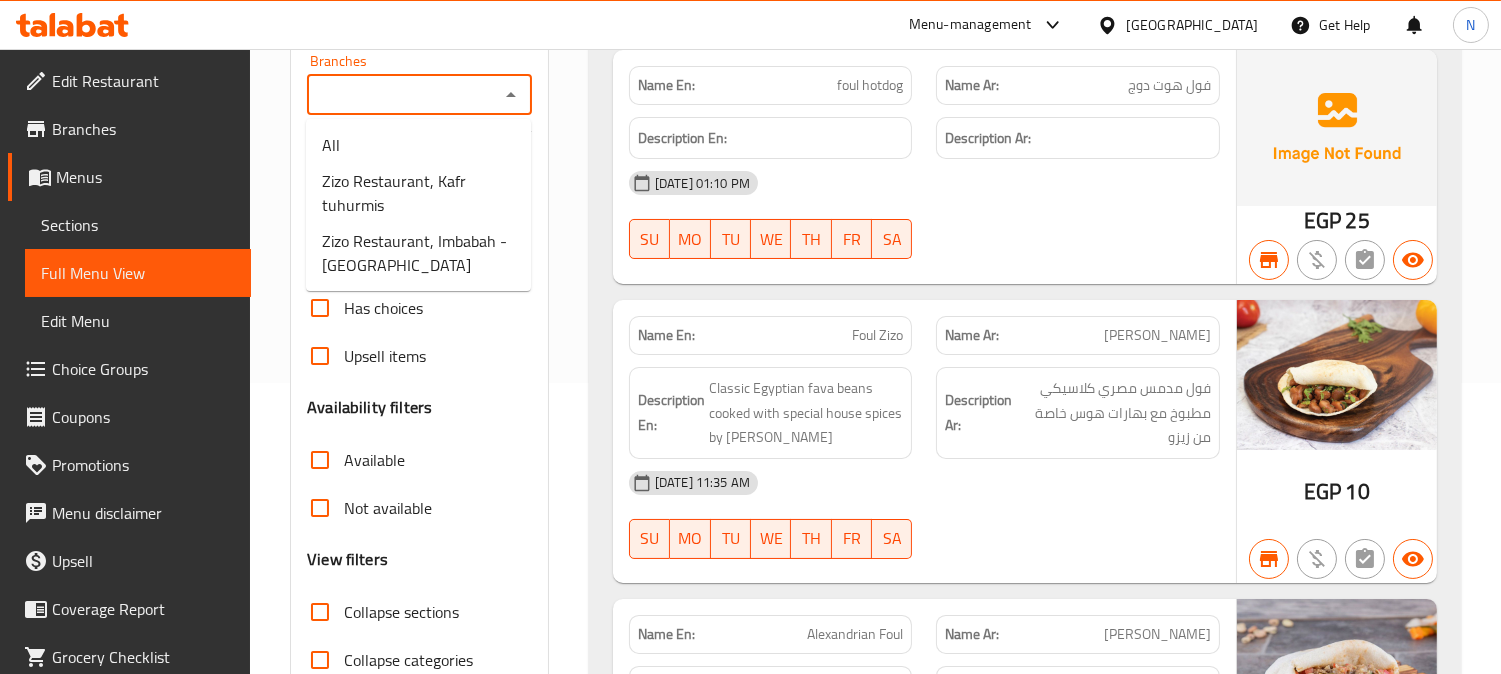 click on "Branches" at bounding box center [403, 95] 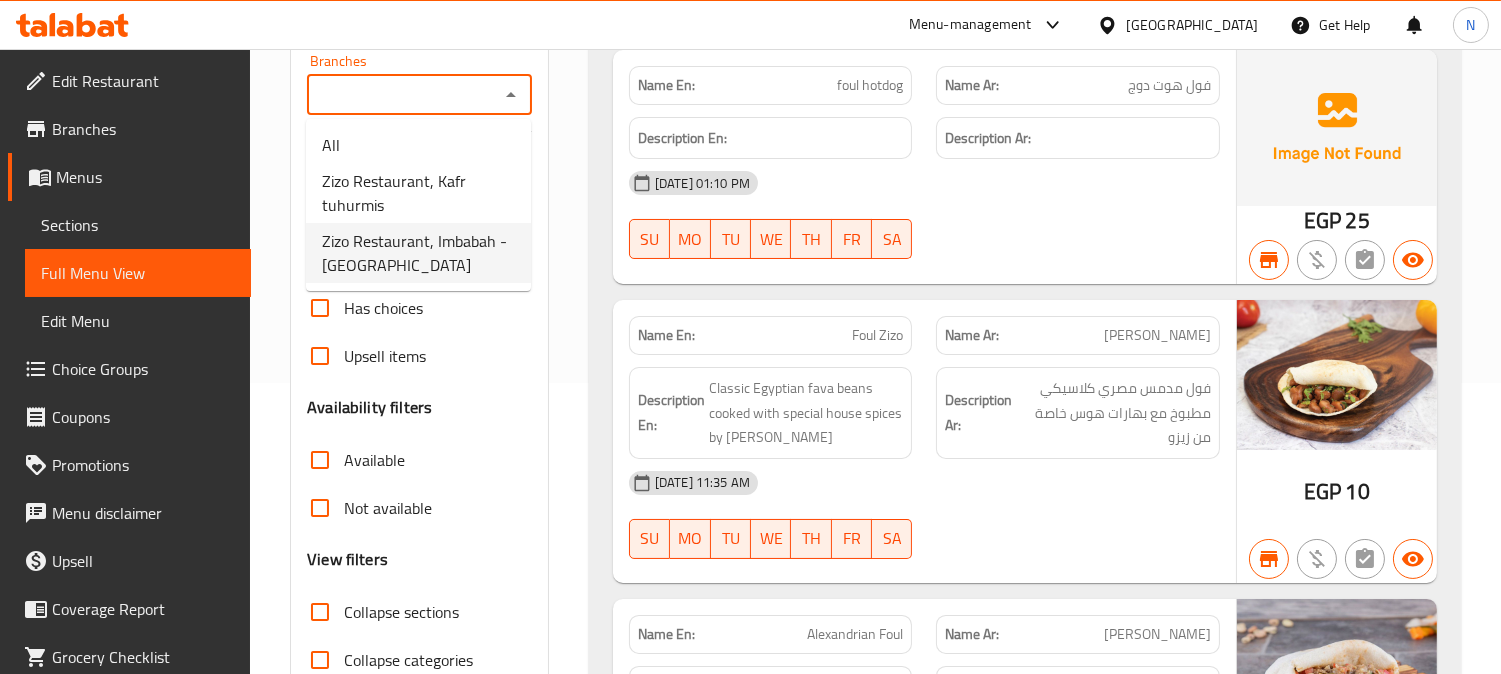 click on "Zizo Restaurant, Imbabah - Madinat El Omal" at bounding box center (418, 253) 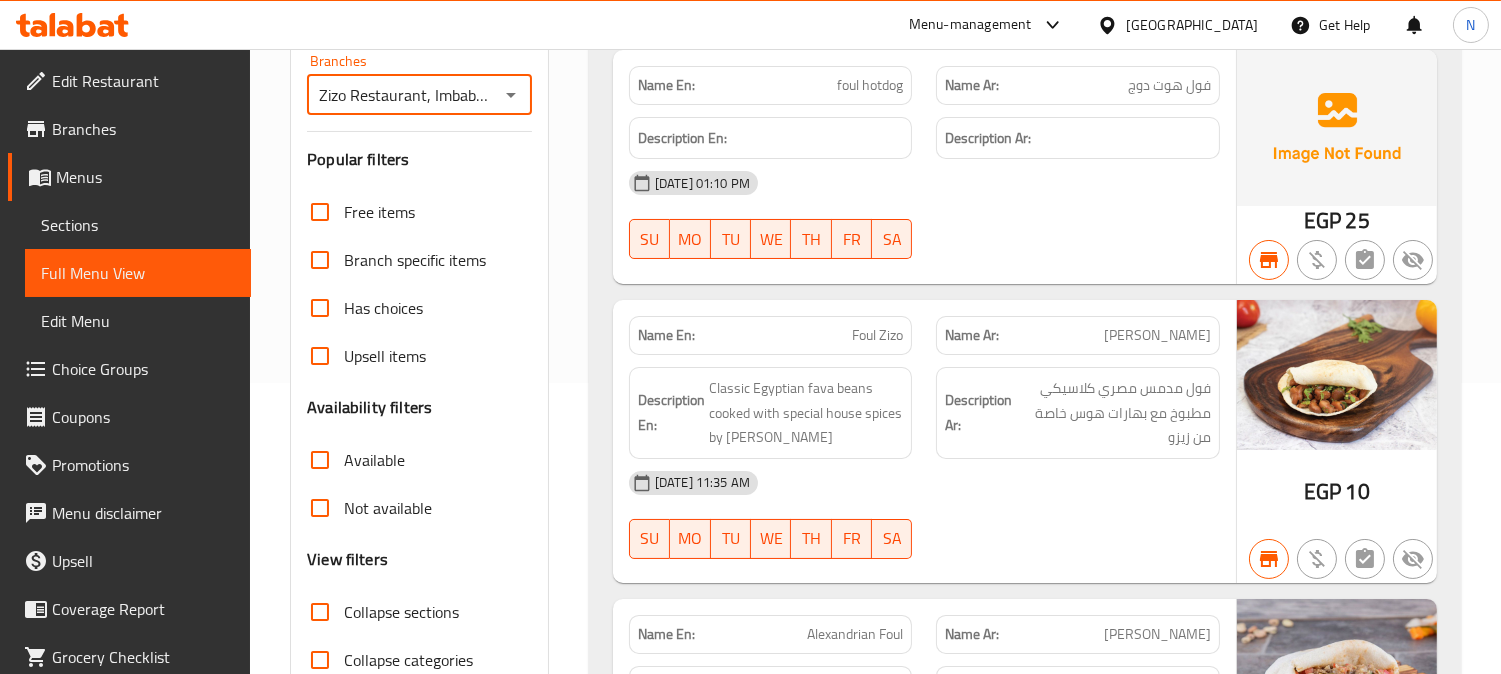 scroll, scrollTop: 513, scrollLeft: 0, axis: vertical 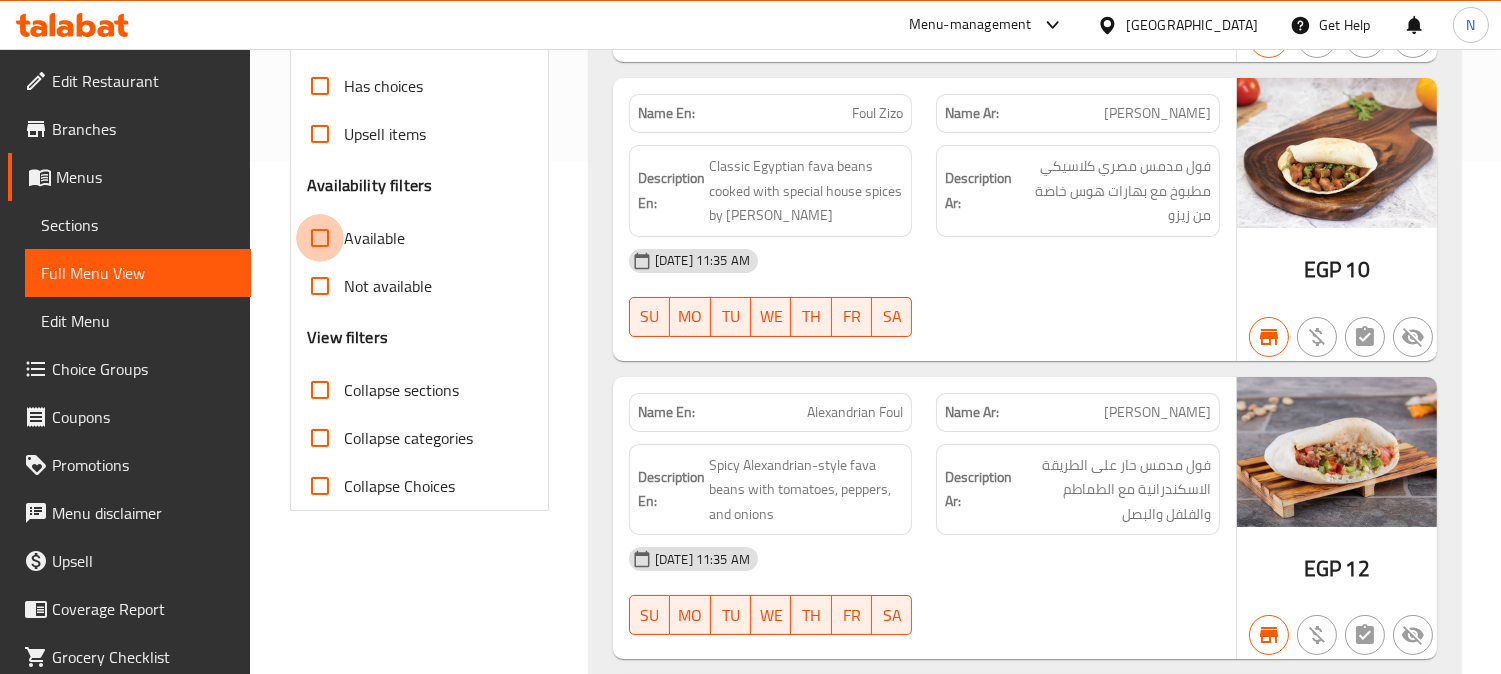 click on "Available" at bounding box center [320, 238] 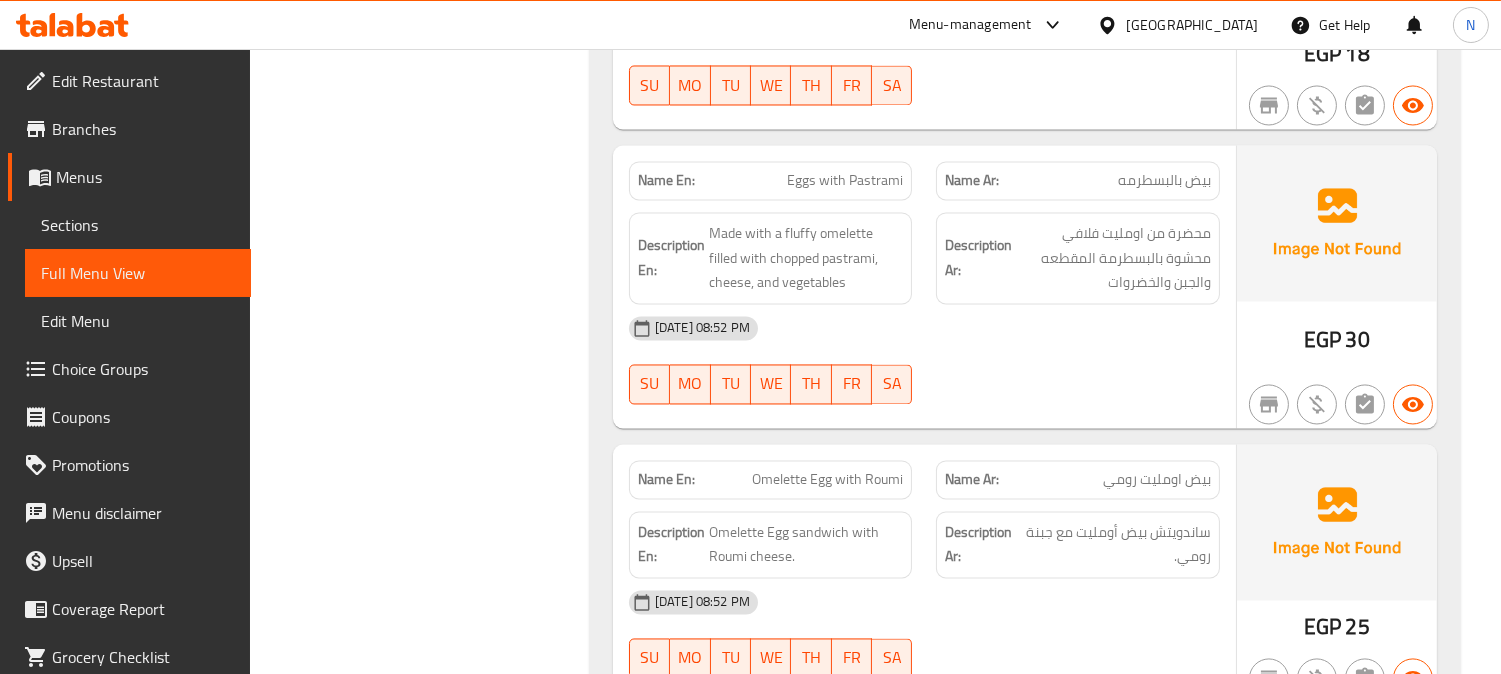 scroll, scrollTop: 7068, scrollLeft: 0, axis: vertical 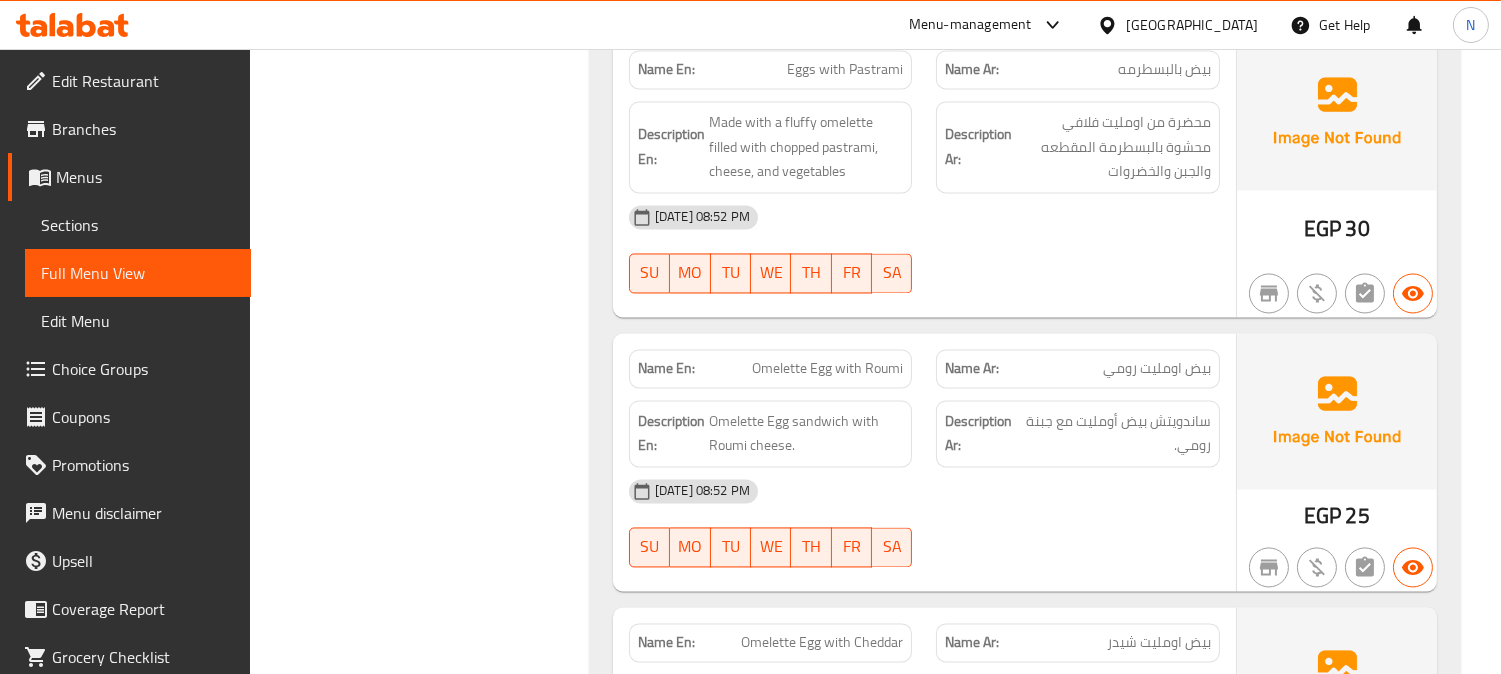 click on "Omelette Egg with Roumi" at bounding box center (857, -5758) 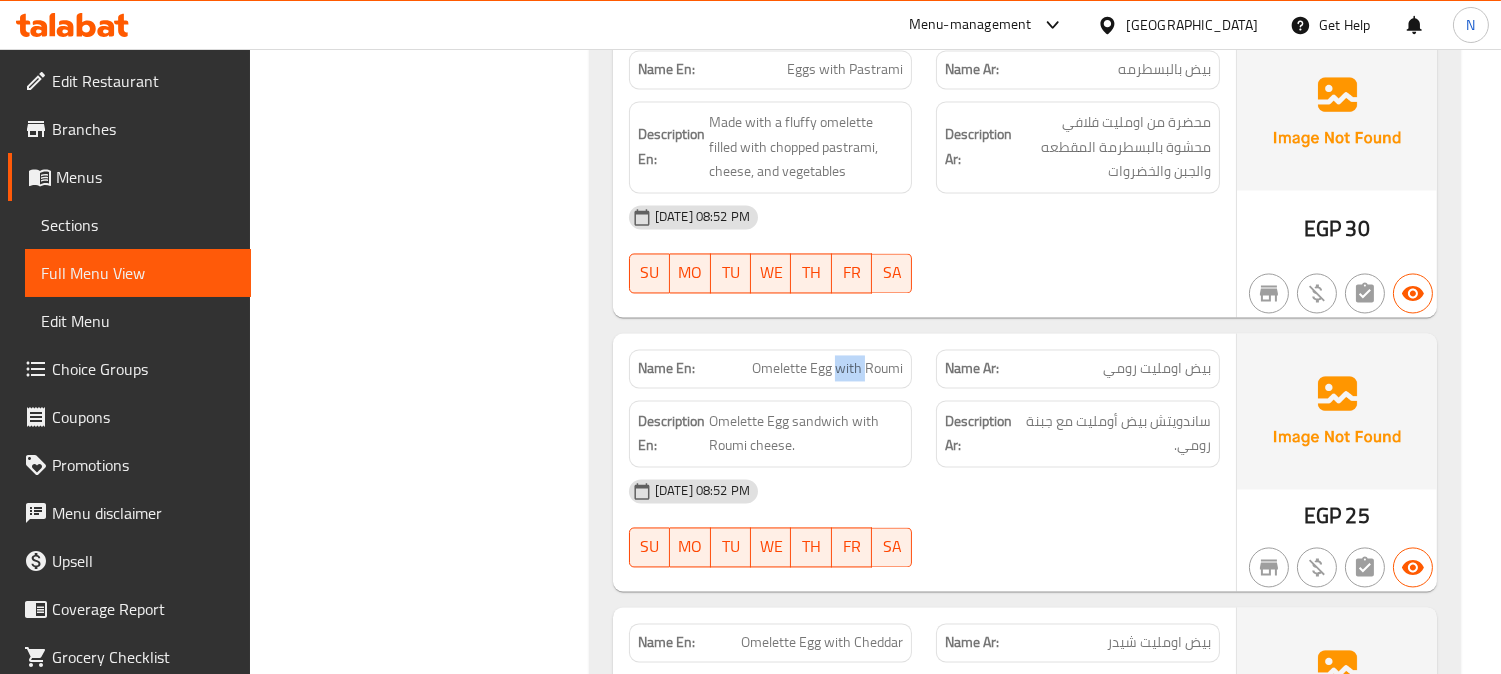click on "Omelette Egg with Roumi" at bounding box center [857, -5758] 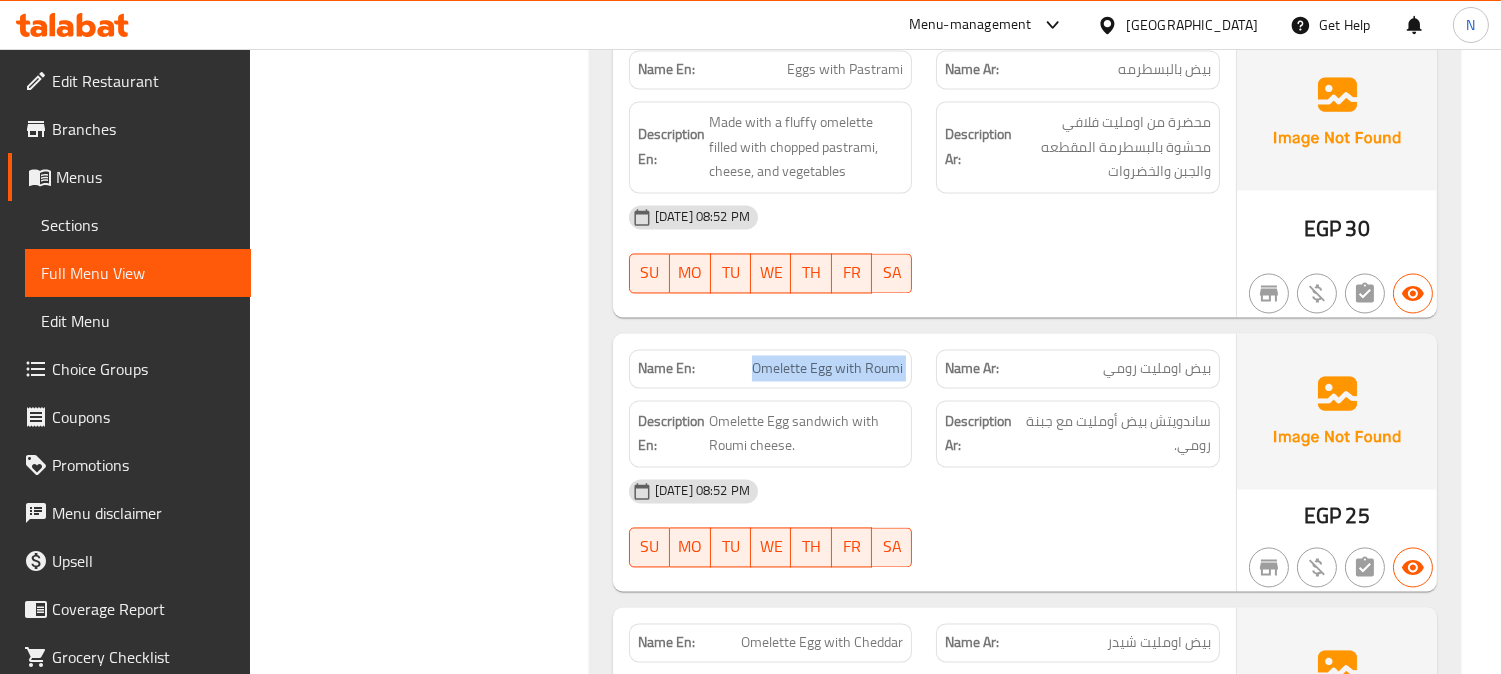 click on "Omelette Egg with Roumi" at bounding box center [857, -5758] 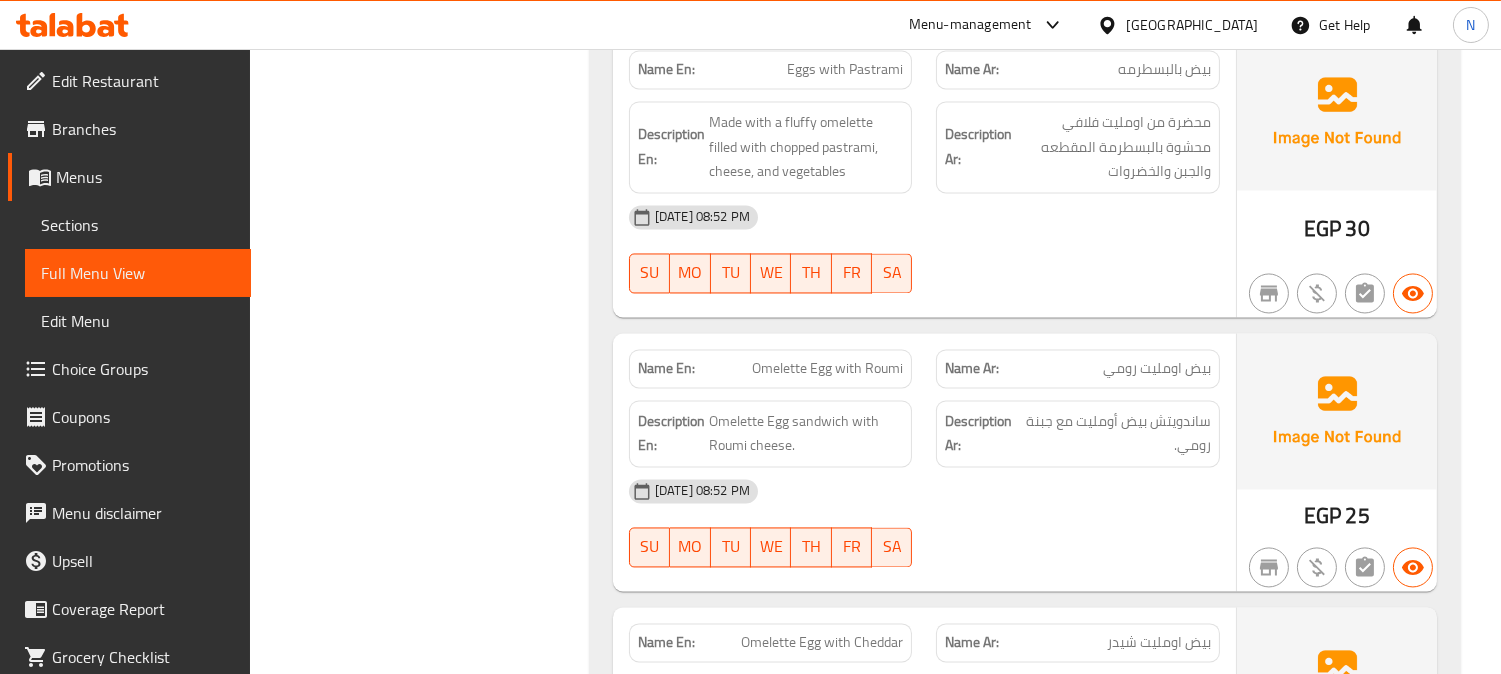 click on "[DATE] 08:52 PM" at bounding box center (924, -5635) 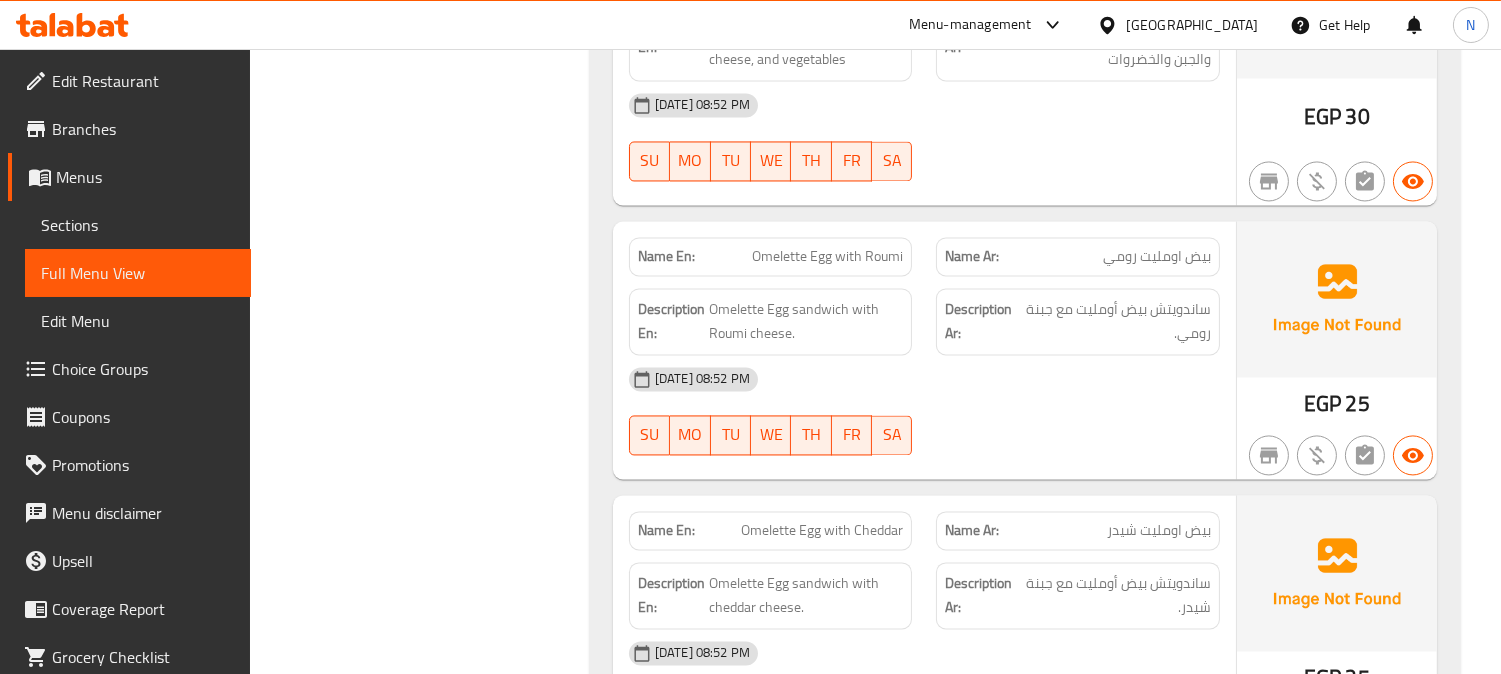 click on "Omelette Egg with Cheddar" at bounding box center [844, -5596] 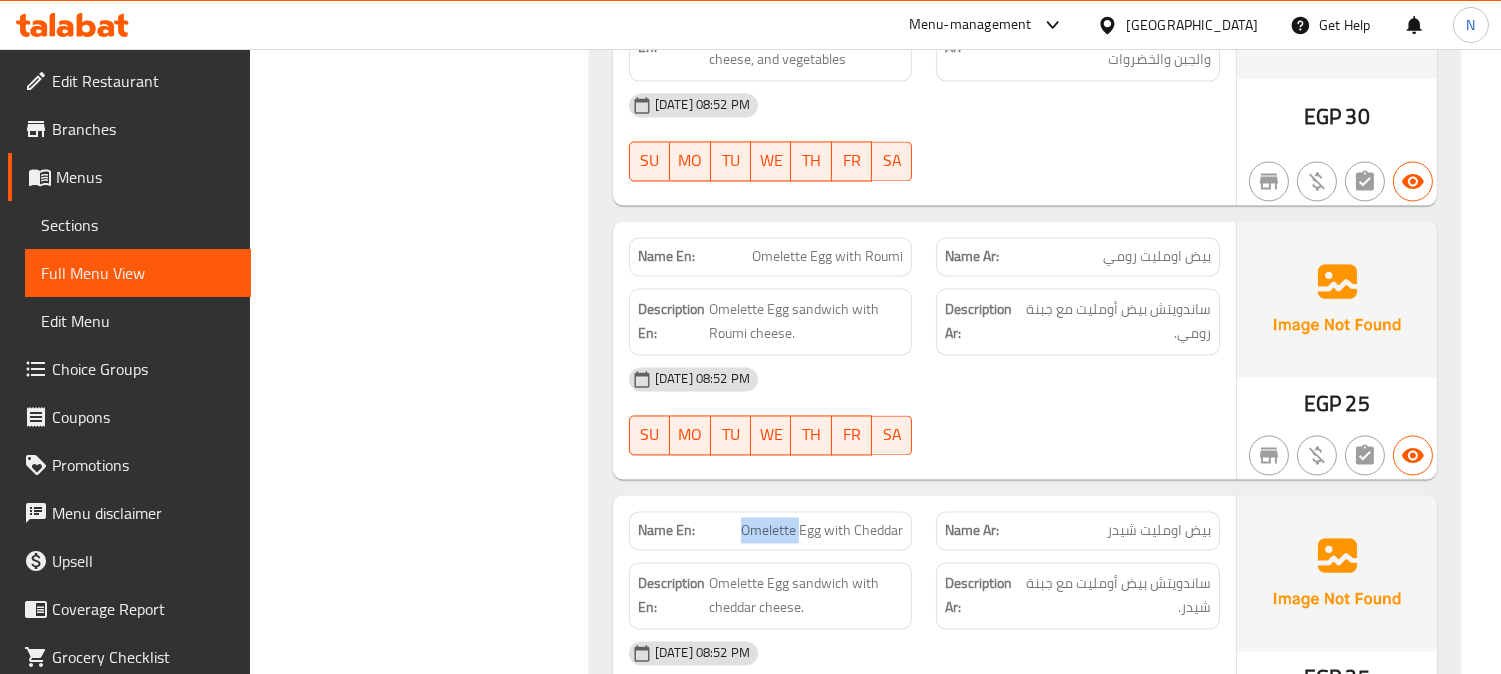click on "Omelette Egg with Cheddar" at bounding box center (844, -5596) 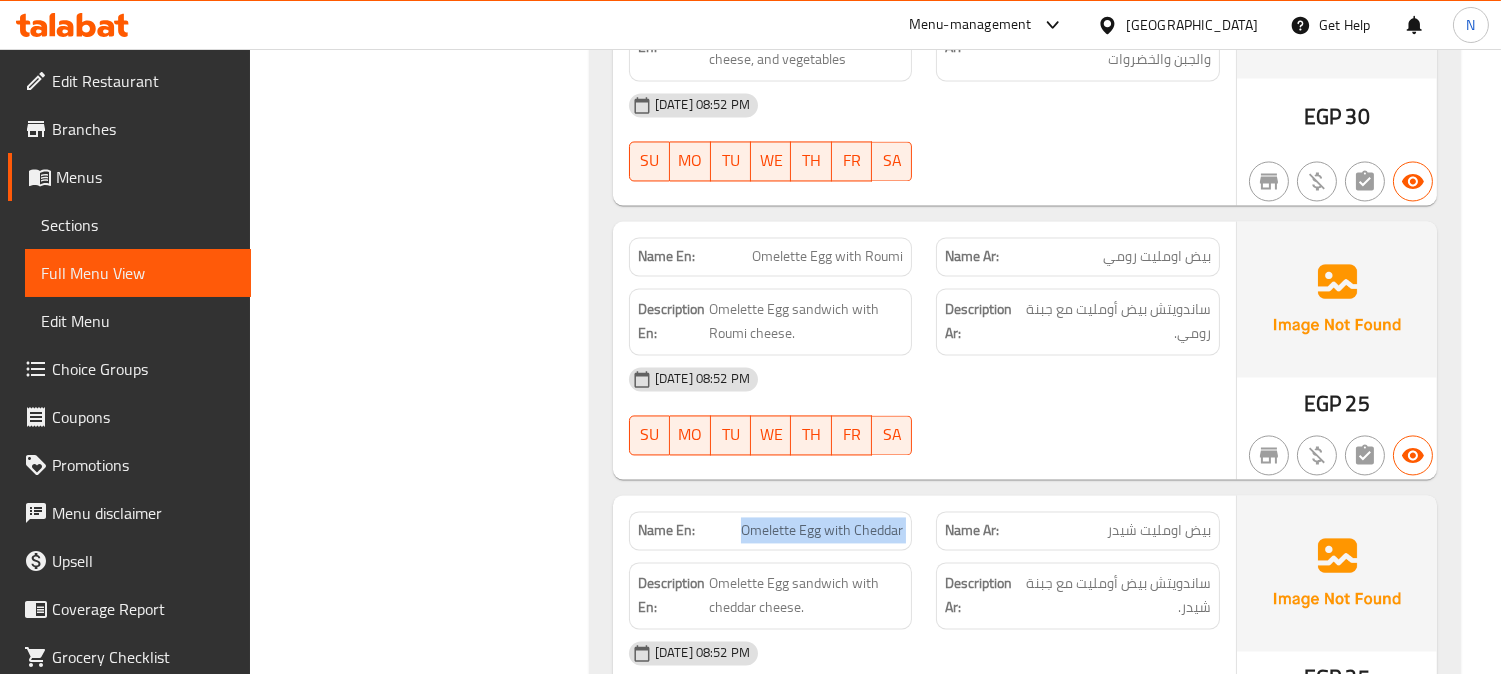 click on "Omelette Egg with Cheddar" at bounding box center [844, -5596] 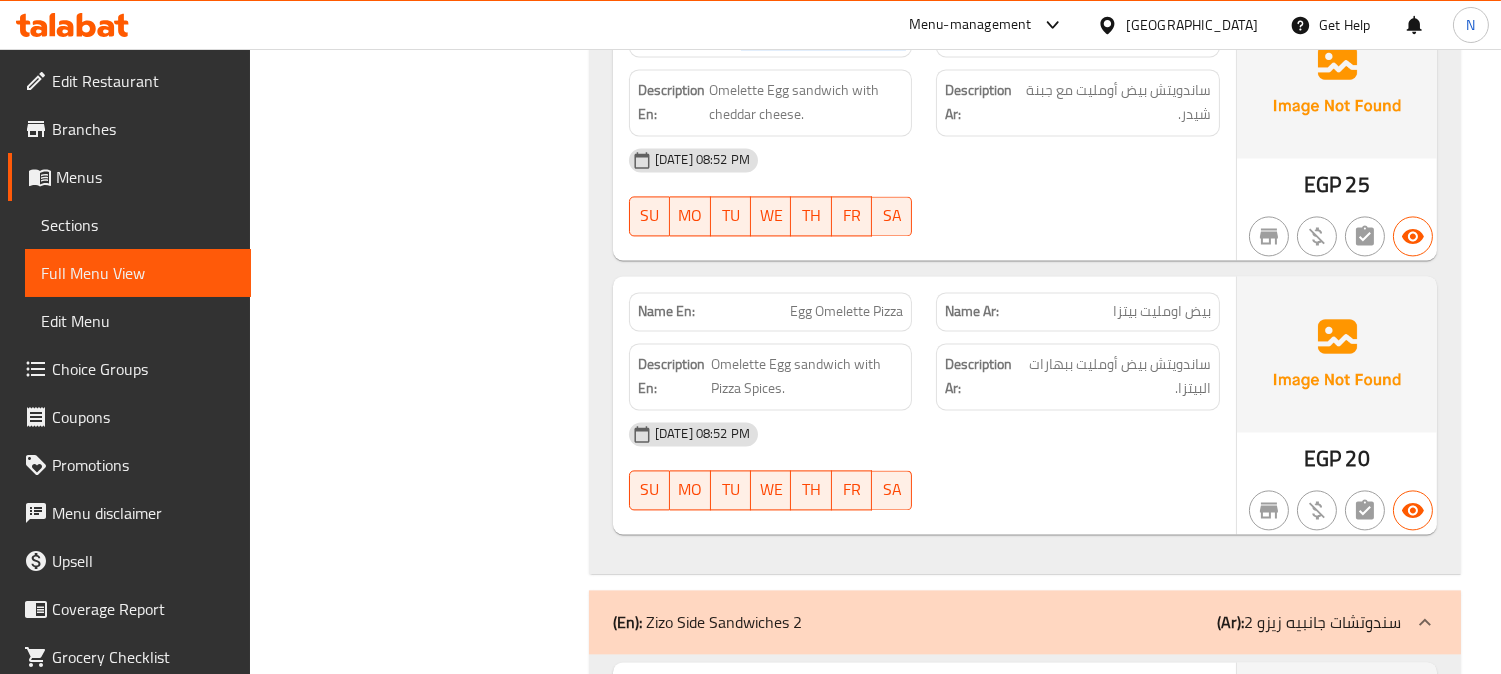 scroll, scrollTop: 7735, scrollLeft: 0, axis: vertical 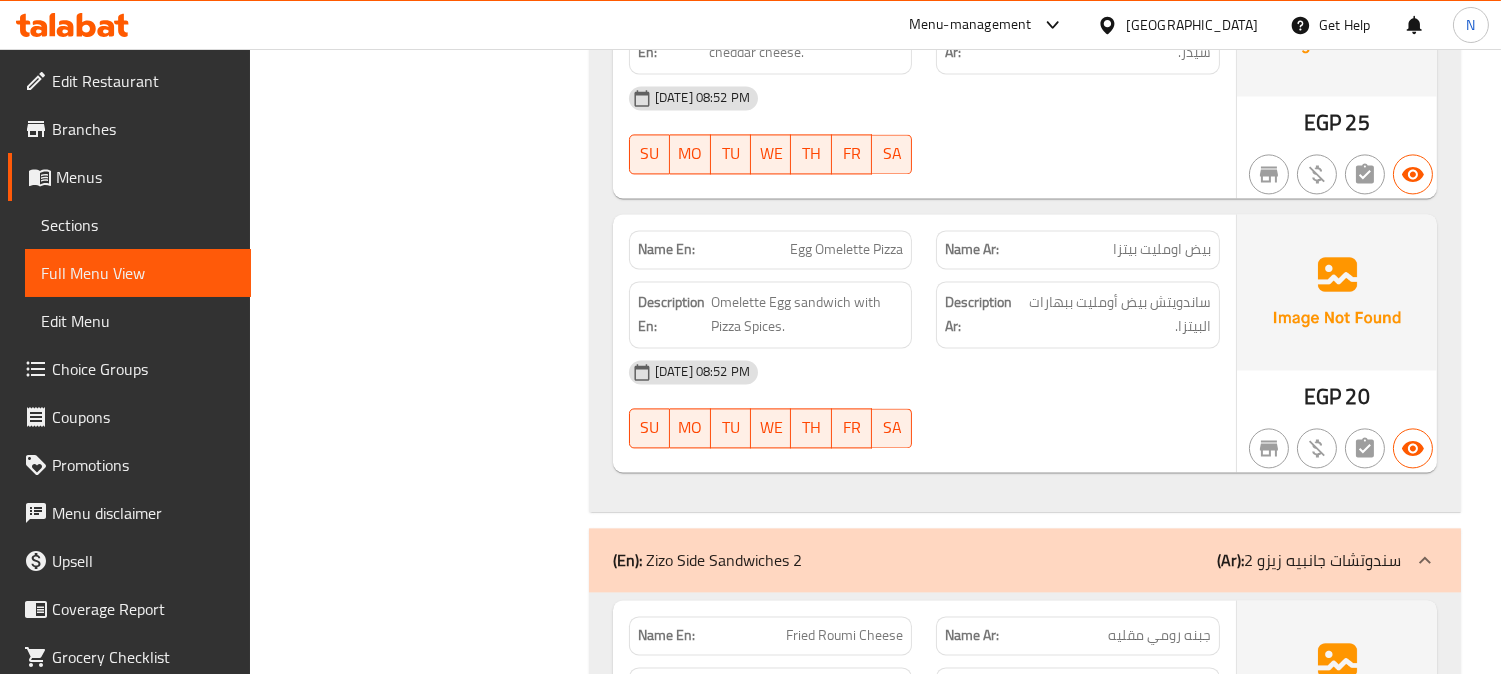 click on "Description Ar: ساندويتش بيض أومليت ببهارات البيتزا." at bounding box center (1078, -5848) 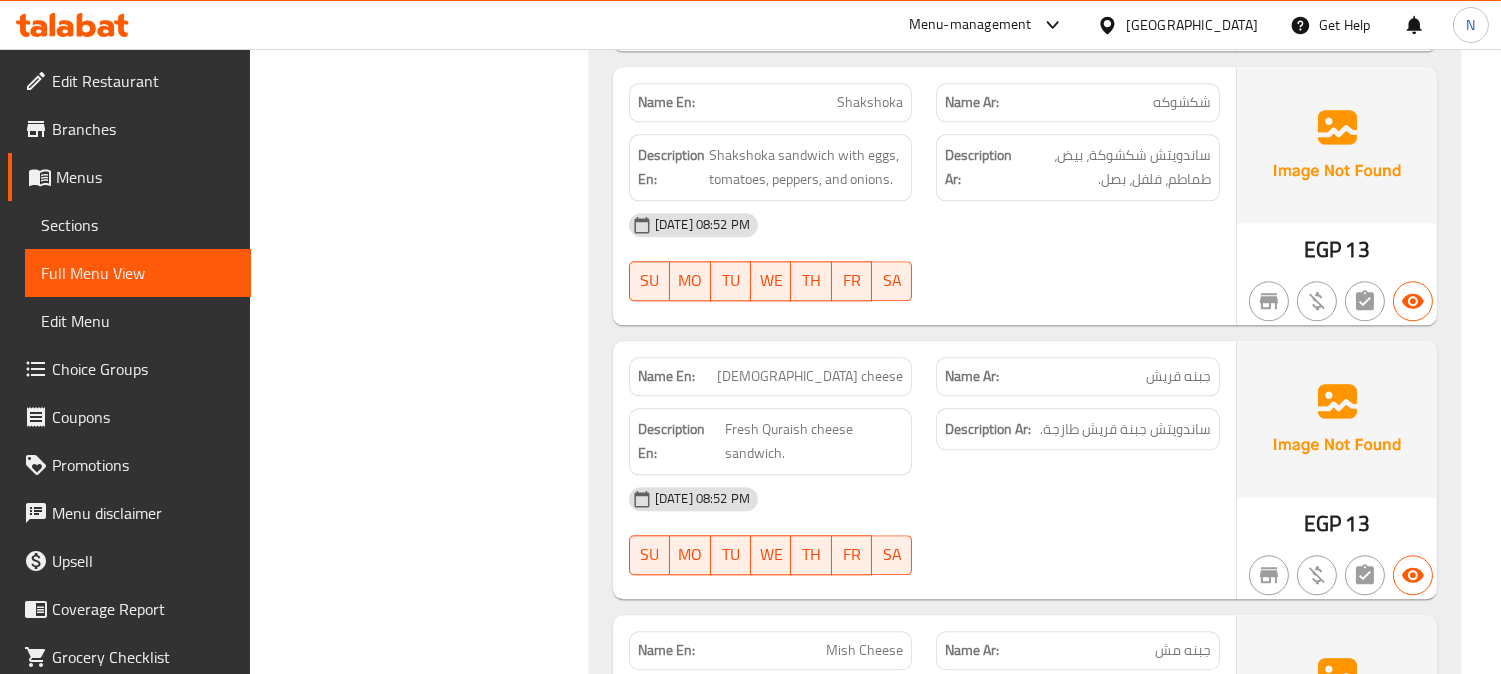 scroll, scrollTop: 8846, scrollLeft: 0, axis: vertical 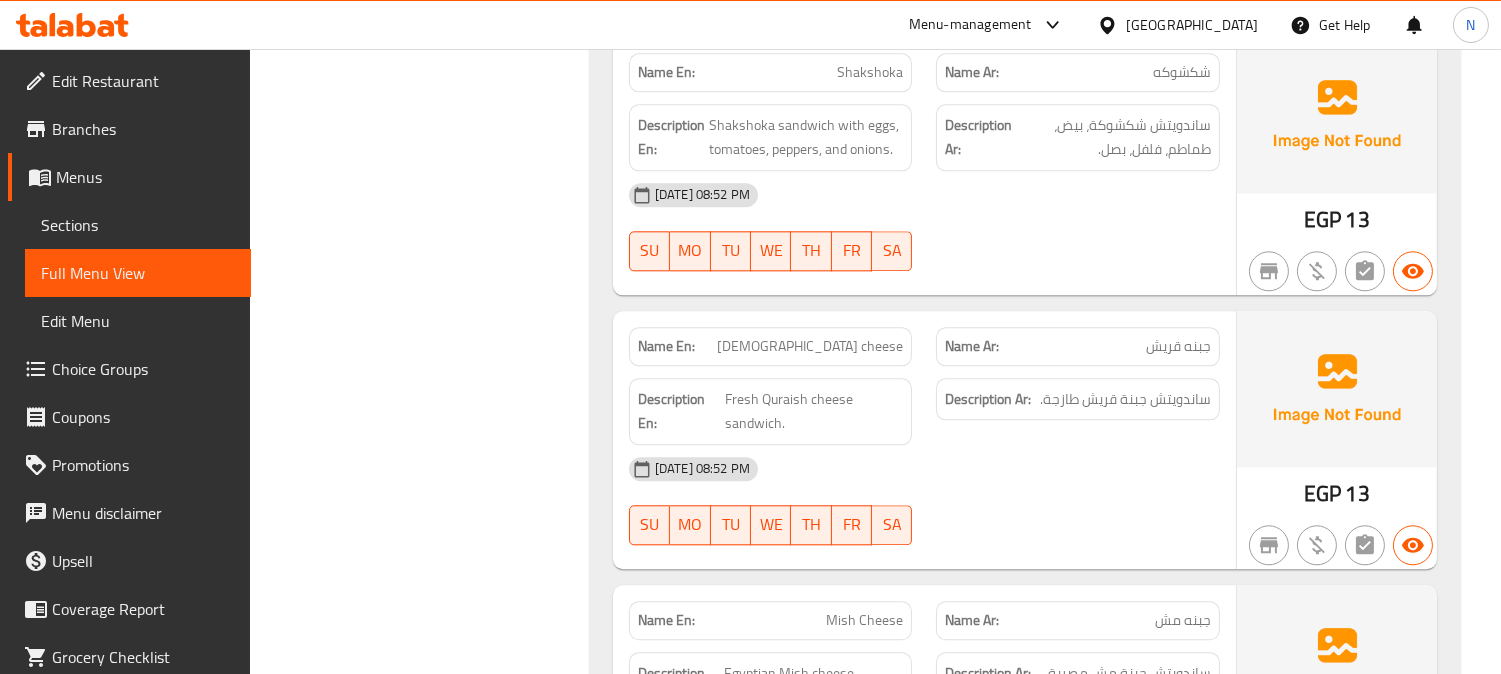 click on "[DEMOGRAPHIC_DATA] cheese" at bounding box center (844, -7262) 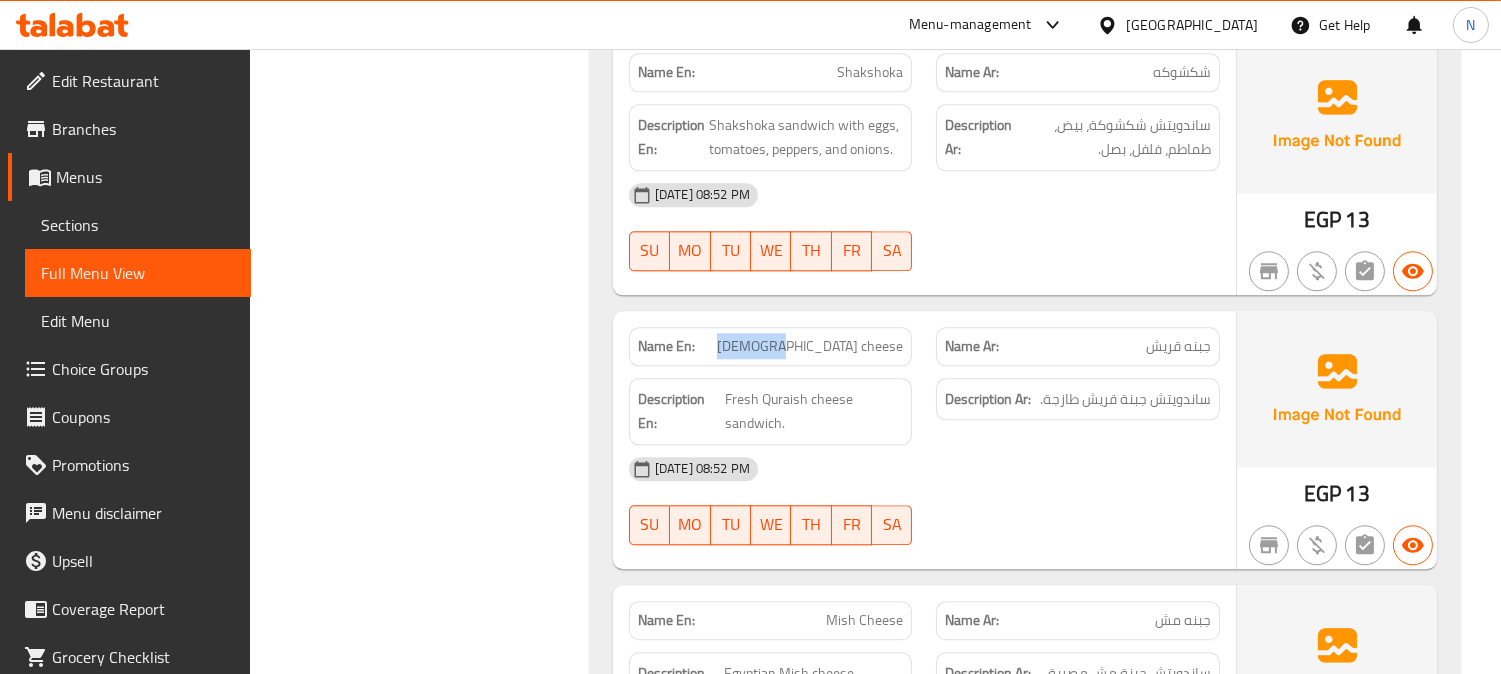 click on "[DEMOGRAPHIC_DATA] cheese" at bounding box center (844, -7262) 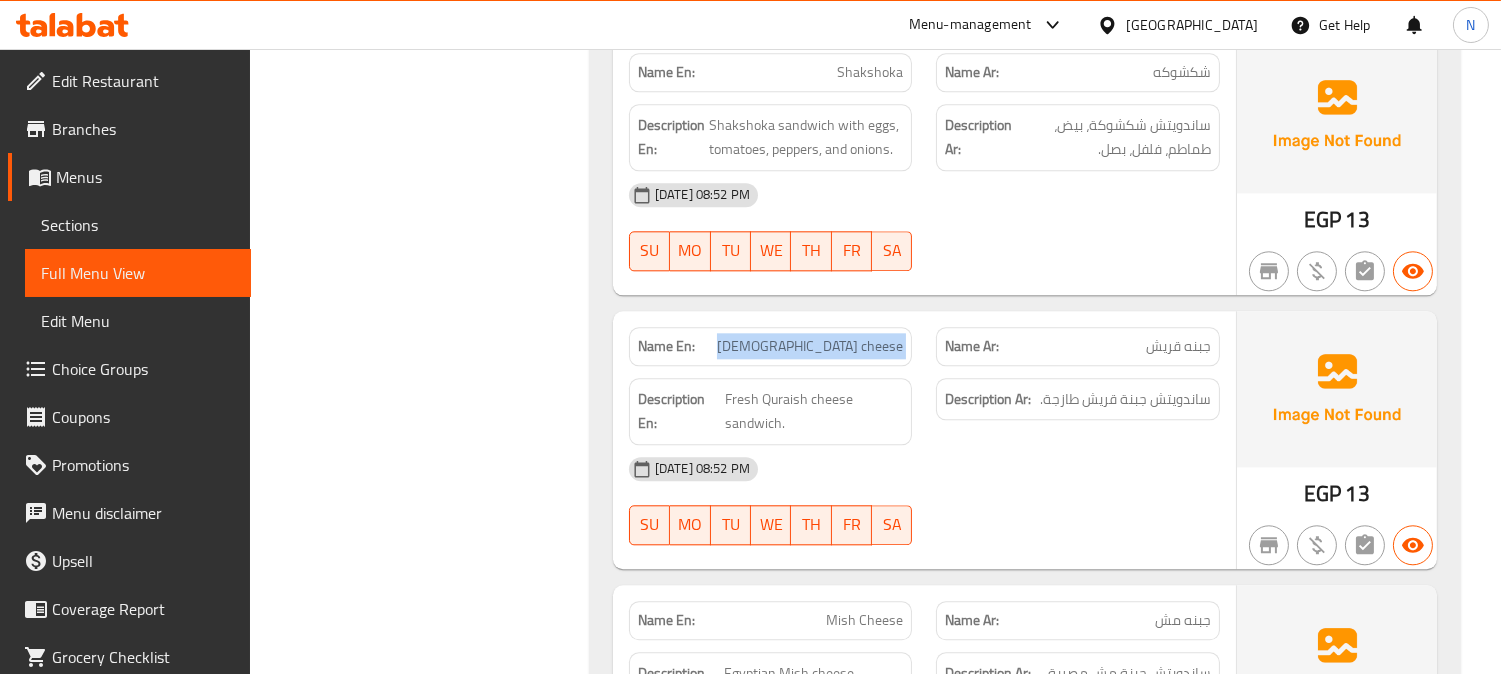 click on "[DEMOGRAPHIC_DATA] cheese" at bounding box center (844, -7262) 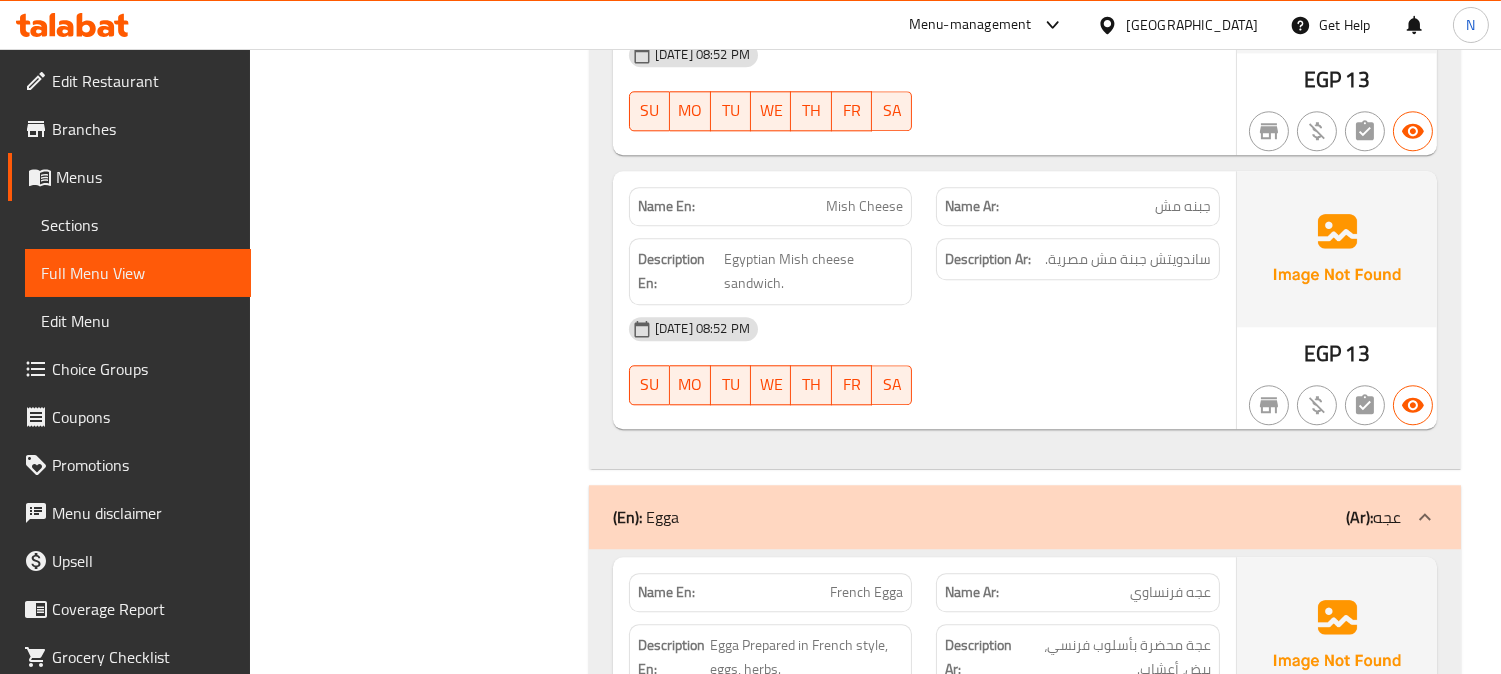 scroll, scrollTop: 9291, scrollLeft: 0, axis: vertical 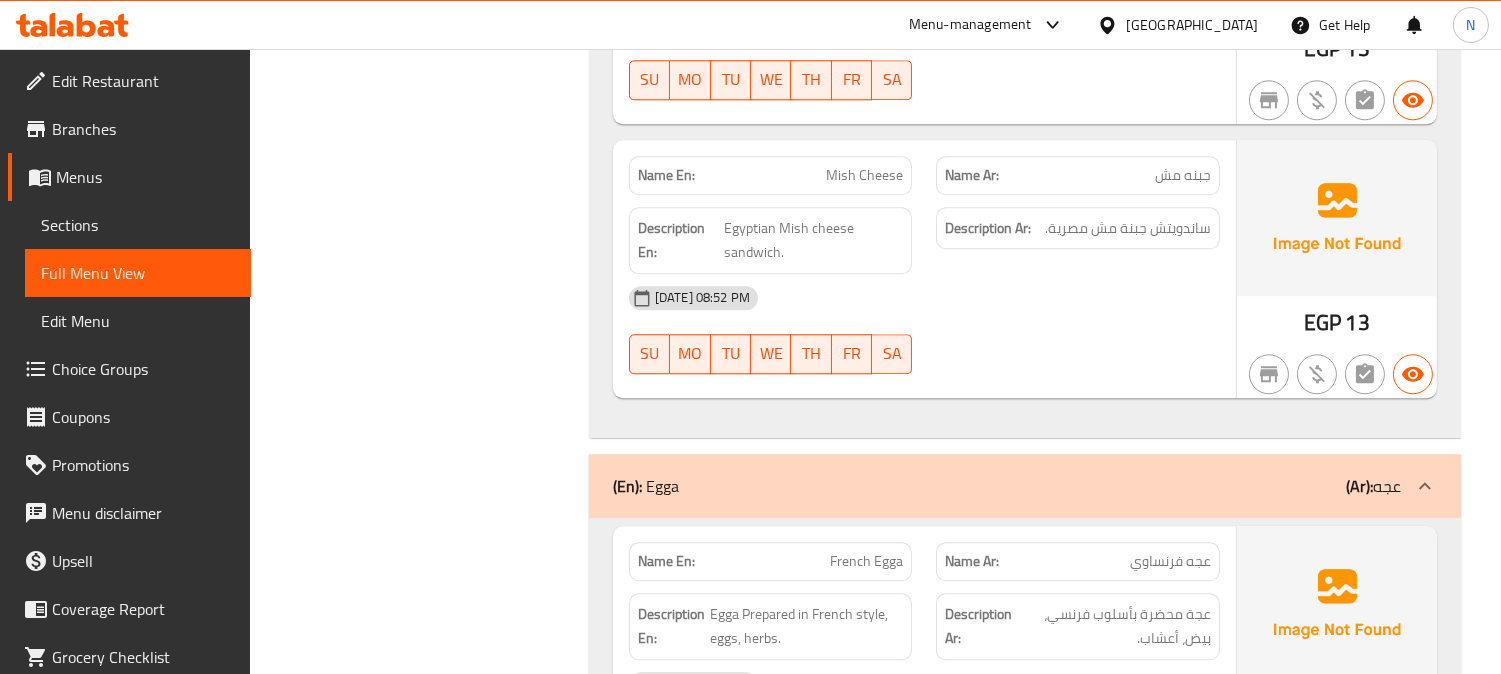 click on "Mish Cheese" at bounding box center (844, -7457) 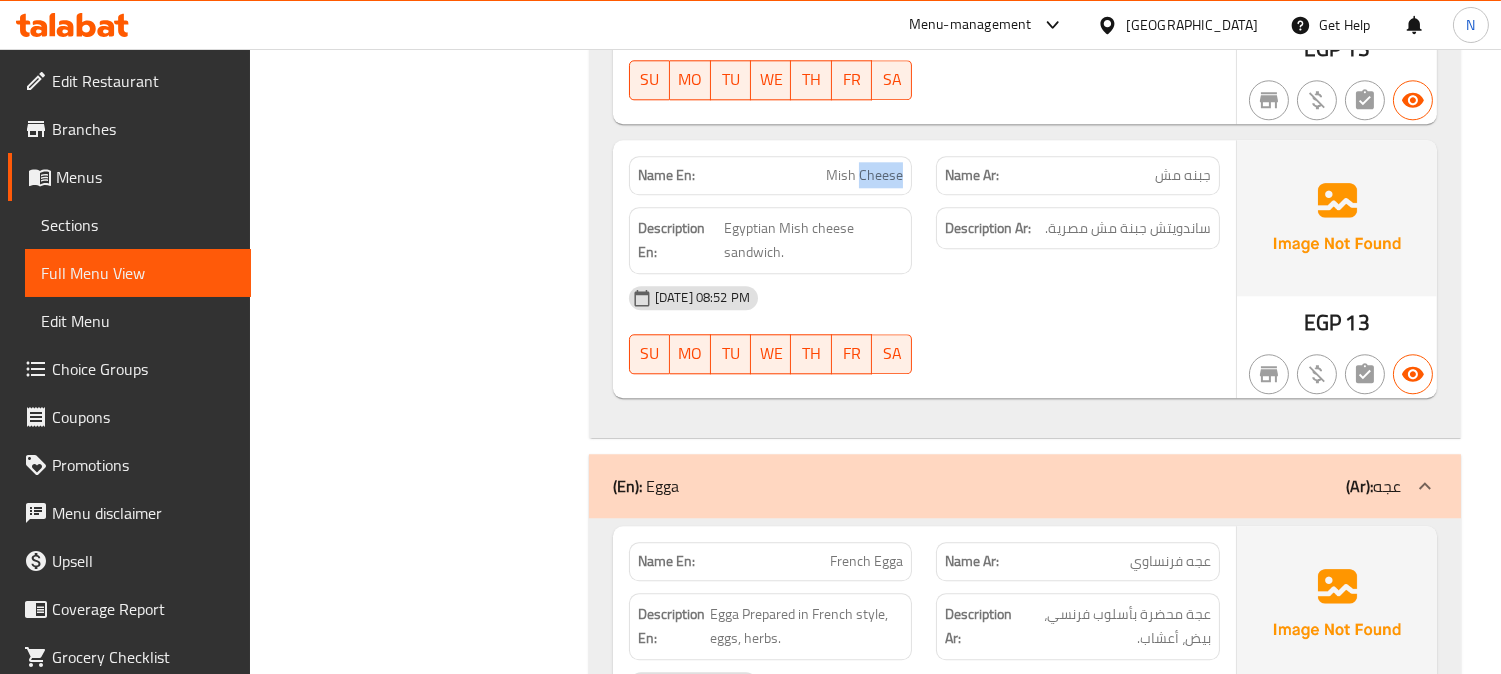 click on "Mish Cheese" at bounding box center (844, -7457) 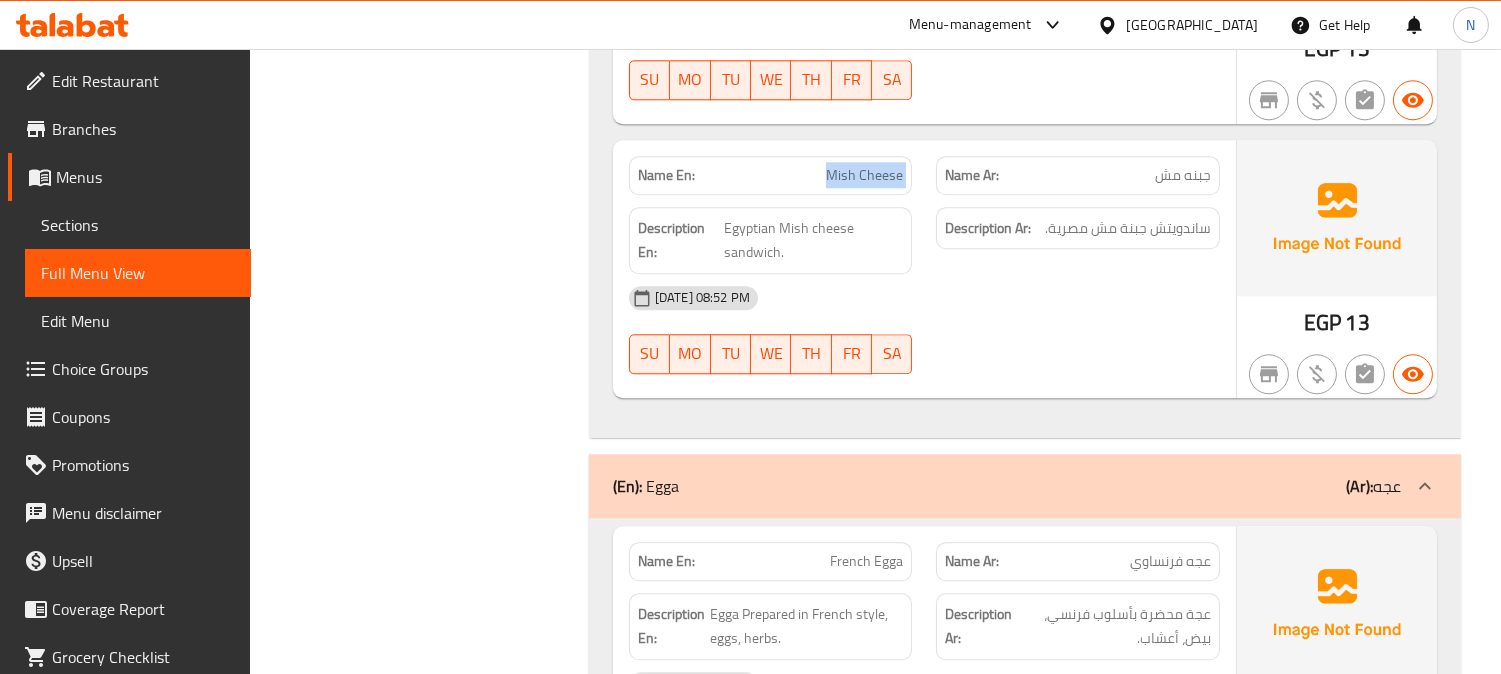 click on "Mish Cheese" at bounding box center (844, -7457) 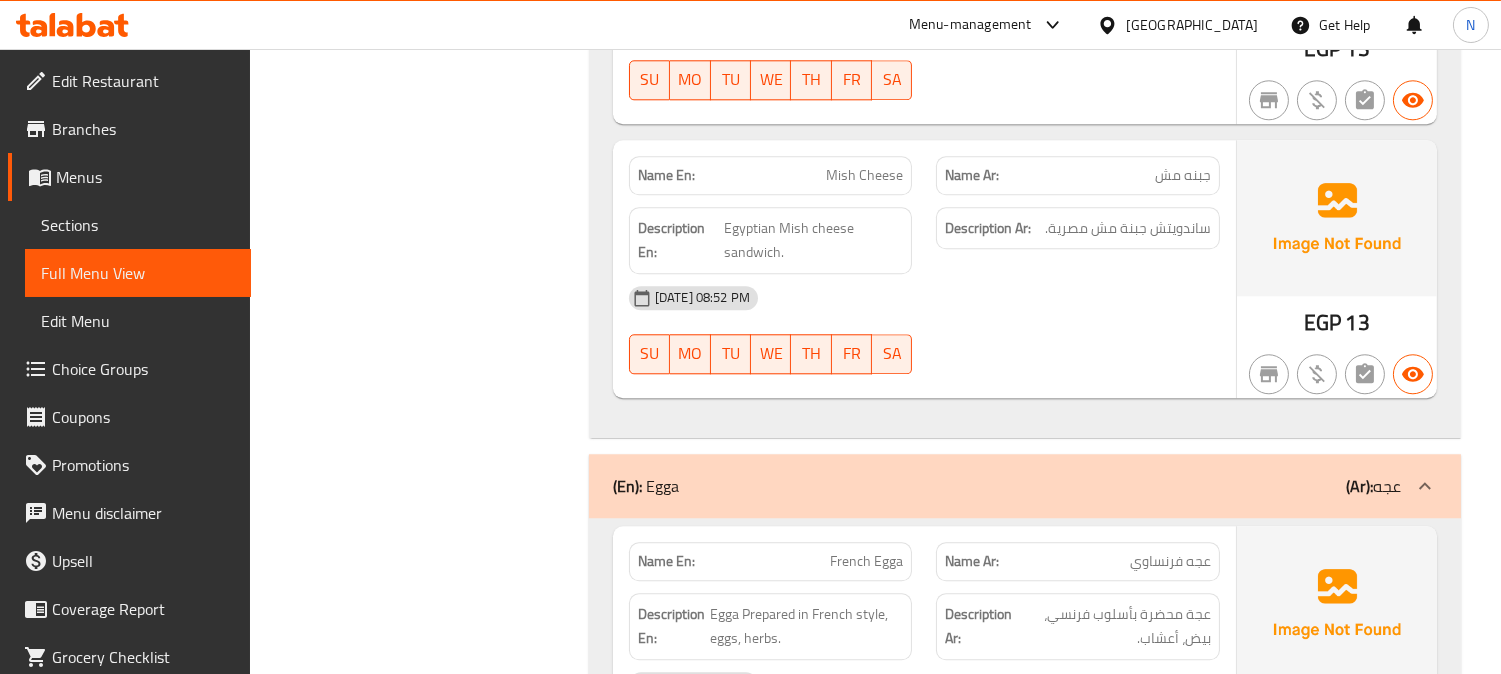 click on "Egyptian Mish cheese sandwich." at bounding box center (903, -7404) 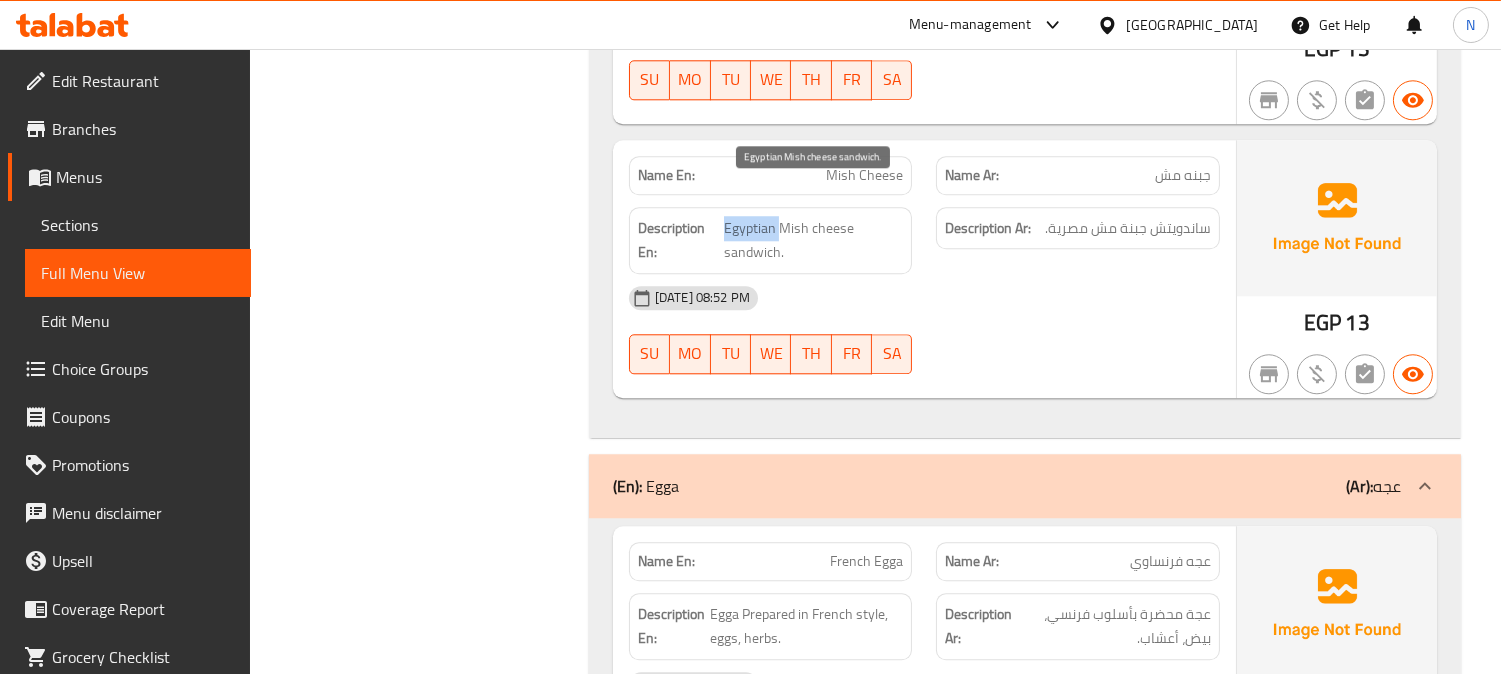 click on "Egyptian Mish cheese sandwich." at bounding box center [813, 240] 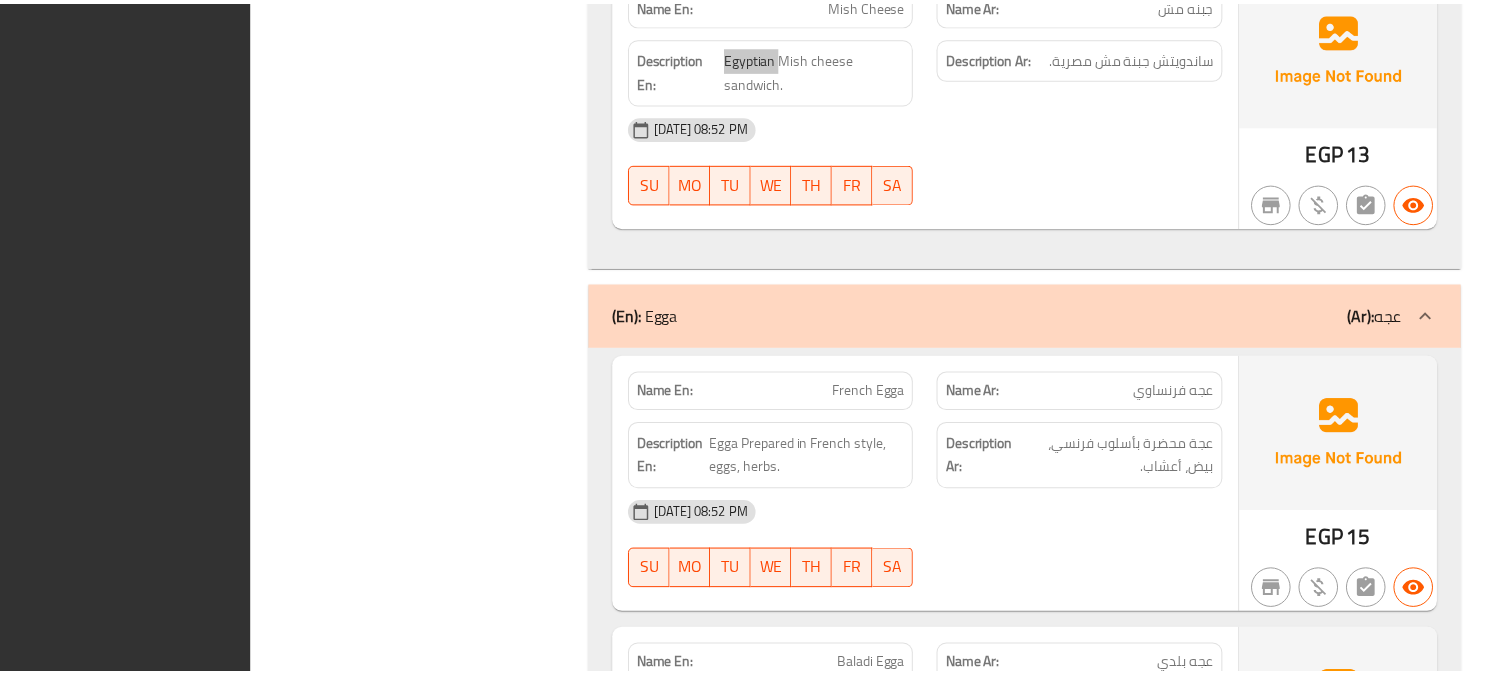 scroll, scrollTop: 9721, scrollLeft: 0, axis: vertical 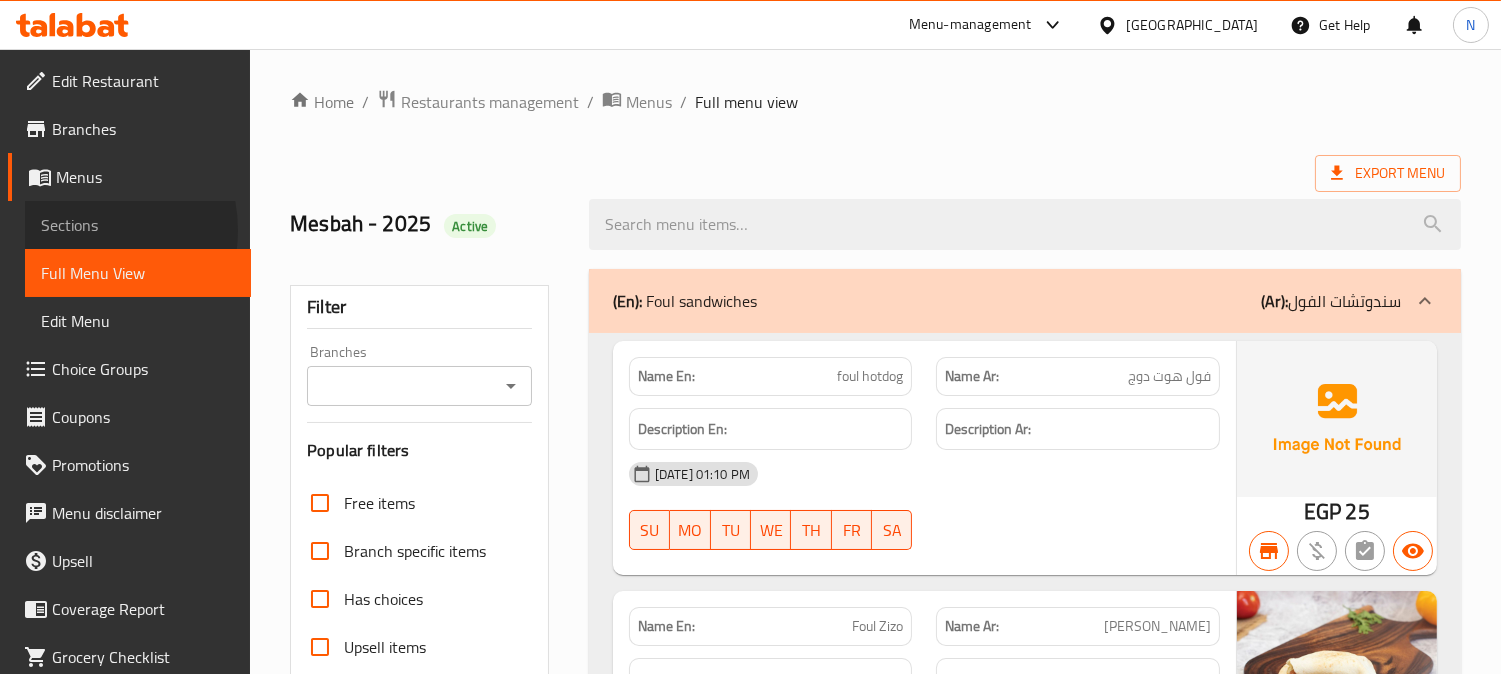 click on "Sections" at bounding box center (138, 225) 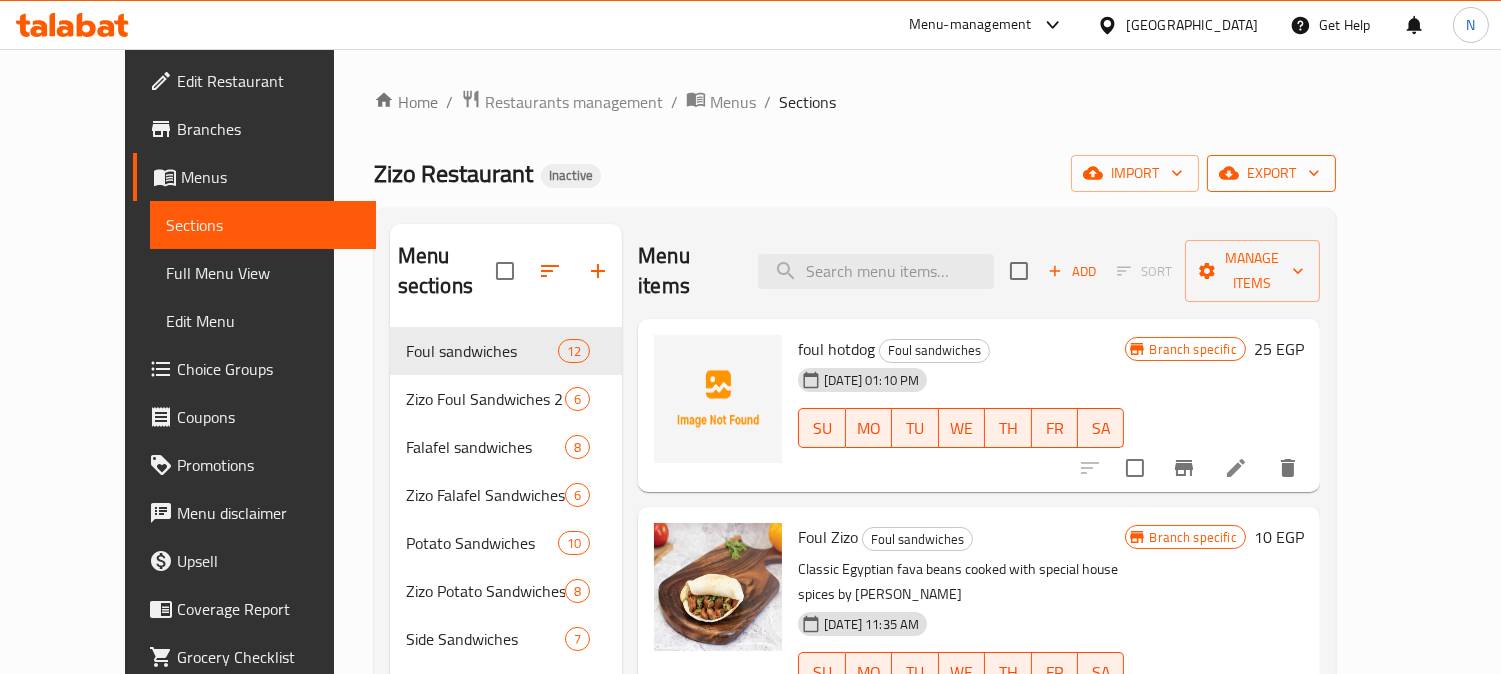 click 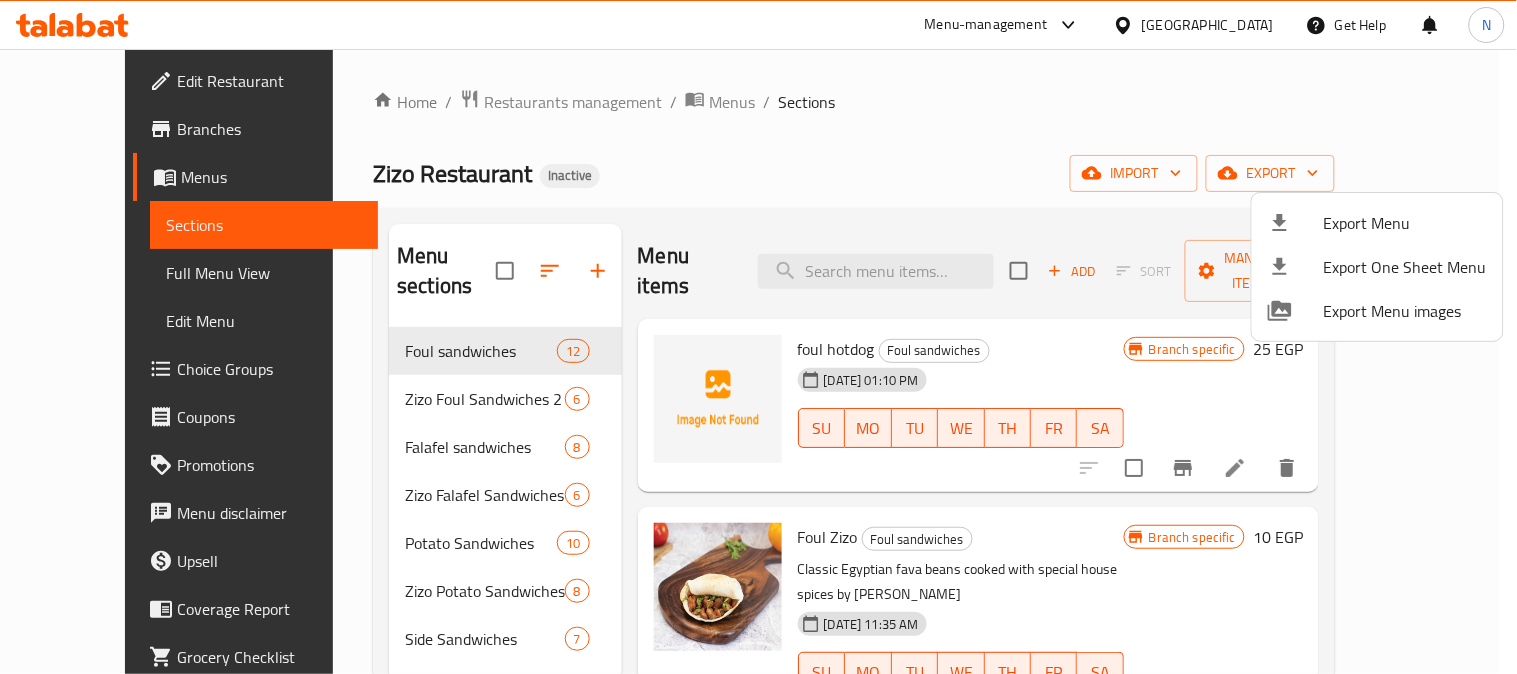 click on "Export Menu" at bounding box center [1405, 223] 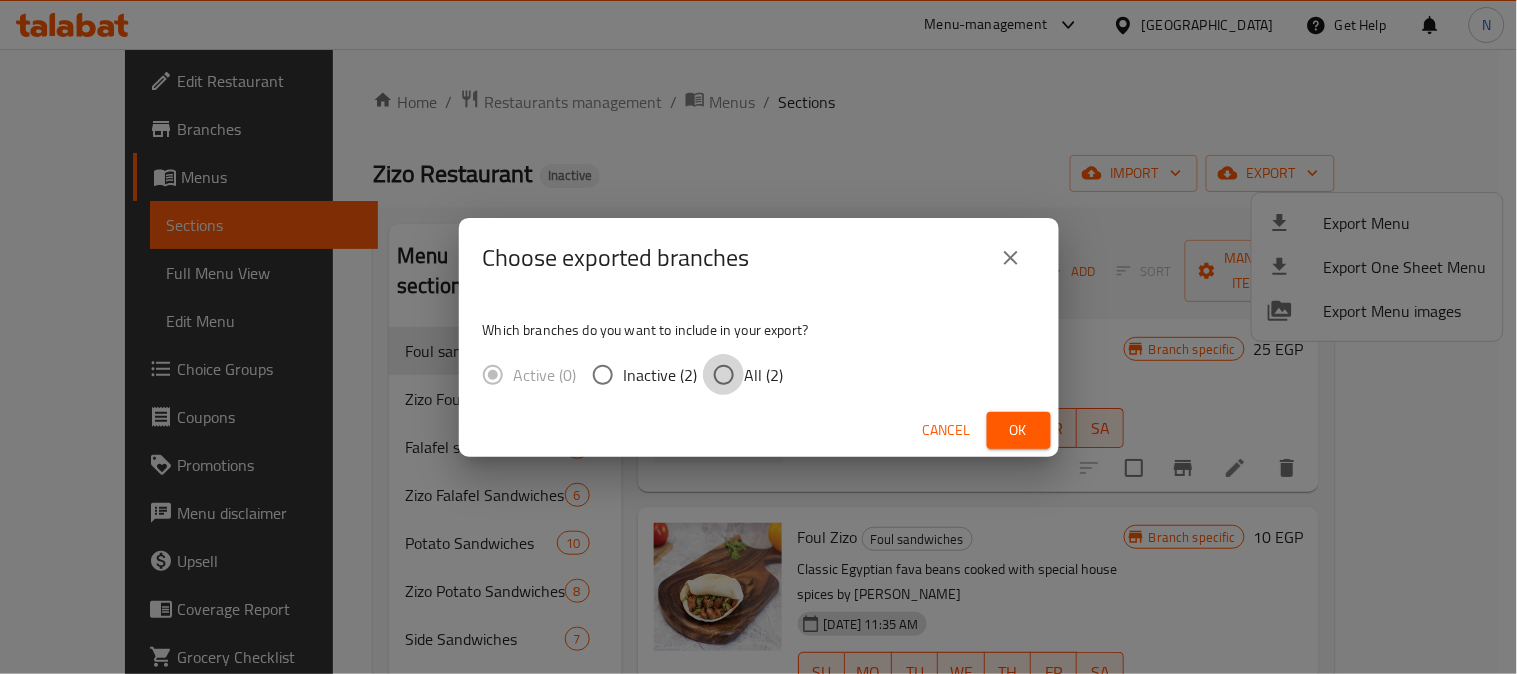 click on "All (2)" at bounding box center (724, 375) 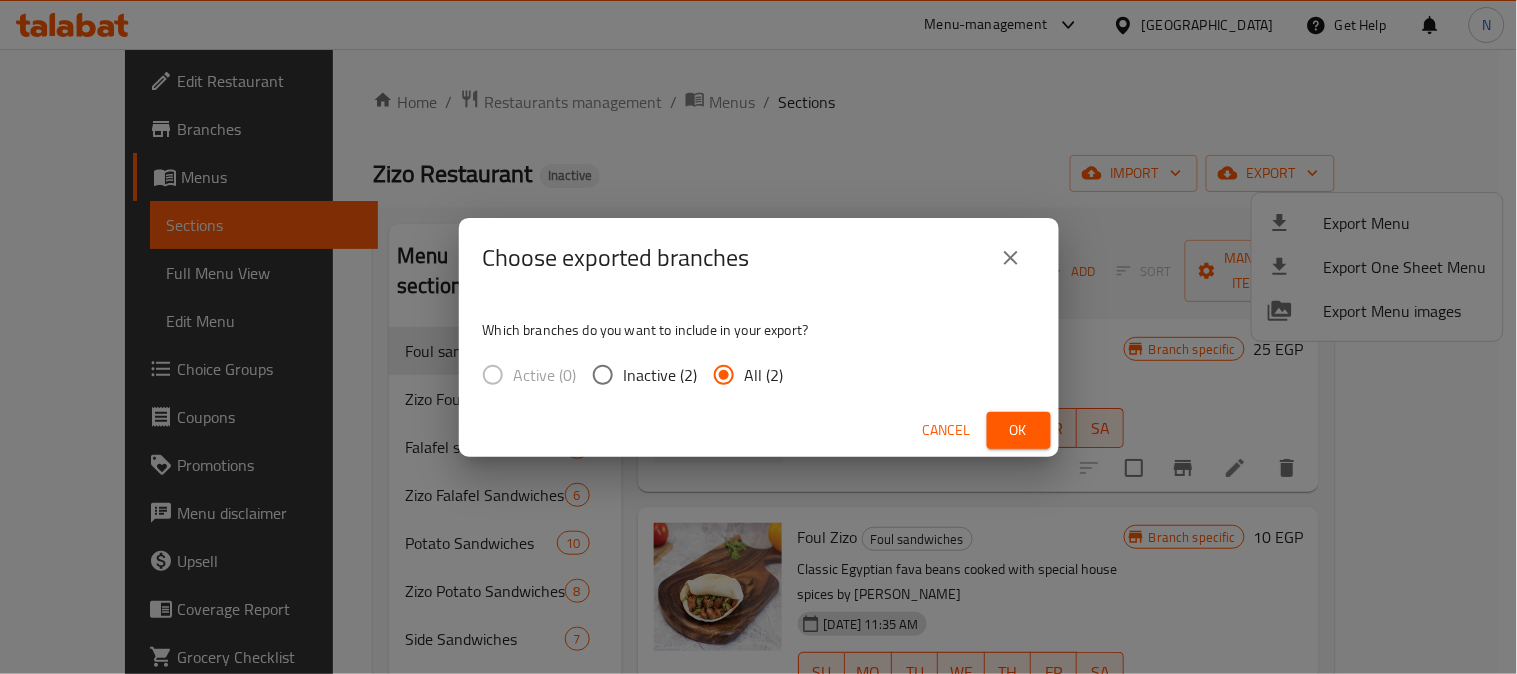 click on "Ok" at bounding box center [1019, 430] 